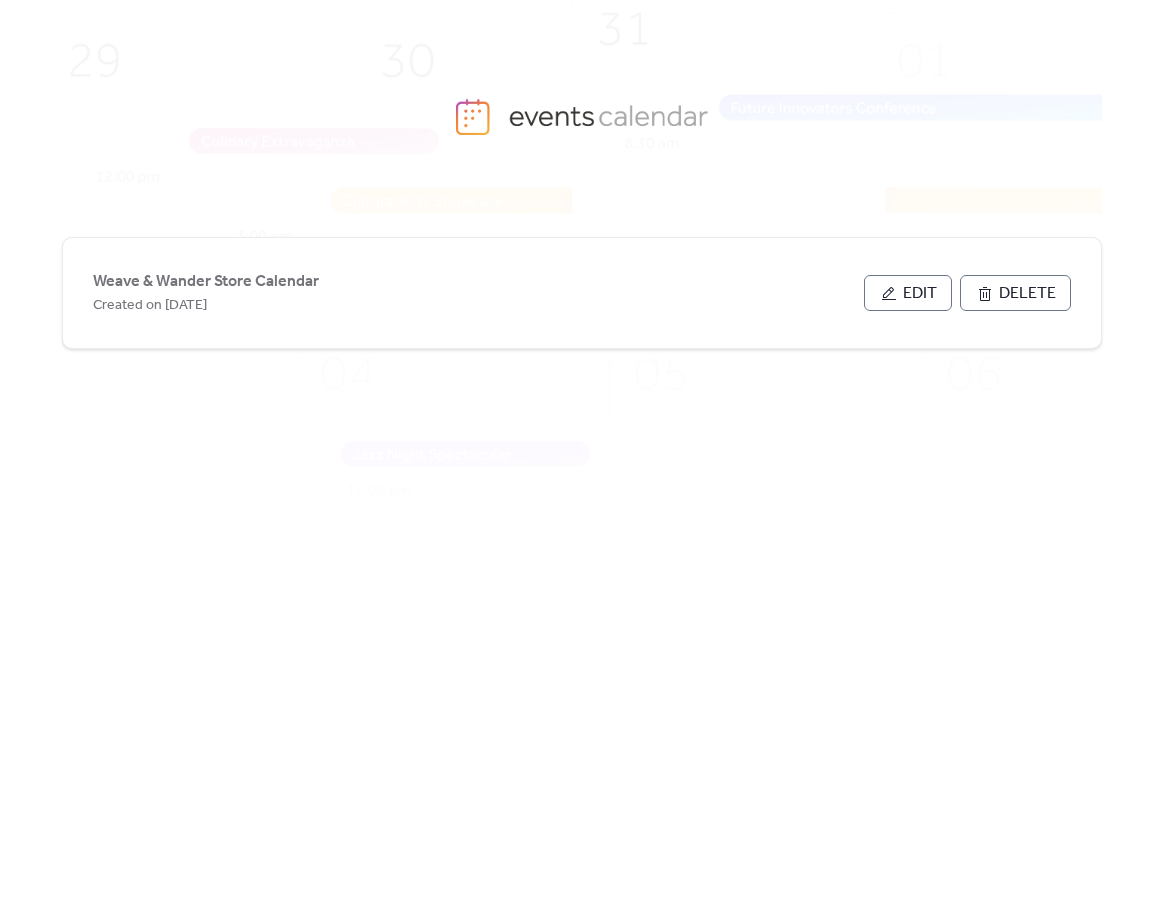 scroll, scrollTop: 0, scrollLeft: 0, axis: both 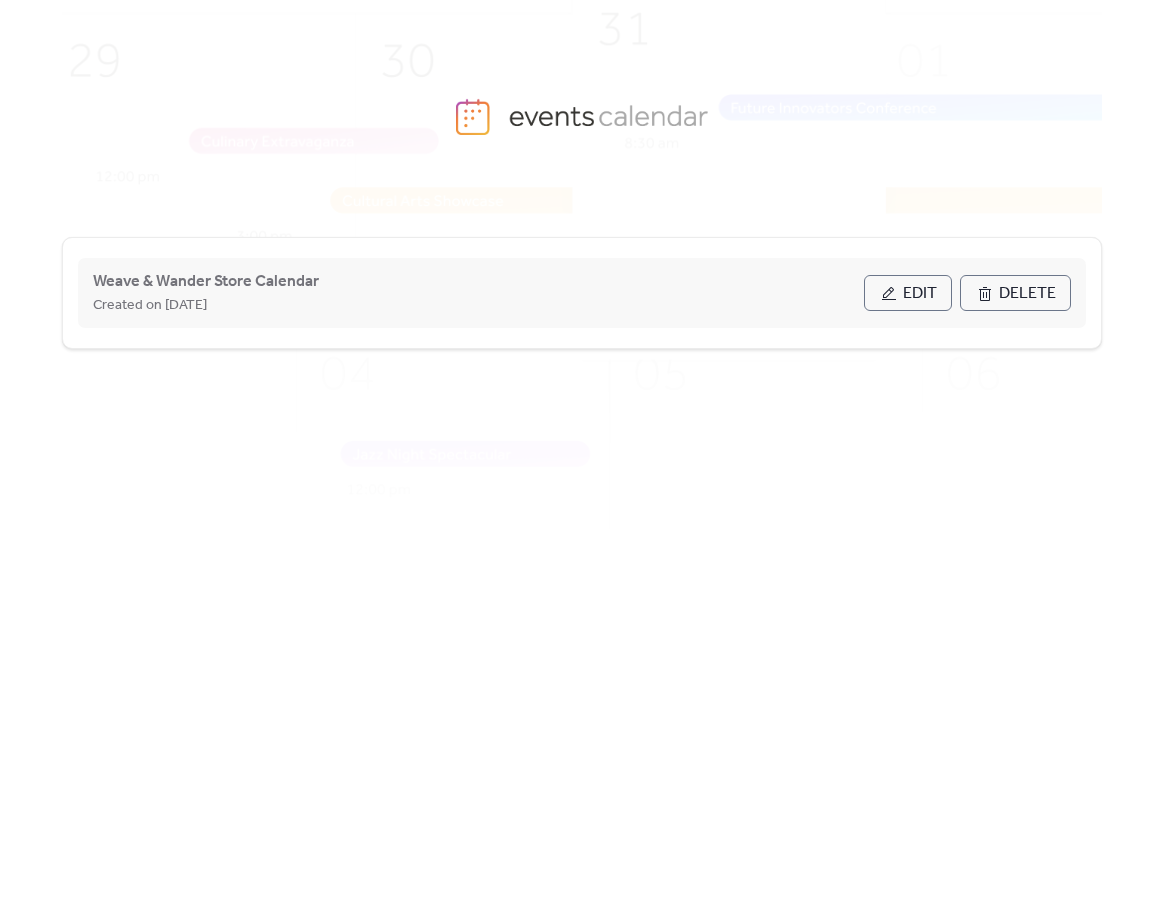 click on "Edit" at bounding box center (920, 294) 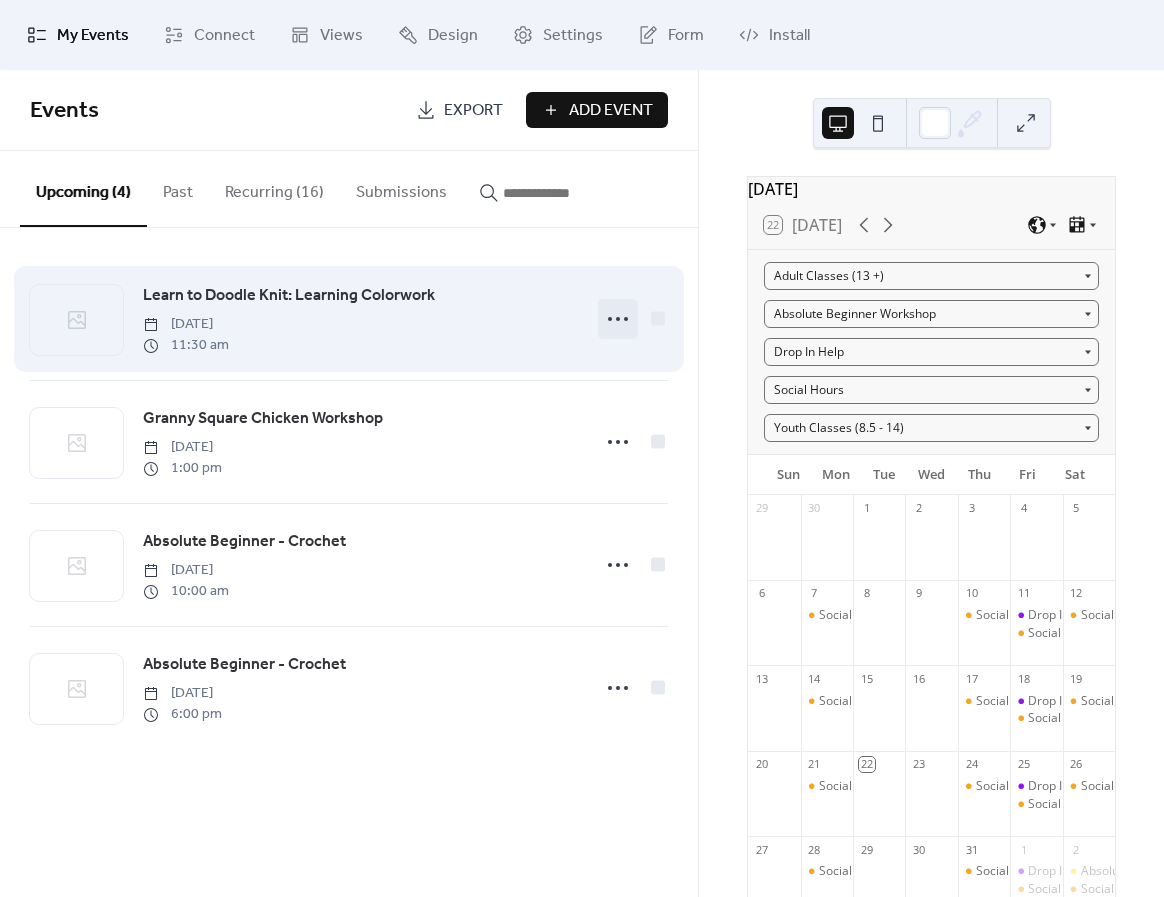 click 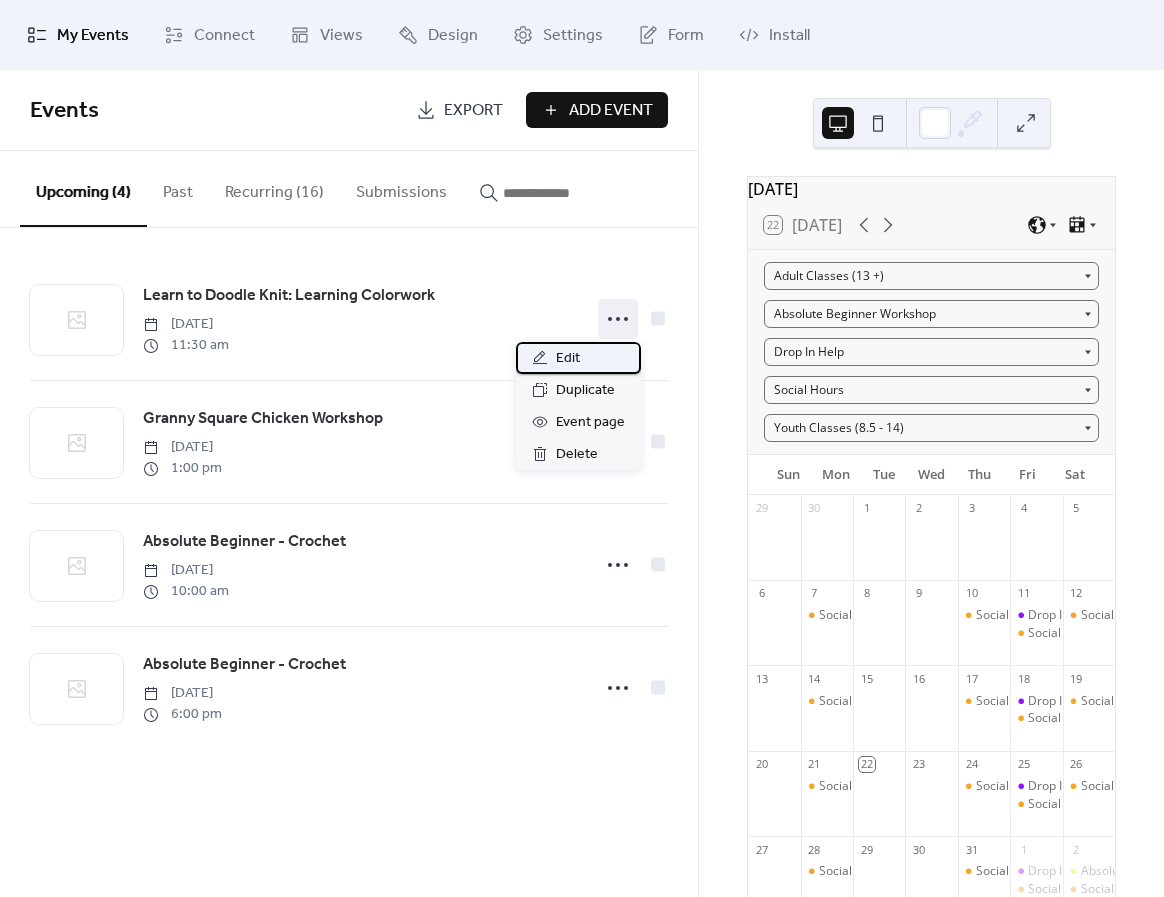 click on "Edit" at bounding box center (578, 358) 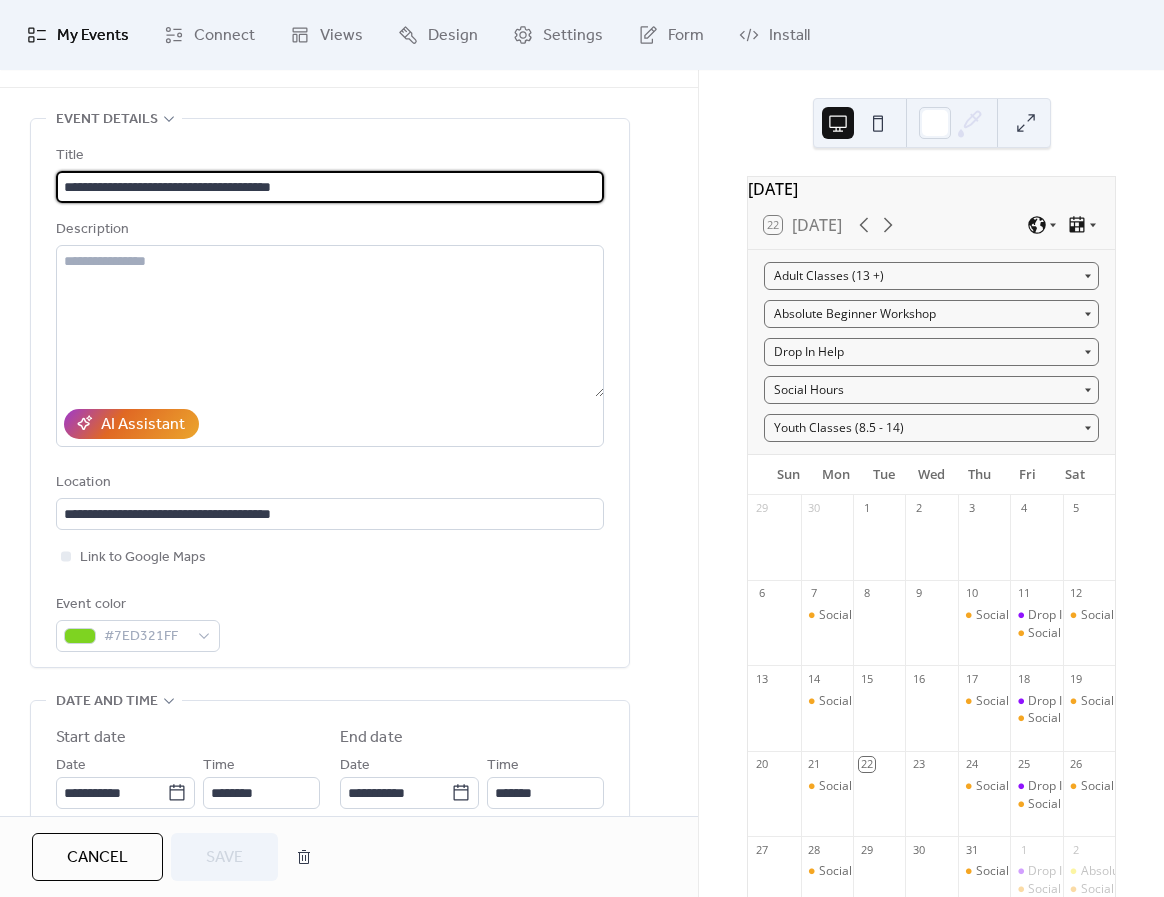 scroll, scrollTop: 0, scrollLeft: 0, axis: both 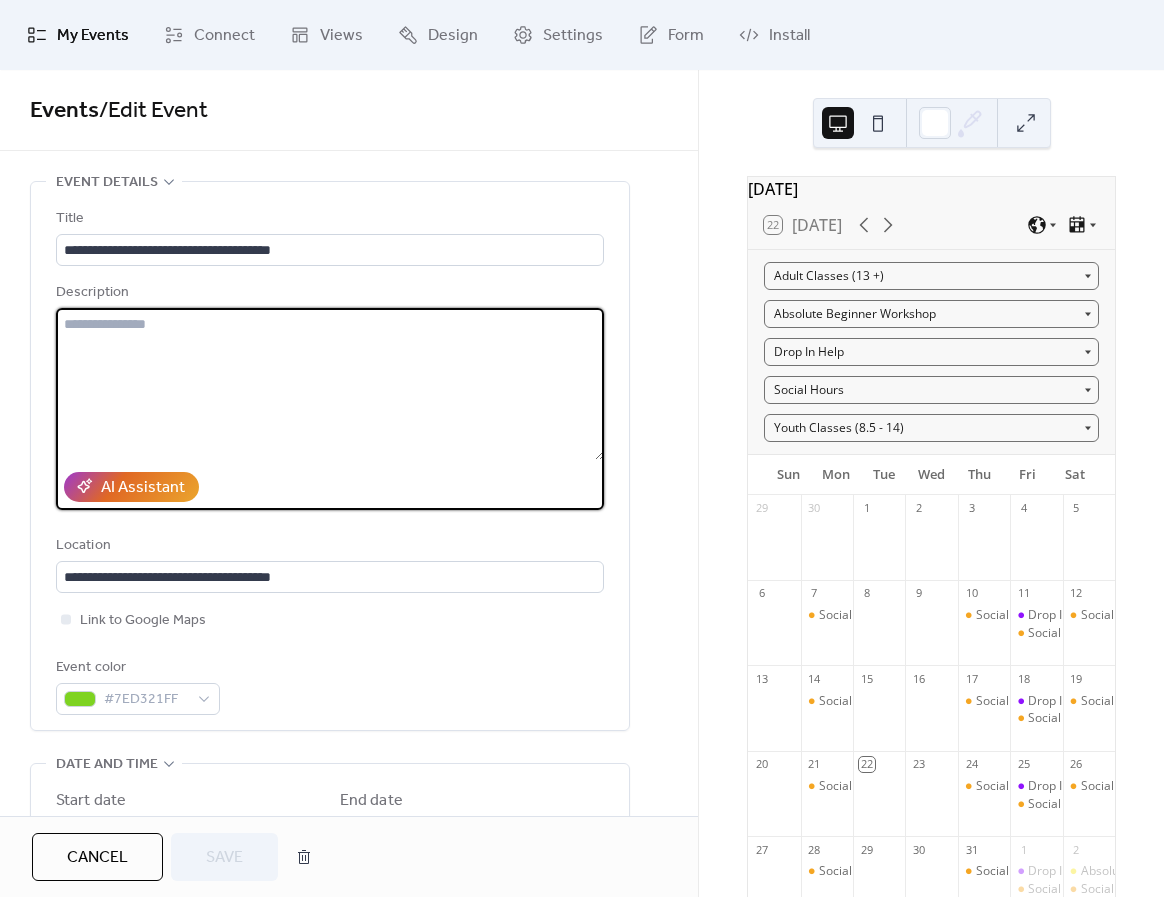 click at bounding box center (330, 384) 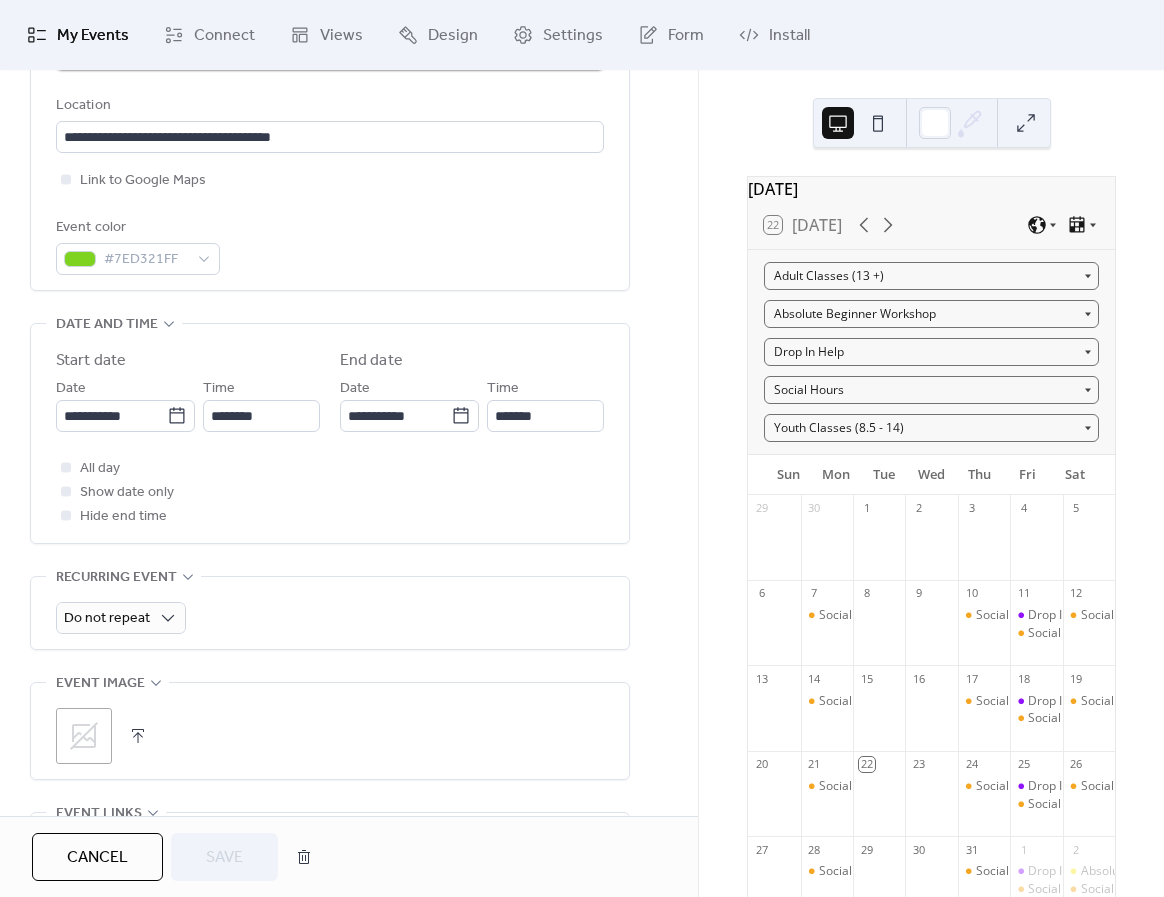 scroll, scrollTop: 444, scrollLeft: 0, axis: vertical 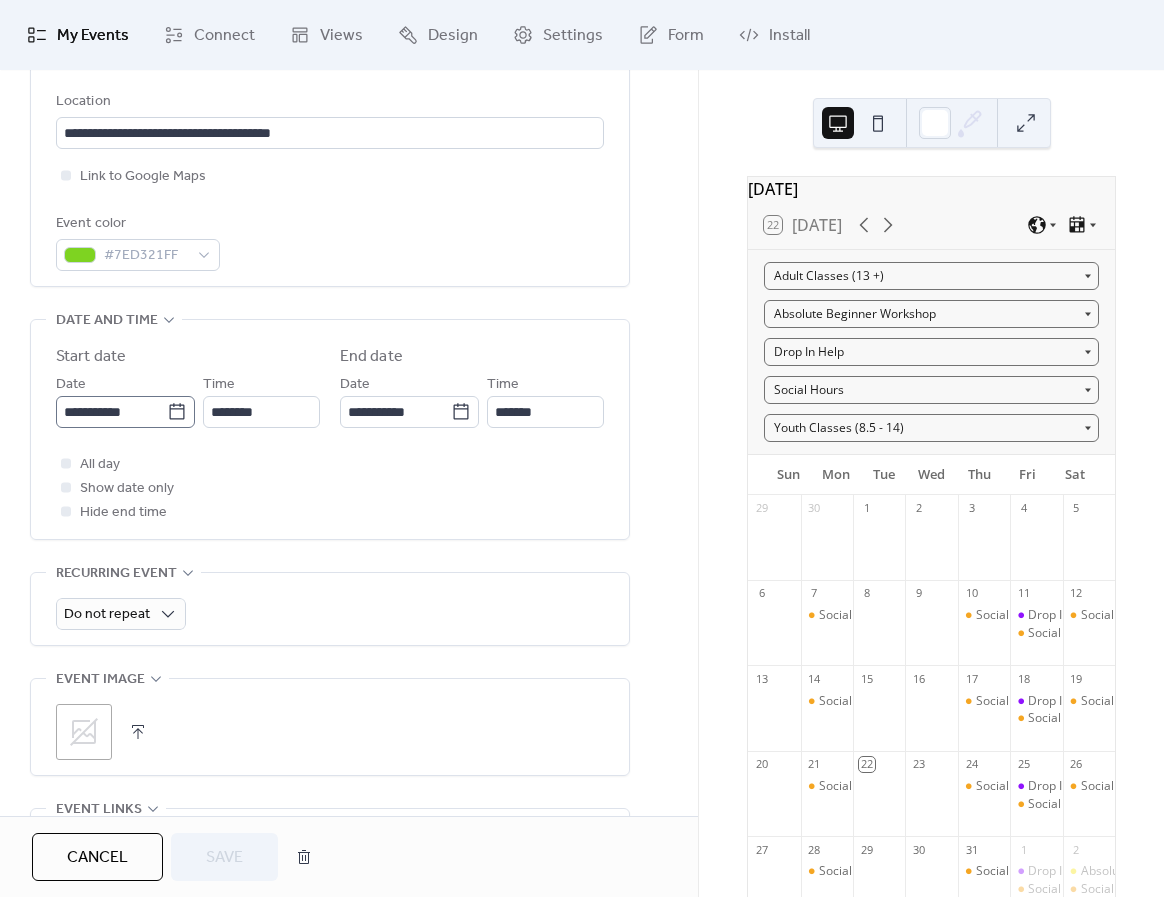 click 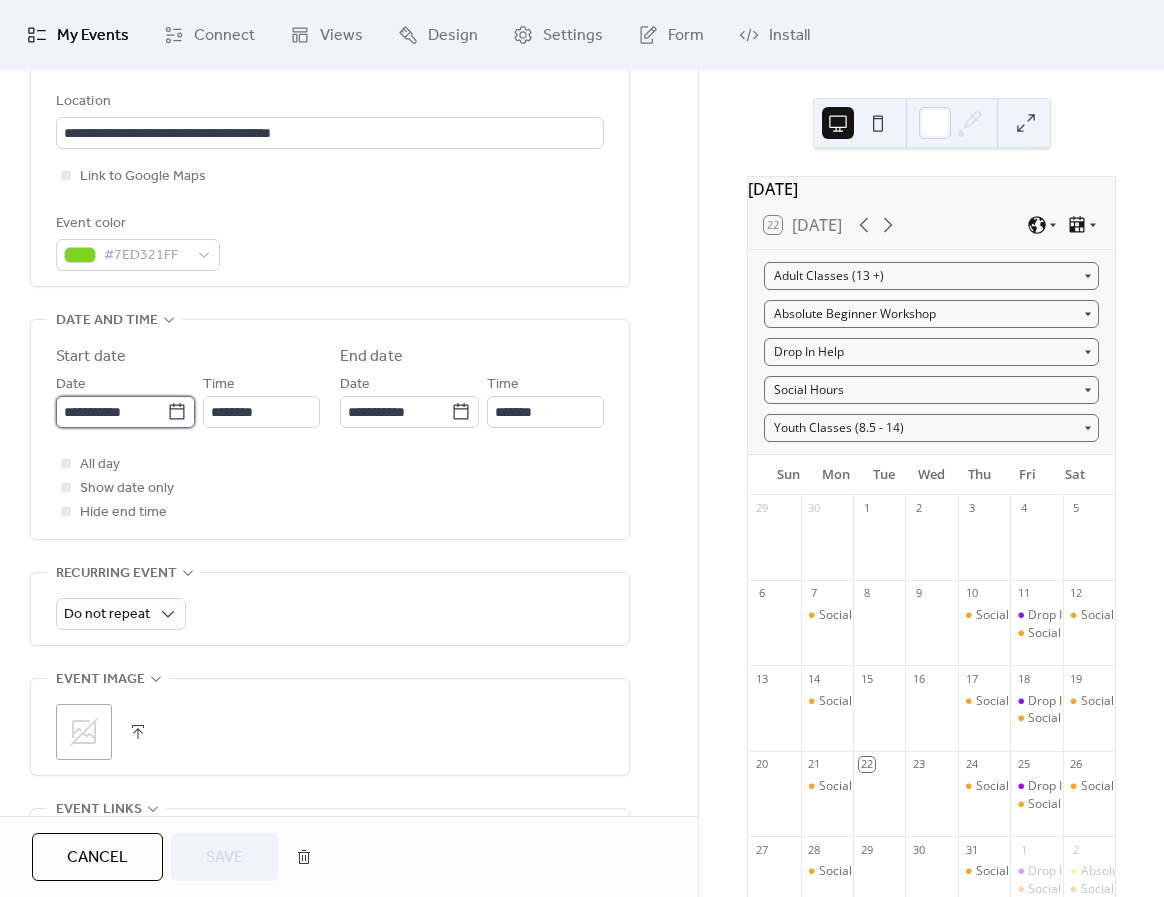 click on "**********" at bounding box center (111, 412) 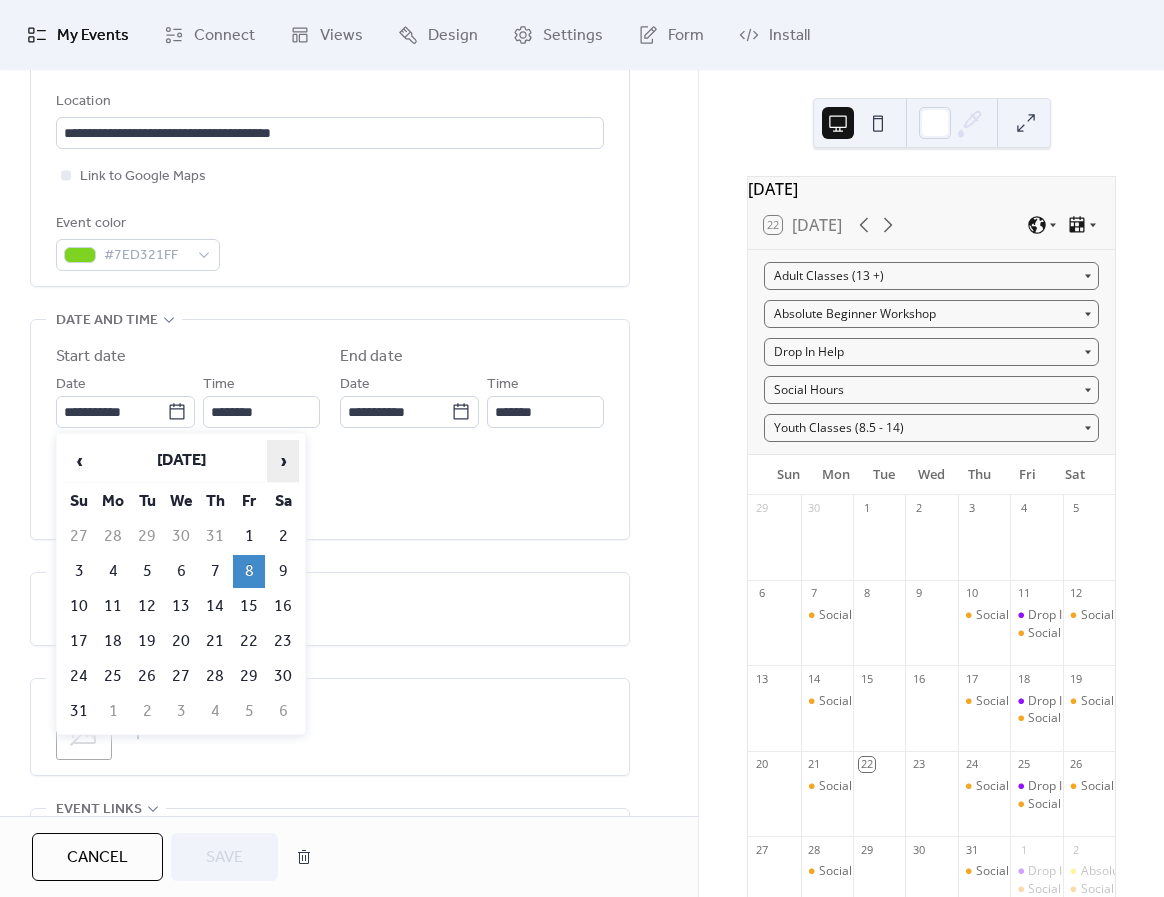click on "›" at bounding box center [283, 461] 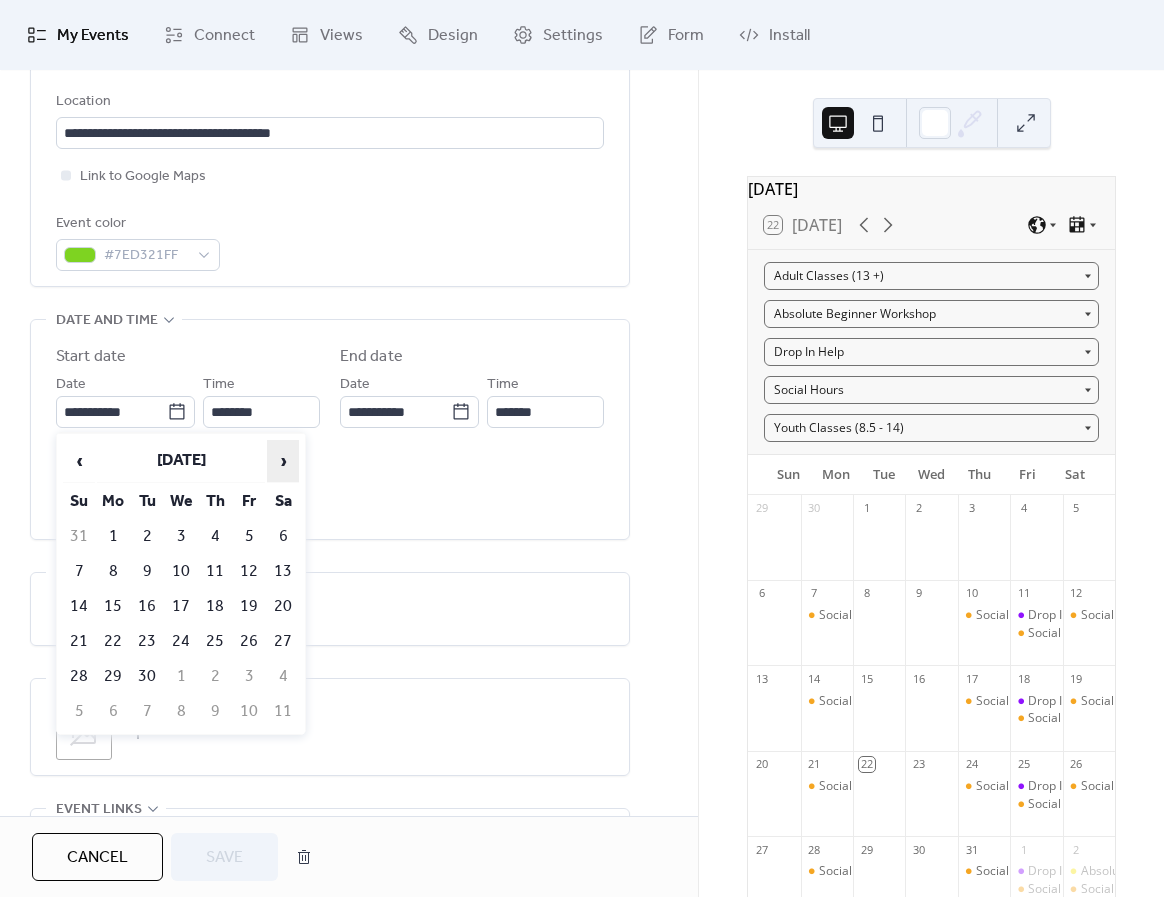 click on "›" at bounding box center (283, 461) 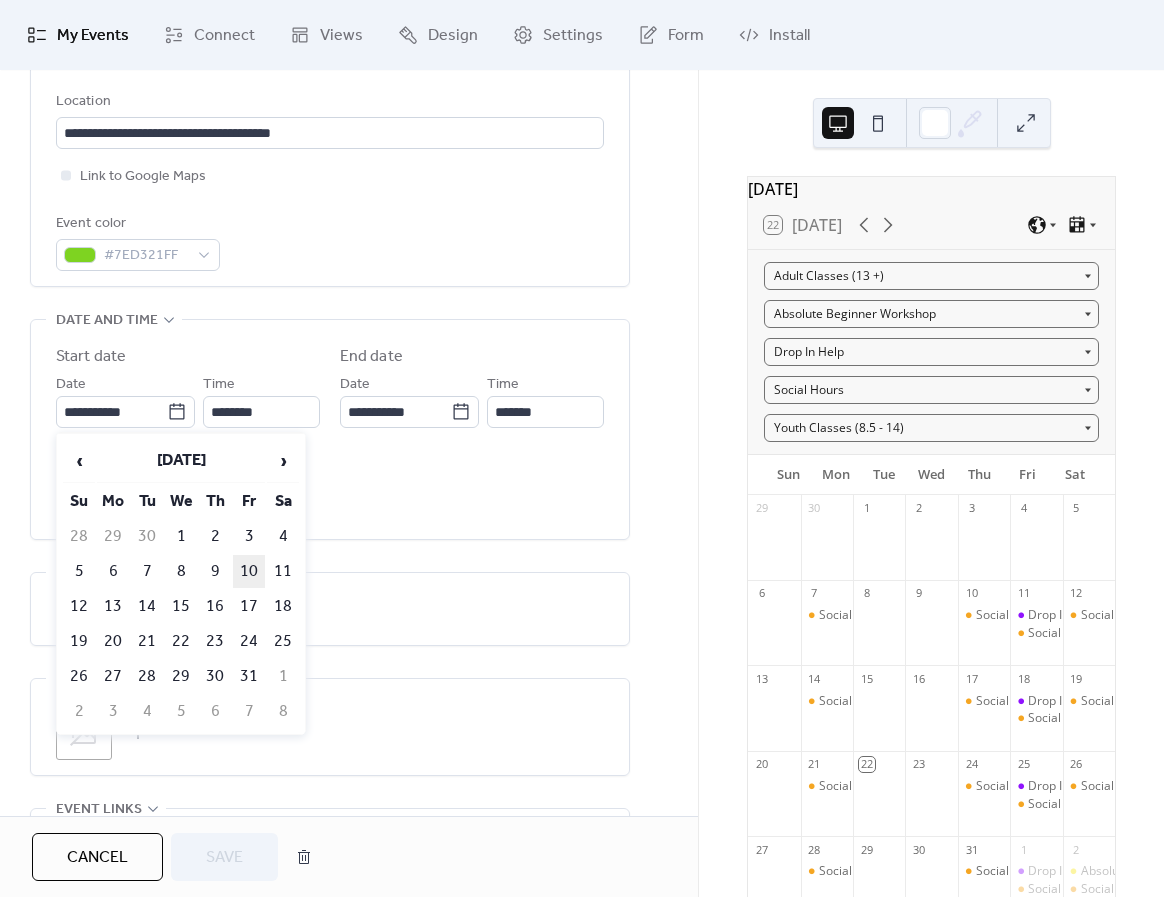 click on "10" at bounding box center (249, 571) 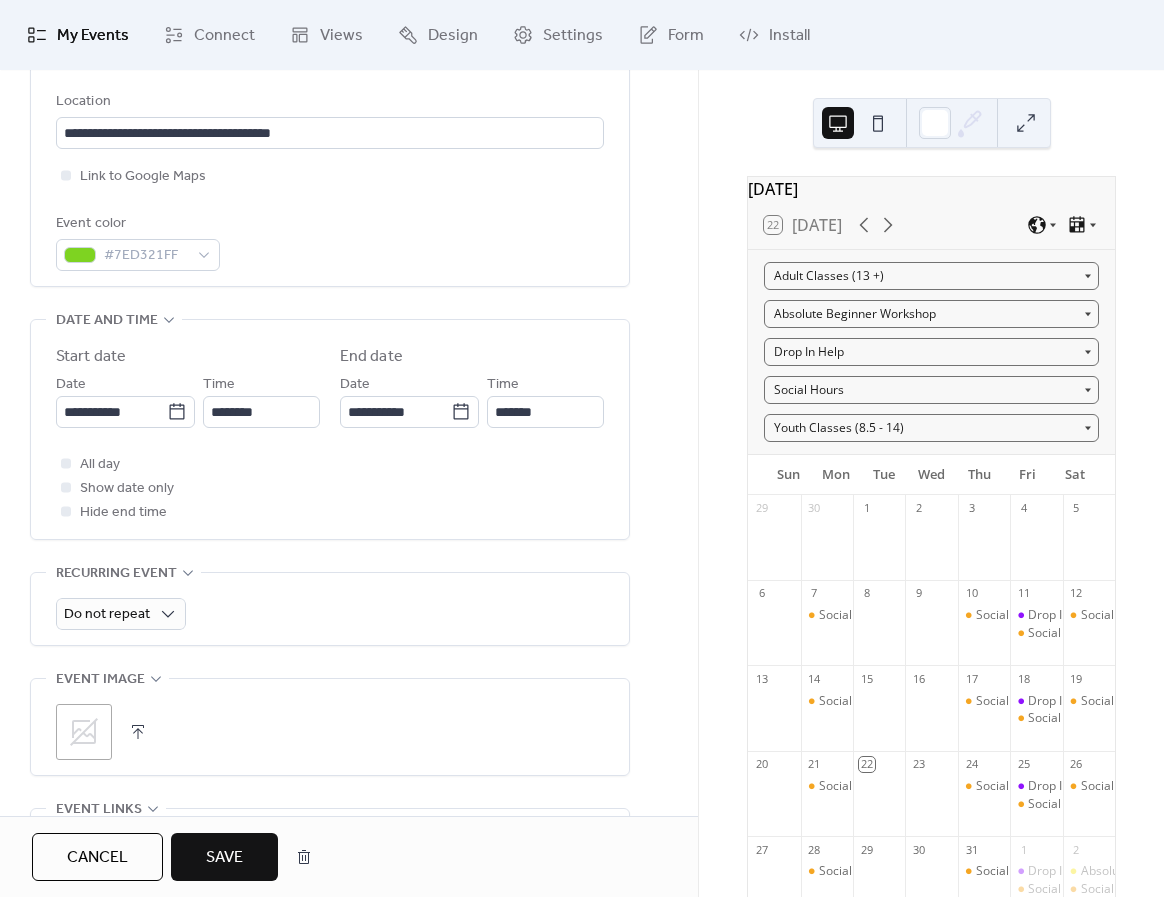 click on "All day Show date only Hide end time" at bounding box center [330, 488] 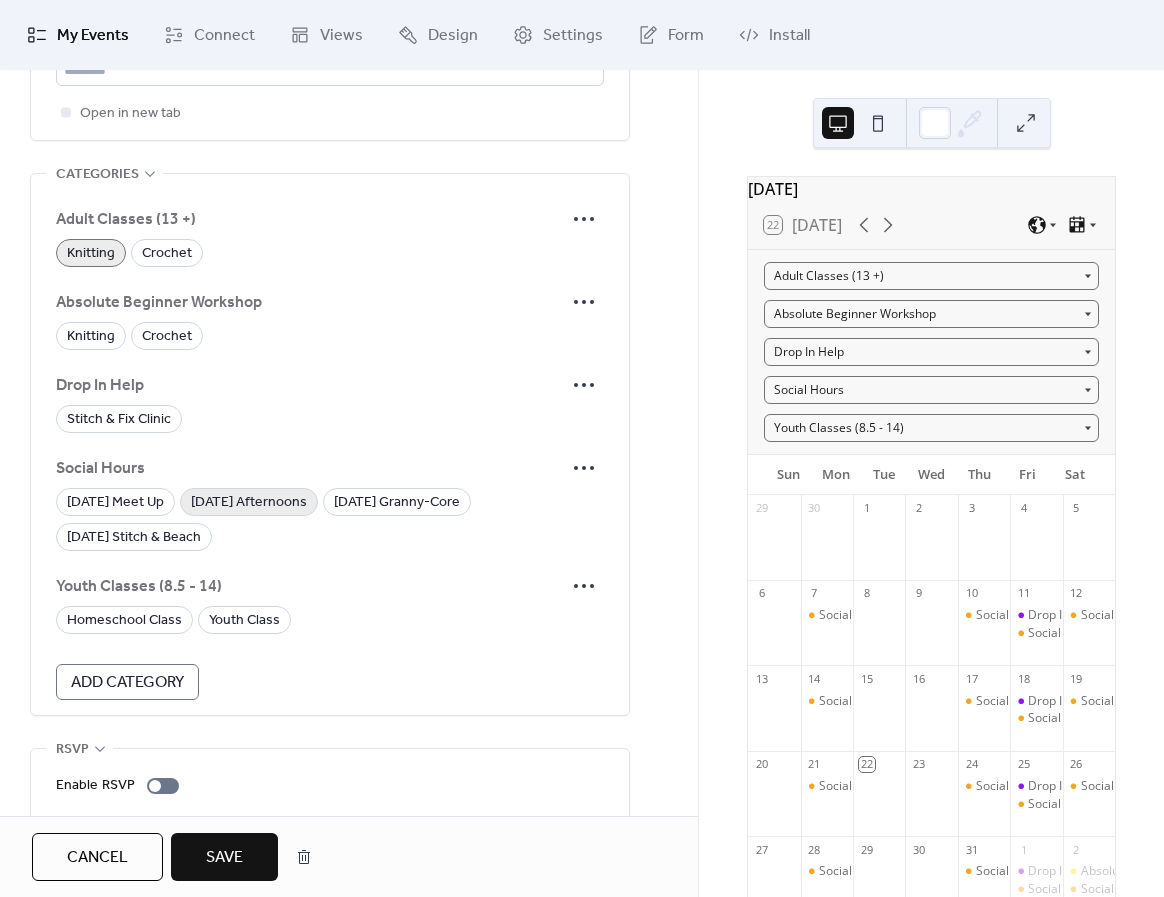 scroll, scrollTop: 1333, scrollLeft: 0, axis: vertical 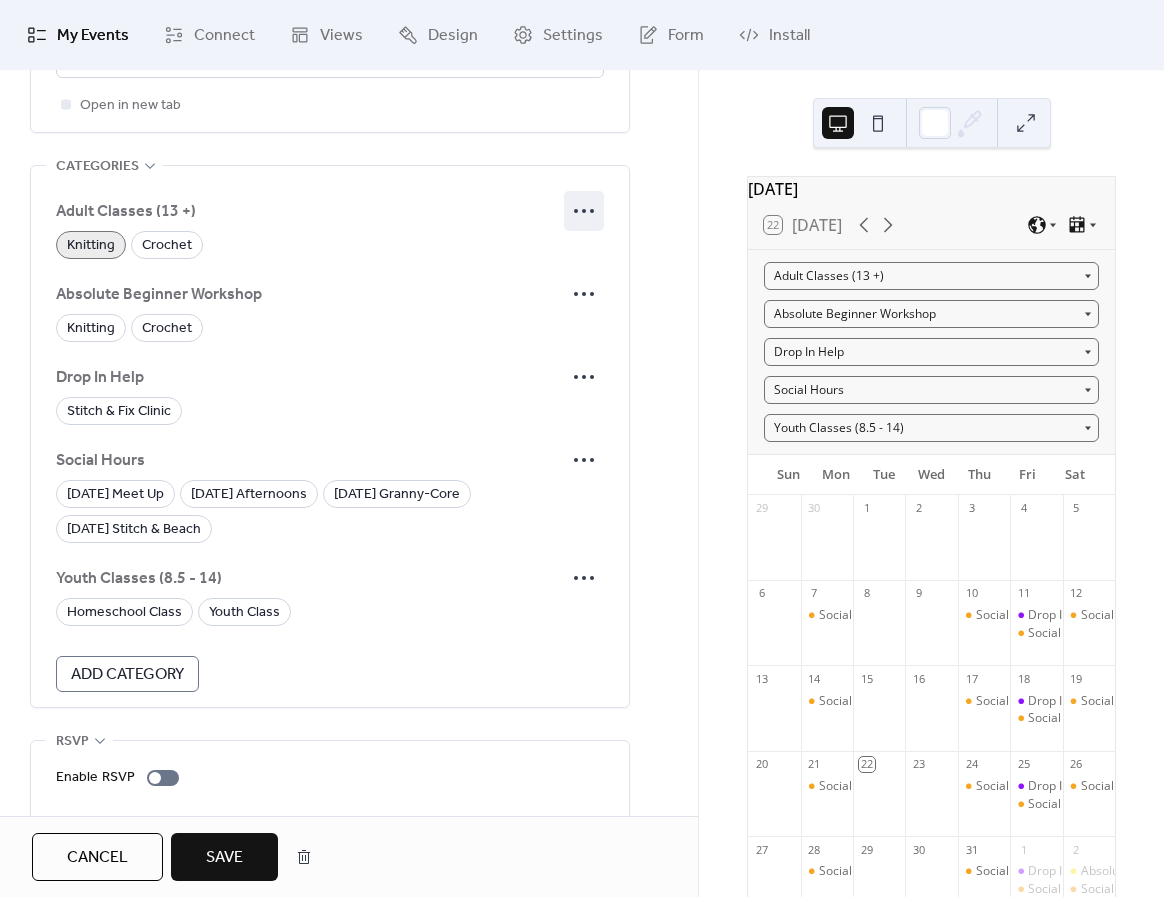 click 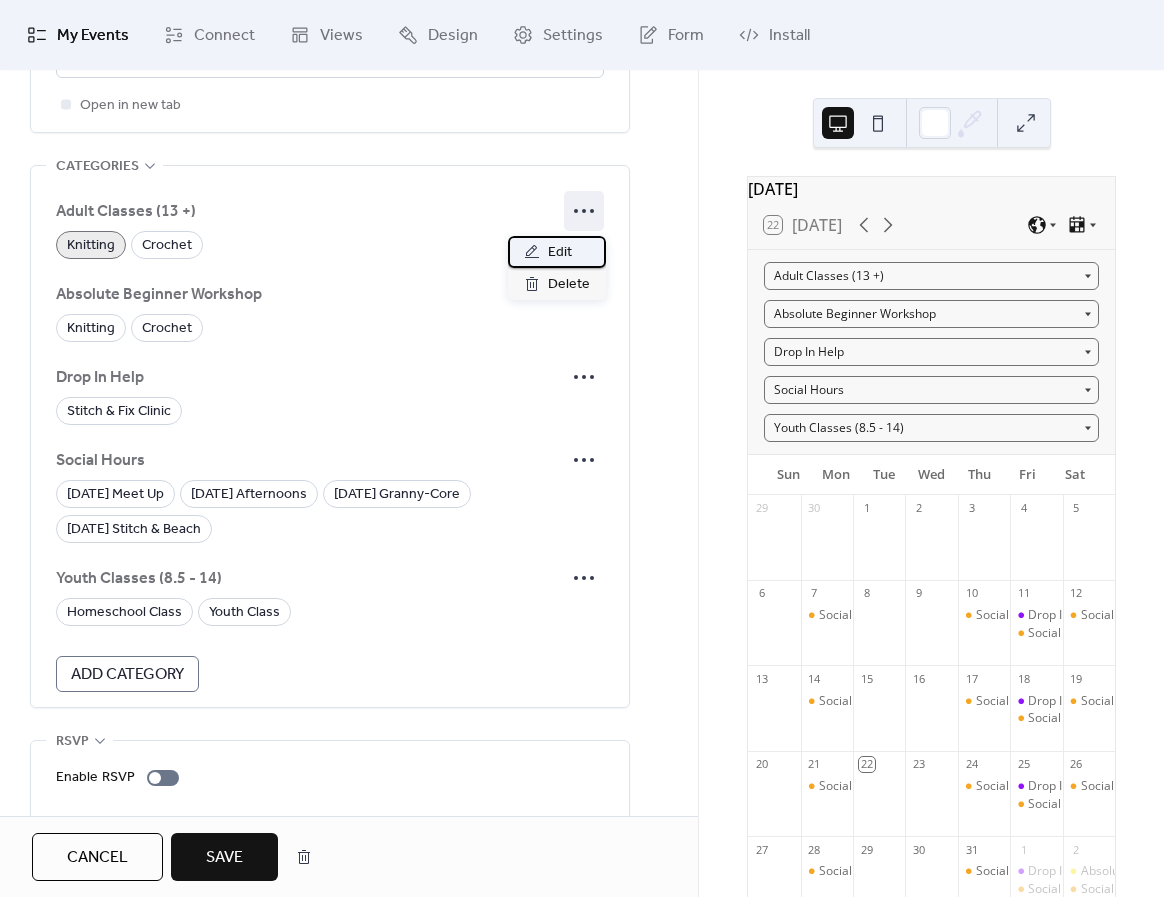 click on "Edit" at bounding box center [560, 253] 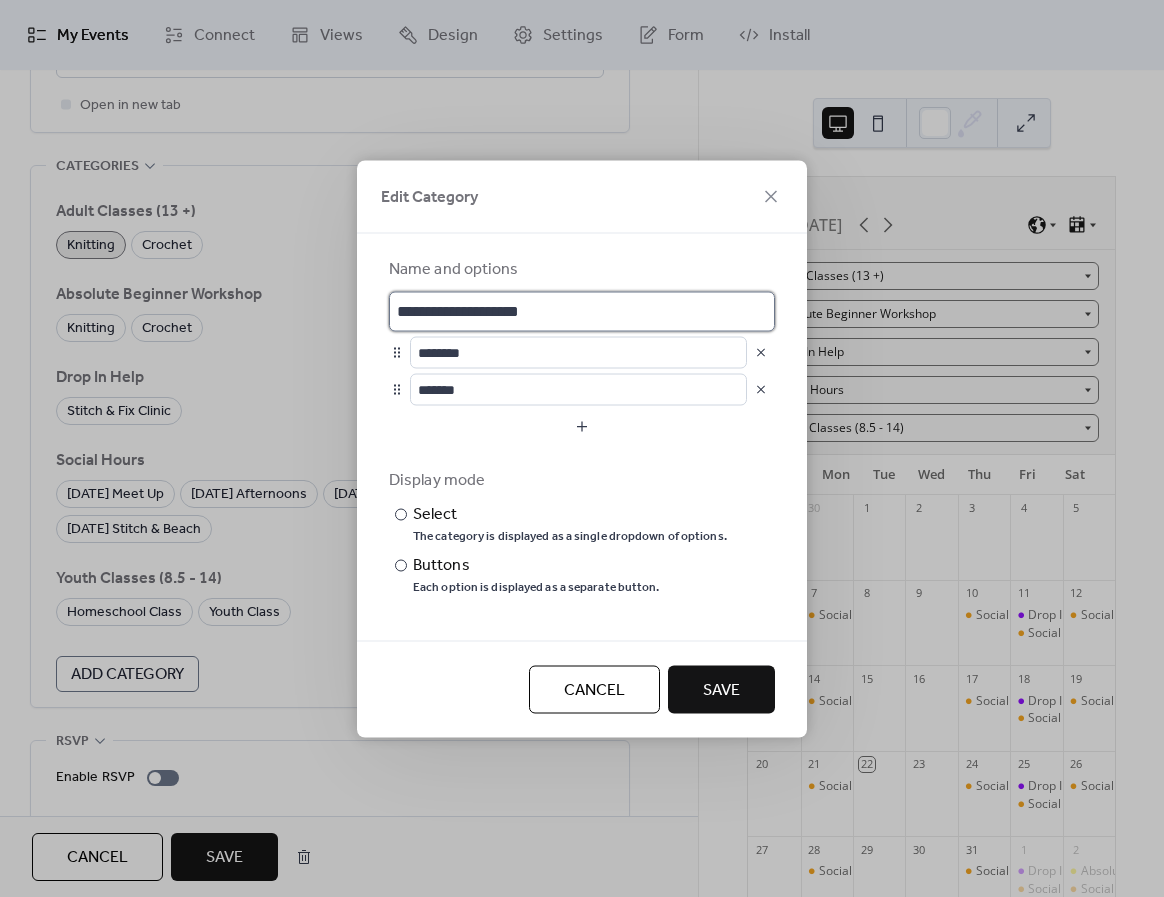 click on "**********" at bounding box center (582, 311) 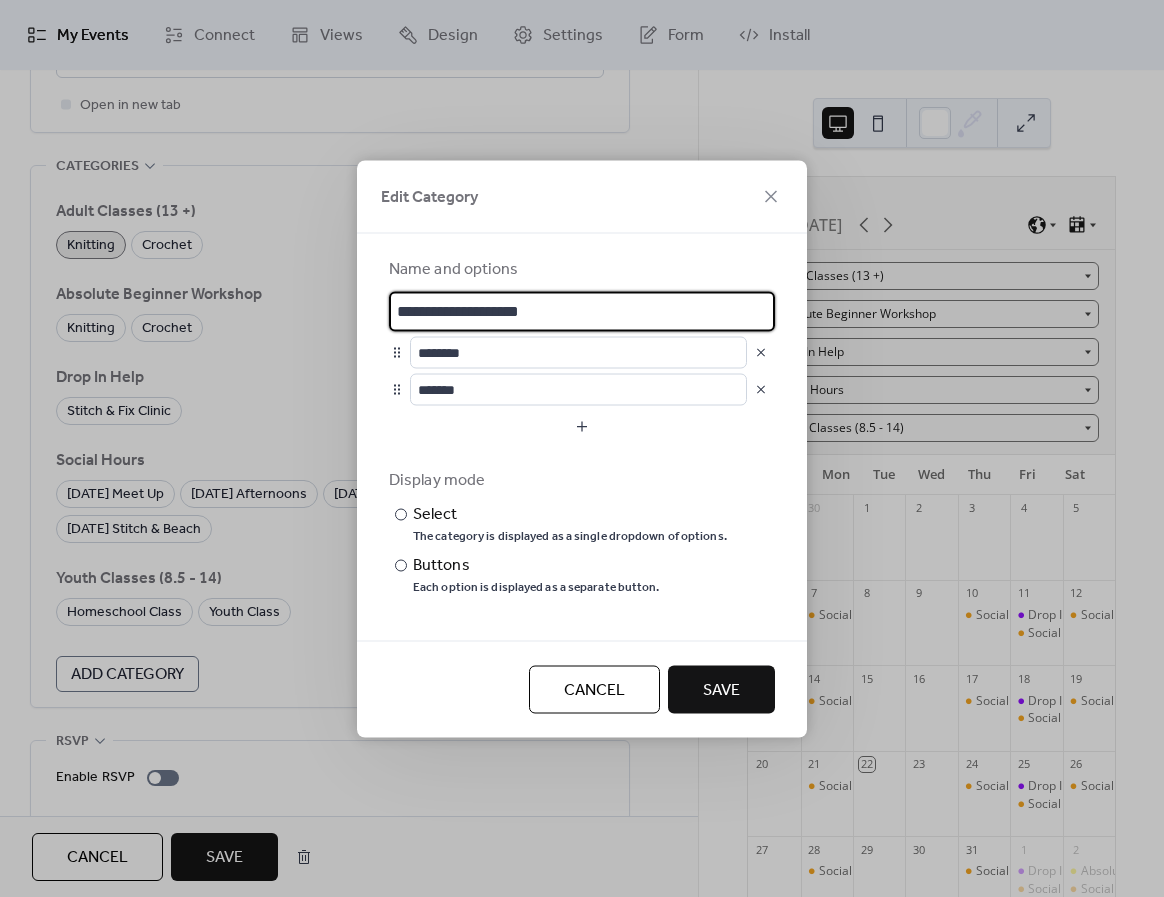 type on "**********" 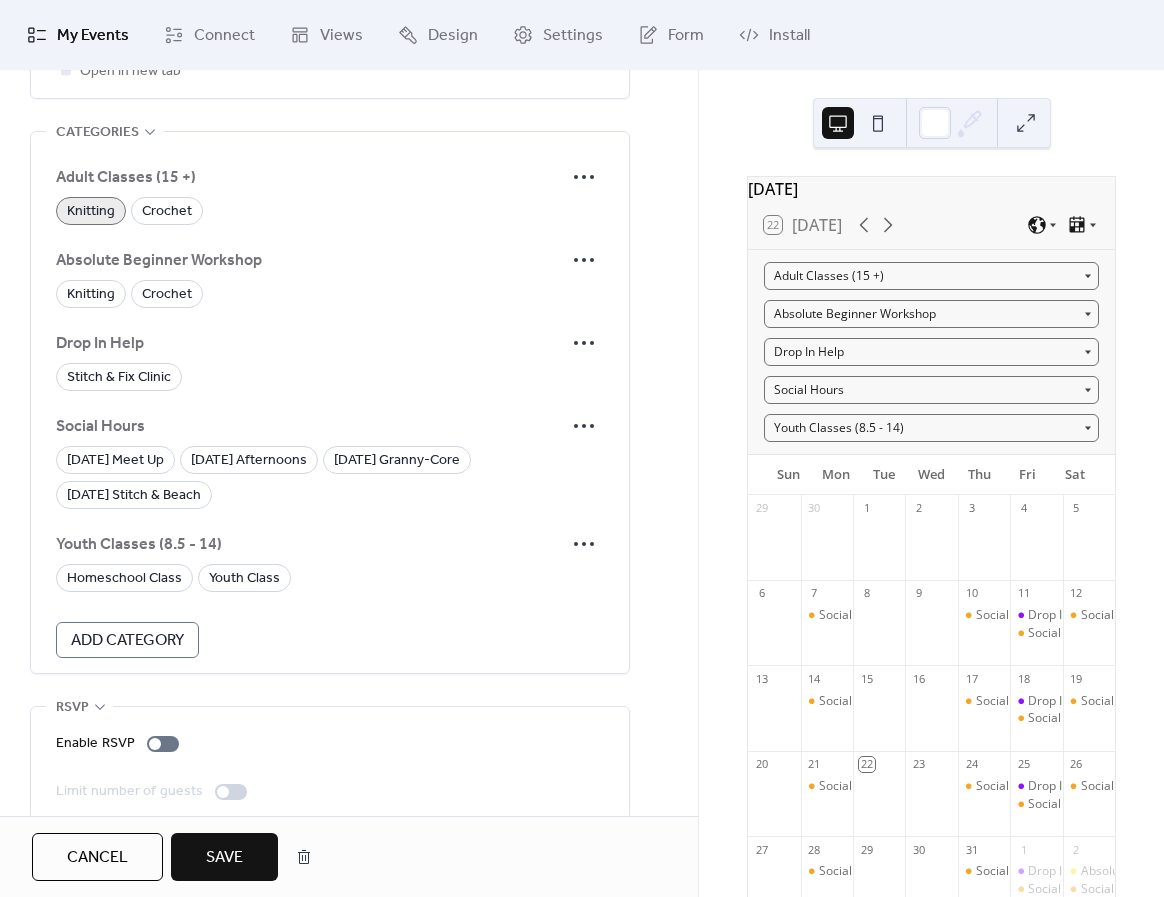 scroll, scrollTop: 1396, scrollLeft: 0, axis: vertical 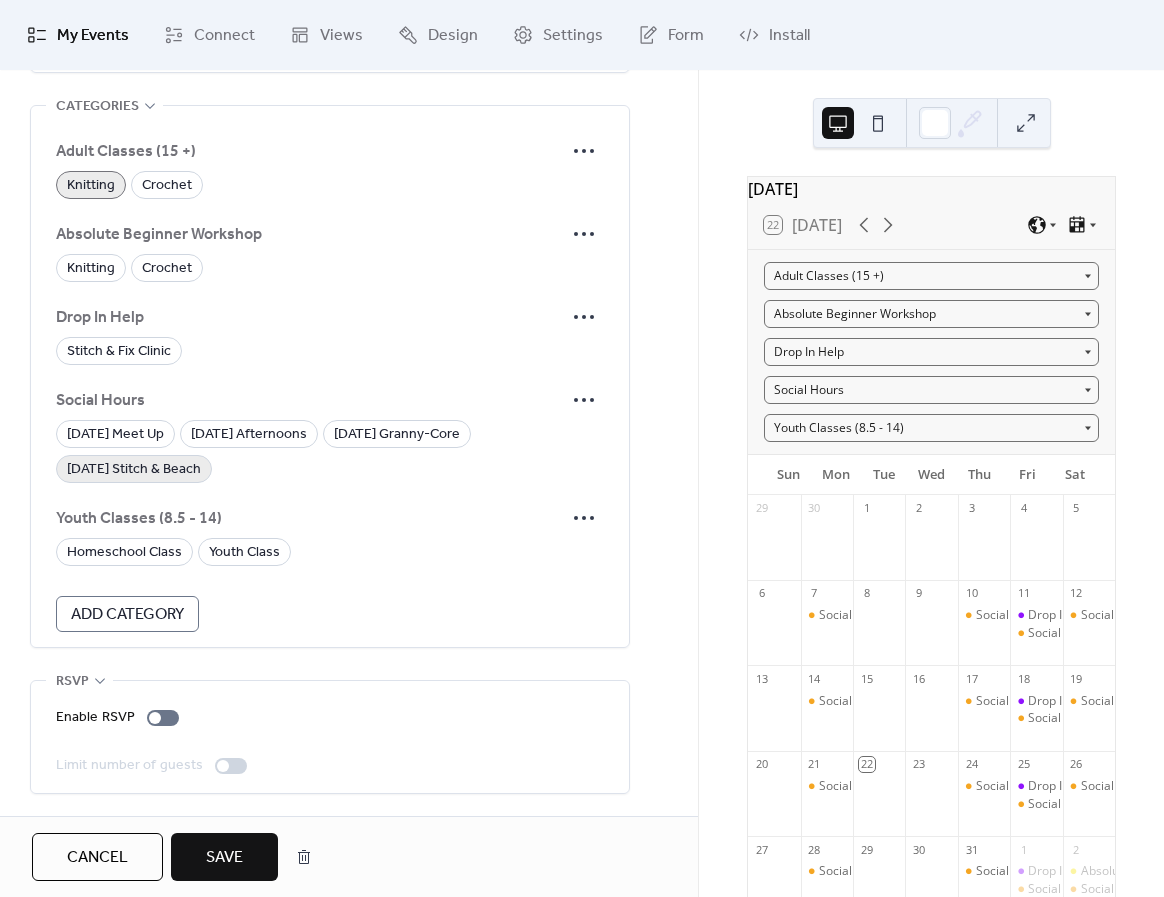 click on "[DATE] Stitch & Beach" at bounding box center (134, 470) 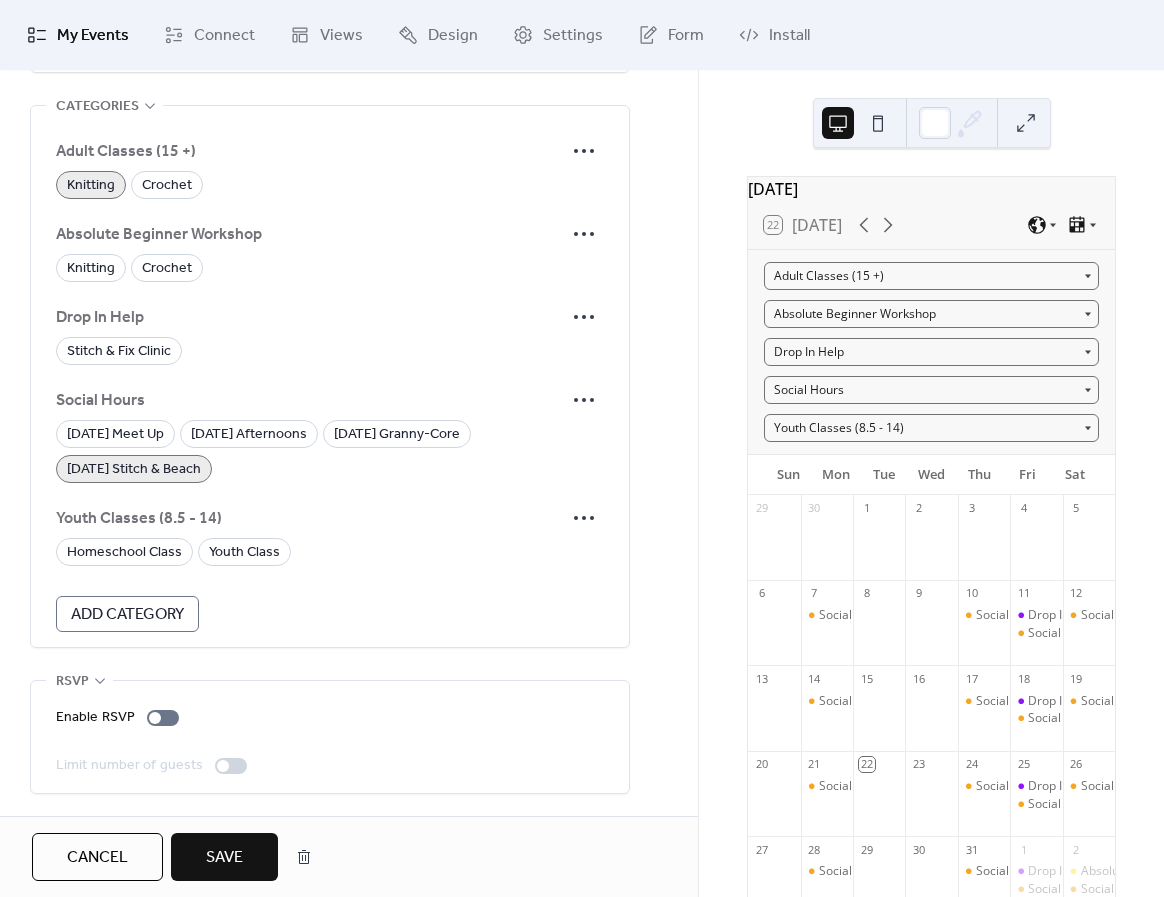 click on "**********" at bounding box center [330, -209] 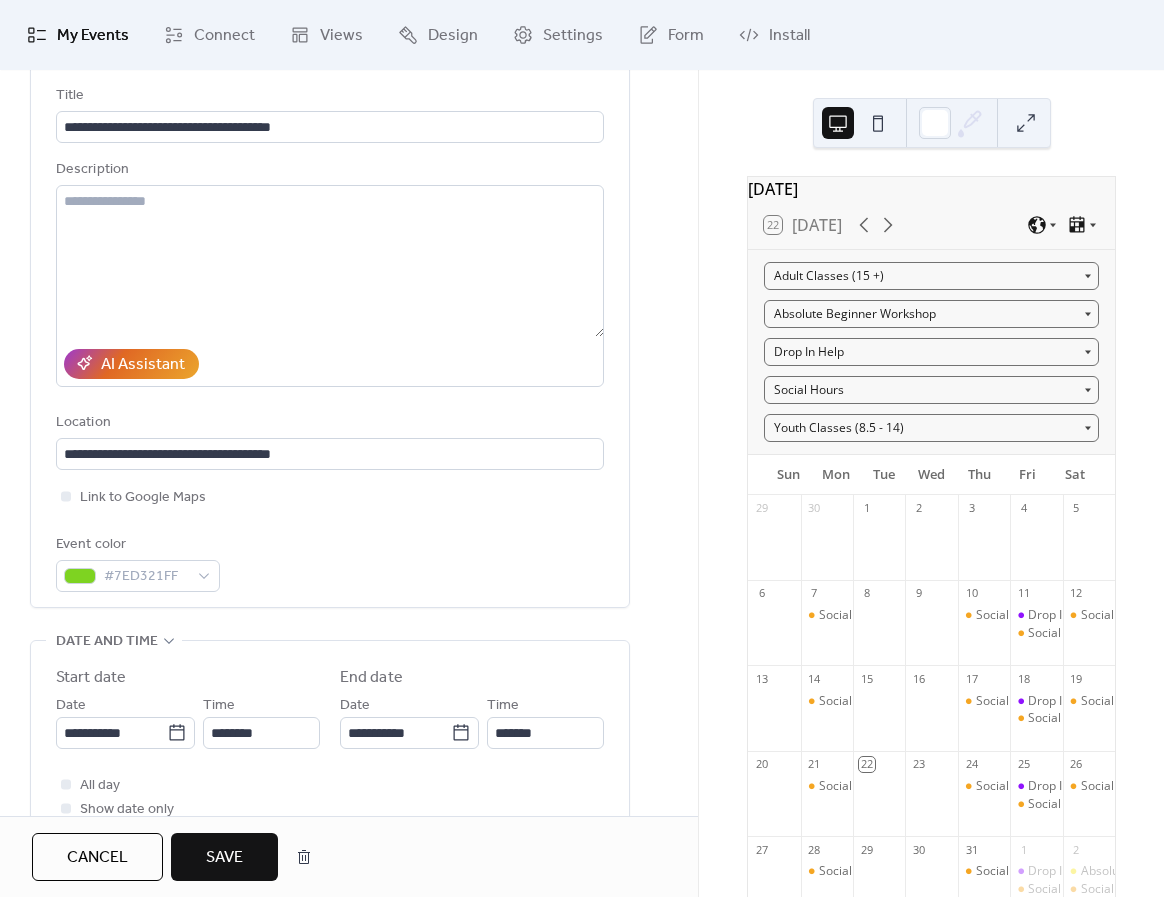 scroll, scrollTop: 333, scrollLeft: 0, axis: vertical 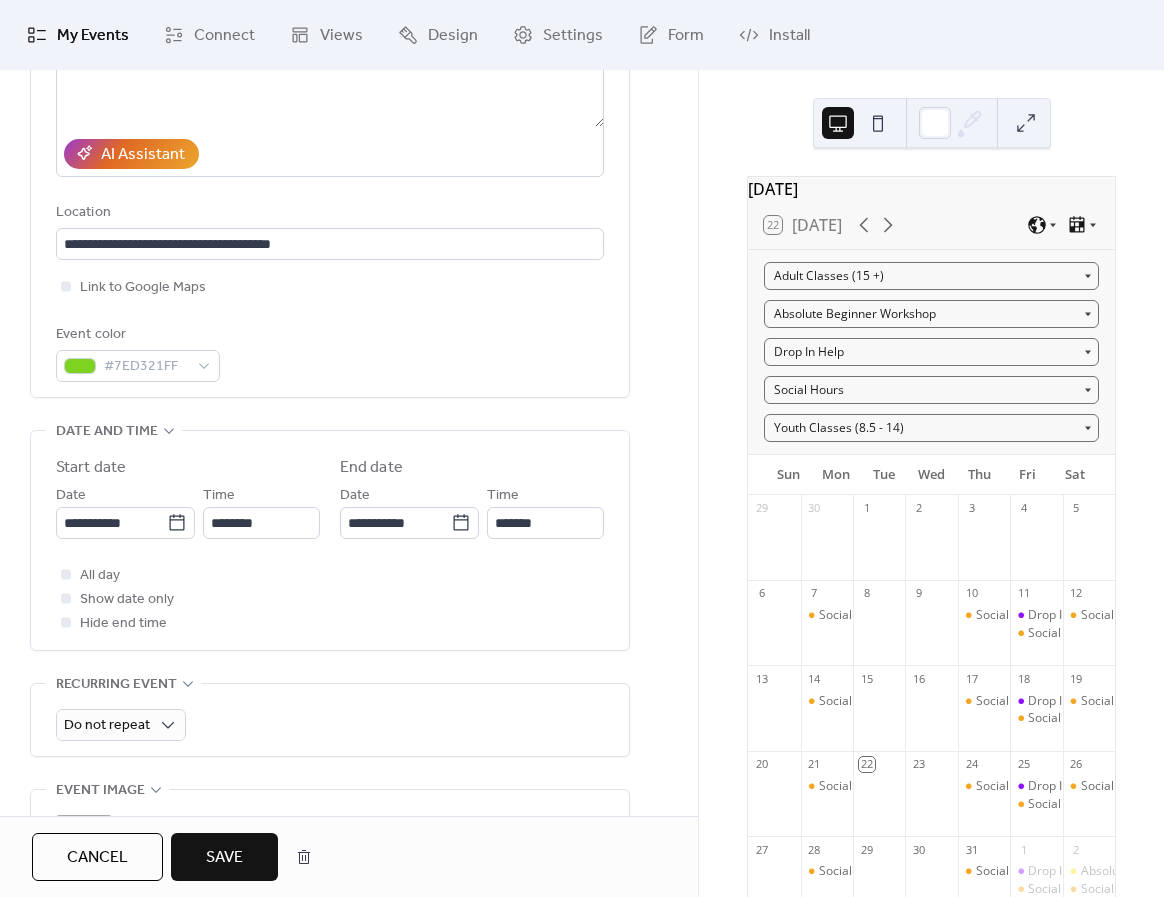 click on "Save" at bounding box center [224, 858] 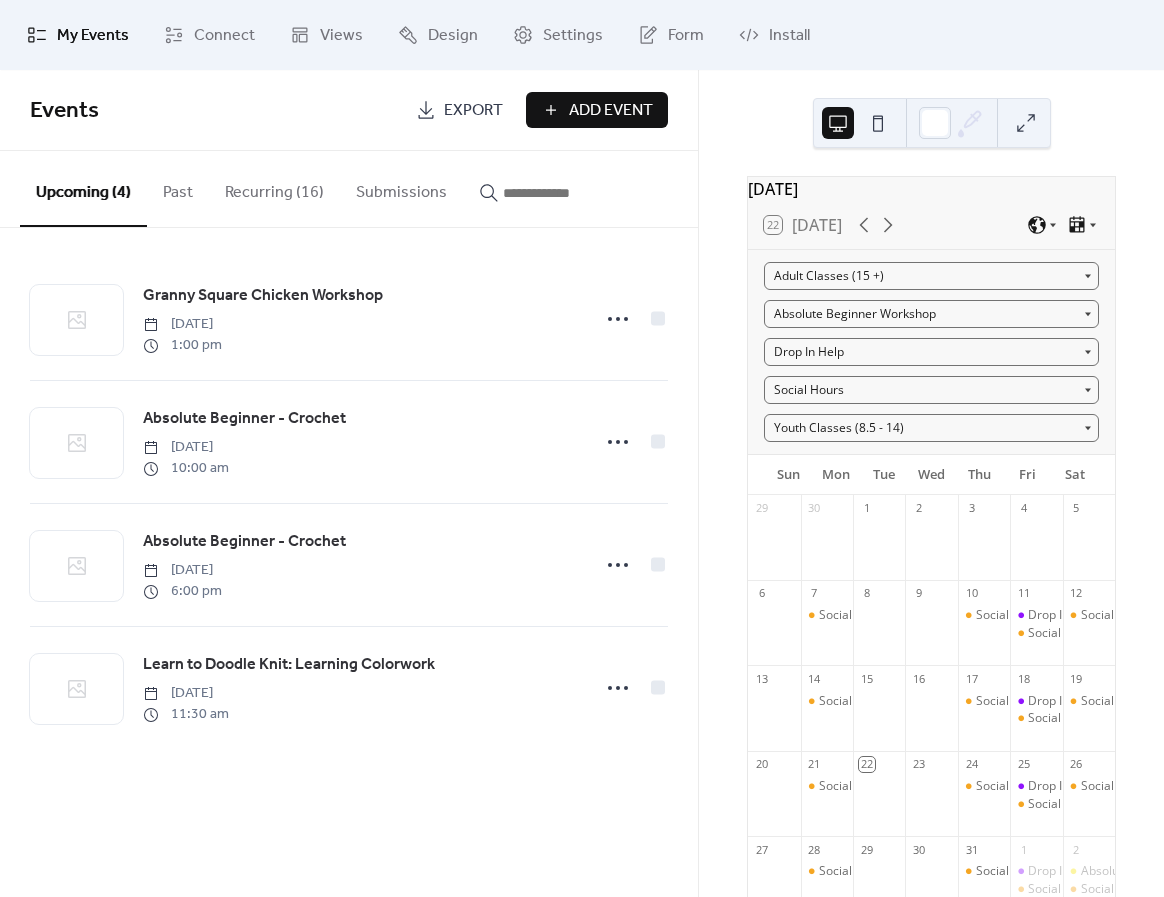 click on "Add Event" at bounding box center (611, 111) 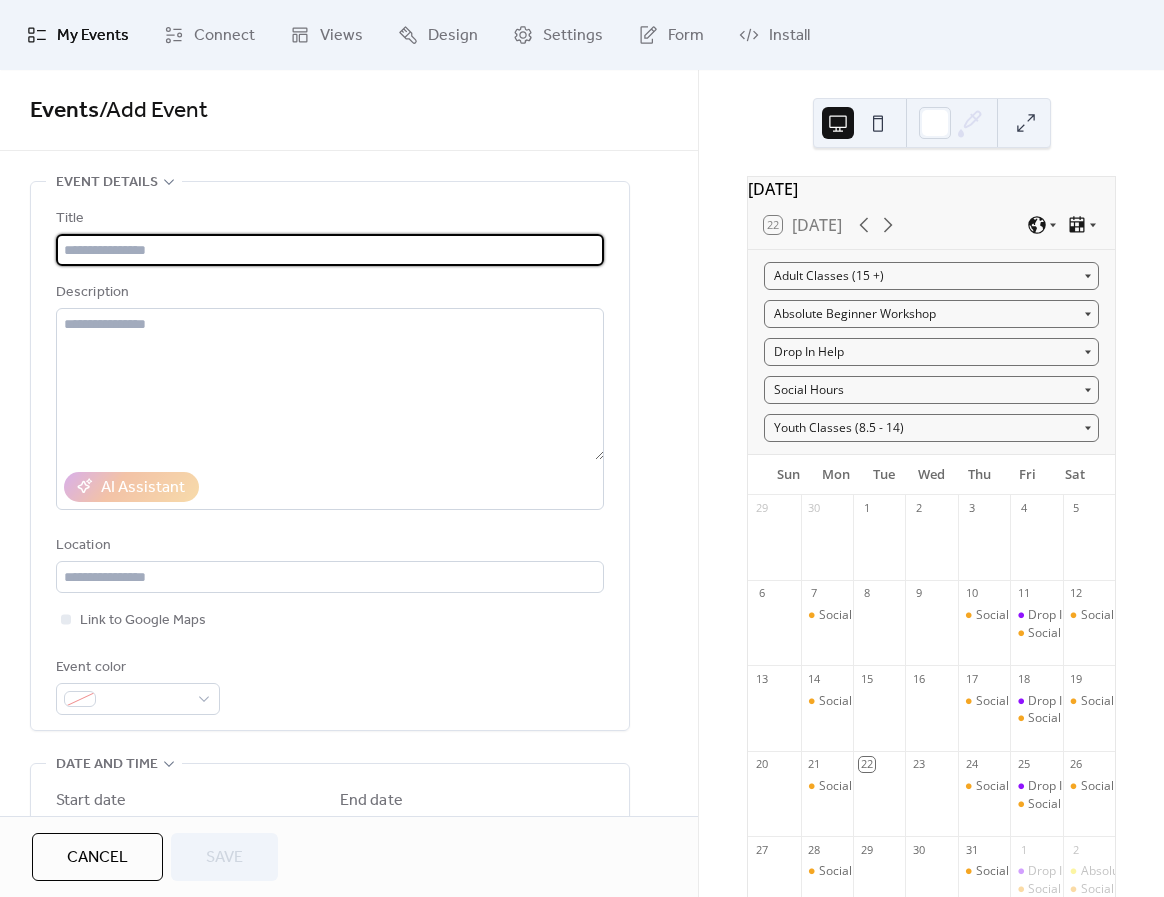 click at bounding box center (330, 250) 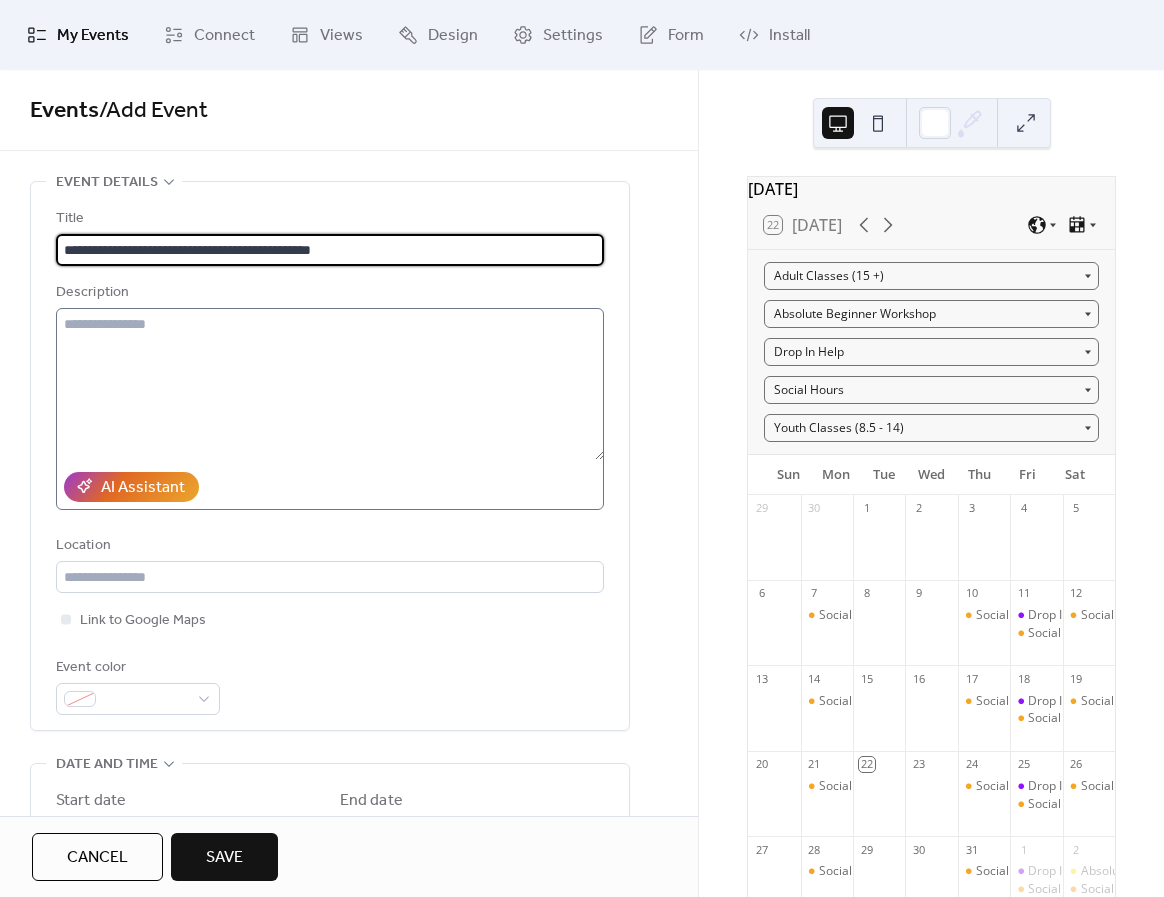 type on "**********" 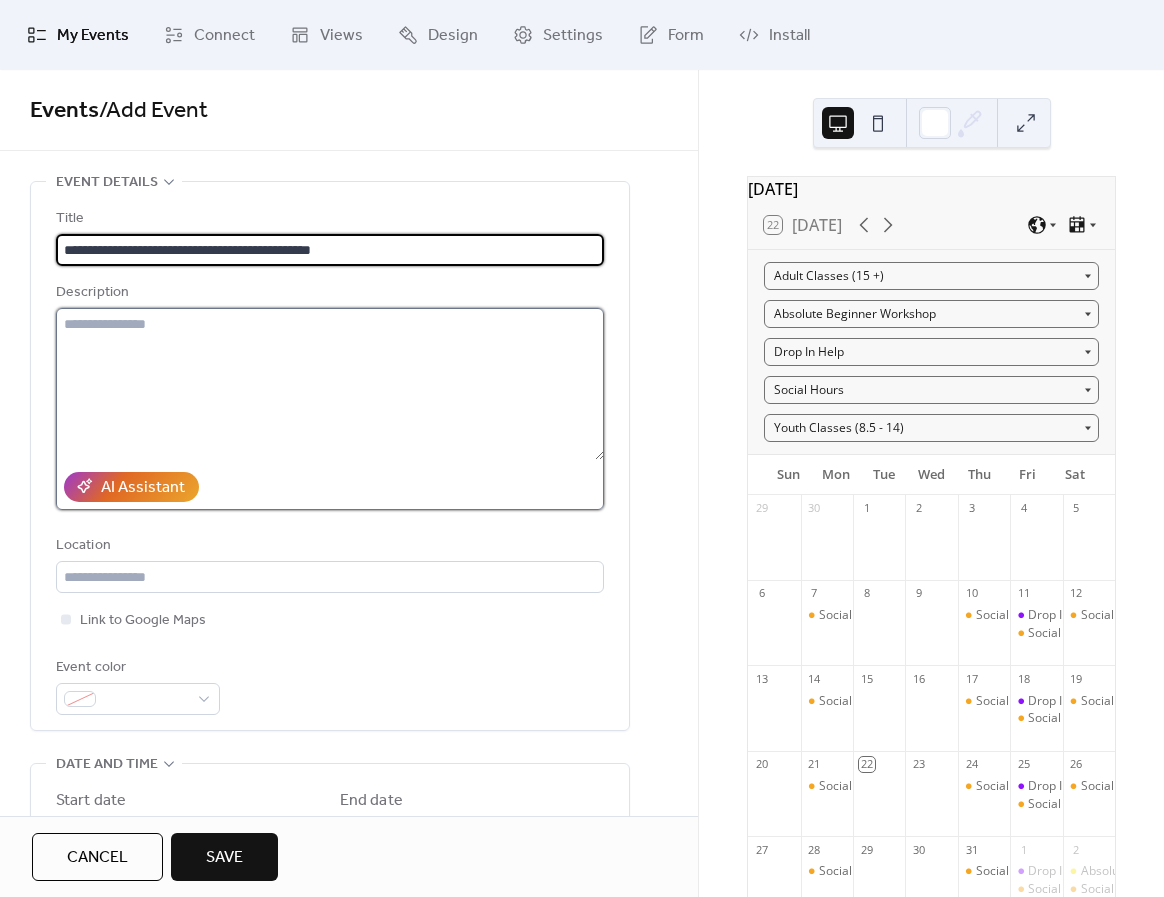 click at bounding box center (330, 384) 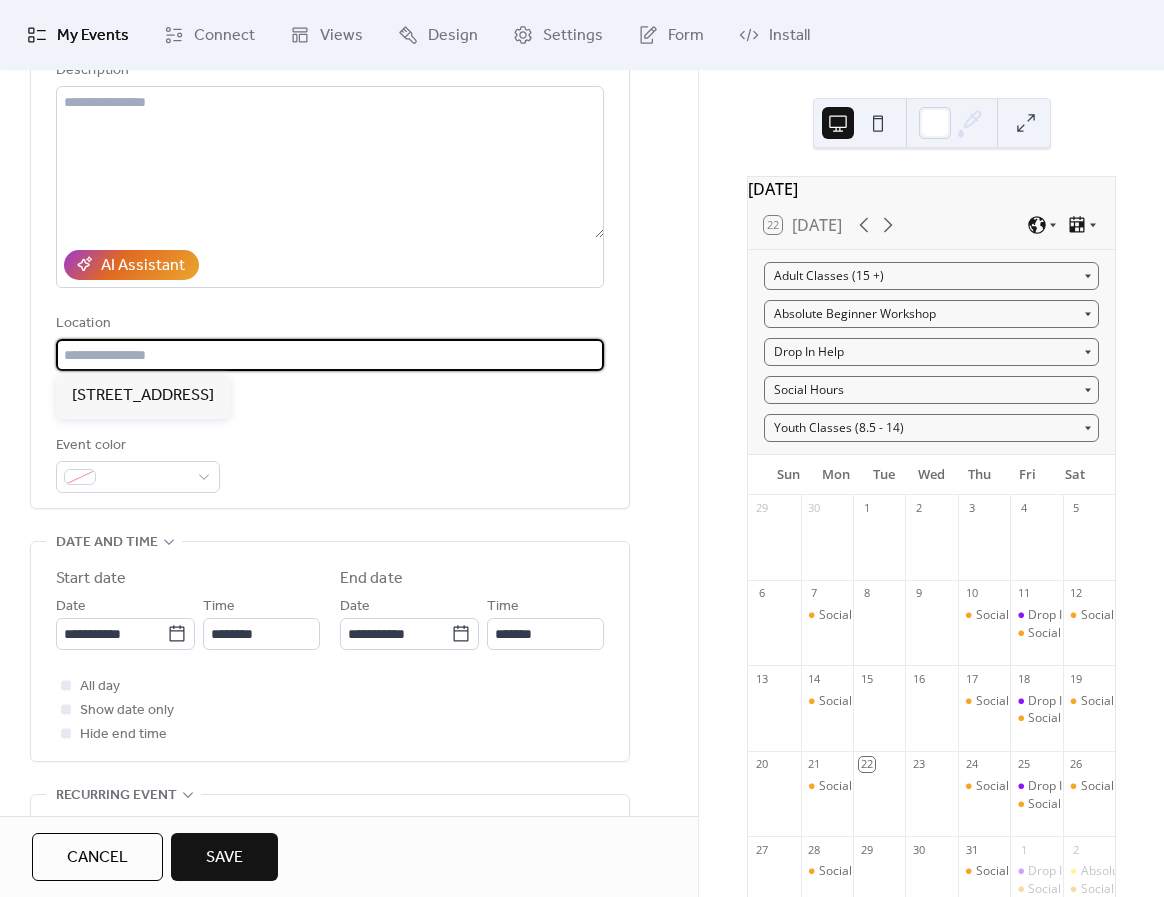 click at bounding box center [330, 355] 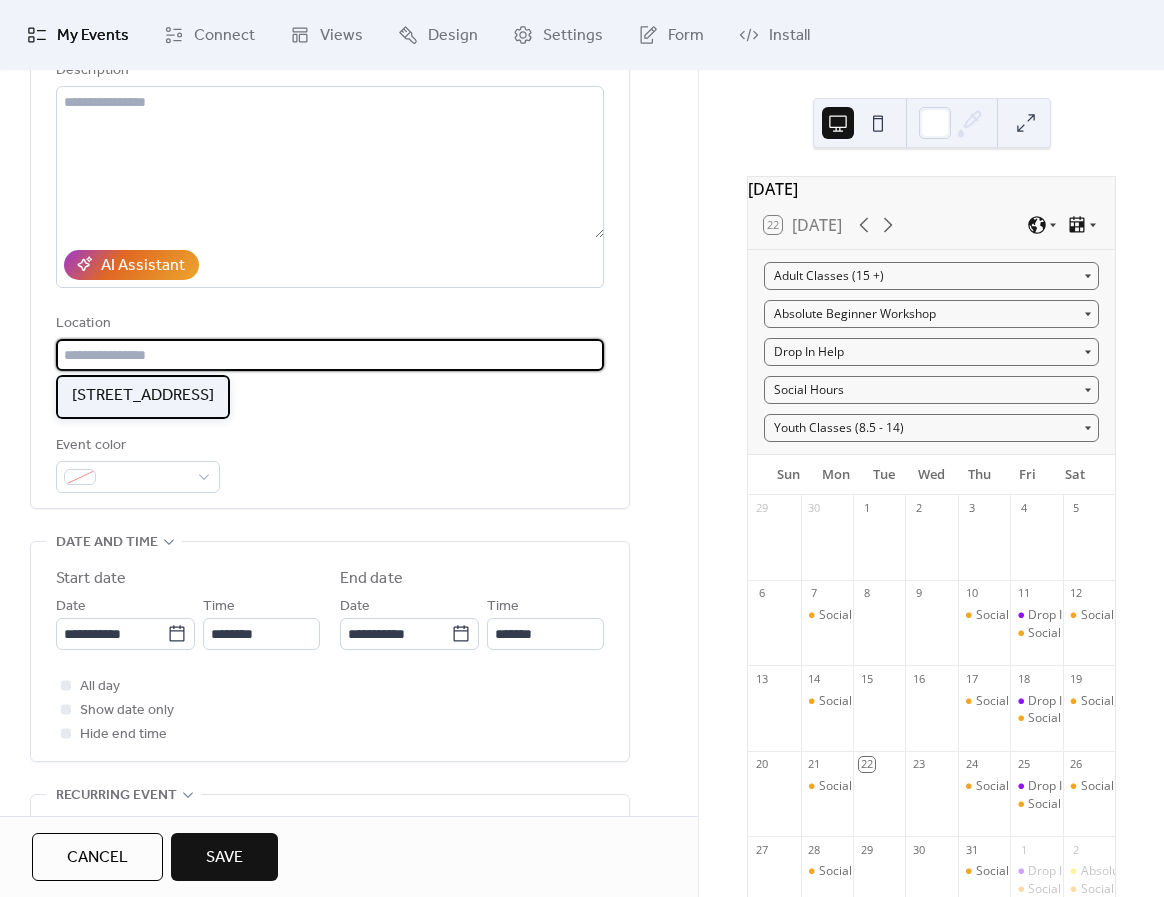 click on "129 1/2 Main Street, Seal Beach, CA 90740" at bounding box center [143, 396] 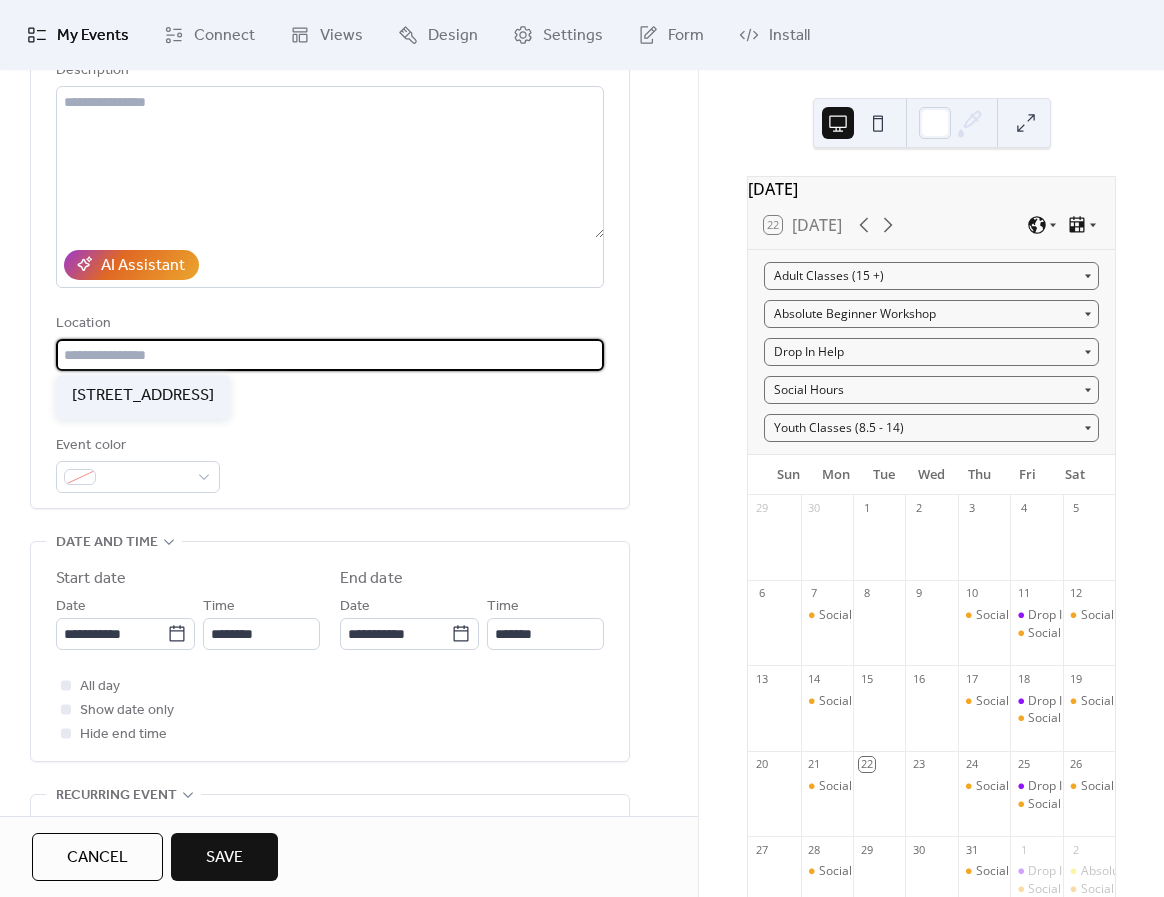 type on "**********" 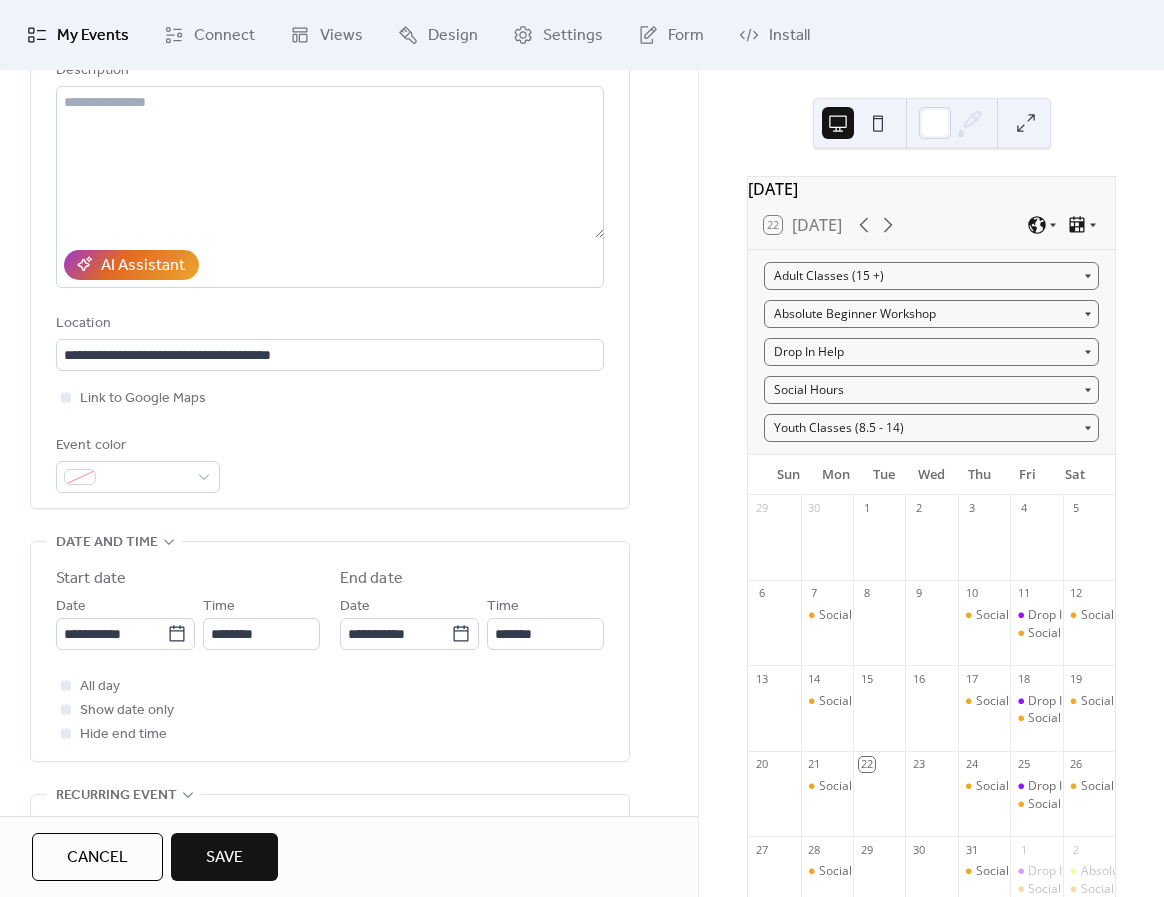 click on "Event color" at bounding box center (330, 463) 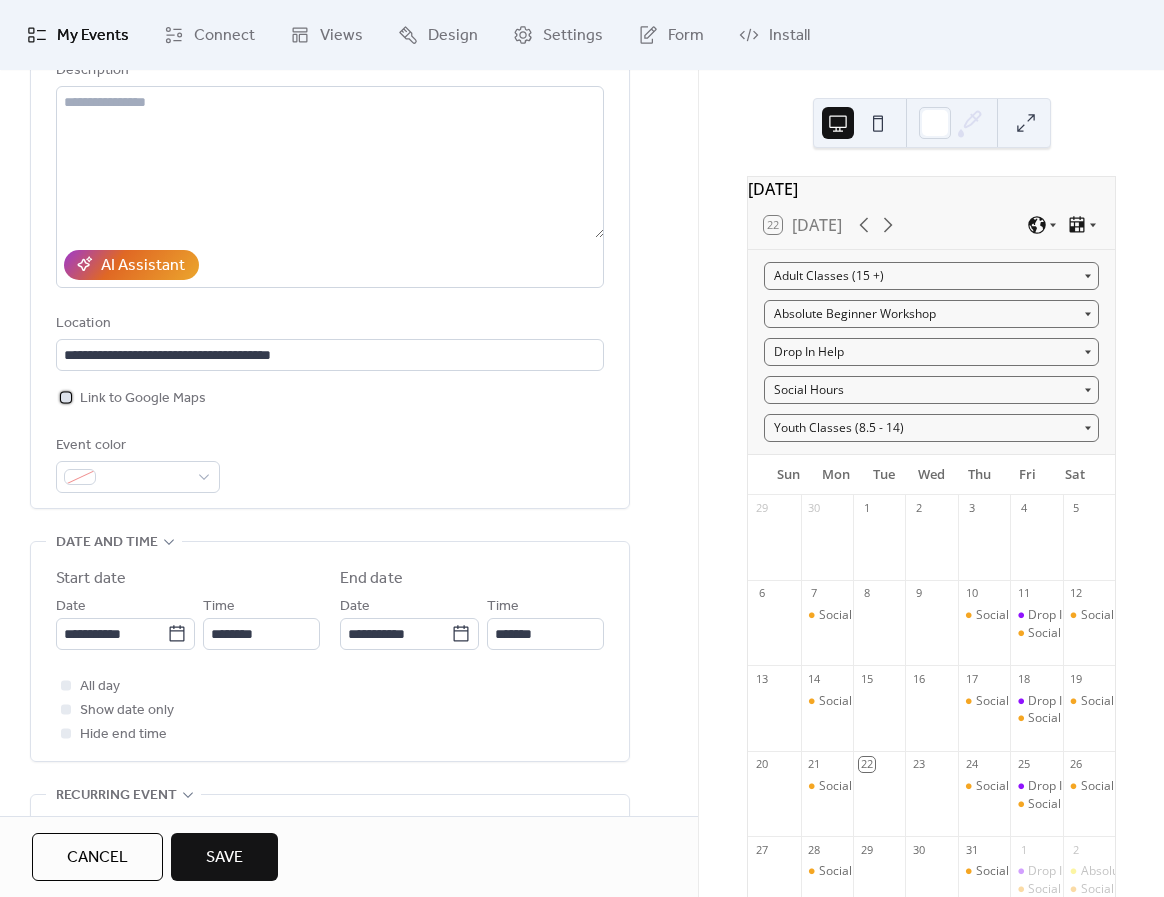 click at bounding box center [66, 397] 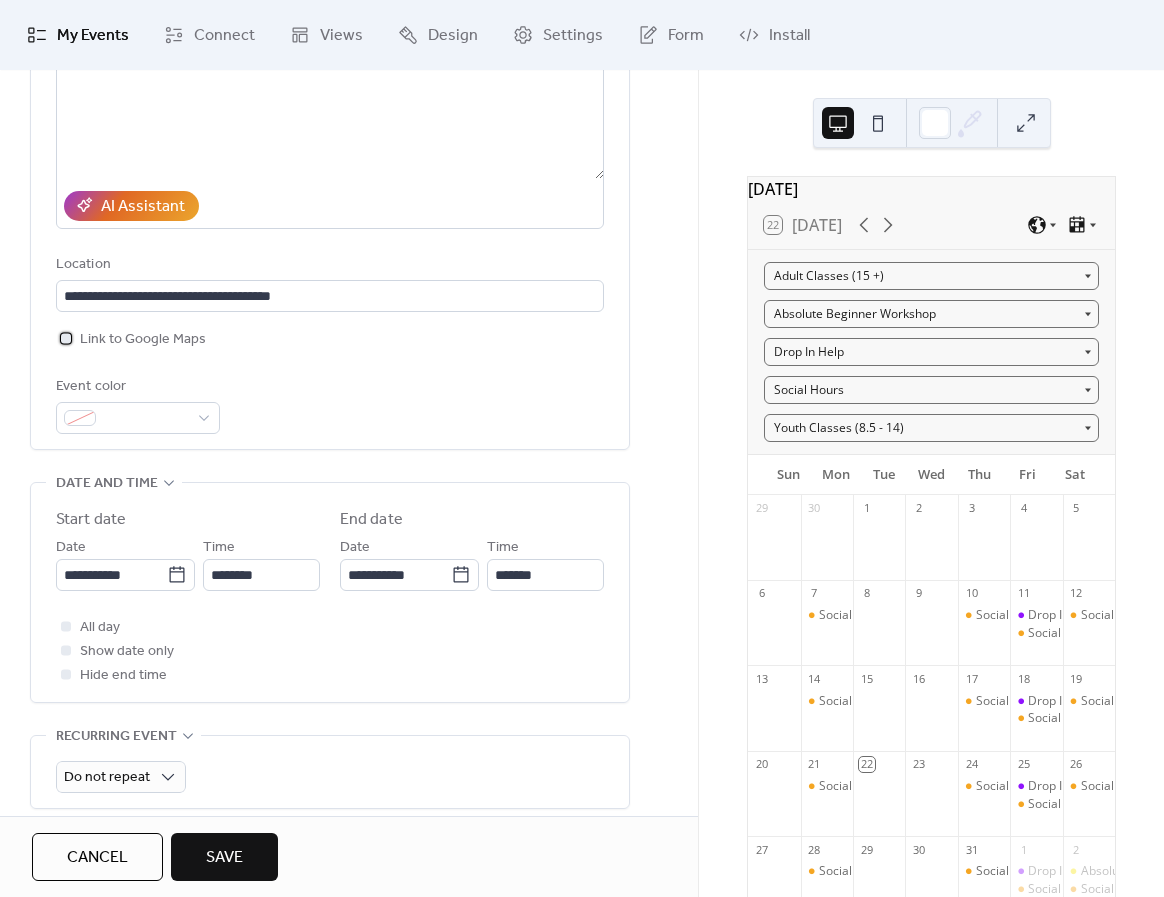 scroll, scrollTop: 333, scrollLeft: 0, axis: vertical 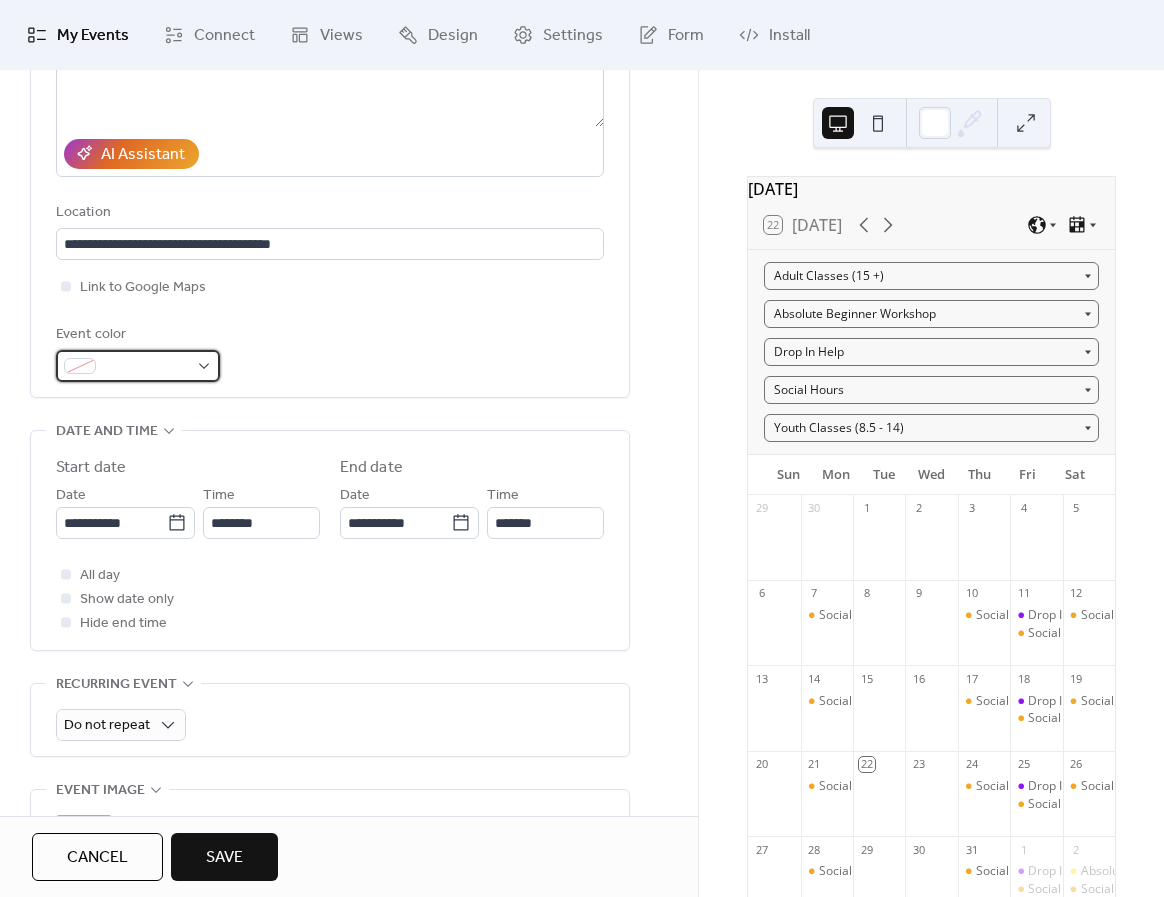 click at bounding box center (146, 367) 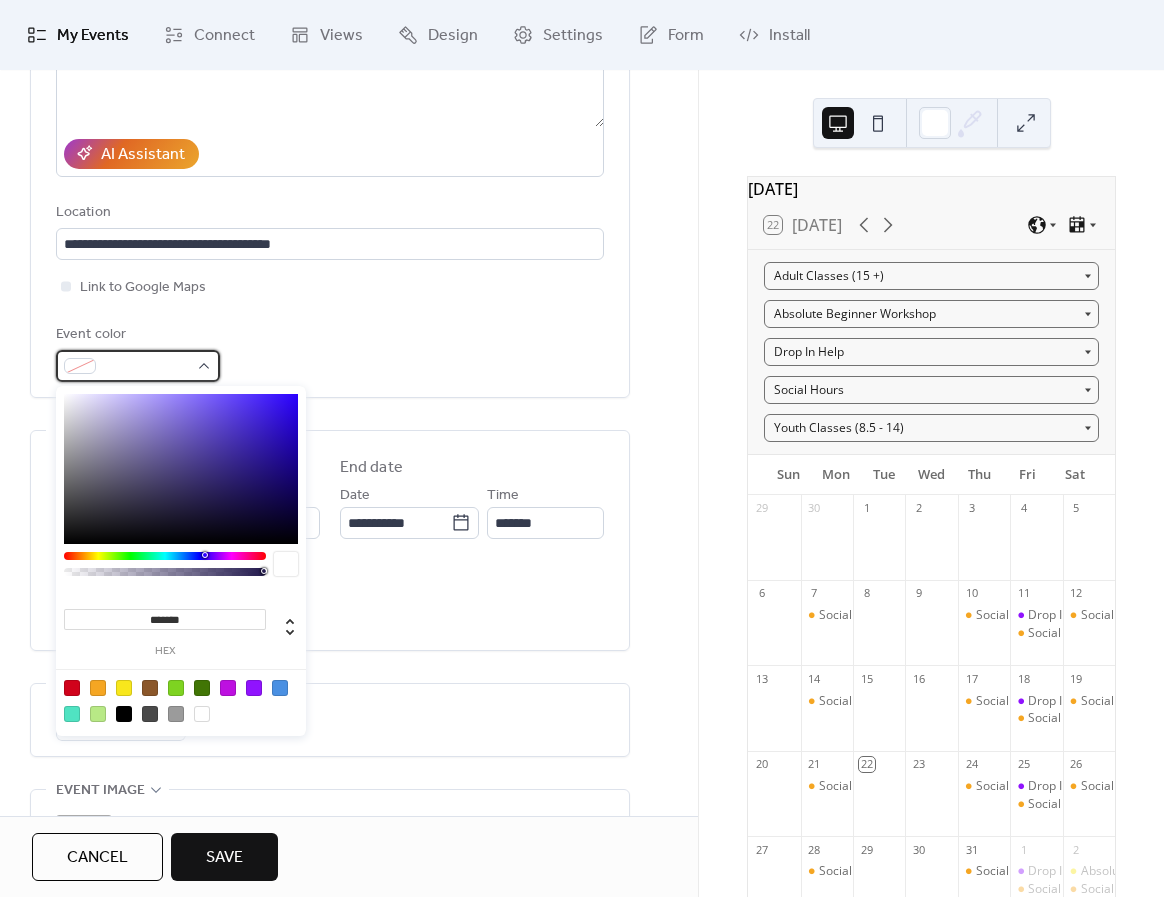 click at bounding box center (146, 367) 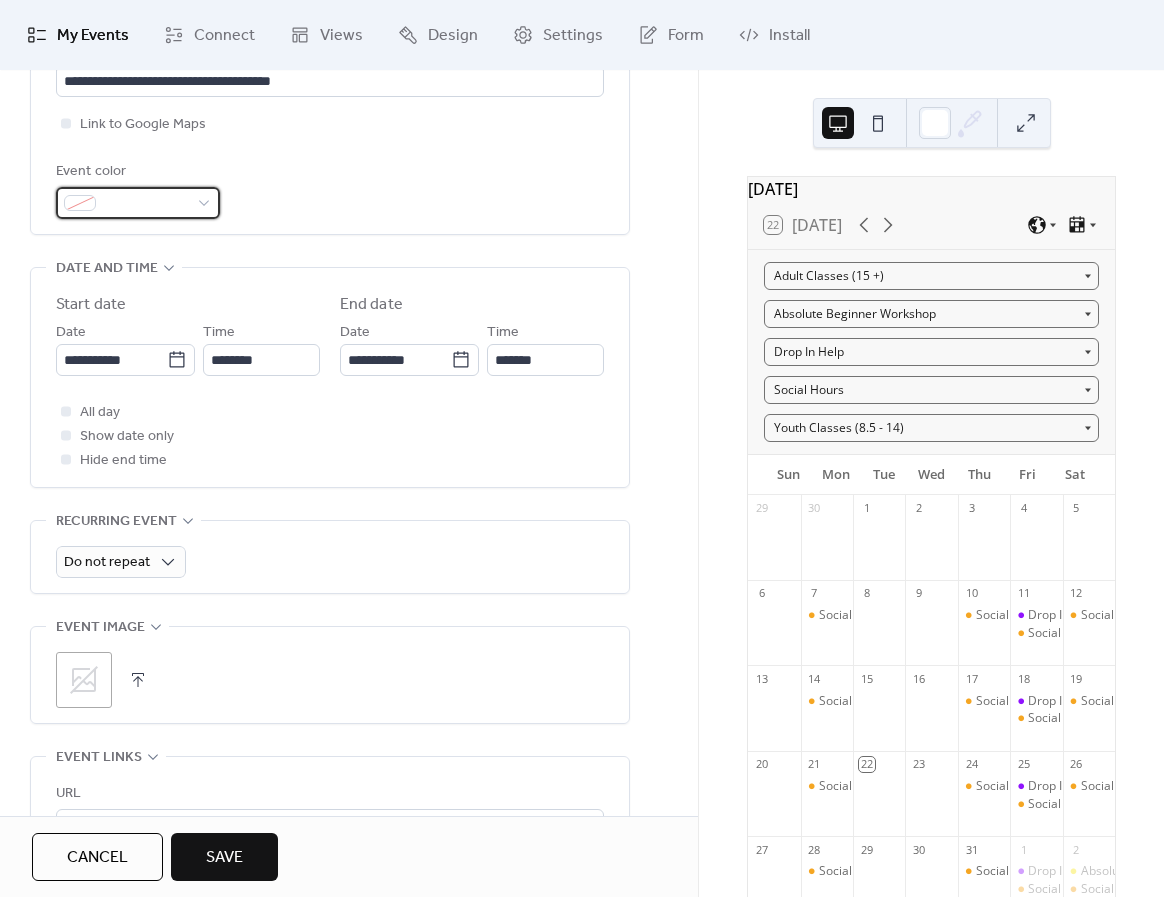 scroll, scrollTop: 555, scrollLeft: 0, axis: vertical 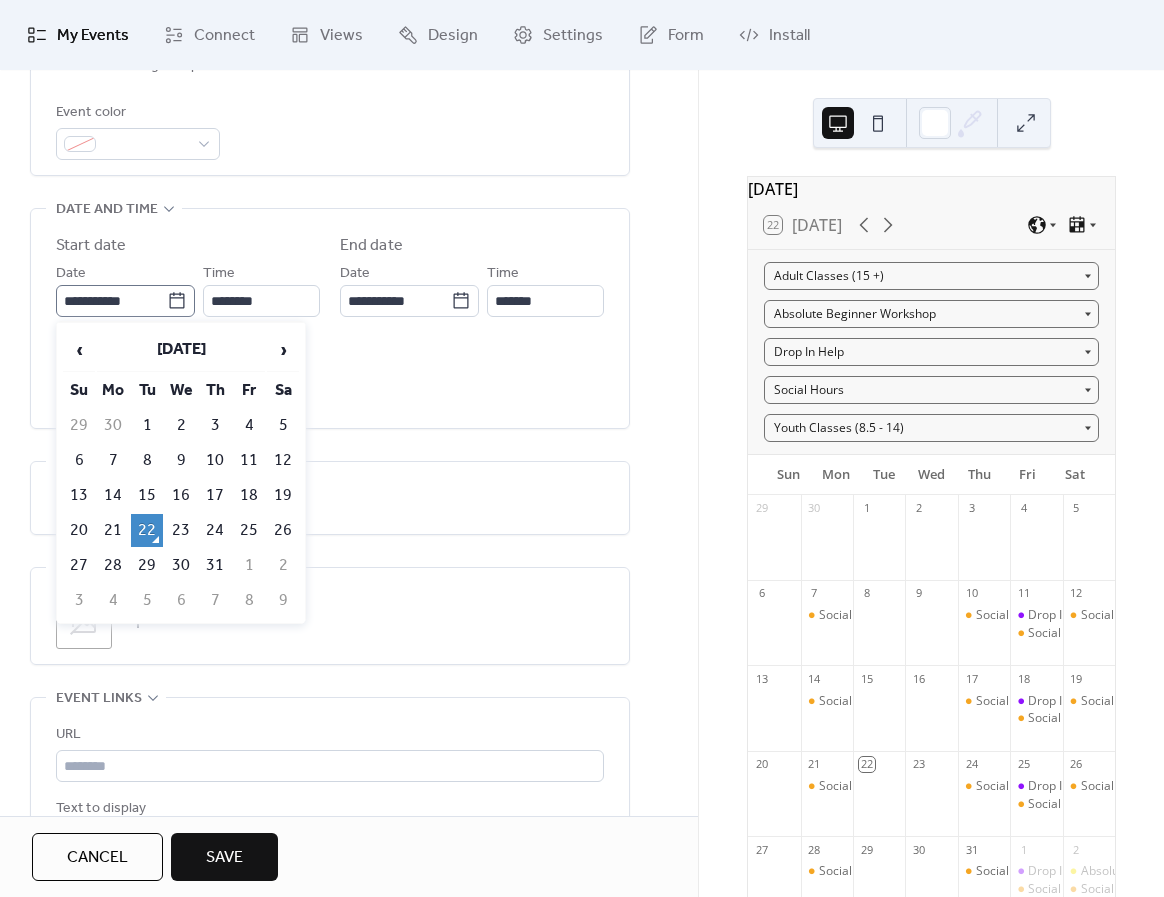 click 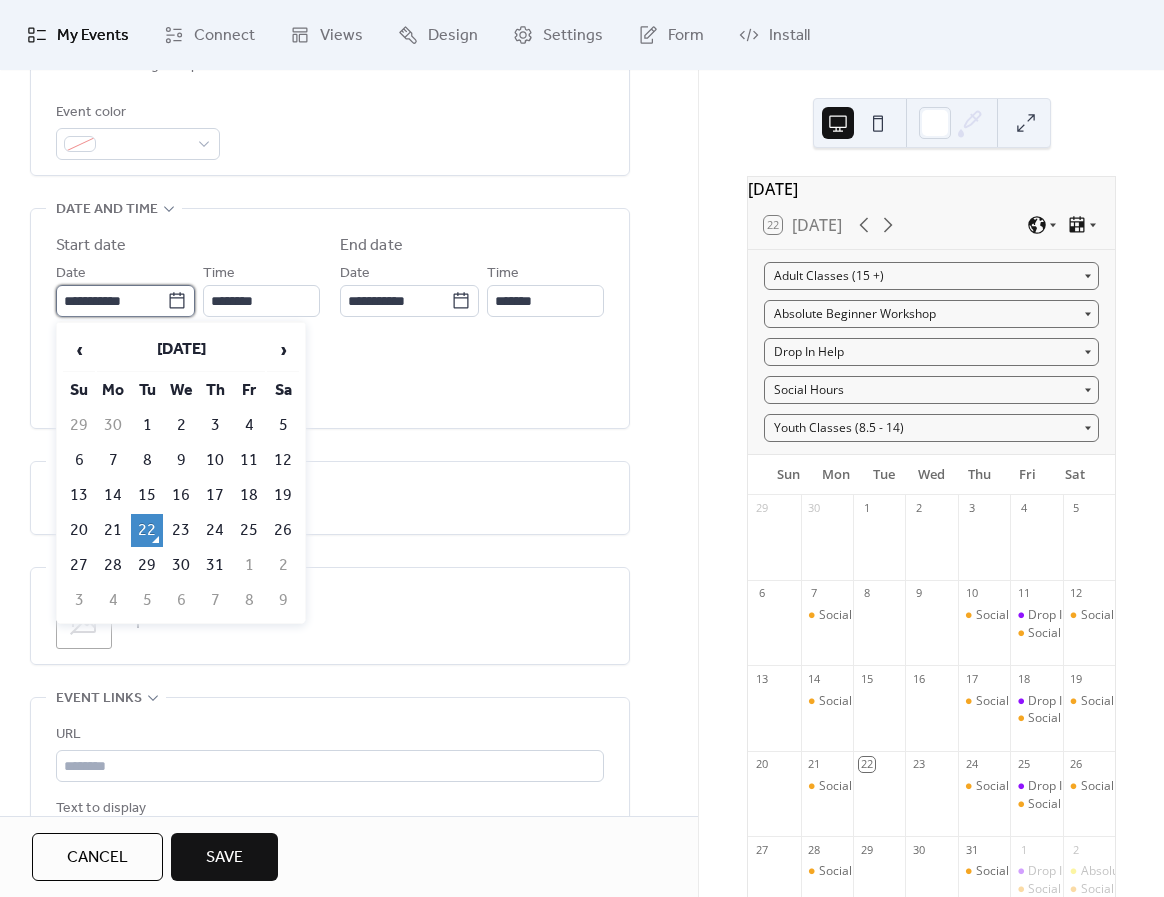 click on "**********" at bounding box center [111, 301] 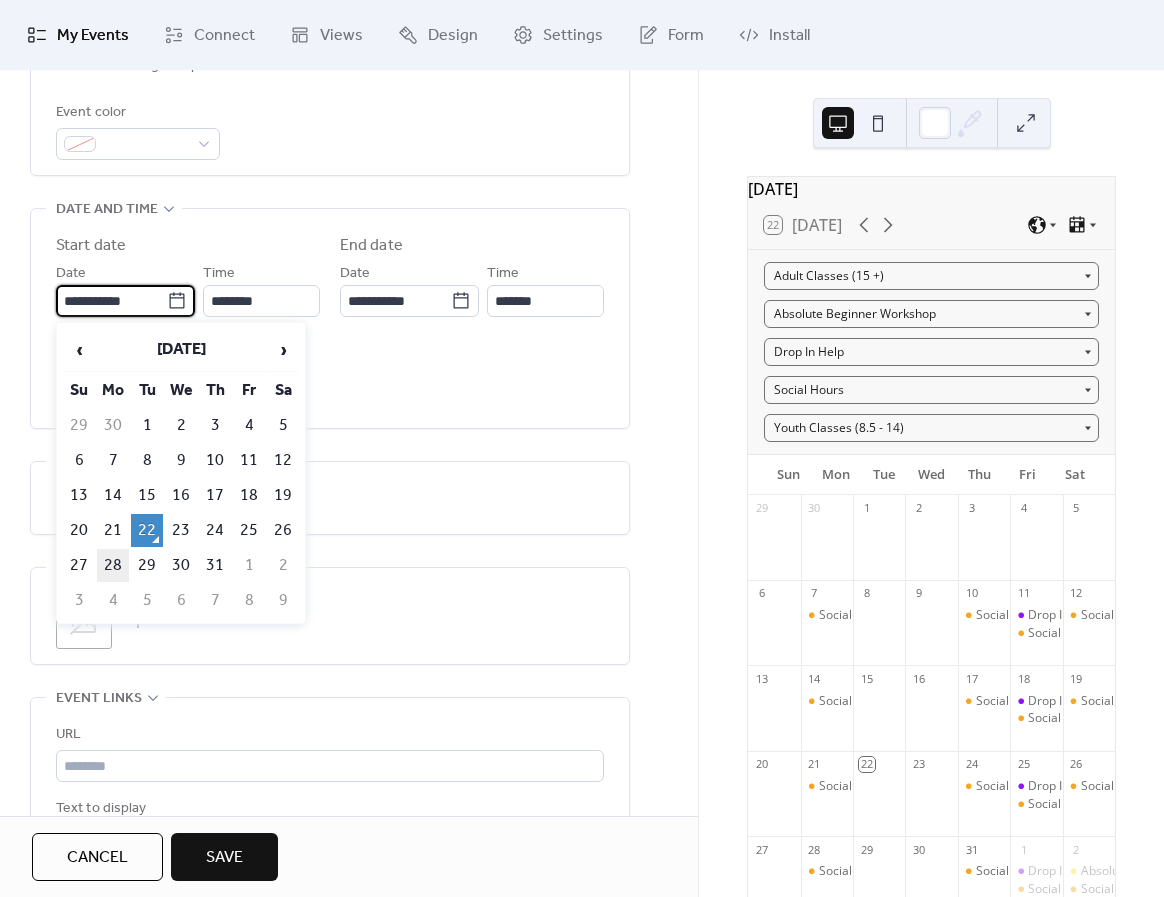click on "28" at bounding box center [113, 565] 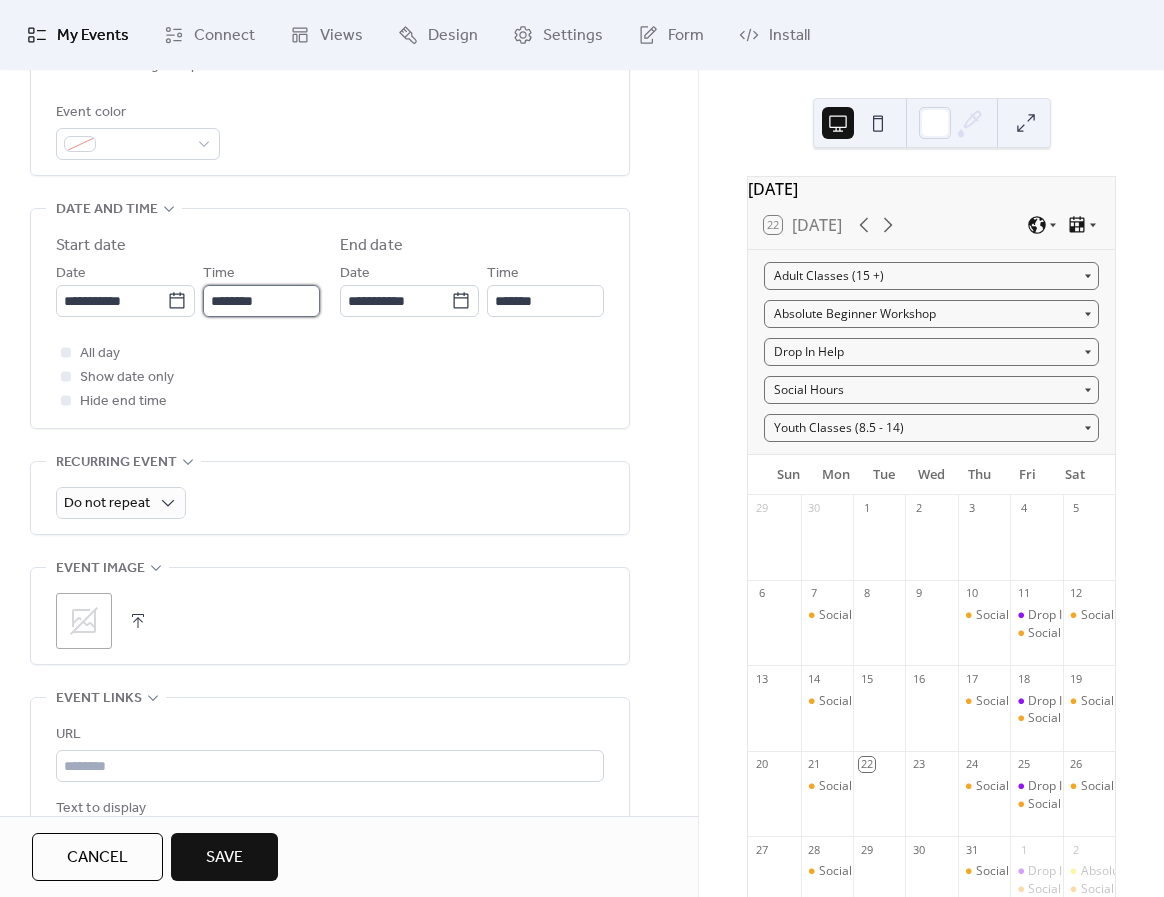 click on "********" at bounding box center [261, 301] 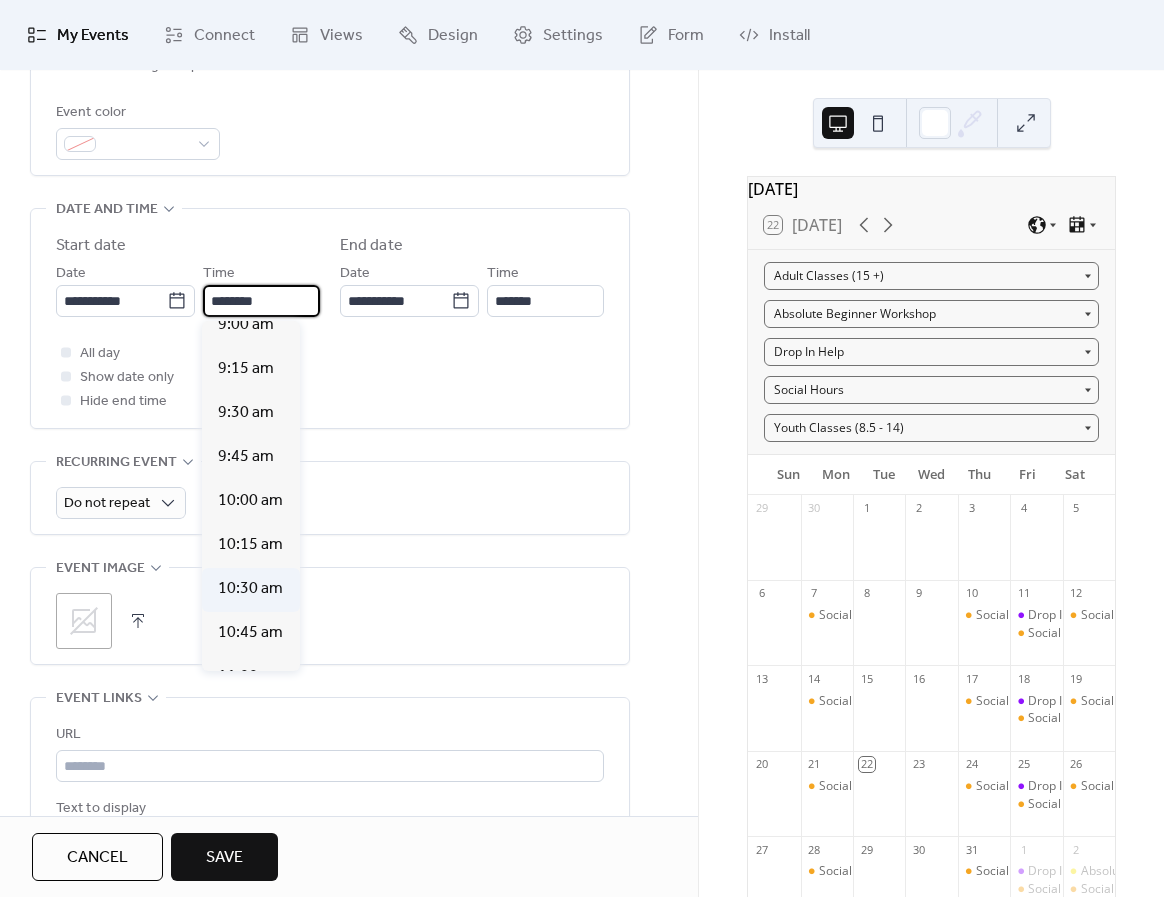scroll, scrollTop: 1576, scrollLeft: 0, axis: vertical 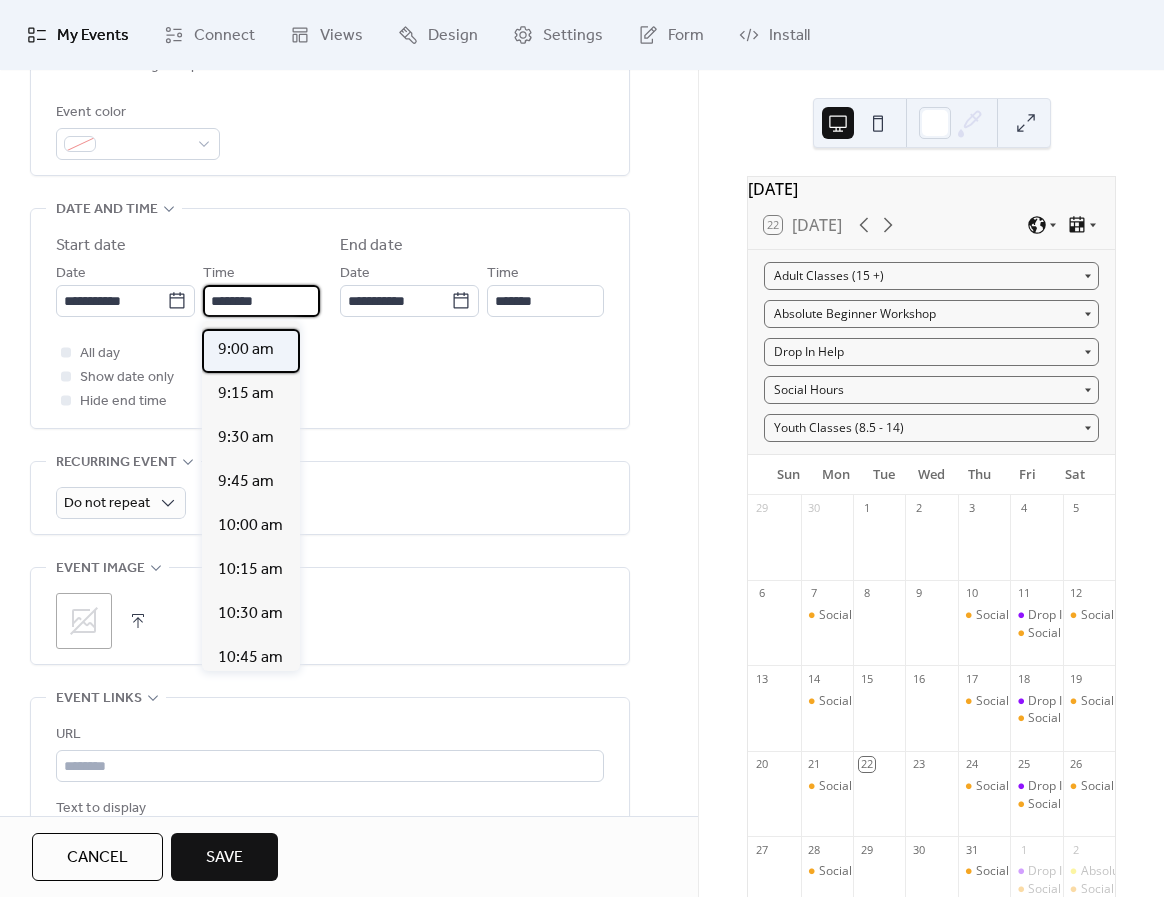 click on "9:00 am" at bounding box center [246, 350] 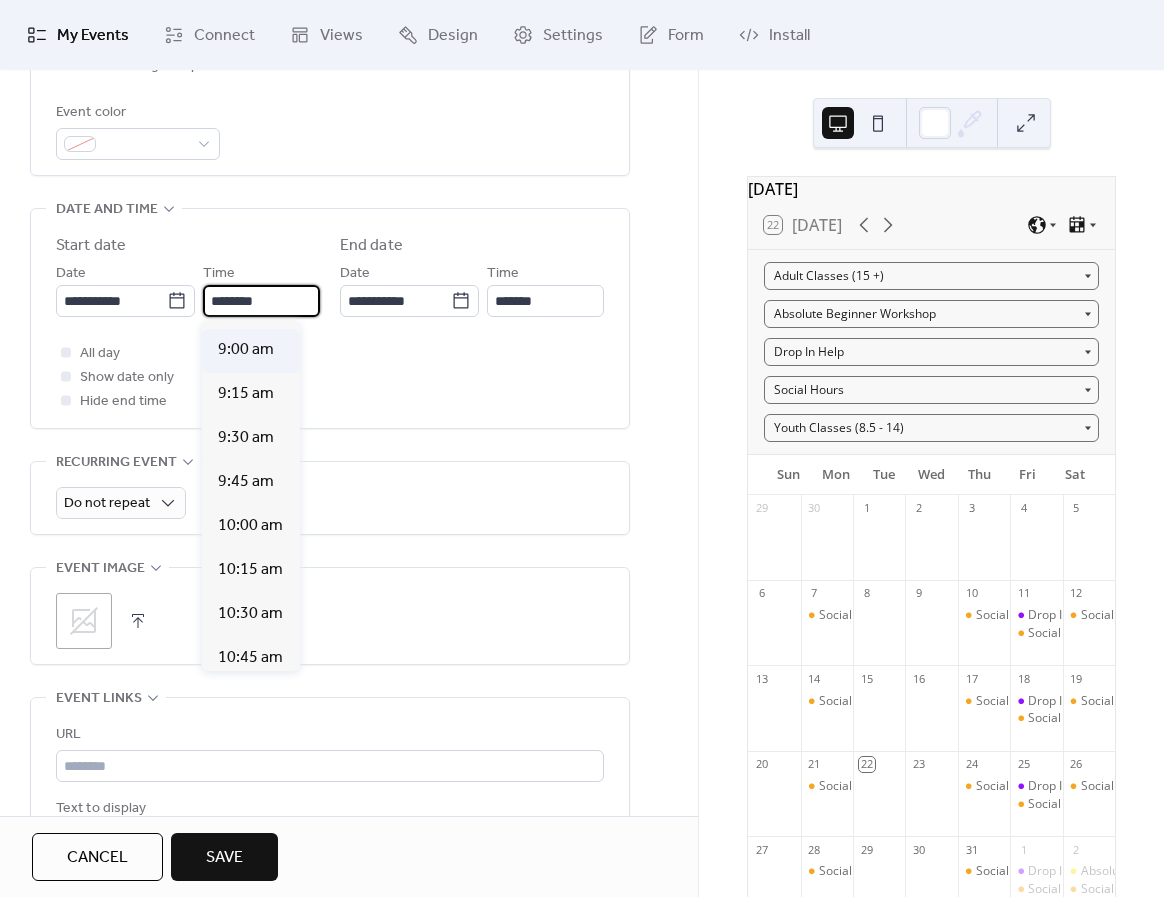 type on "*******" 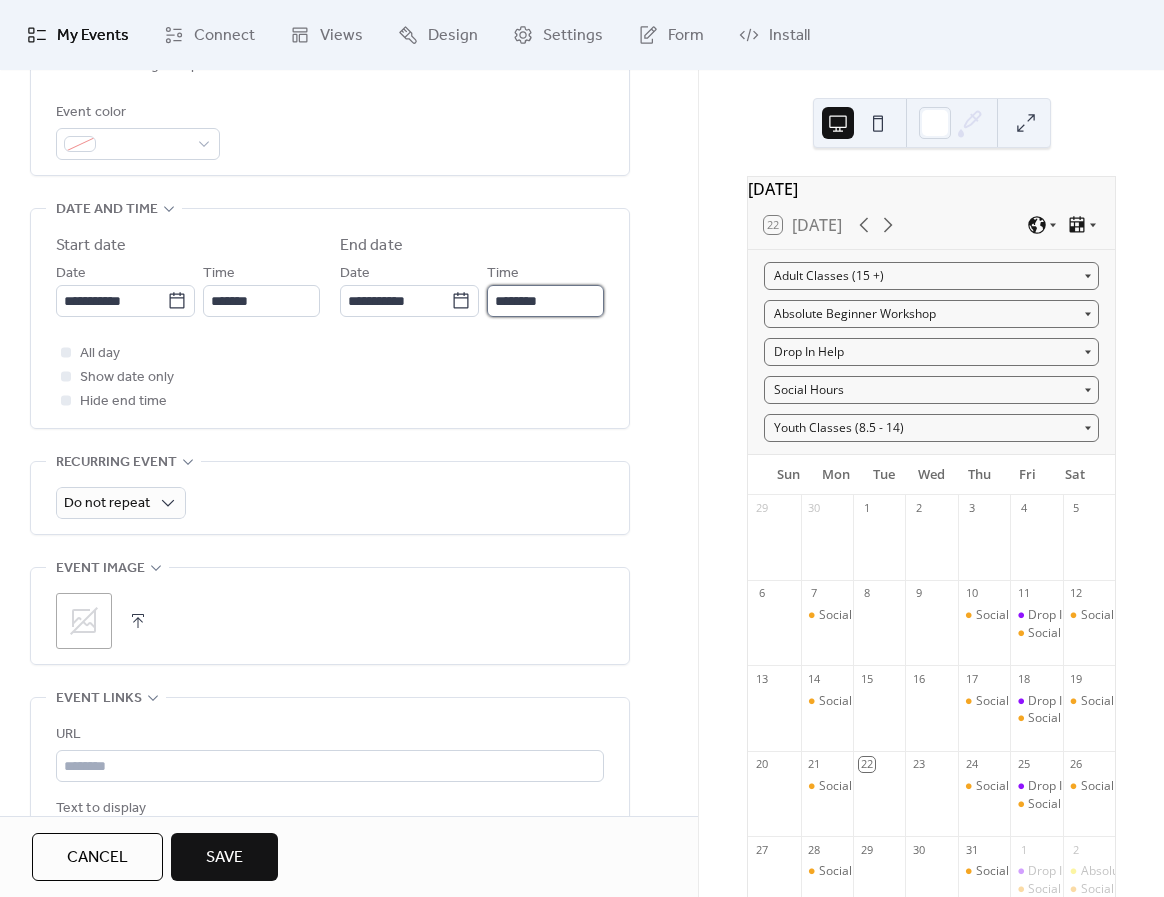 click on "********" at bounding box center [545, 301] 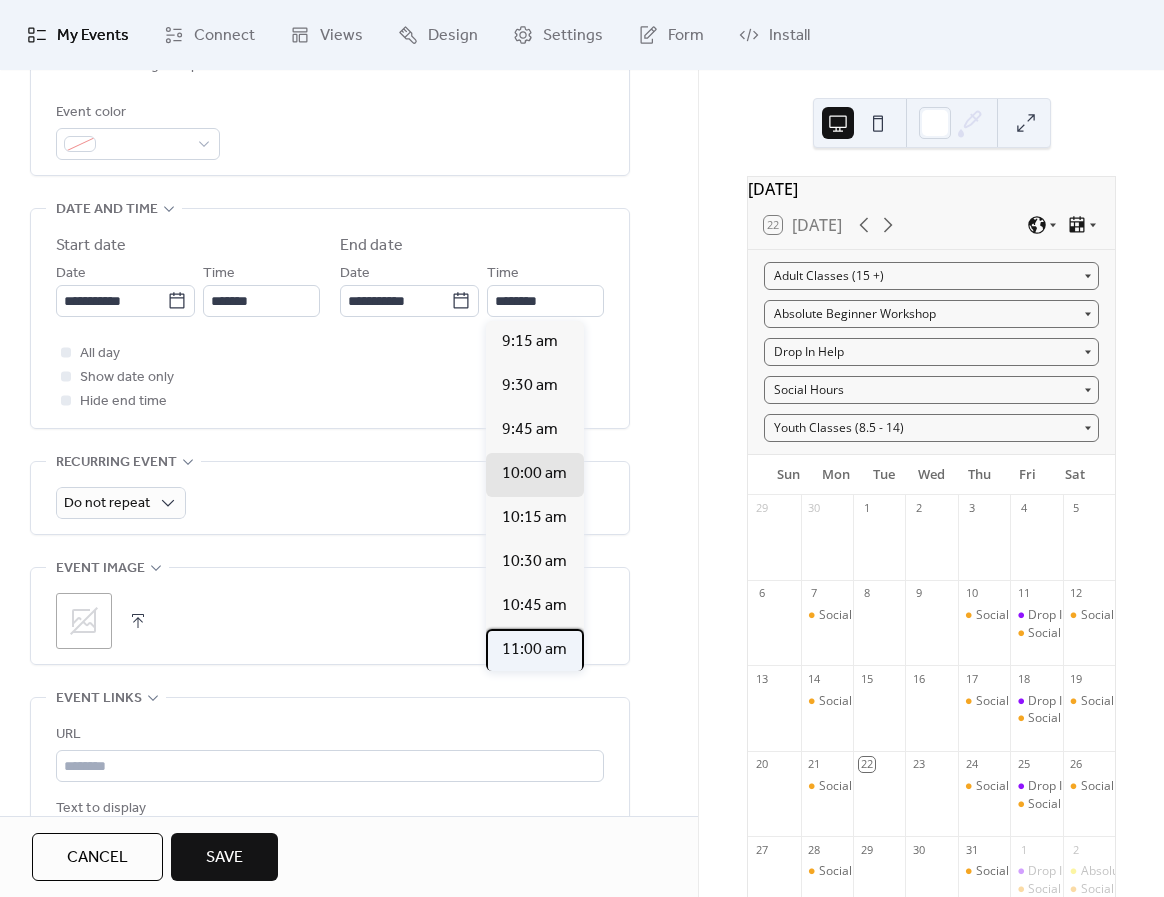 click on "11:00 am" at bounding box center [534, 650] 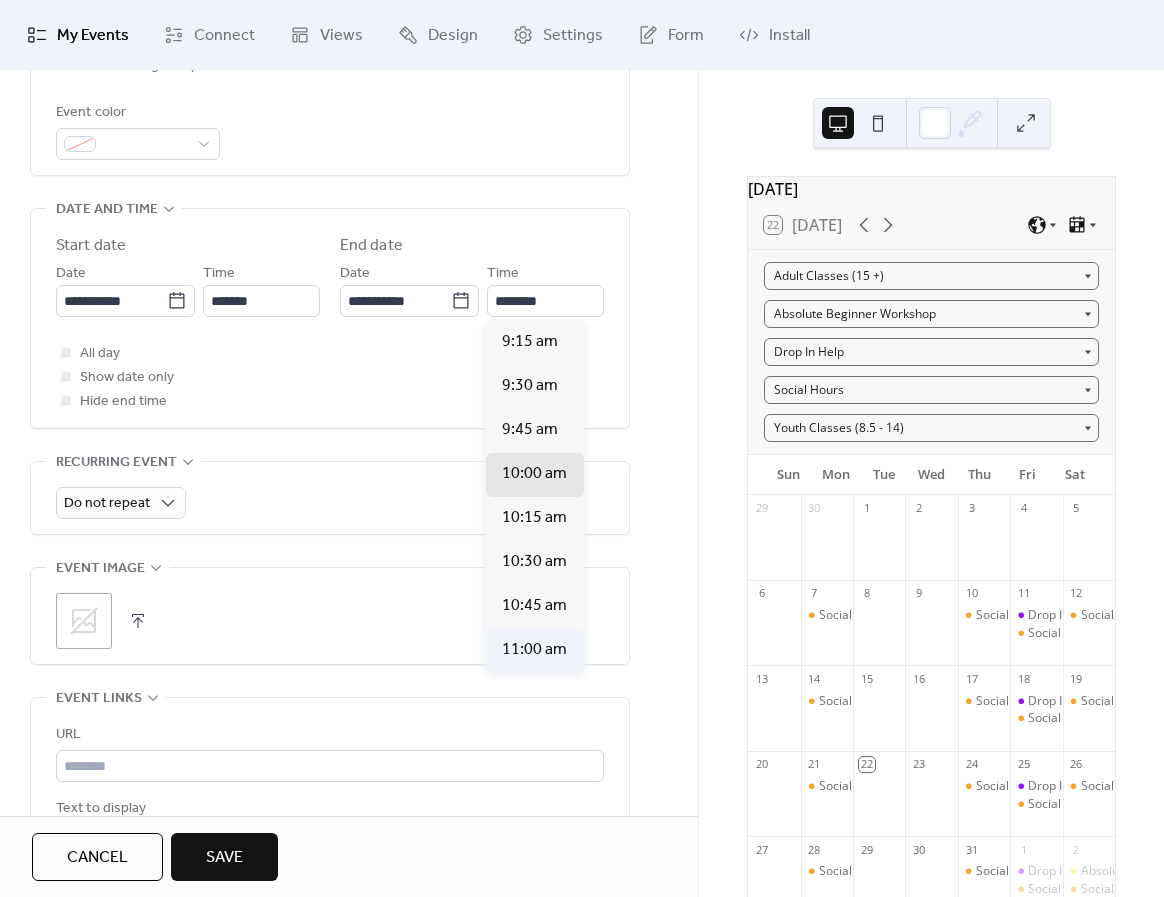 type on "********" 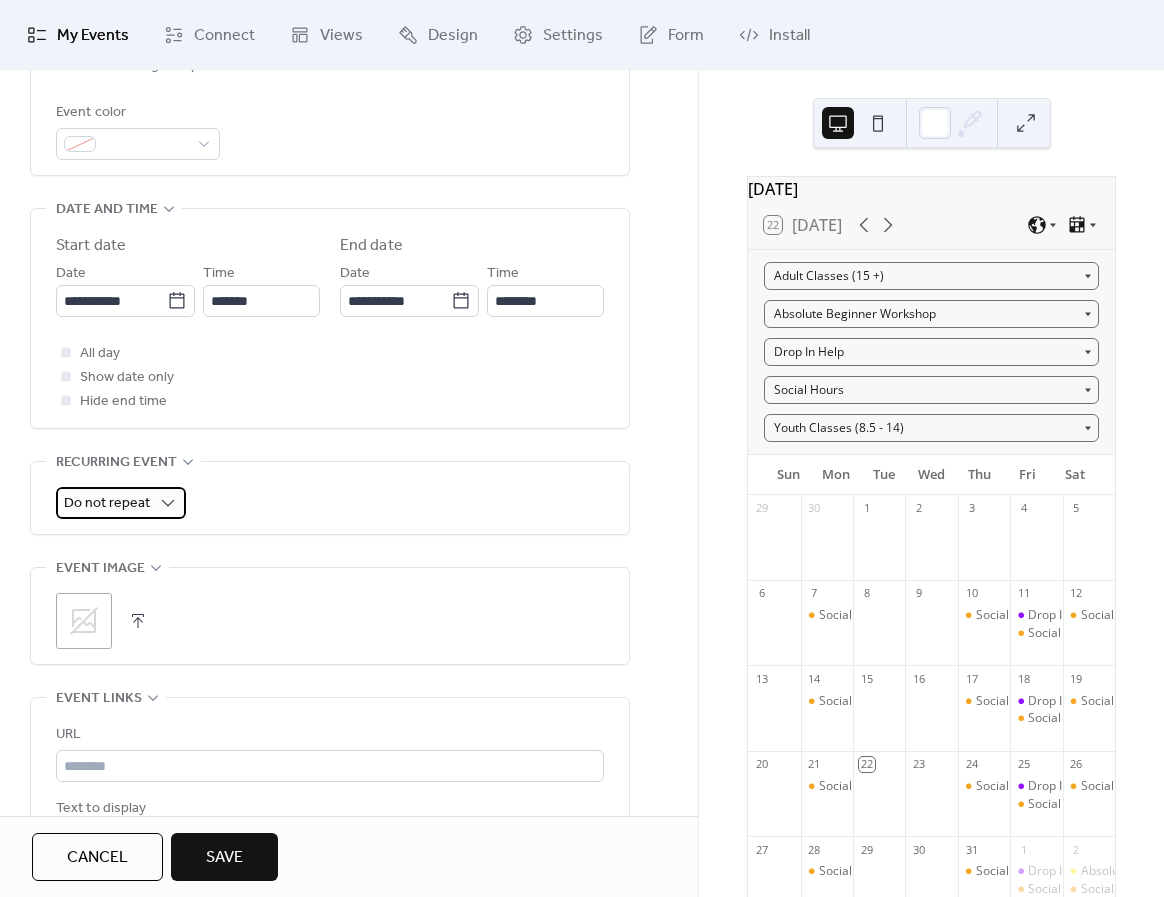 click on "Do not repeat" at bounding box center [107, 503] 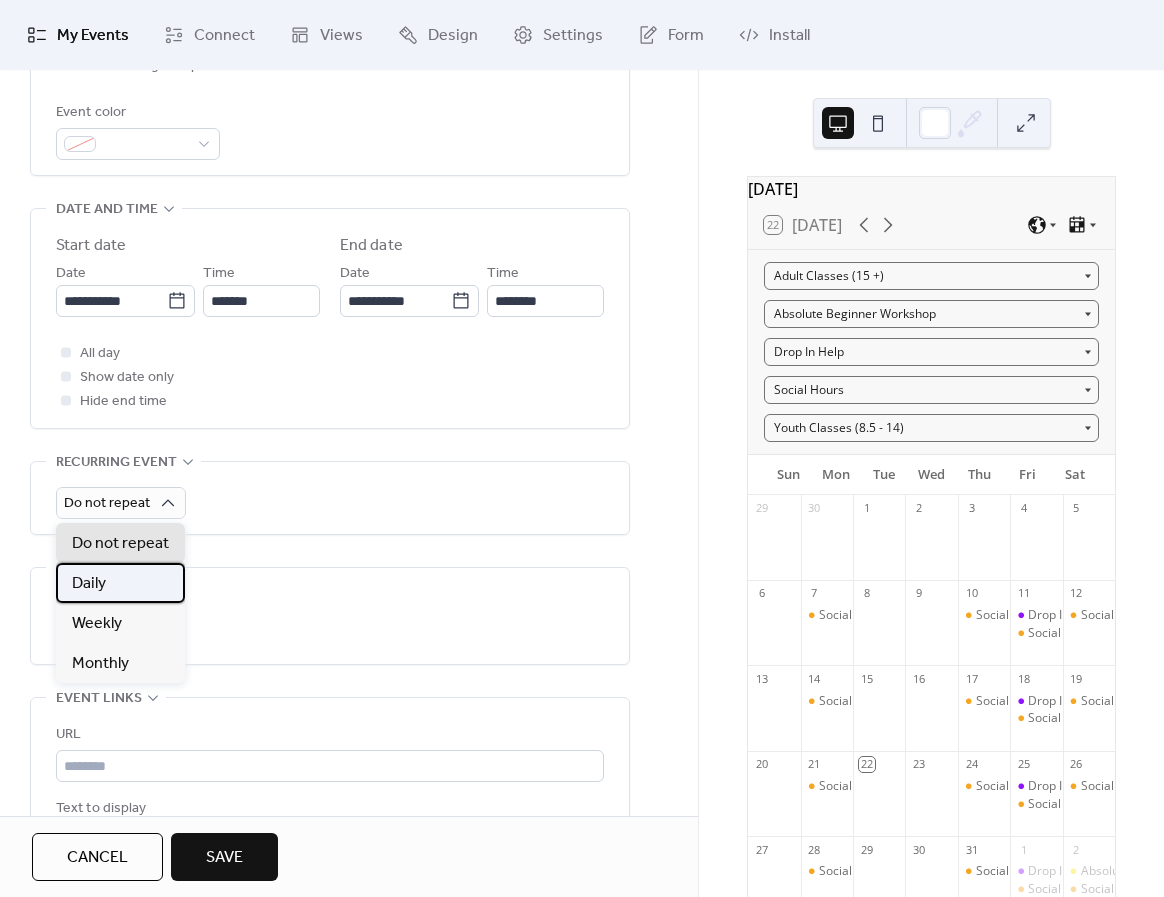 click on "Daily" at bounding box center [89, 584] 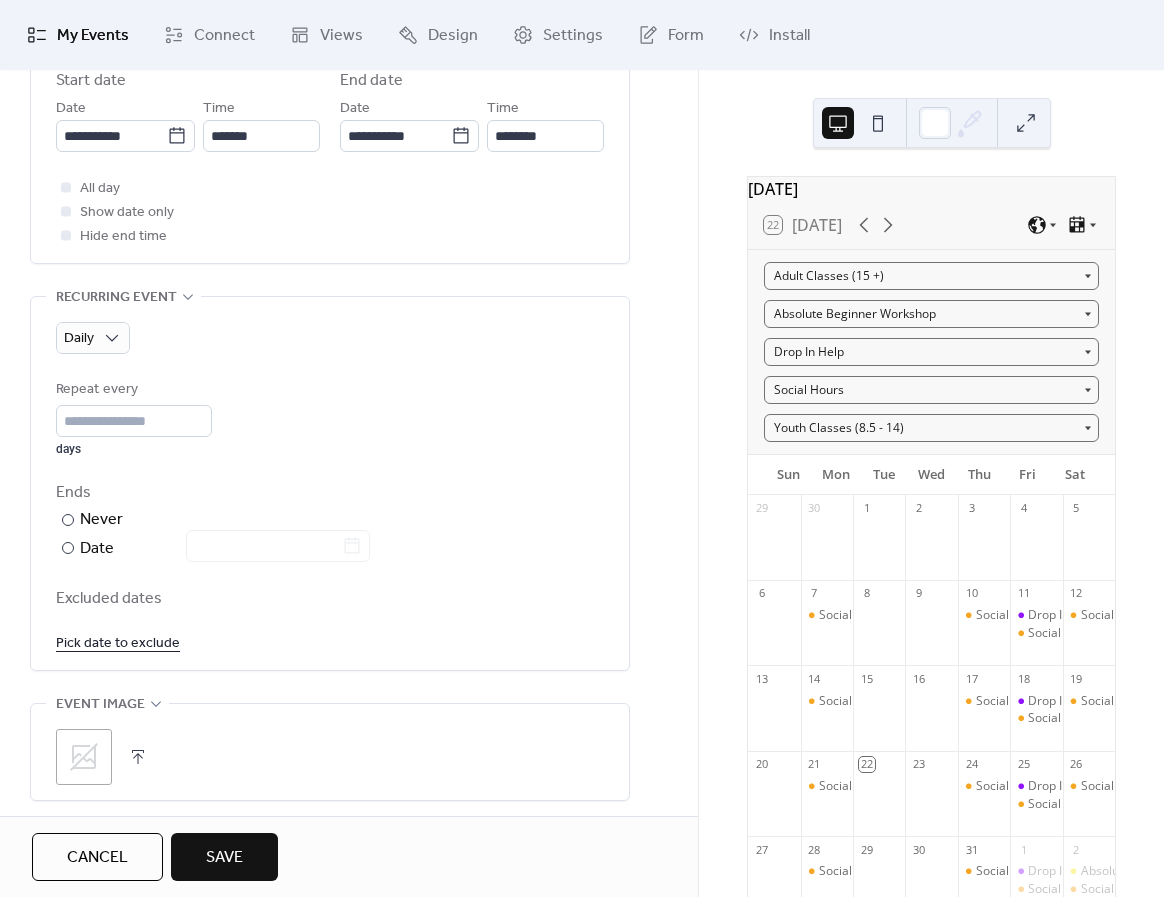 scroll, scrollTop: 777, scrollLeft: 0, axis: vertical 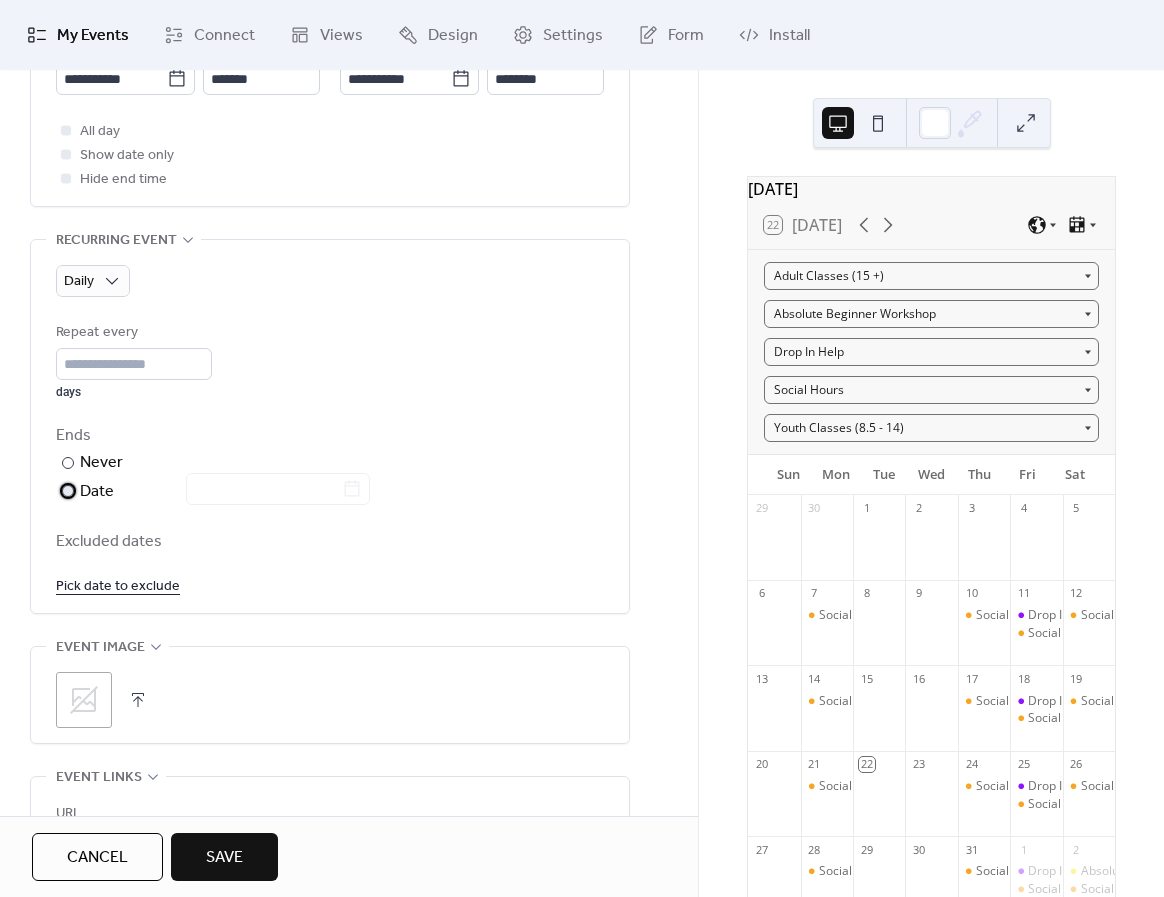click at bounding box center (68, 491) 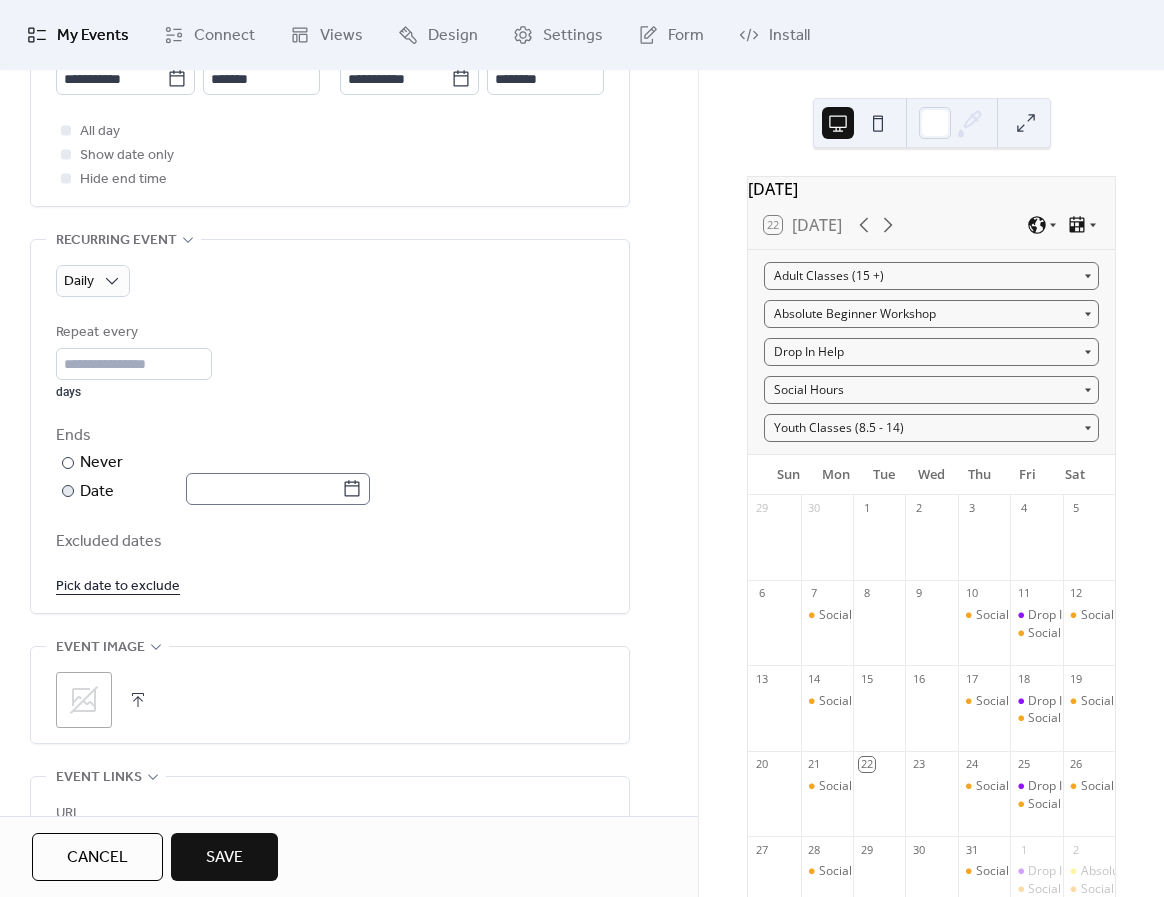 click 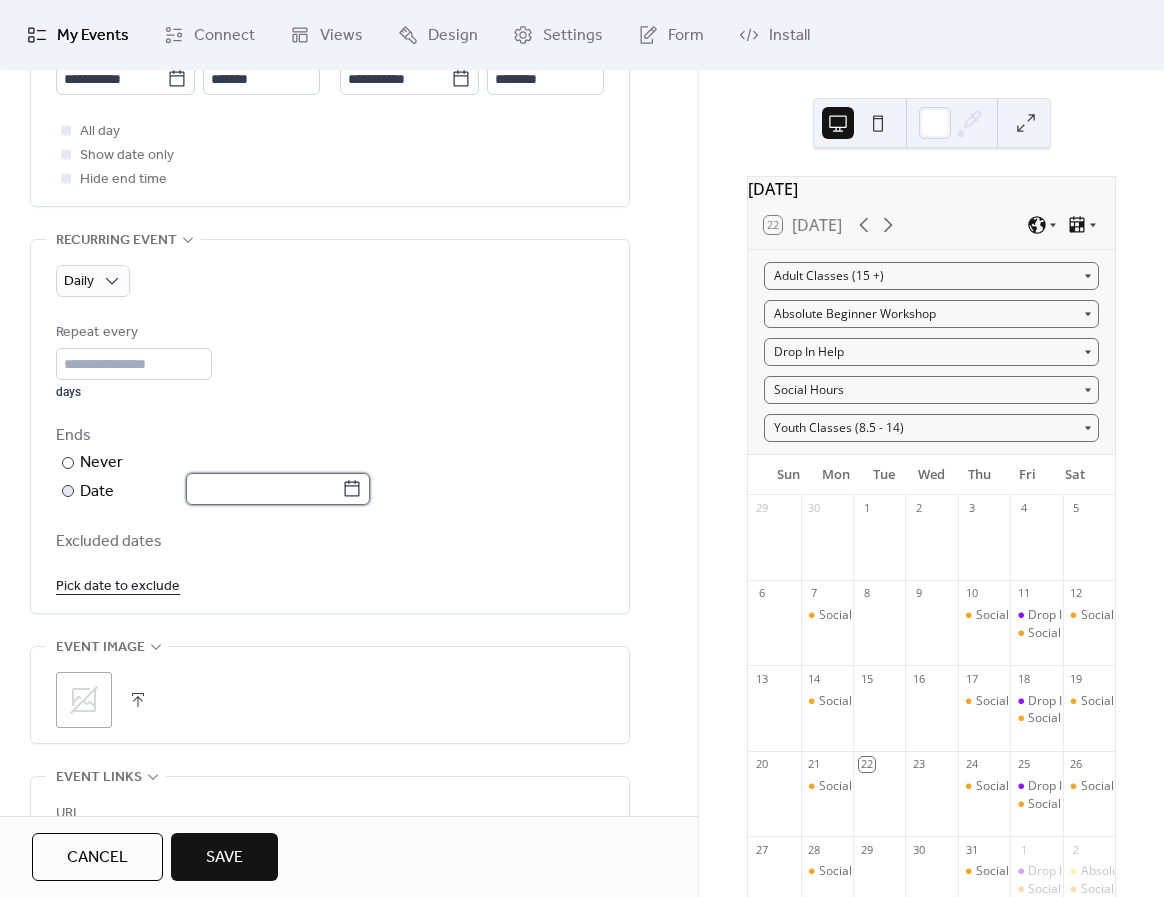 click at bounding box center (264, 489) 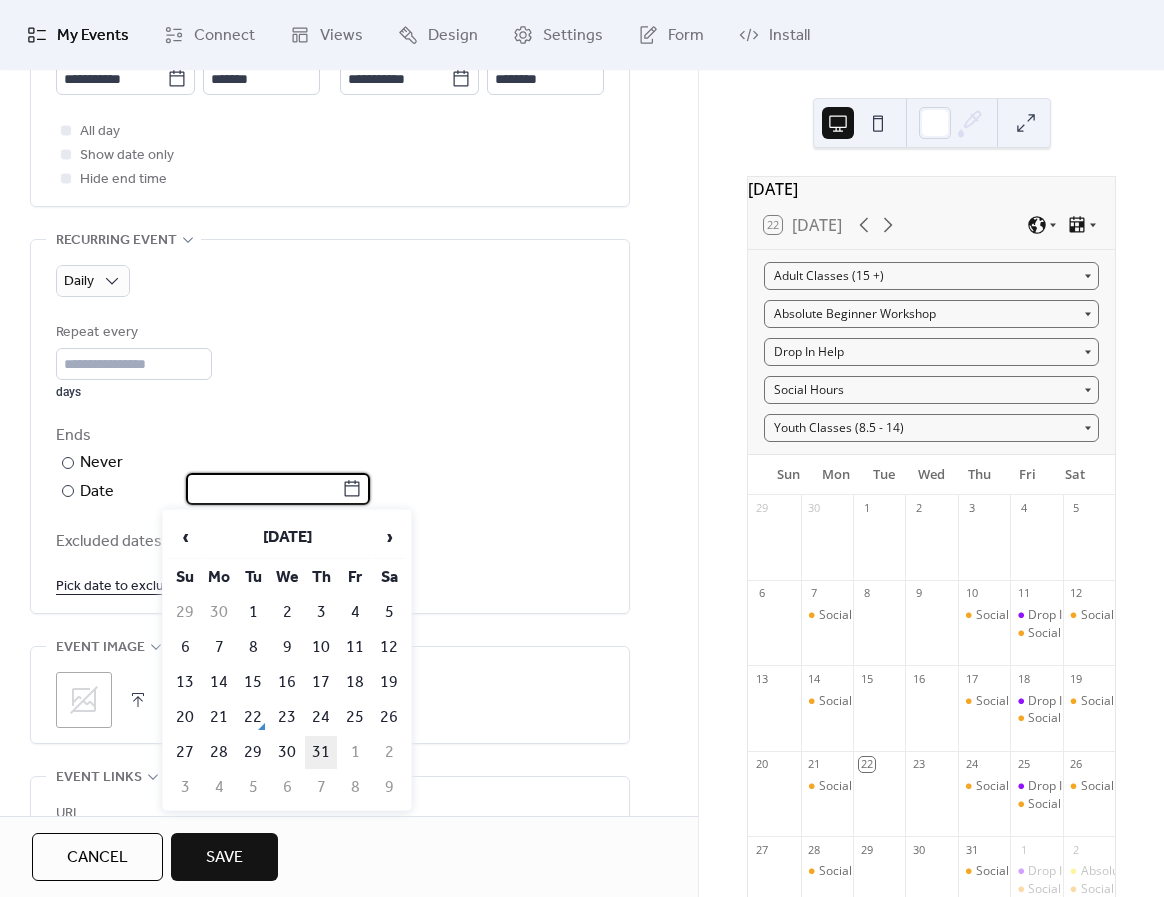 click on "31" at bounding box center [321, 752] 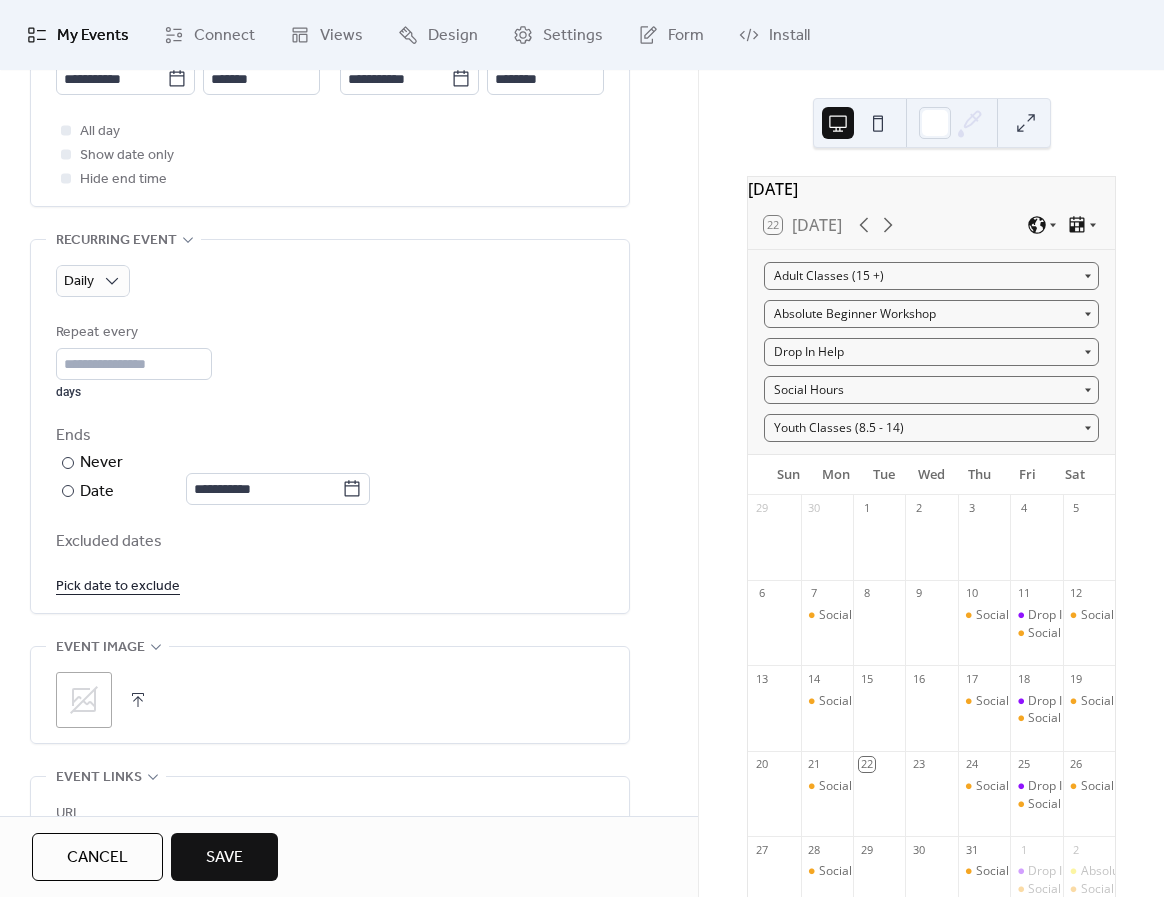 click on "Repeat every * days" at bounding box center [330, 360] 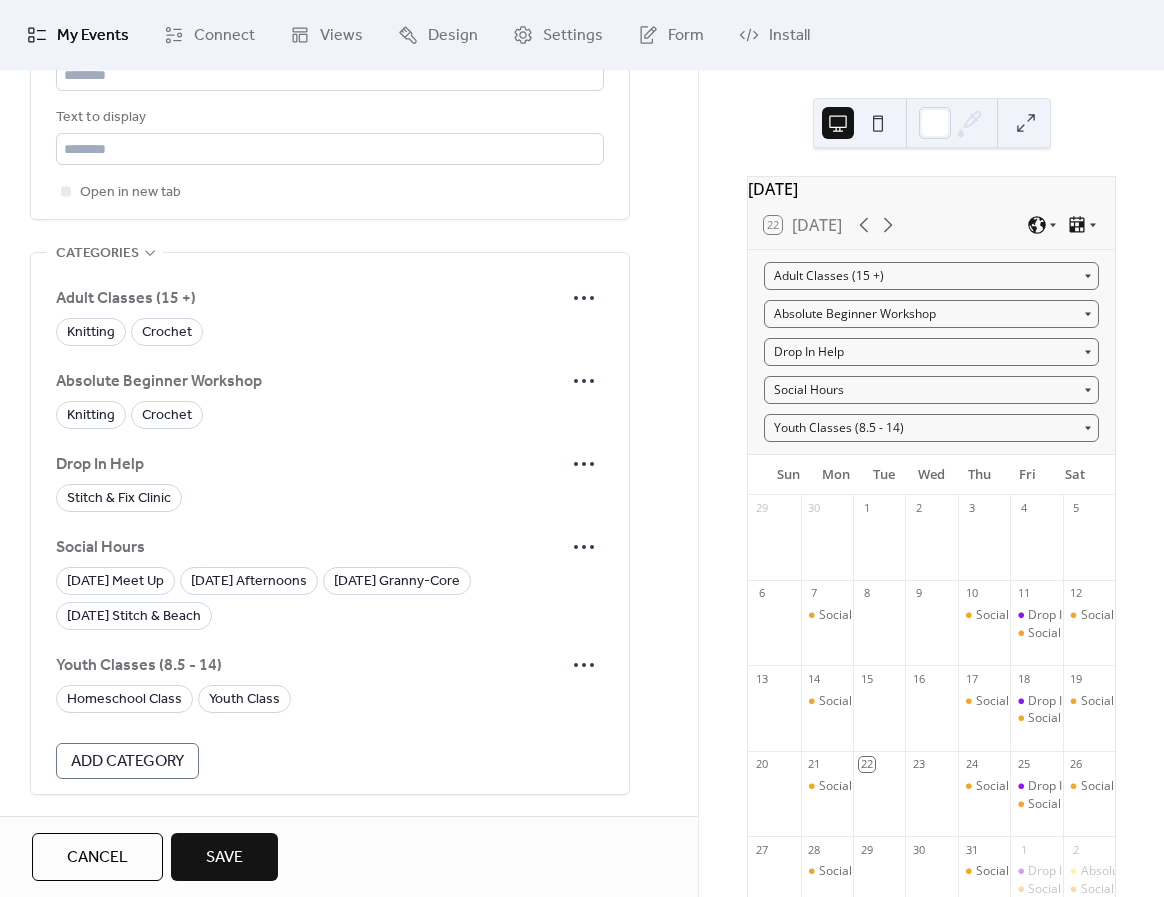 scroll, scrollTop: 1555, scrollLeft: 0, axis: vertical 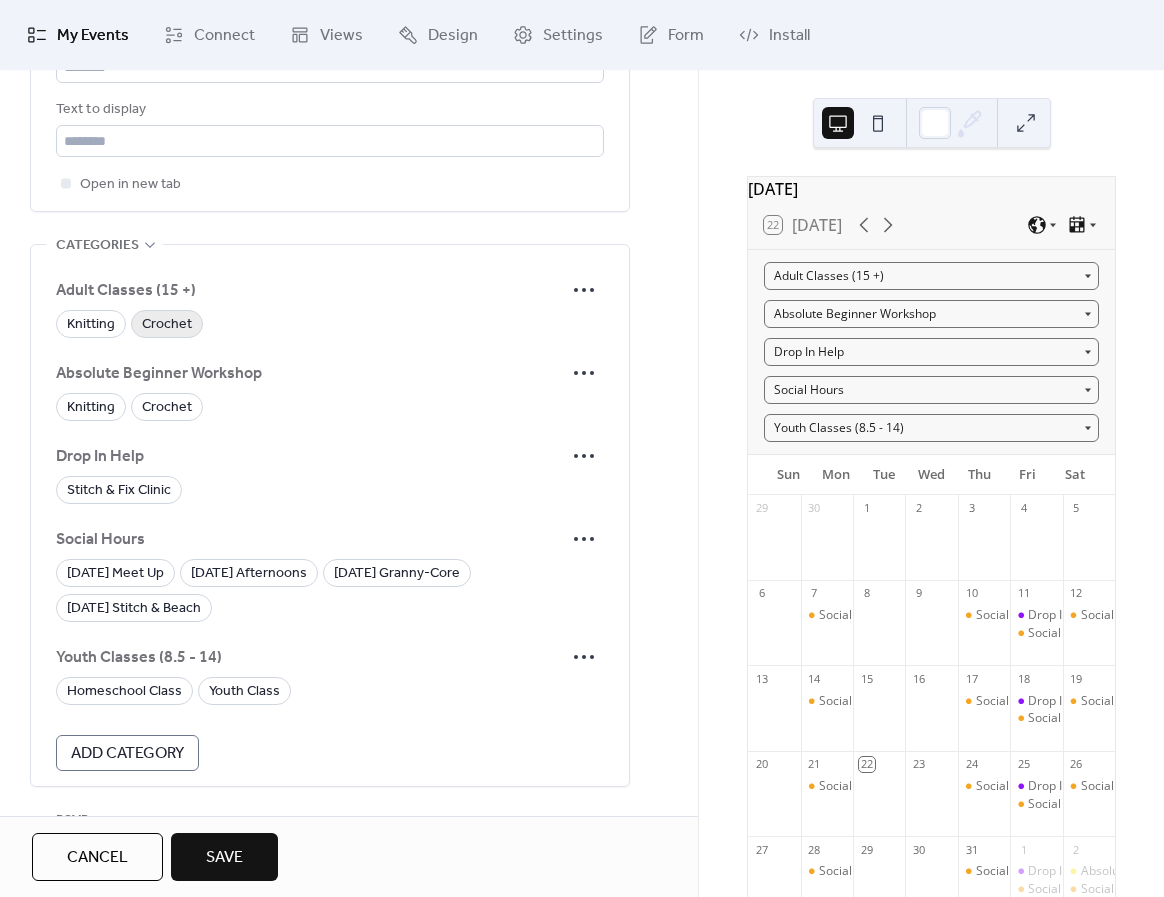 click on "Crochet" at bounding box center (167, 325) 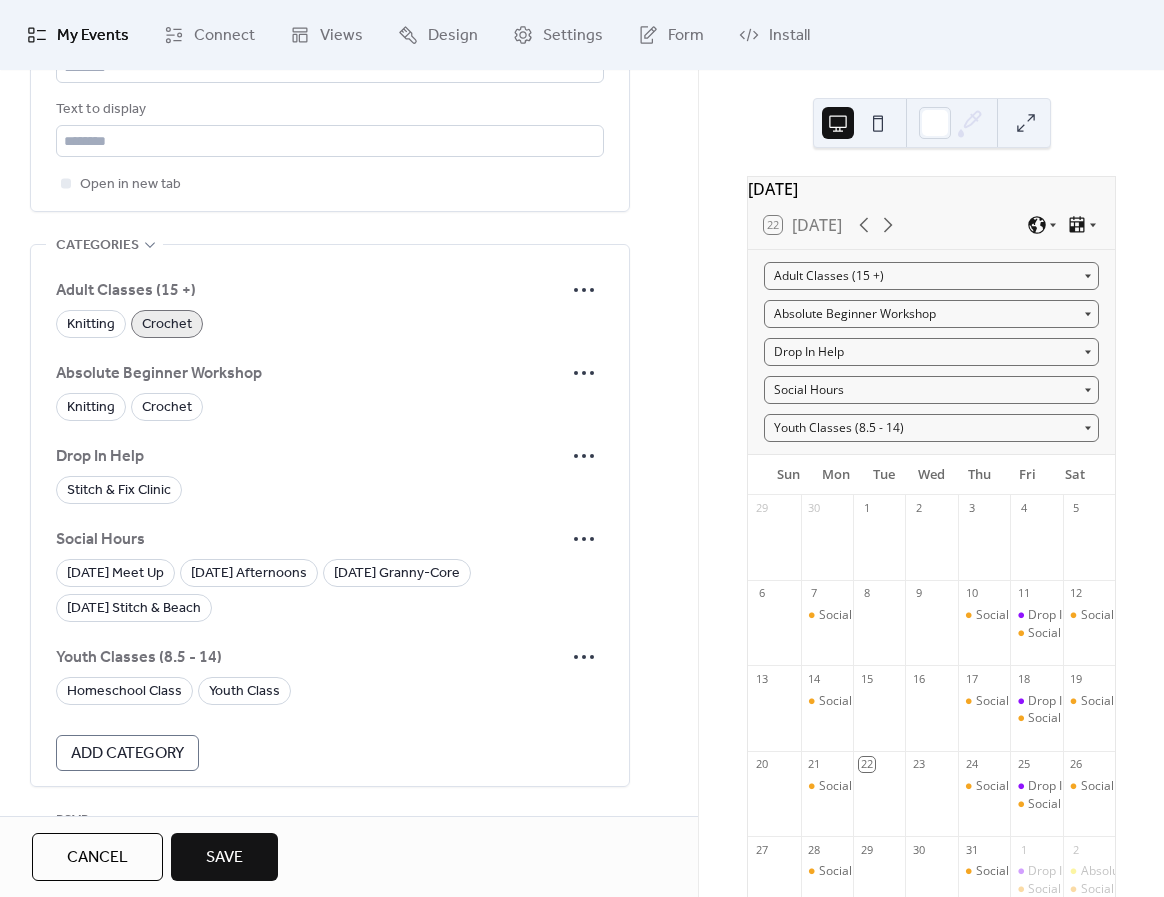 click on "Crochet" at bounding box center [167, 325] 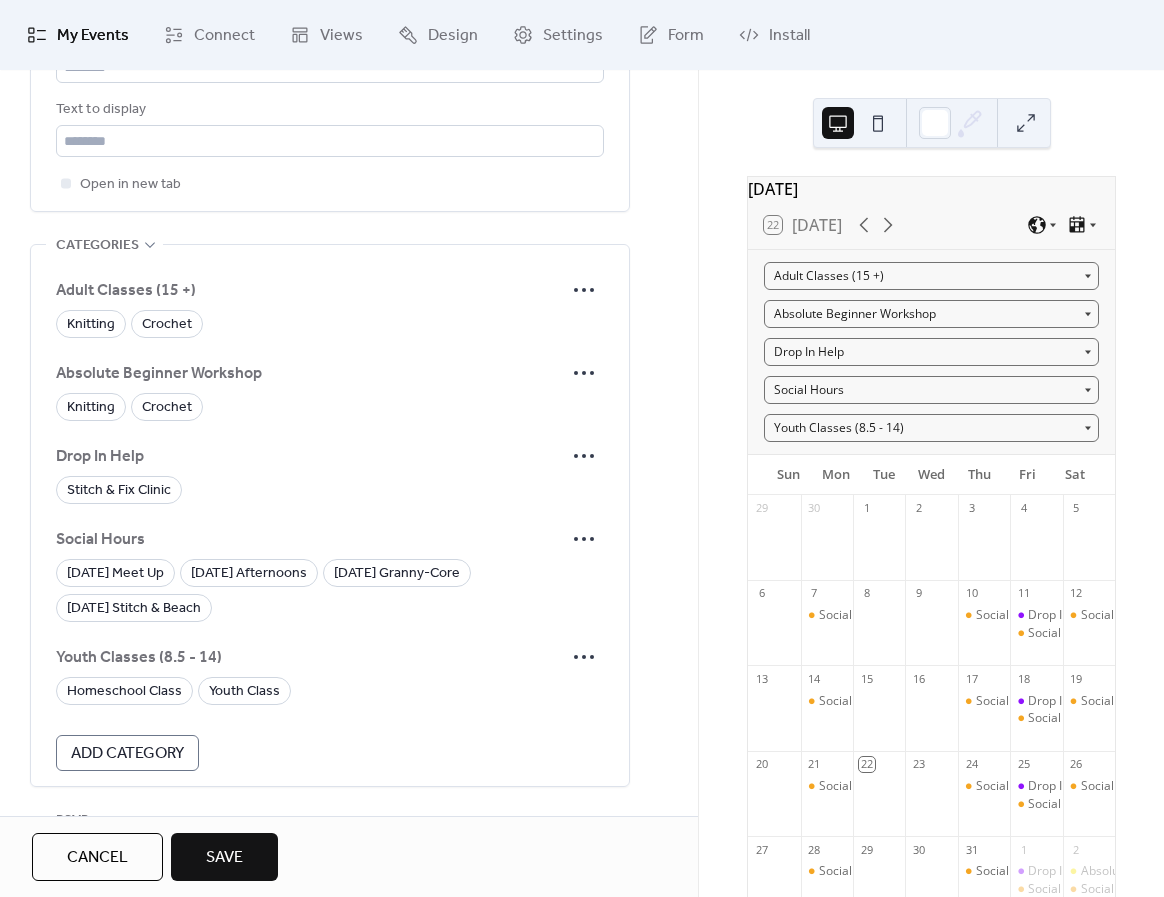 click on "Add Category" at bounding box center (127, 754) 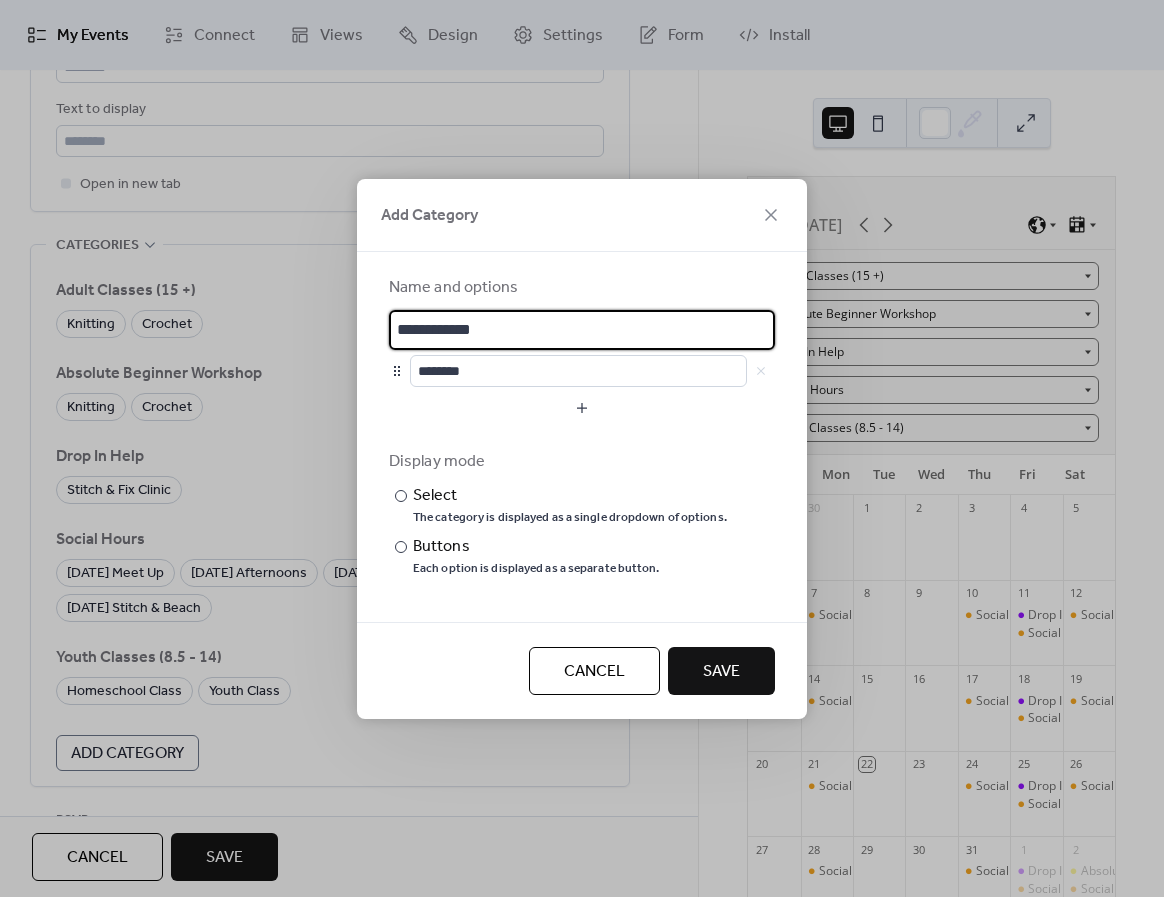 scroll, scrollTop: 0, scrollLeft: 0, axis: both 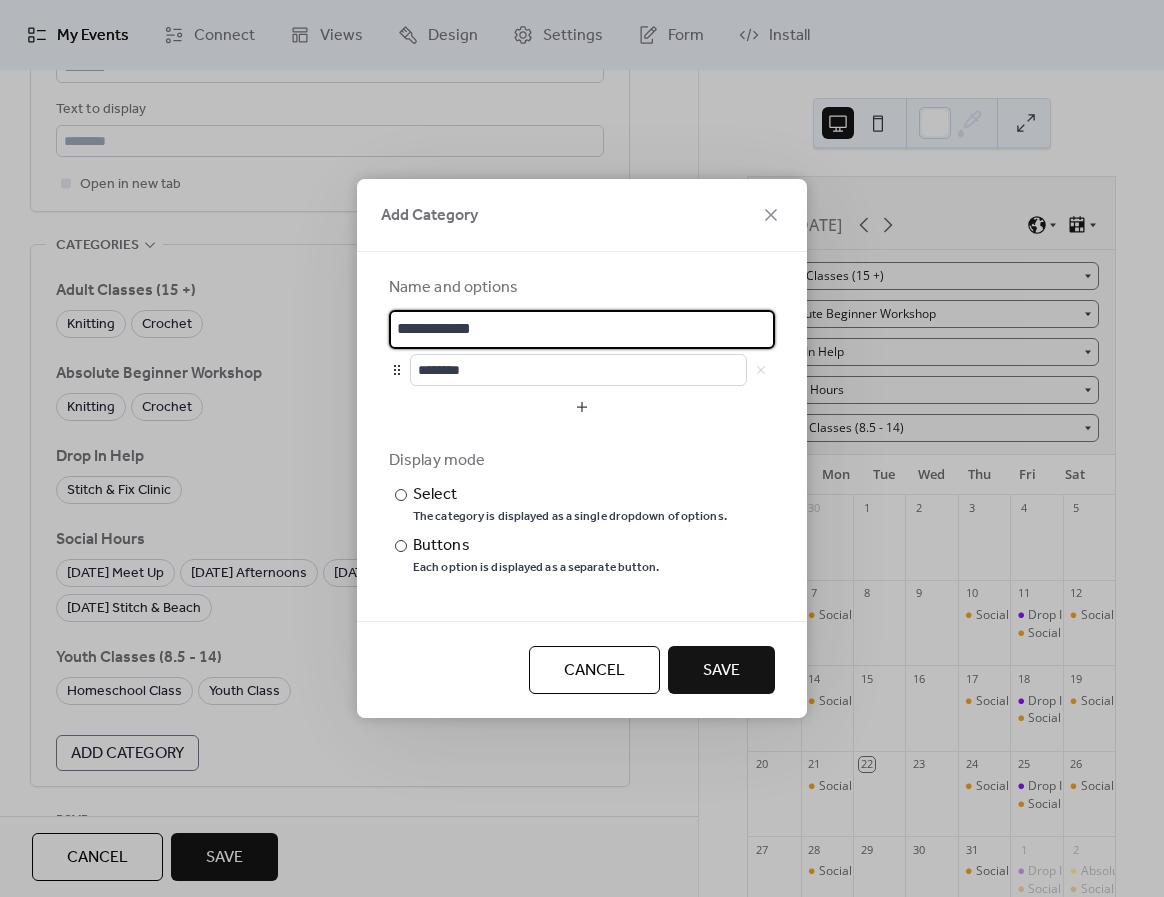 drag, startPoint x: 562, startPoint y: 335, endPoint x: 248, endPoint y: 335, distance: 314 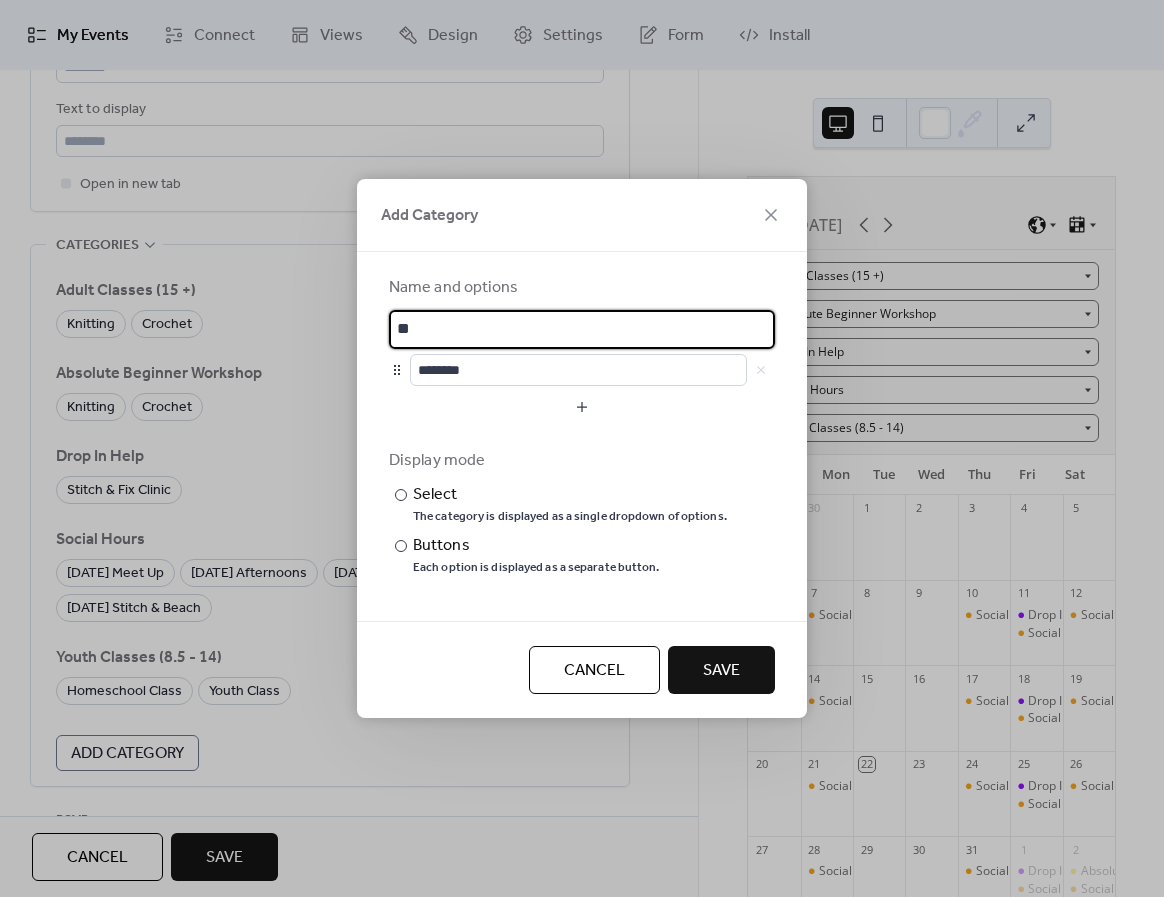 type on "*" 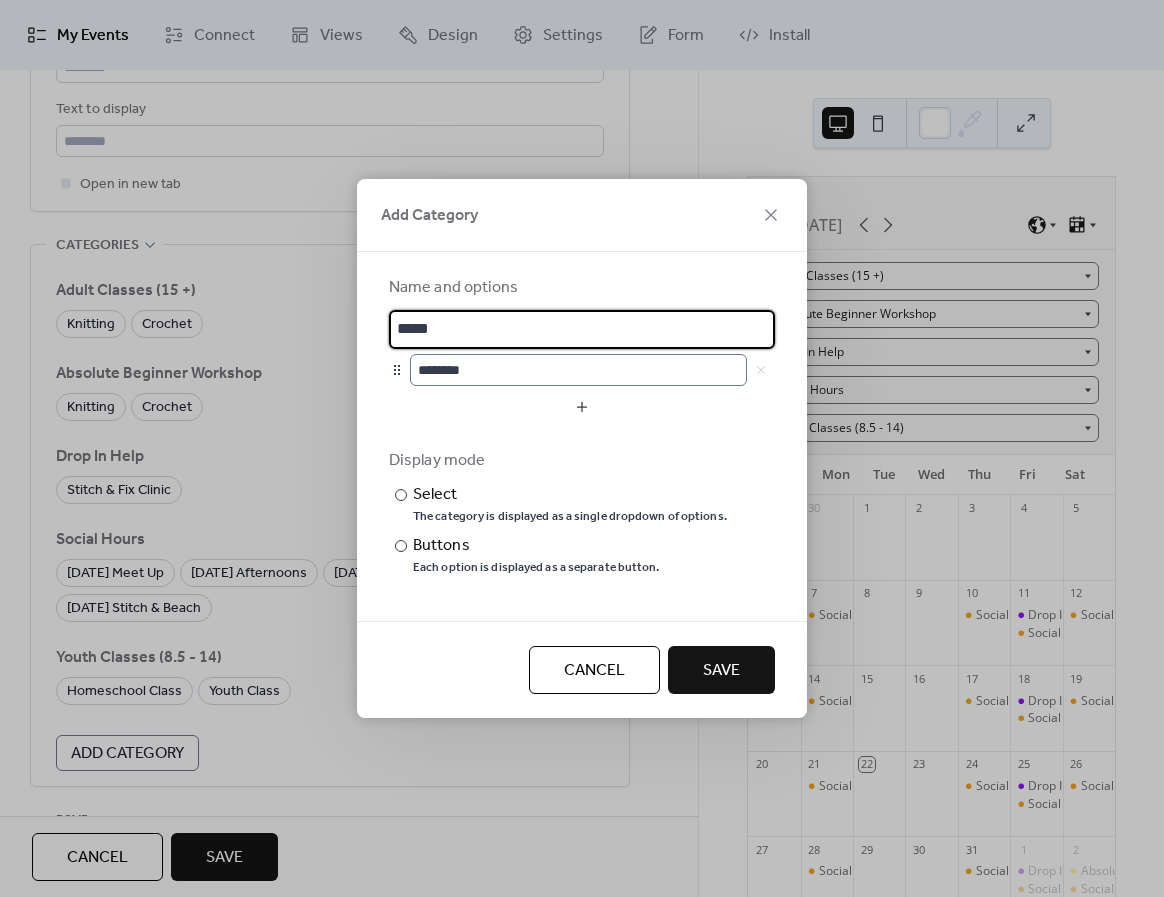 type on "*****" 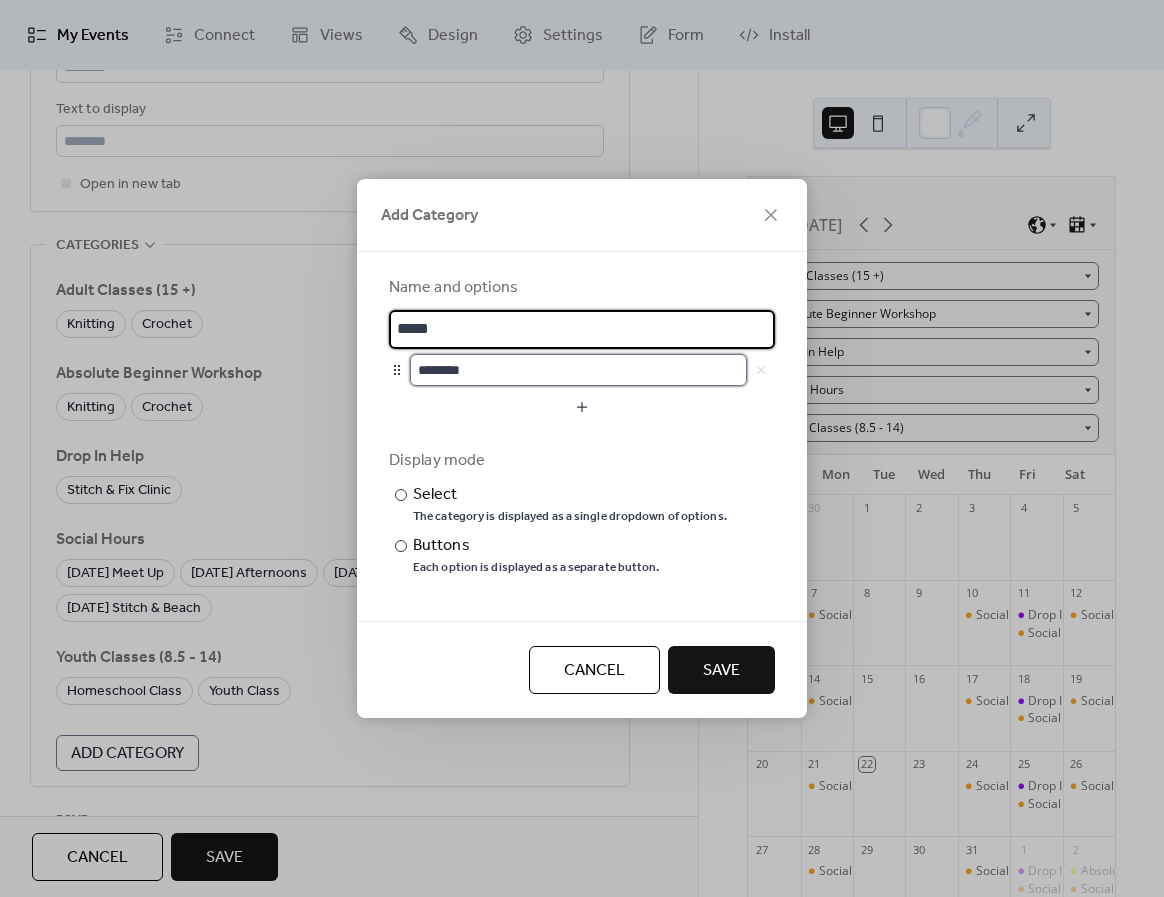 click on "********" at bounding box center (578, 370) 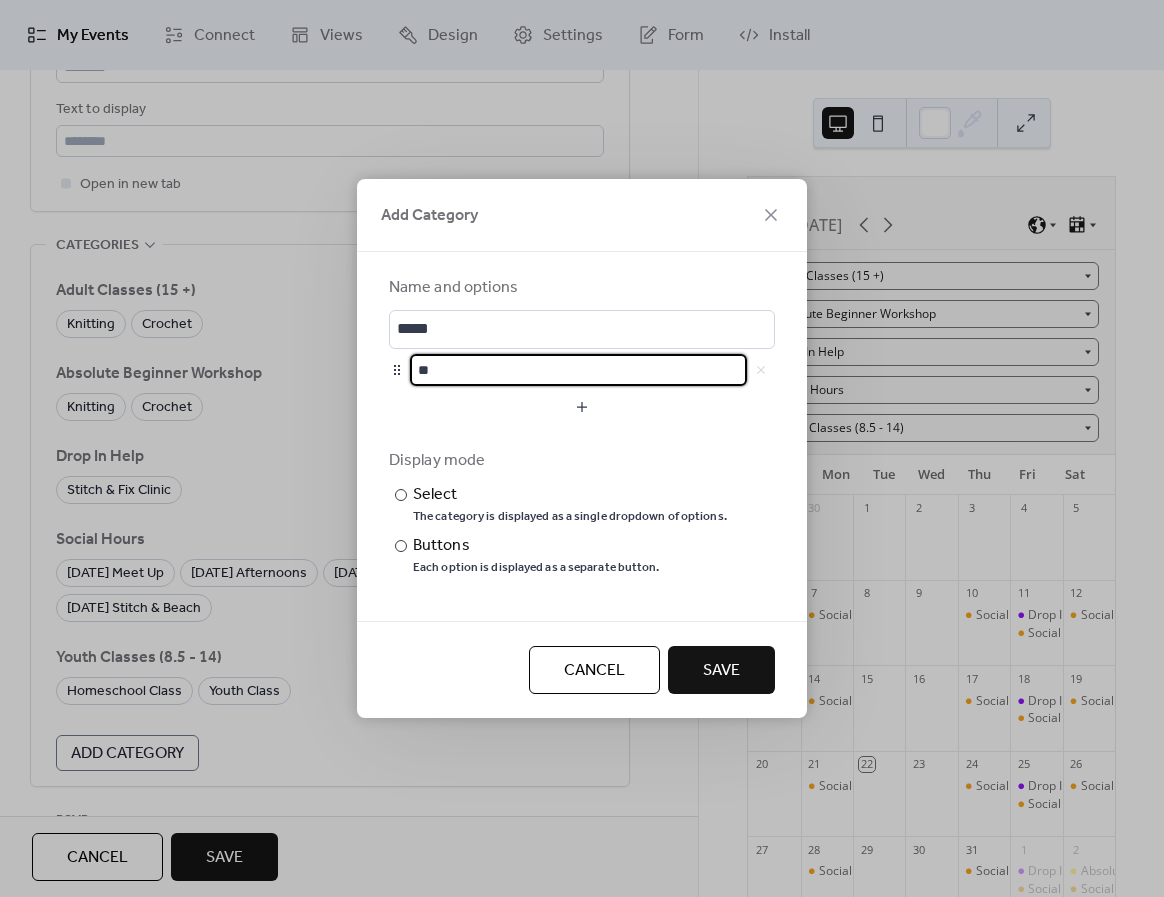 type on "*" 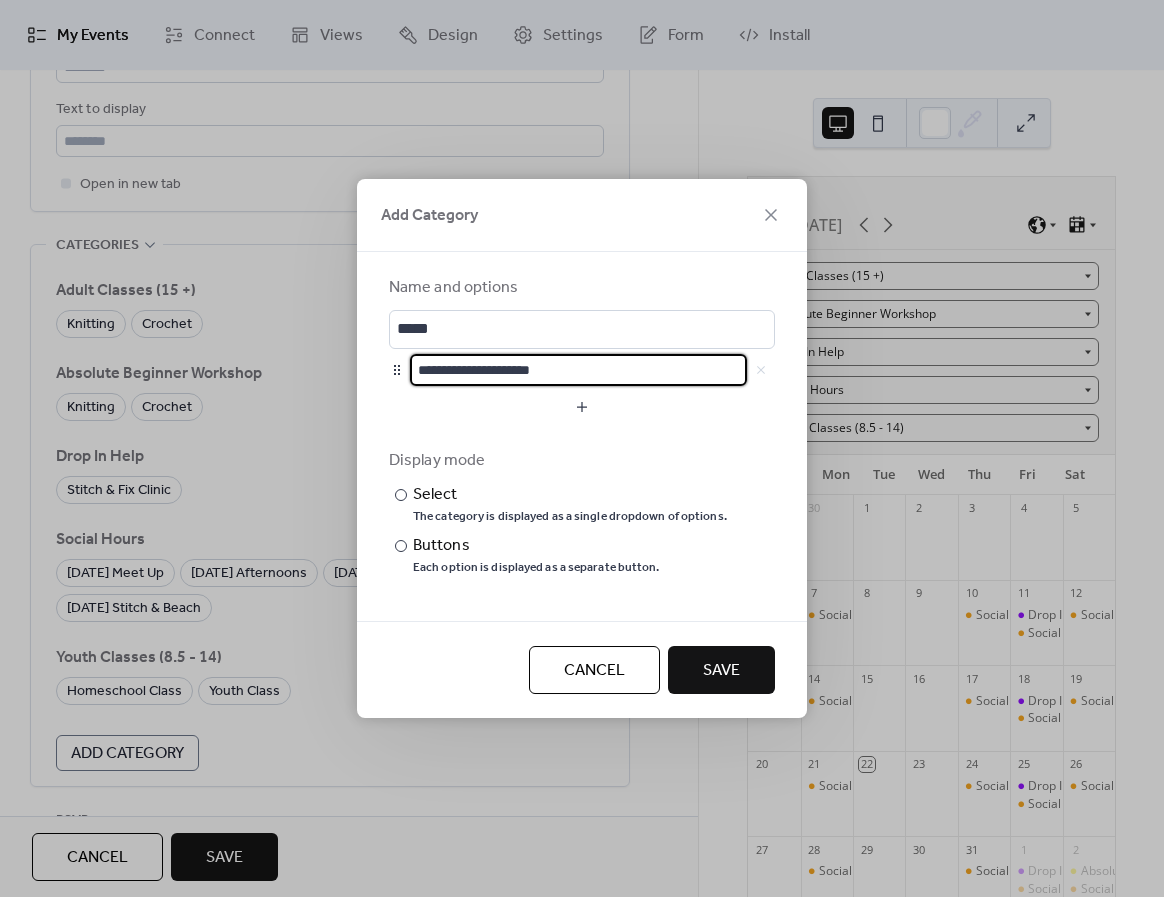 type on "**********" 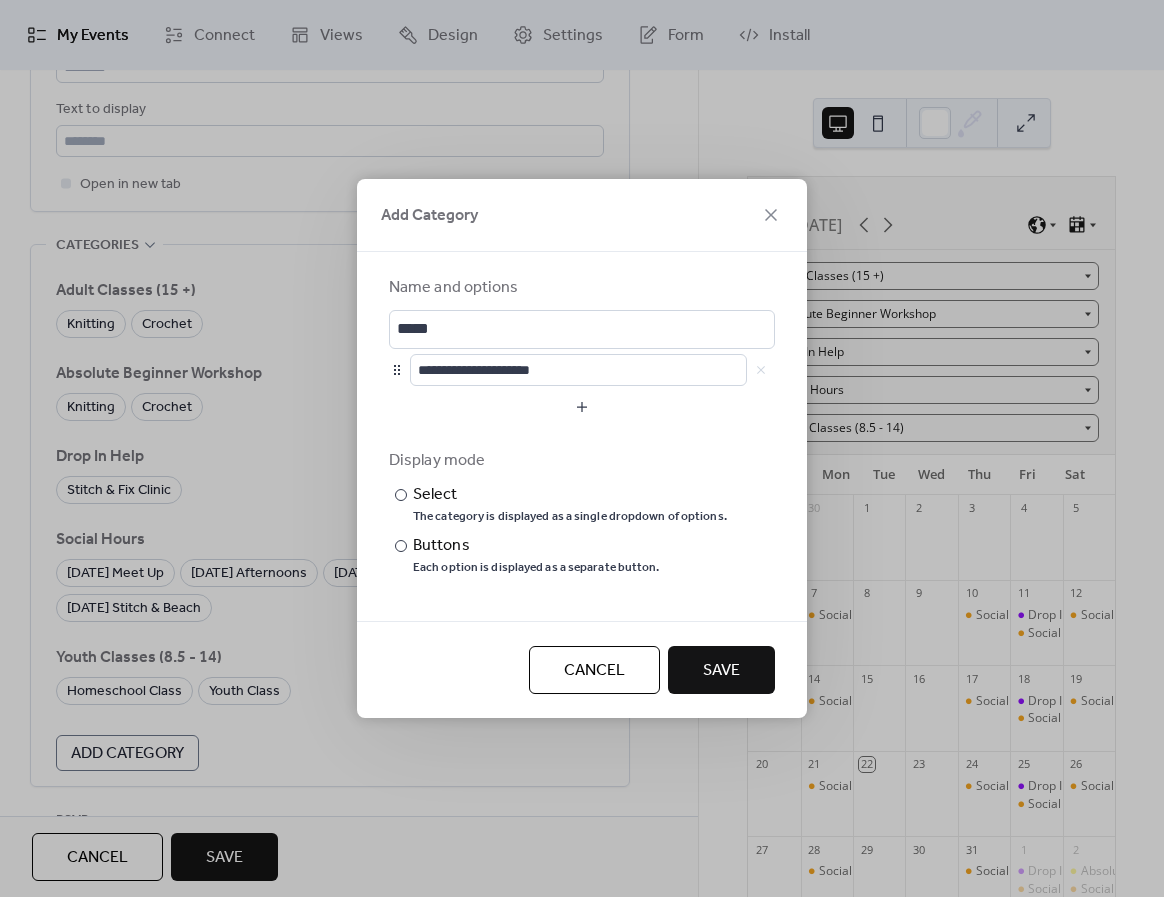 click on "Display mode ​ Select The category is displayed as a single dropdown of options.   ​ Buttons Each option is displayed as a separate button." at bounding box center [582, 512] 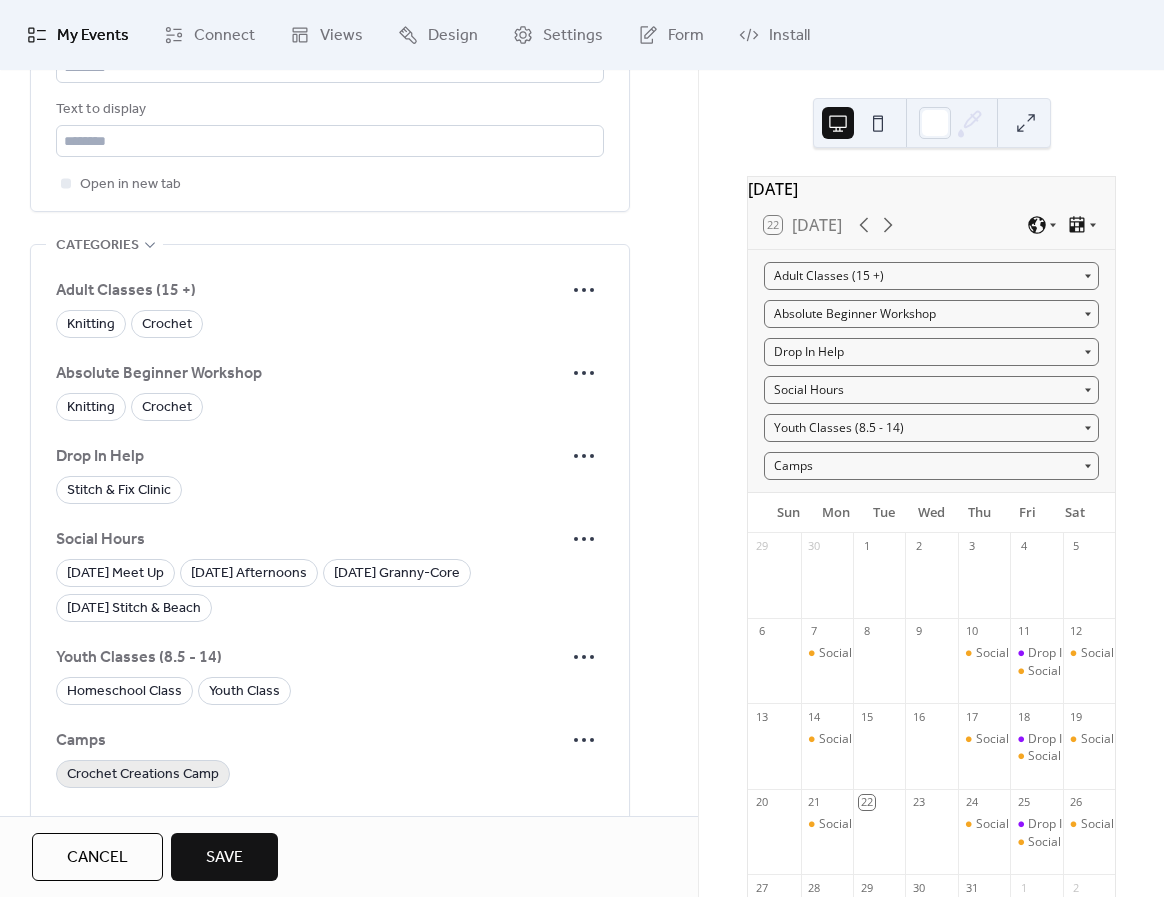 click on "Crochet Creations Camp" at bounding box center [143, 775] 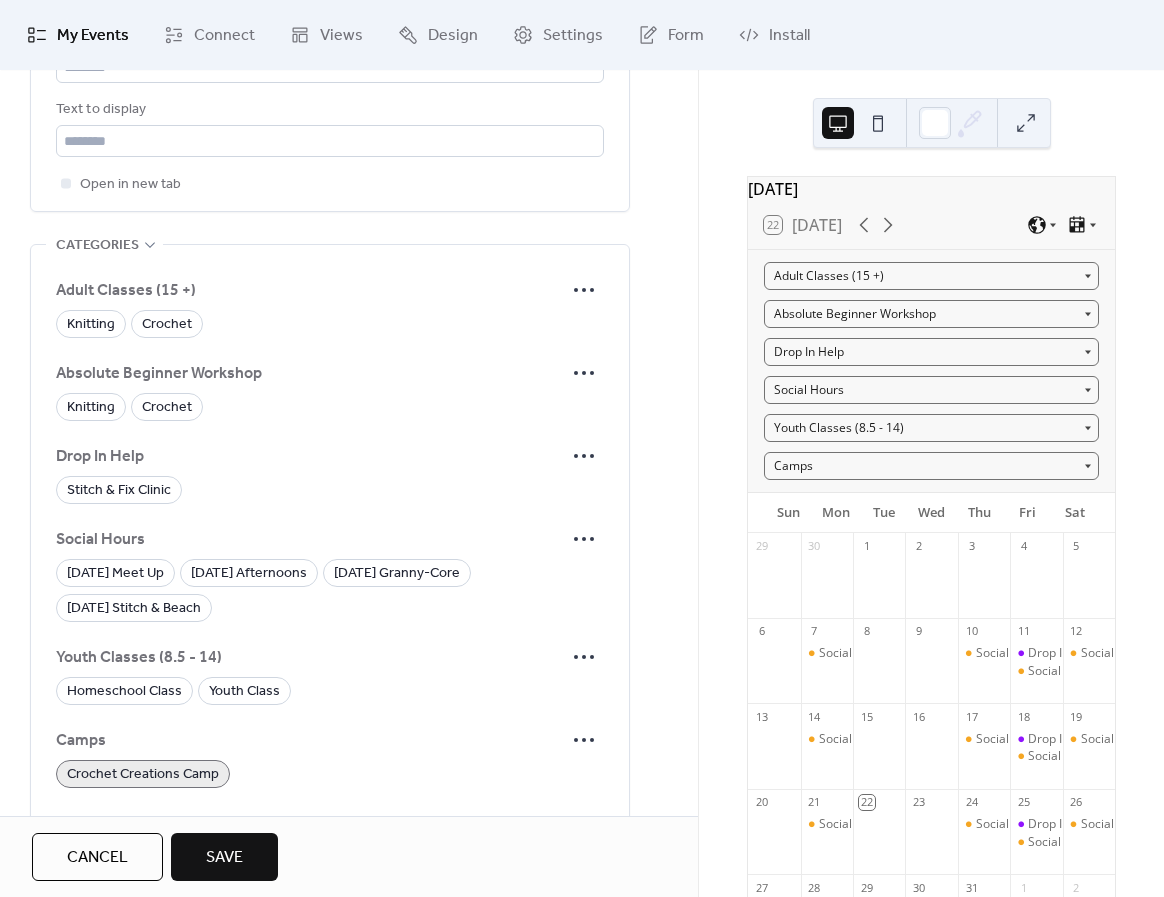 click on "Save" at bounding box center (224, 858) 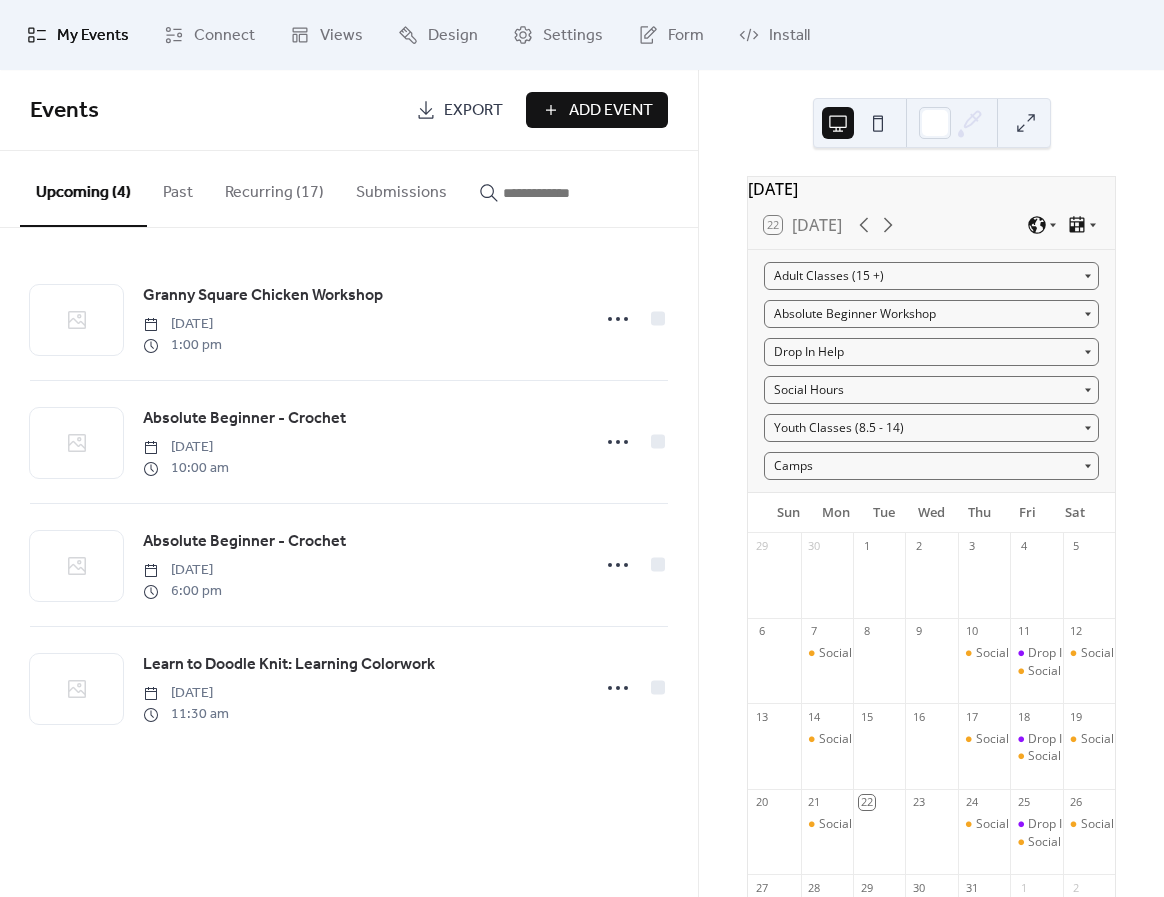 drag, startPoint x: 424, startPoint y: 818, endPoint x: 425, endPoint y: 770, distance: 48.010414 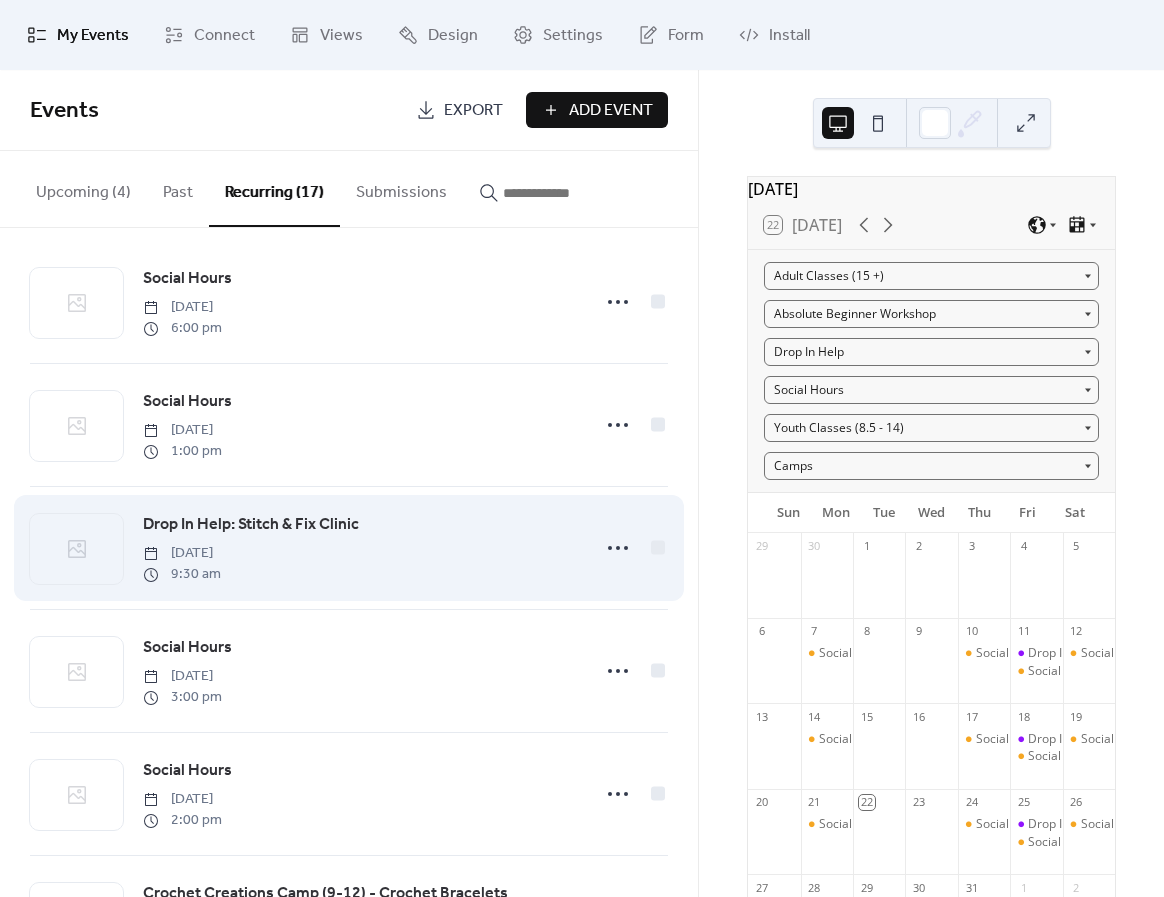 scroll, scrollTop: 0, scrollLeft: 0, axis: both 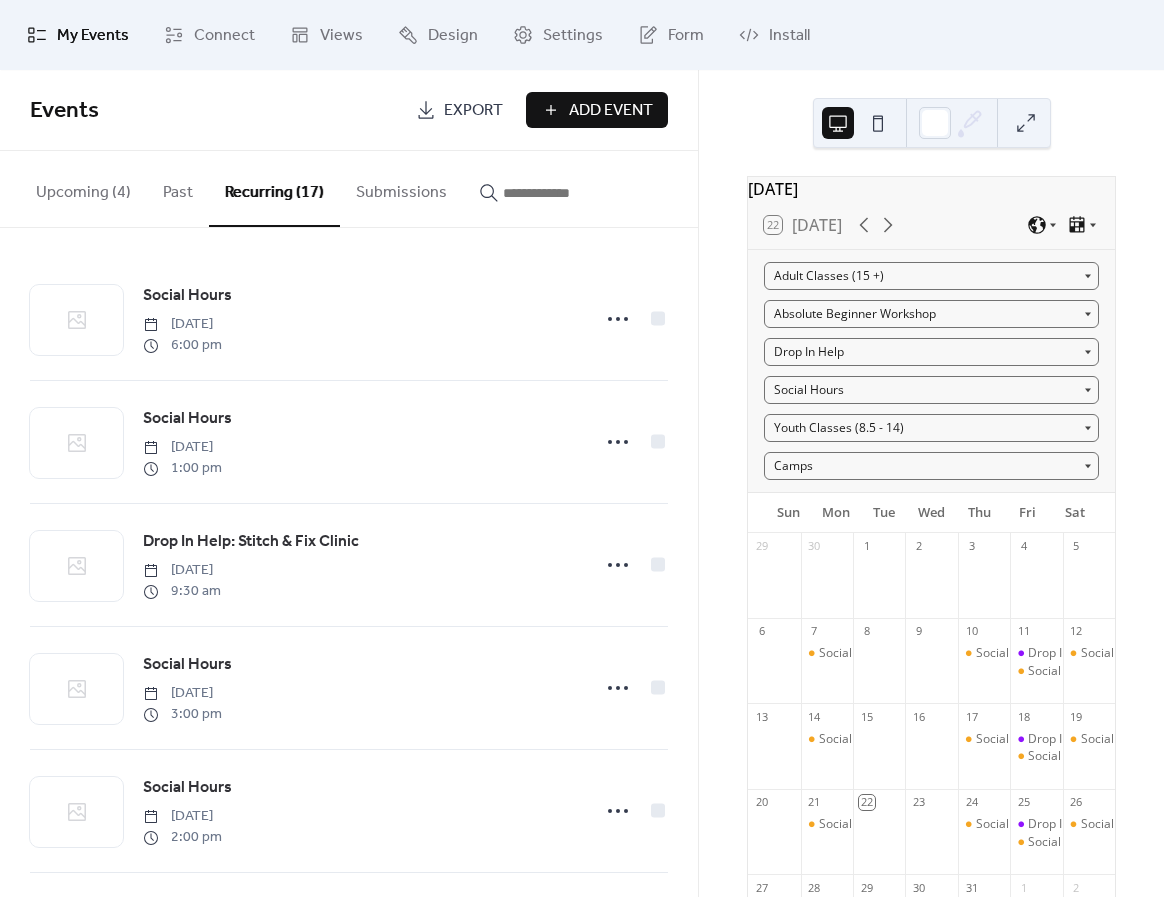 click on "Events" at bounding box center [215, 111] 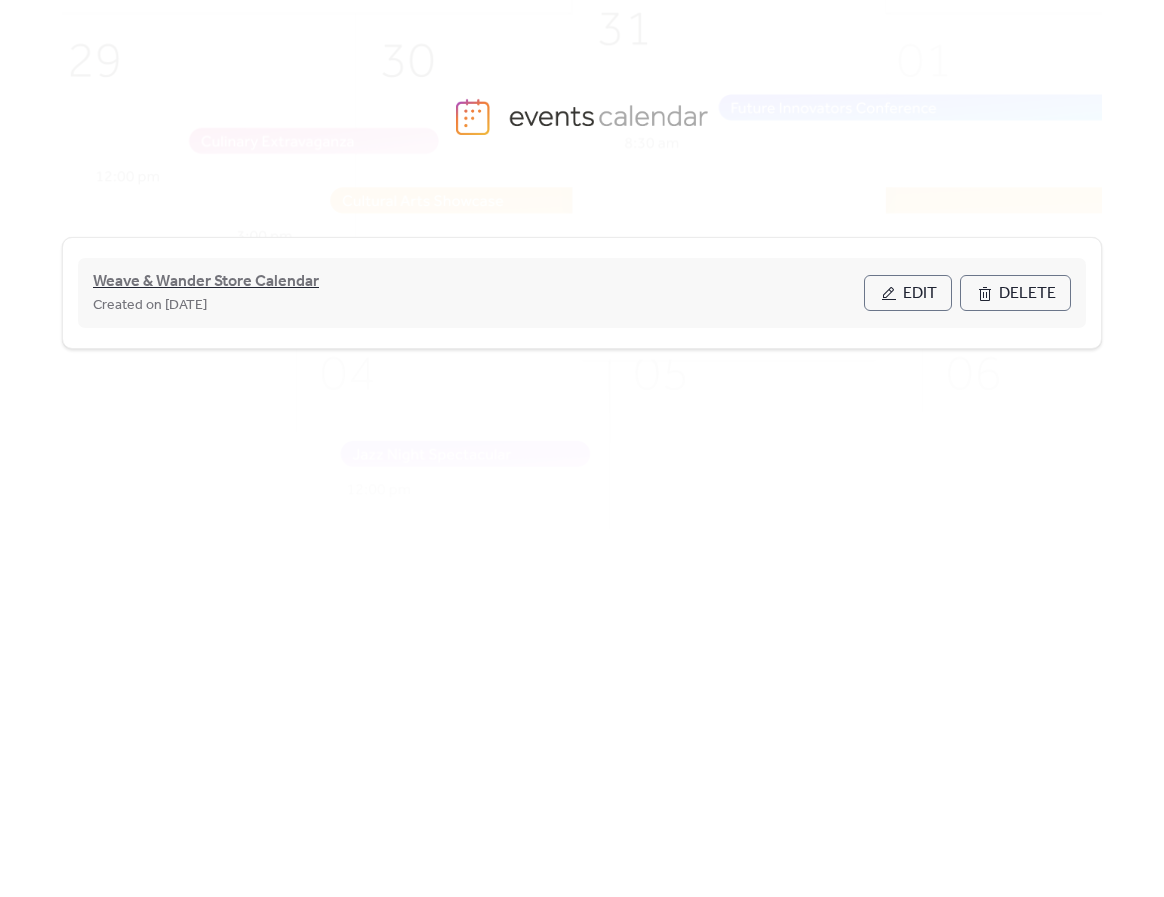 click on "Weave & Wander Store Calendar" at bounding box center (206, 282) 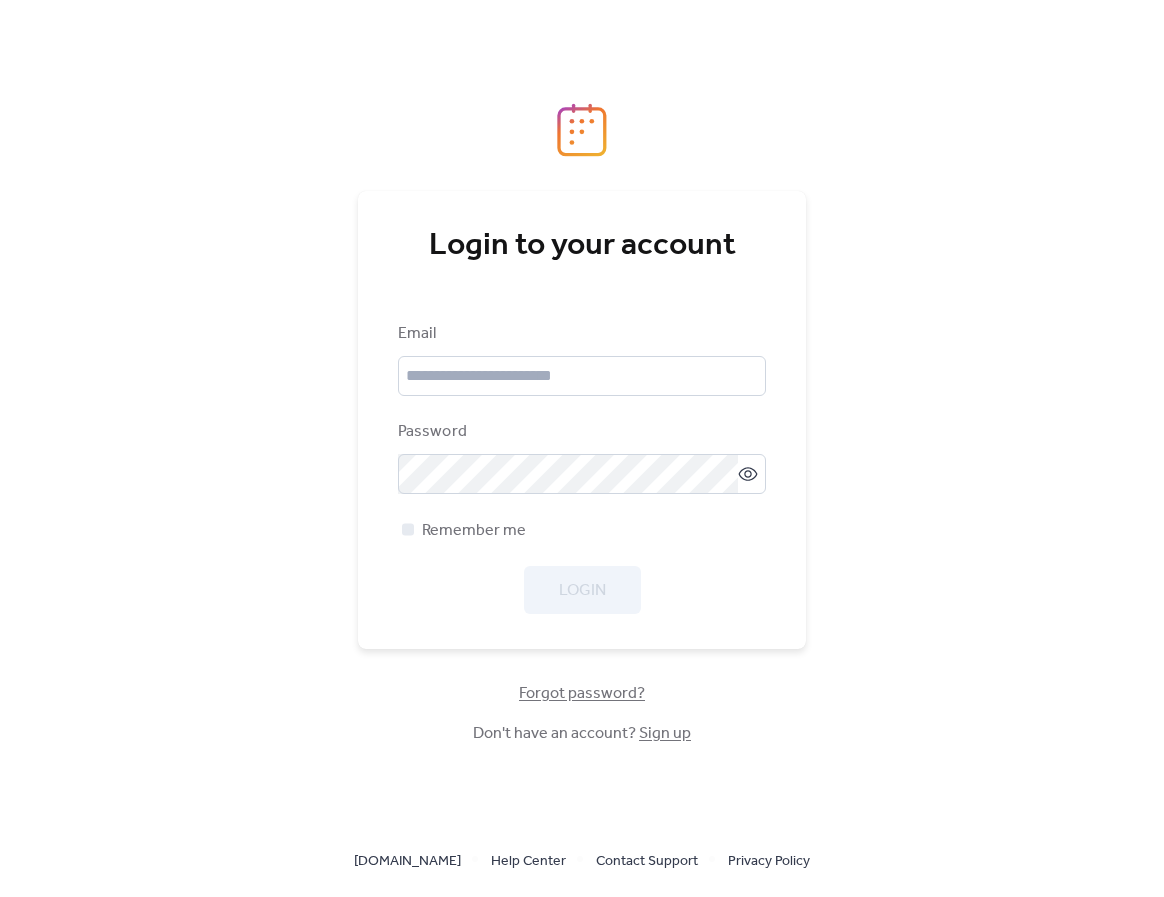 scroll, scrollTop: 0, scrollLeft: 0, axis: both 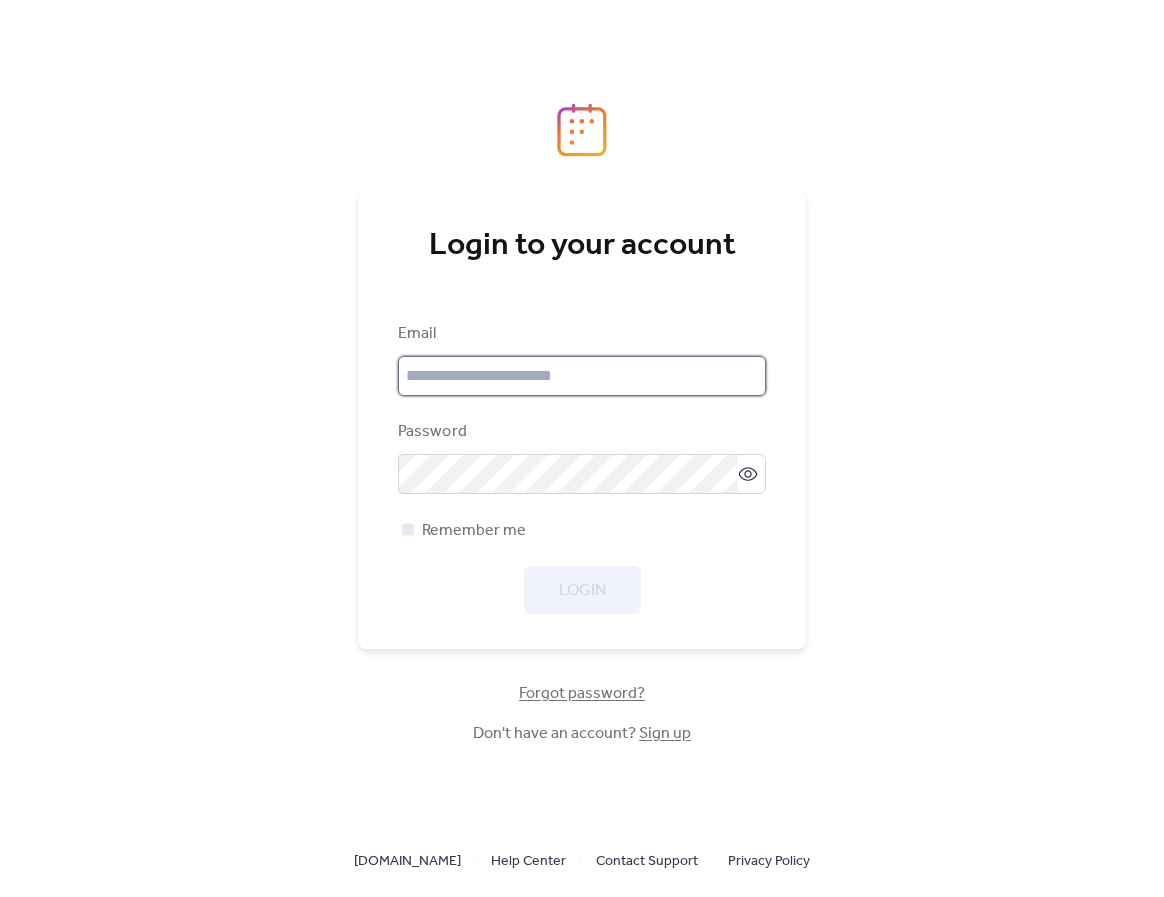 click at bounding box center [582, 376] 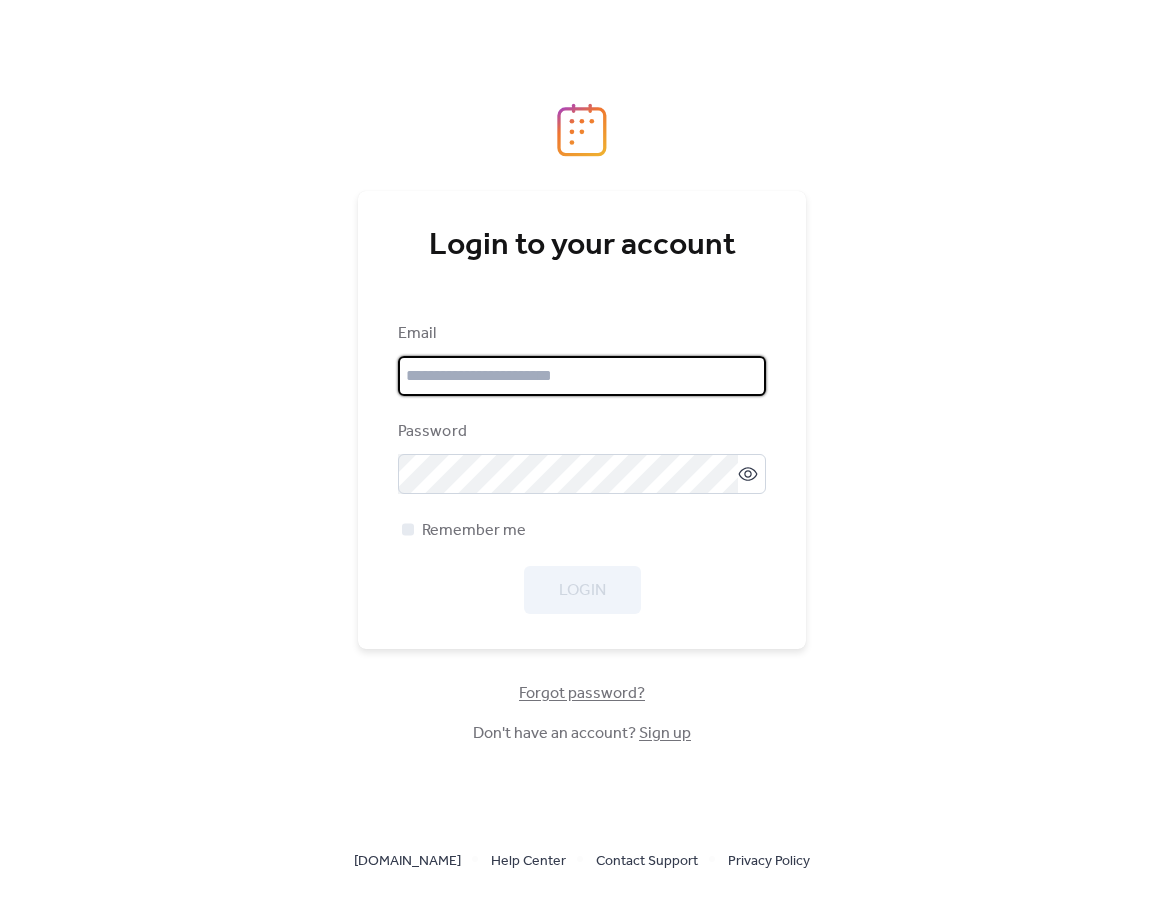 type on "**********" 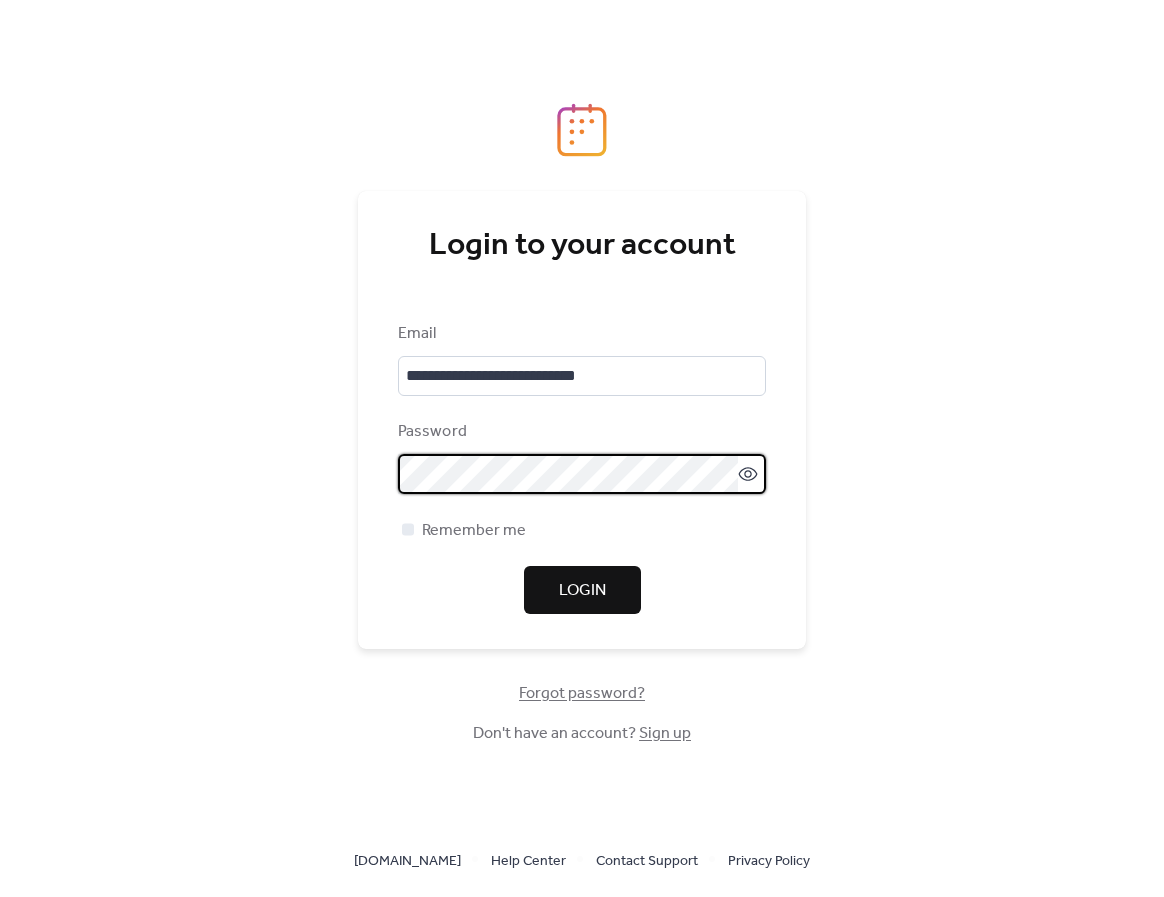 drag, startPoint x: 153, startPoint y: 500, endPoint x: 134, endPoint y: 508, distance: 20.615528 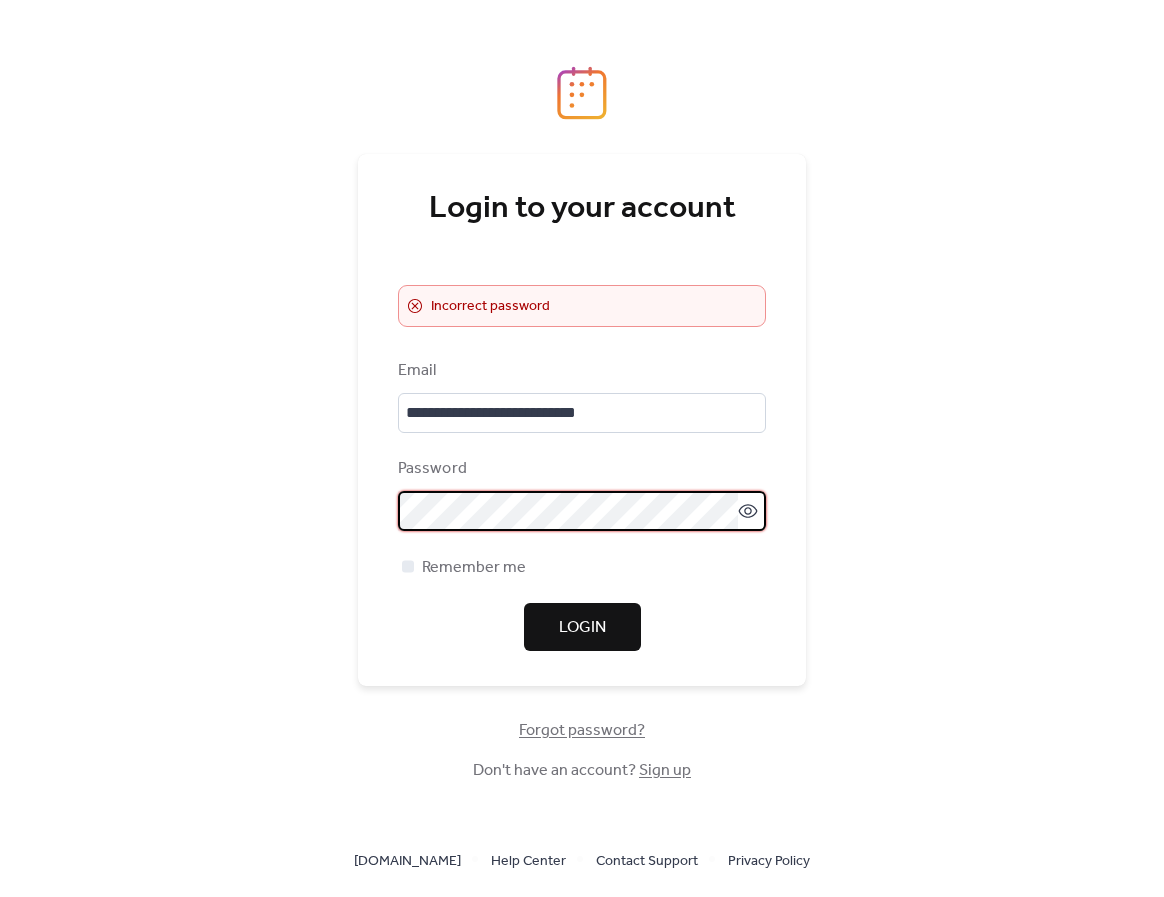 click on "**********" at bounding box center [582, 448] 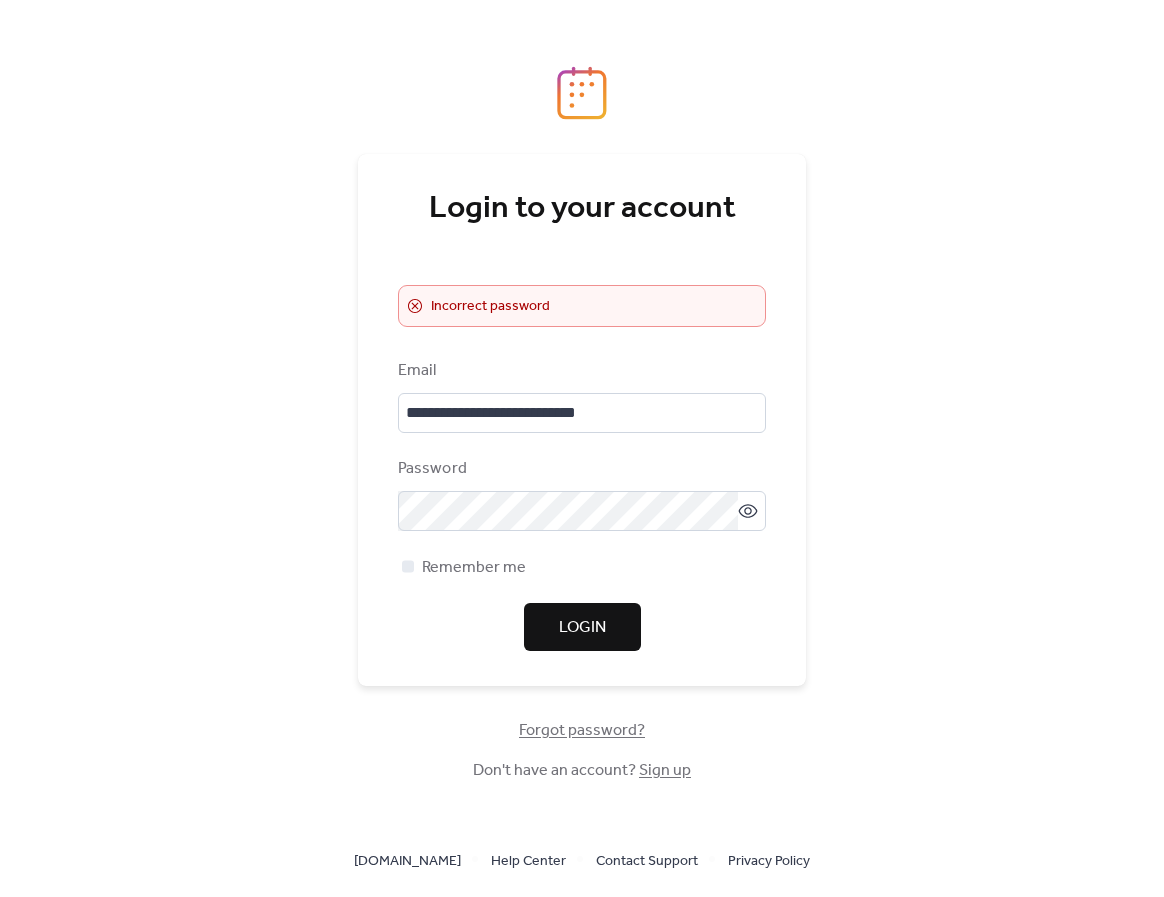 click on "Login" at bounding box center (582, 628) 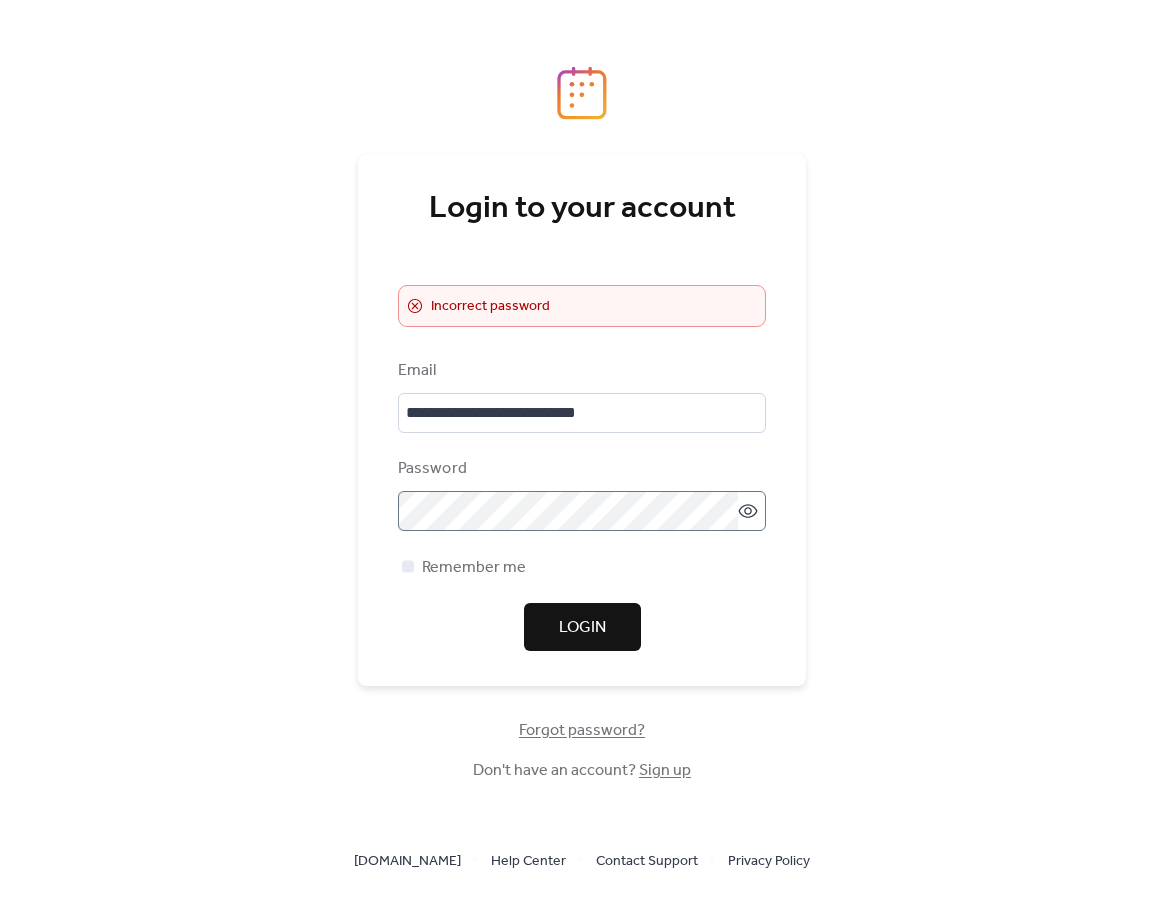 click at bounding box center (582, 511) 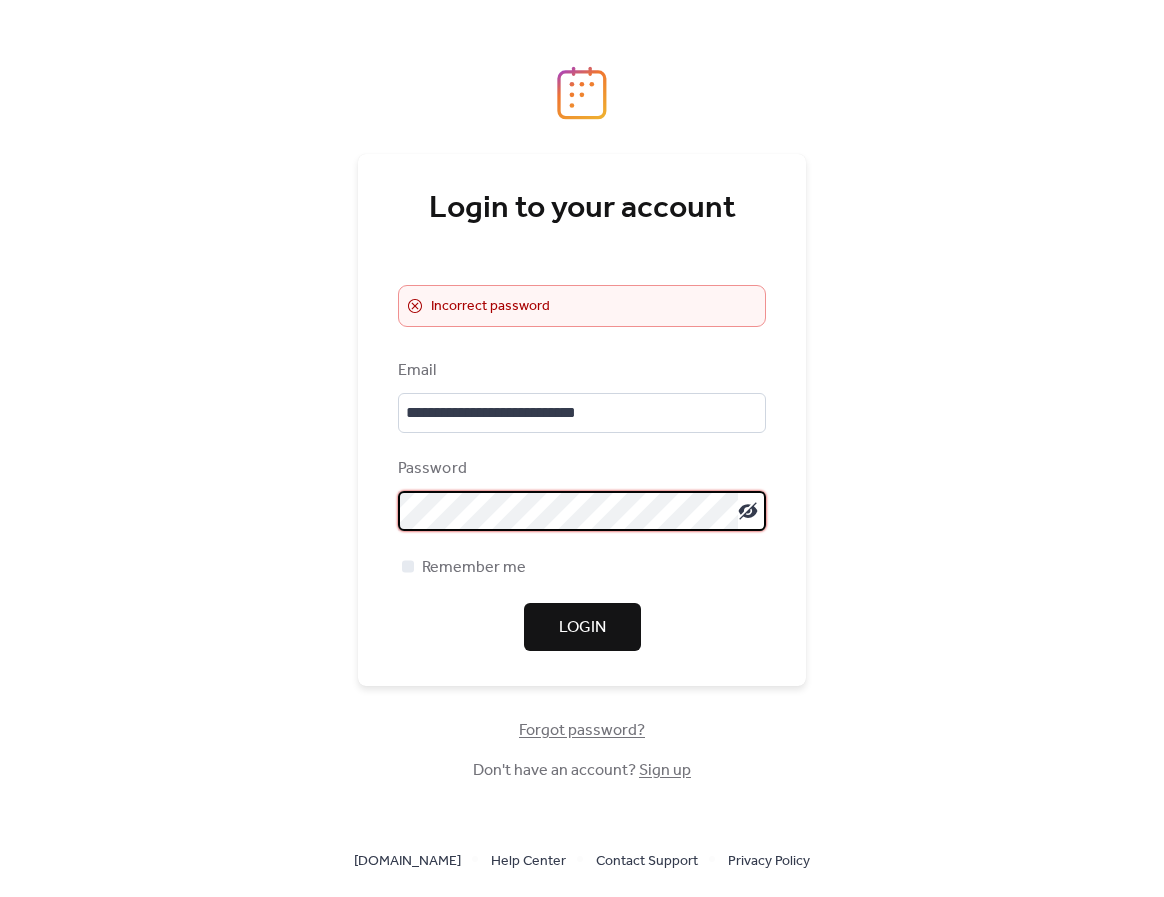 click on "**********" at bounding box center (582, 448) 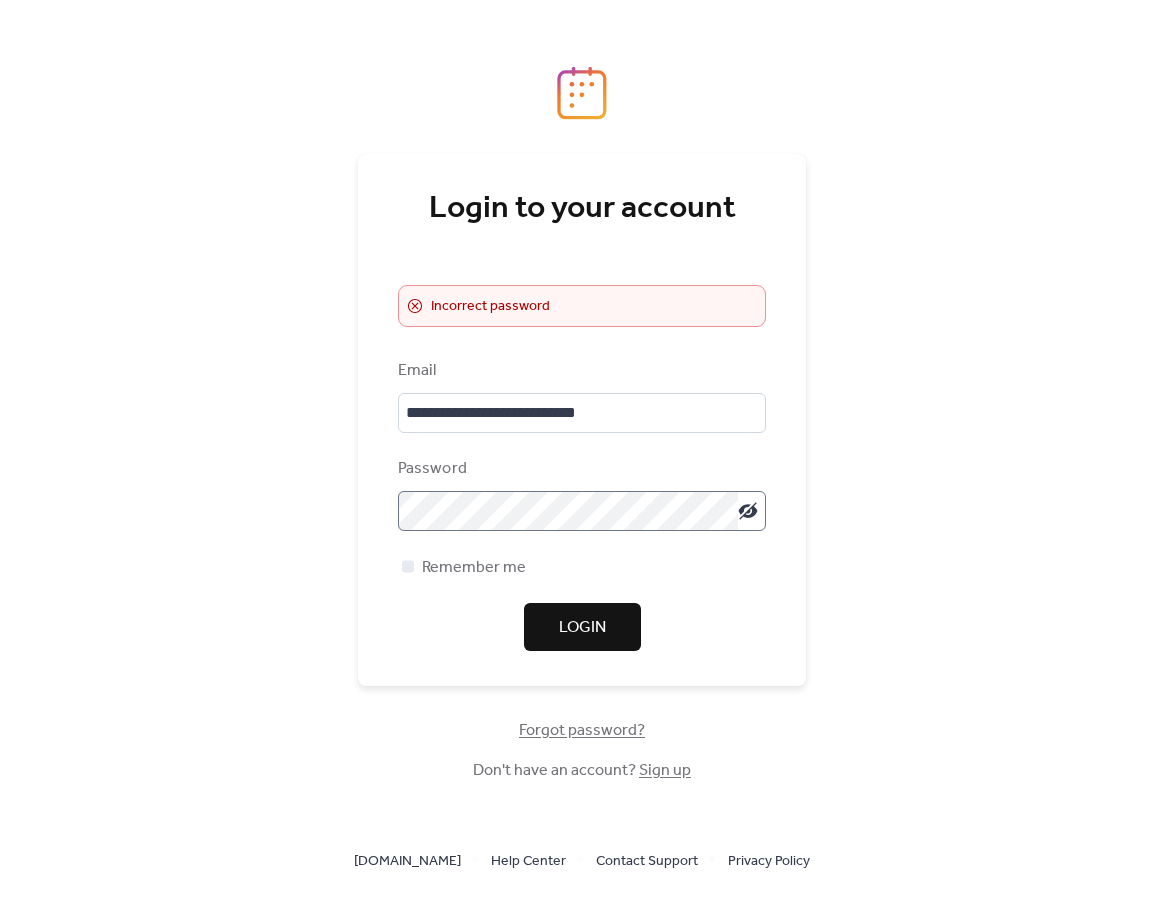 click on "**********" at bounding box center (582, 448) 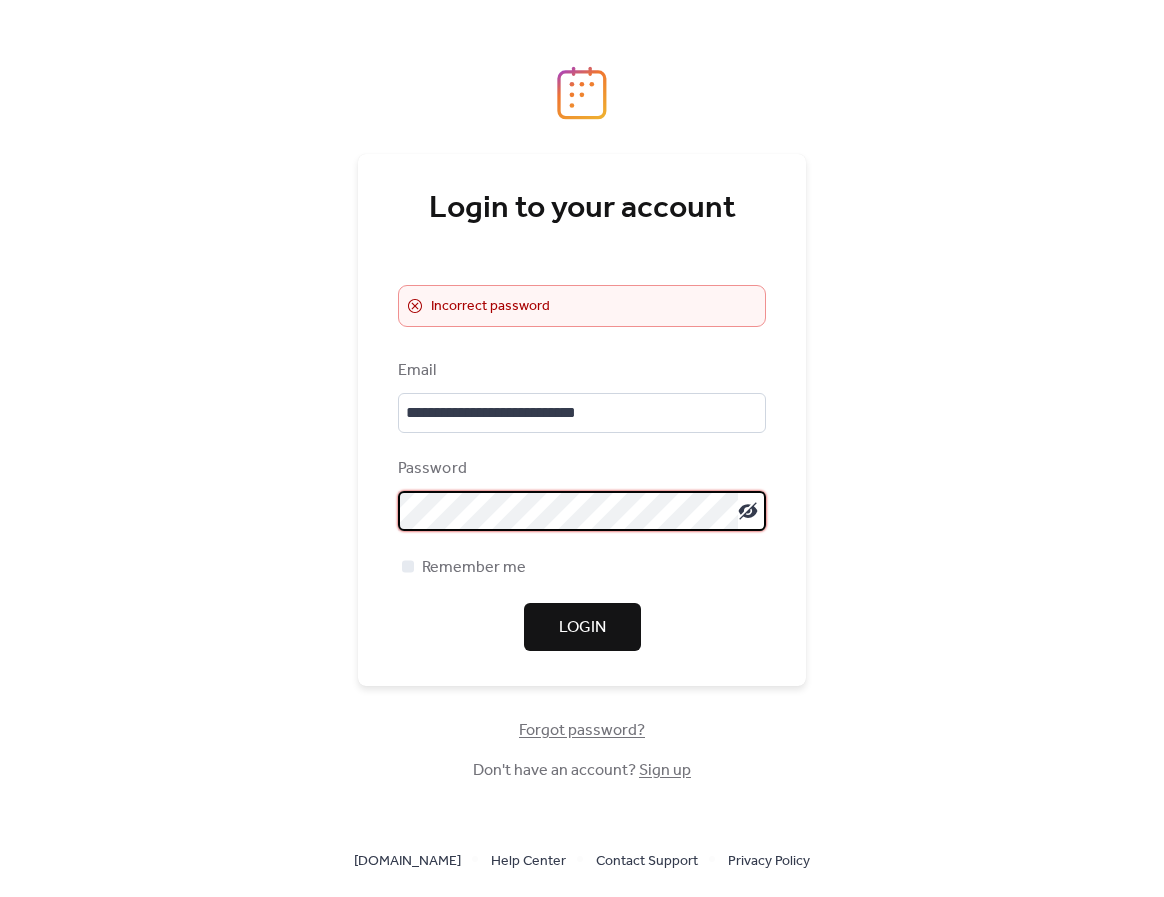 click on "**********" at bounding box center [582, 420] 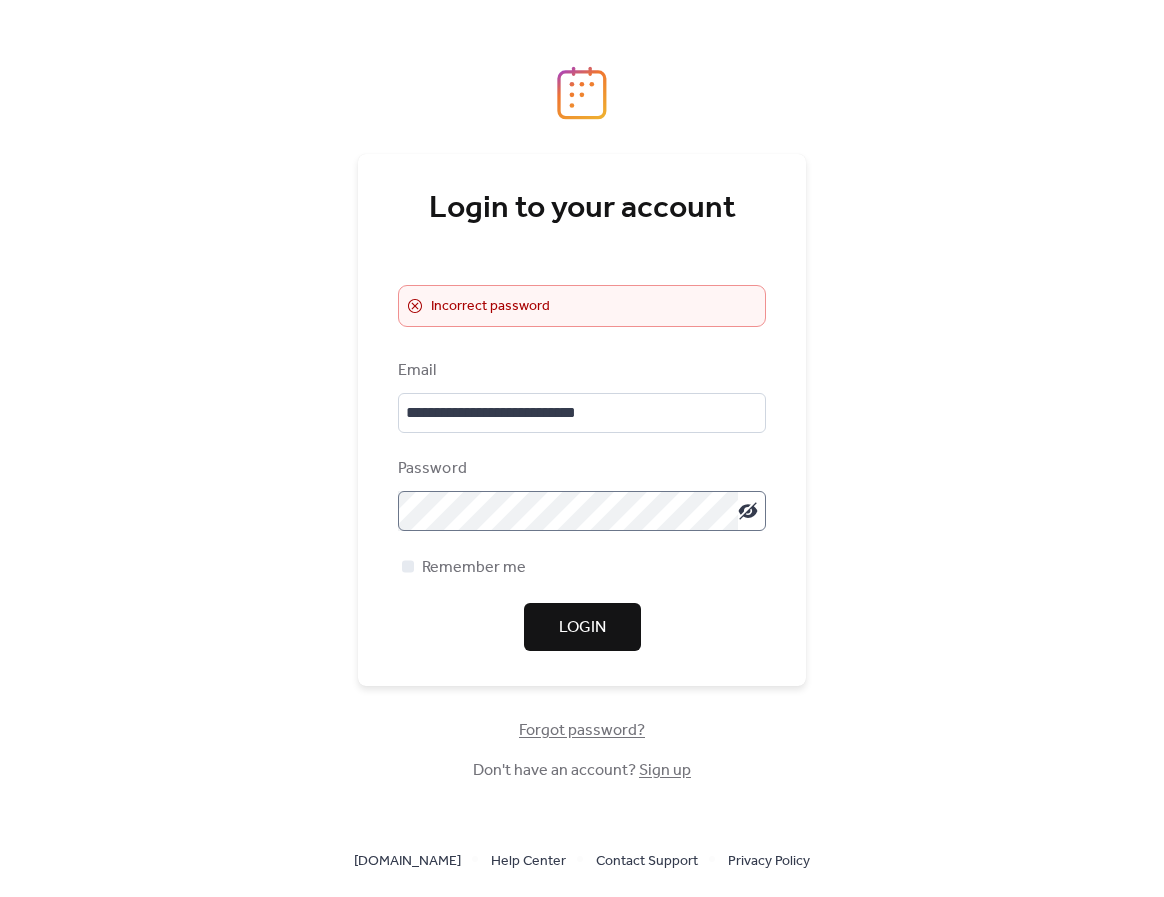 click on "Forgot password?" at bounding box center [582, 731] 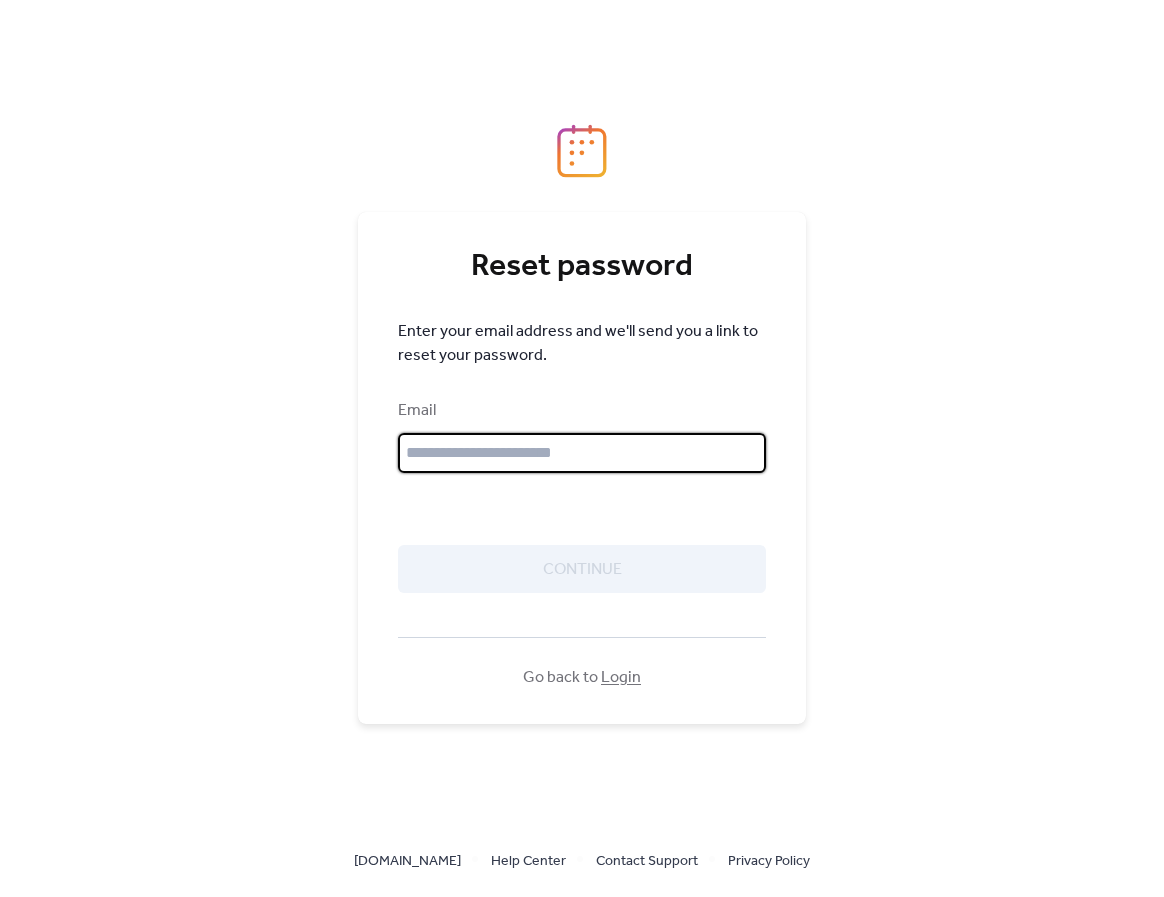 click at bounding box center (582, 453) 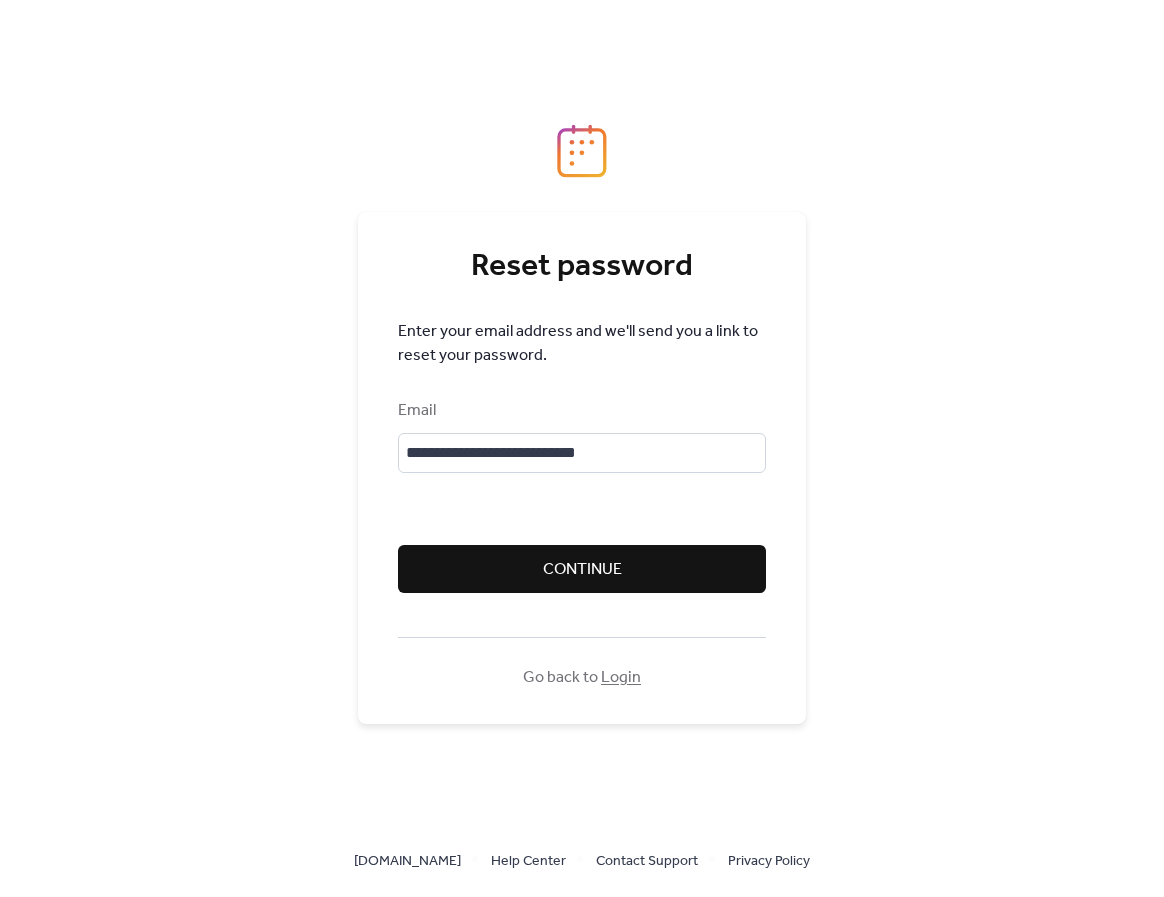 click on "Continue" at bounding box center [582, 570] 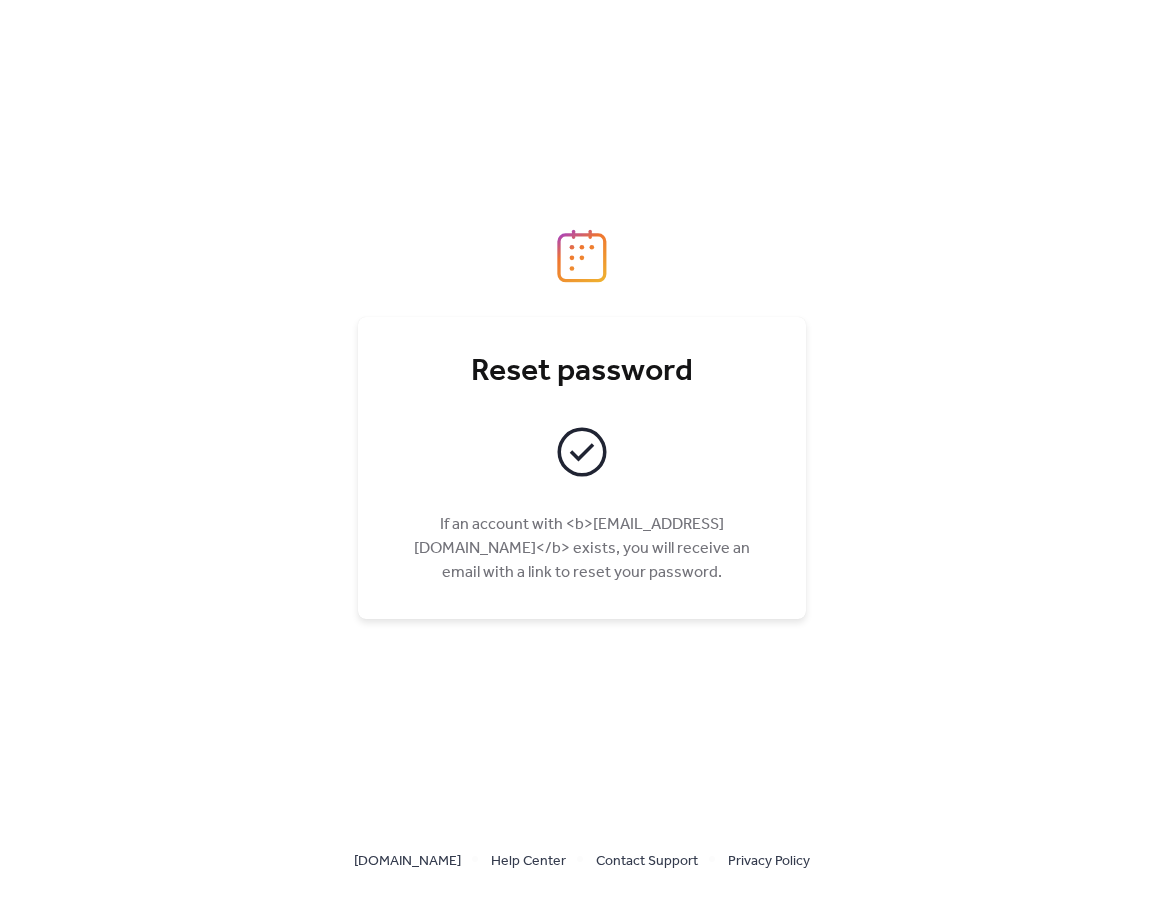 drag, startPoint x: 142, startPoint y: 332, endPoint x: 83, endPoint y: 408, distance: 96.2133 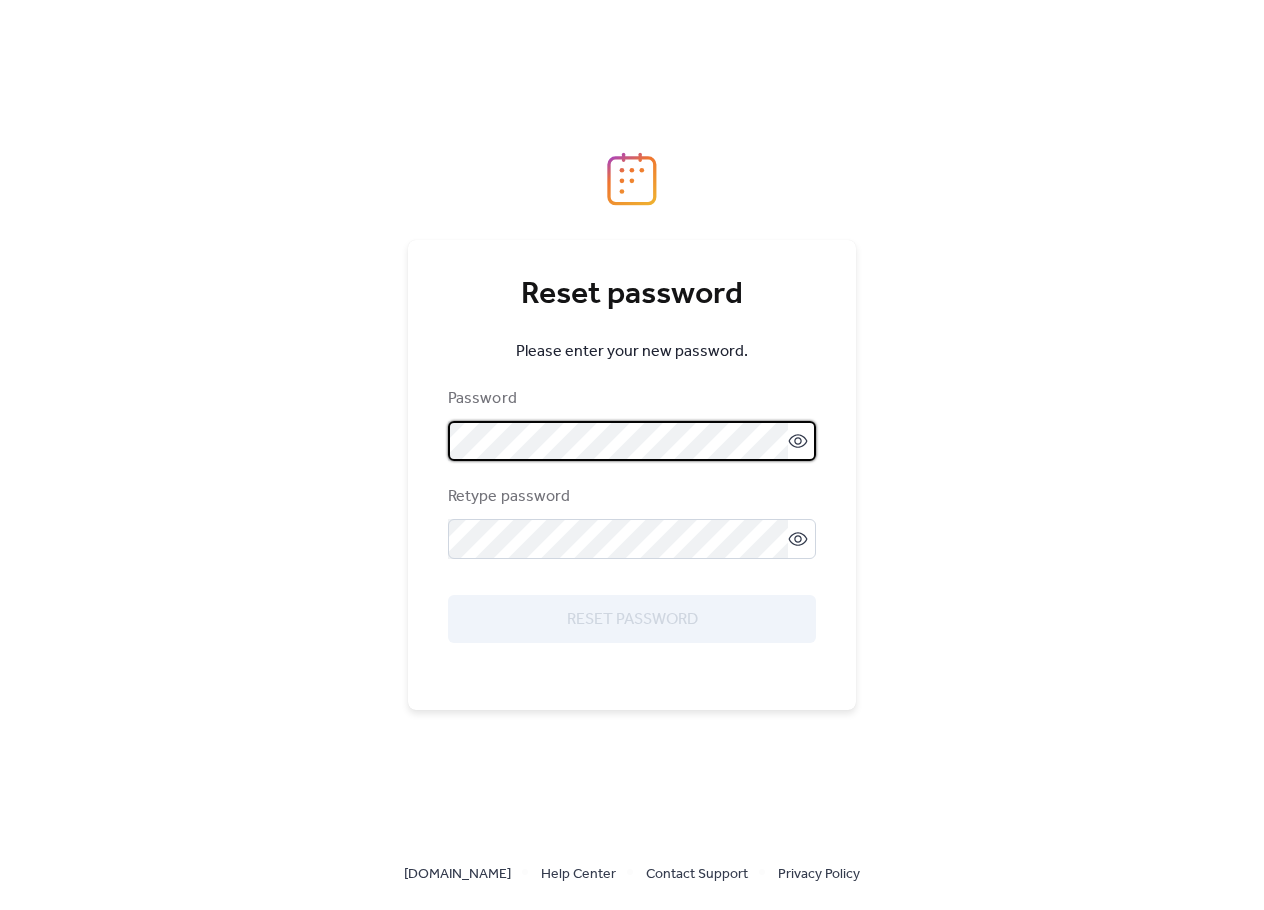 scroll, scrollTop: 0, scrollLeft: 0, axis: both 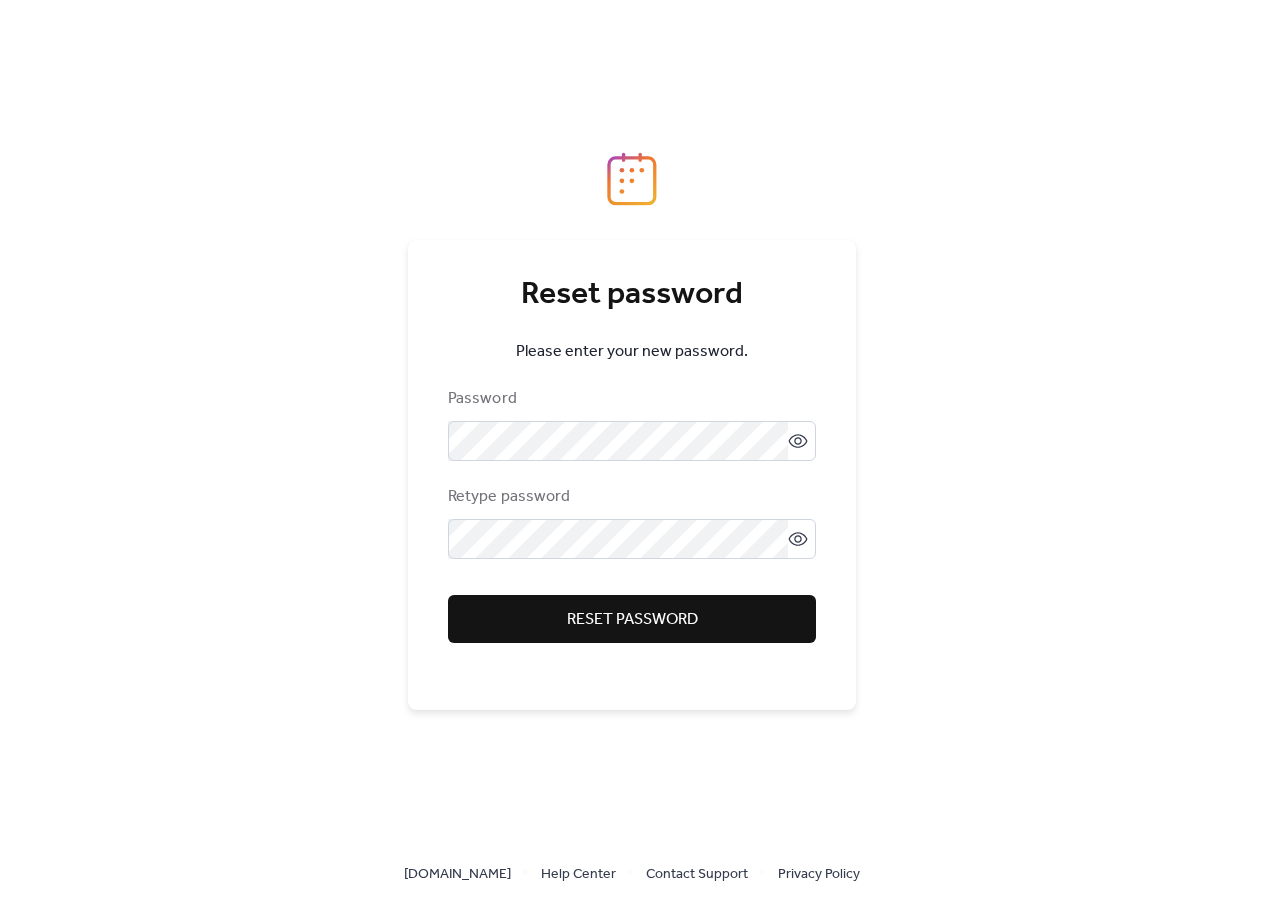 click on "Reset password" at bounding box center [632, 620] 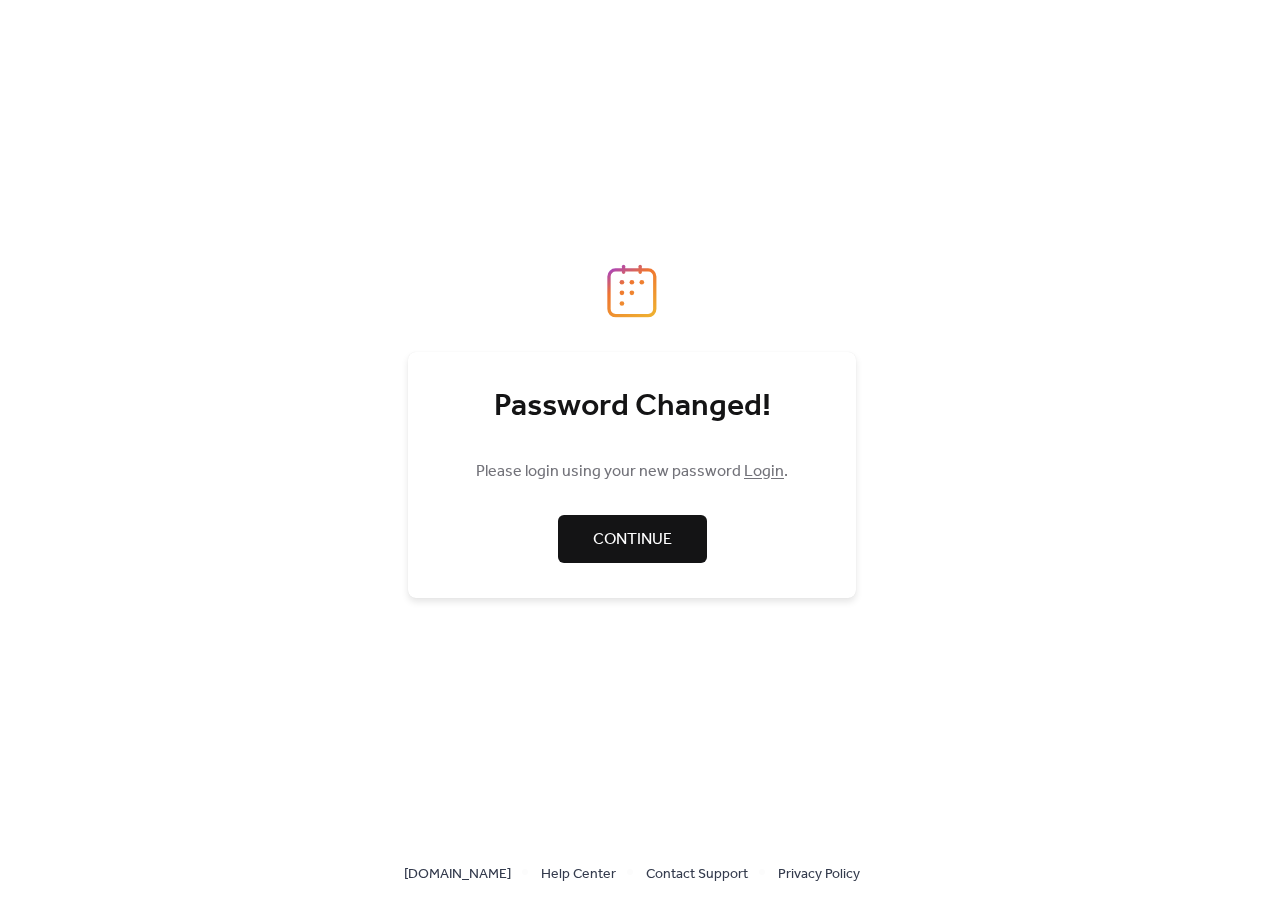 click on "Continue" at bounding box center [632, 540] 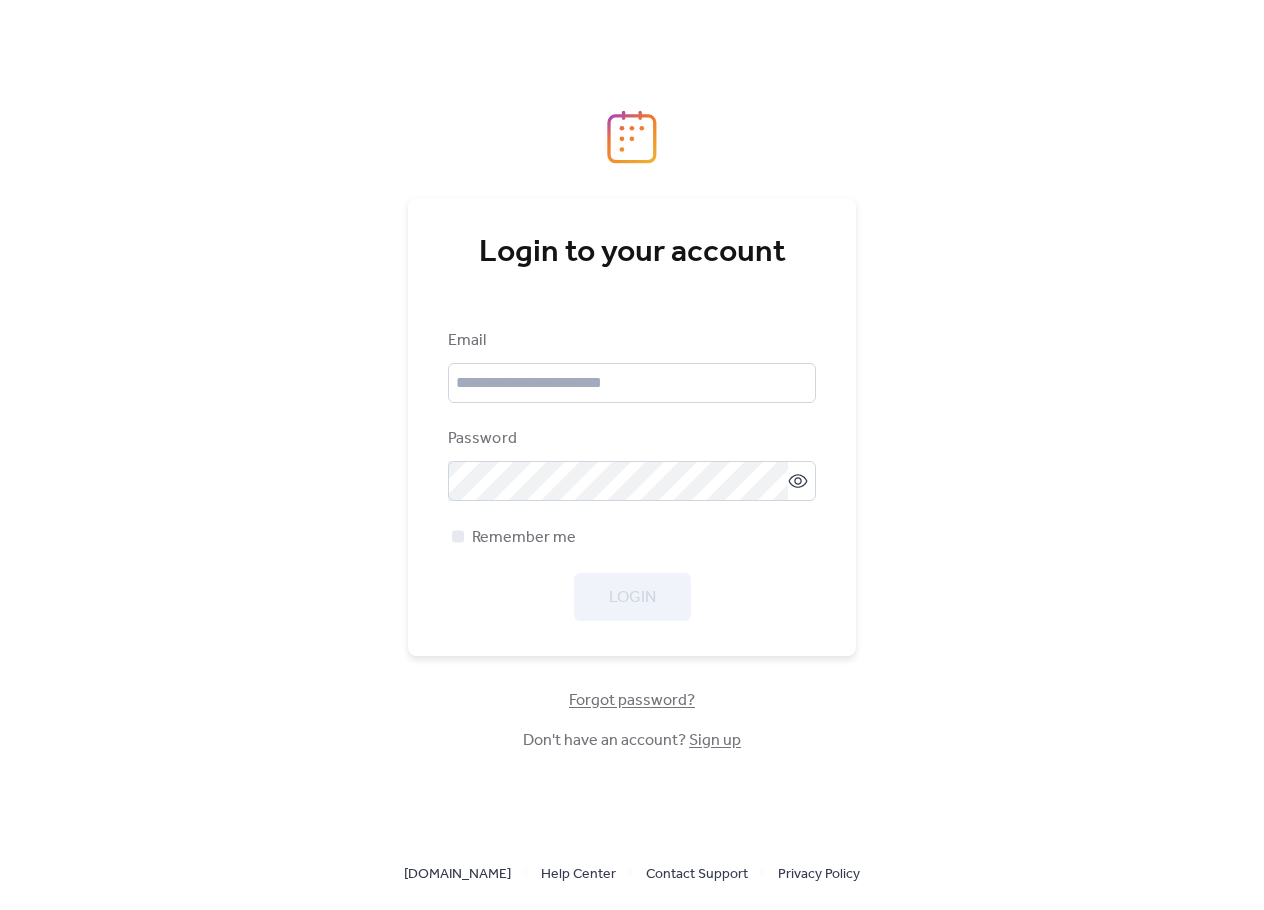 scroll, scrollTop: 0, scrollLeft: 0, axis: both 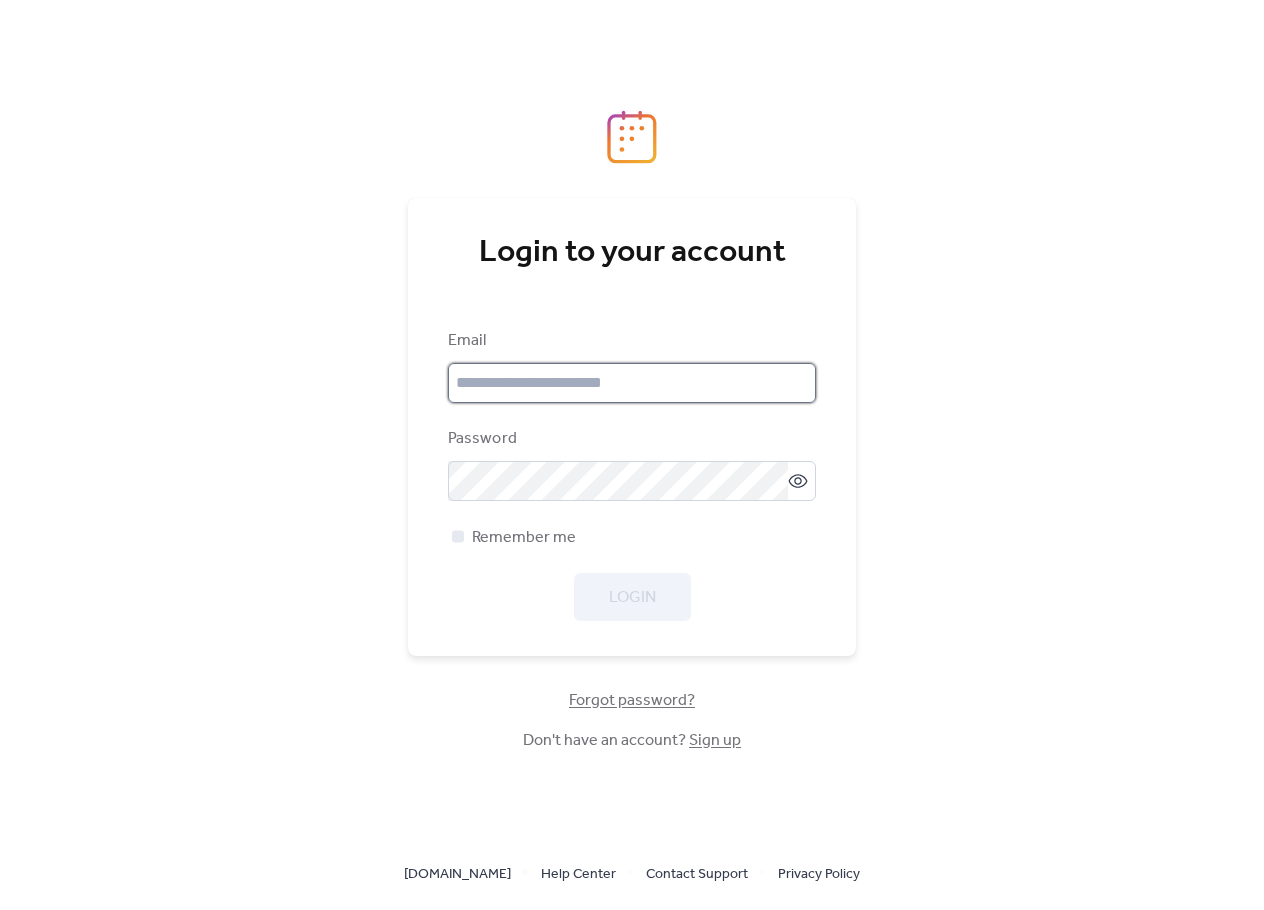 click at bounding box center [632, 383] 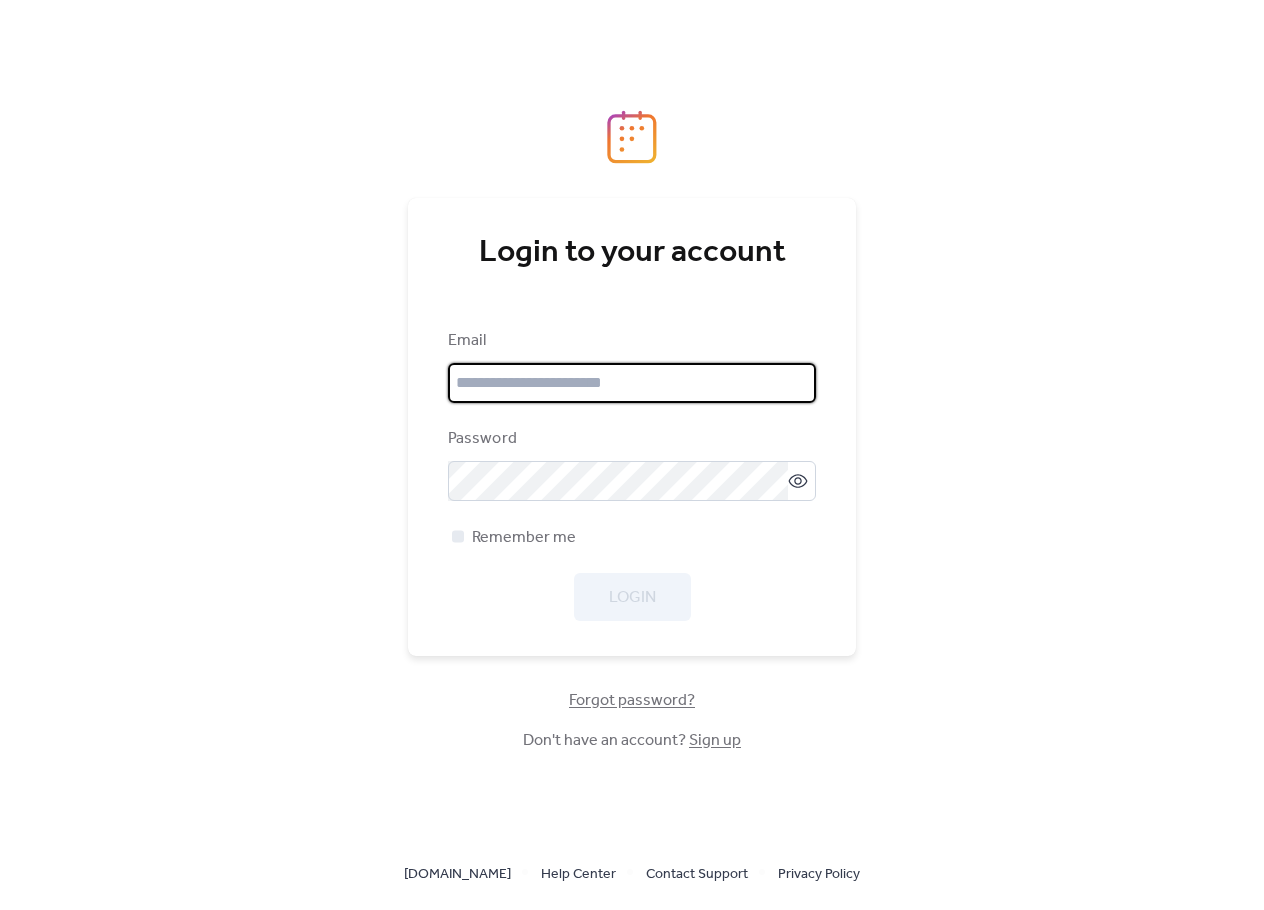 type on "**********" 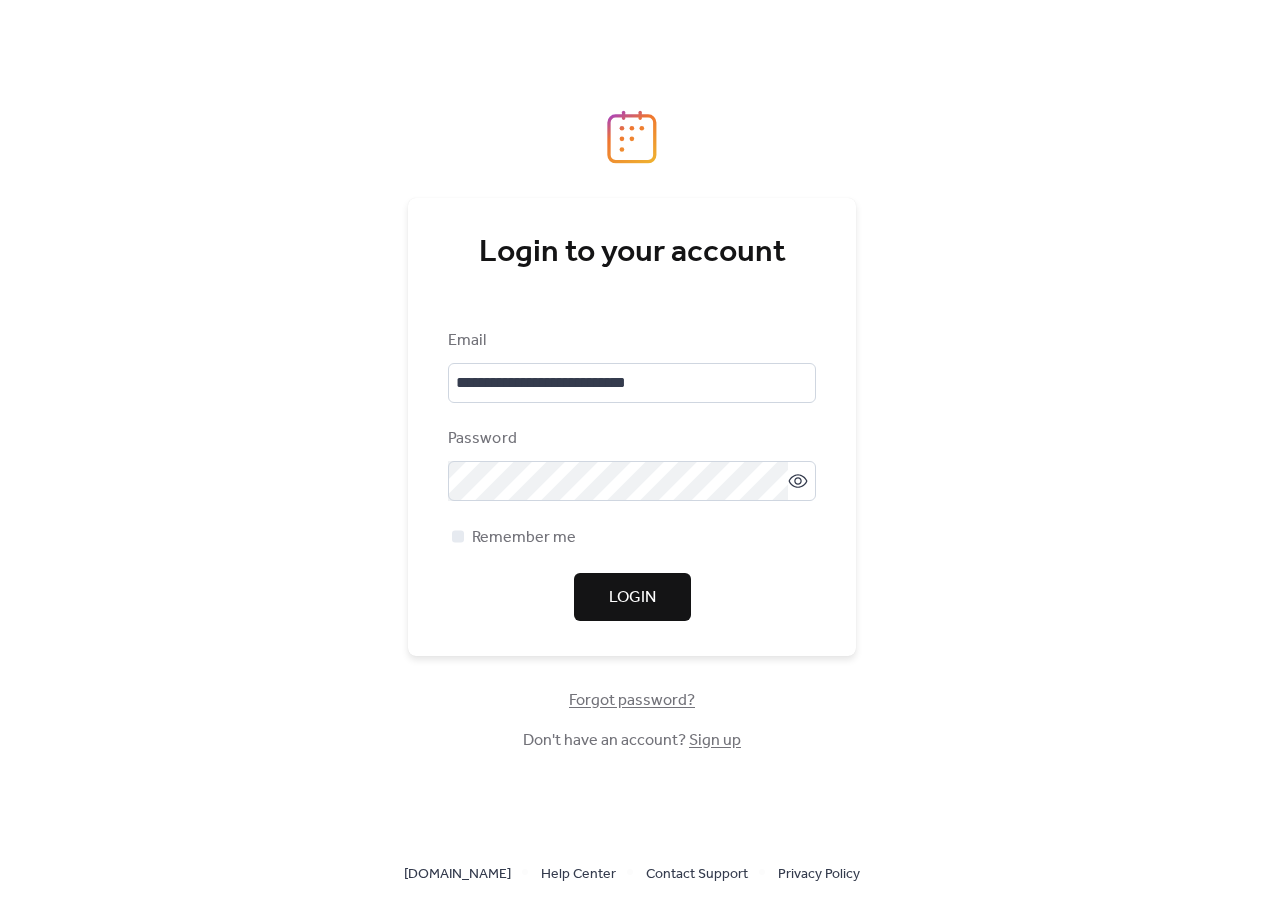 click on "Login" at bounding box center [632, 598] 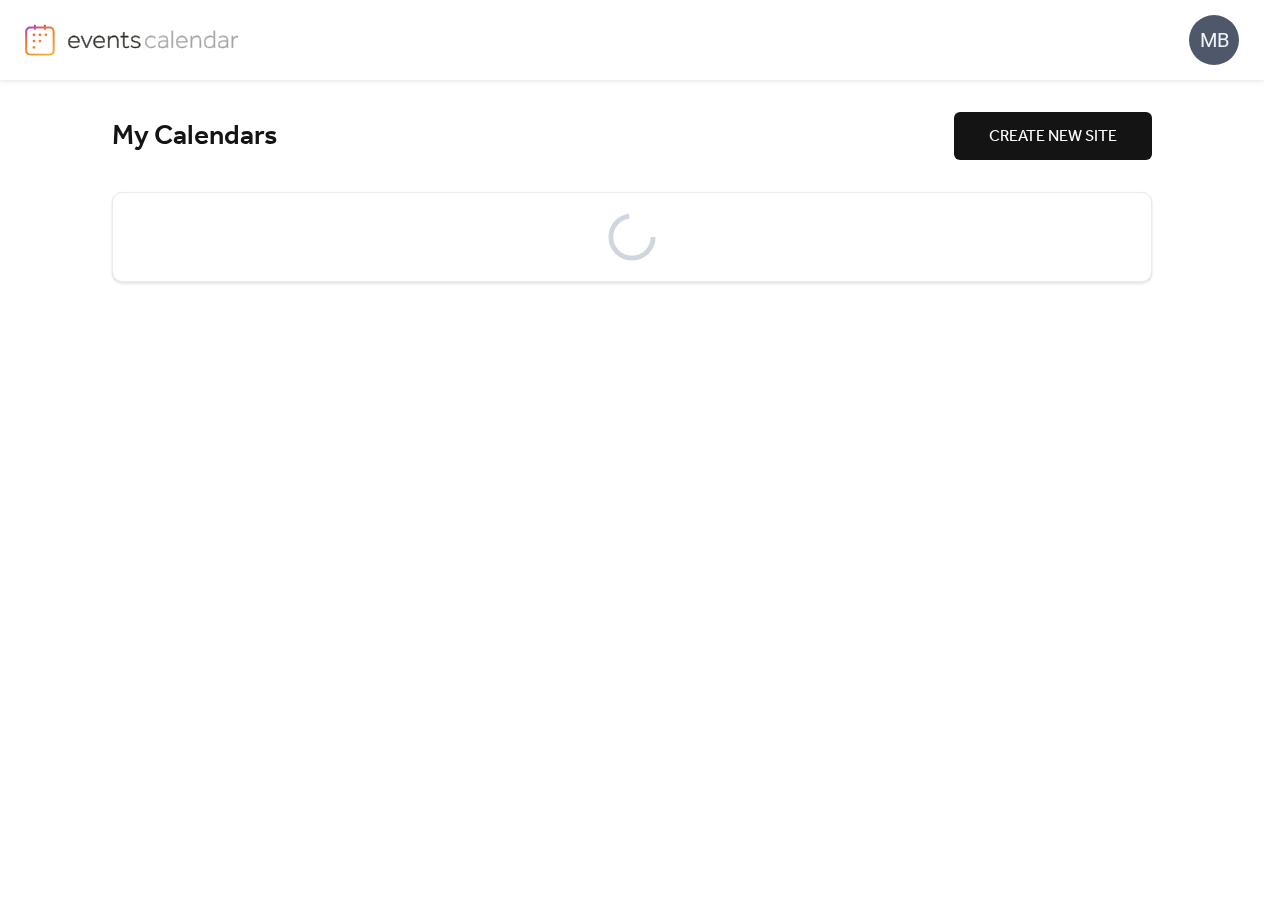 scroll, scrollTop: 0, scrollLeft: 0, axis: both 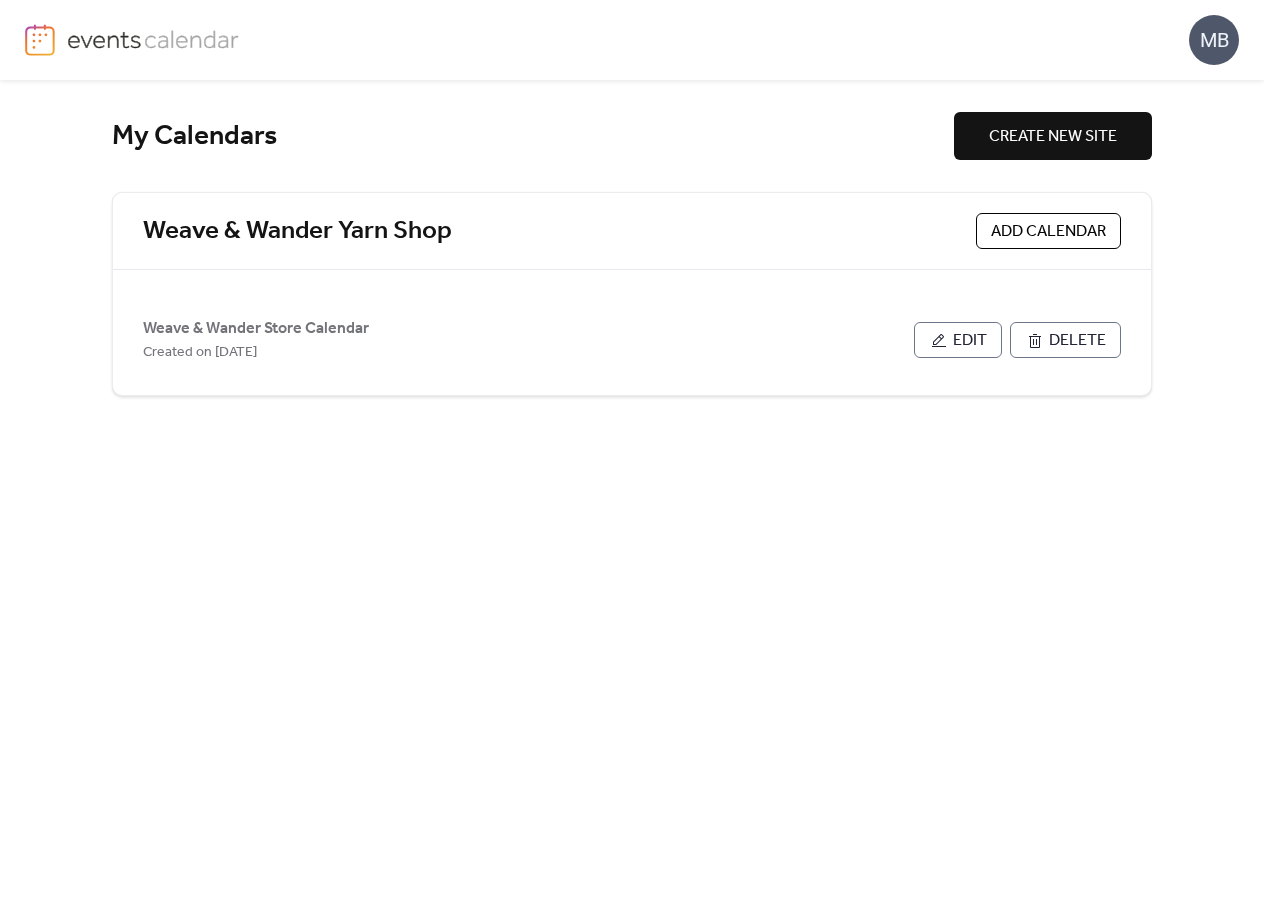 click on "Weave & Wander Store Calendar" at bounding box center [256, 329] 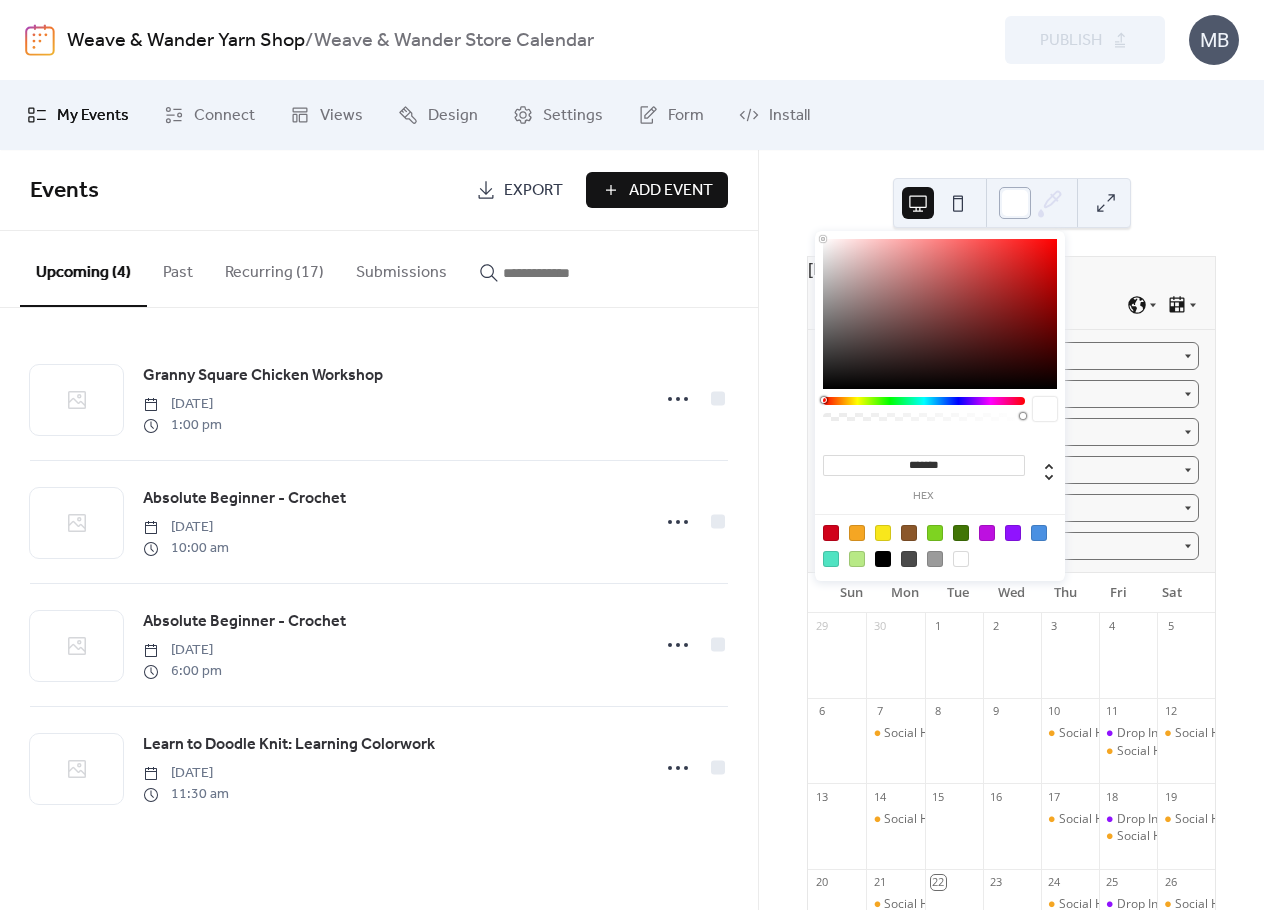 click at bounding box center (1015, 203) 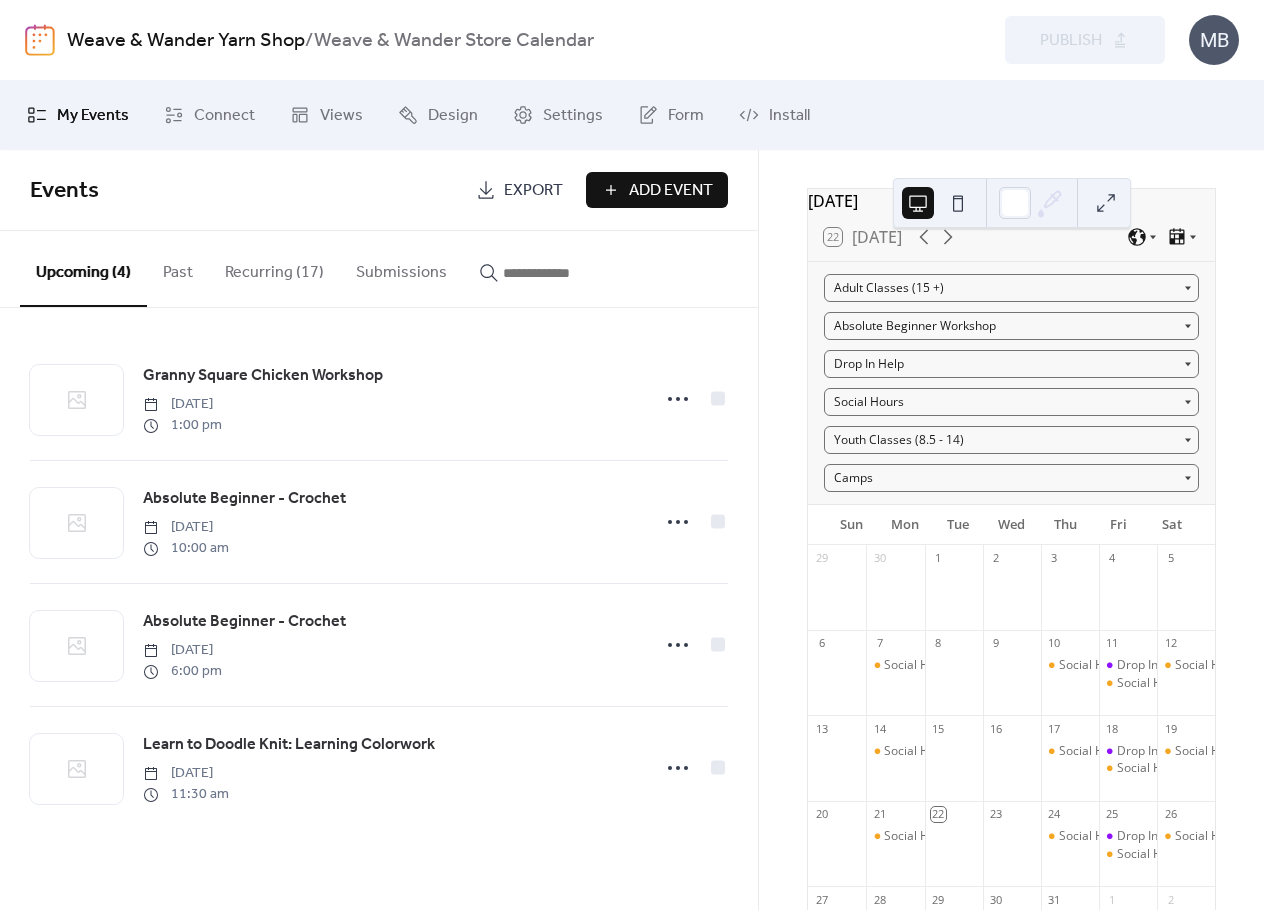 scroll, scrollTop: 0, scrollLeft: 0, axis: both 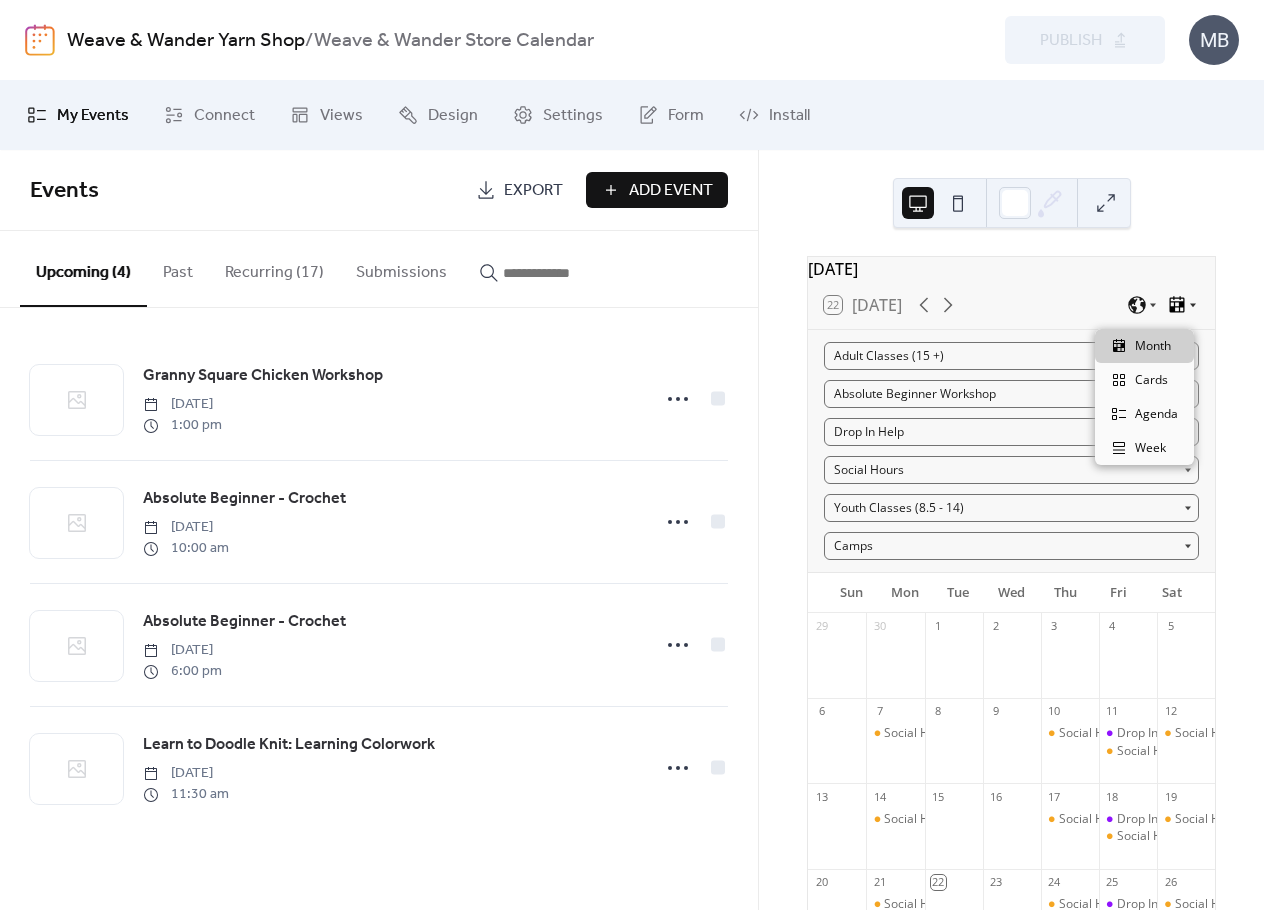 click 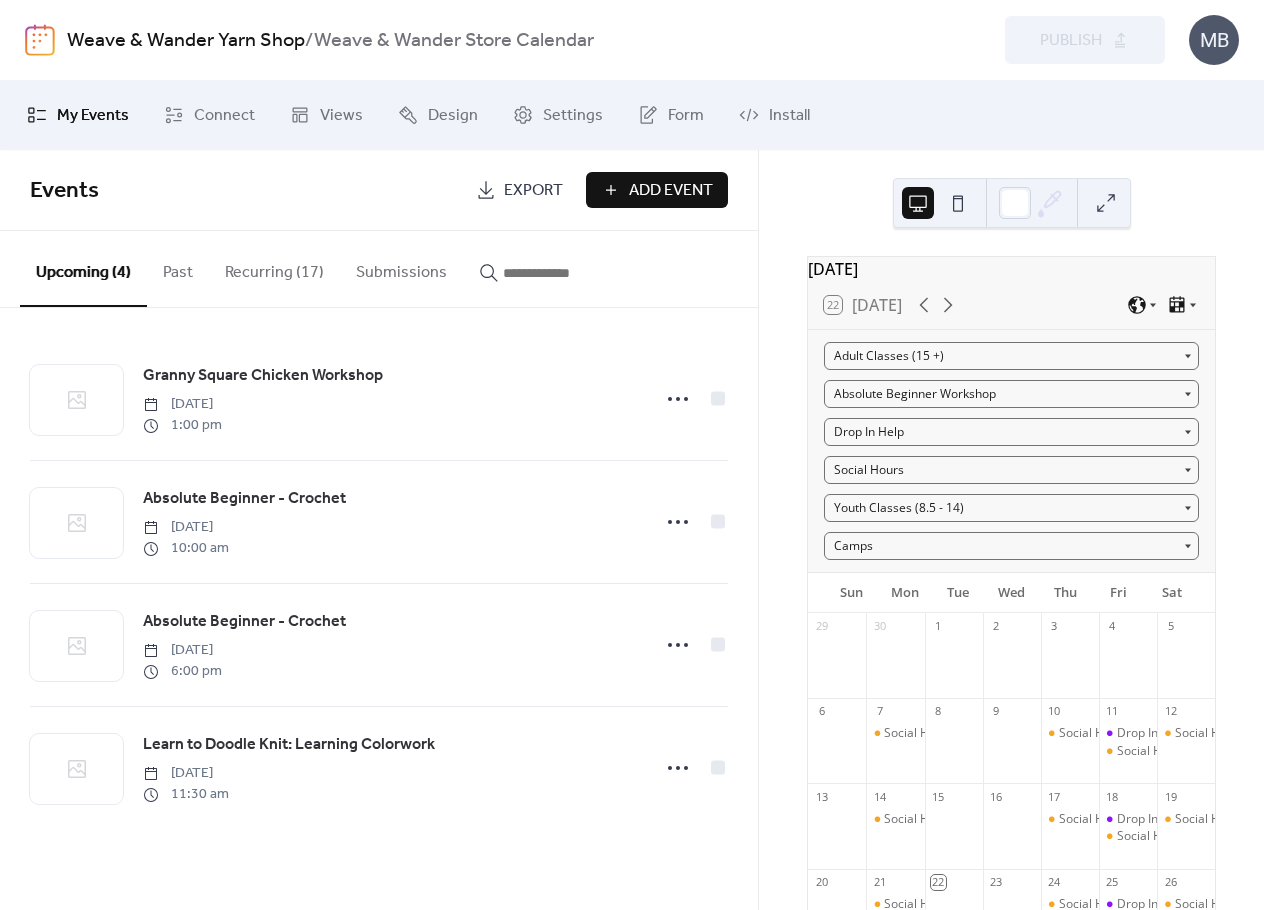 click on "22 Today" at bounding box center (1011, 305) 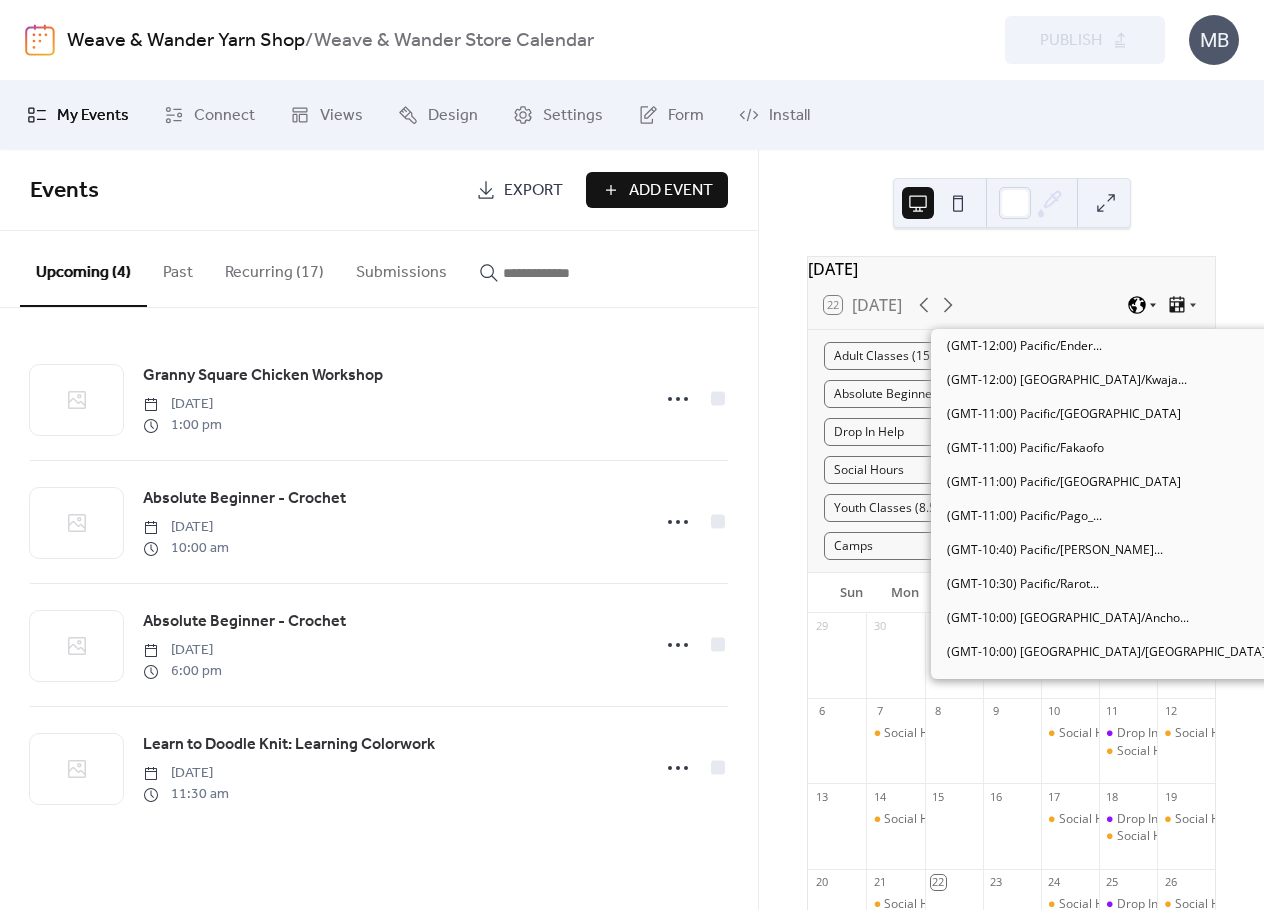 click 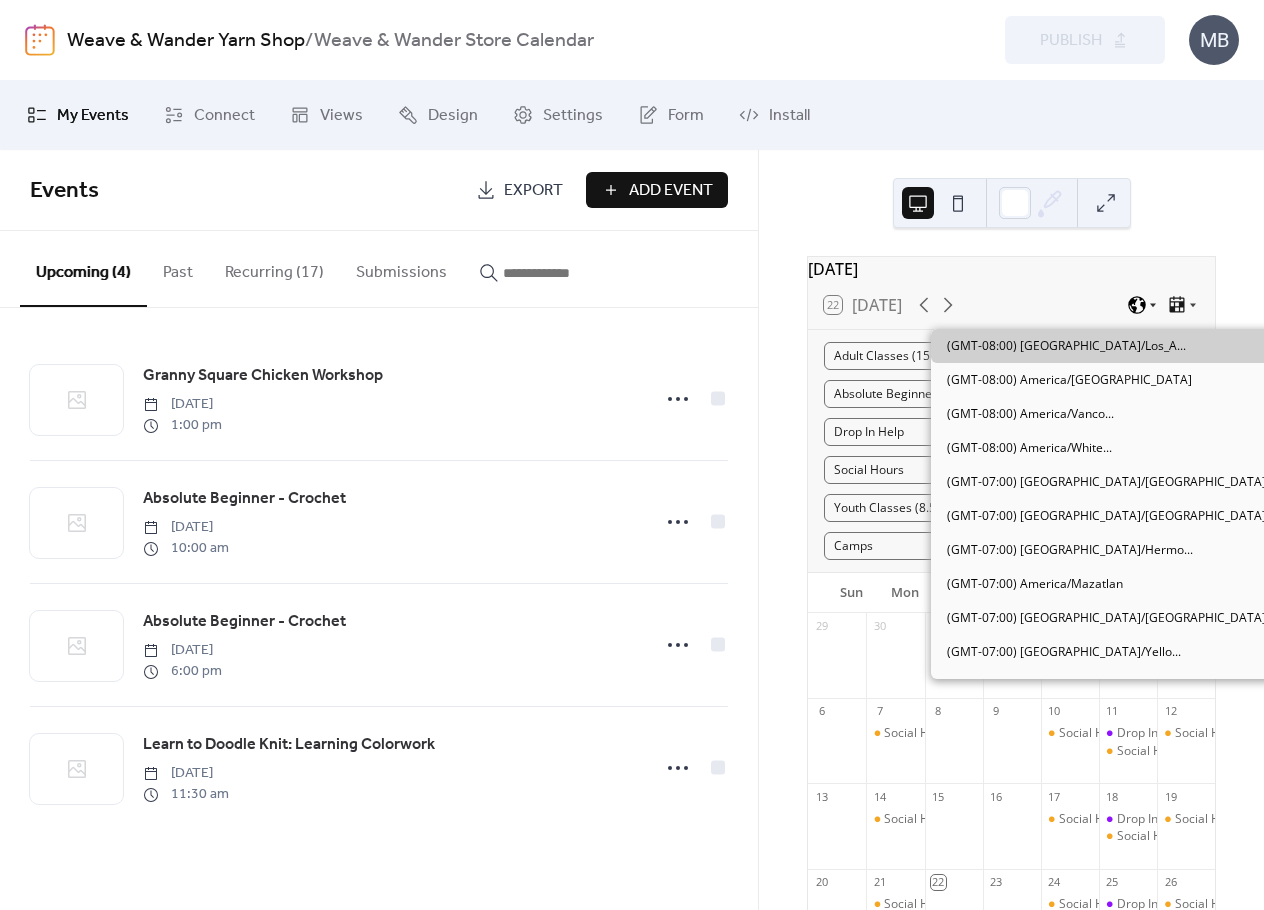 click 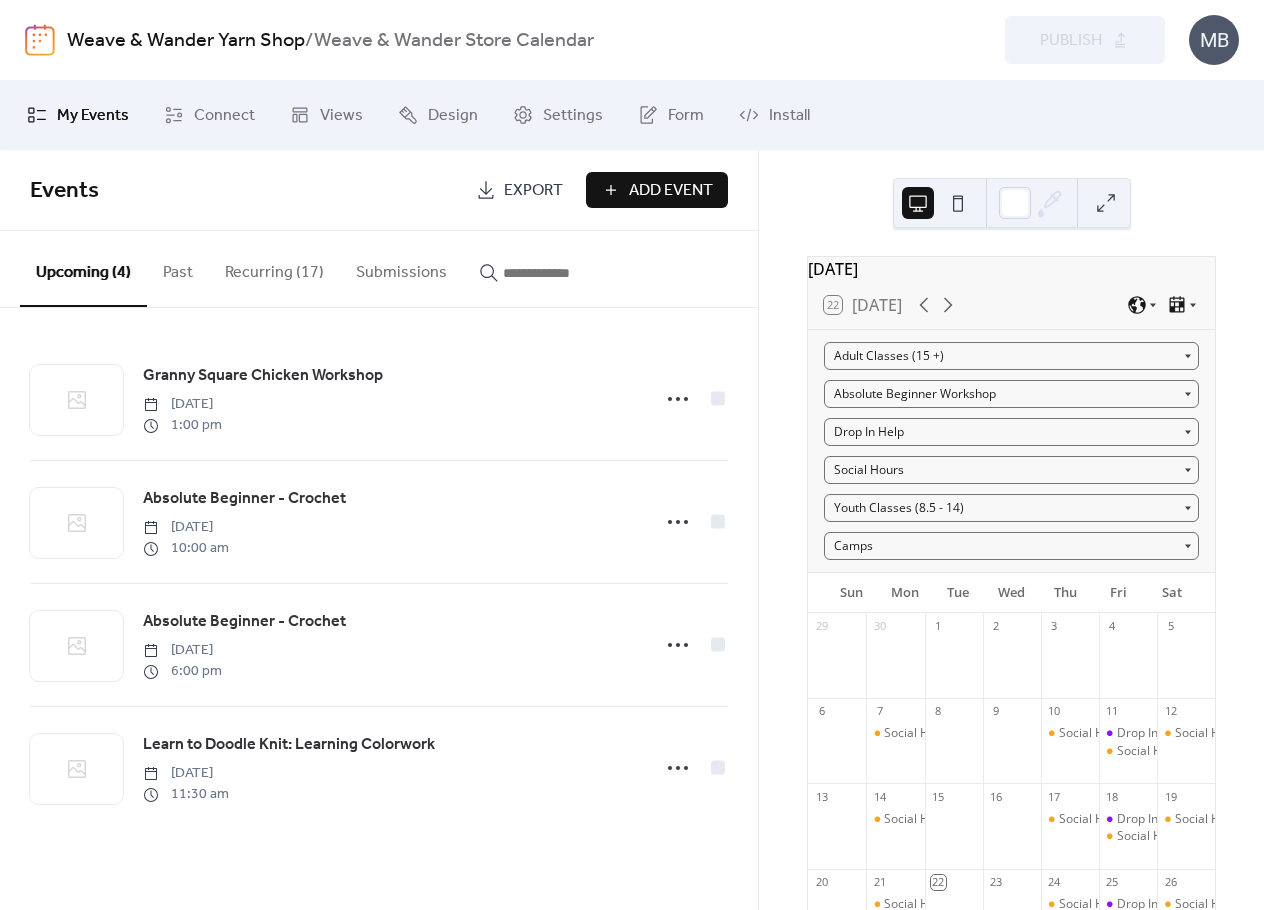 click on "July 2025 22 Today Adult Classes (15 +) Absolute Beginner Workshop Drop In Help Social Hours Youth Classes (8.5 - 14) Camps Sun Mon Tue Wed Thu Fri Sat 29 30 1 2 3 4 5 6 7 Social Hours 8 9 10 Social Hours 11 Drop In Help:  Stitch & Fix Clinic Social Hours 12 Social Hours 13 14 Social Hours 15 16 17 Social Hours 18 Drop In Help:  Stitch & Fix Clinic Social Hours 19 Social Hours 20 21 Social Hours 22 23 24 Social Hours 25 Drop In Help:  Stitch & Fix Clinic Social Hours 26 Social Hours 27 28 Crochet Creations Camp (9-12) - Crochet Bracelets Social Hours 29 Crochet Creations Camp (9-12) - Crochet Bracelets 30 Crochet Creations Camp (9-12) - Crochet Bracelets 31 Social Hours 1 Drop In Help:  Stitch & Fix Clinic Social Hours 2 Absolute Beginner - Crochet Social Hours 3 Crochet L1 4 Social Hours 5 6 Knitting L1 7 Social Hours 8 Drop In Help:  Stitch & Fix Clinic Social Hours 9 Social Hours Subscribe" at bounding box center [1011, 728] 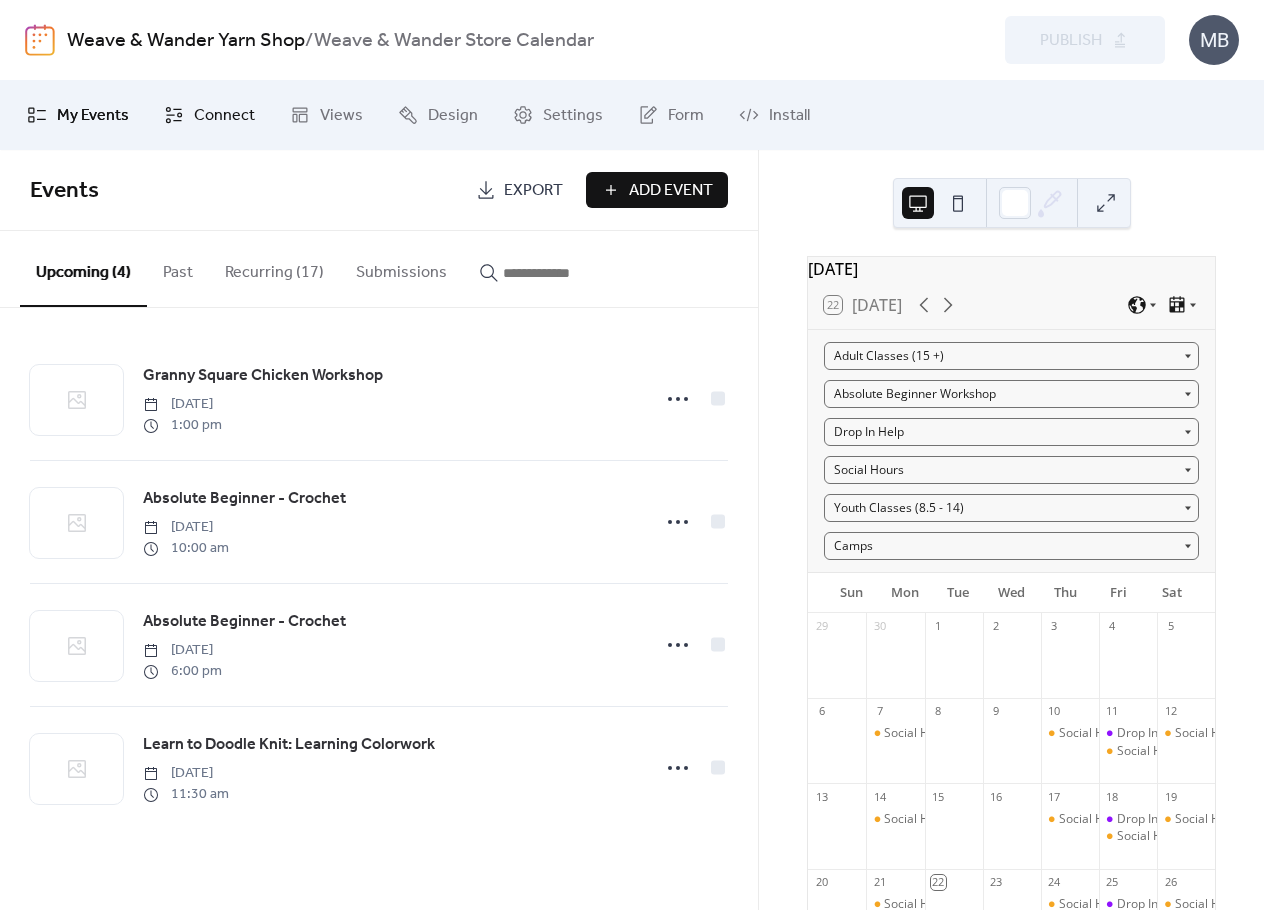 click on "Connect" at bounding box center (224, 116) 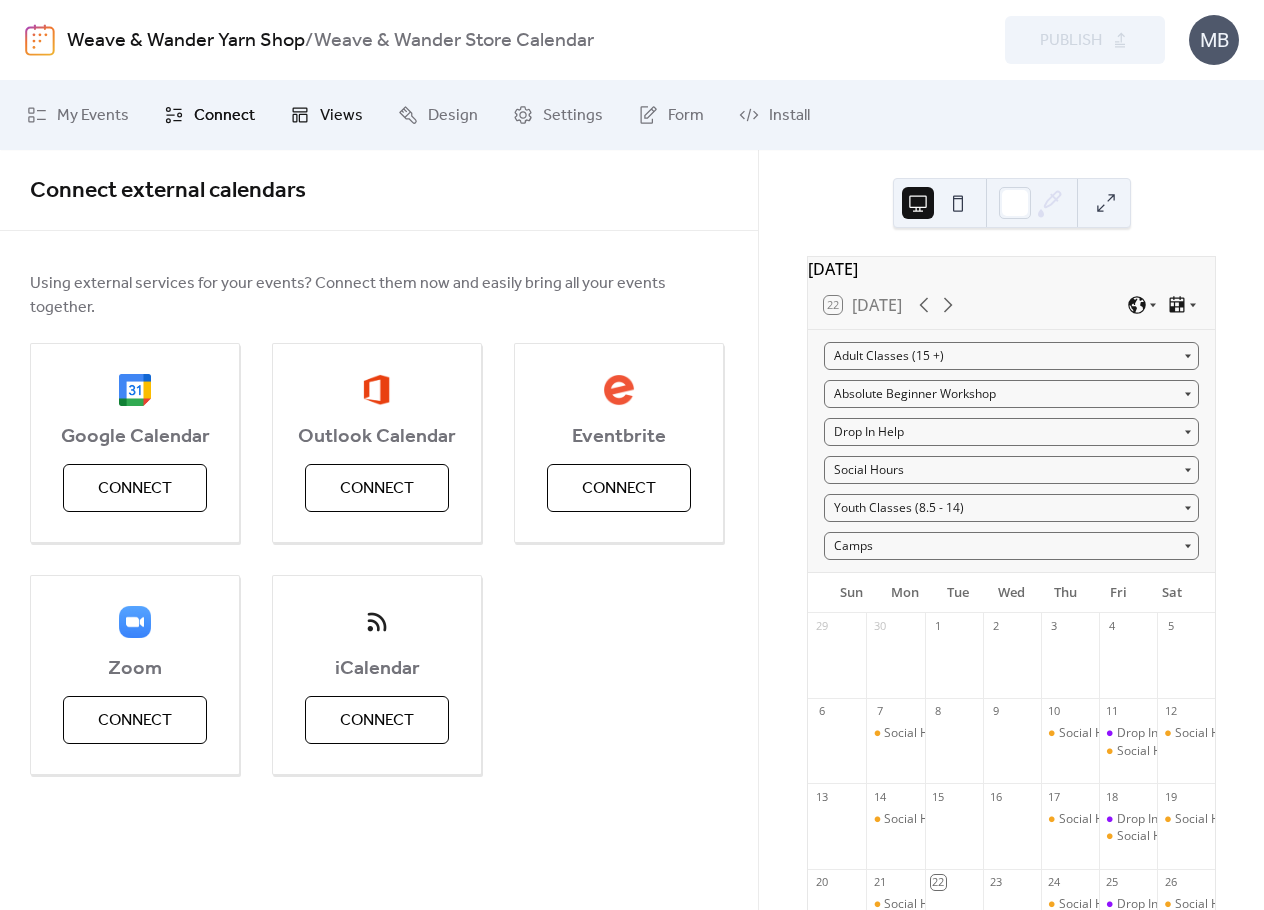 click on "Views" at bounding box center (341, 116) 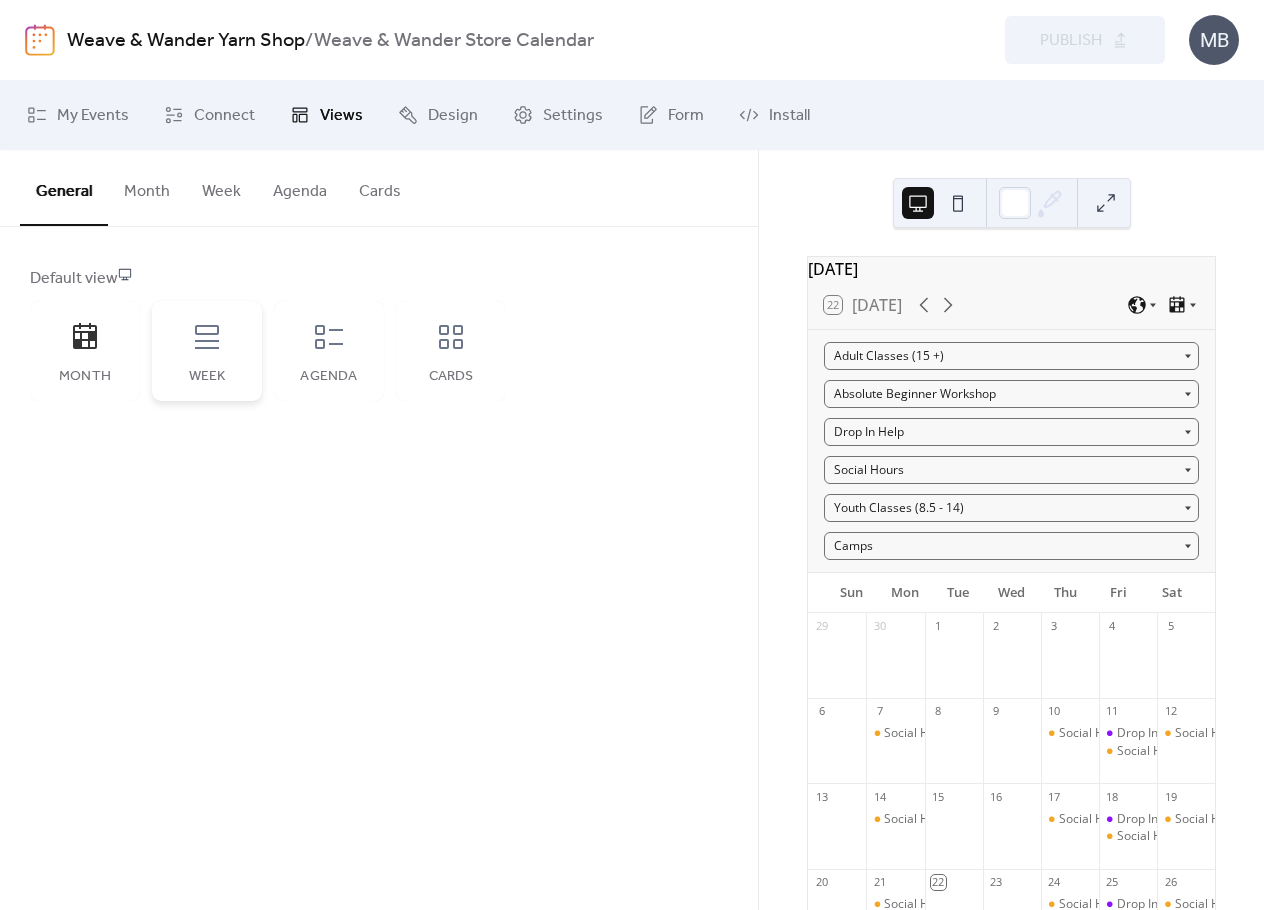 click on "Week" at bounding box center (207, 351) 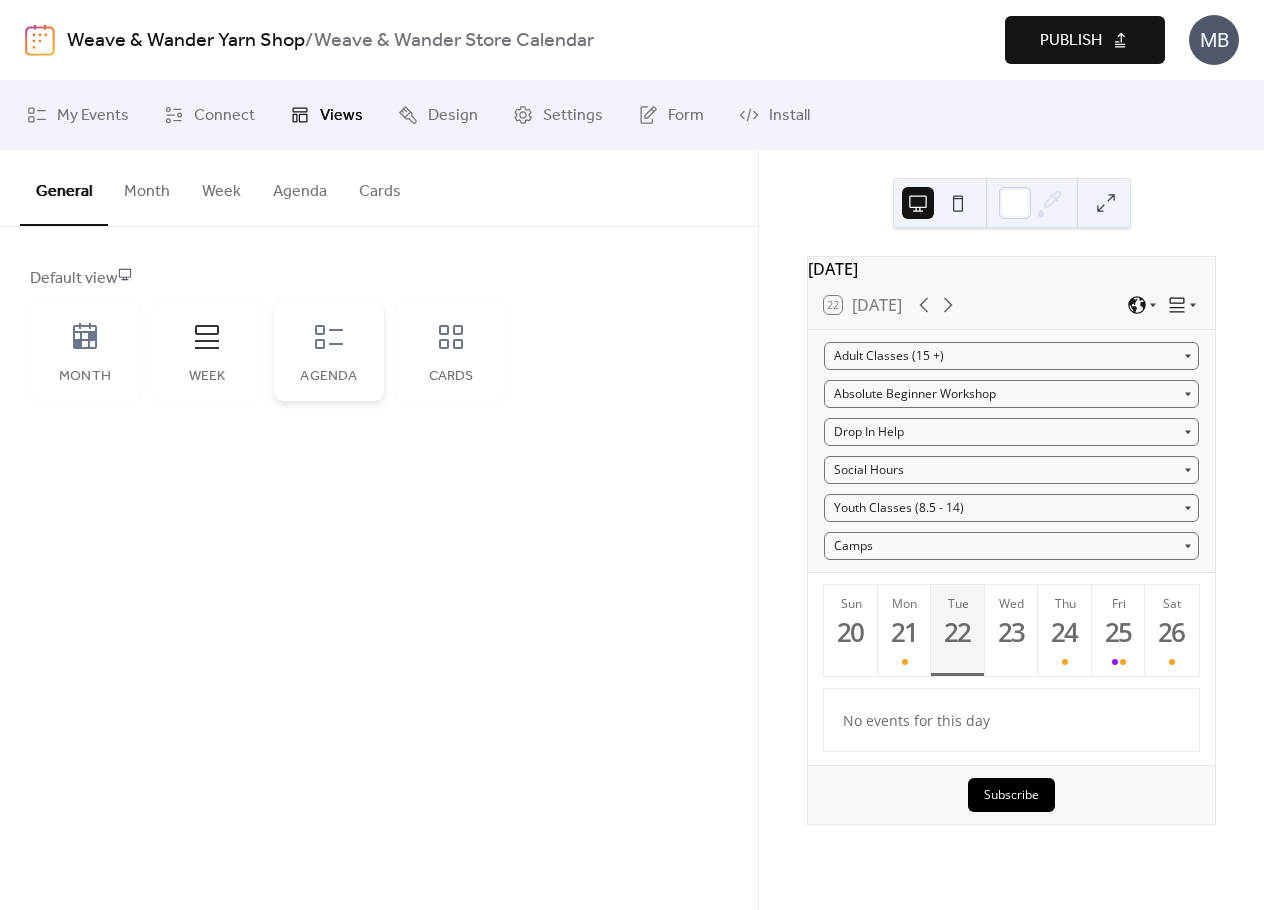 click 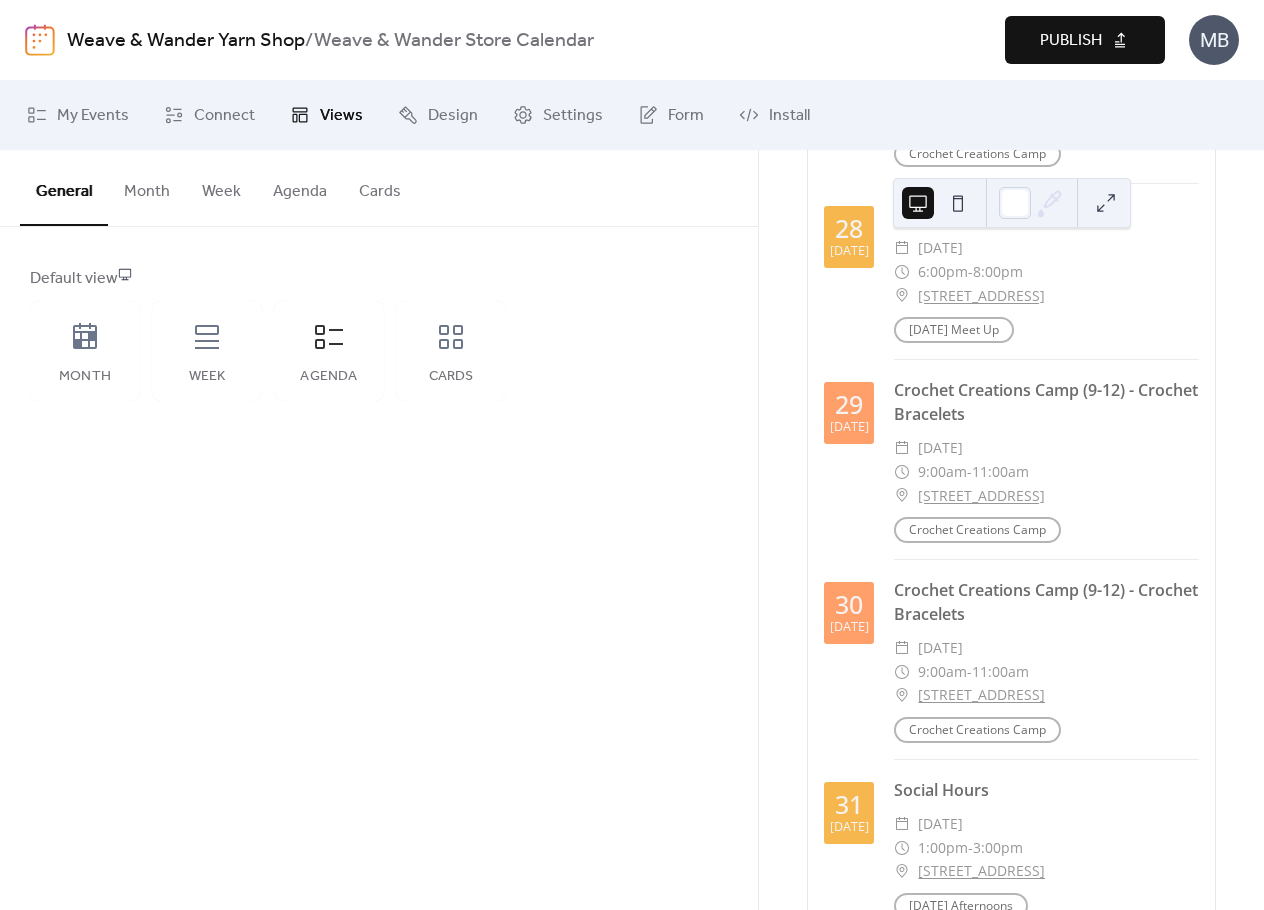 scroll, scrollTop: 1400, scrollLeft: 0, axis: vertical 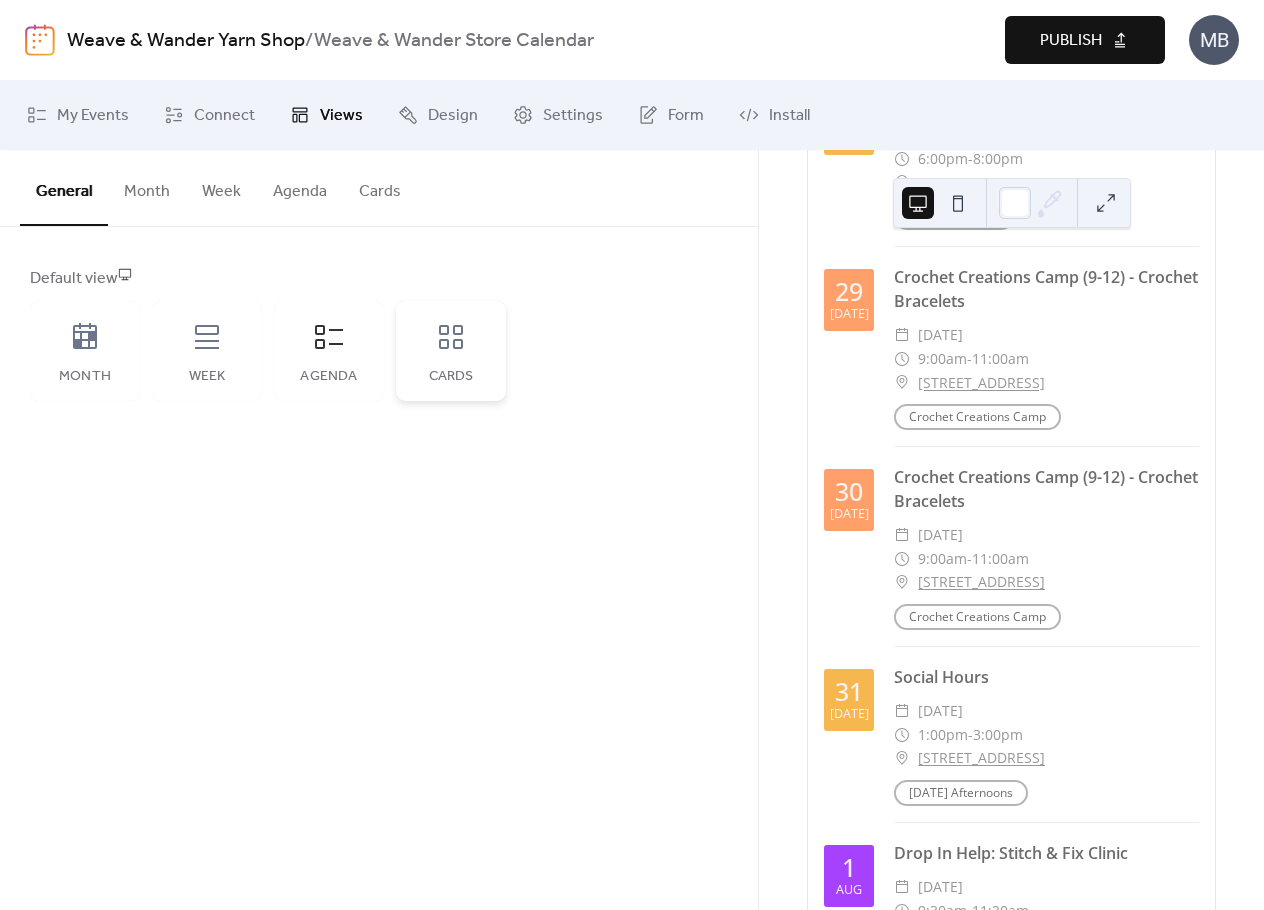 click on "Cards" at bounding box center (451, 351) 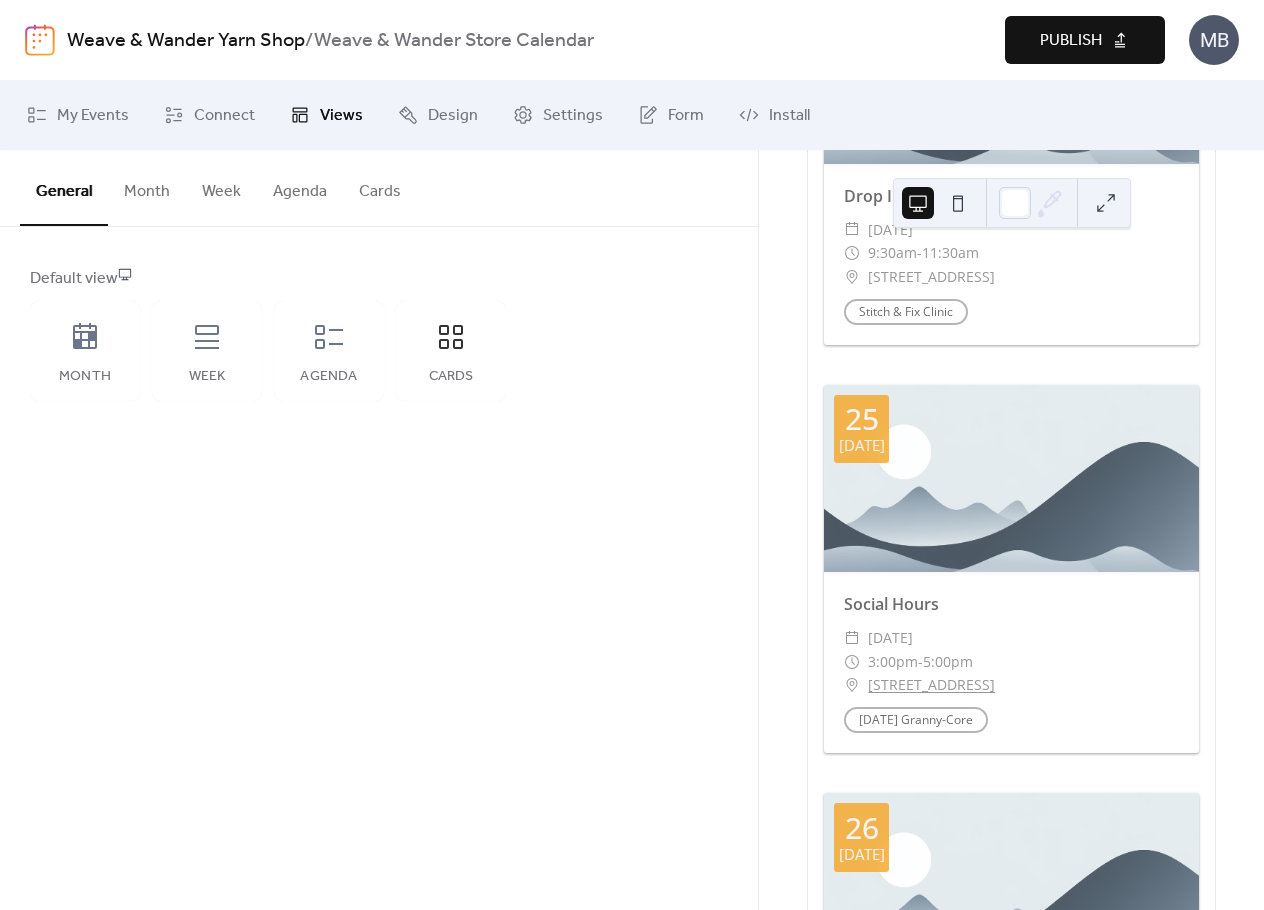 scroll, scrollTop: 1200, scrollLeft: 0, axis: vertical 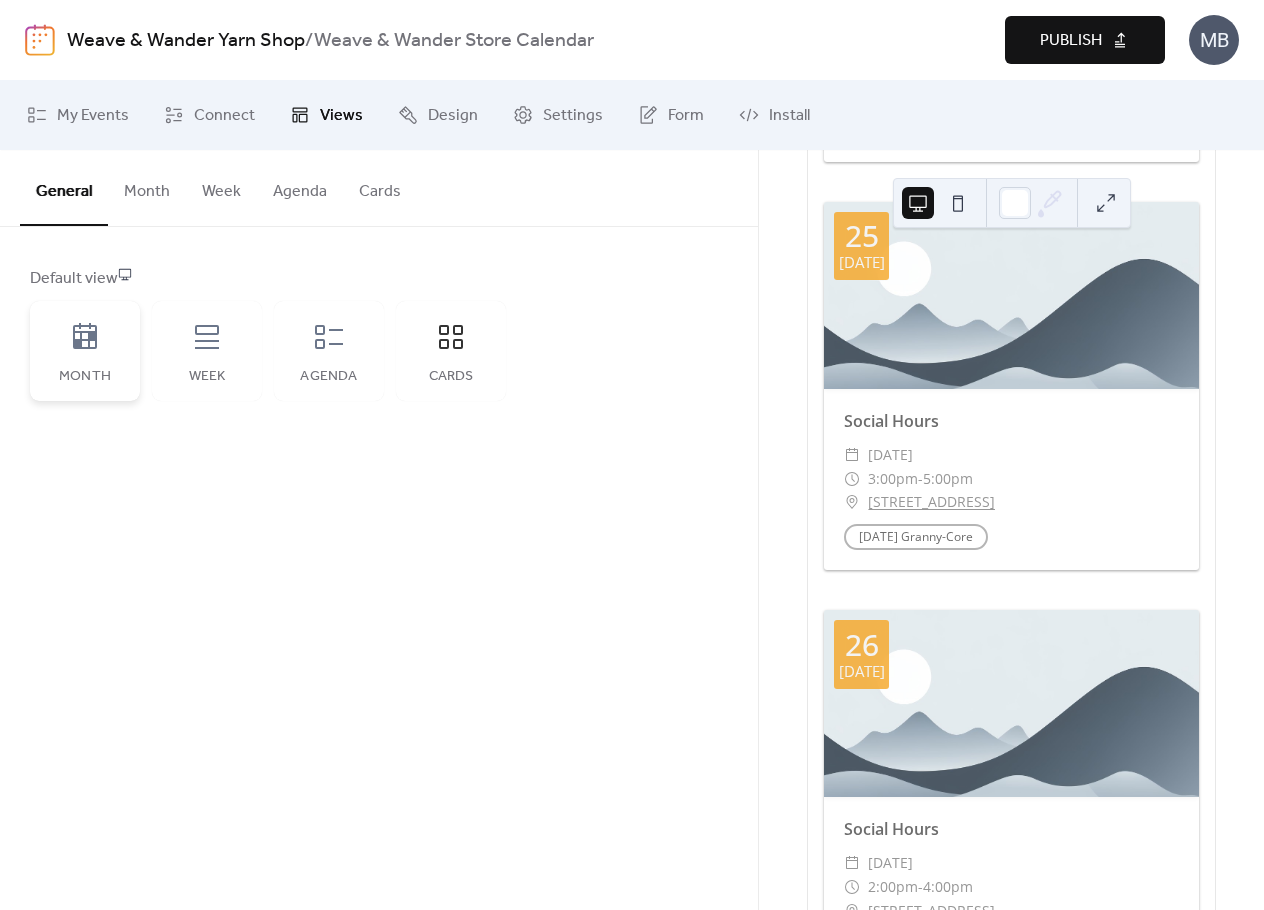 click on "Month" at bounding box center [85, 351] 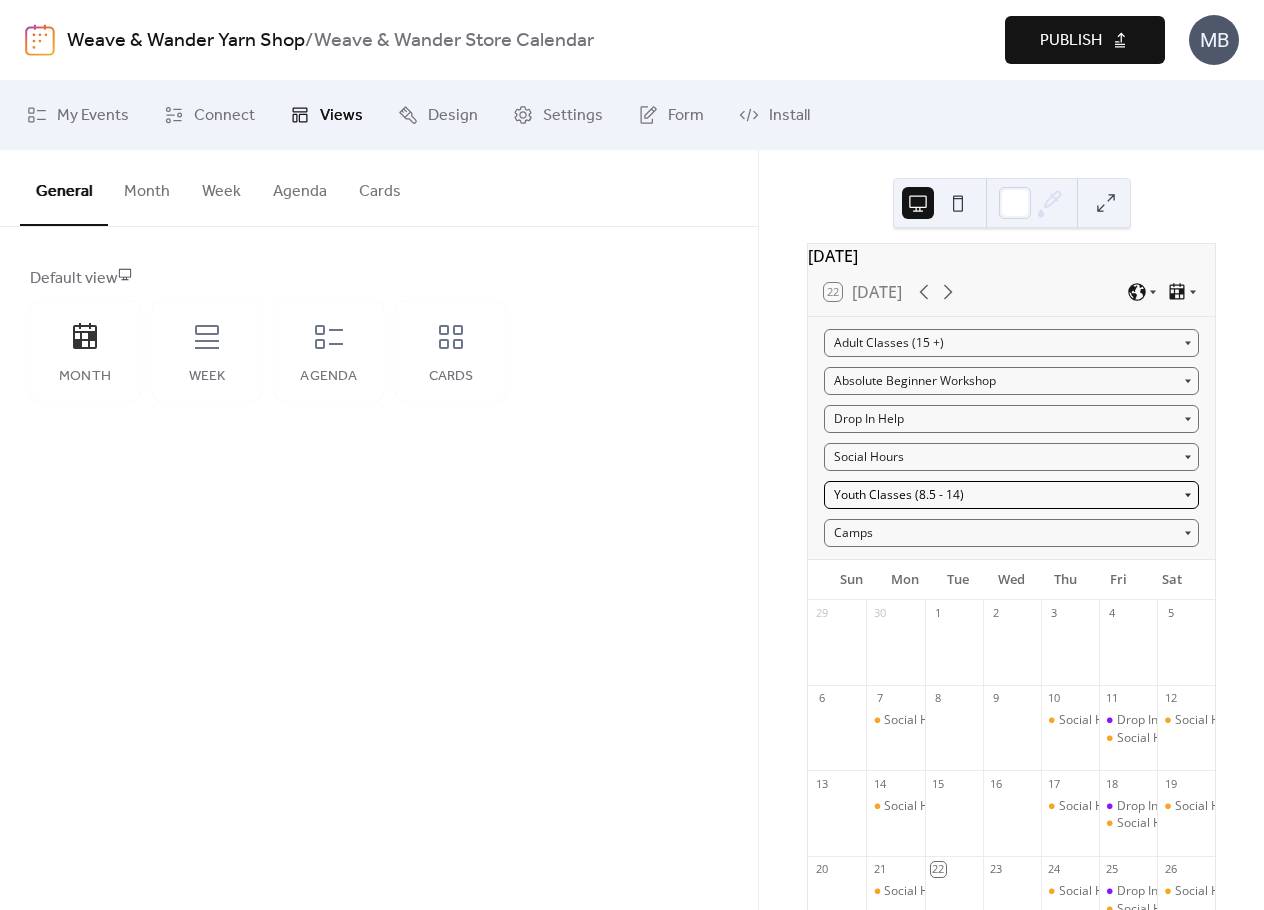 scroll, scrollTop: 0, scrollLeft: 0, axis: both 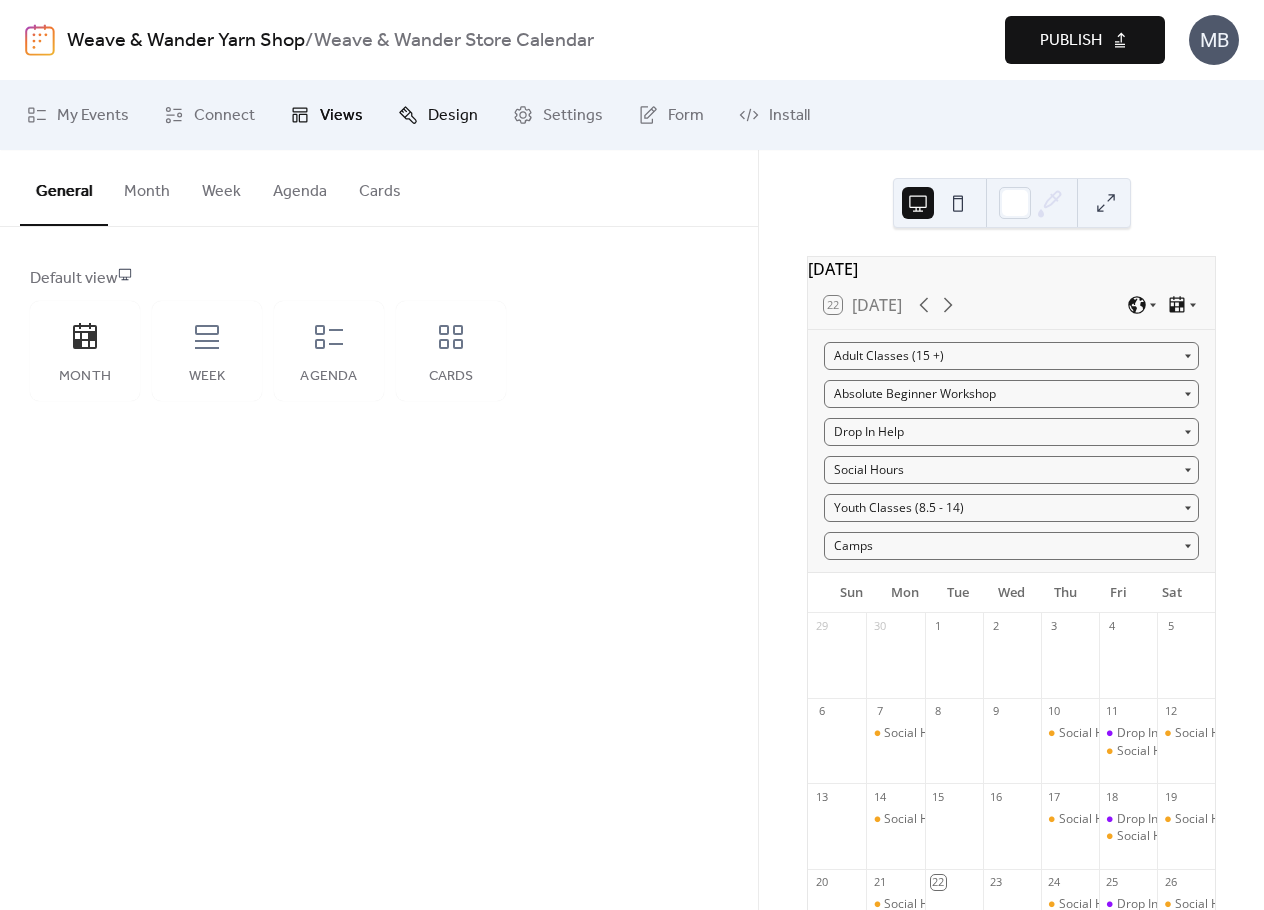 click on "Design" at bounding box center (453, 116) 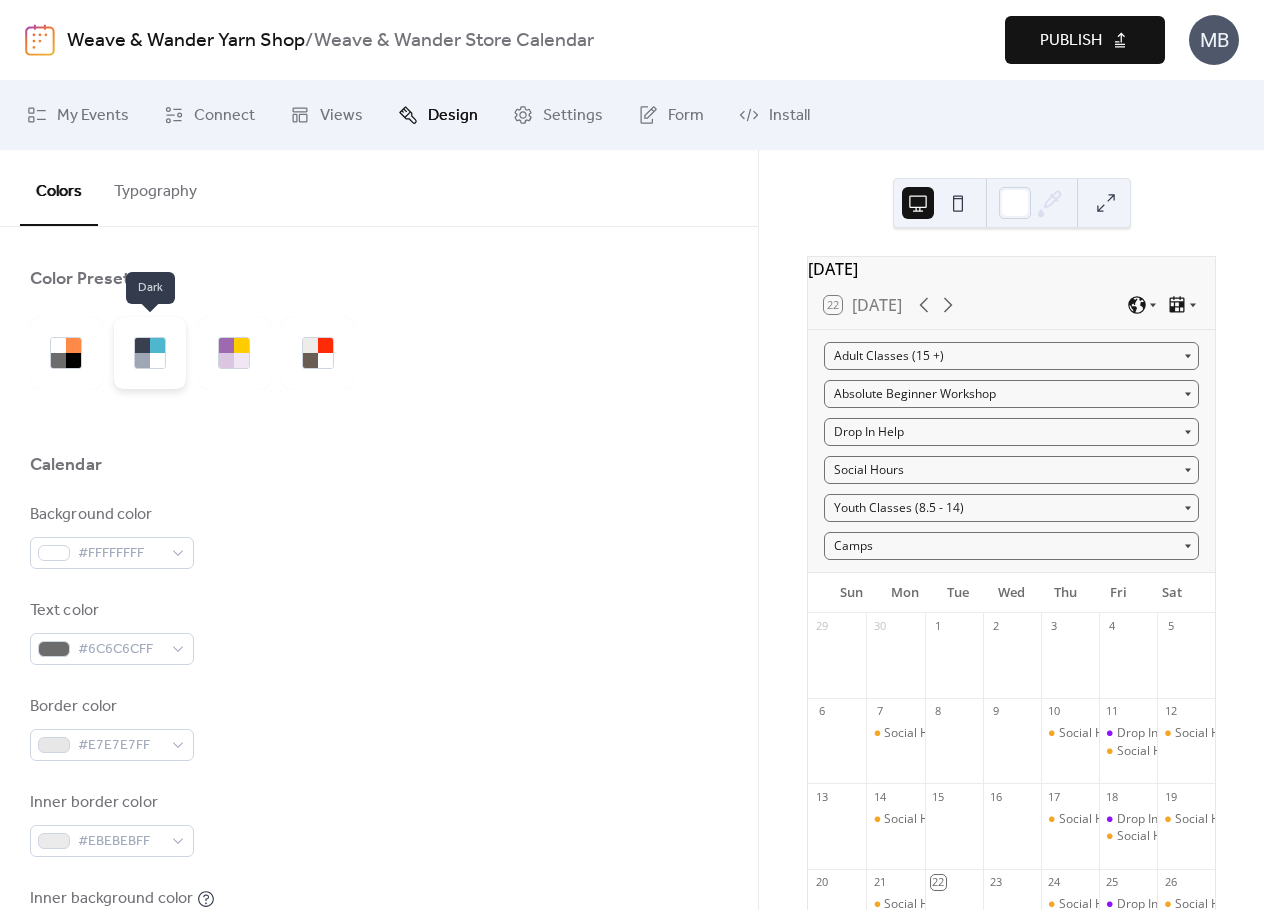 click at bounding box center (142, 345) 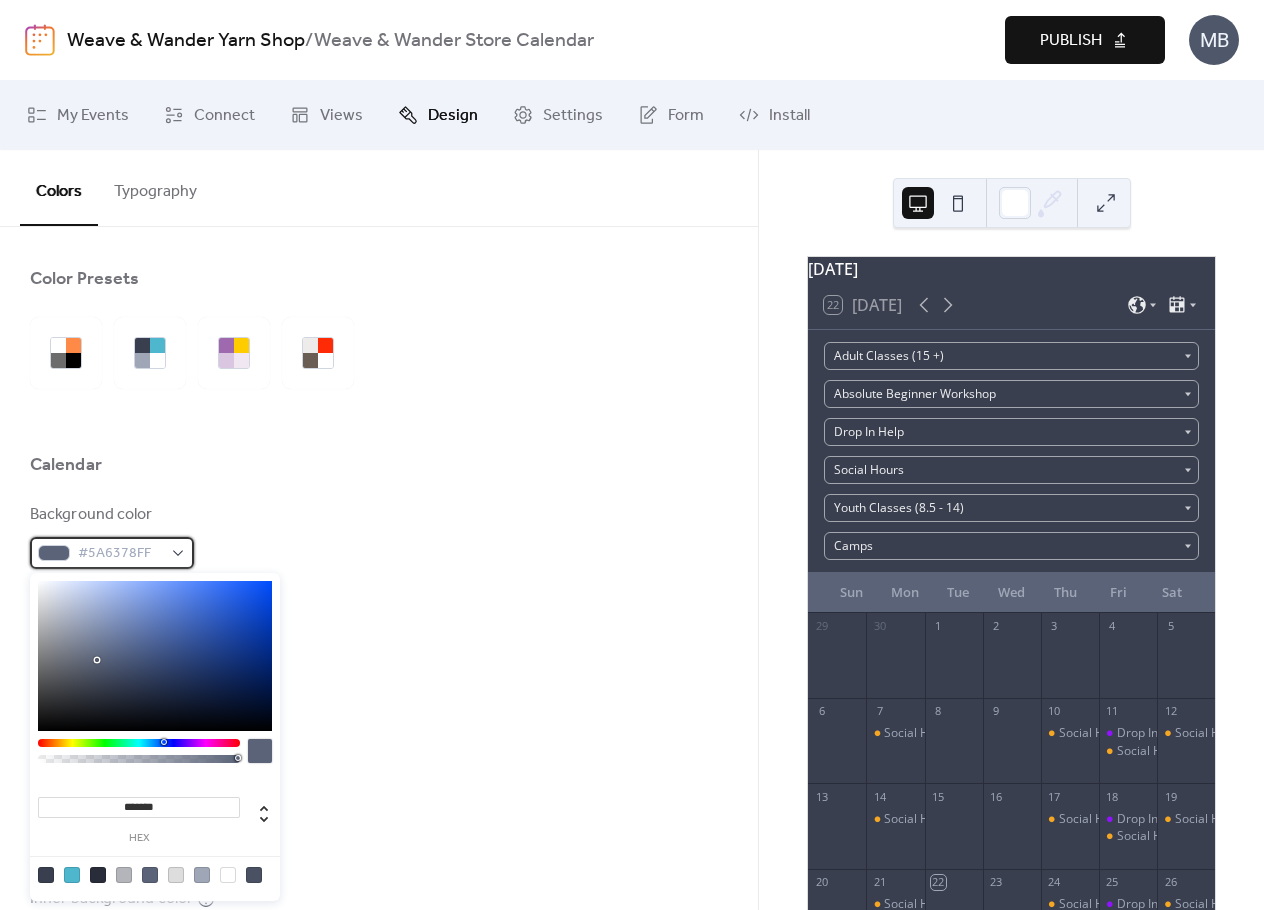 click on "#5A6378FF" at bounding box center [112, 553] 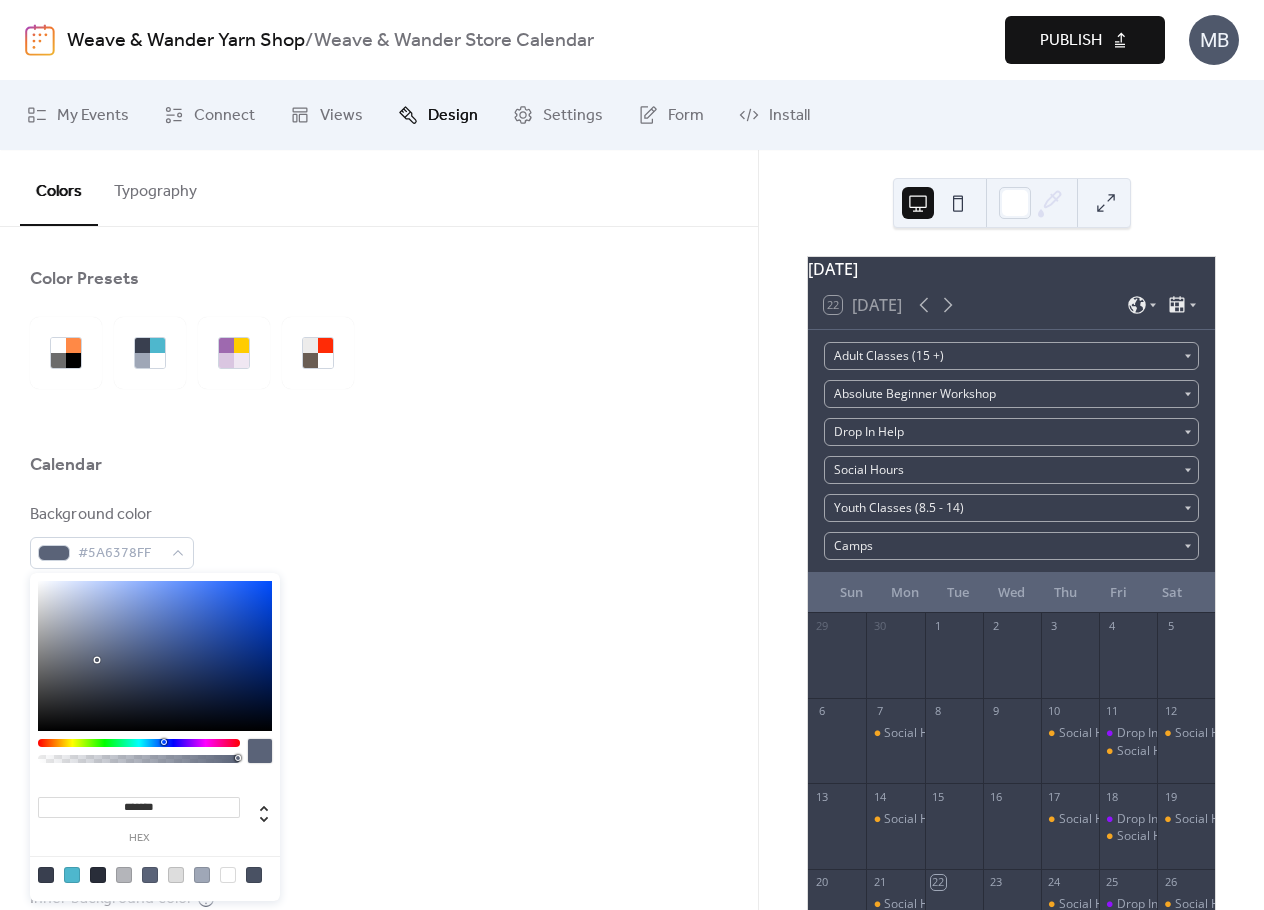 click at bounding box center [176, 875] 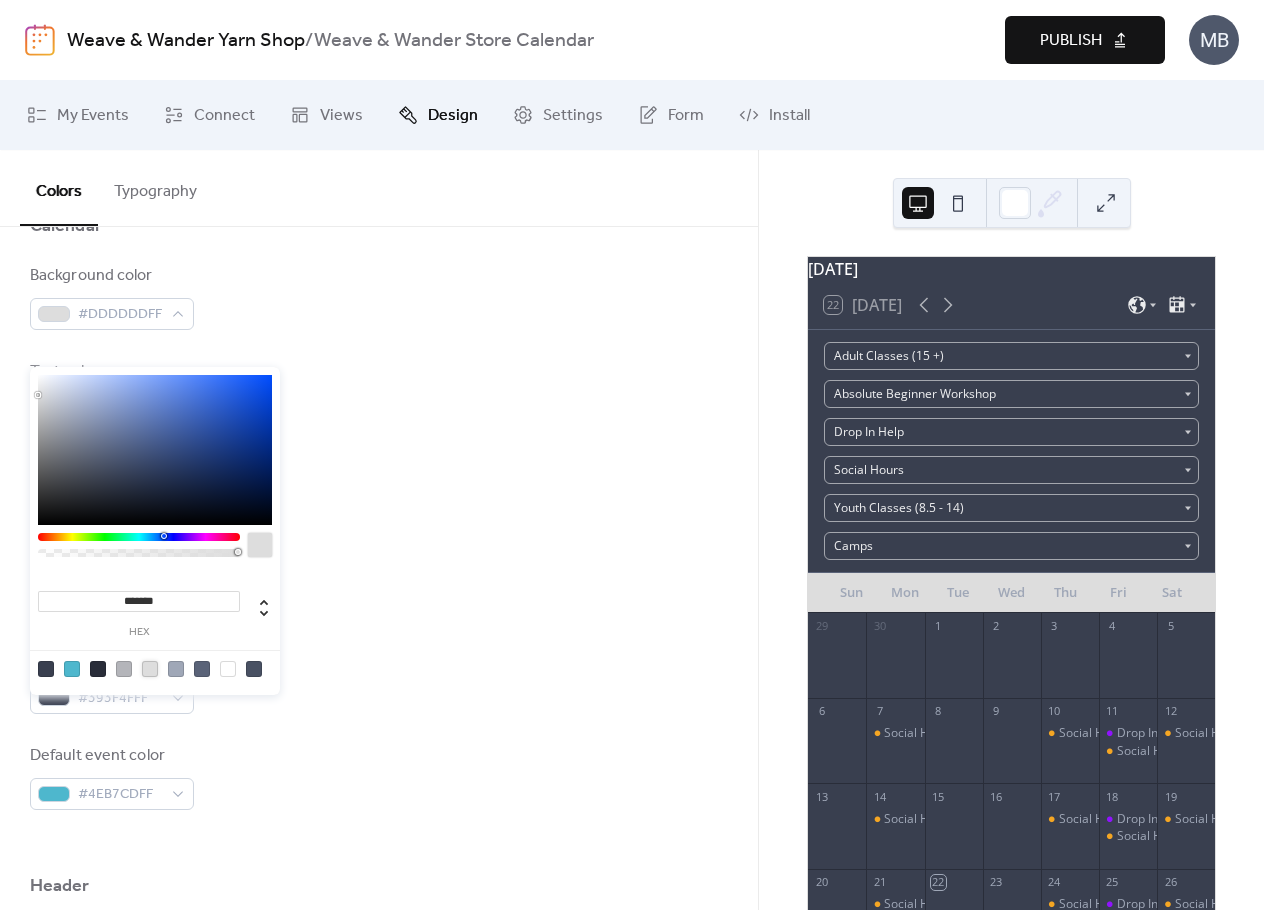 scroll, scrollTop: 300, scrollLeft: 0, axis: vertical 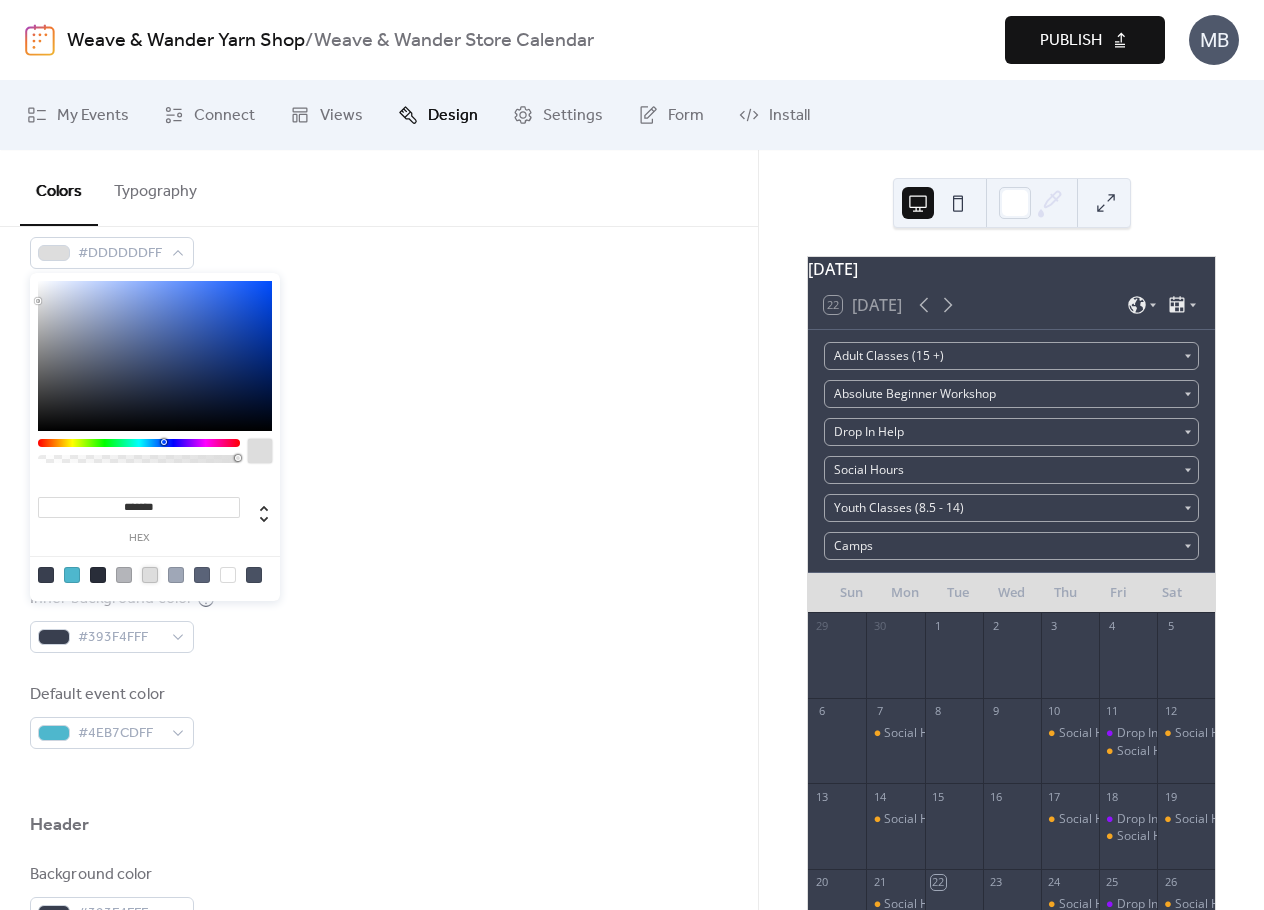 click on "Background color #DDDDDDFF Text color #9FA7B7FF Border color #DDDDDDFF Inner border color #292D39FF Inner background color #393F4FFF Default event color #4EB7CDFF" at bounding box center (379, 476) 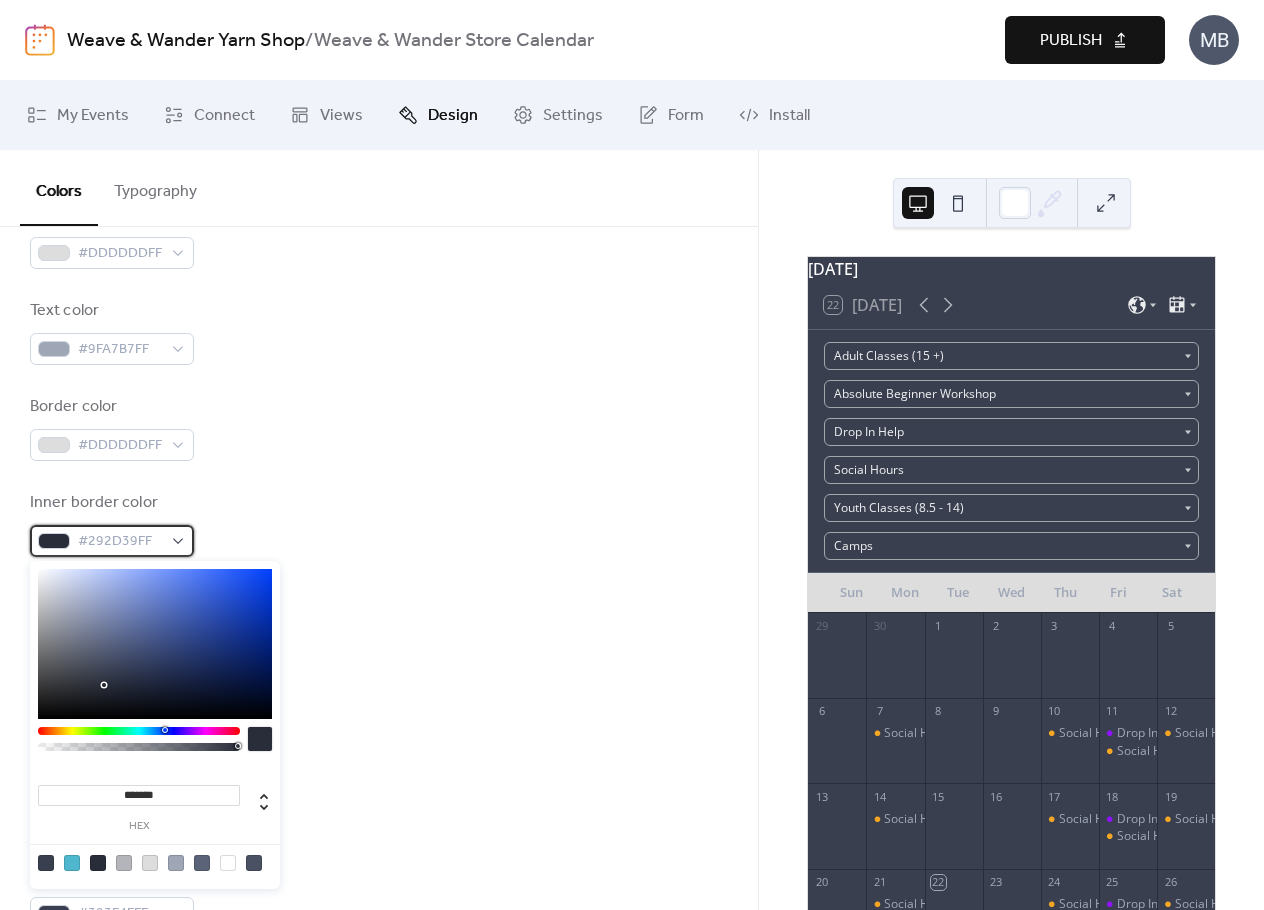 click on "#292D39FF" at bounding box center (112, 541) 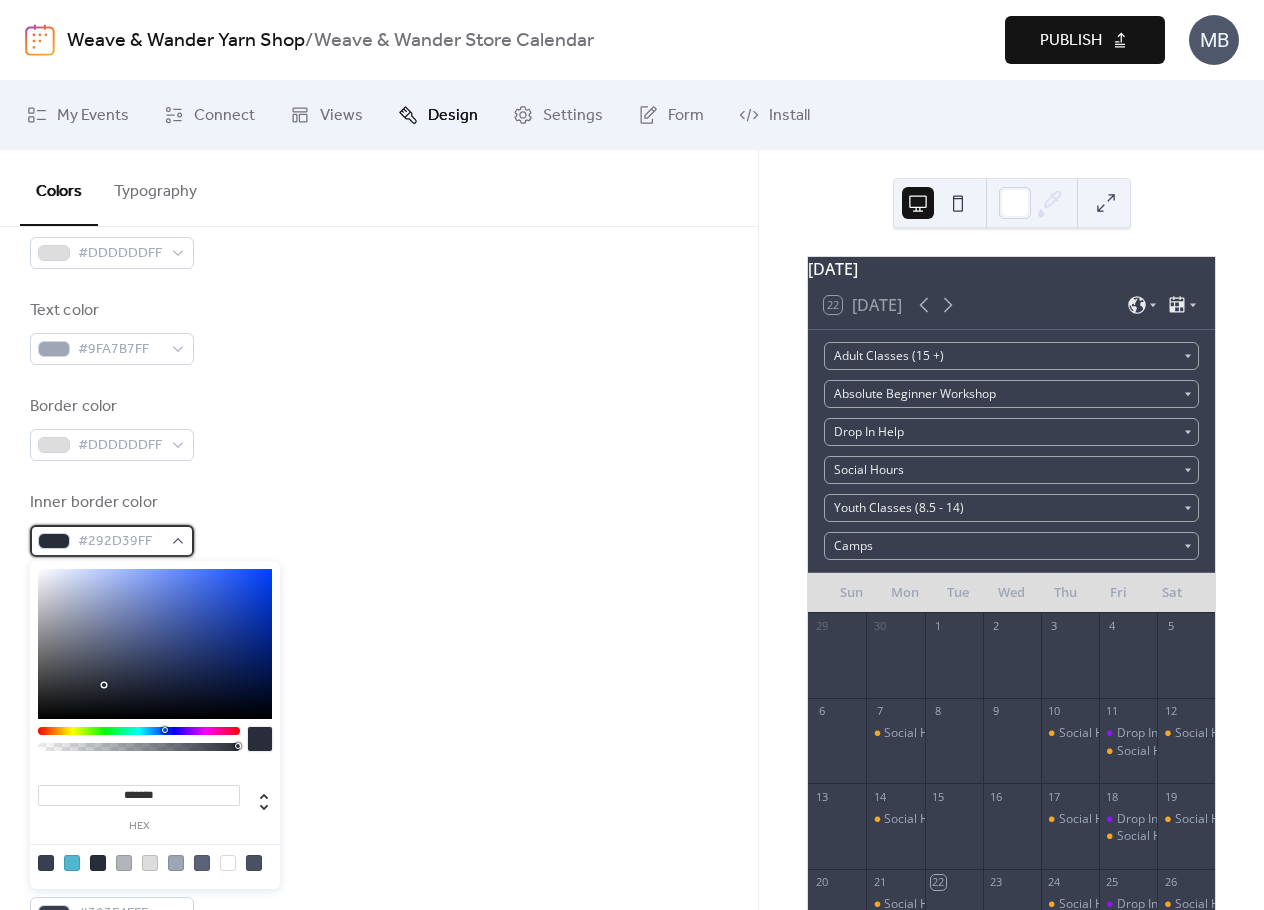 click on "#292D39FF" at bounding box center [112, 541] 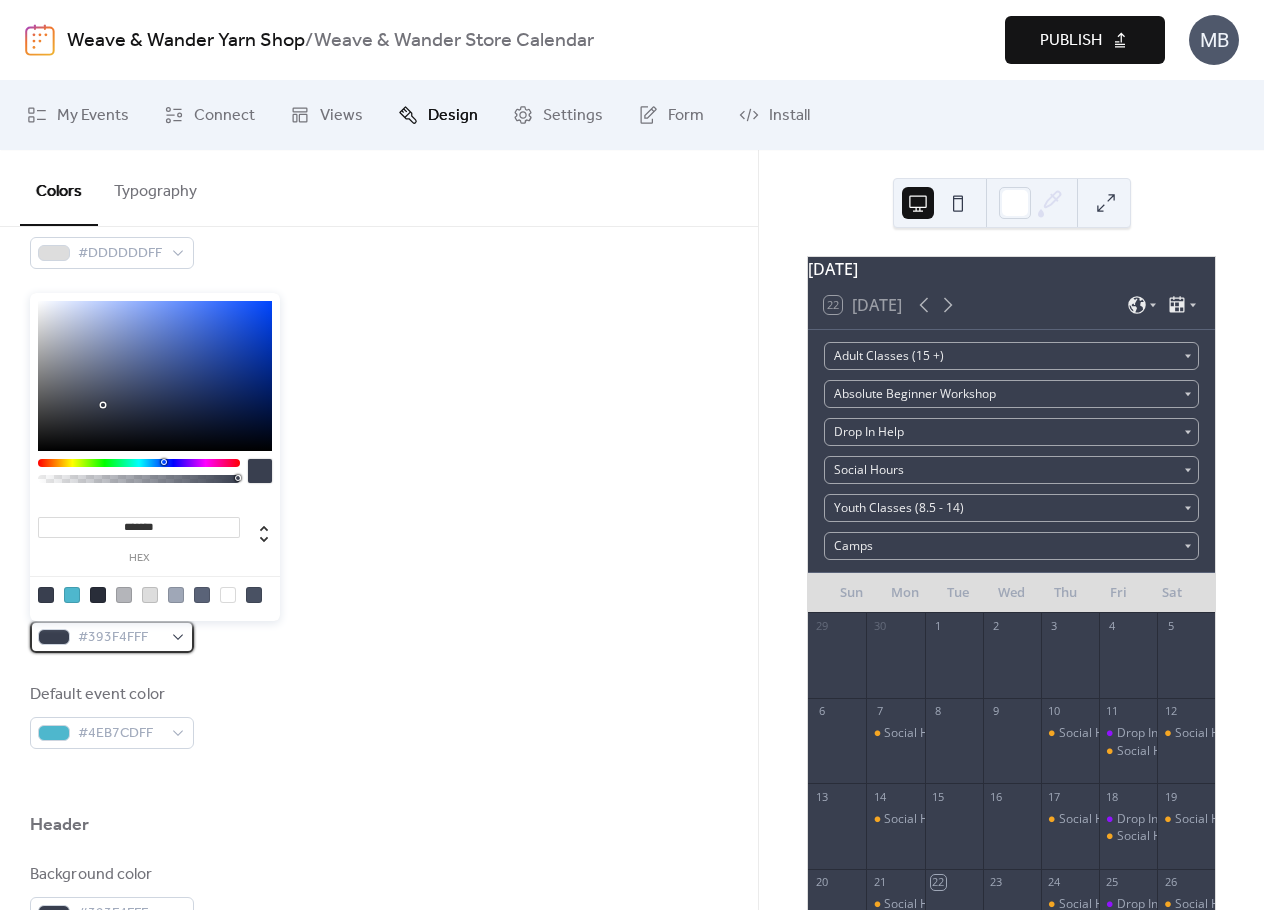 click on "#393F4FFF" at bounding box center (112, 637) 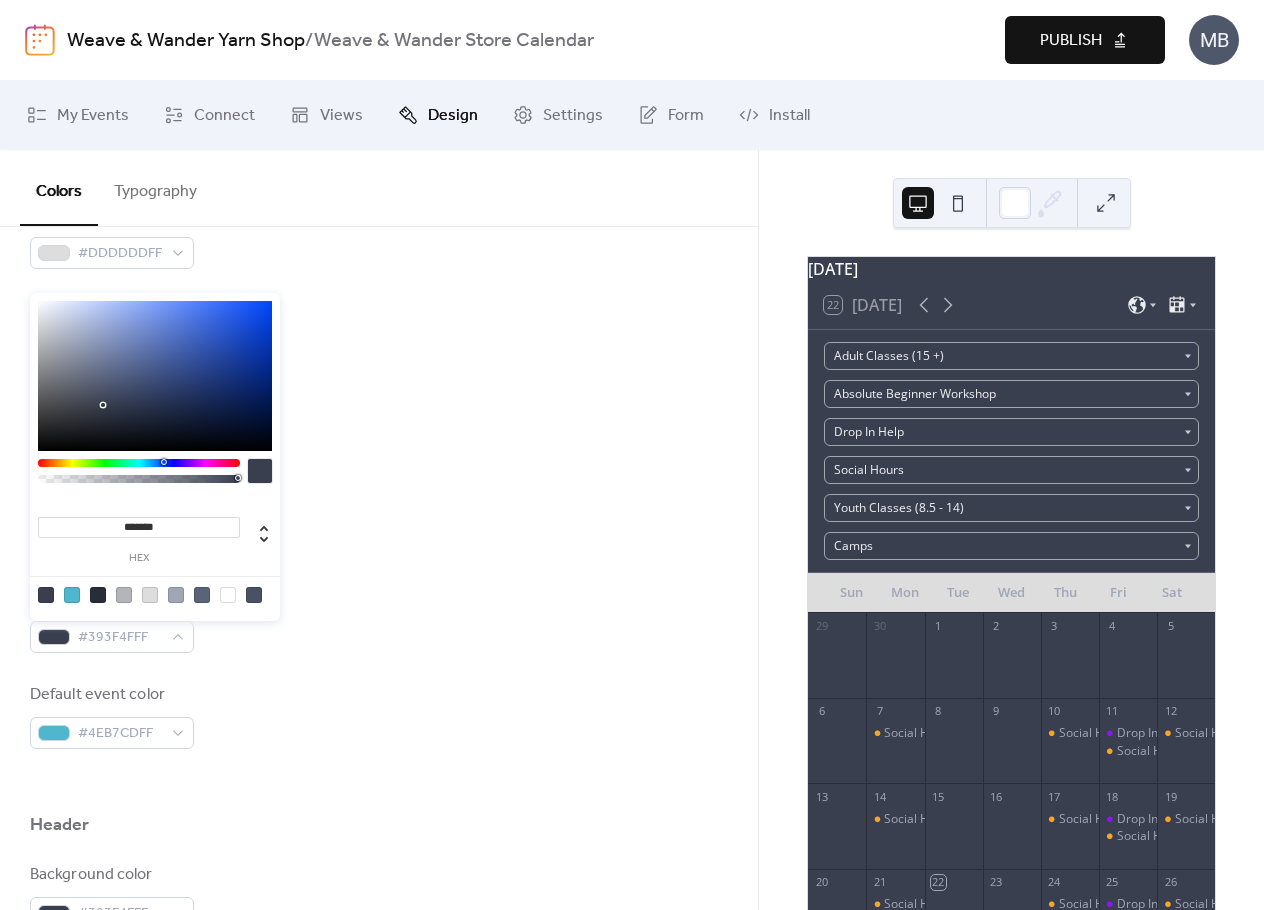 click at bounding box center (150, 595) 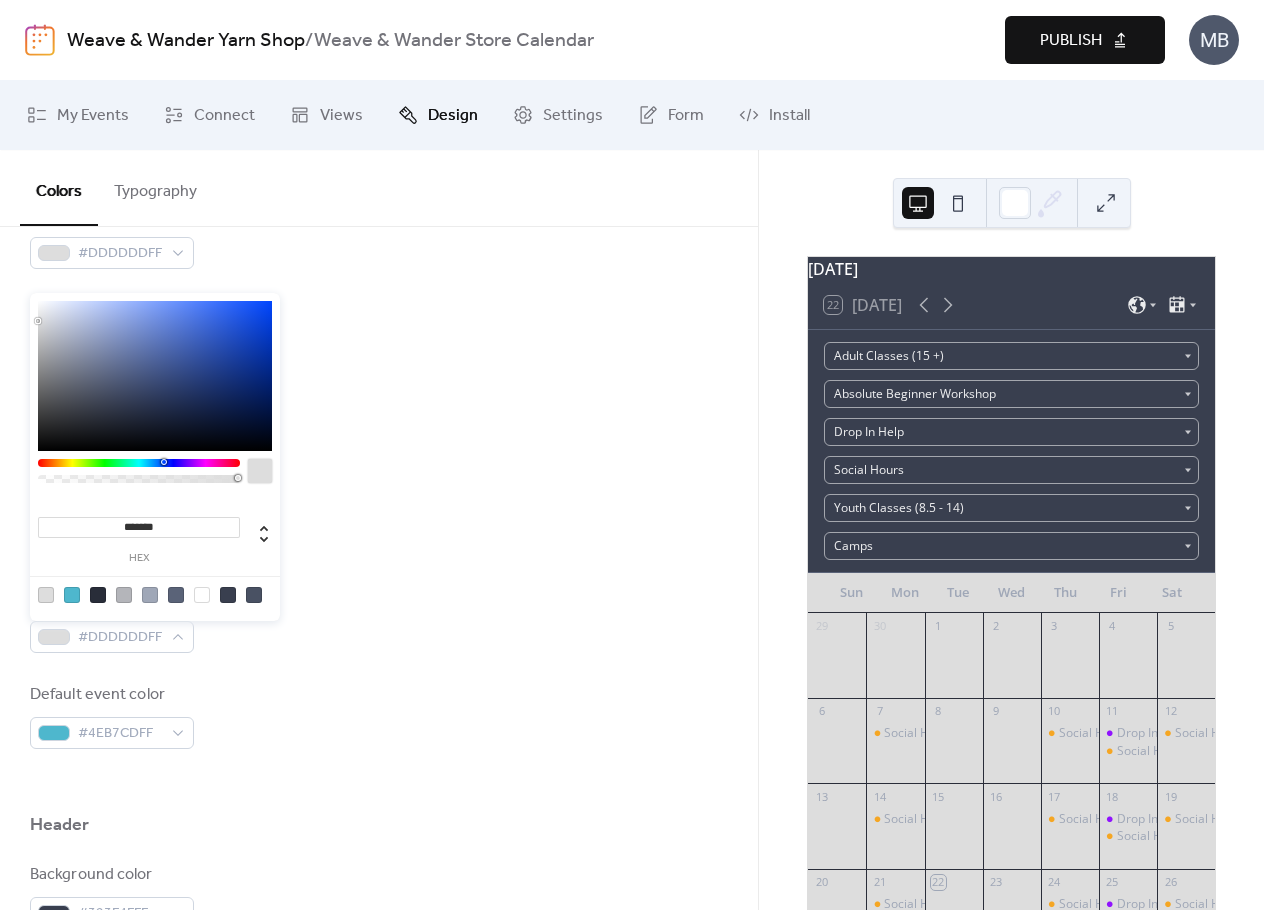 click at bounding box center (155, 594) 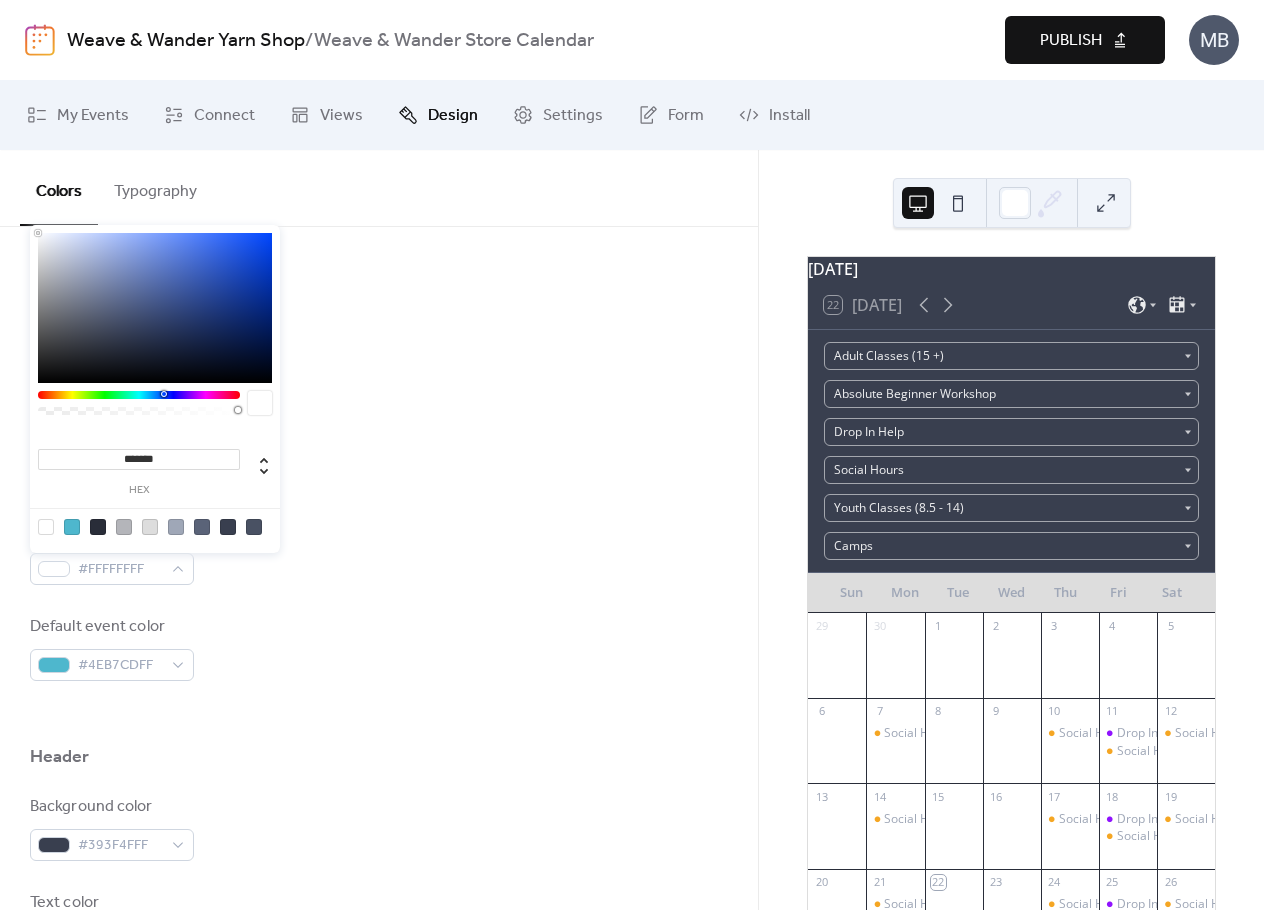 scroll, scrollTop: 400, scrollLeft: 0, axis: vertical 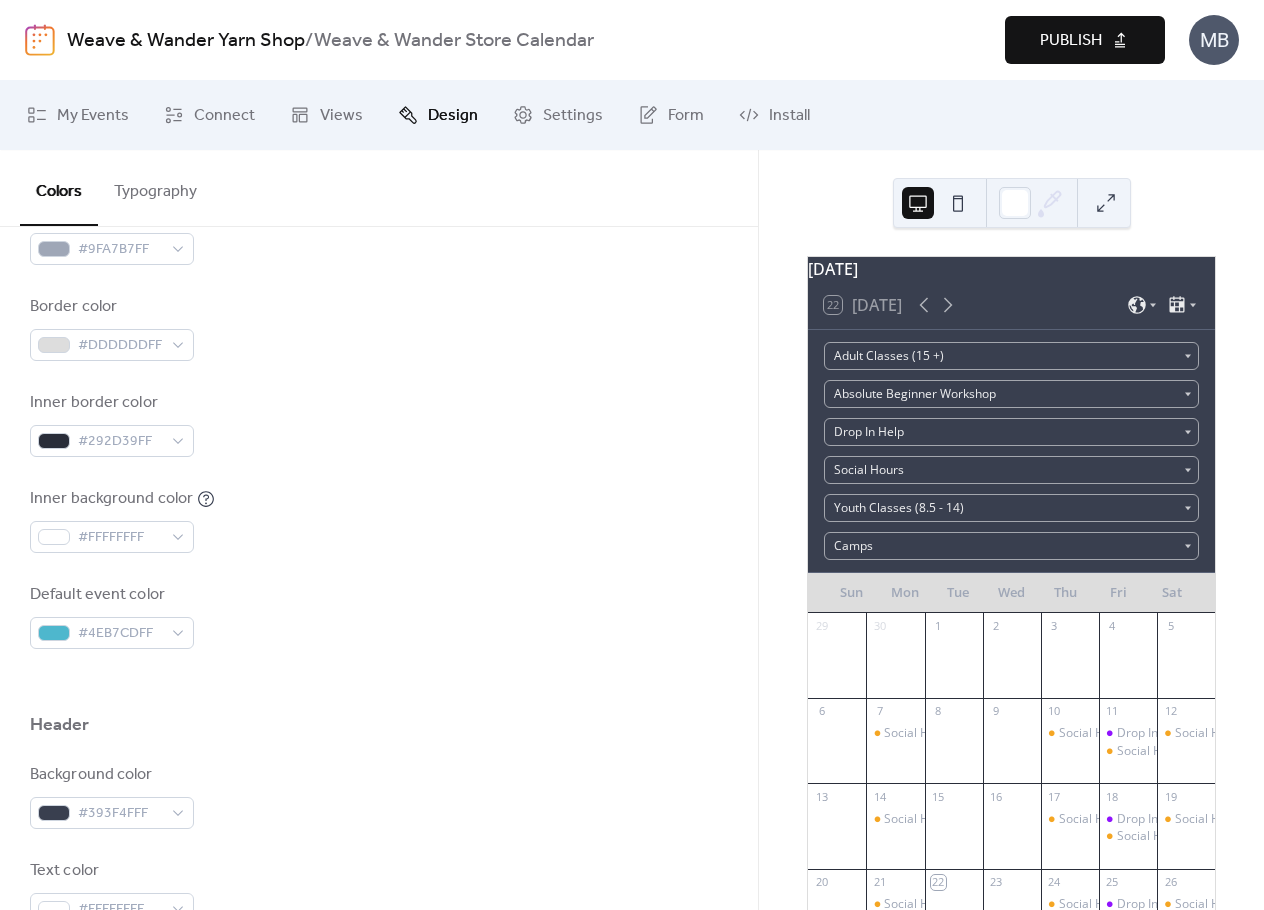 click on "Default event color #4EB7CDFF" at bounding box center (379, 616) 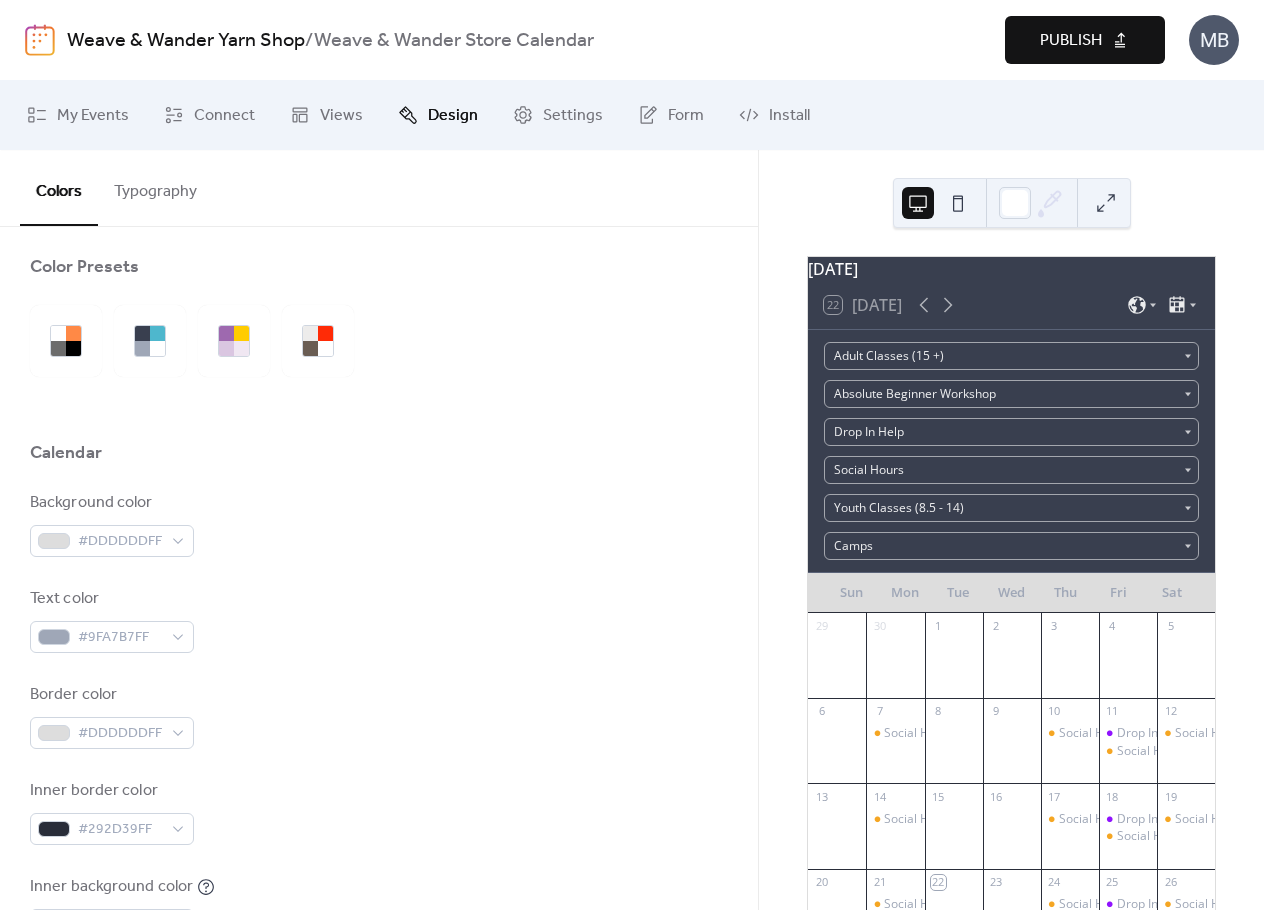 scroll, scrollTop: 0, scrollLeft: 0, axis: both 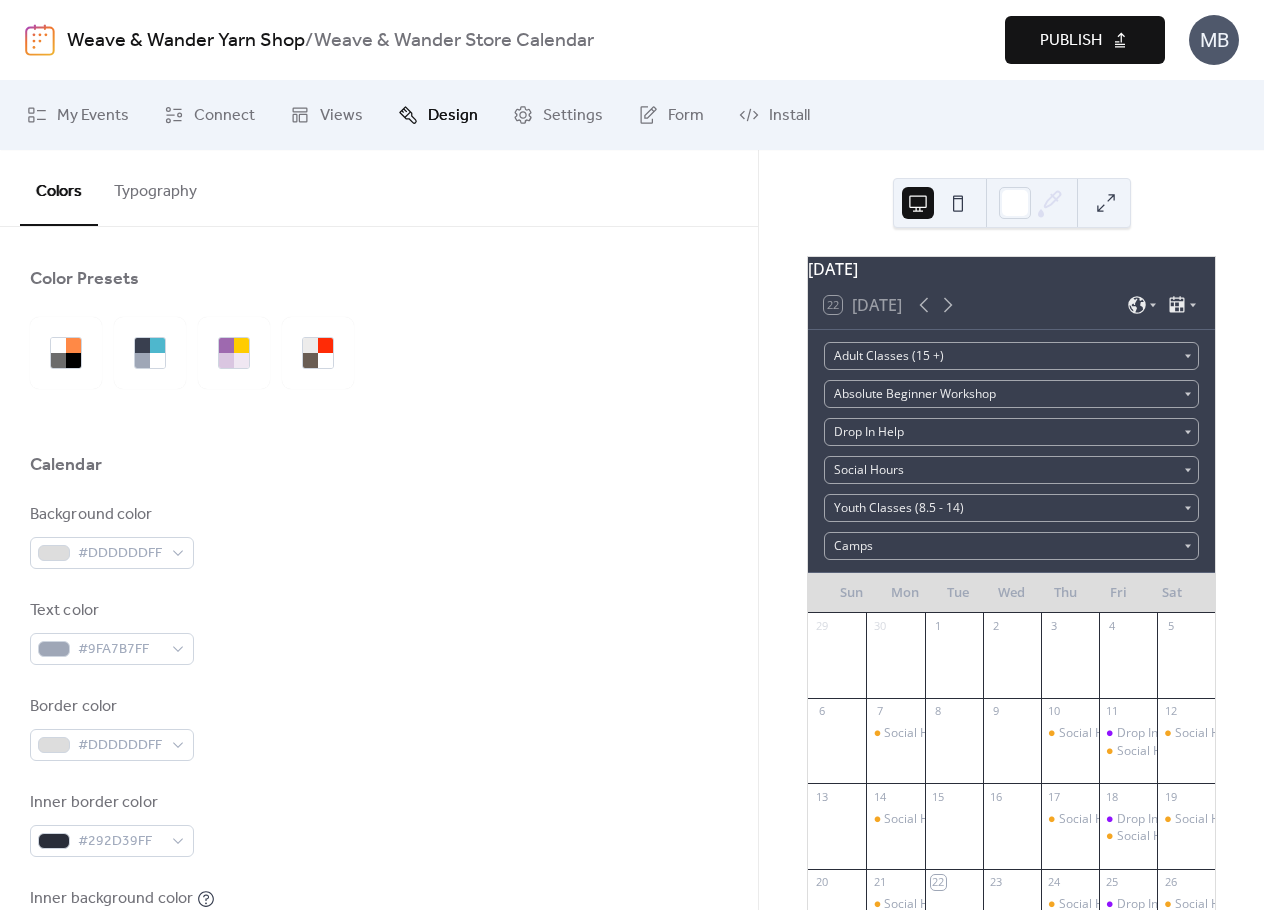 click on "Background color #DDDDDDFF" at bounding box center [379, 536] 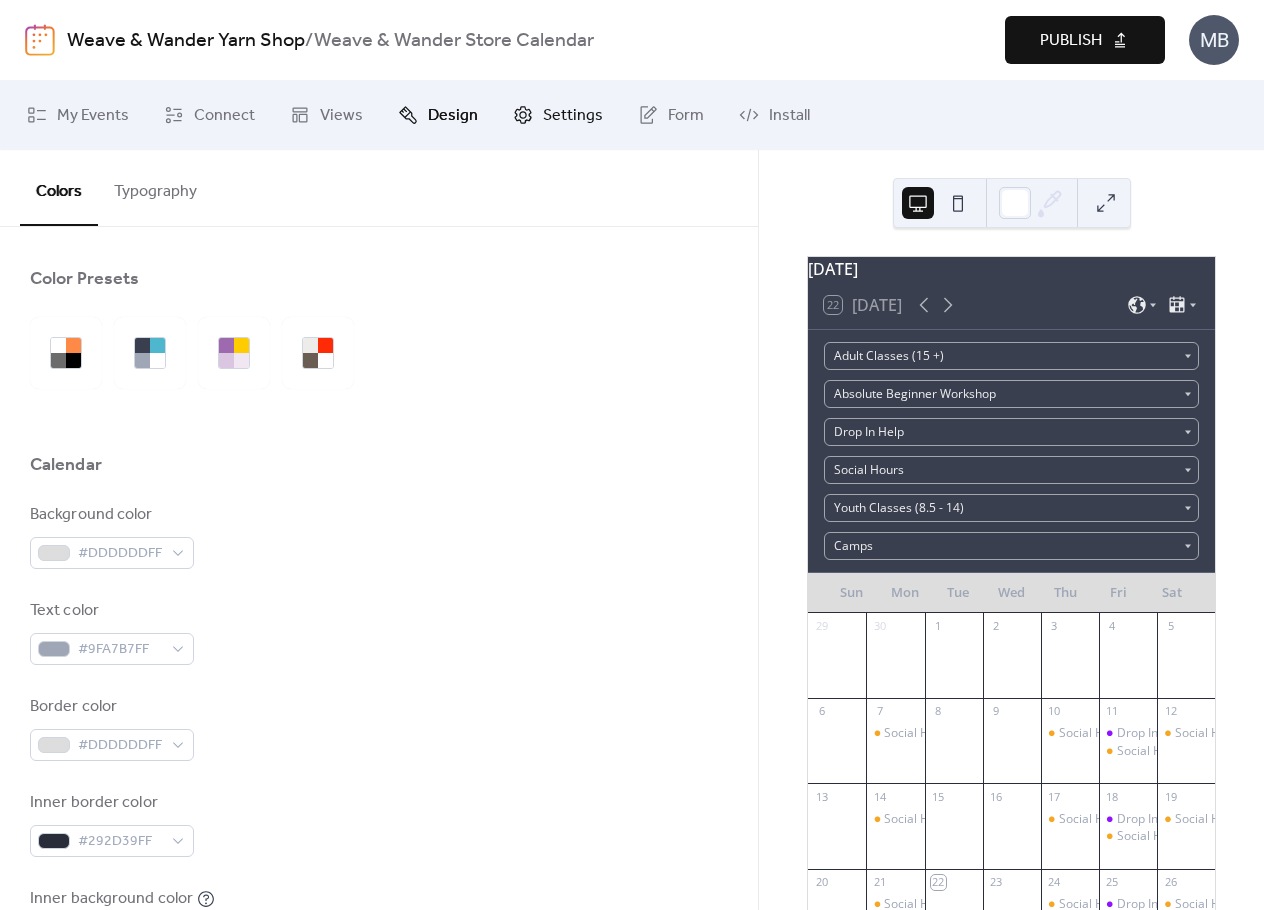 drag, startPoint x: 548, startPoint y: 109, endPoint x: 591, endPoint y: 146, distance: 56.727417 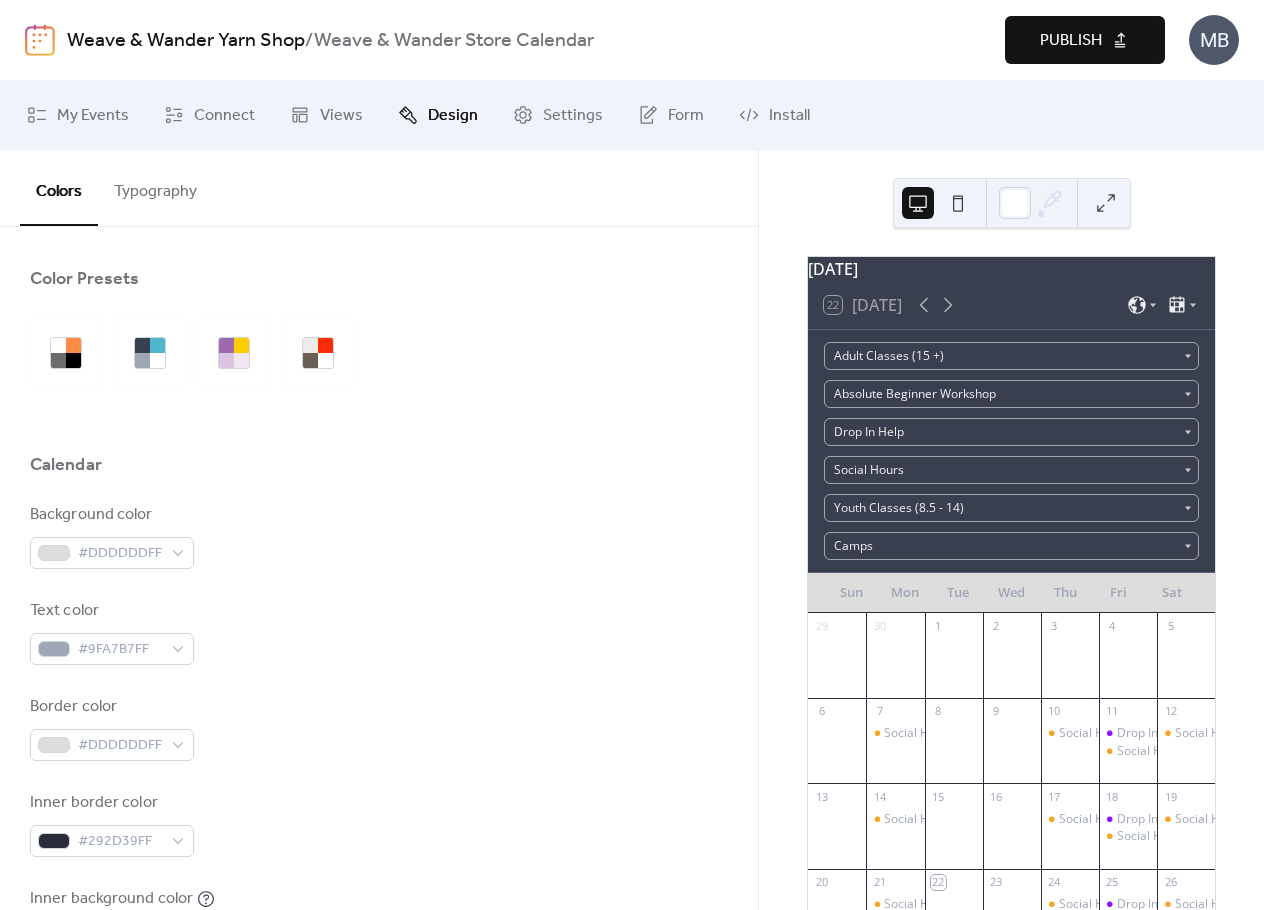 click on "Settings" at bounding box center (573, 116) 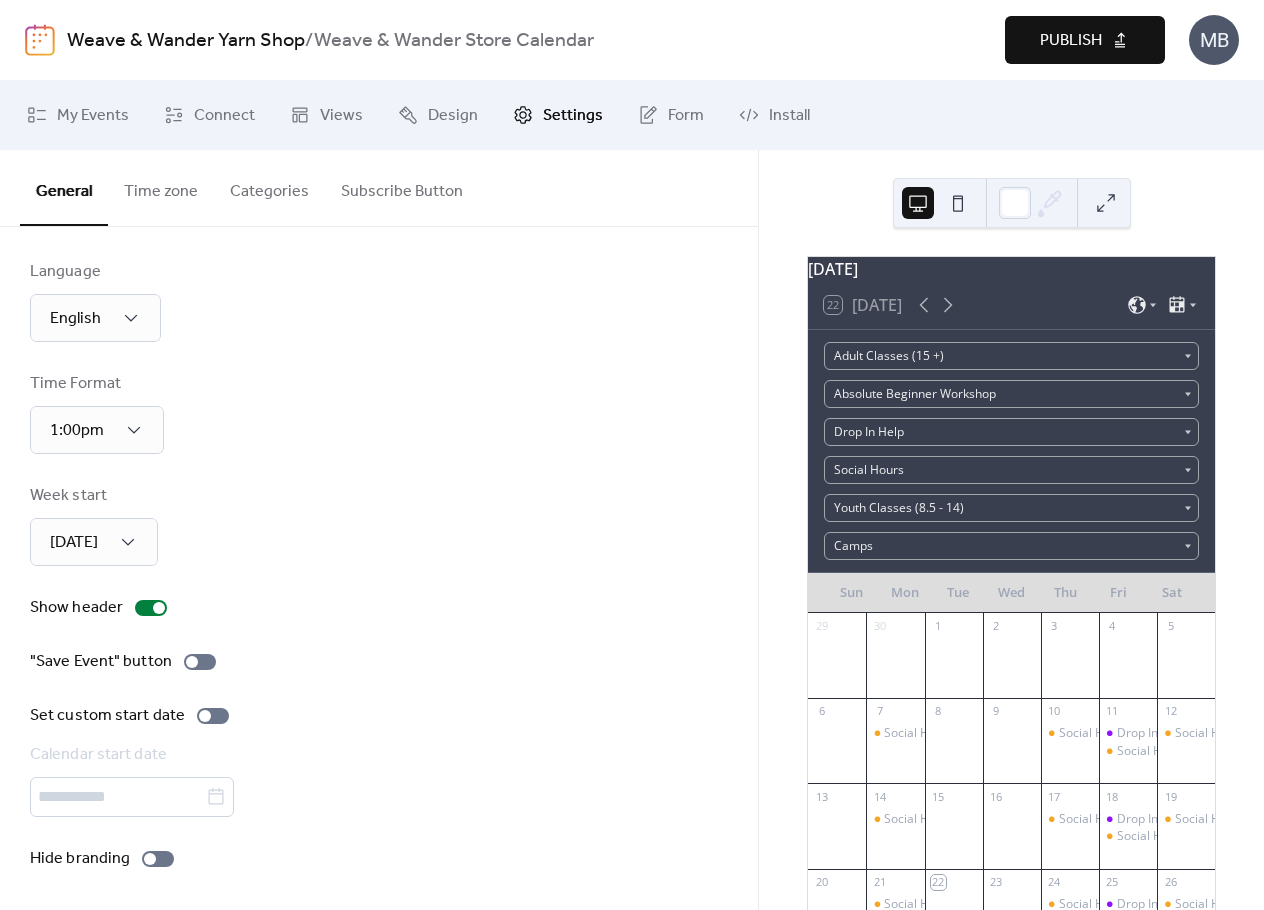 scroll, scrollTop: 8, scrollLeft: 0, axis: vertical 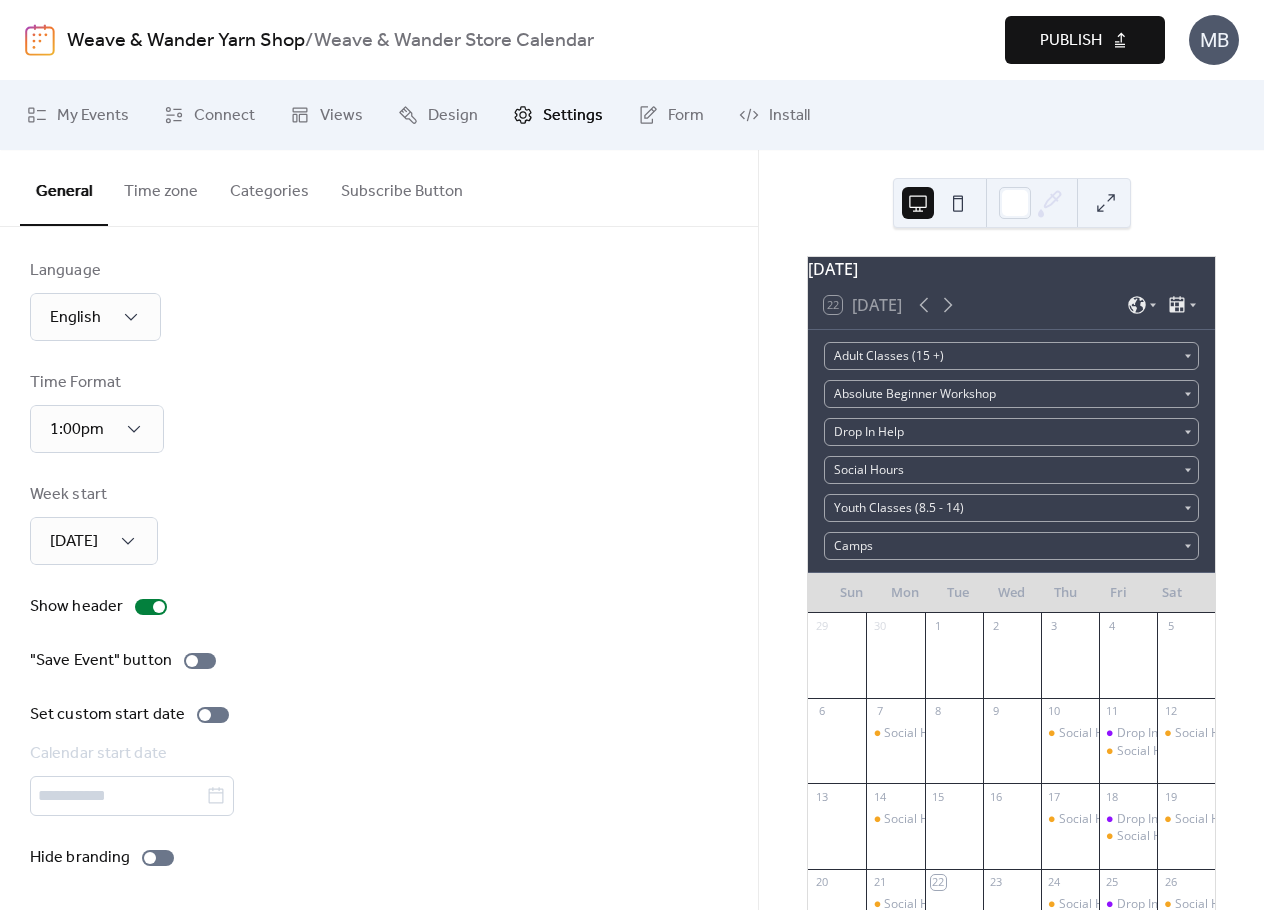 click on "Language English Time Format 1:00pm Week start Sunday Show header "Save Event" button Set custom start date Calendar start date Hide branding" at bounding box center (379, 564) 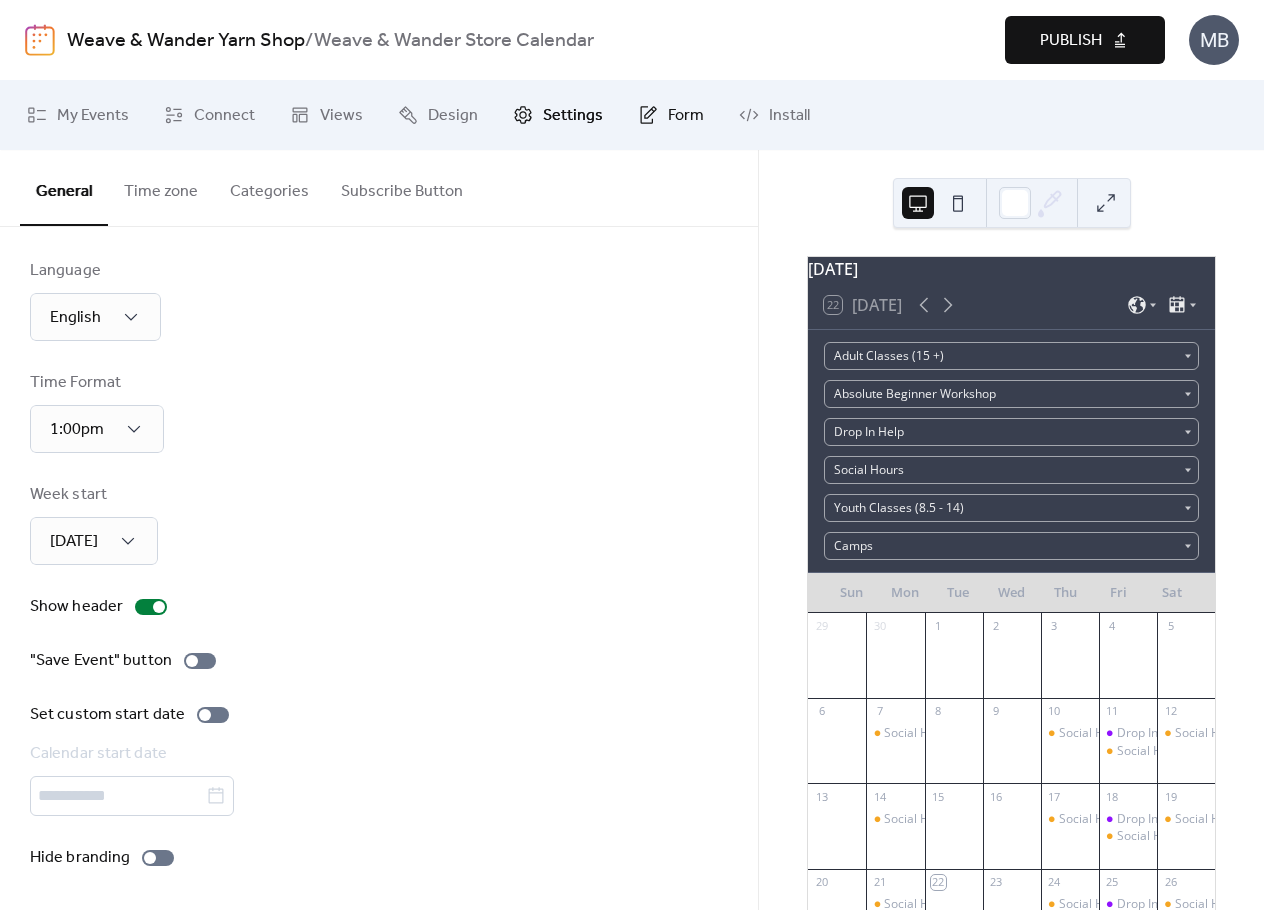 click on "Form" at bounding box center [686, 116] 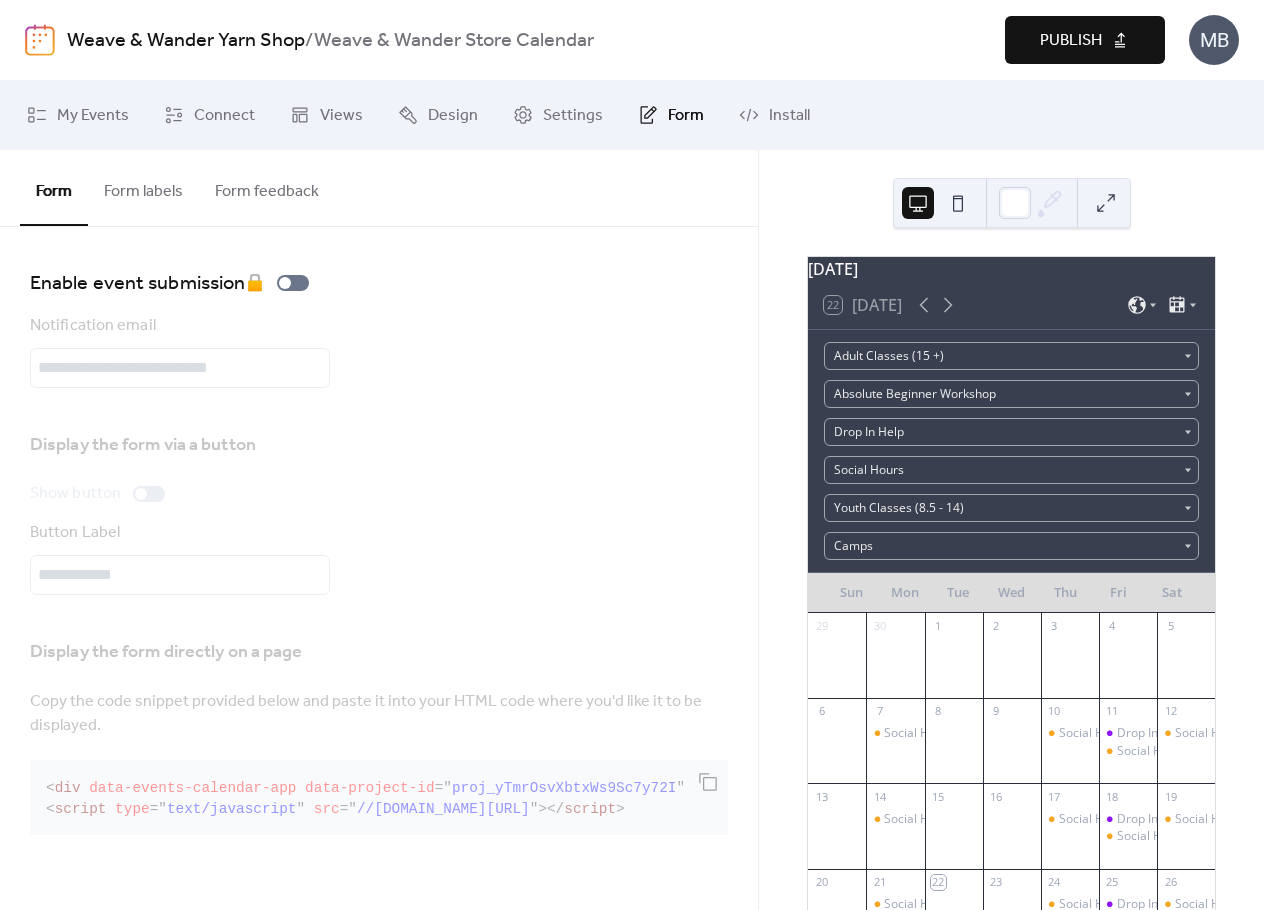 click on "Display the form via a button Show button Button Label" at bounding box center (379, 506) 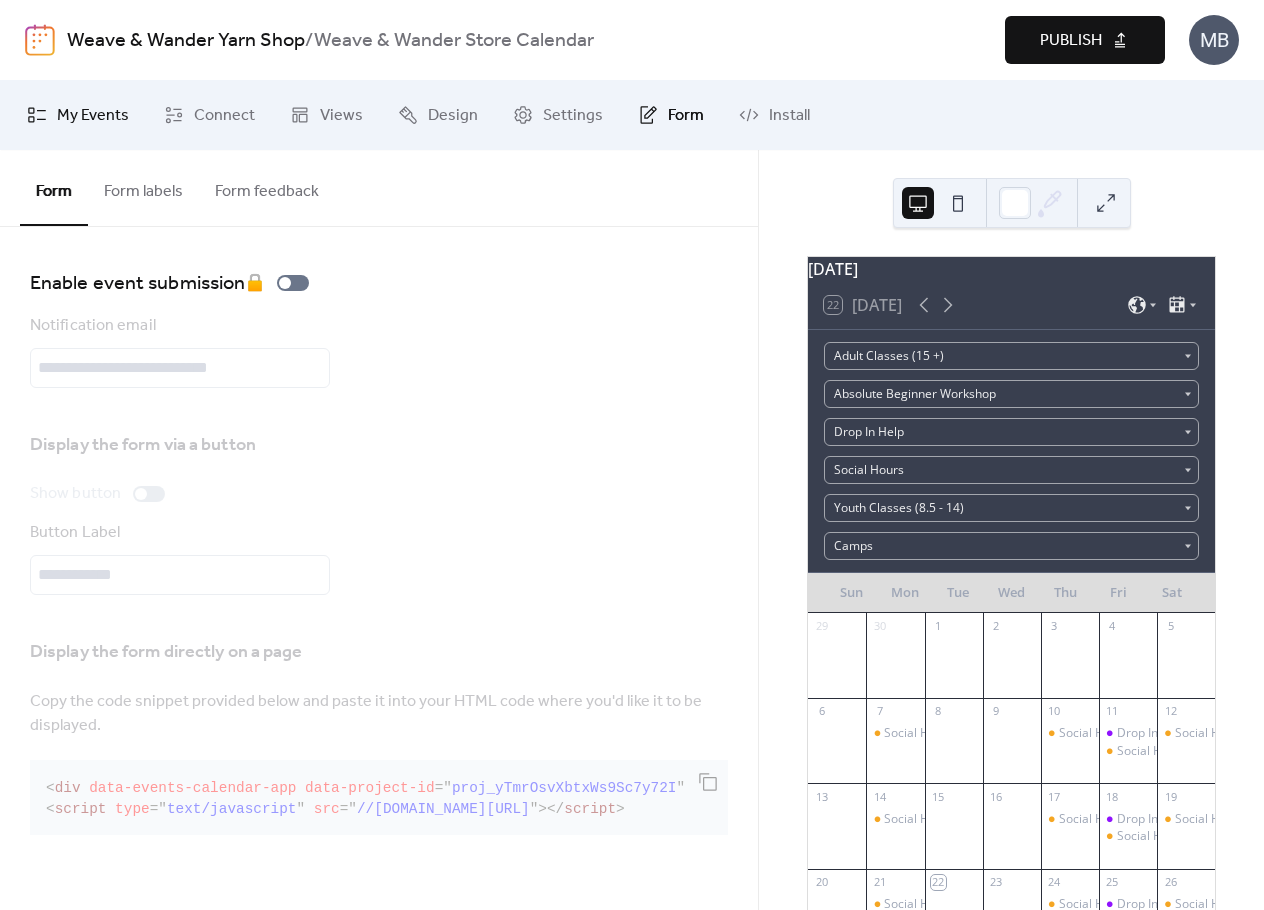 click on "My Events" at bounding box center (93, 116) 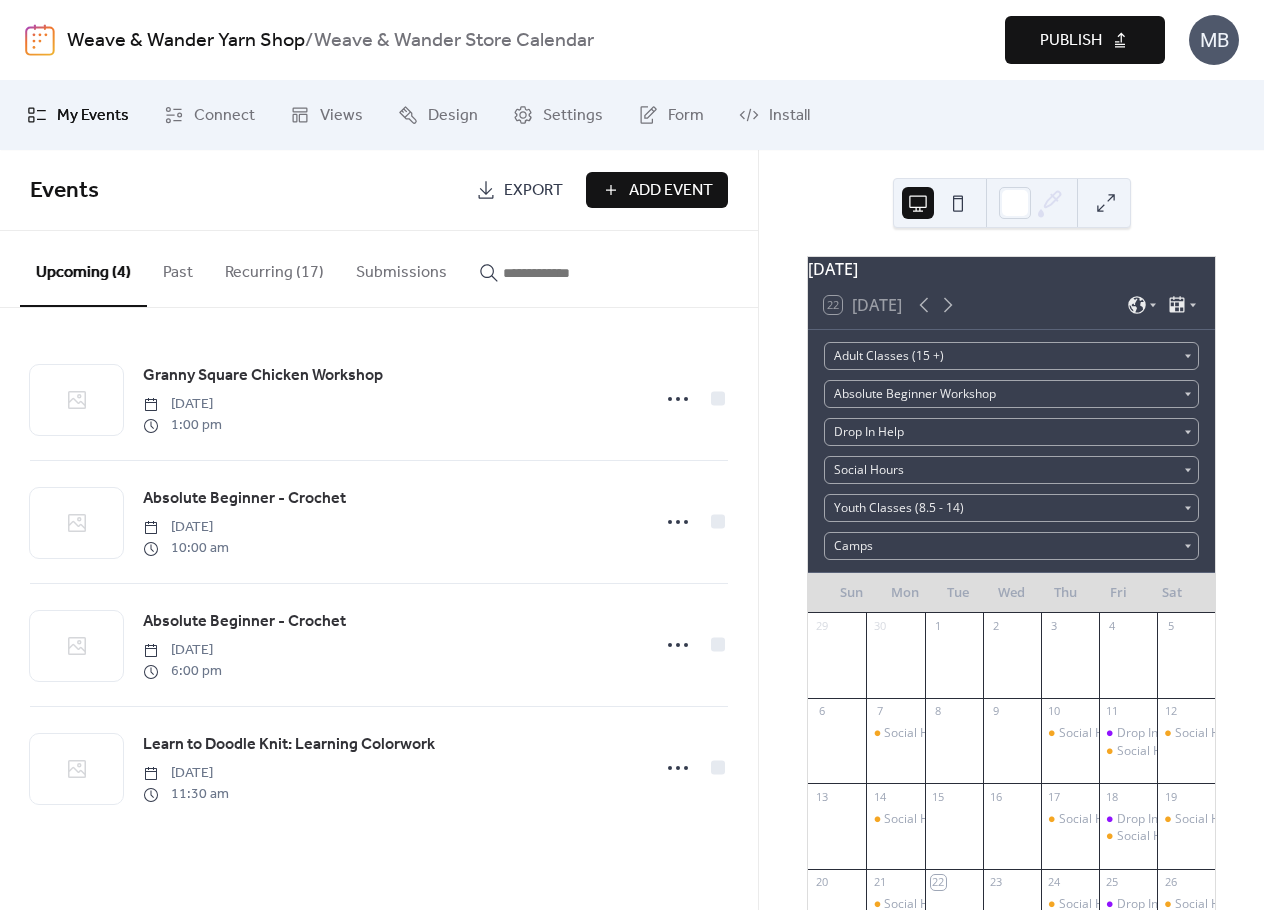 click on "Add Event" at bounding box center [671, 191] 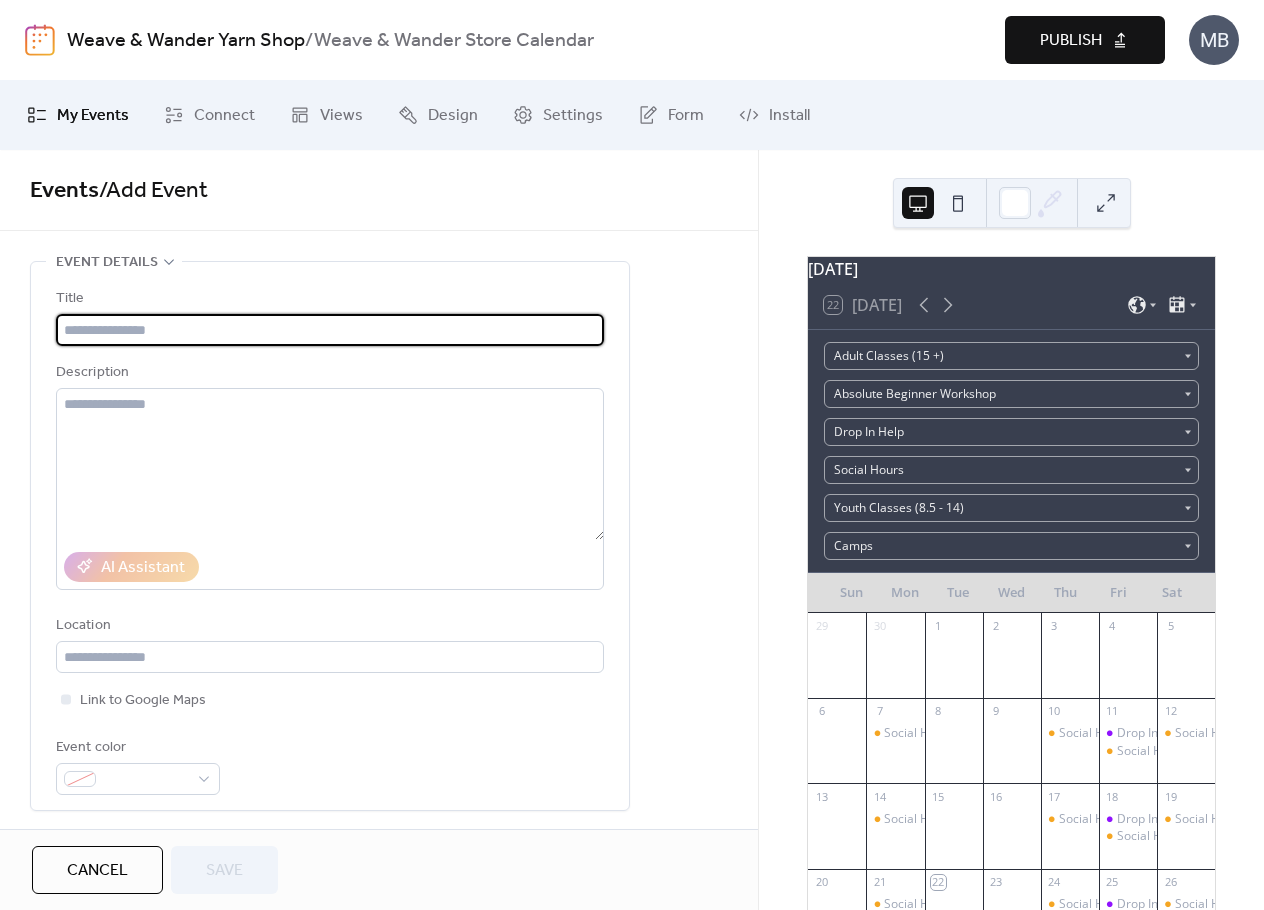 click at bounding box center (330, 330) 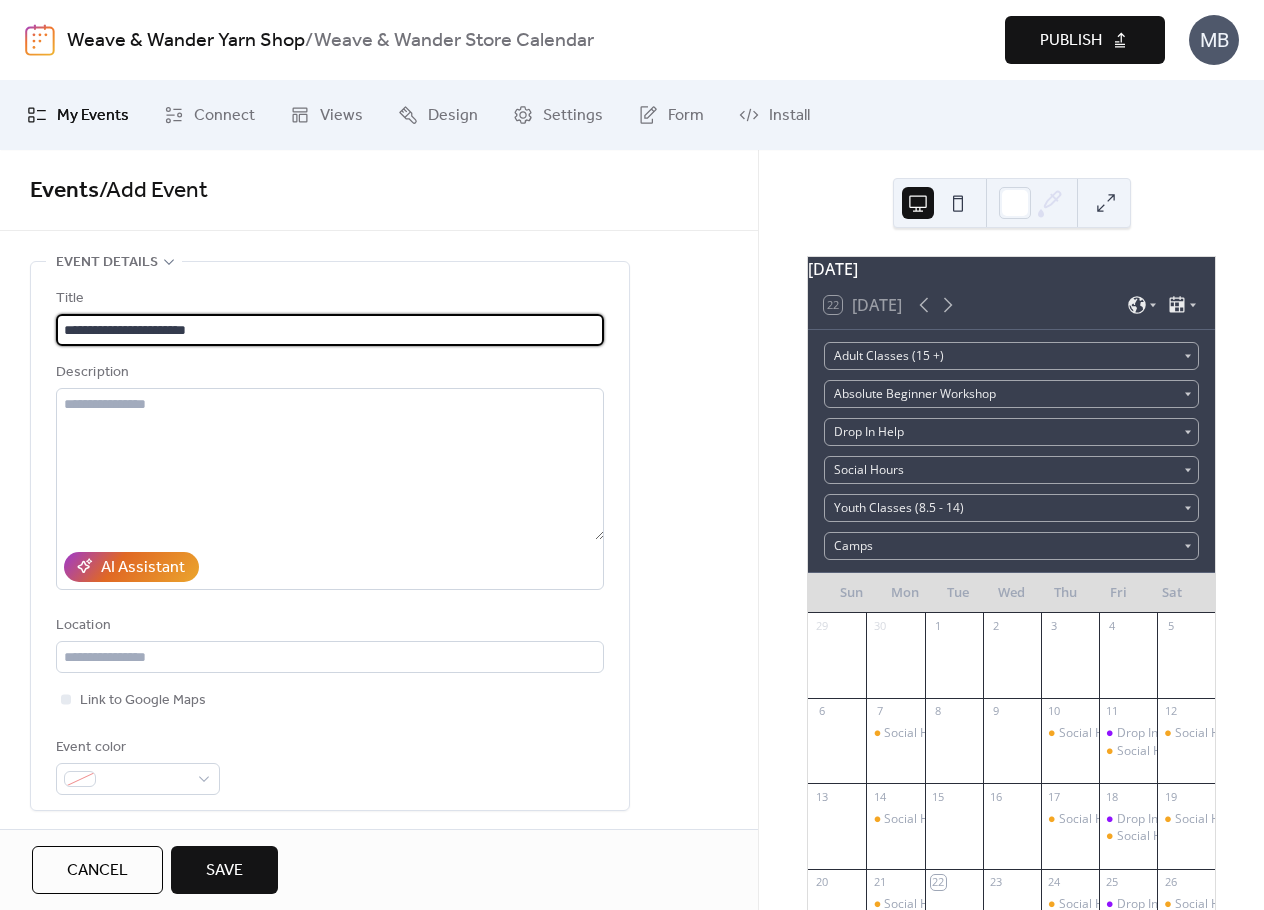 type on "**********" 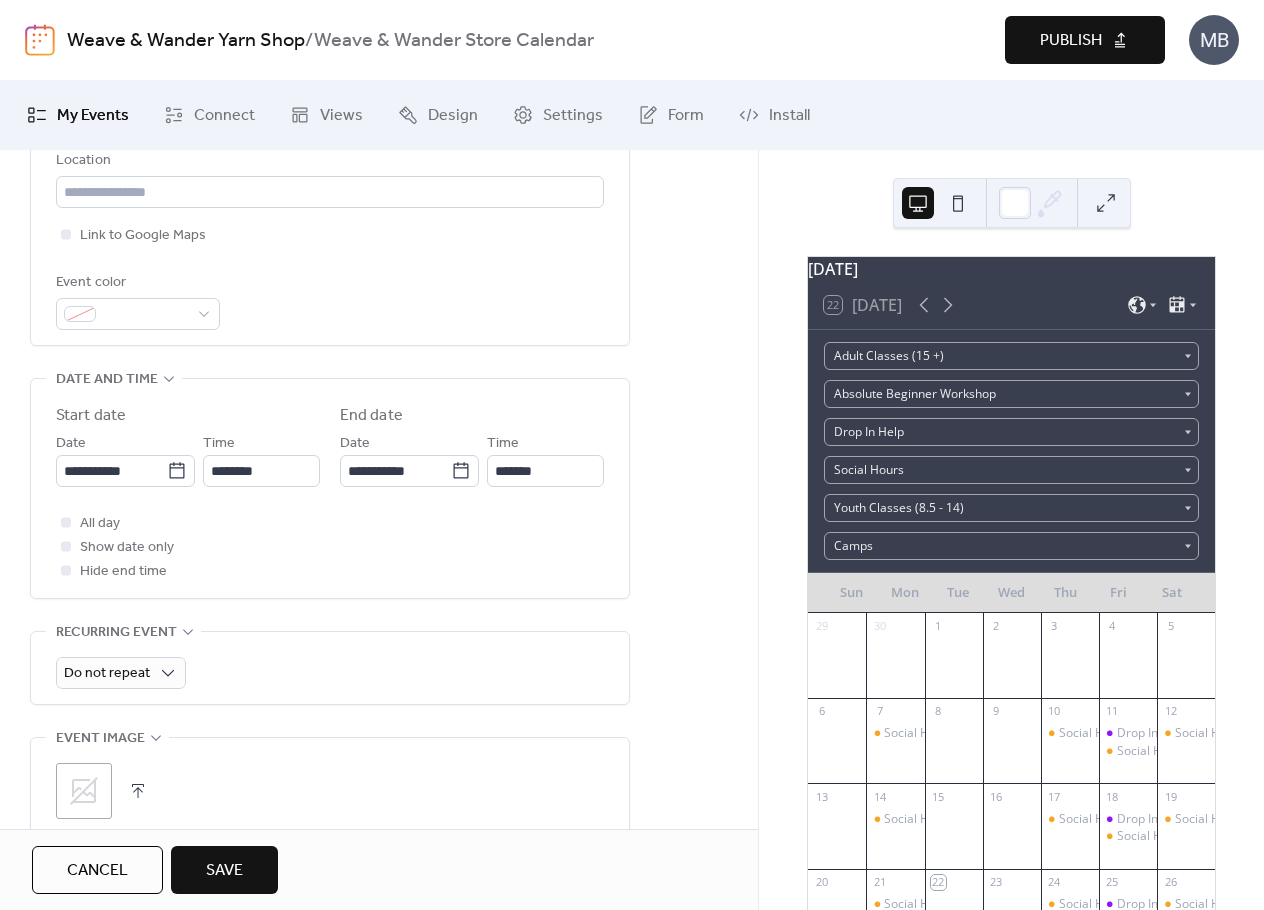 scroll, scrollTop: 500, scrollLeft: 0, axis: vertical 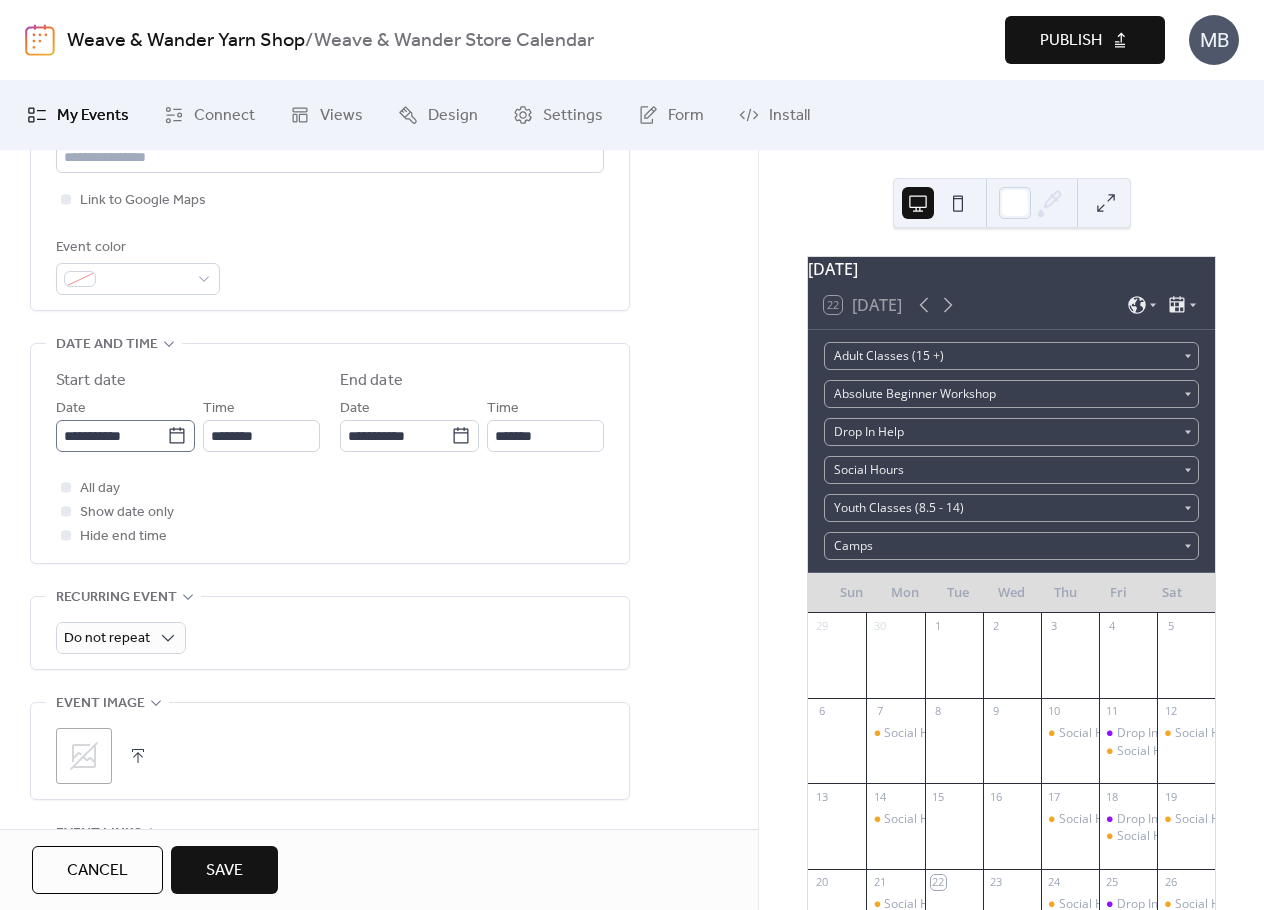 click 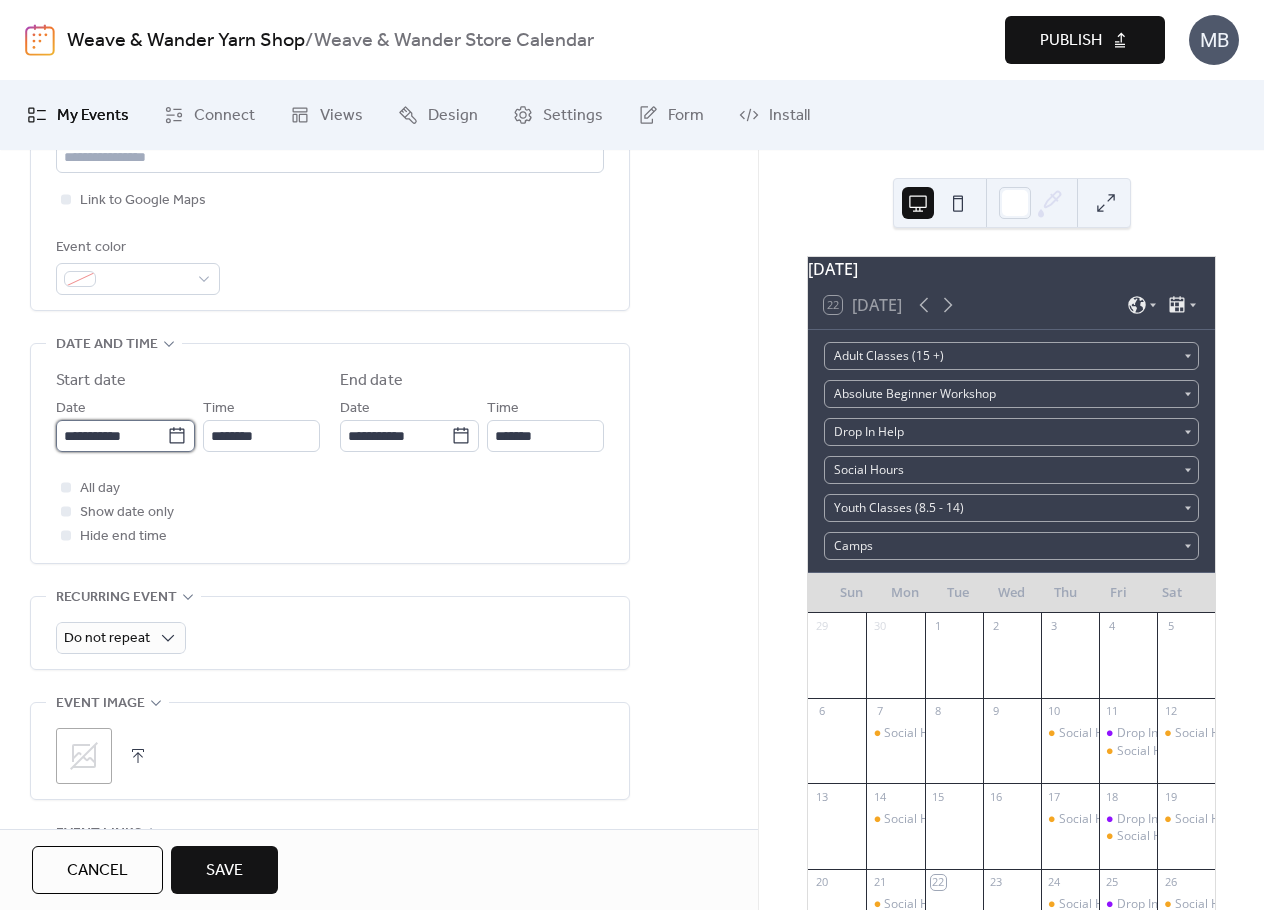 click on "**********" at bounding box center [111, 436] 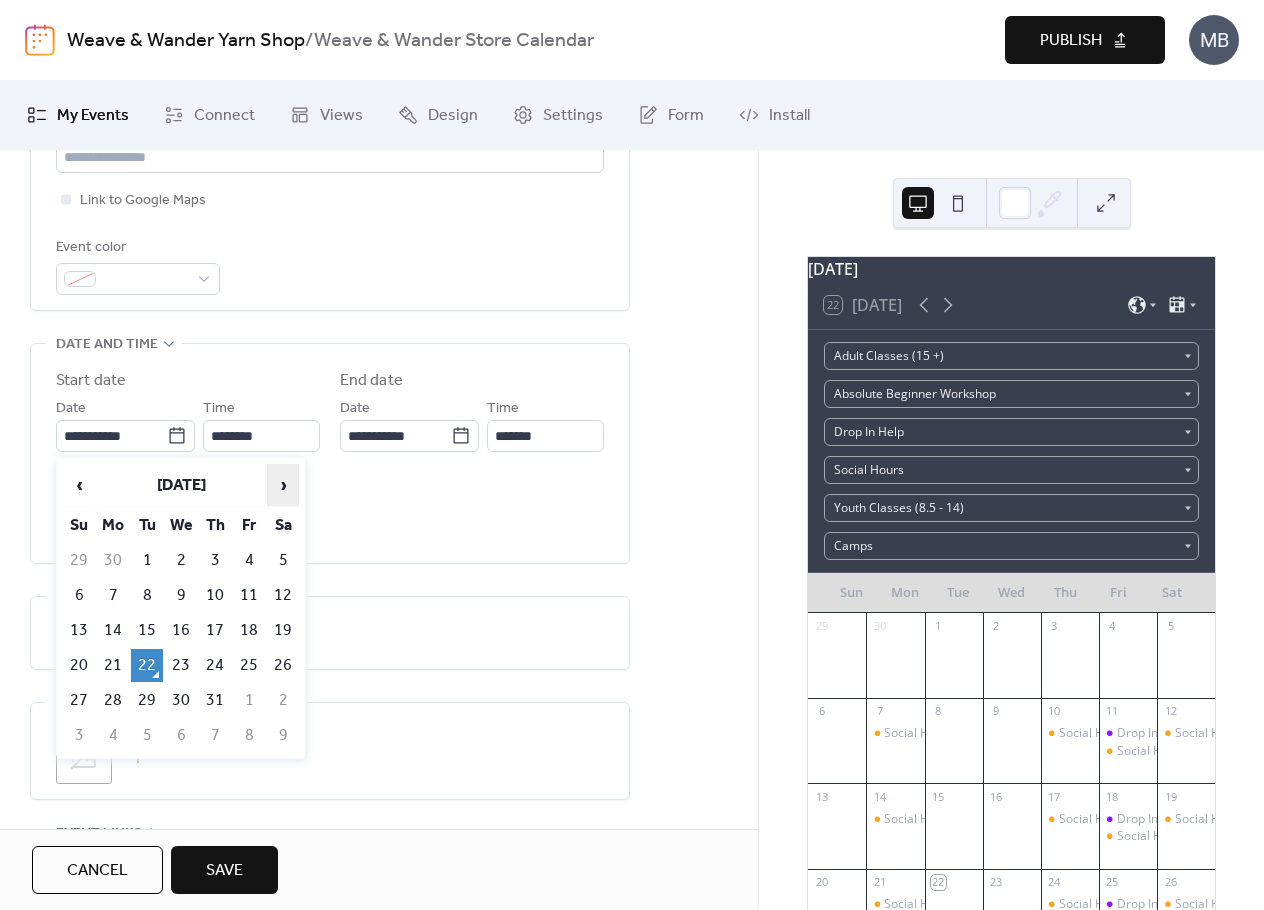 click on "›" at bounding box center [283, 485] 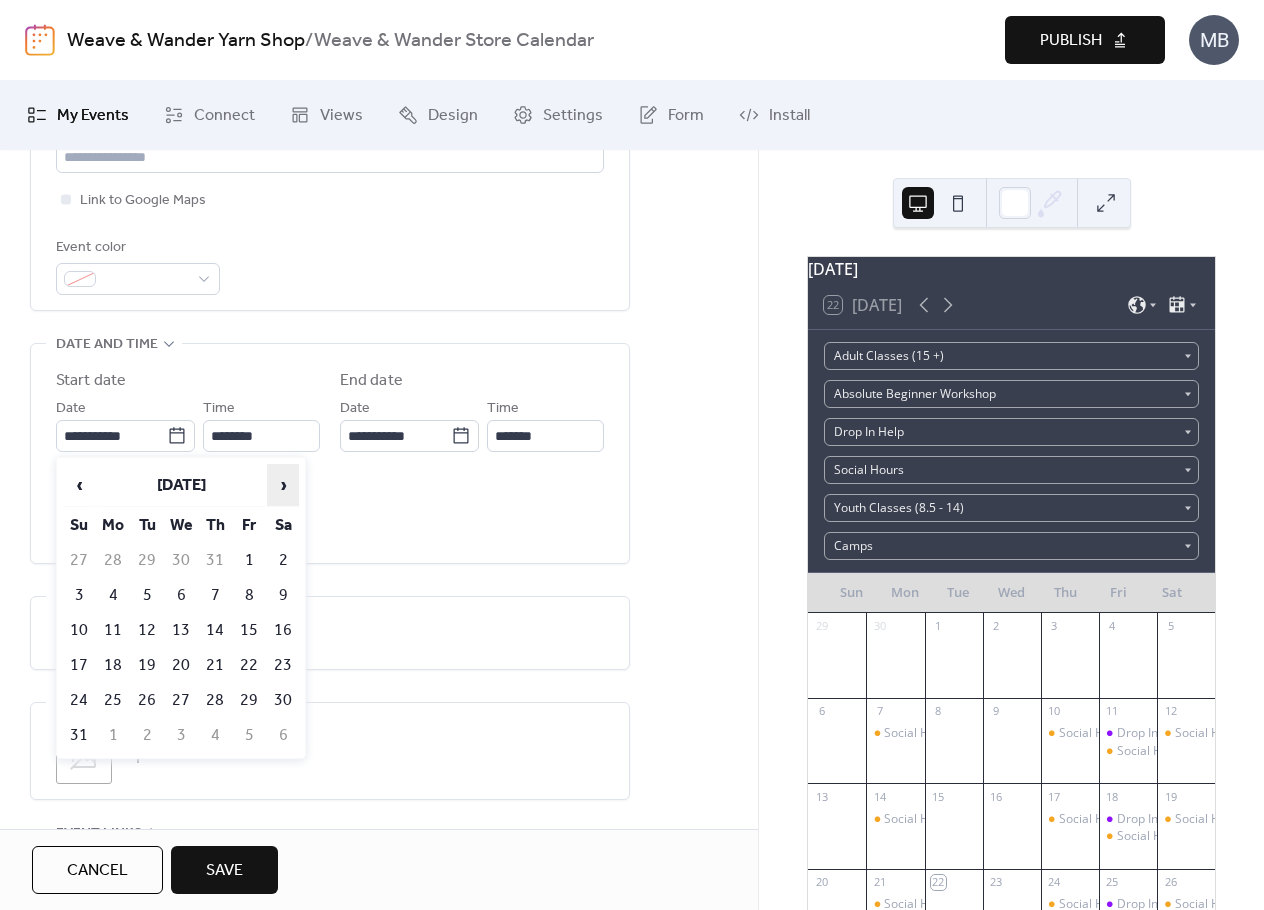 click on "›" at bounding box center (283, 485) 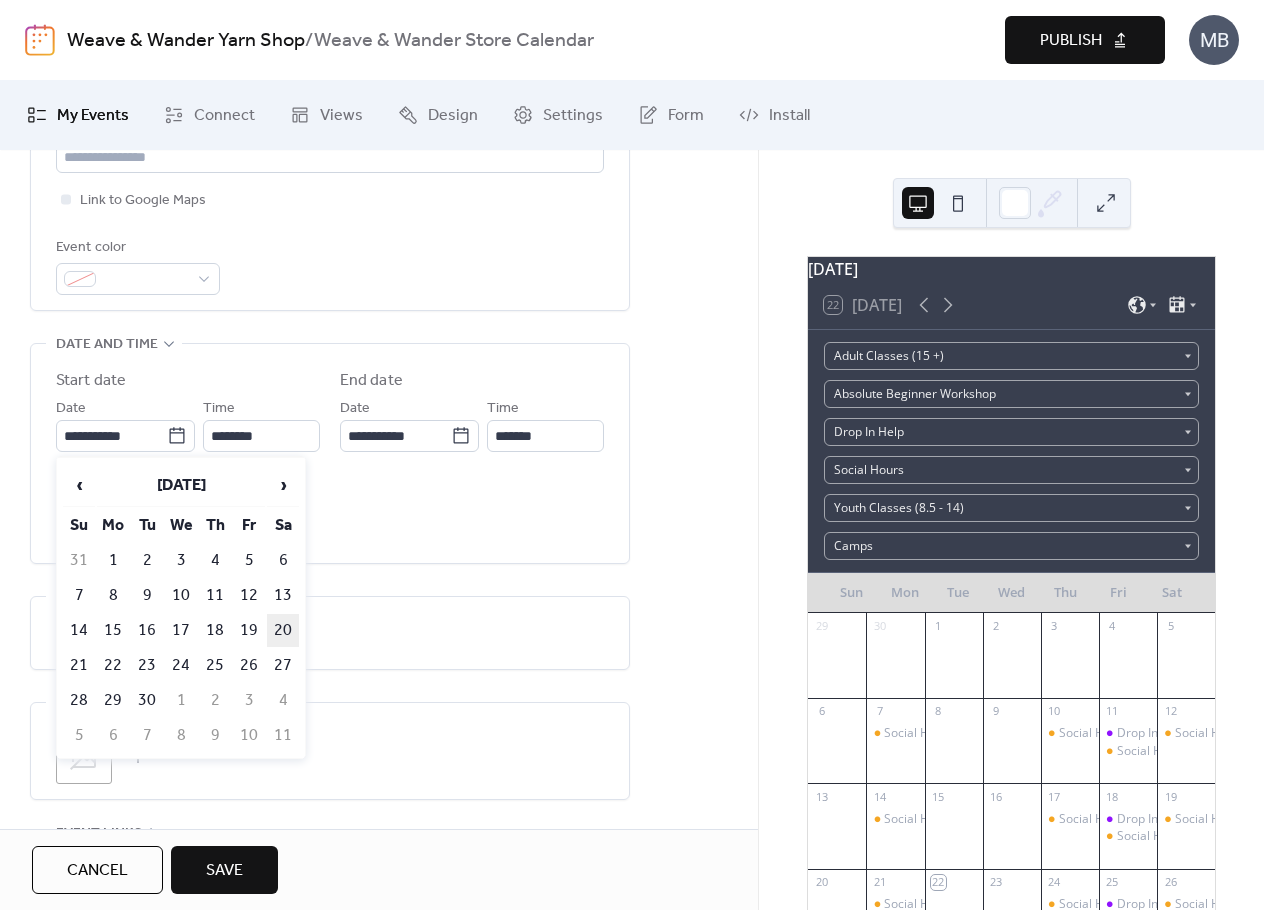 click on "20" at bounding box center (283, 630) 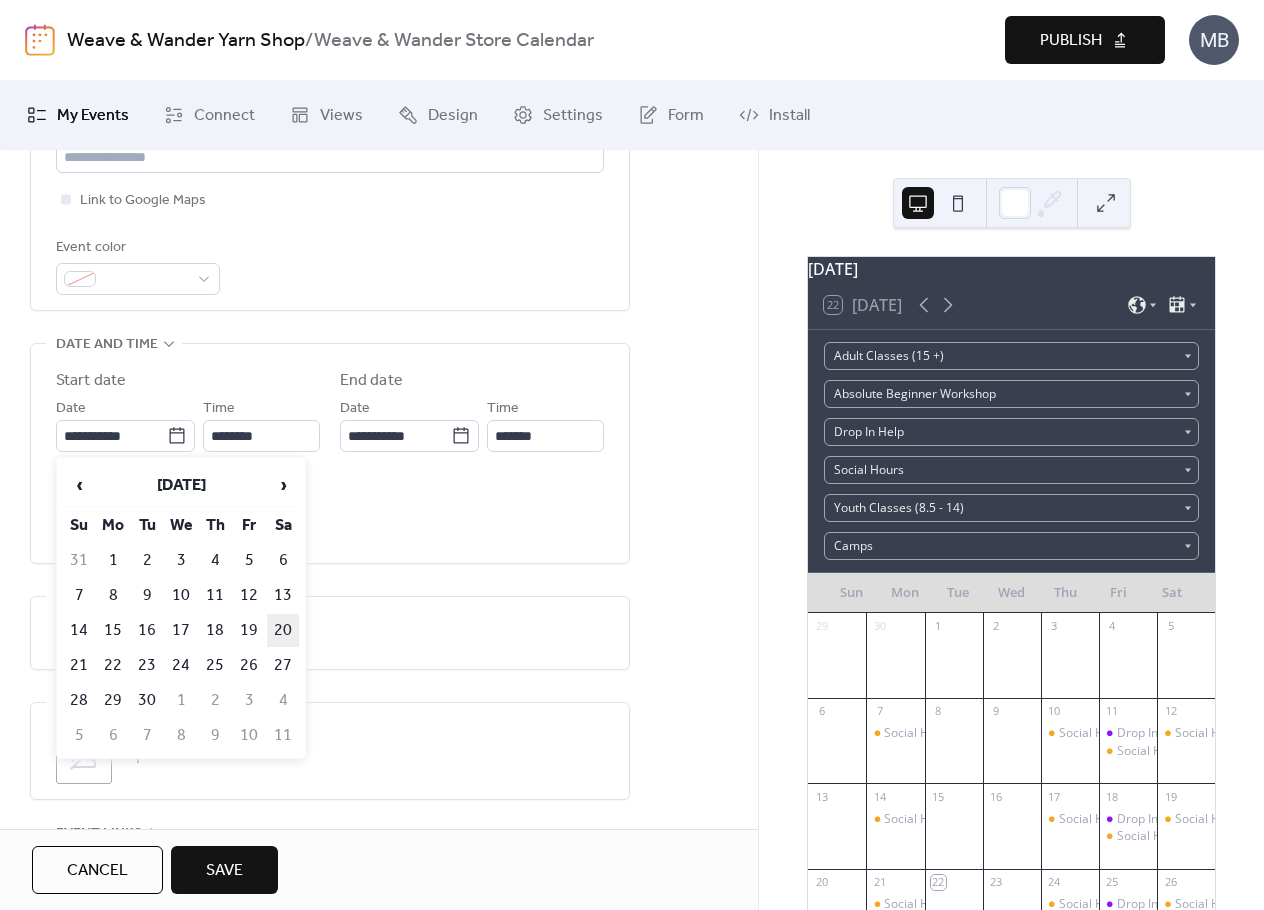 type on "**********" 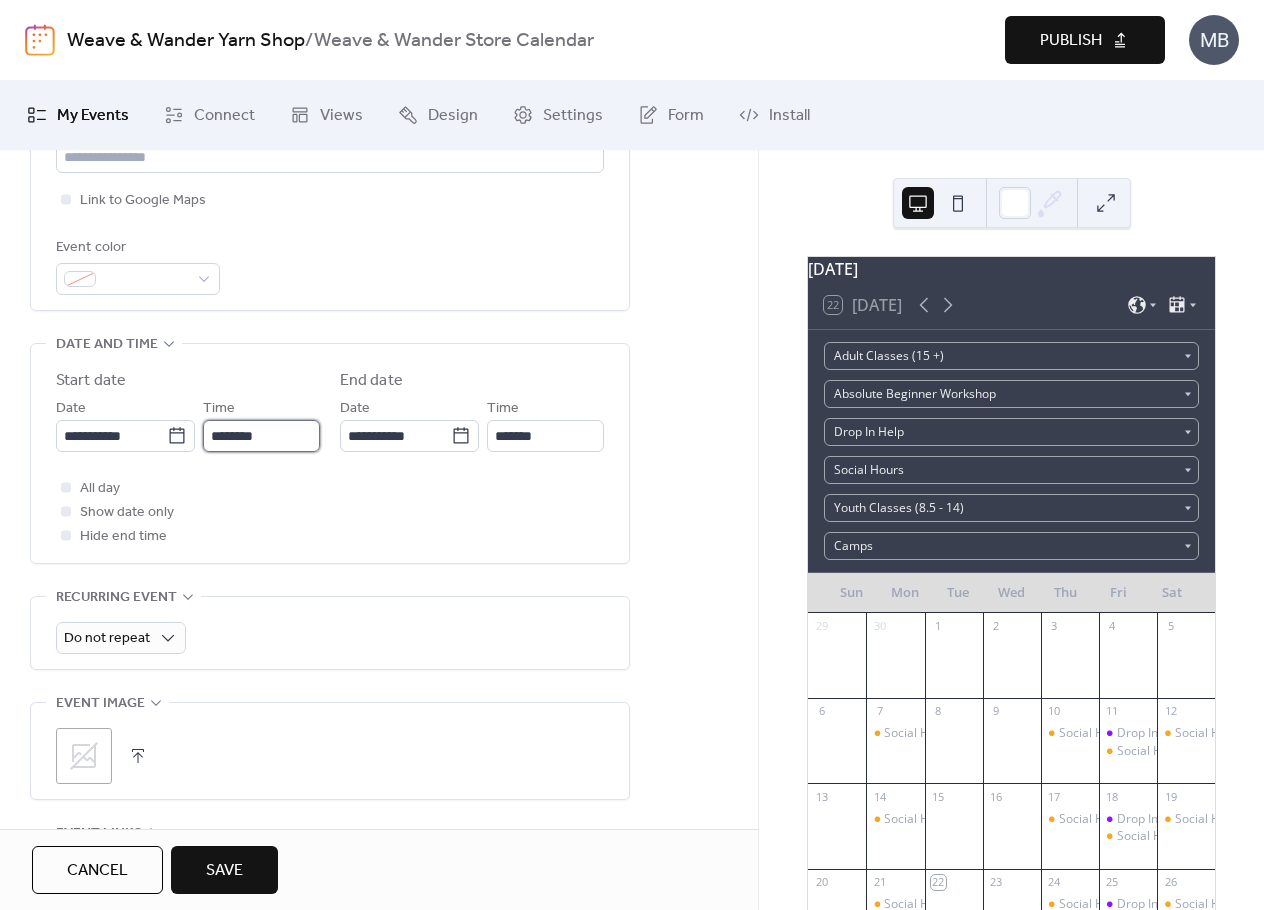 click on "********" at bounding box center [261, 436] 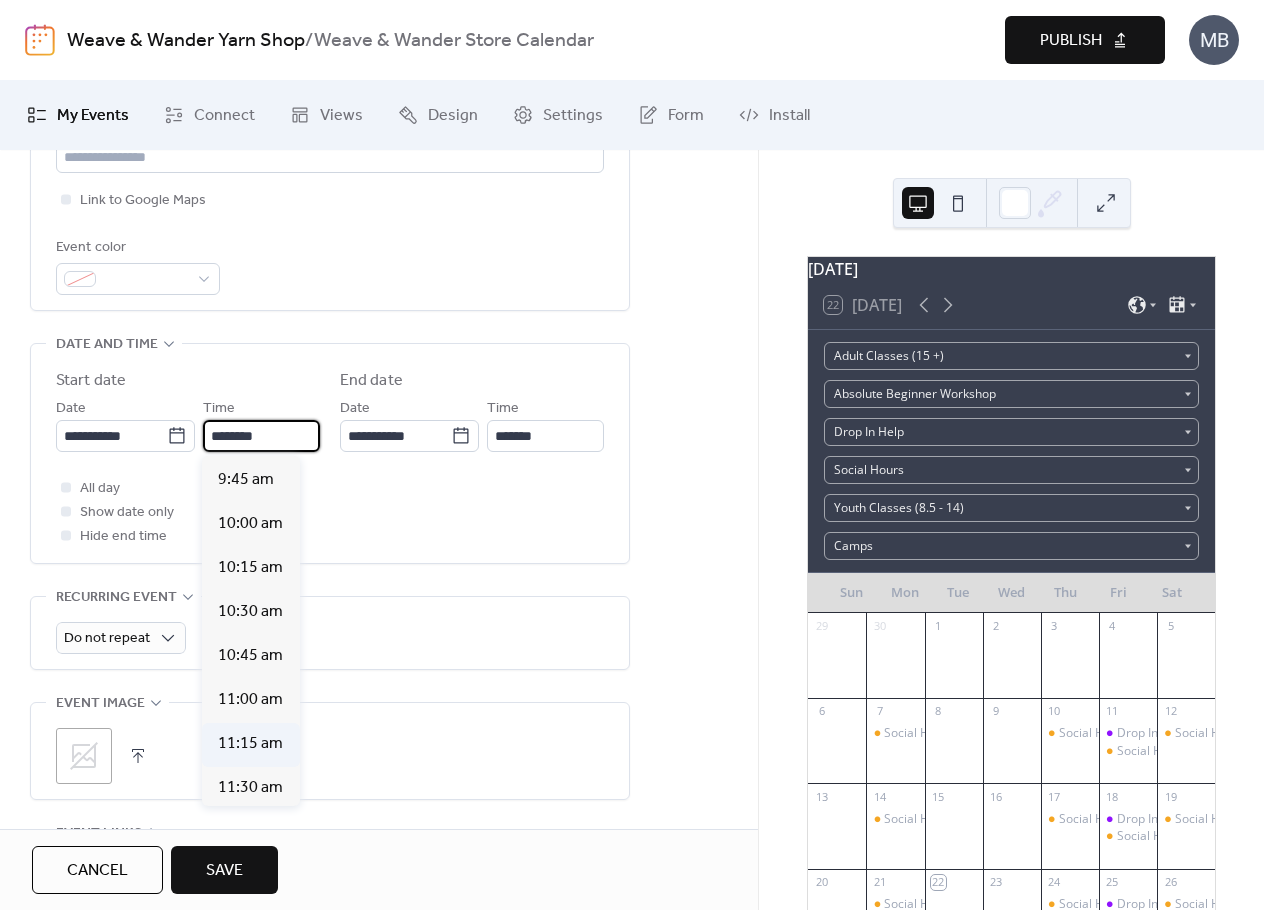 scroll, scrollTop: 1712, scrollLeft: 0, axis: vertical 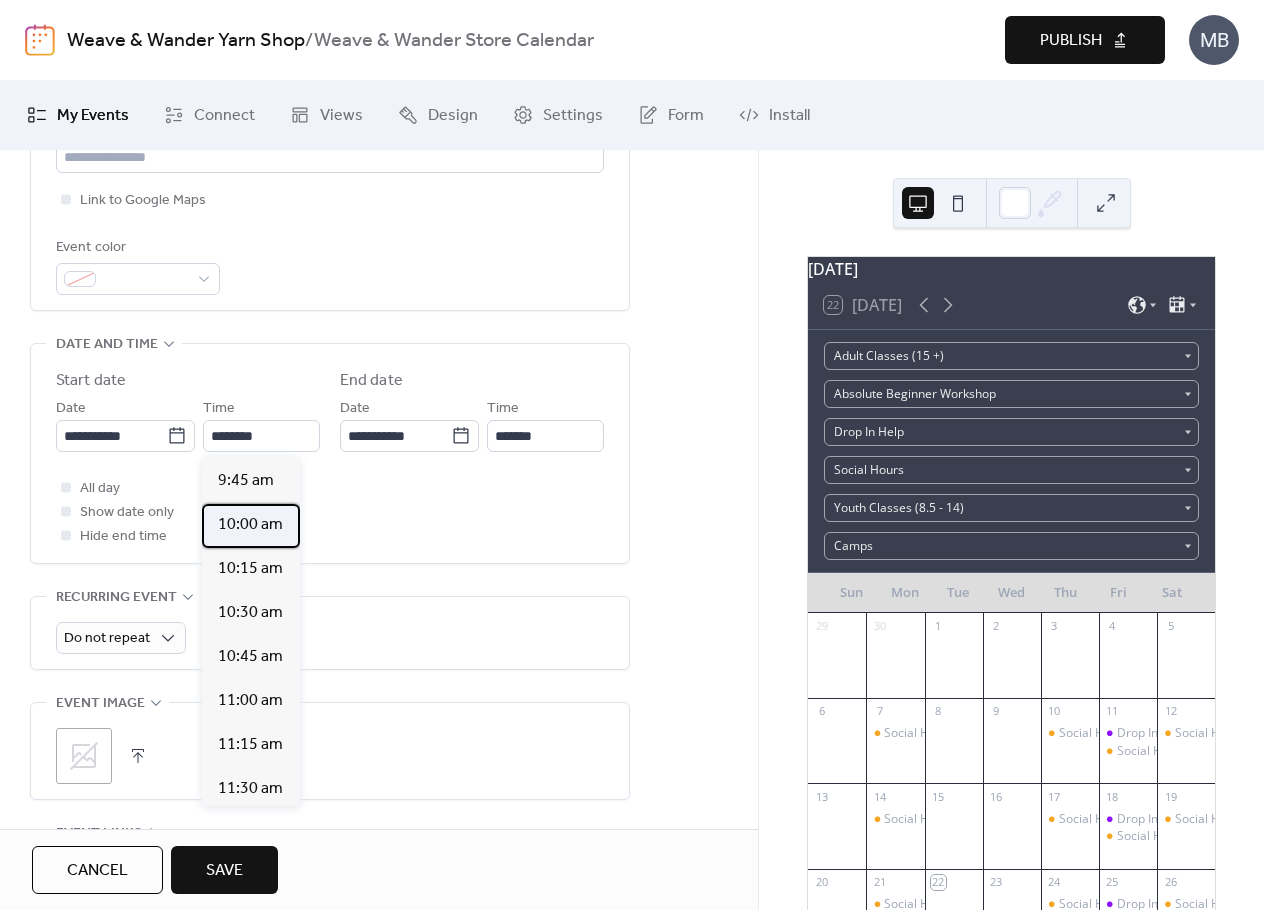 click on "10:00 am" at bounding box center [250, 525] 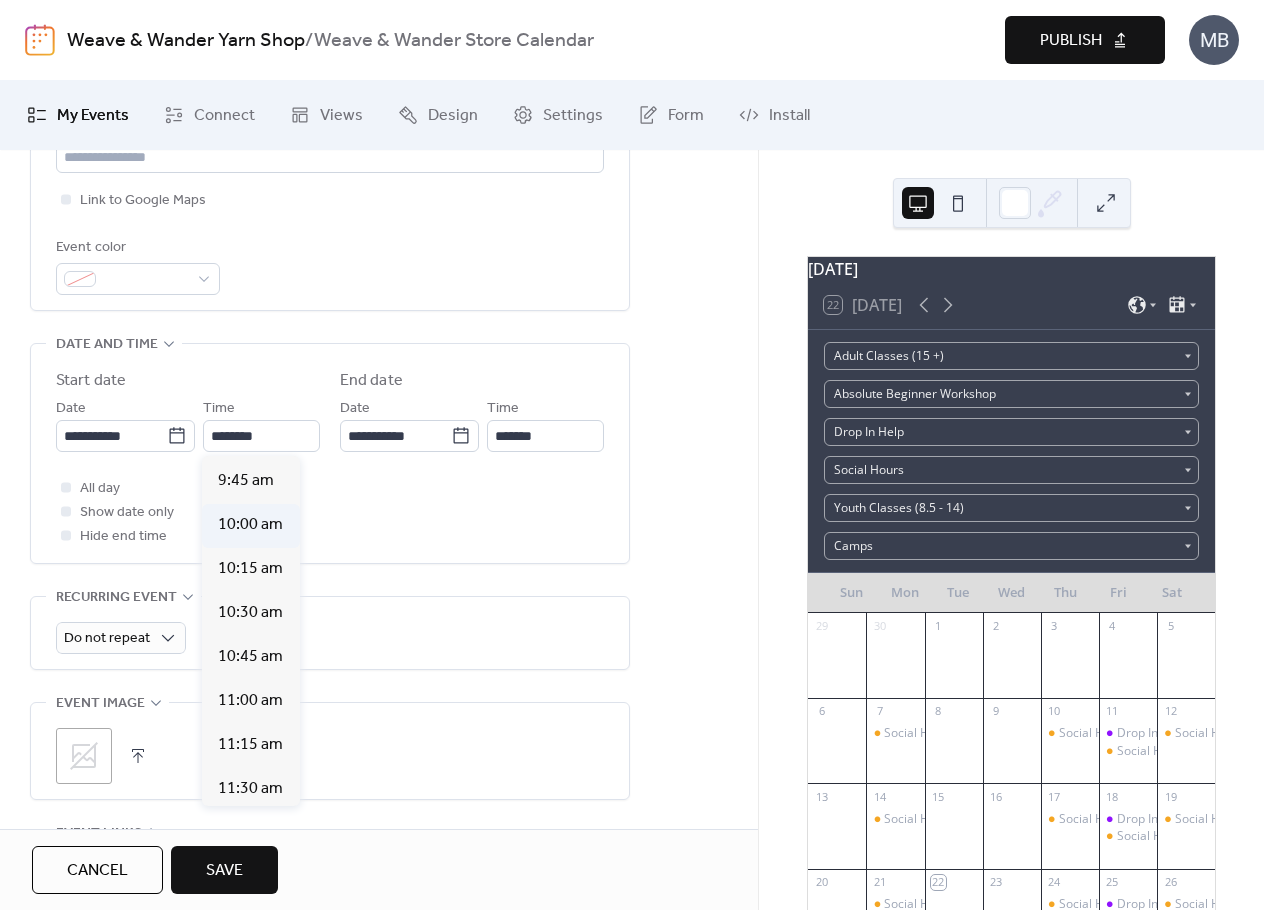 type on "********" 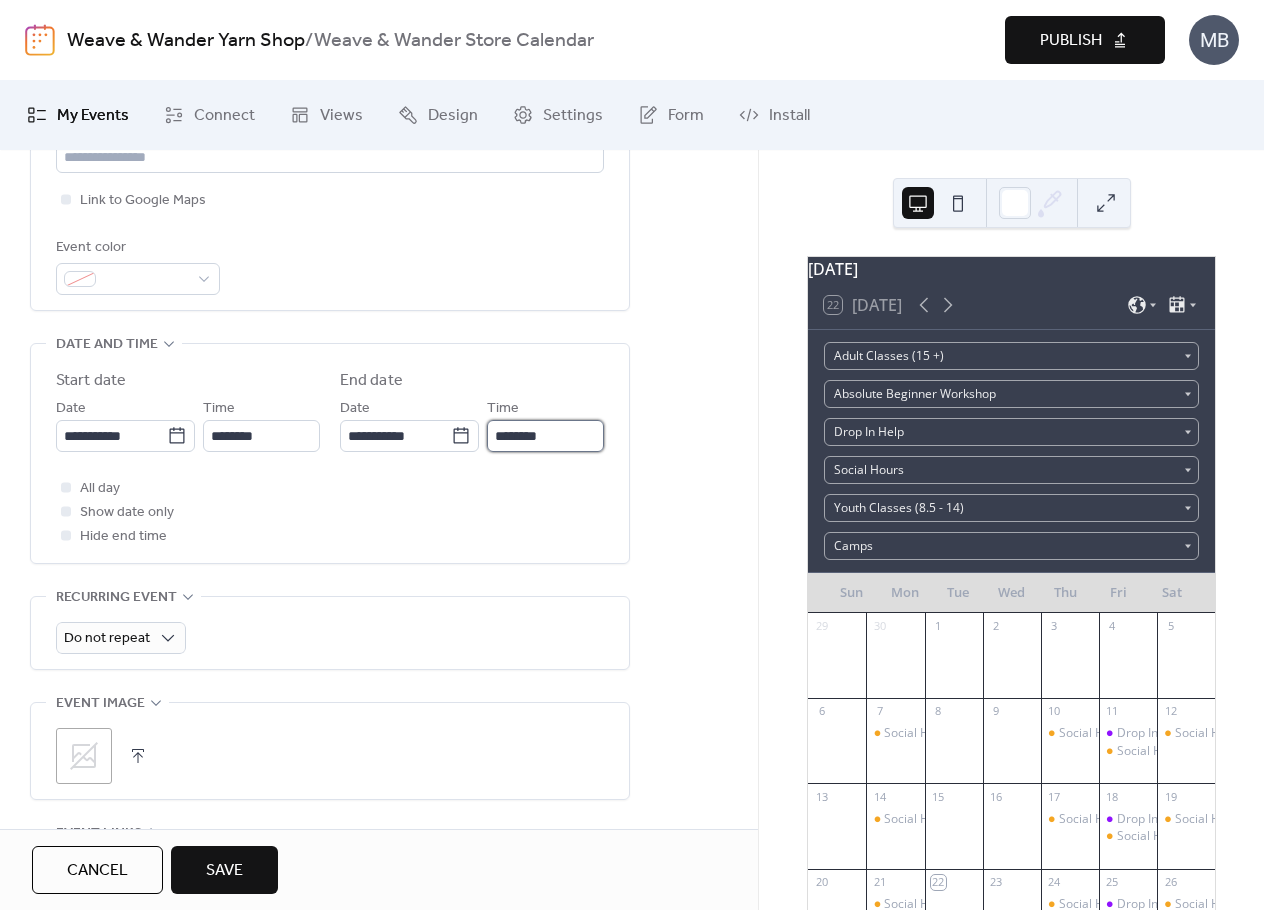 click on "********" at bounding box center (545, 436) 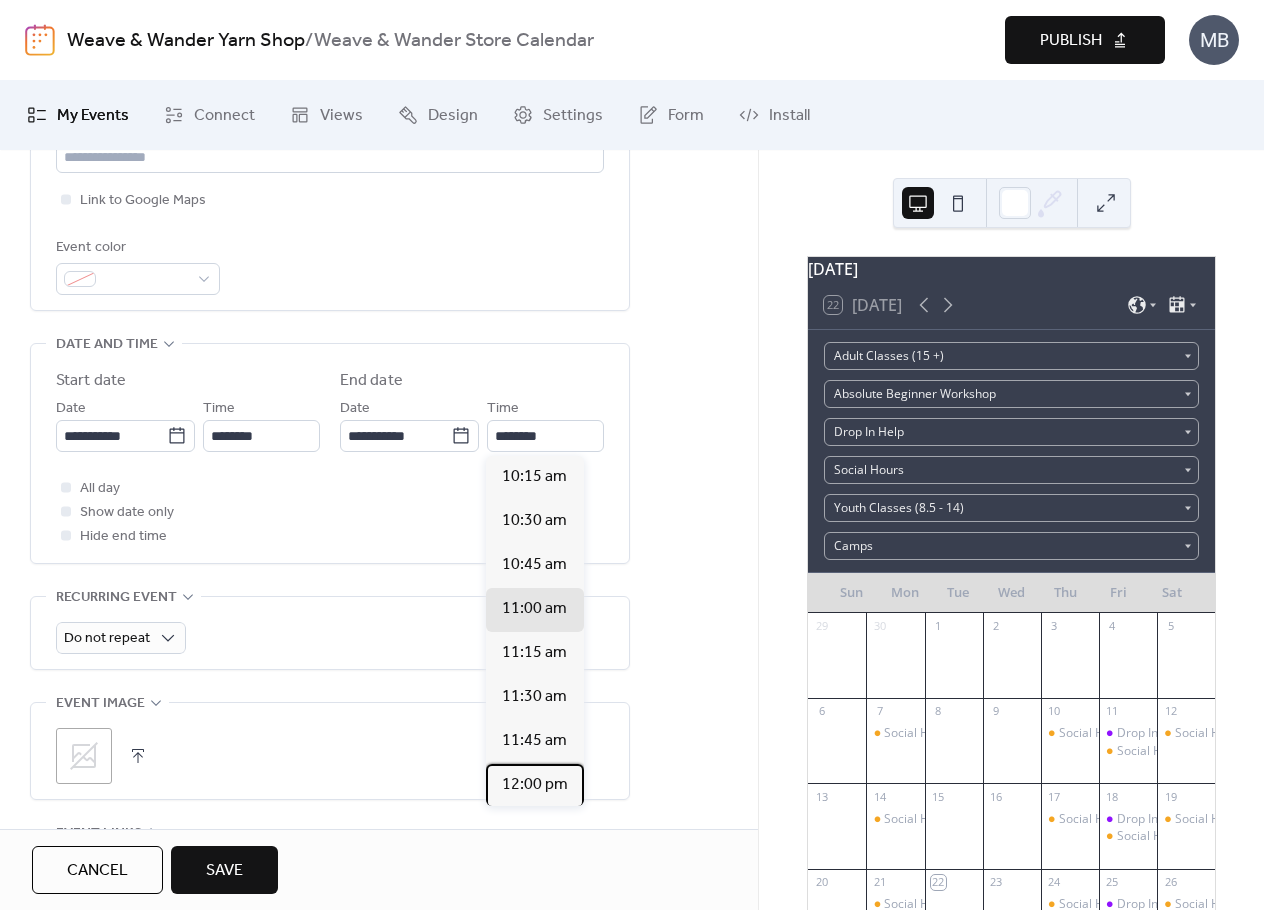 click on "12:00 pm" at bounding box center (535, 785) 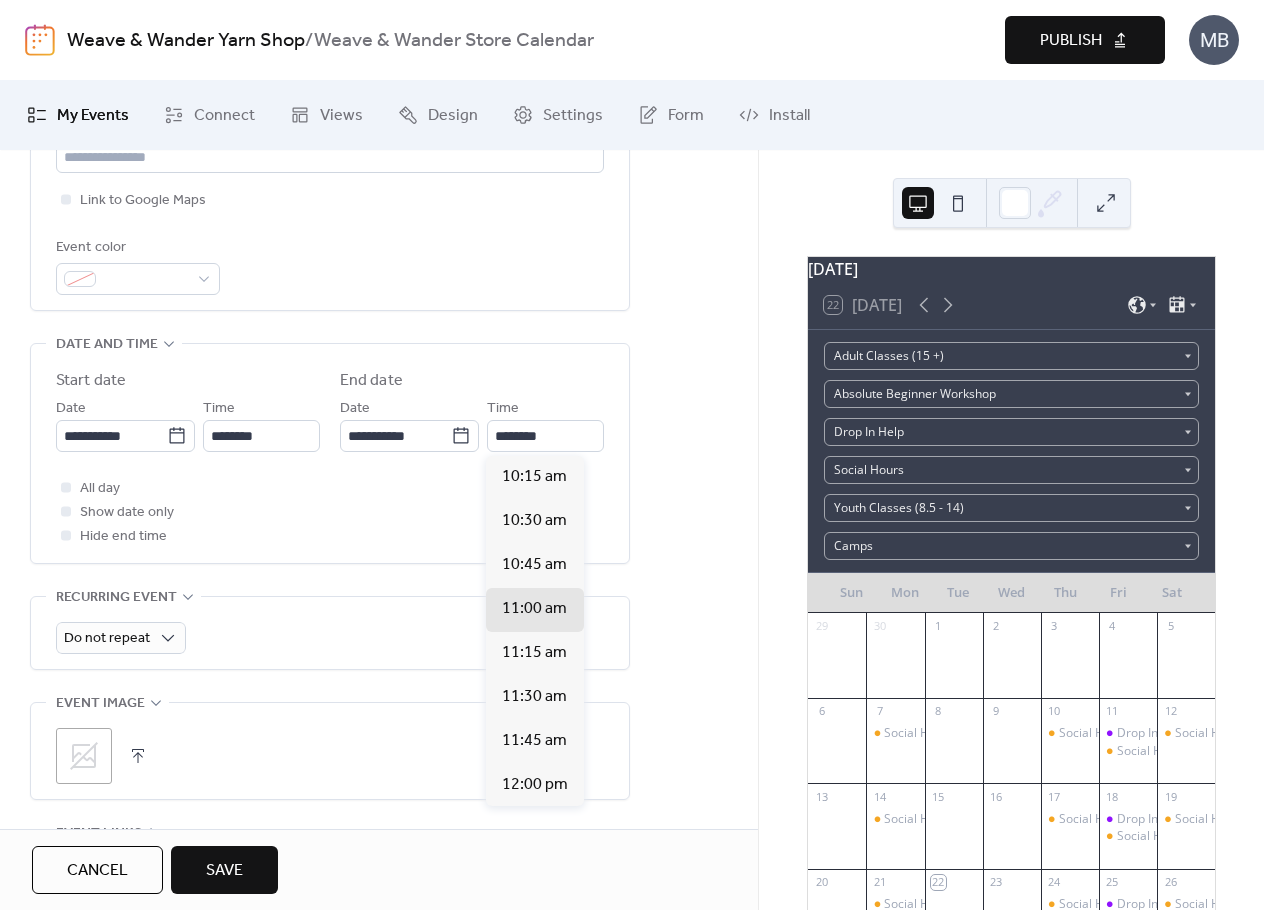 type on "********" 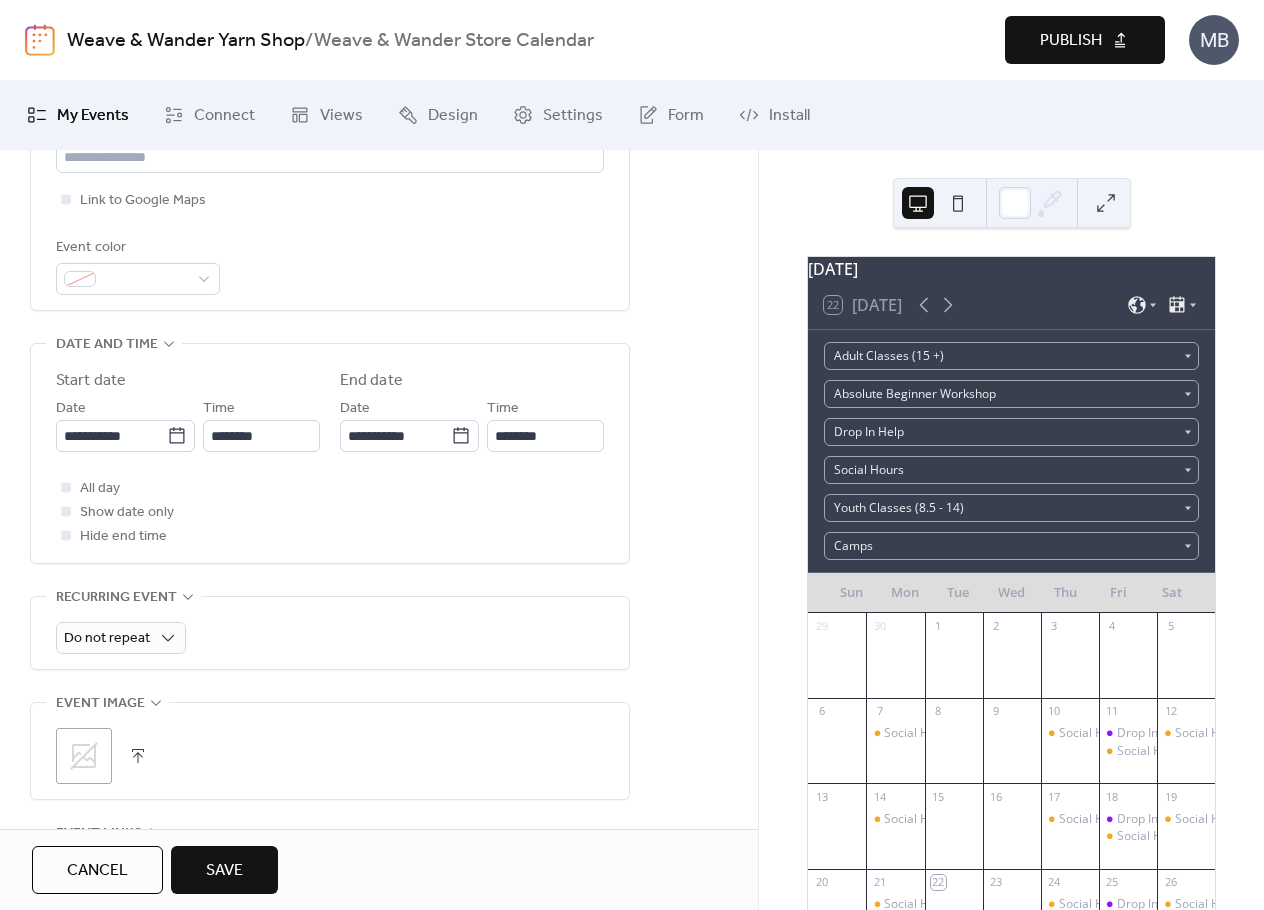 click on "All day Show date only Hide end time" at bounding box center (330, 512) 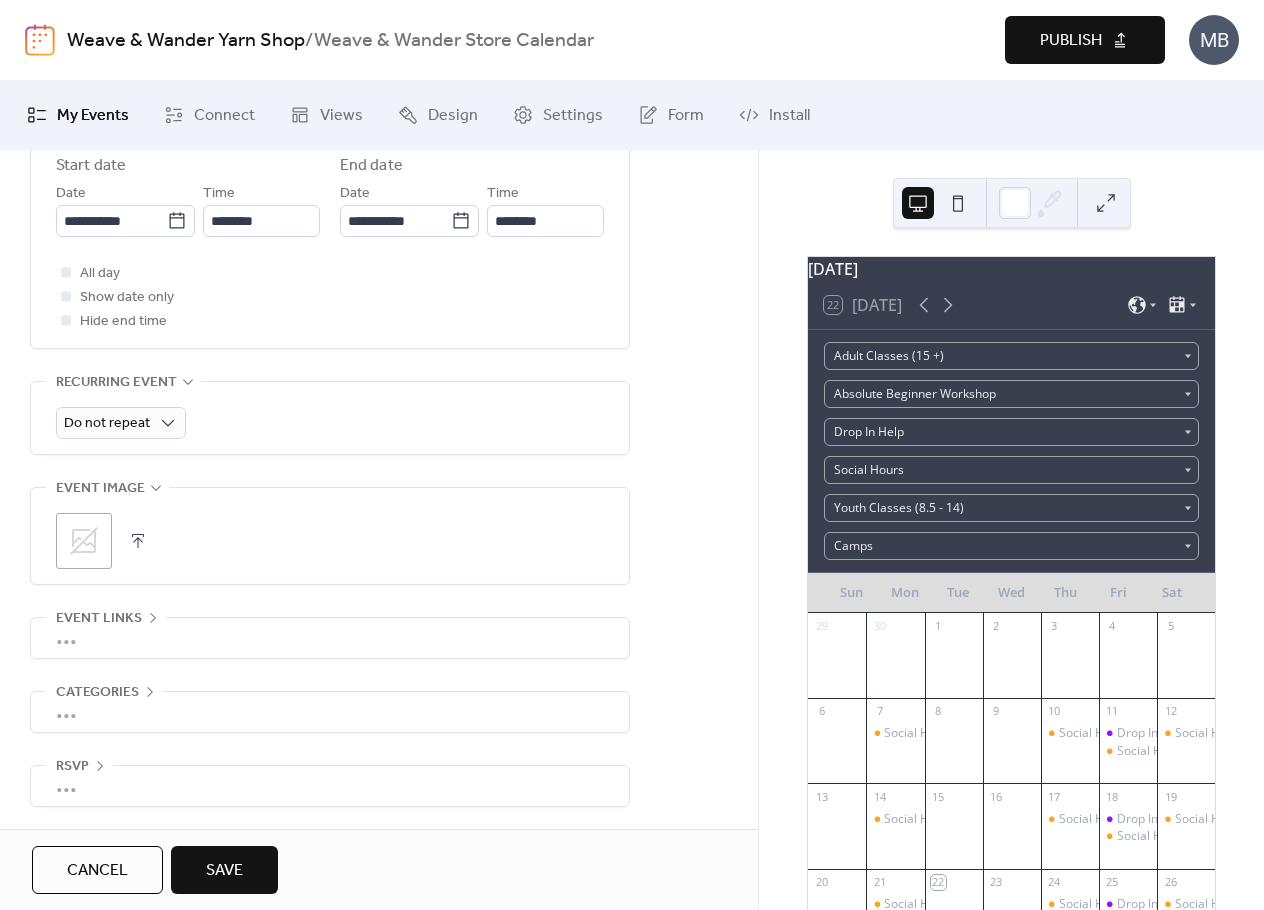 scroll, scrollTop: 719, scrollLeft: 0, axis: vertical 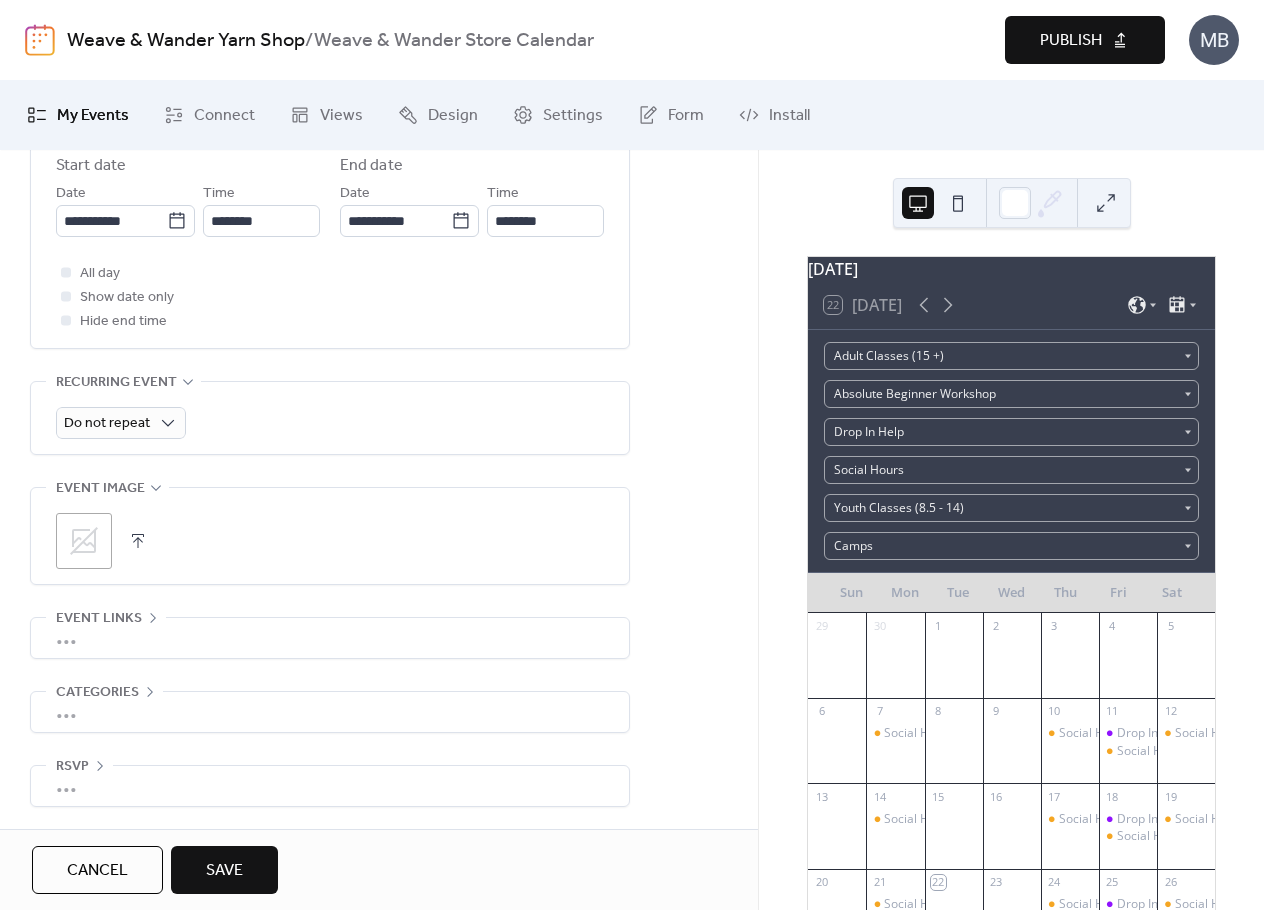 click on "Save" at bounding box center [224, 870] 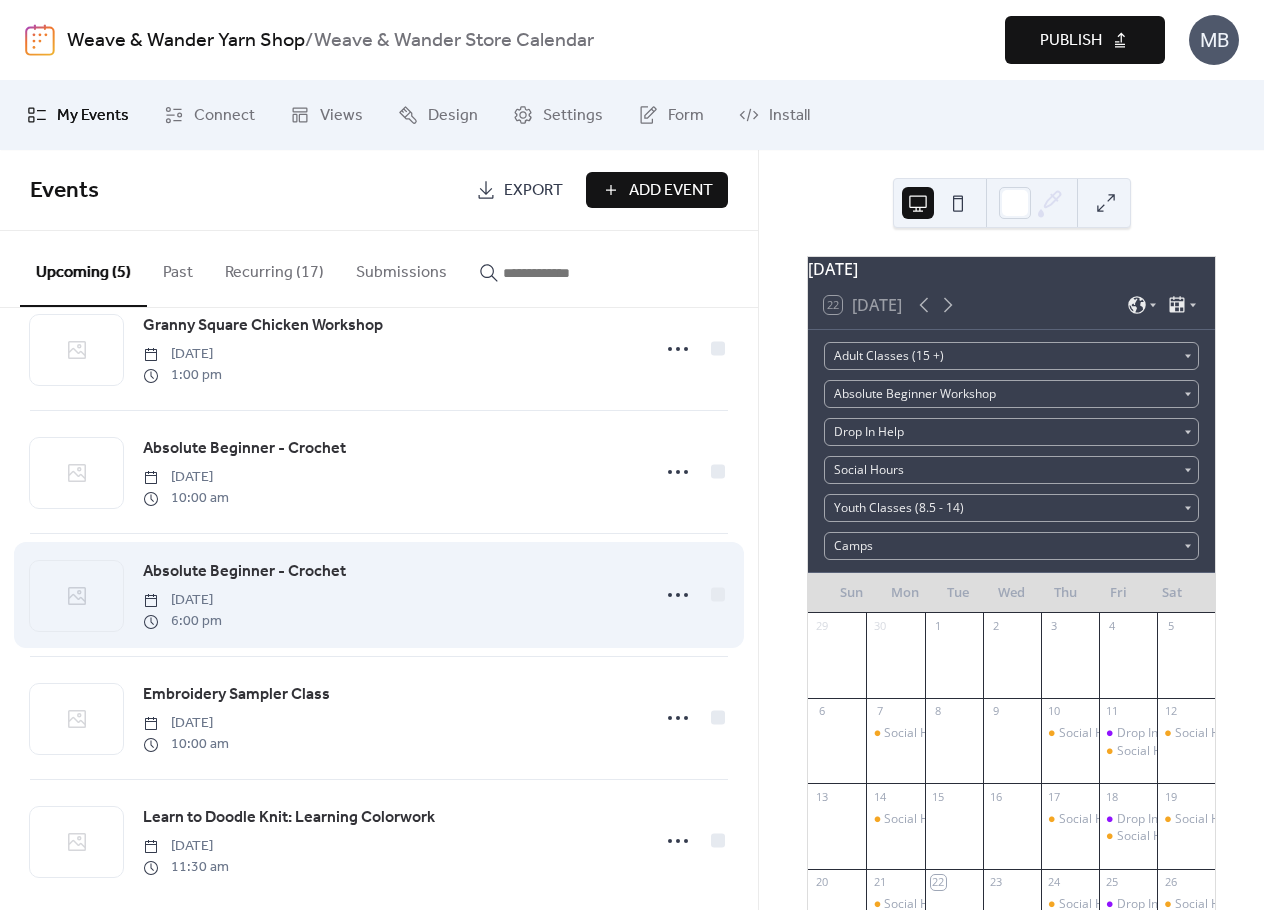 scroll, scrollTop: 77, scrollLeft: 0, axis: vertical 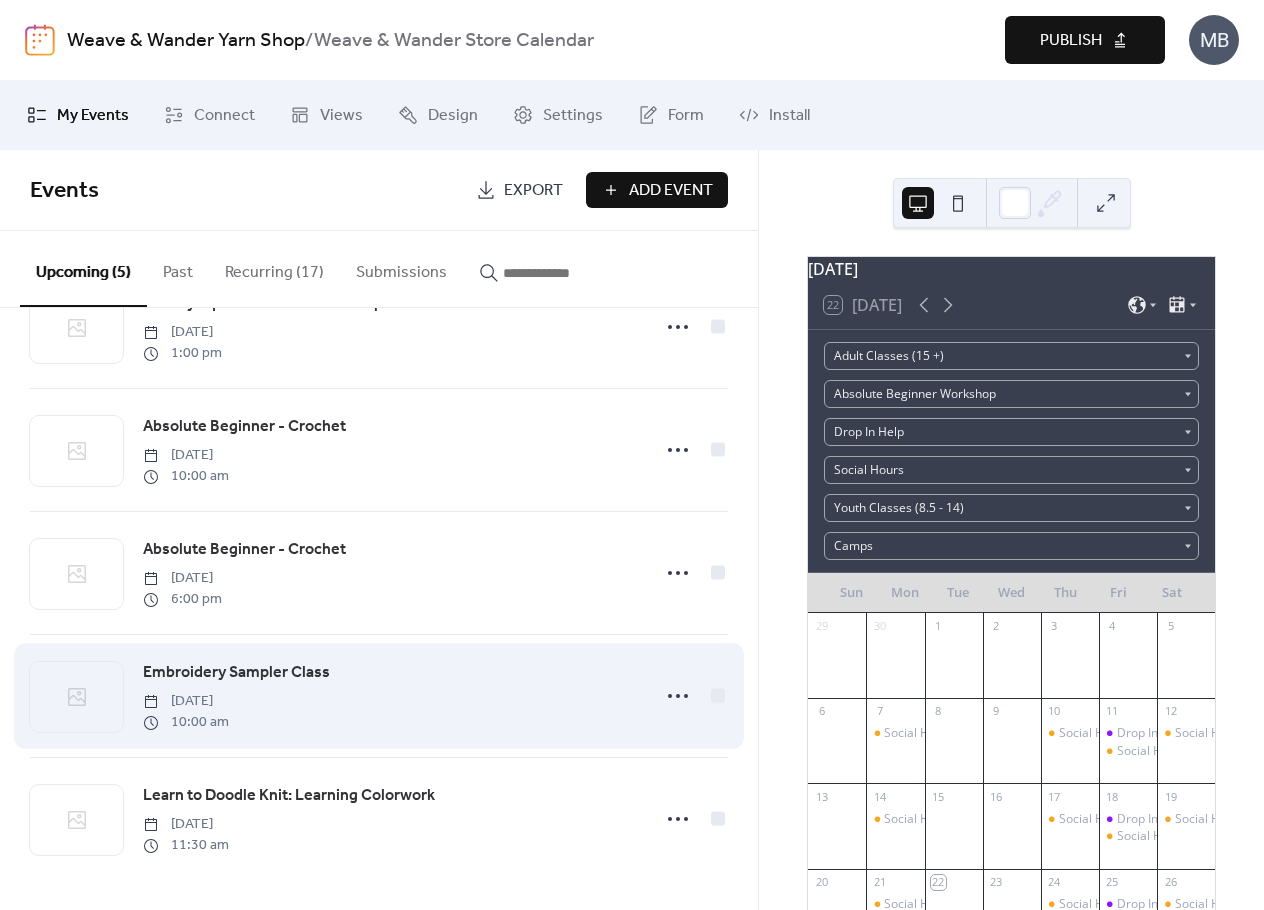 click on "Embroidery Sampler Class" at bounding box center [236, 673] 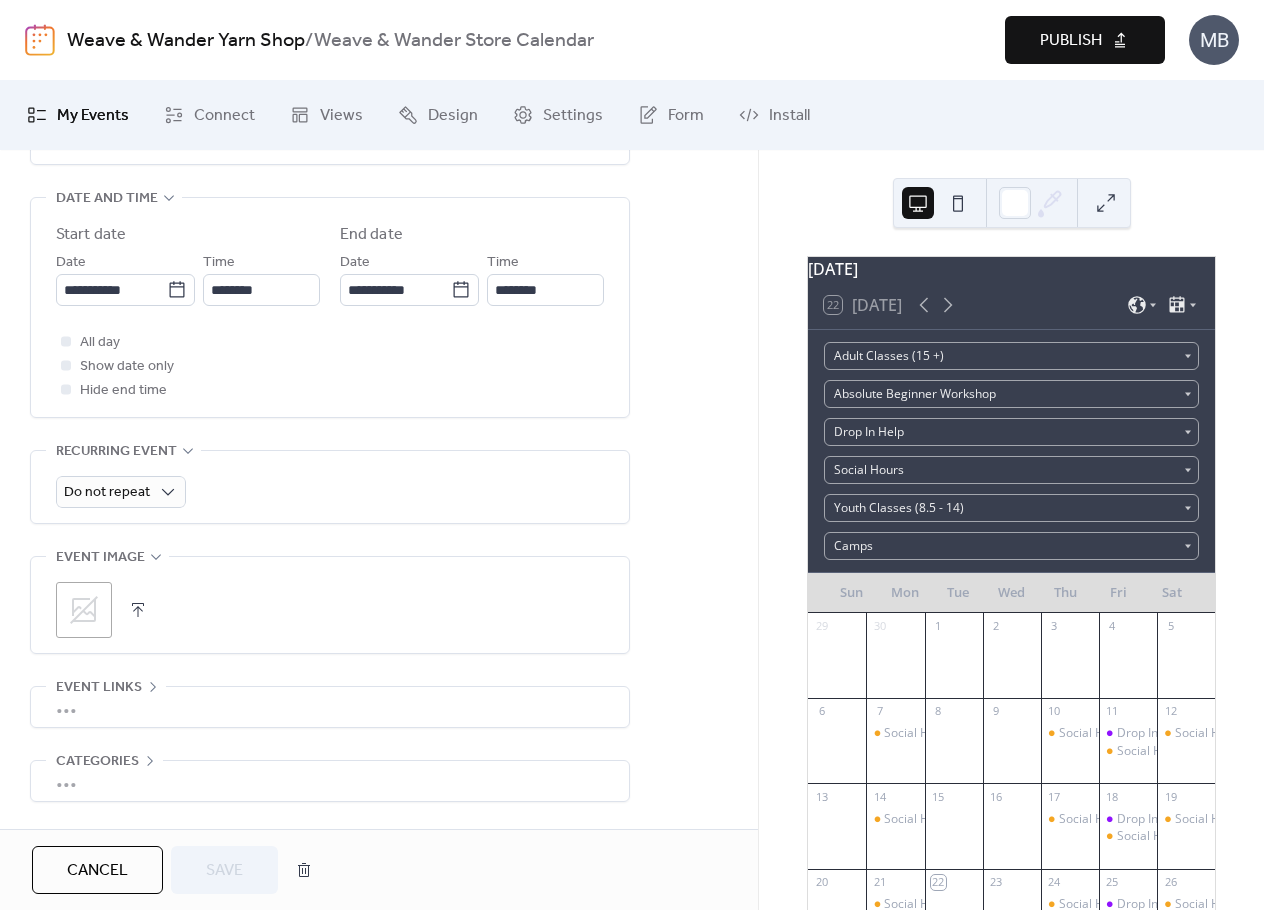 scroll, scrollTop: 719, scrollLeft: 0, axis: vertical 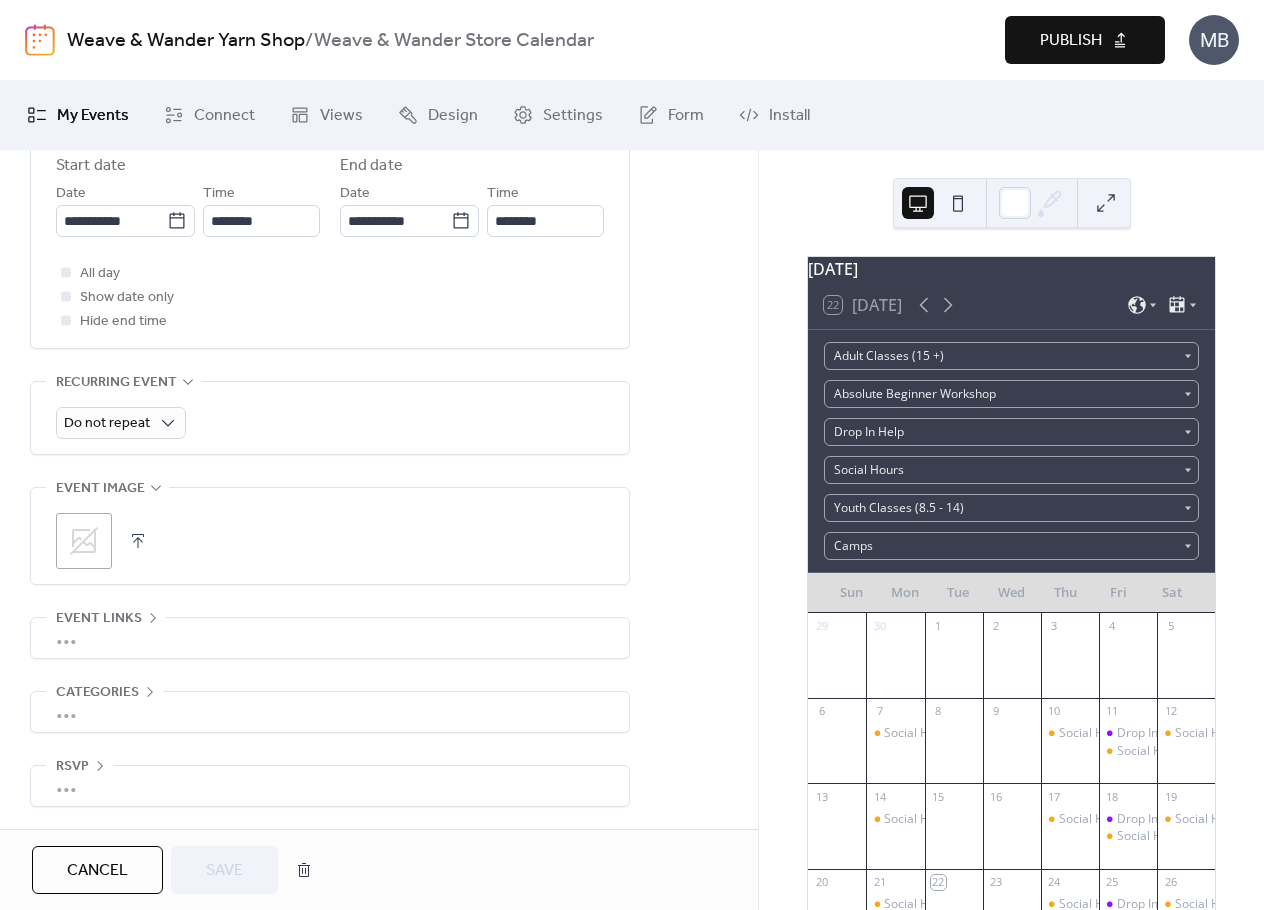 click on "•••" at bounding box center [330, 712] 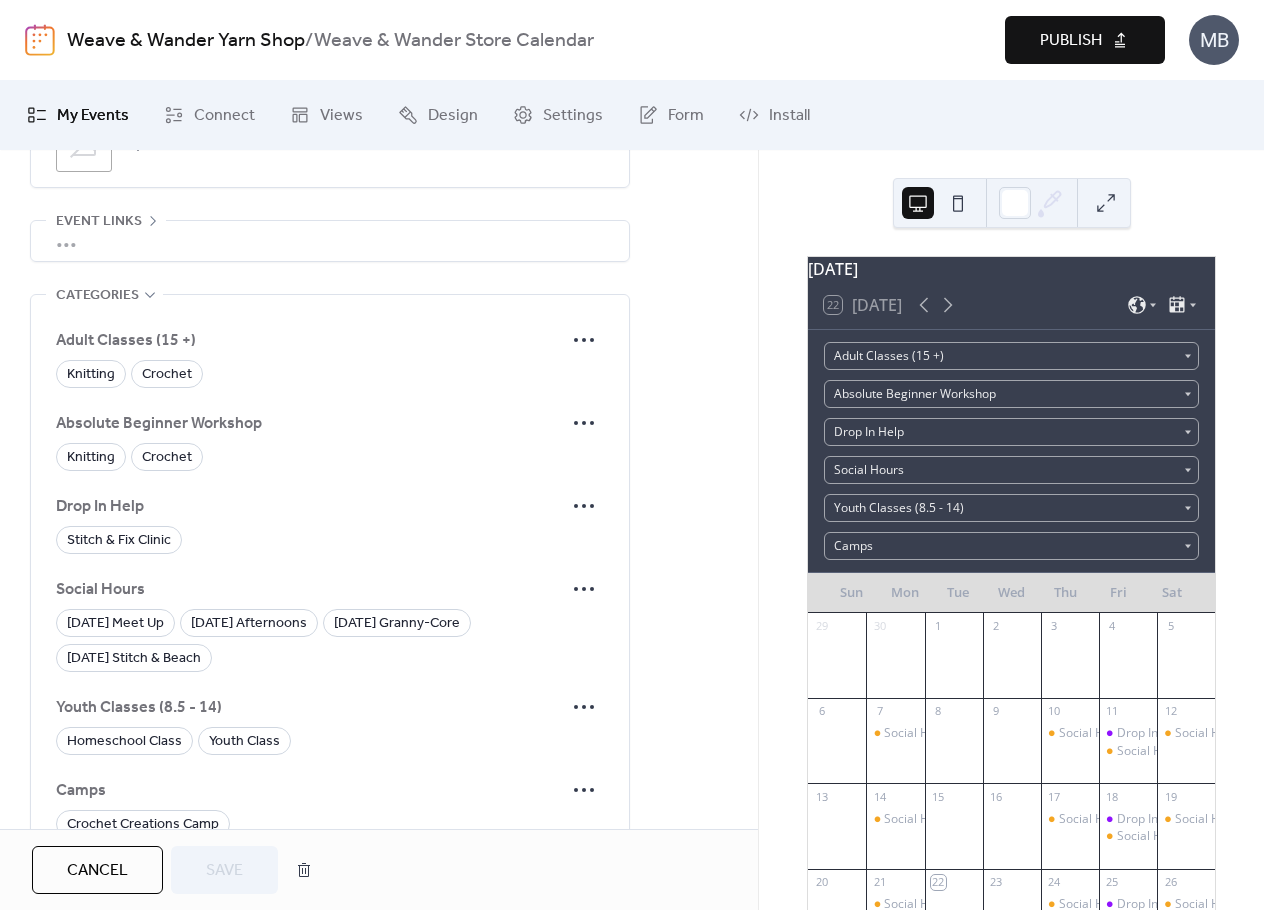 scroll, scrollTop: 1219, scrollLeft: 0, axis: vertical 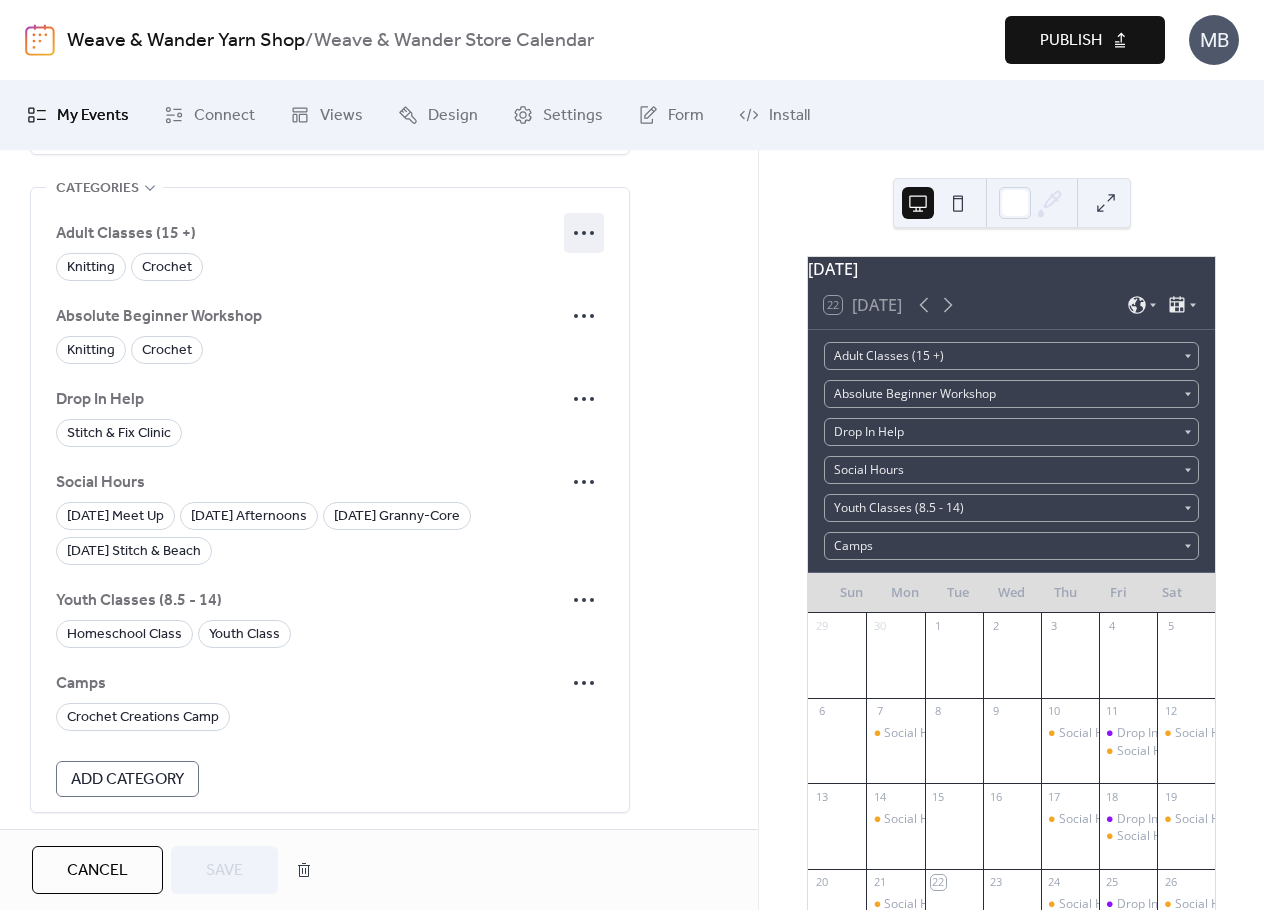 click 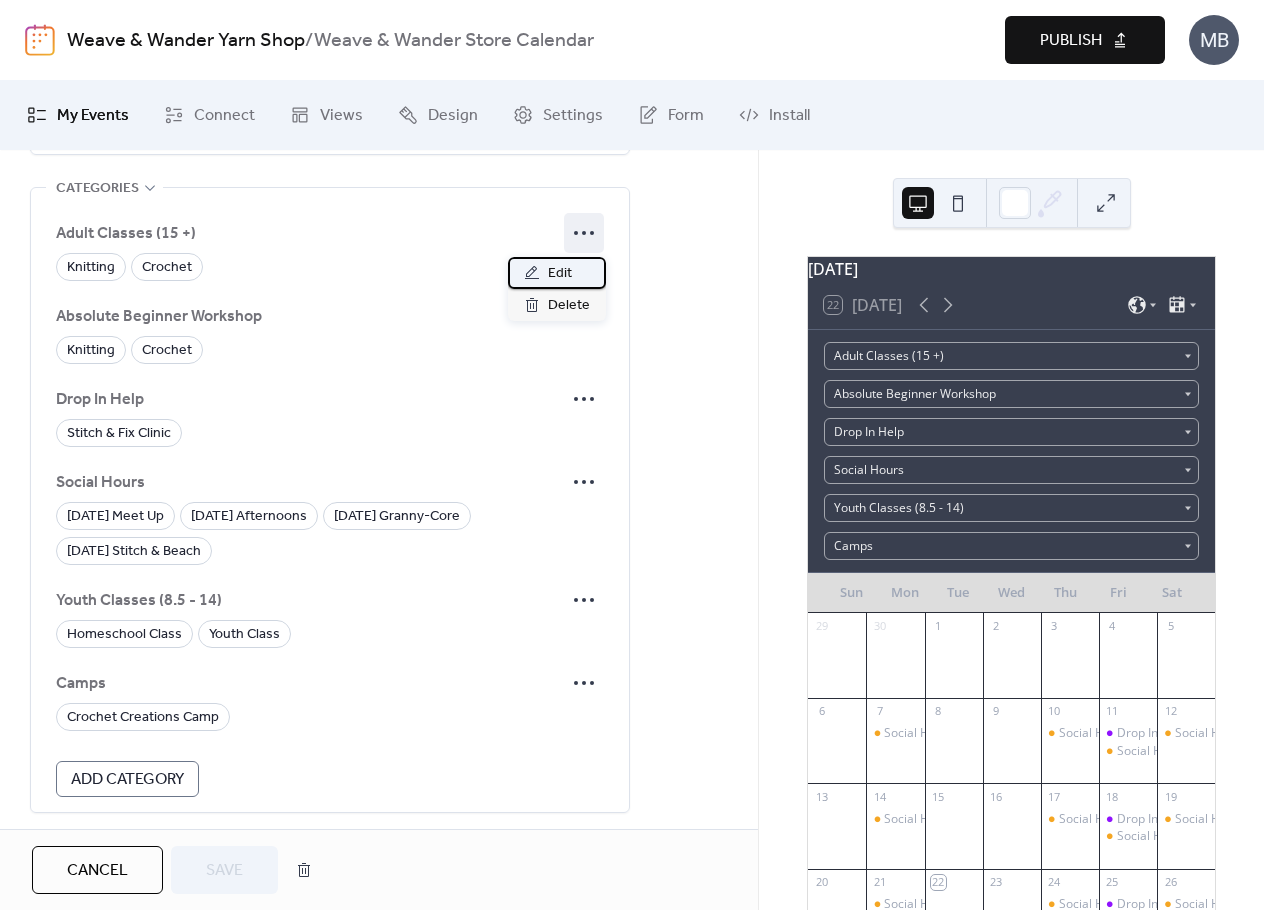 click on "Edit" at bounding box center (560, 274) 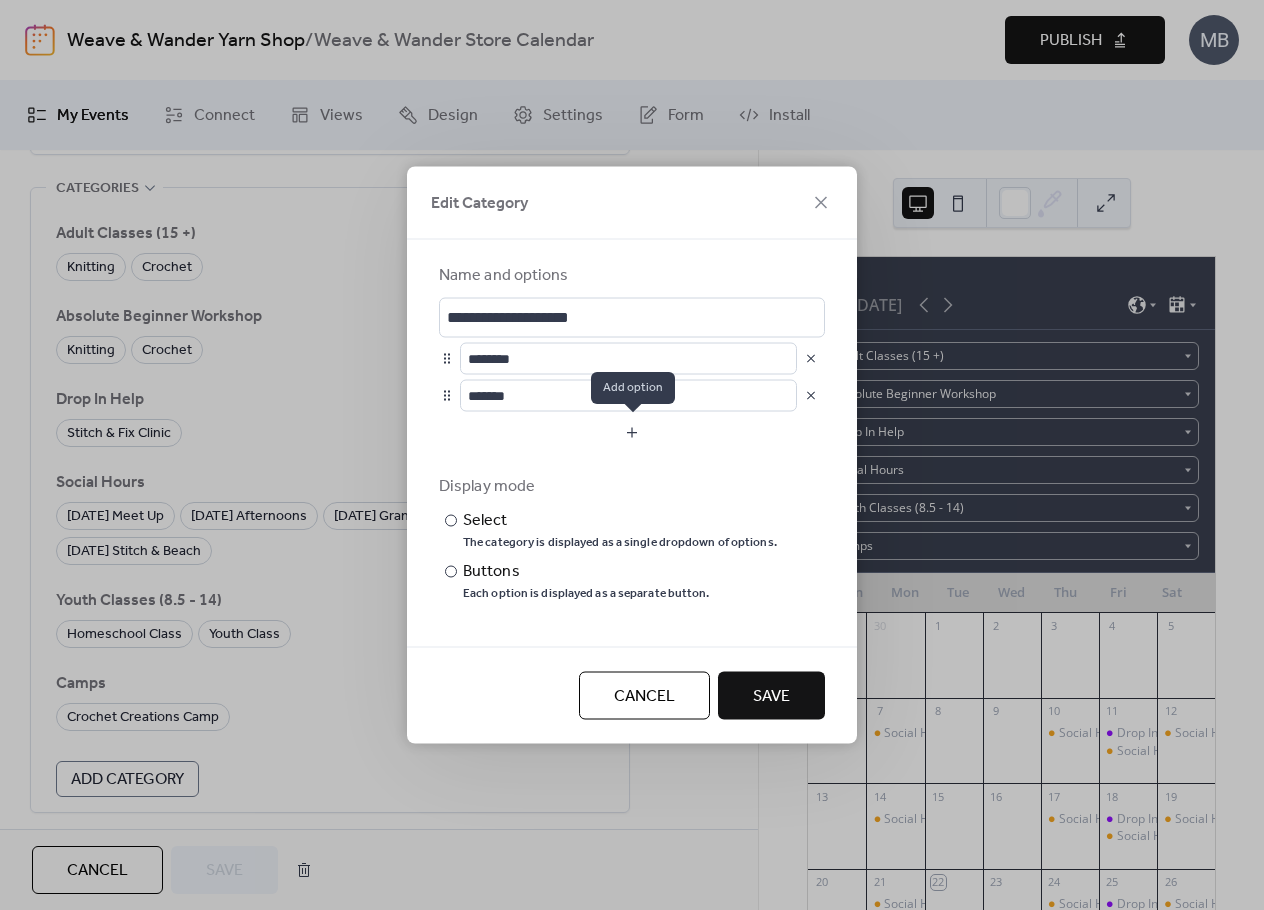 click at bounding box center [632, 433] 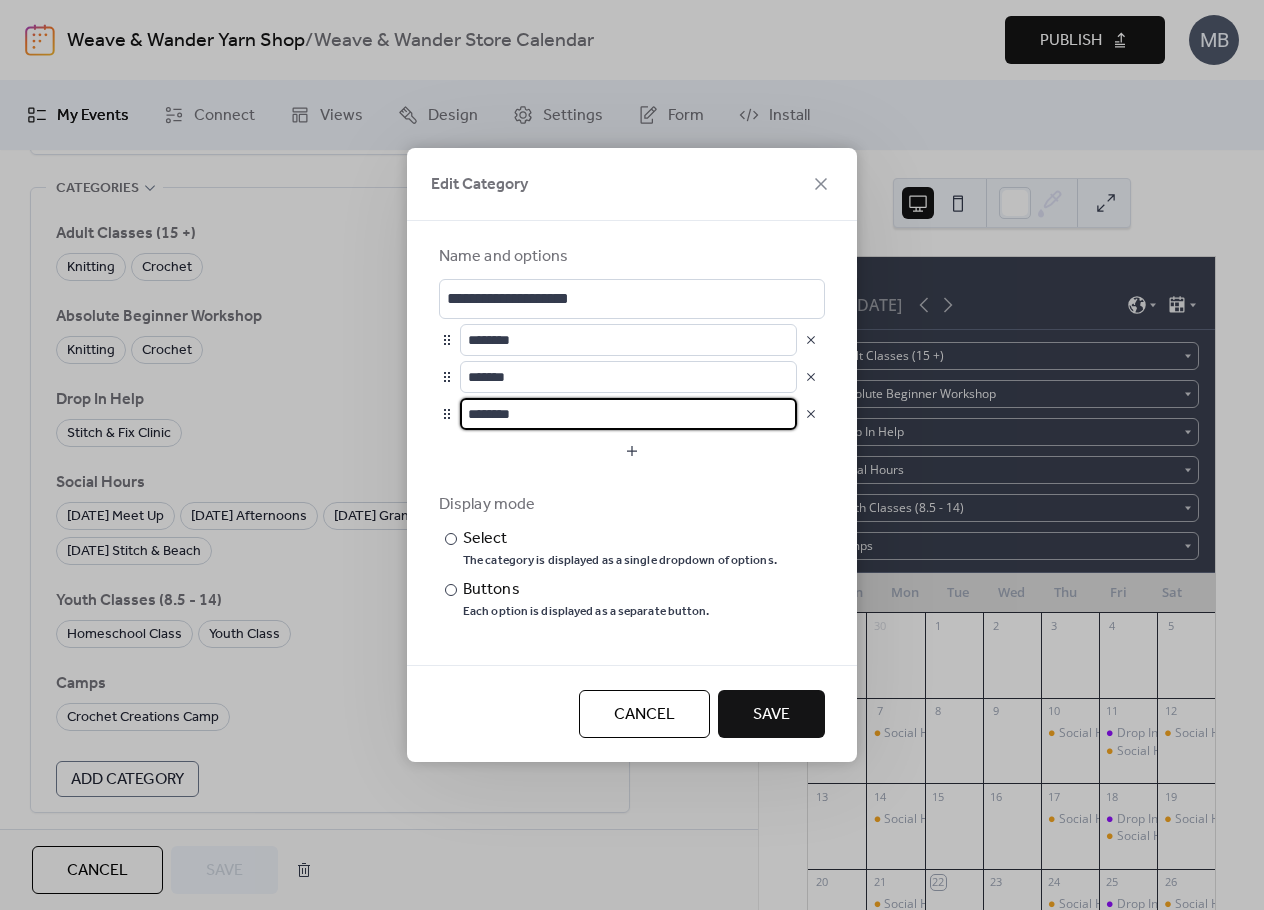 drag, startPoint x: 553, startPoint y: 411, endPoint x: 370, endPoint y: 402, distance: 183.22118 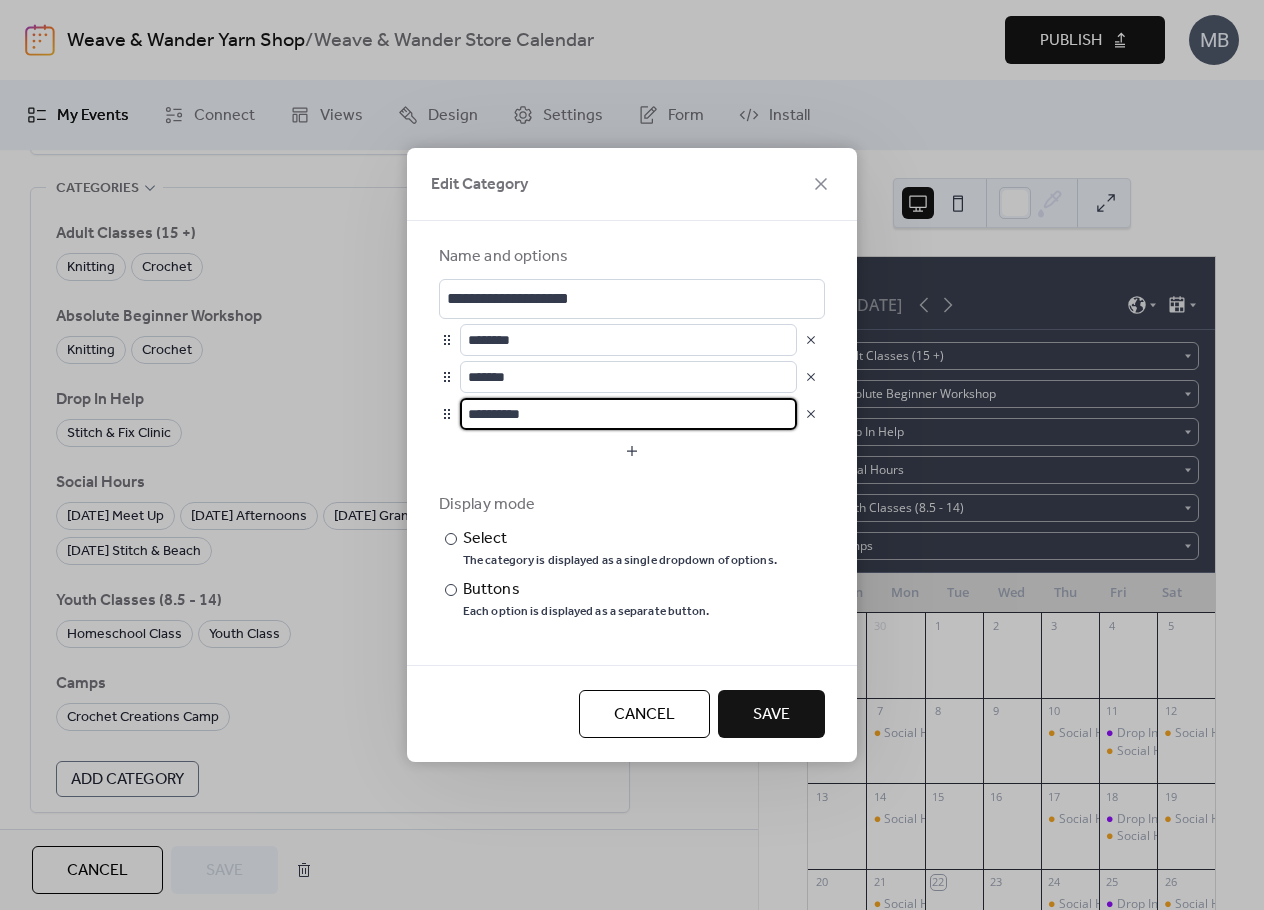 type on "**********" 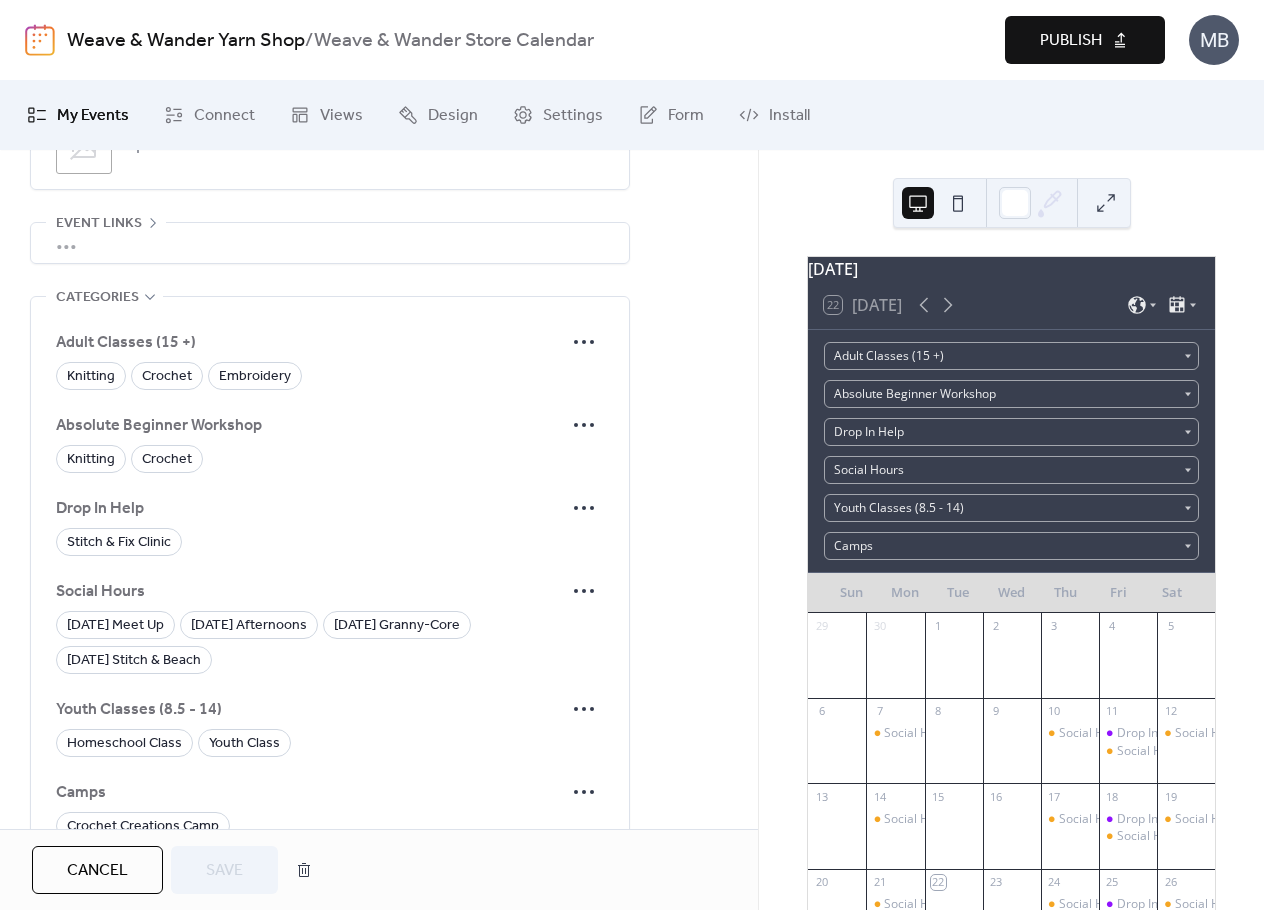 scroll, scrollTop: 1103, scrollLeft: 0, axis: vertical 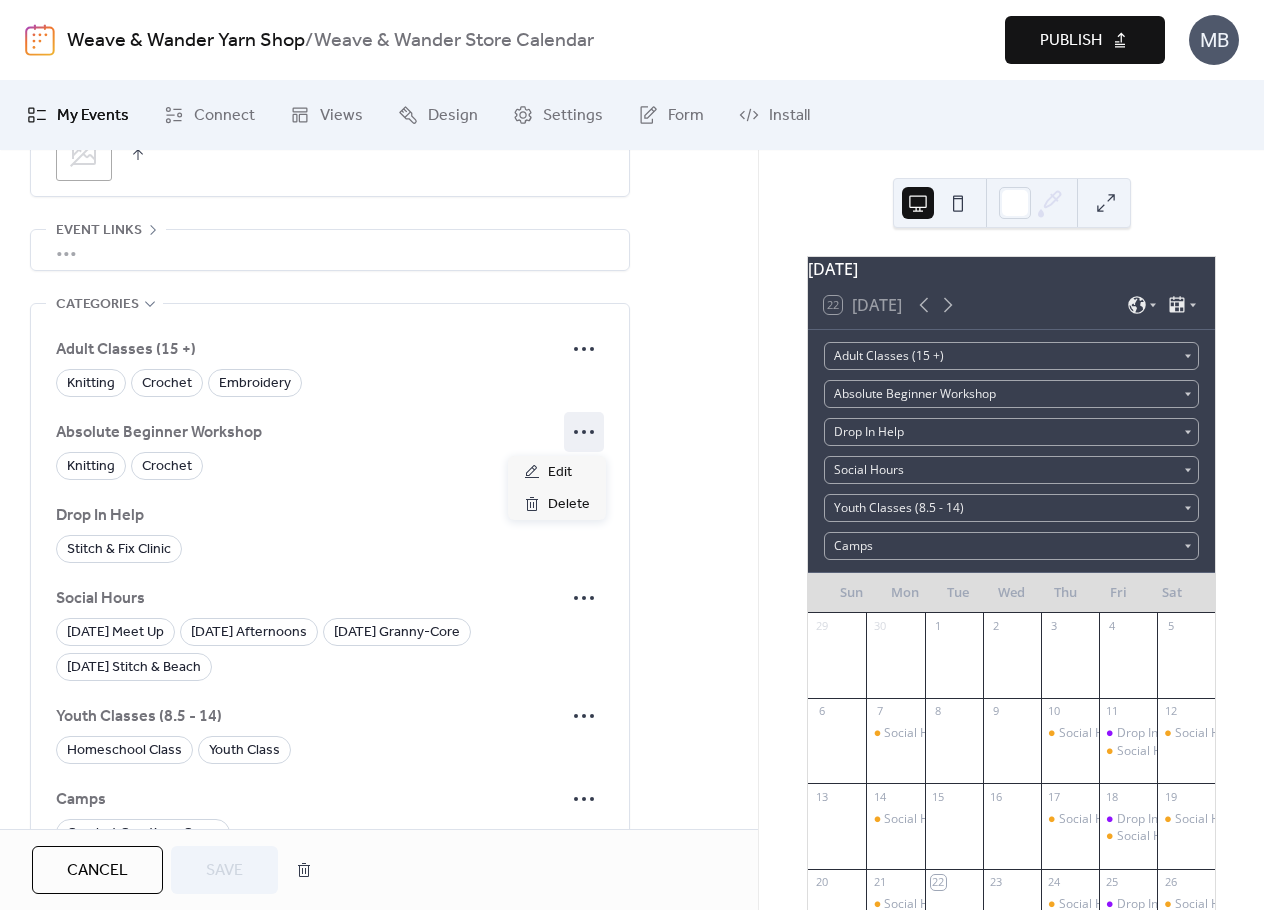 click 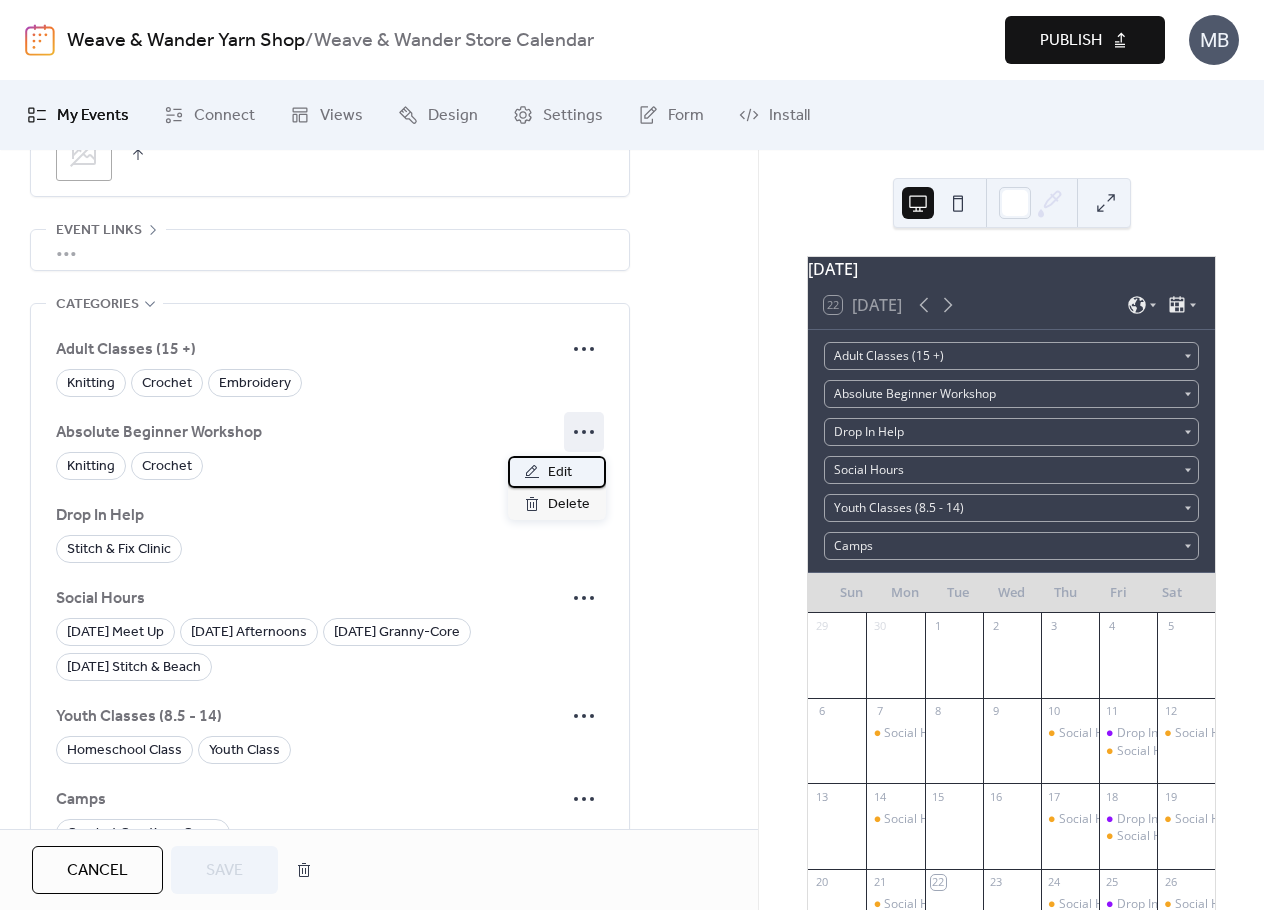 click on "Edit" at bounding box center (560, 473) 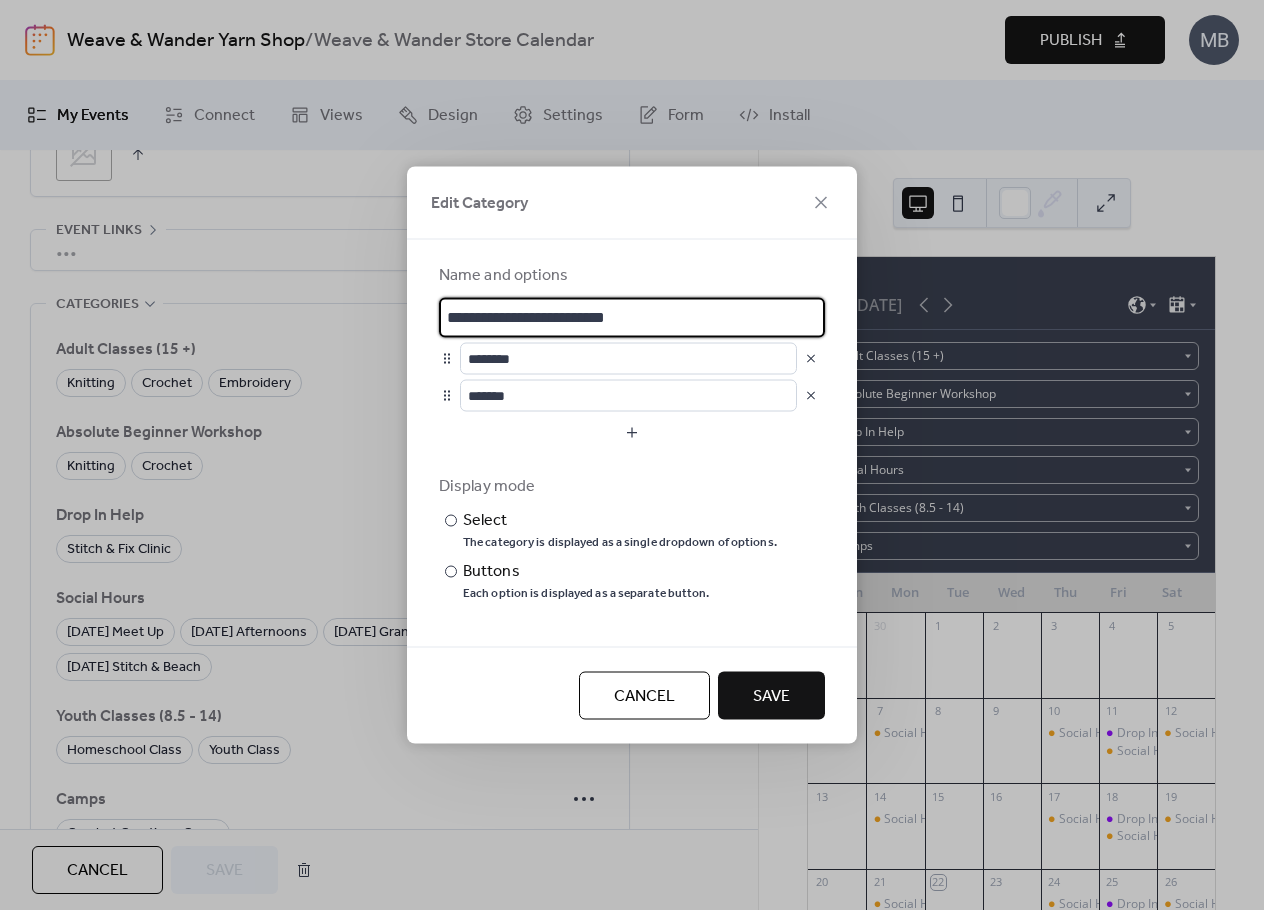drag, startPoint x: 638, startPoint y: 305, endPoint x: 664, endPoint y: 317, distance: 28.635643 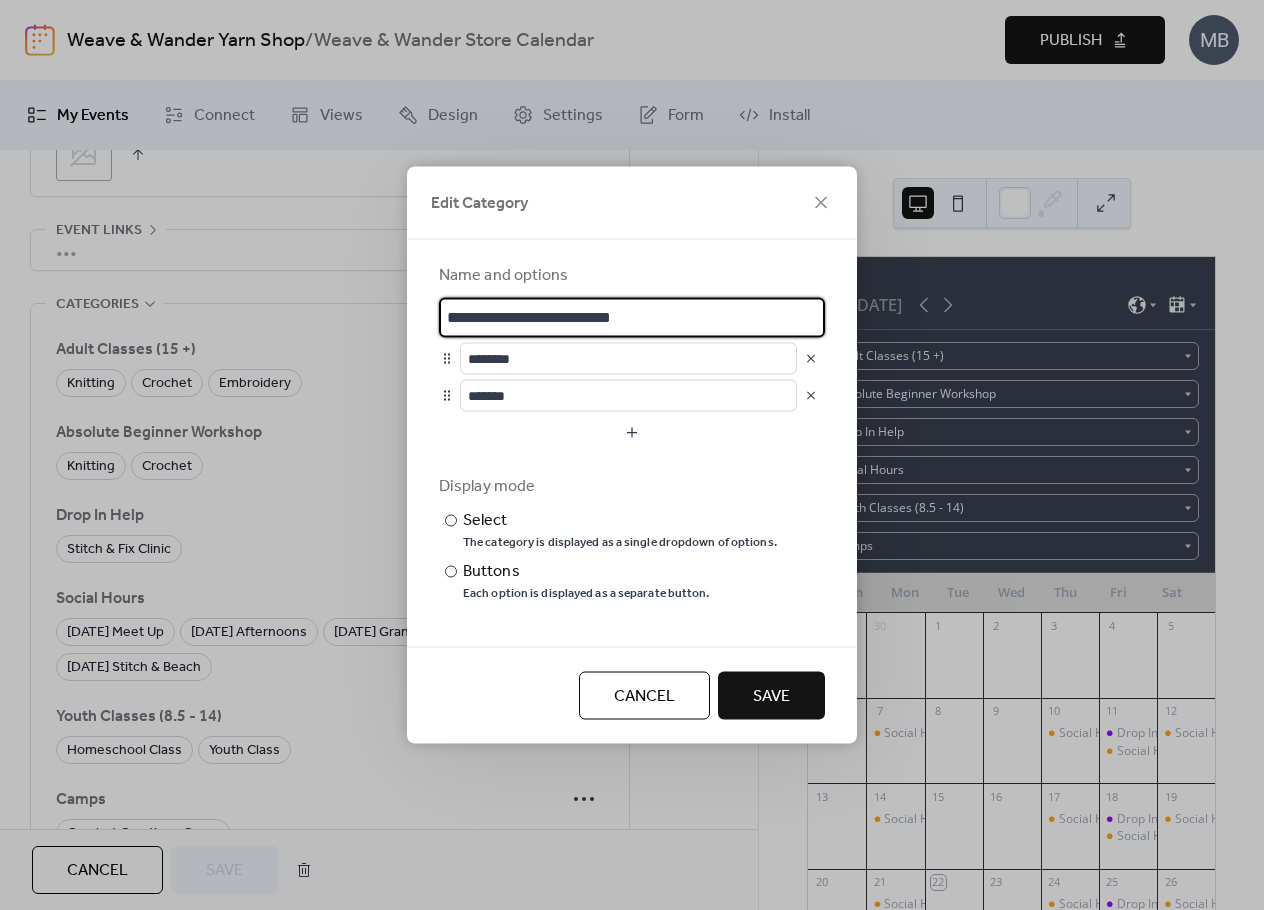 type on "**********" 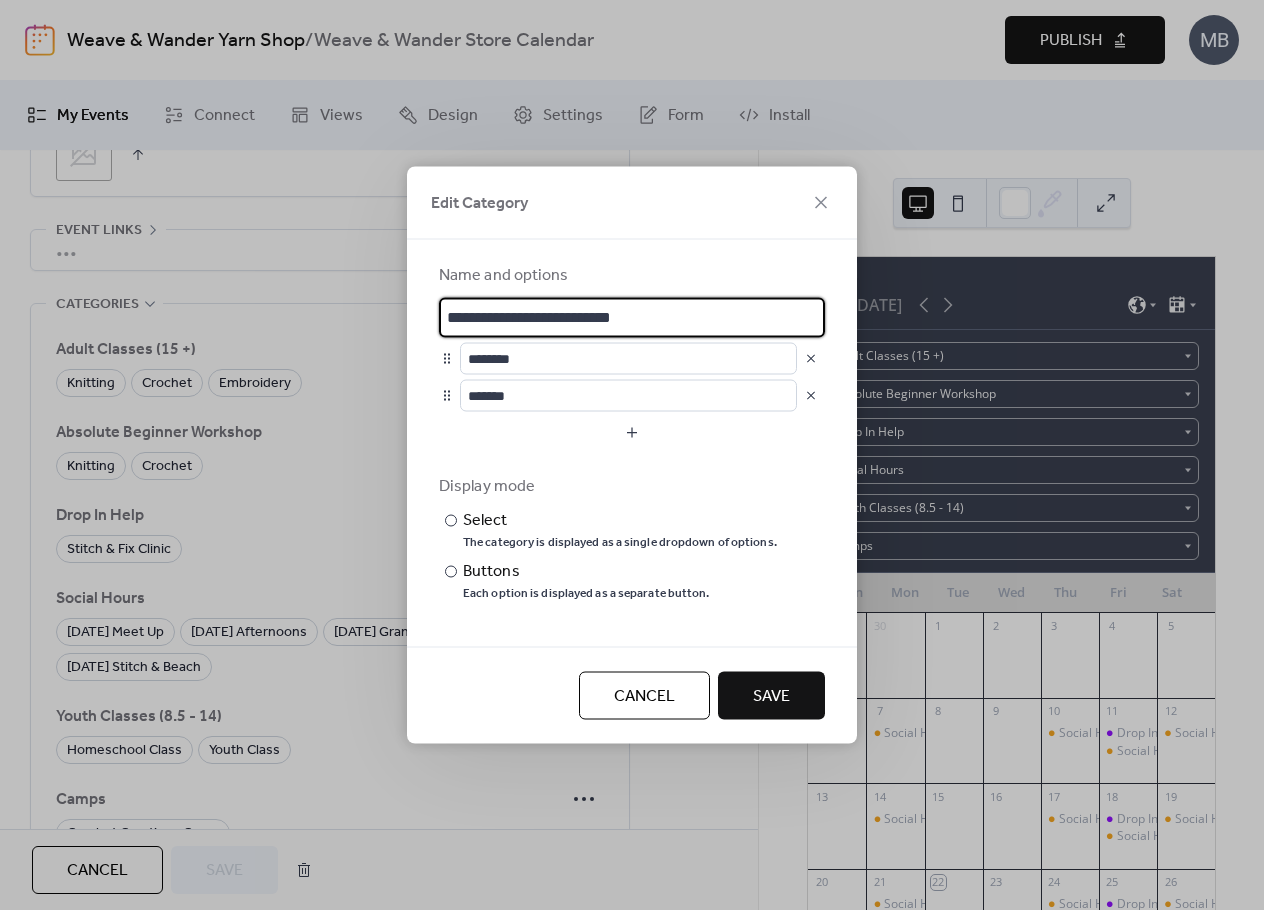 click on "Save" at bounding box center [771, 697] 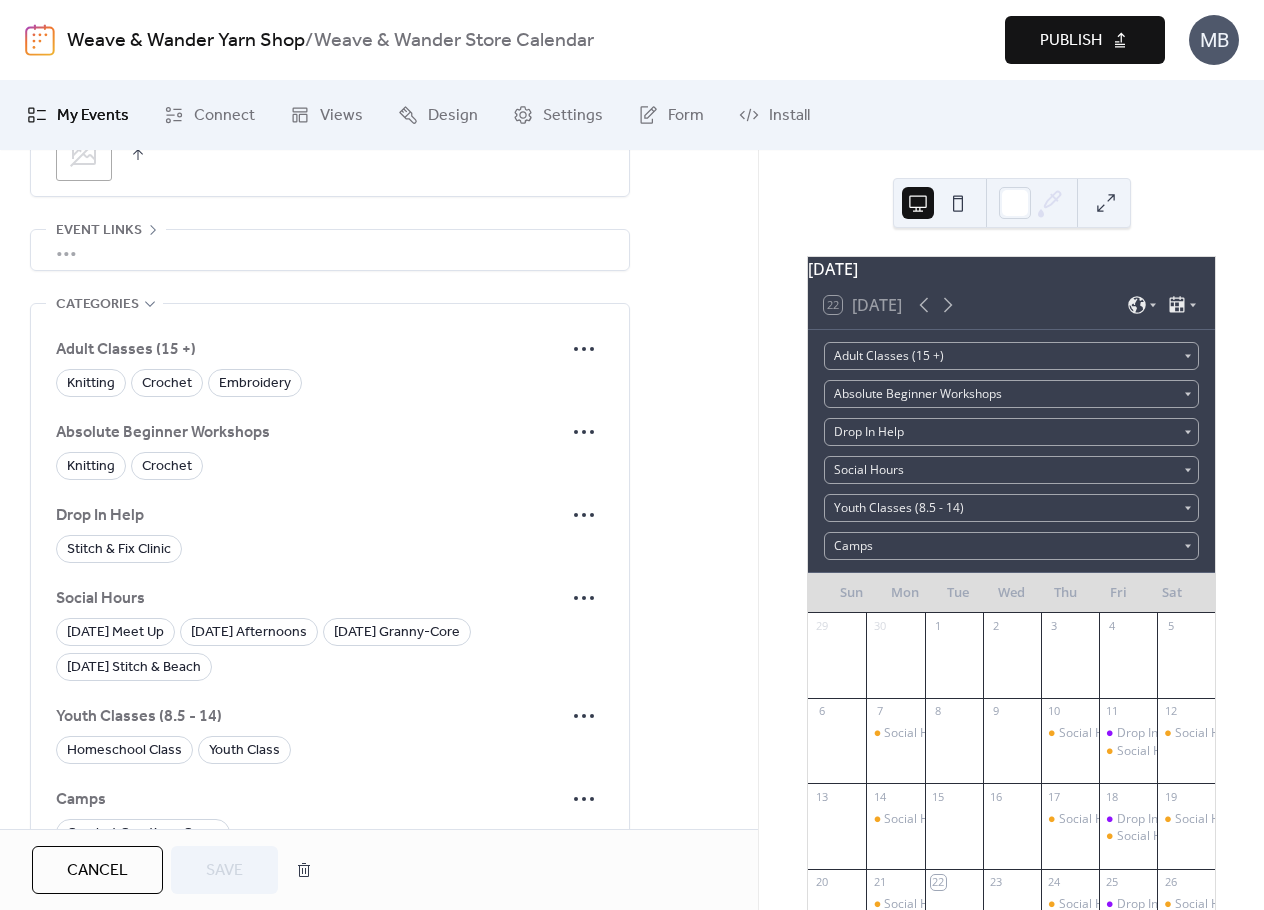 scroll, scrollTop: 1203, scrollLeft: 0, axis: vertical 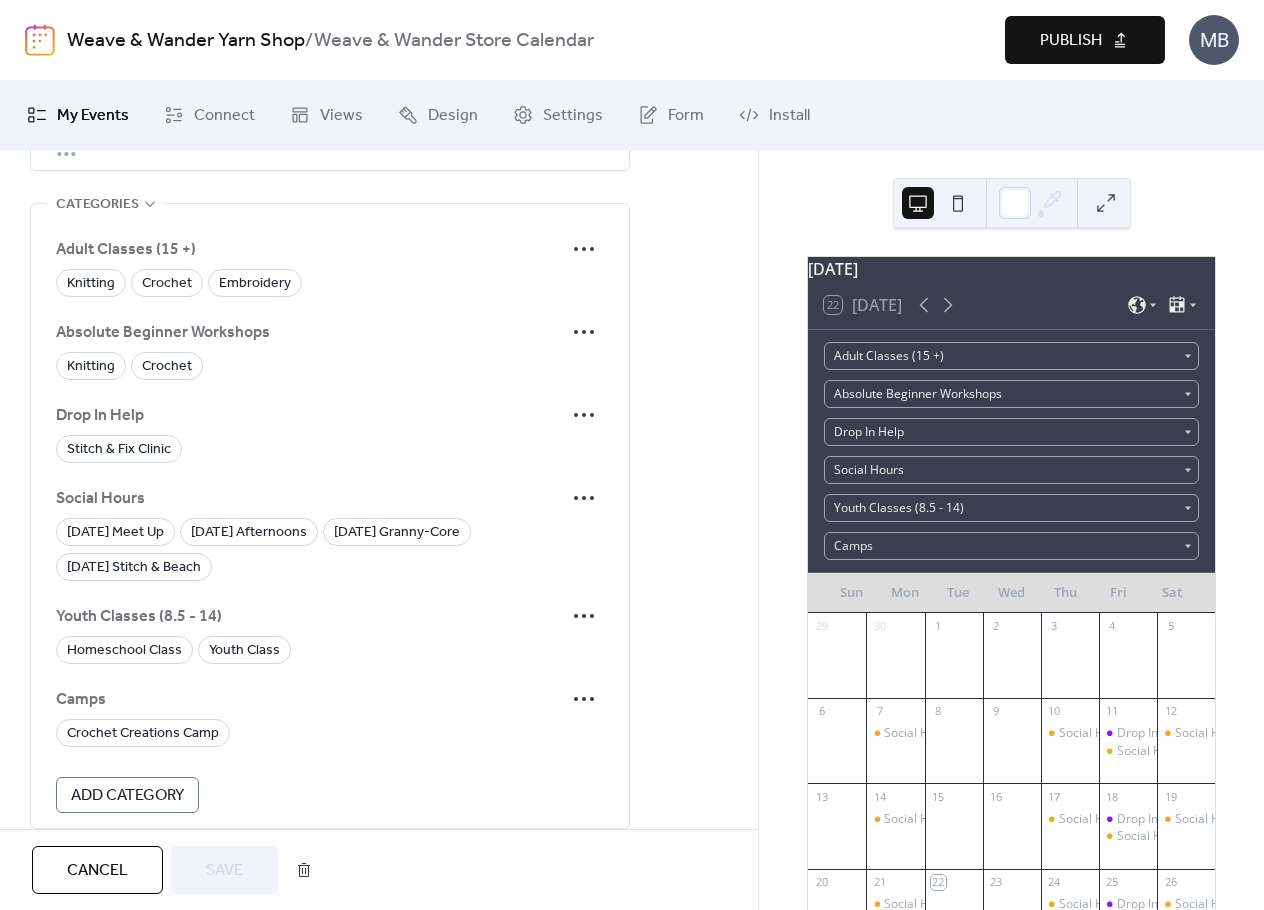click on "Add Category" at bounding box center [127, 796] 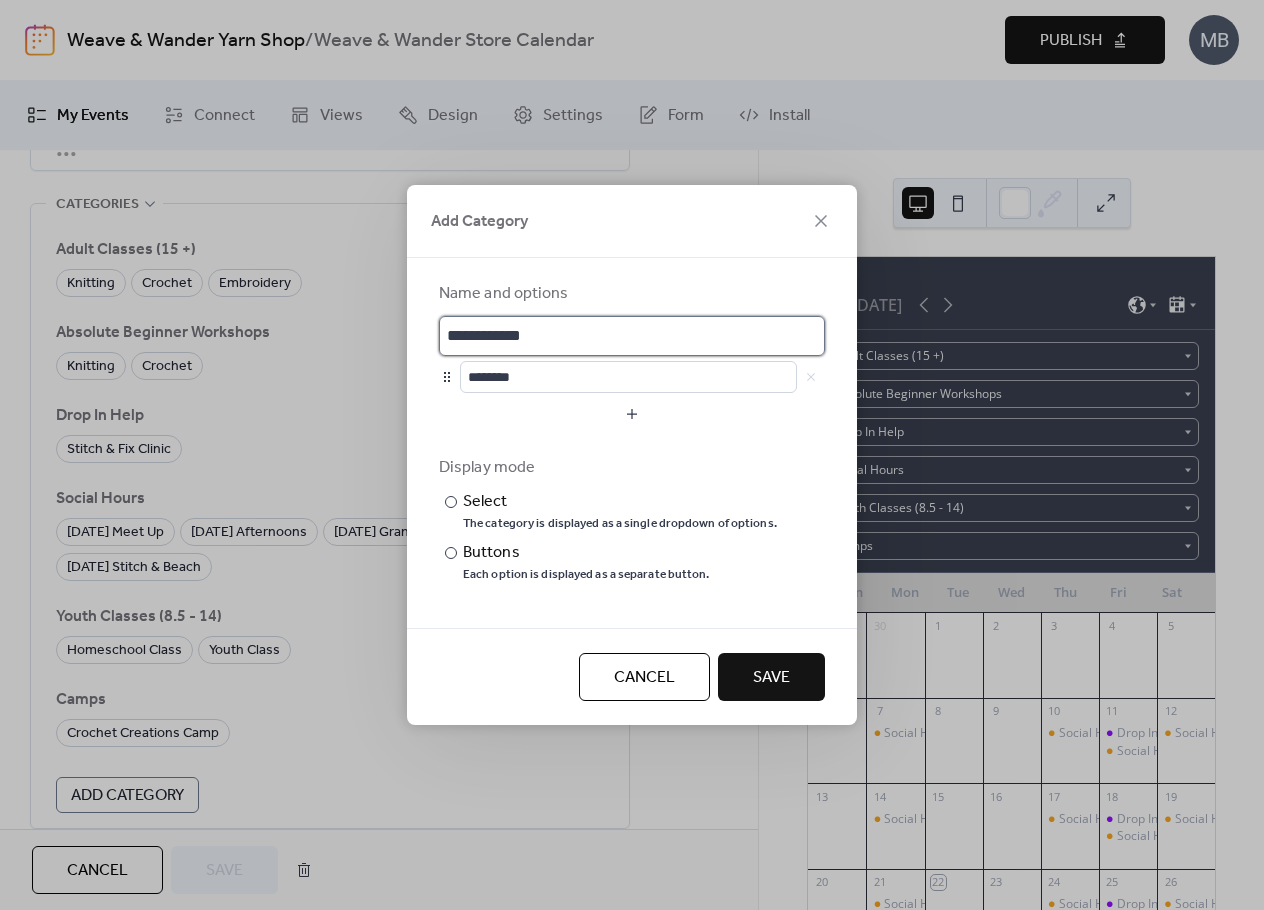 click on "**********" at bounding box center (632, 336) 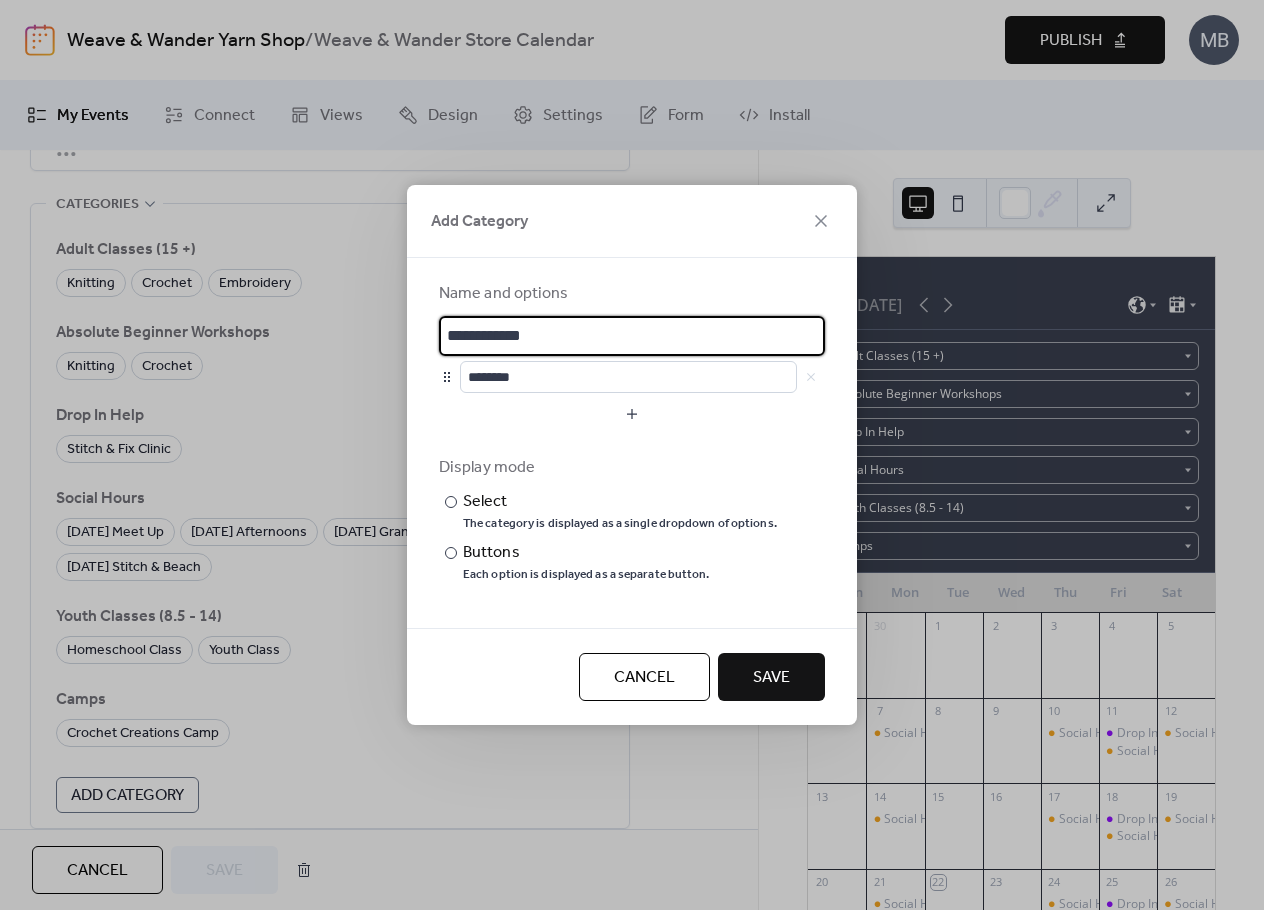 drag, startPoint x: 528, startPoint y: 340, endPoint x: 401, endPoint y: 327, distance: 127.66362 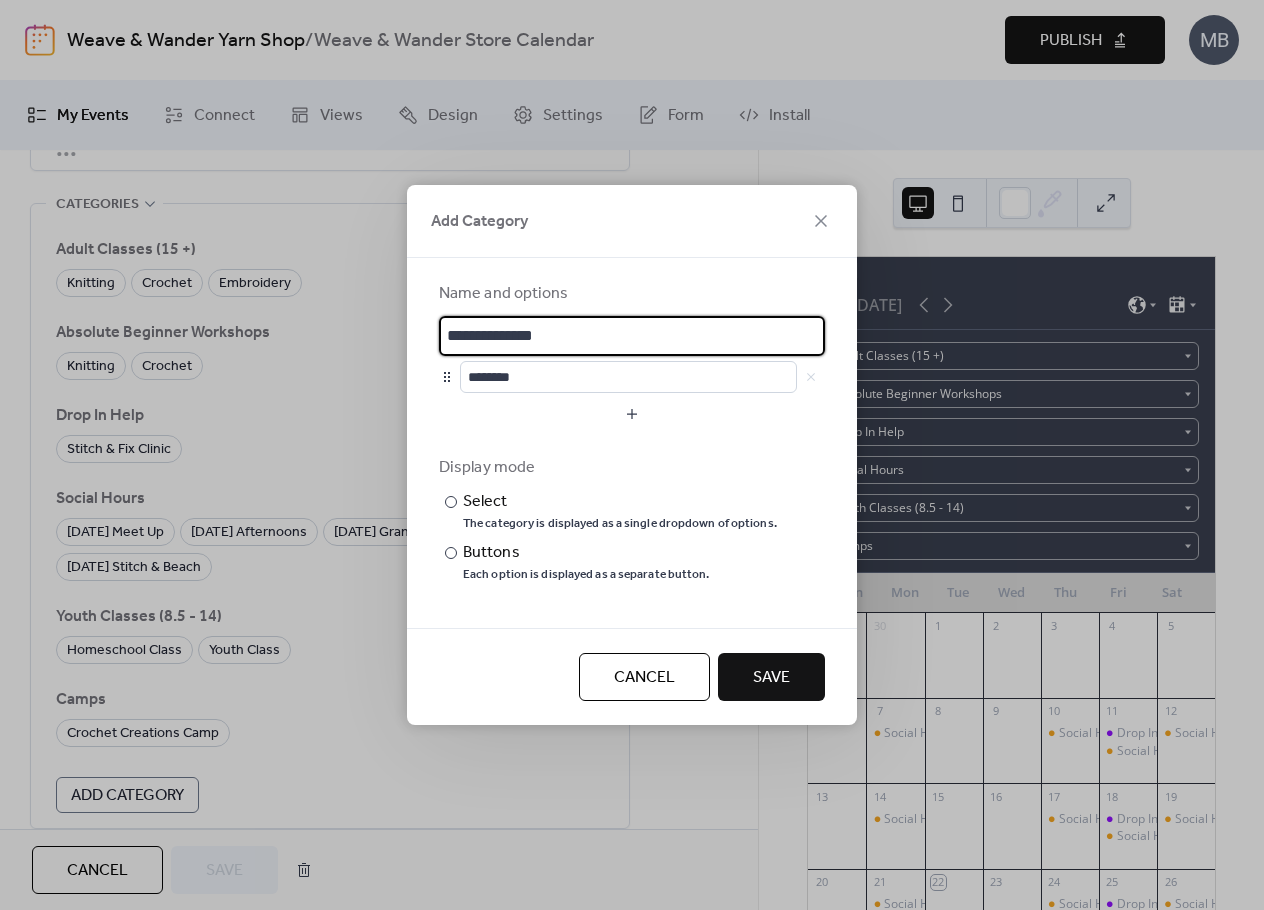type on "**********" 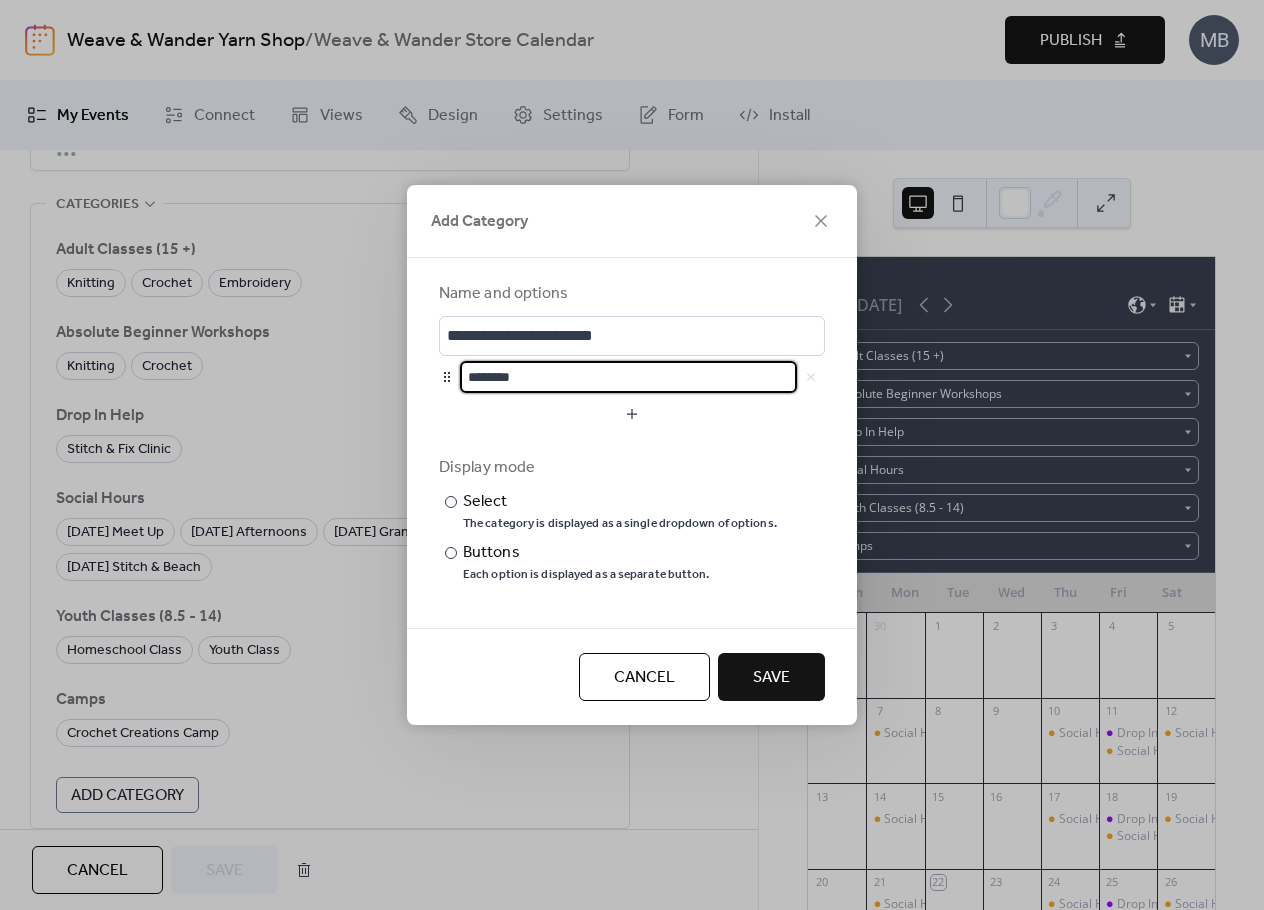 click on "********" at bounding box center (628, 377) 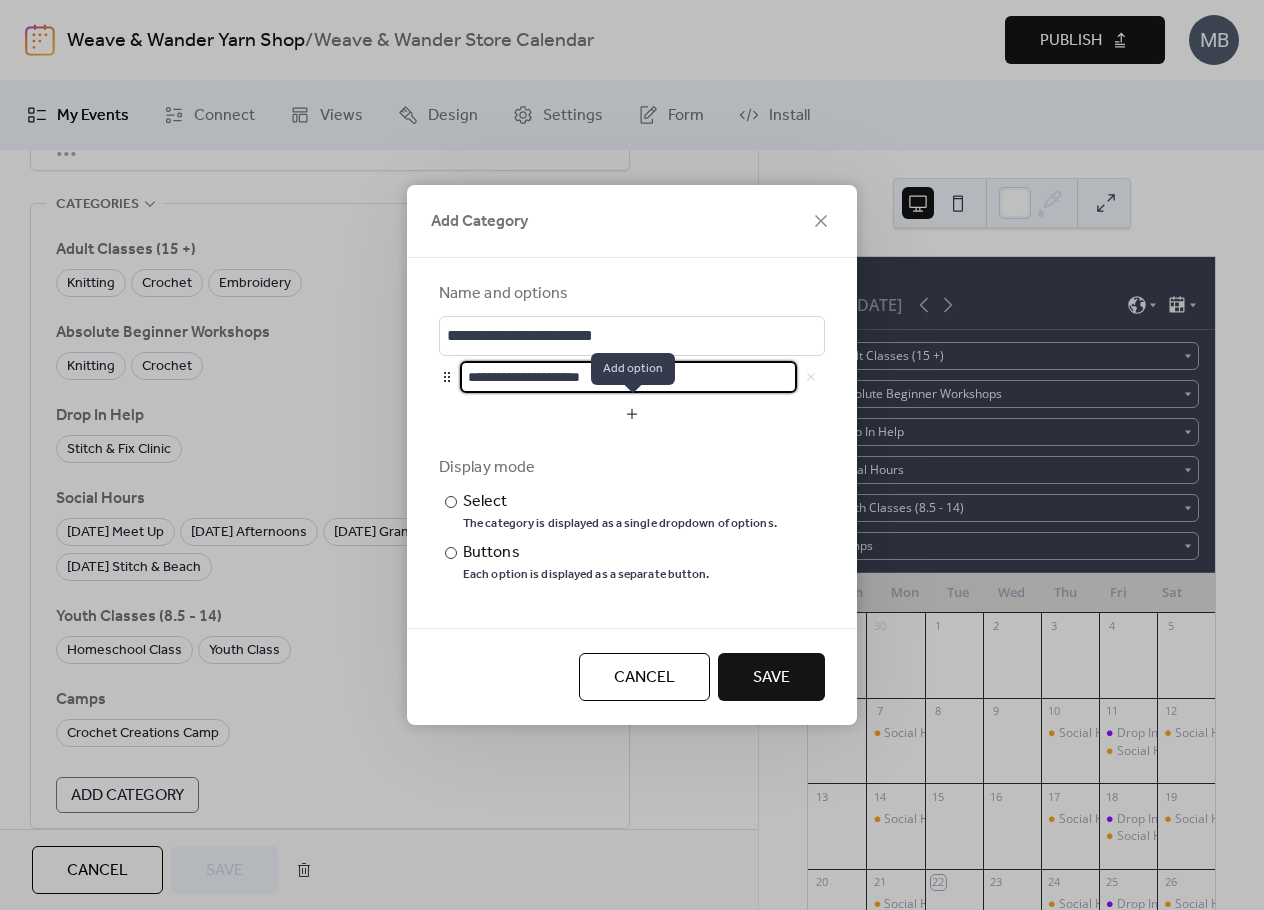 type on "**********" 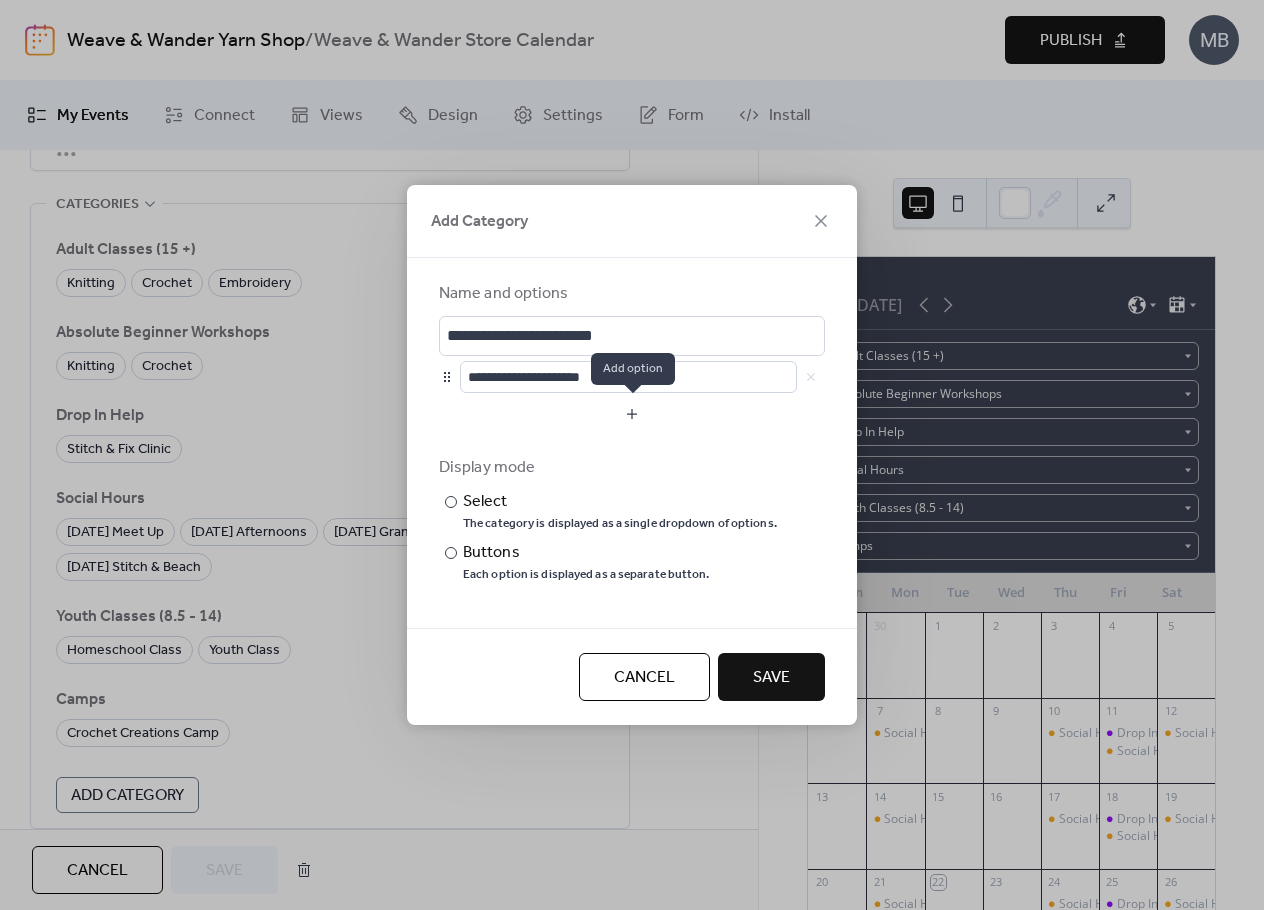 click at bounding box center (632, 414) 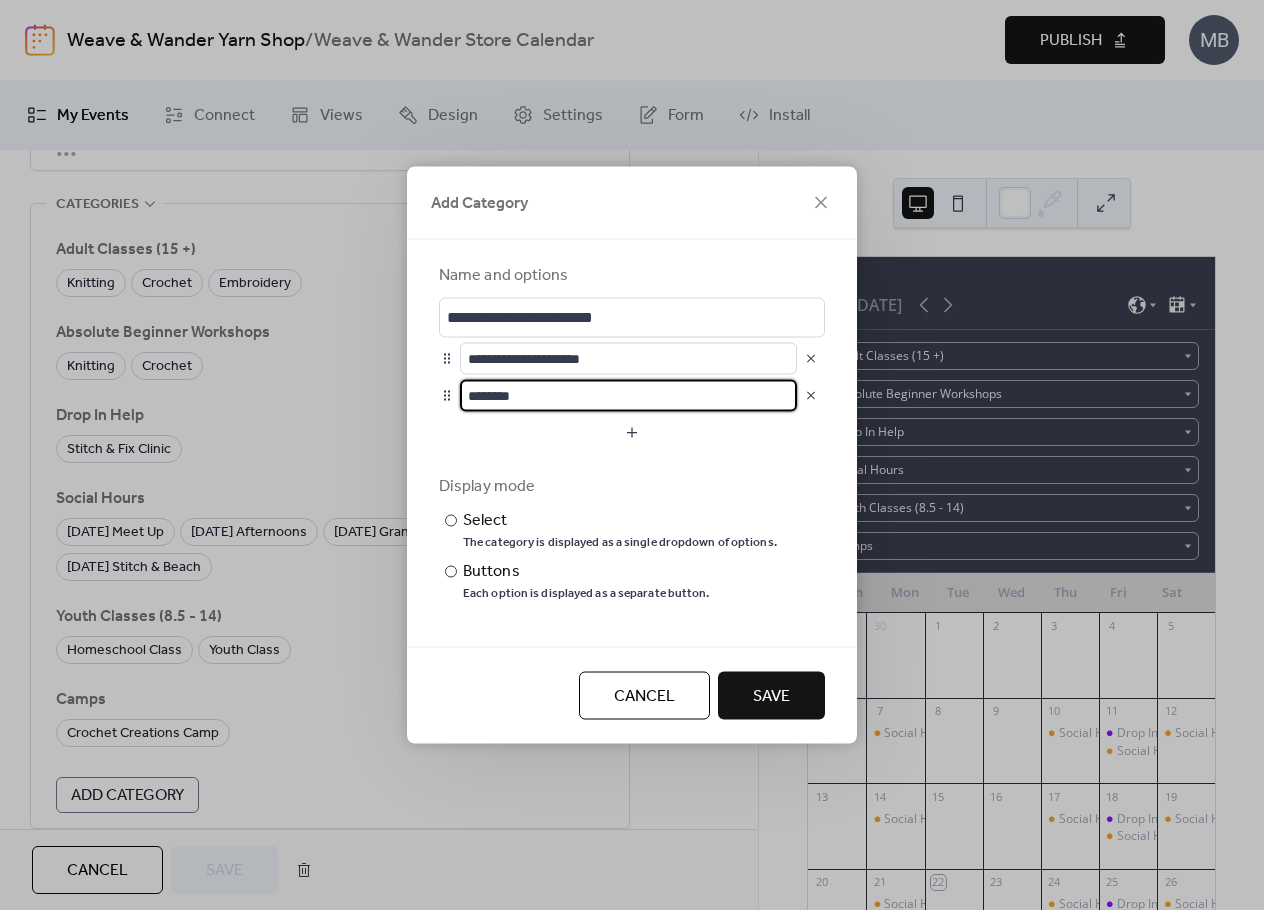 drag, startPoint x: 566, startPoint y: 388, endPoint x: 400, endPoint y: 391, distance: 166.0271 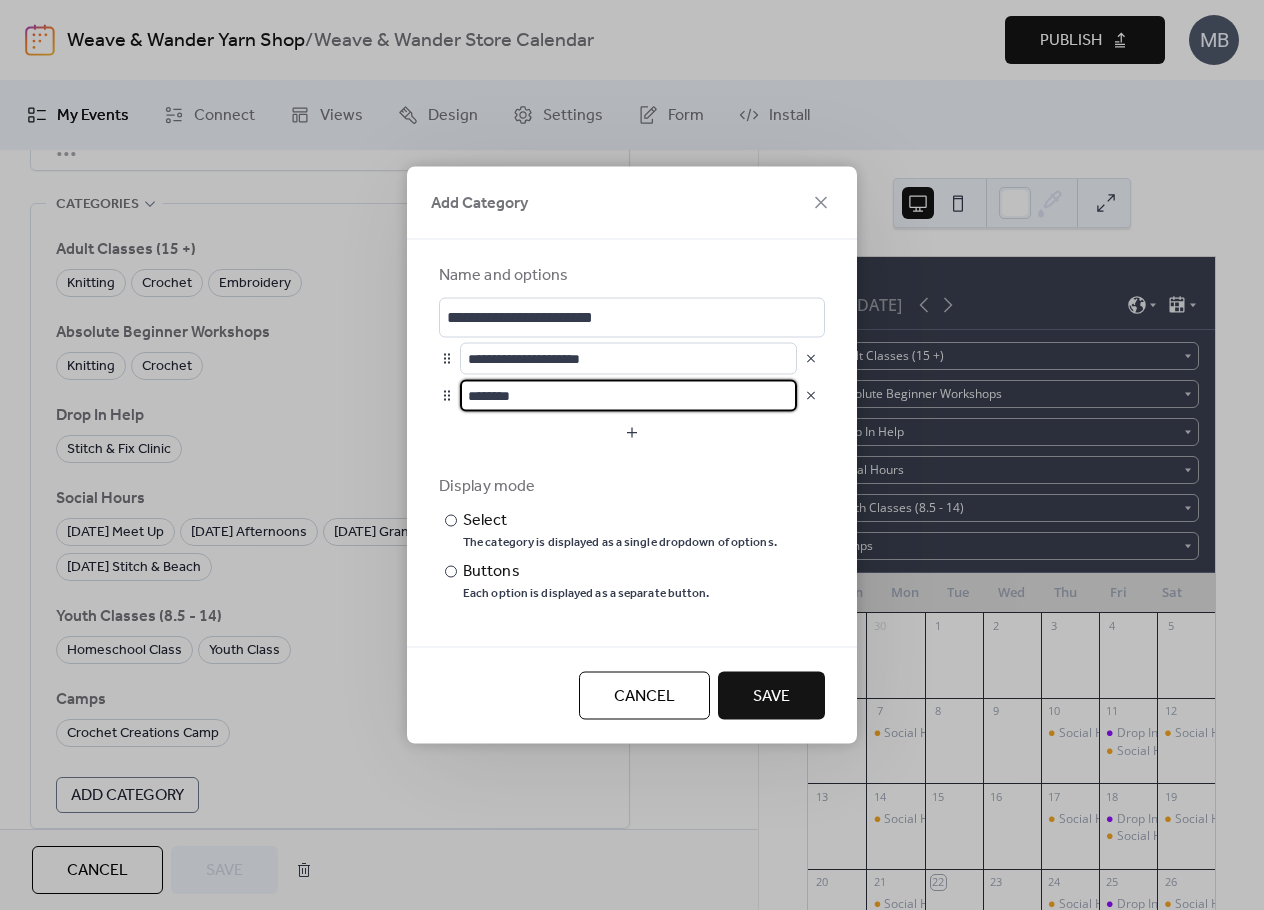 click on "**********" at bounding box center (632, 455) 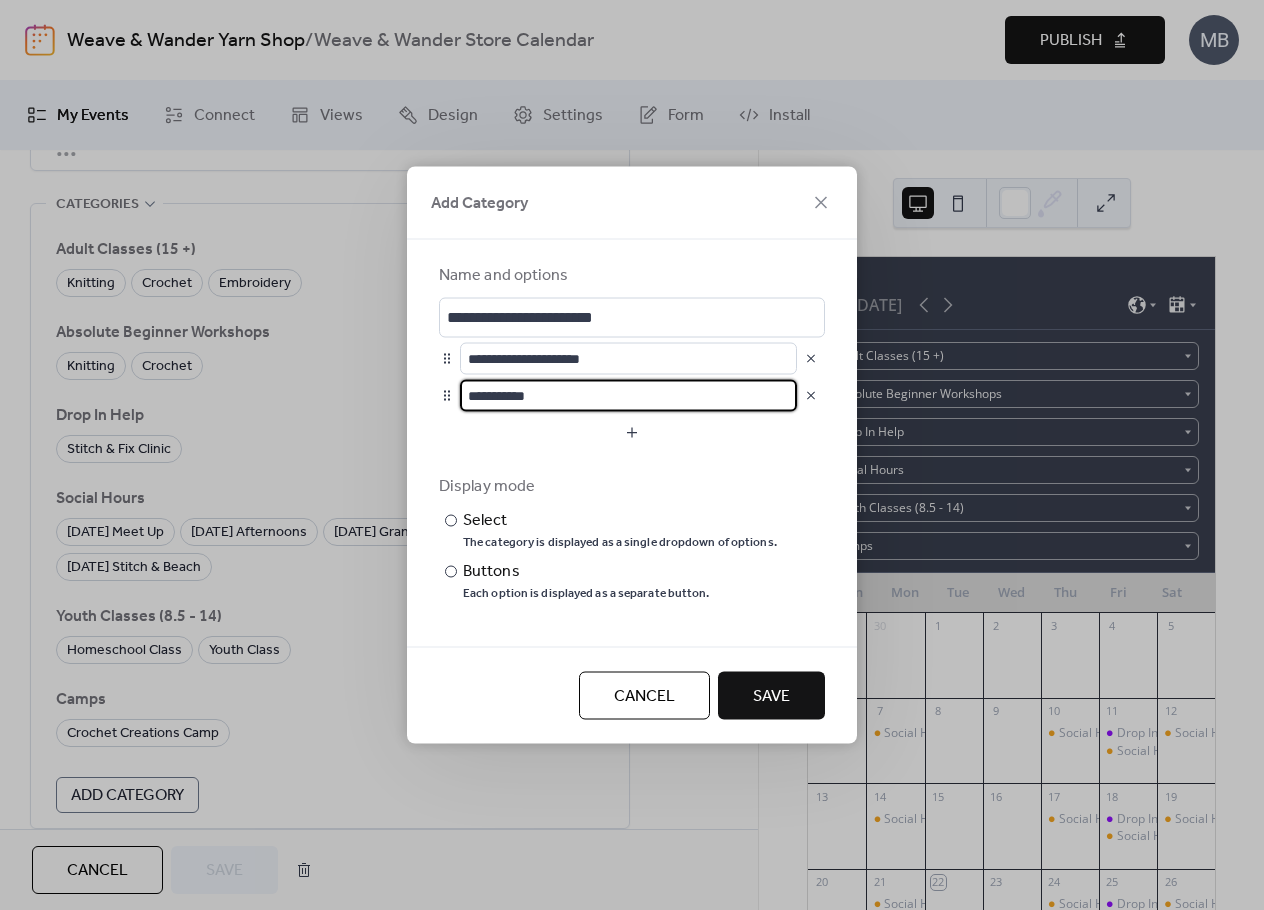 type on "**********" 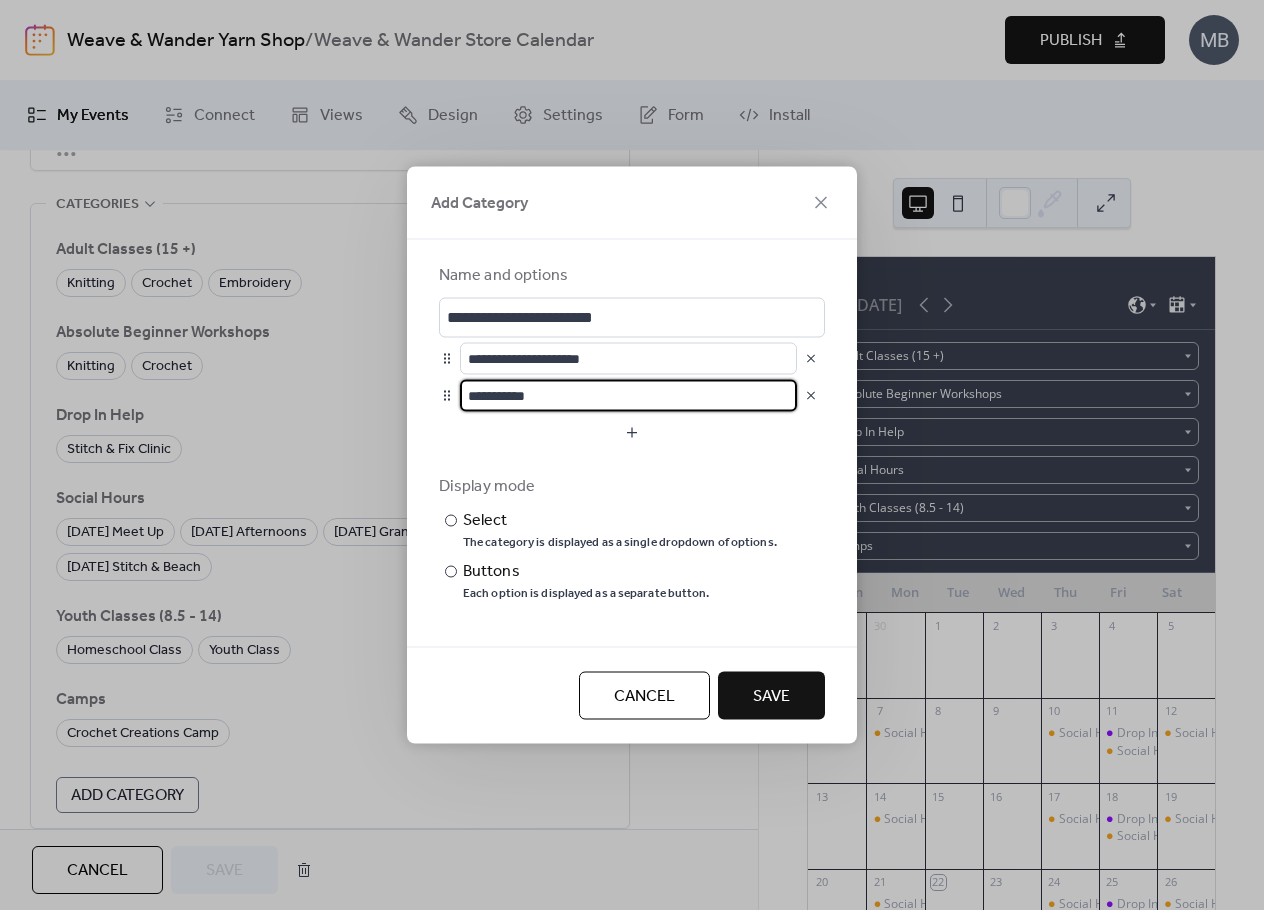 click on "Save" at bounding box center (771, 696) 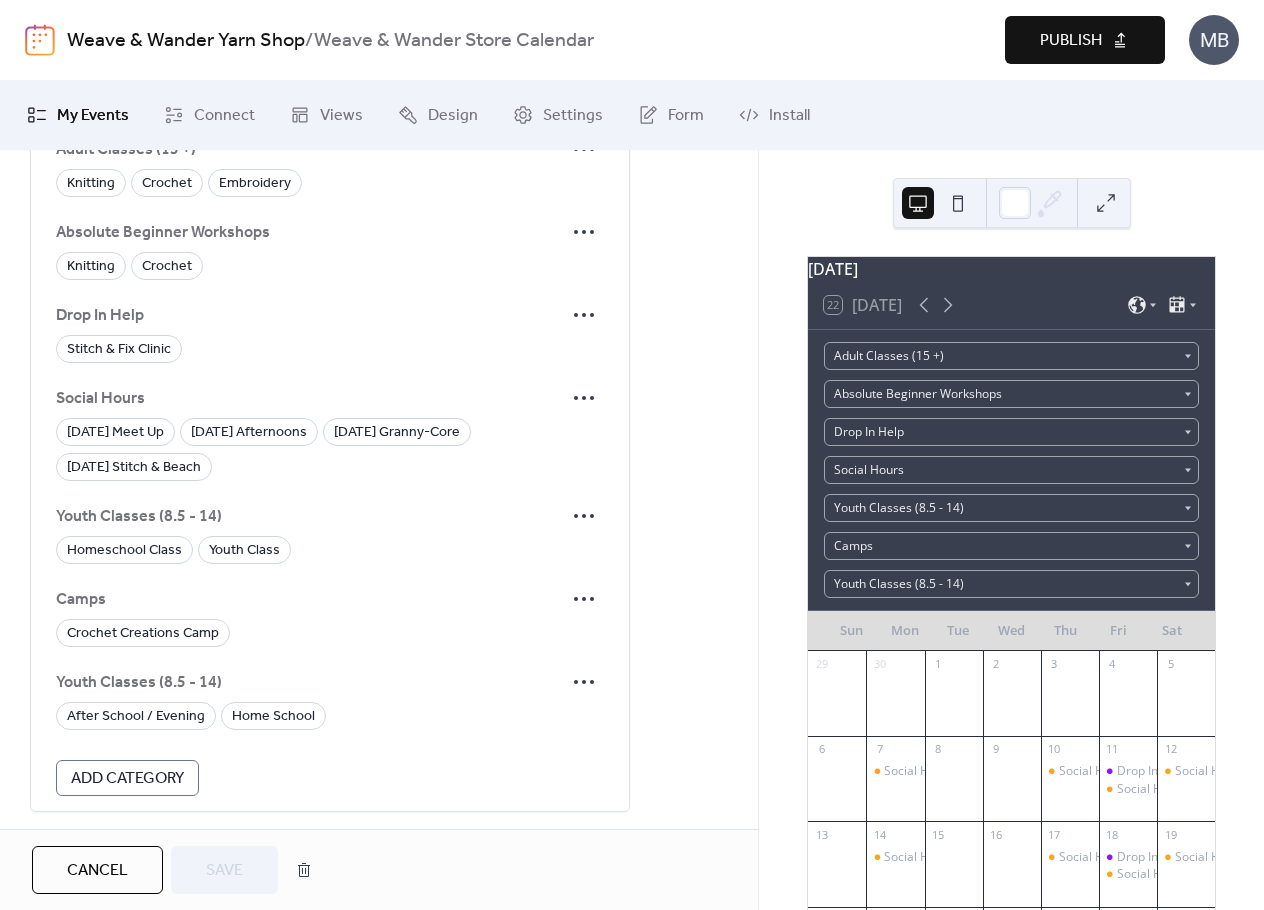 scroll, scrollTop: 1203, scrollLeft: 0, axis: vertical 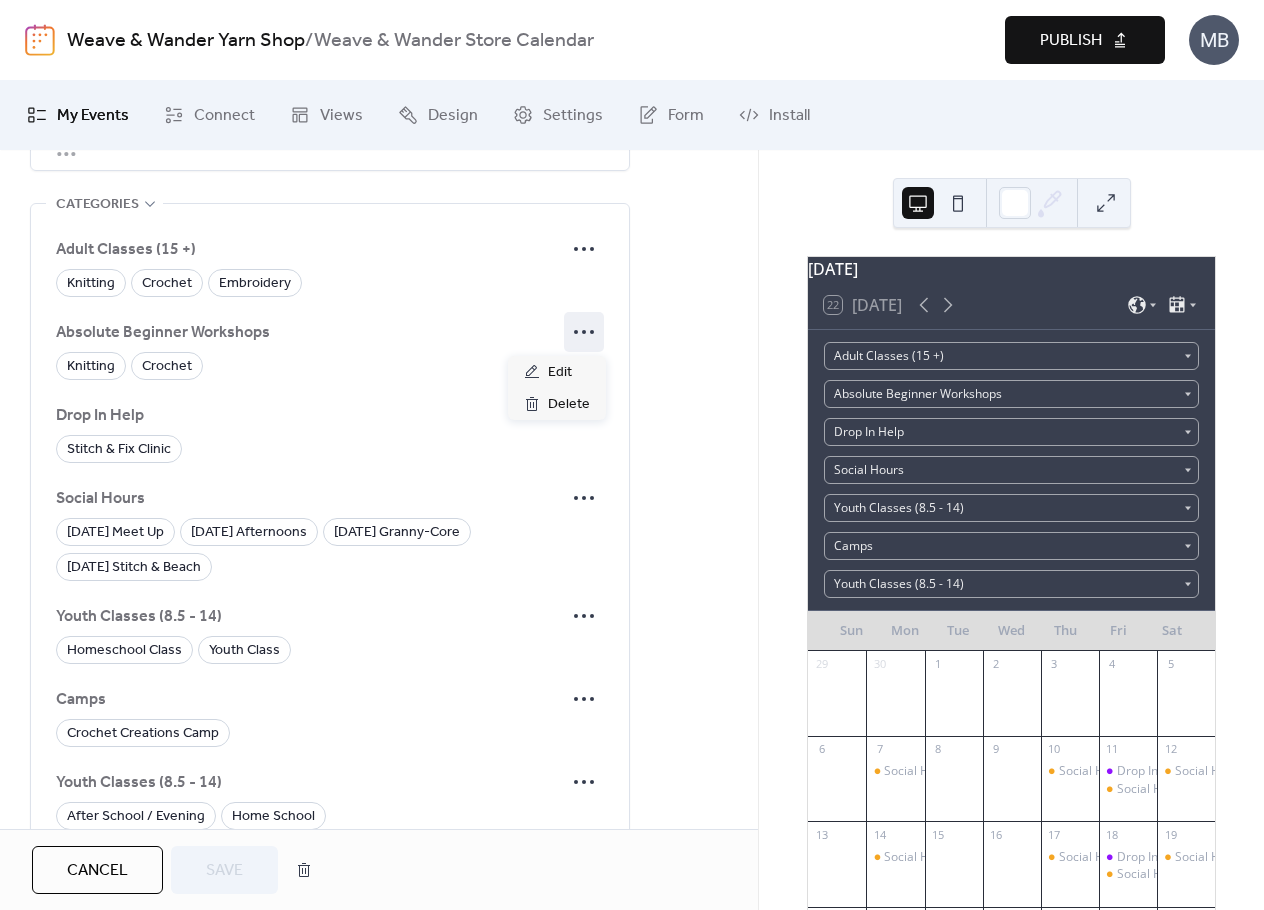 click 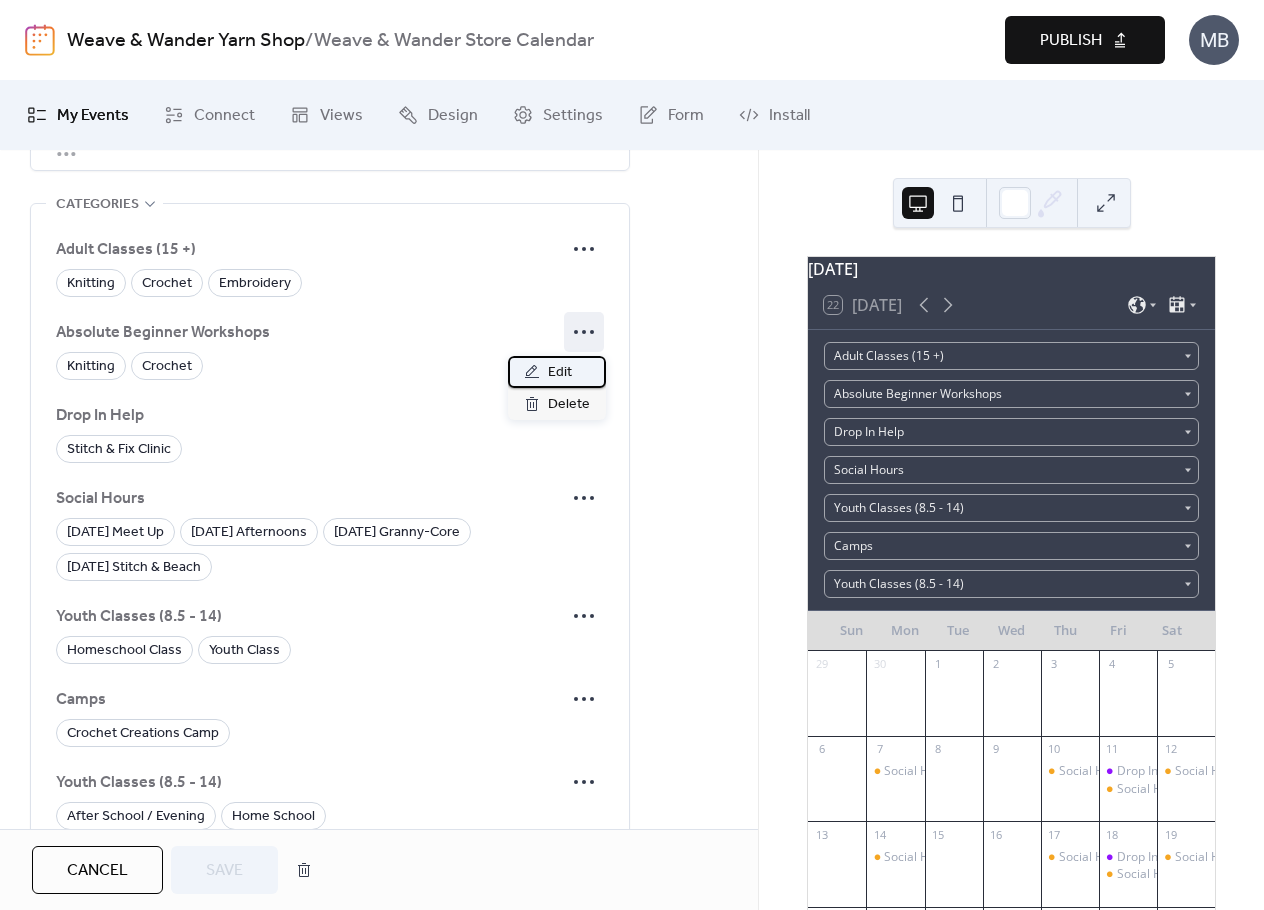 click on "Edit" at bounding box center (560, 373) 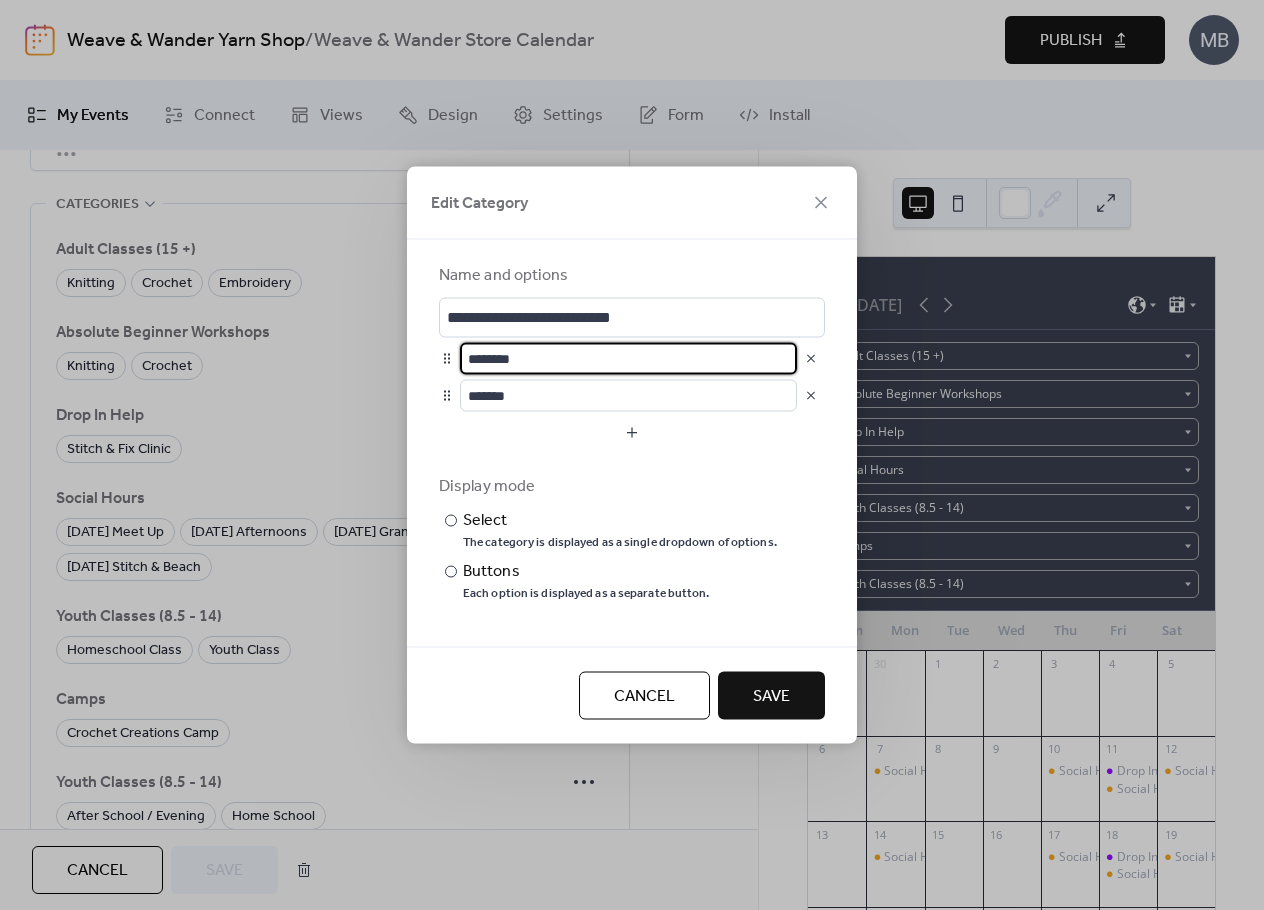click on "********" at bounding box center [628, 359] 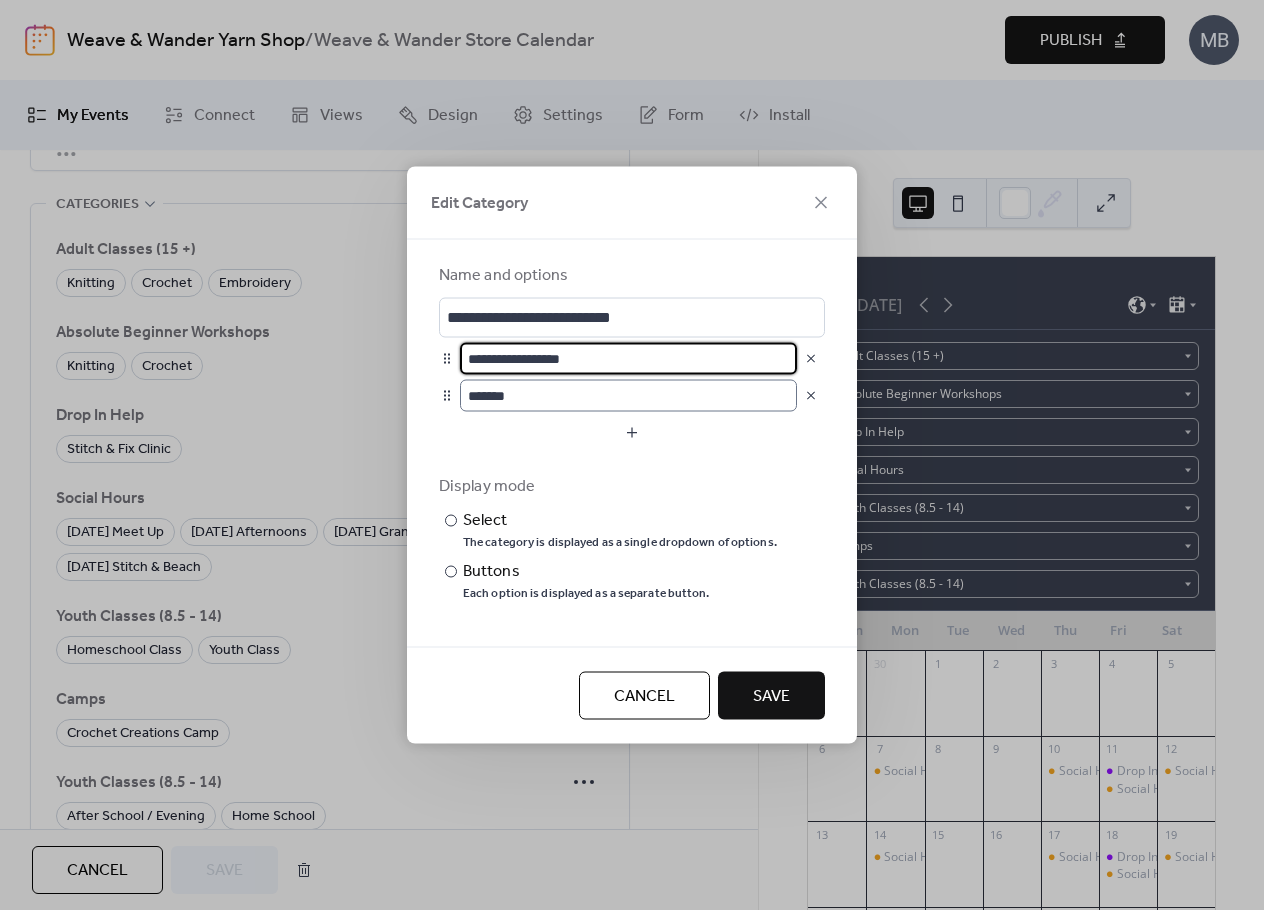 type on "**********" 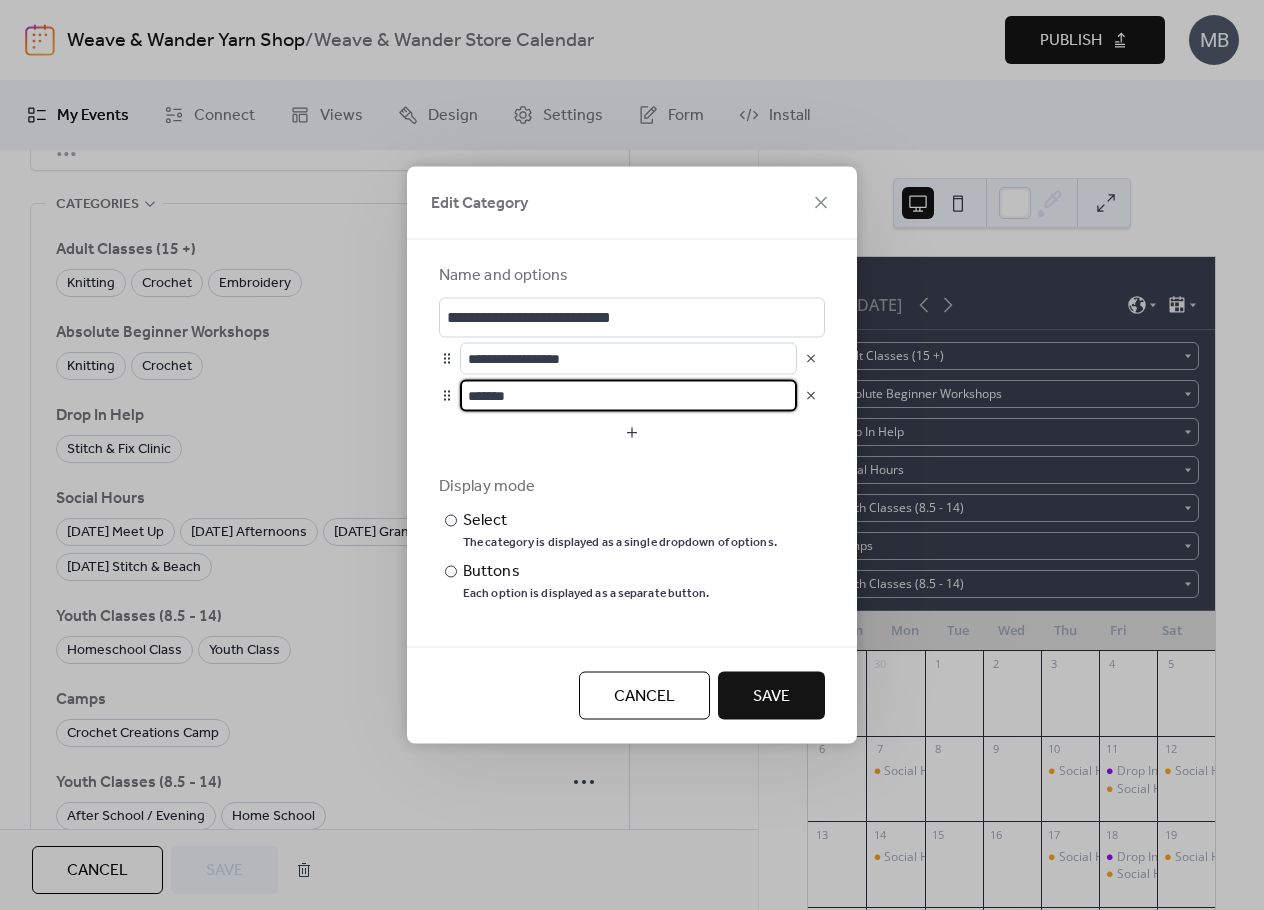 click on "*******" at bounding box center (628, 396) 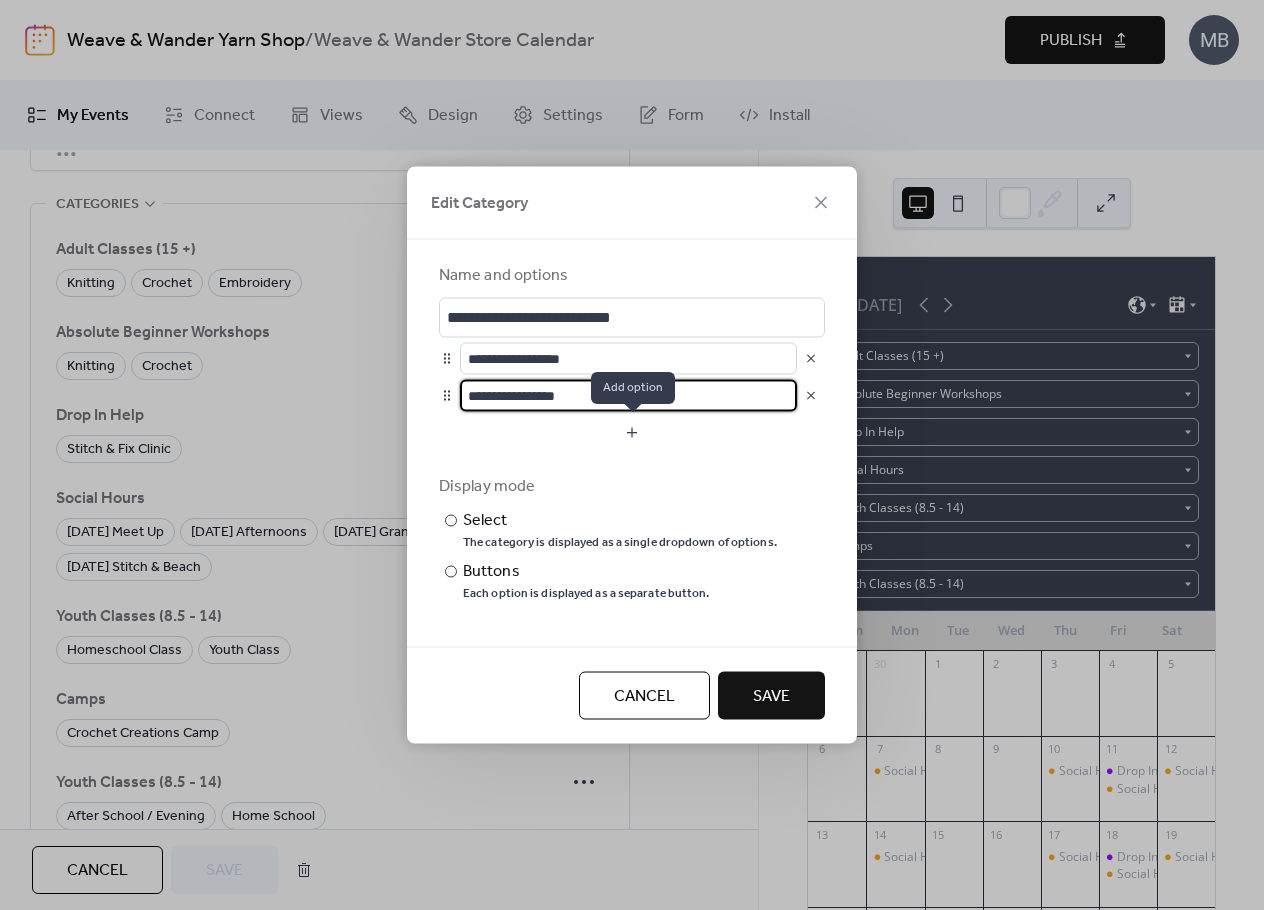 type on "**********" 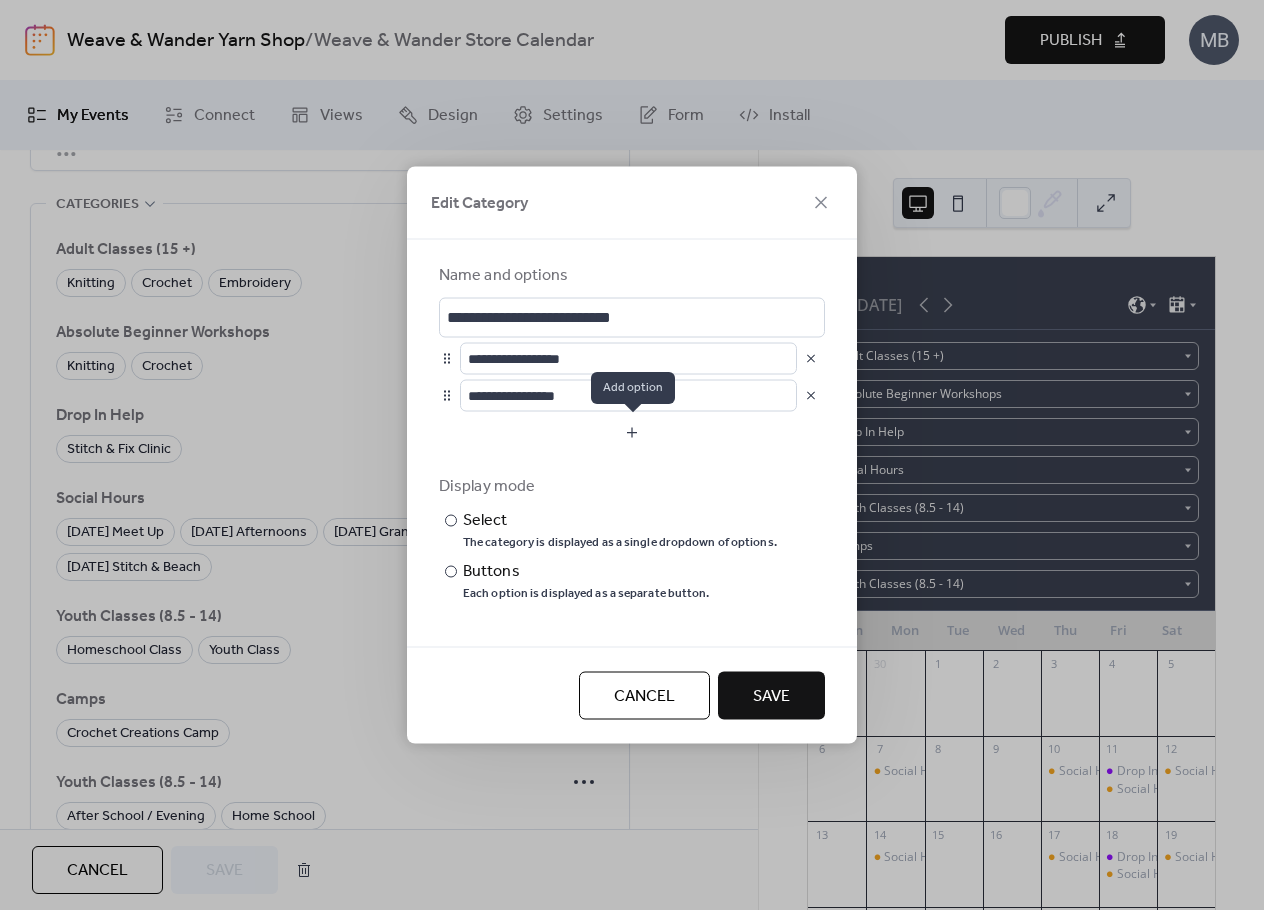 click at bounding box center [632, 433] 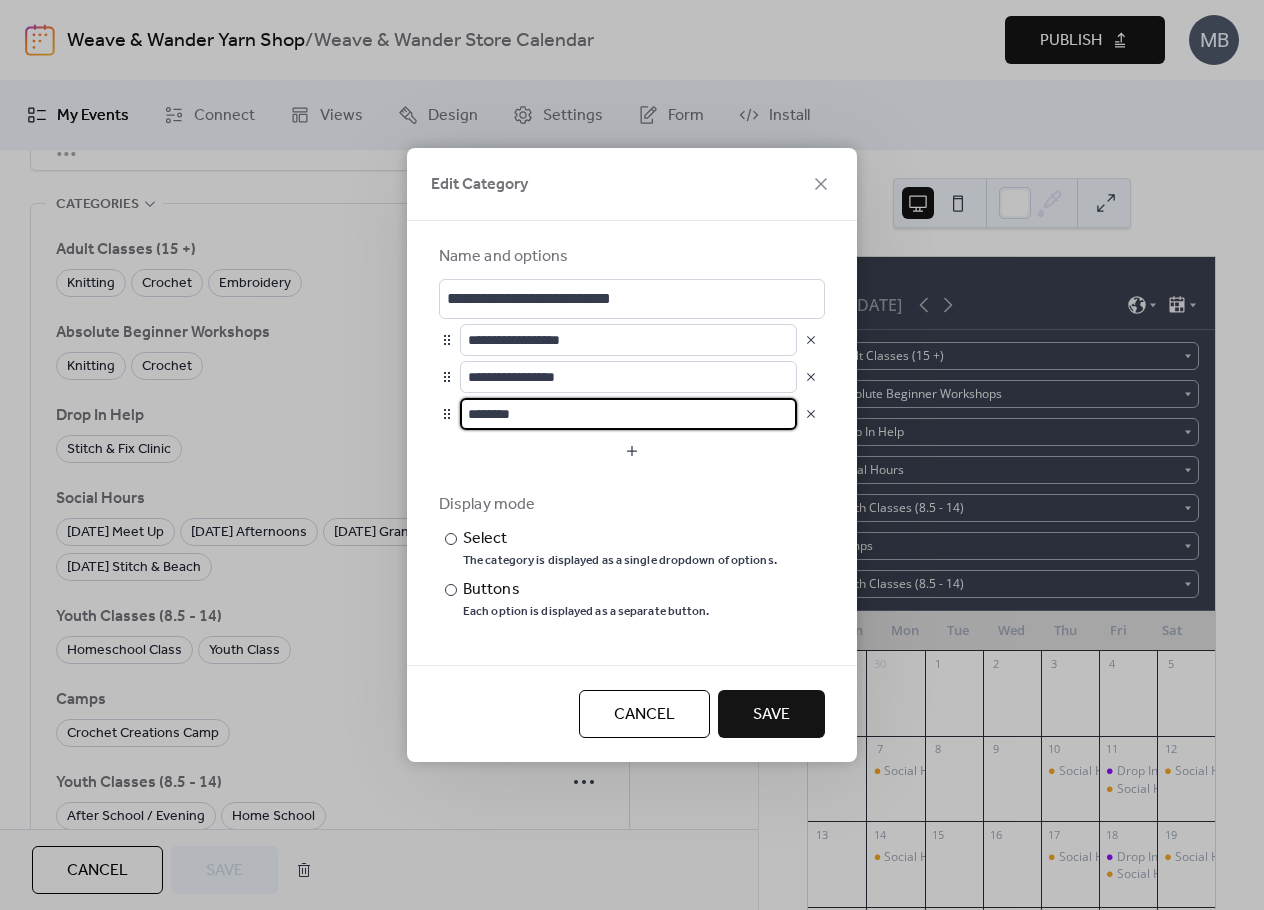 drag, startPoint x: 524, startPoint y: 403, endPoint x: 431, endPoint y: 411, distance: 93.34345 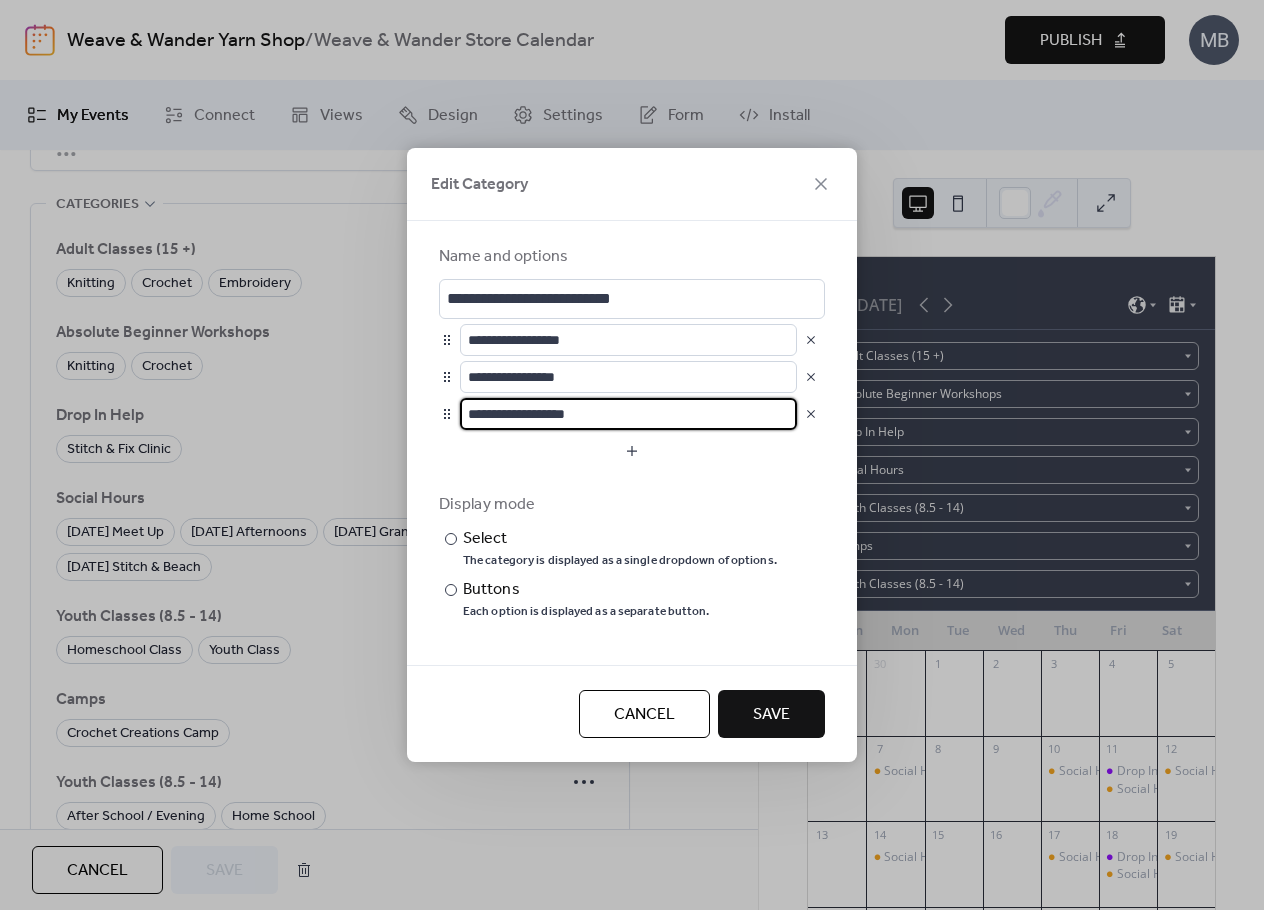 type on "**********" 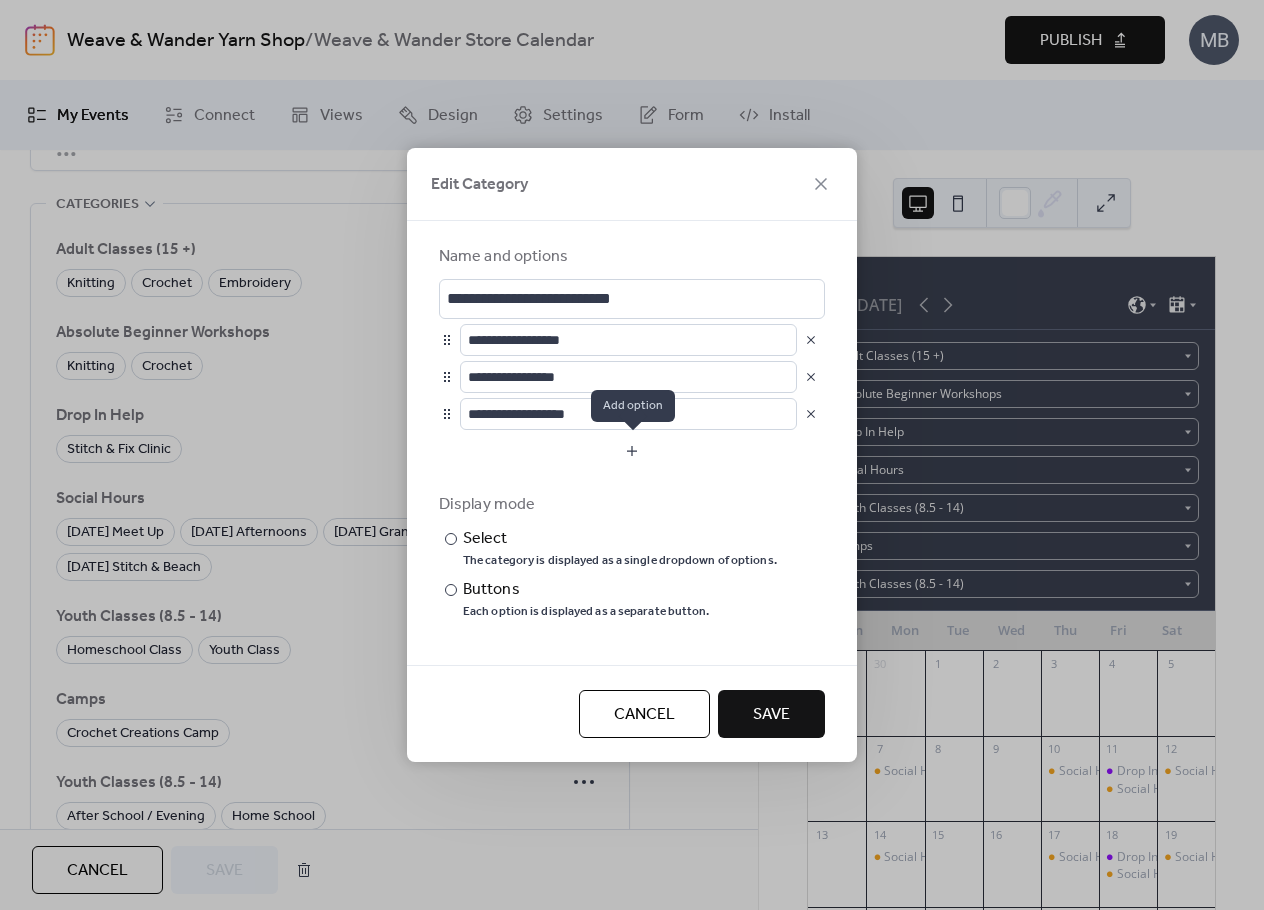 click at bounding box center [632, 451] 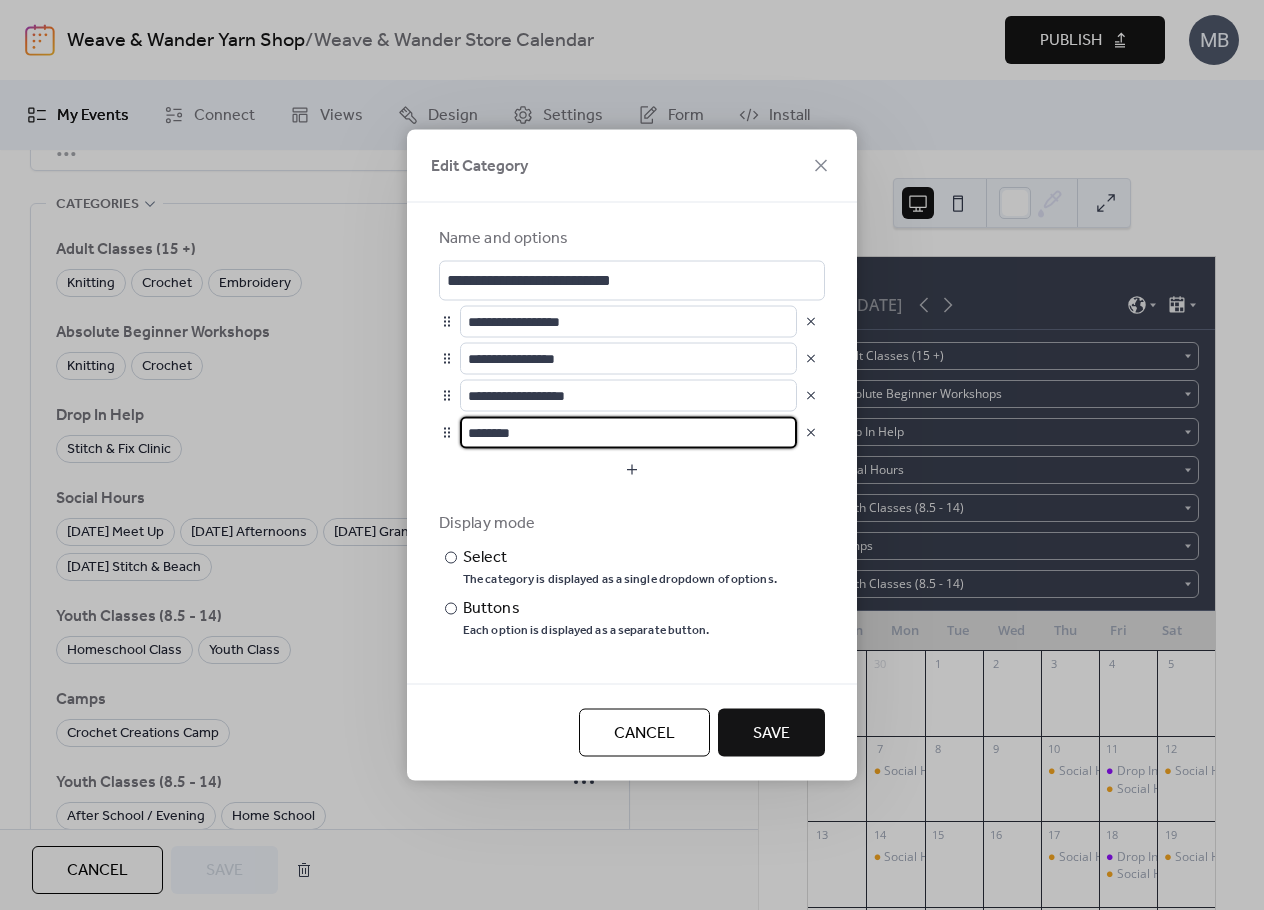 drag, startPoint x: 530, startPoint y: 431, endPoint x: 428, endPoint y: 423, distance: 102.31325 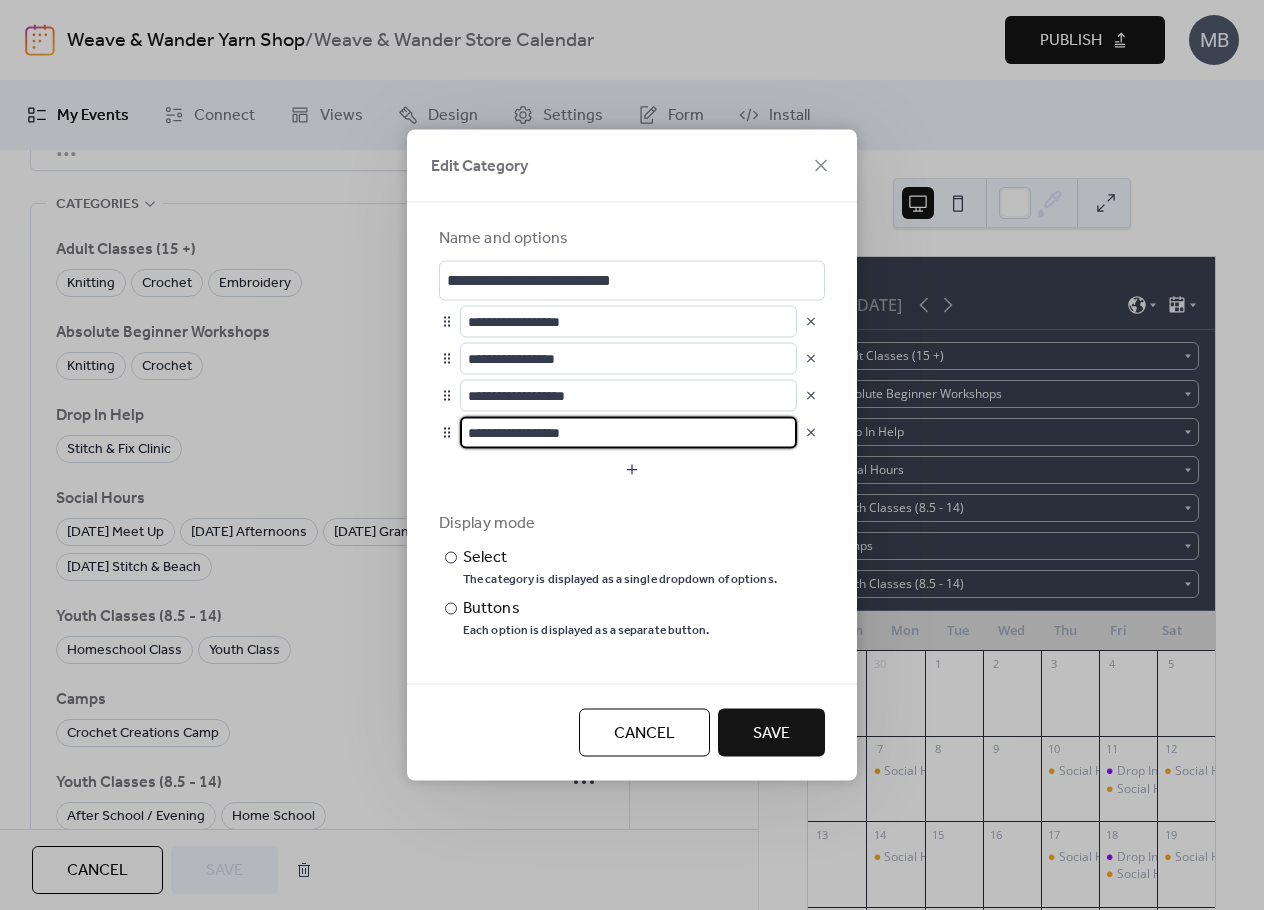 type on "**********" 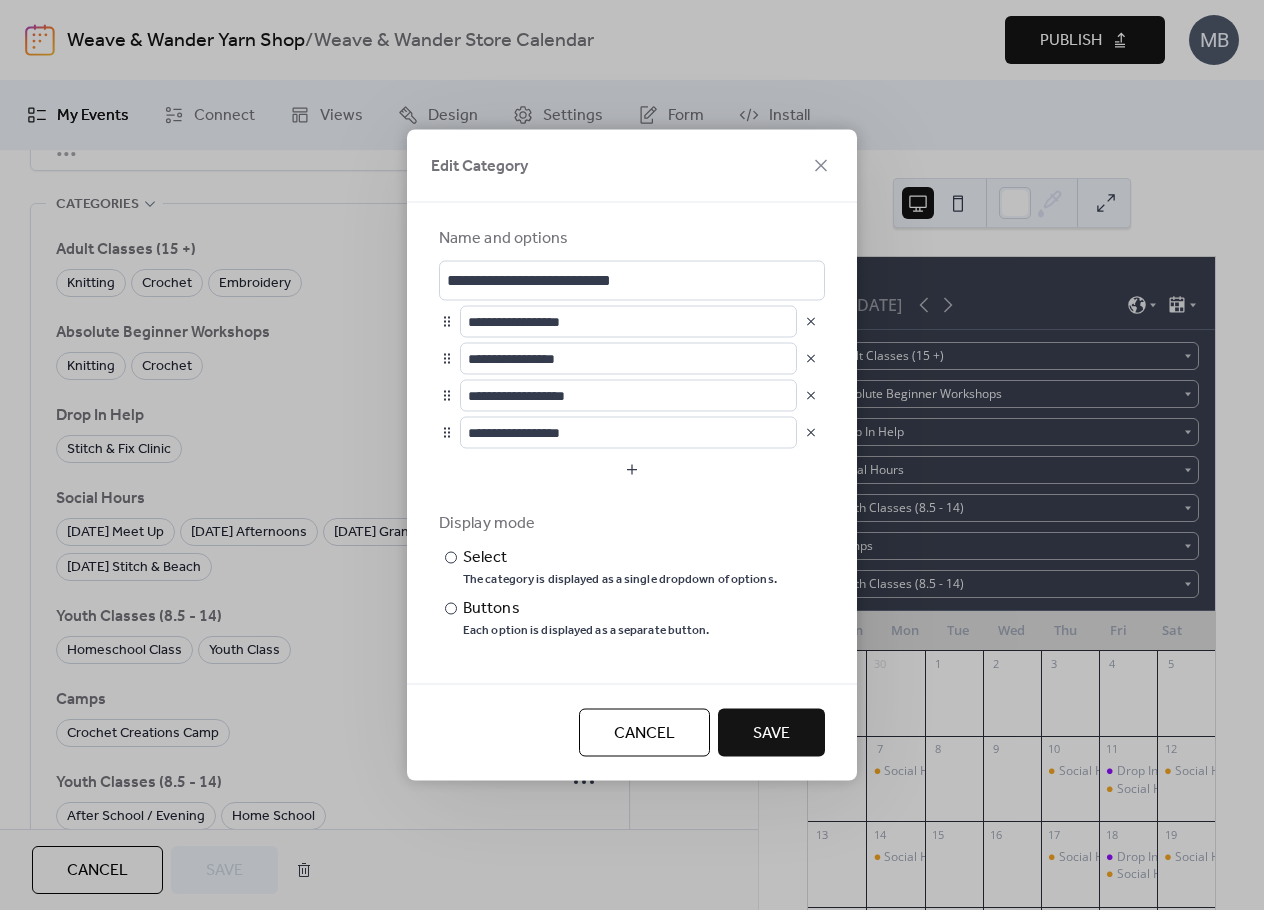 click on "Save" at bounding box center [771, 733] 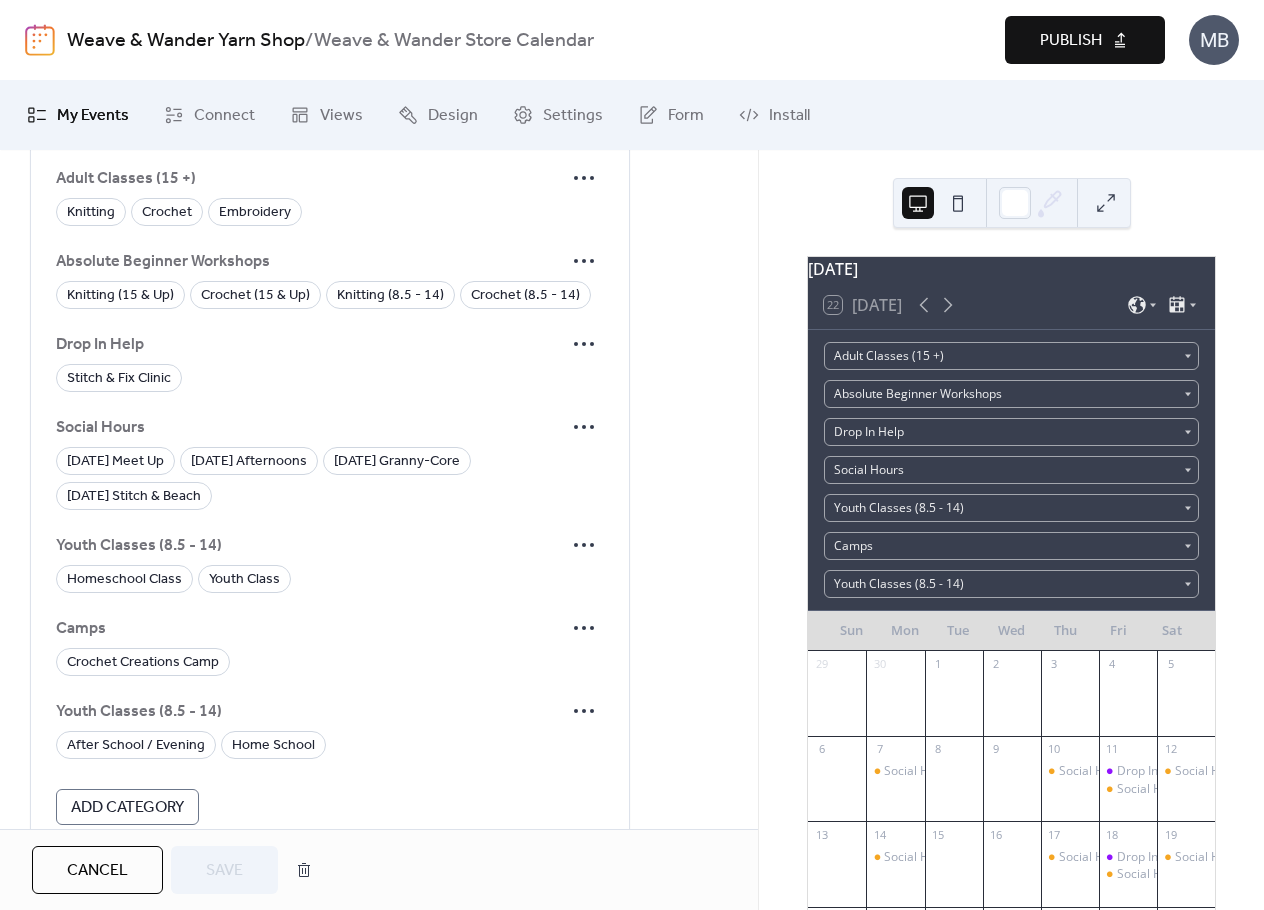 scroll, scrollTop: 1386, scrollLeft: 0, axis: vertical 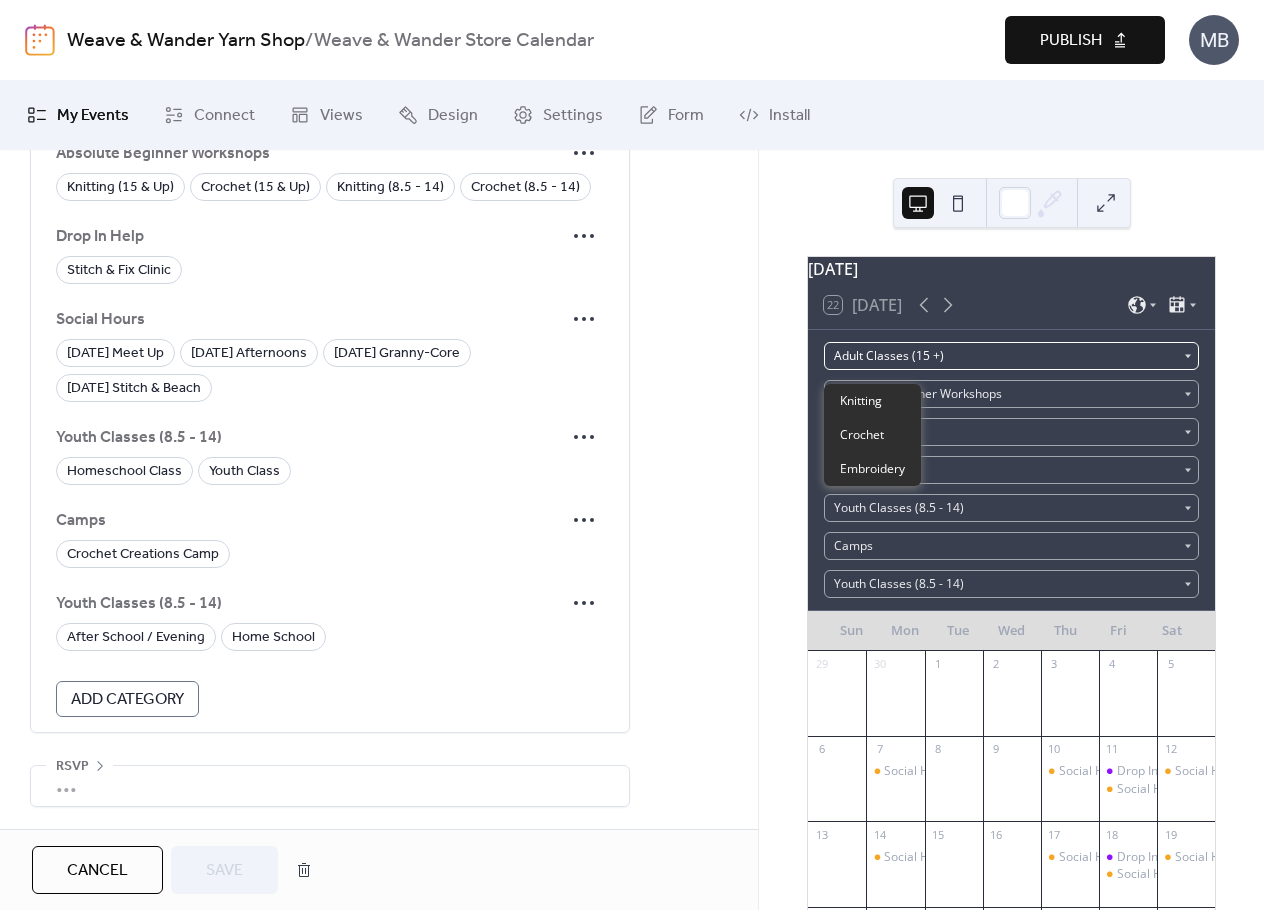 click on "Adult Classes (15 +)" at bounding box center (1011, 356) 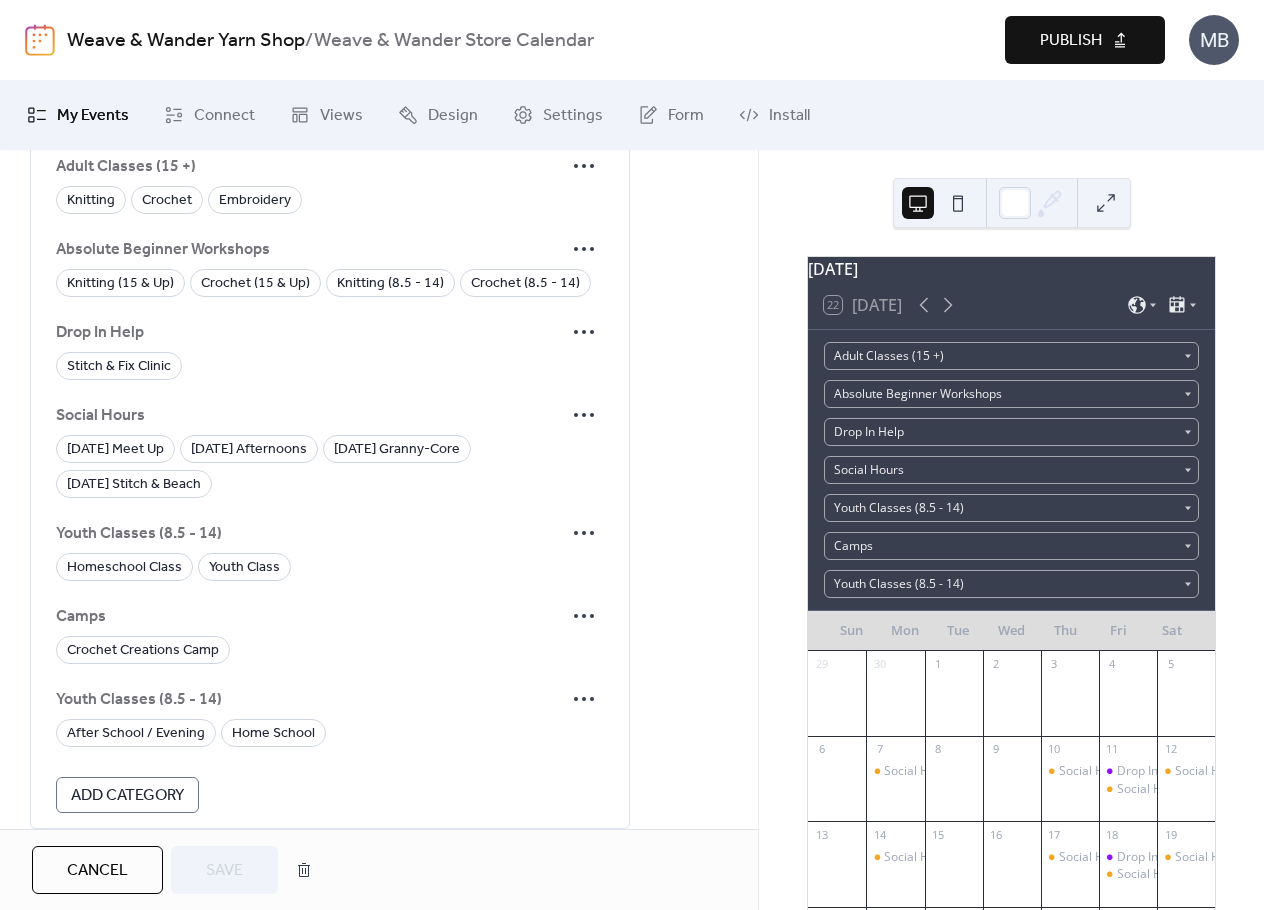 scroll, scrollTop: 1186, scrollLeft: 0, axis: vertical 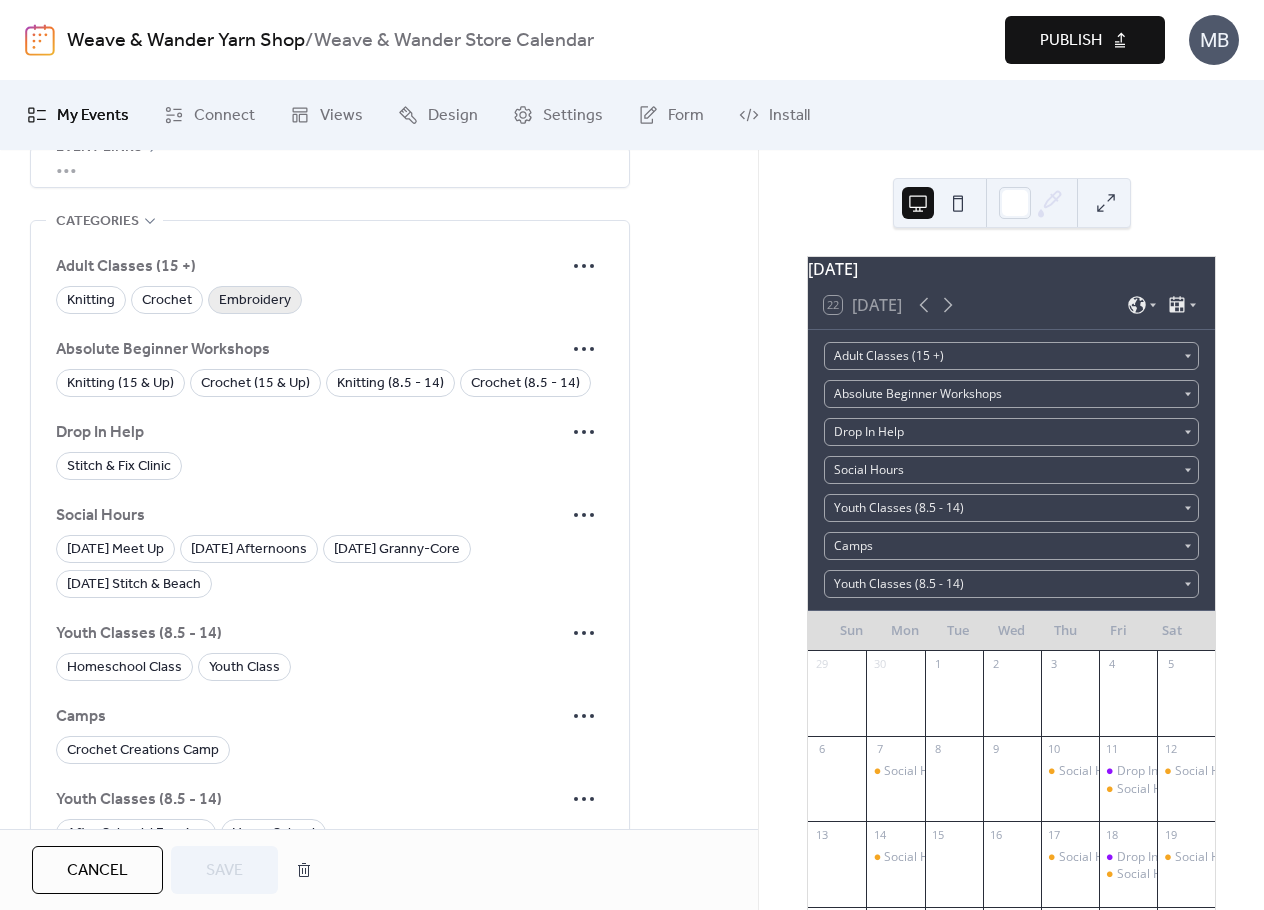 click on "Embroidery" at bounding box center (255, 301) 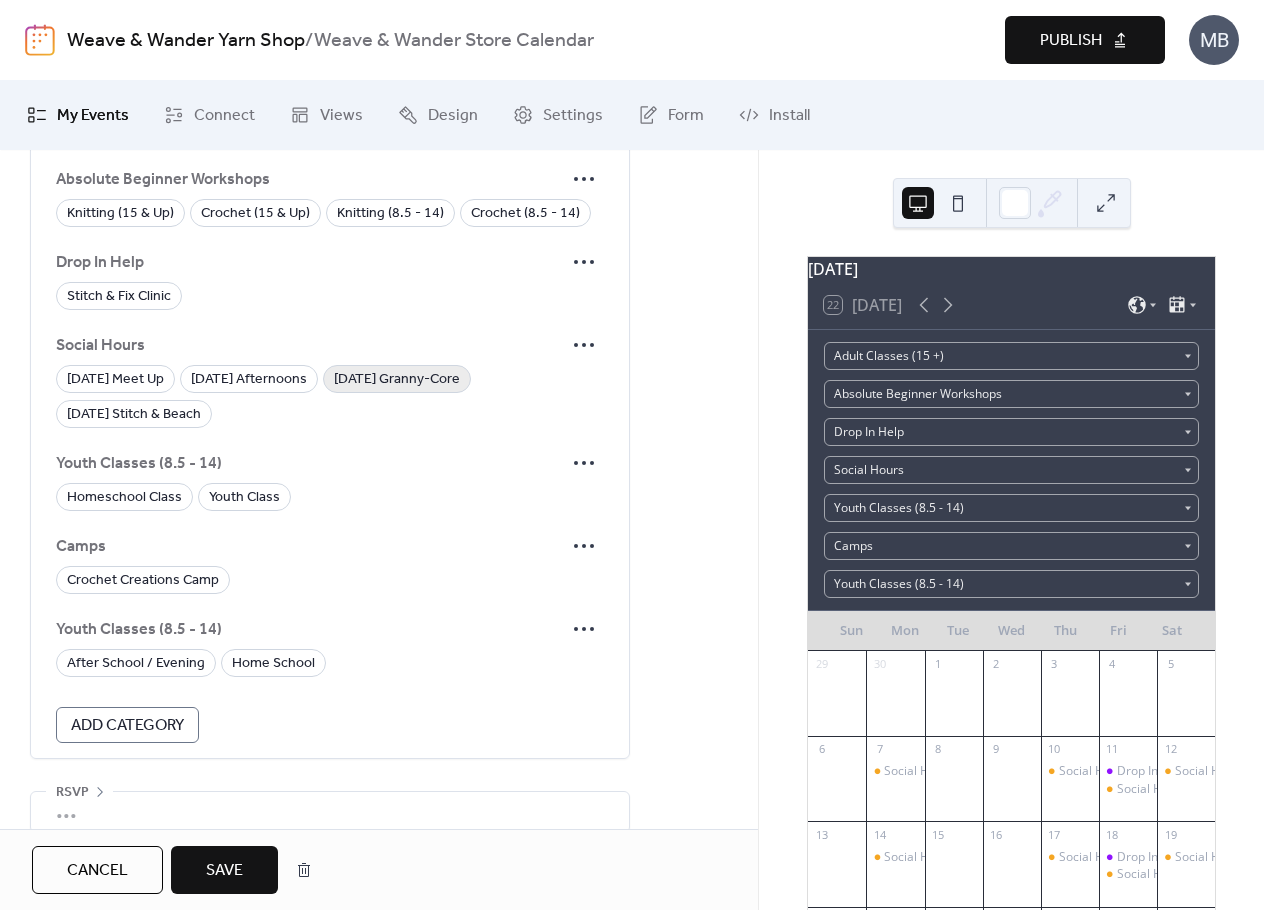 scroll, scrollTop: 1386, scrollLeft: 0, axis: vertical 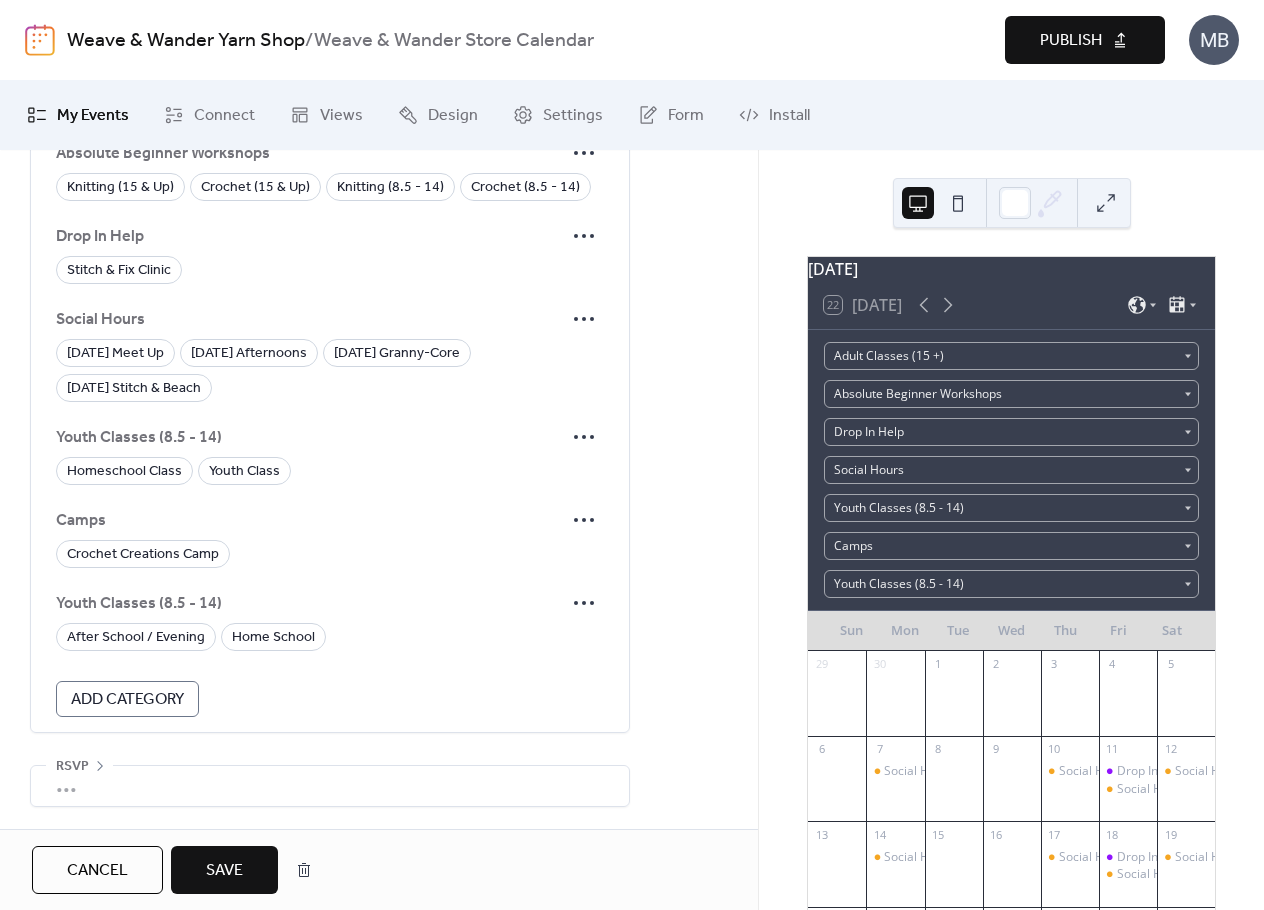 click on "Save" at bounding box center (224, 870) 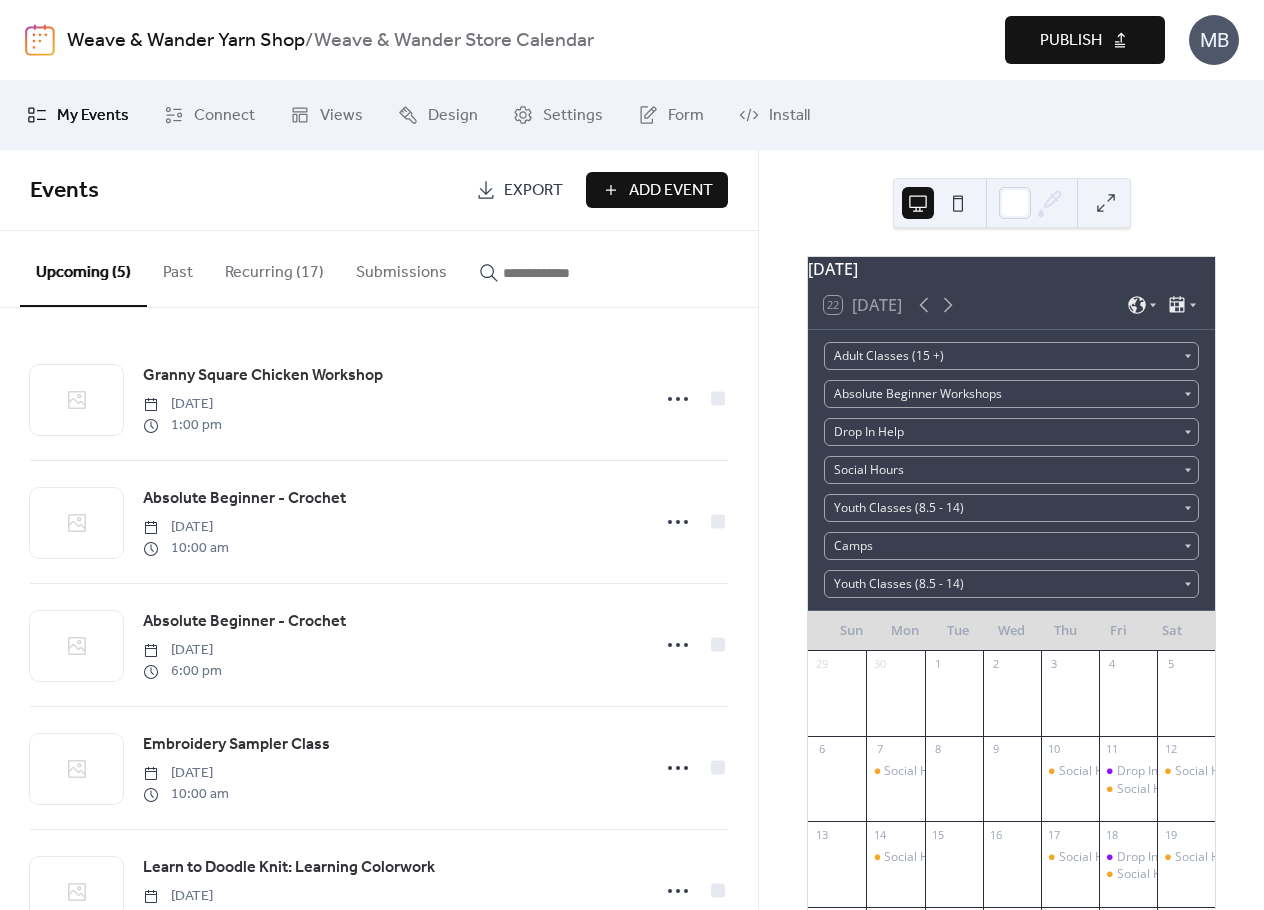 click on "Recurring (17)" at bounding box center (274, 268) 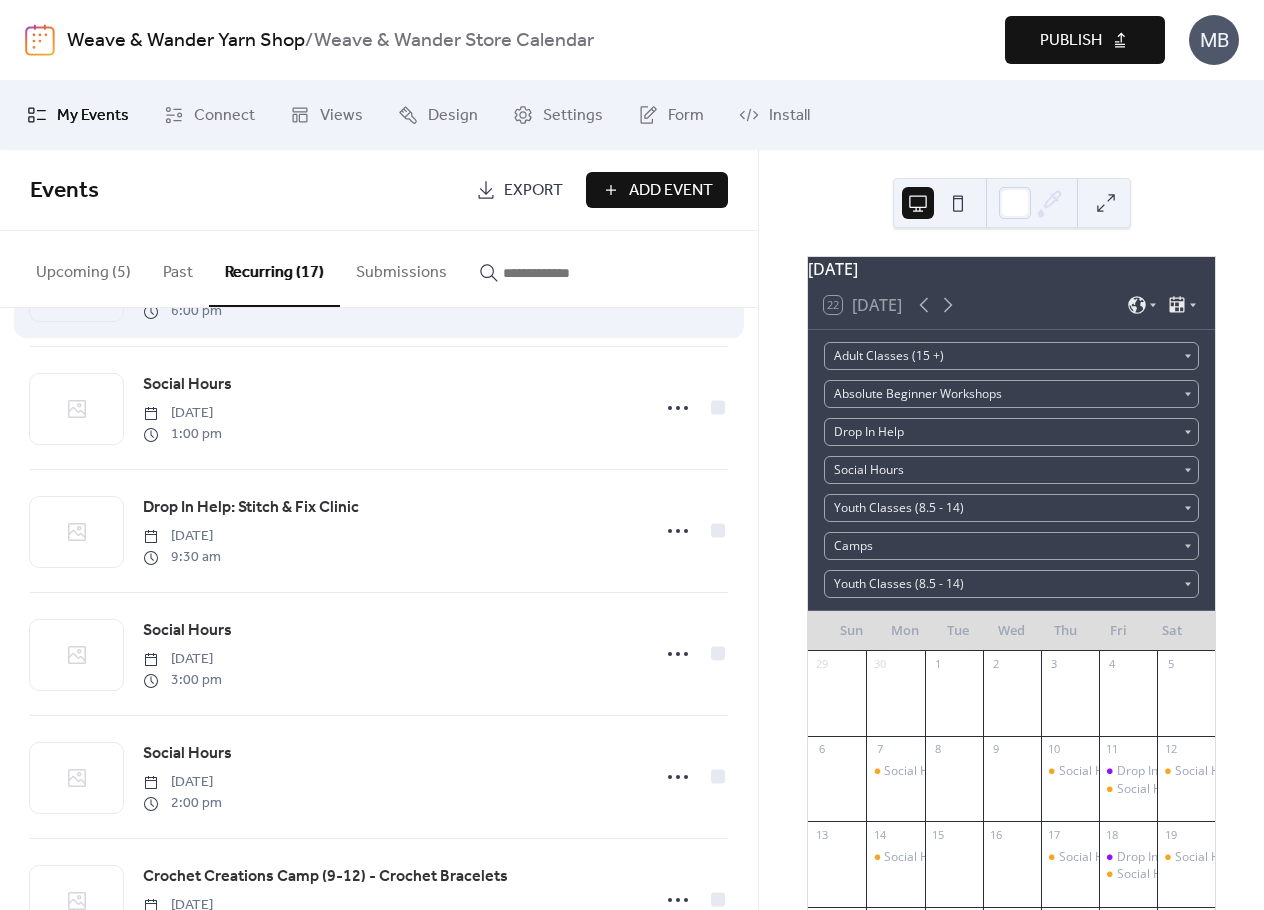 scroll, scrollTop: 0, scrollLeft: 0, axis: both 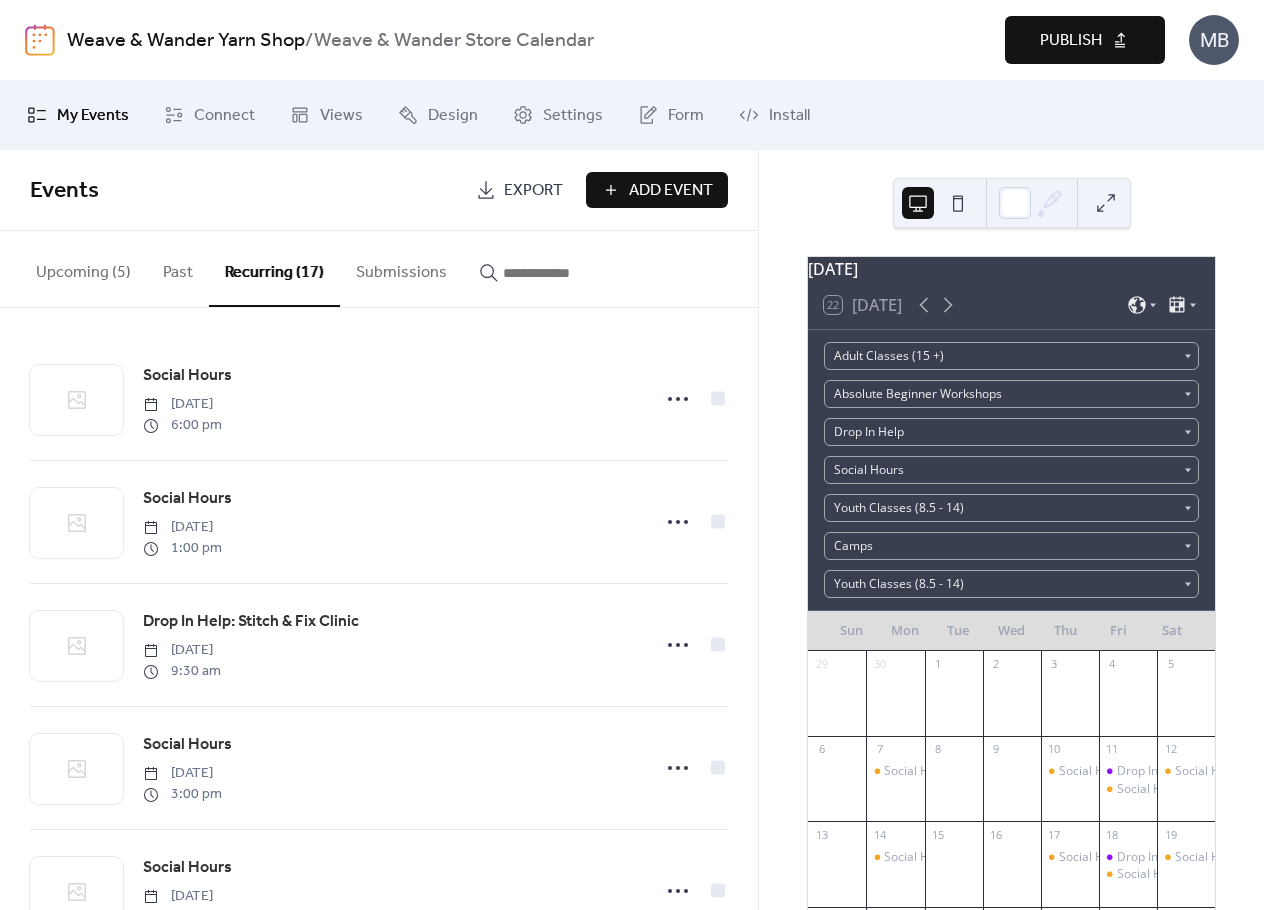 click on "Recurring (17)" at bounding box center (274, 269) 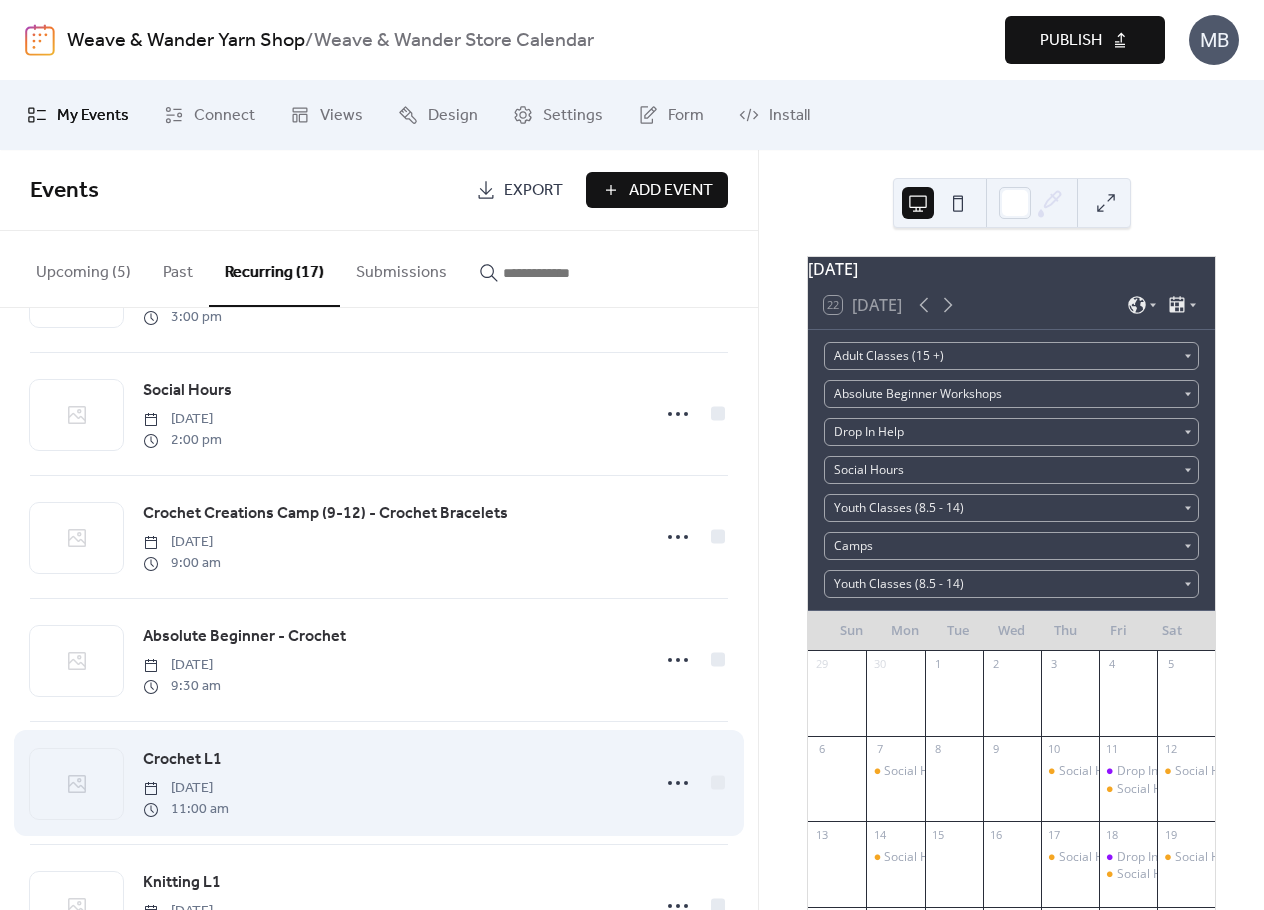 scroll, scrollTop: 600, scrollLeft: 0, axis: vertical 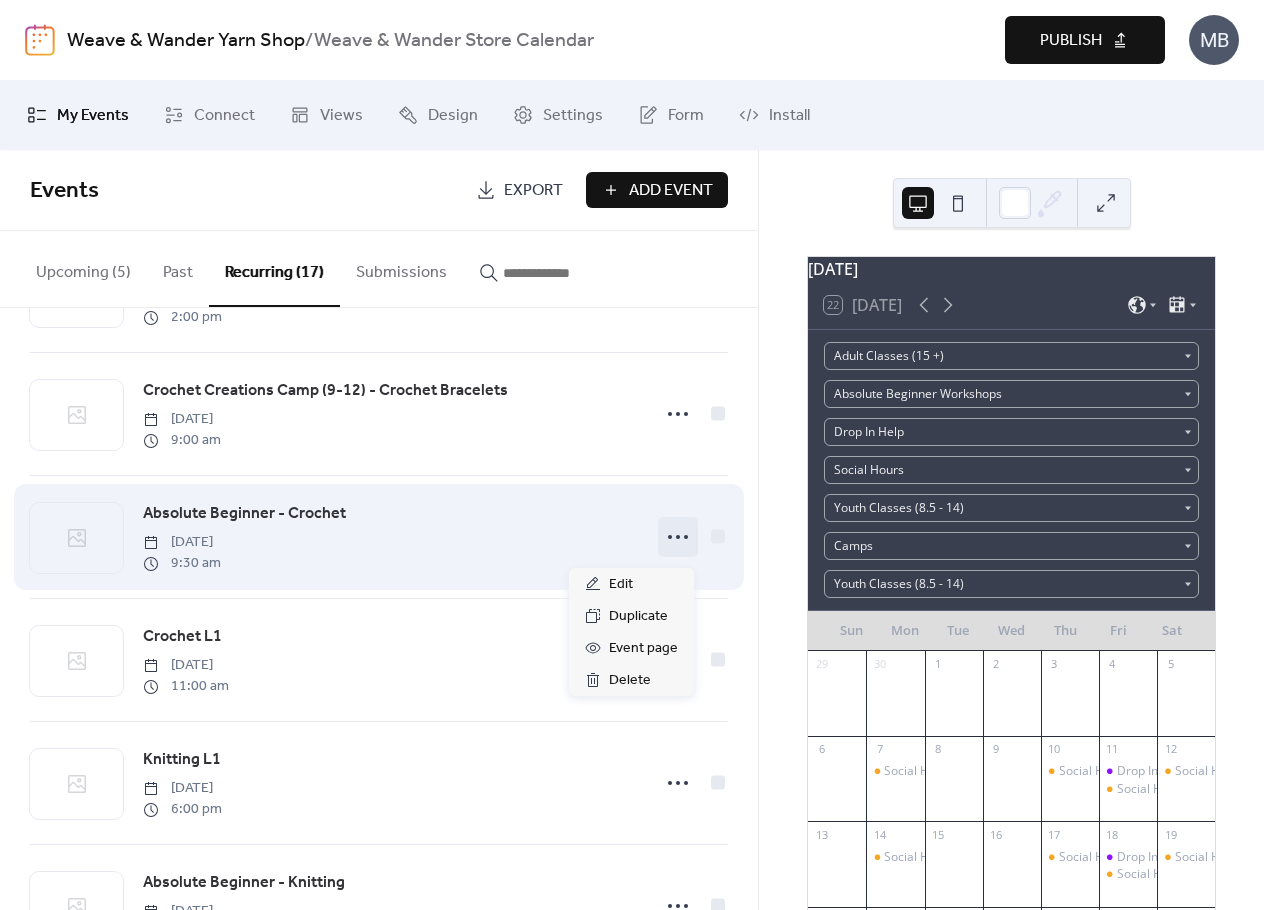 click 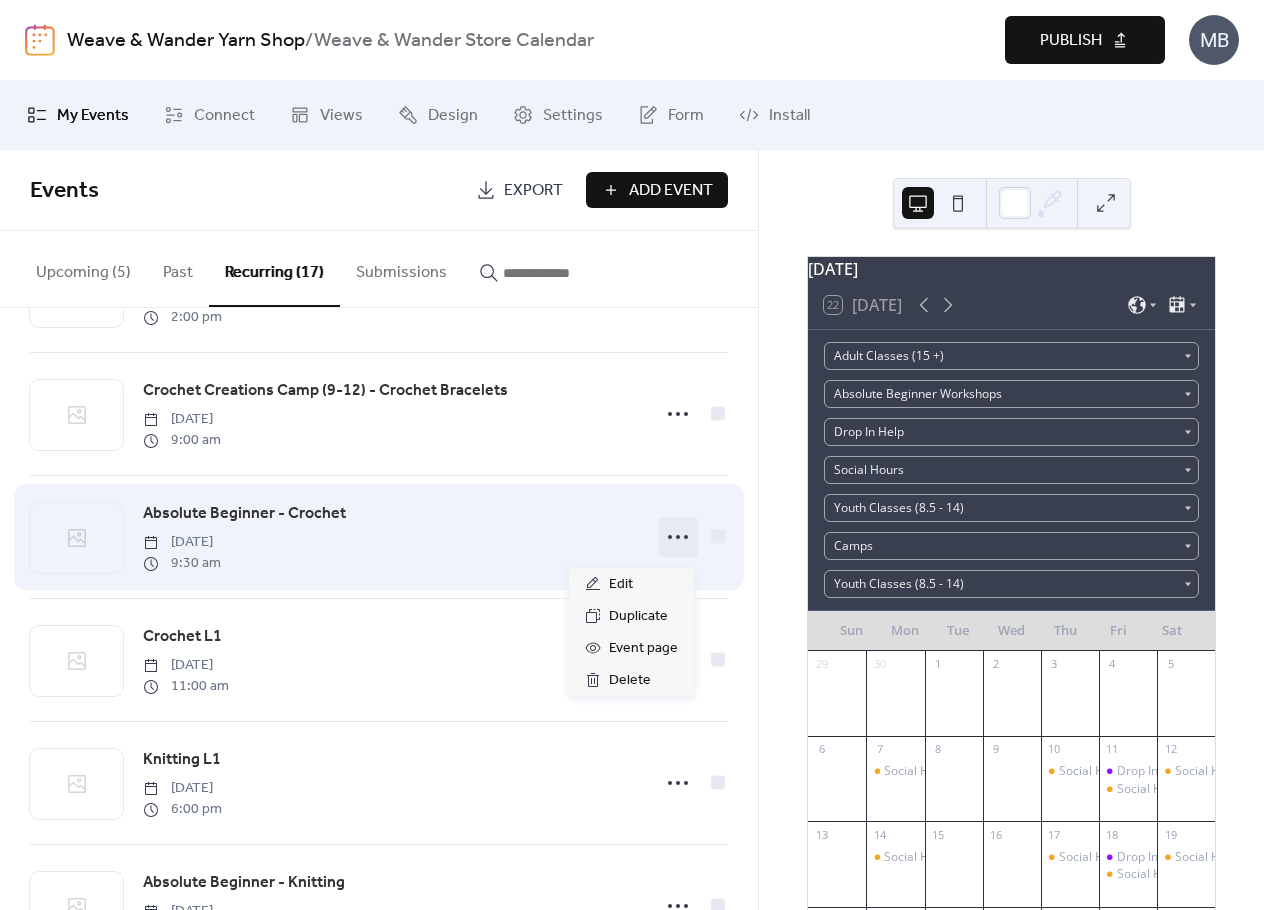 click on "Absolute Beginner - Crochet" at bounding box center [244, 514] 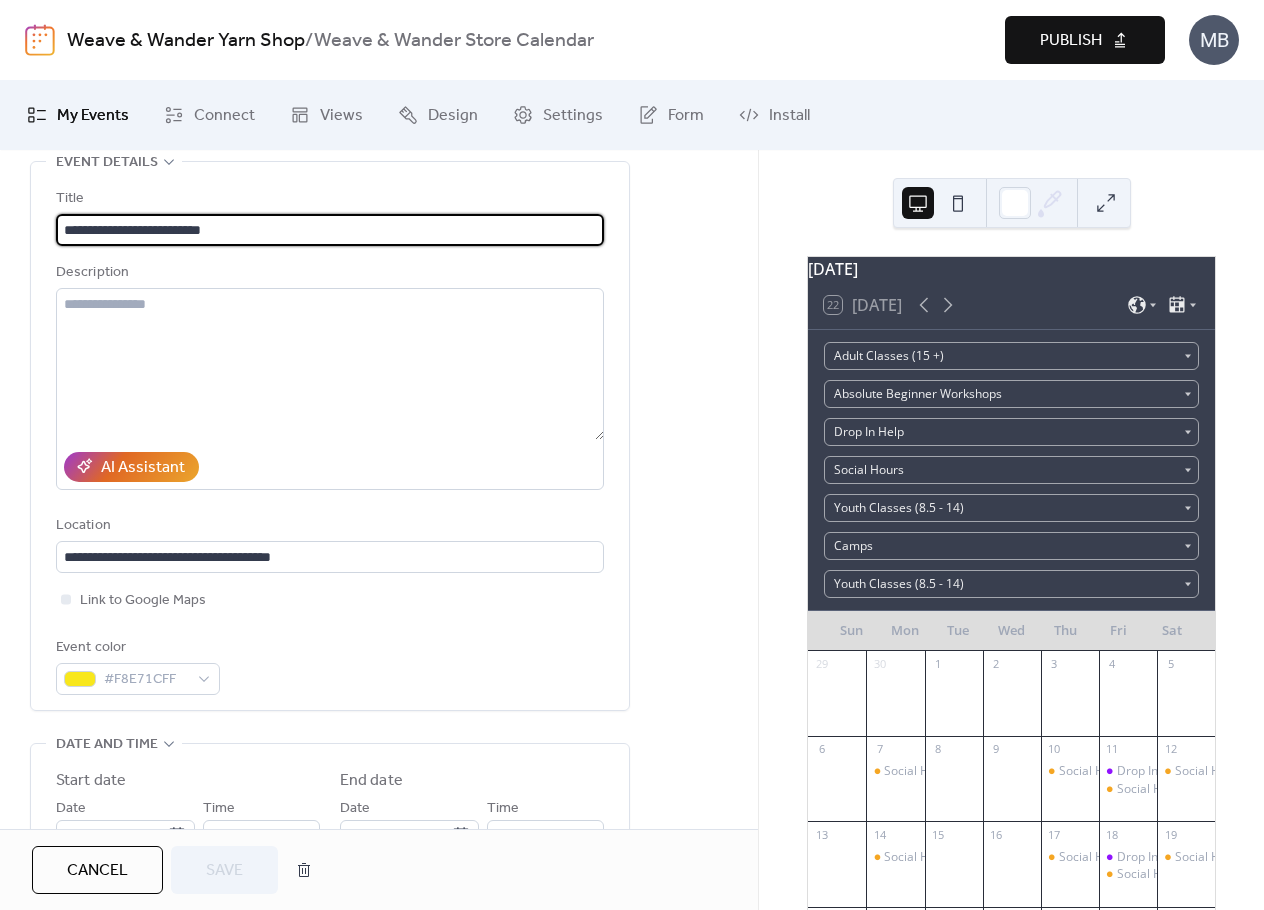 scroll, scrollTop: 0, scrollLeft: 0, axis: both 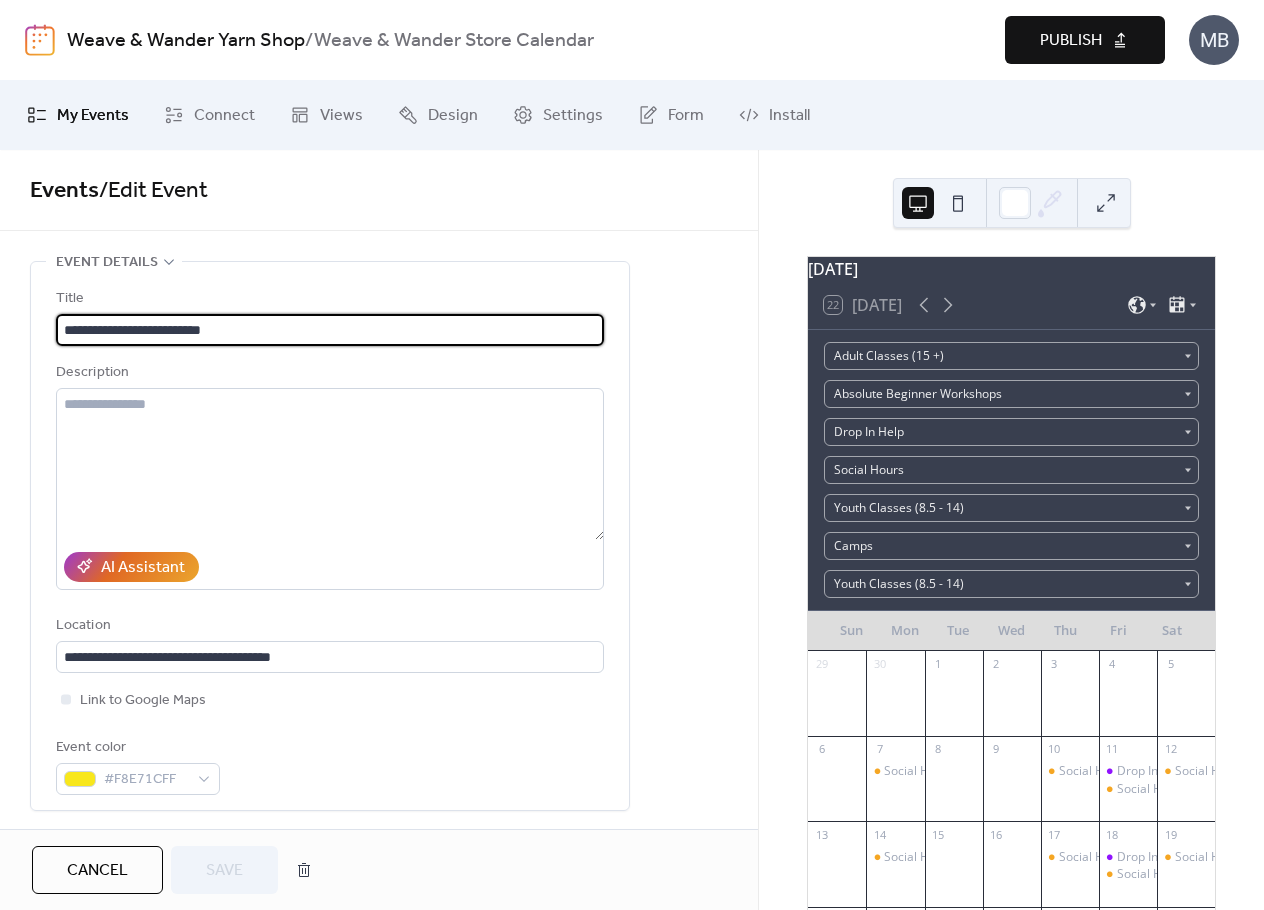 drag, startPoint x: 250, startPoint y: 325, endPoint x: 16, endPoint y: 329, distance: 234.03418 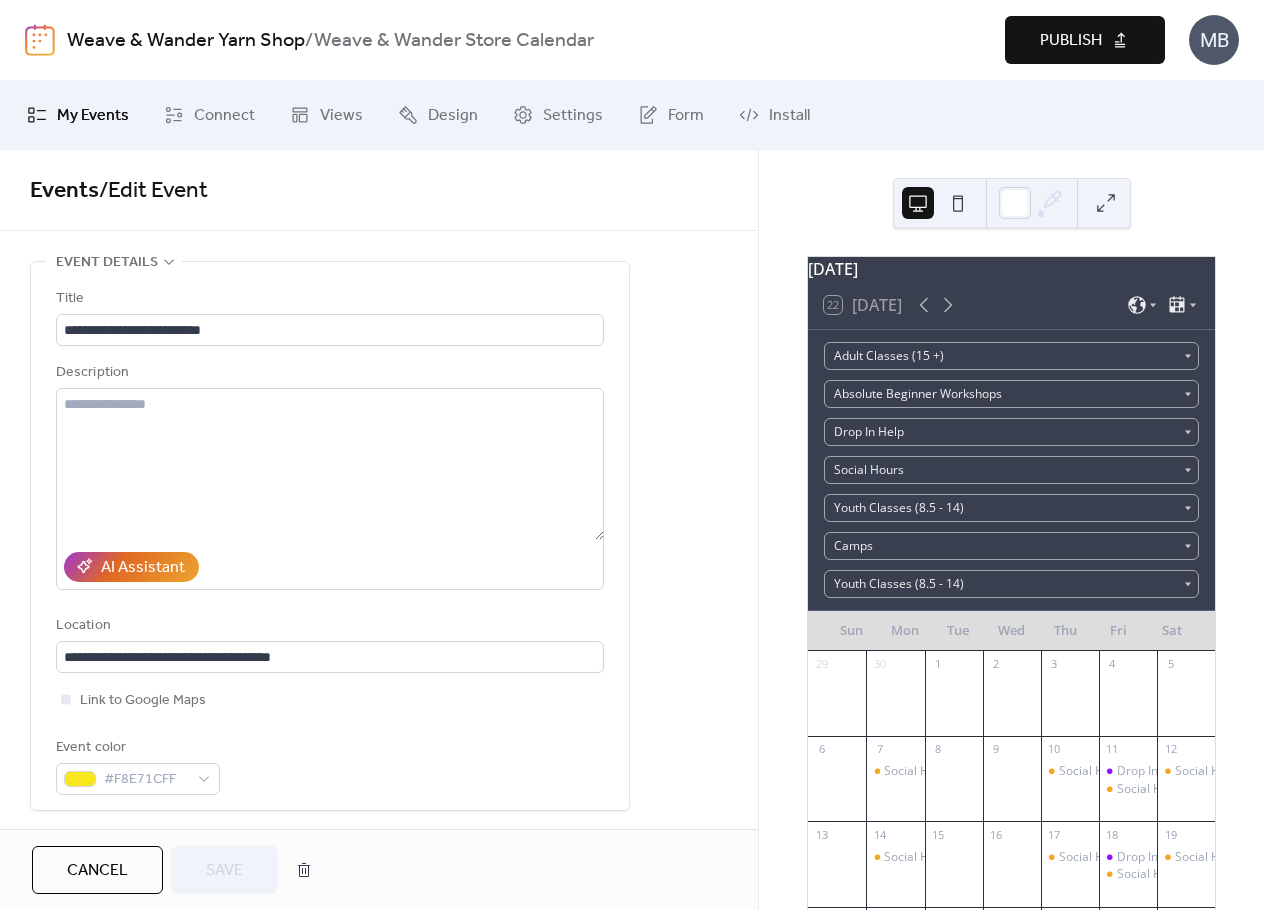 click on "**********" at bounding box center (379, 1438) 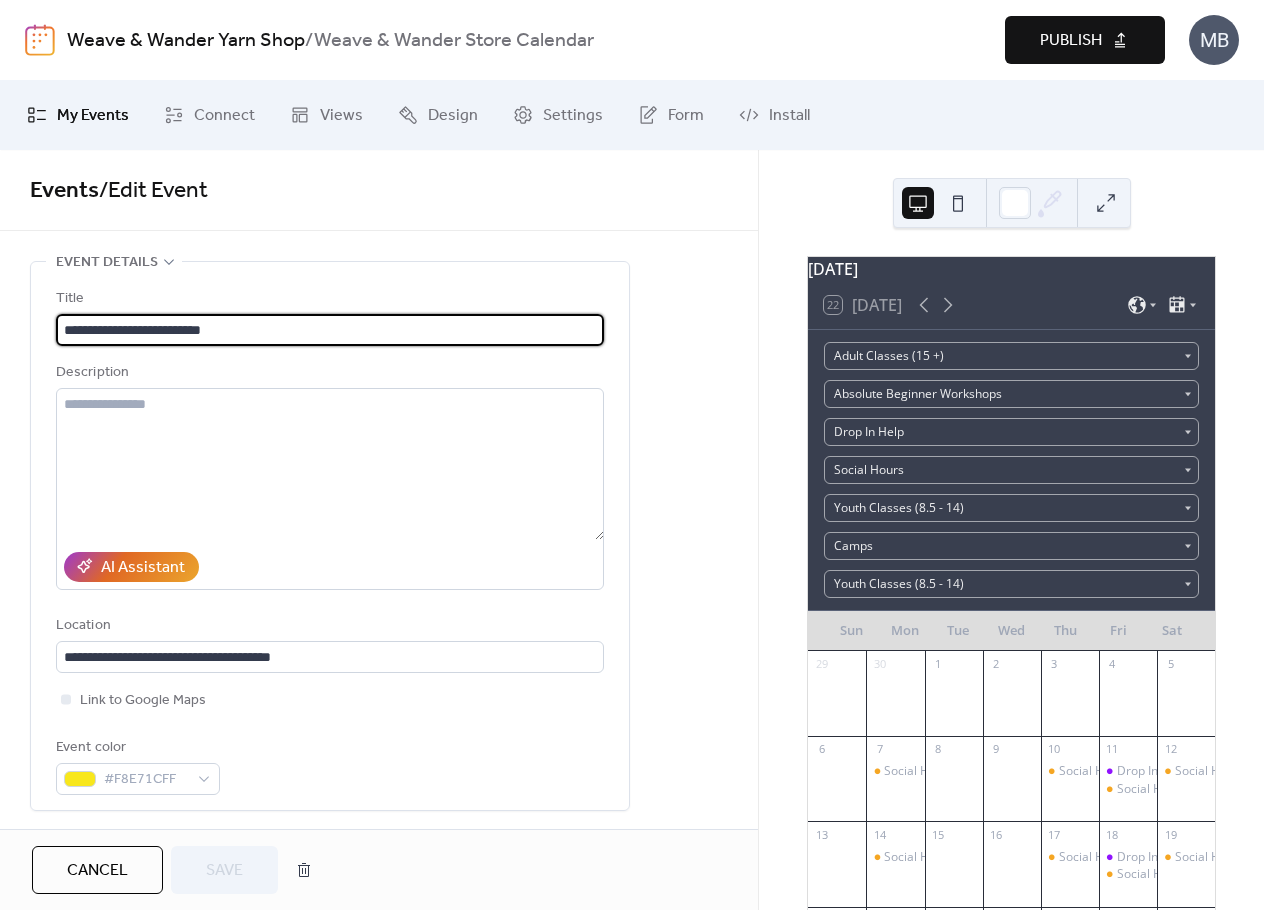 click on "**********" at bounding box center (330, 330) 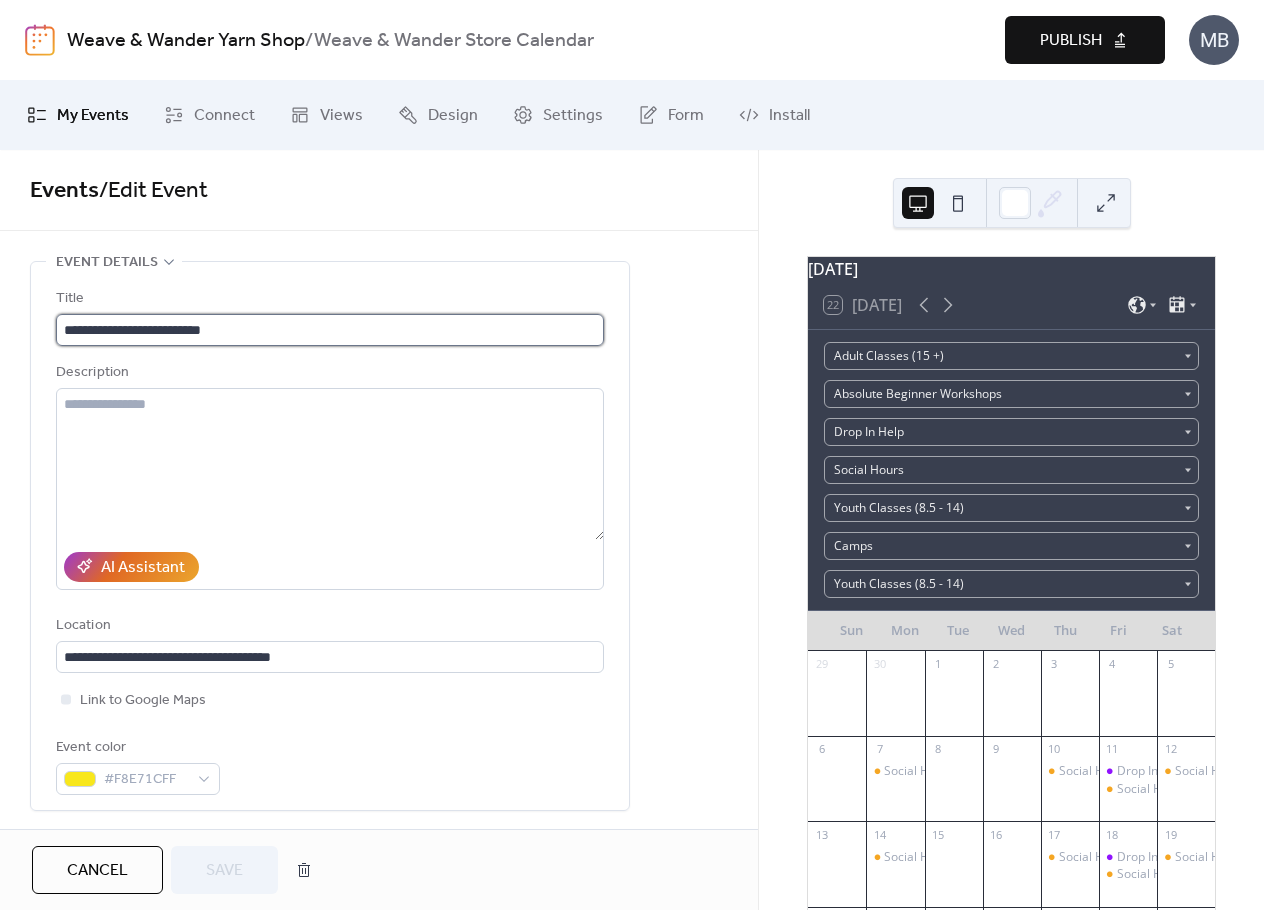 click on "**********" at bounding box center (330, 330) 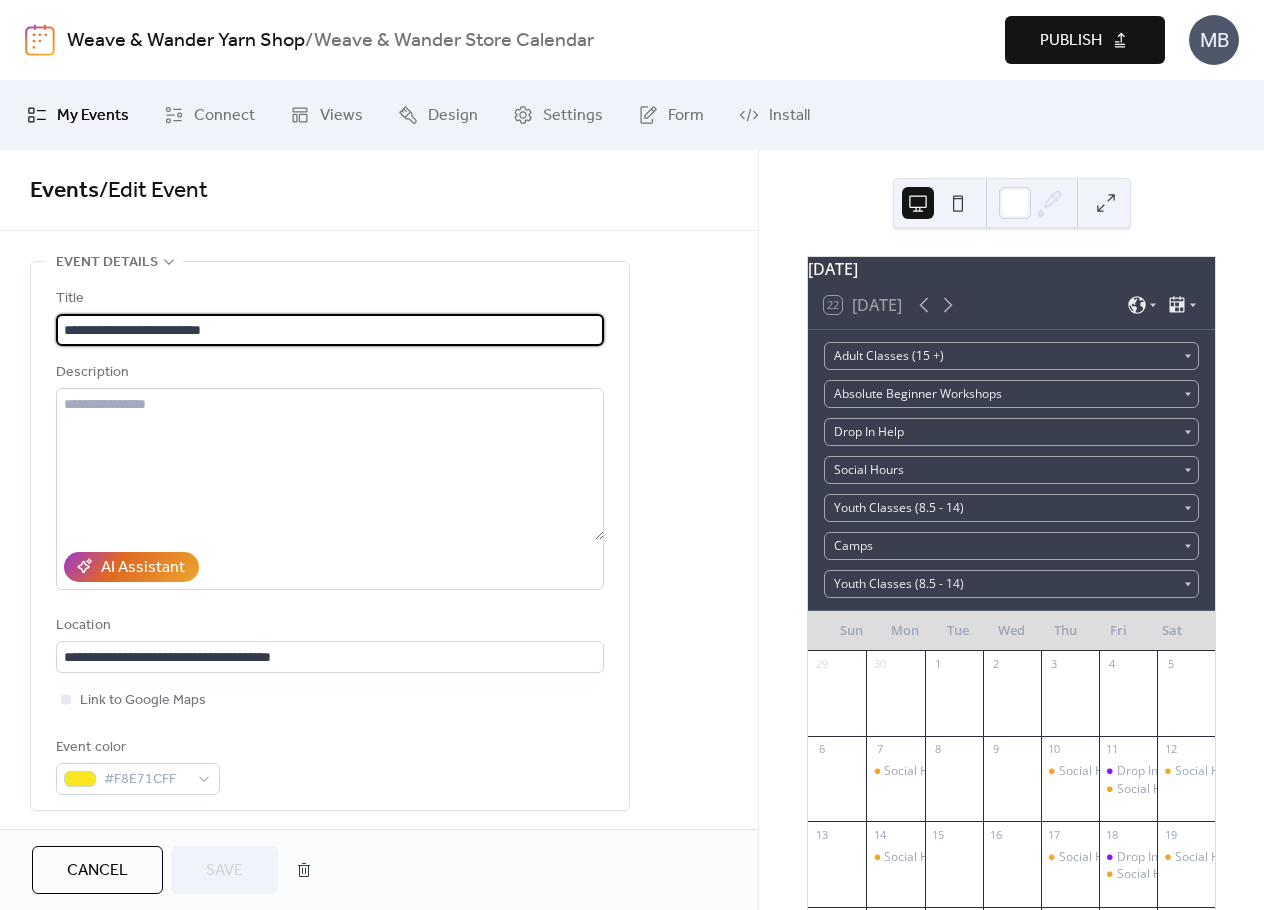 scroll, scrollTop: 0, scrollLeft: 0, axis: both 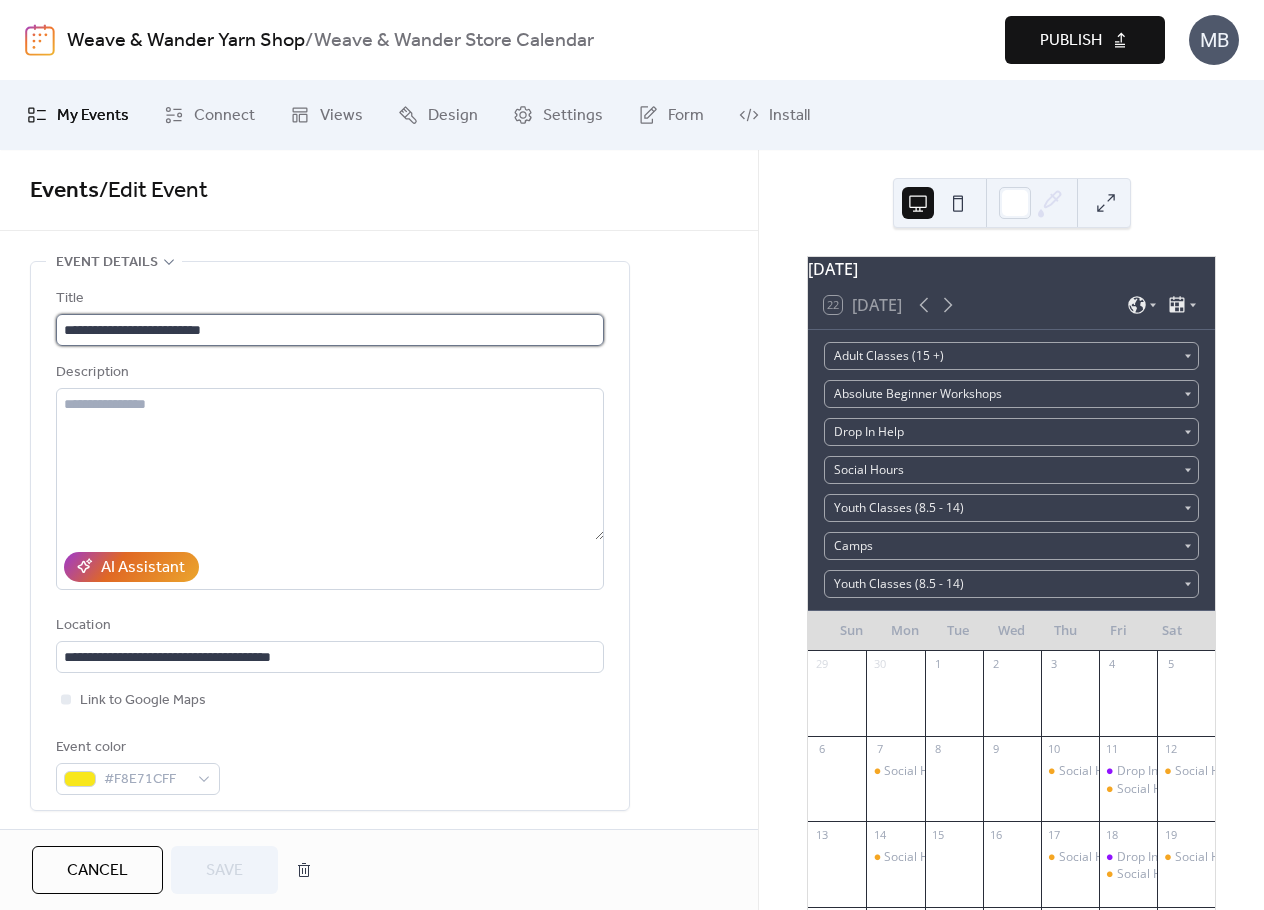 click on "**********" at bounding box center [330, 330] 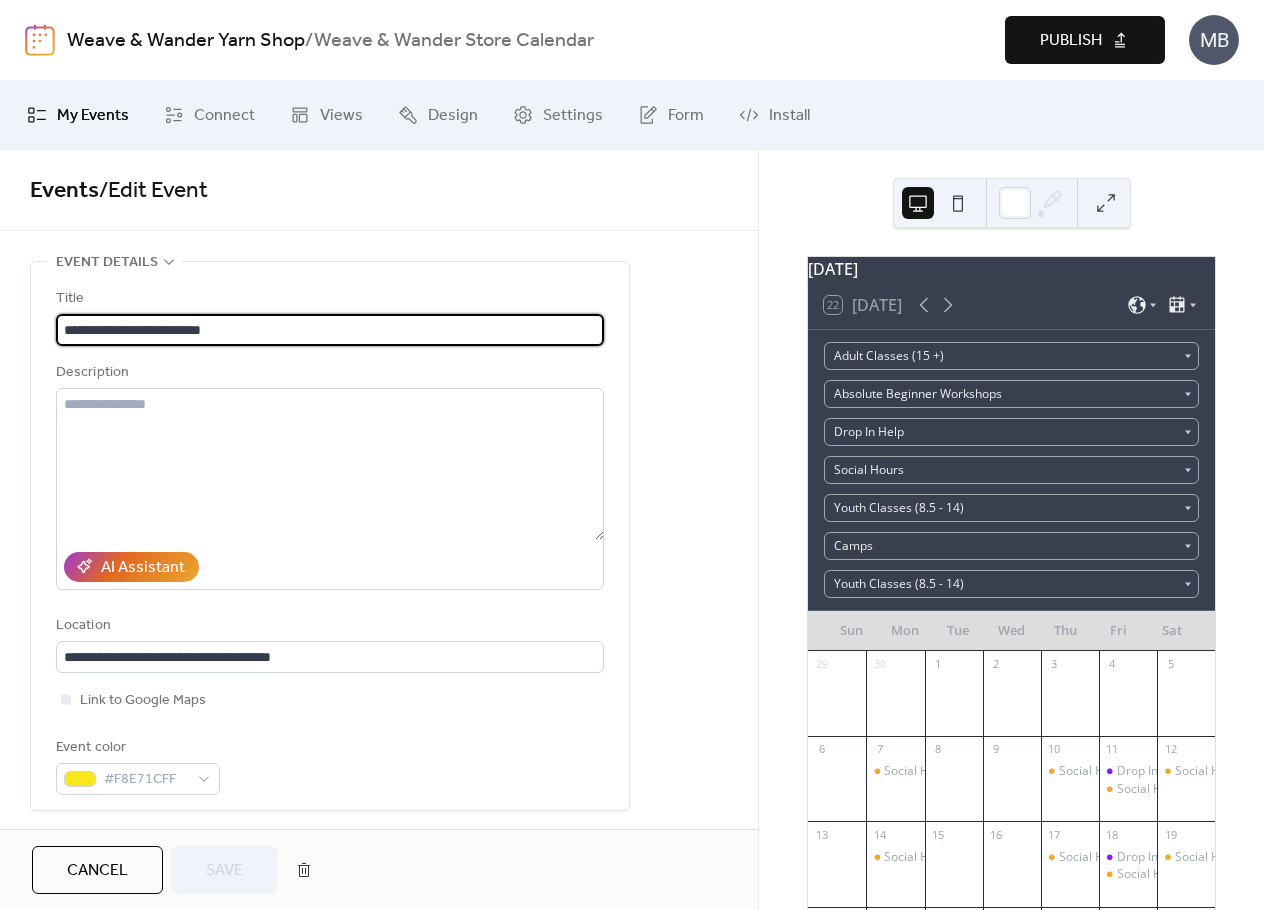drag, startPoint x: 250, startPoint y: 323, endPoint x: 185, endPoint y: 335, distance: 66.09841 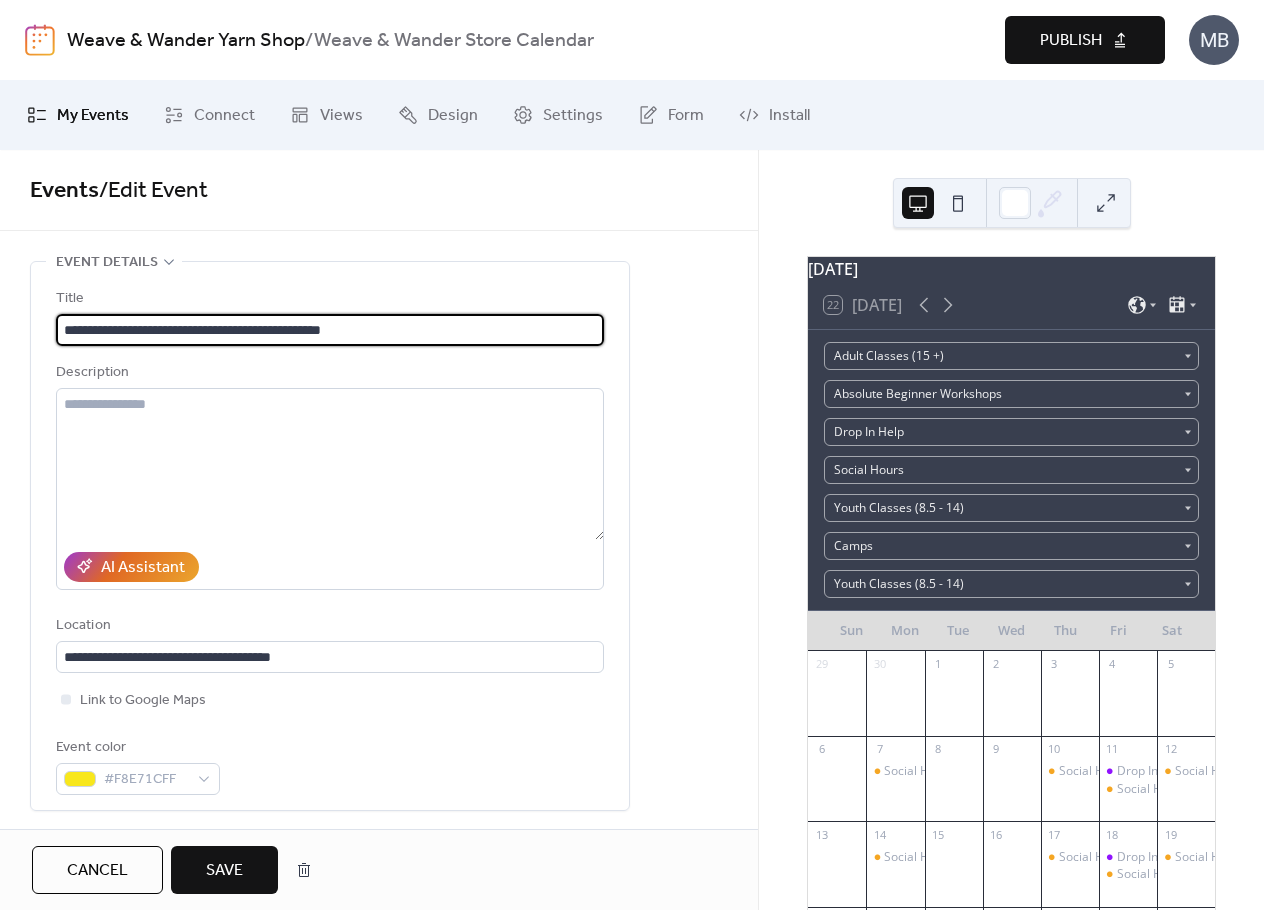 click on "**********" at bounding box center [330, 330] 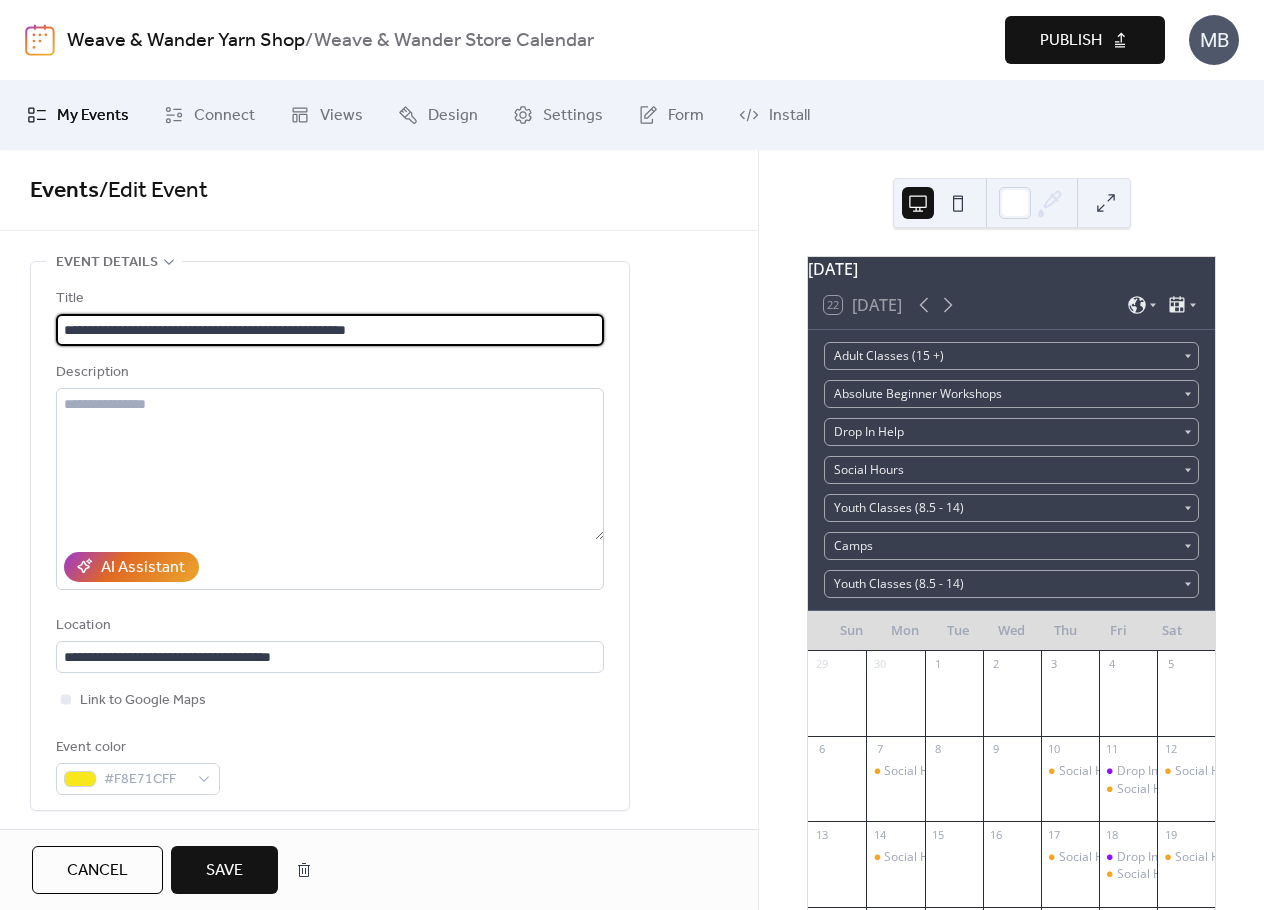 type on "**********" 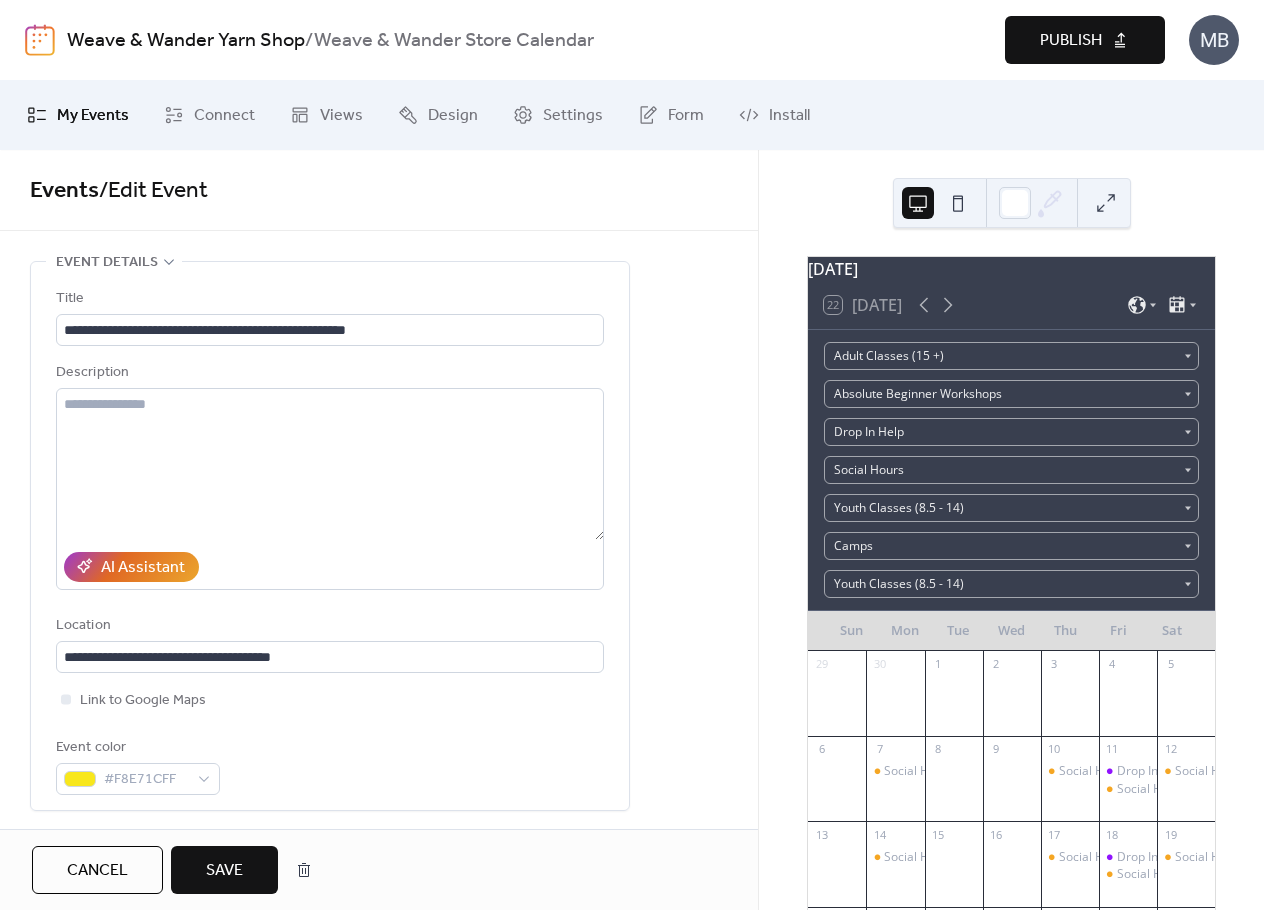 click on "**********" at bounding box center [330, 541] 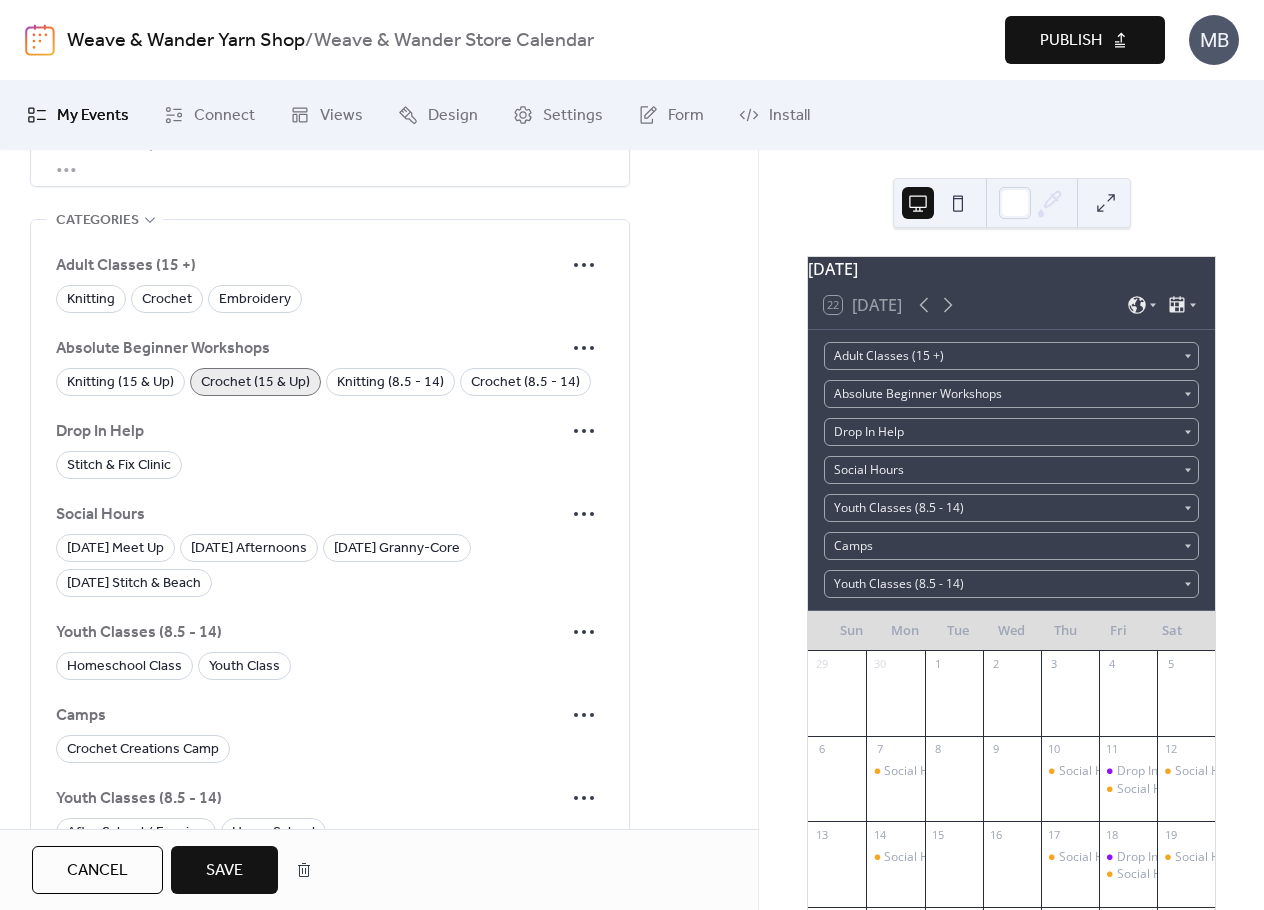 scroll, scrollTop: 1590, scrollLeft: 0, axis: vertical 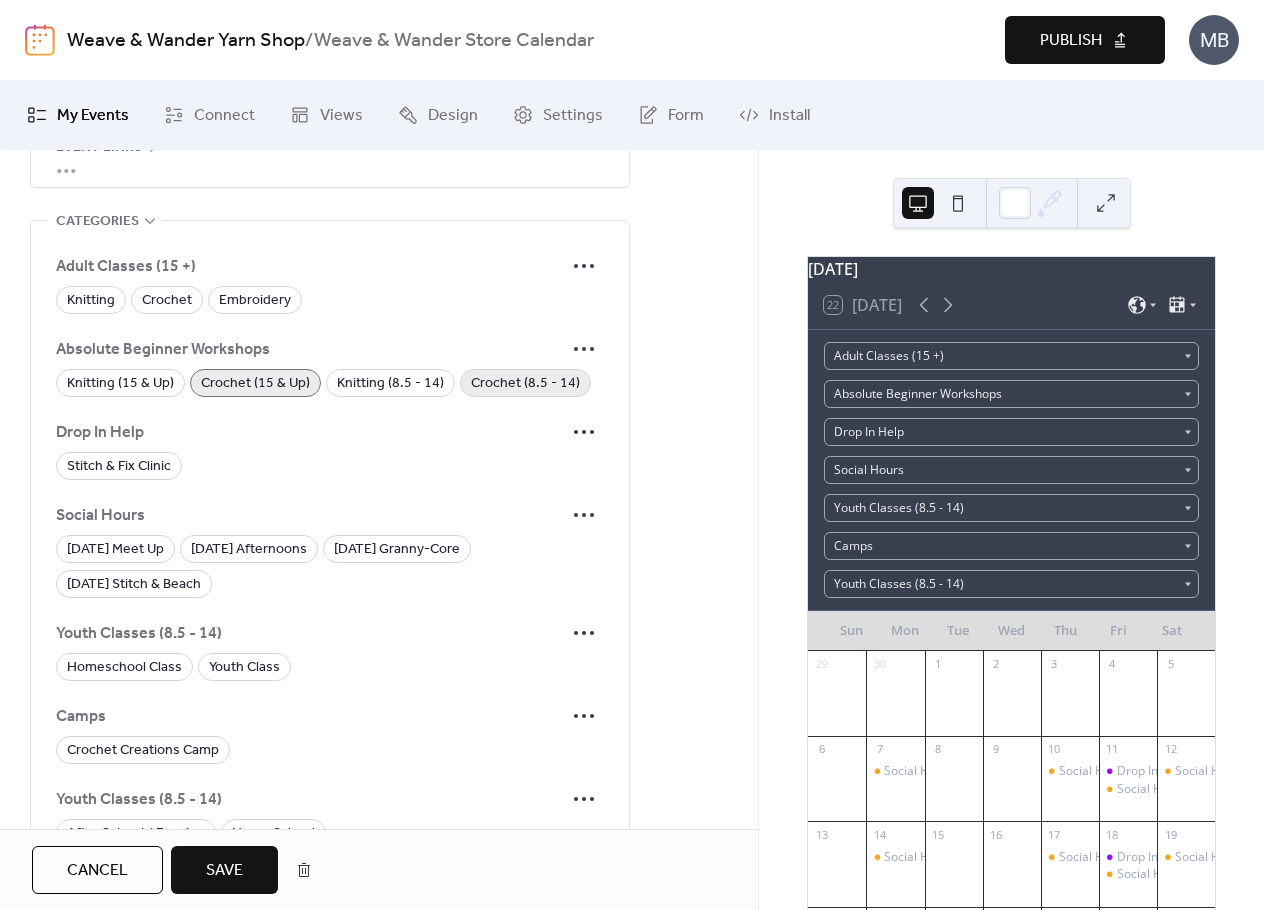 click on "Crochet (8.5 - 14)" at bounding box center [525, 384] 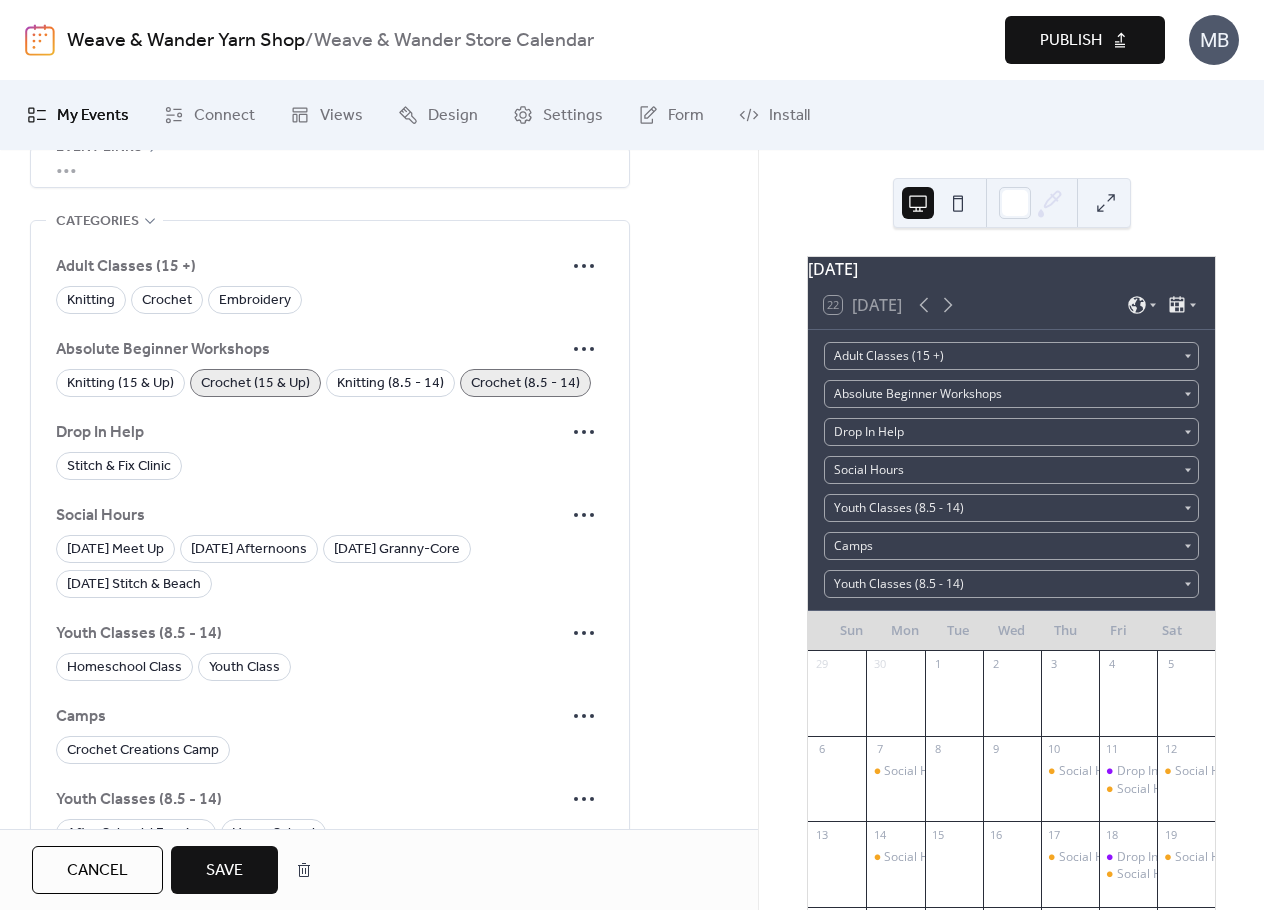 drag, startPoint x: 252, startPoint y: 396, endPoint x: 263, endPoint y: 379, distance: 20.248457 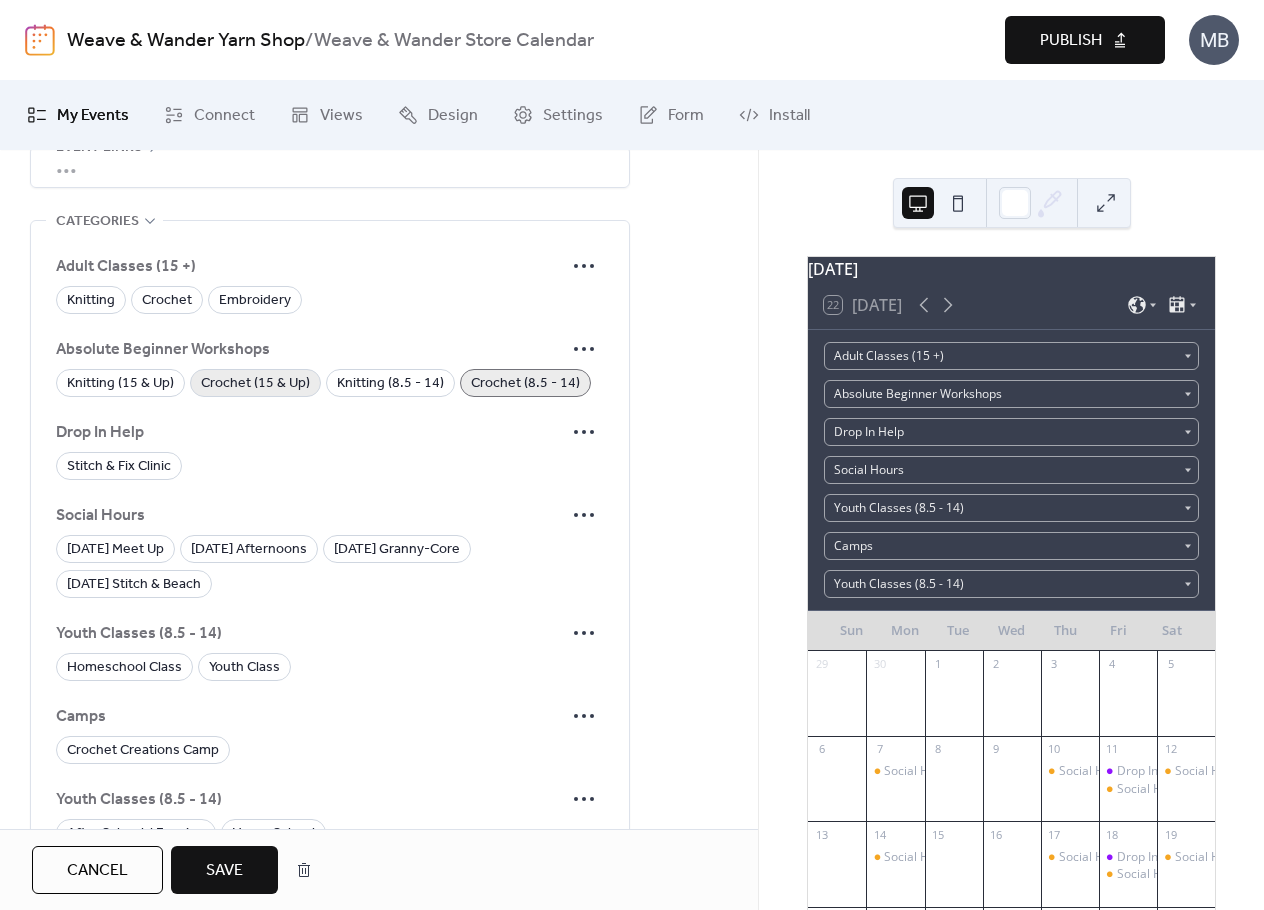 click on "Crochet (15 & Up)" at bounding box center [255, 384] 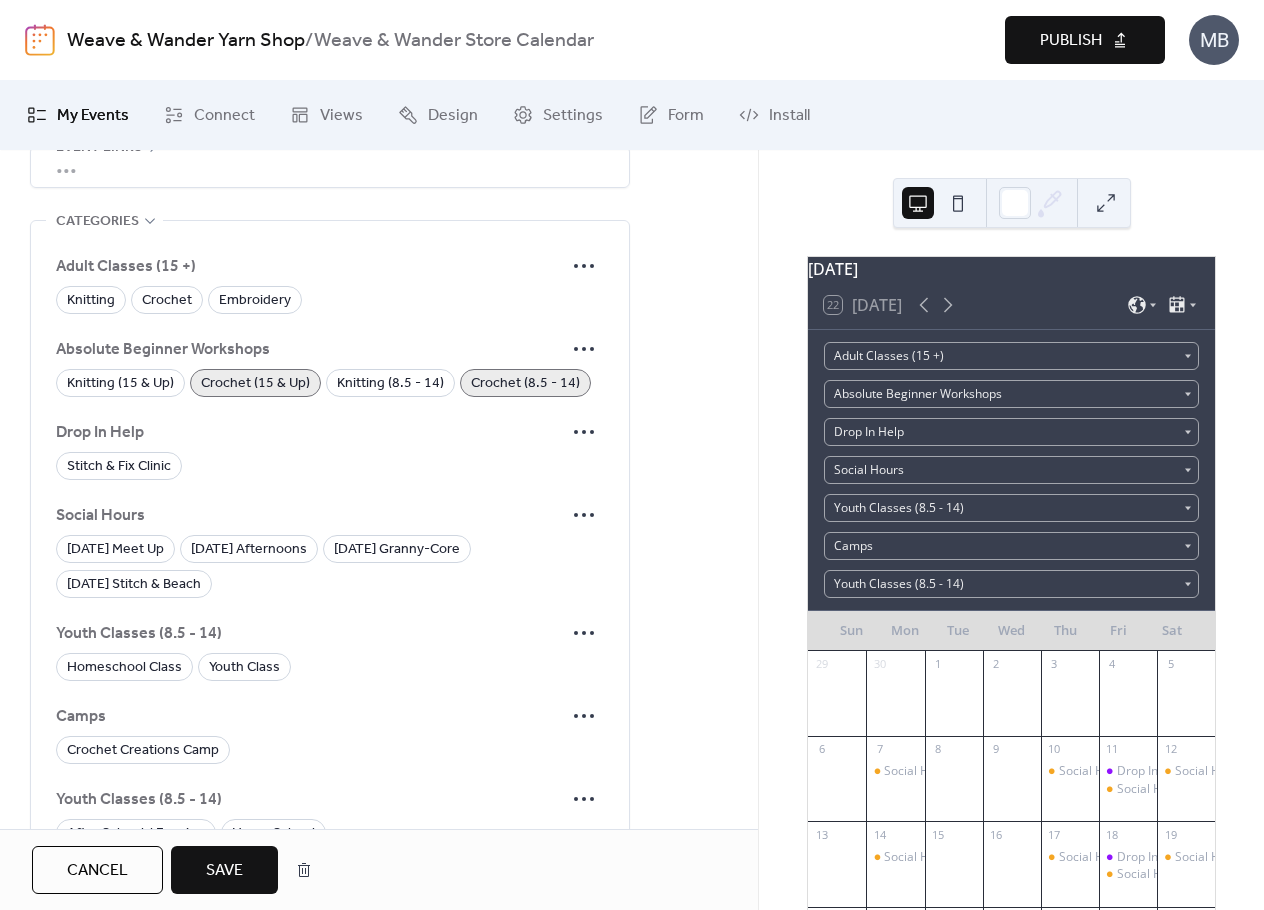 drag, startPoint x: 295, startPoint y: 440, endPoint x: 281, endPoint y: 374, distance: 67.46851 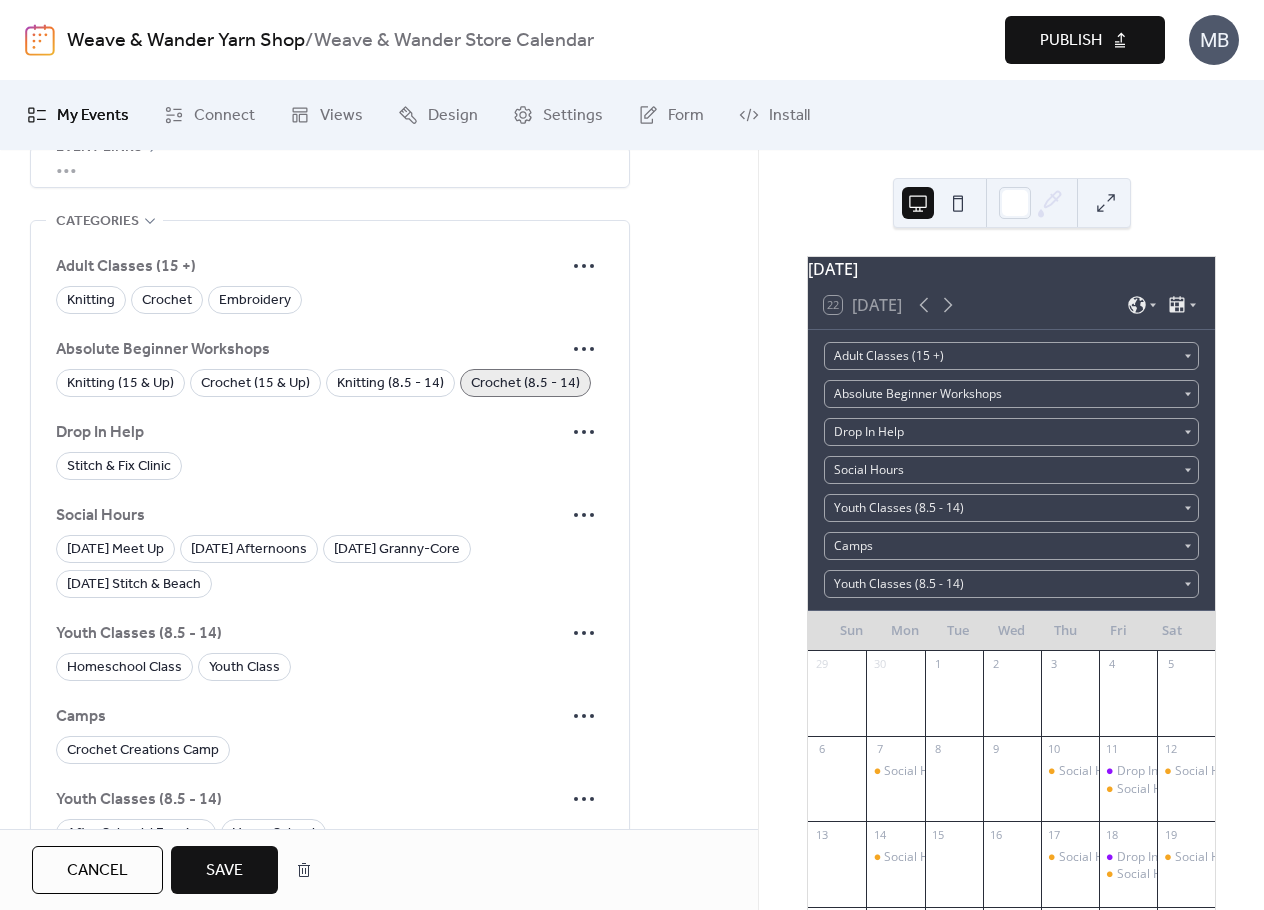 click on "Stitch & Fix Clinic" at bounding box center (330, 466) 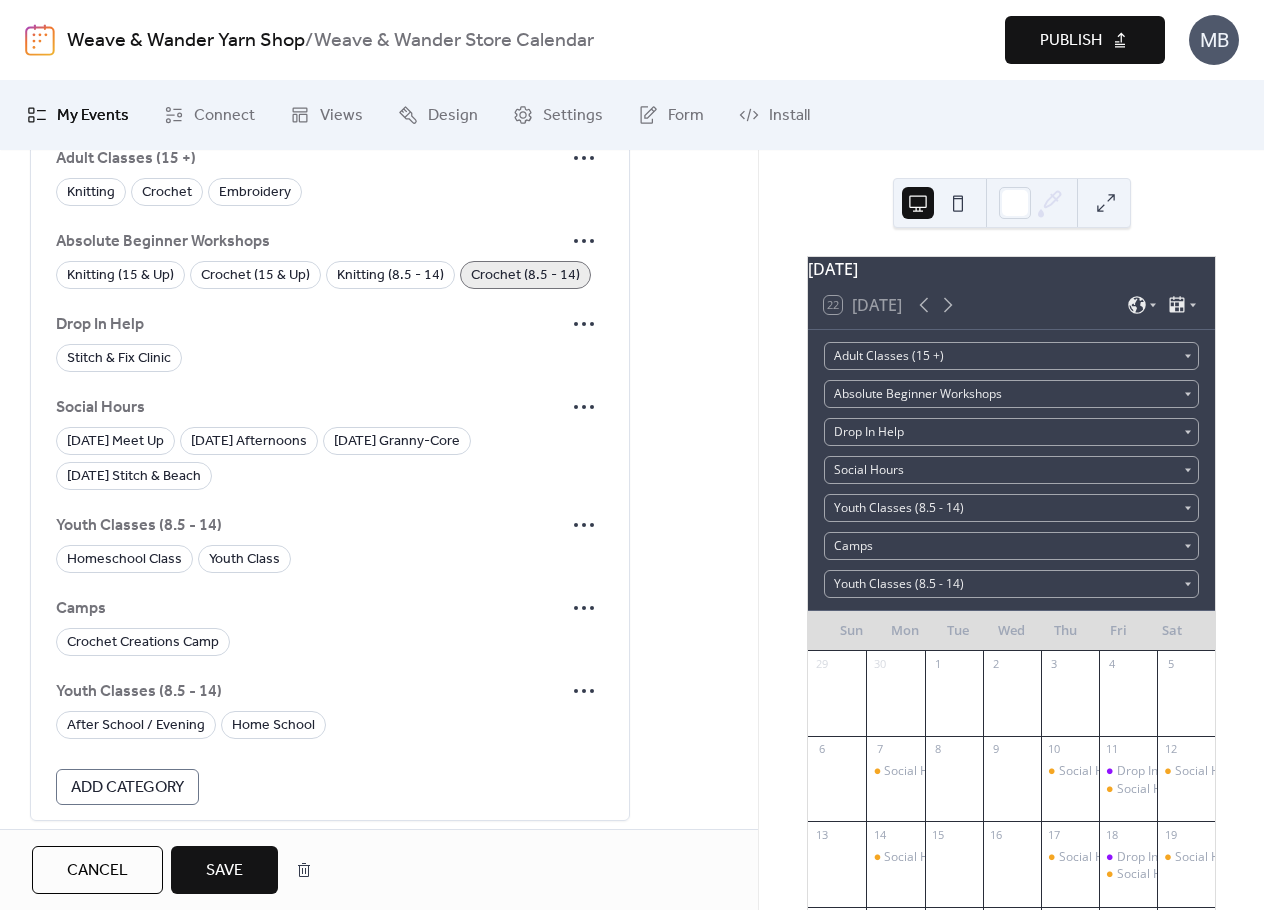 scroll, scrollTop: 1790, scrollLeft: 0, axis: vertical 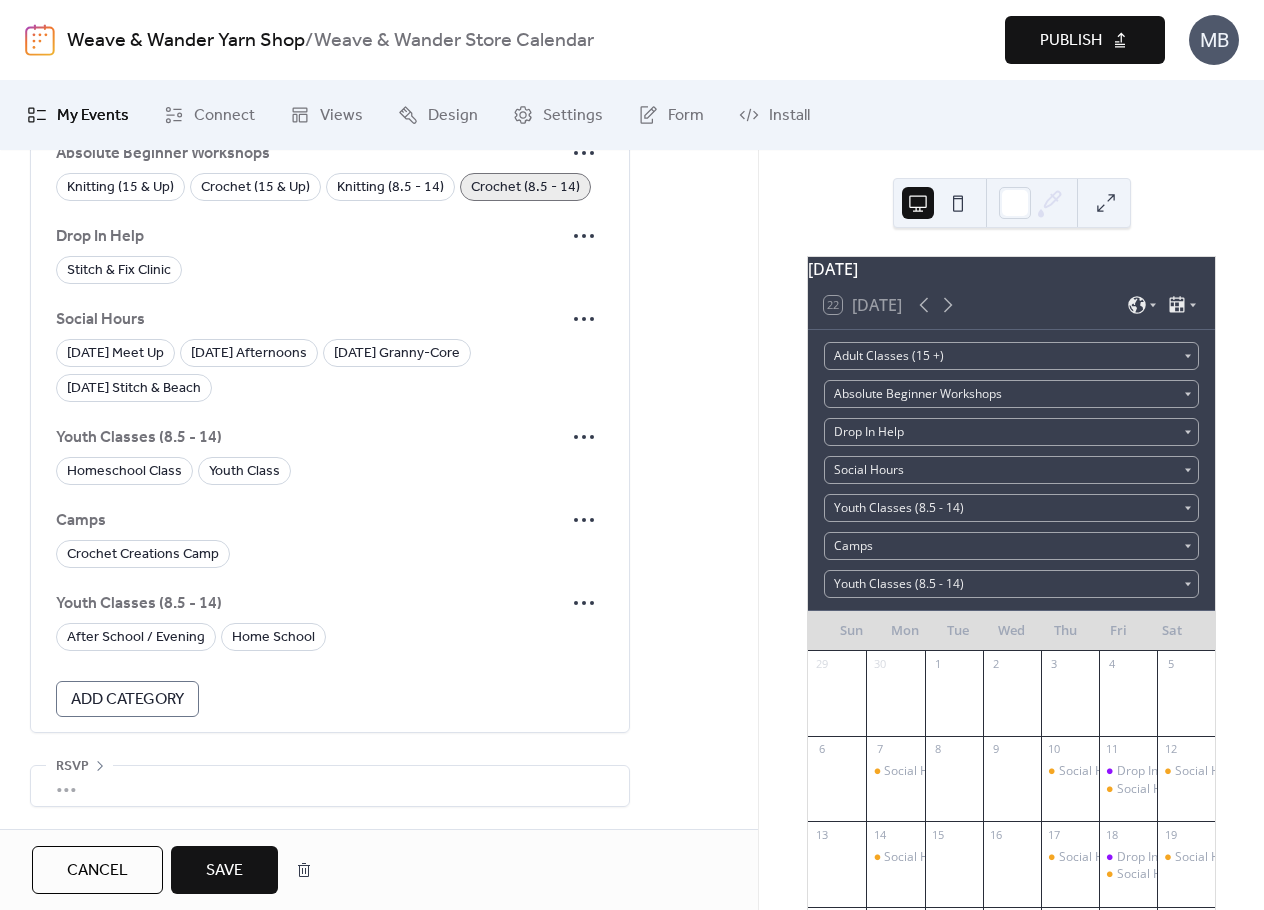 drag, startPoint x: 213, startPoint y: 873, endPoint x: 245, endPoint y: 823, distance: 59.36329 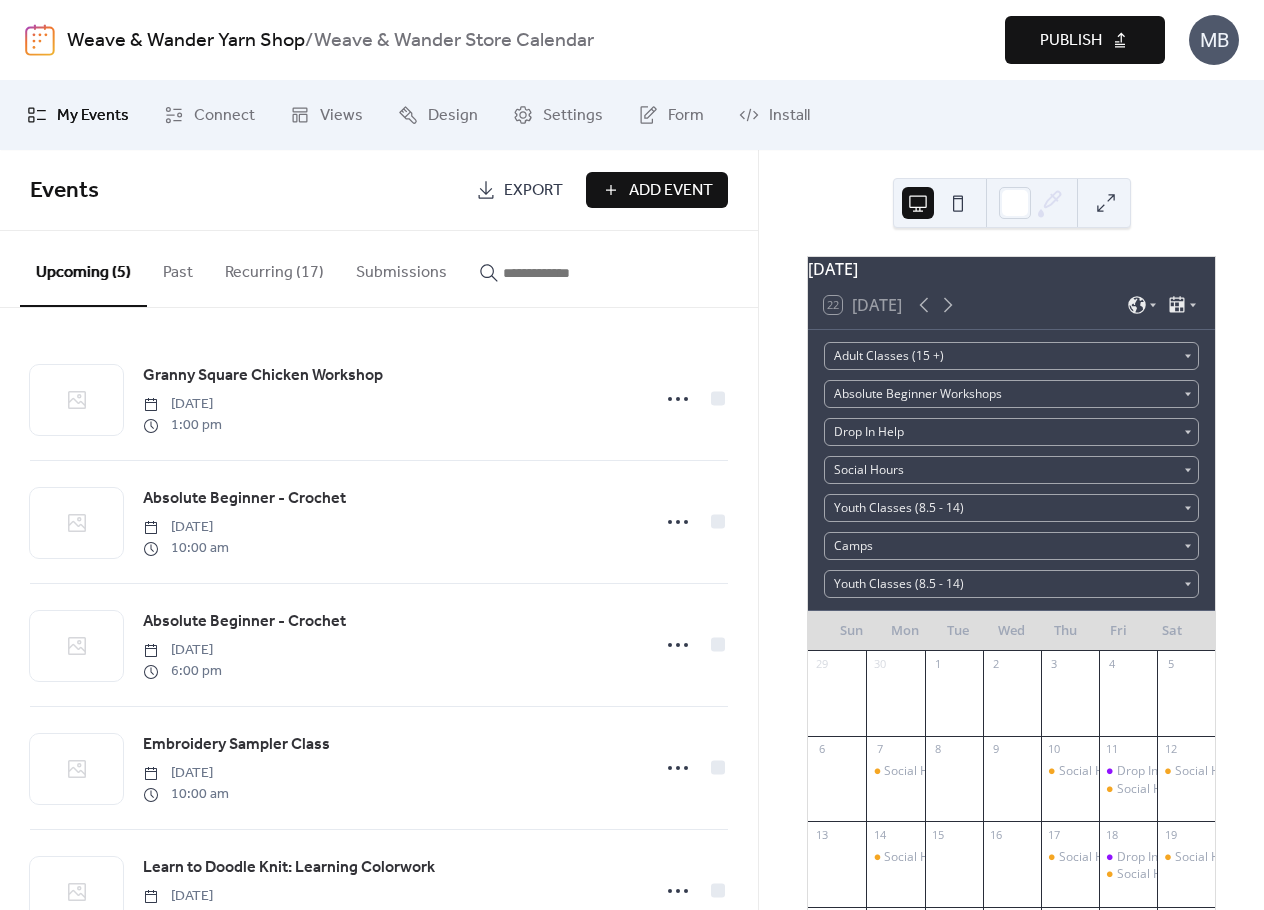 click on "Recurring (17)" at bounding box center [274, 268] 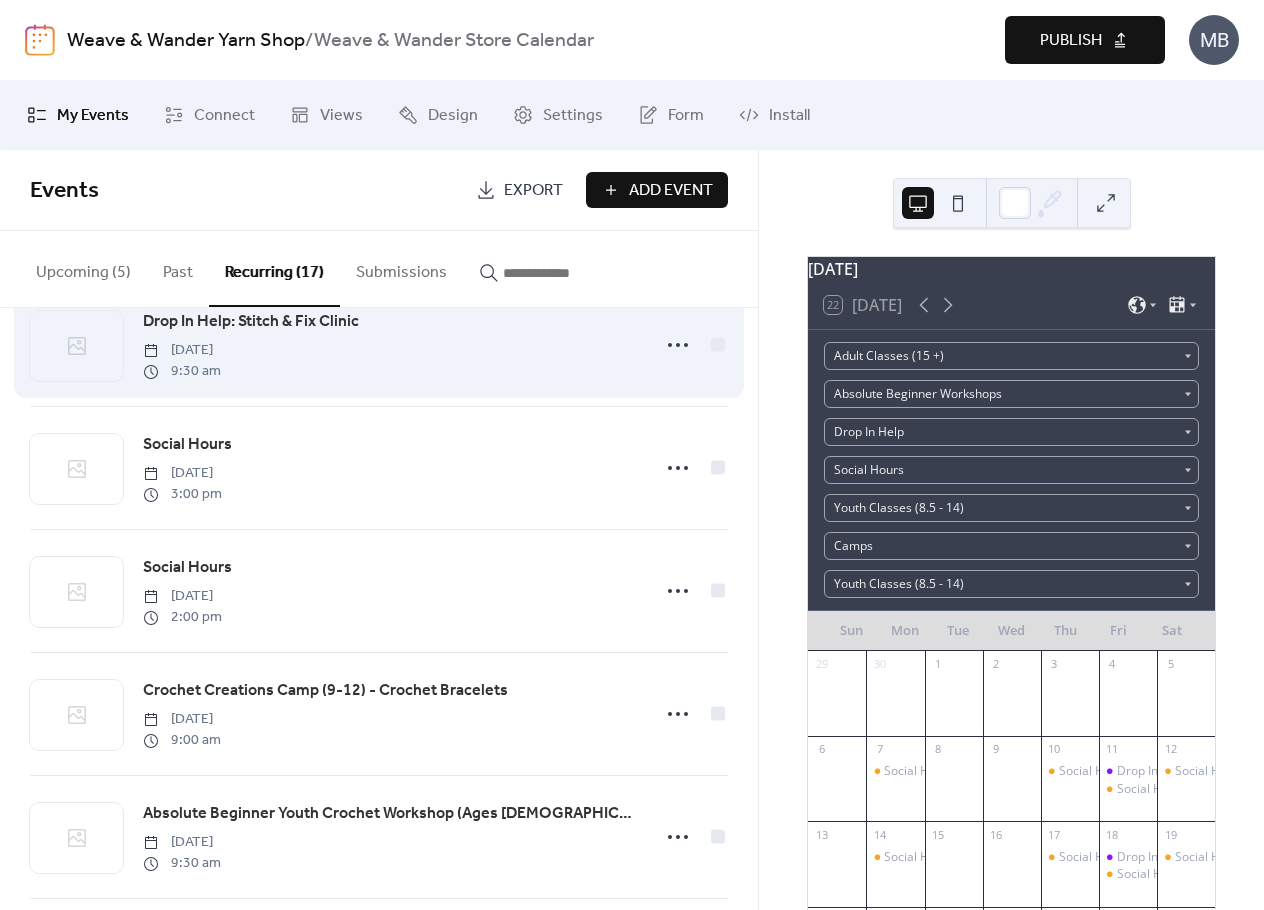 scroll, scrollTop: 500, scrollLeft: 0, axis: vertical 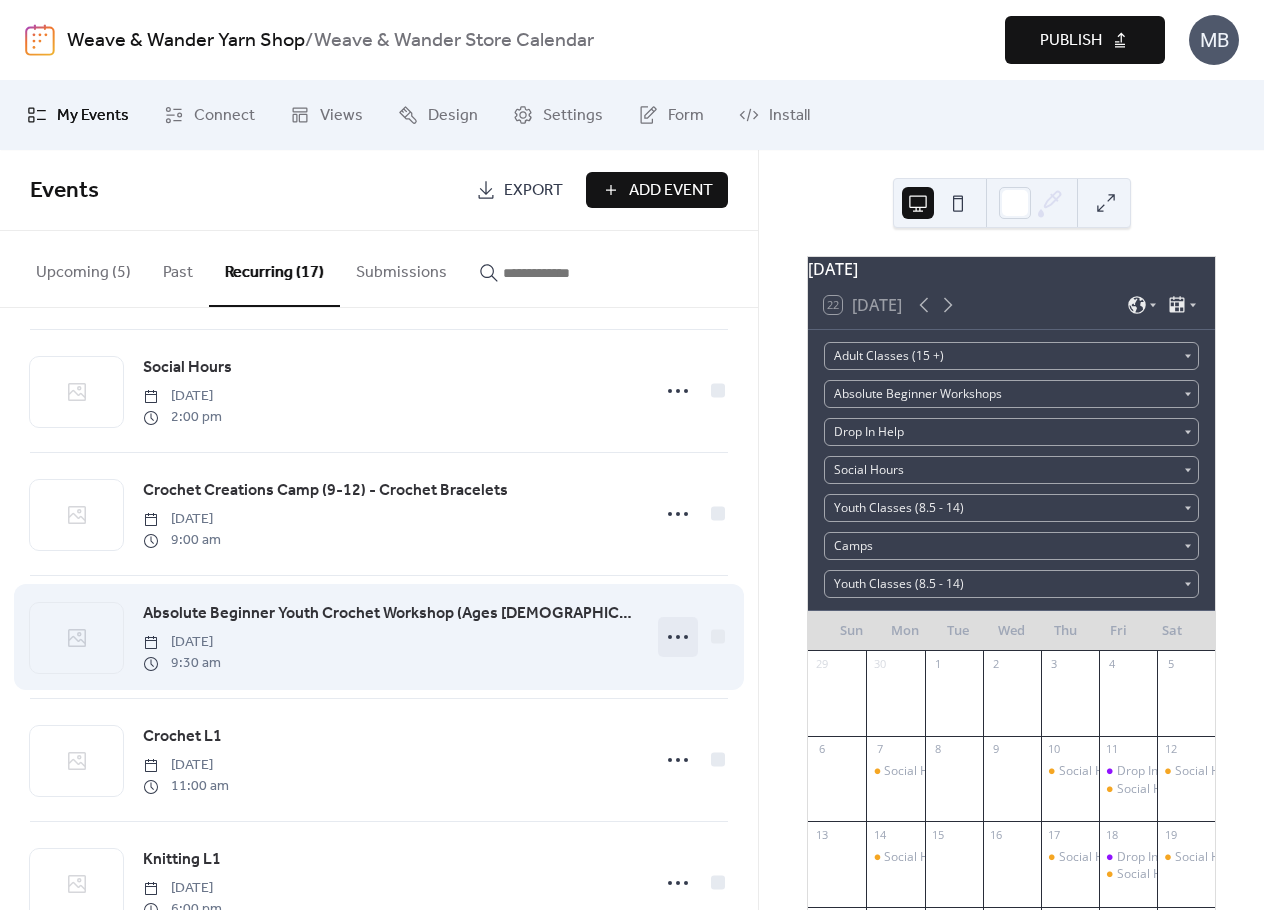click 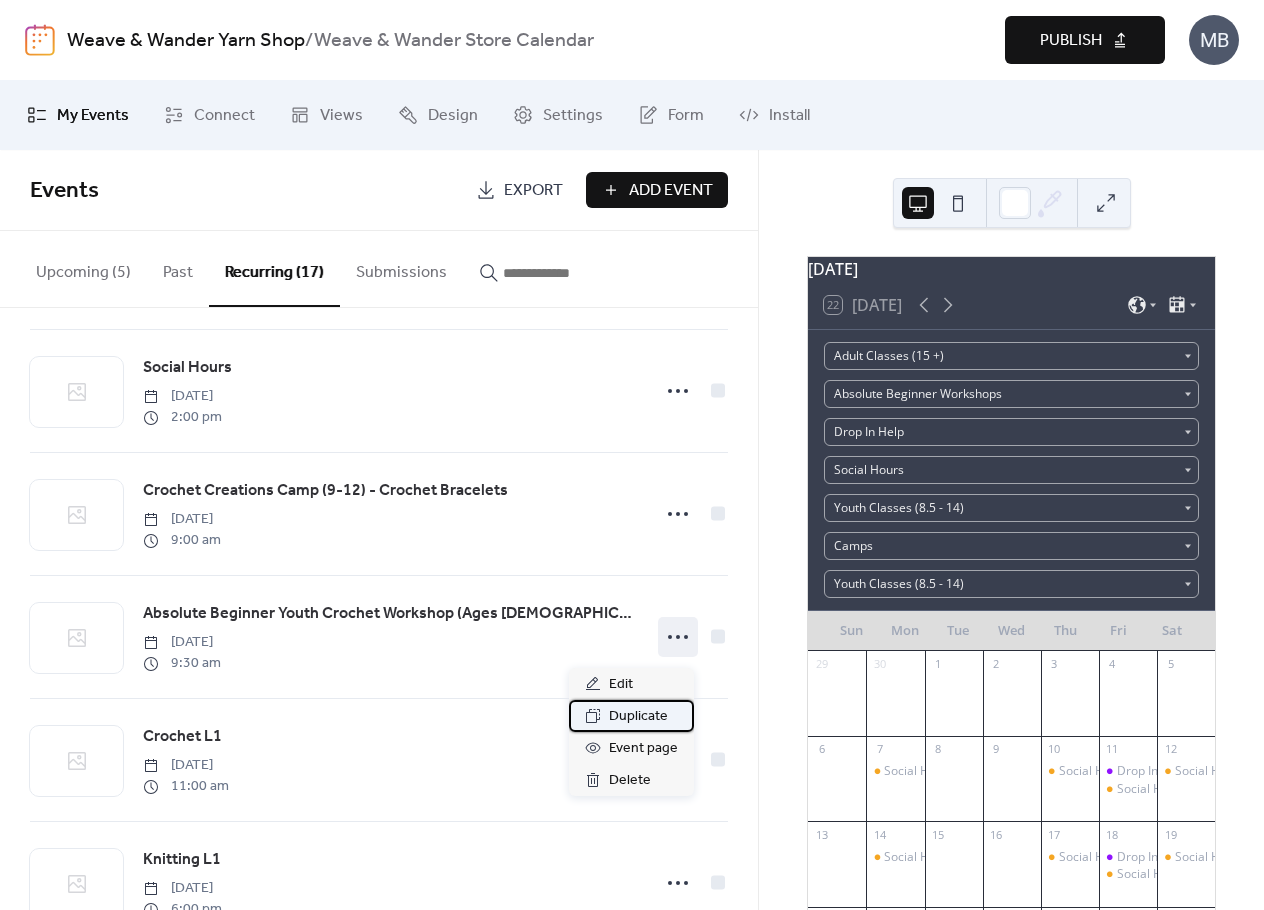 click on "Duplicate" at bounding box center [638, 717] 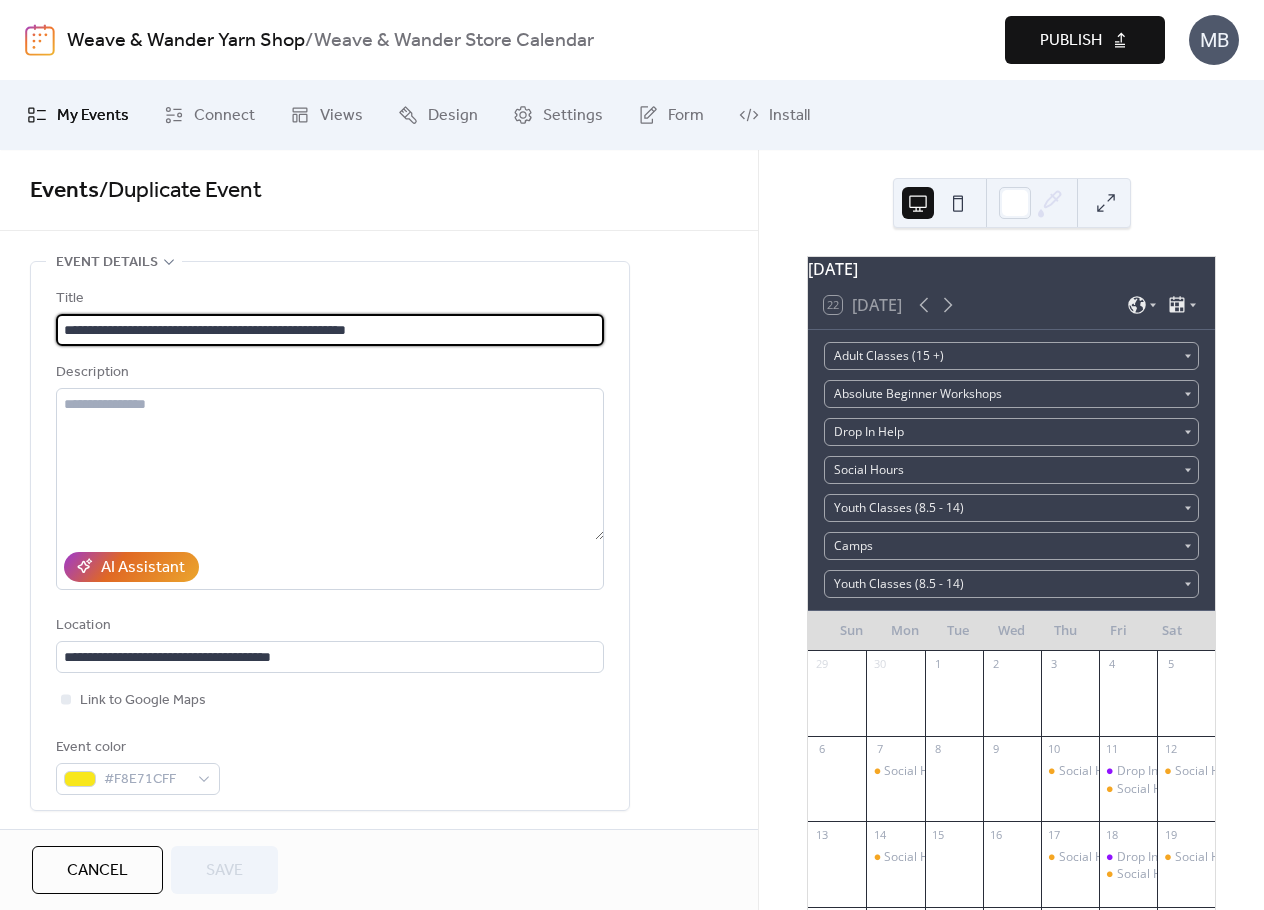 drag, startPoint x: 427, startPoint y: 329, endPoint x: 372, endPoint y: 324, distance: 55.226807 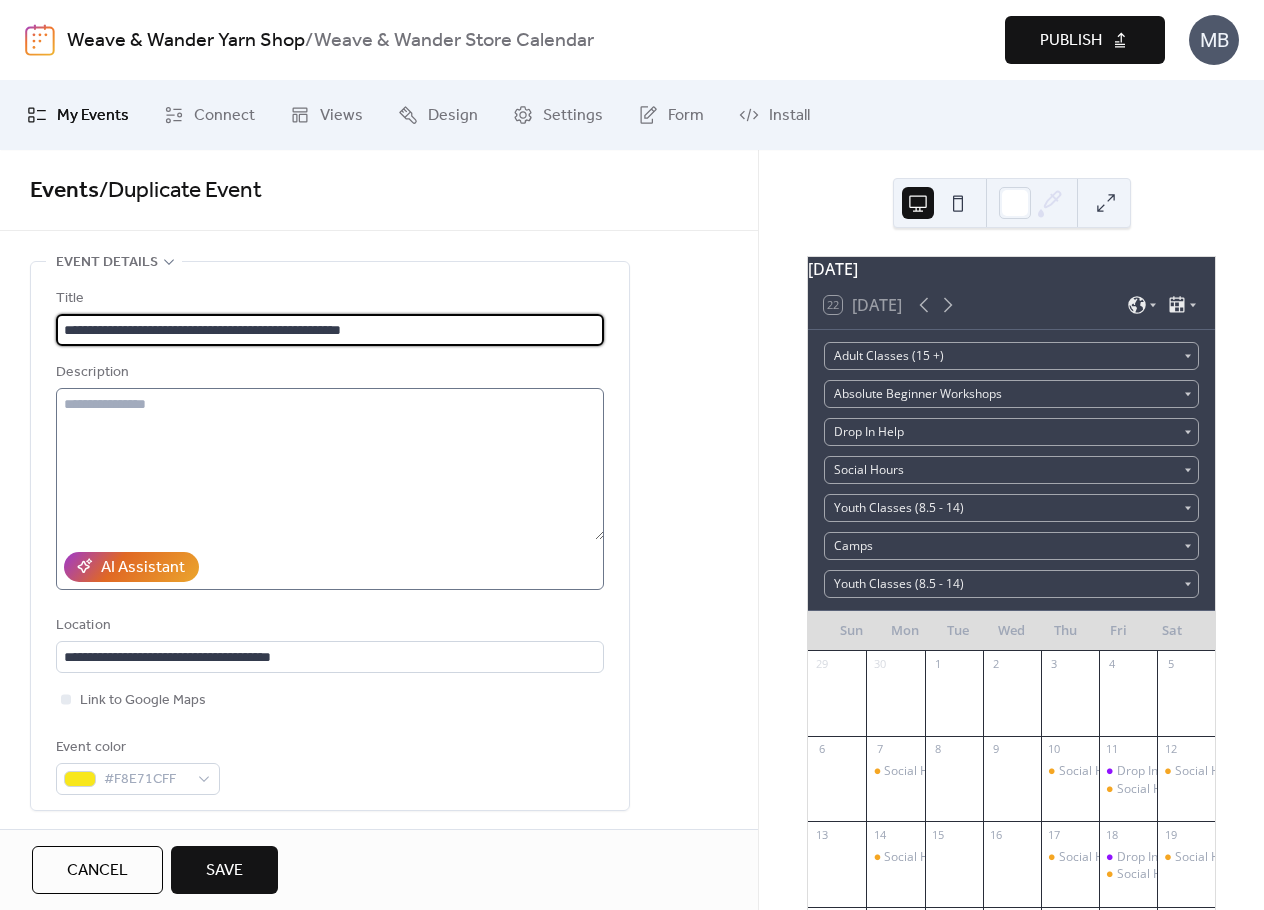 type on "**********" 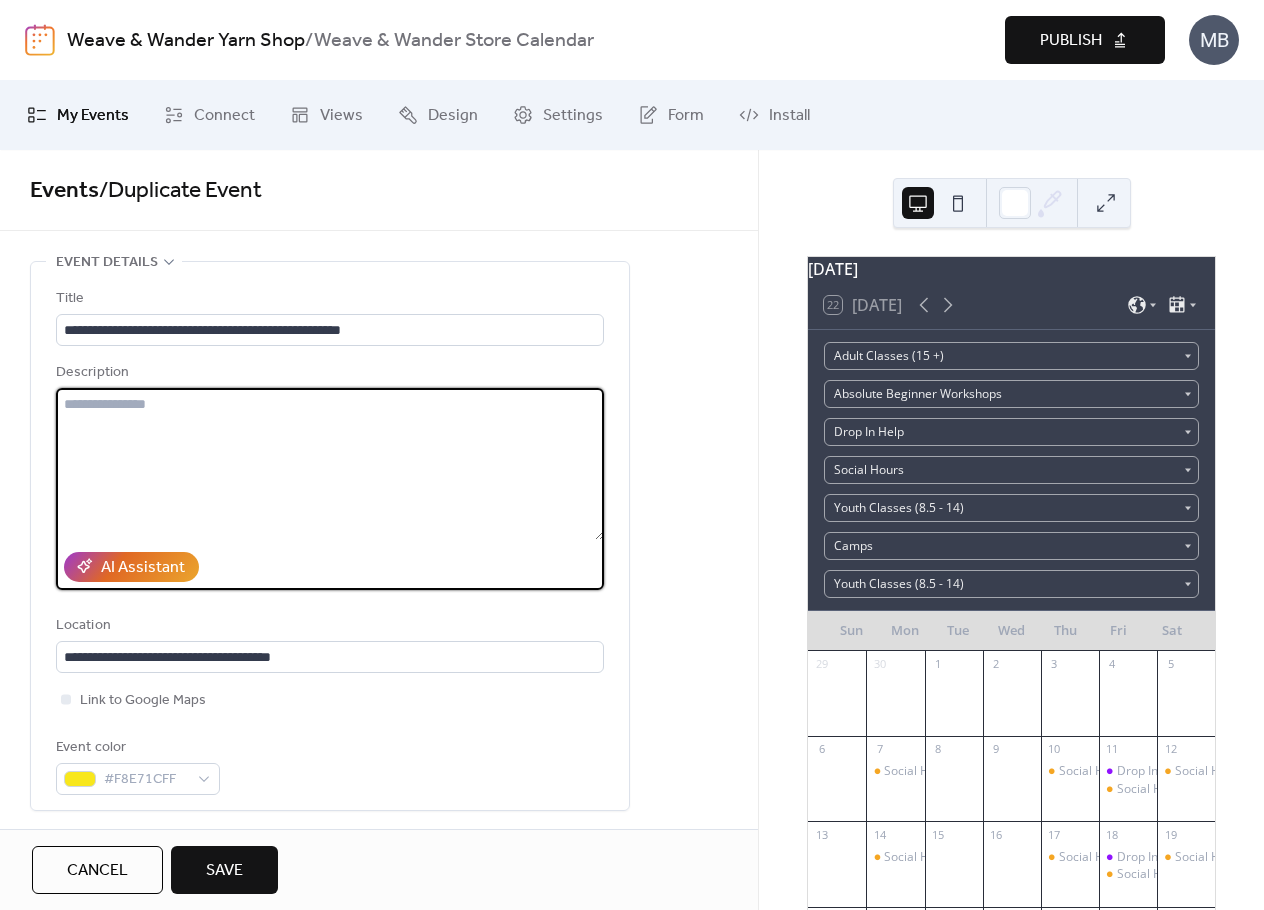 click at bounding box center [330, 464] 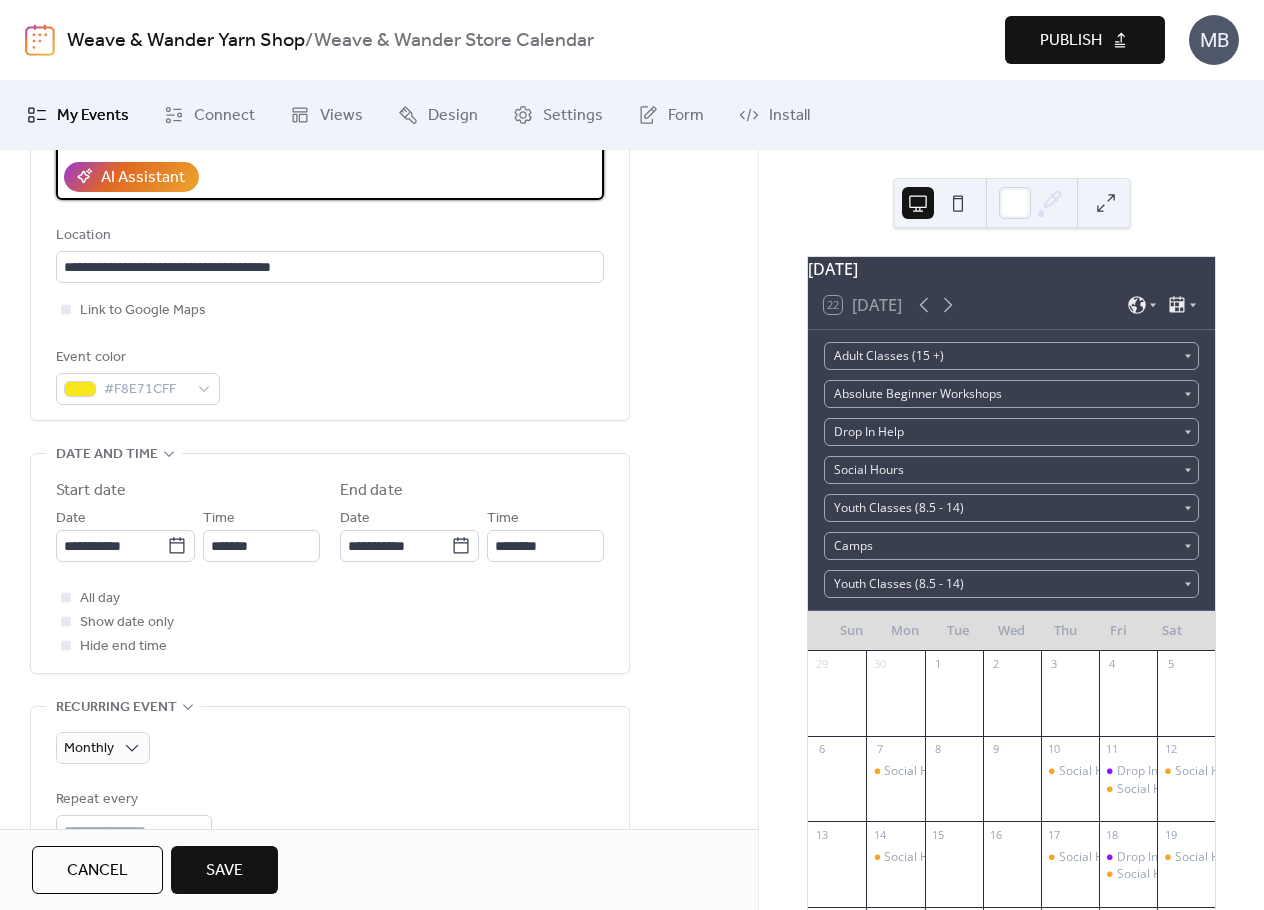 scroll, scrollTop: 500, scrollLeft: 0, axis: vertical 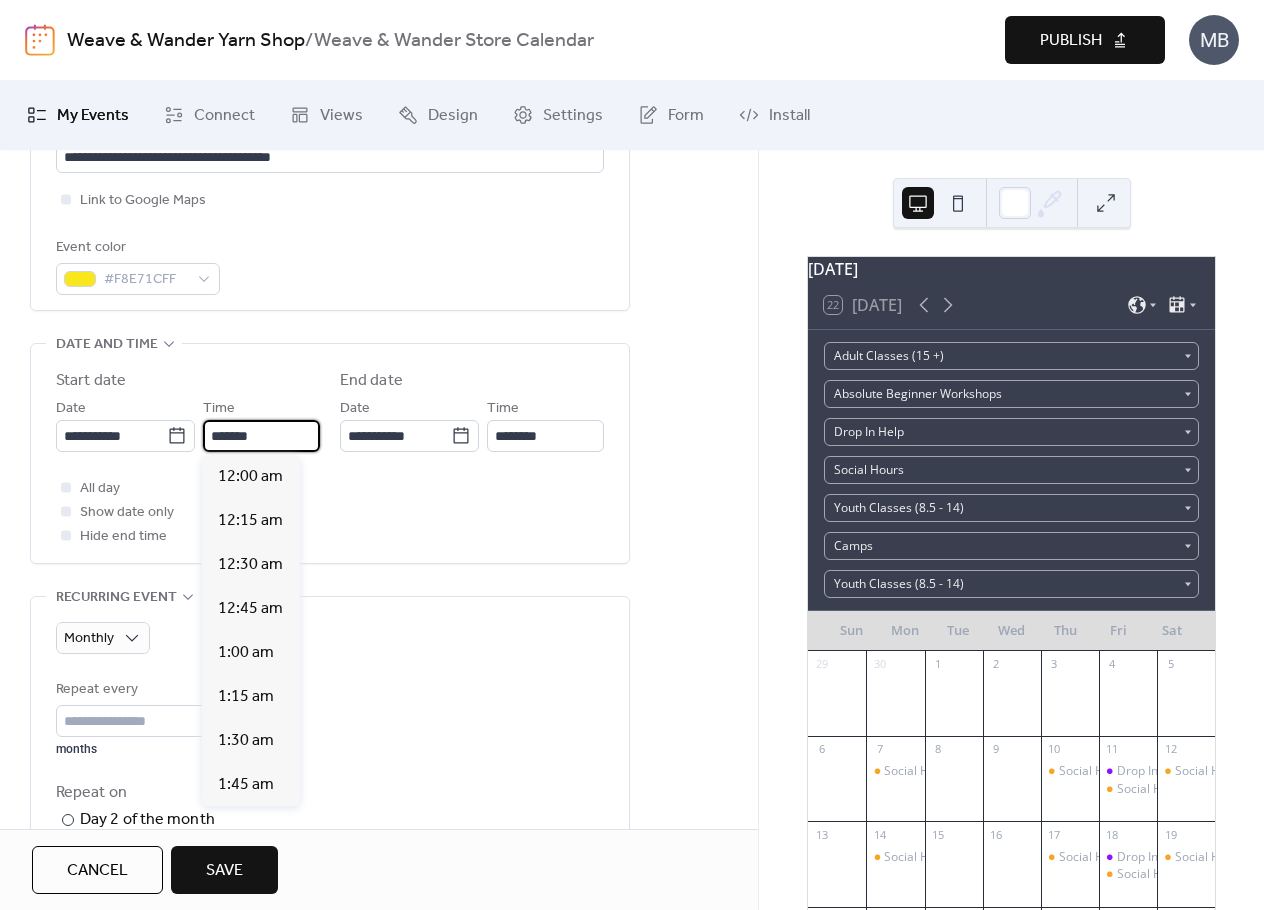 click on "*******" at bounding box center (261, 436) 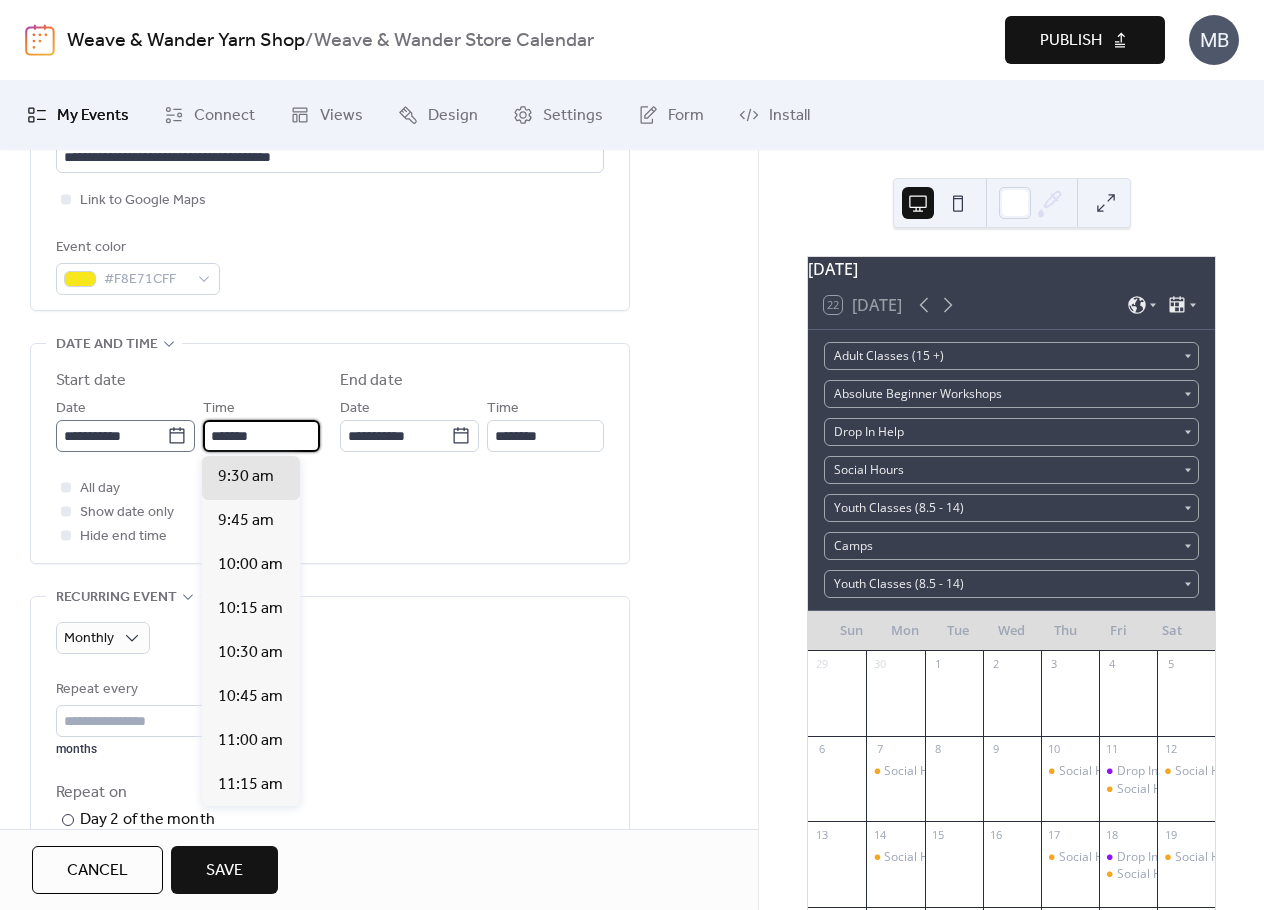 drag, startPoint x: 271, startPoint y: 434, endPoint x: 169, endPoint y: 442, distance: 102.31325 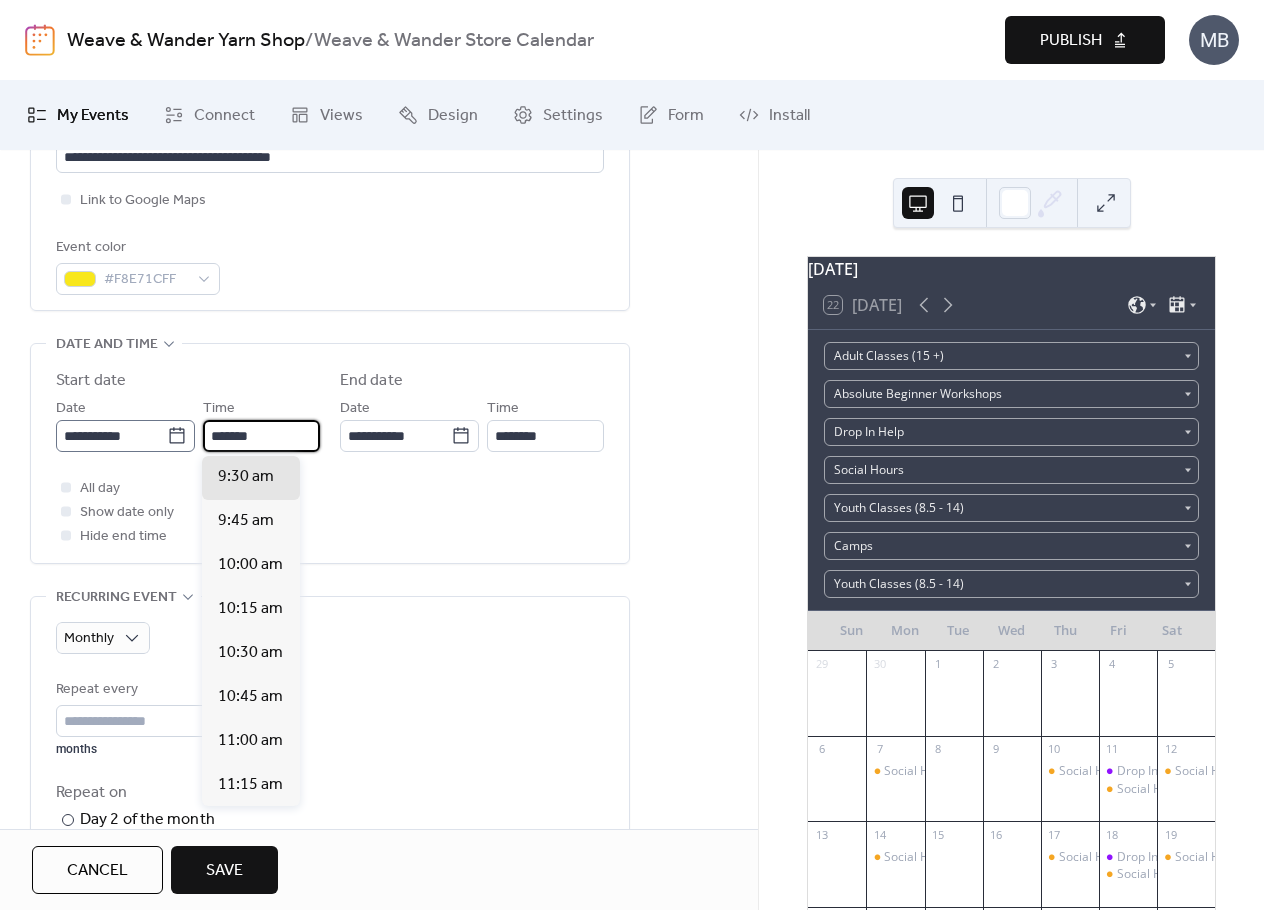 click on "**********" at bounding box center (188, 424) 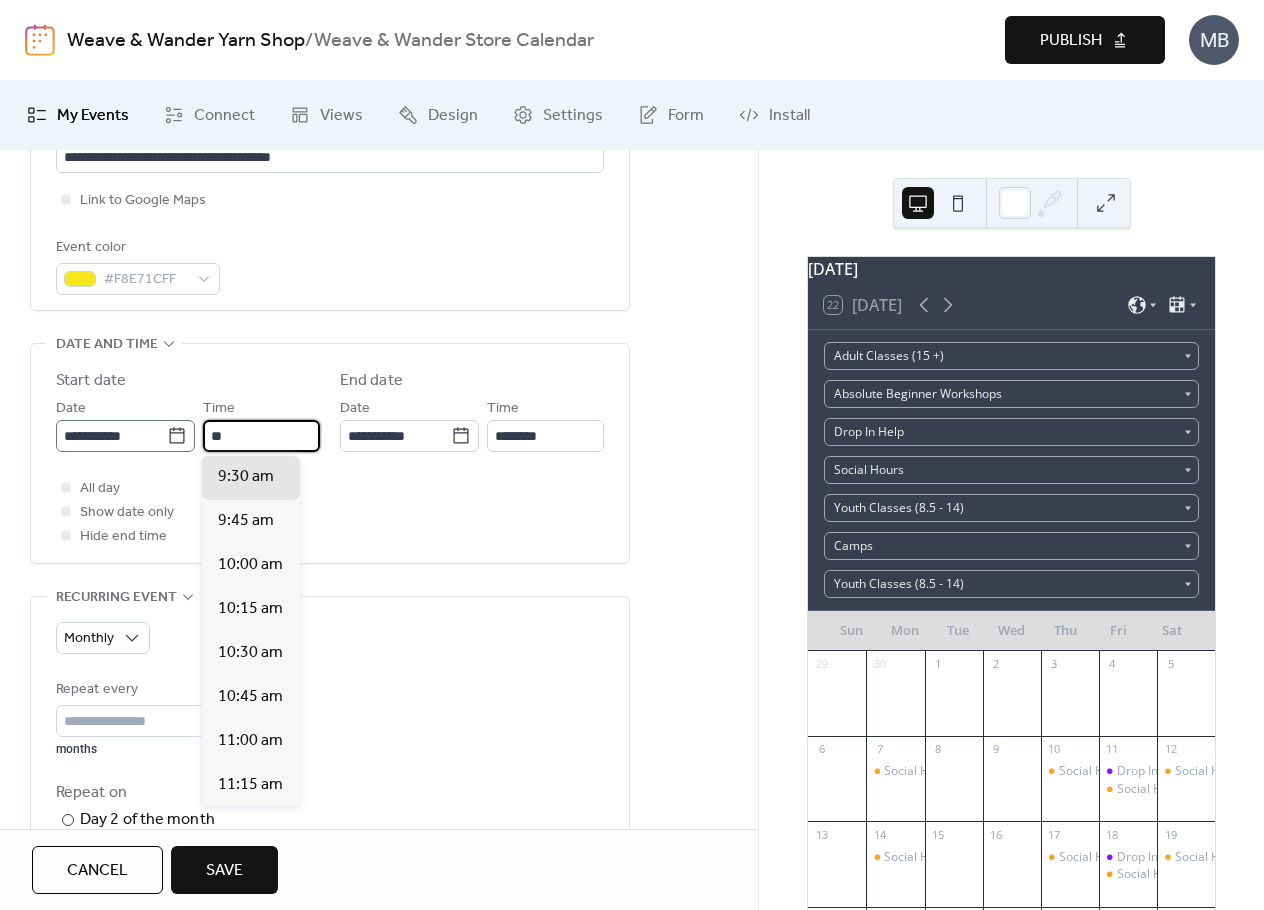 scroll, scrollTop: 0, scrollLeft: 0, axis: both 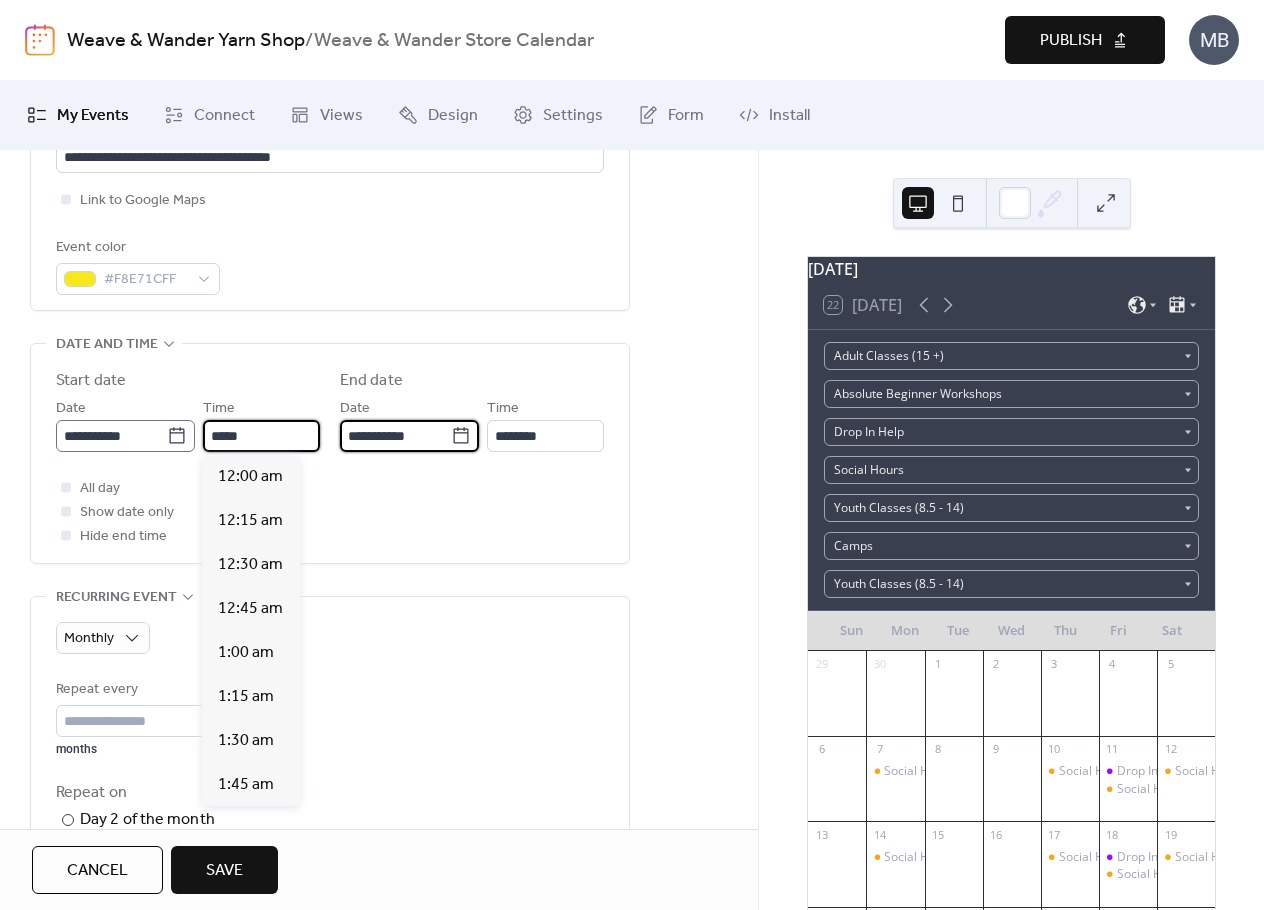 type on "********" 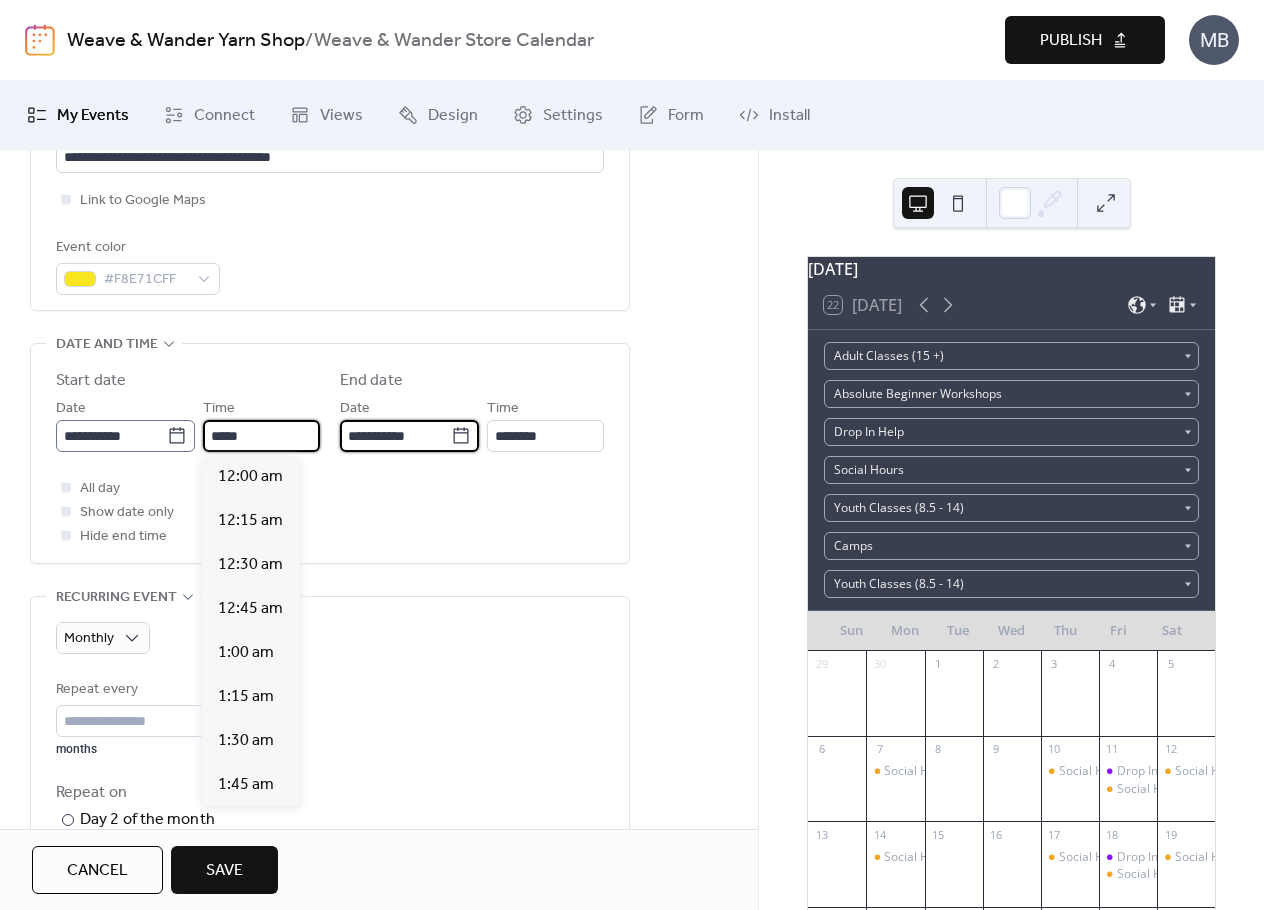 type on "*******" 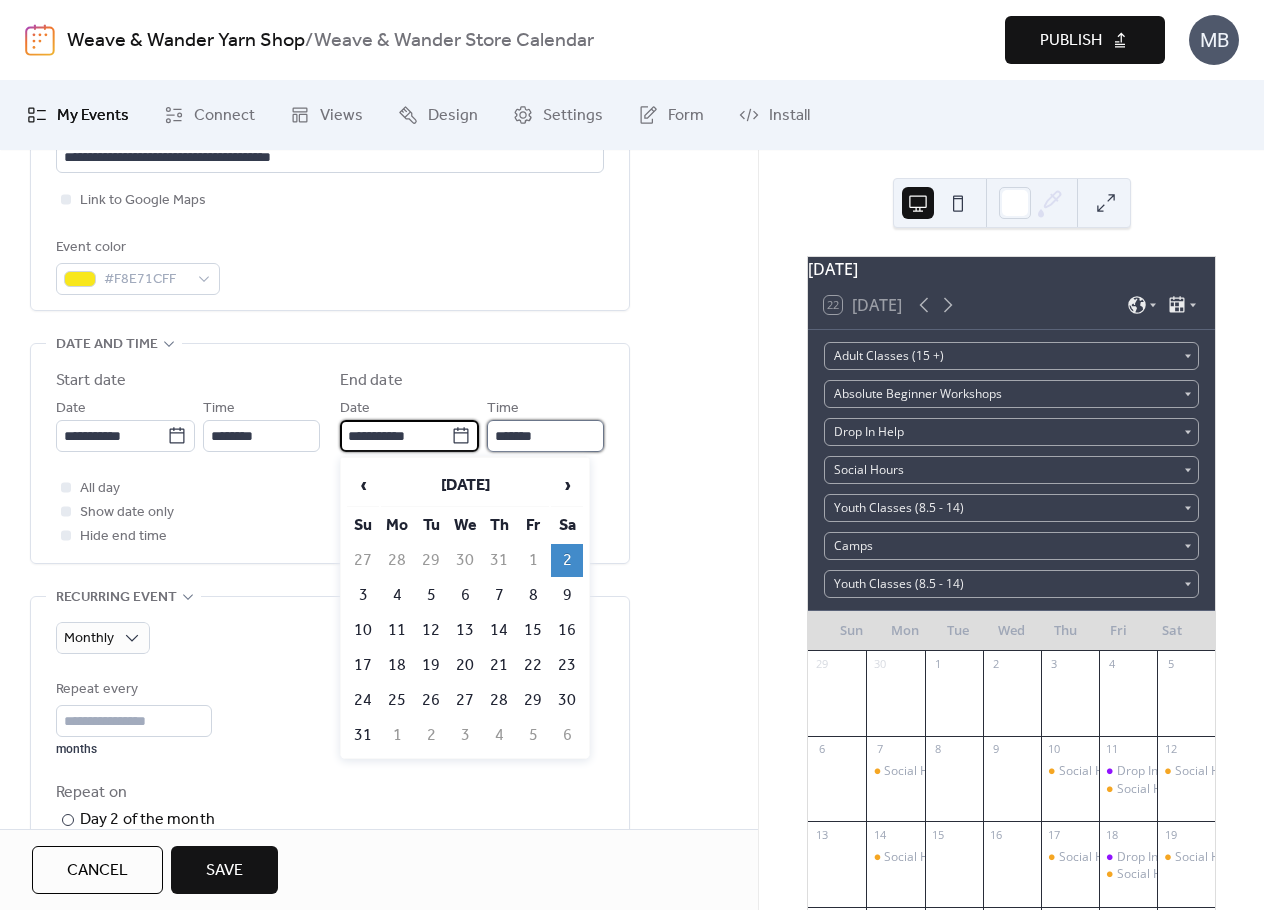 click on "*******" at bounding box center (545, 436) 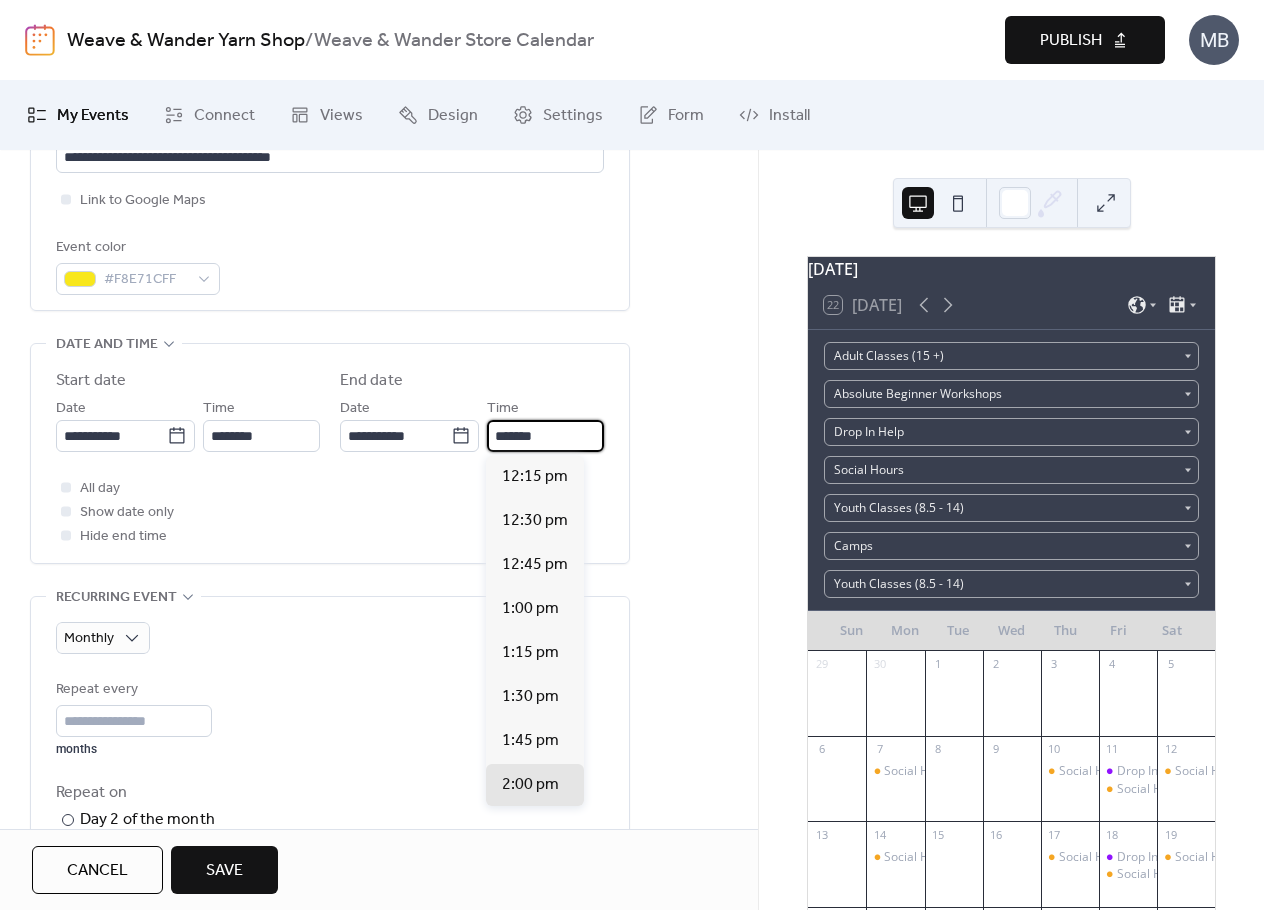 scroll, scrollTop: 308, scrollLeft: 0, axis: vertical 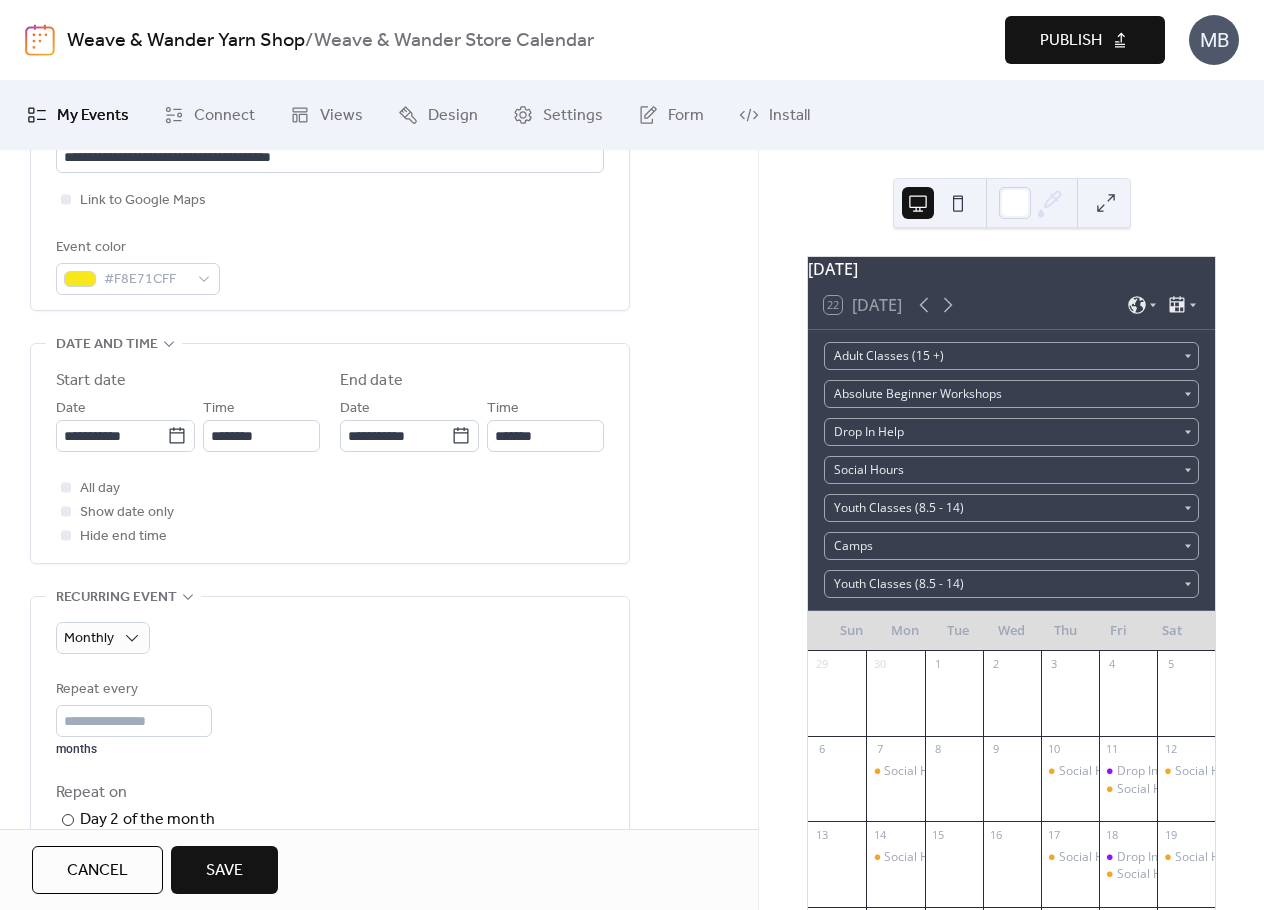 click on "All day Show date only Hide end time" at bounding box center [330, 512] 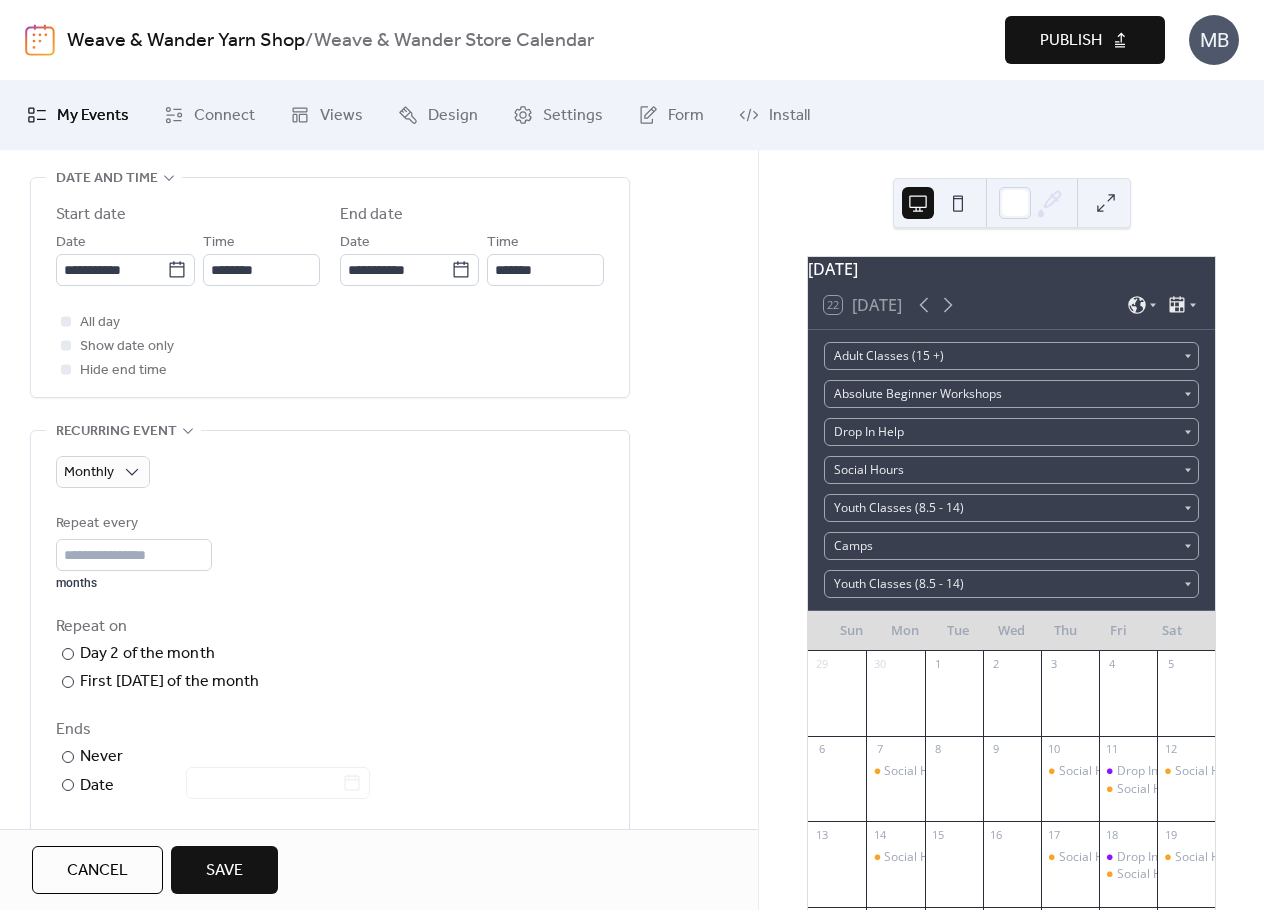 scroll, scrollTop: 700, scrollLeft: 0, axis: vertical 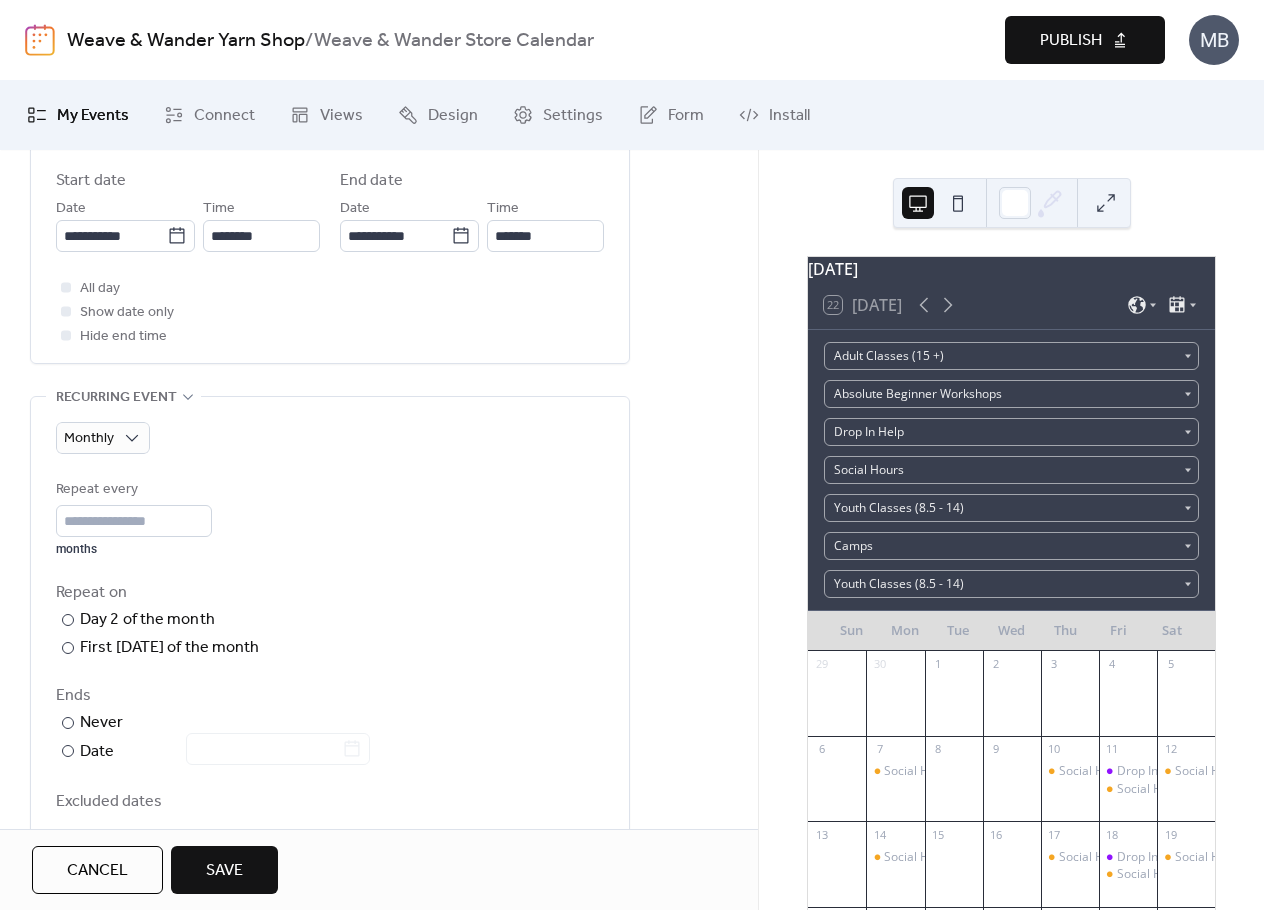click on "Repeat every * months" at bounding box center [330, 517] 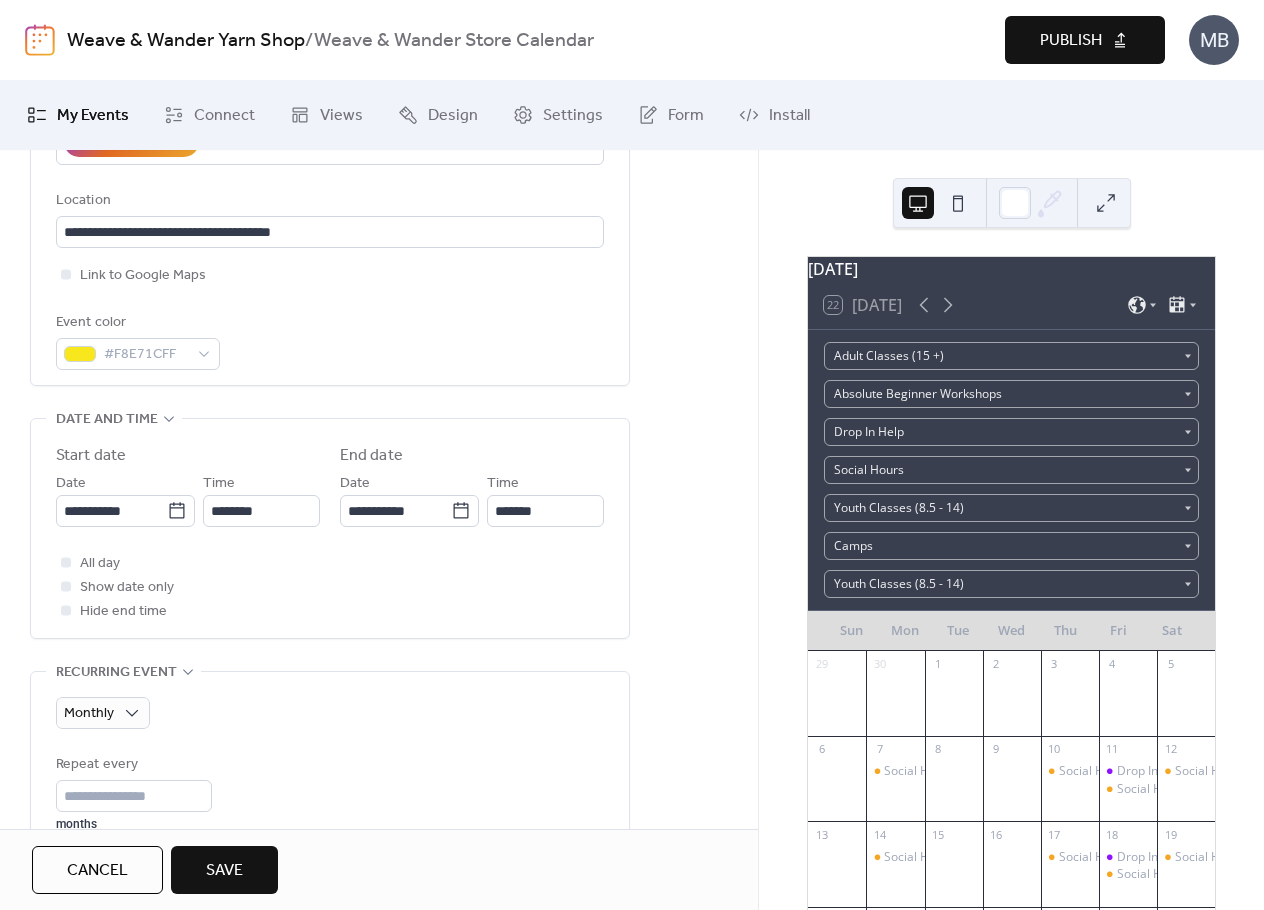 scroll, scrollTop: 600, scrollLeft: 0, axis: vertical 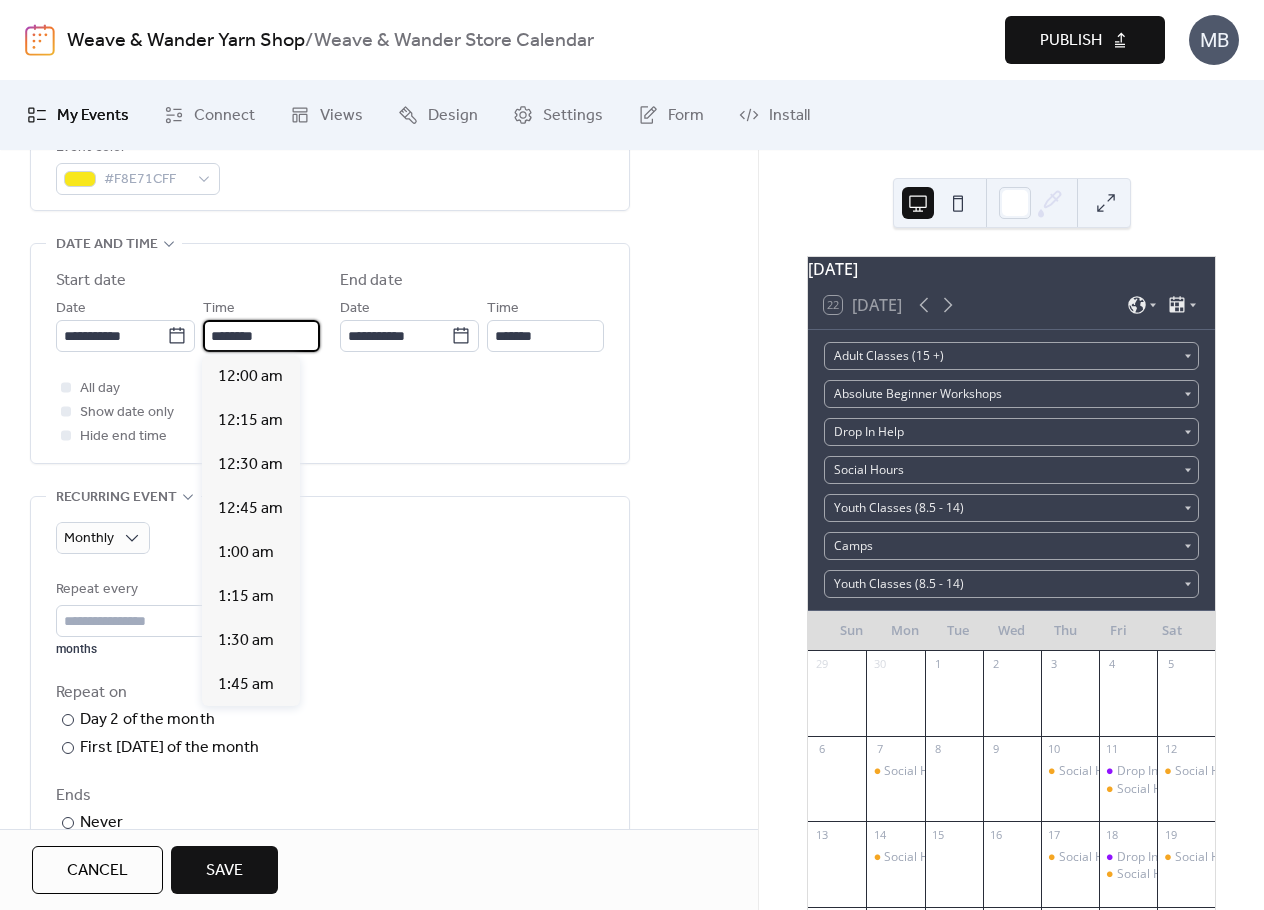 click on "********" at bounding box center (261, 336) 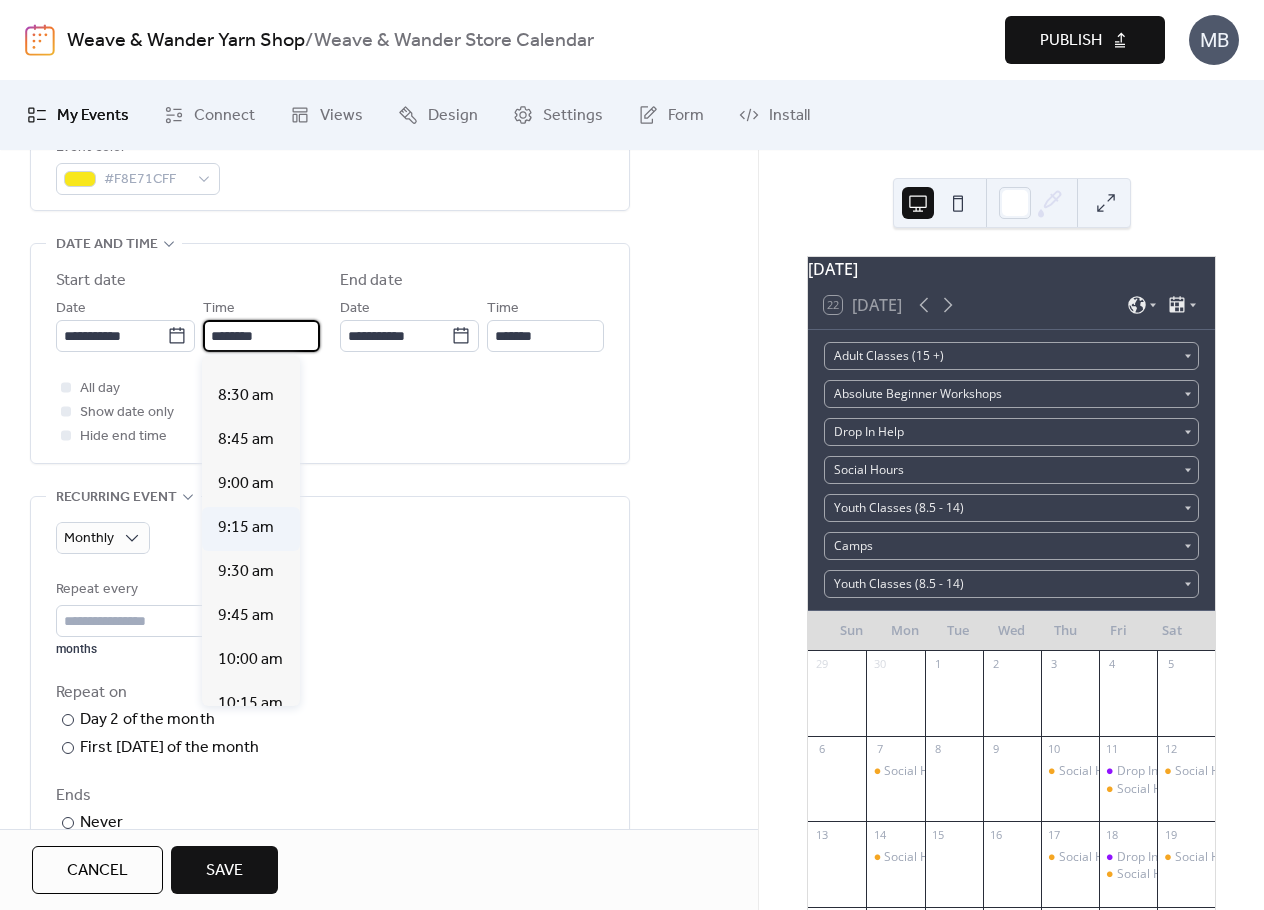 scroll, scrollTop: 1512, scrollLeft: 0, axis: vertical 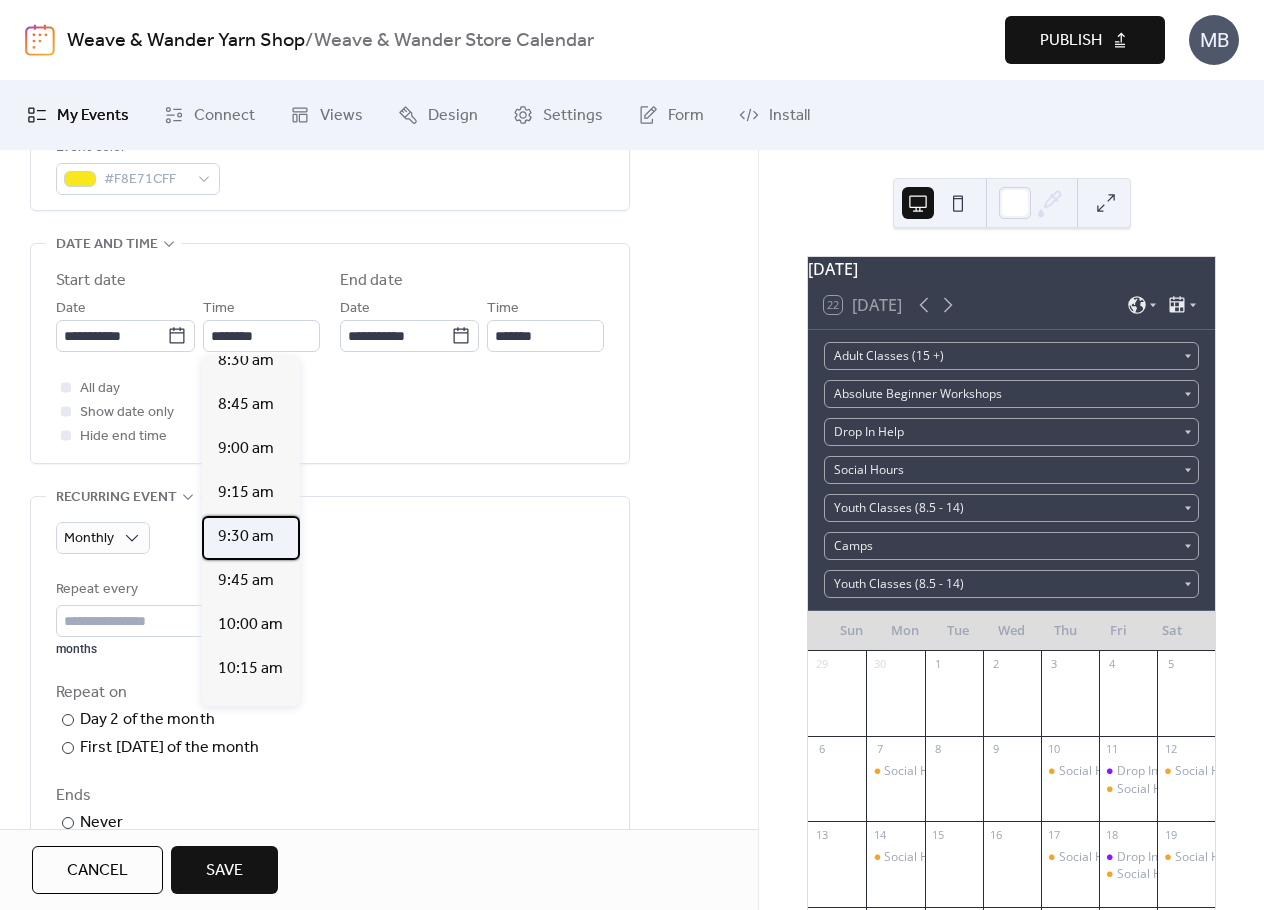 click on "9:30 am" at bounding box center (246, 537) 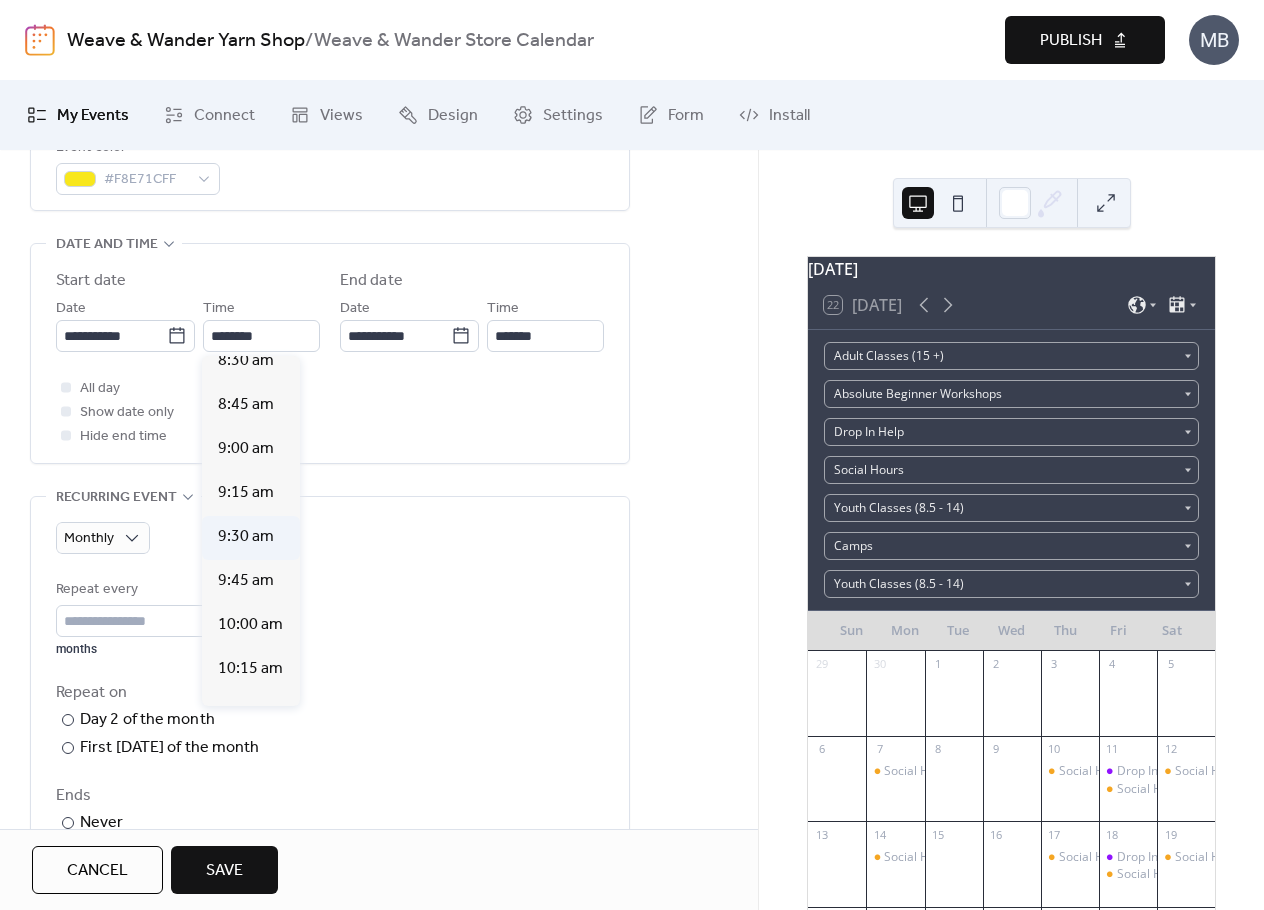 type on "*******" 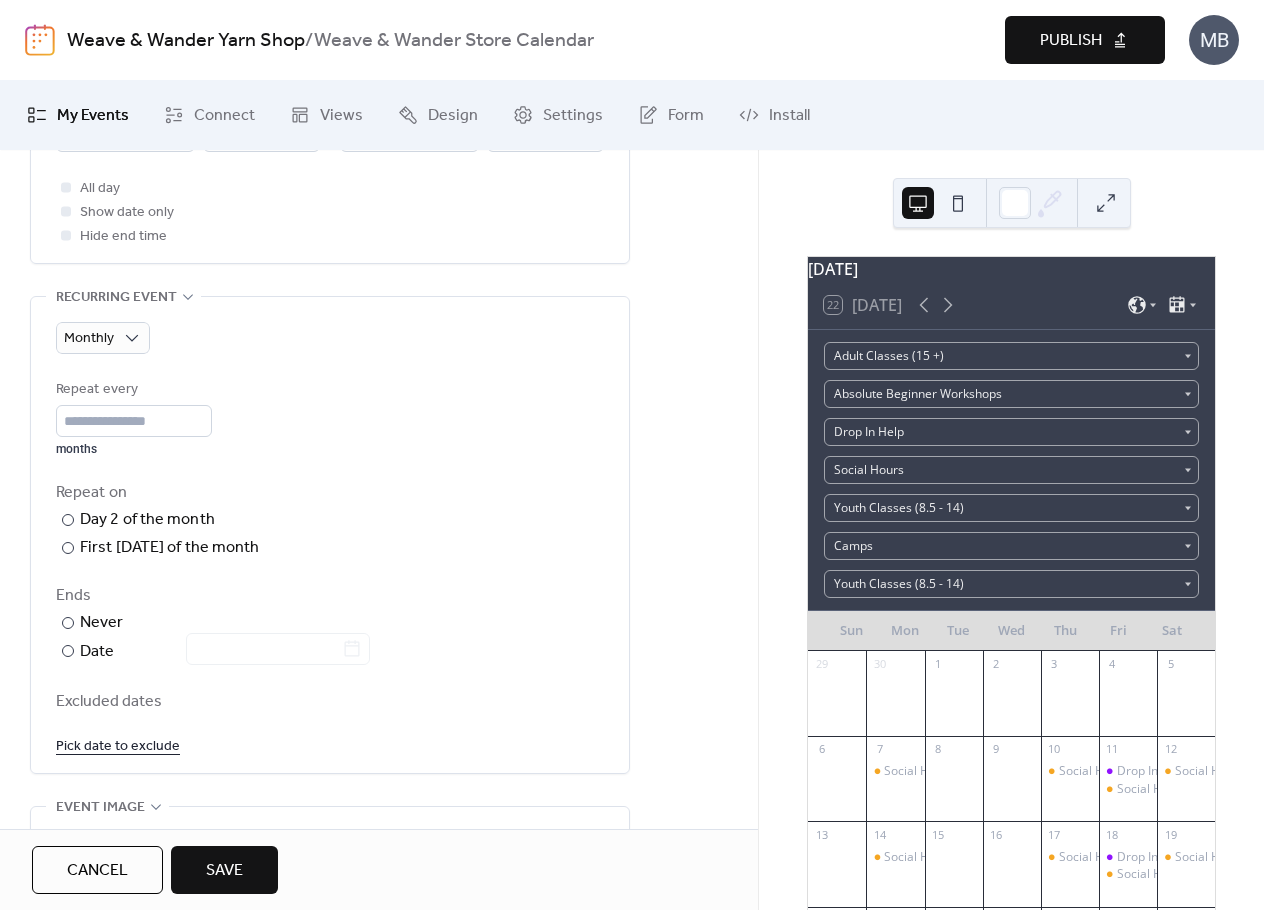 scroll, scrollTop: 700, scrollLeft: 0, axis: vertical 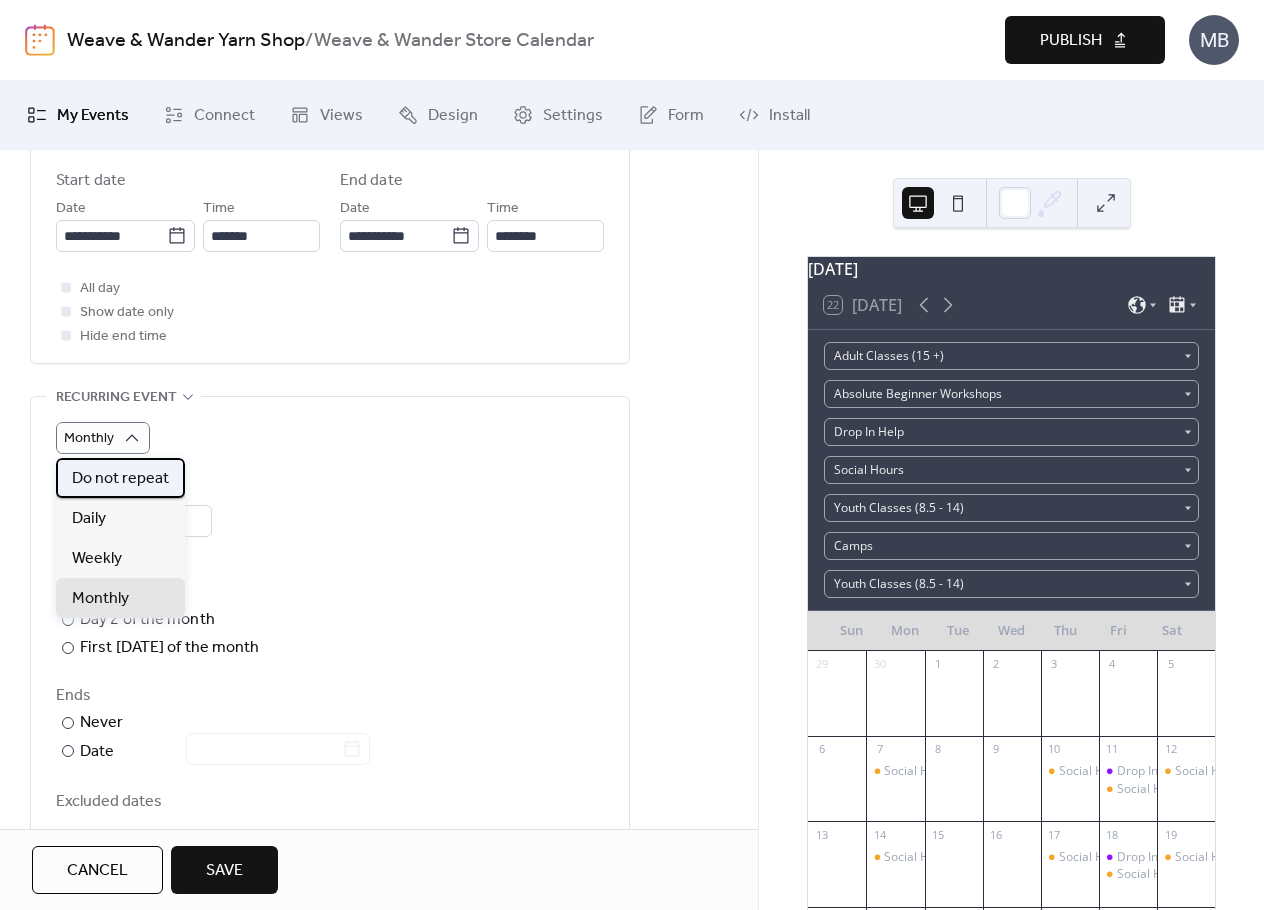 click on "Do not repeat" at bounding box center [120, 479] 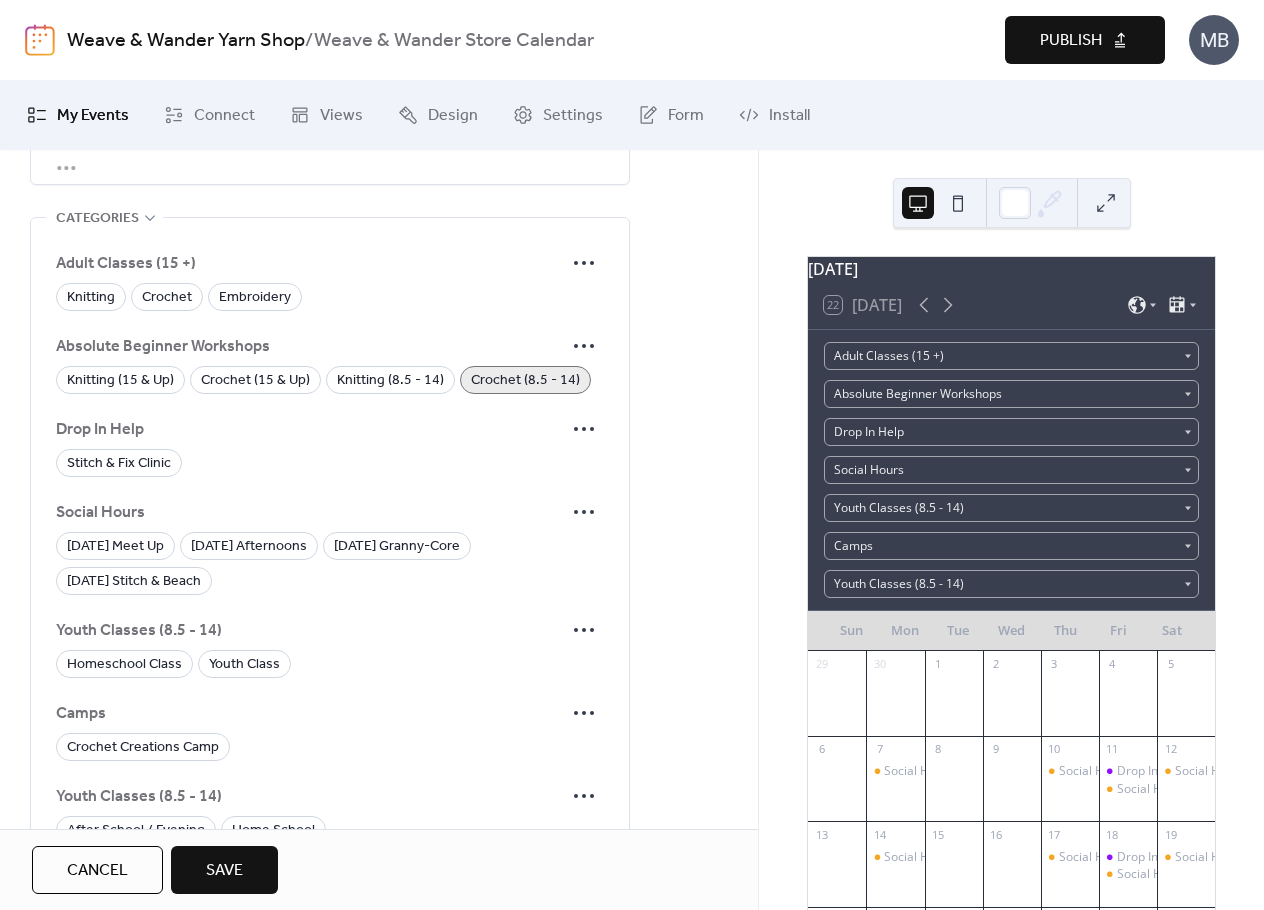 scroll, scrollTop: 1200, scrollLeft: 0, axis: vertical 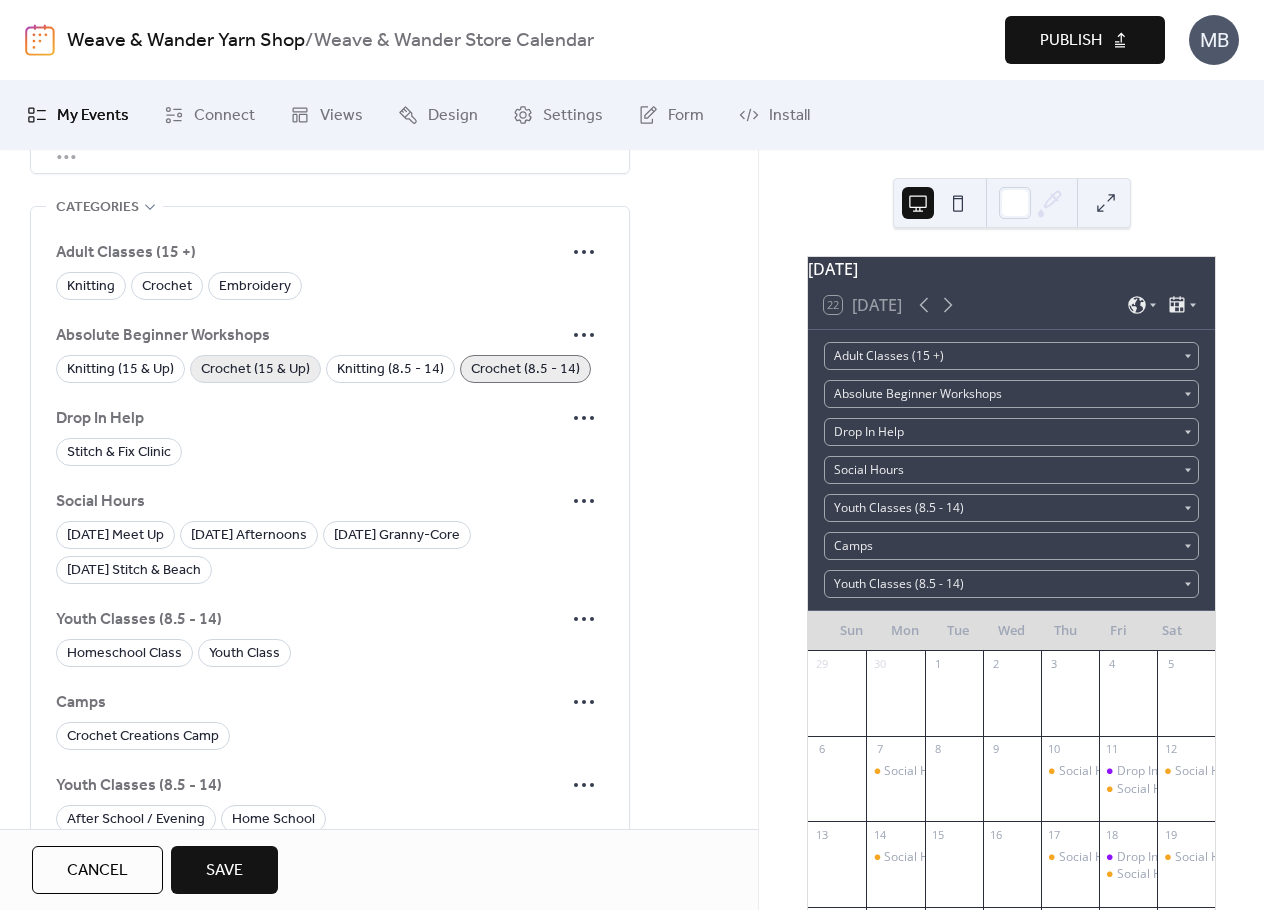 click on "Crochet (15 & Up)" at bounding box center (255, 370) 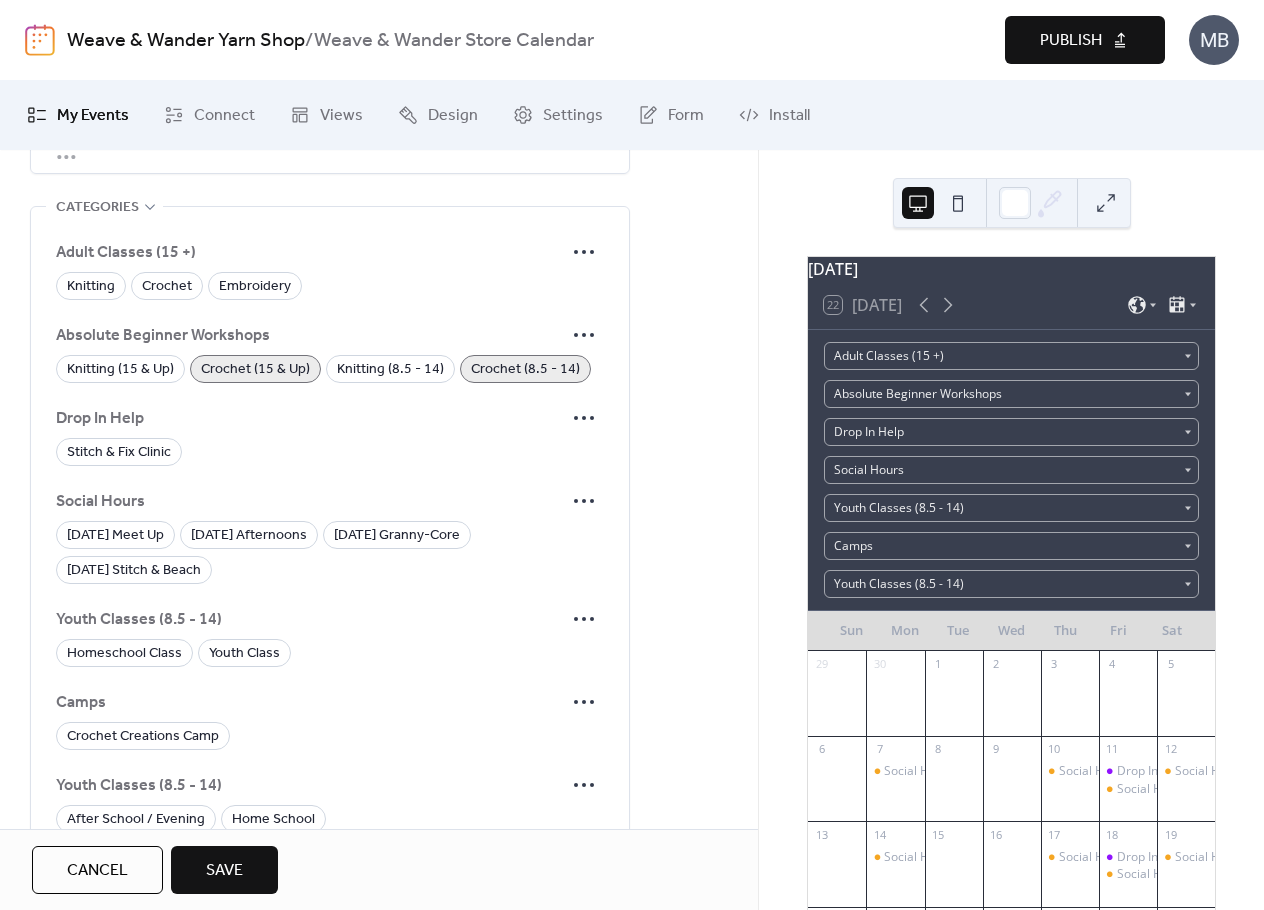click on "Crochet (8.5 - 14)" at bounding box center (525, 370) 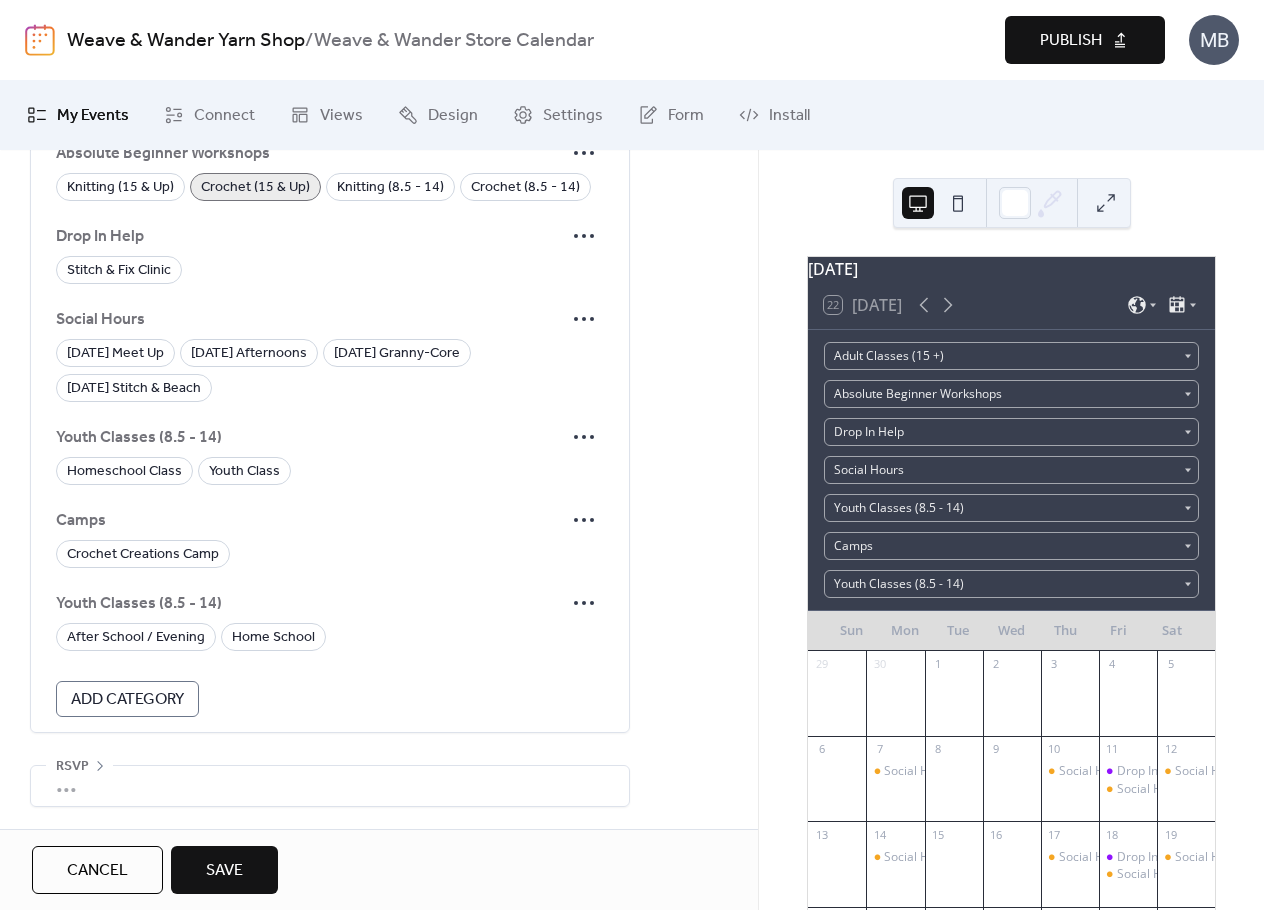 scroll, scrollTop: 1386, scrollLeft: 0, axis: vertical 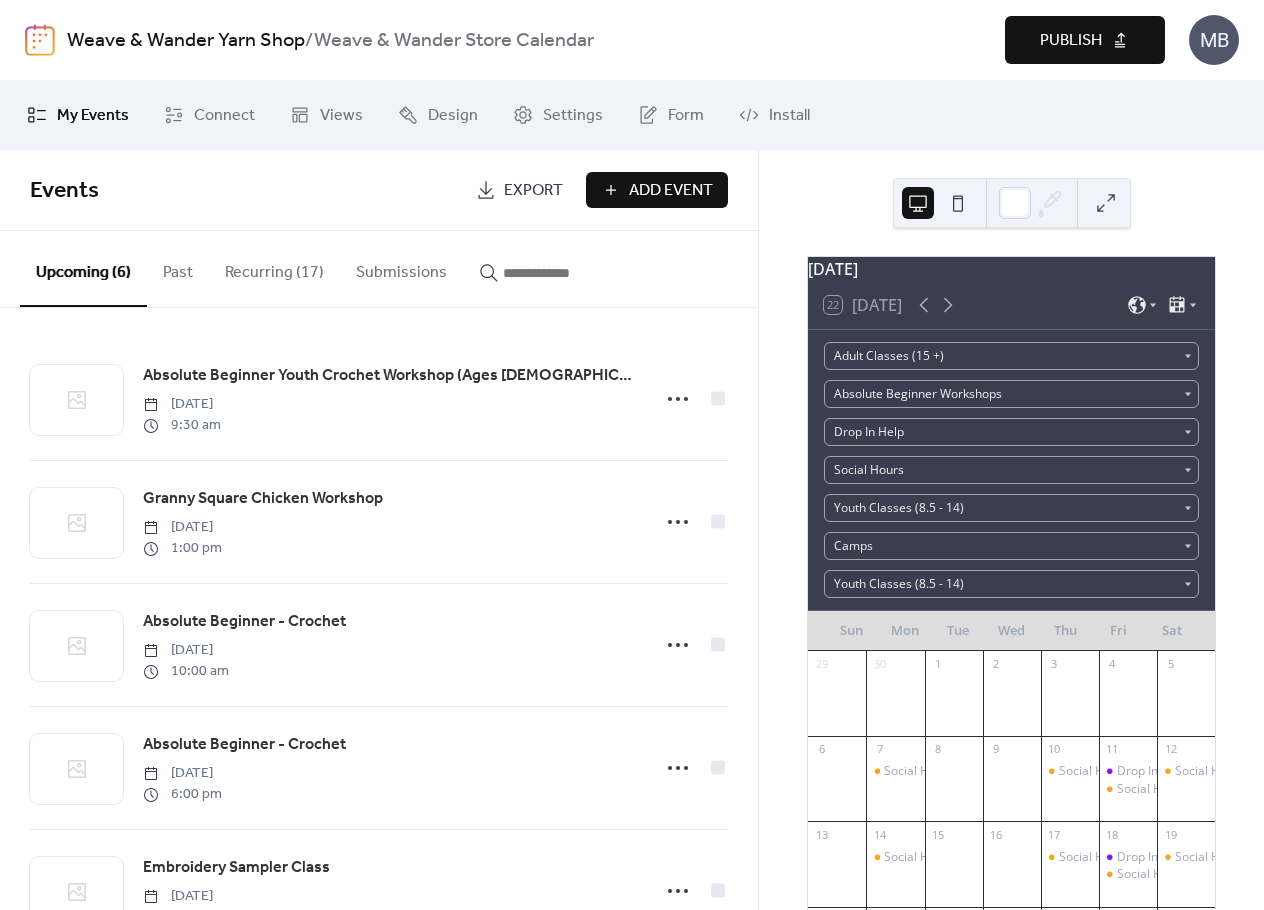 click on "Recurring (17)" at bounding box center [274, 268] 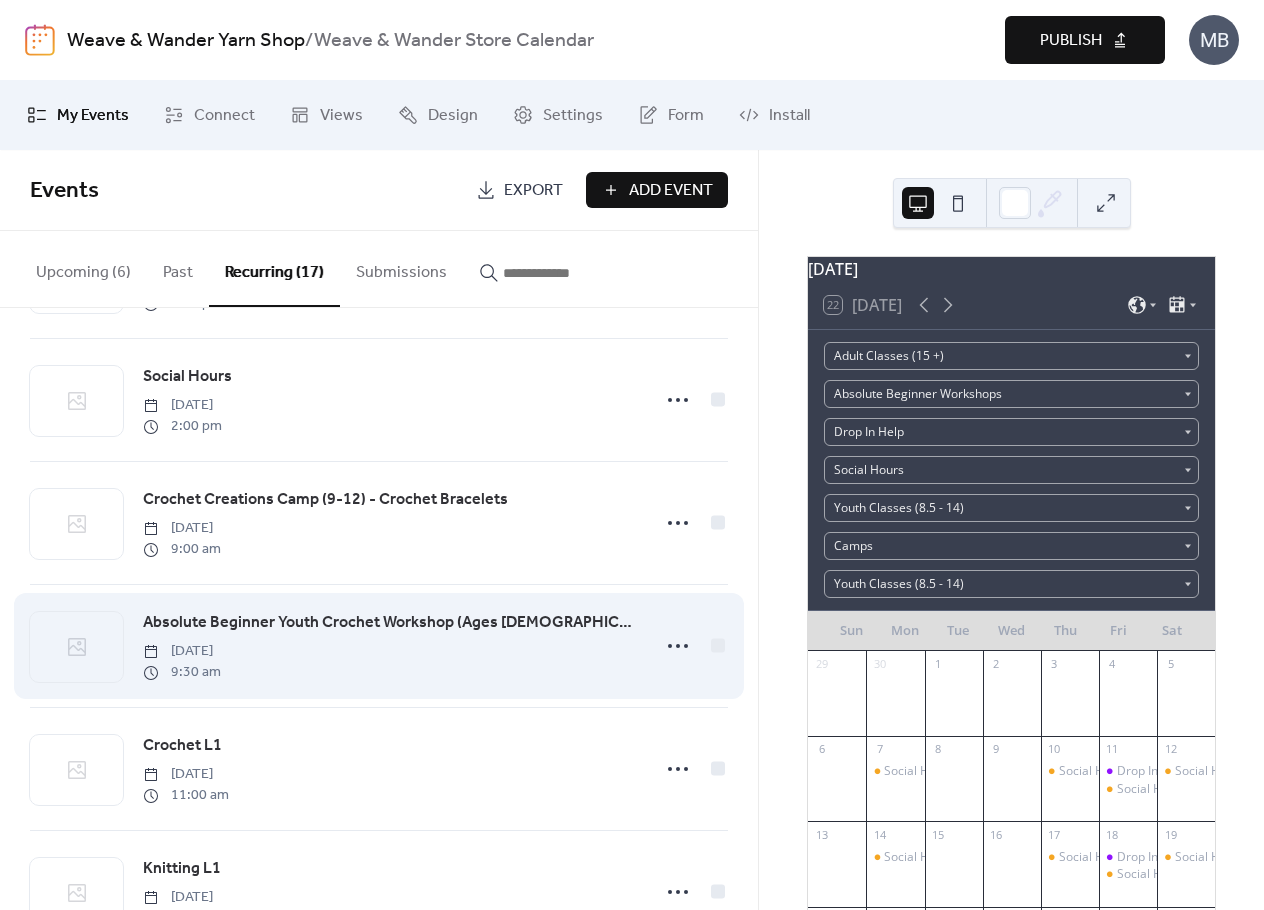scroll, scrollTop: 500, scrollLeft: 0, axis: vertical 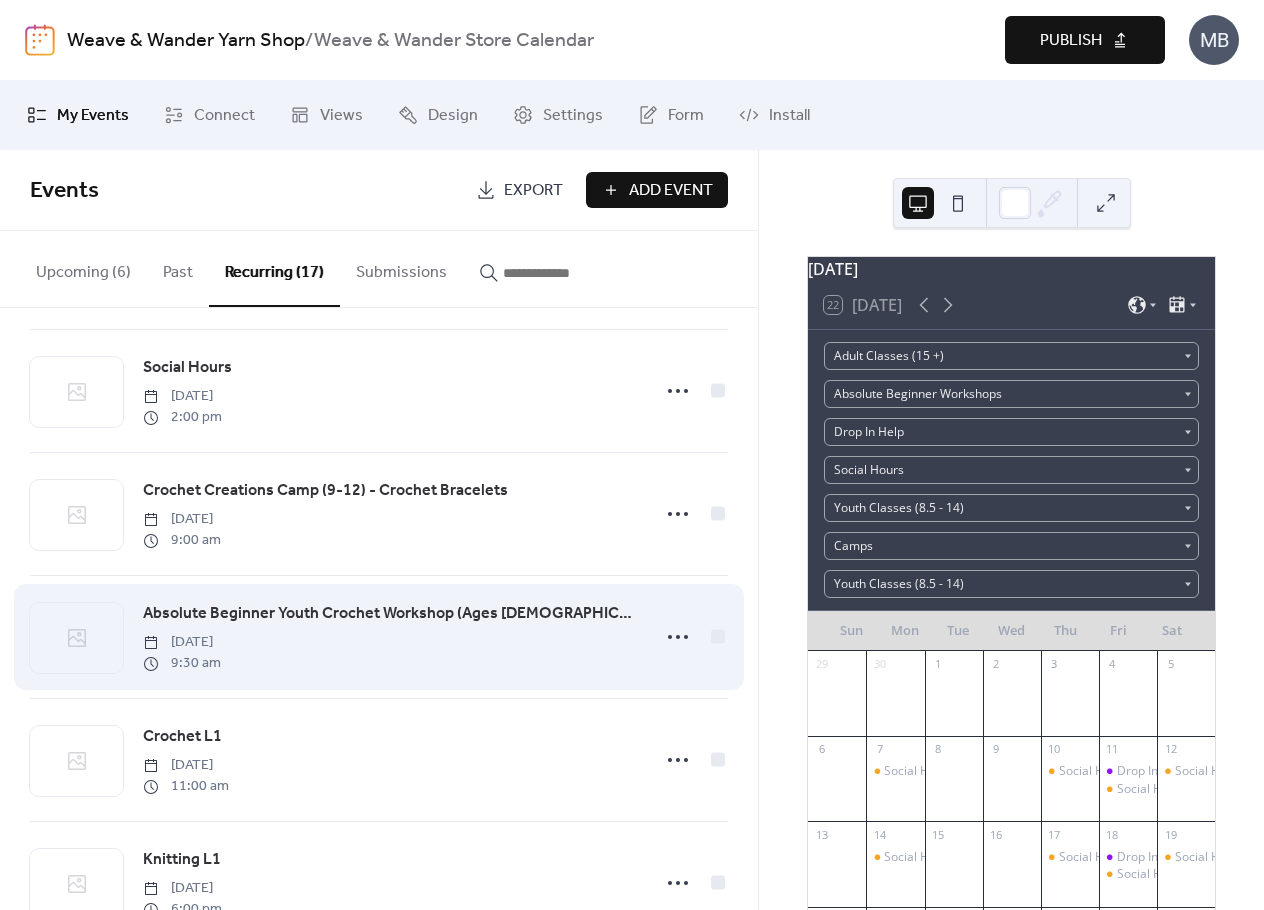 click on "Absolute Beginner Youth Crochet Workshop (Ages 8.5 - 14)" at bounding box center [390, 614] 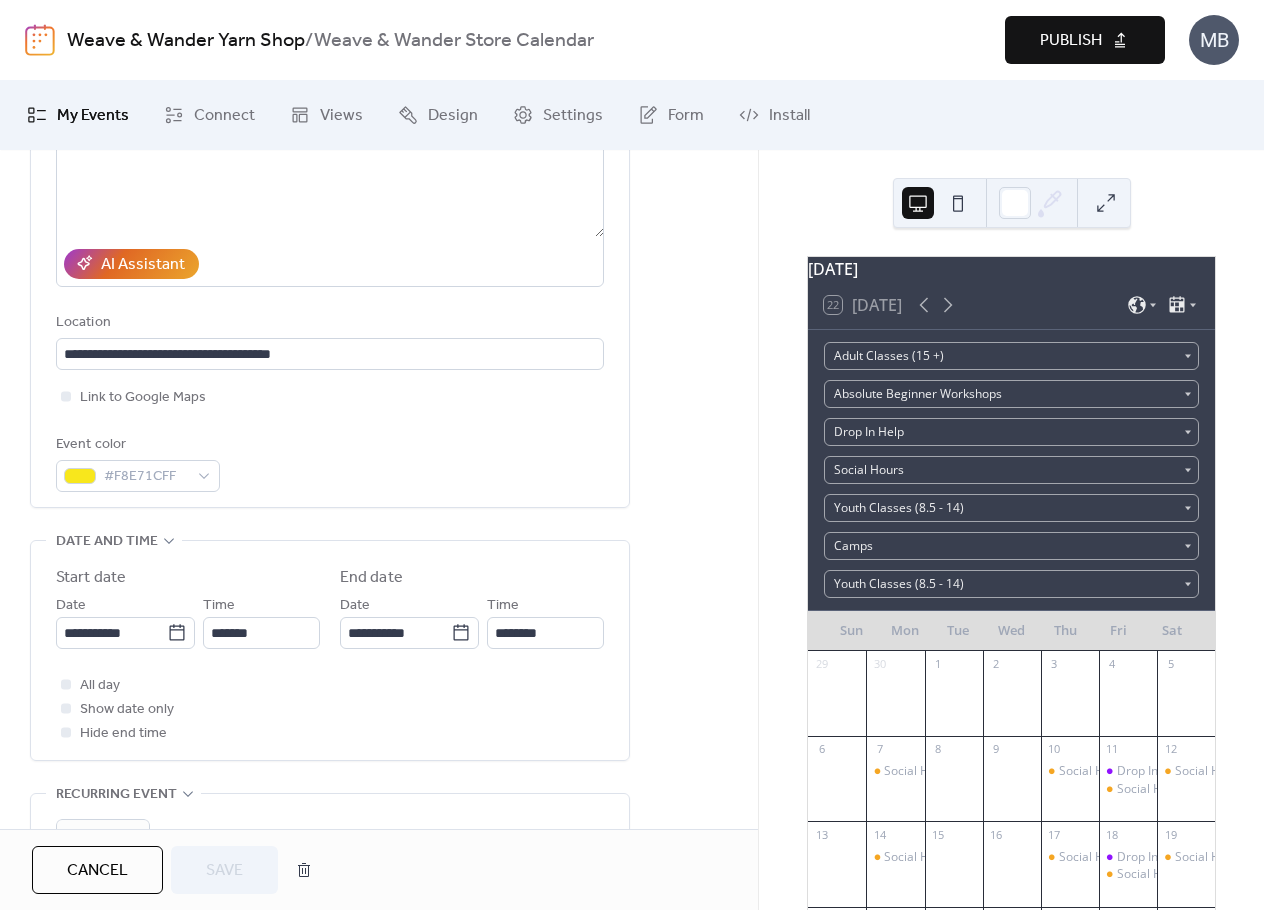 scroll, scrollTop: 400, scrollLeft: 0, axis: vertical 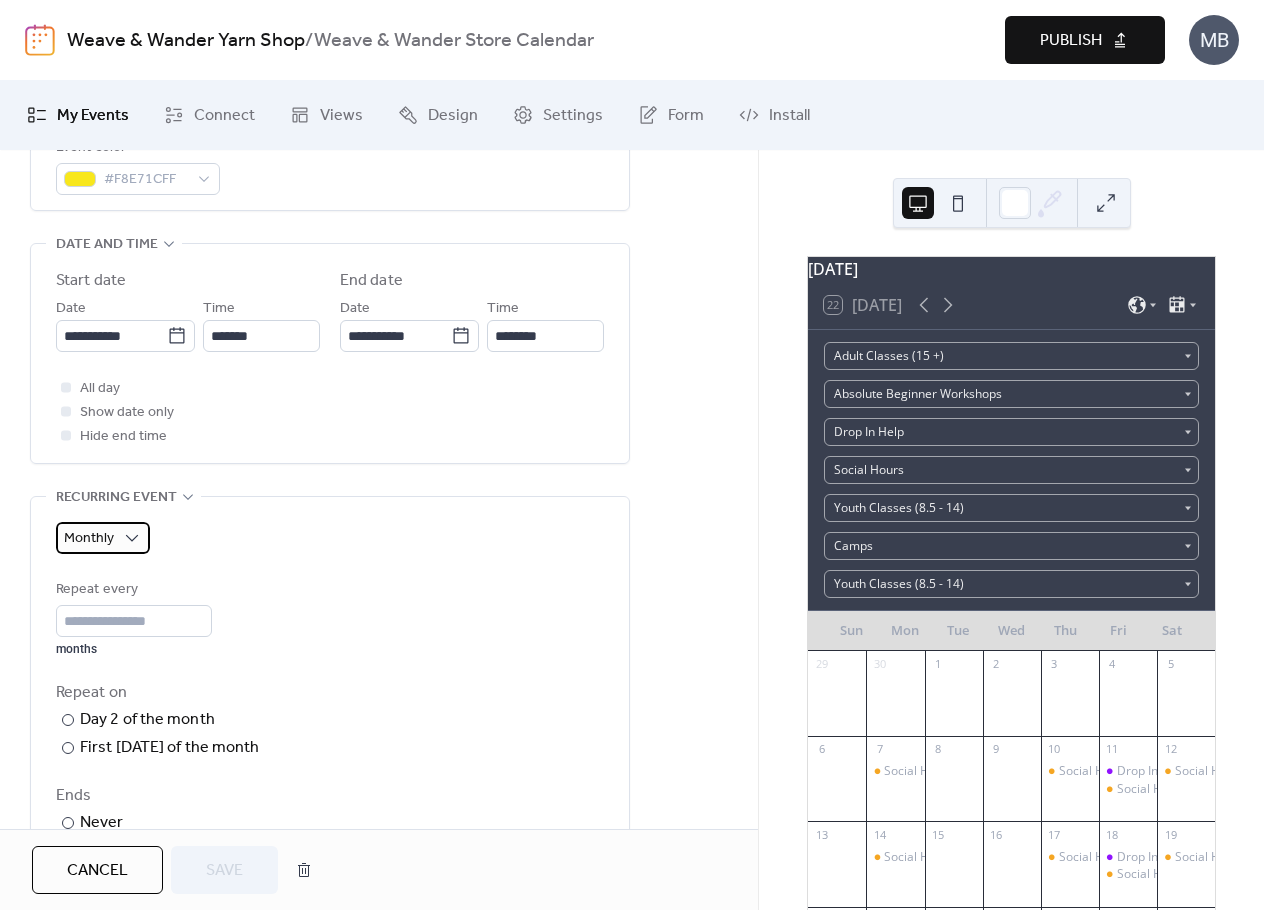 click on "Monthly" at bounding box center (89, 538) 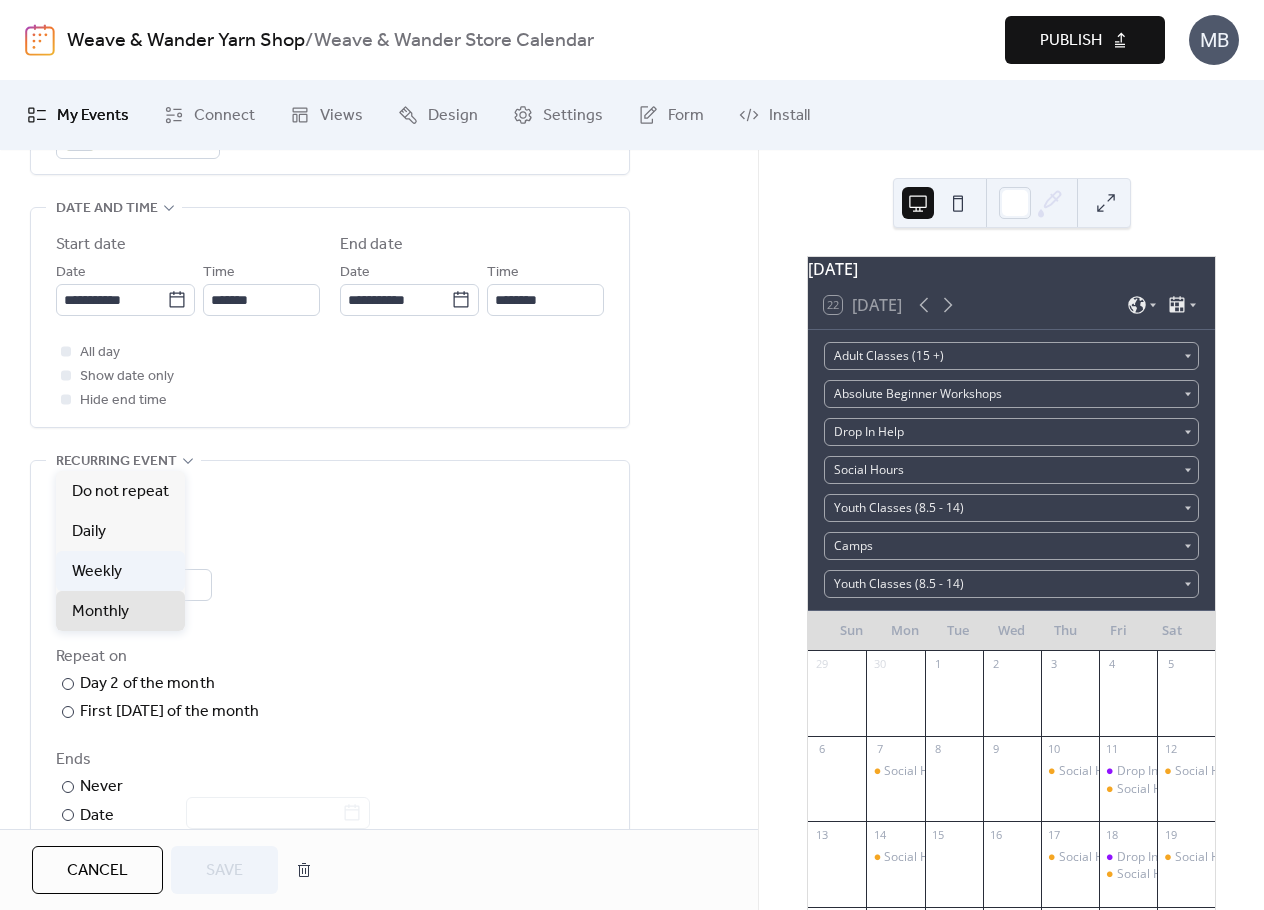 scroll, scrollTop: 700, scrollLeft: 0, axis: vertical 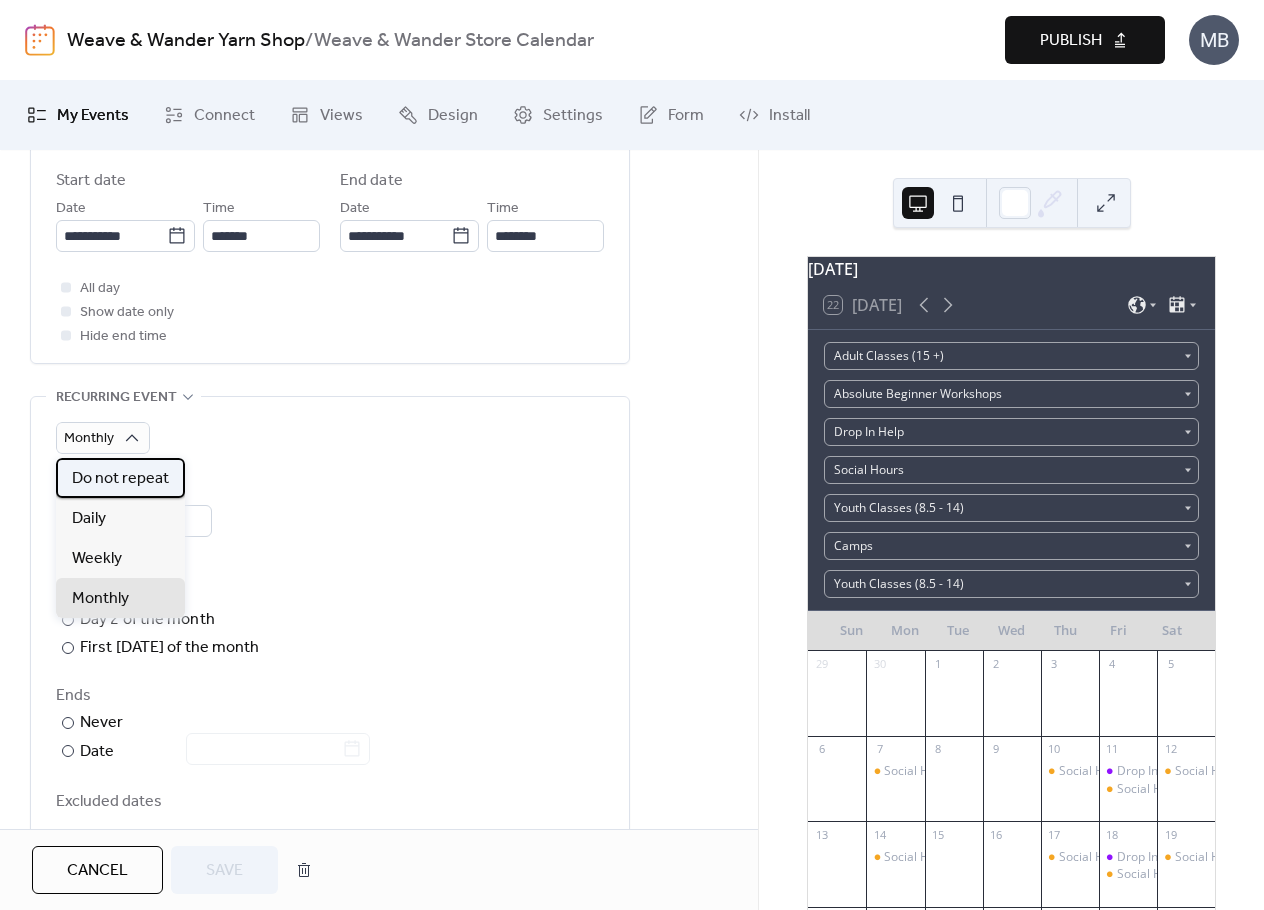 click on "Do not repeat" at bounding box center (120, 479) 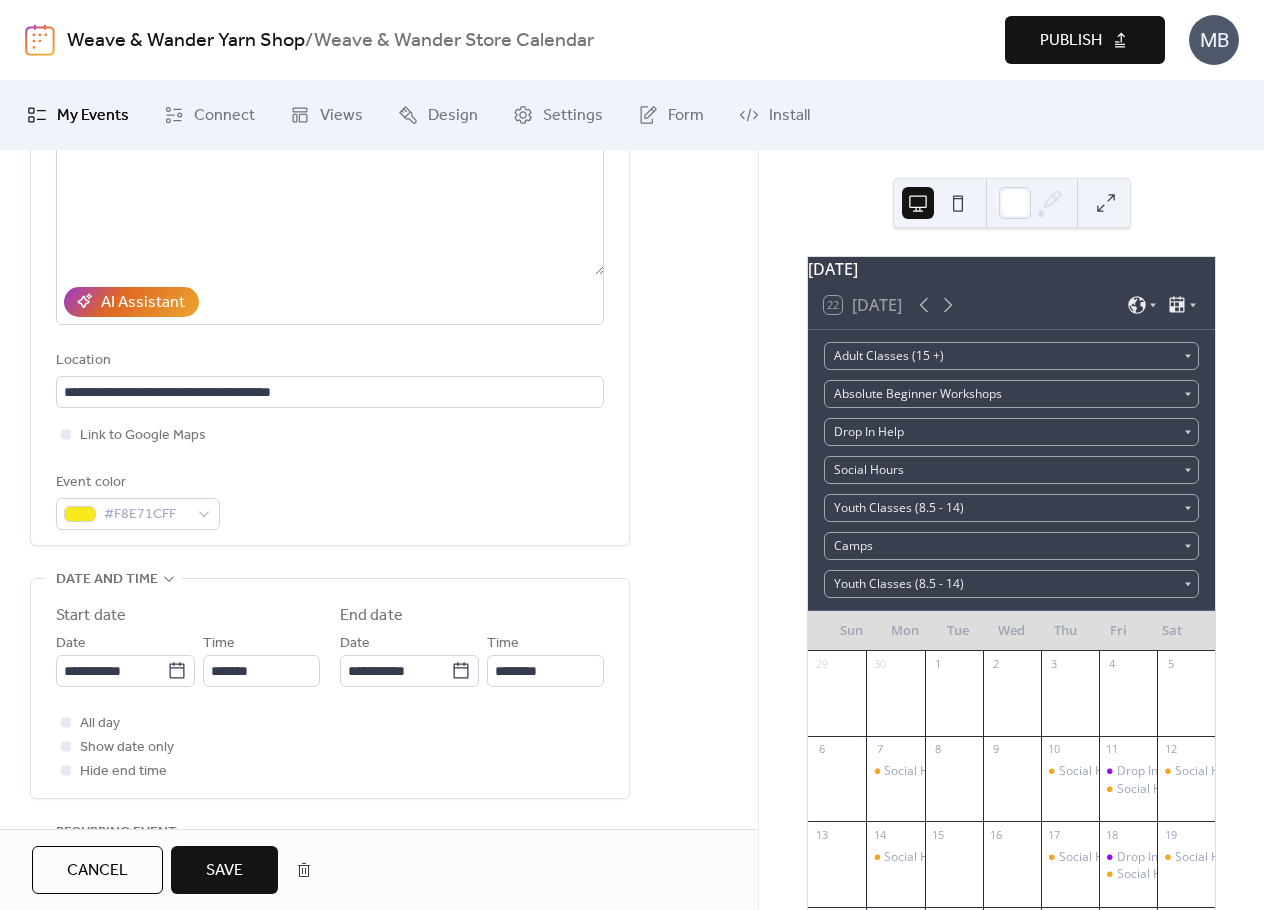 scroll, scrollTop: 300, scrollLeft: 0, axis: vertical 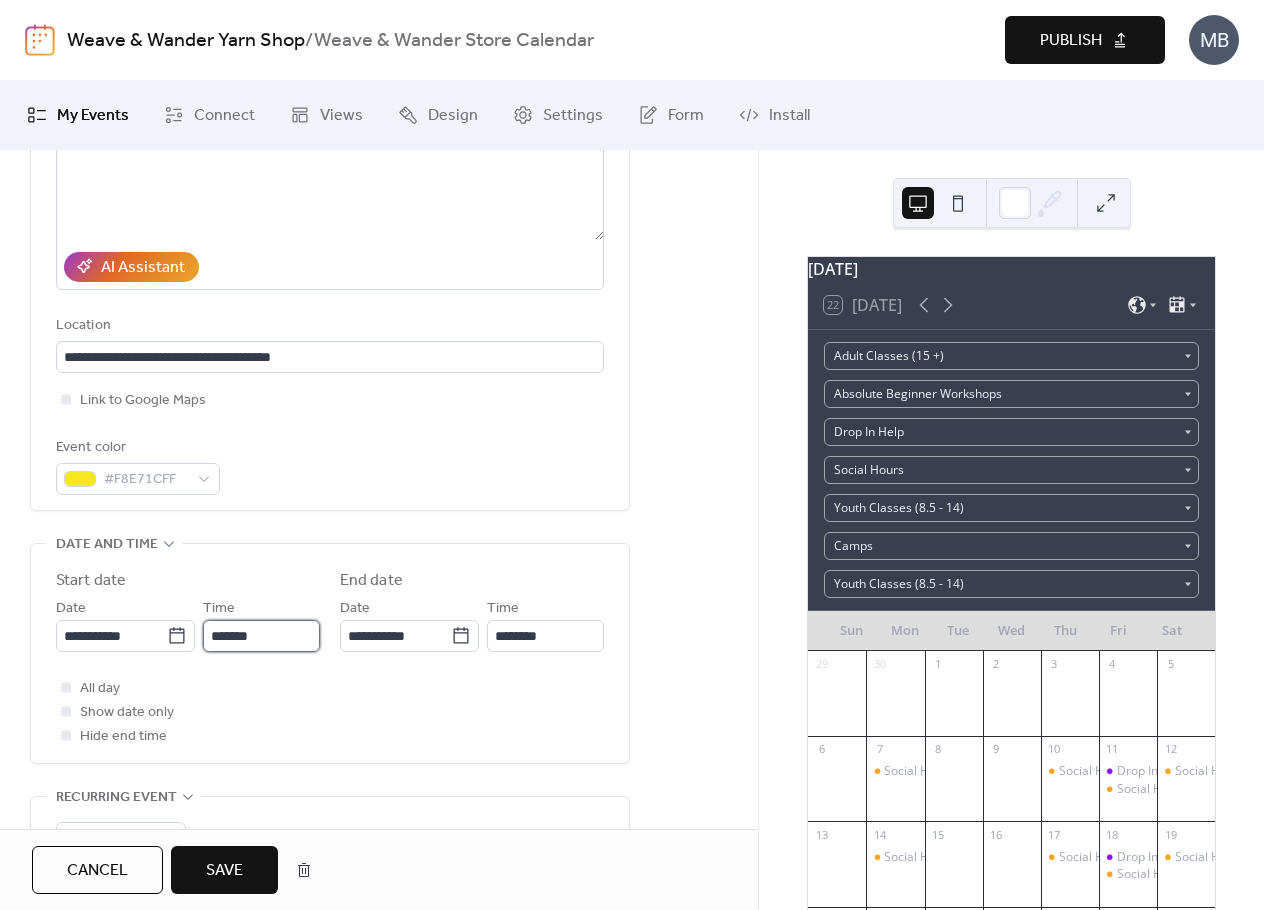 click on "*******" at bounding box center [261, 636] 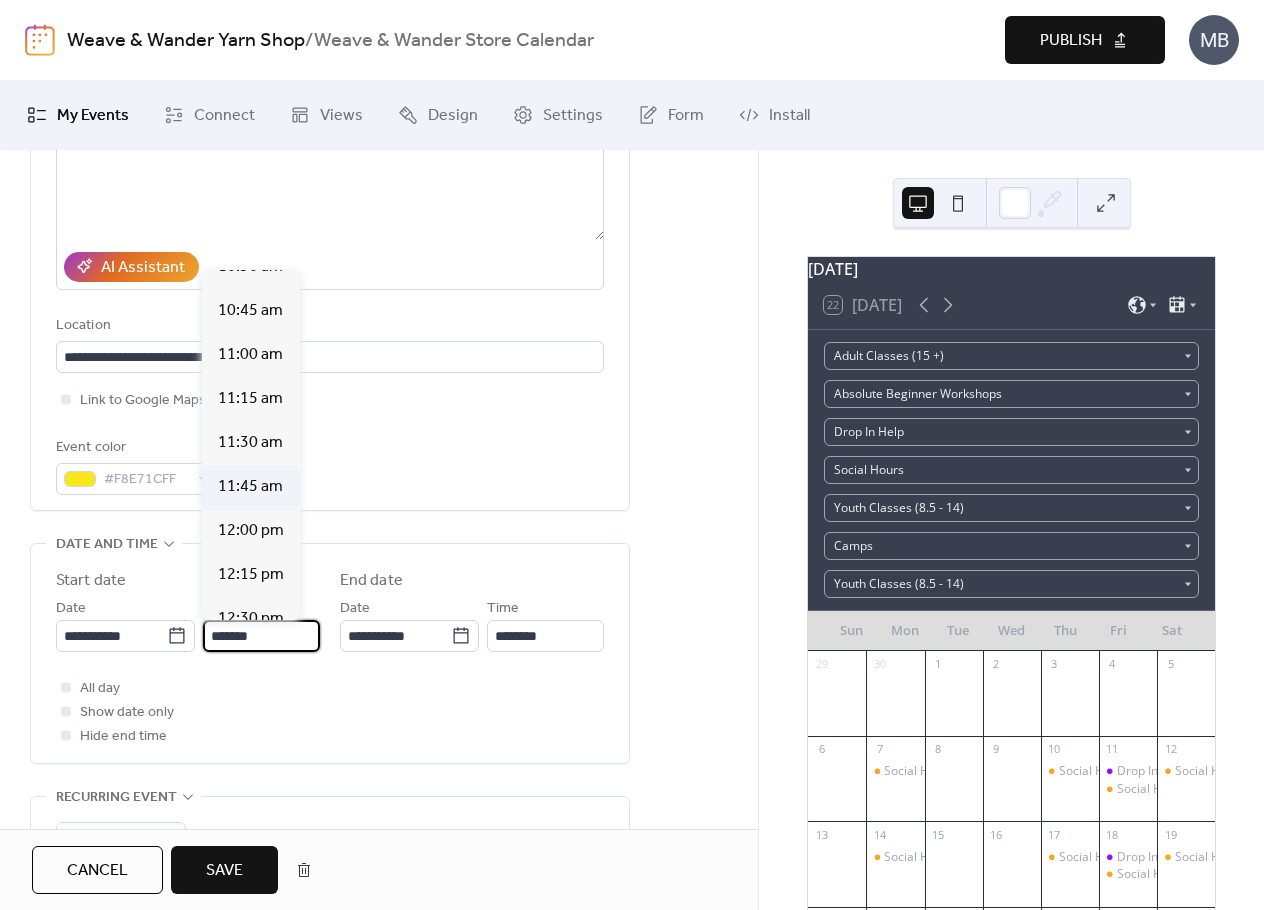 scroll, scrollTop: 1972, scrollLeft: 0, axis: vertical 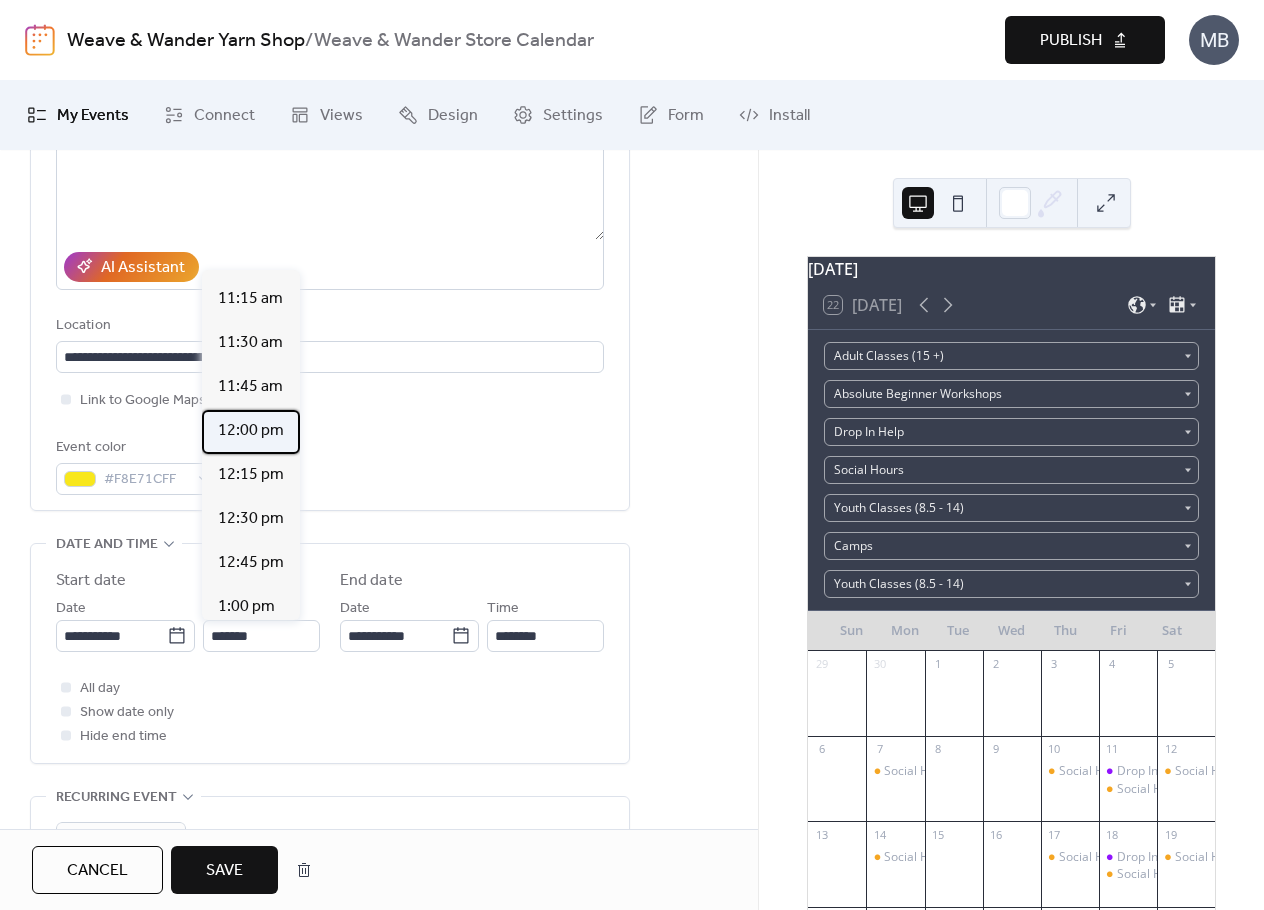 click on "12:00 pm" at bounding box center (251, 431) 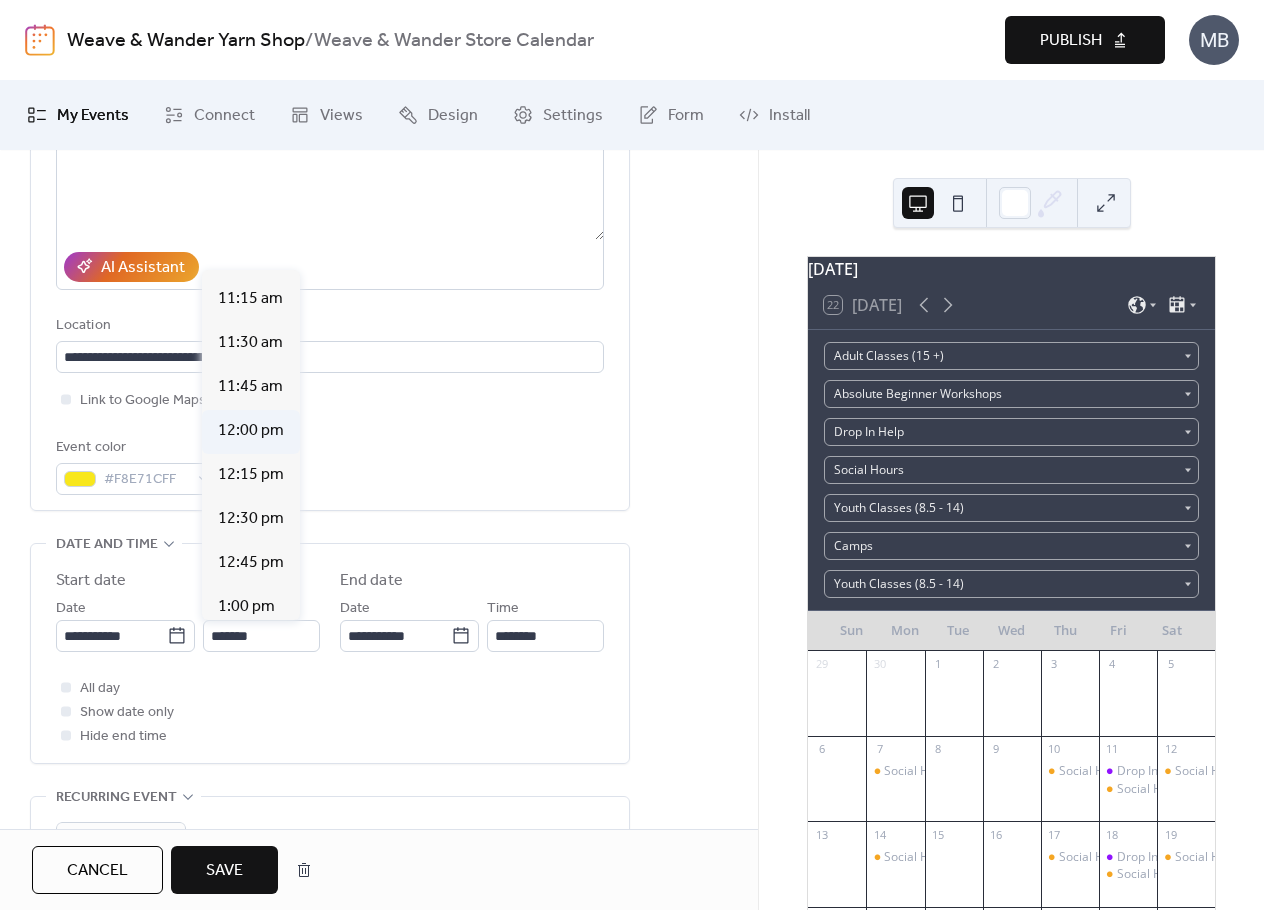 type on "********" 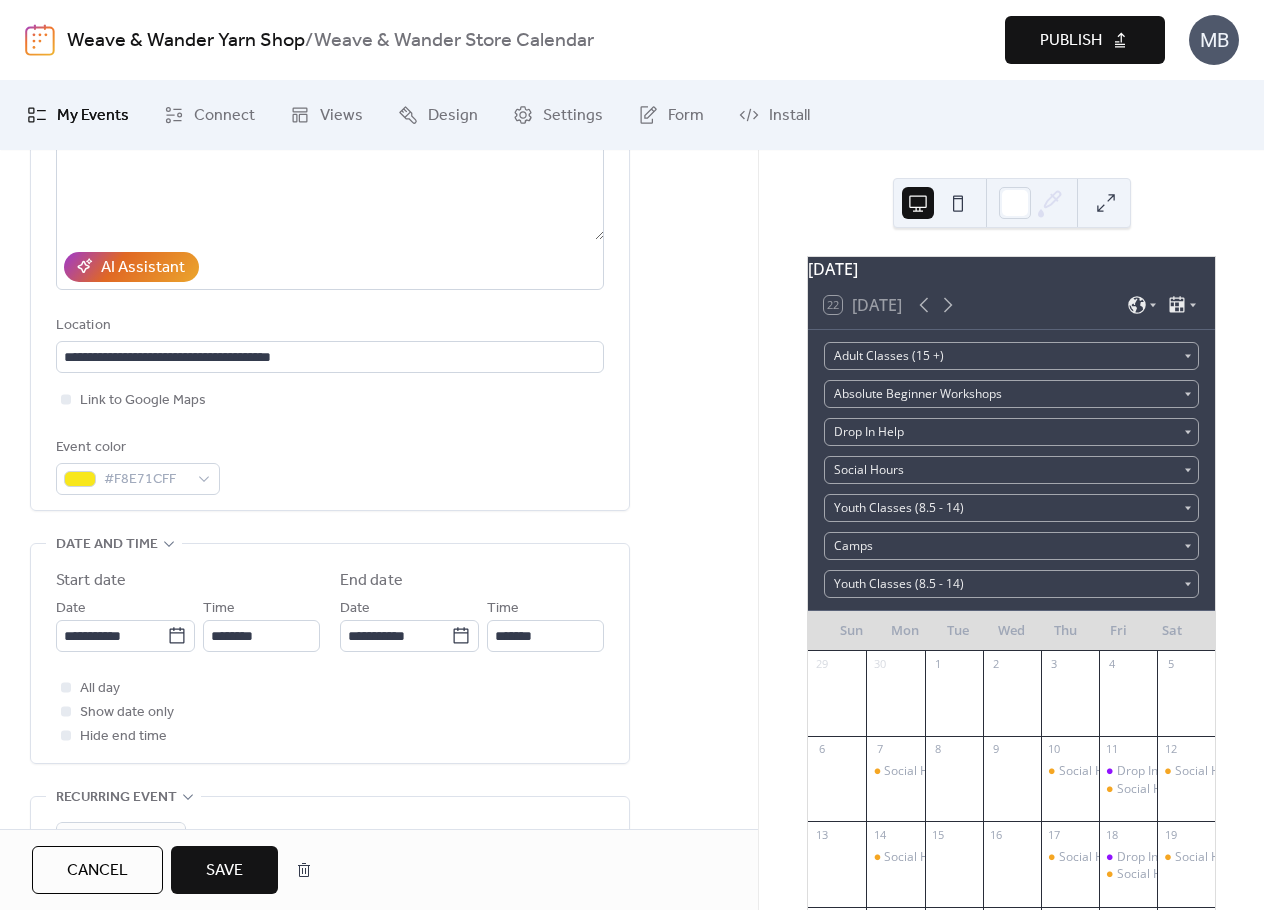click on "All day Show date only Hide end time" at bounding box center [330, 712] 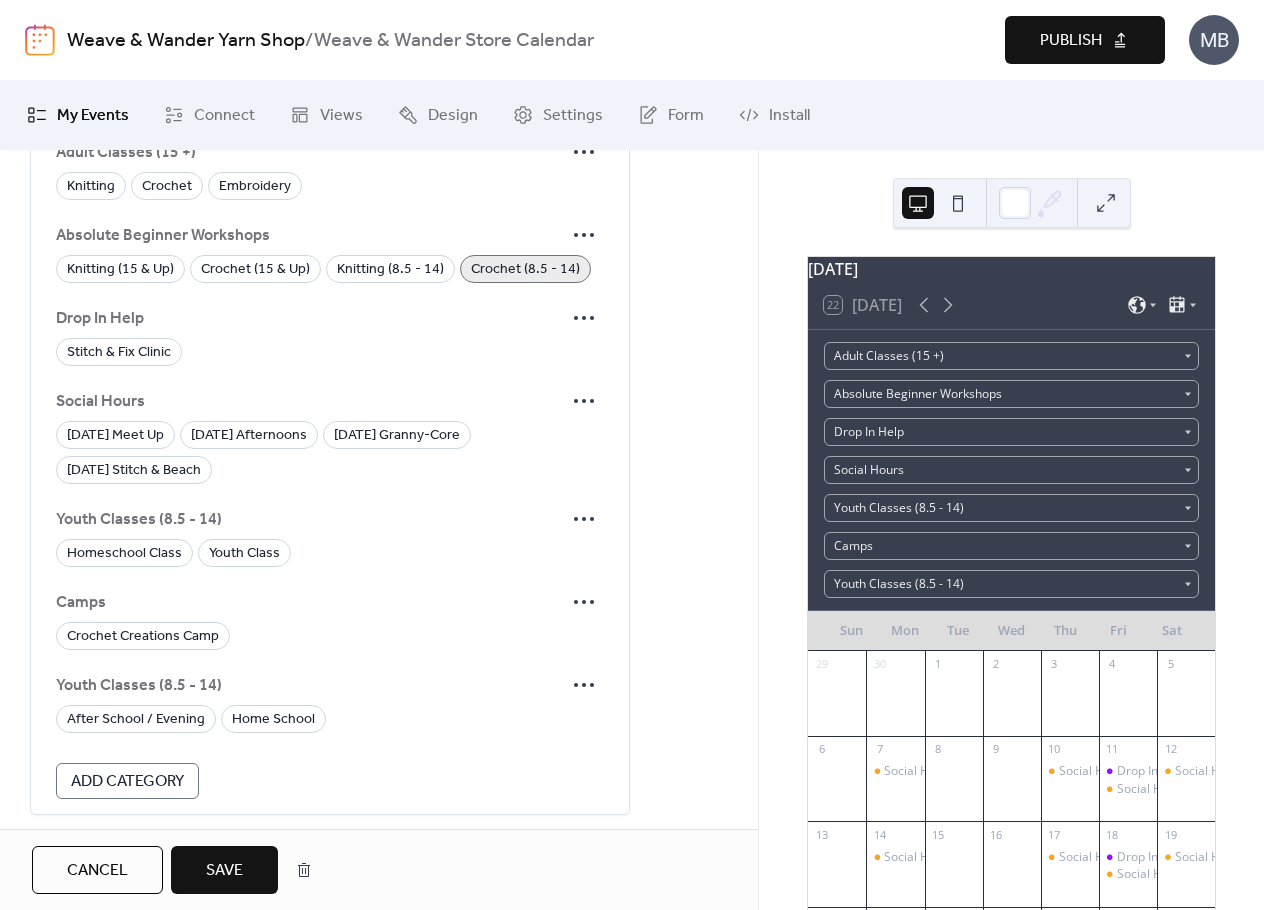 scroll, scrollTop: 1386, scrollLeft: 0, axis: vertical 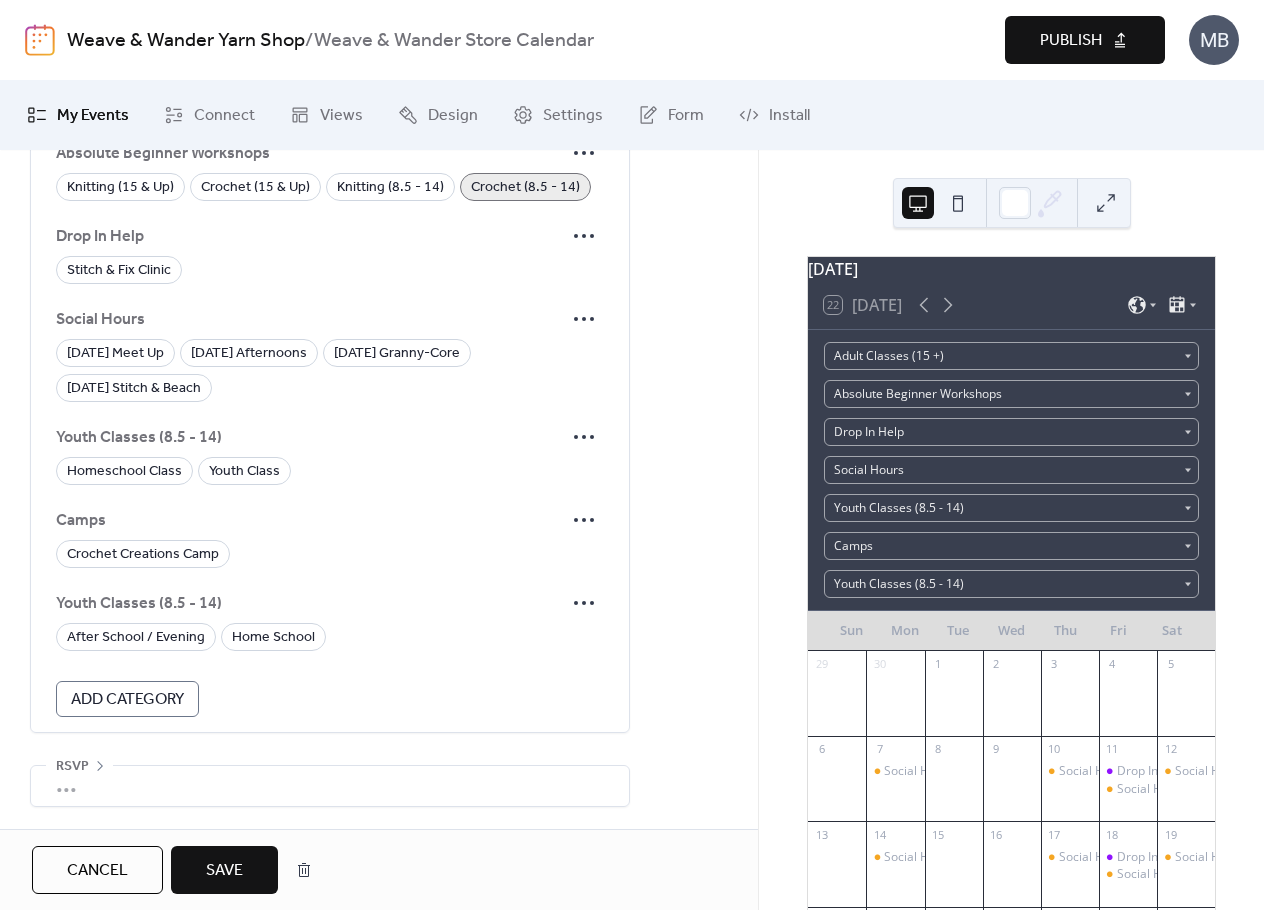 click on "Save" at bounding box center (224, 870) 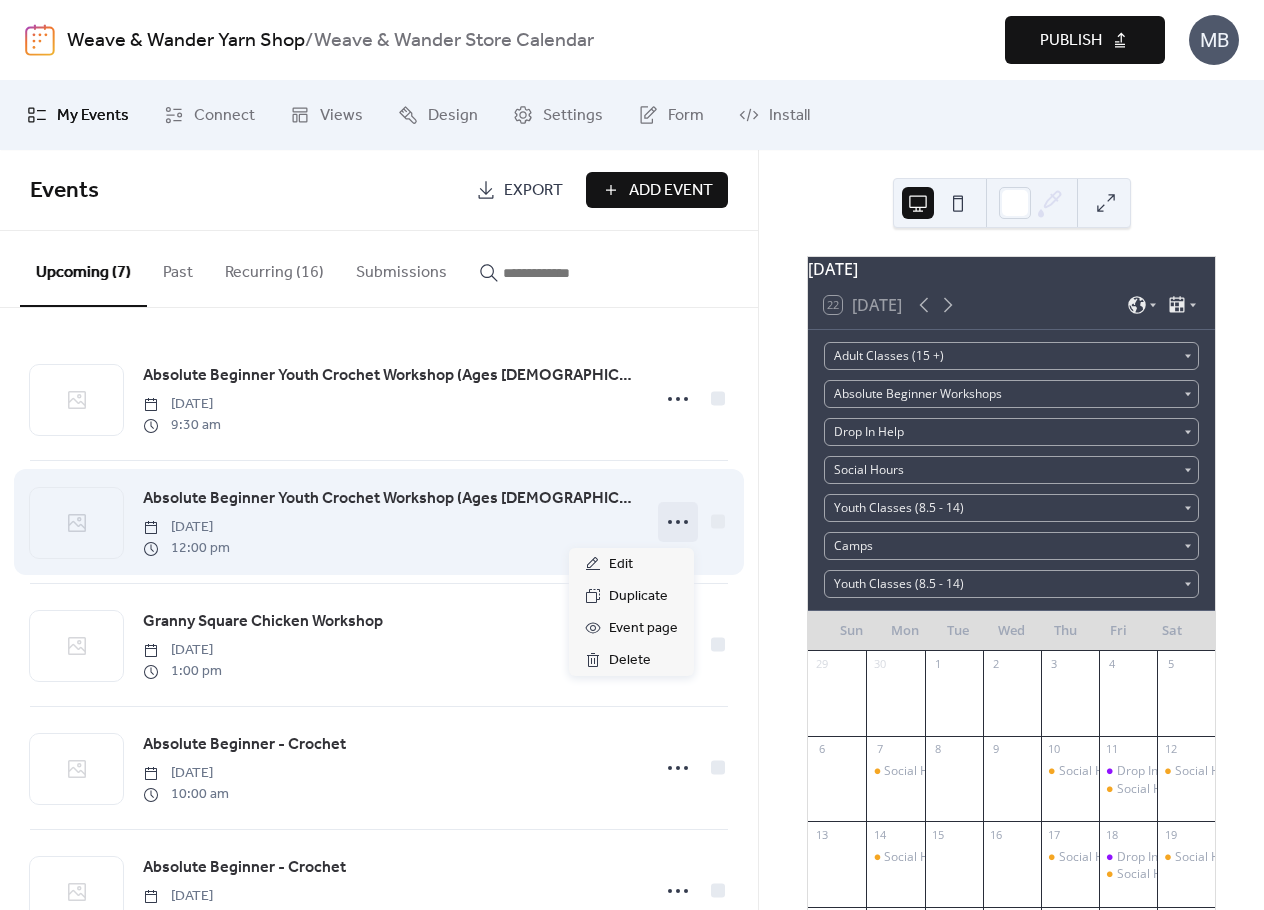 click 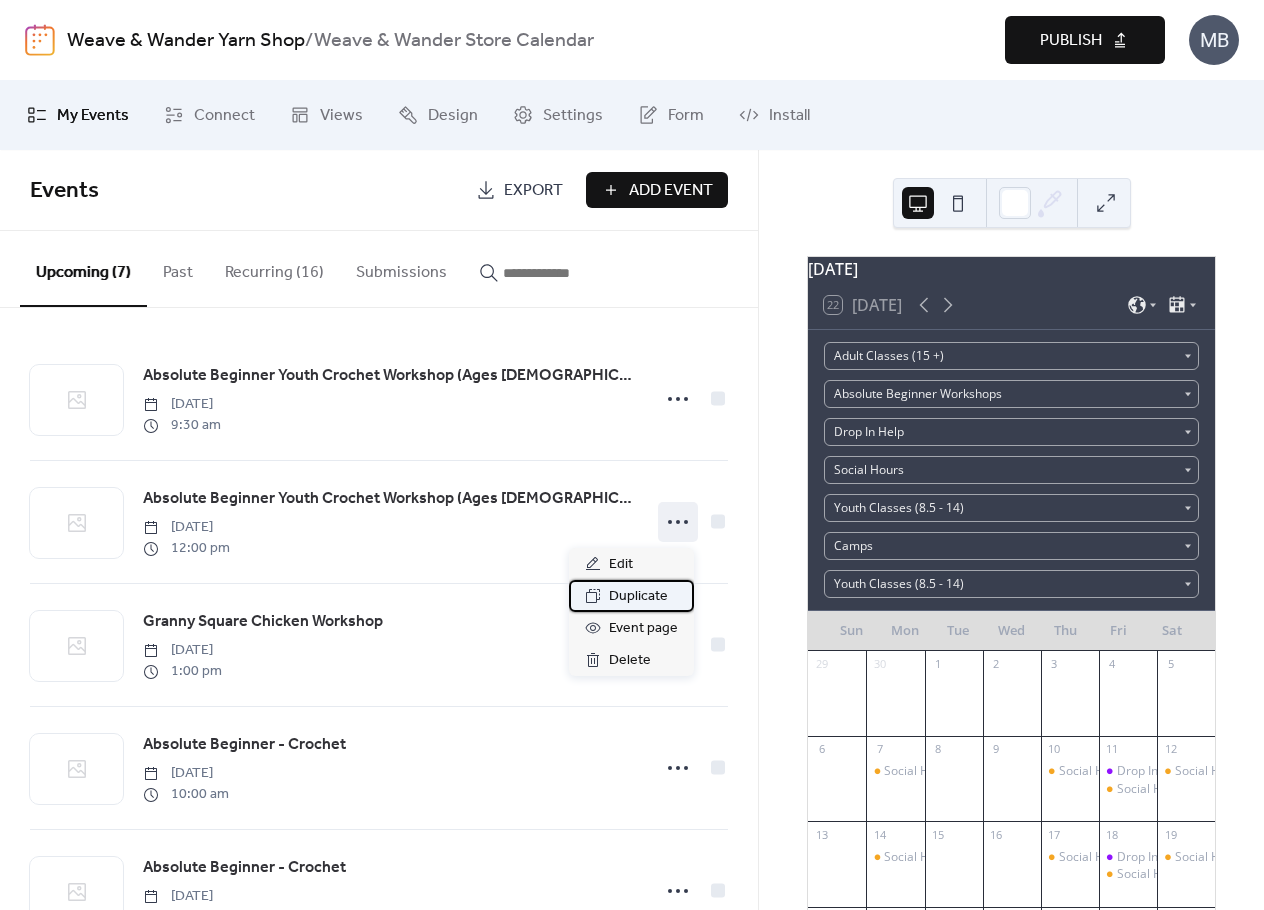 click on "Duplicate" at bounding box center (638, 597) 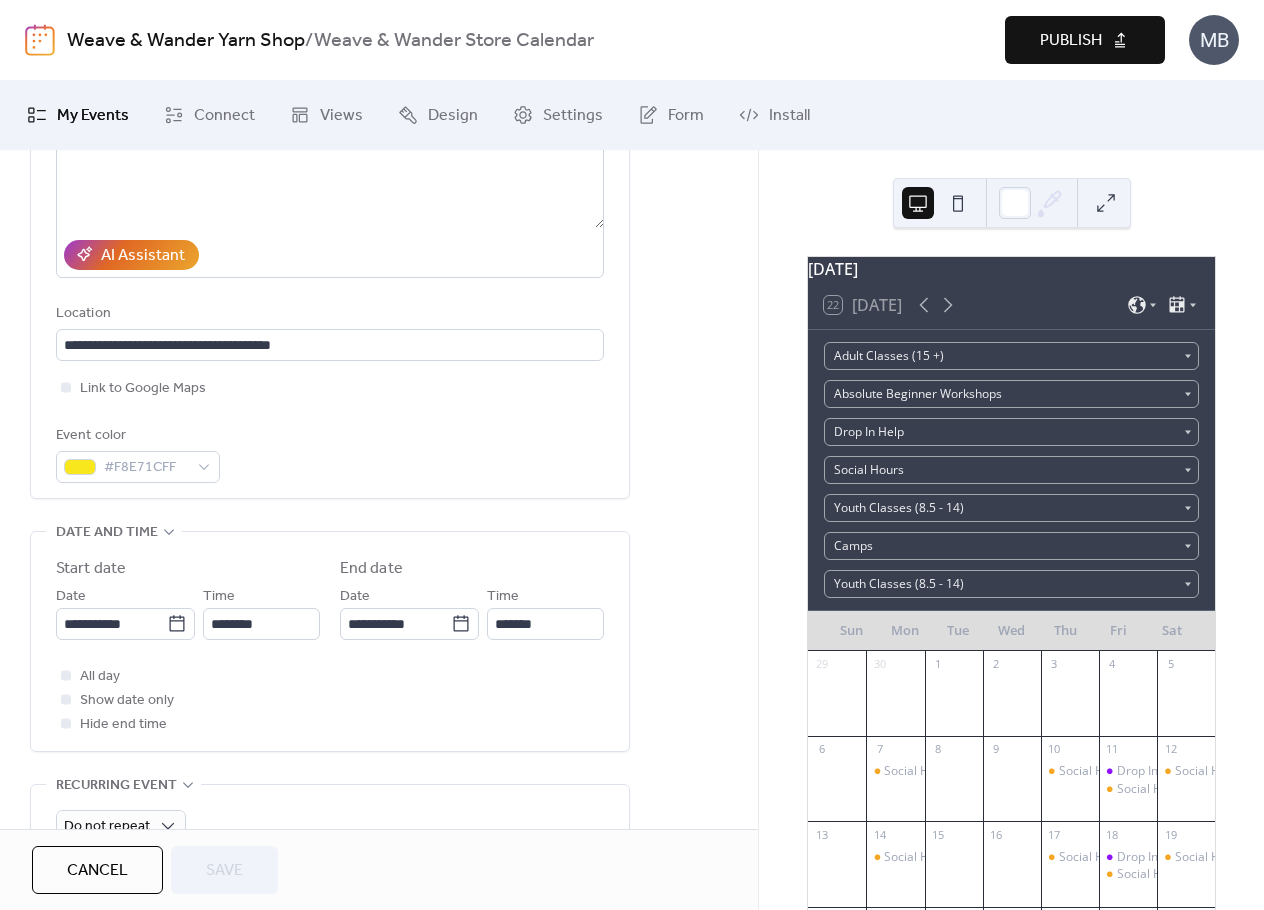 scroll, scrollTop: 400, scrollLeft: 0, axis: vertical 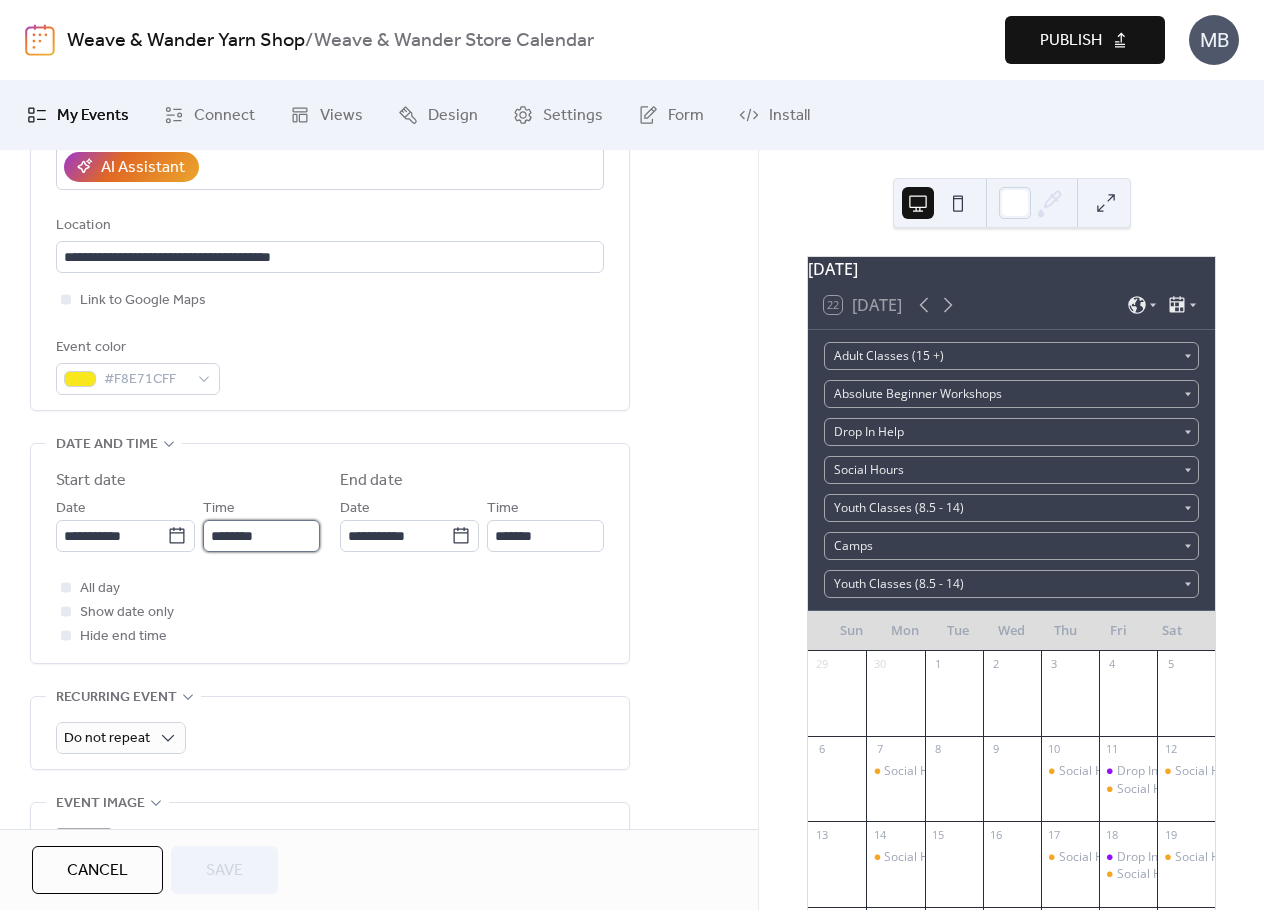 click on "********" at bounding box center [261, 536] 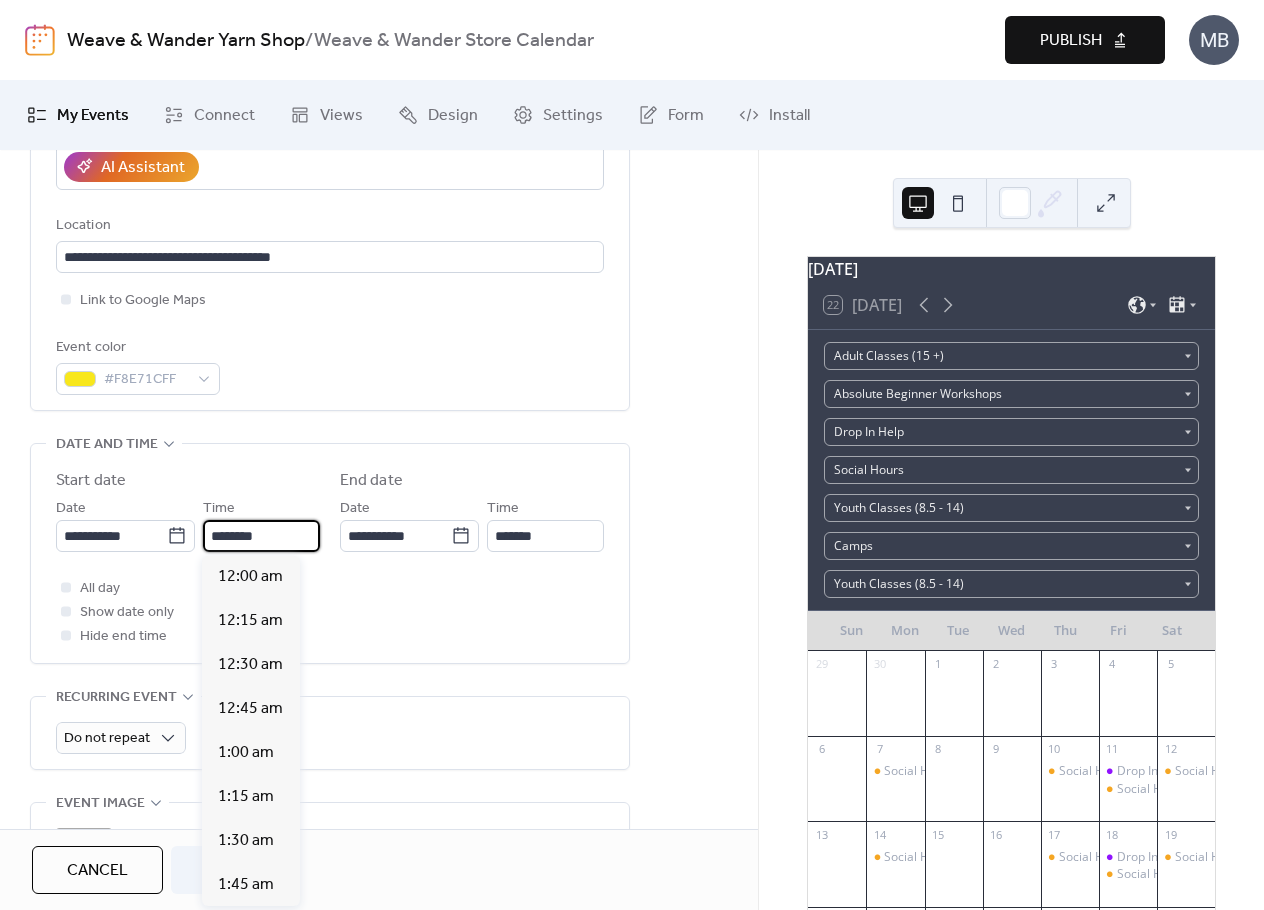 scroll, scrollTop: 2112, scrollLeft: 0, axis: vertical 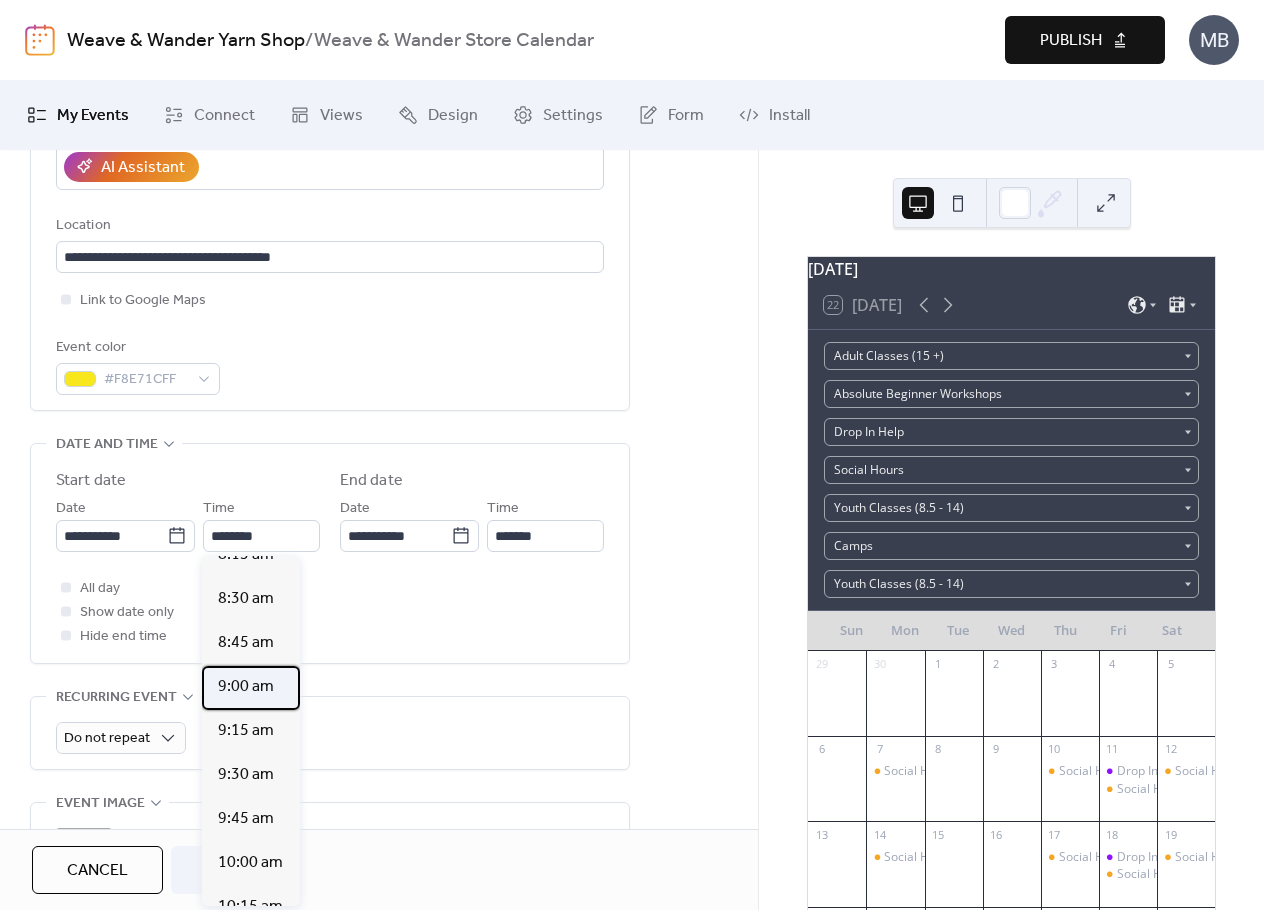click on "12:00 am 12:15 am 12:30 am 12:45 am 1:00 am 1:15 am 1:30 am 1:45 am 2:00 am 2:15 am 2:30 am 2:45 am 3:00 am 3:15 am 3:30 am 3:45 am 4:00 am 4:15 am 4:30 am 4:45 am 5:00 am 5:15 am 5:30 am 5:45 am 6:00 am 6:15 am 6:30 am 6:45 am 7:00 am 7:15 am 7:30 am 7:45 am 8:00 am 8:15 am 8:30 am 8:45 am 9:00 am 9:15 am 9:30 am 9:45 am 10:00 am 10:15 am 10:30 am 10:45 am 11:00 am 11:15 am 11:30 am 11:45 am 12:00 pm 12:15 pm 12:30 pm 12:45 pm 1:00 pm 1:15 pm 1:30 pm 1:45 pm 2:00 pm 2:15 pm 2:30 pm 2:45 pm 3:00 pm 3:15 pm 3:30 pm 3:45 pm 4:00 pm 4:15 pm 4:30 pm 4:45 pm 5:00 pm 5:15 pm 5:30 pm 5:45 pm 6:00 pm 6:15 pm 6:30 pm 6:45 pm 7:00 pm 7:15 pm 7:30 pm 7:45 pm 8:00 pm 8:15 pm 8:30 pm 8:45 pm 9:00 pm 9:15 pm 9:30 pm 9:45 pm 10:00 pm 10:15 pm 10:30 pm 10:45 pm 11:00 pm 11:15 pm 11:30 pm 11:45 pm" at bounding box center [251, 731] 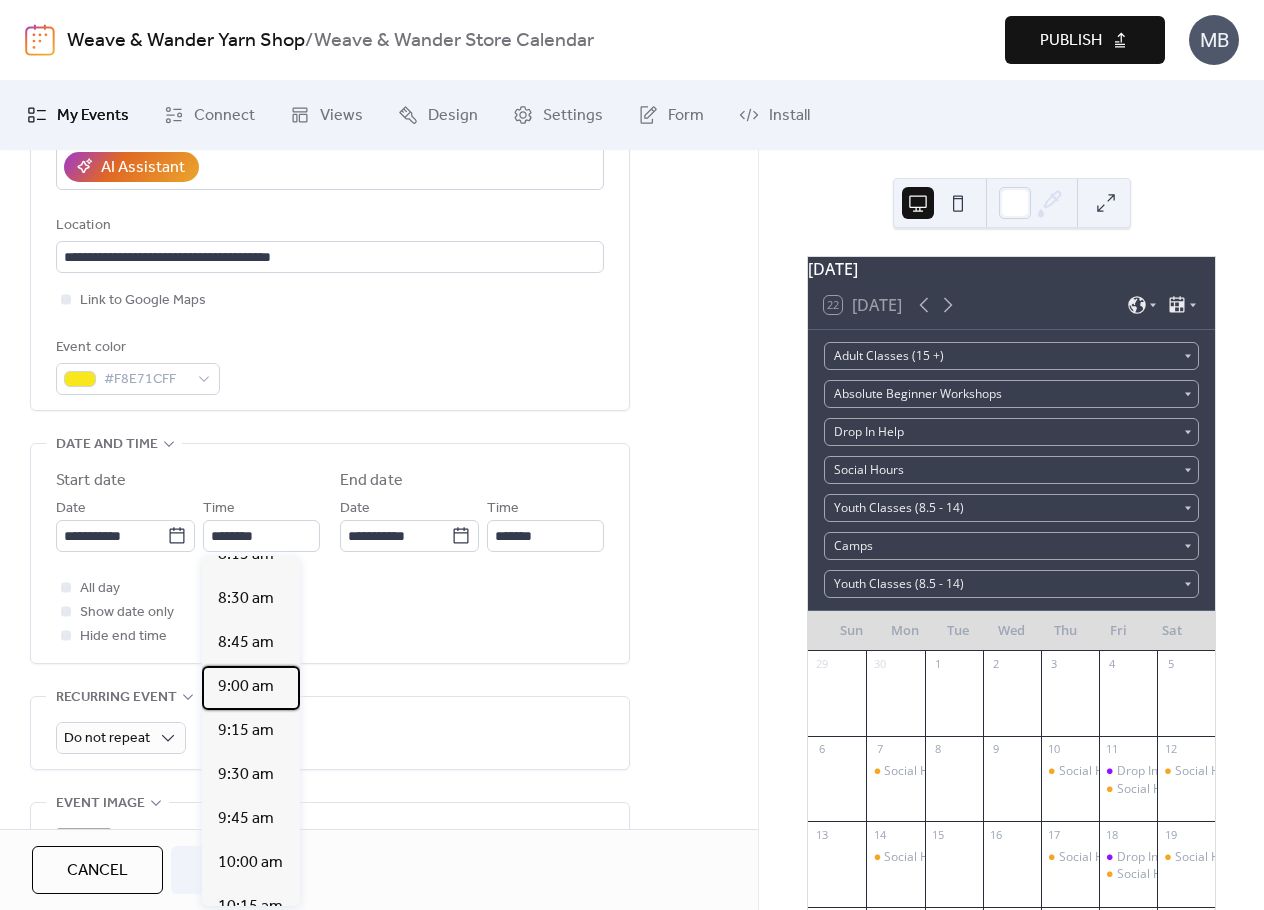scroll, scrollTop: 1412, scrollLeft: 0, axis: vertical 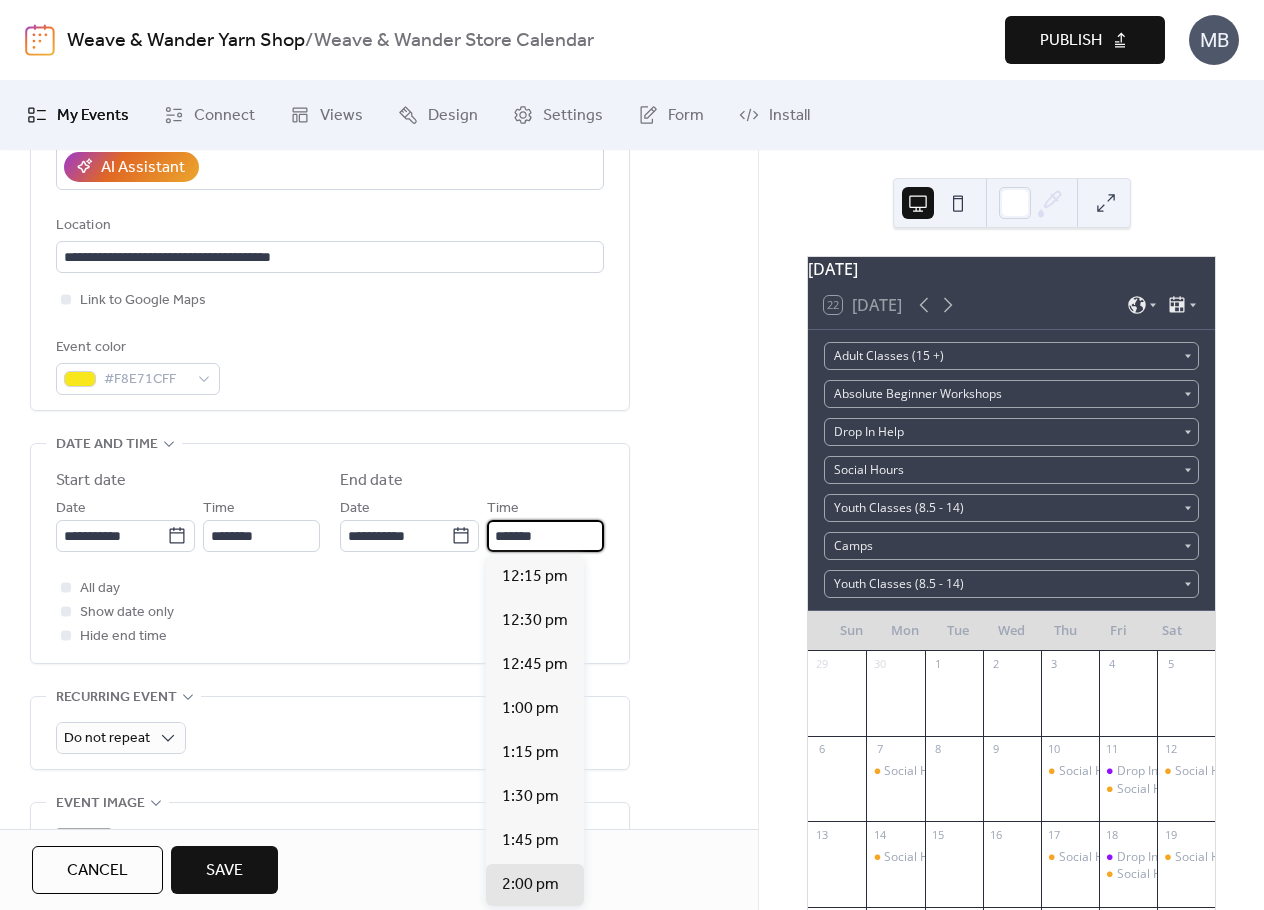click on "*******" at bounding box center (545, 536) 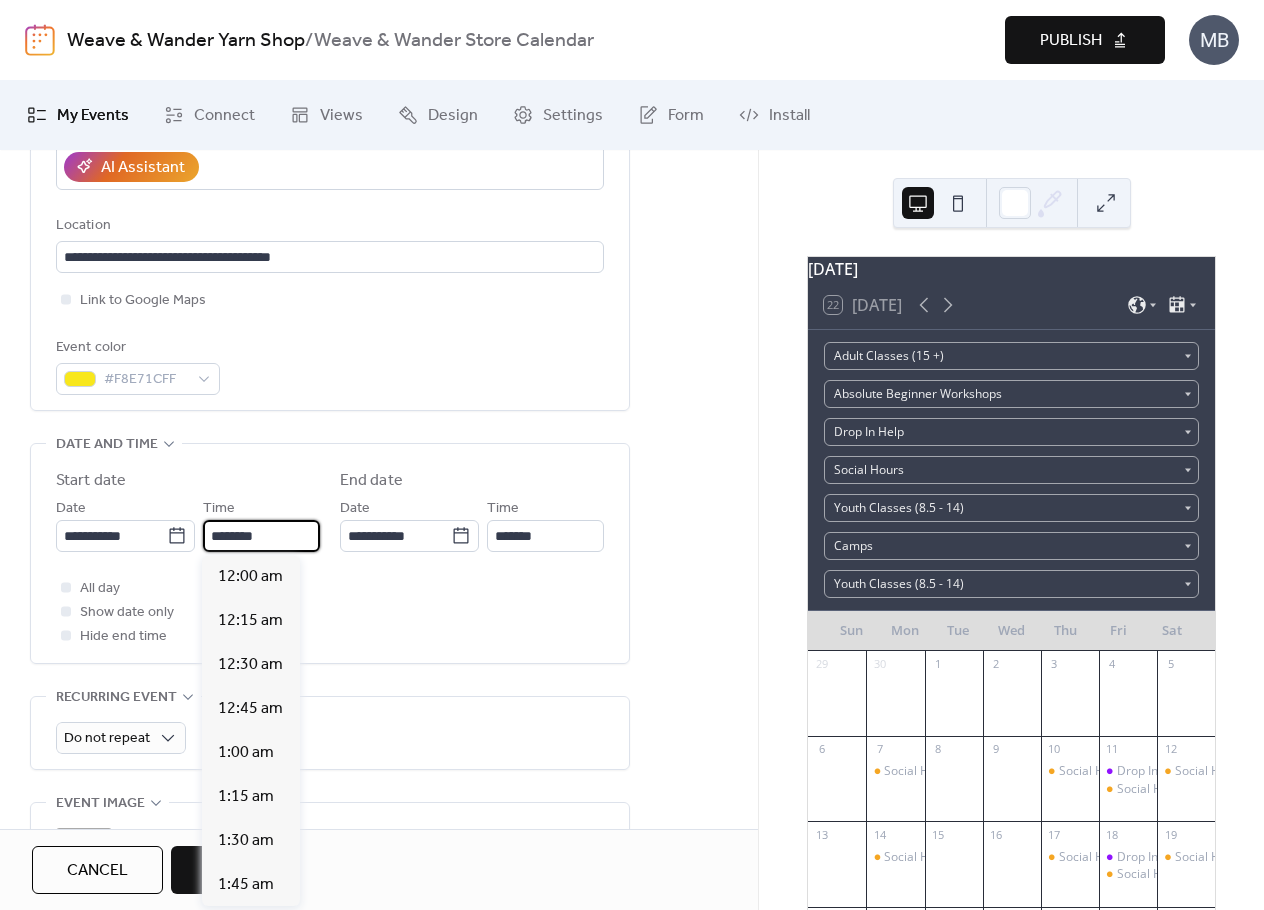 click on "********" at bounding box center [261, 536] 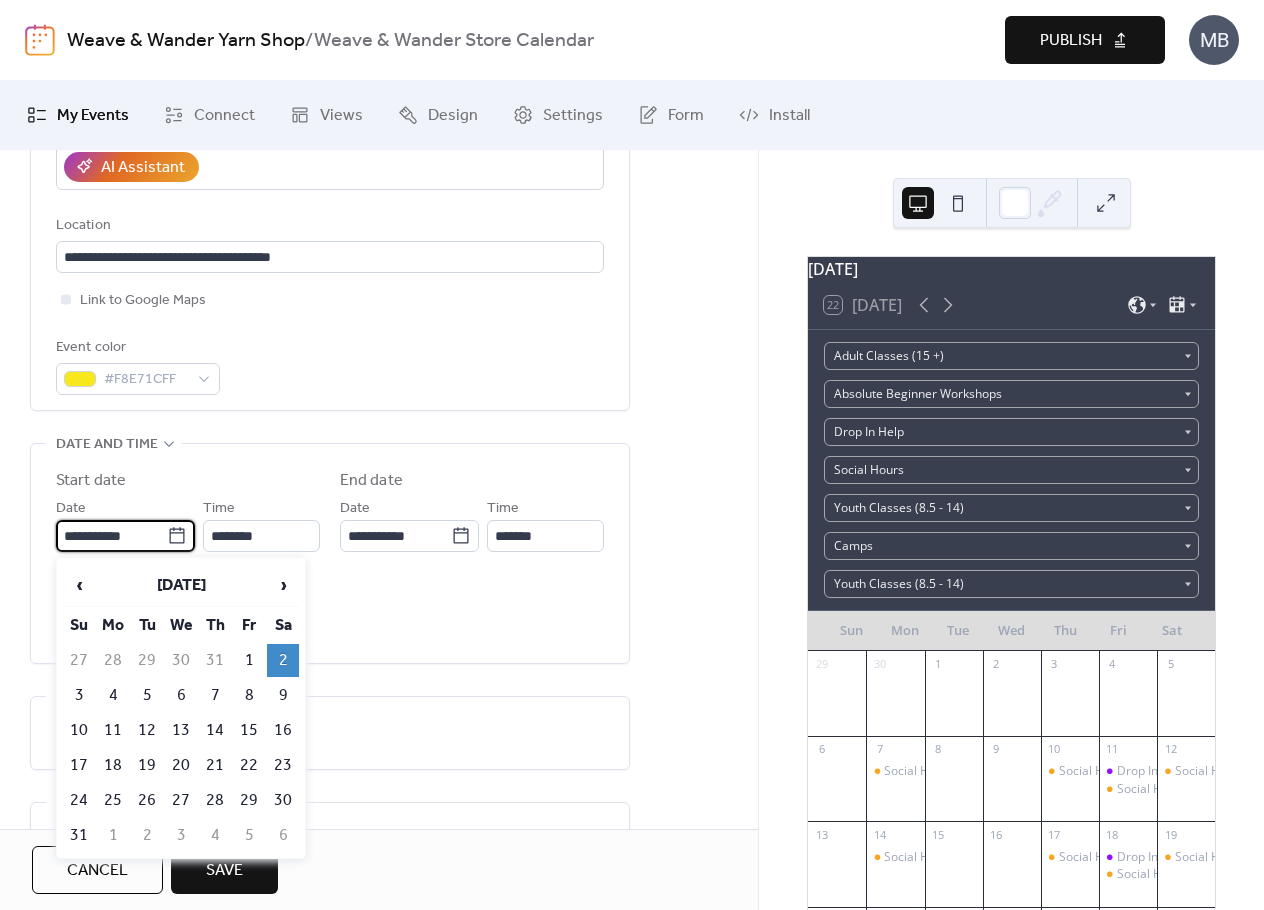 click on "**********" at bounding box center (111, 536) 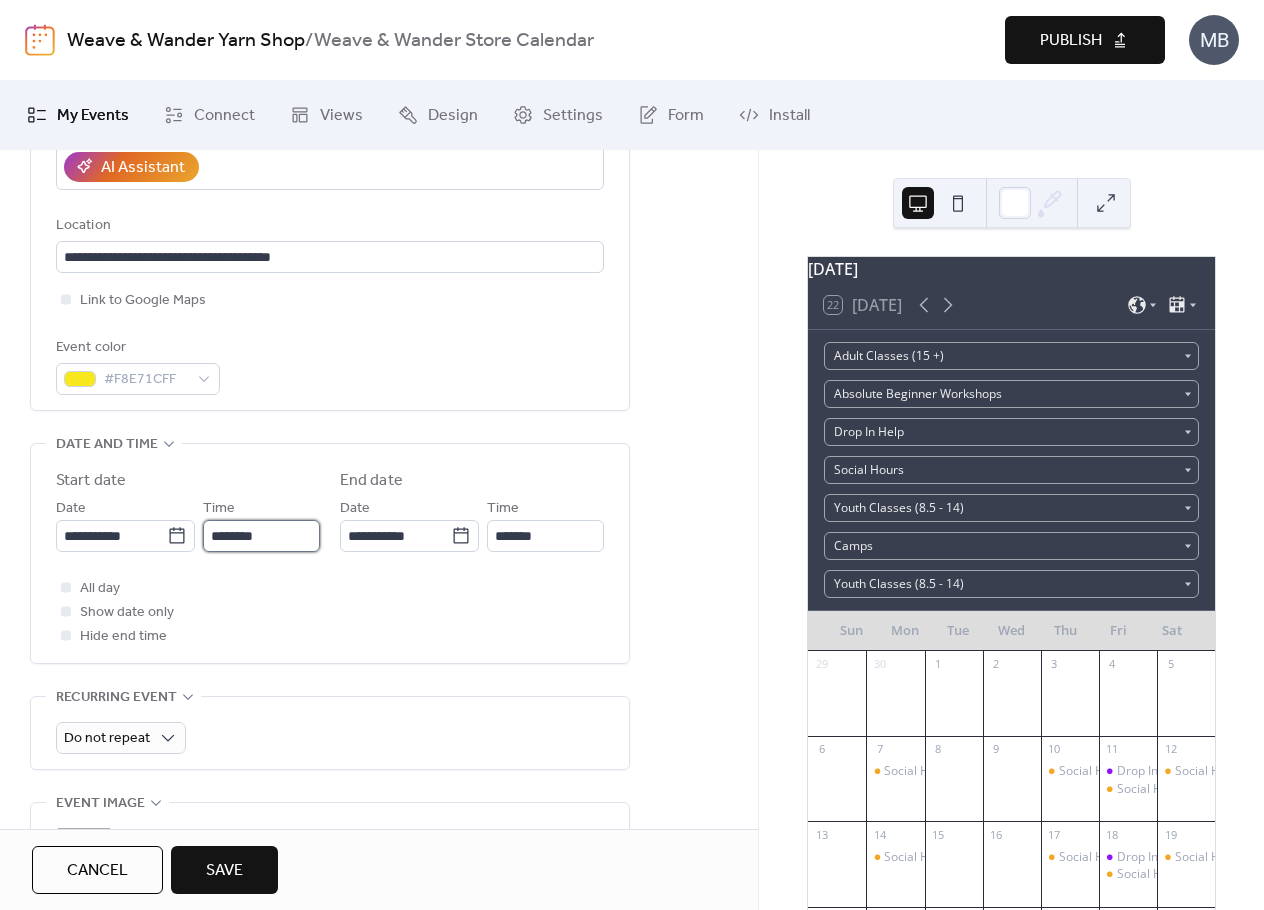 click on "********" at bounding box center (261, 536) 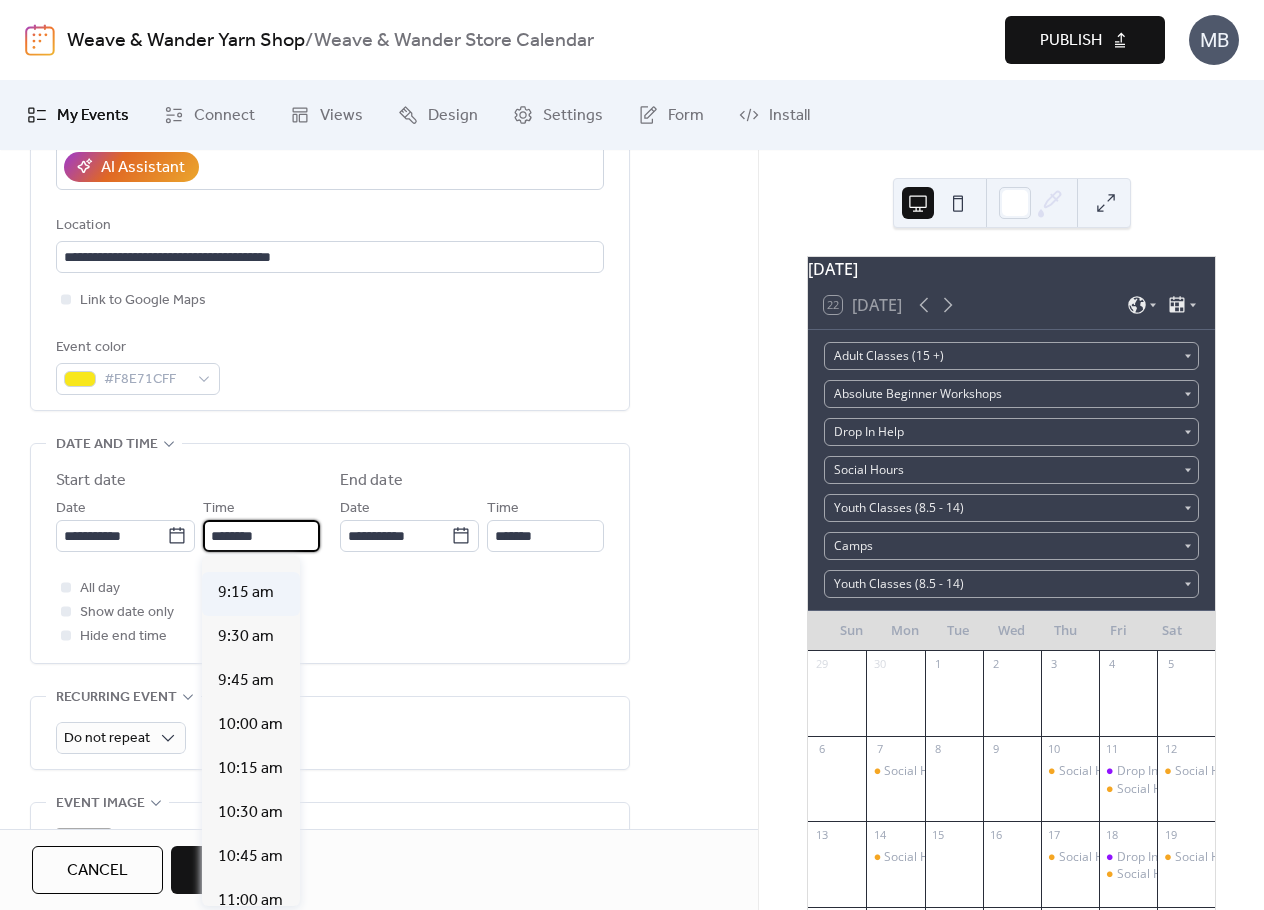 scroll, scrollTop: 1512, scrollLeft: 0, axis: vertical 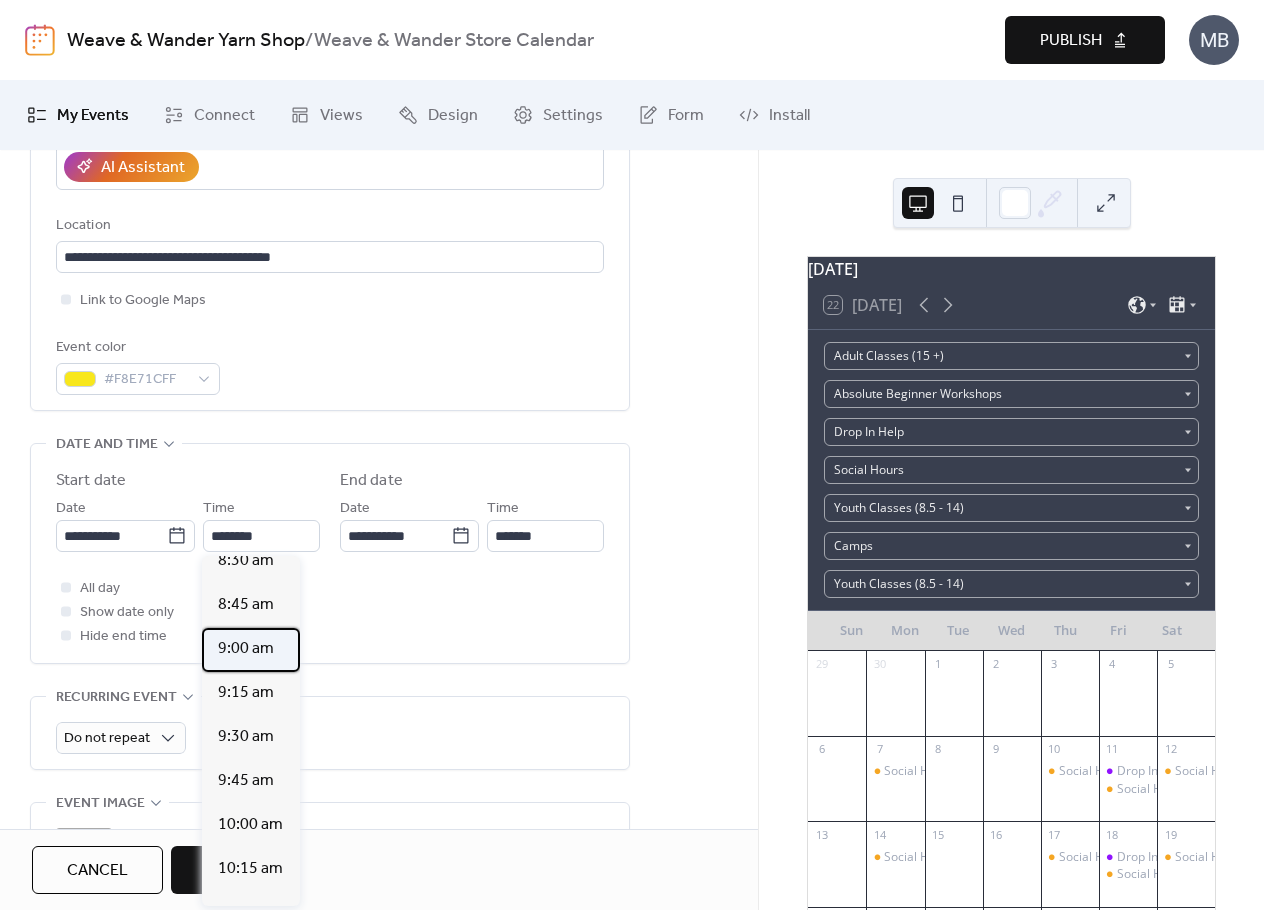 click on "9:00 am" at bounding box center (246, 649) 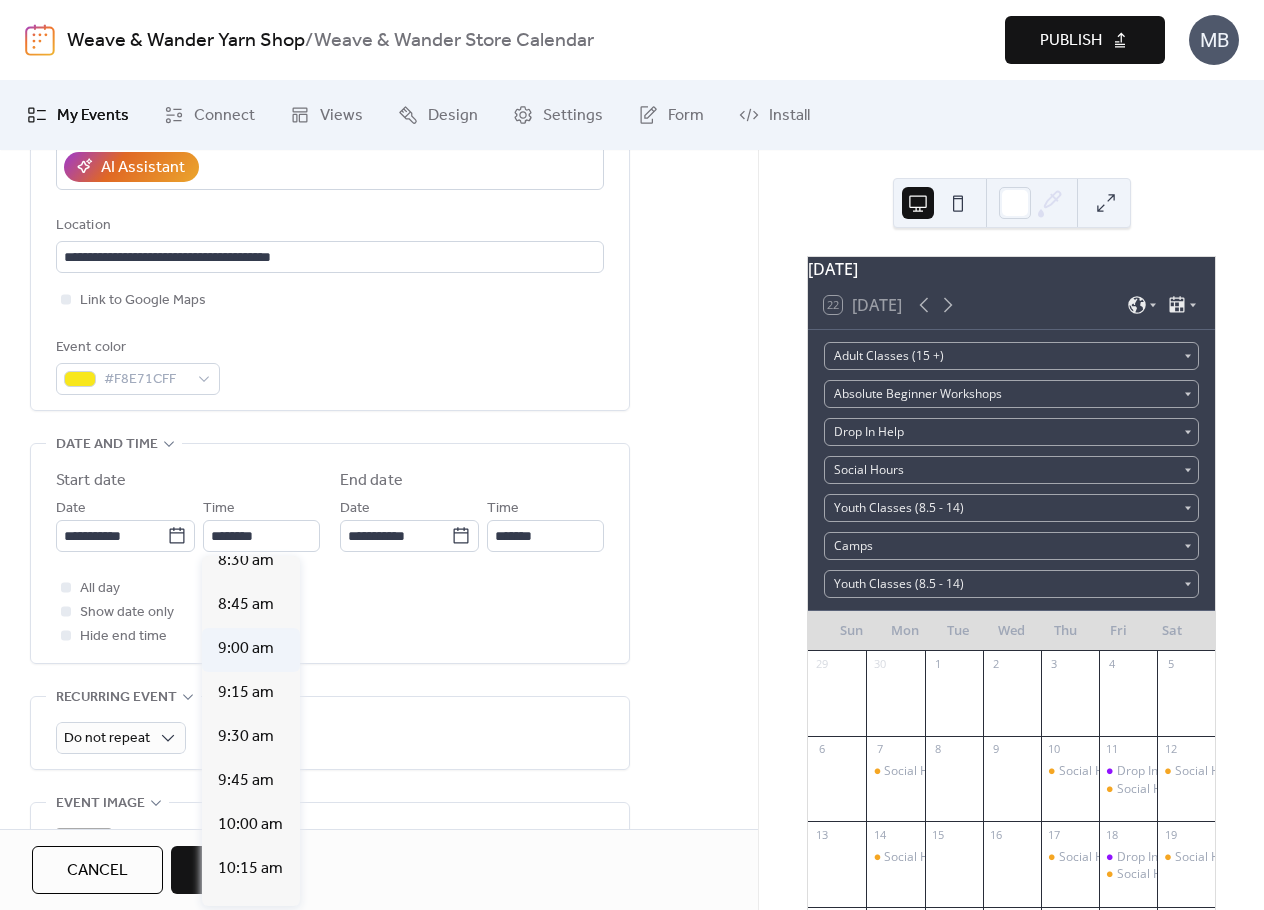 type on "*******" 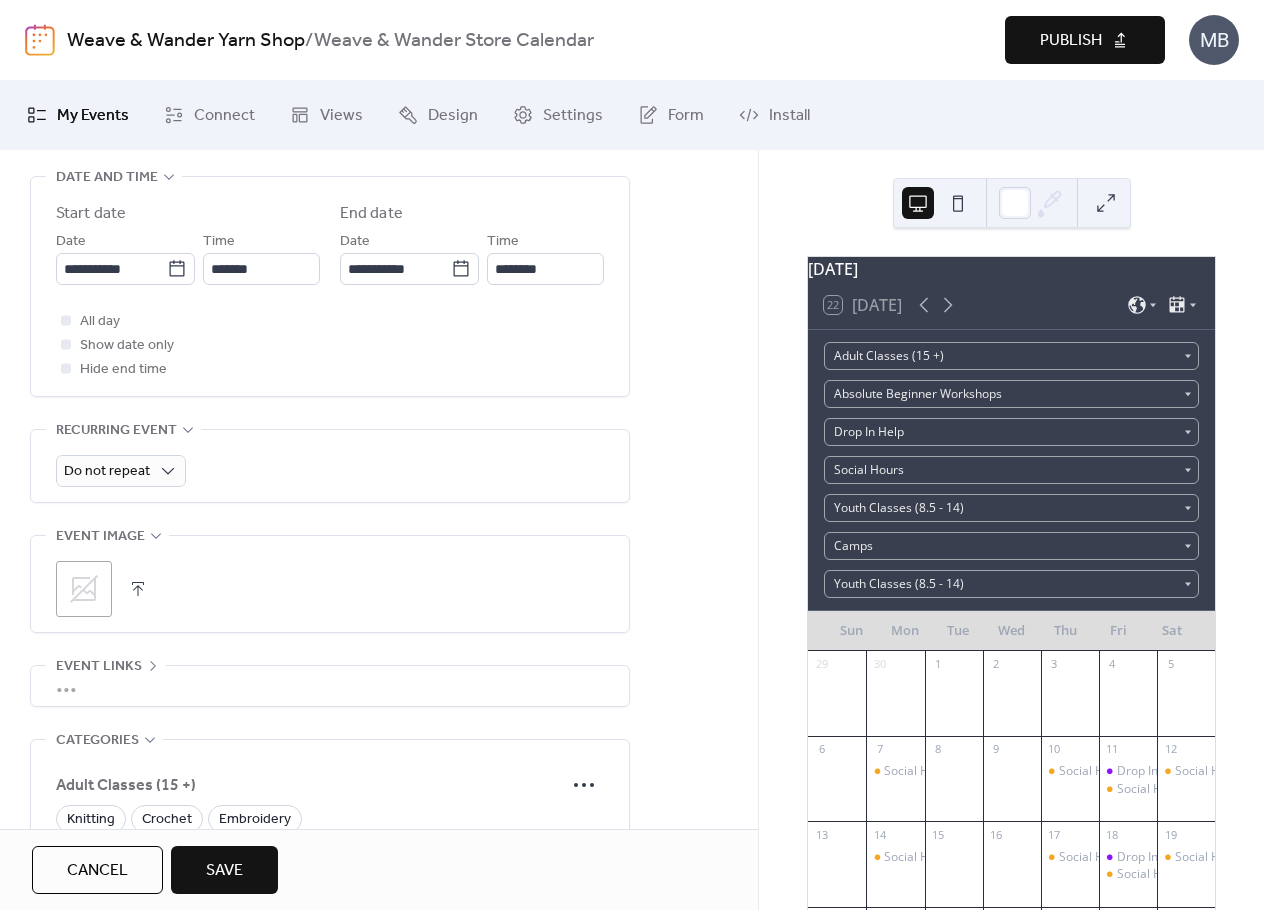scroll, scrollTop: 700, scrollLeft: 0, axis: vertical 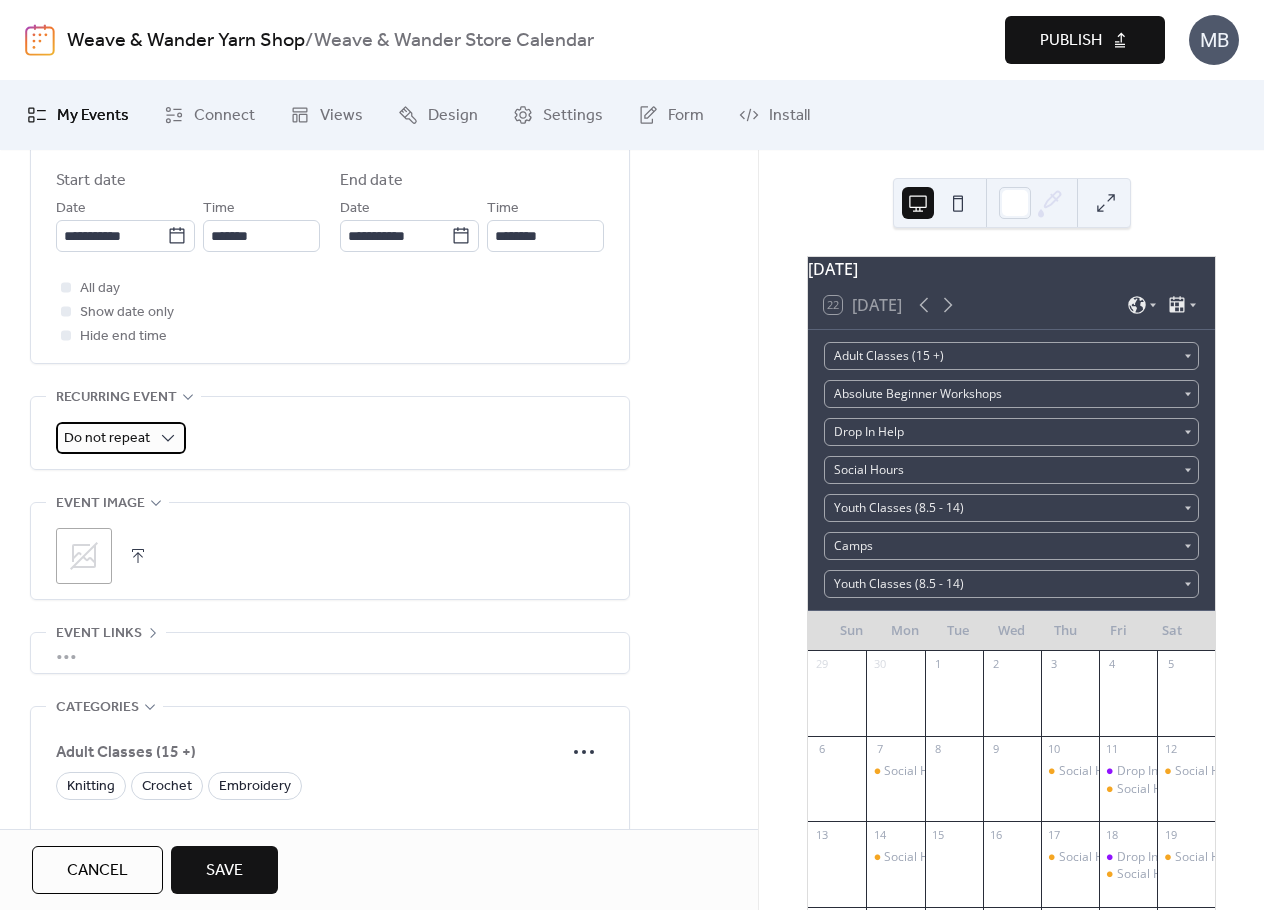 click on "Do not repeat" at bounding box center [107, 438] 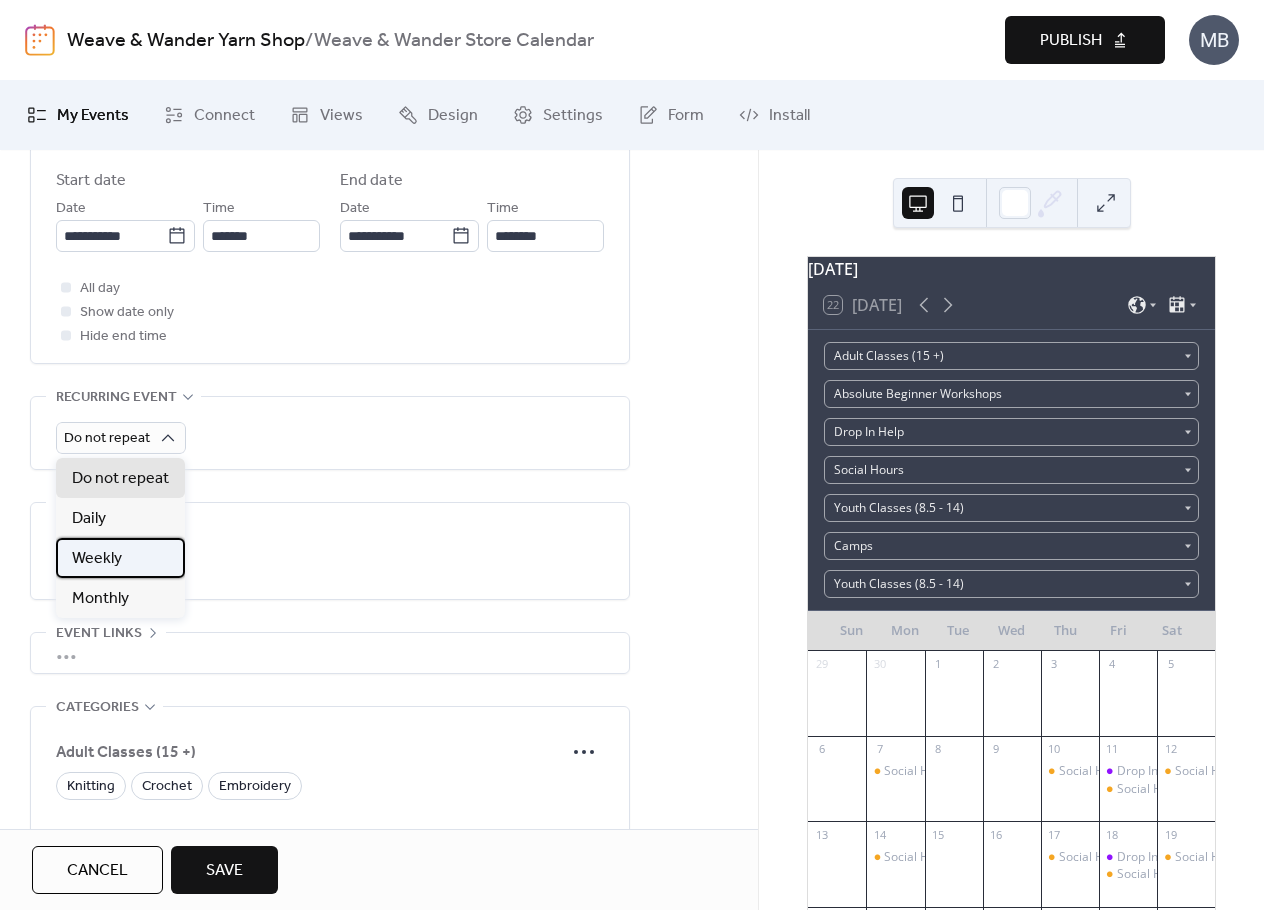click on "Weekly" at bounding box center (97, 559) 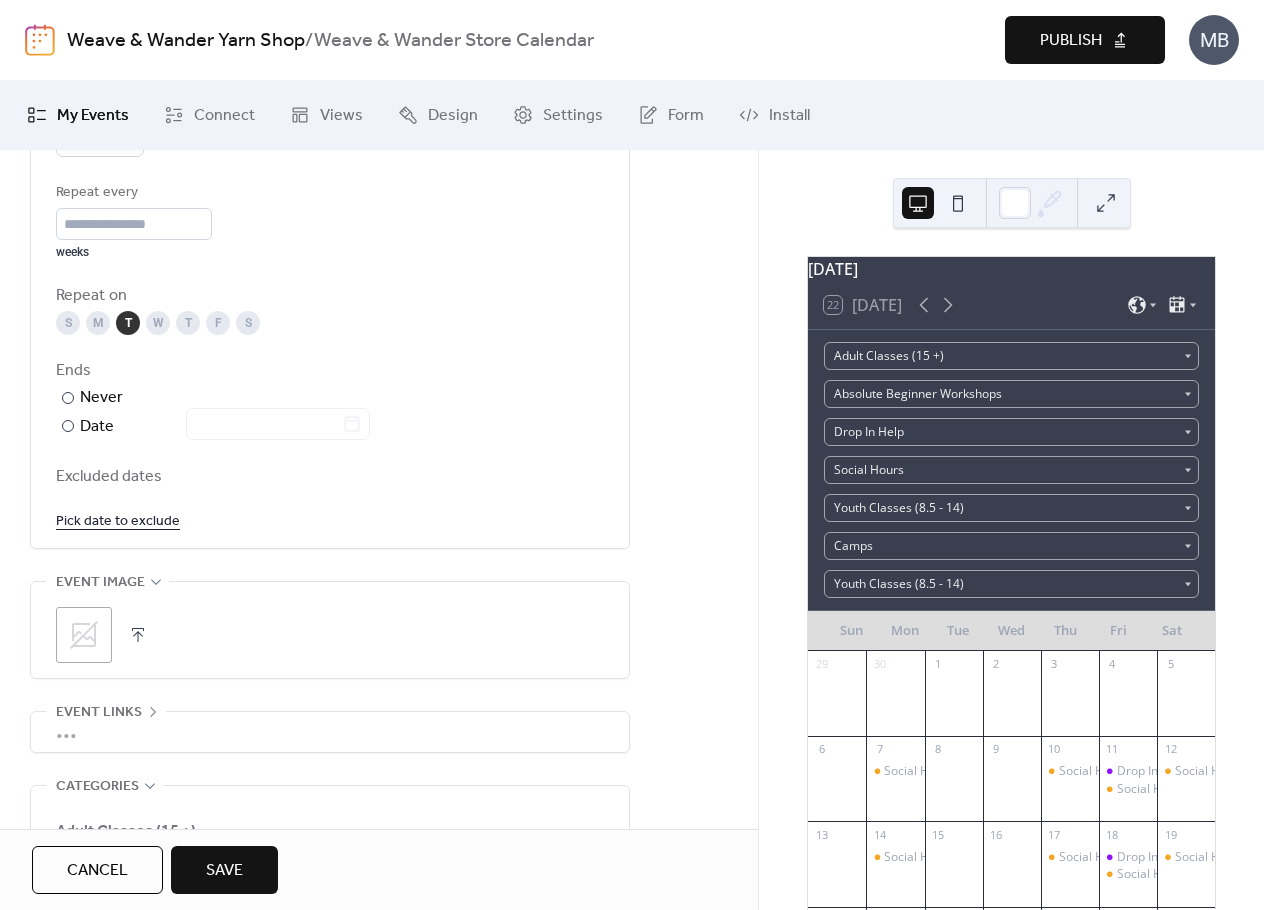 scroll, scrollTop: 1000, scrollLeft: 0, axis: vertical 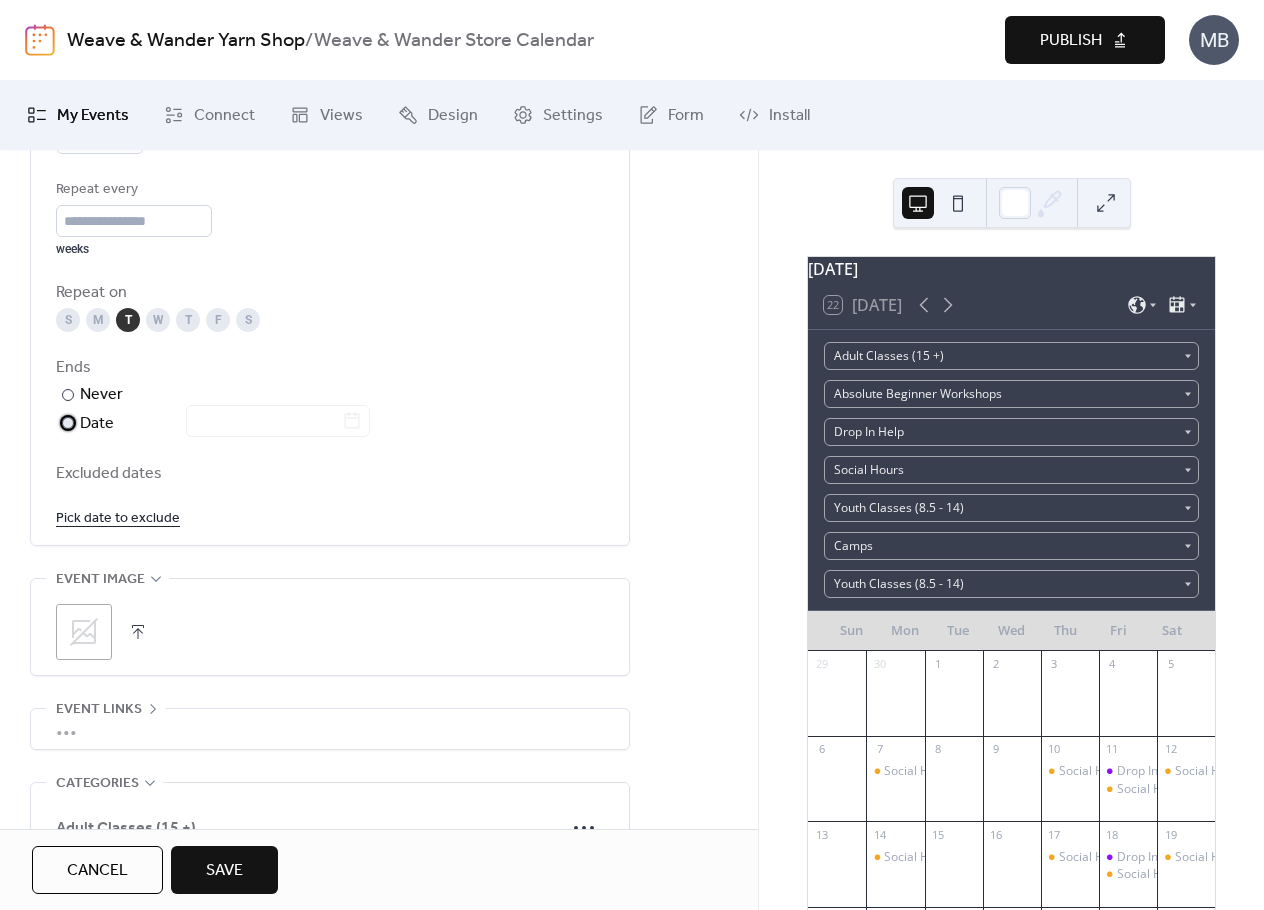 click at bounding box center [68, 423] 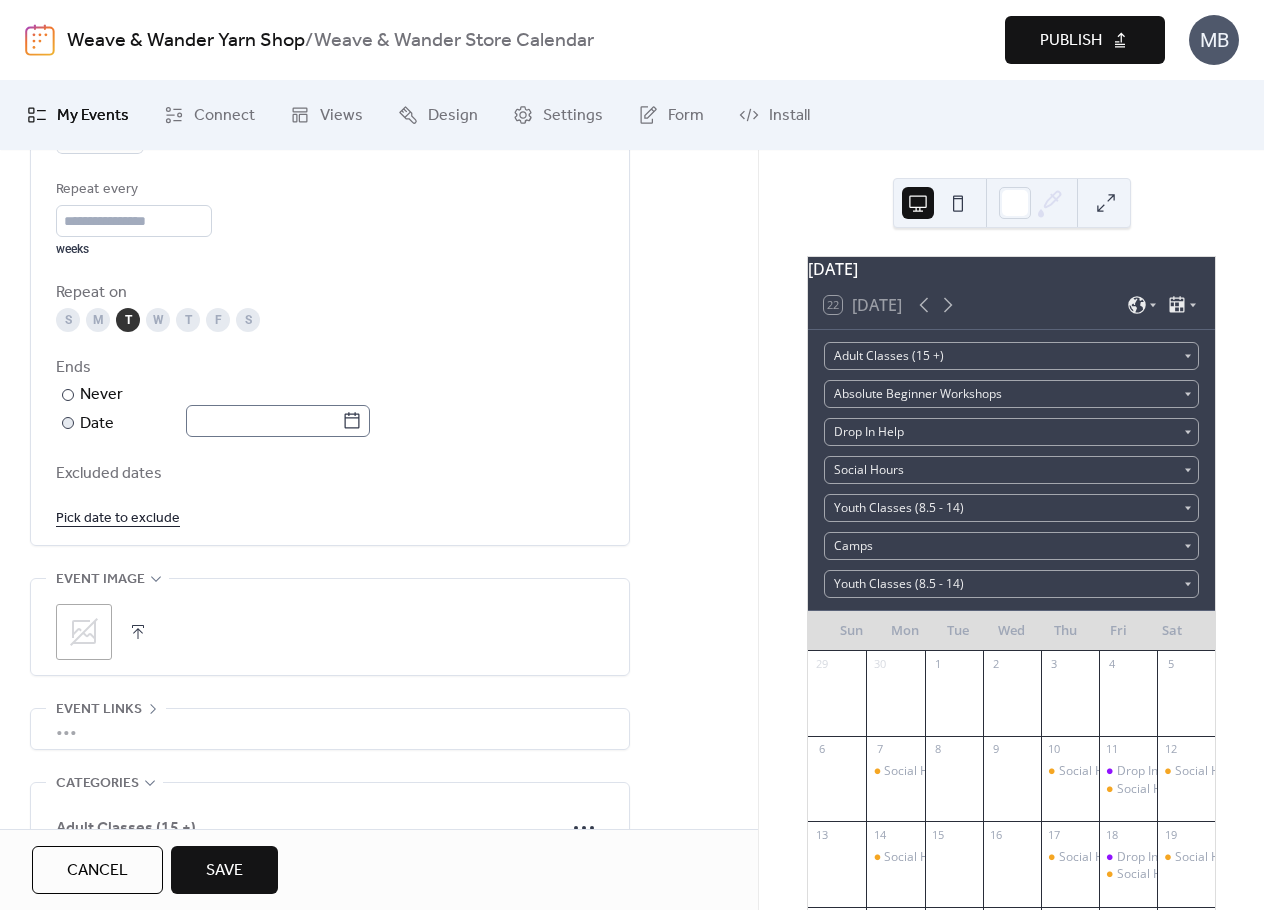 click 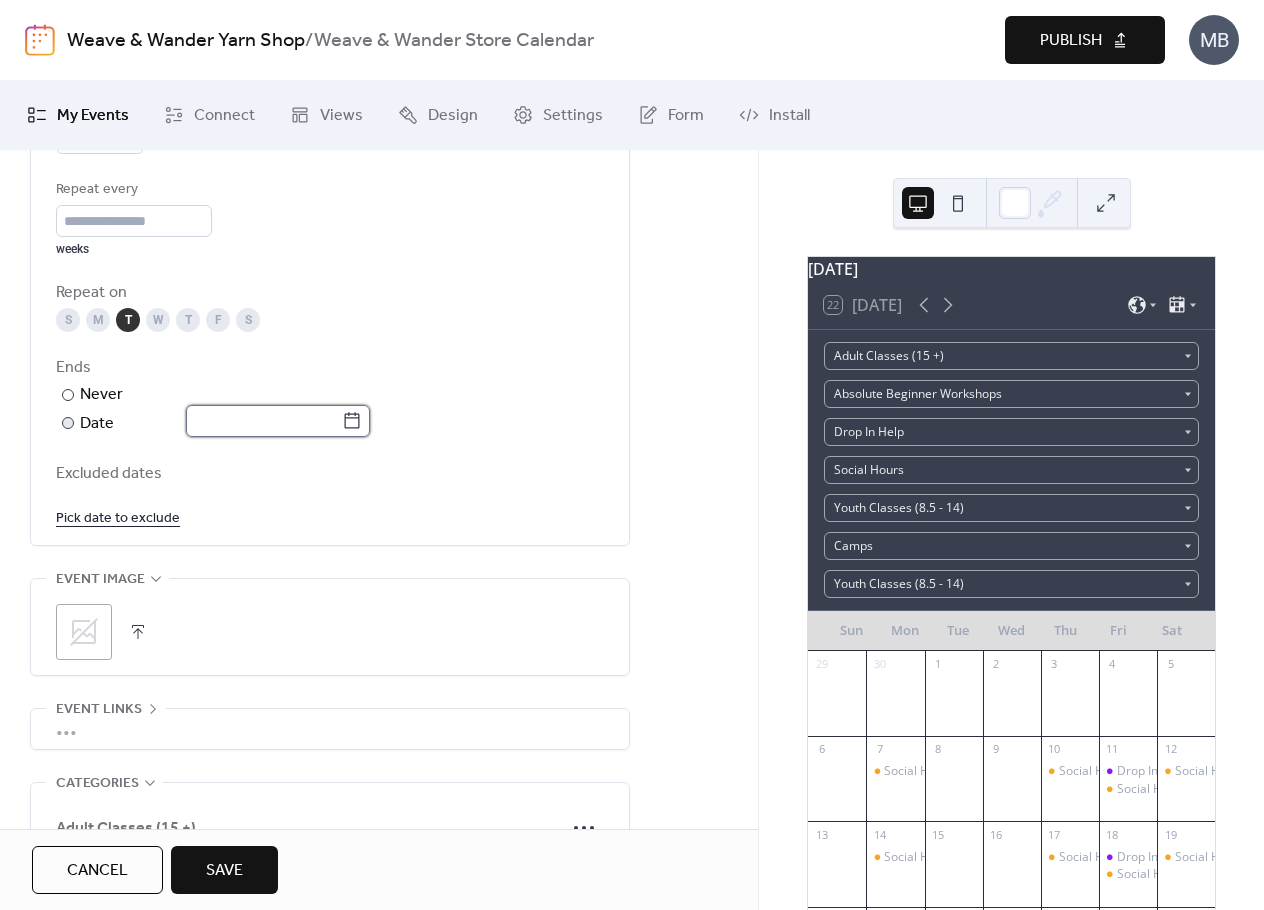 click at bounding box center [264, 421] 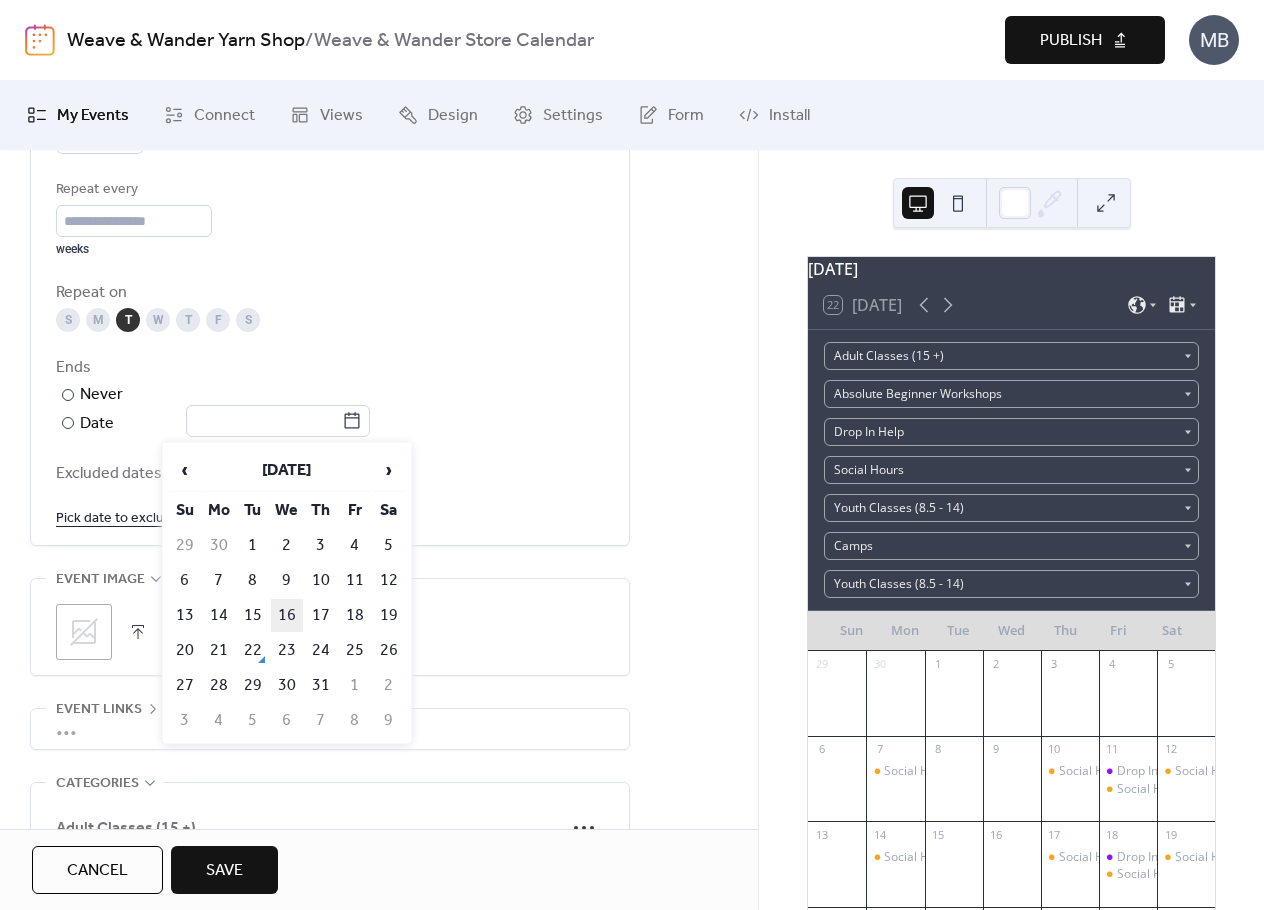 click on "16" at bounding box center (287, 615) 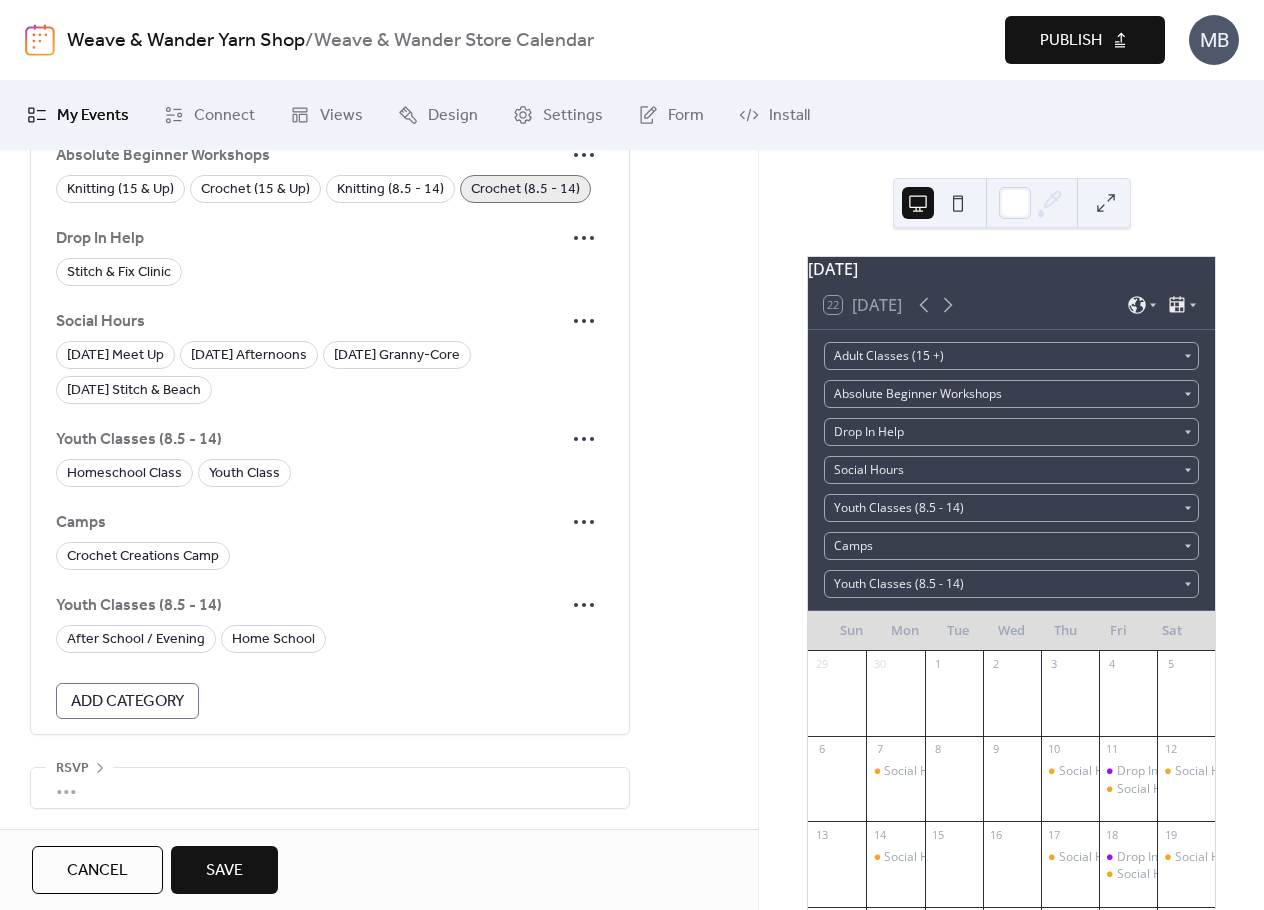 scroll, scrollTop: 1762, scrollLeft: 0, axis: vertical 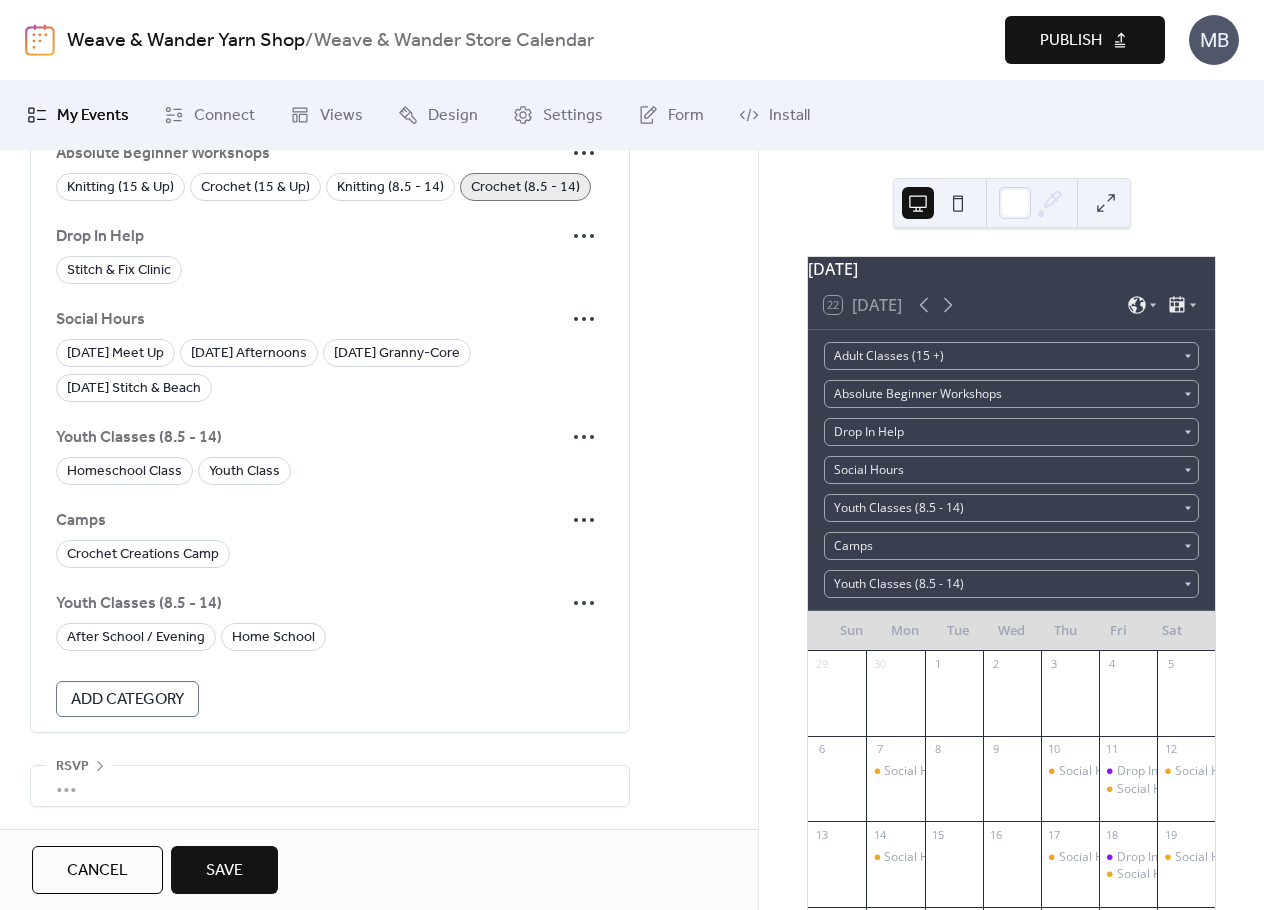 click on "Save" at bounding box center [224, 871] 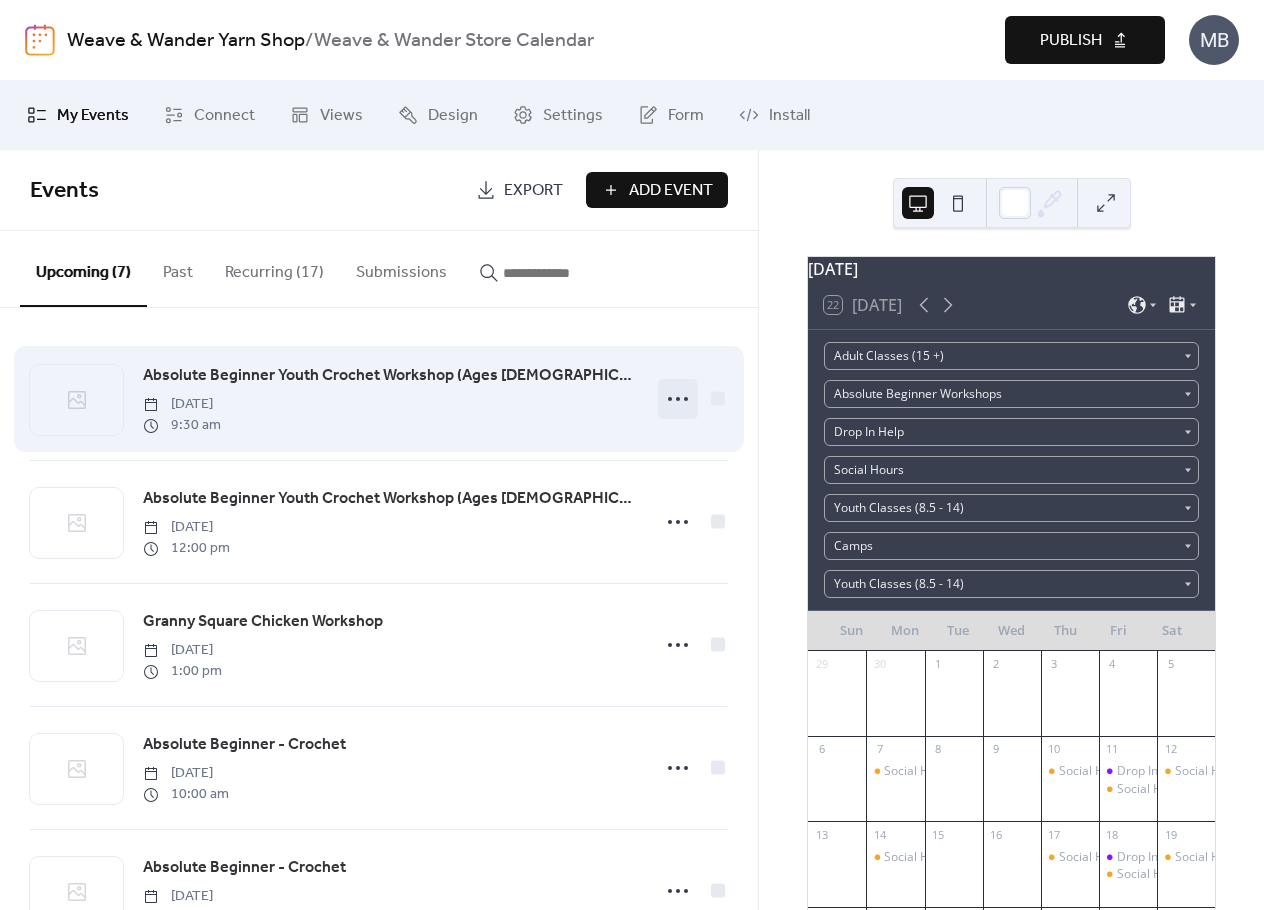 click 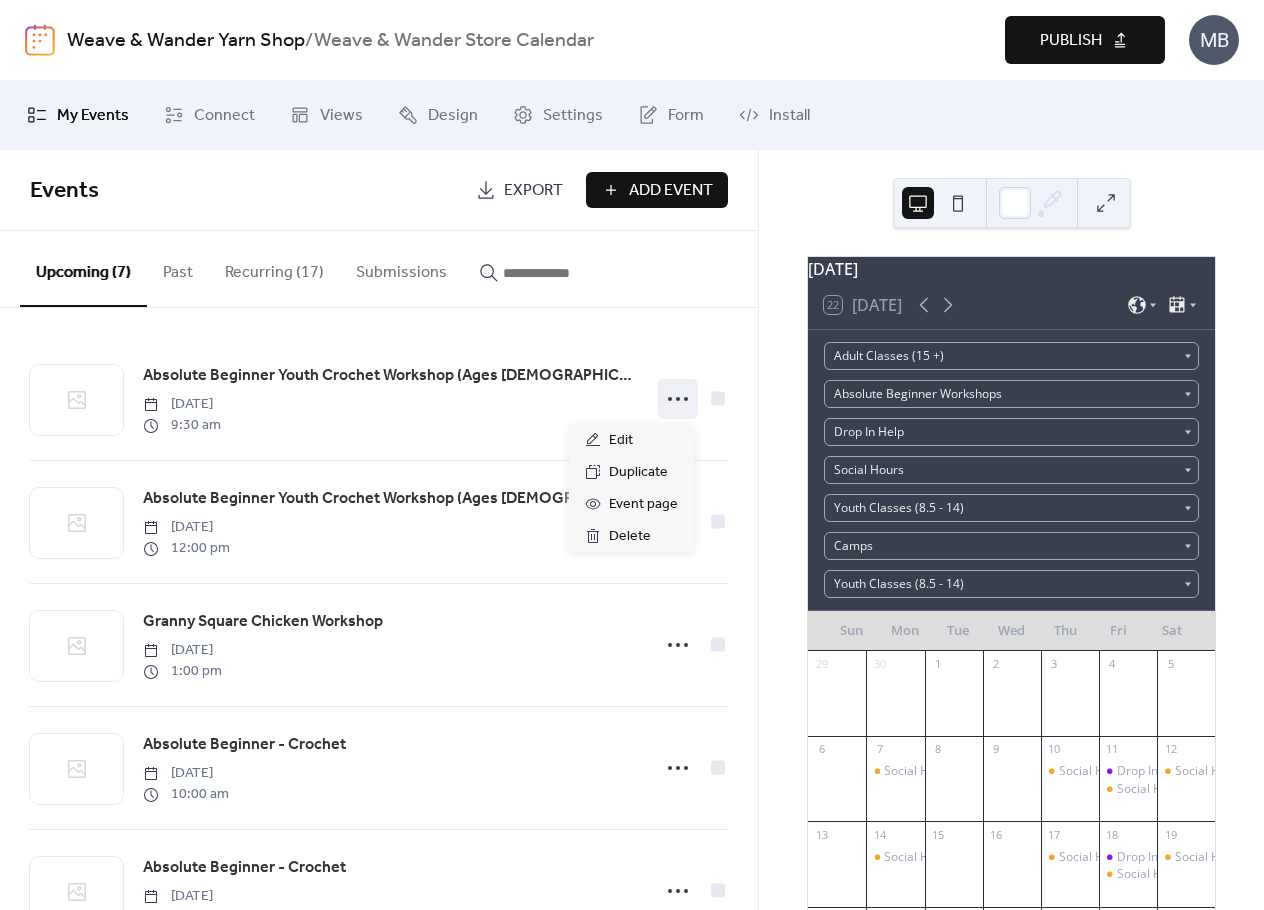 click on "Recurring (17)" at bounding box center [274, 268] 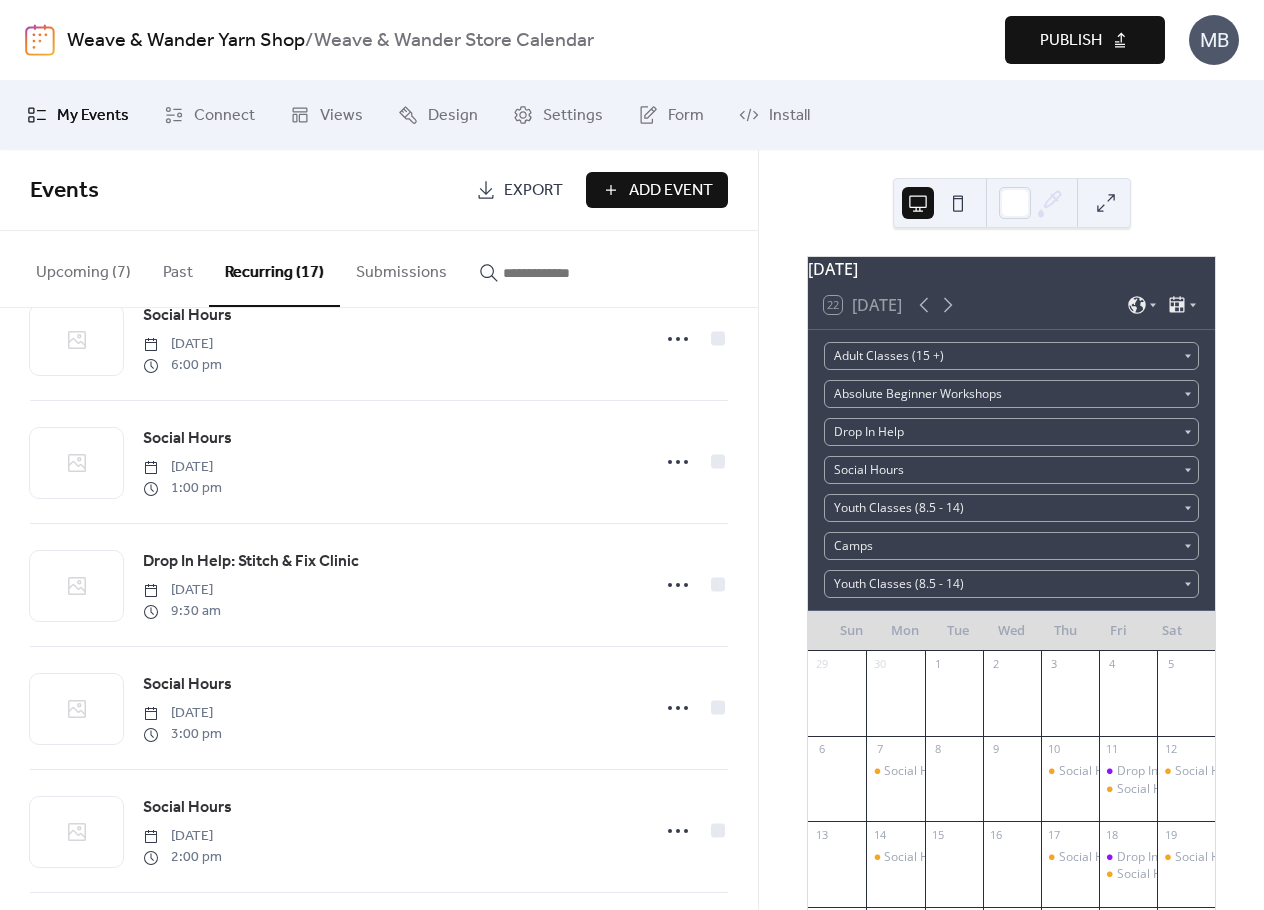 scroll, scrollTop: 0, scrollLeft: 0, axis: both 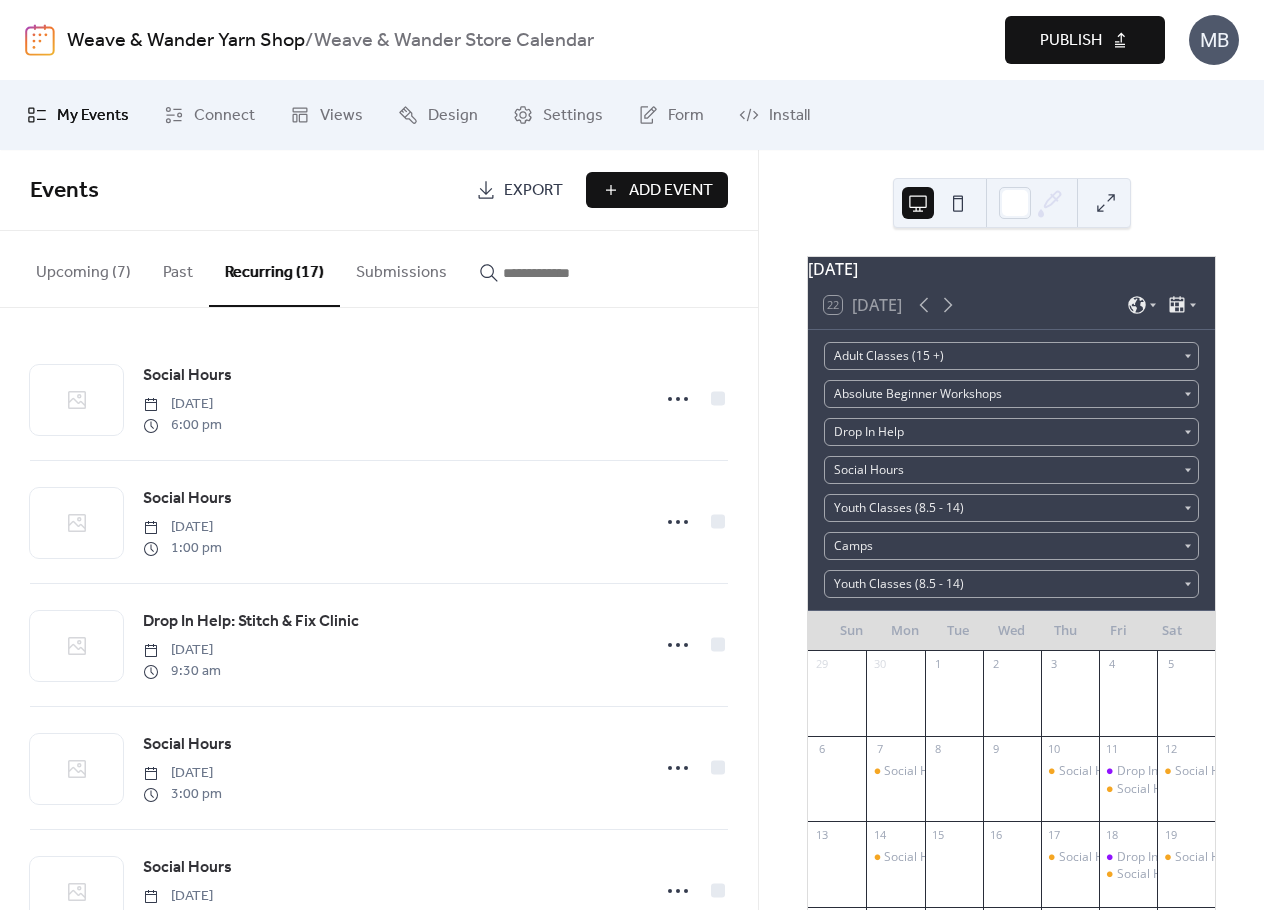 click on "Upcoming (7)" at bounding box center [83, 268] 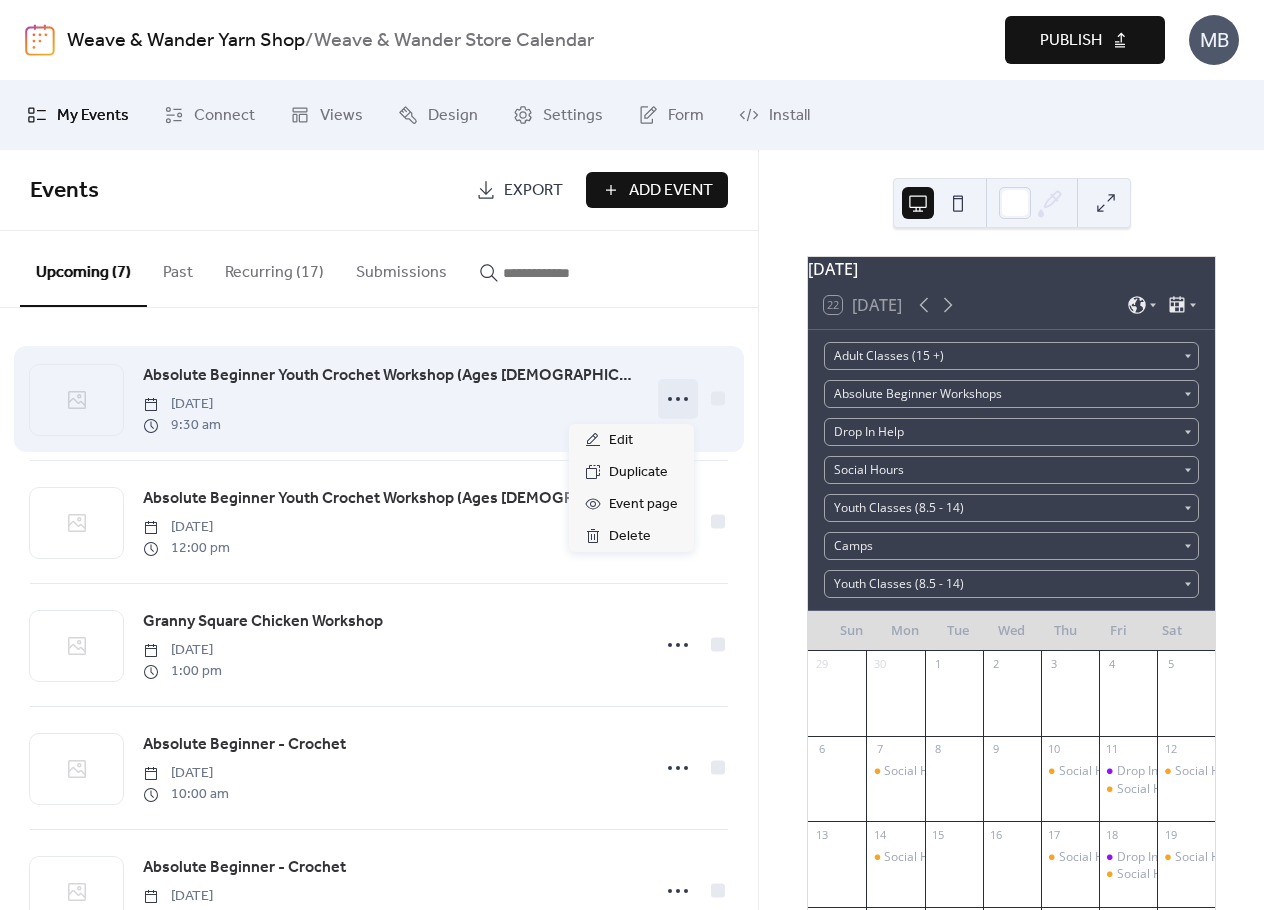click 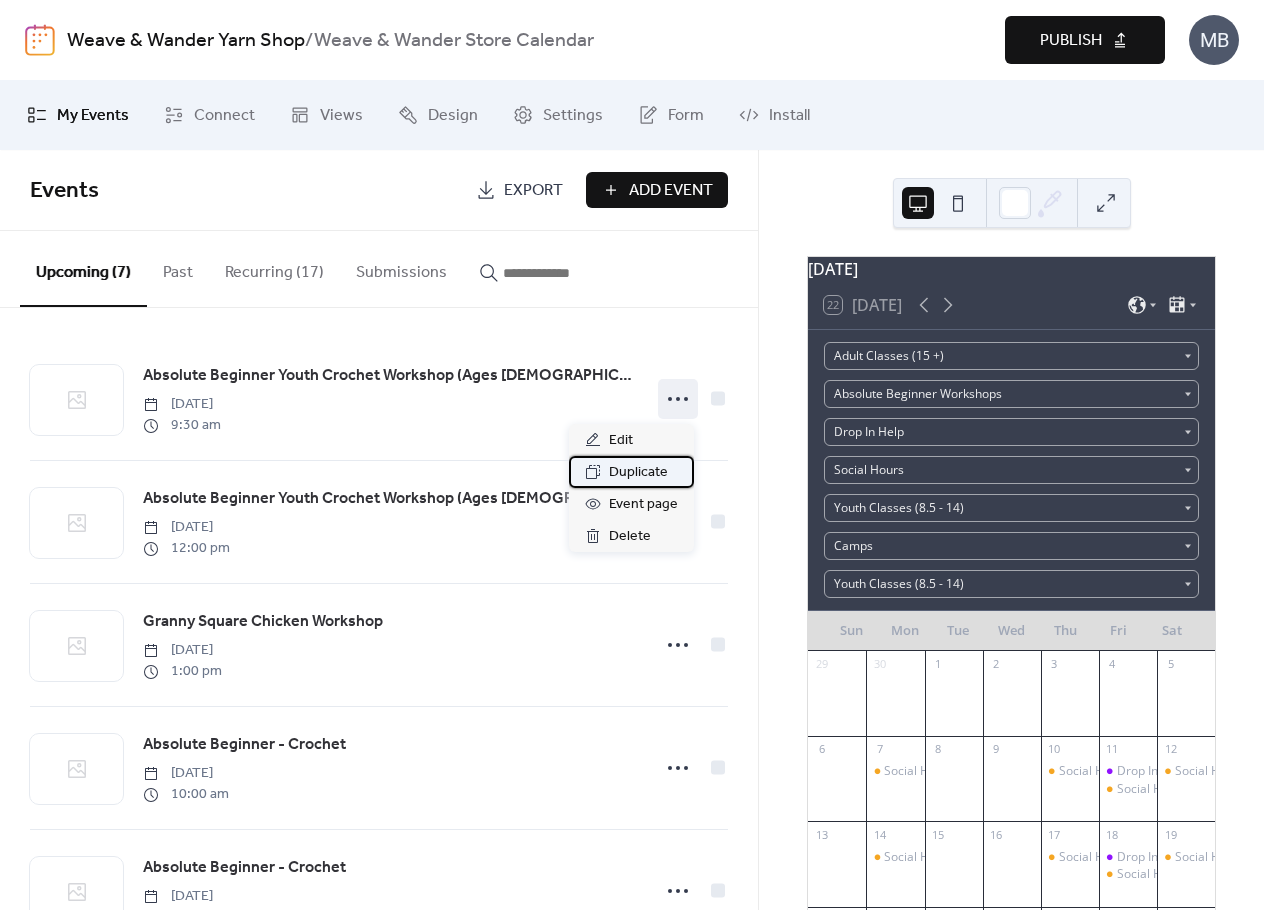 click on "Duplicate" at bounding box center [638, 473] 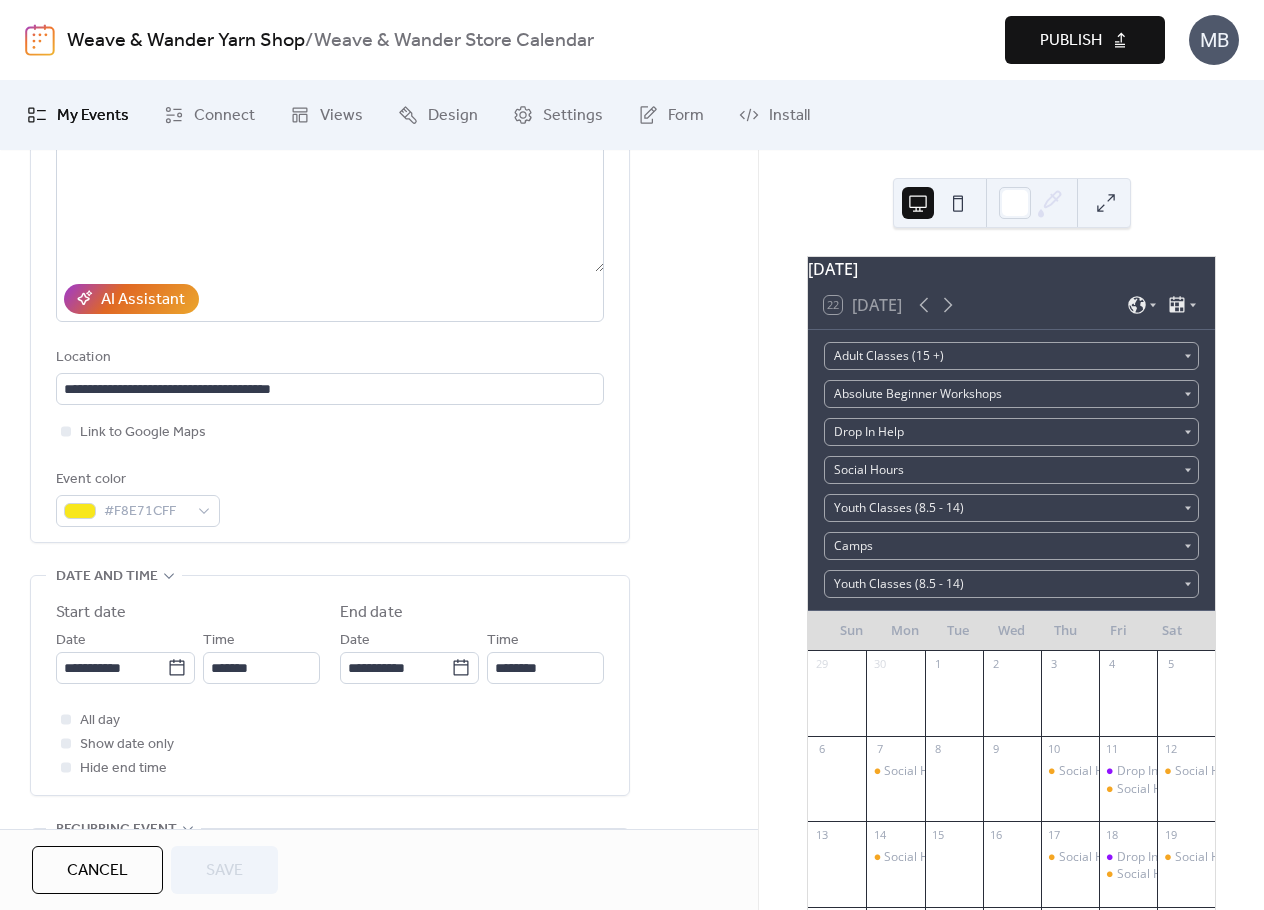 scroll, scrollTop: 300, scrollLeft: 0, axis: vertical 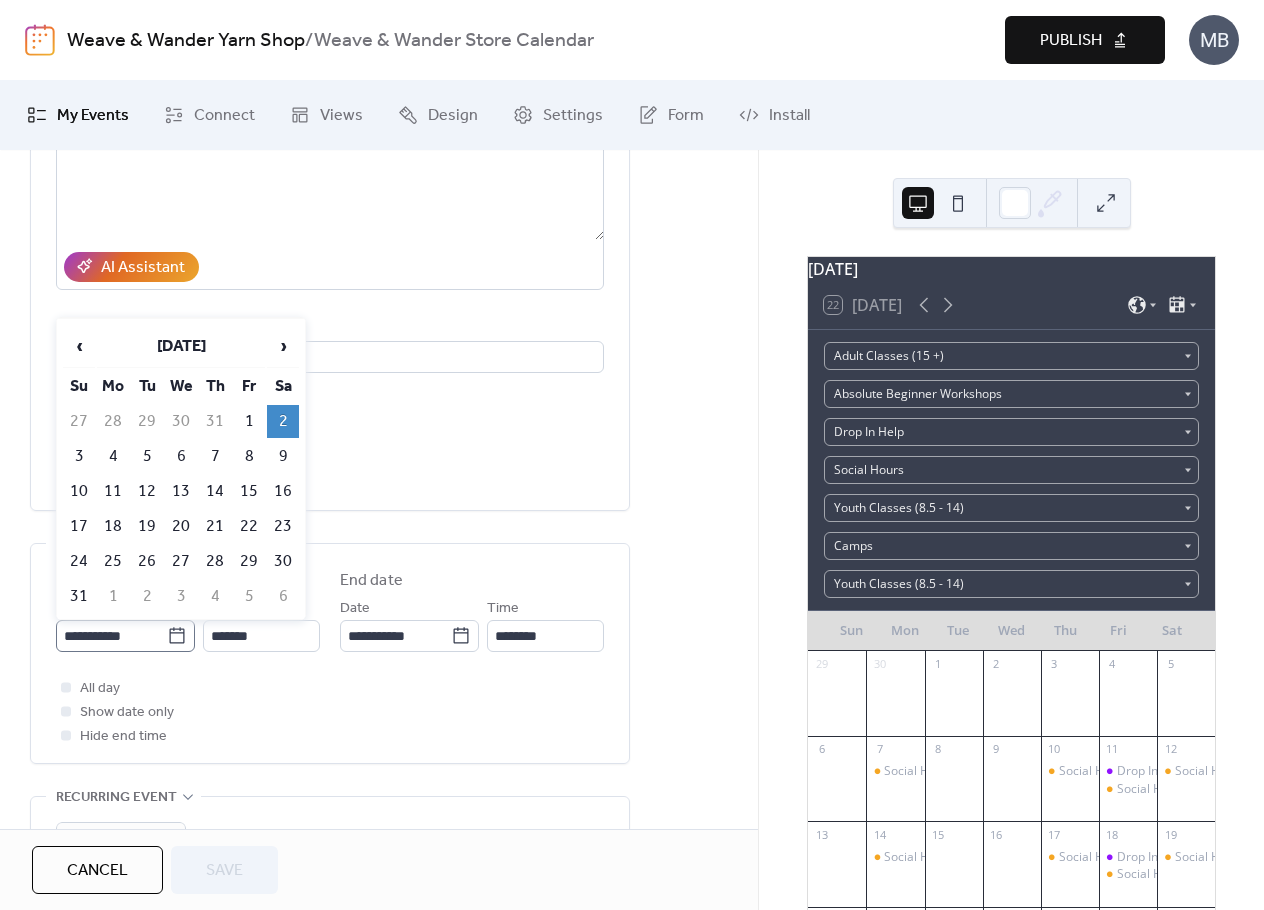 drag, startPoint x: 176, startPoint y: 633, endPoint x: 184, endPoint y: 621, distance: 14.422205 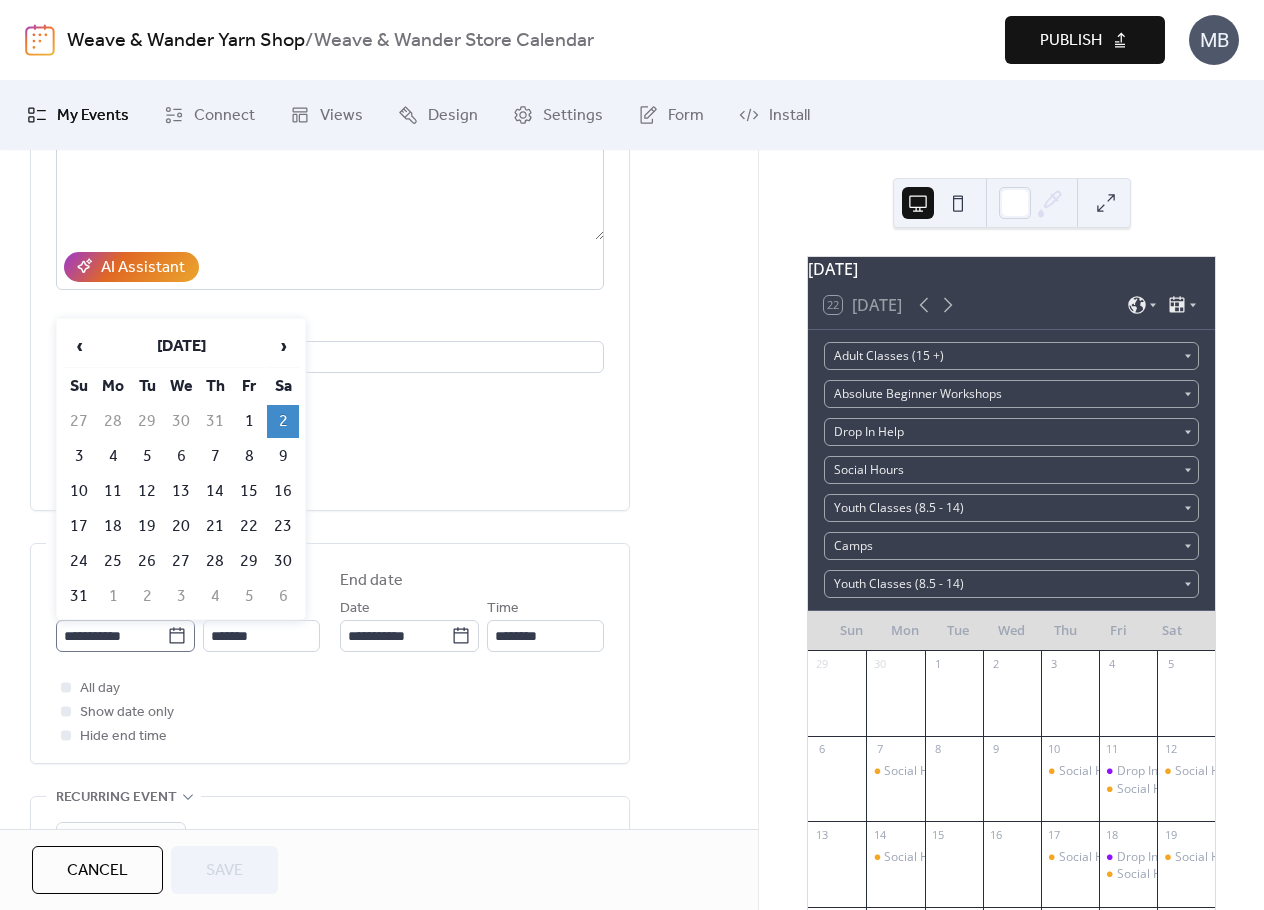 click 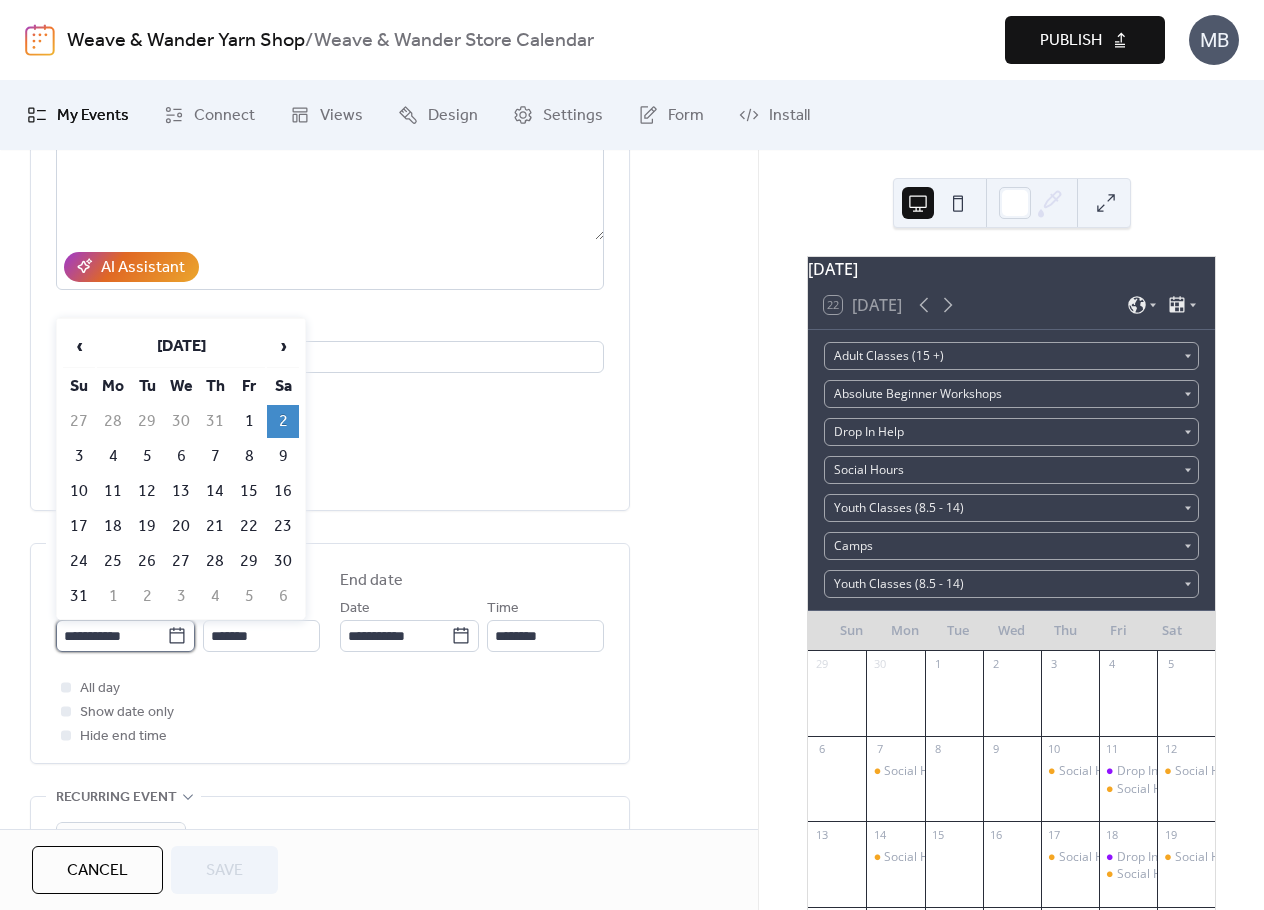click on "**********" at bounding box center [111, 636] 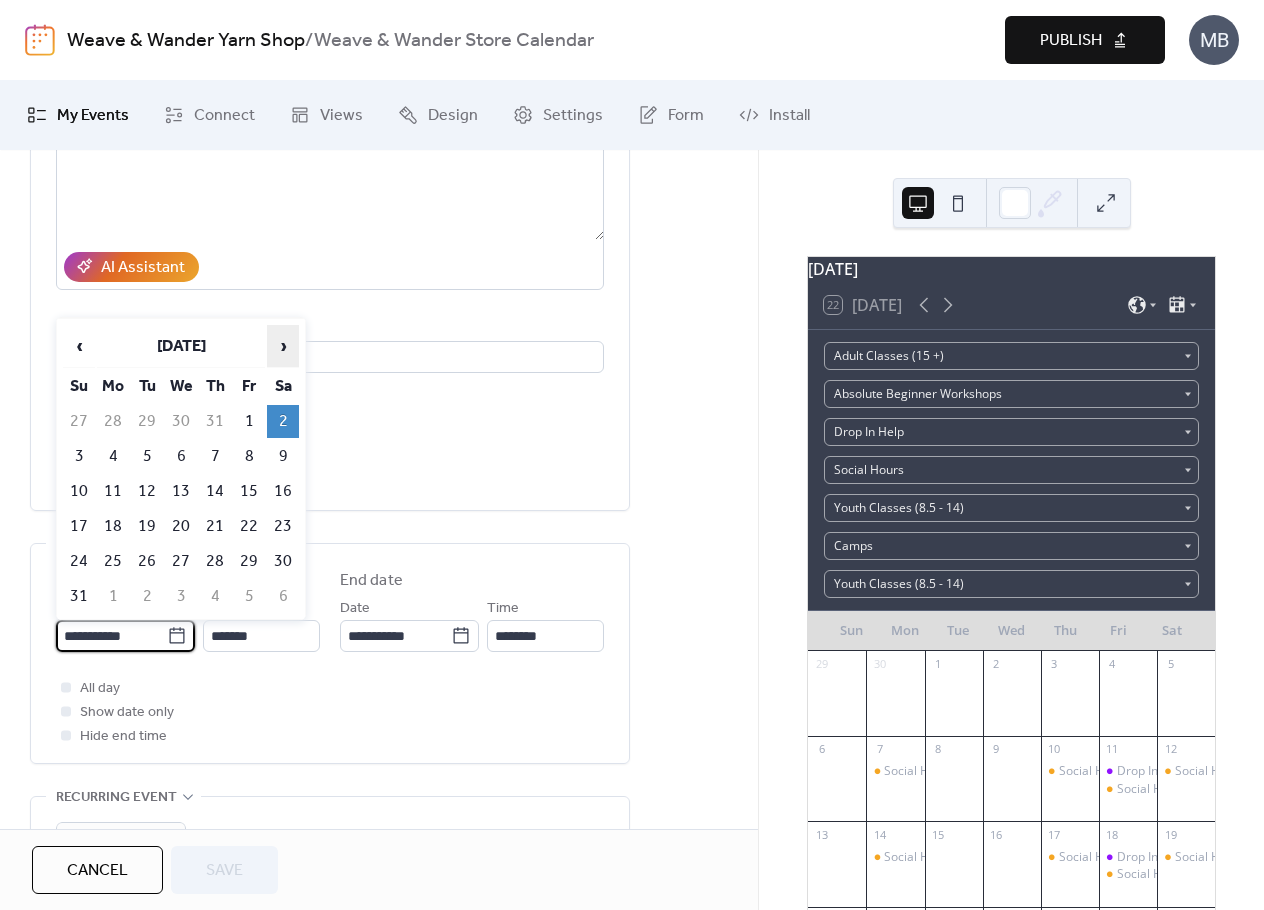 click on "›" at bounding box center [283, 346] 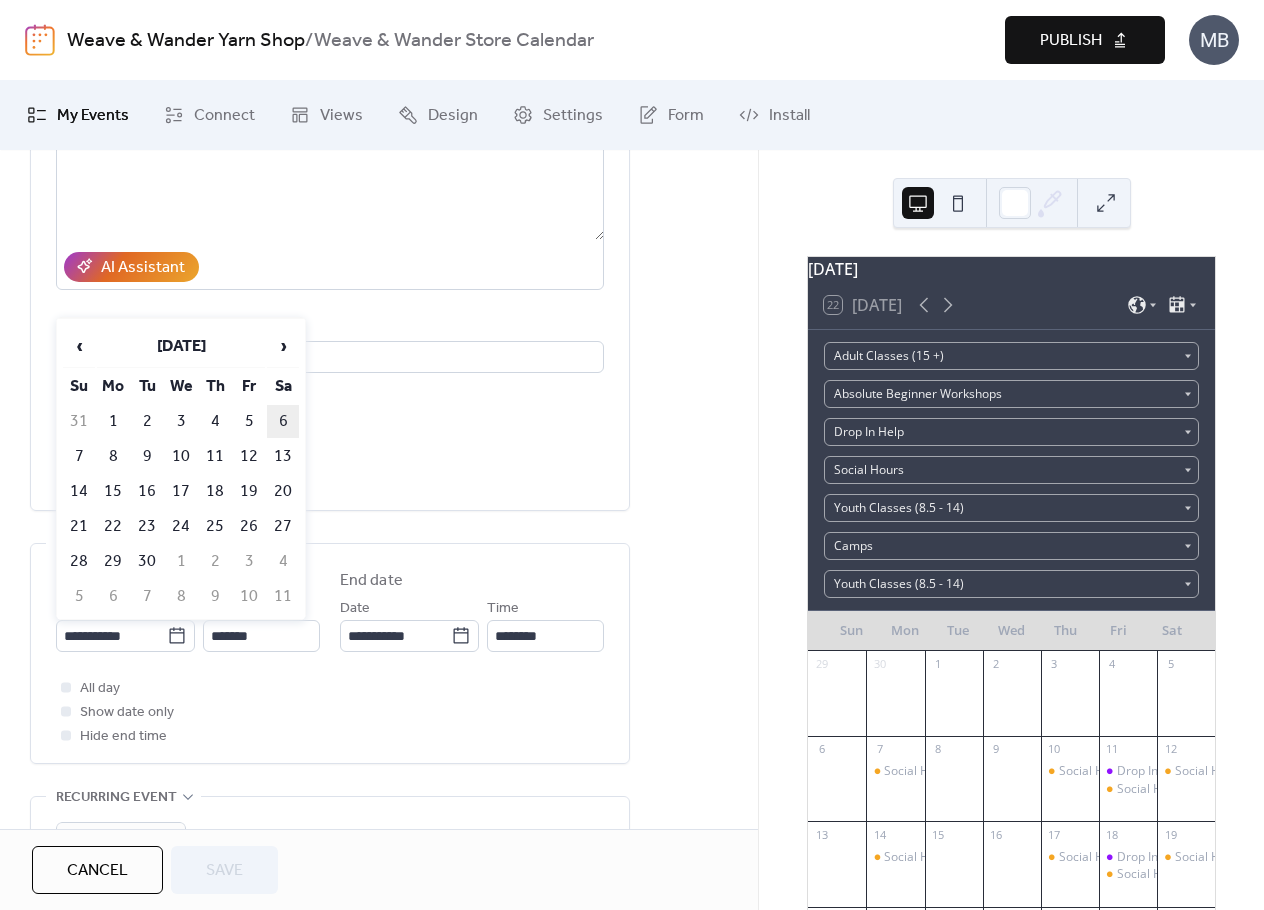 click on "6" at bounding box center [283, 421] 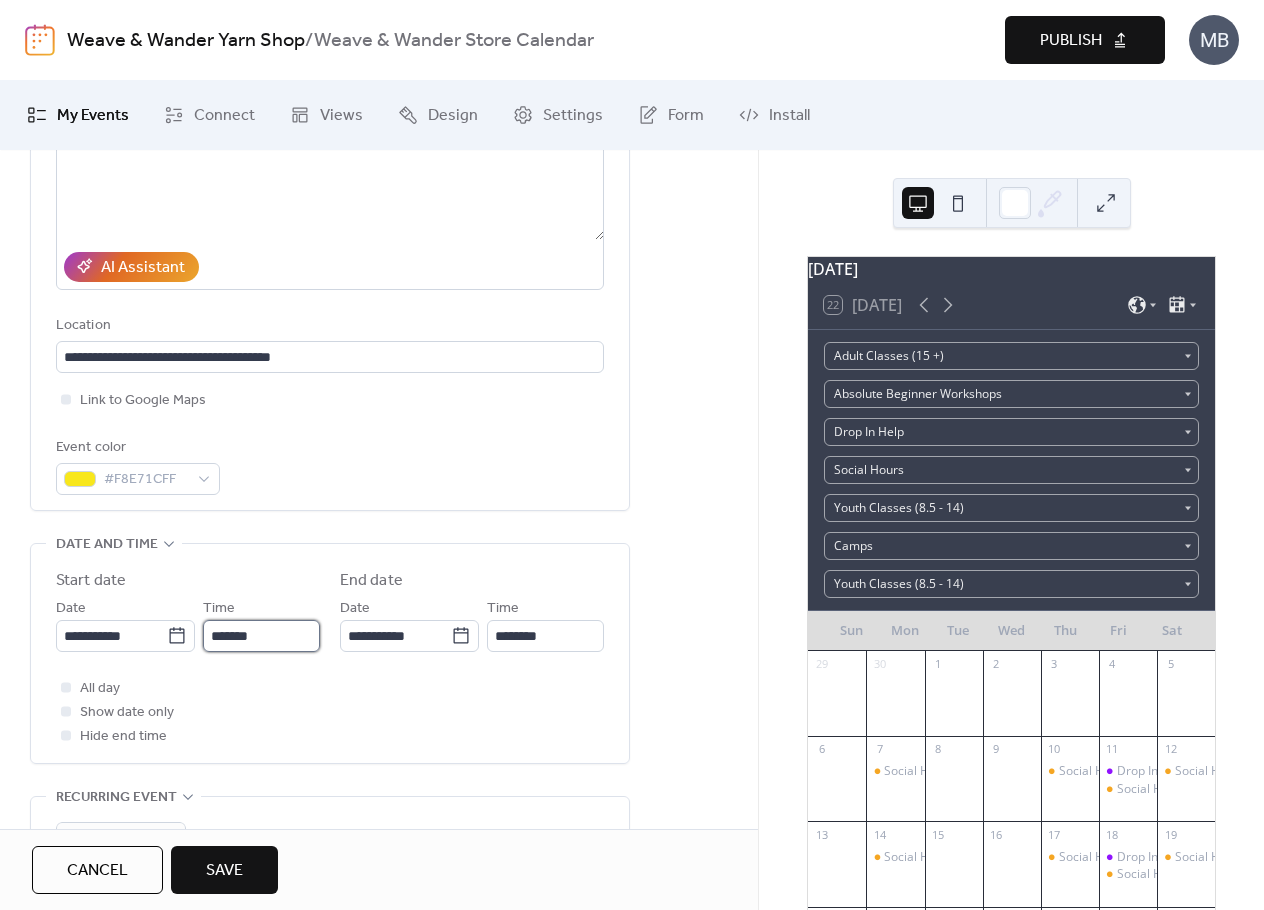 click on "*******" at bounding box center (261, 636) 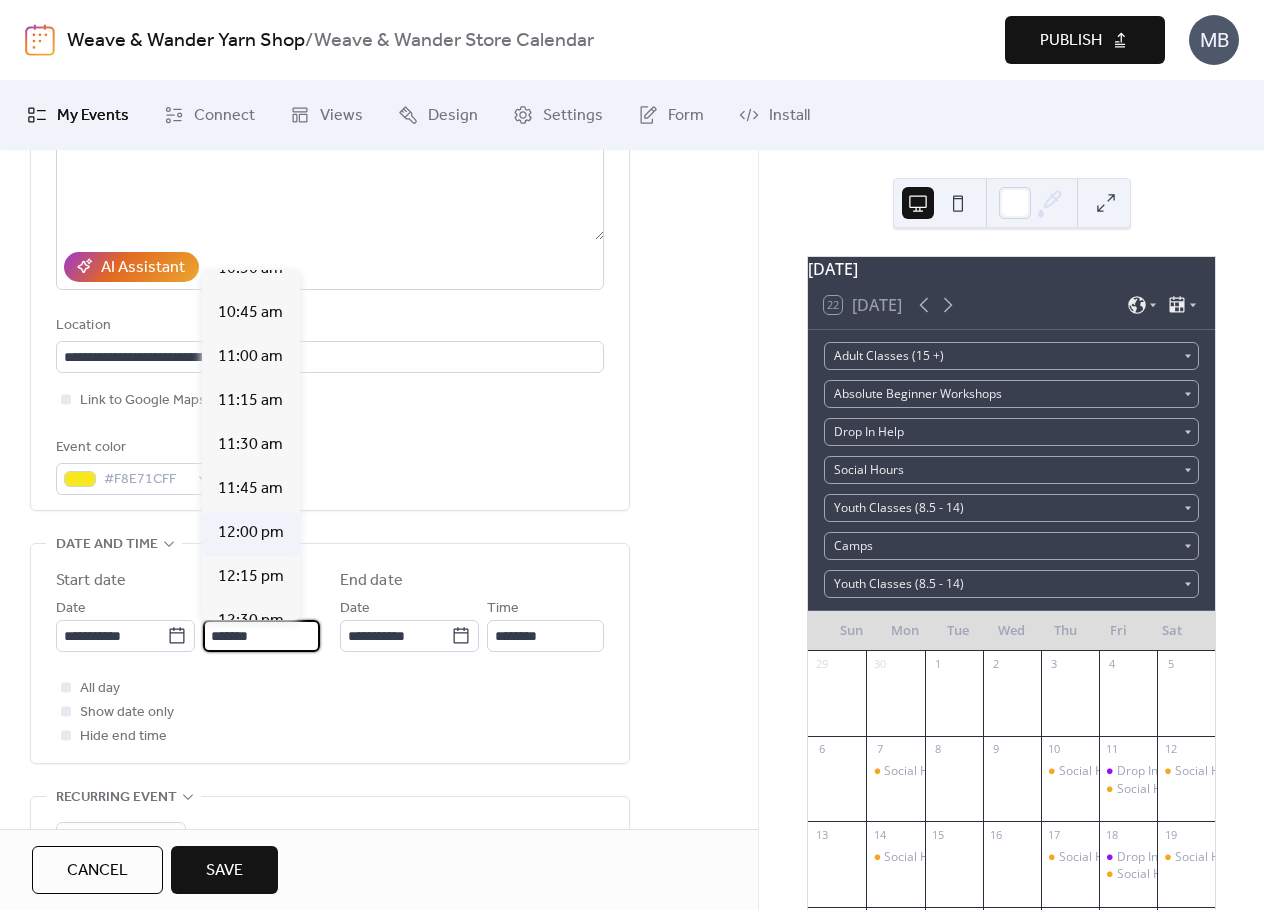 scroll, scrollTop: 1872, scrollLeft: 0, axis: vertical 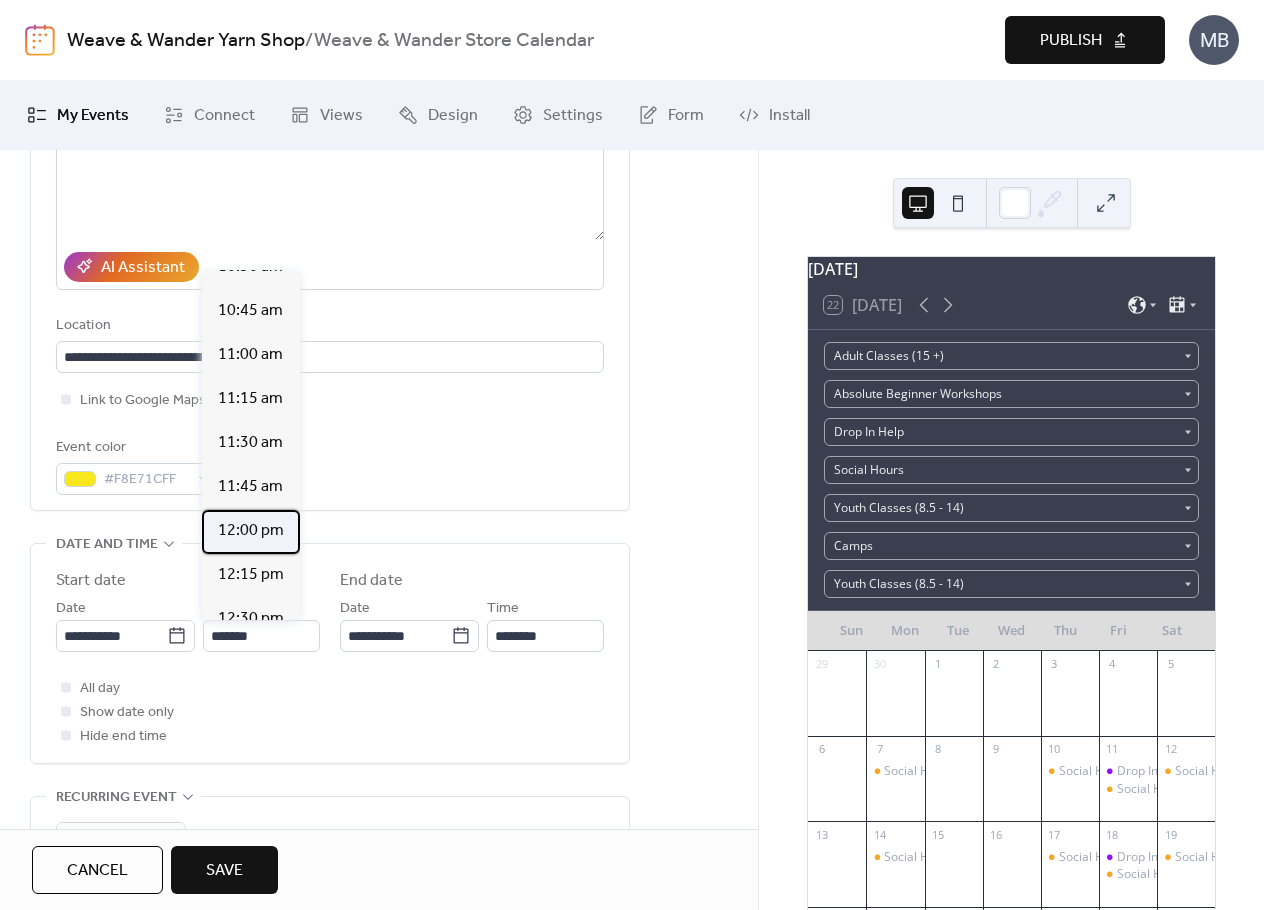 click on "12:00 pm" at bounding box center [251, 531] 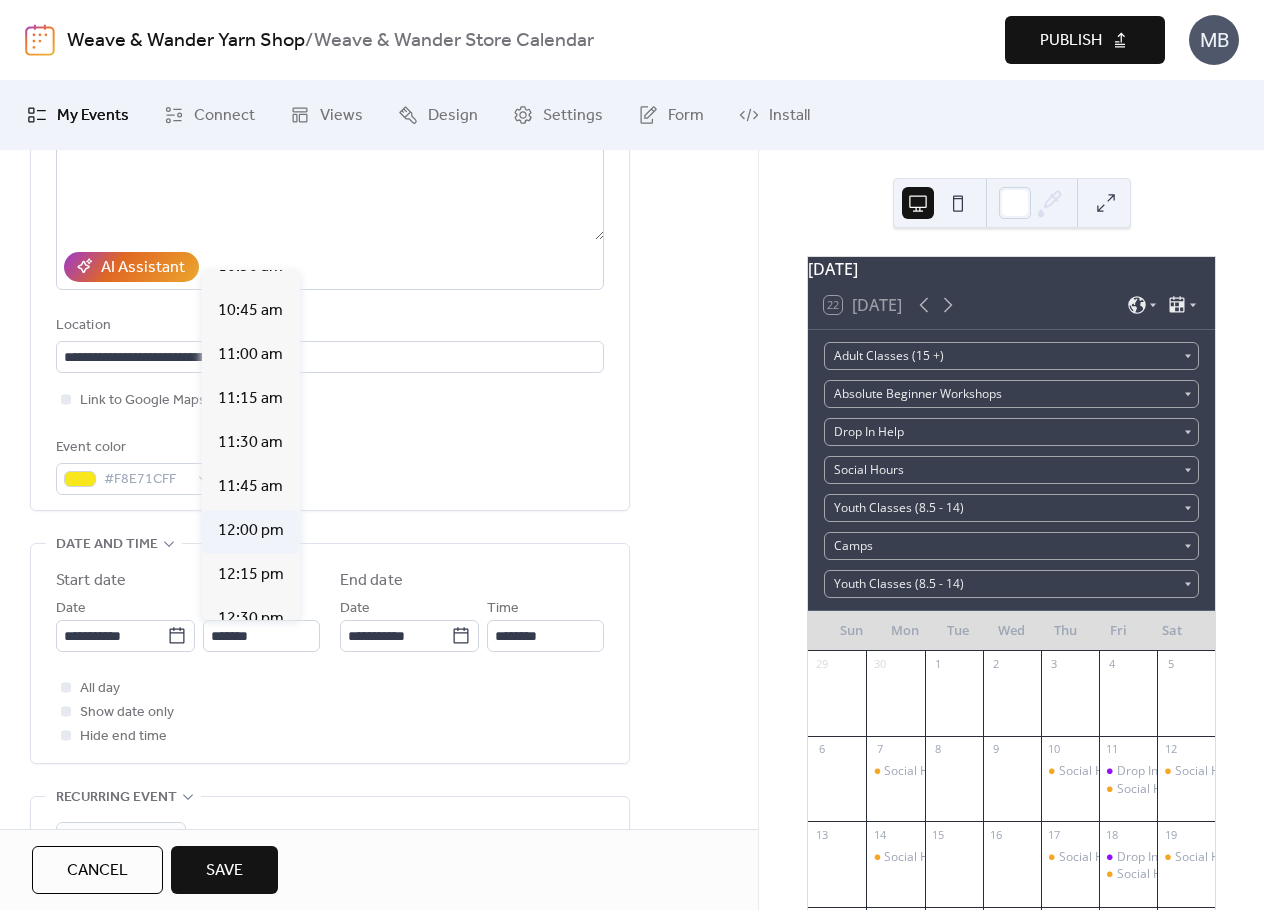 type on "********" 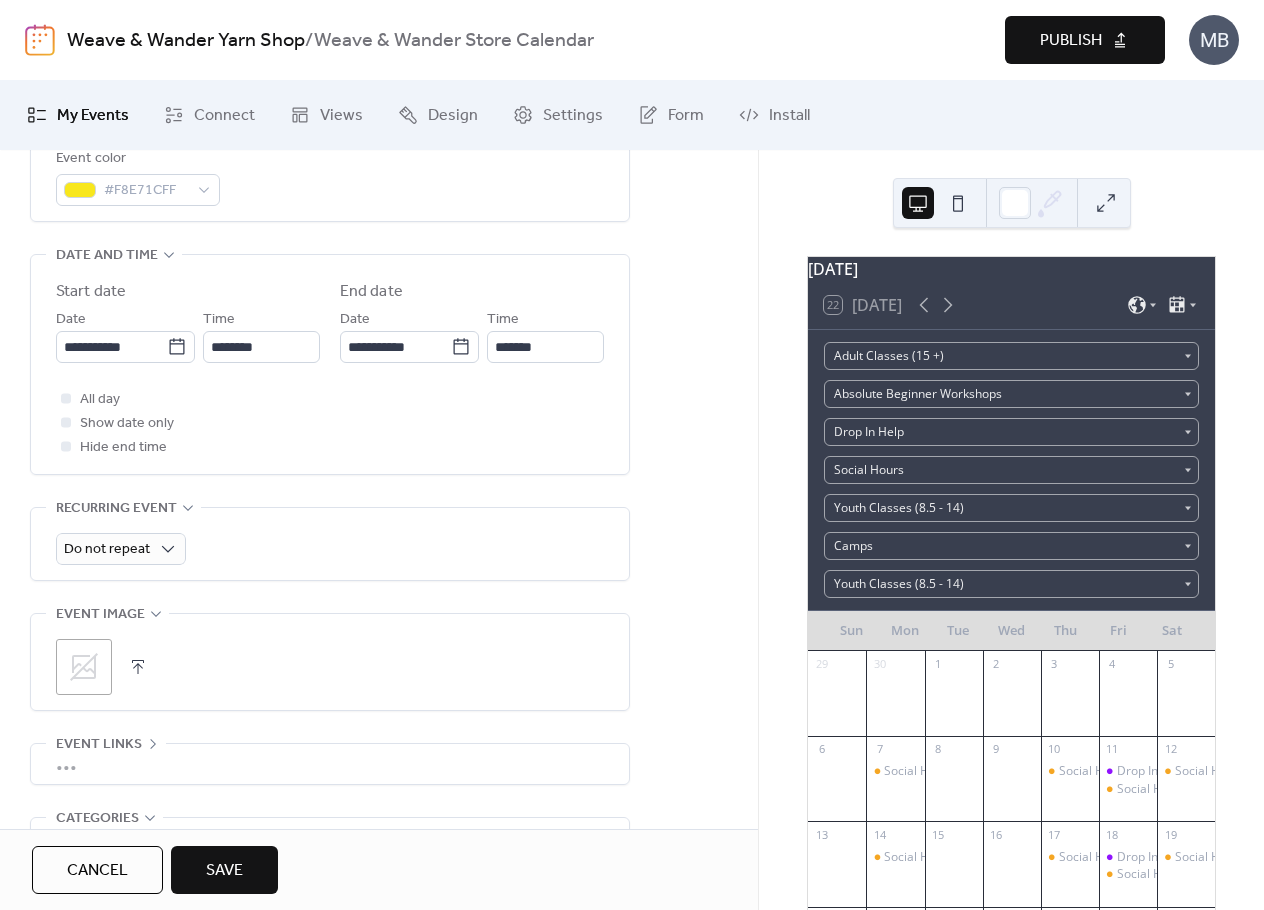 scroll, scrollTop: 600, scrollLeft: 0, axis: vertical 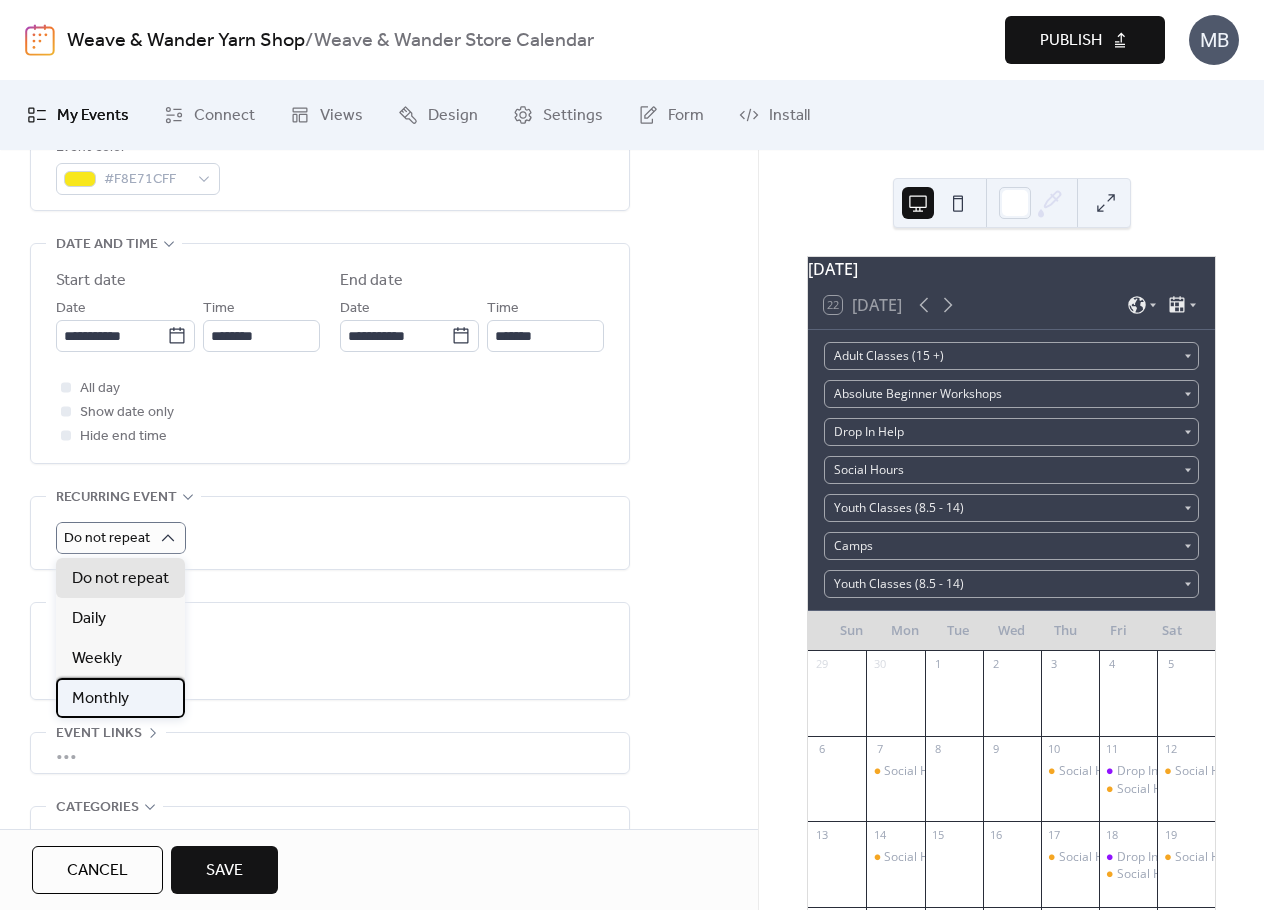 click on "Monthly" at bounding box center (100, 699) 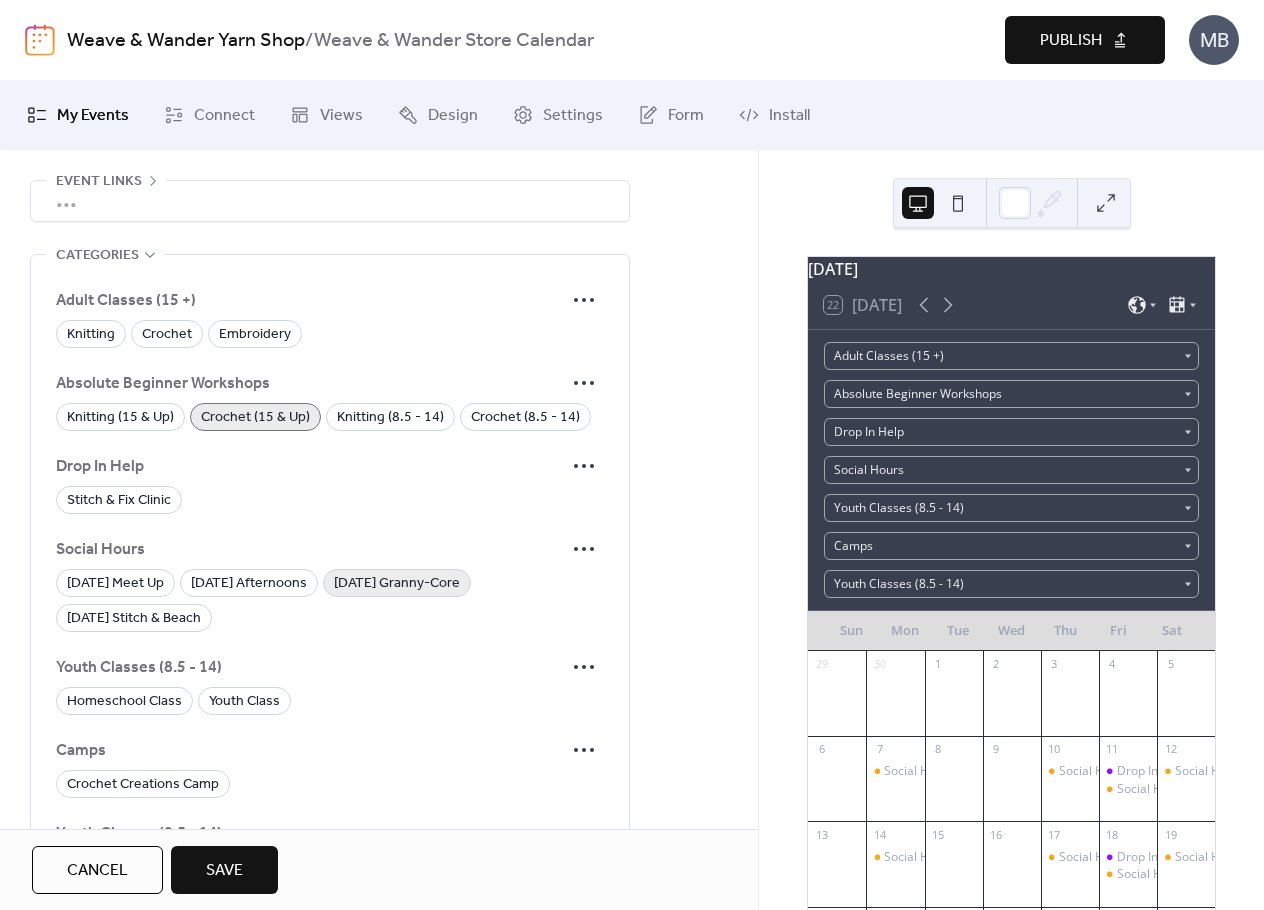 scroll, scrollTop: 1790, scrollLeft: 0, axis: vertical 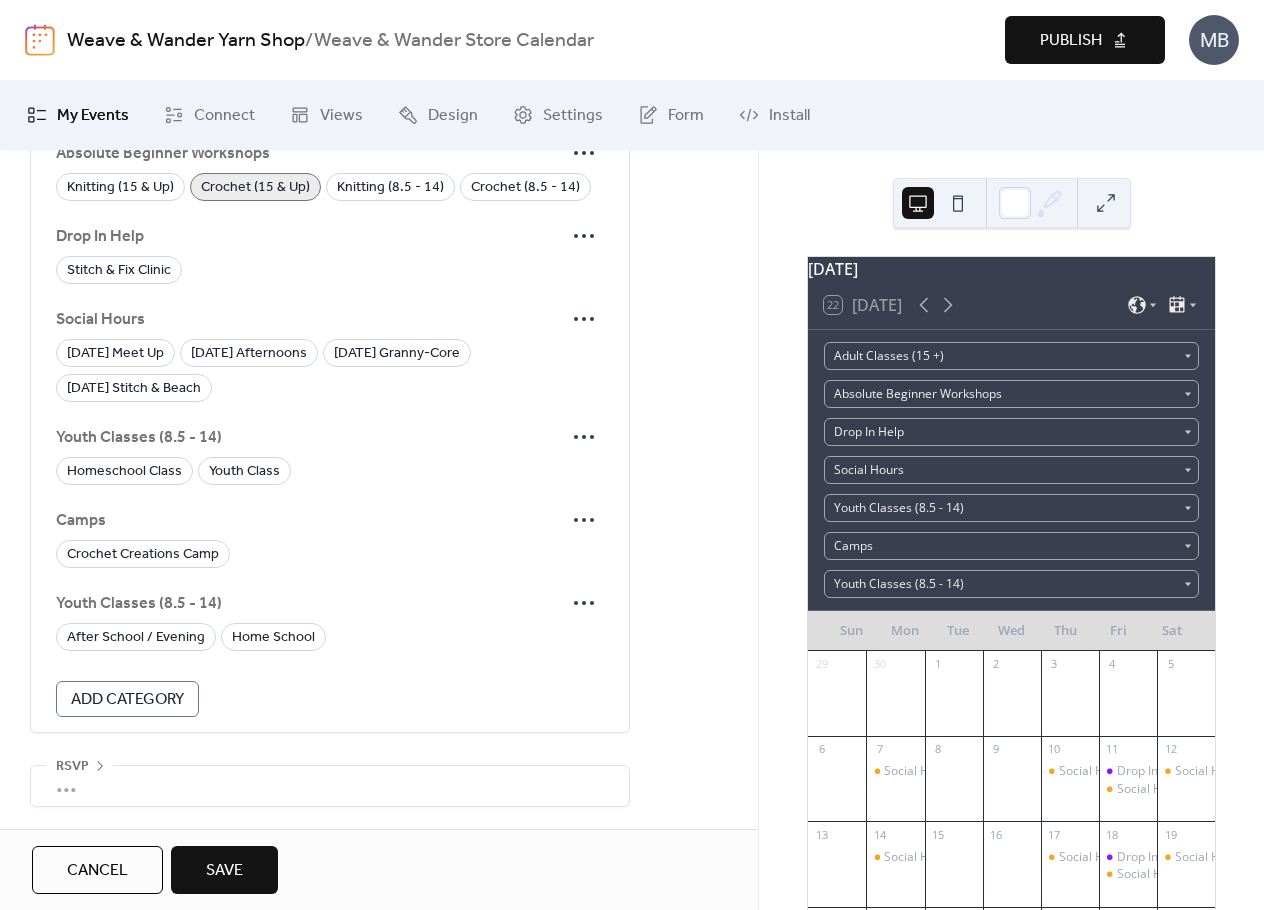 drag, startPoint x: 251, startPoint y: 865, endPoint x: 363, endPoint y: 756, distance: 156.285 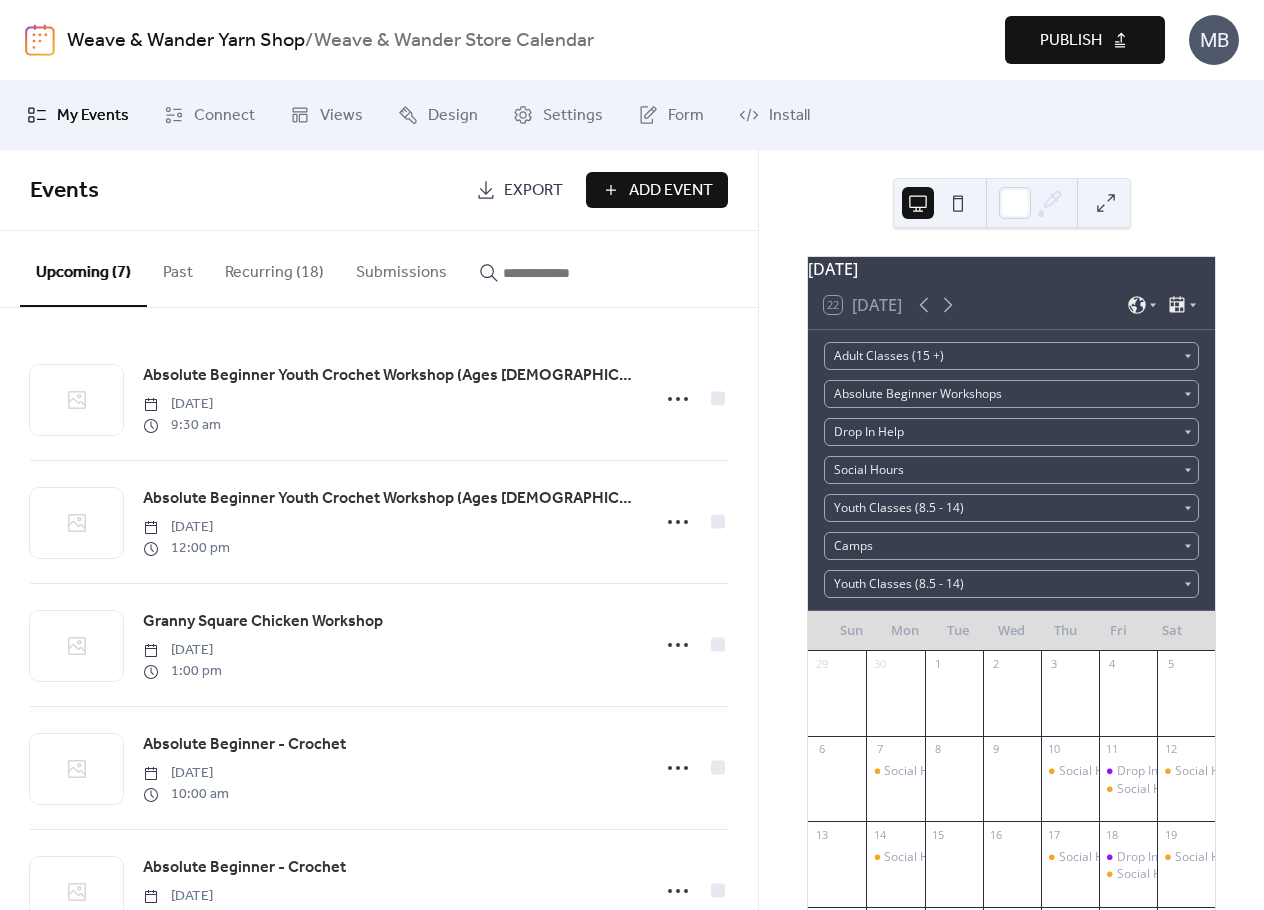 click on "Recurring (18)" at bounding box center [274, 268] 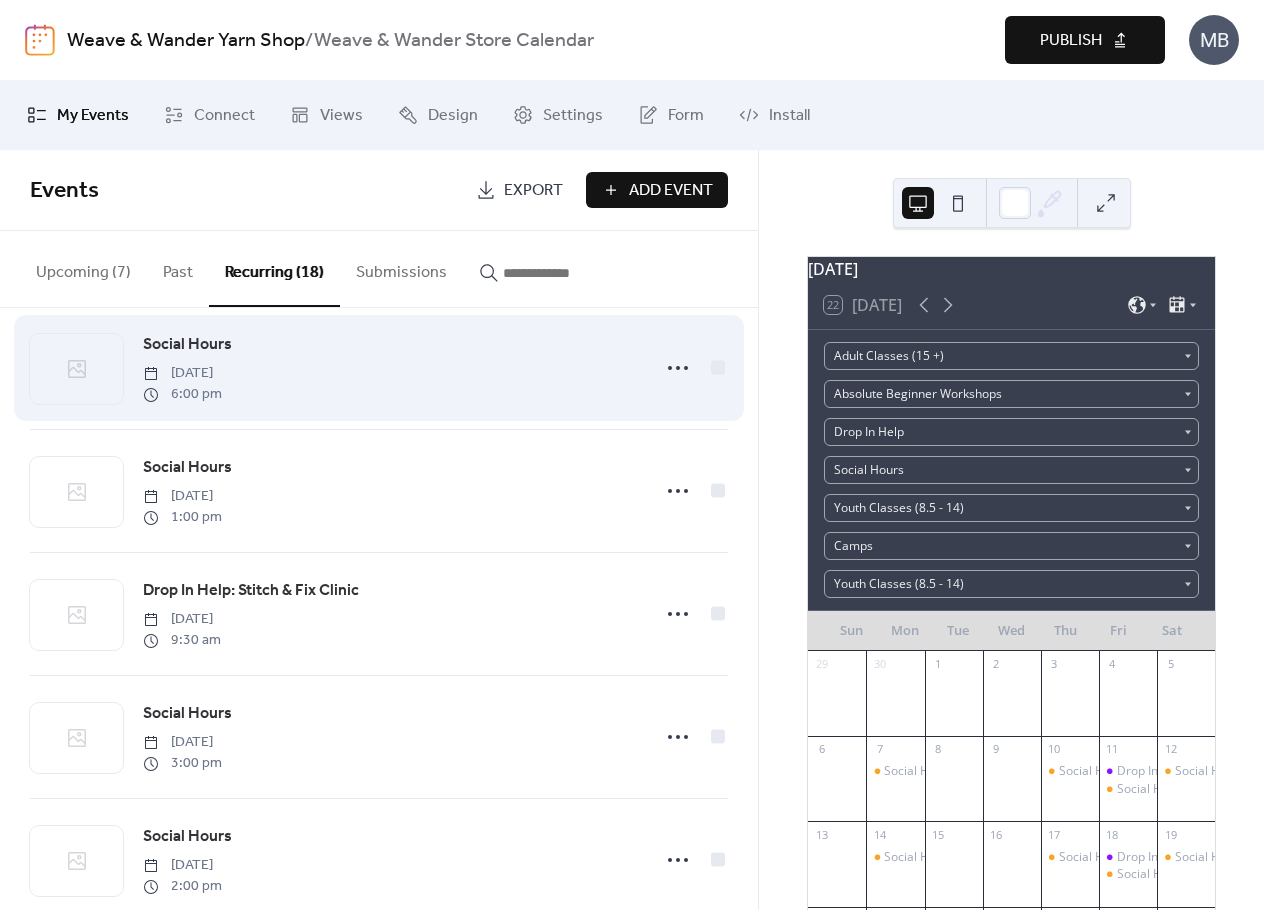 scroll, scrollTop: 0, scrollLeft: 0, axis: both 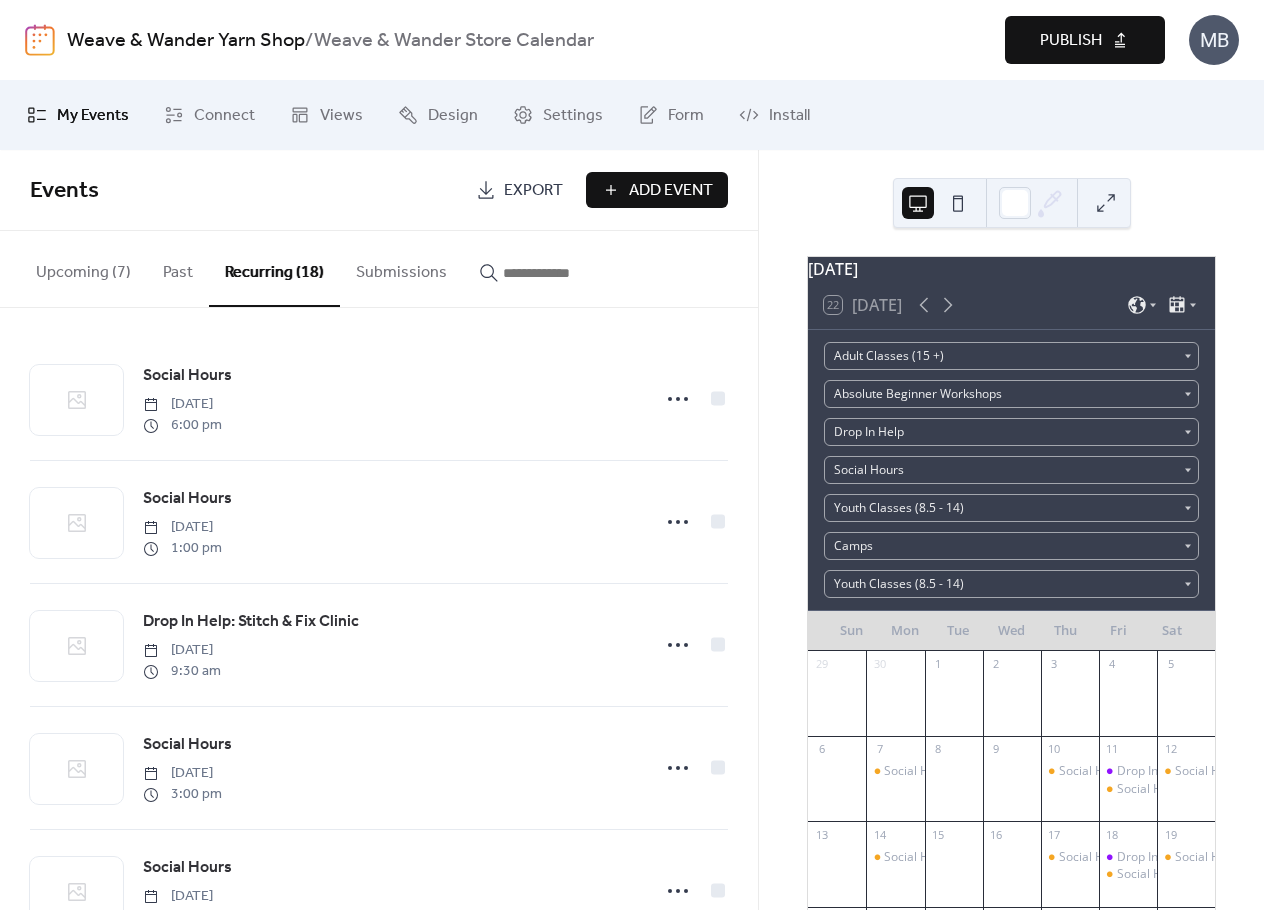 click on "Upcoming (7)" at bounding box center [83, 268] 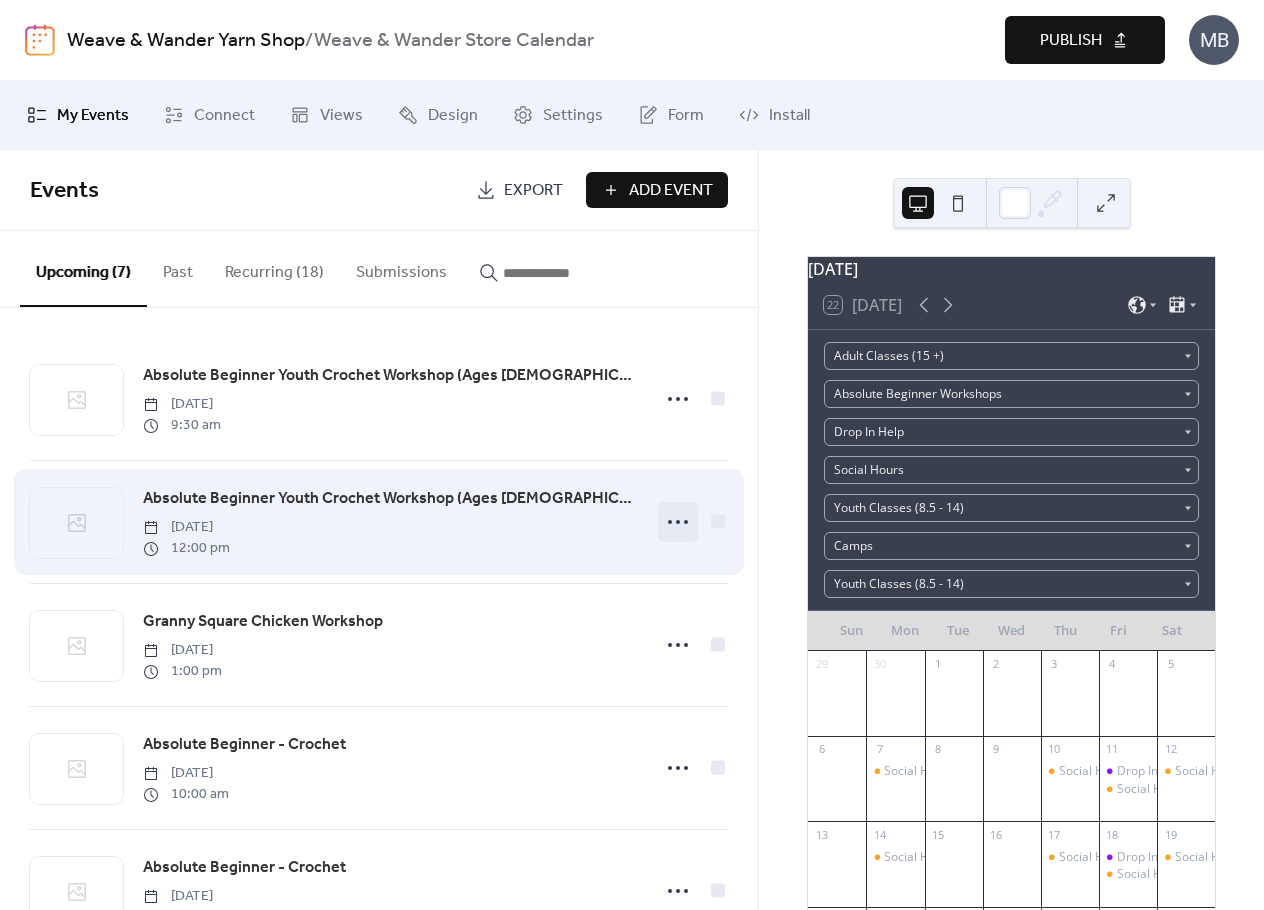 click 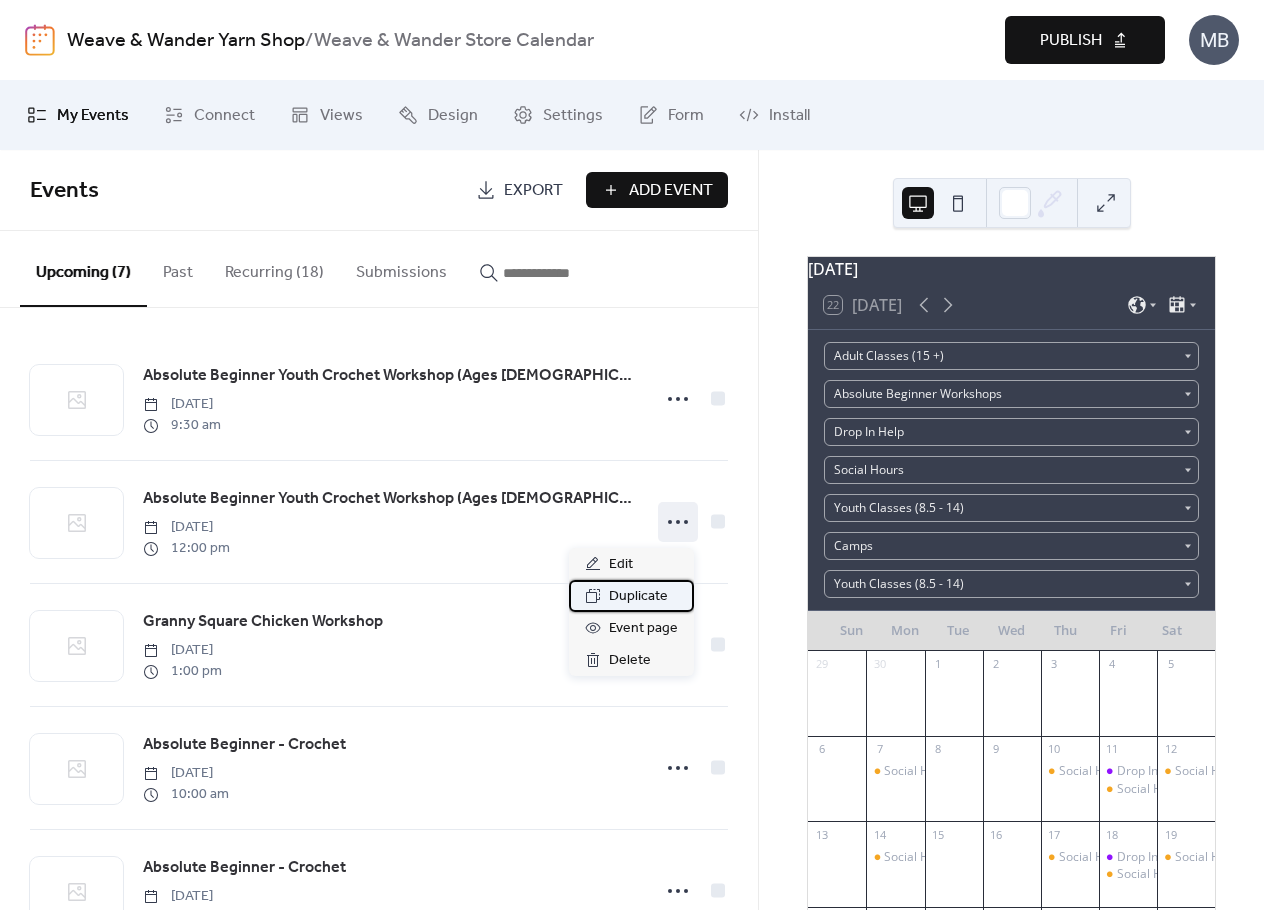 click on "Duplicate" at bounding box center [638, 597] 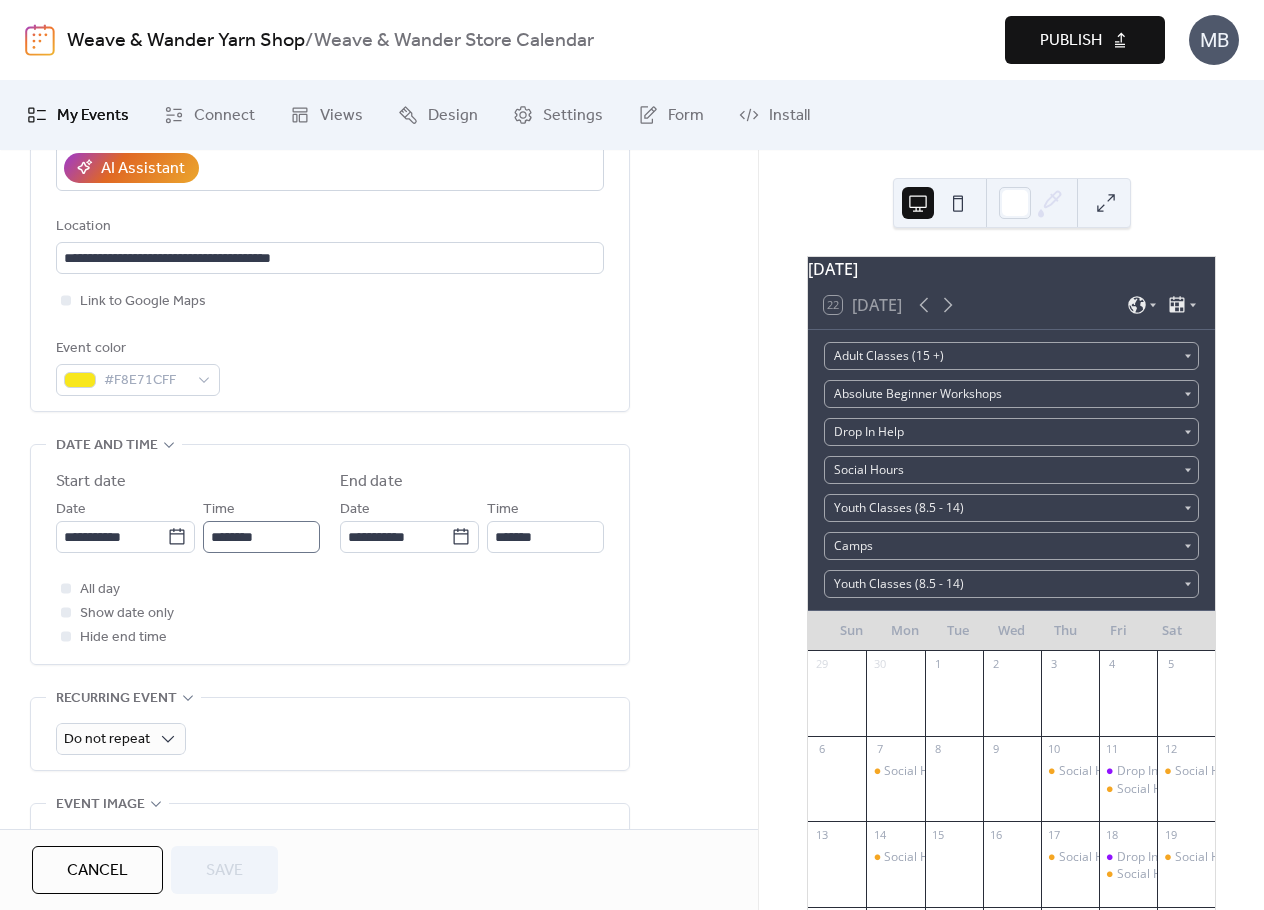 scroll, scrollTop: 400, scrollLeft: 0, axis: vertical 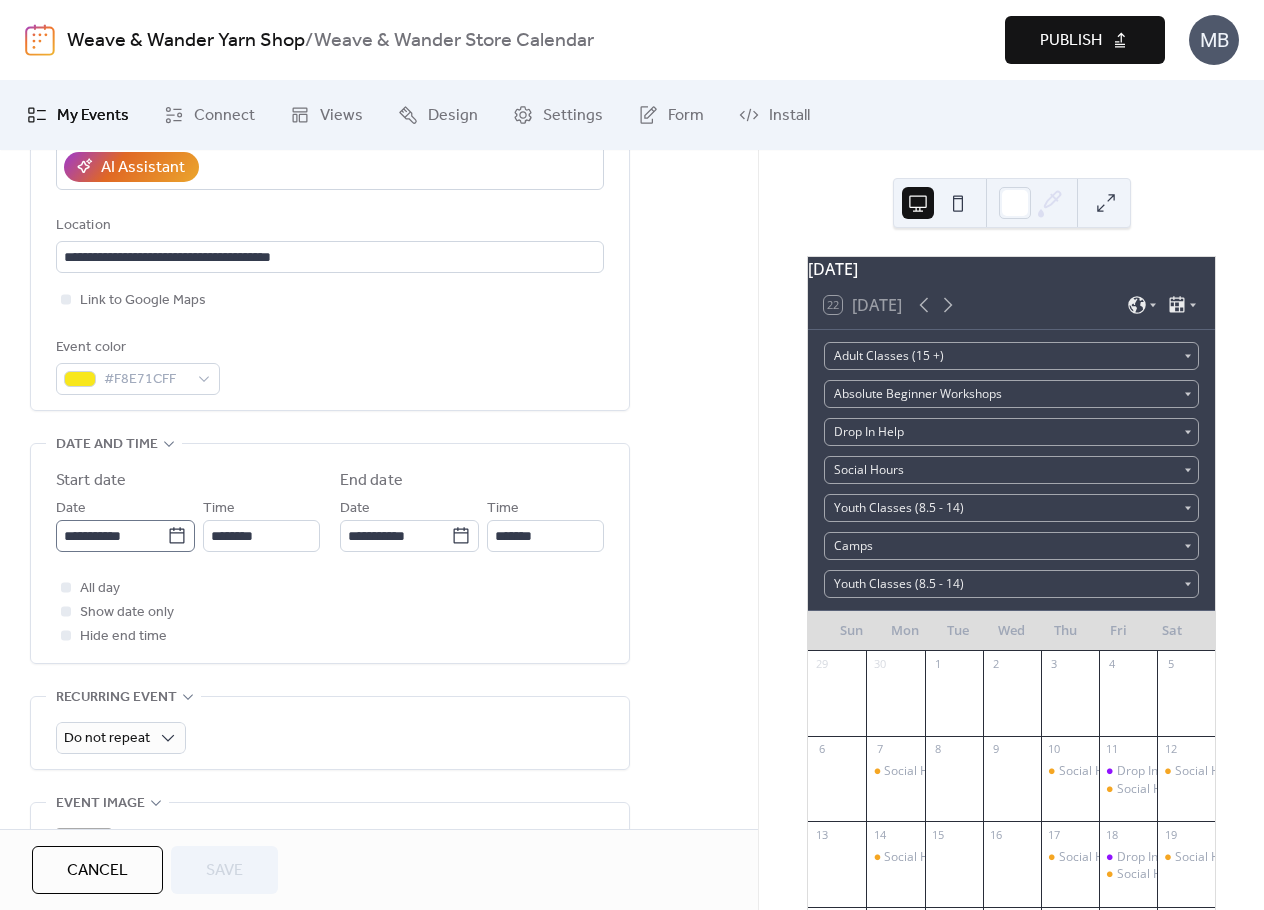 click 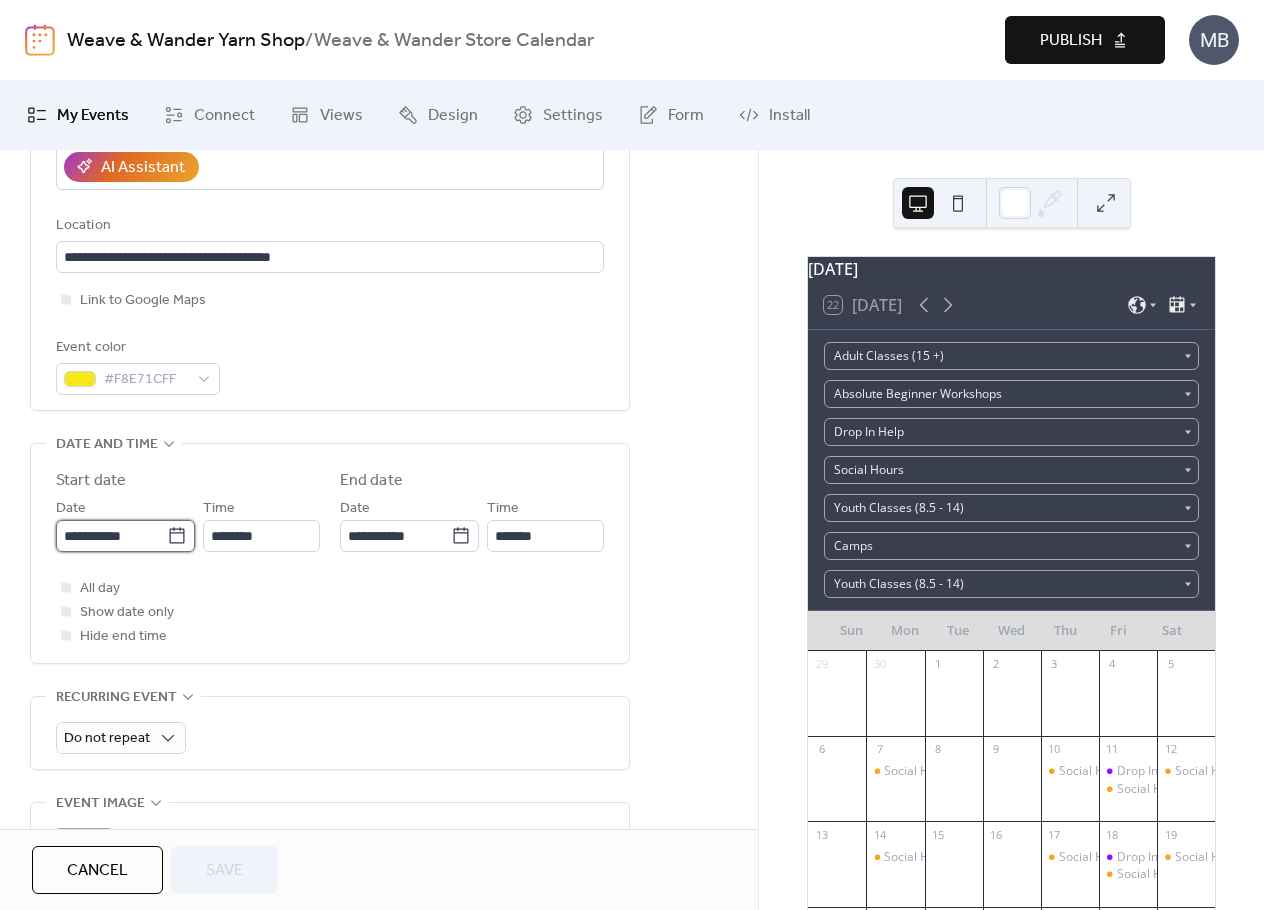 click on "**********" at bounding box center [111, 536] 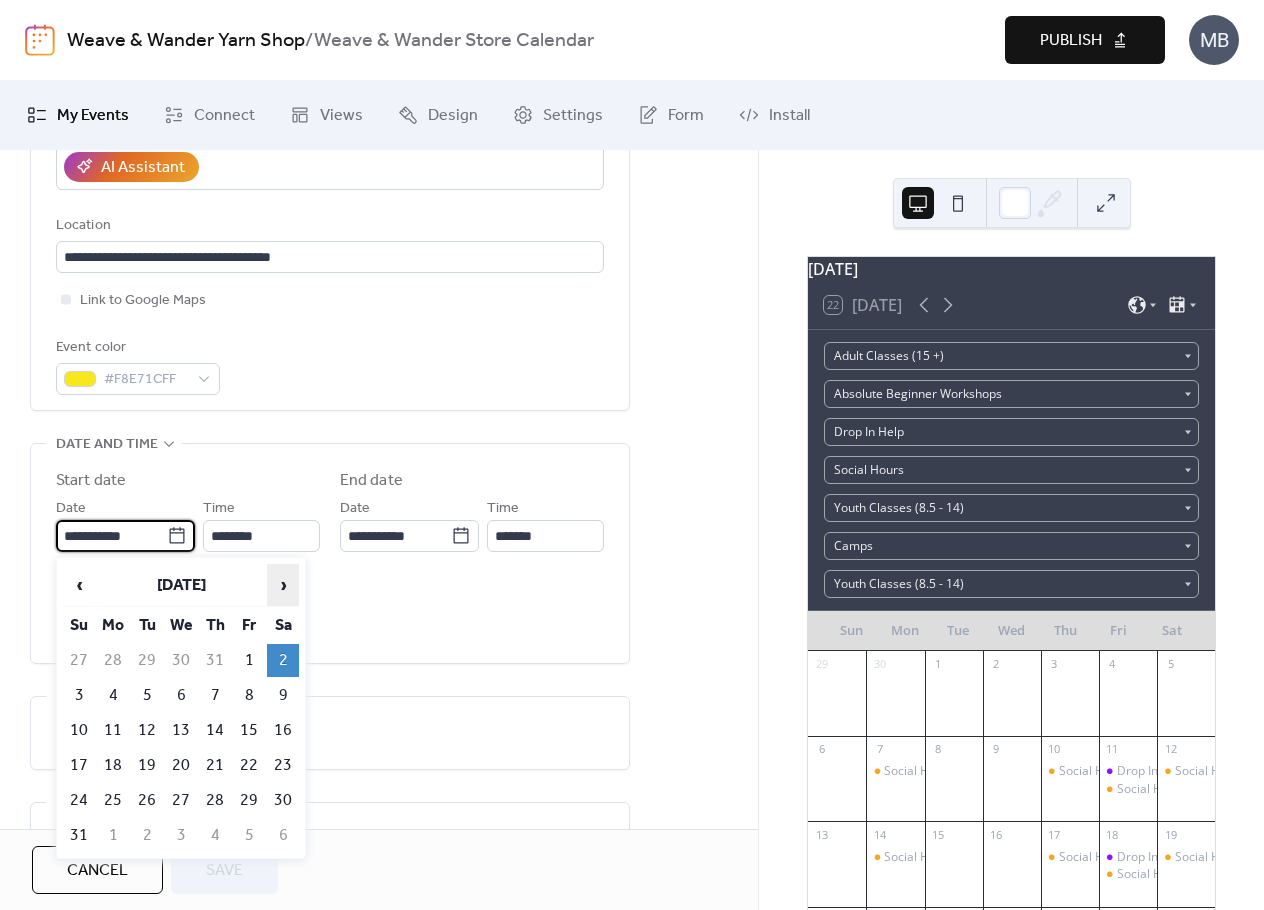 click on "›" at bounding box center [283, 585] 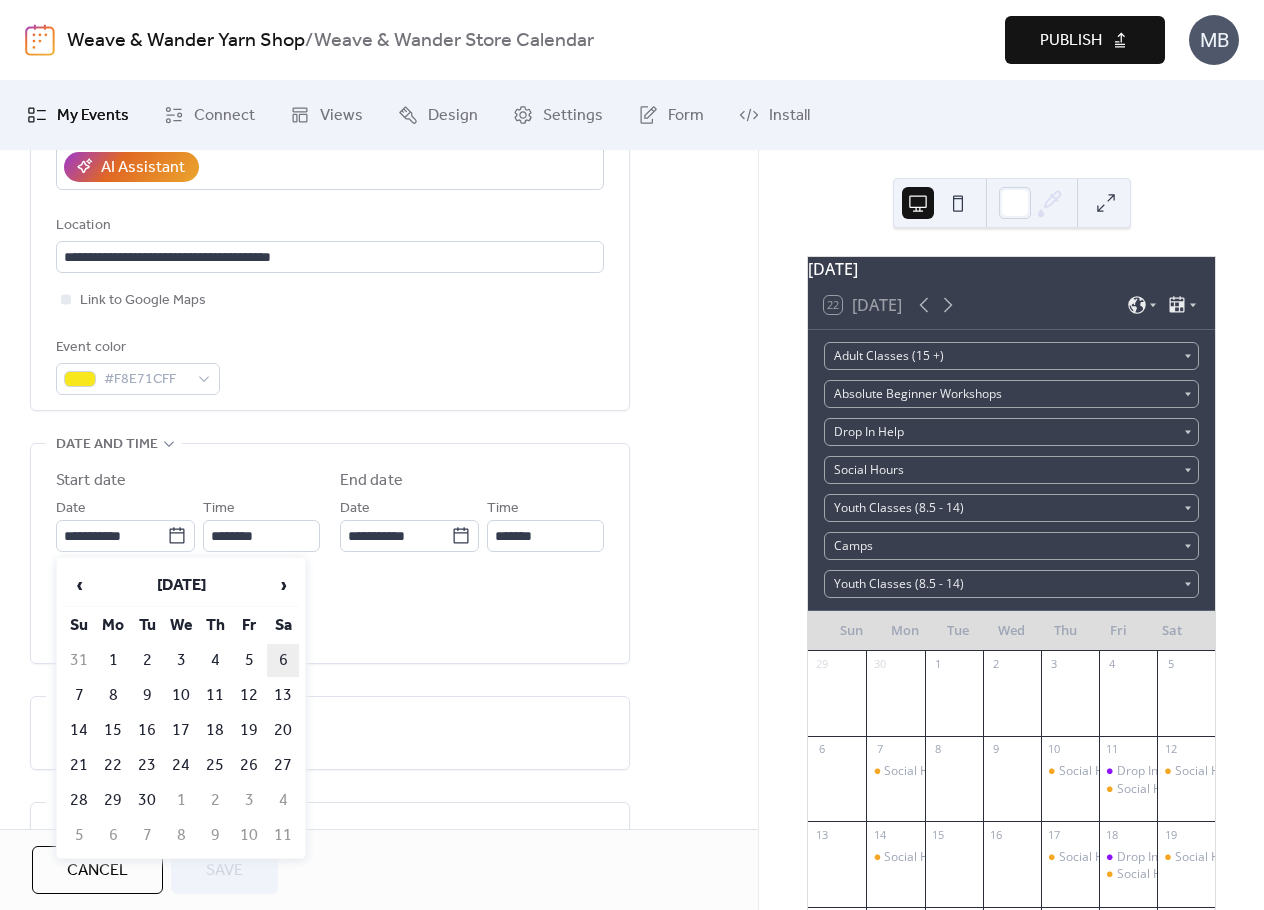 click on "6" at bounding box center [283, 660] 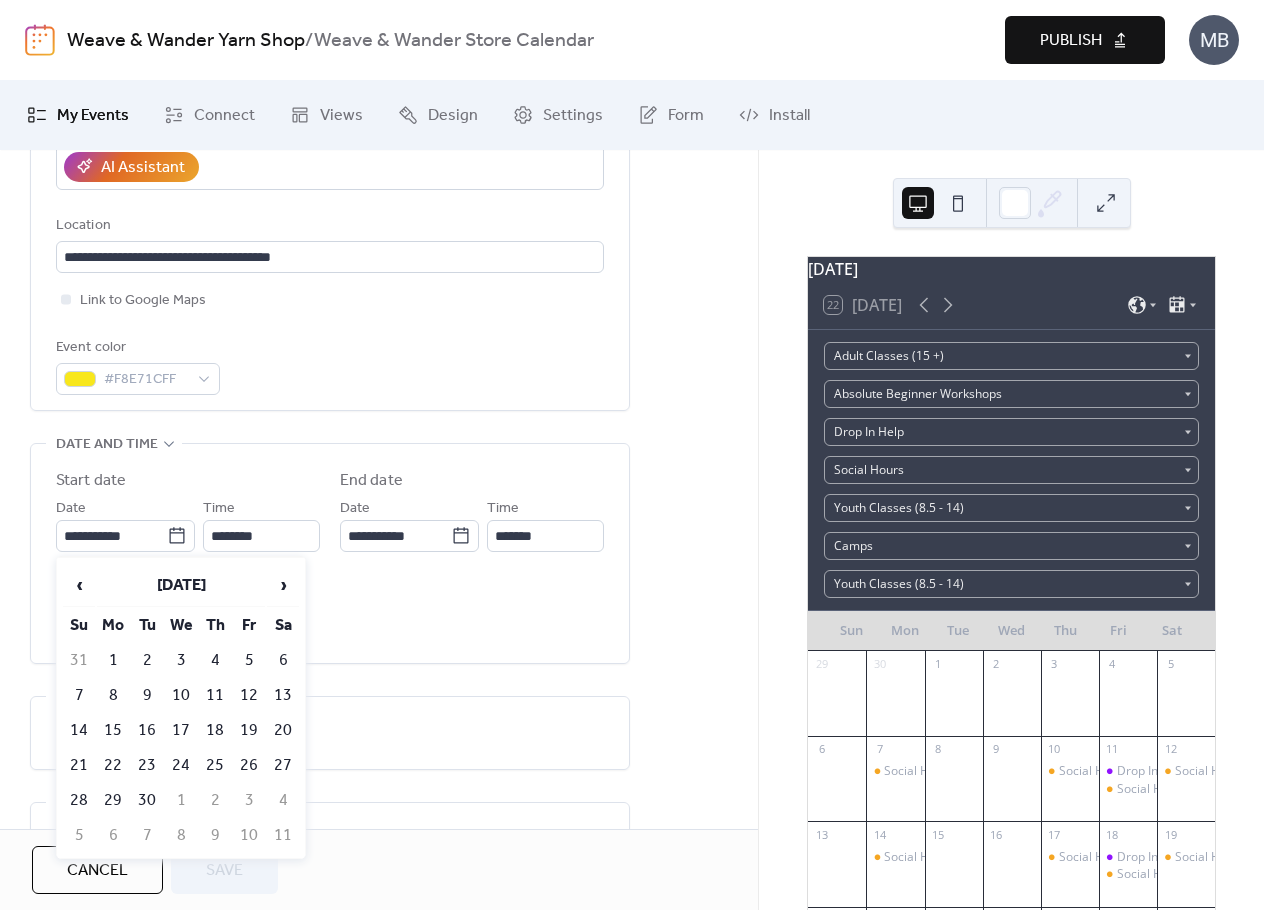 type on "**********" 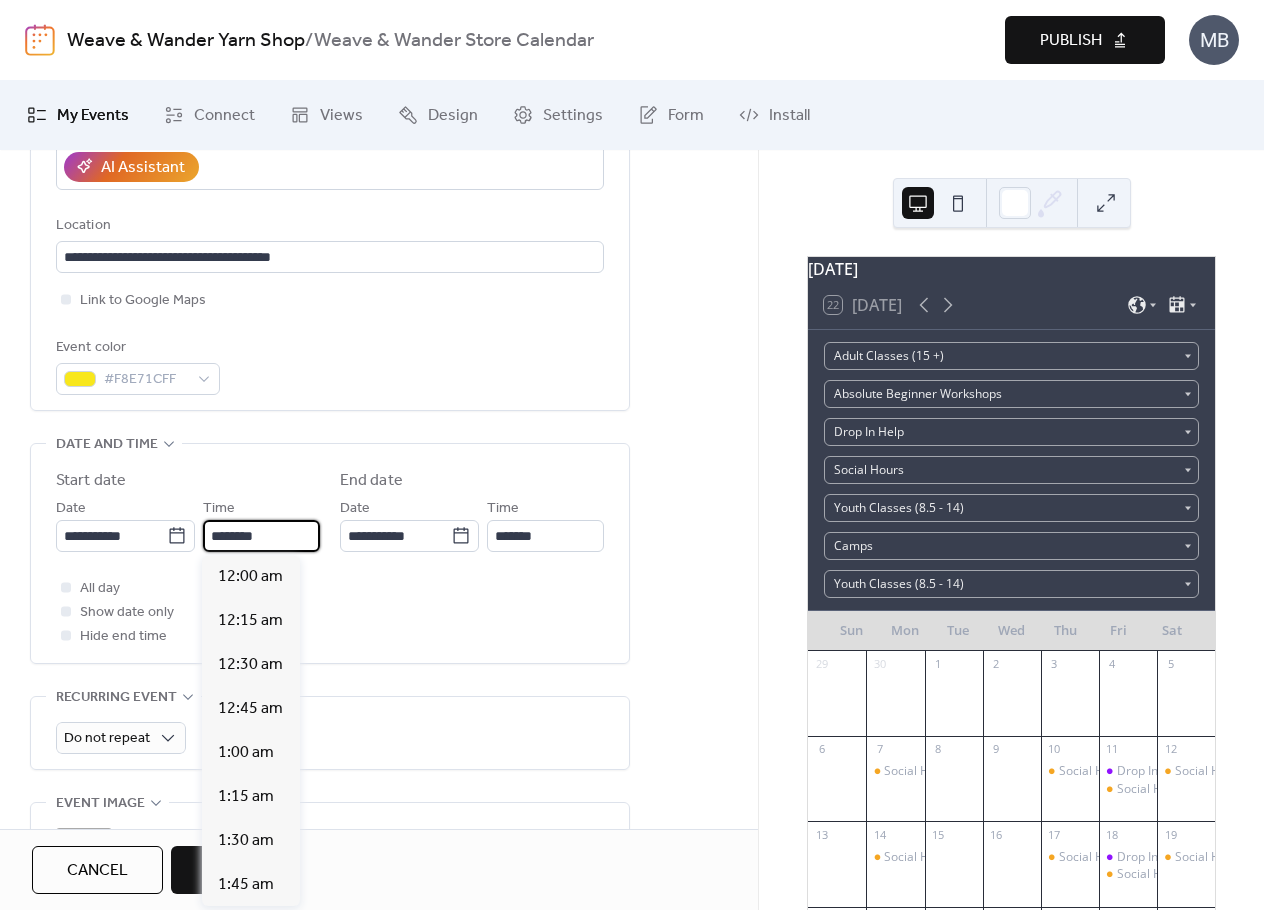 click on "********" at bounding box center (261, 536) 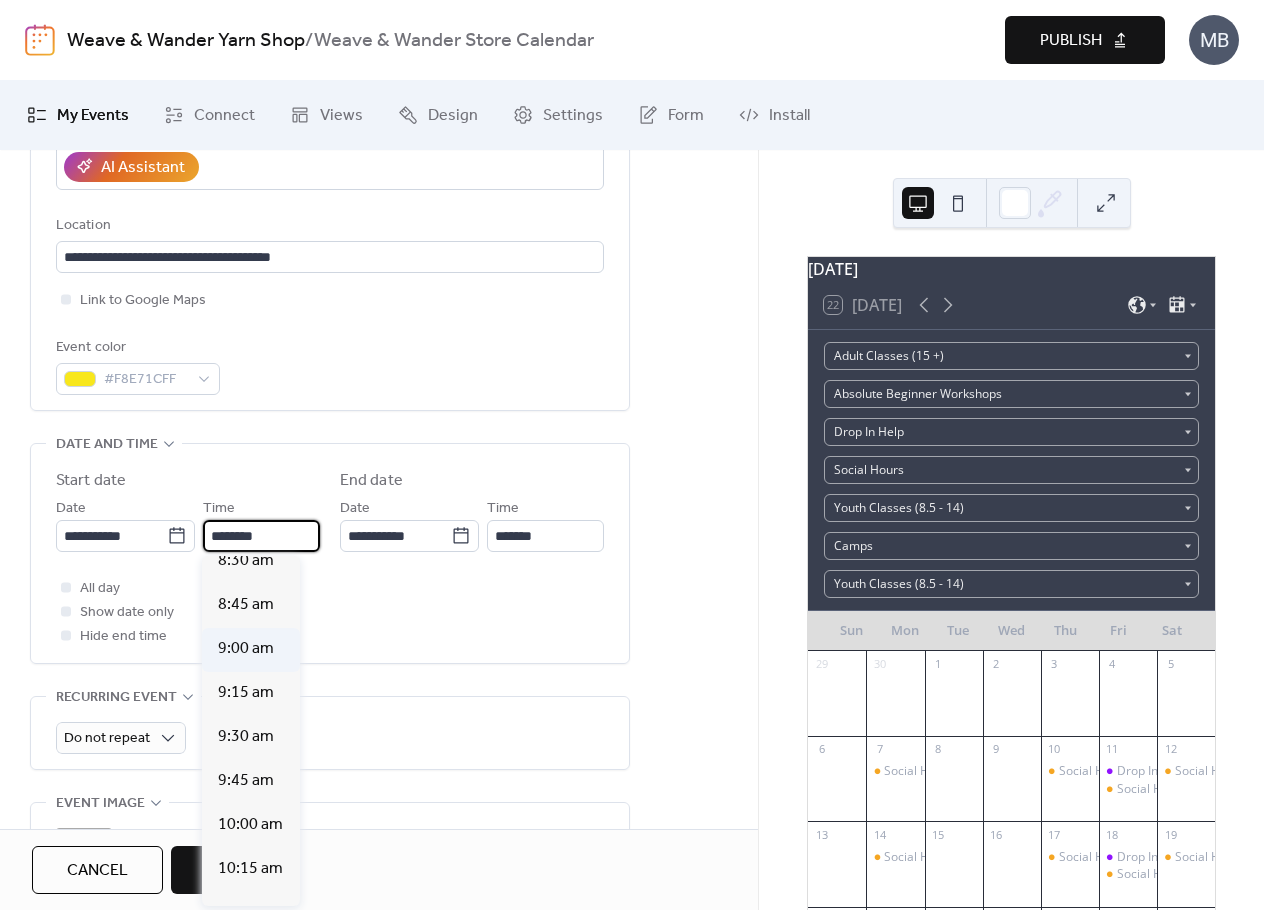 scroll, scrollTop: 1412, scrollLeft: 0, axis: vertical 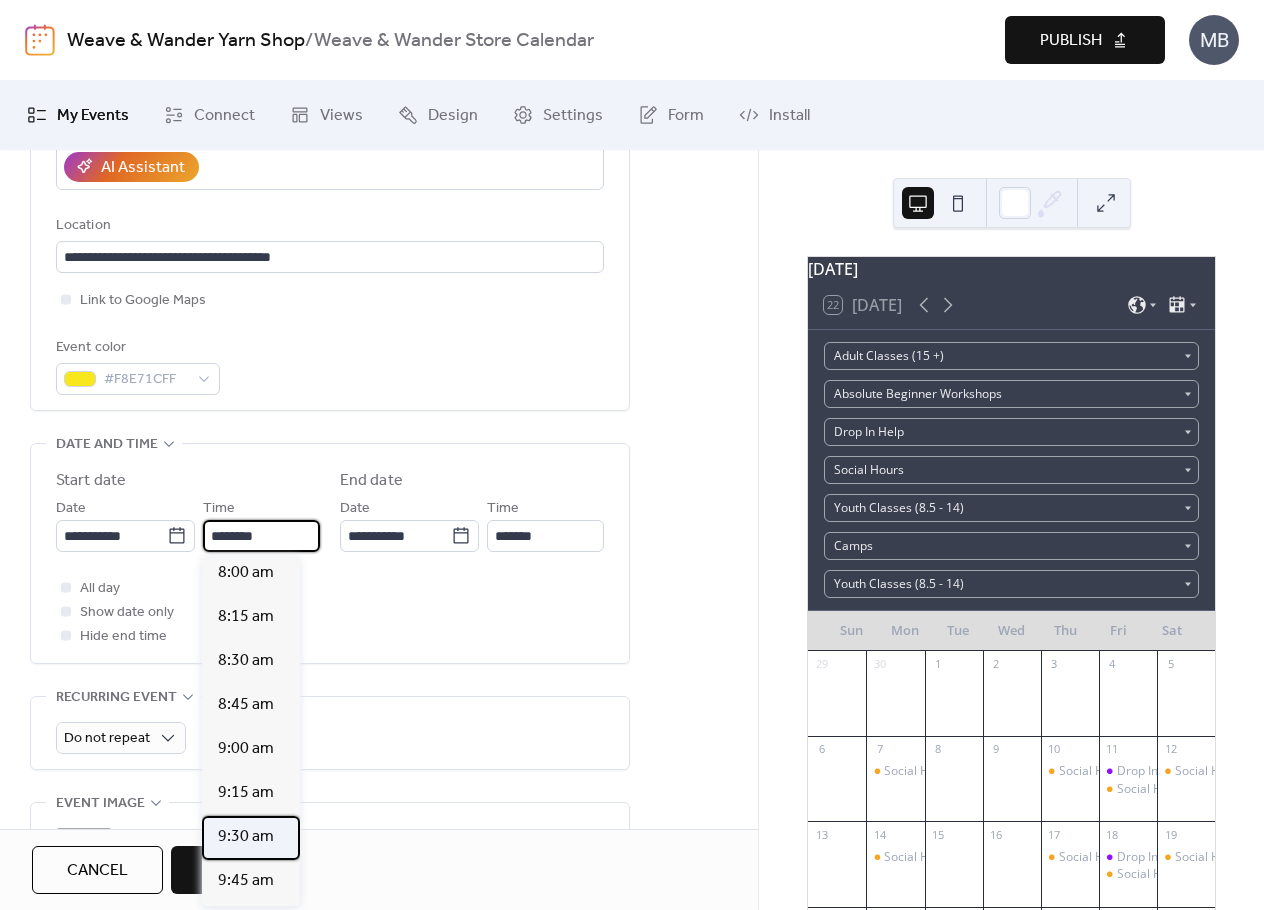 click on "9:30 am" at bounding box center (246, 837) 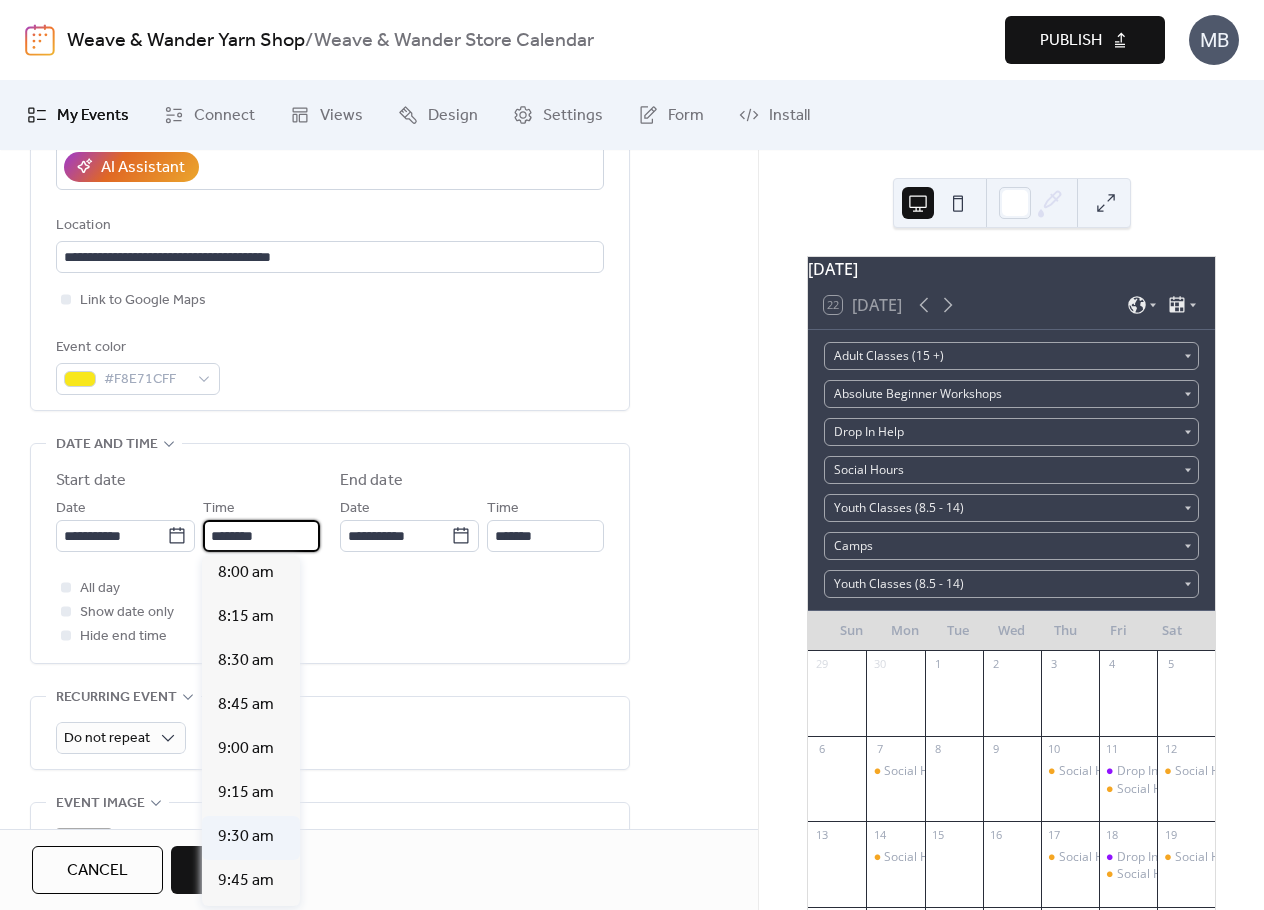 type on "*******" 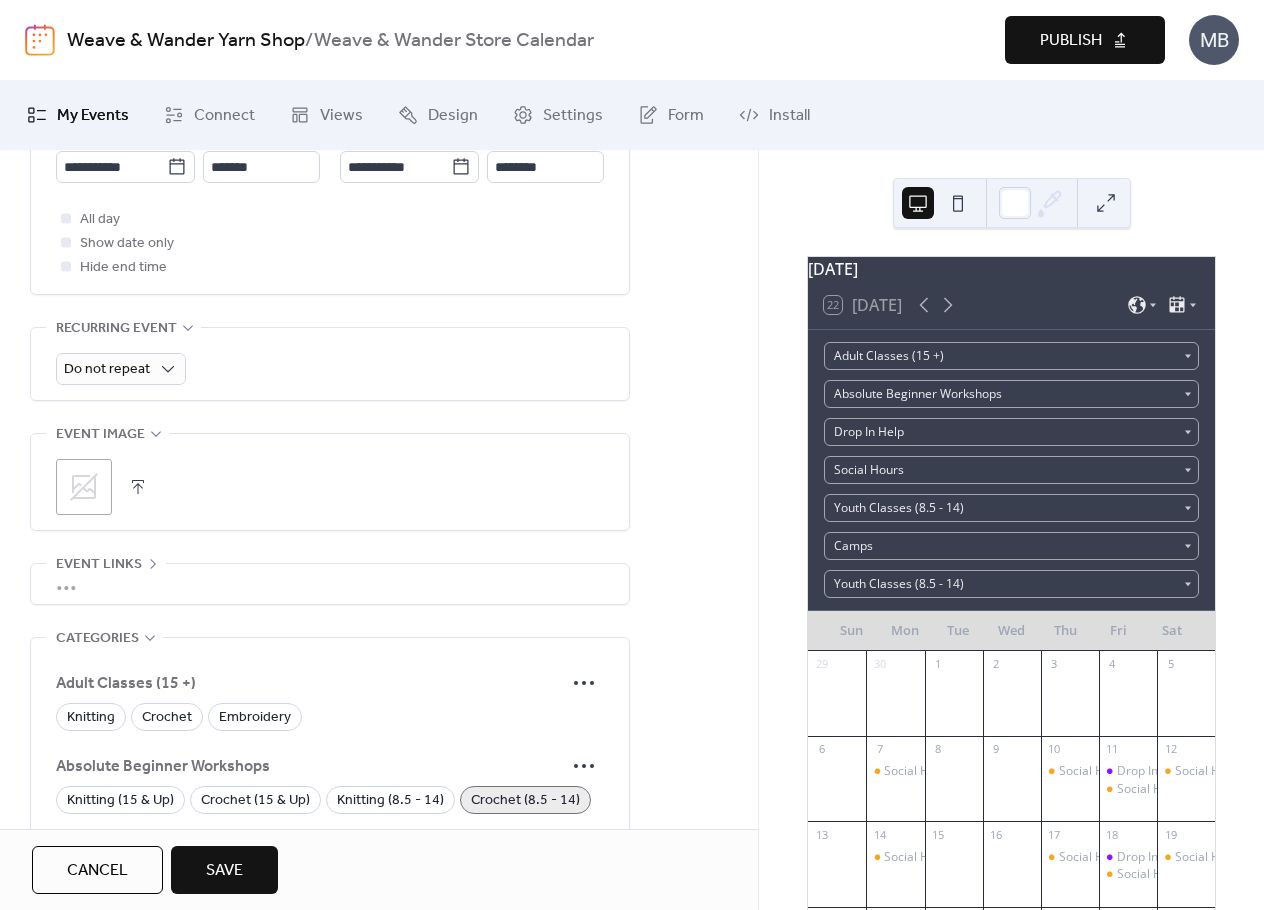 scroll, scrollTop: 800, scrollLeft: 0, axis: vertical 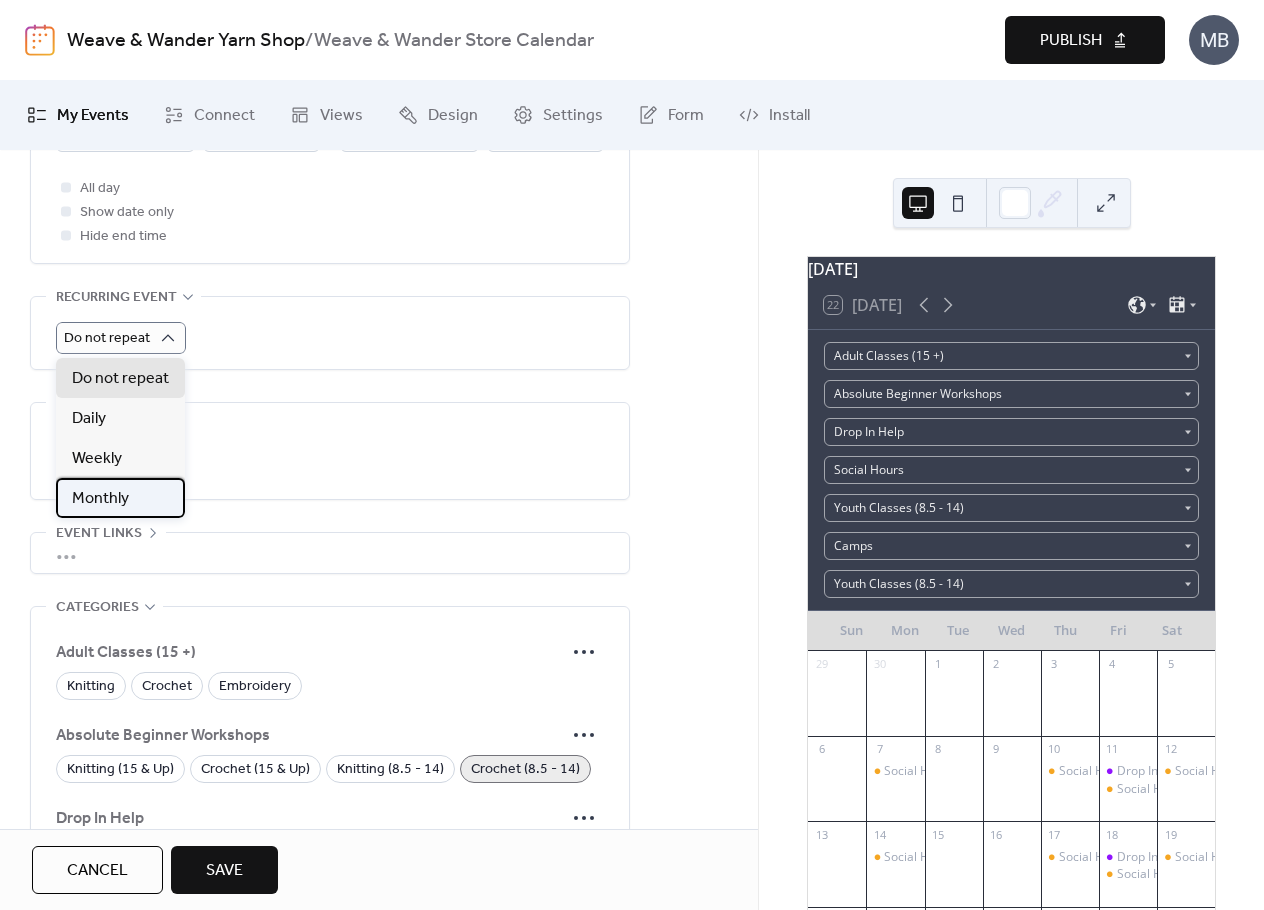 click on "Monthly" at bounding box center (100, 499) 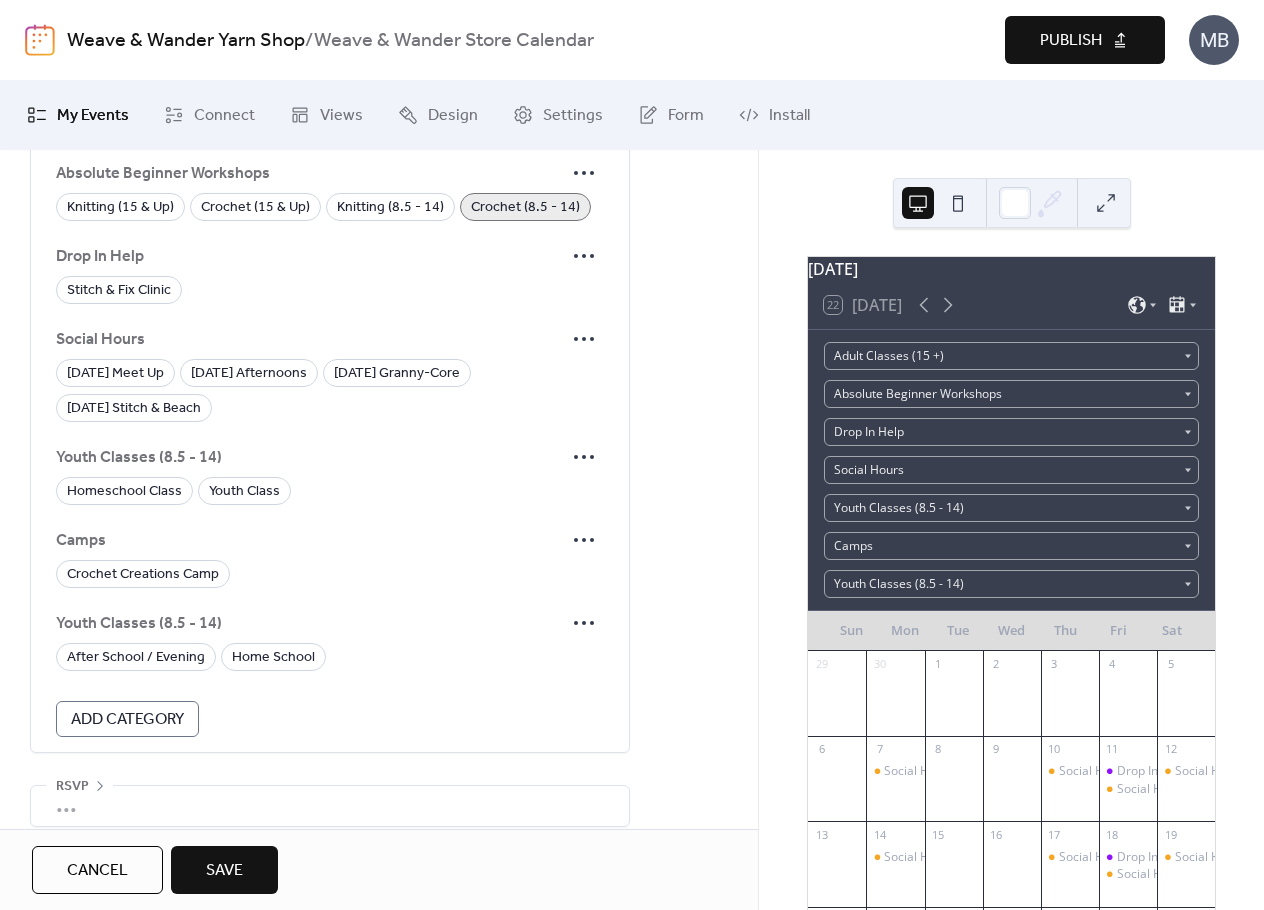 scroll, scrollTop: 1790, scrollLeft: 0, axis: vertical 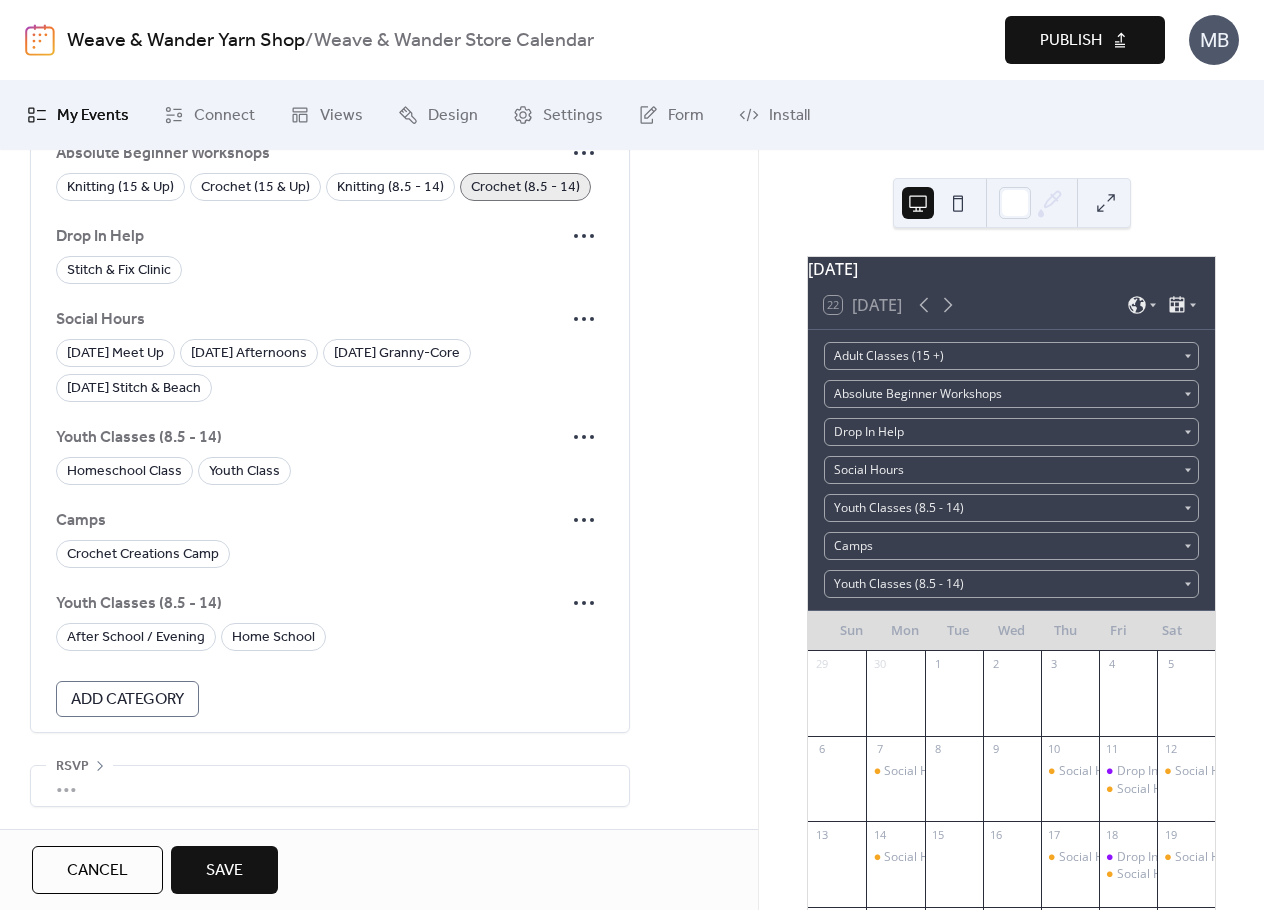 click on "Save" at bounding box center (224, 871) 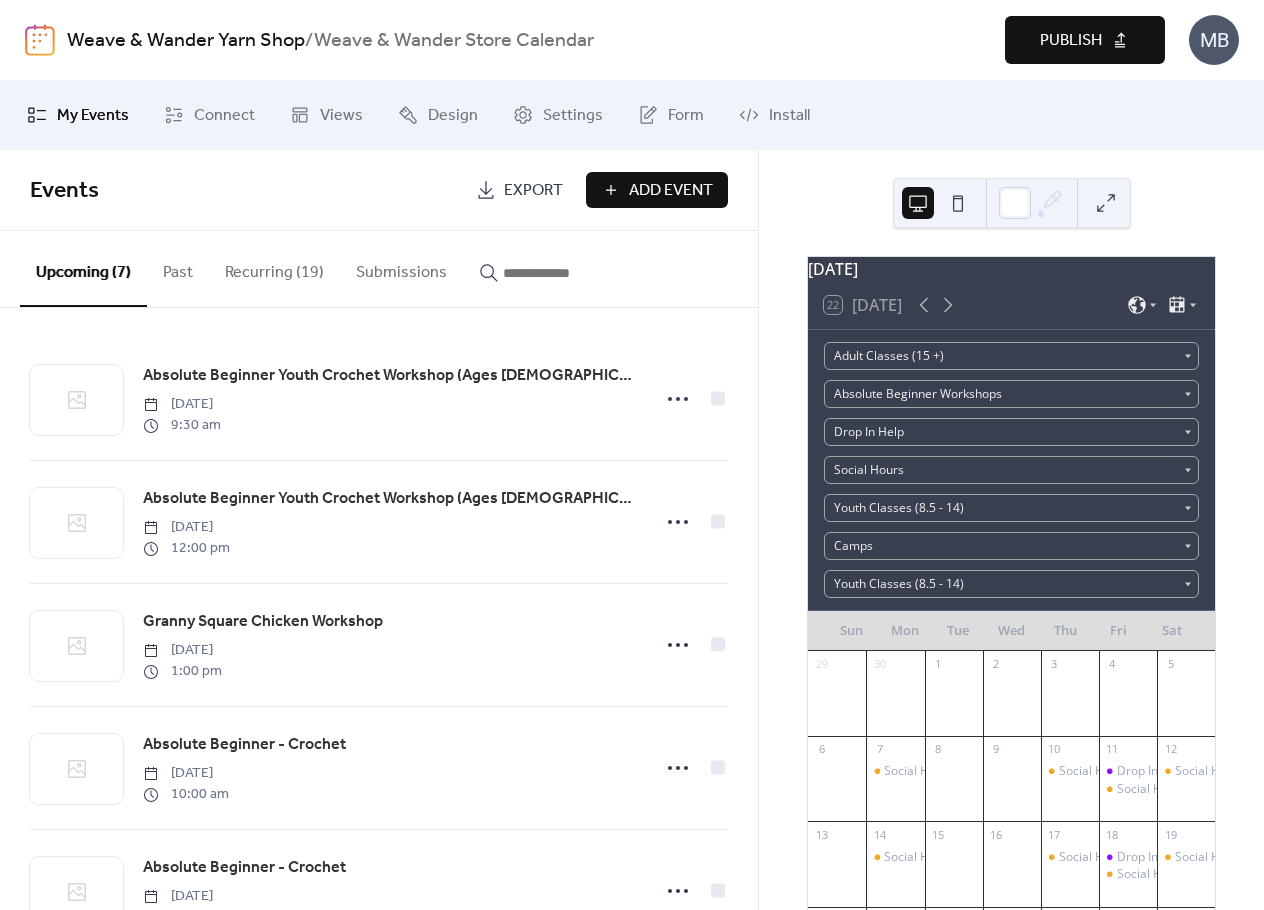 click on "Recurring (19)" at bounding box center (274, 268) 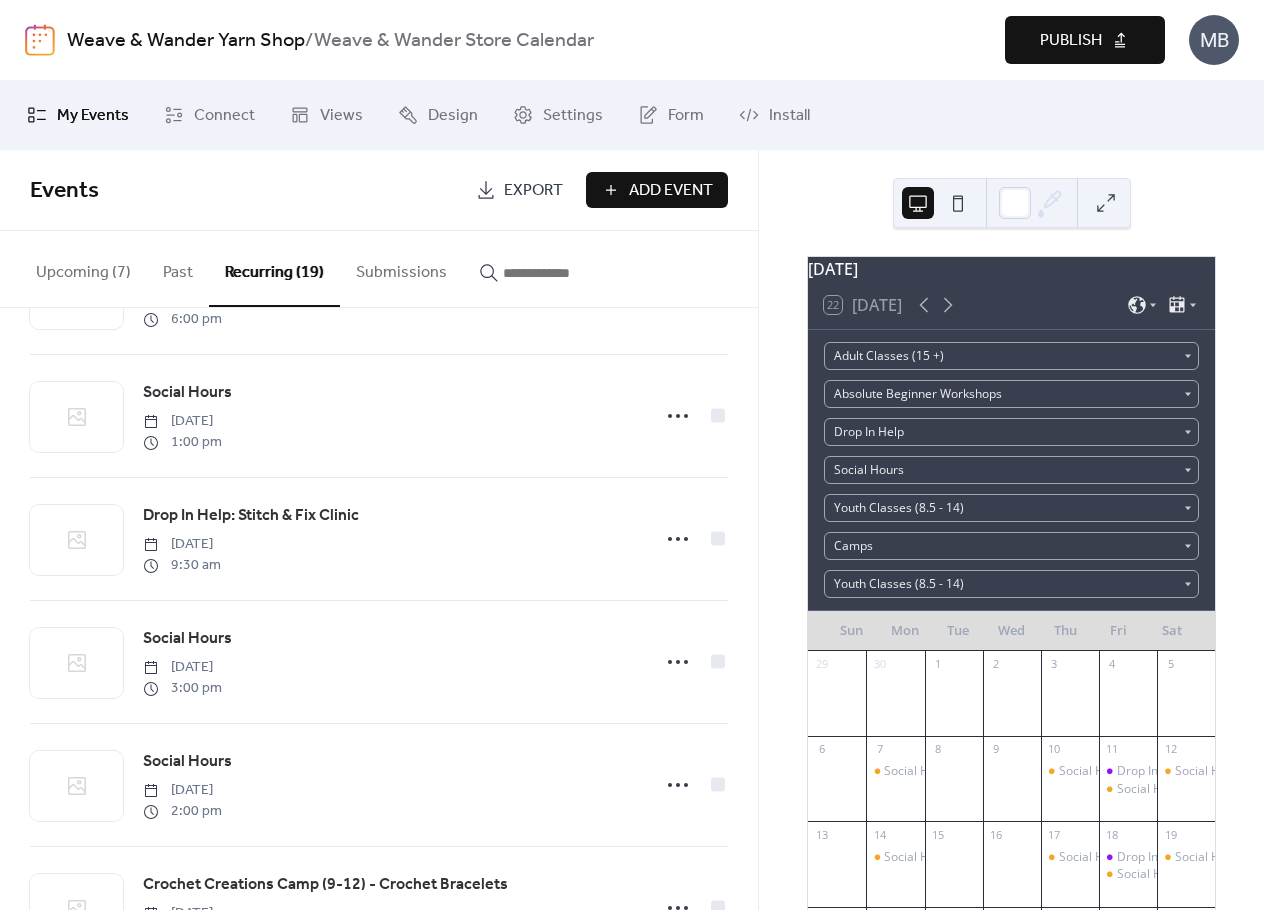 scroll, scrollTop: 0, scrollLeft: 0, axis: both 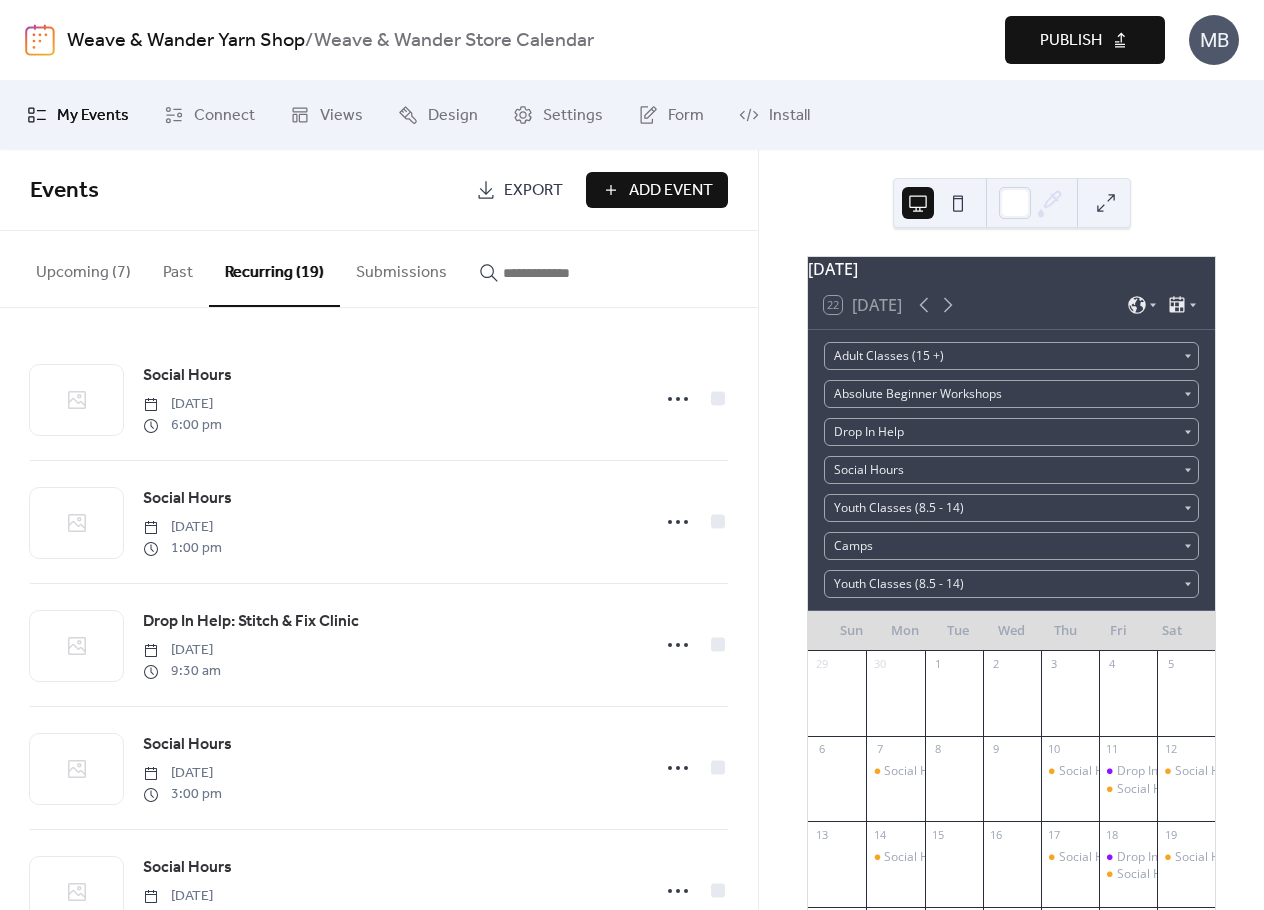 click on "Upcoming (7)" at bounding box center (83, 268) 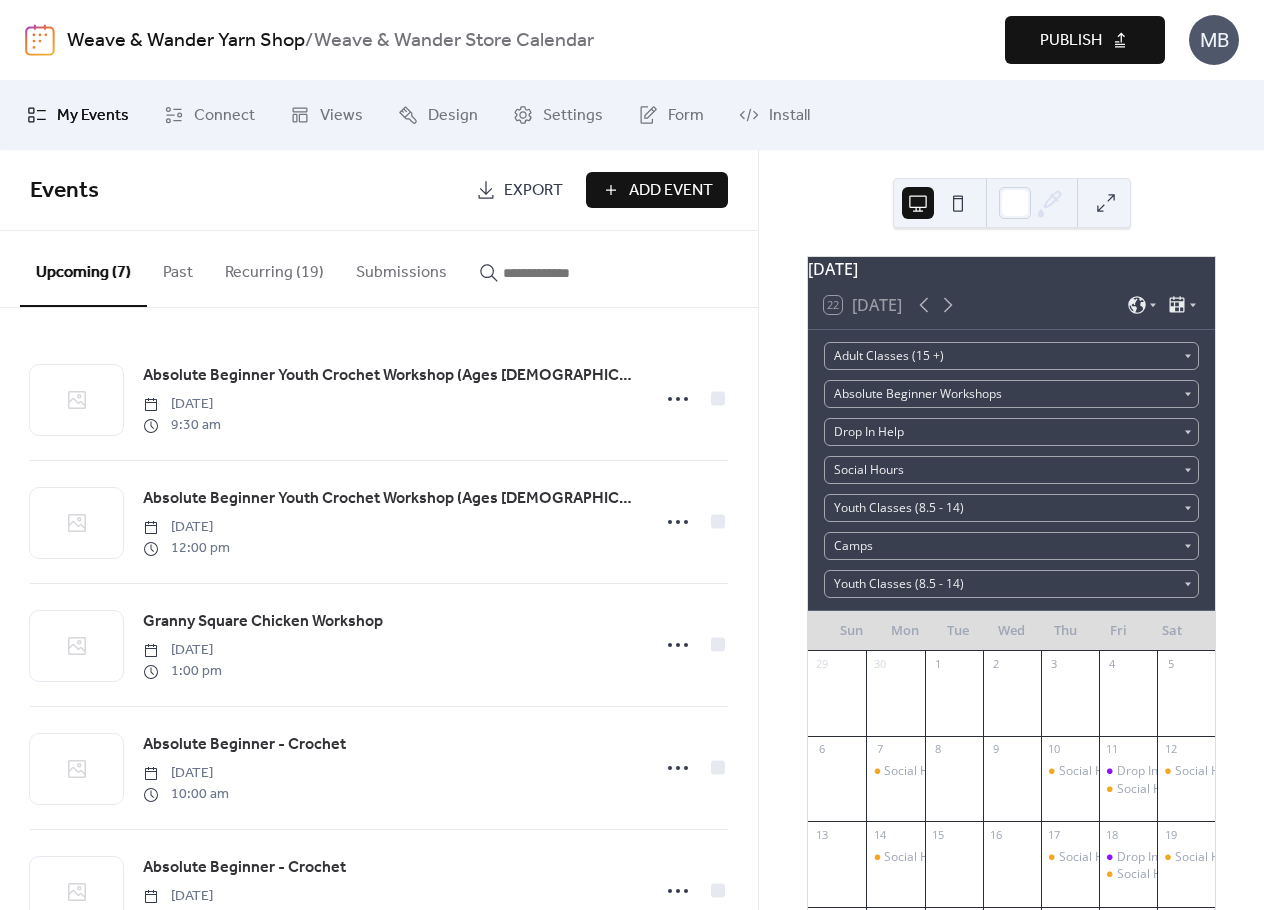 click on "Recurring (19)" at bounding box center [274, 268] 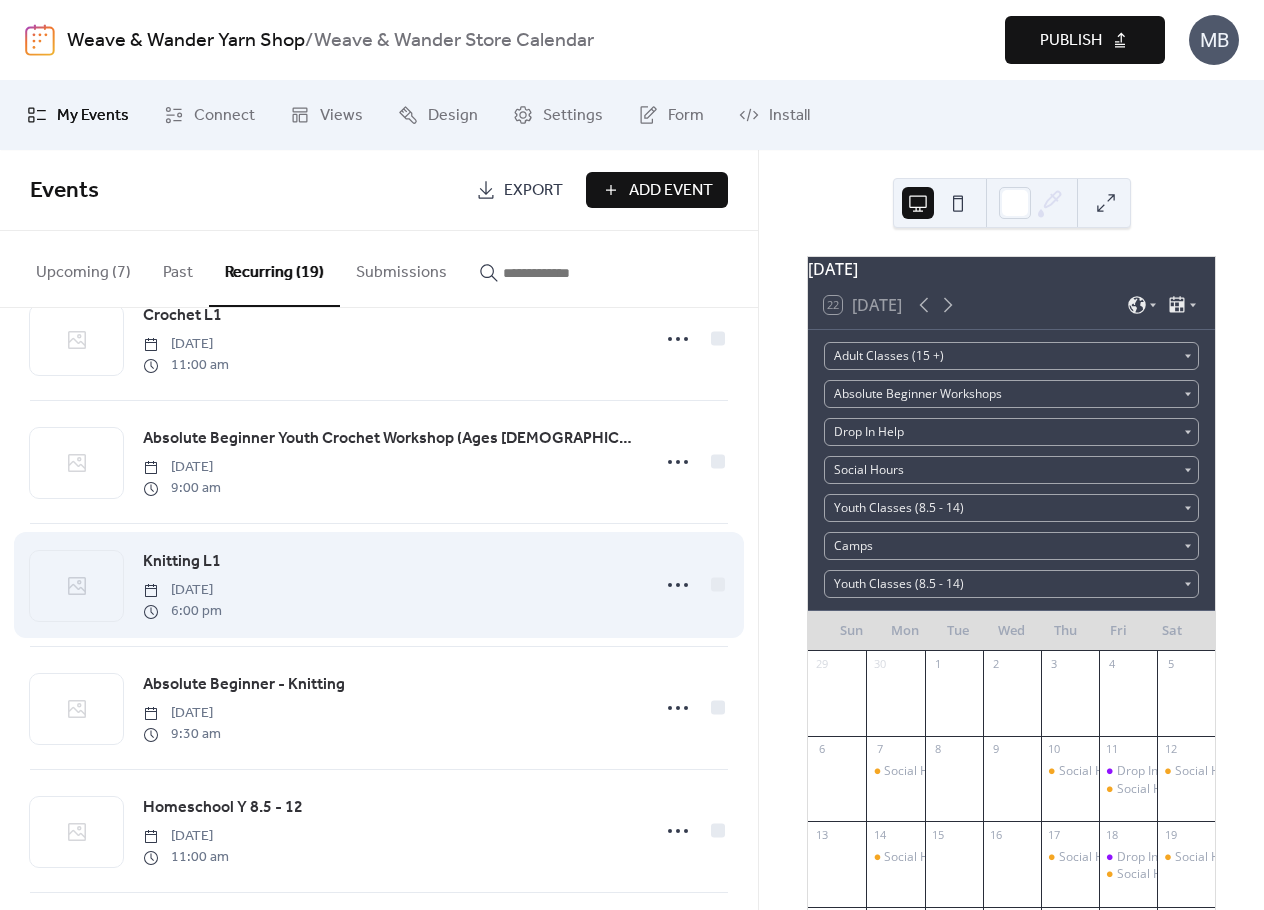 scroll, scrollTop: 800, scrollLeft: 0, axis: vertical 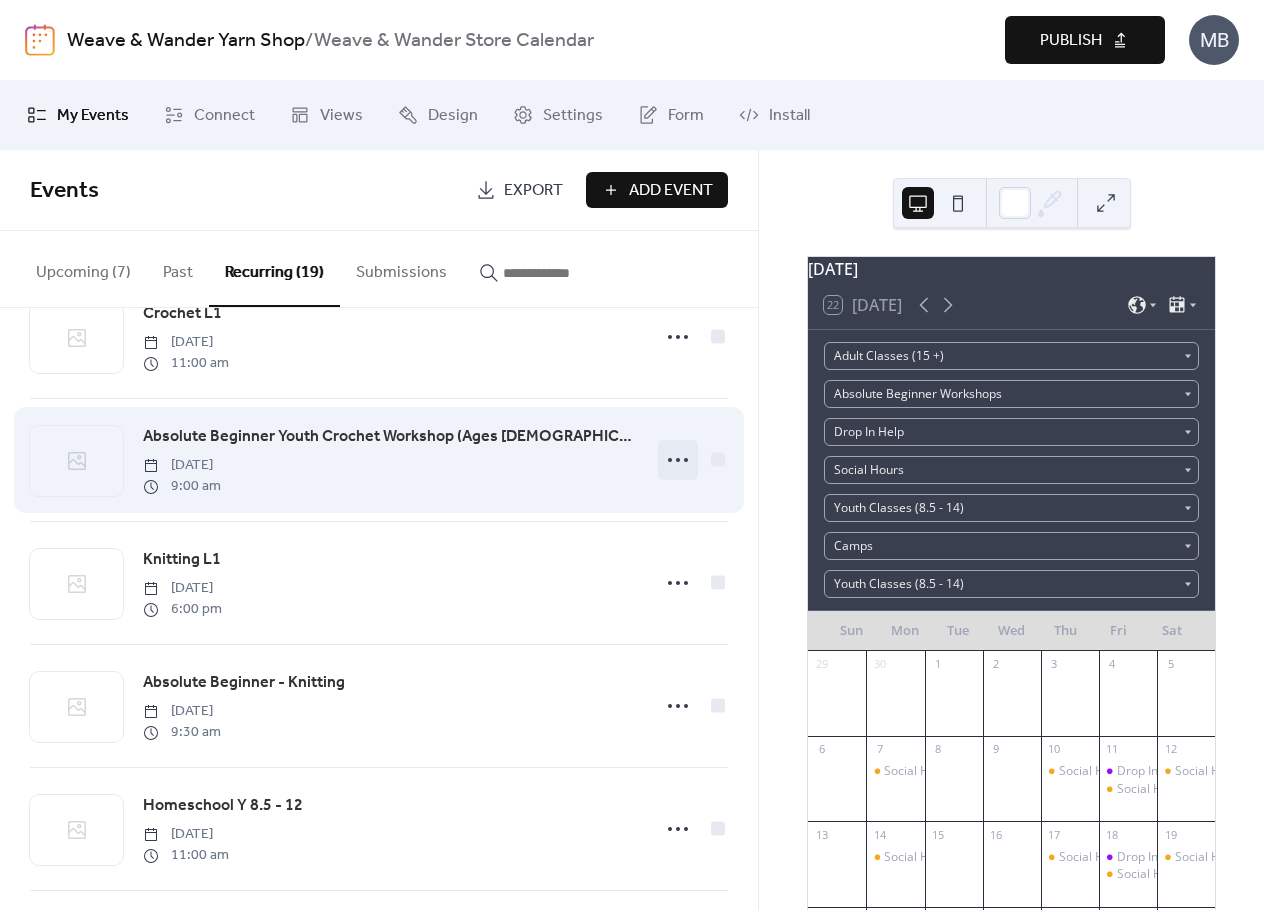 click 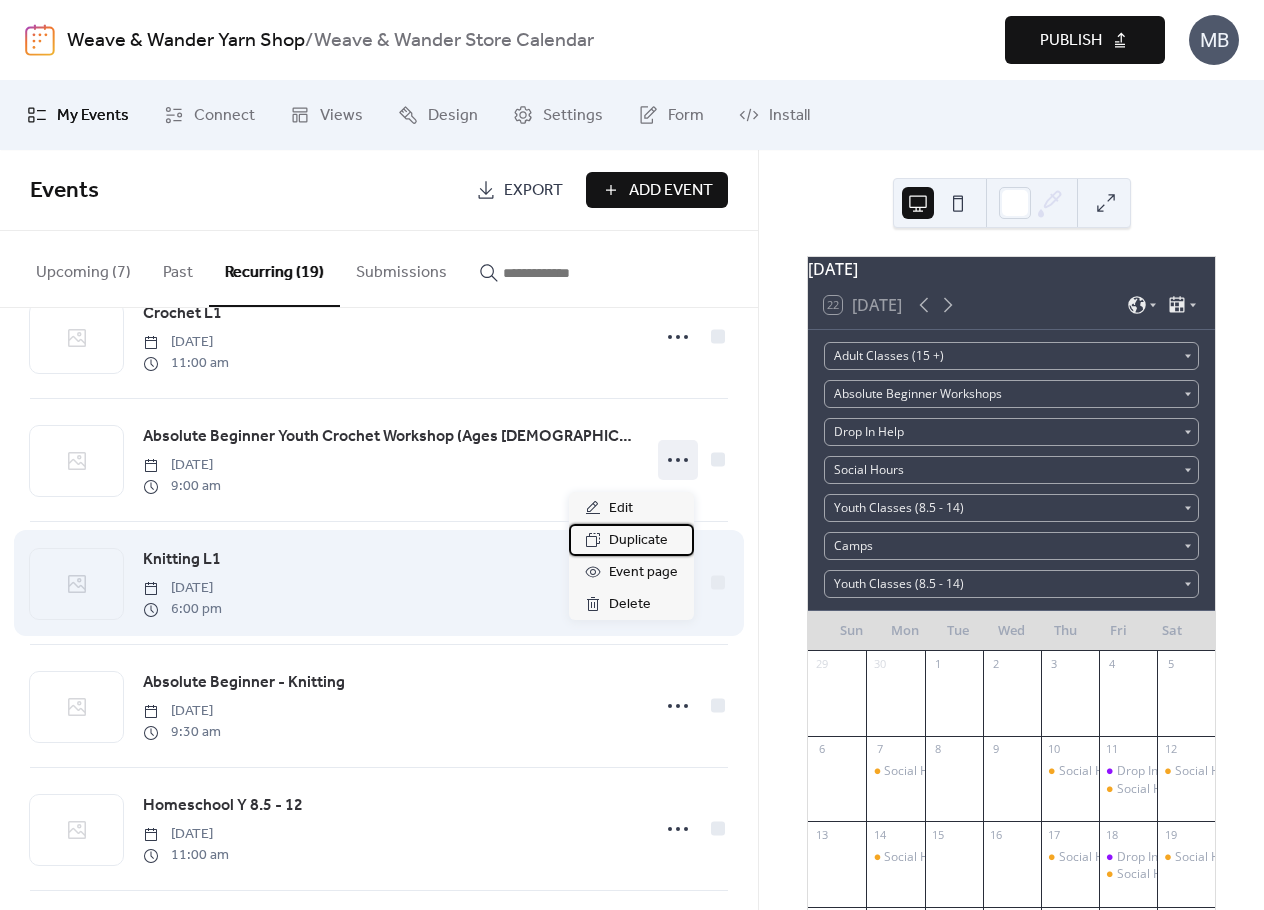 click on "Duplicate" at bounding box center [638, 541] 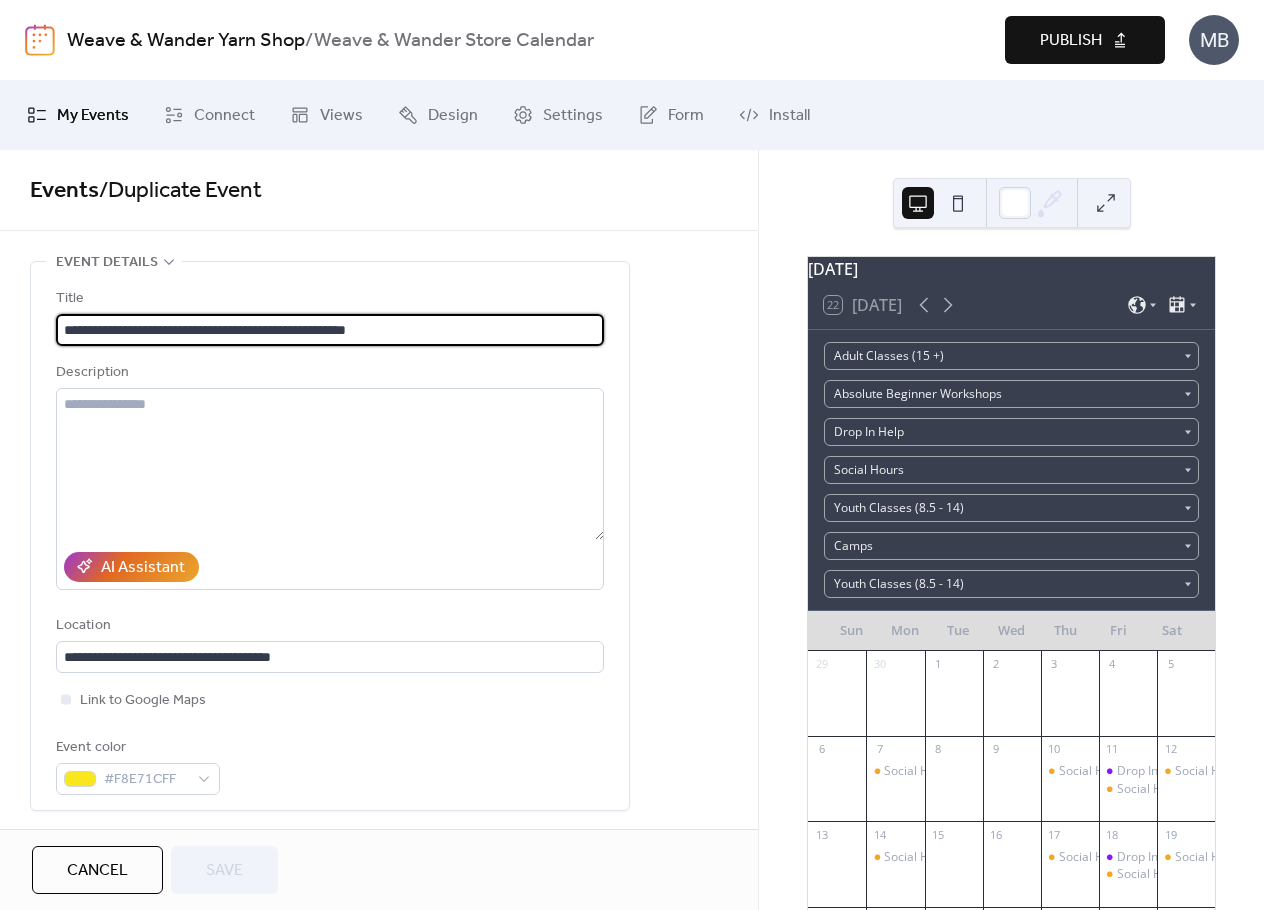 type on "**********" 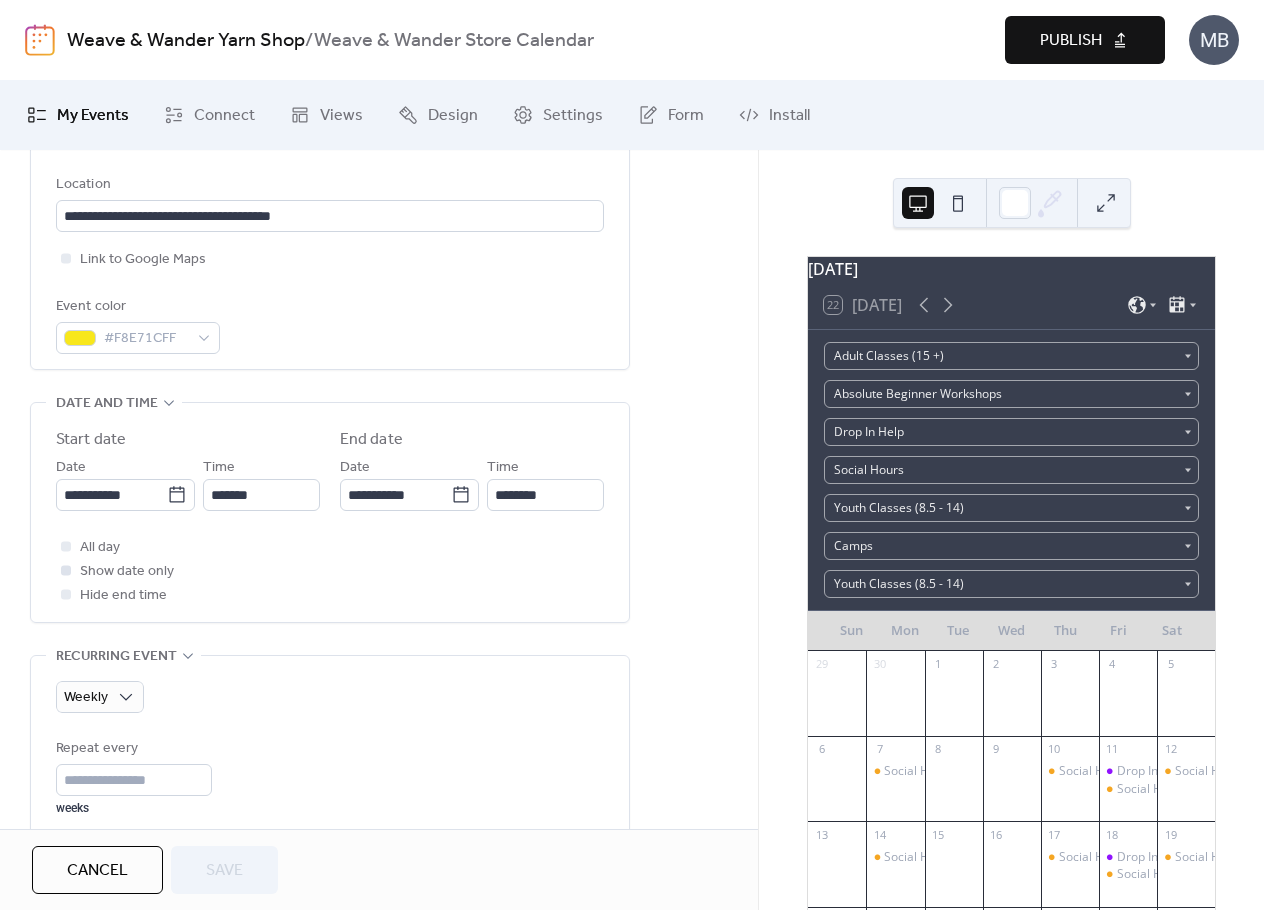 scroll, scrollTop: 500, scrollLeft: 0, axis: vertical 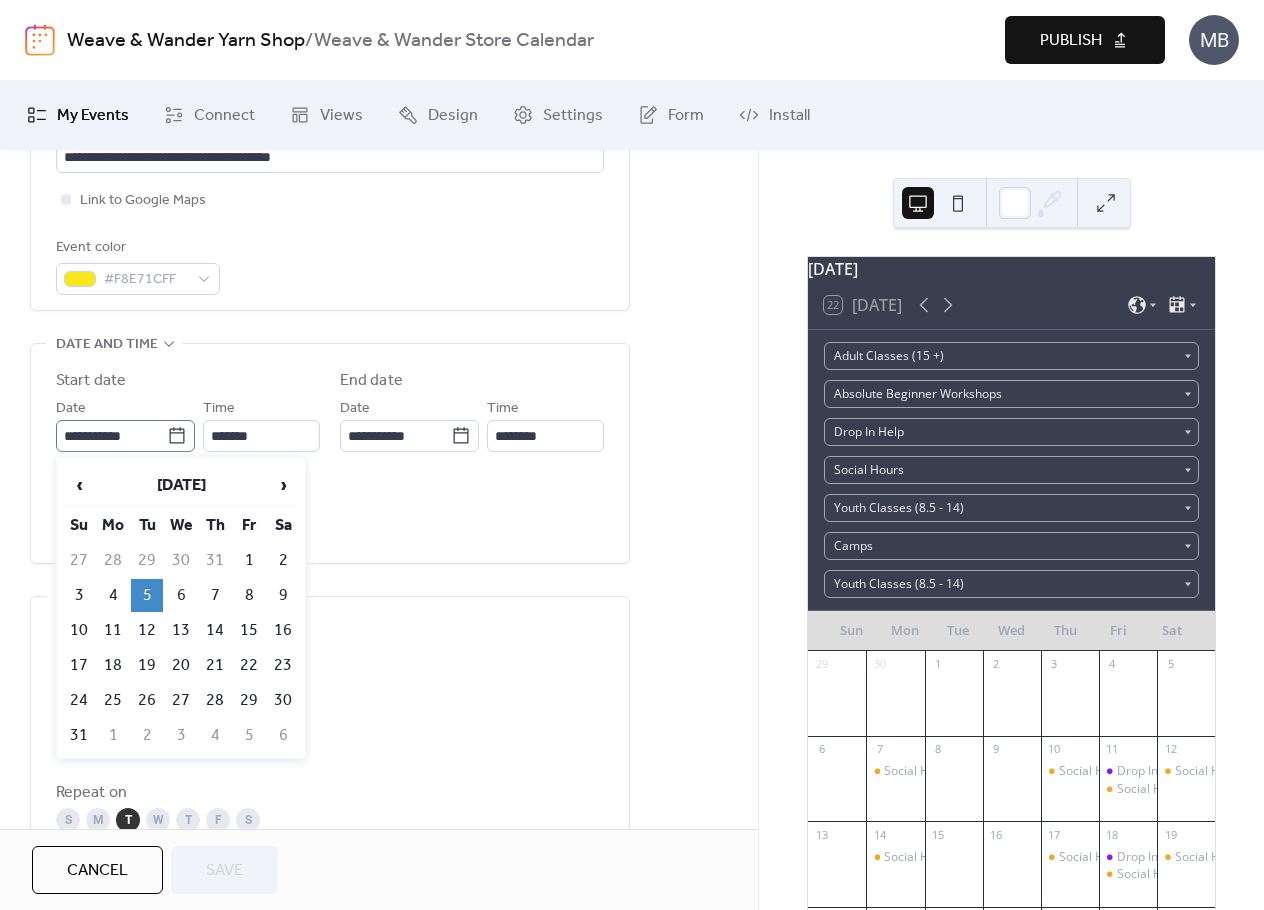 click 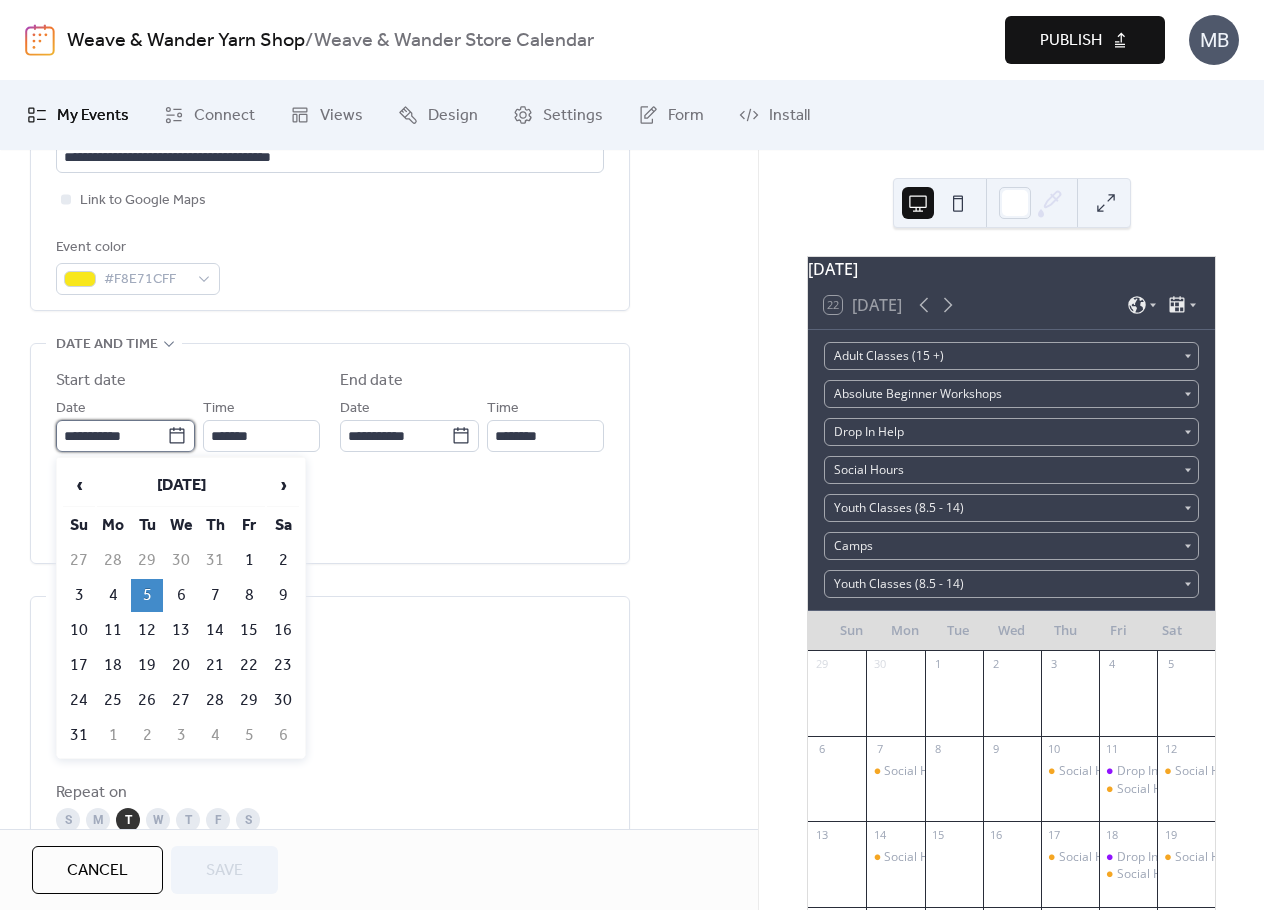 click on "**********" at bounding box center [111, 436] 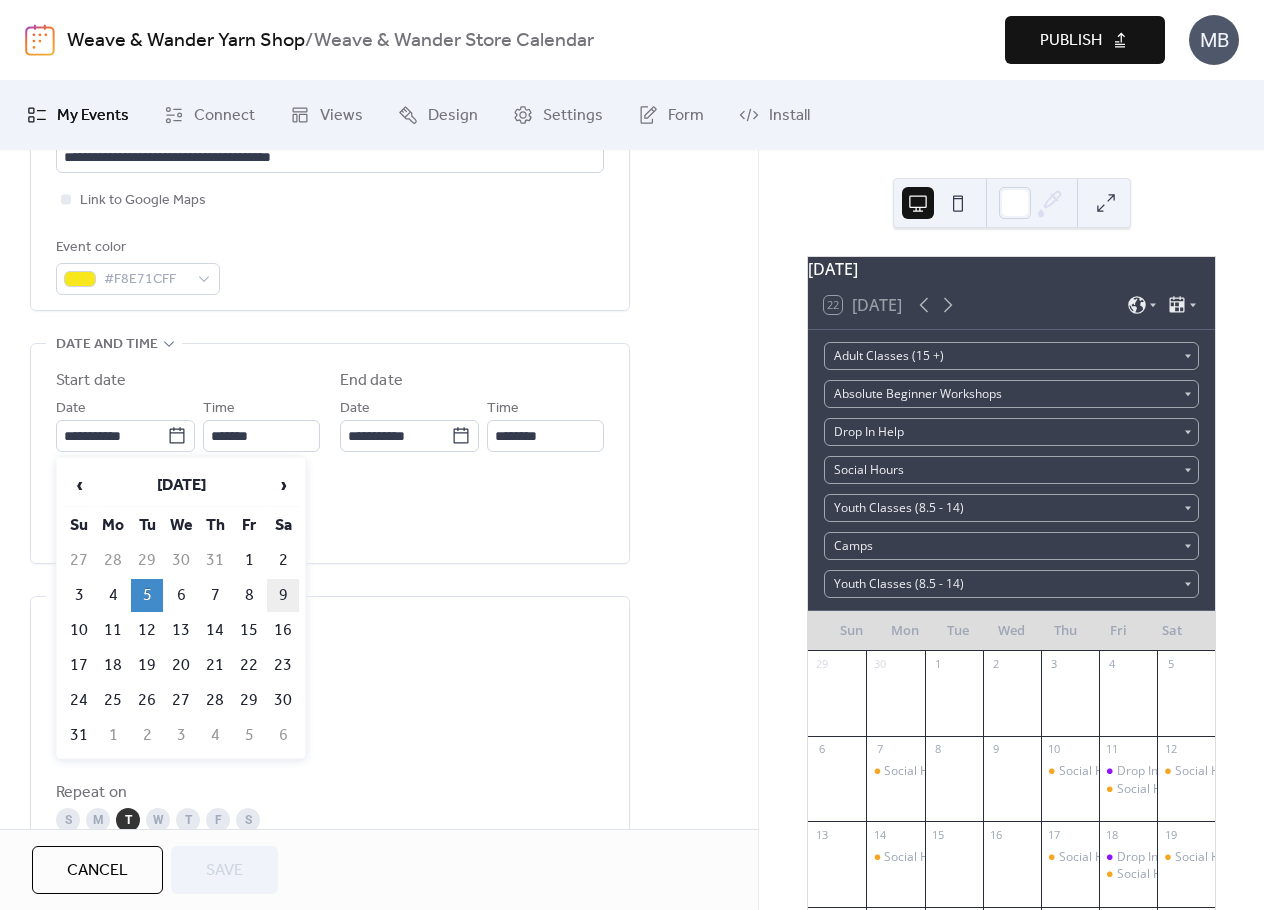 click on "9" at bounding box center (283, 595) 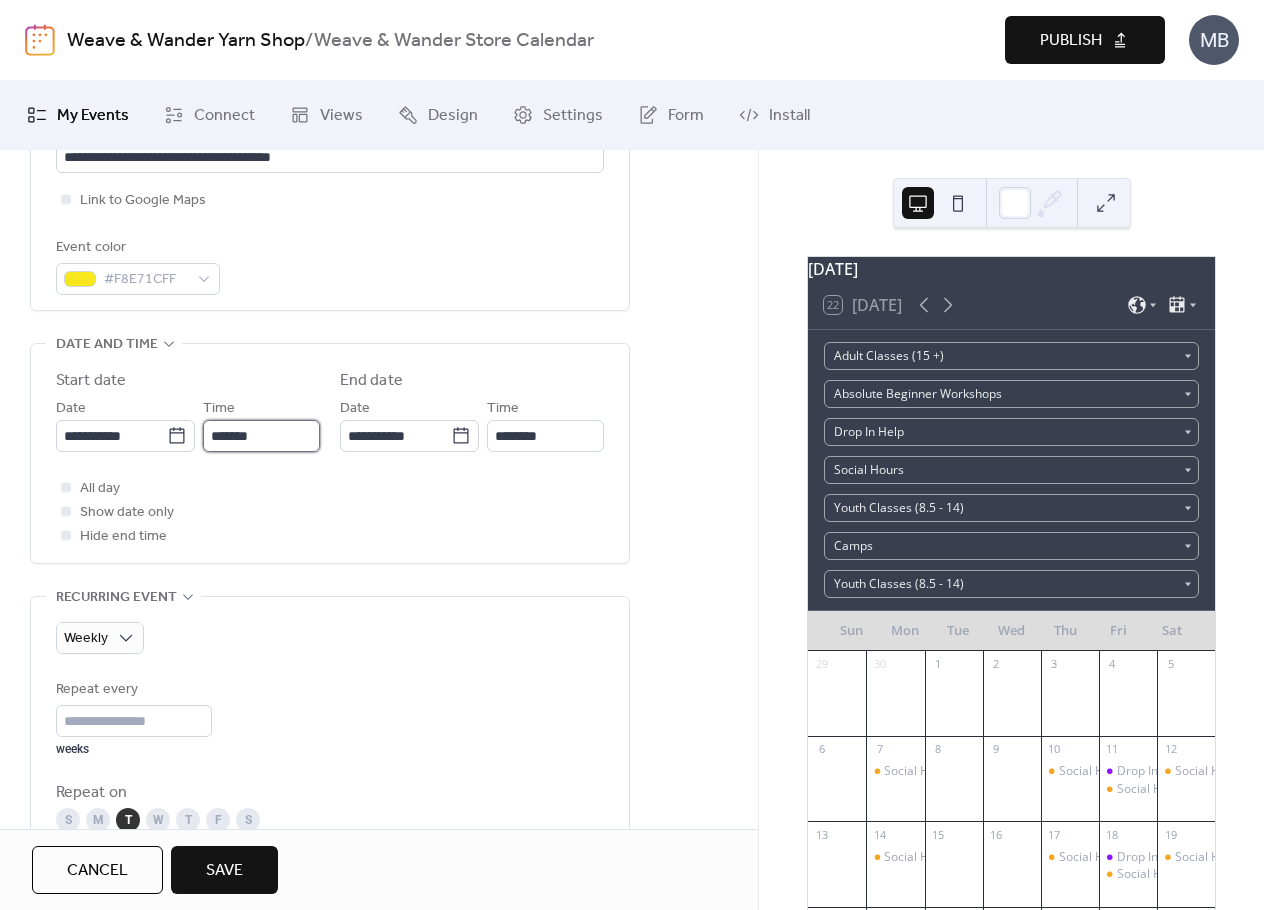 click on "*******" at bounding box center (261, 436) 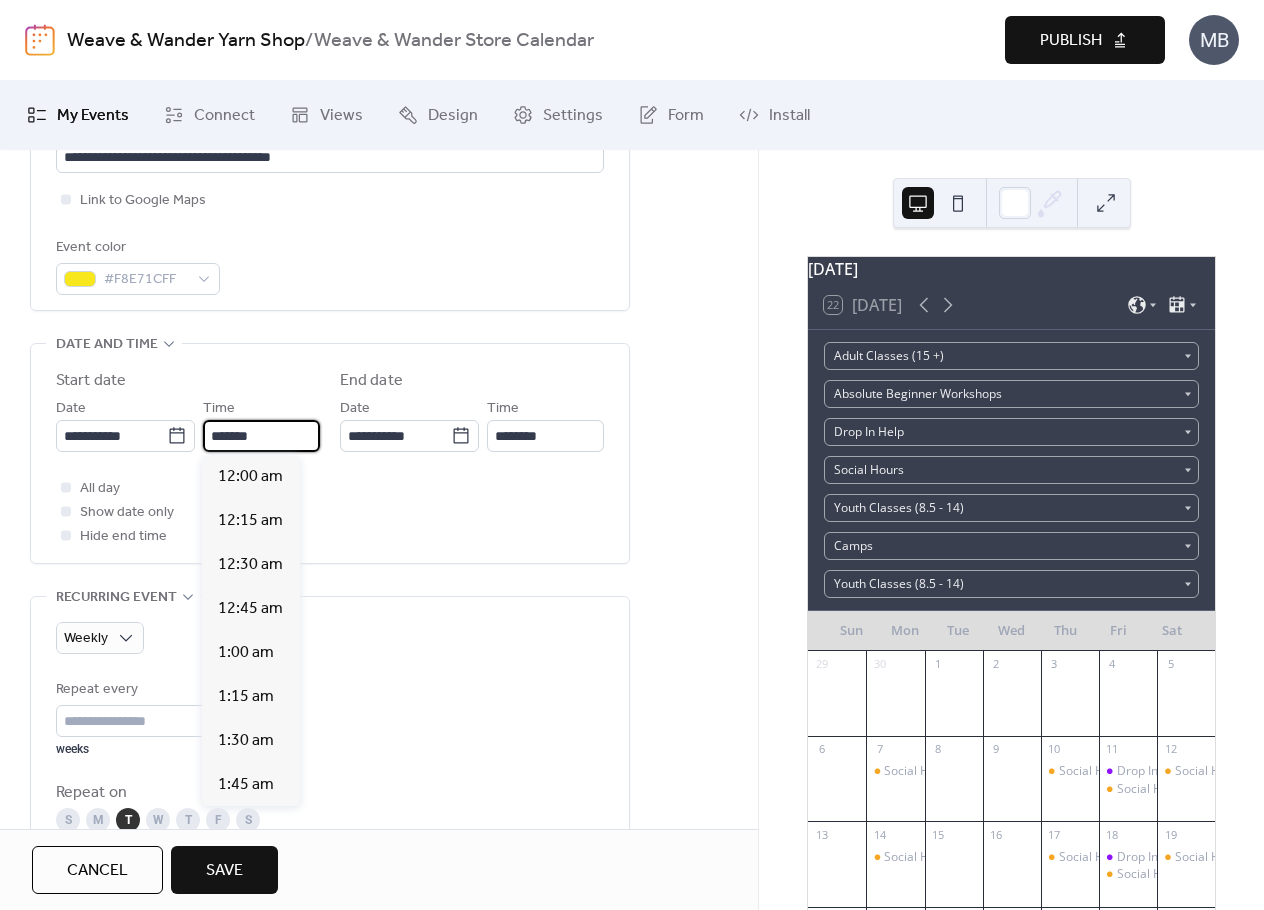 scroll, scrollTop: 1584, scrollLeft: 0, axis: vertical 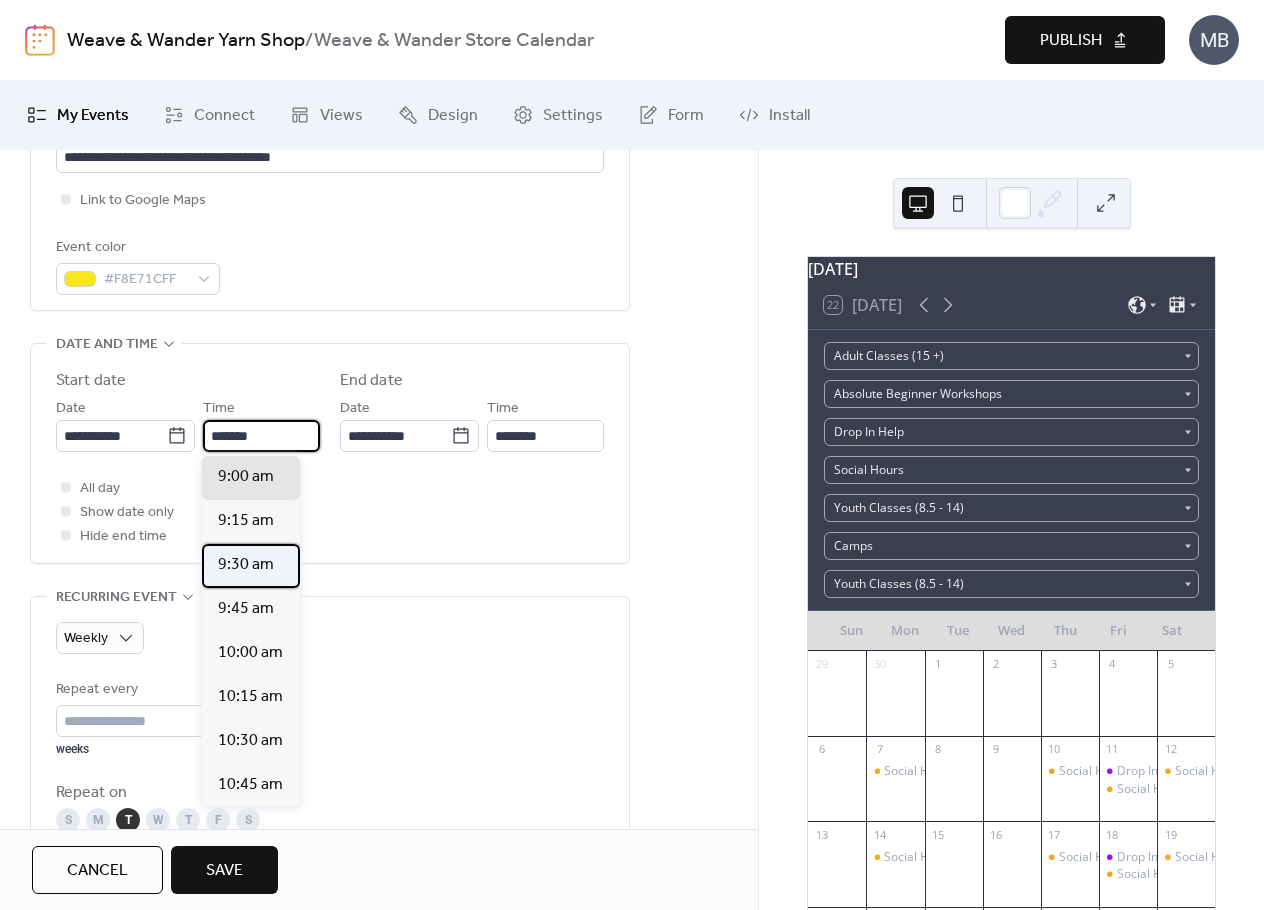 click on "9:30 am" at bounding box center [246, 565] 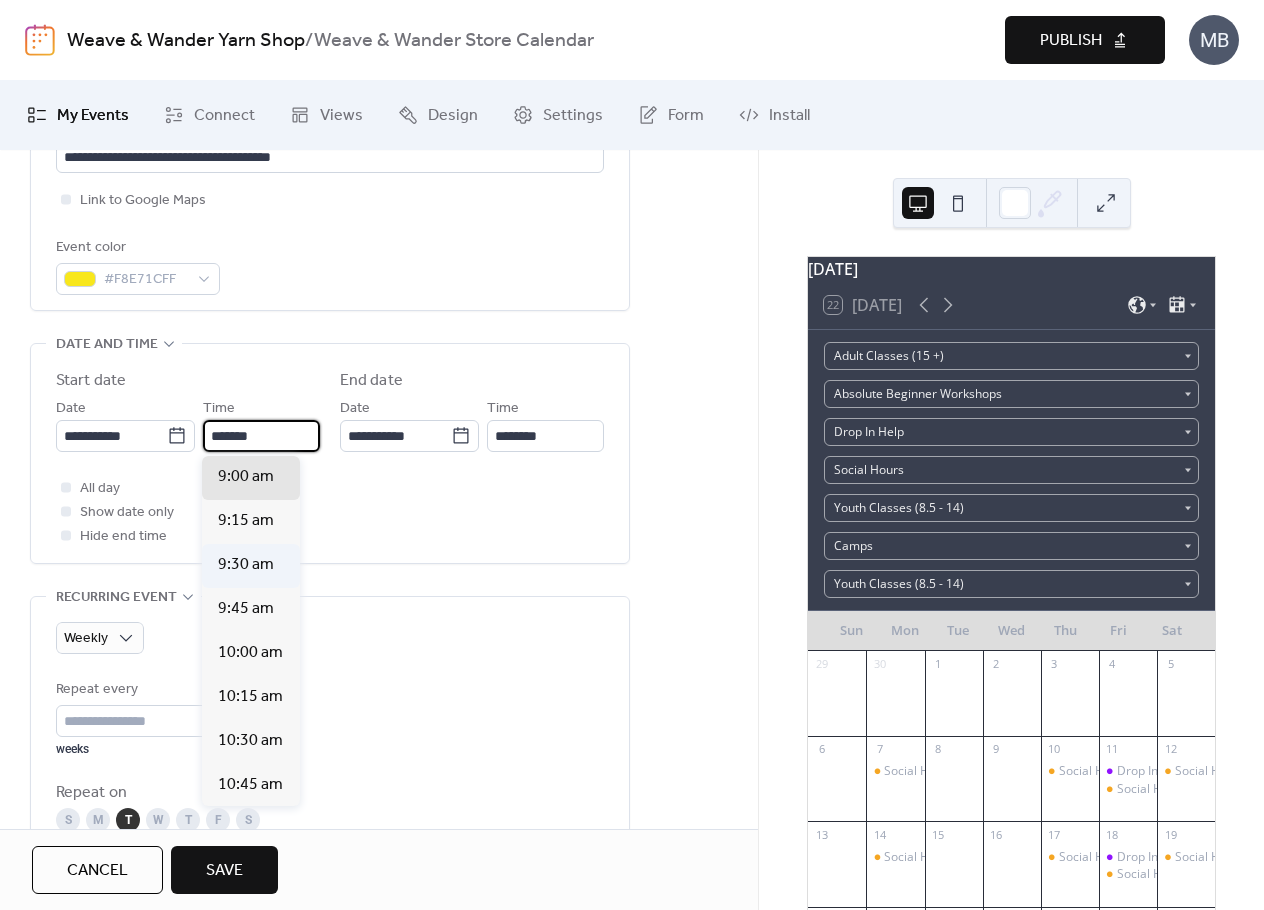 type on "*******" 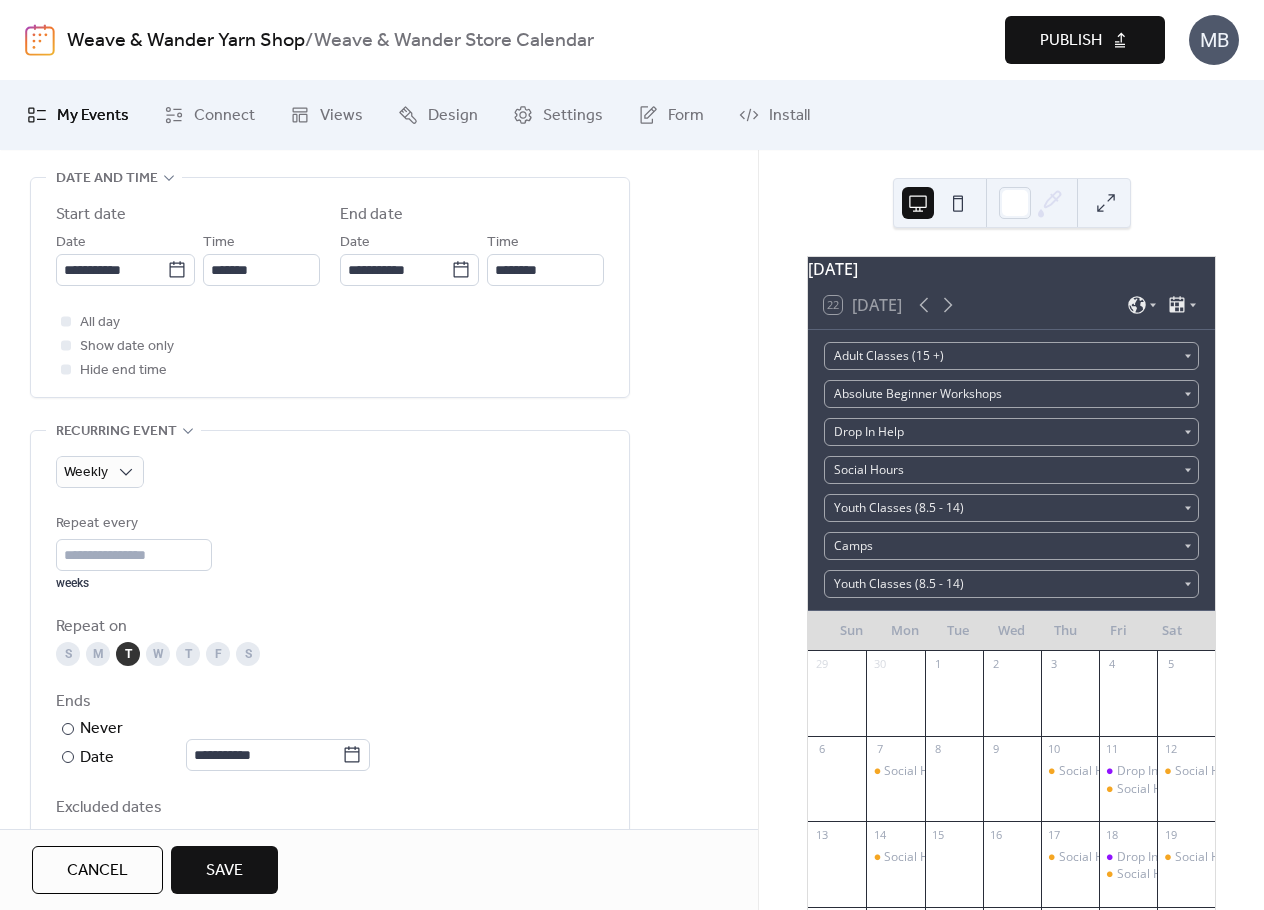 scroll, scrollTop: 700, scrollLeft: 0, axis: vertical 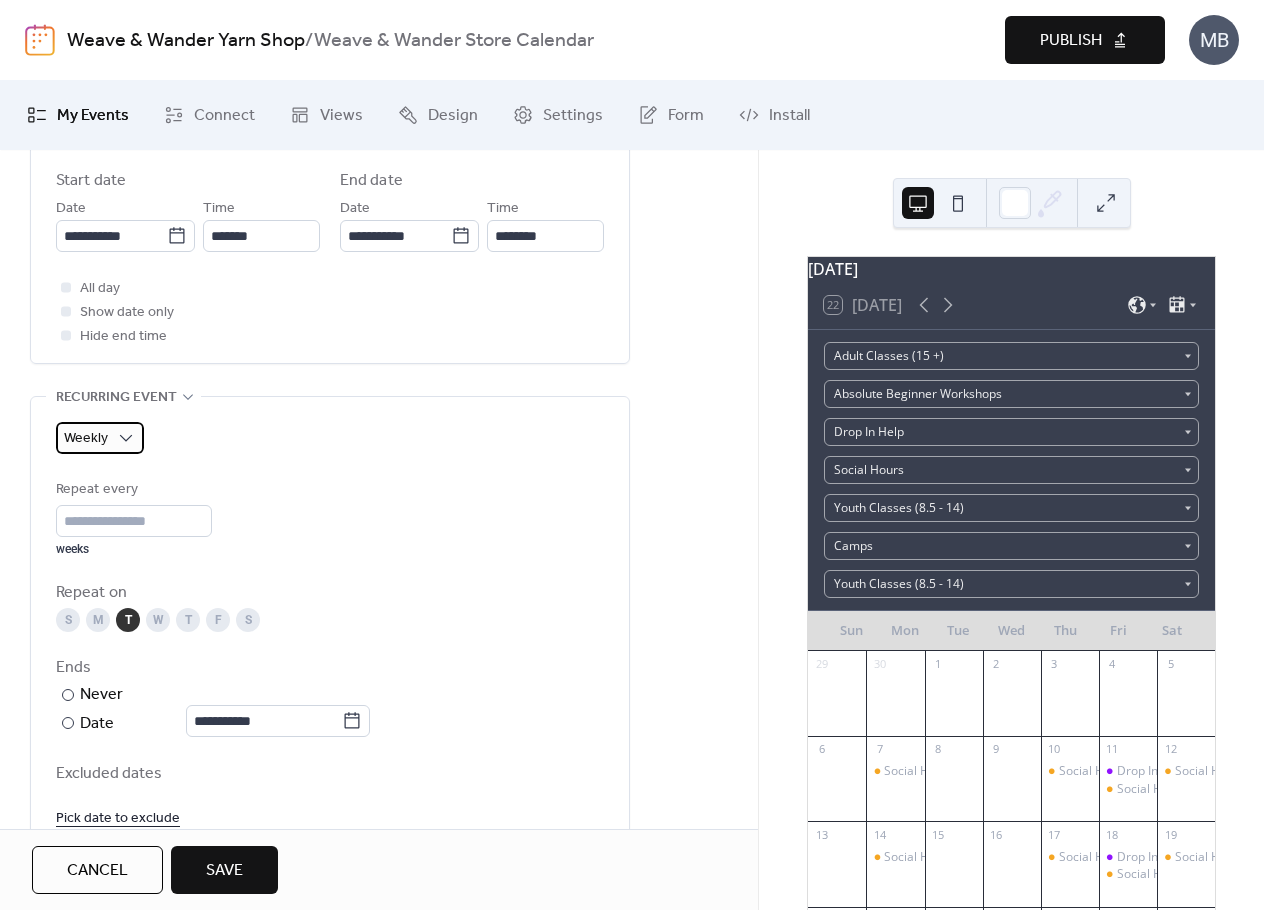 click on "Weekly" at bounding box center [86, 438] 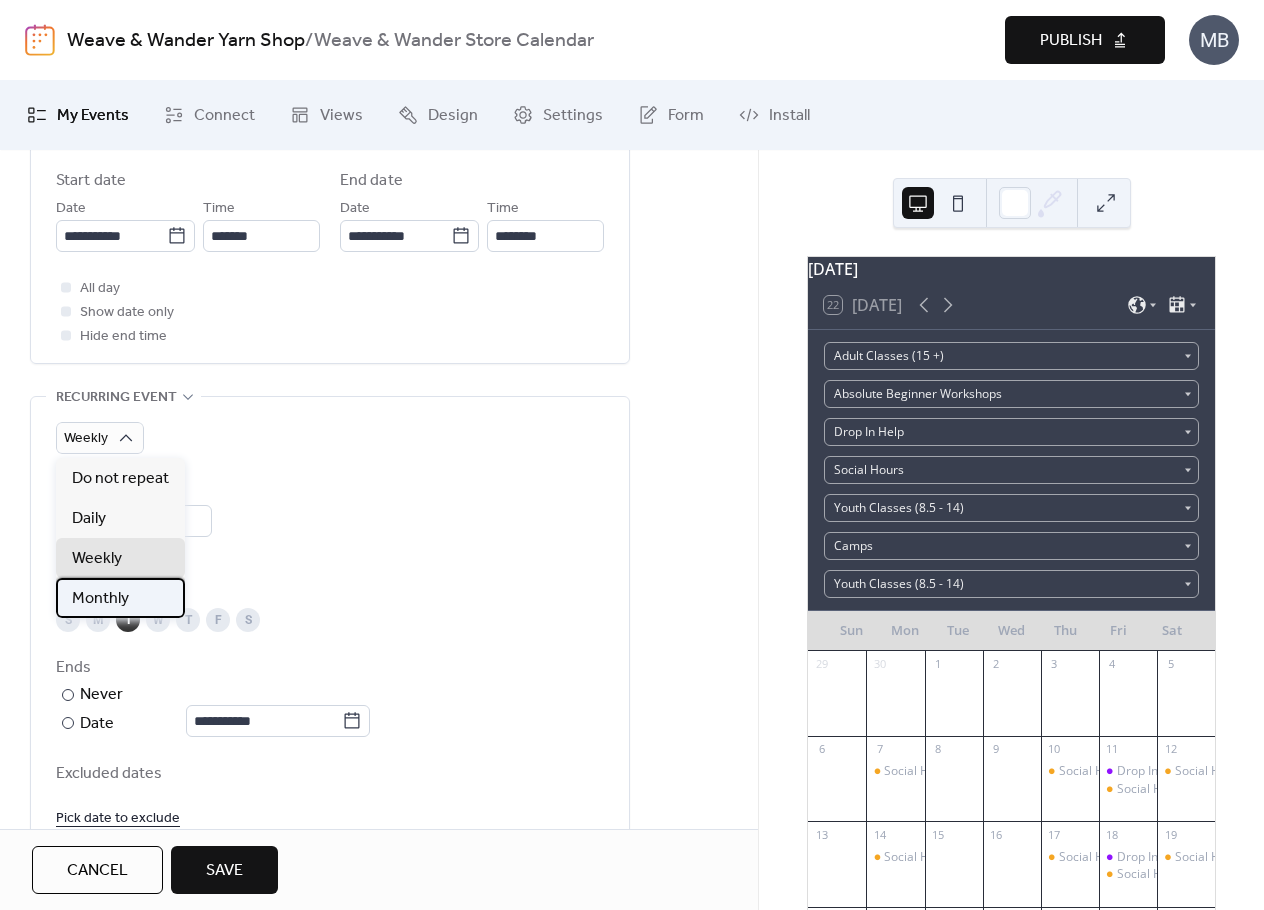 click on "Monthly" at bounding box center [120, 598] 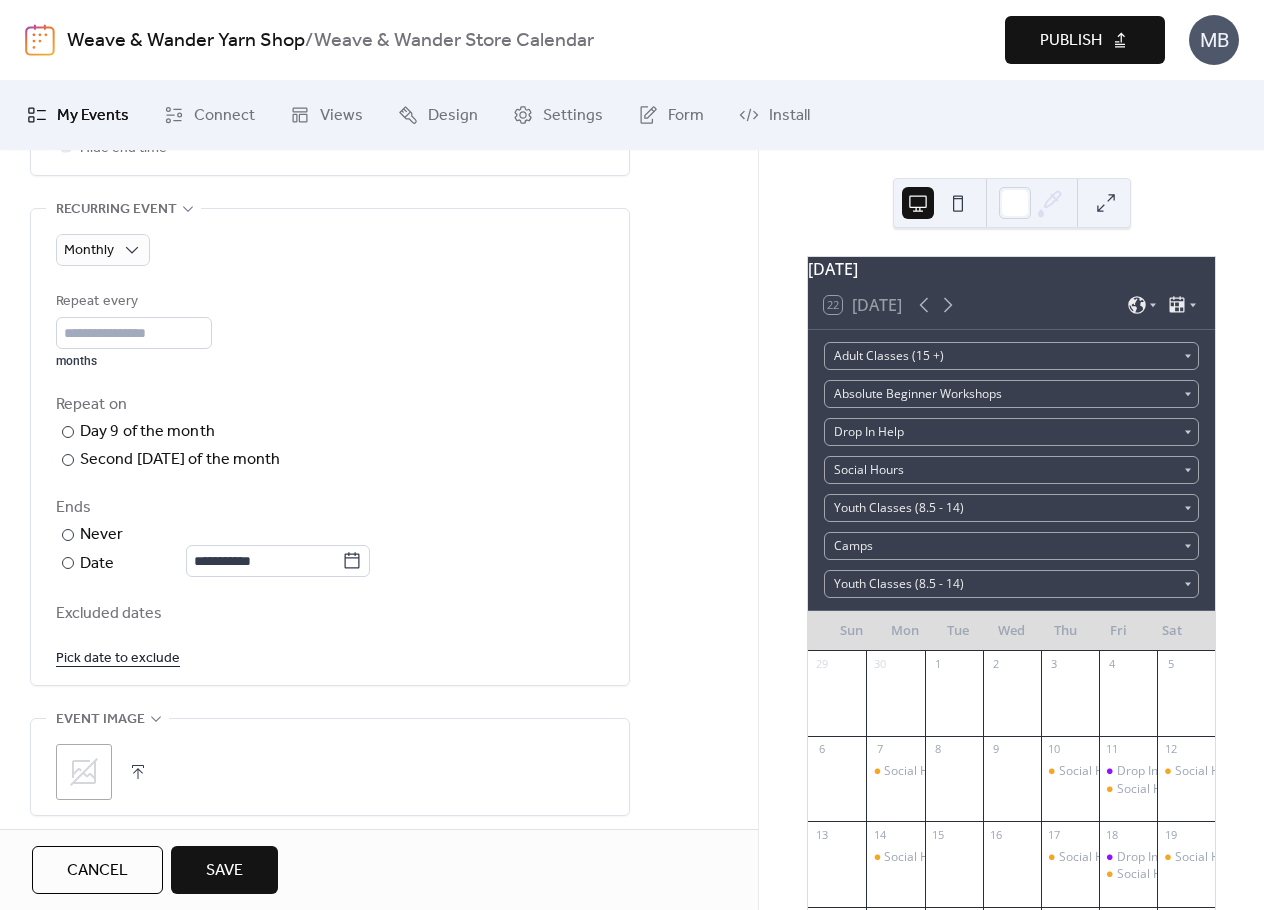 scroll, scrollTop: 900, scrollLeft: 0, axis: vertical 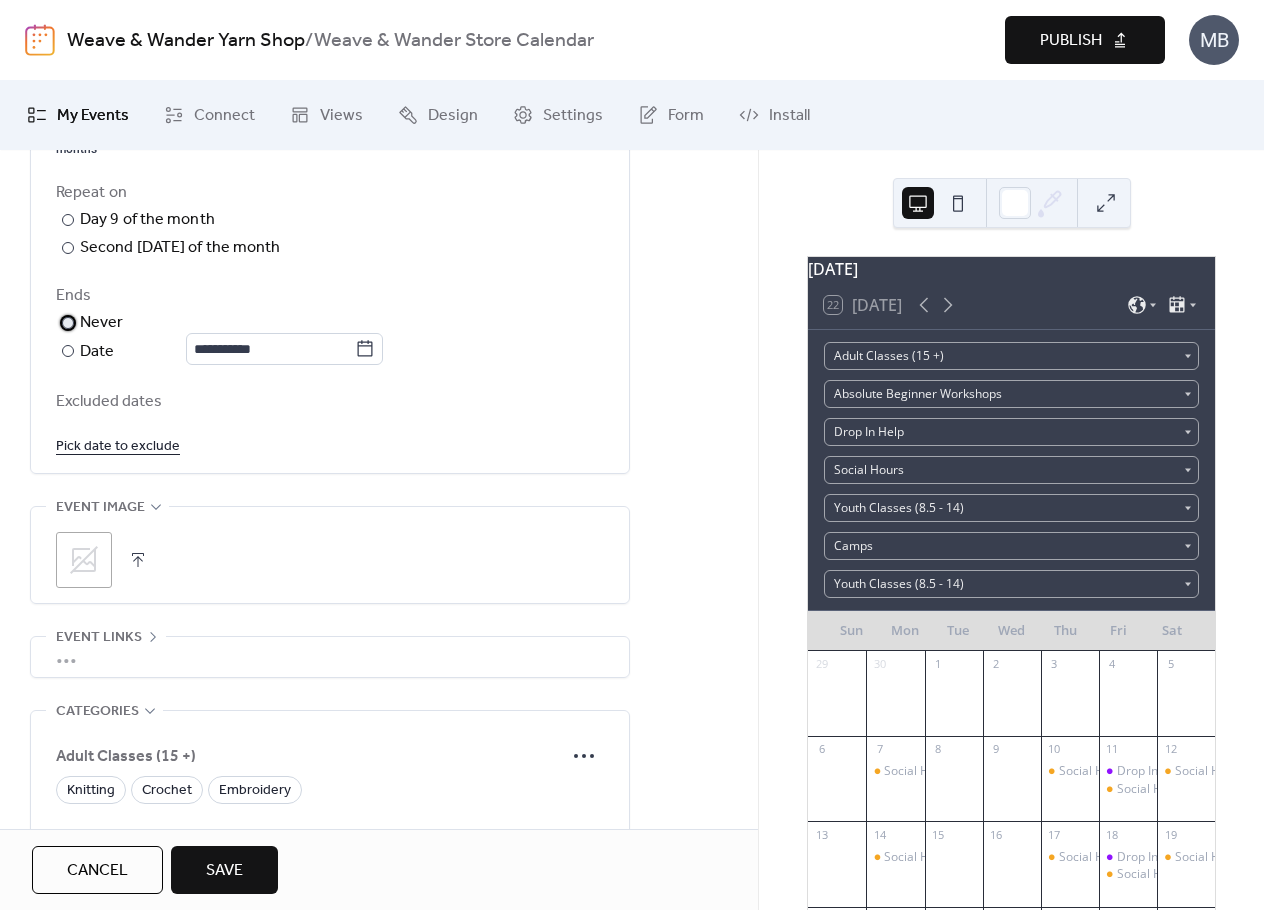 click at bounding box center [68, 323] 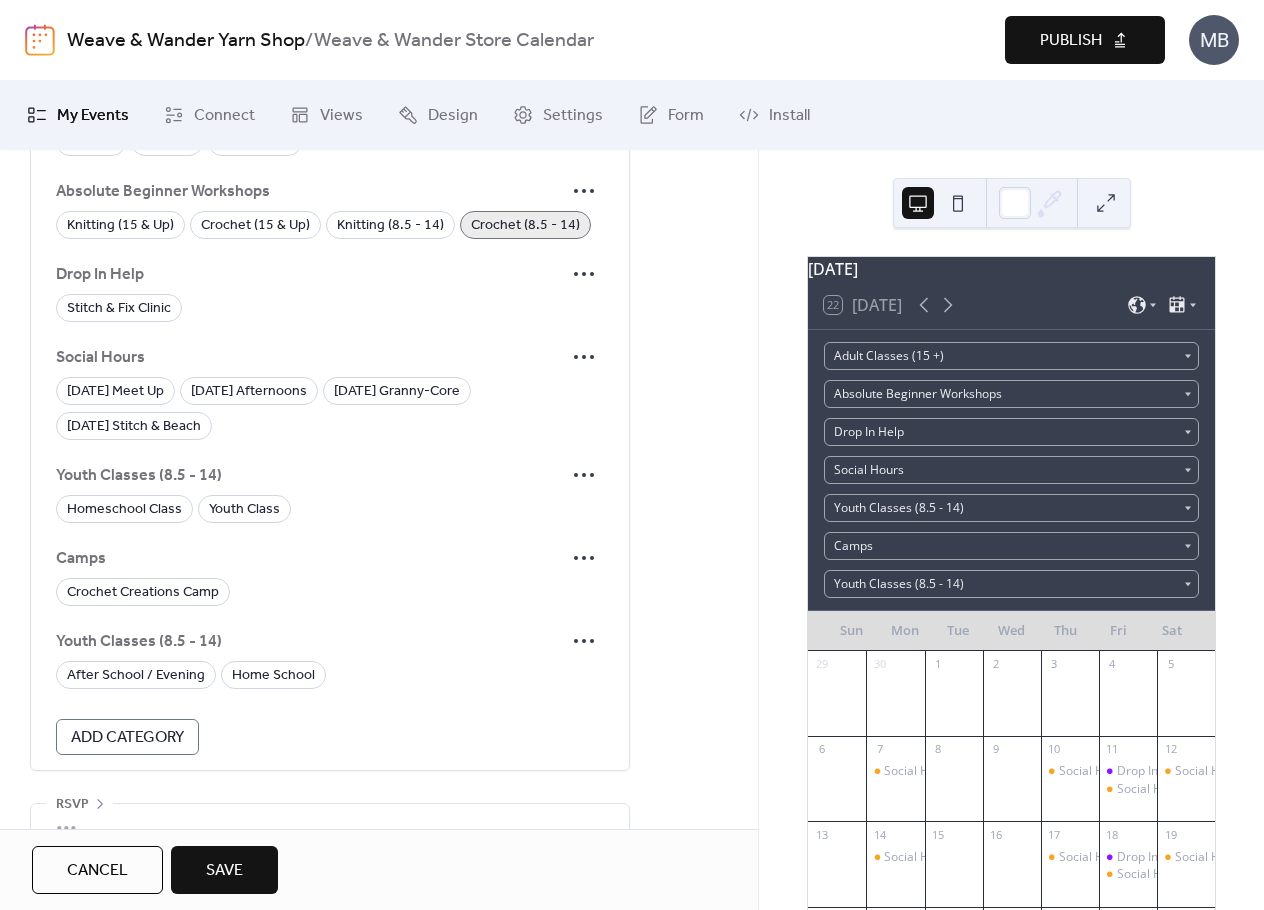 scroll, scrollTop: 1790, scrollLeft: 0, axis: vertical 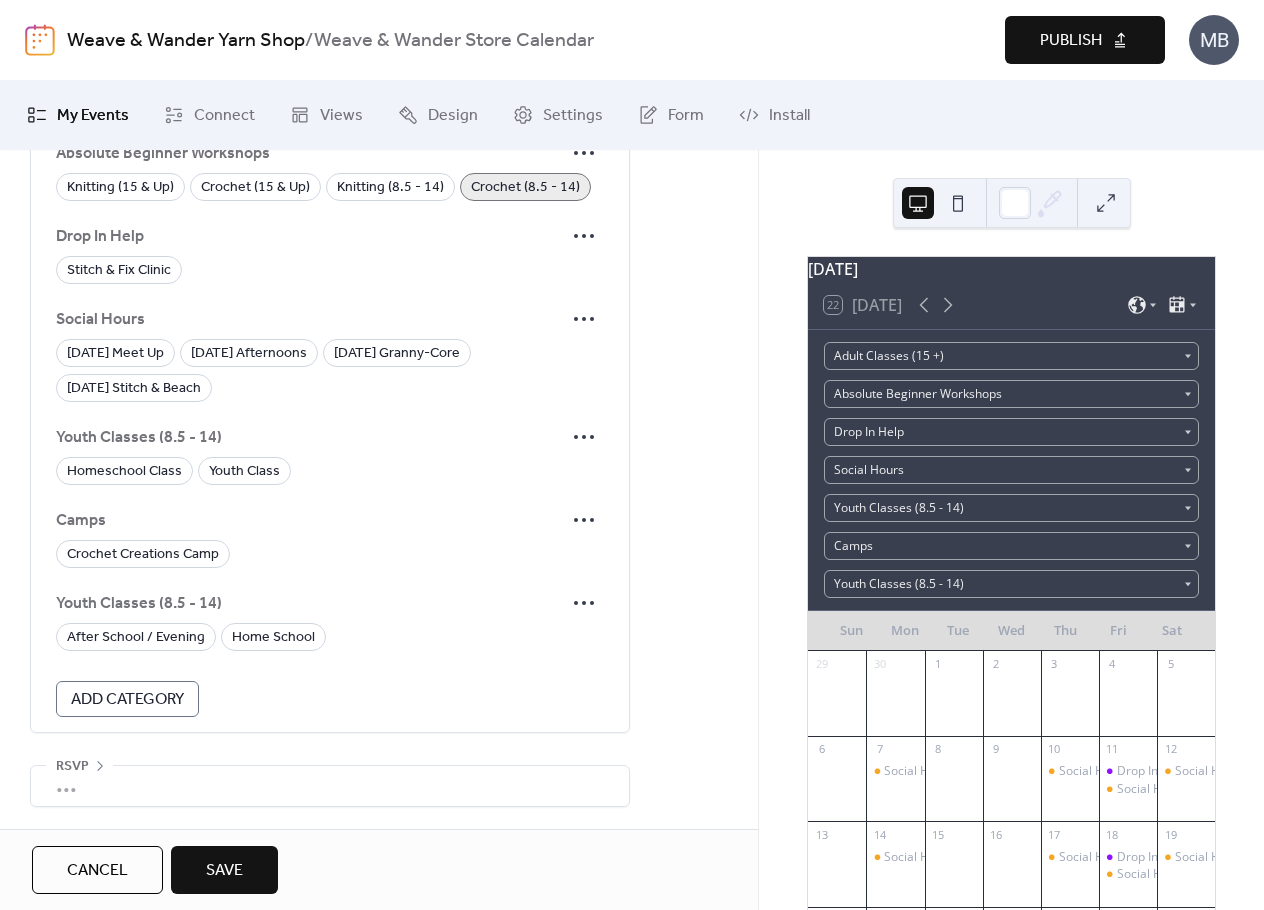 drag, startPoint x: 214, startPoint y: 875, endPoint x: 230, endPoint y: 867, distance: 17.888544 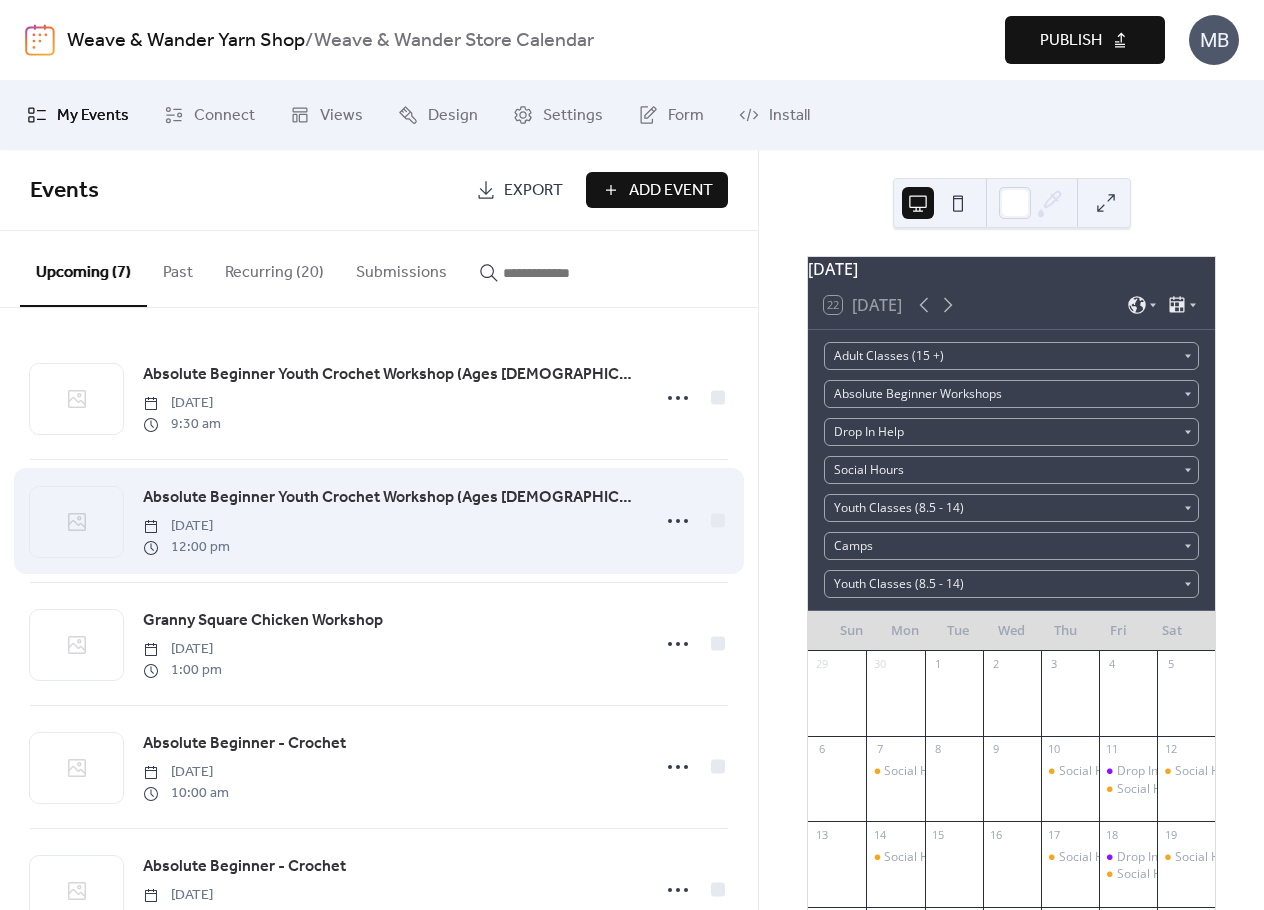 scroll, scrollTop: 0, scrollLeft: 0, axis: both 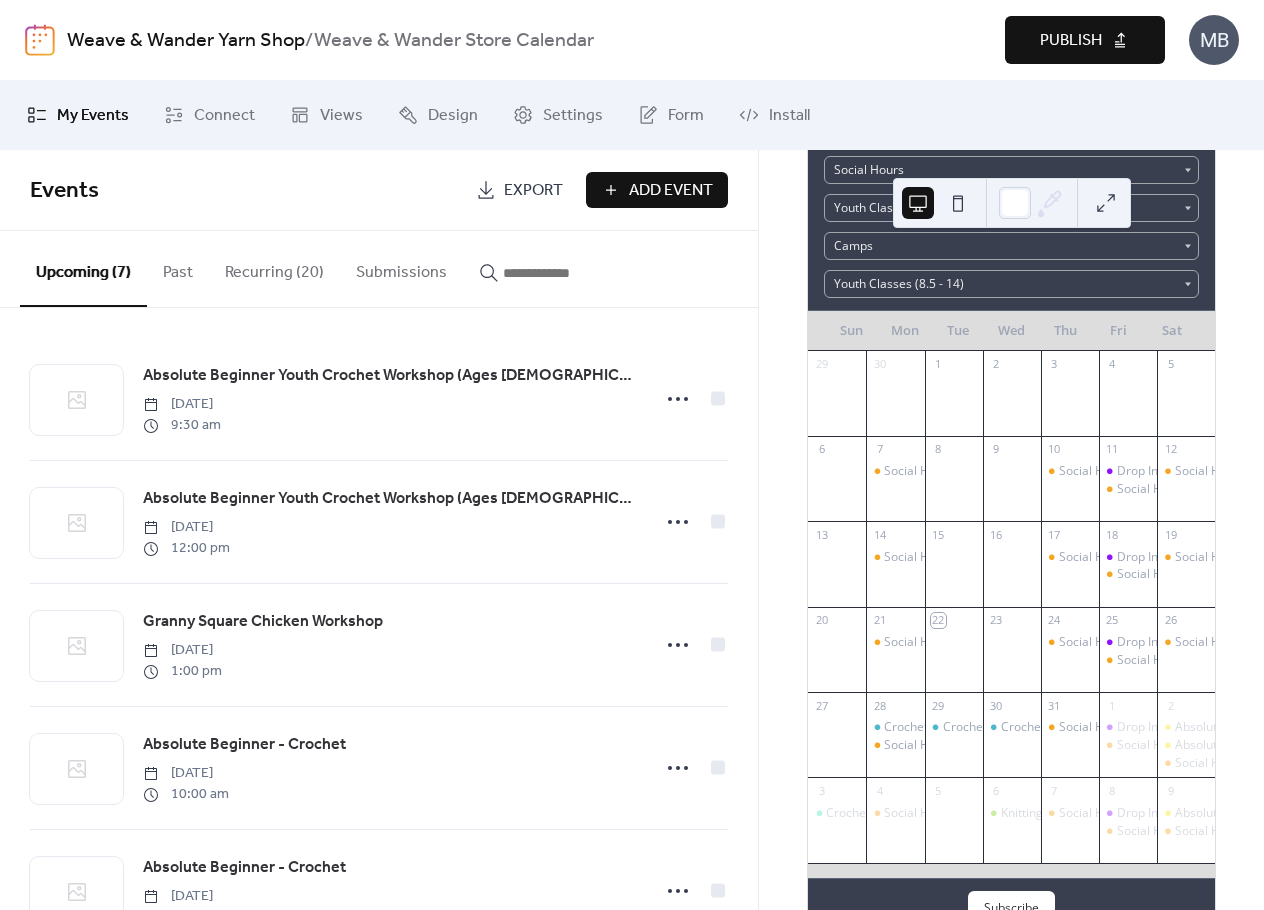 click on "Recurring (20)" at bounding box center [274, 268] 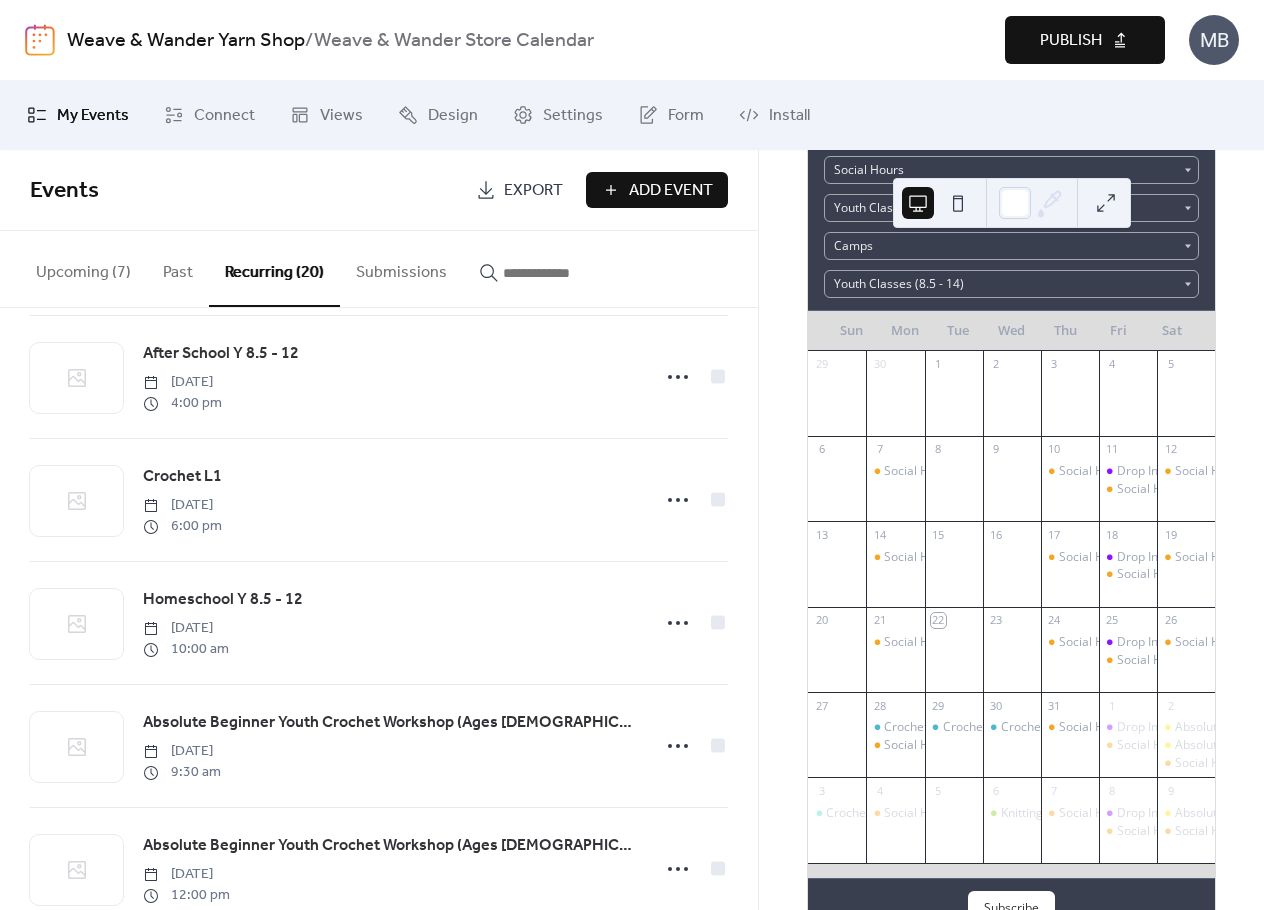 scroll, scrollTop: 1937, scrollLeft: 0, axis: vertical 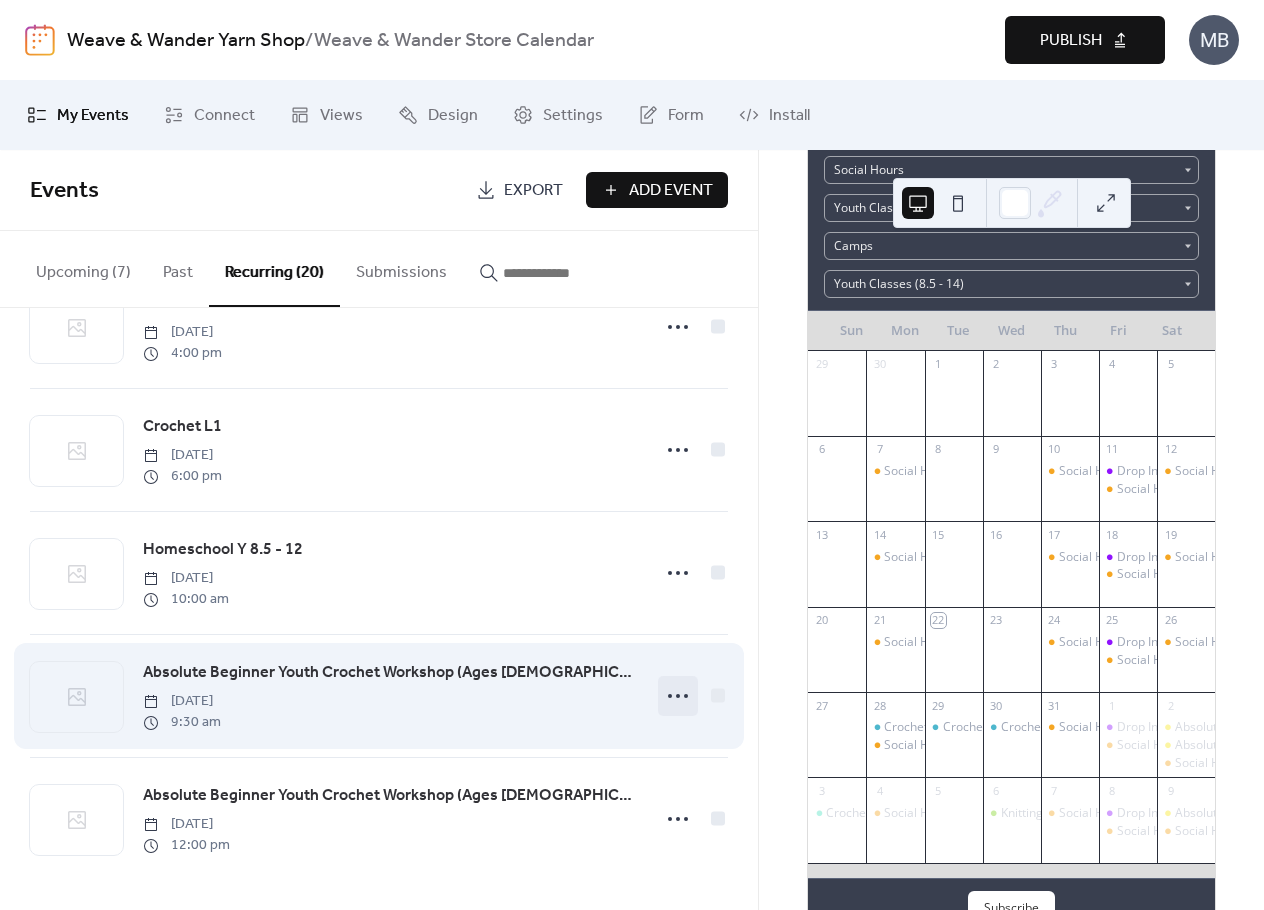 click 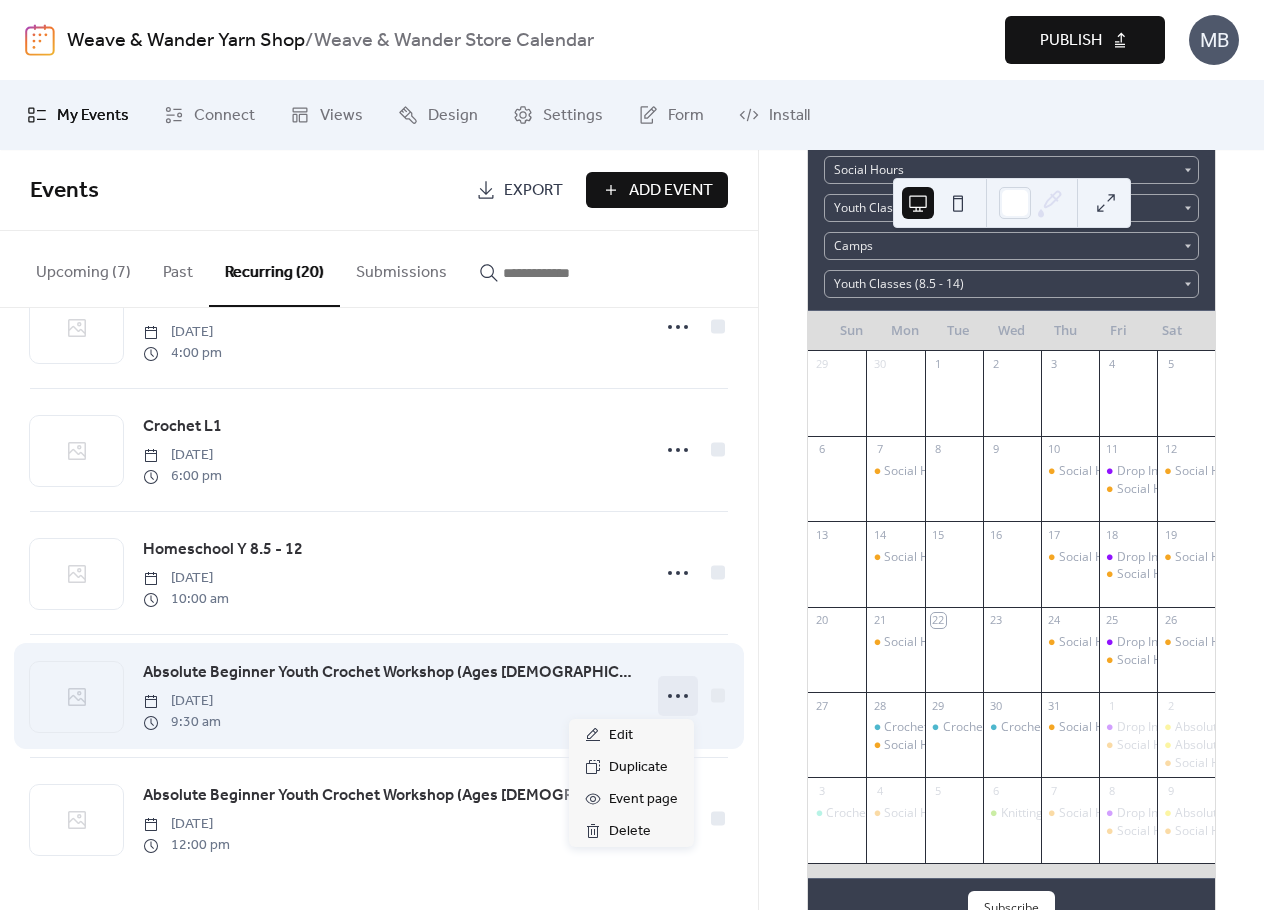 click on "Absolute Beginner Youth Crochet Workshop (Ages 8.5 - 14) Saturday, September 6, 2025 9:30 am" at bounding box center [390, 696] 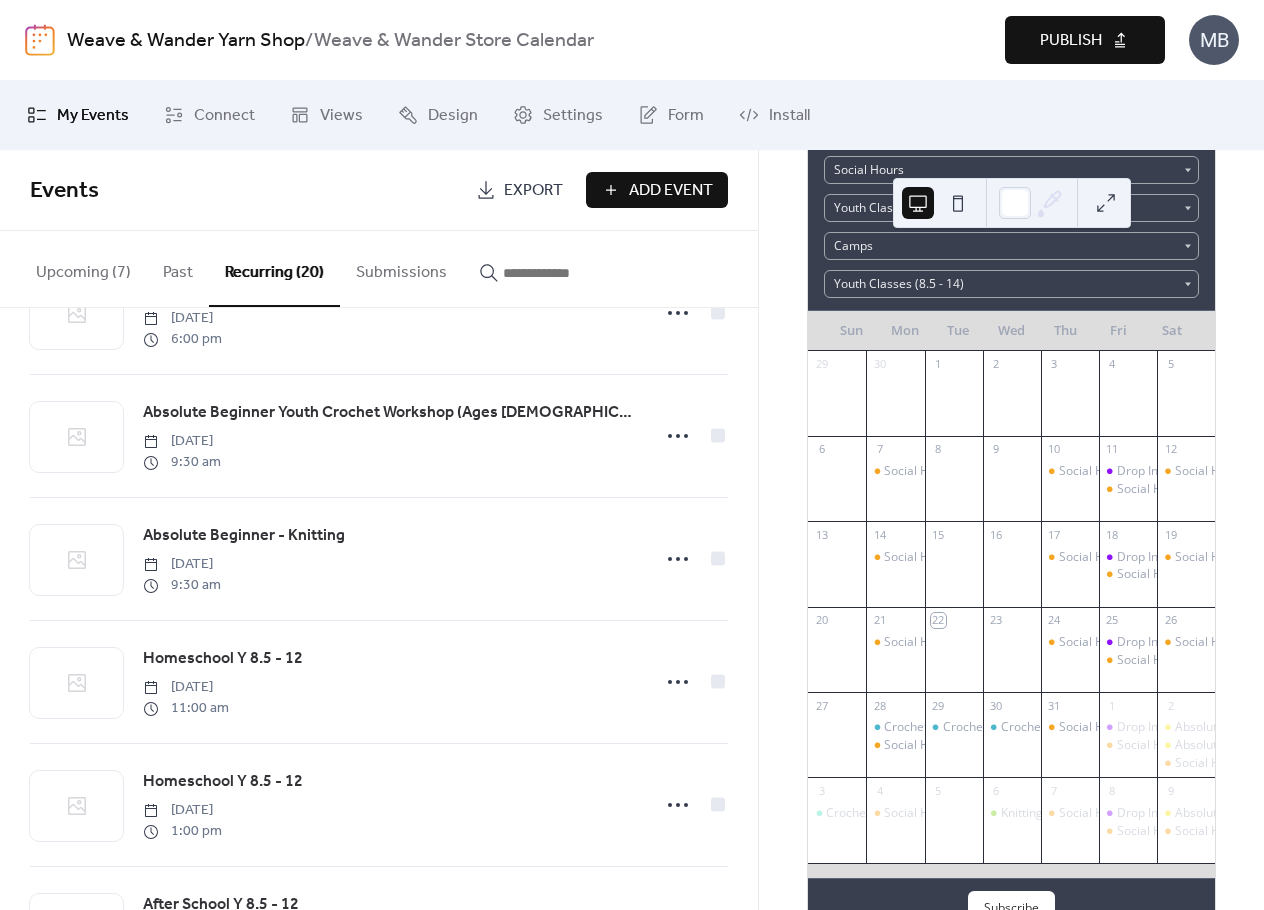 scroll, scrollTop: 1037, scrollLeft: 0, axis: vertical 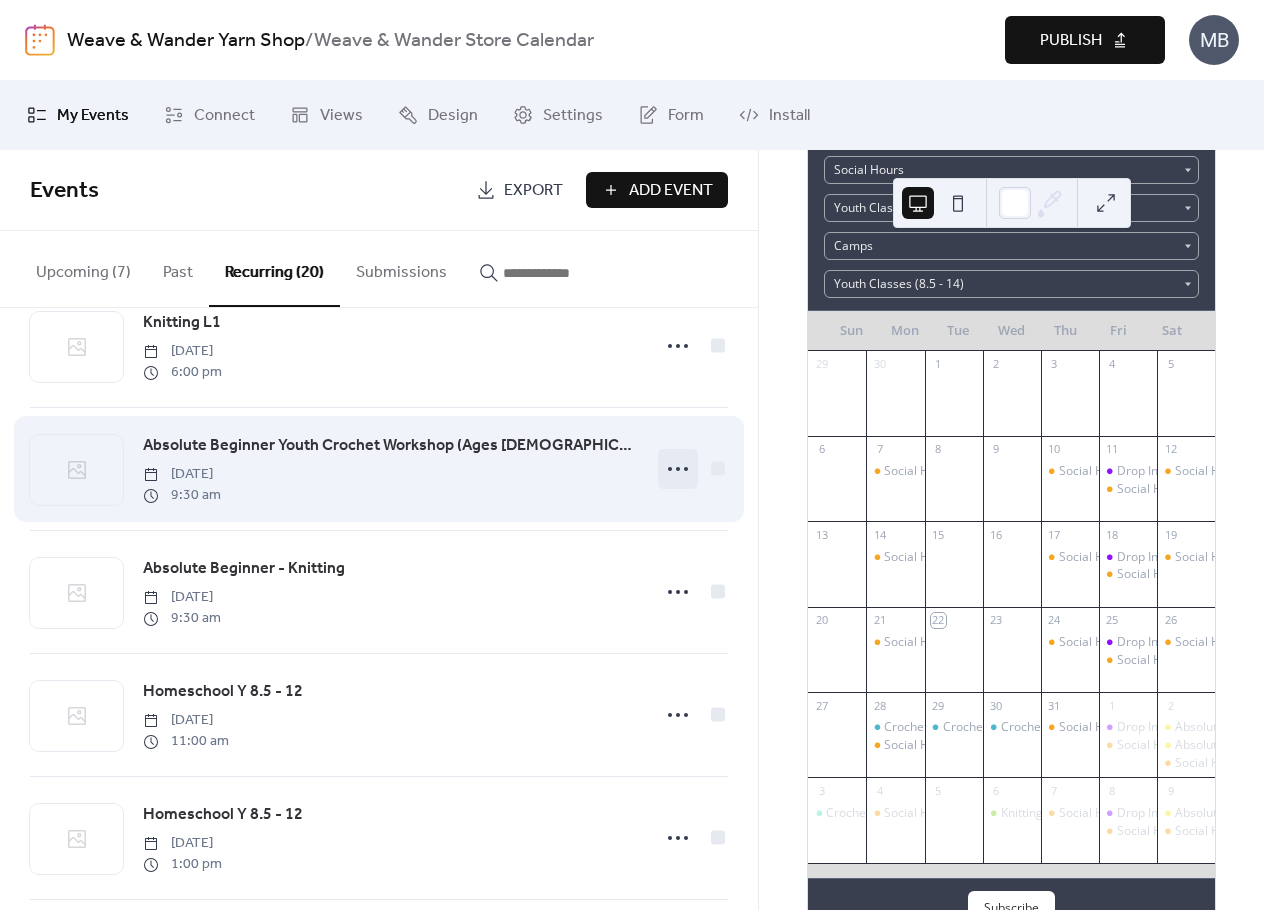 click 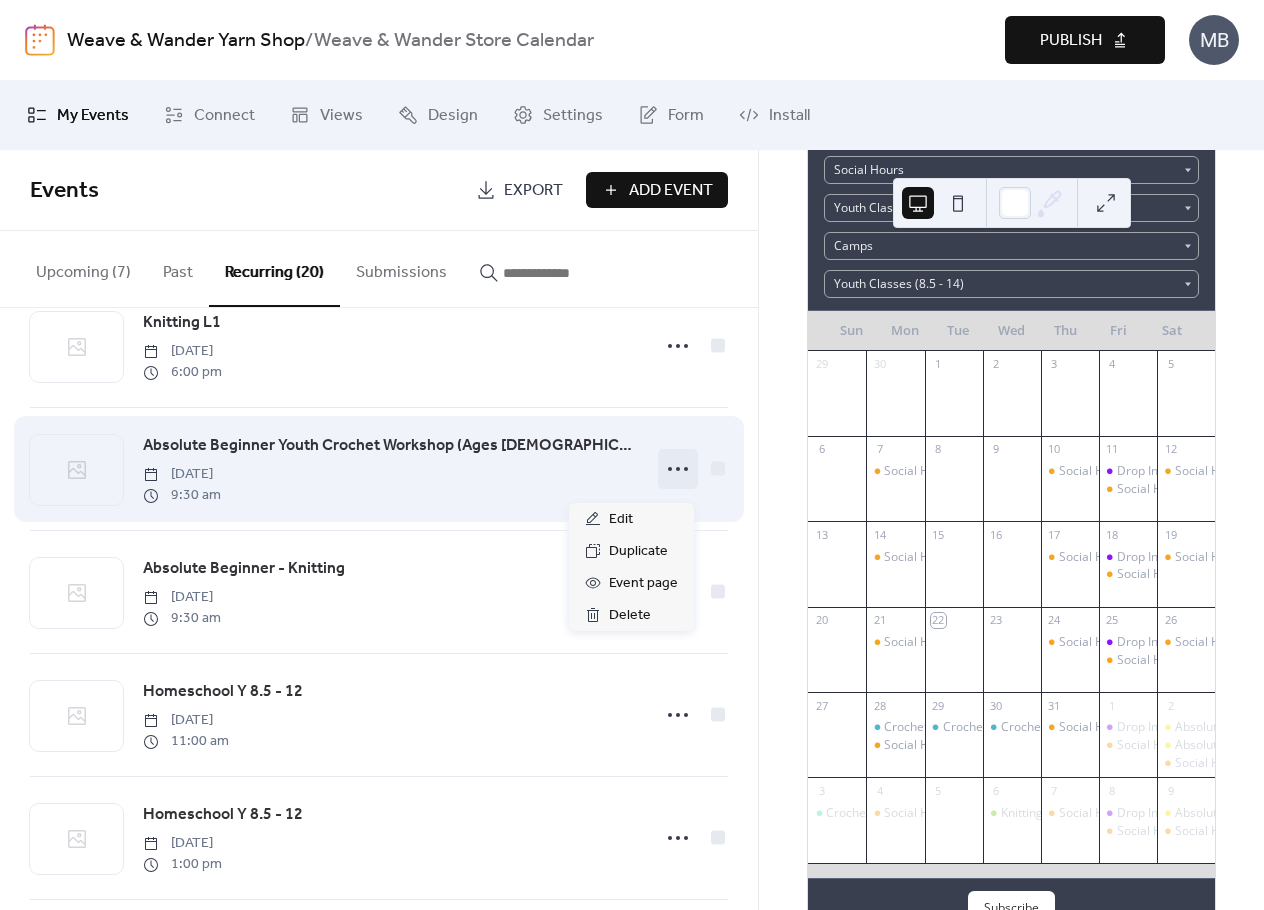 click 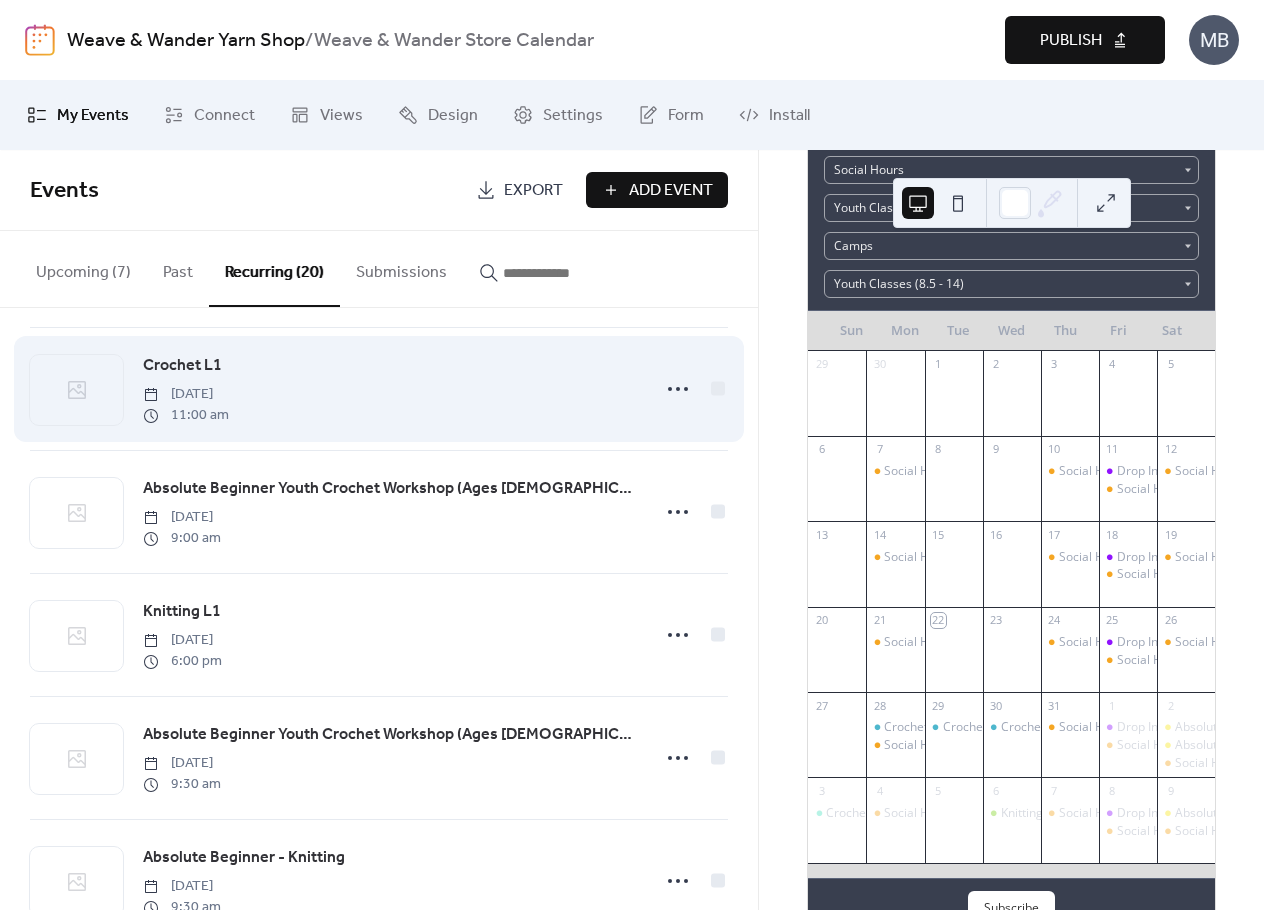scroll, scrollTop: 800, scrollLeft: 0, axis: vertical 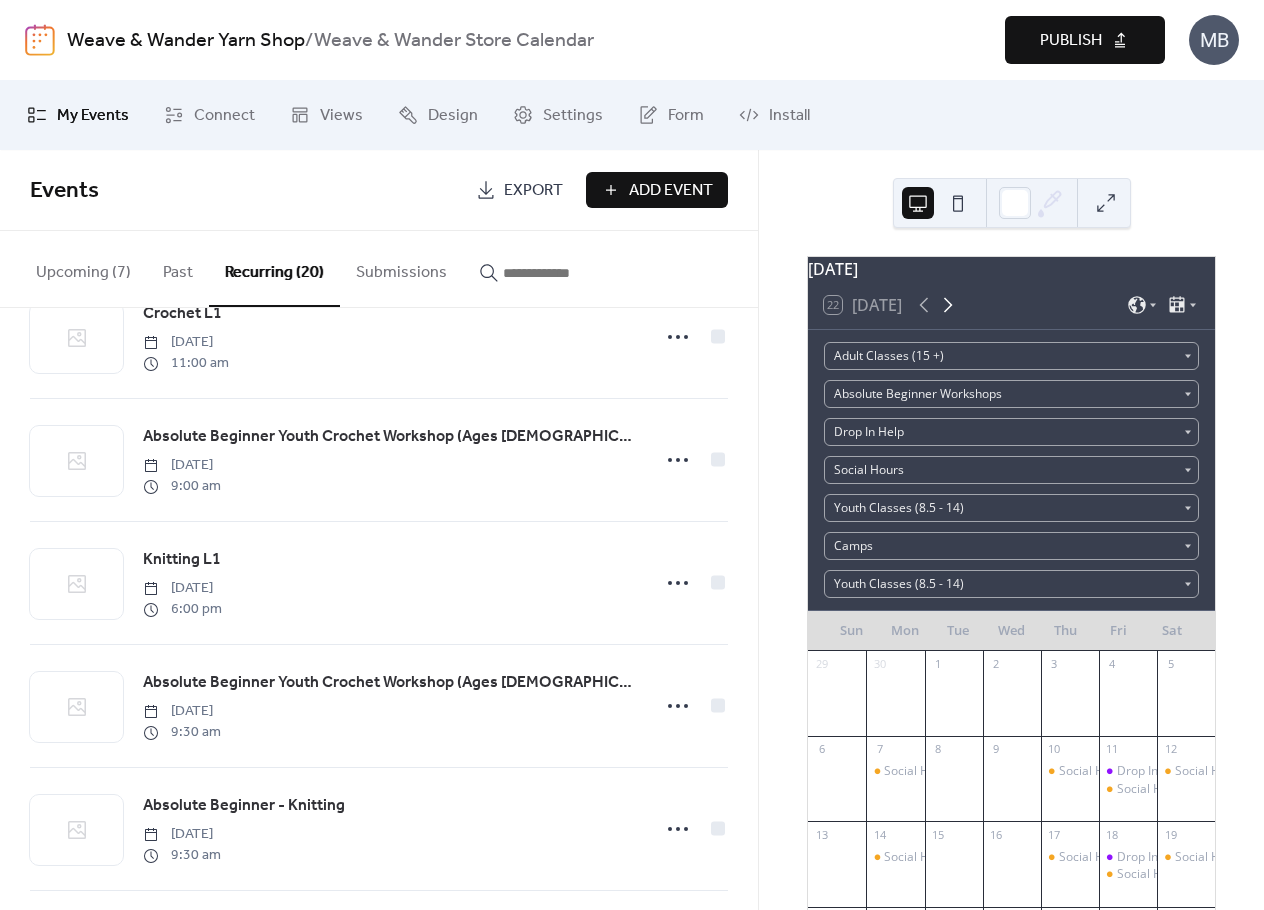 click 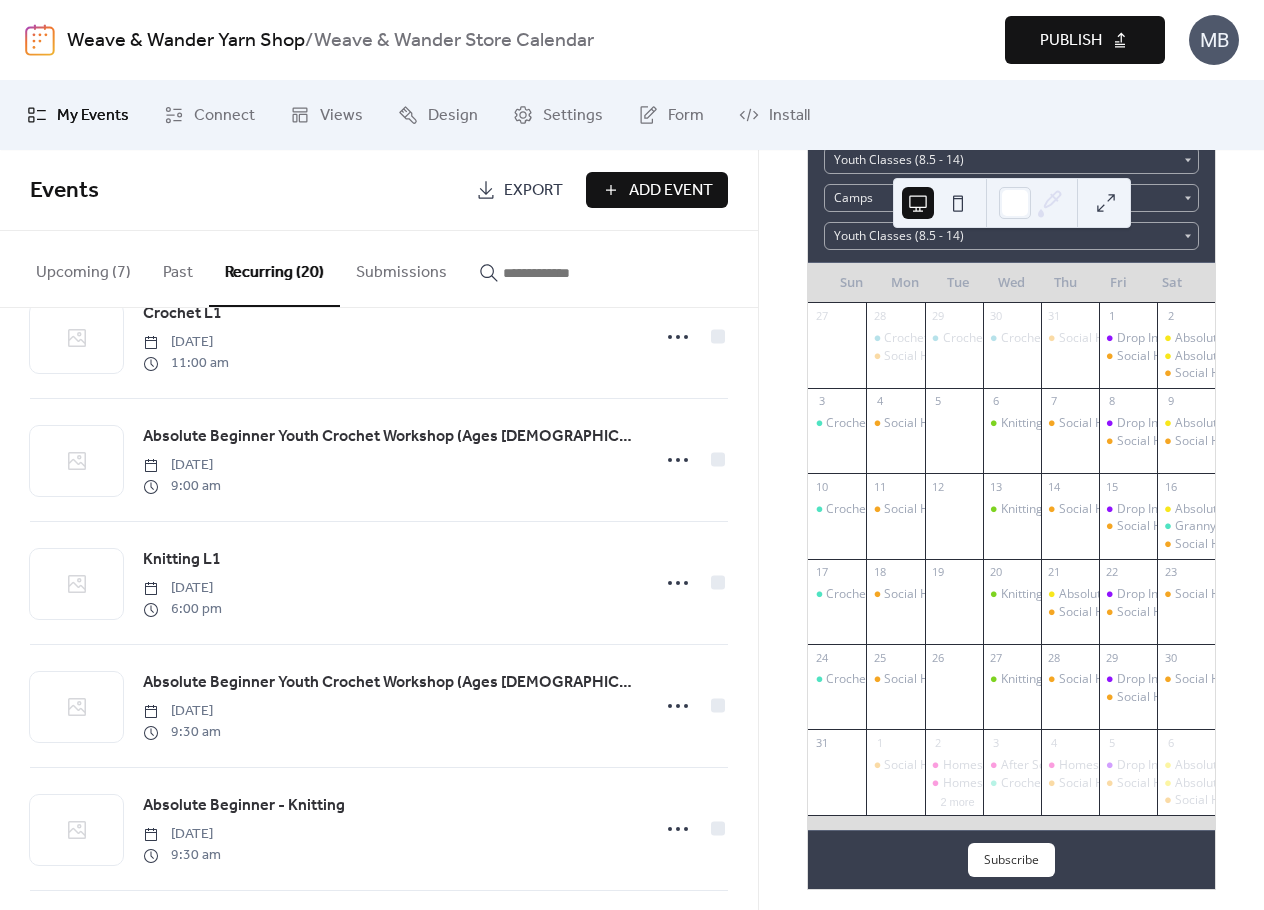 scroll, scrollTop: 372, scrollLeft: 0, axis: vertical 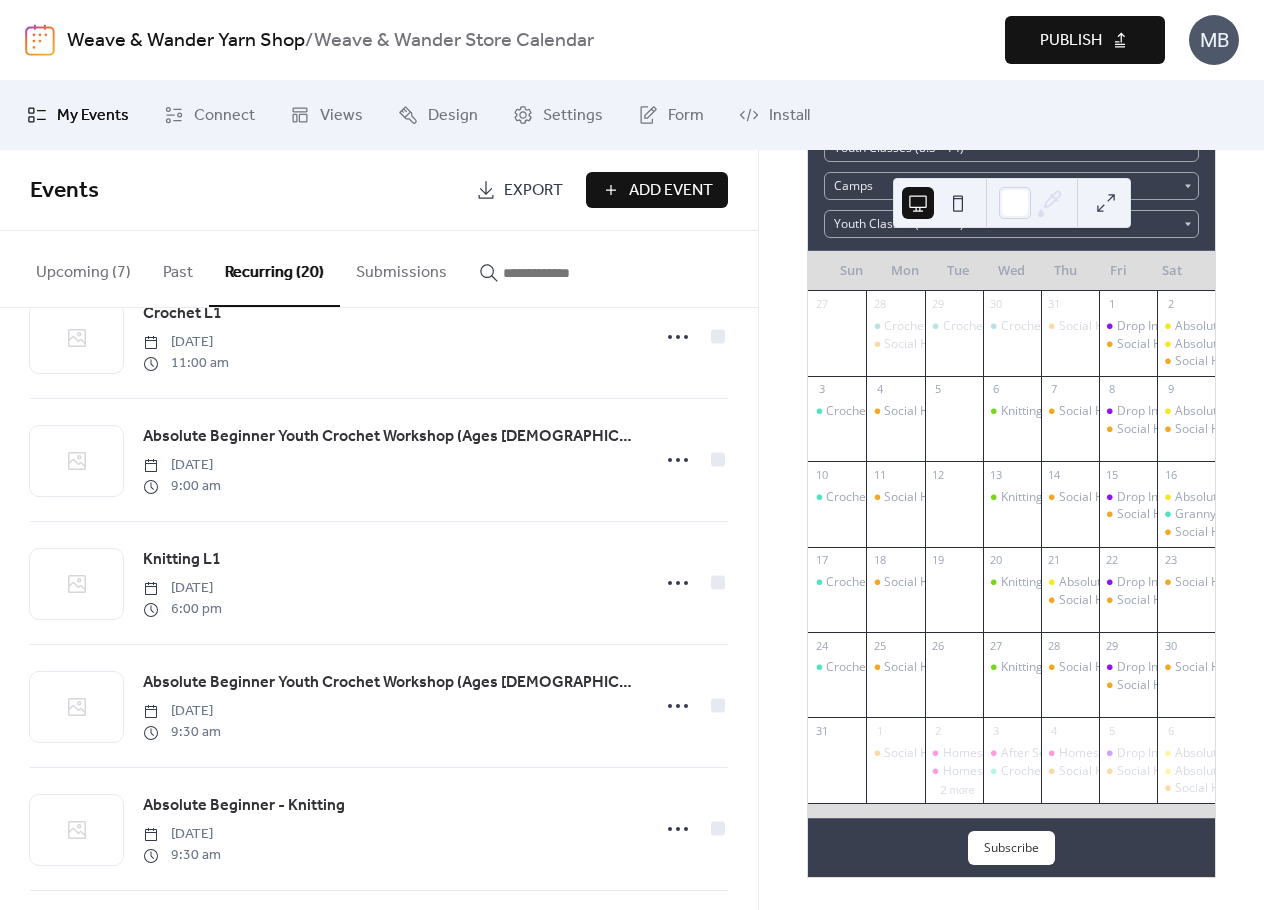 click on "Upcoming (7)" at bounding box center [83, 268] 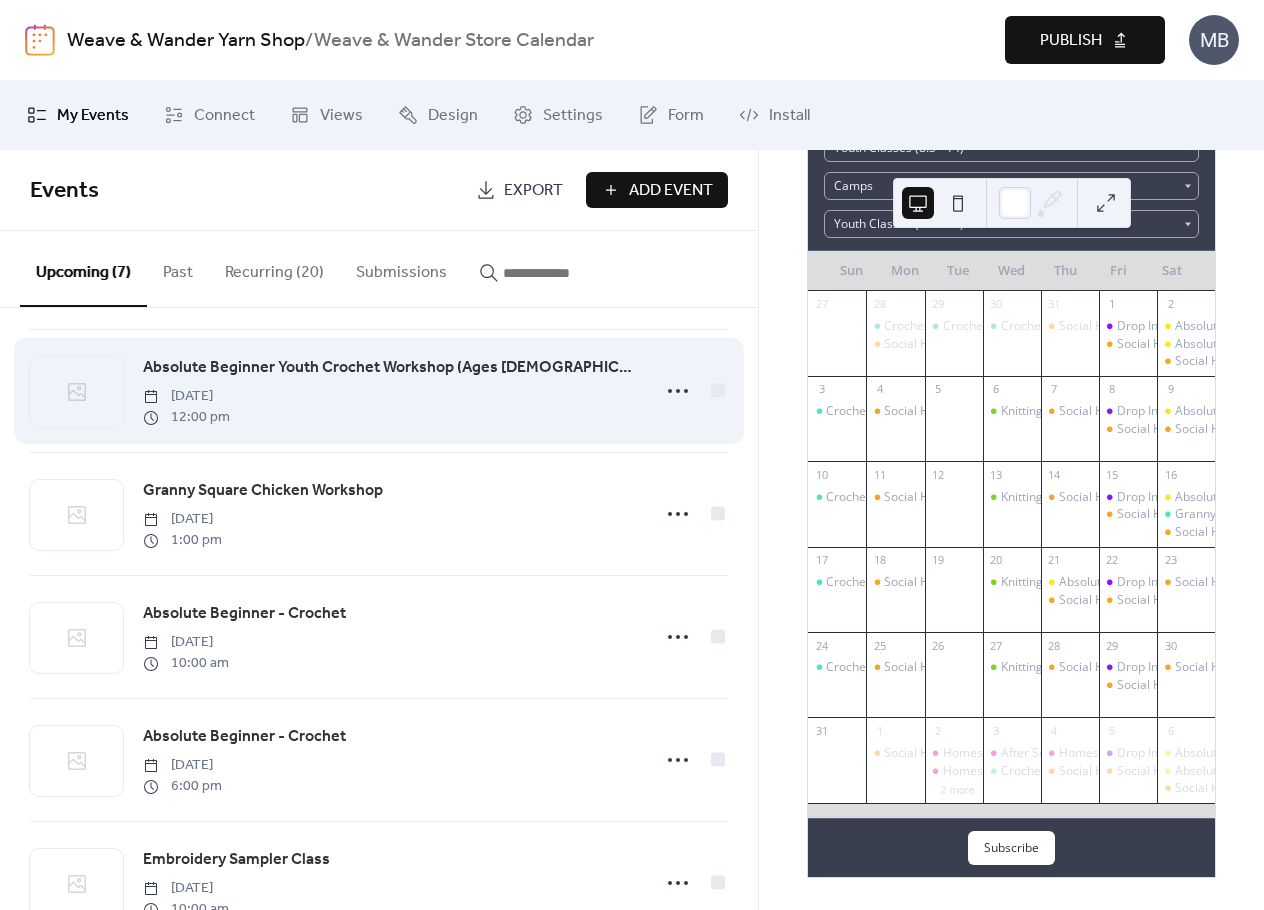 scroll, scrollTop: 0, scrollLeft: 0, axis: both 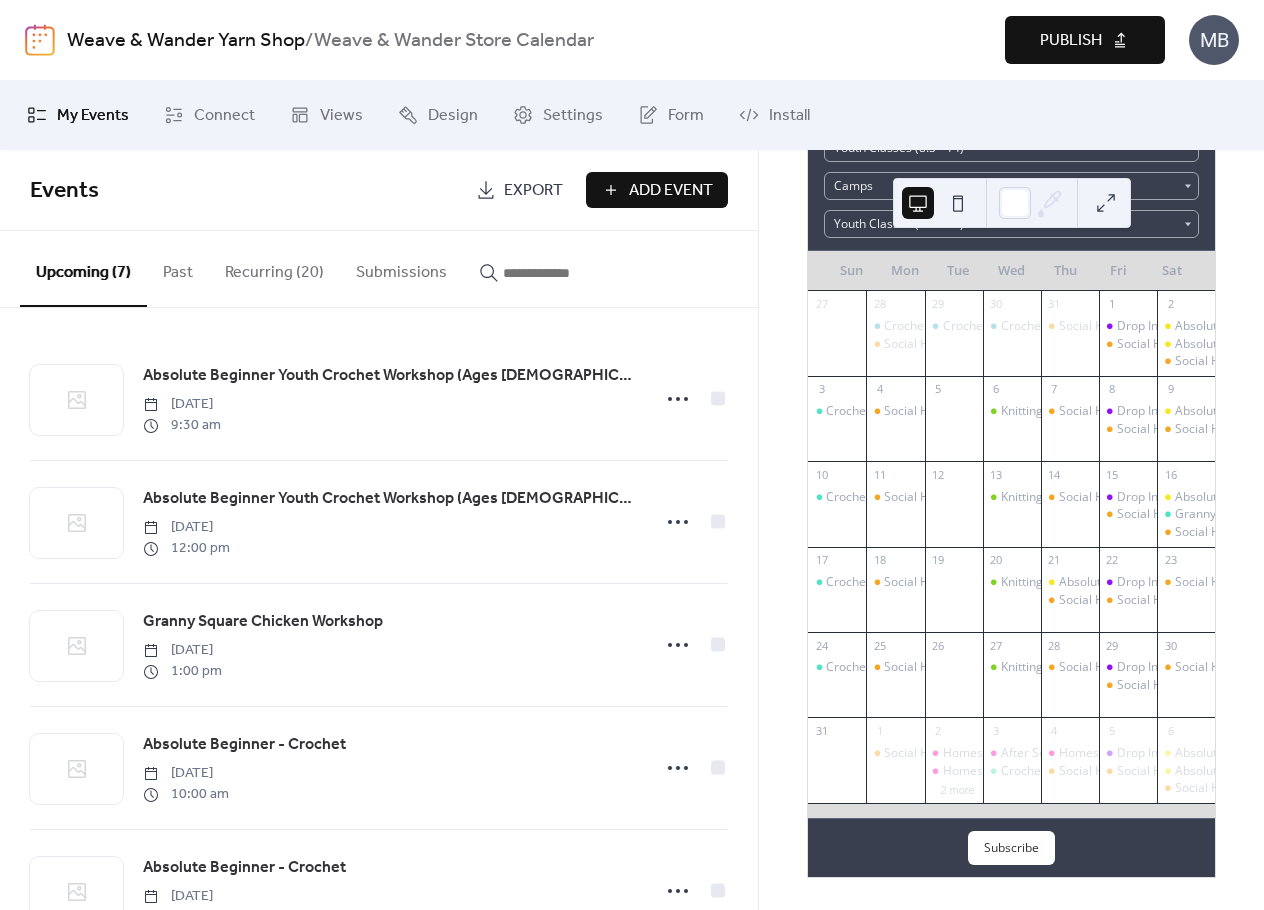 click on "Recurring (20)" at bounding box center [274, 268] 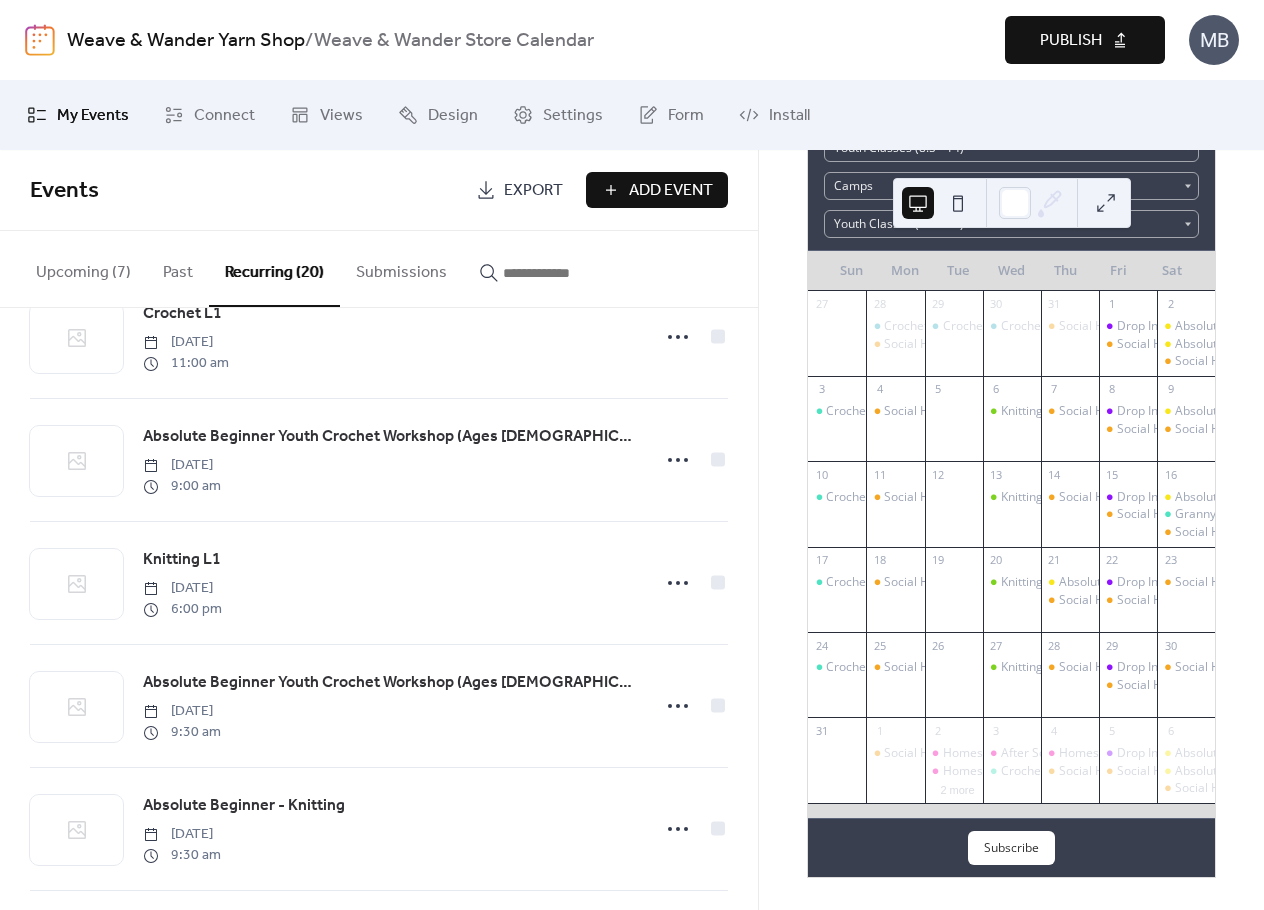 click on "Recurring (20)" at bounding box center [274, 269] 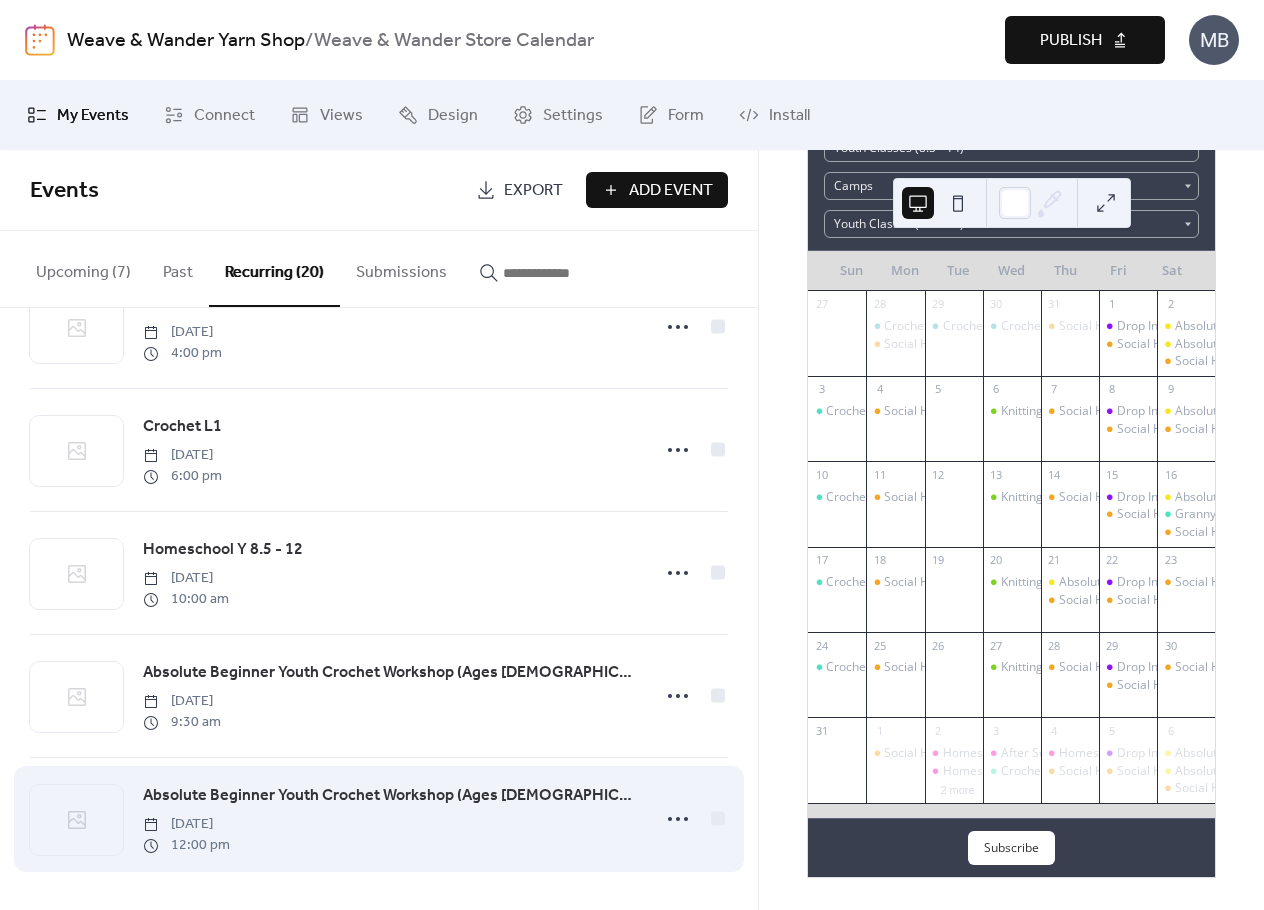 scroll, scrollTop: 1937, scrollLeft: 0, axis: vertical 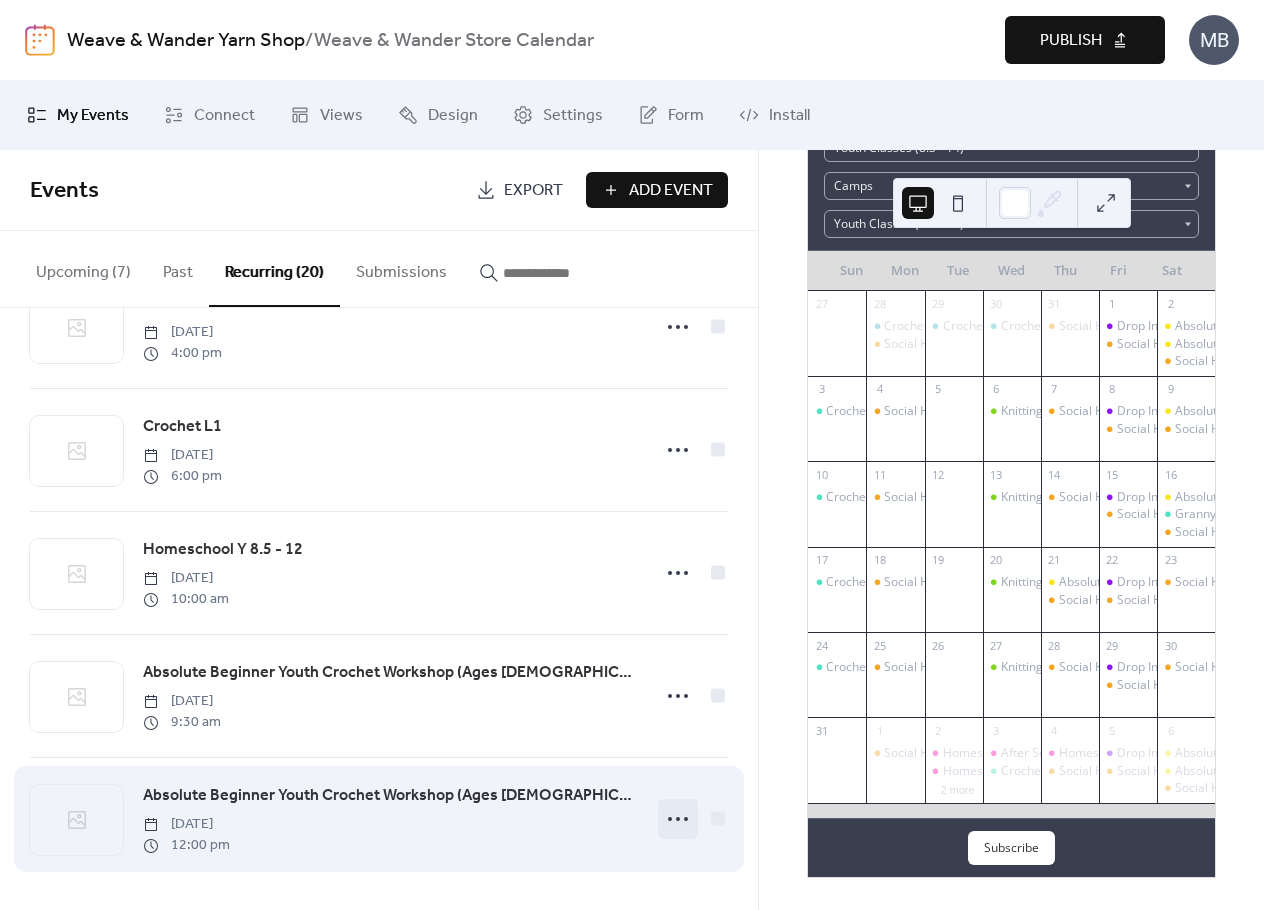 click 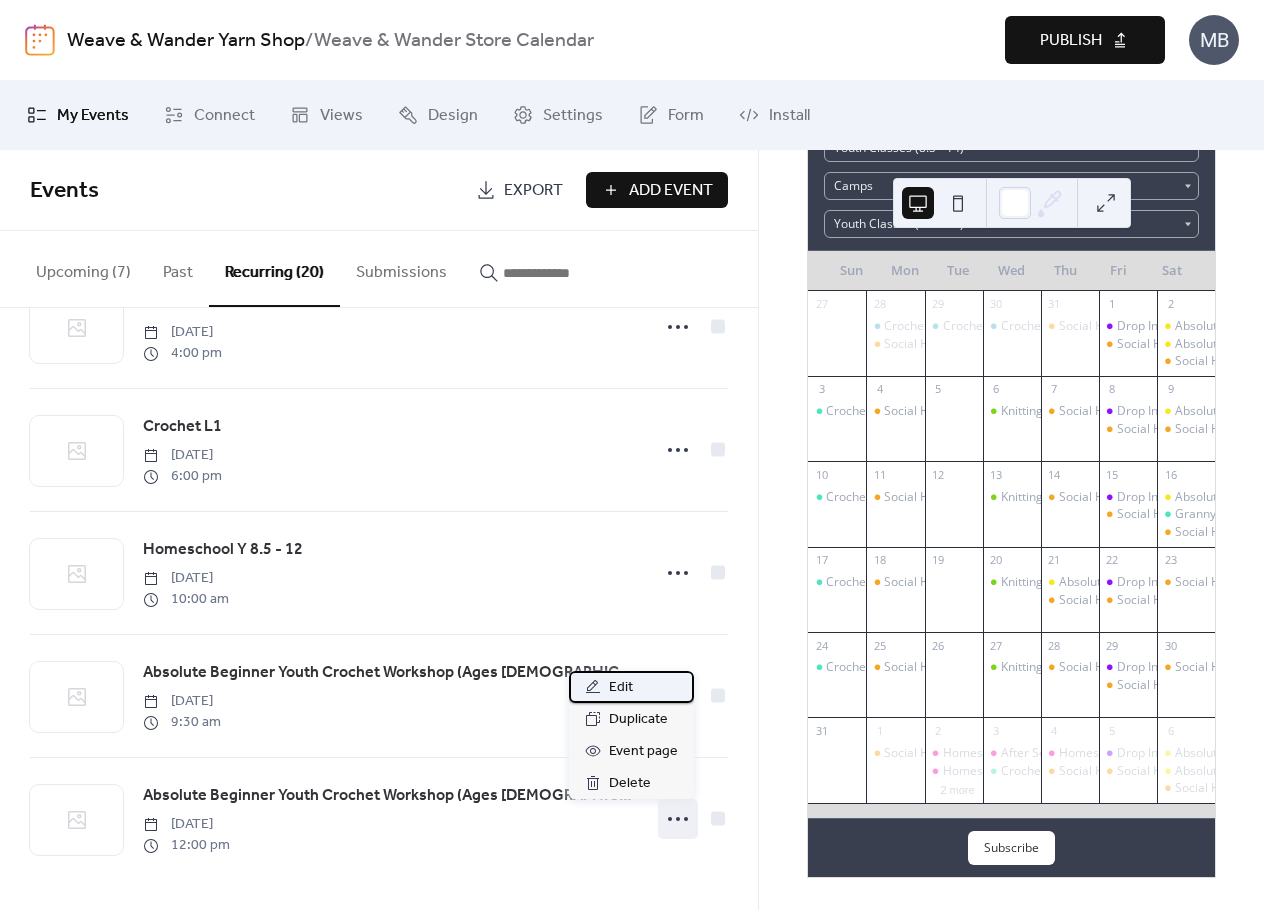 click on "Edit" at bounding box center (631, 687) 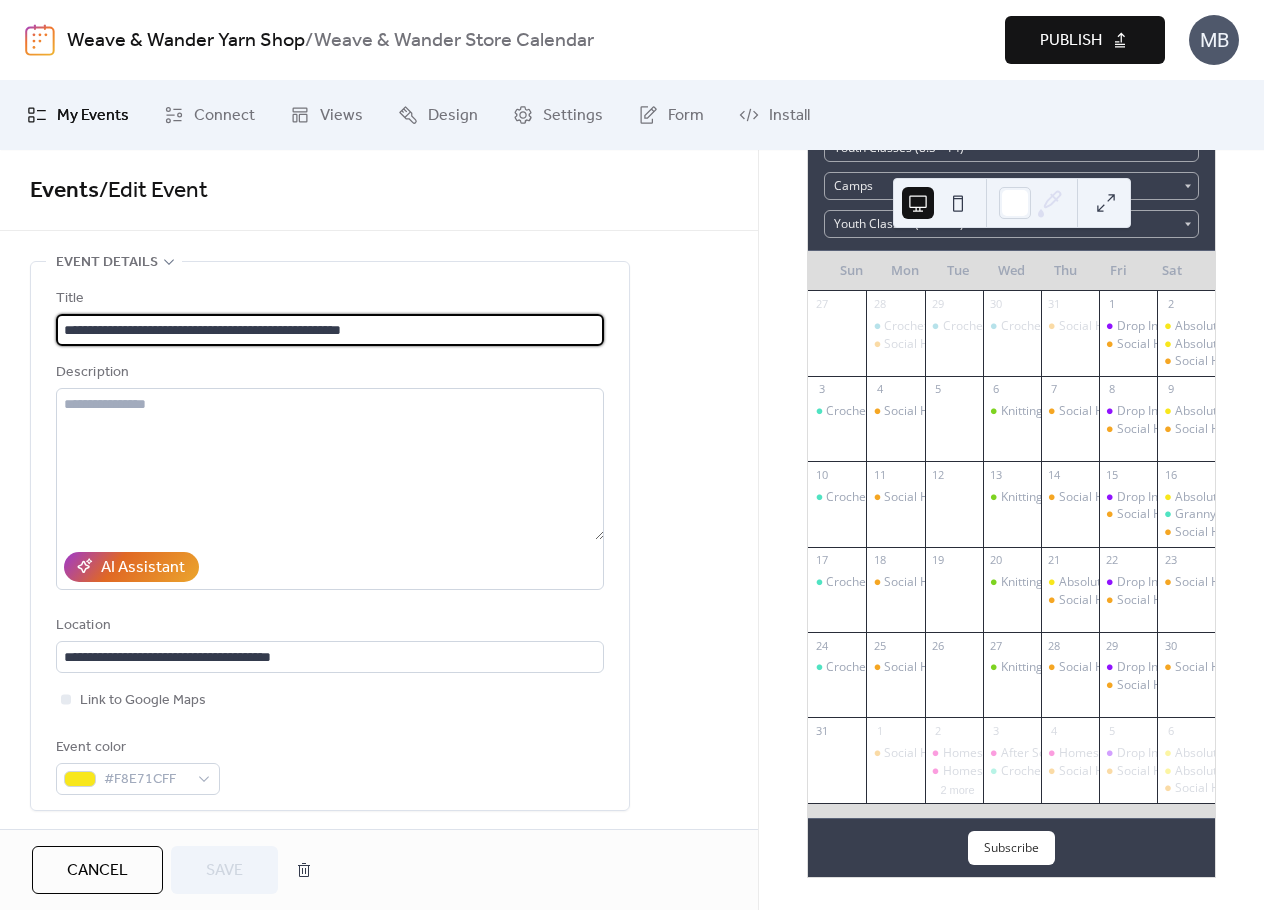 click on "**********" at bounding box center [330, 330] 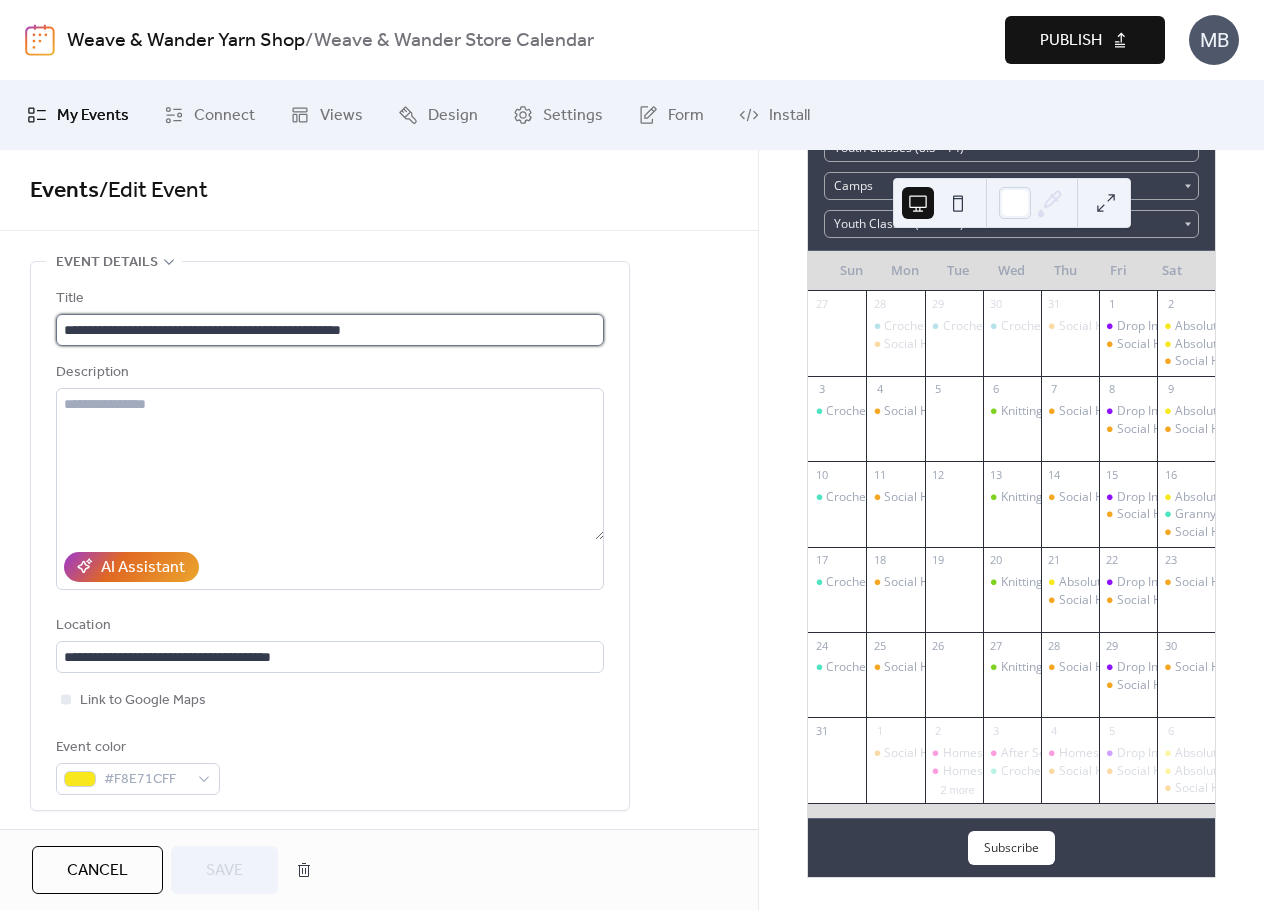 click on "**********" at bounding box center (330, 330) 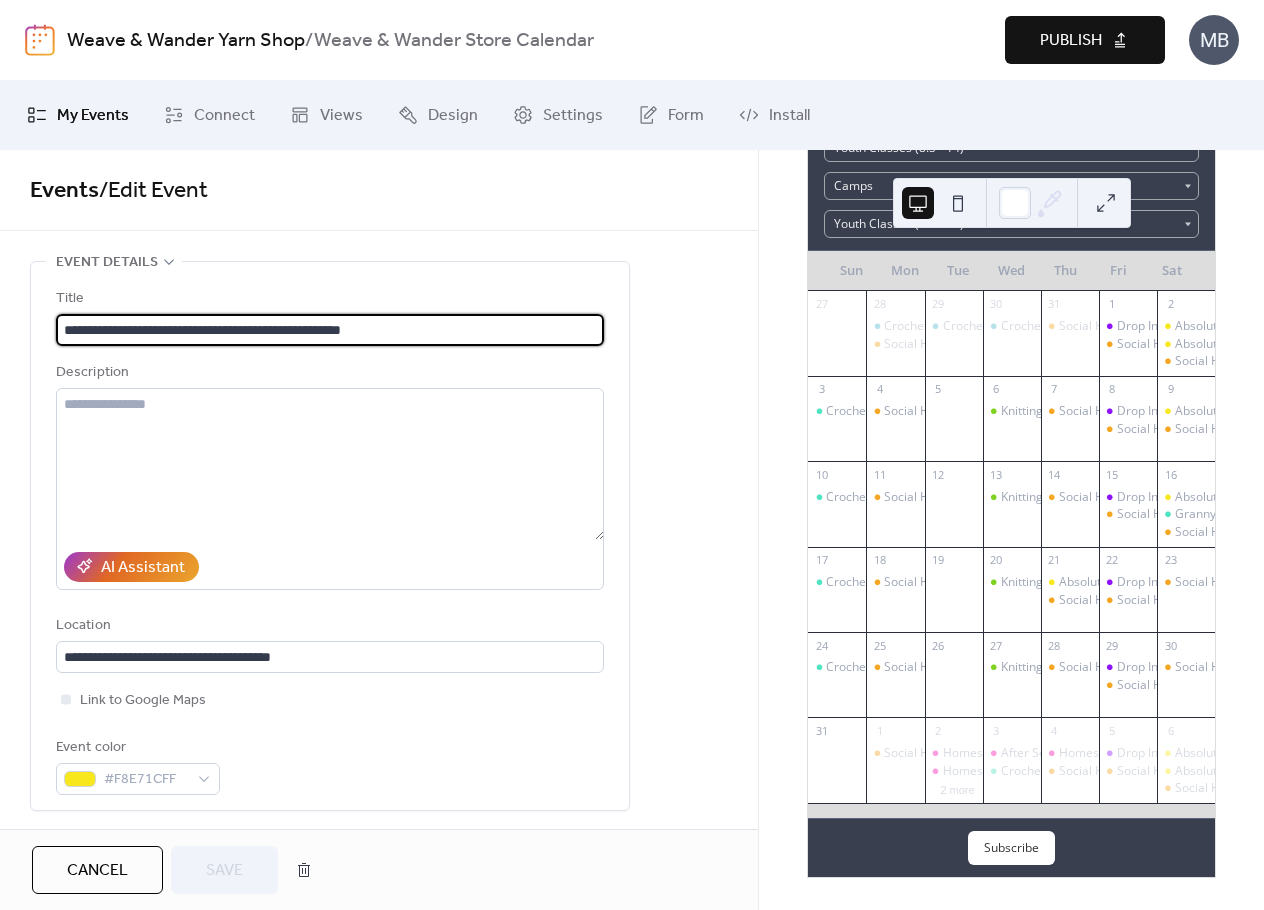 click on "**********" at bounding box center (330, 330) 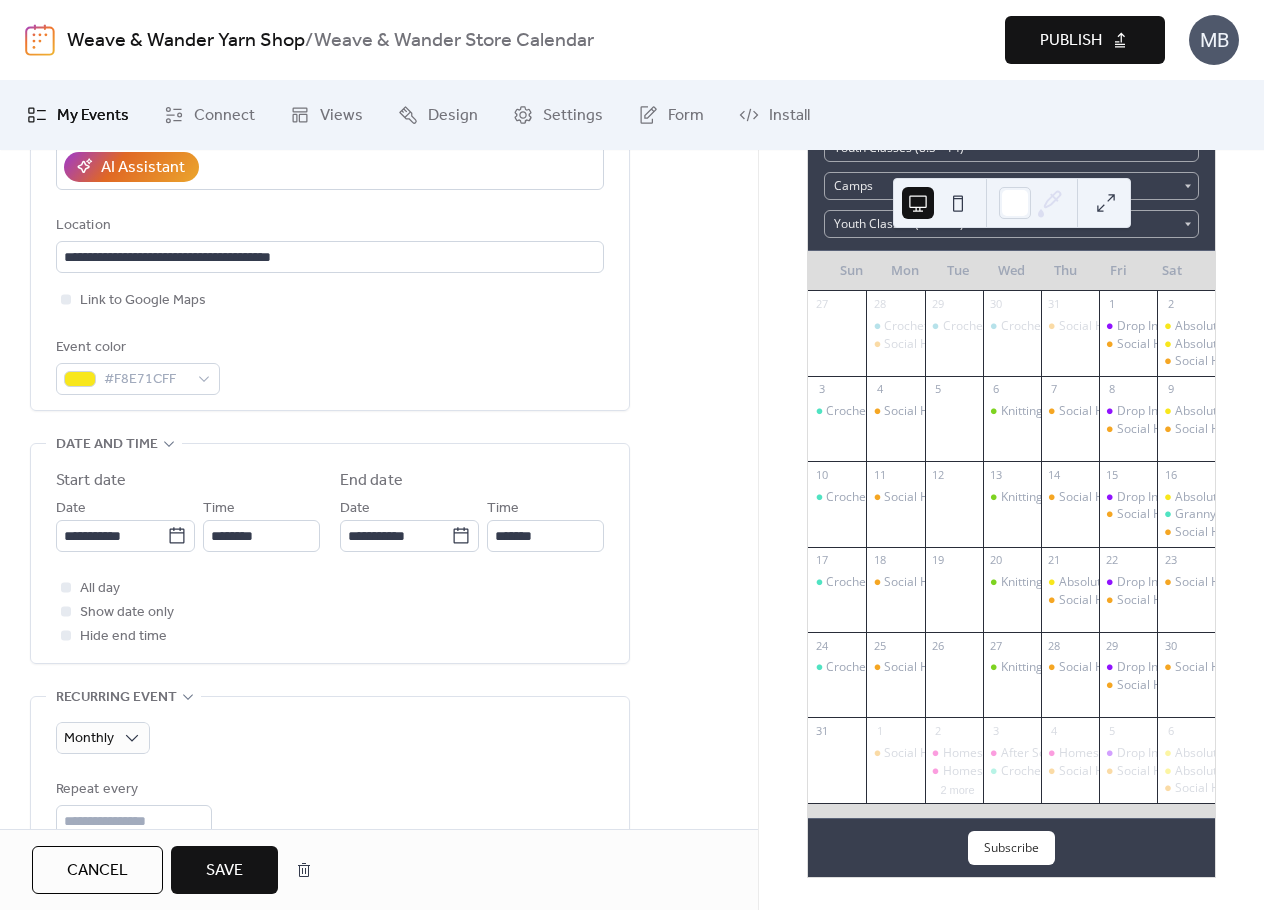 scroll, scrollTop: 600, scrollLeft: 0, axis: vertical 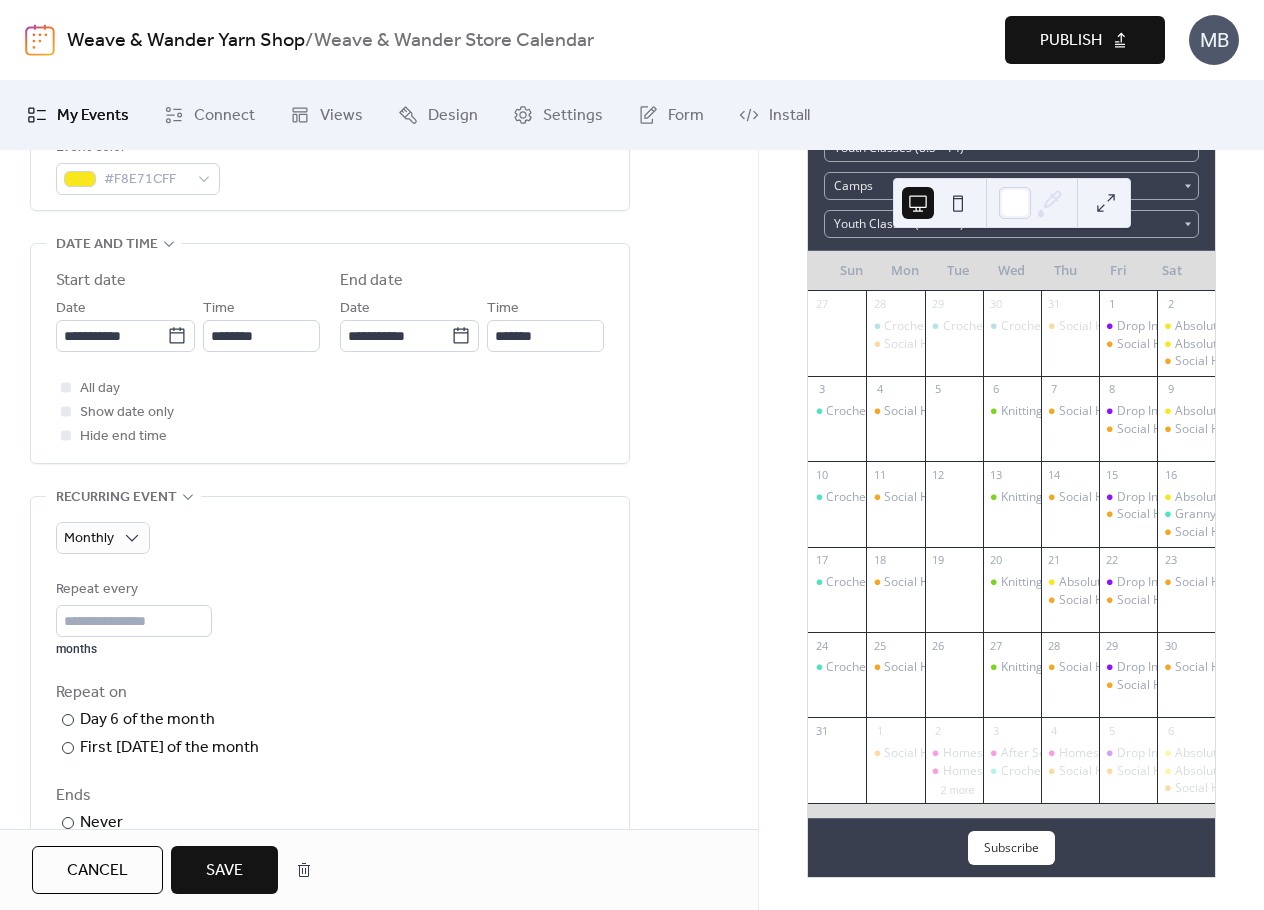 type on "**********" 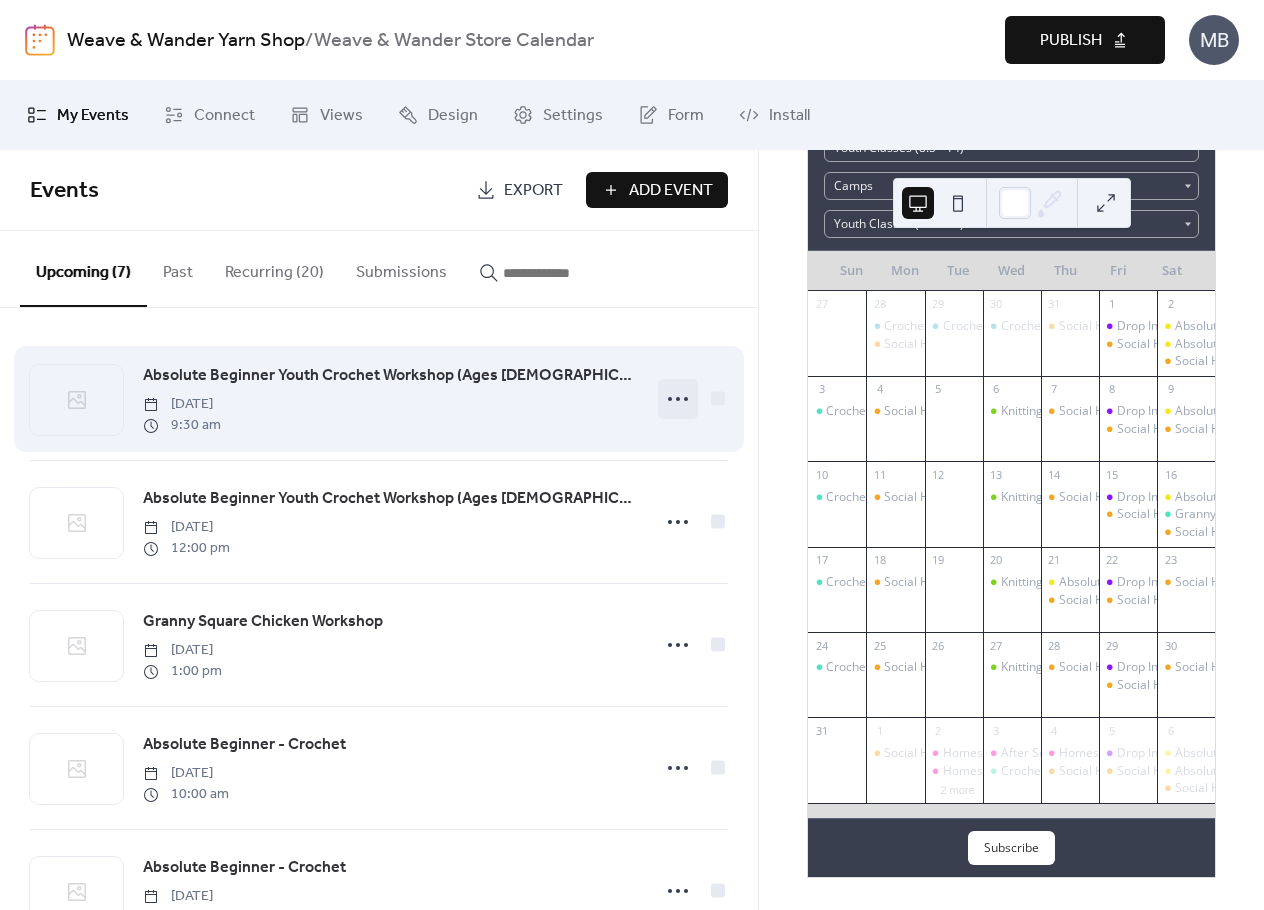 click 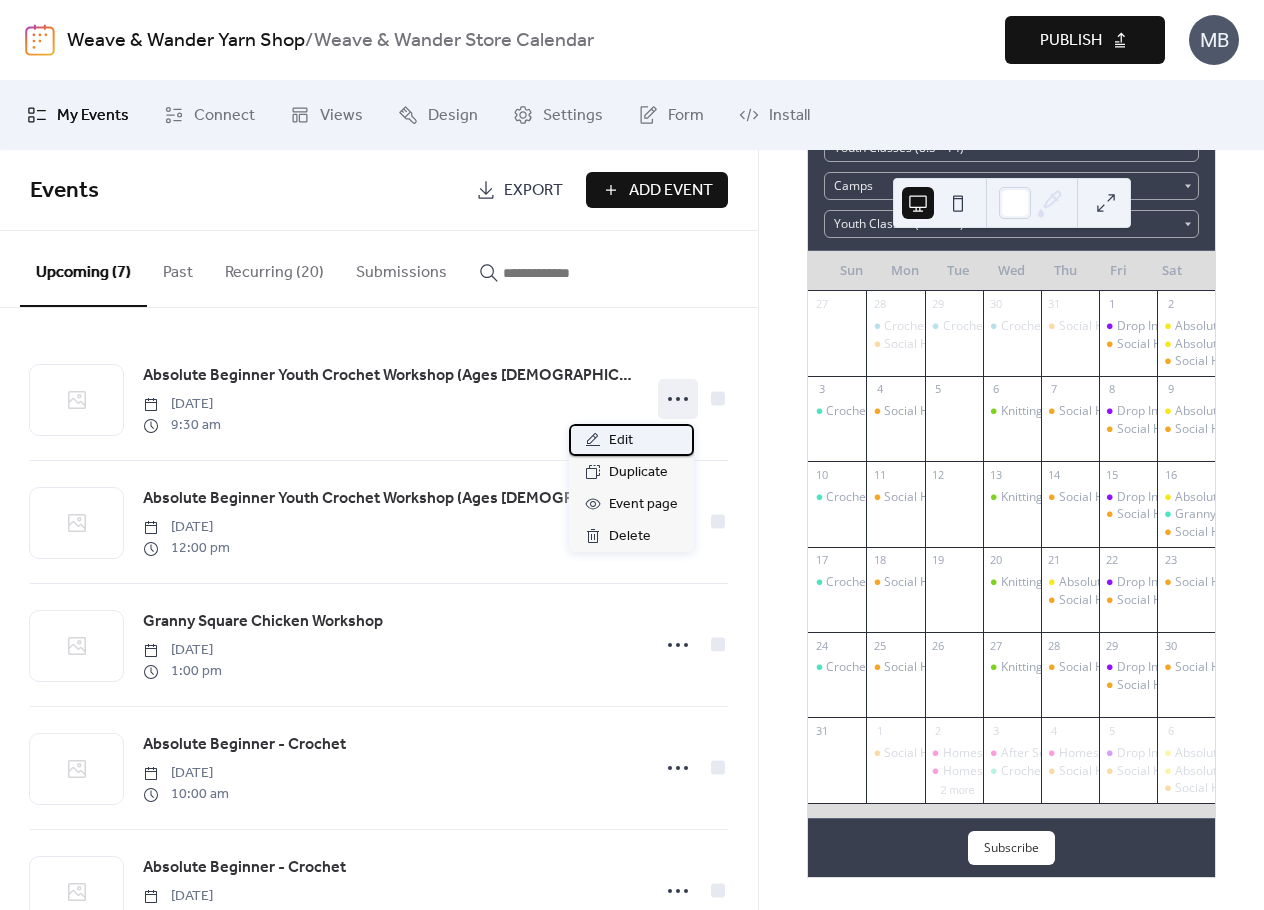 click on "Edit" at bounding box center (631, 440) 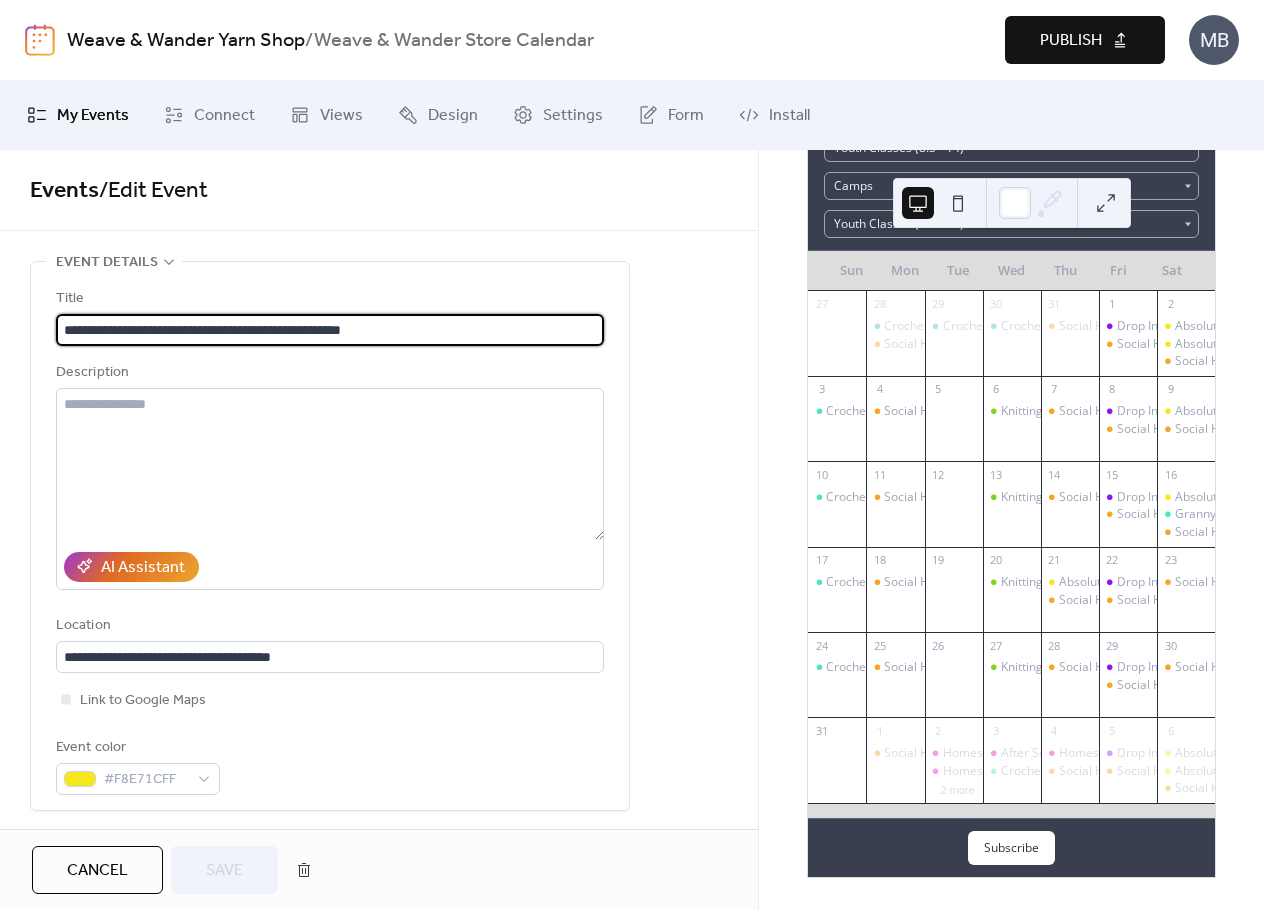 click on "**********" at bounding box center (330, 330) 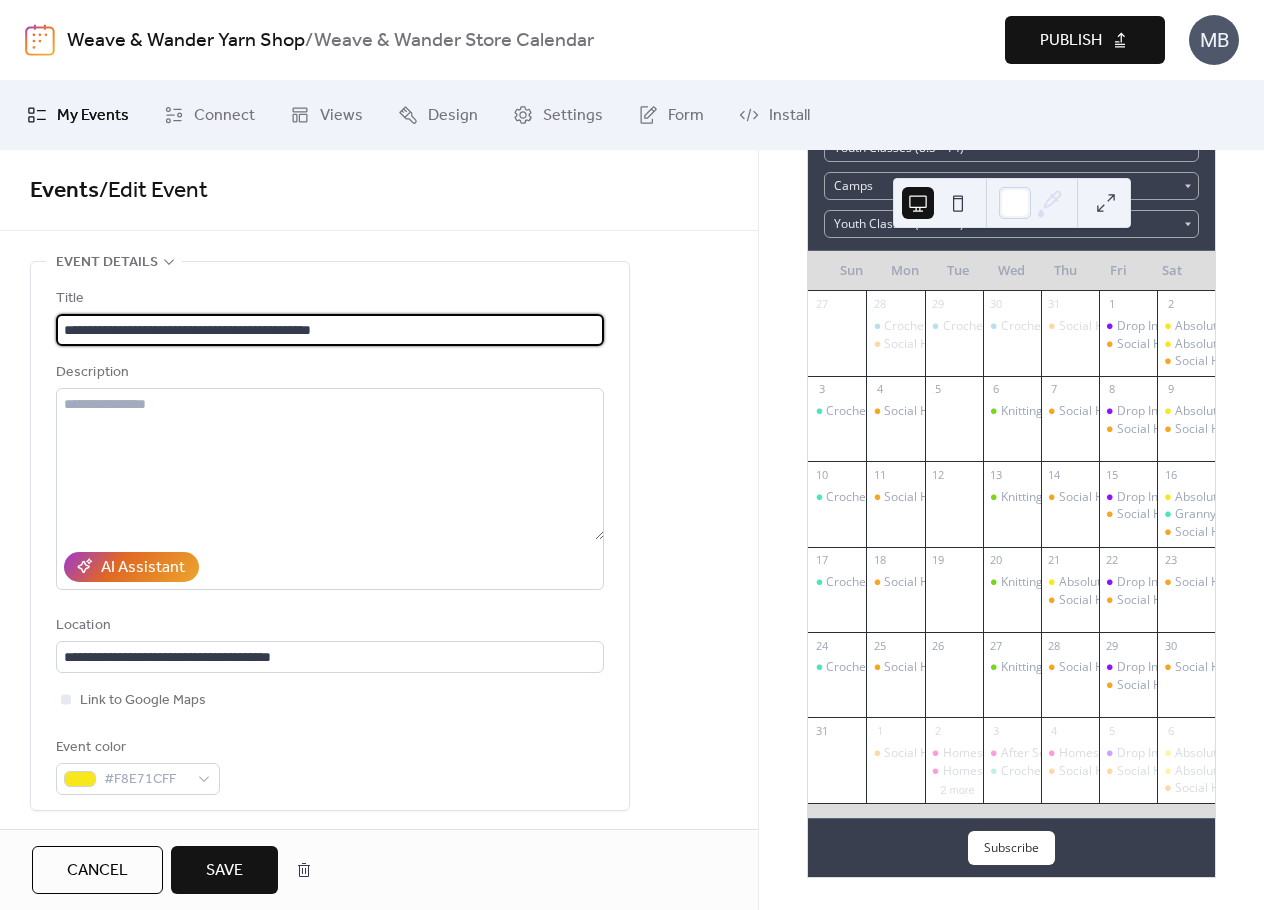 type on "**********" 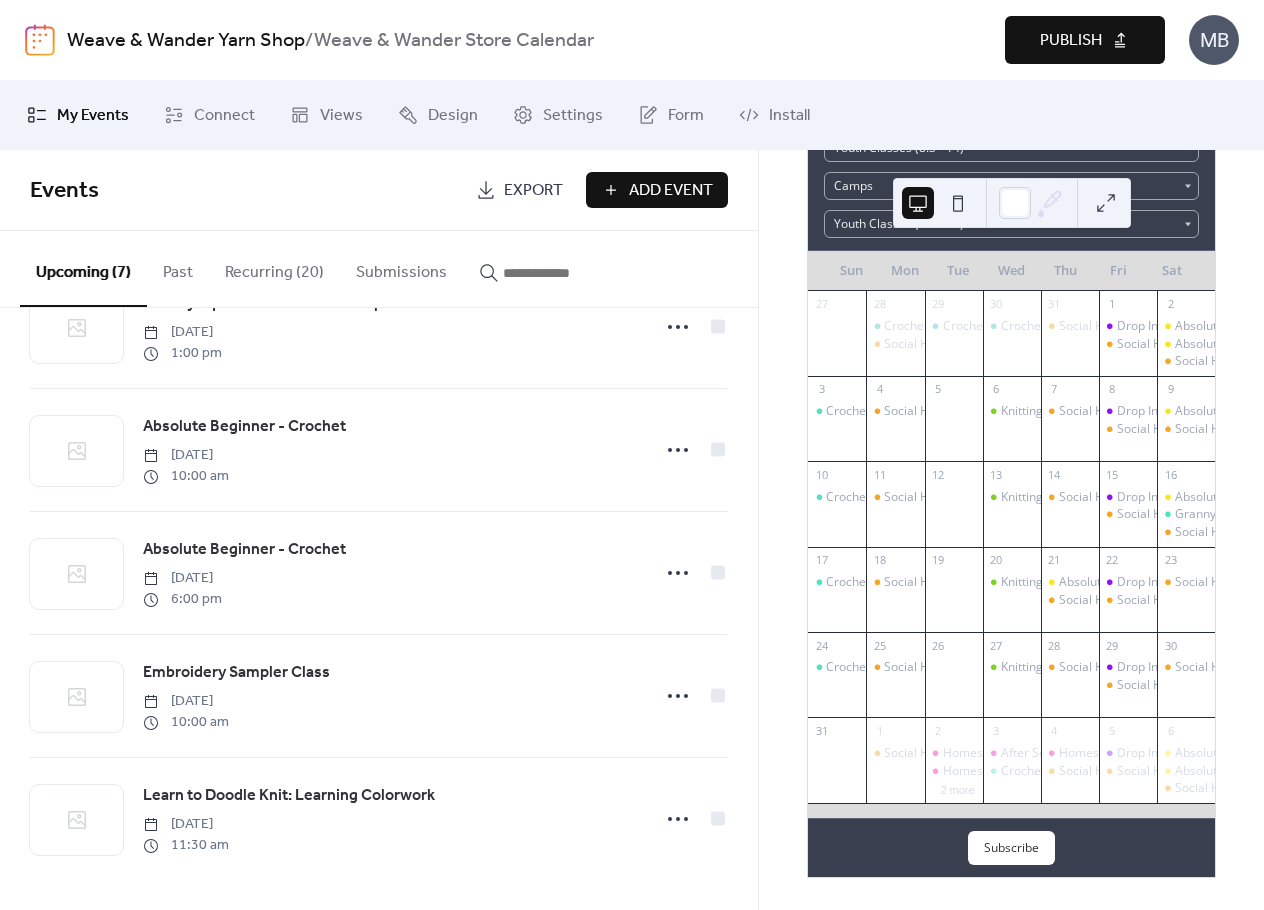 scroll, scrollTop: 0, scrollLeft: 0, axis: both 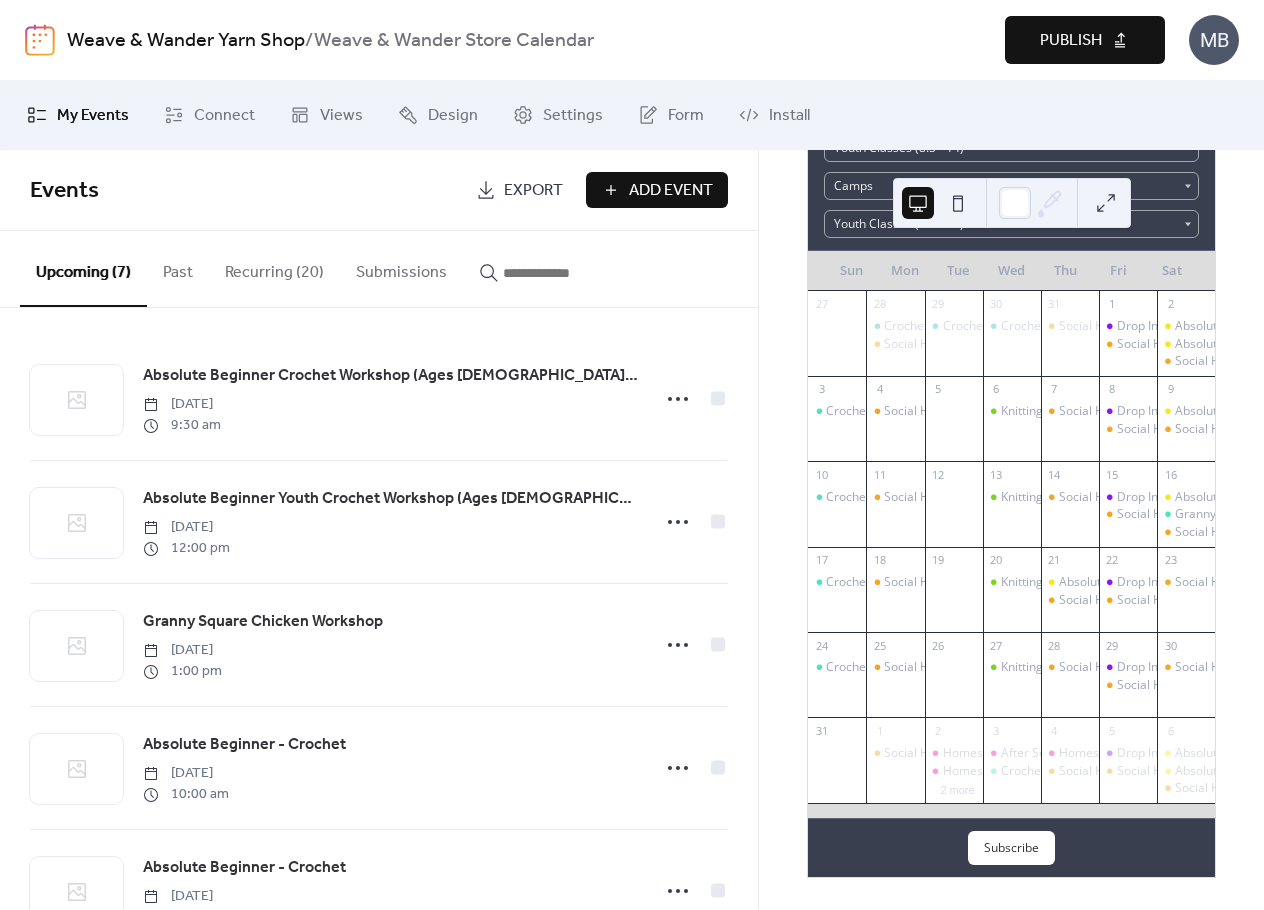 click on "Recurring (20)" at bounding box center (274, 268) 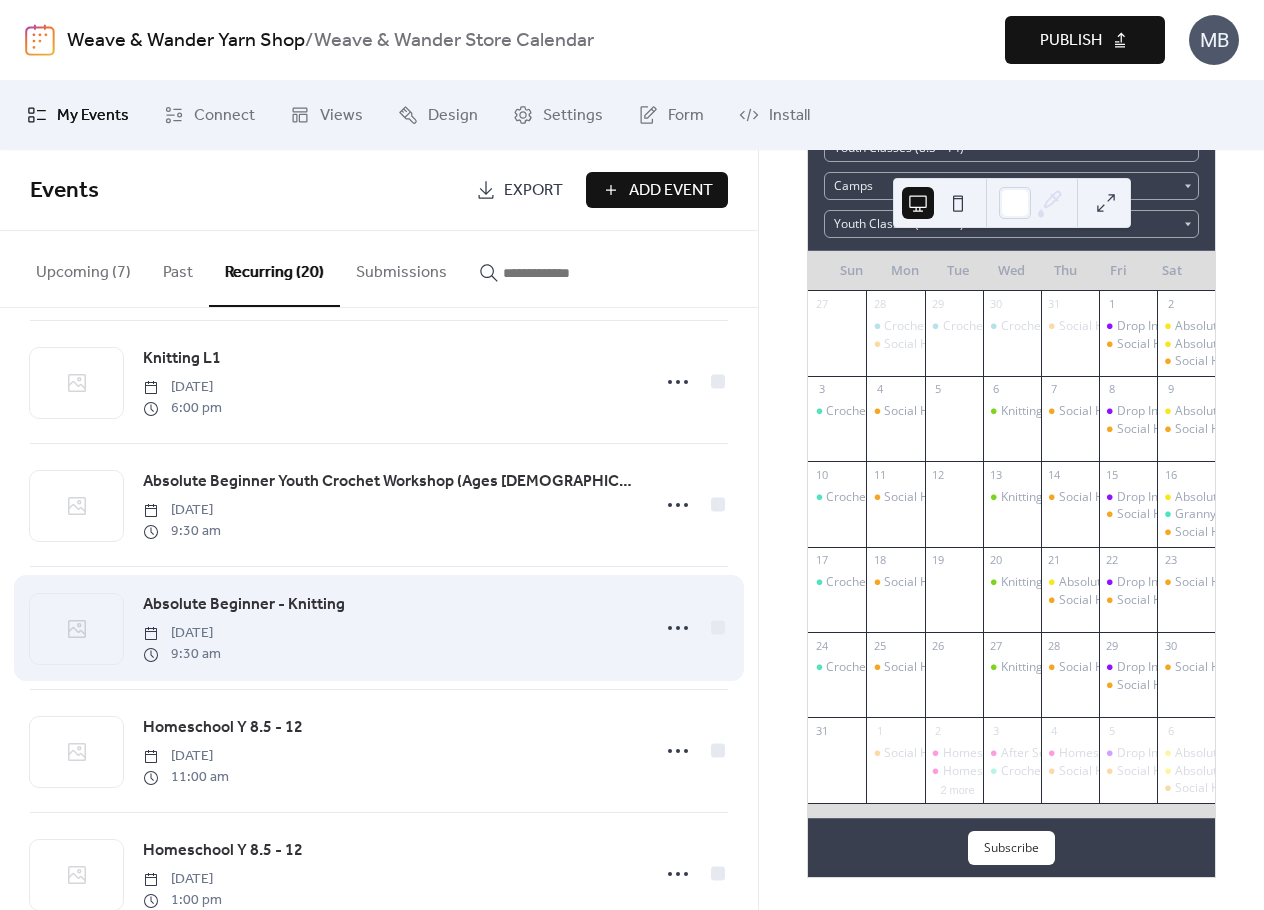 scroll, scrollTop: 1000, scrollLeft: 0, axis: vertical 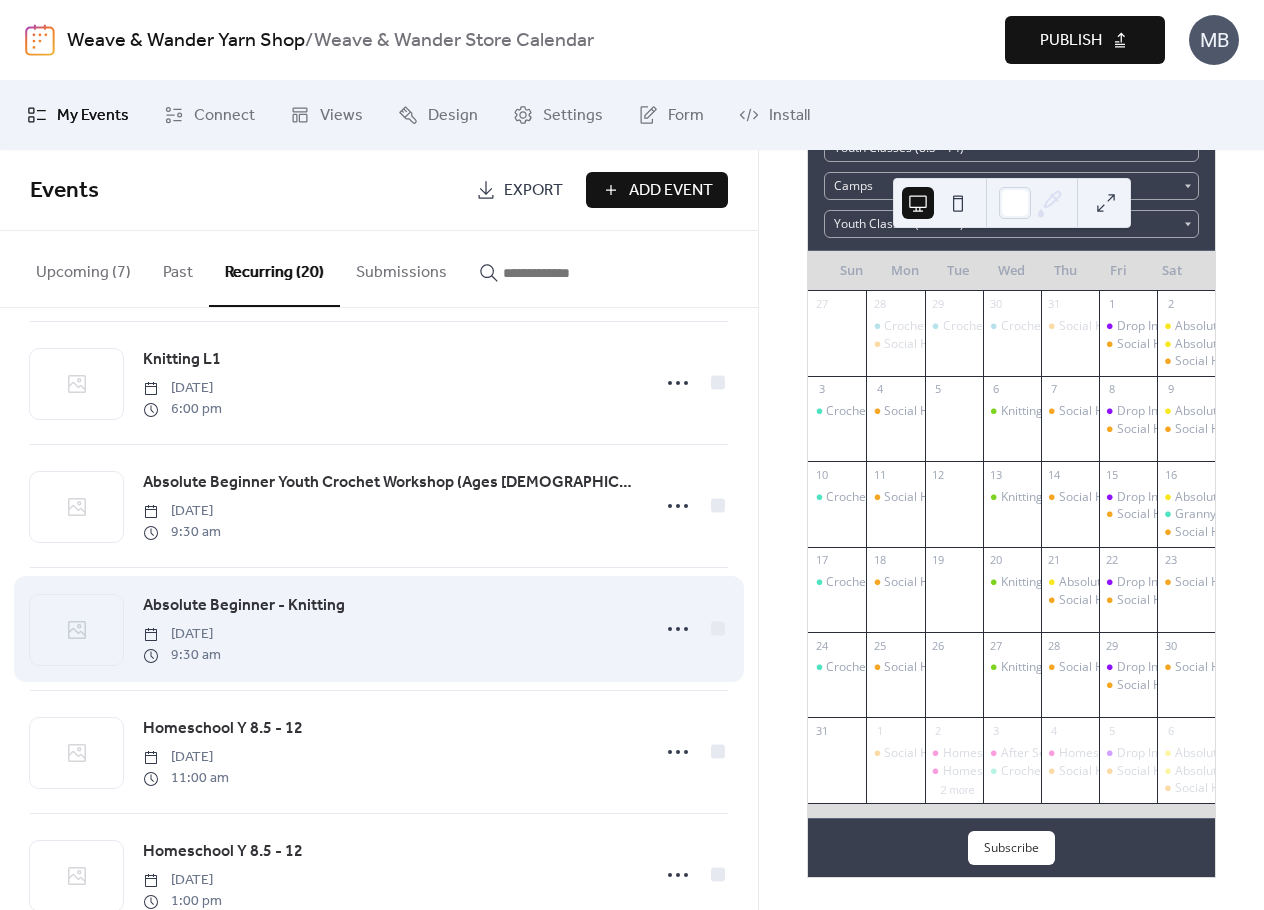 click on "Absolute Beginner - Knitting Saturday, August 16, 2025 9:30 am" at bounding box center [390, 629] 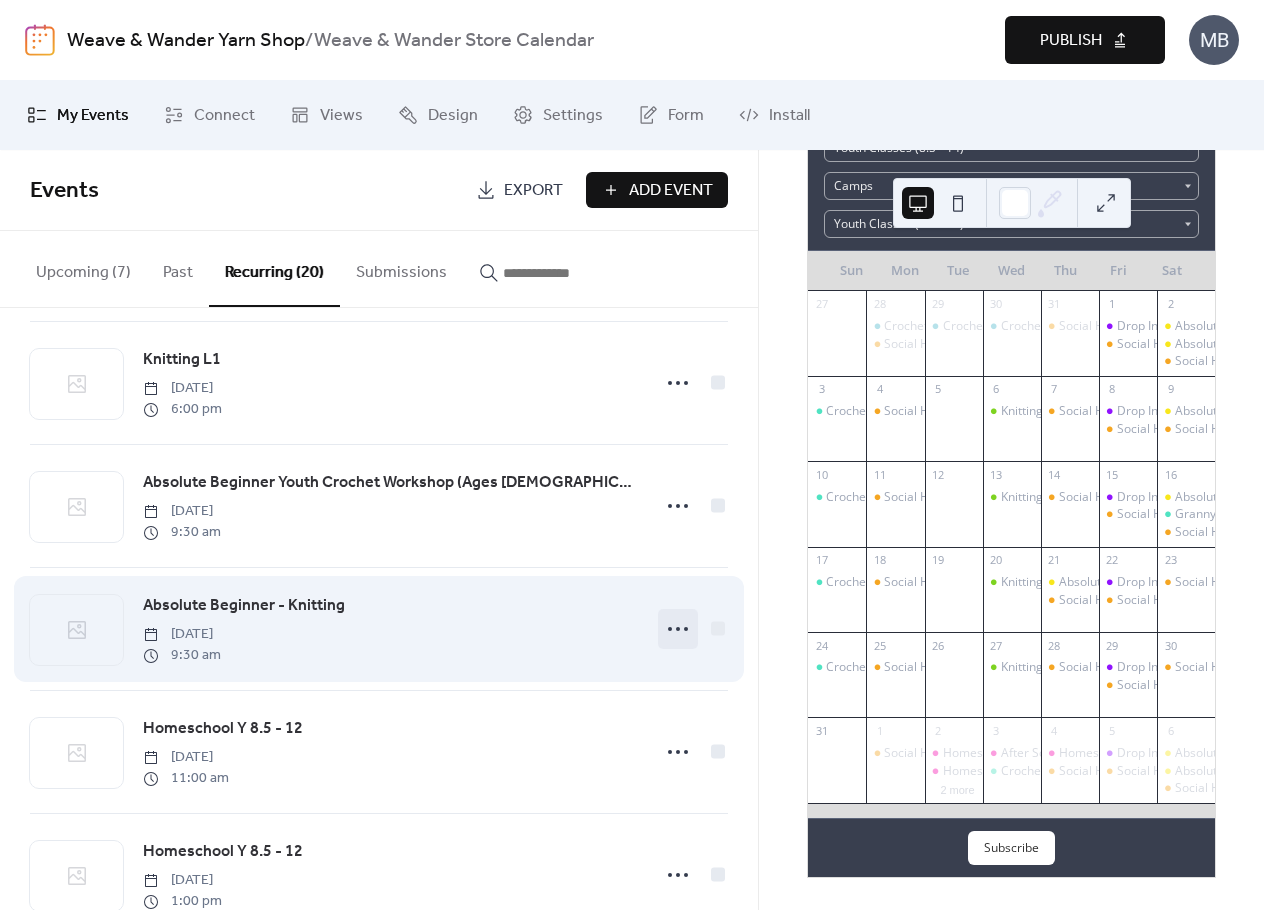 click 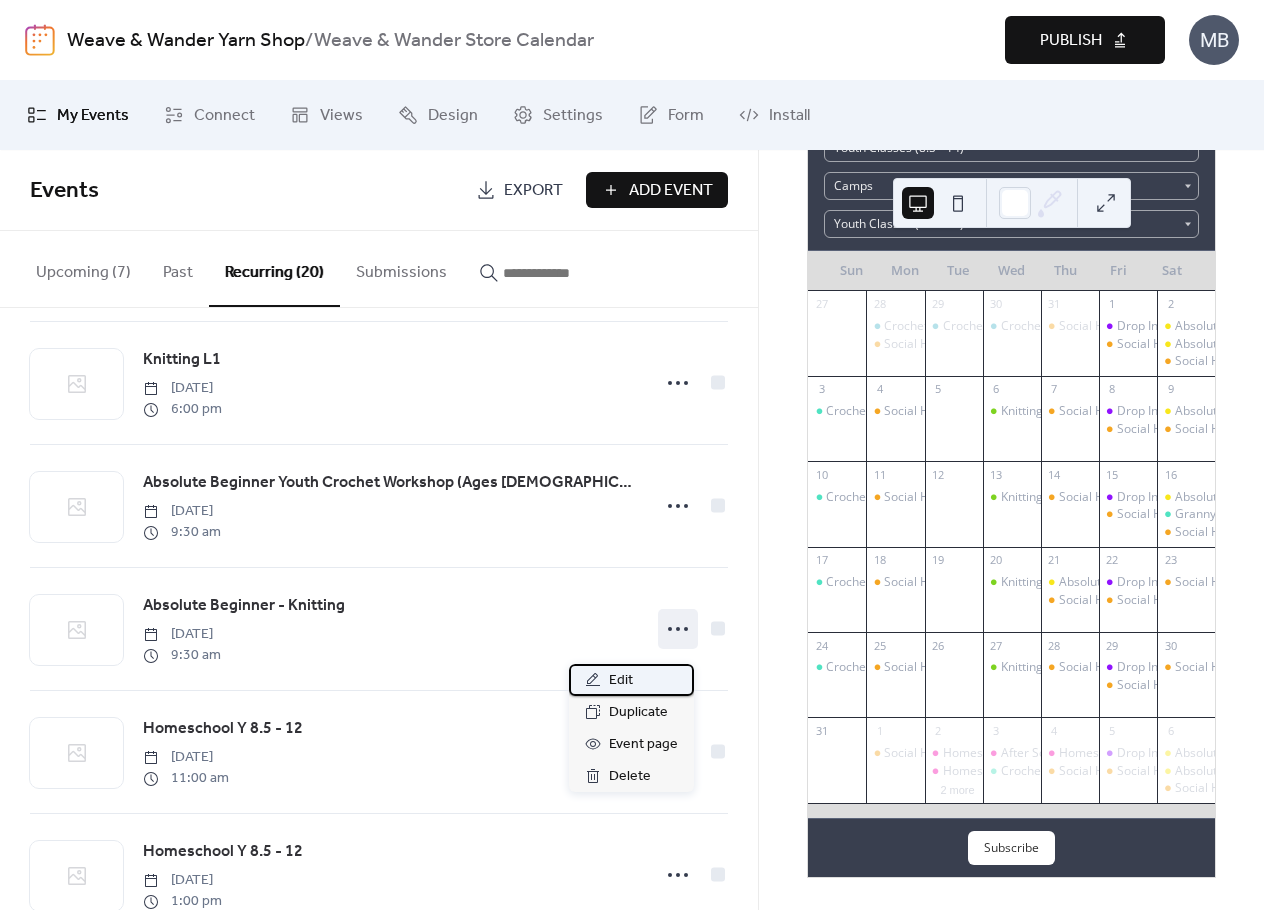 click on "Edit" at bounding box center [621, 681] 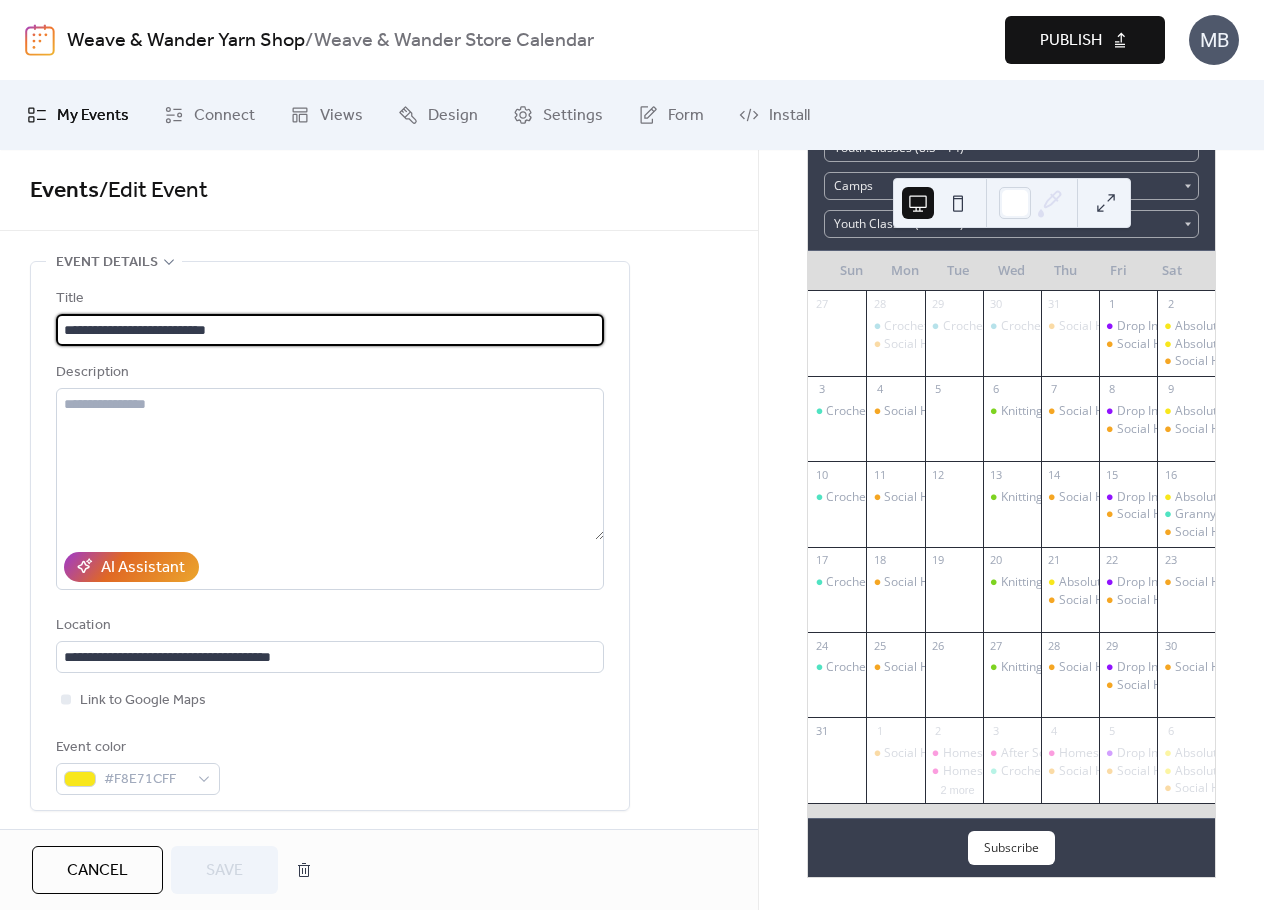 drag, startPoint x: 286, startPoint y: 334, endPoint x: -8, endPoint y: 262, distance: 302.68796 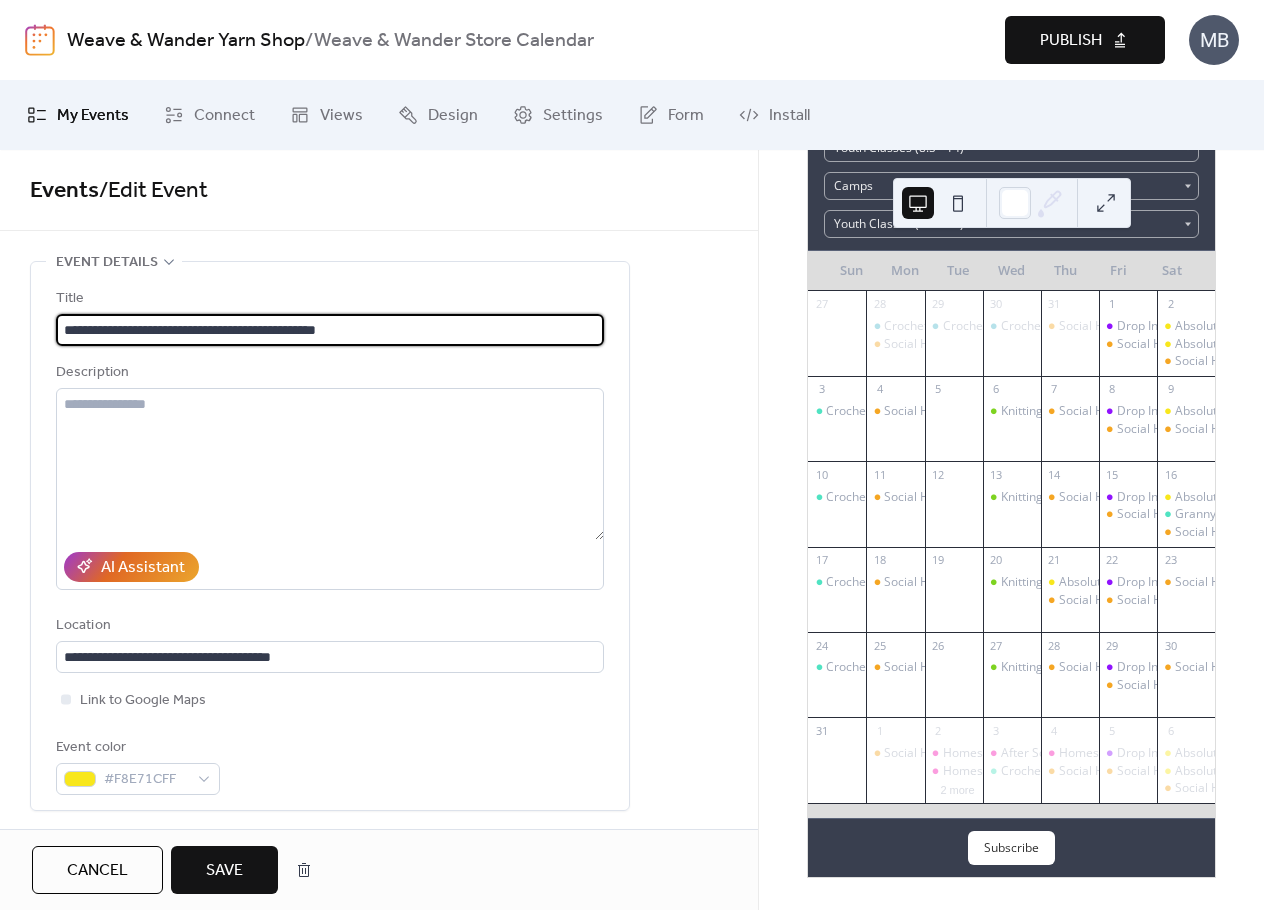 type on "**********" 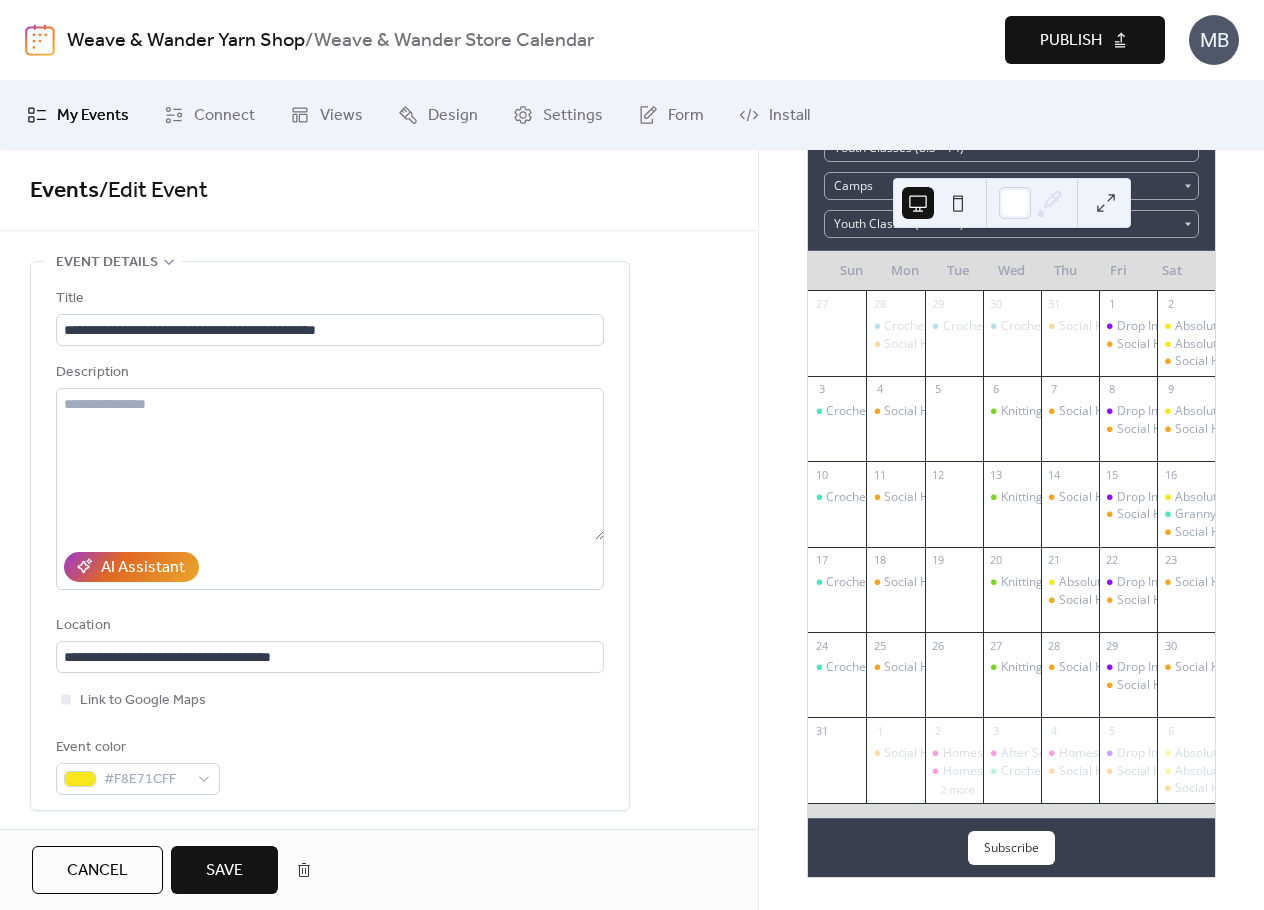 click on "**********" at bounding box center [379, 1438] 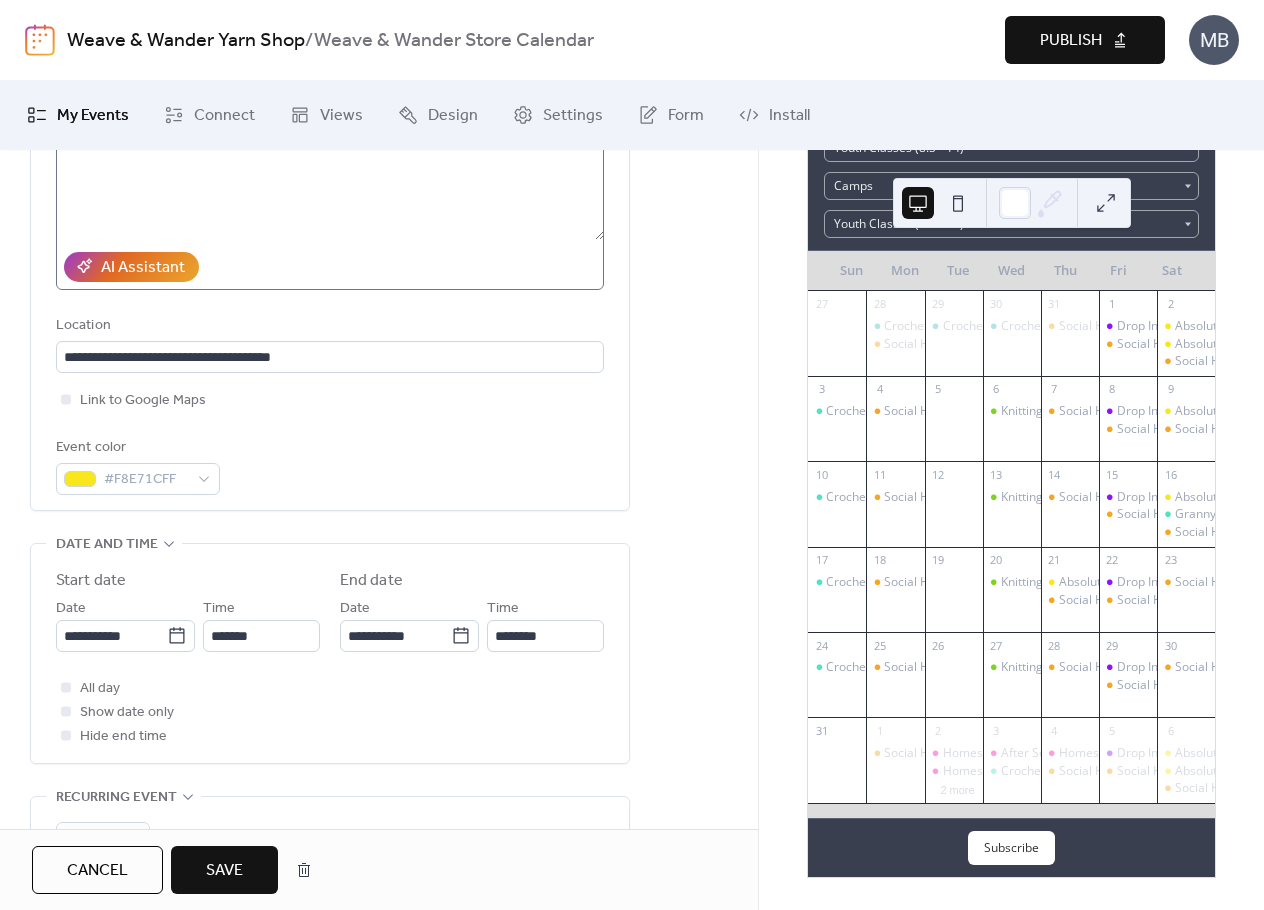 scroll, scrollTop: 400, scrollLeft: 0, axis: vertical 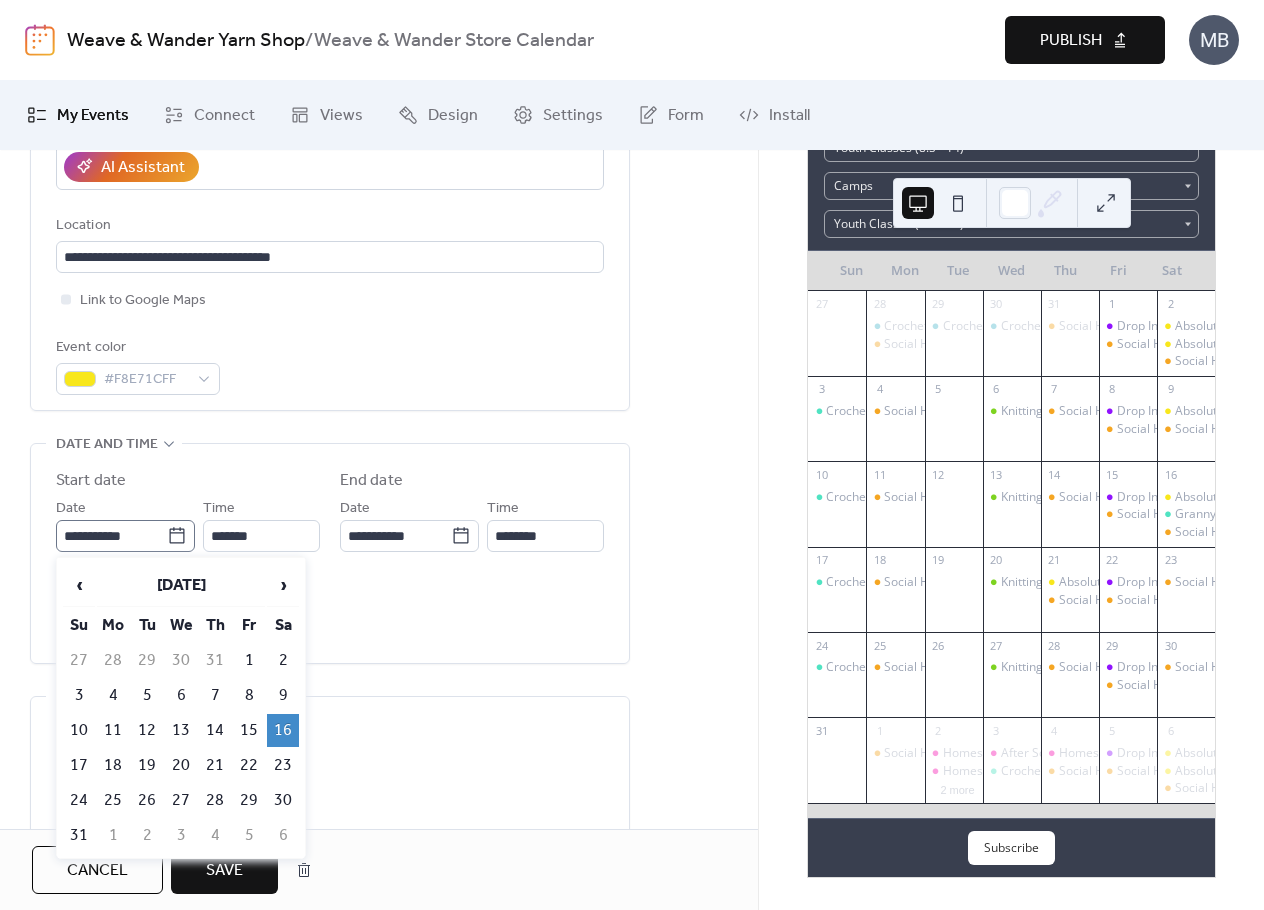 click 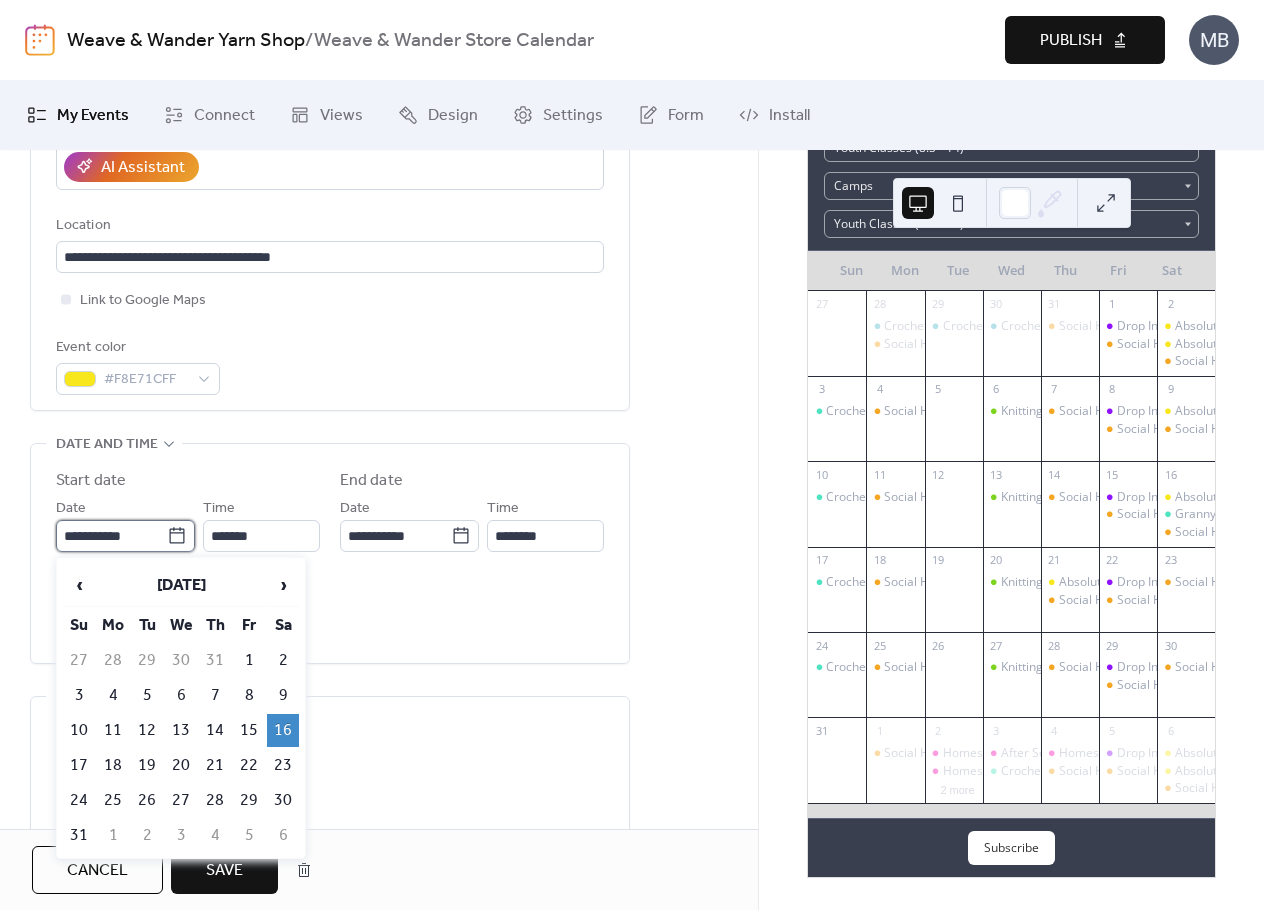 click on "**********" at bounding box center (111, 536) 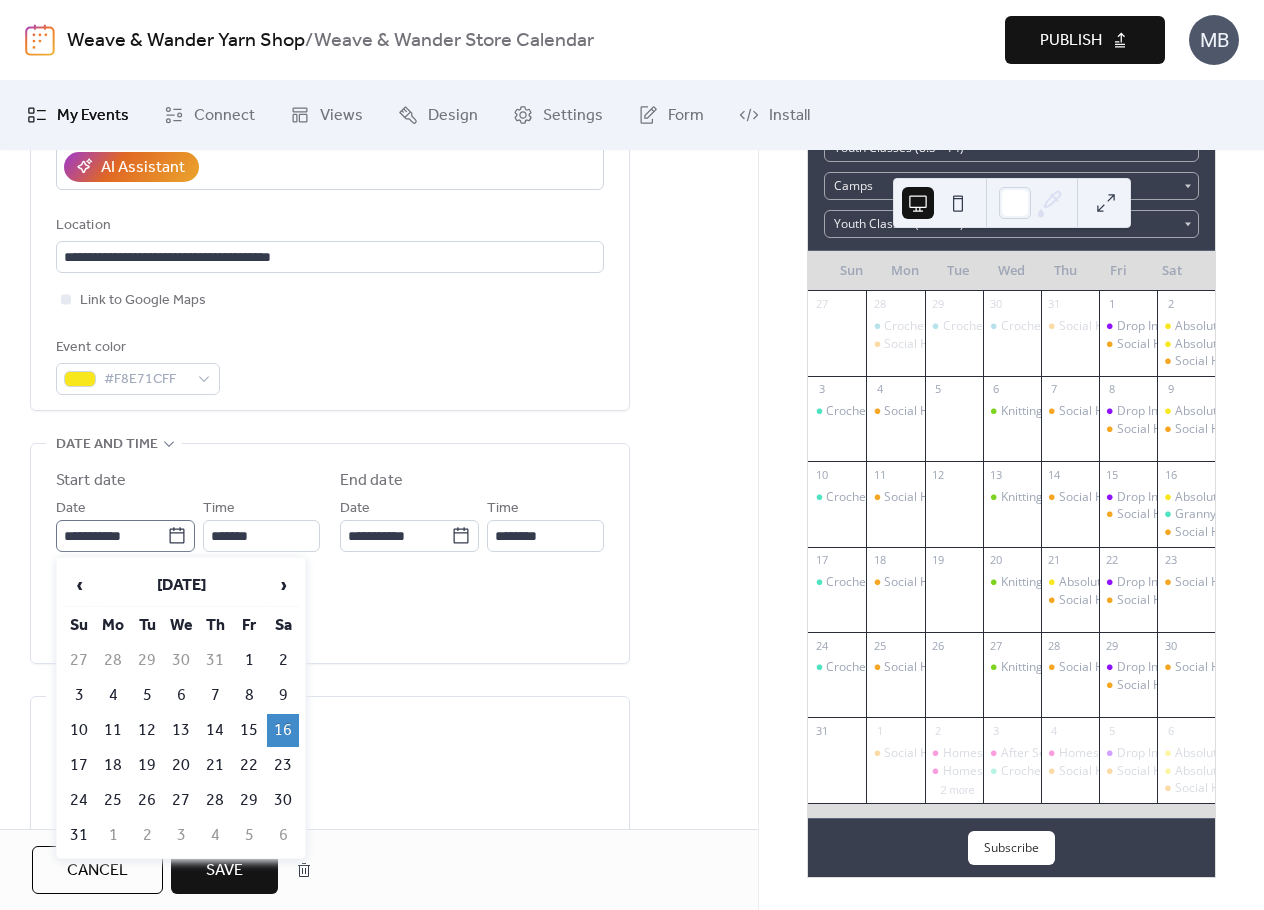 click 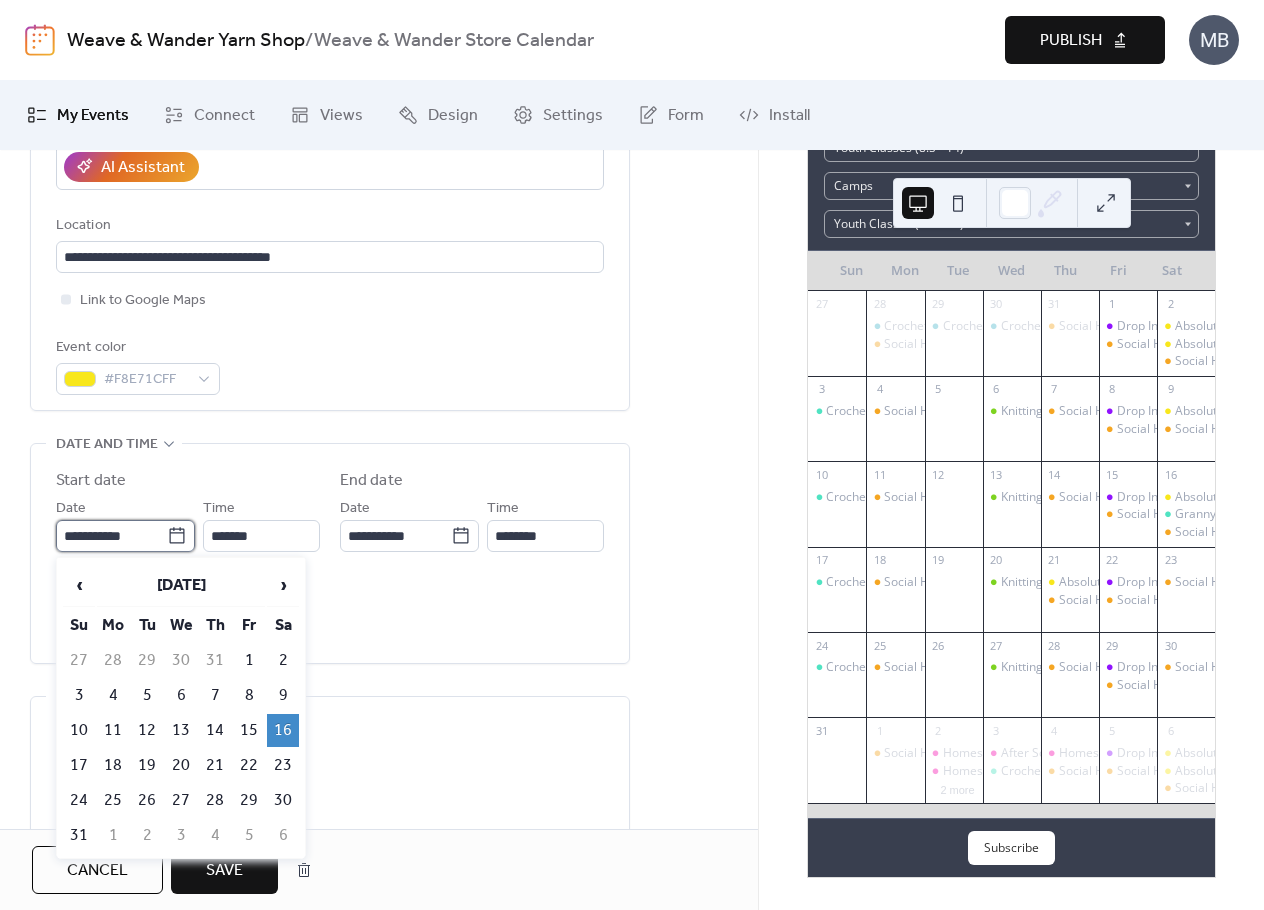 click on "**********" at bounding box center [111, 536] 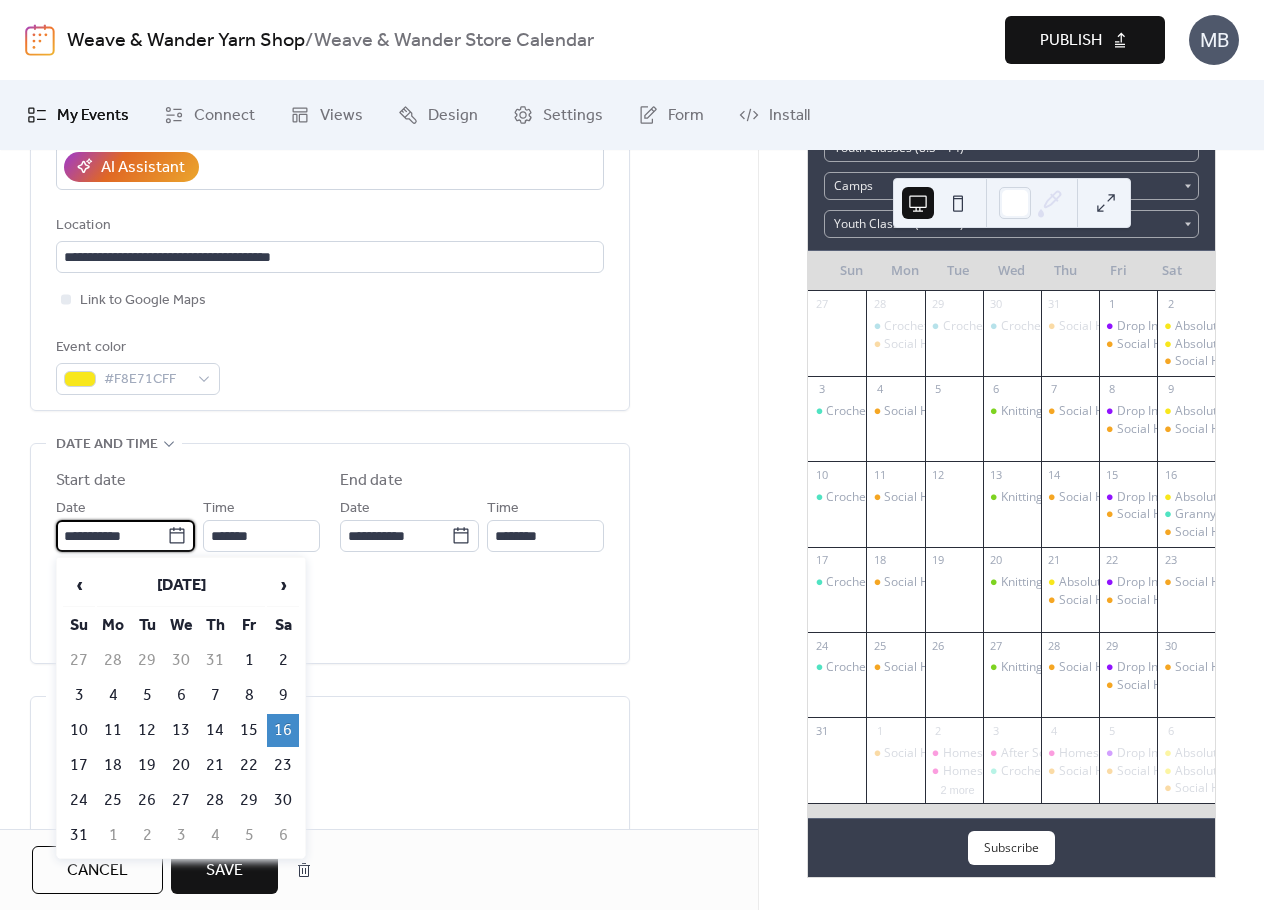 click on "16" at bounding box center [283, 730] 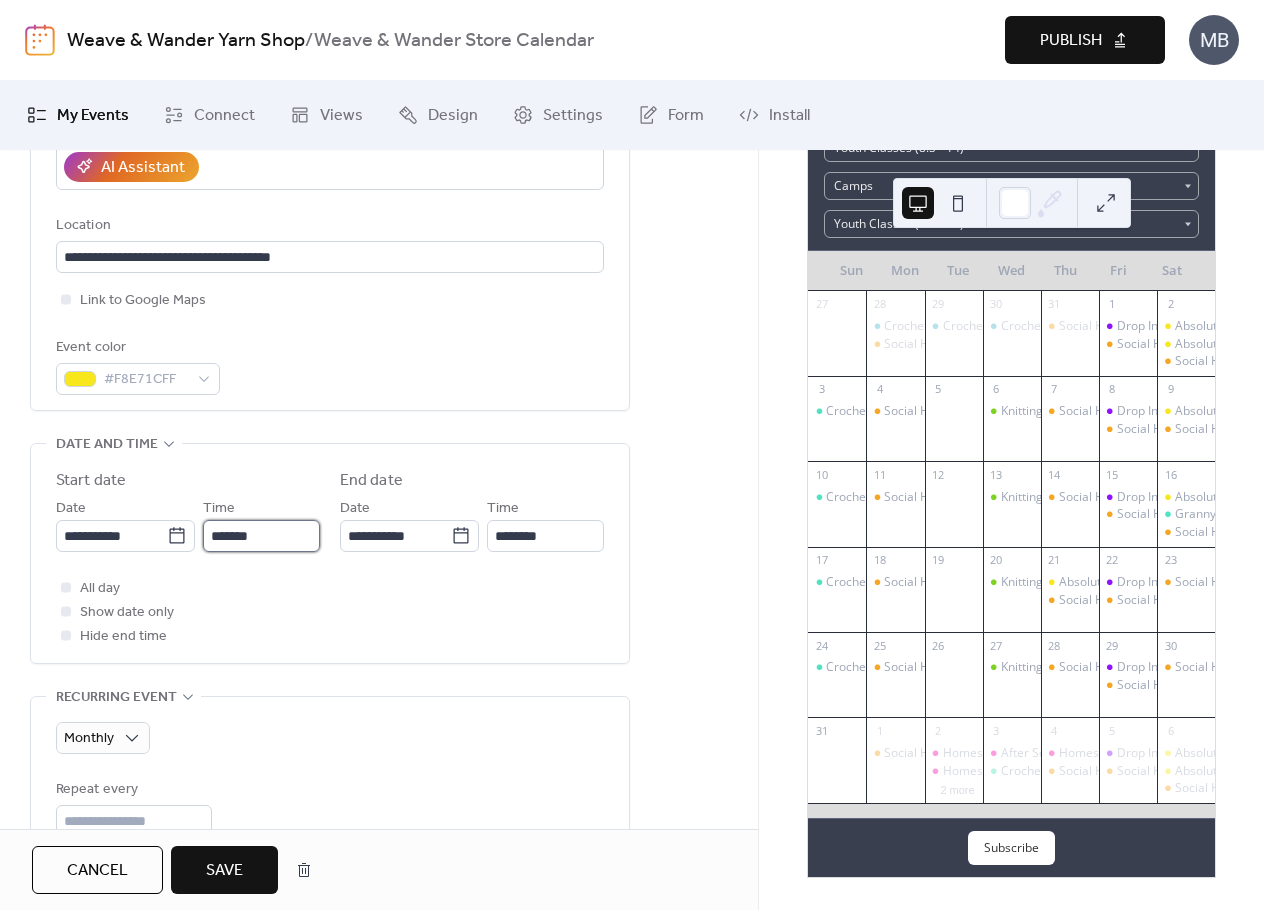 click on "*******" at bounding box center [261, 536] 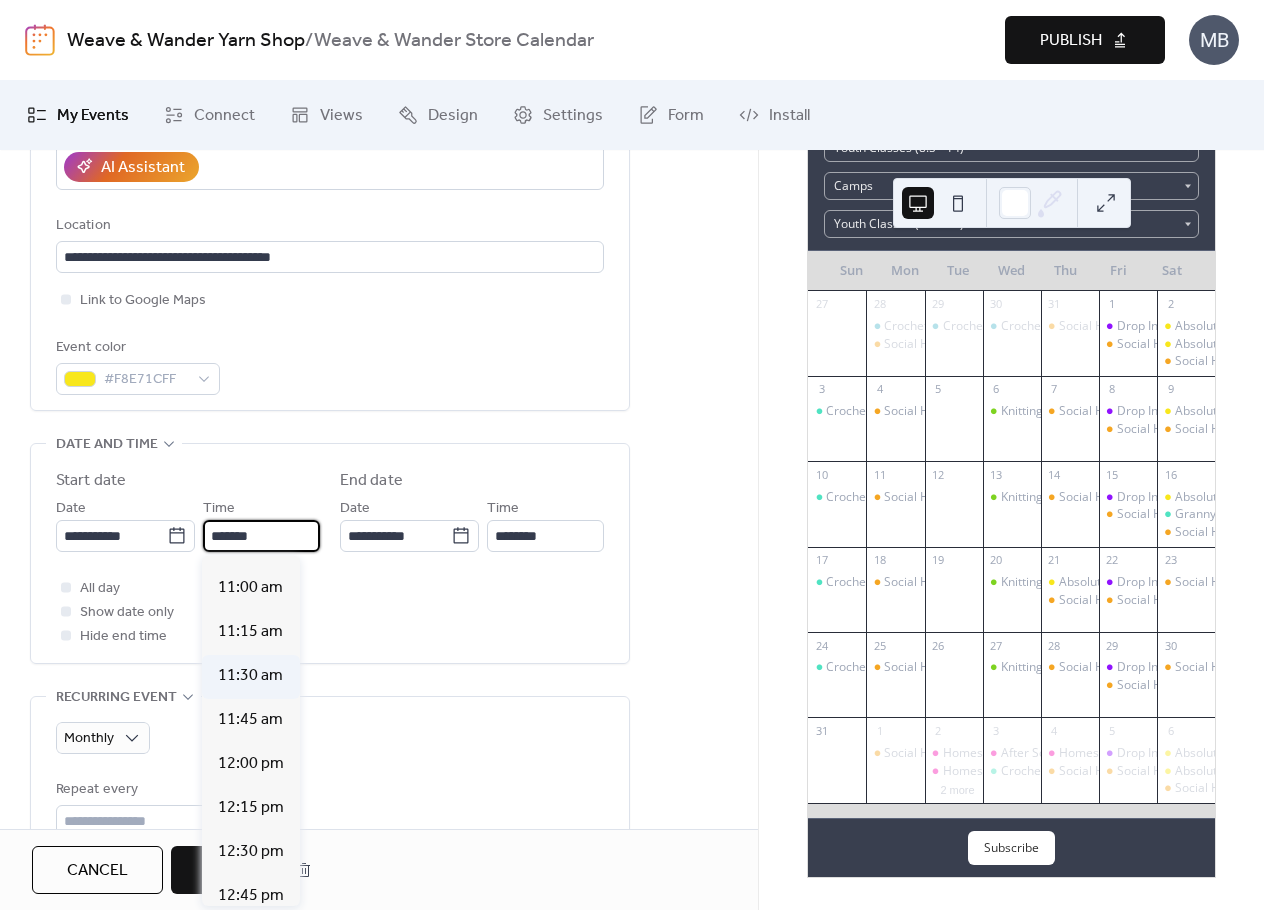 scroll, scrollTop: 1972, scrollLeft: 0, axis: vertical 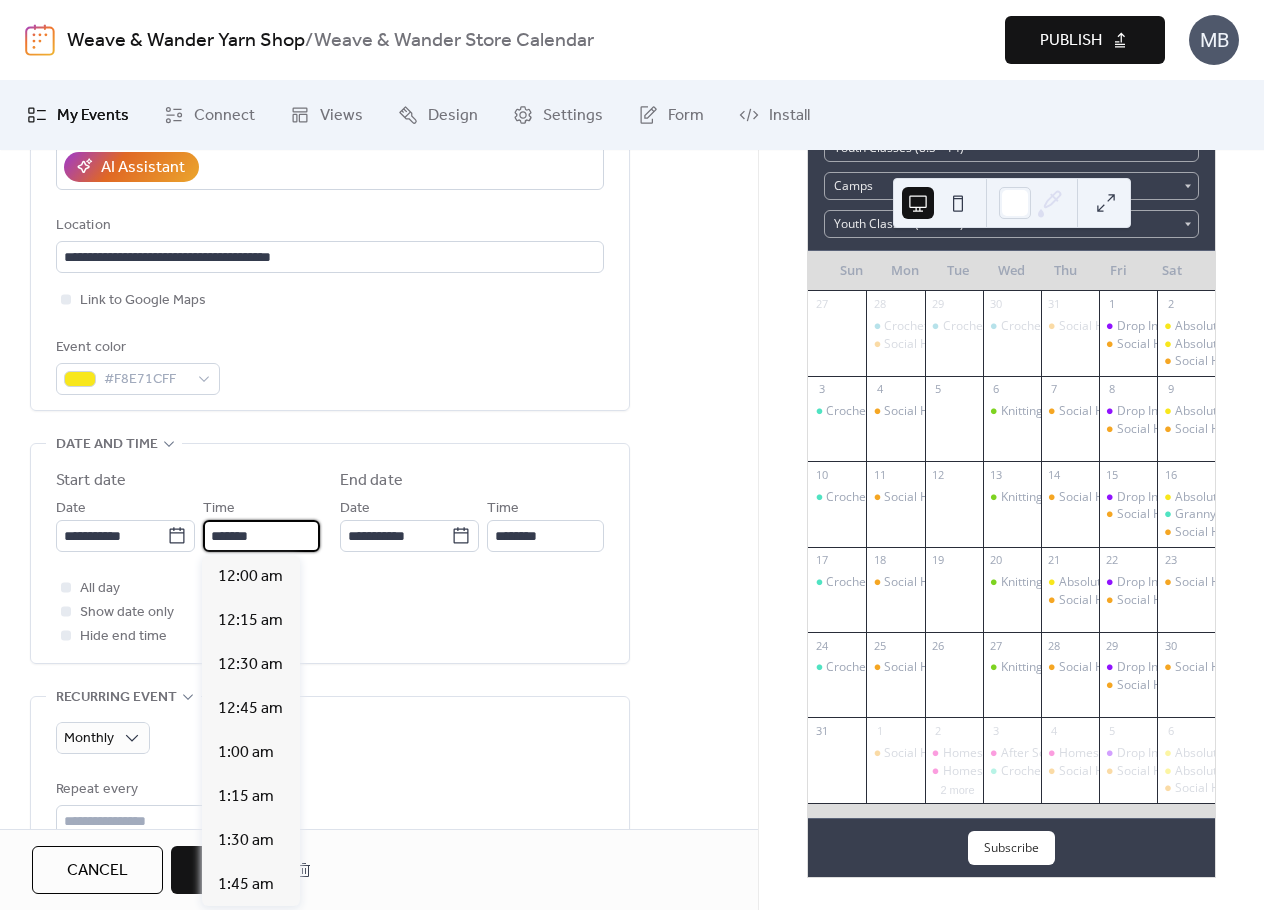 click on "*******" at bounding box center [261, 536] 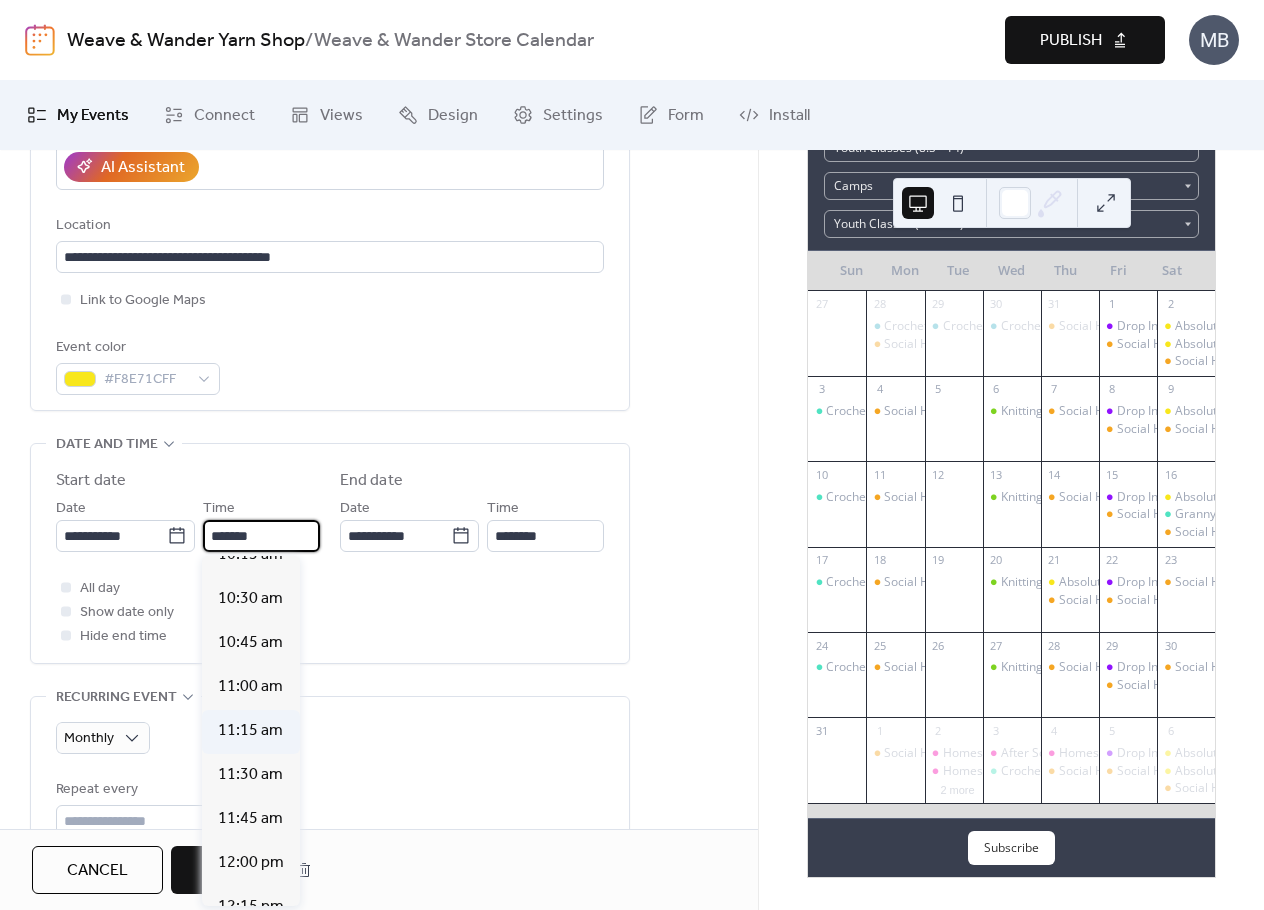 scroll, scrollTop: 1872, scrollLeft: 0, axis: vertical 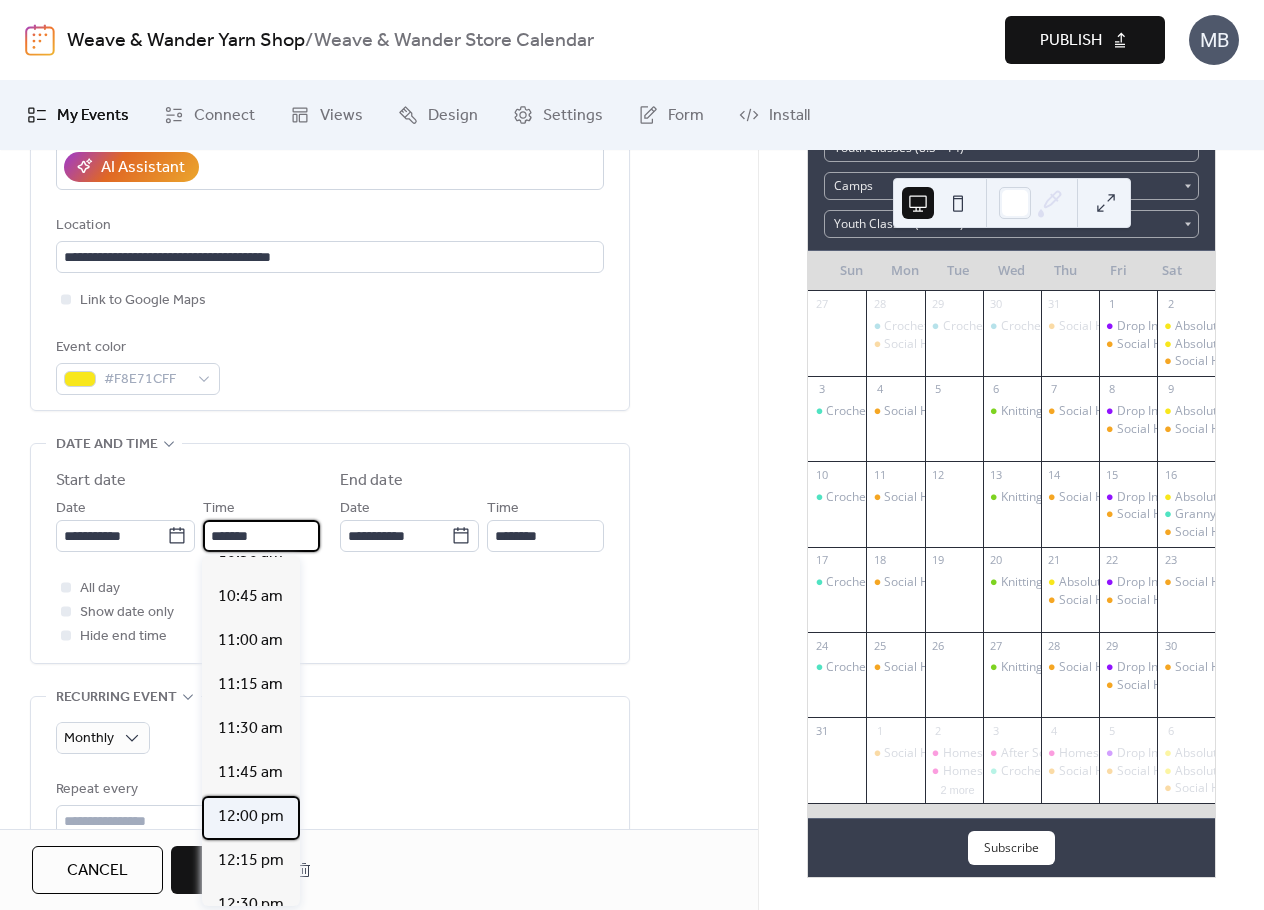 click on "12:00 pm" at bounding box center [251, 818] 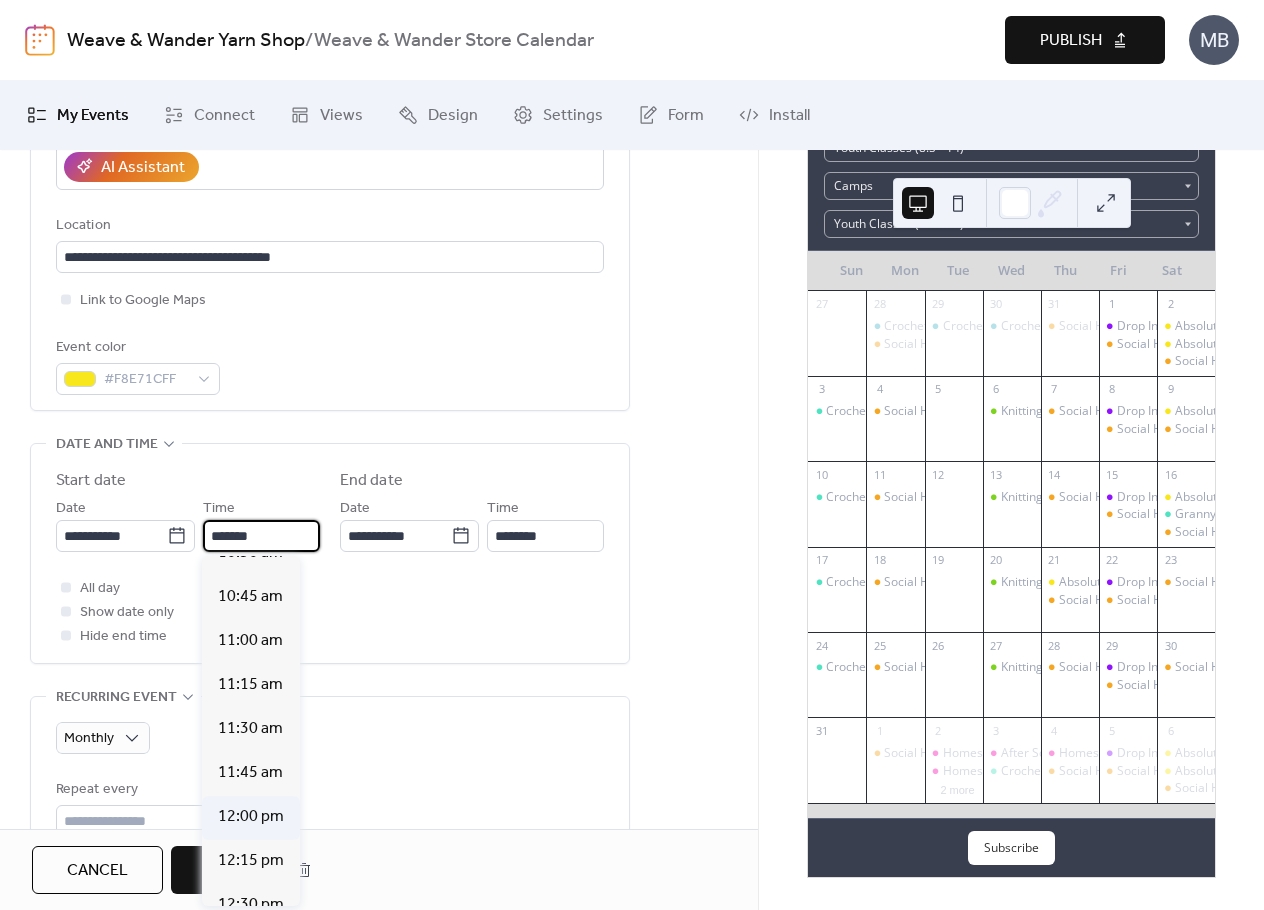 type on "********" 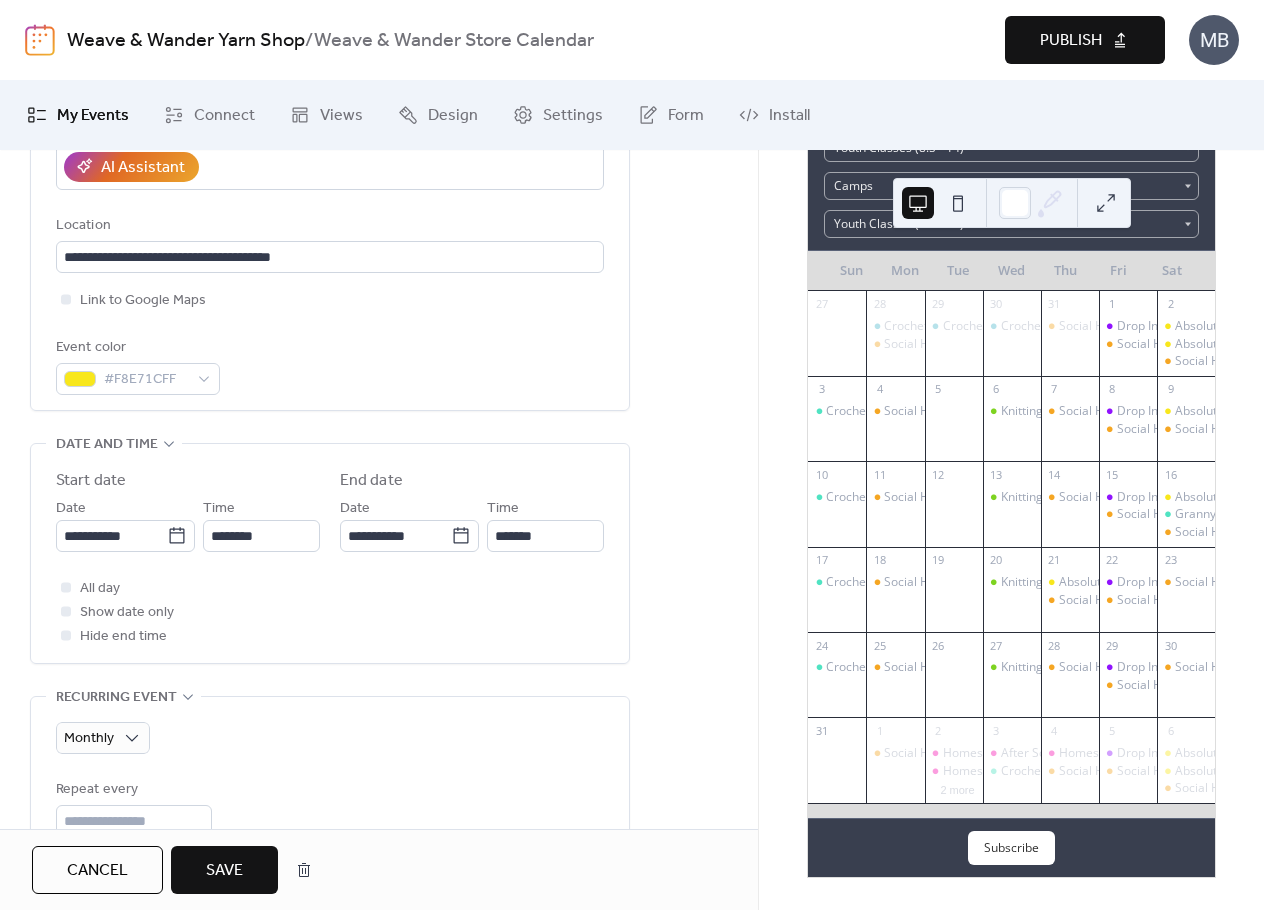 click on "All day Show date only Hide end time" at bounding box center [330, 612] 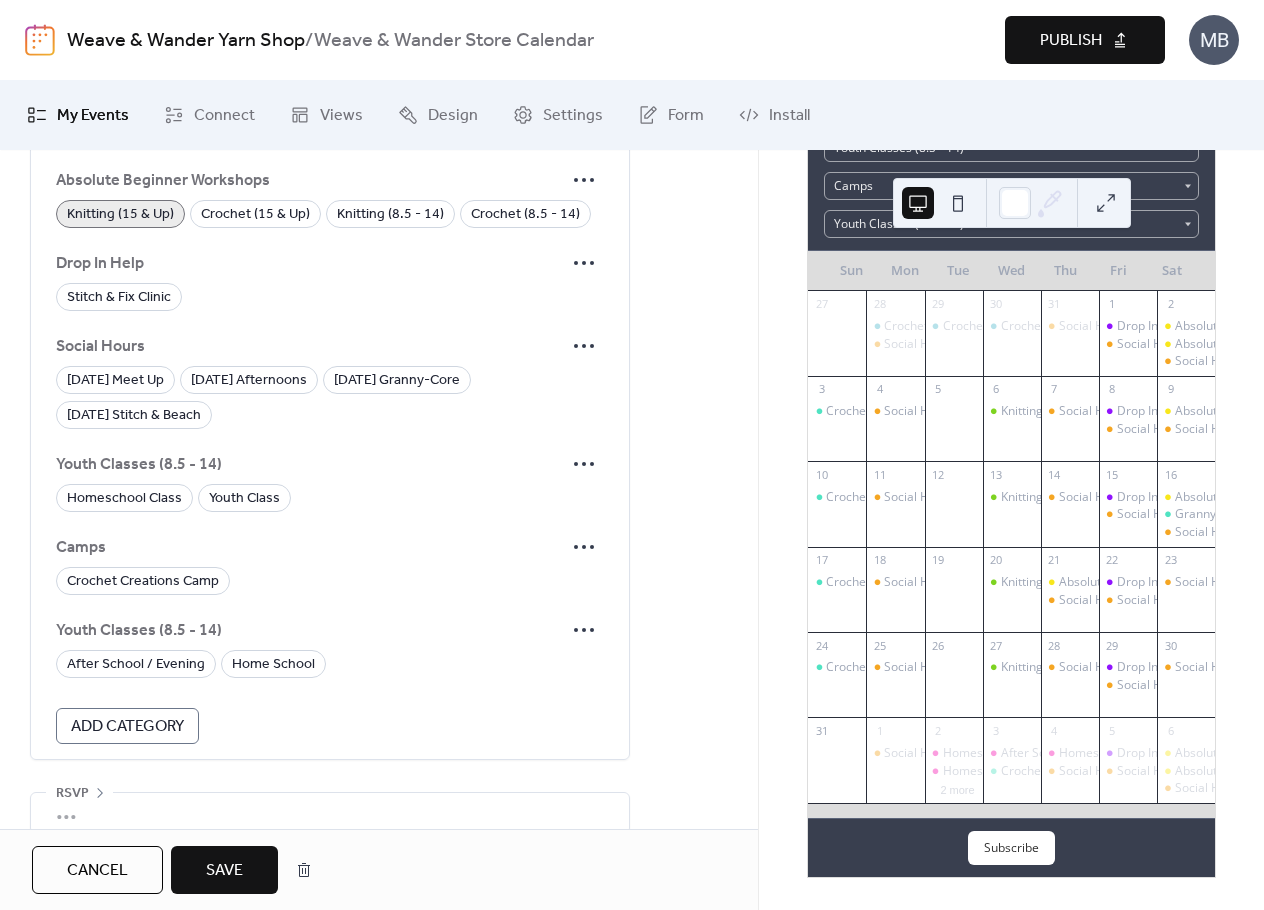 scroll, scrollTop: 1790, scrollLeft: 0, axis: vertical 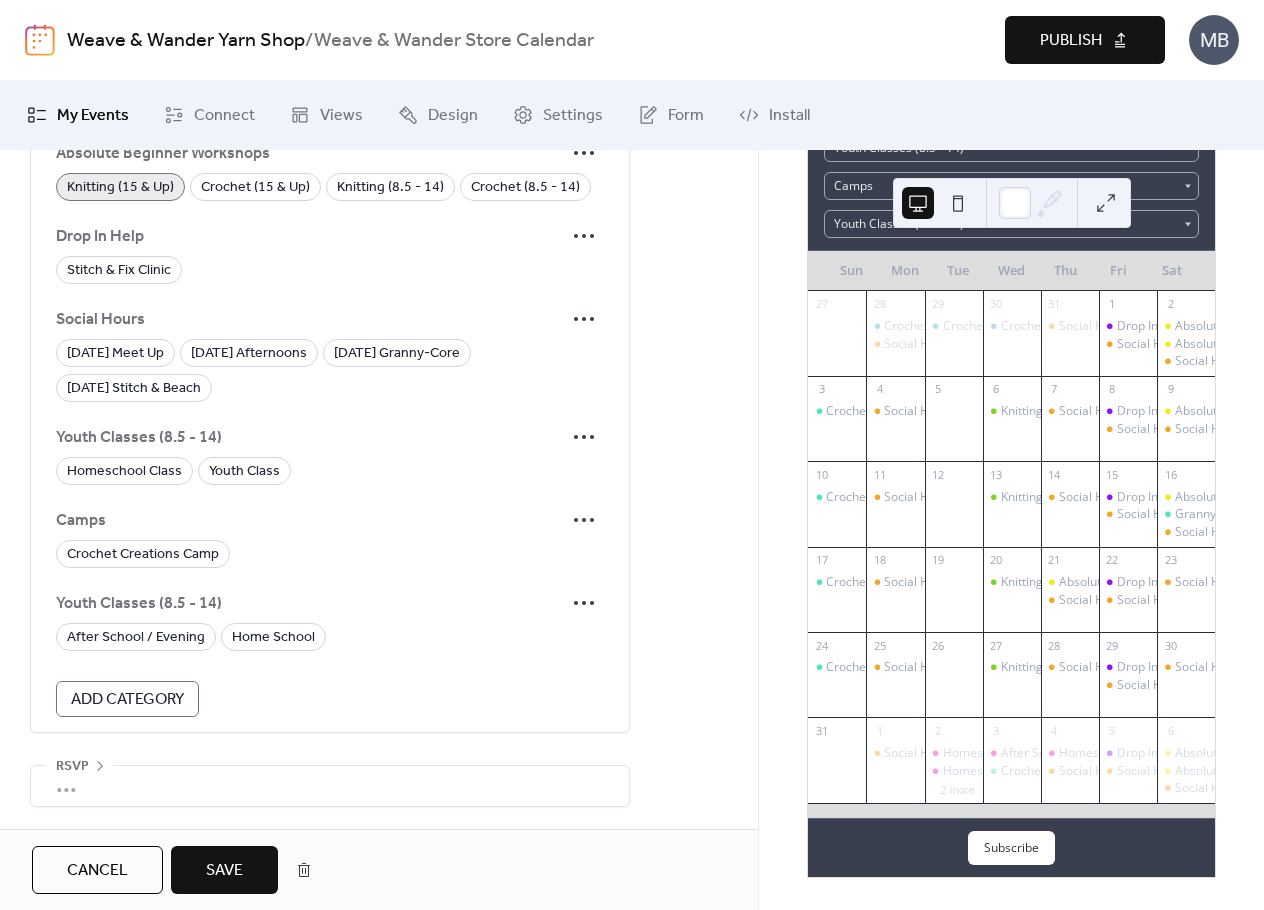 click on "Save" at bounding box center [224, 871] 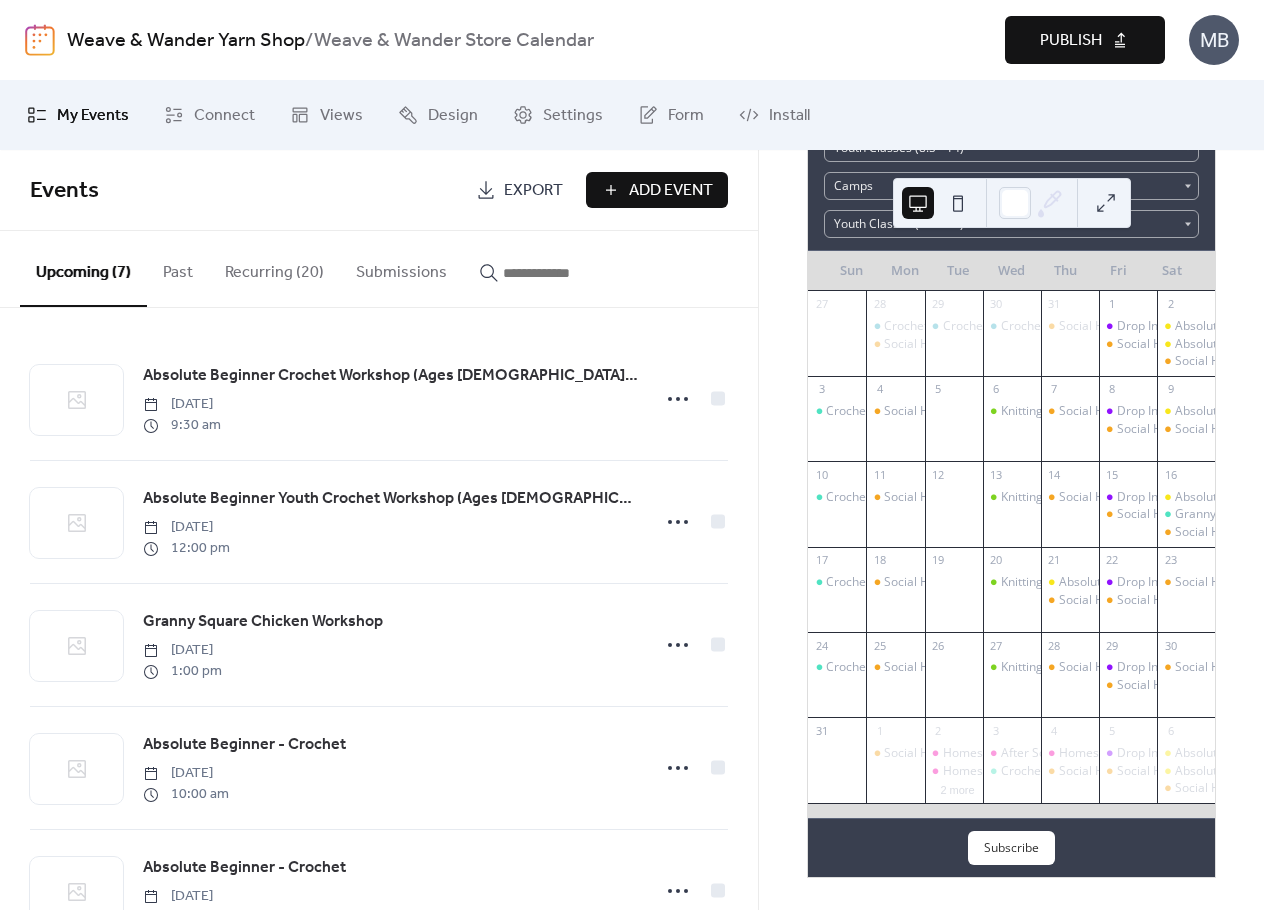 click on "Recurring (20)" at bounding box center [274, 268] 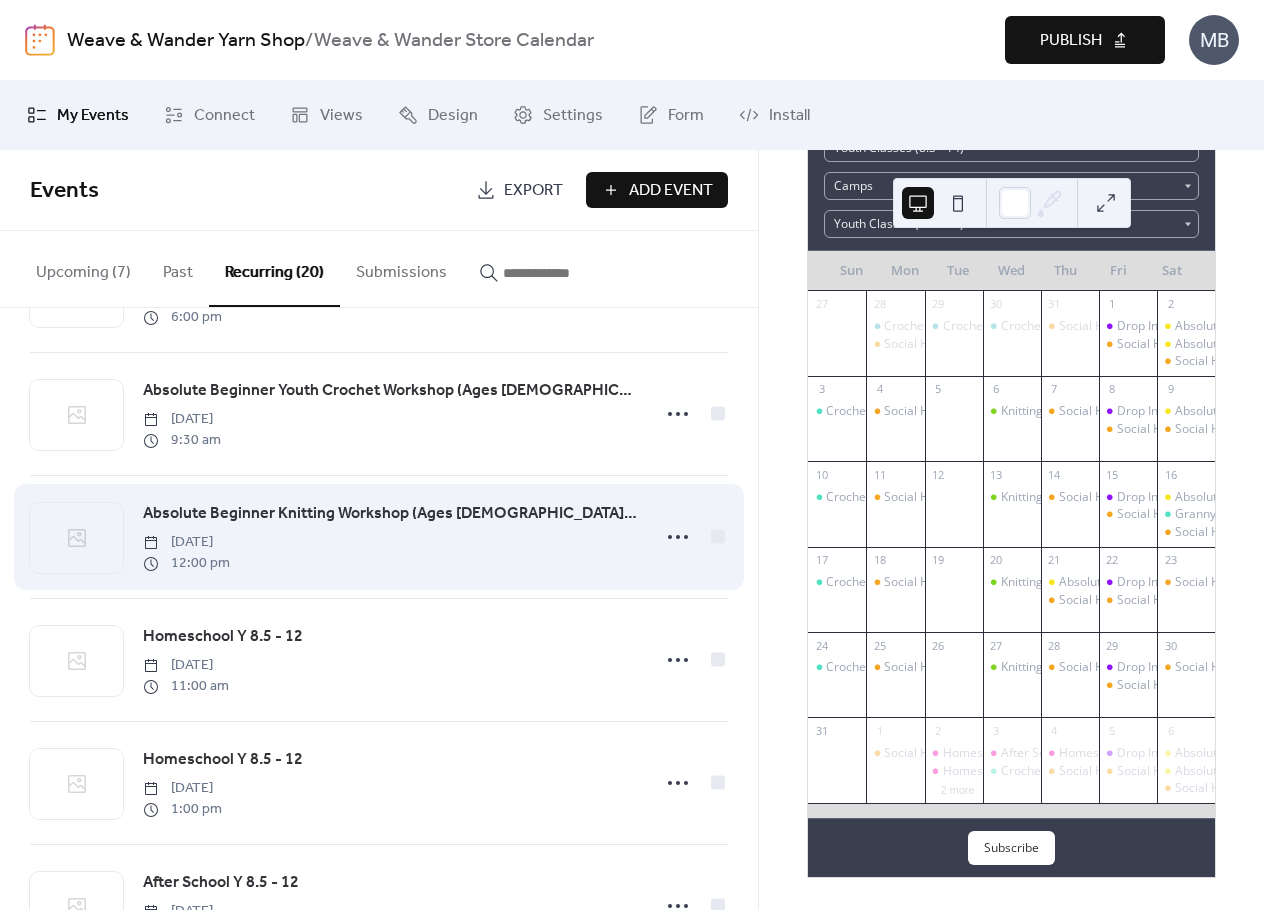 scroll, scrollTop: 1100, scrollLeft: 0, axis: vertical 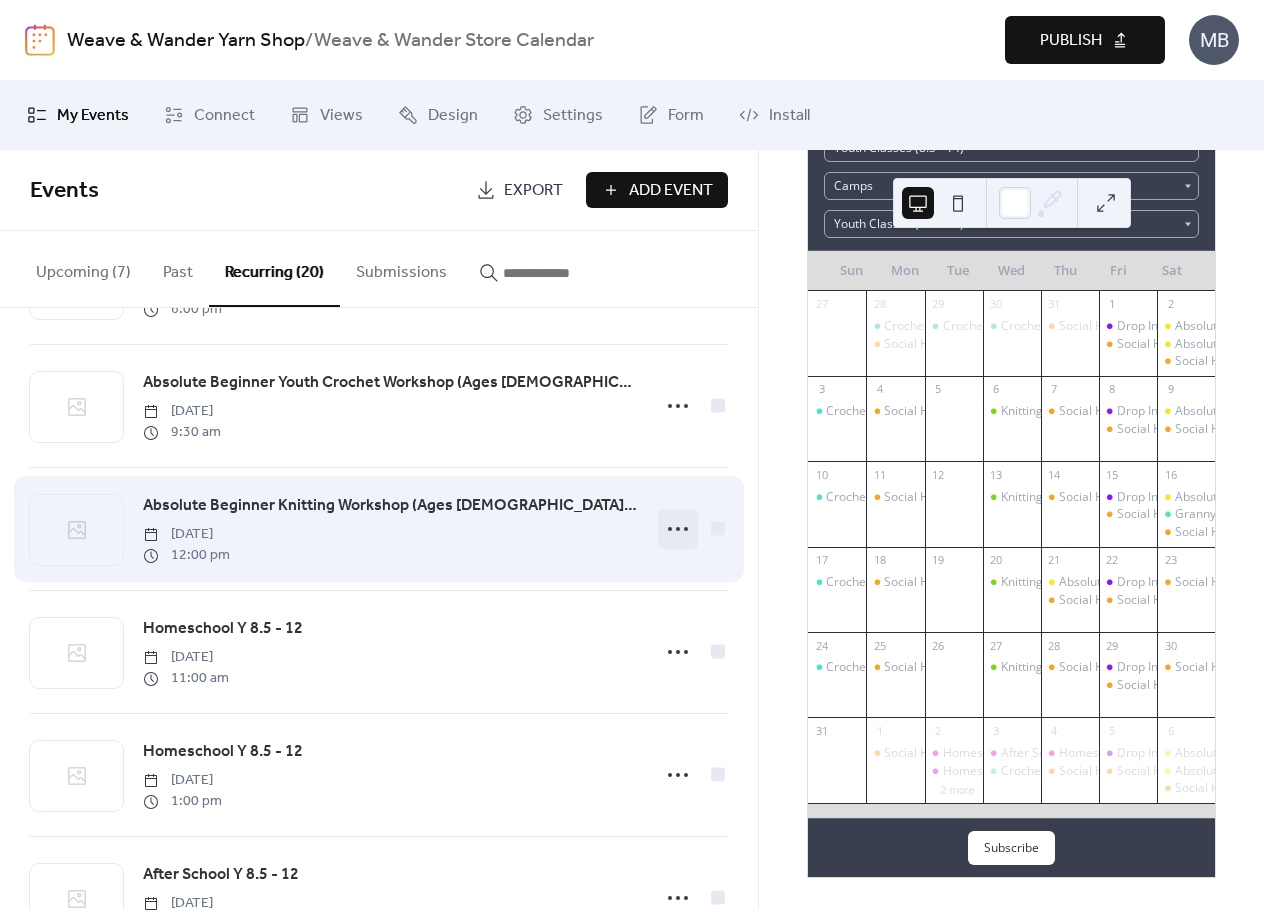 click 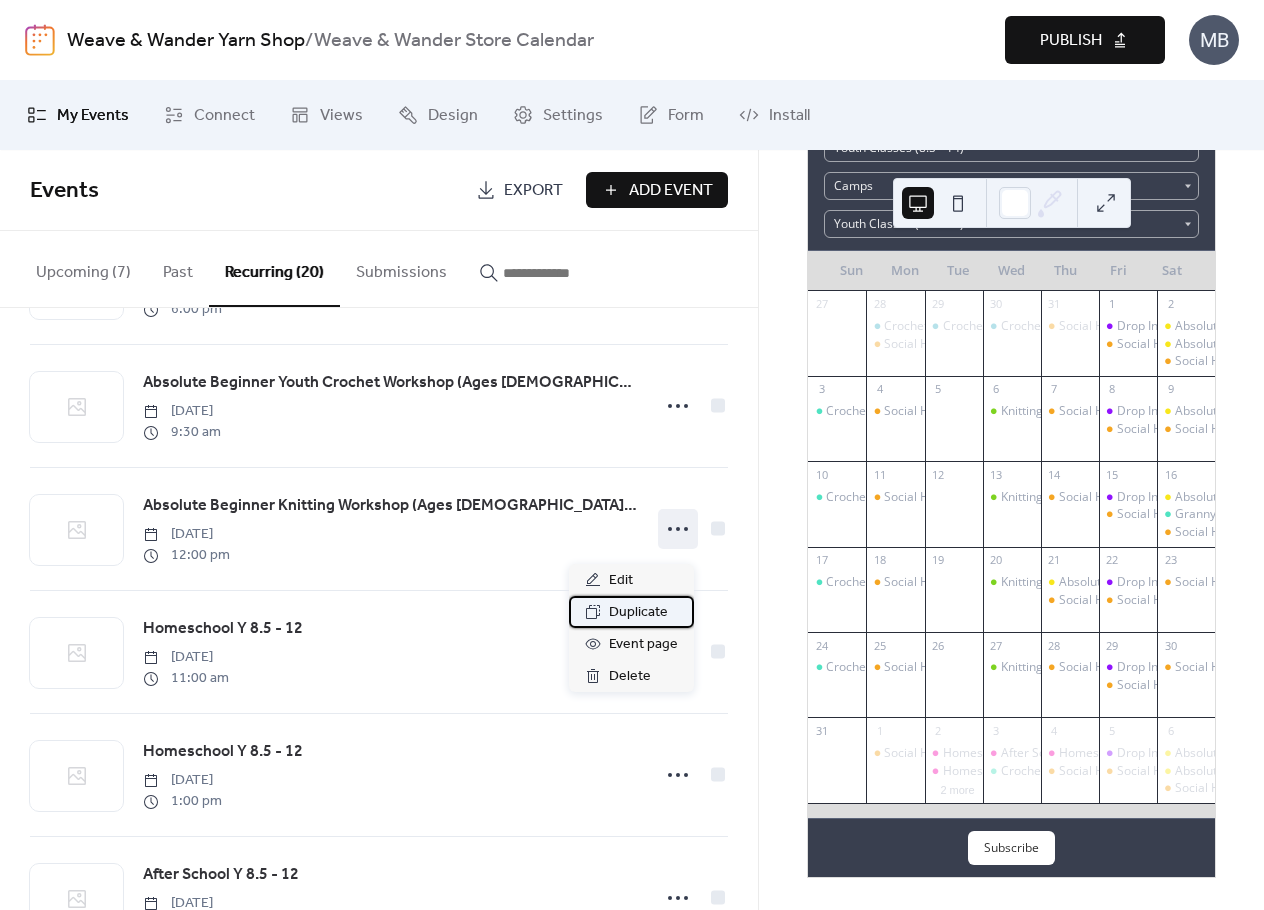 click on "Duplicate" at bounding box center [638, 613] 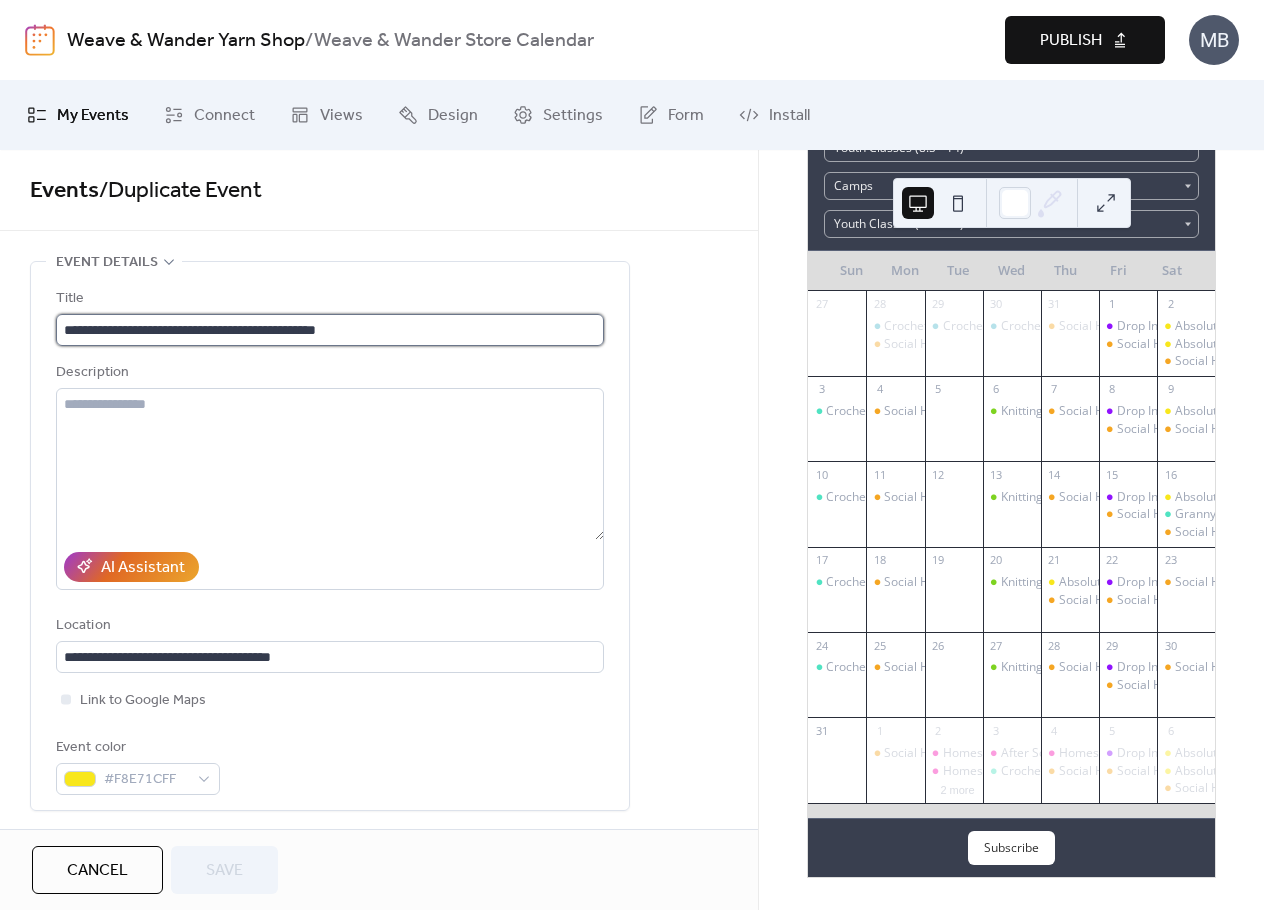 click on "**********" at bounding box center [330, 330] 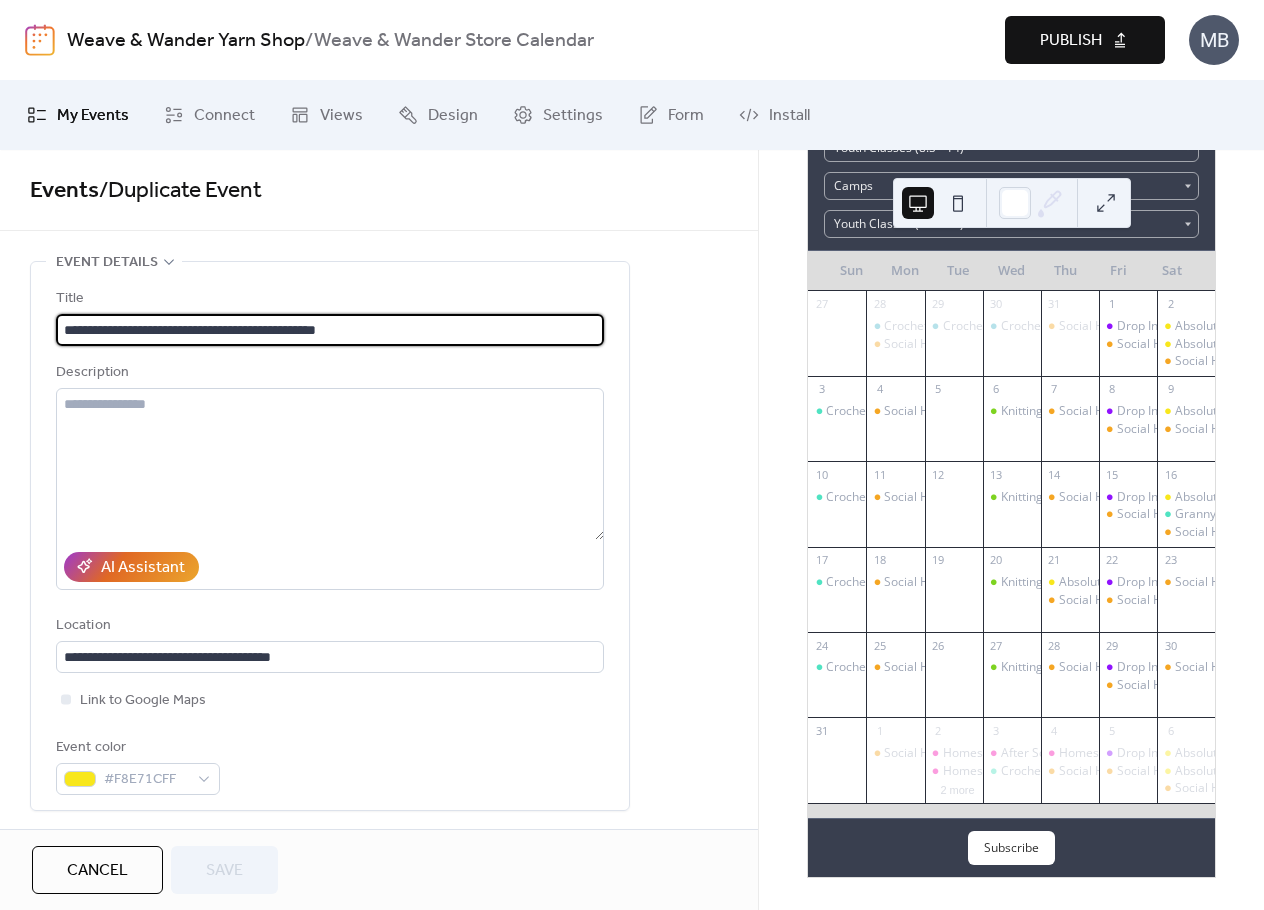 drag, startPoint x: 410, startPoint y: 326, endPoint x: 15, endPoint y: 293, distance: 396.3761 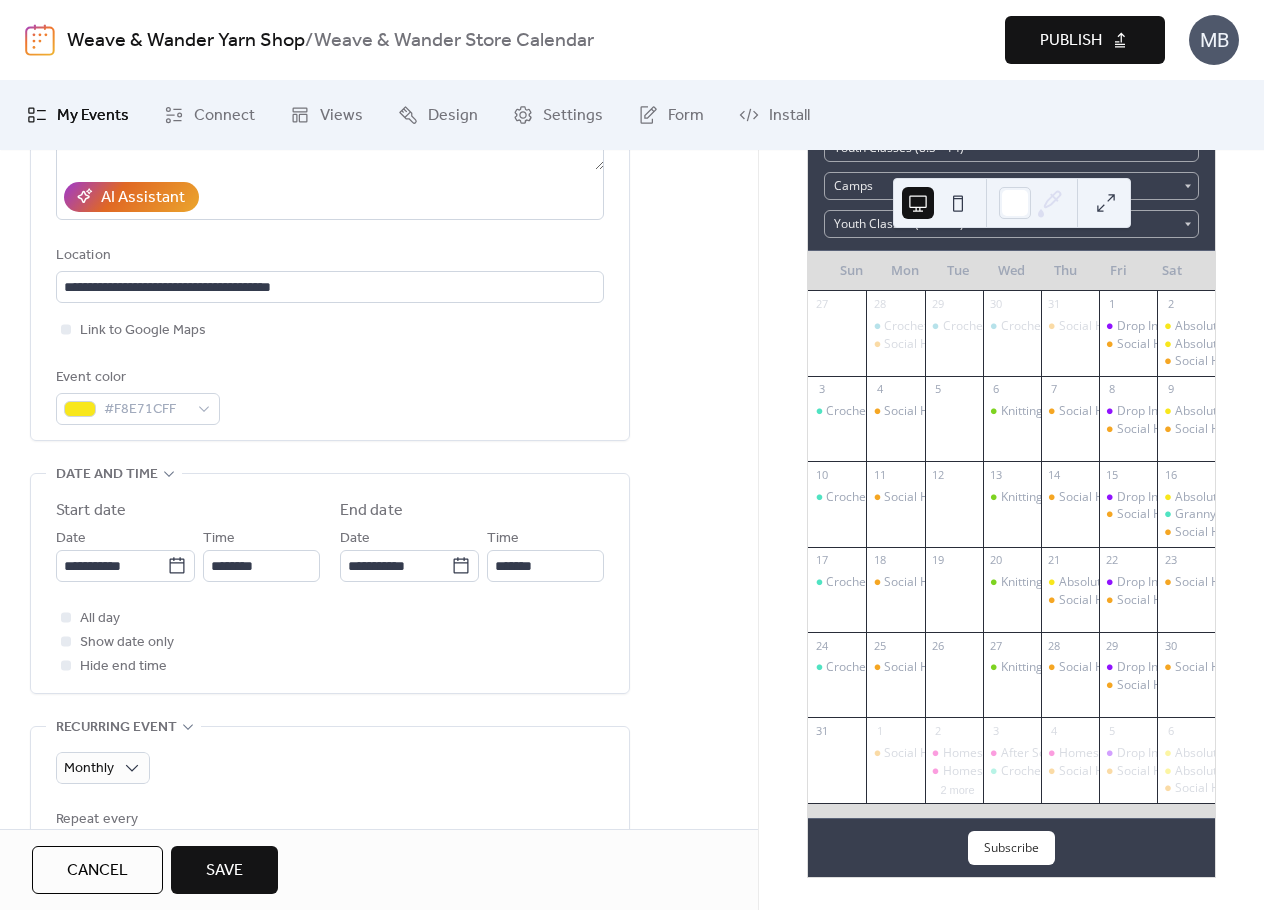 scroll, scrollTop: 400, scrollLeft: 0, axis: vertical 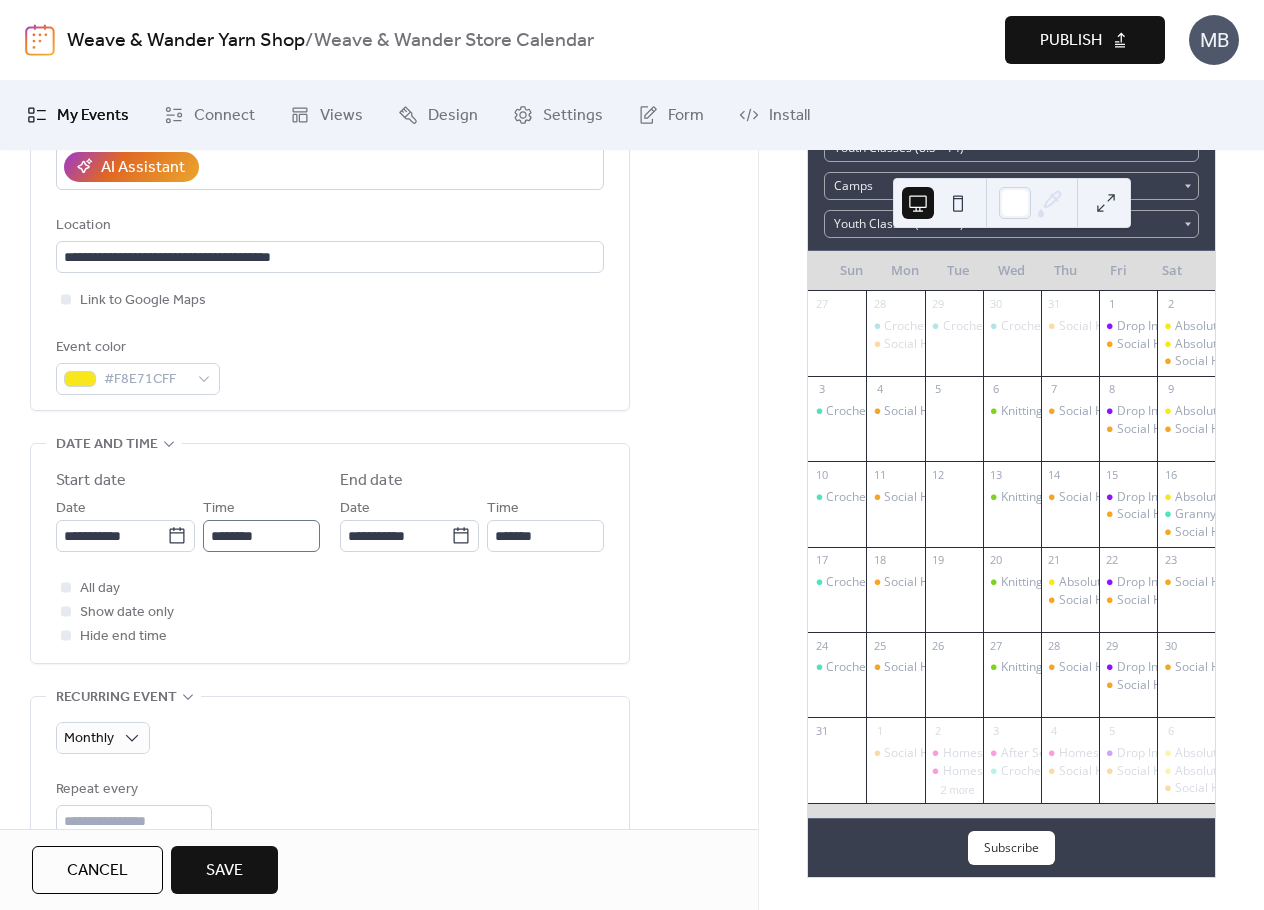 type on "**********" 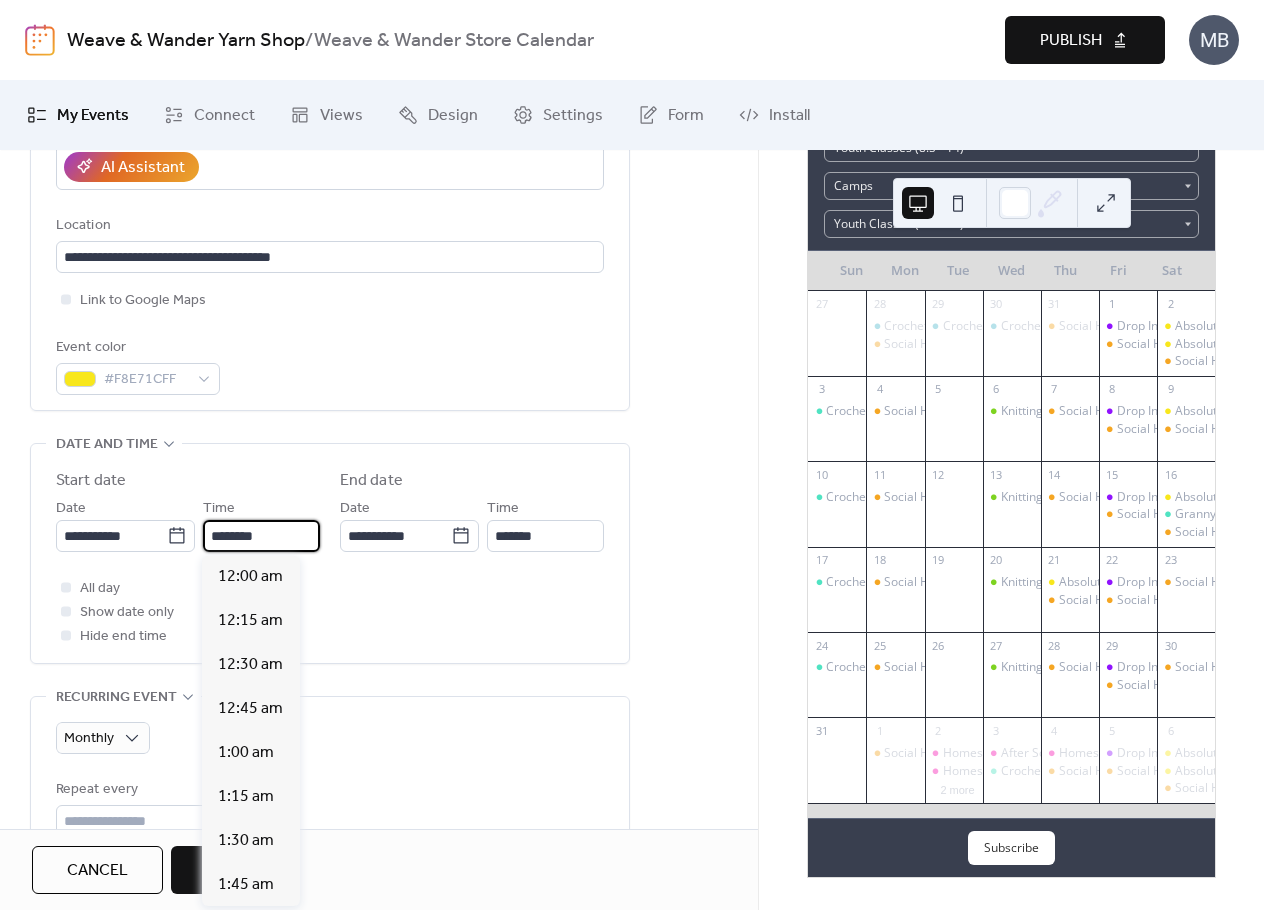 click on "********" at bounding box center (261, 536) 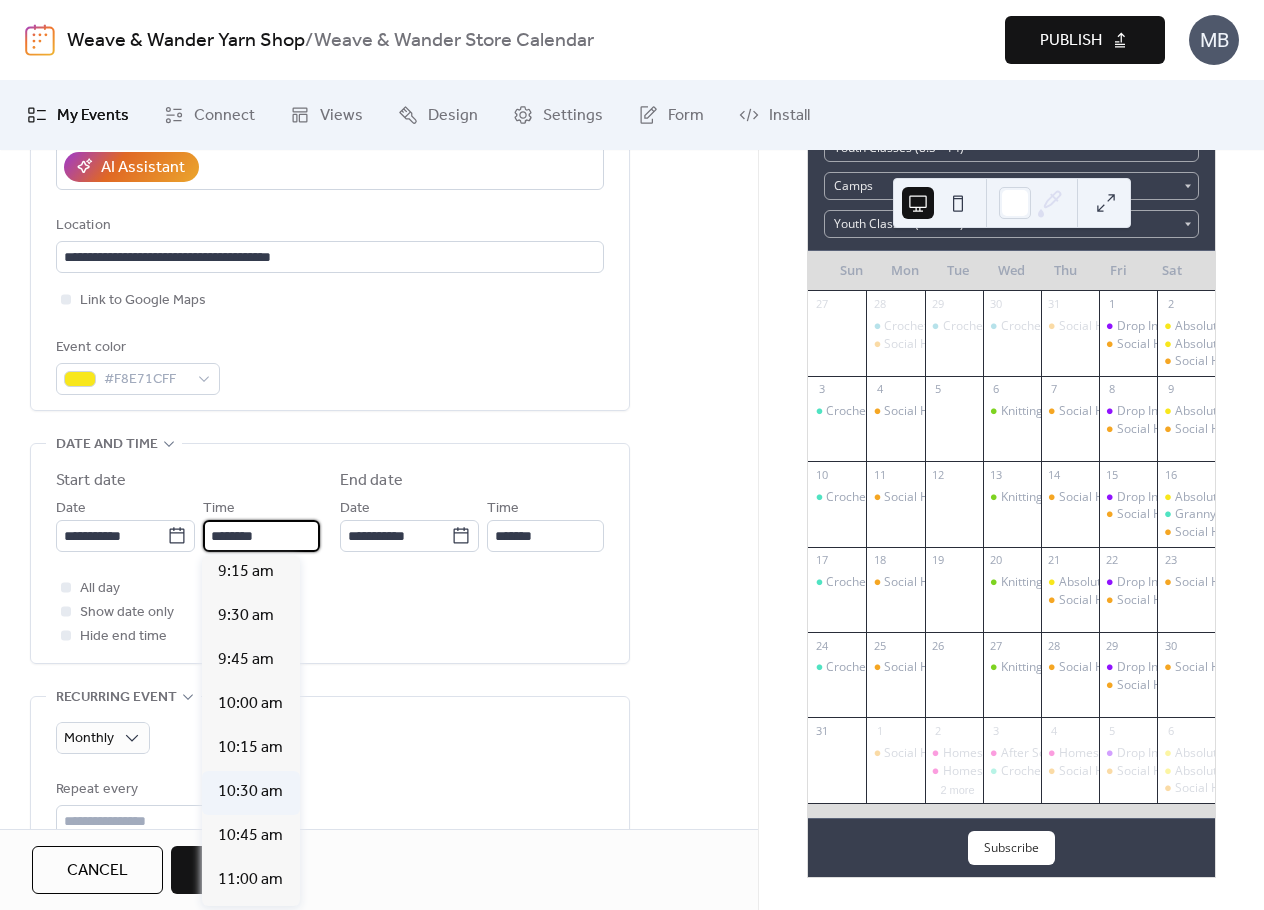 scroll, scrollTop: 1612, scrollLeft: 0, axis: vertical 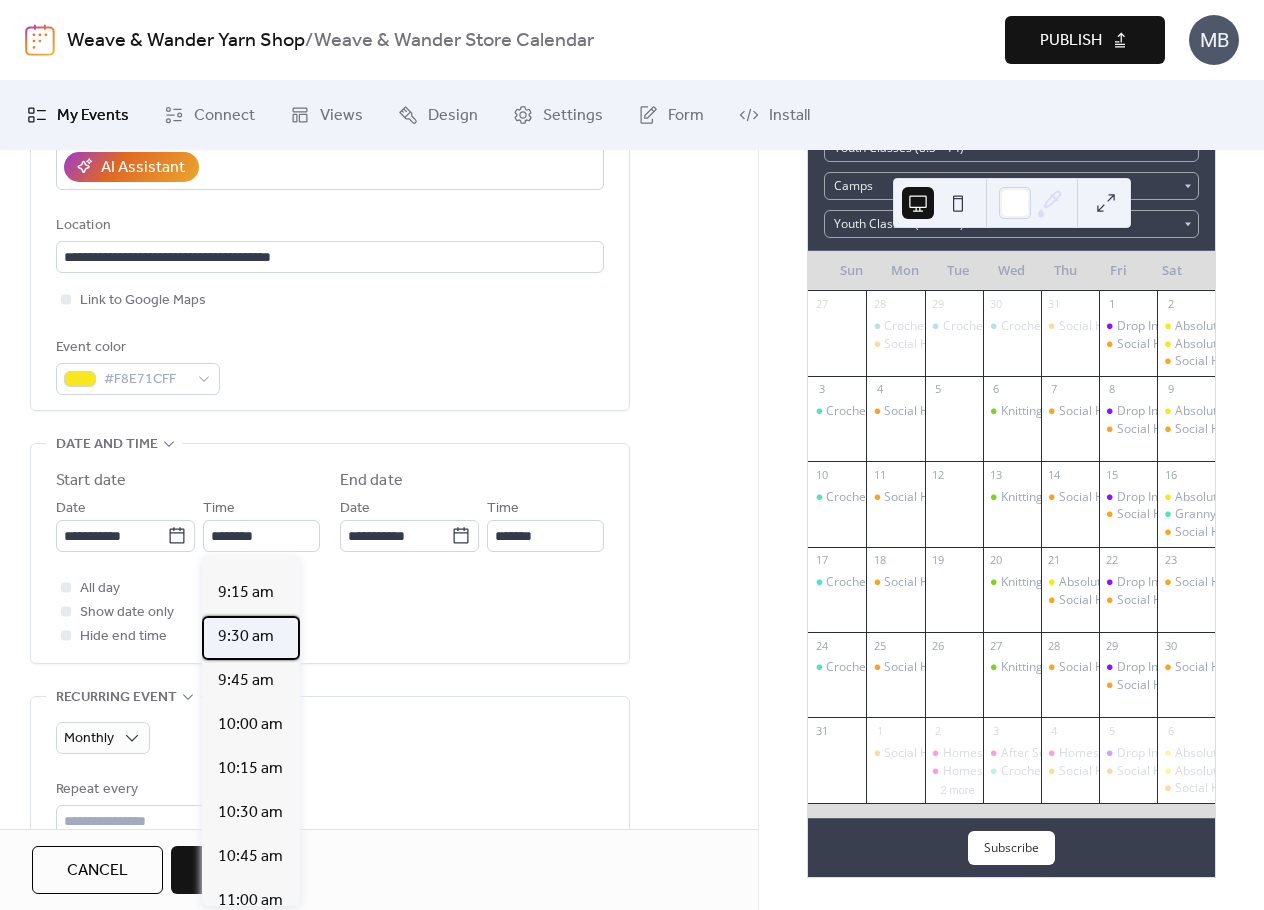 click on "9:30 am" at bounding box center [246, 637] 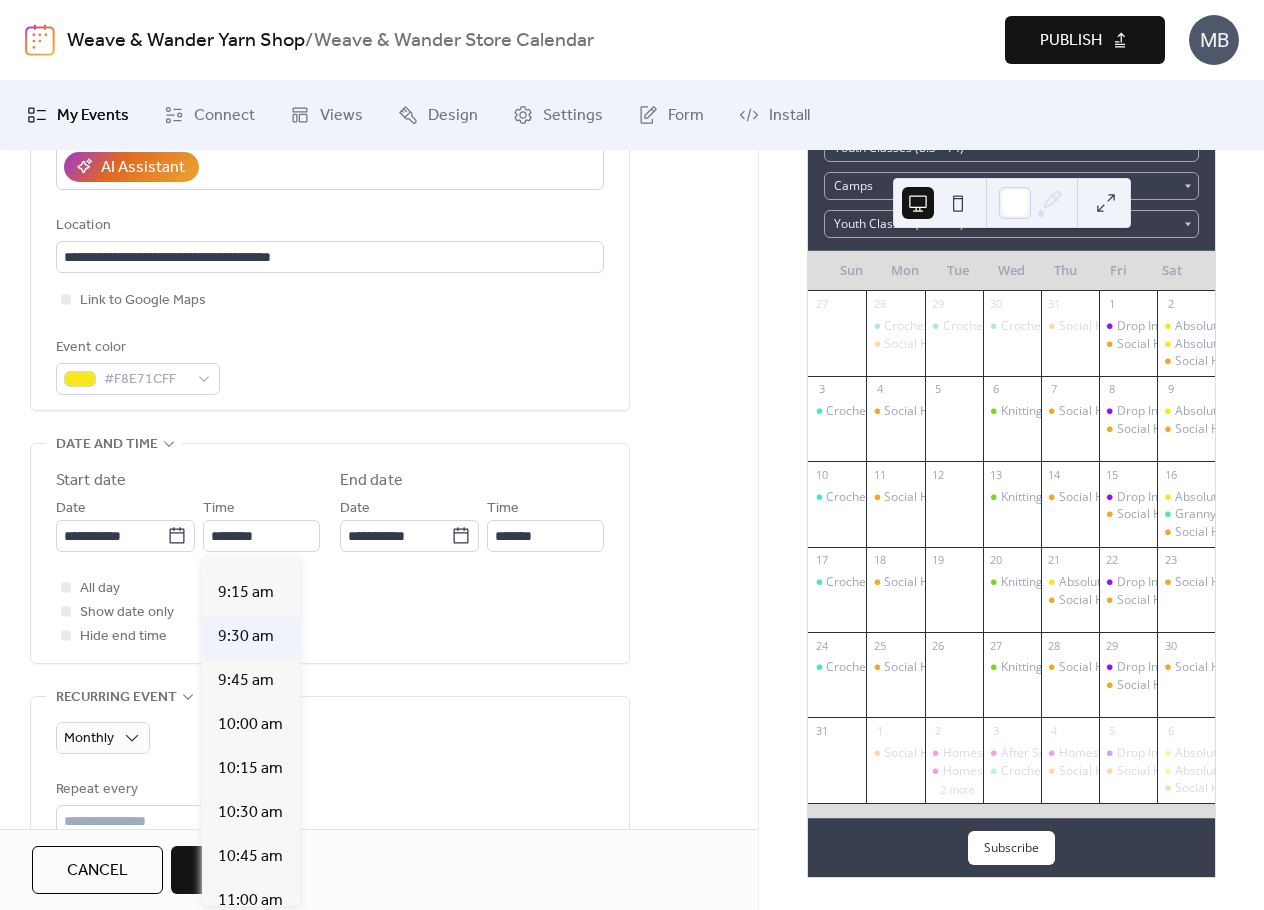 type on "*******" 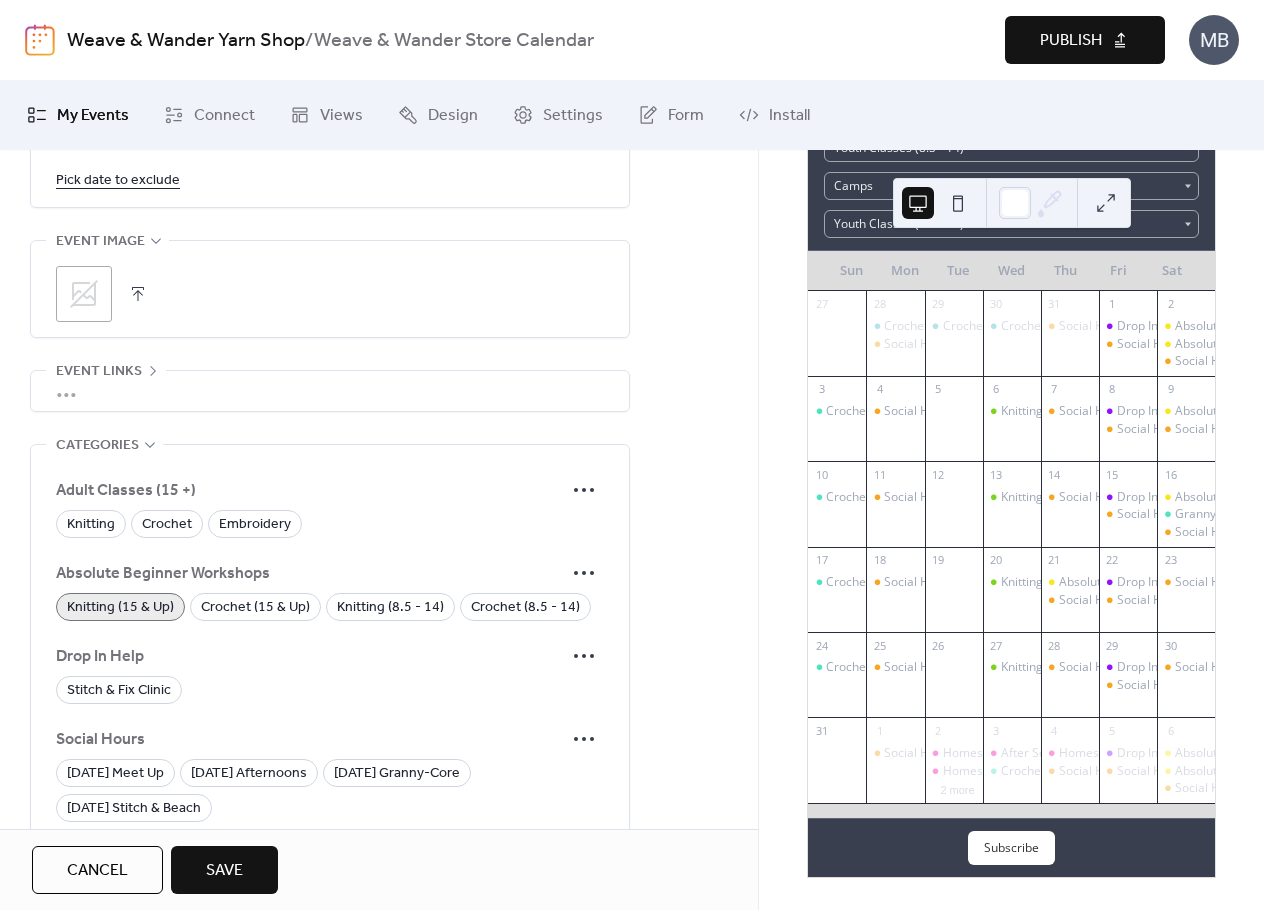 scroll, scrollTop: 1400, scrollLeft: 0, axis: vertical 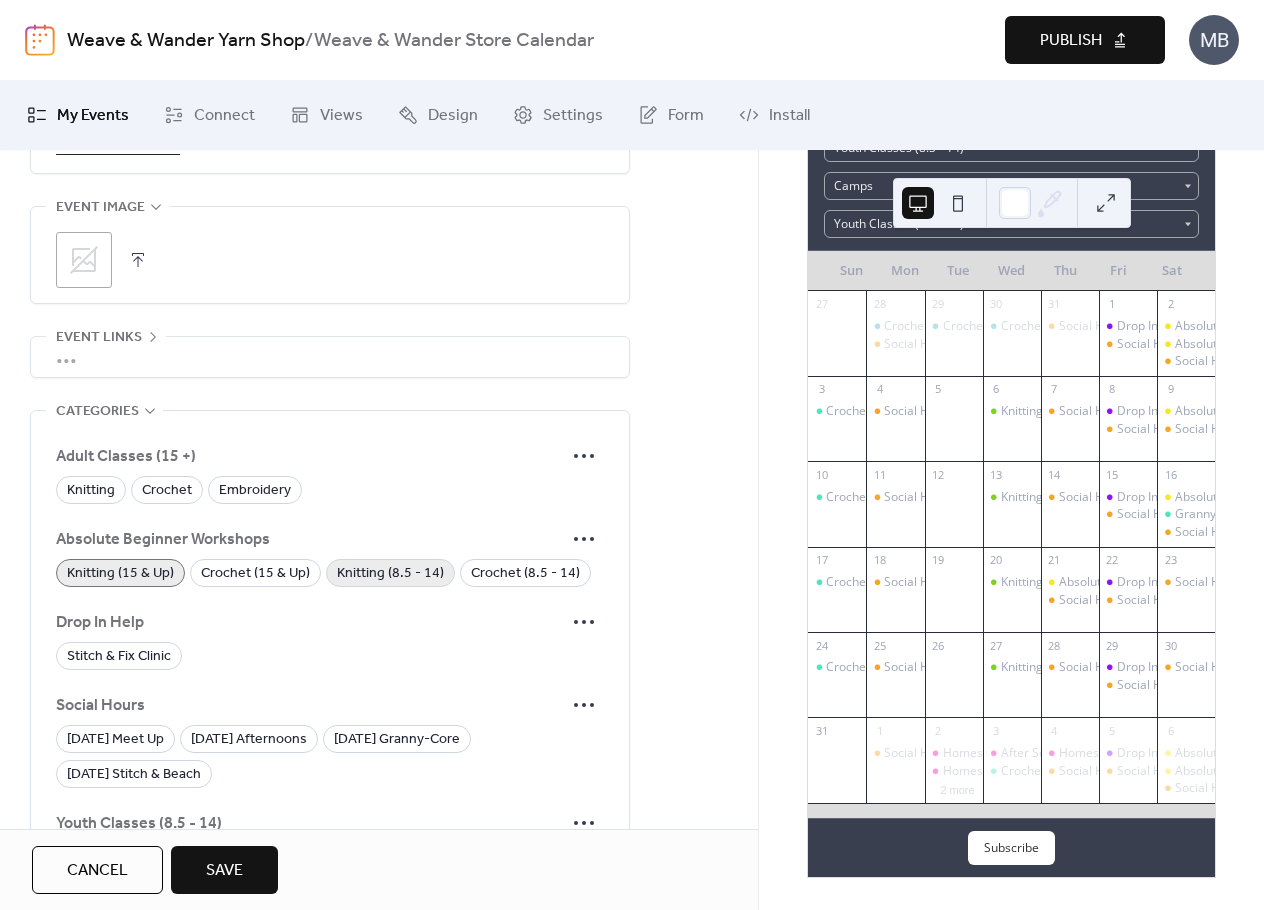 click on "Knitting (8.5 - 14)" at bounding box center (390, 574) 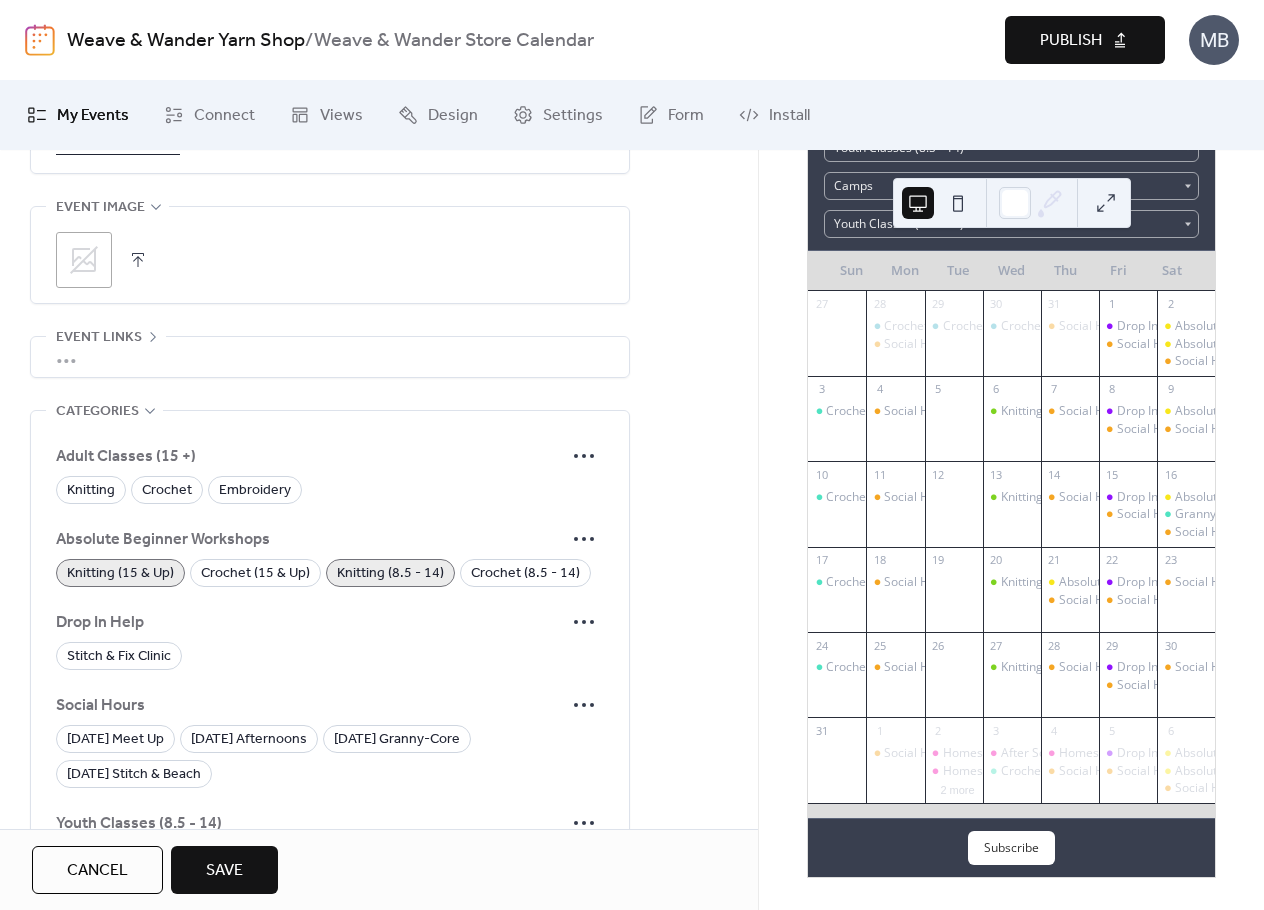 click on "Knitting (15 & Up)" at bounding box center [120, 574] 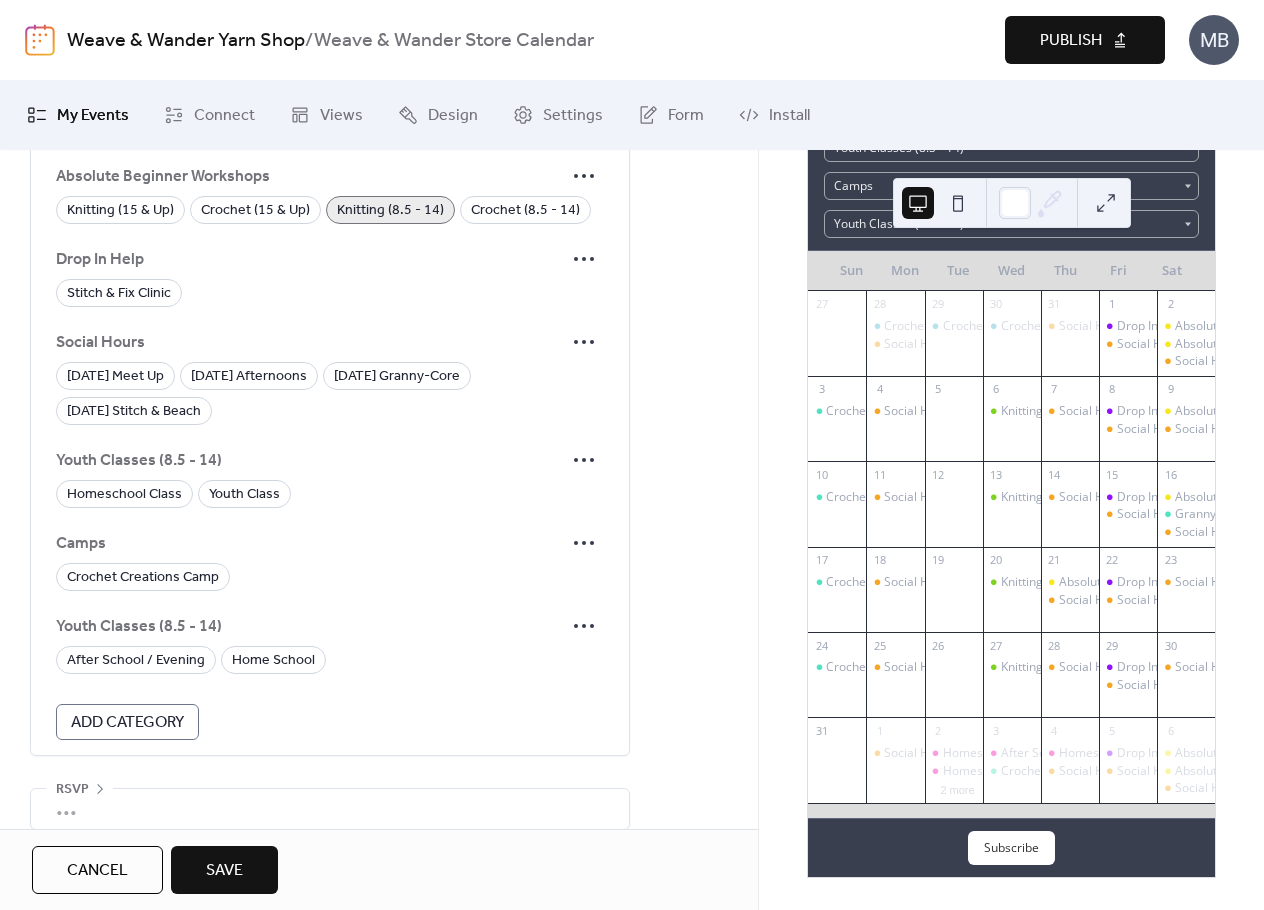 scroll, scrollTop: 1790, scrollLeft: 0, axis: vertical 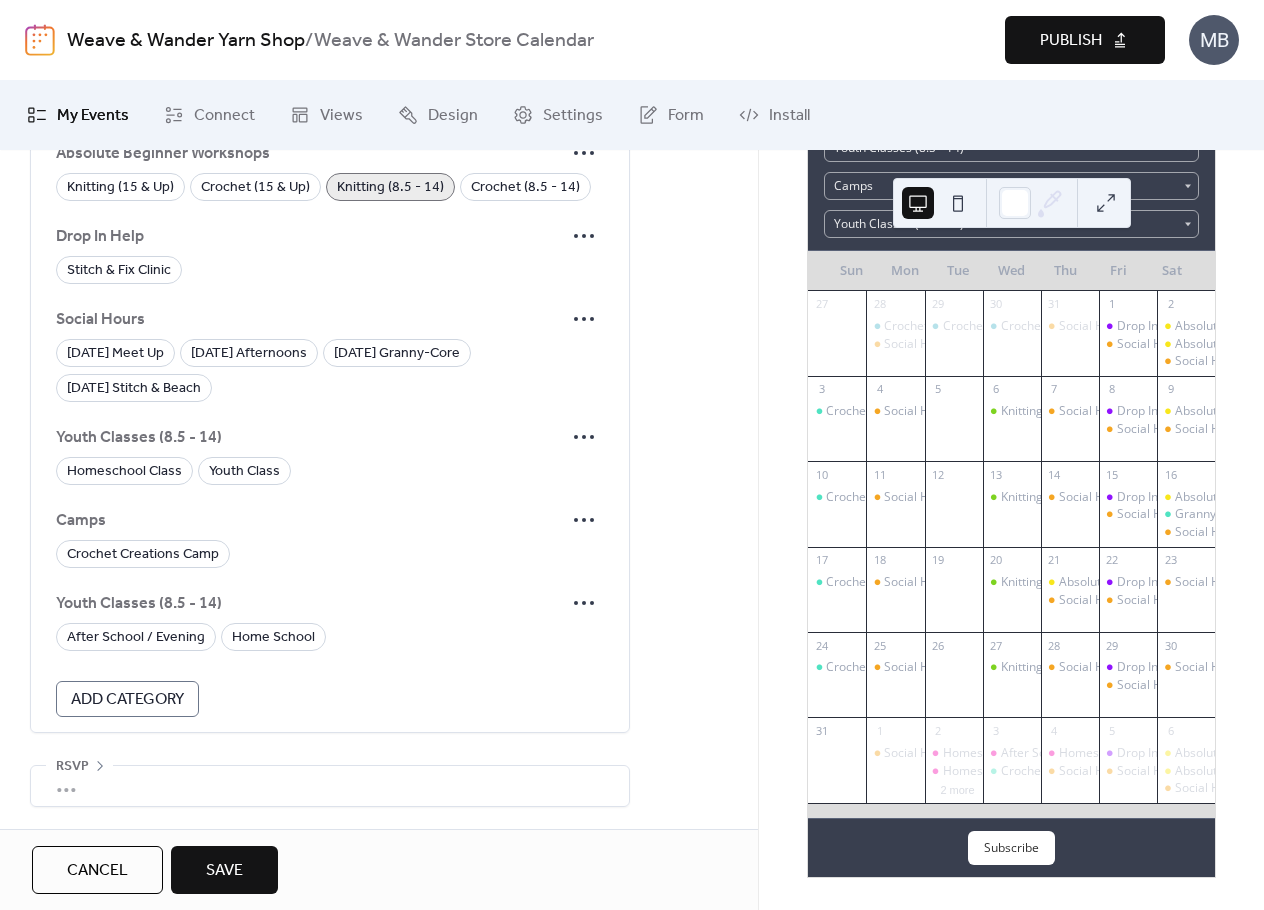 click on "Save" at bounding box center [224, 871] 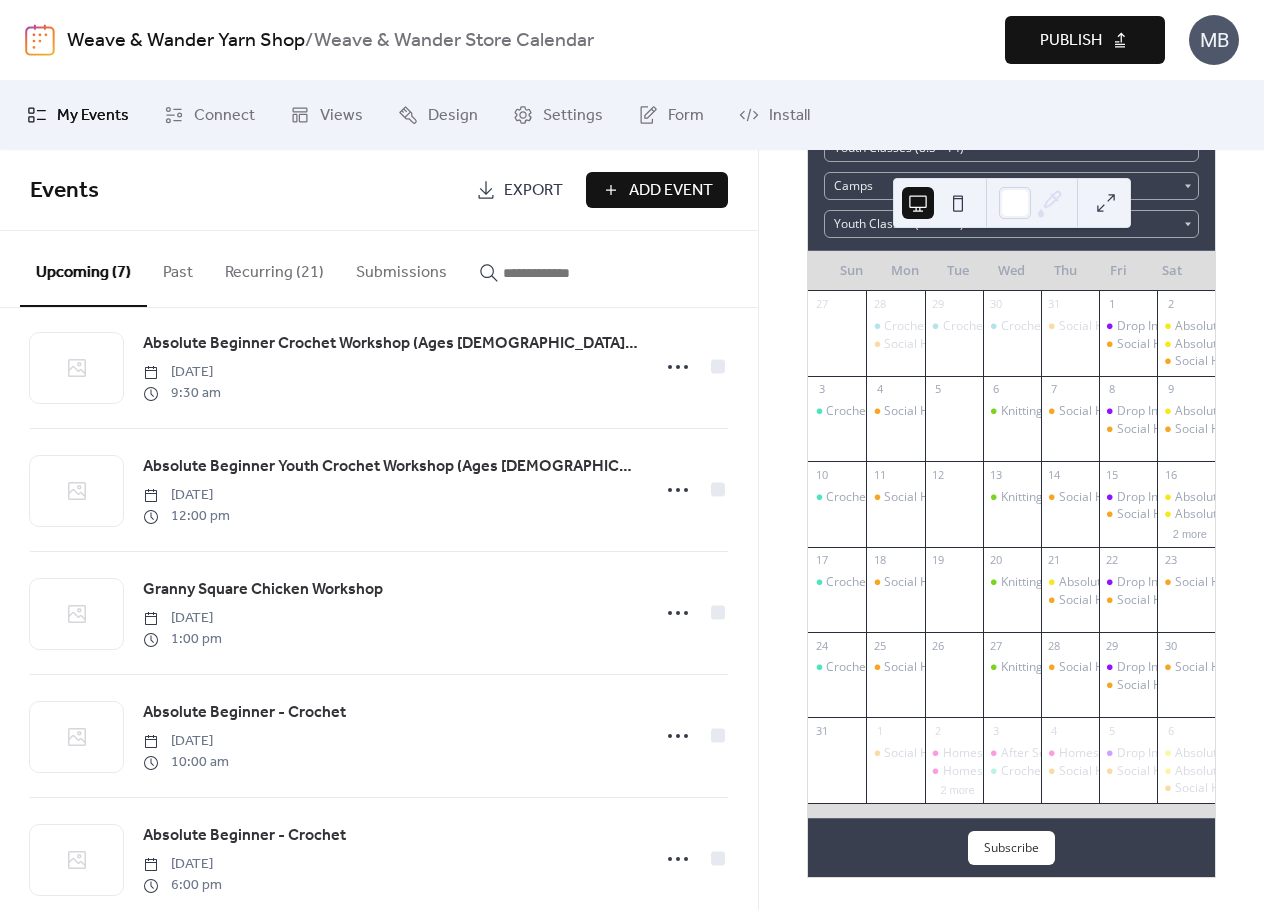 scroll, scrollTop: 0, scrollLeft: 0, axis: both 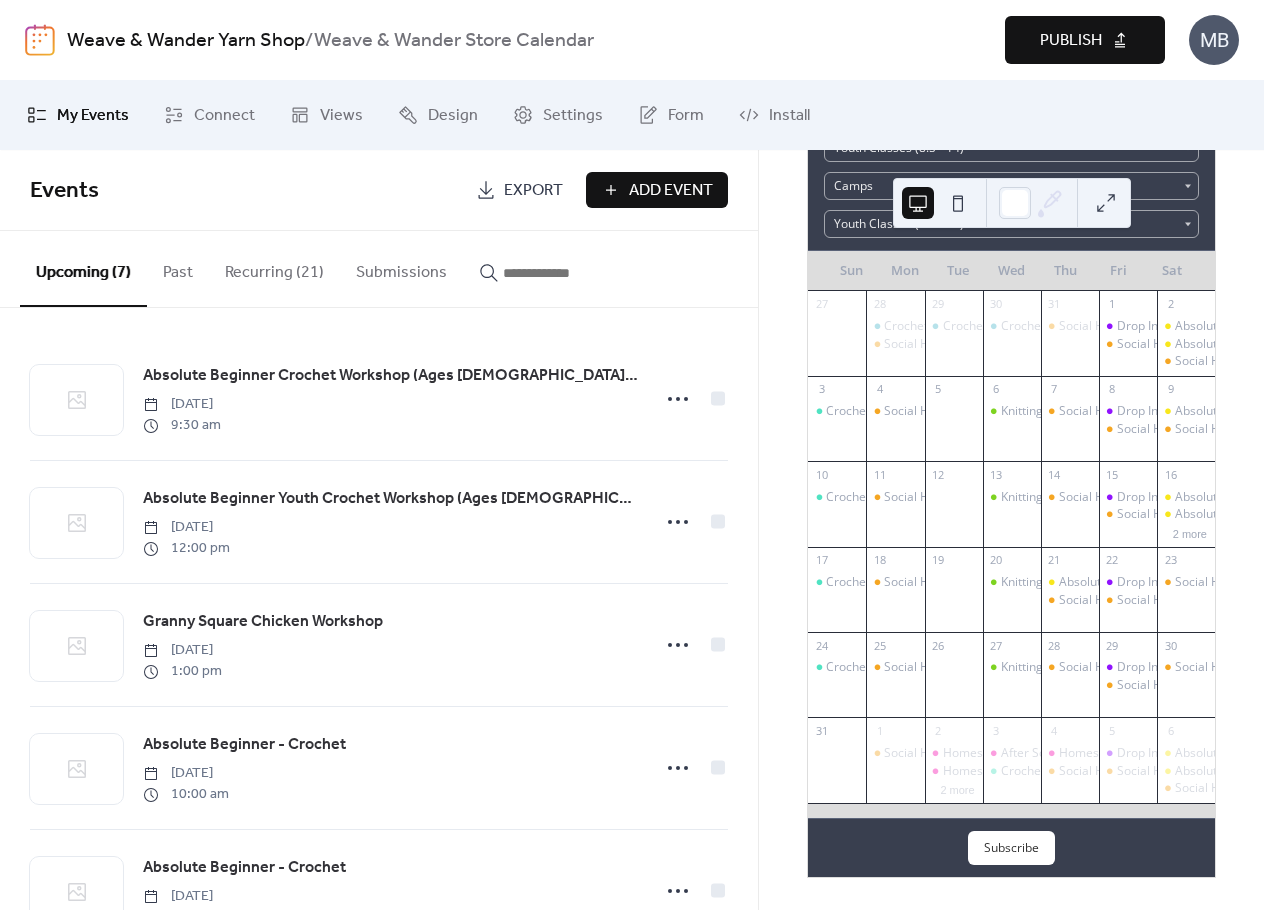 click on "Recurring (21)" at bounding box center (274, 268) 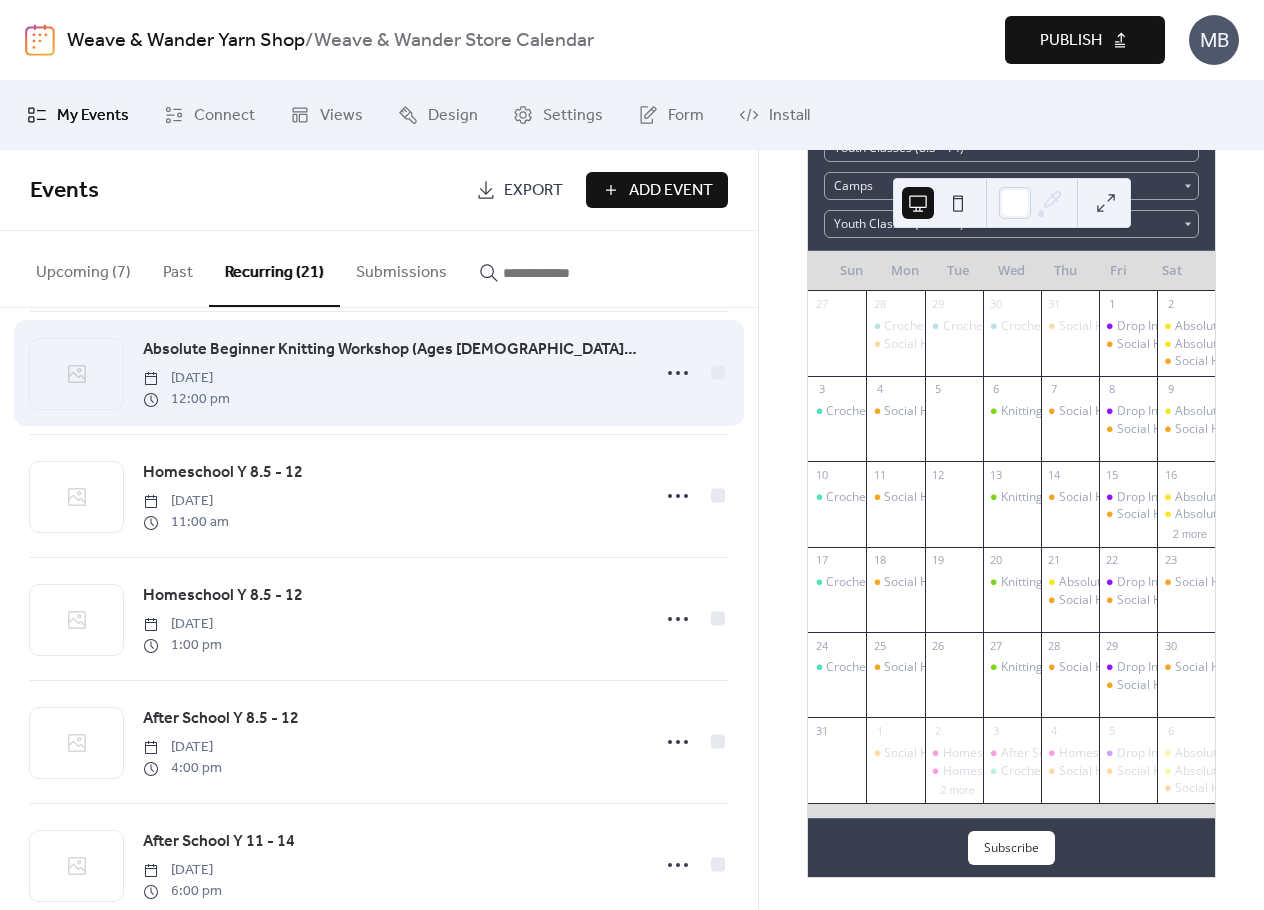 scroll, scrollTop: 1400, scrollLeft: 0, axis: vertical 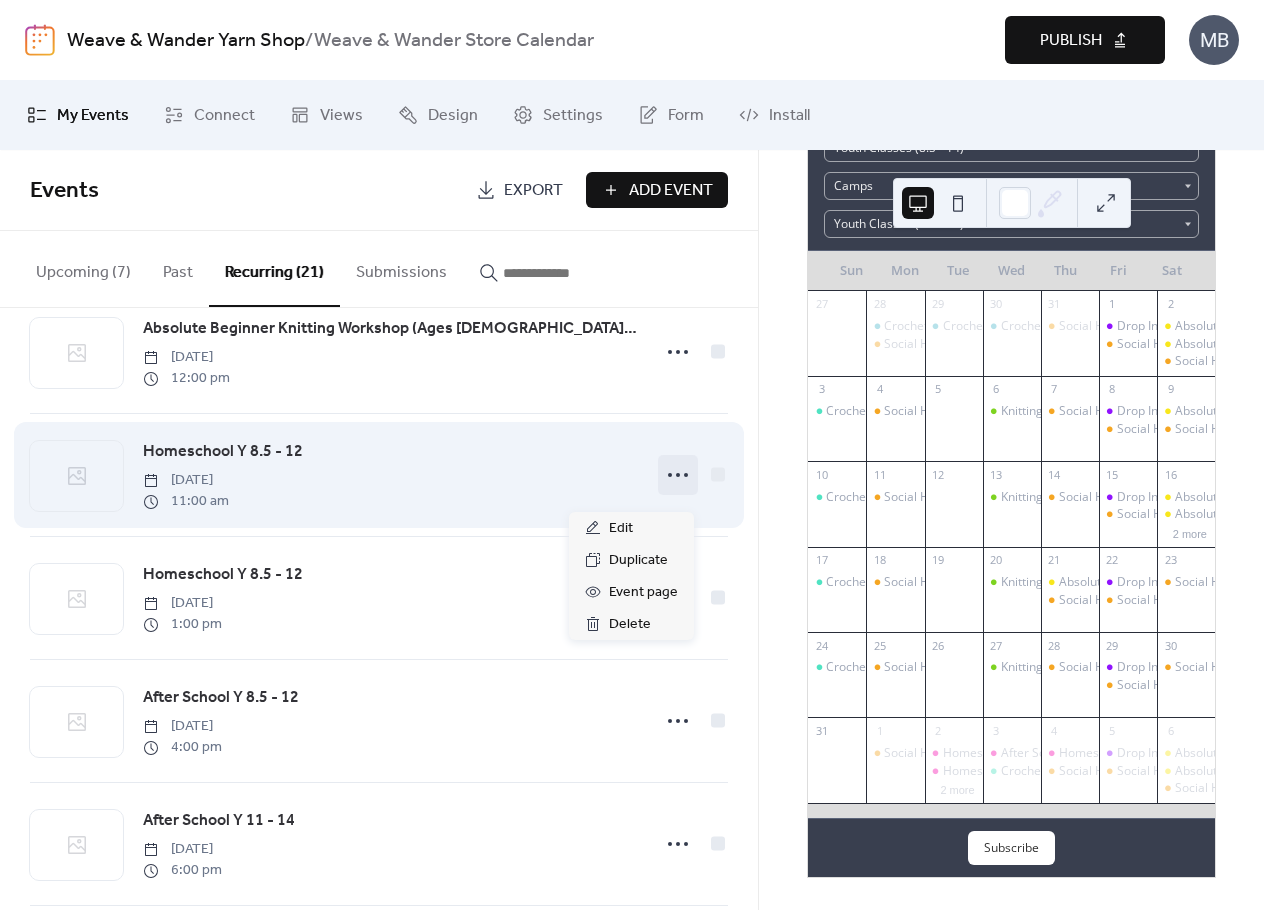 click 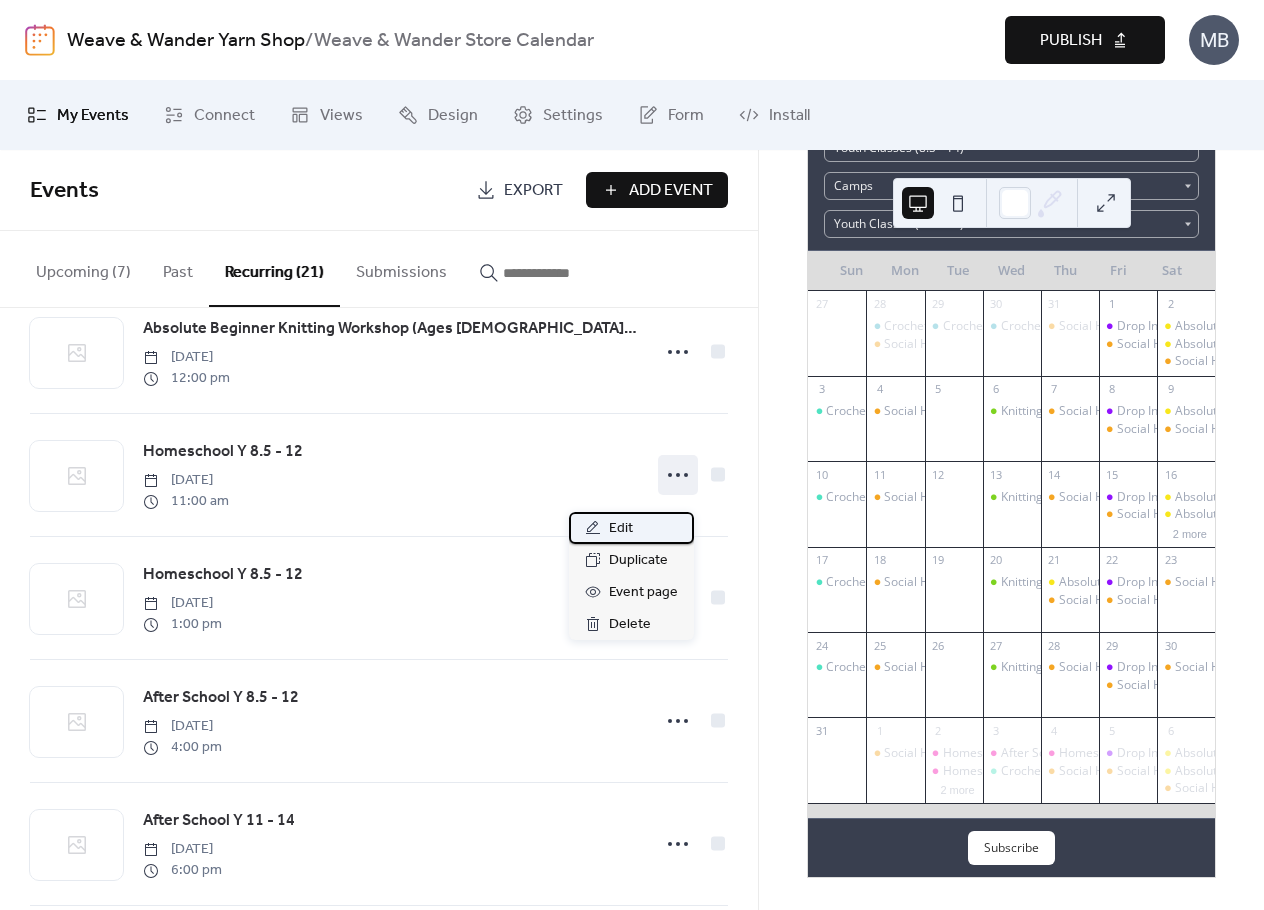 click on "Edit" at bounding box center [621, 529] 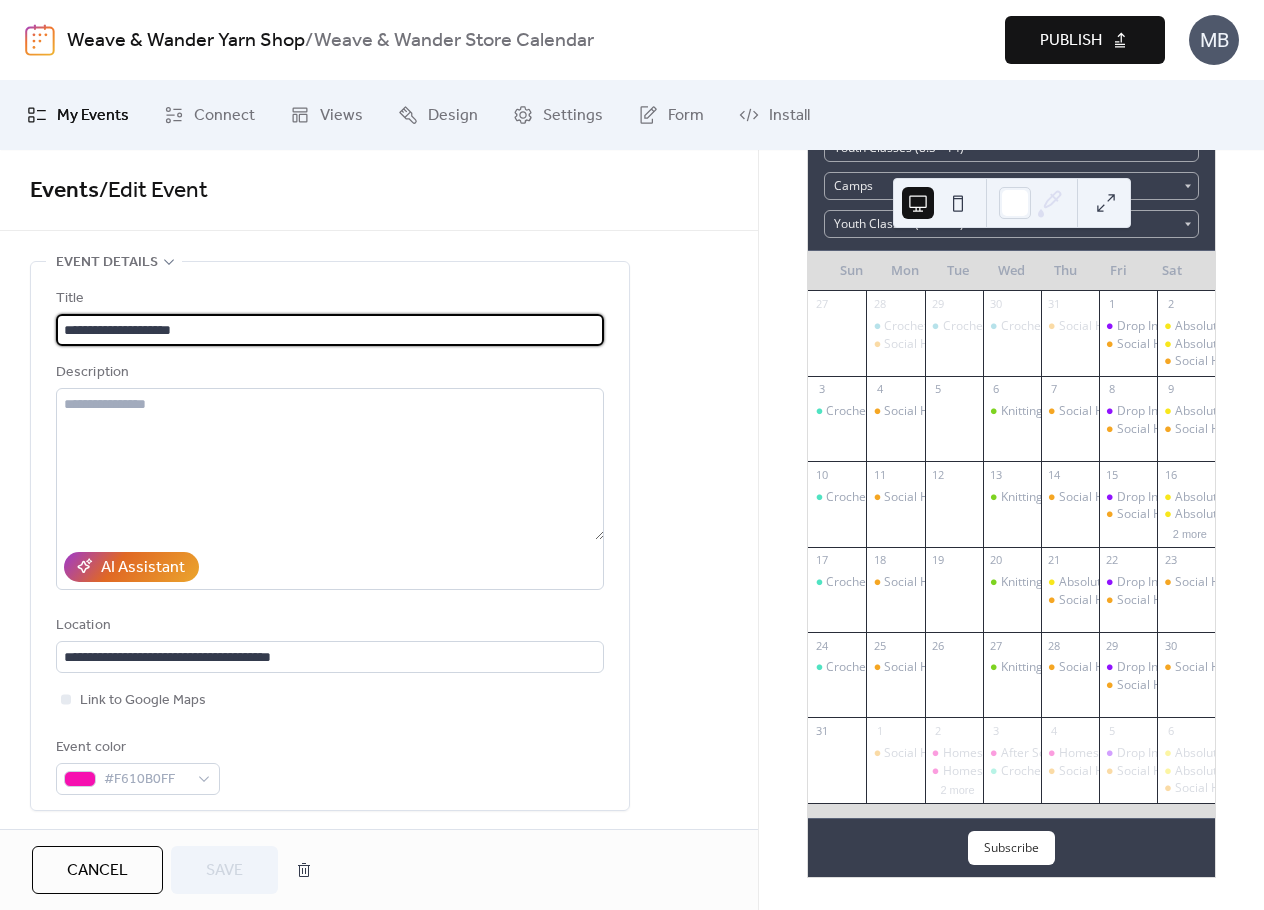 click on "**********" at bounding box center (330, 330) 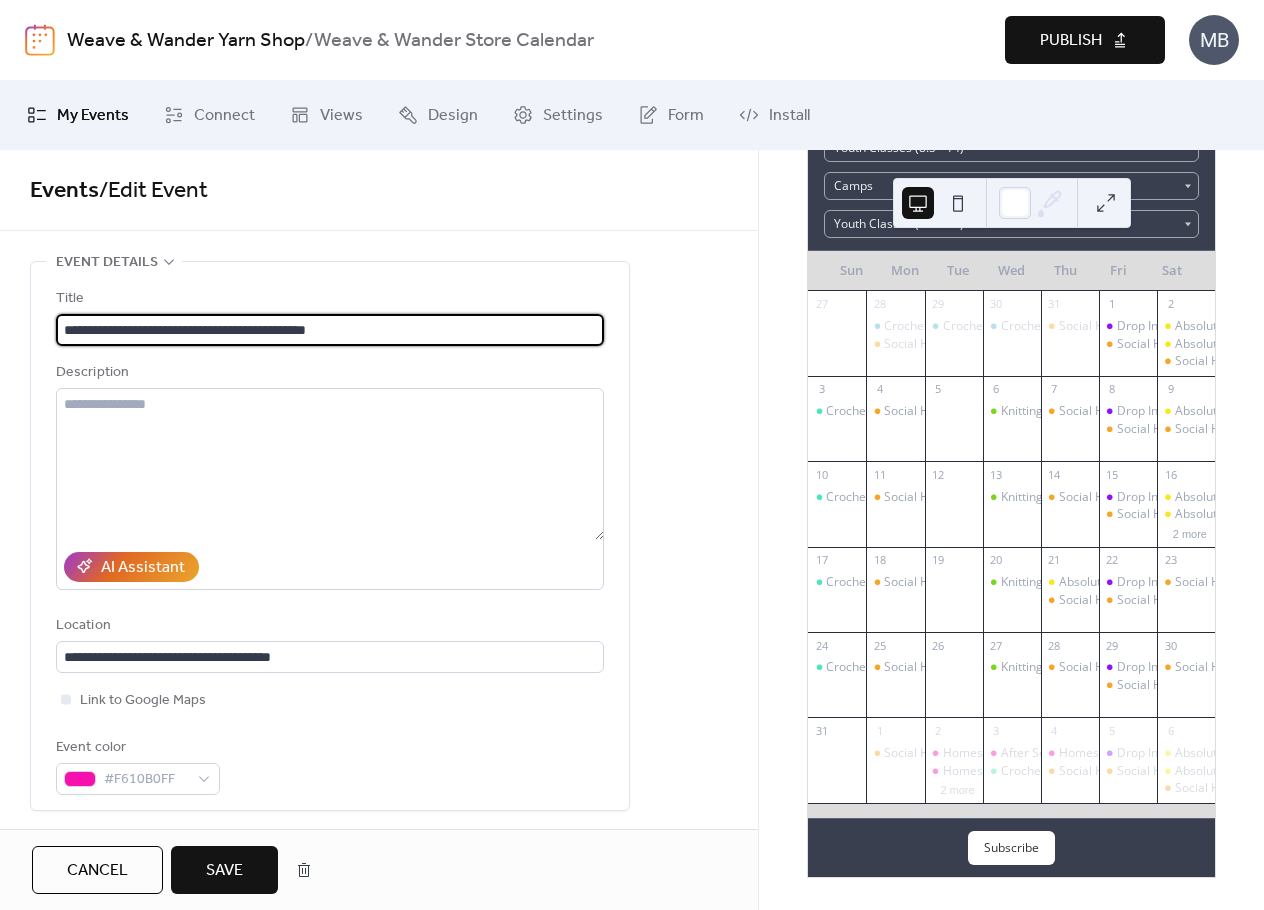 click on "**********" at bounding box center [330, 330] 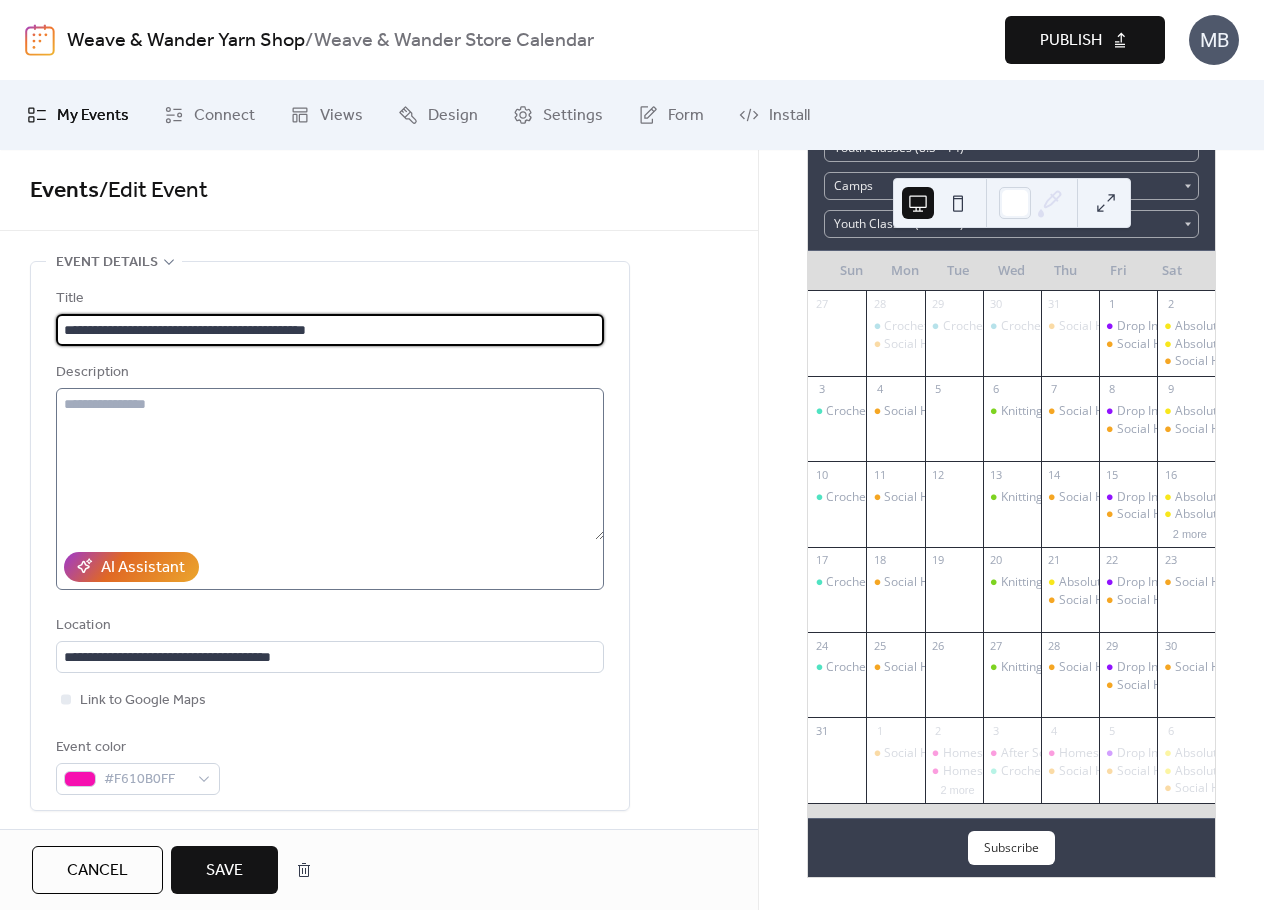 type on "**********" 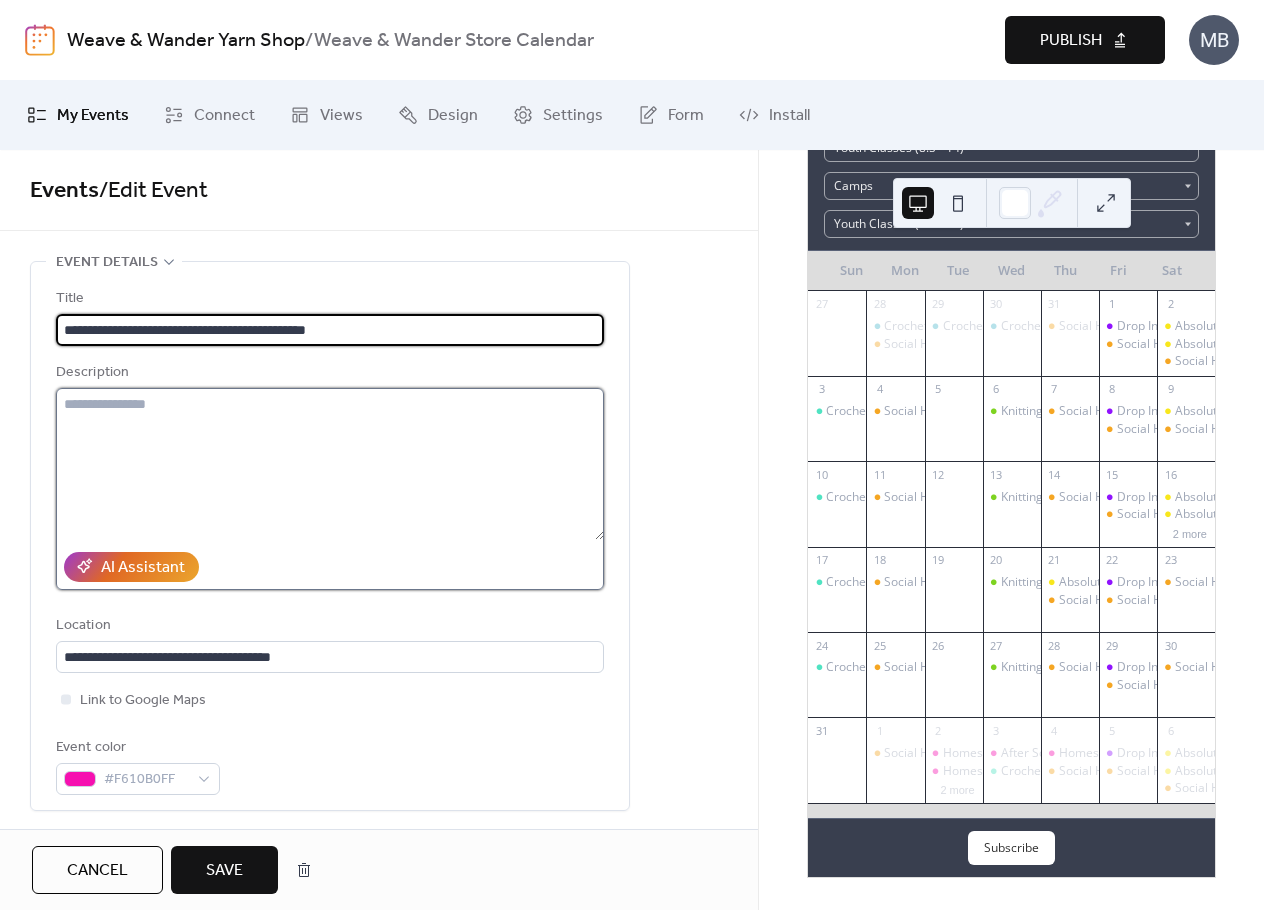 click at bounding box center (330, 464) 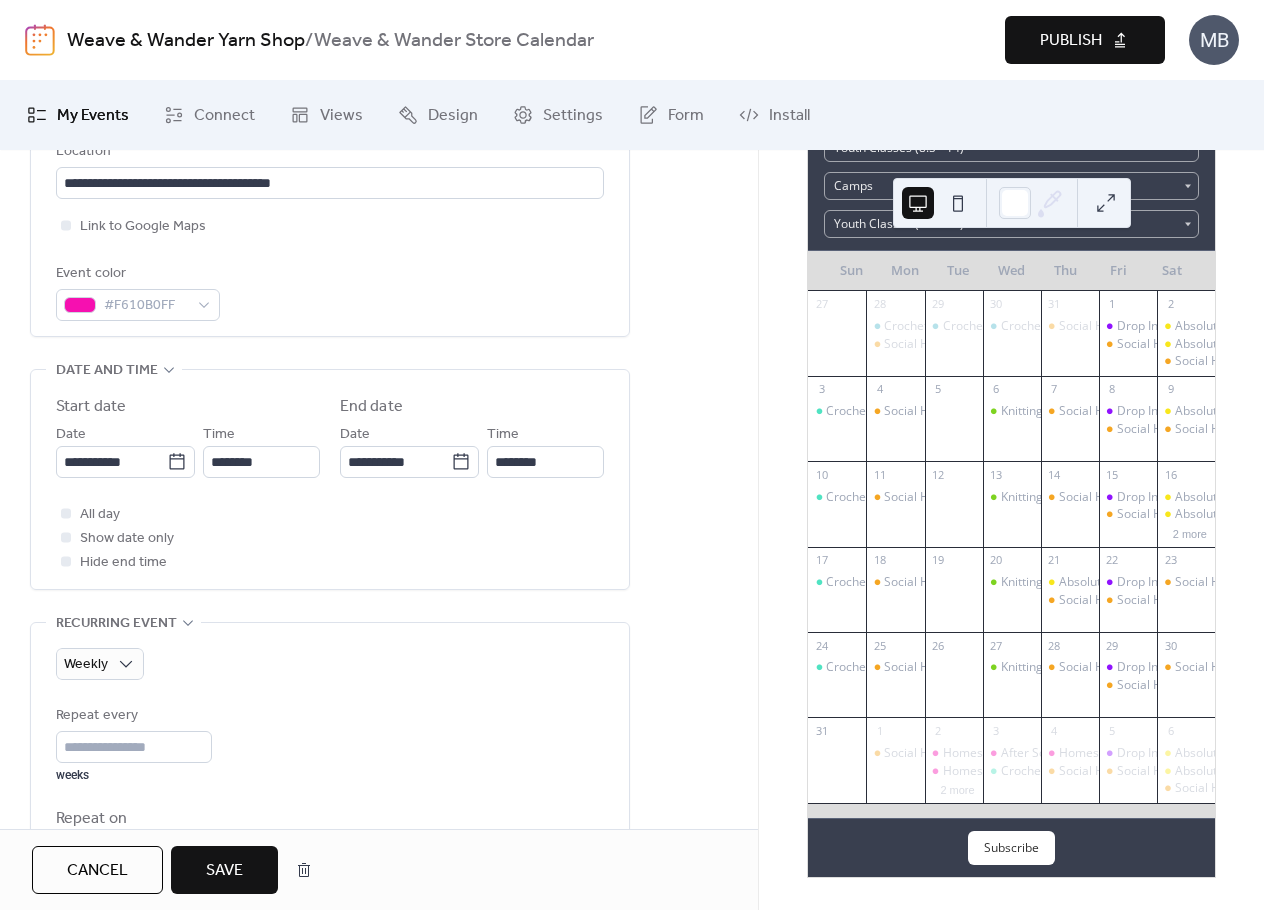 scroll, scrollTop: 500, scrollLeft: 0, axis: vertical 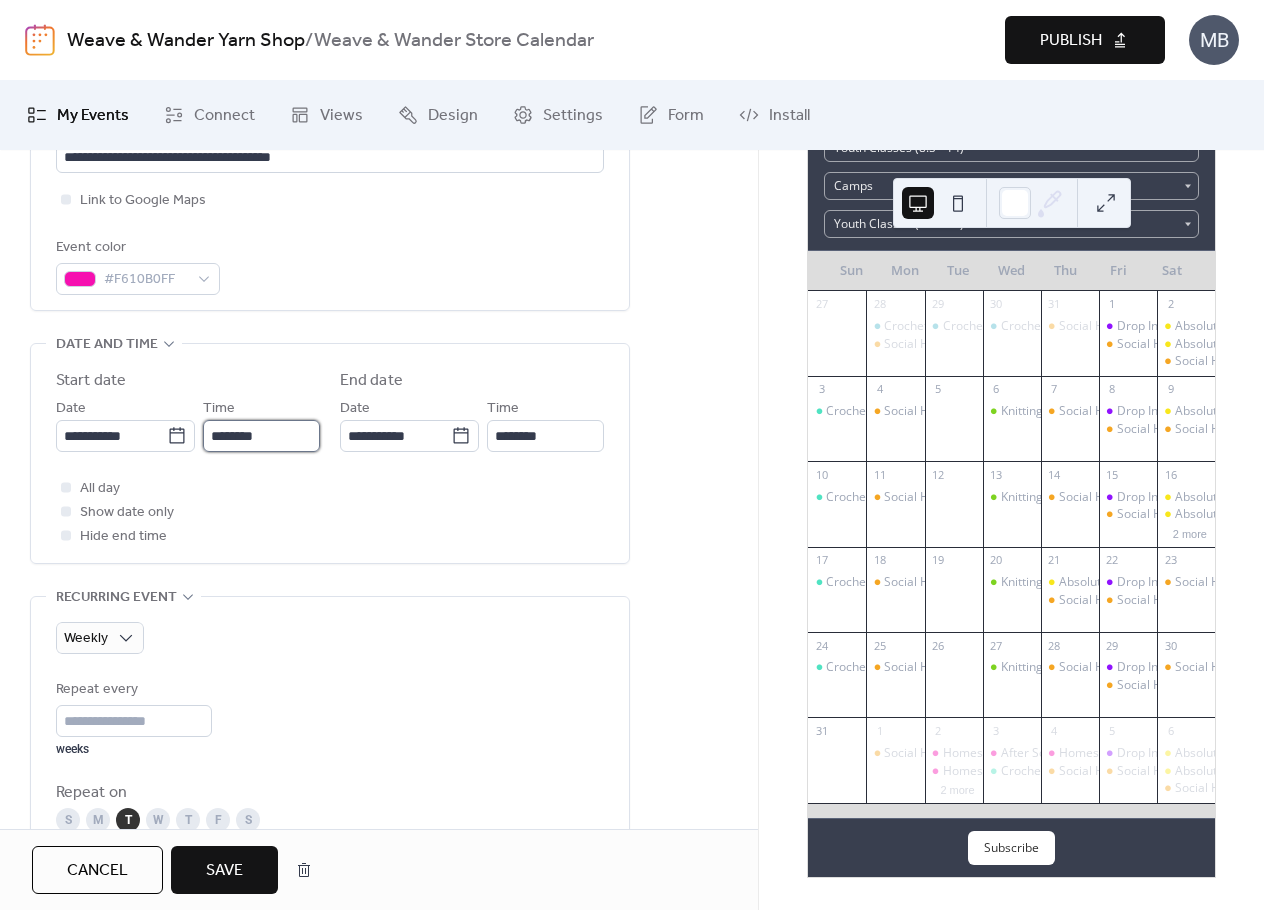 click on "********" at bounding box center [261, 436] 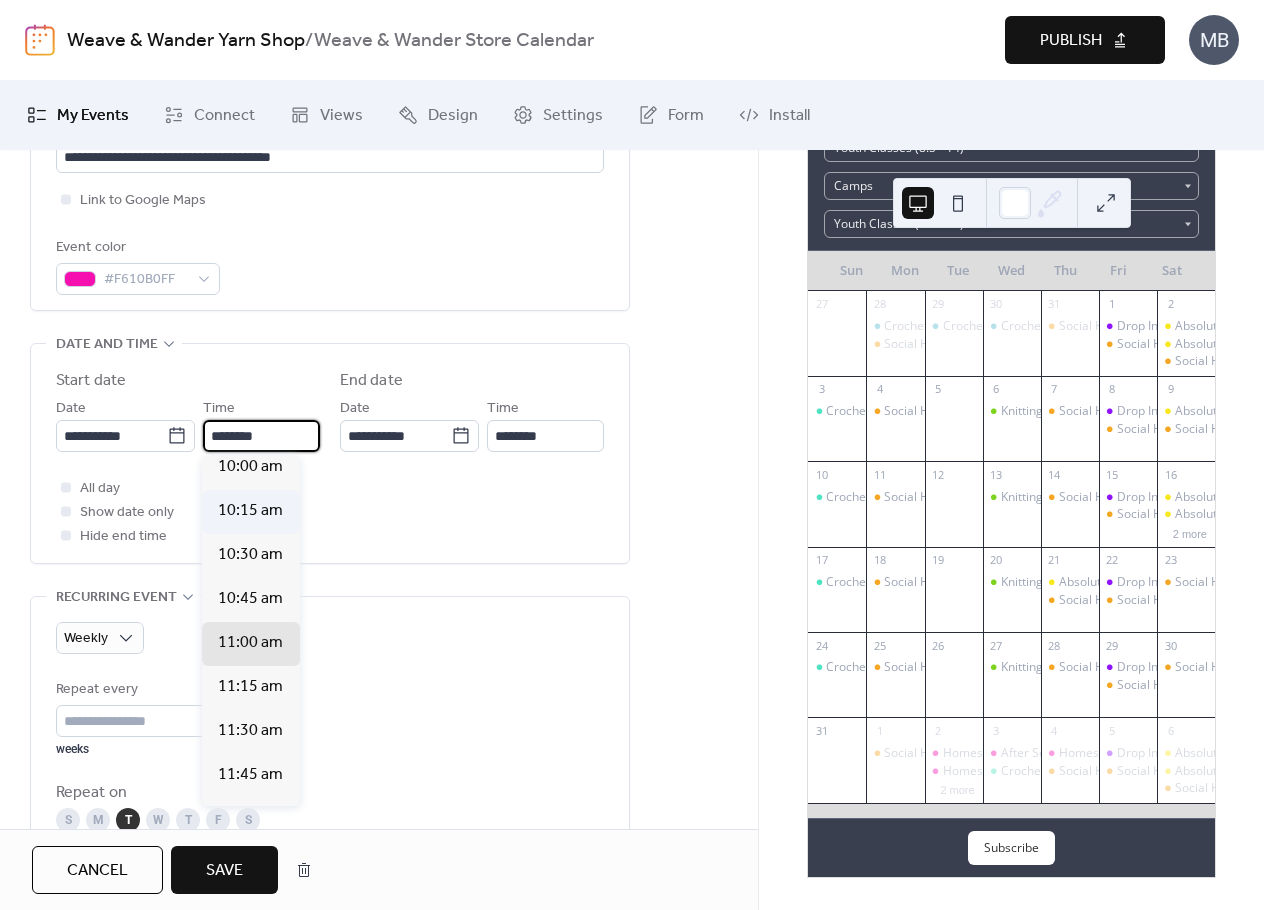 scroll, scrollTop: 1736, scrollLeft: 0, axis: vertical 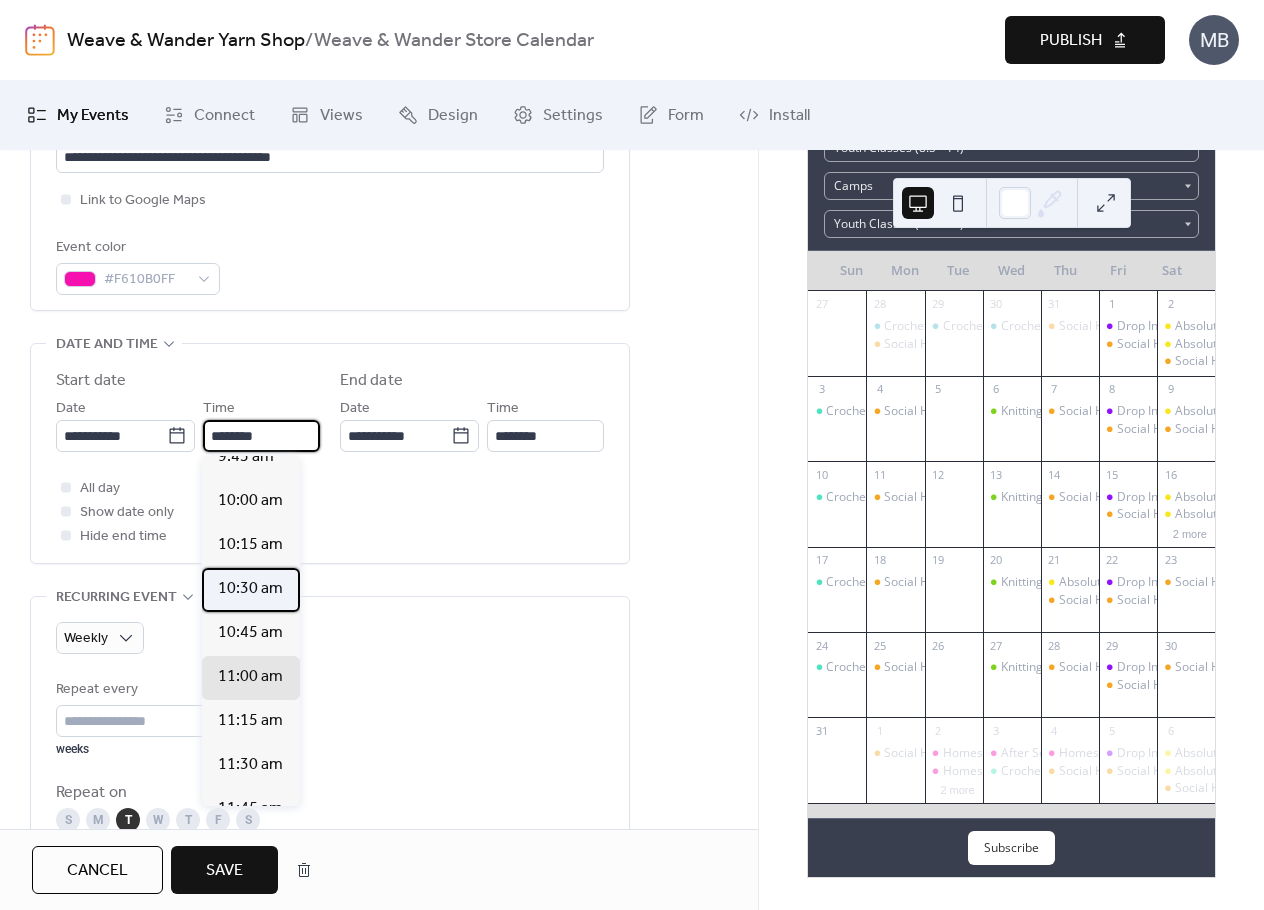 click on "10:30 am" at bounding box center (250, 589) 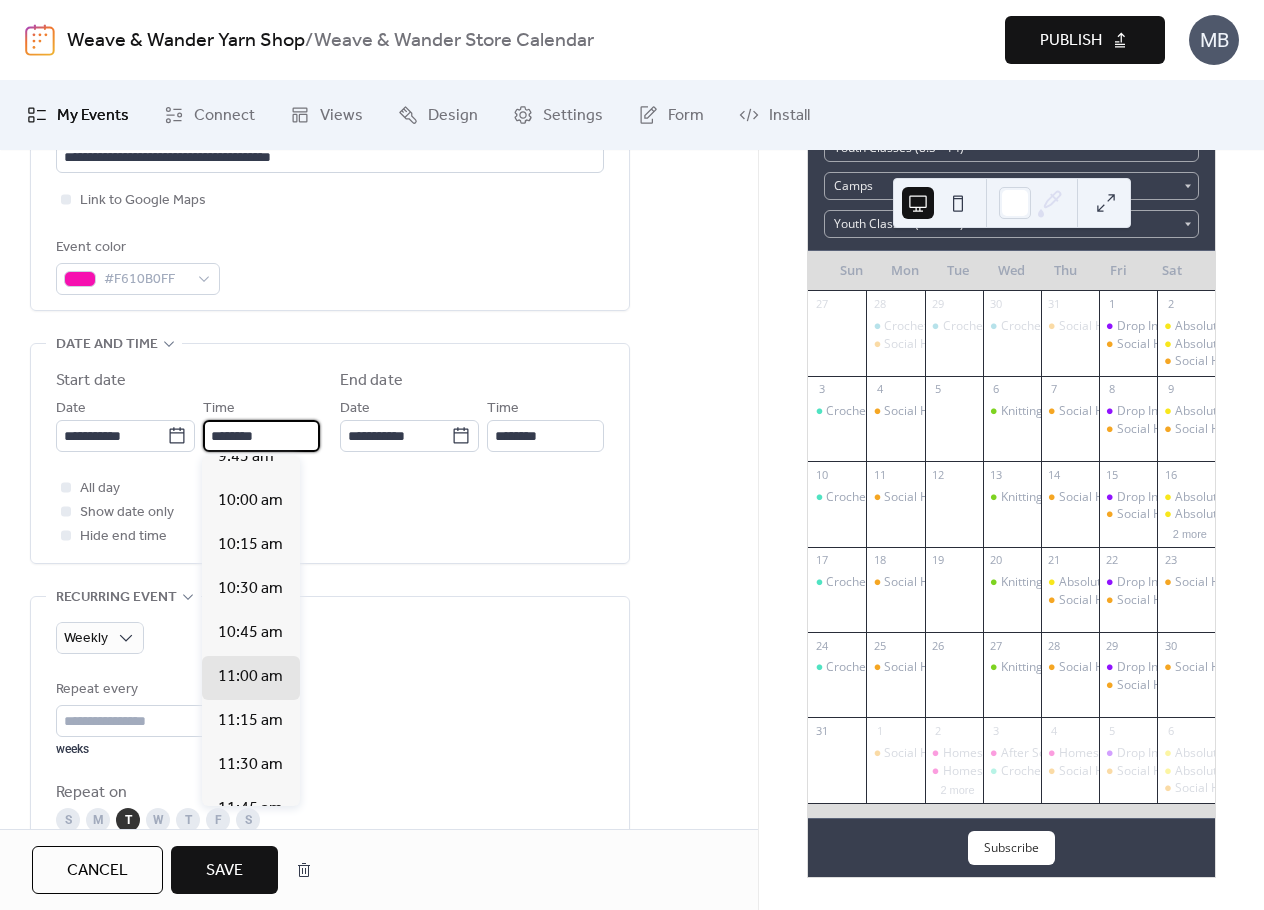 type on "********" 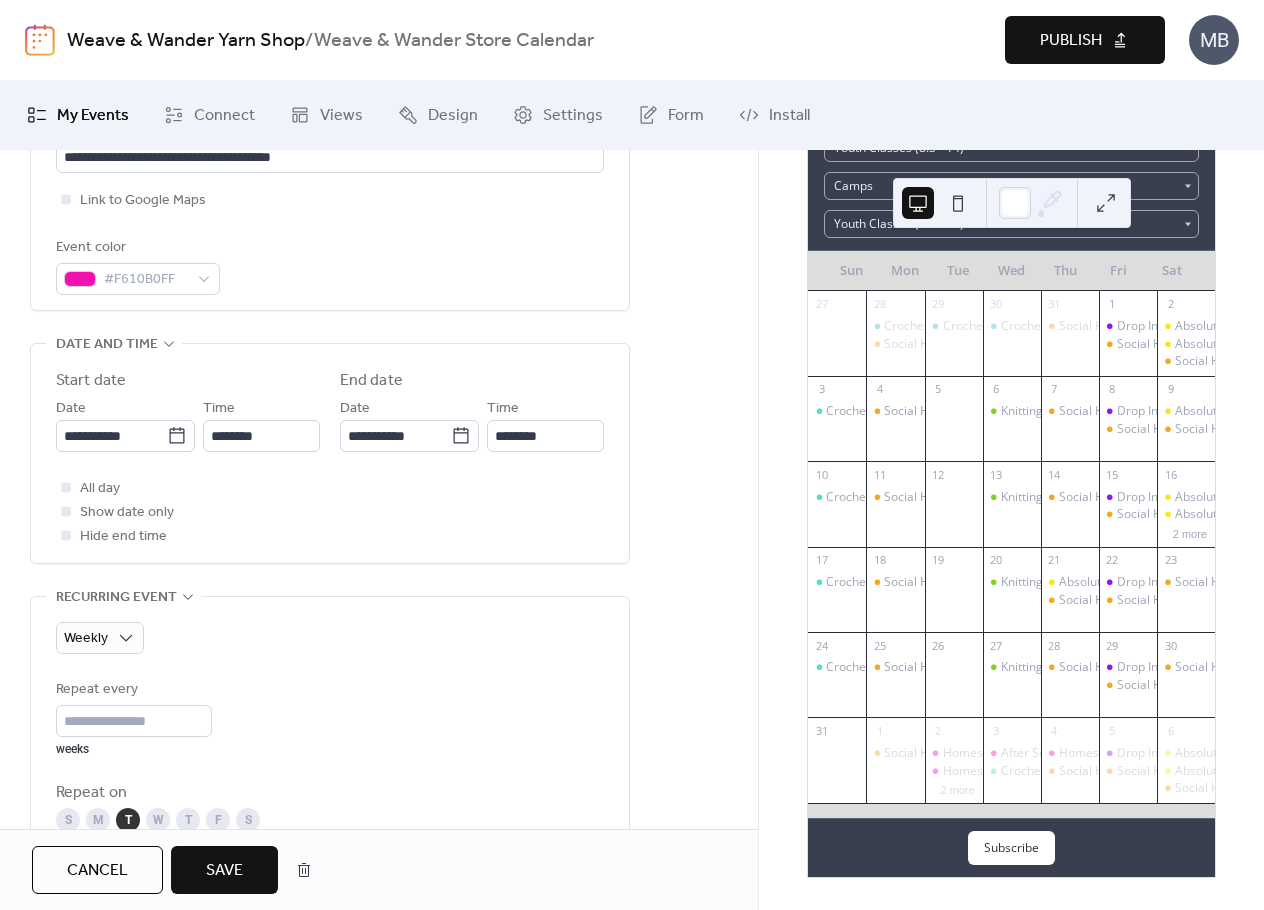 click on "All day Show date only Hide end time" at bounding box center (330, 512) 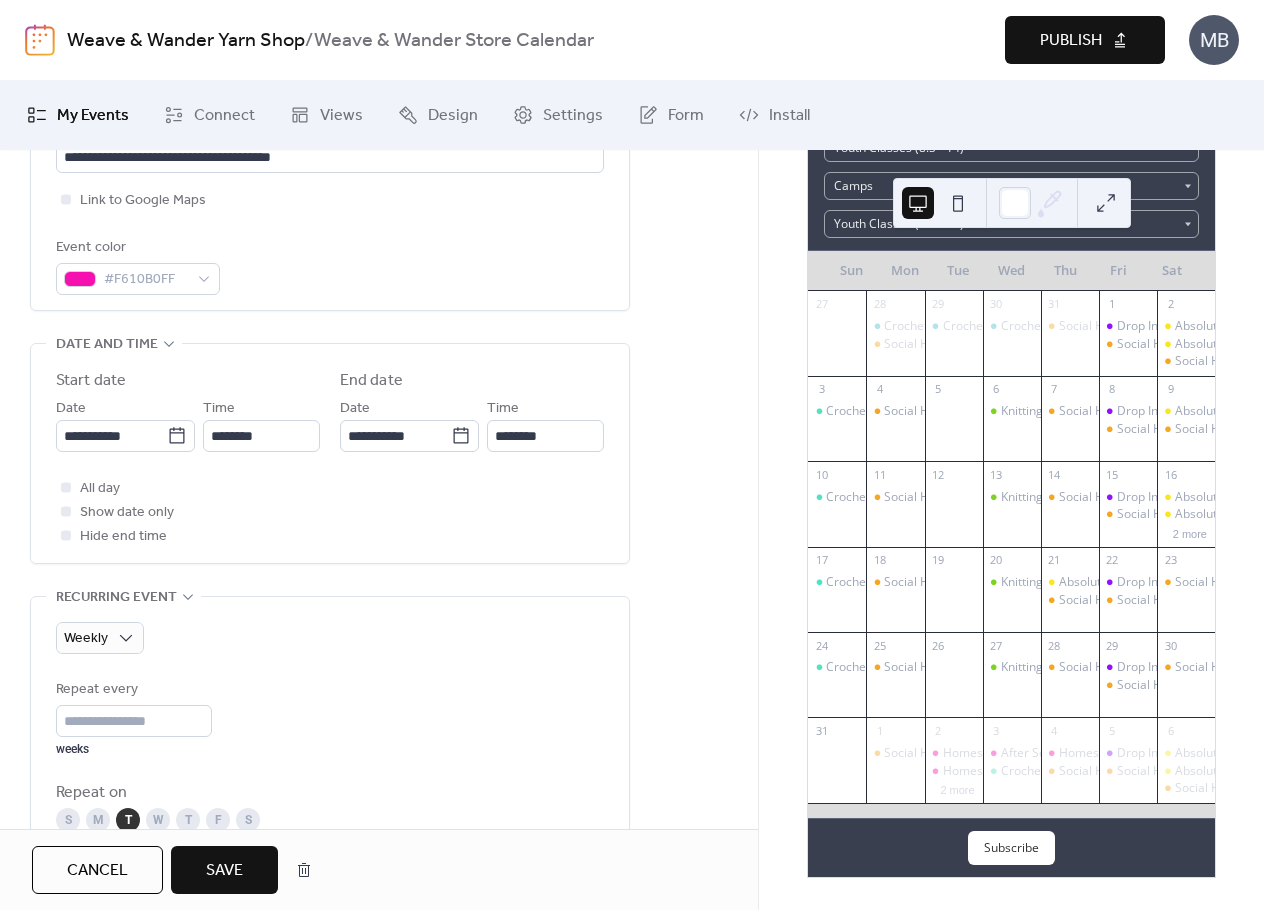 click on "All day Show date only Hide end time" at bounding box center (330, 512) 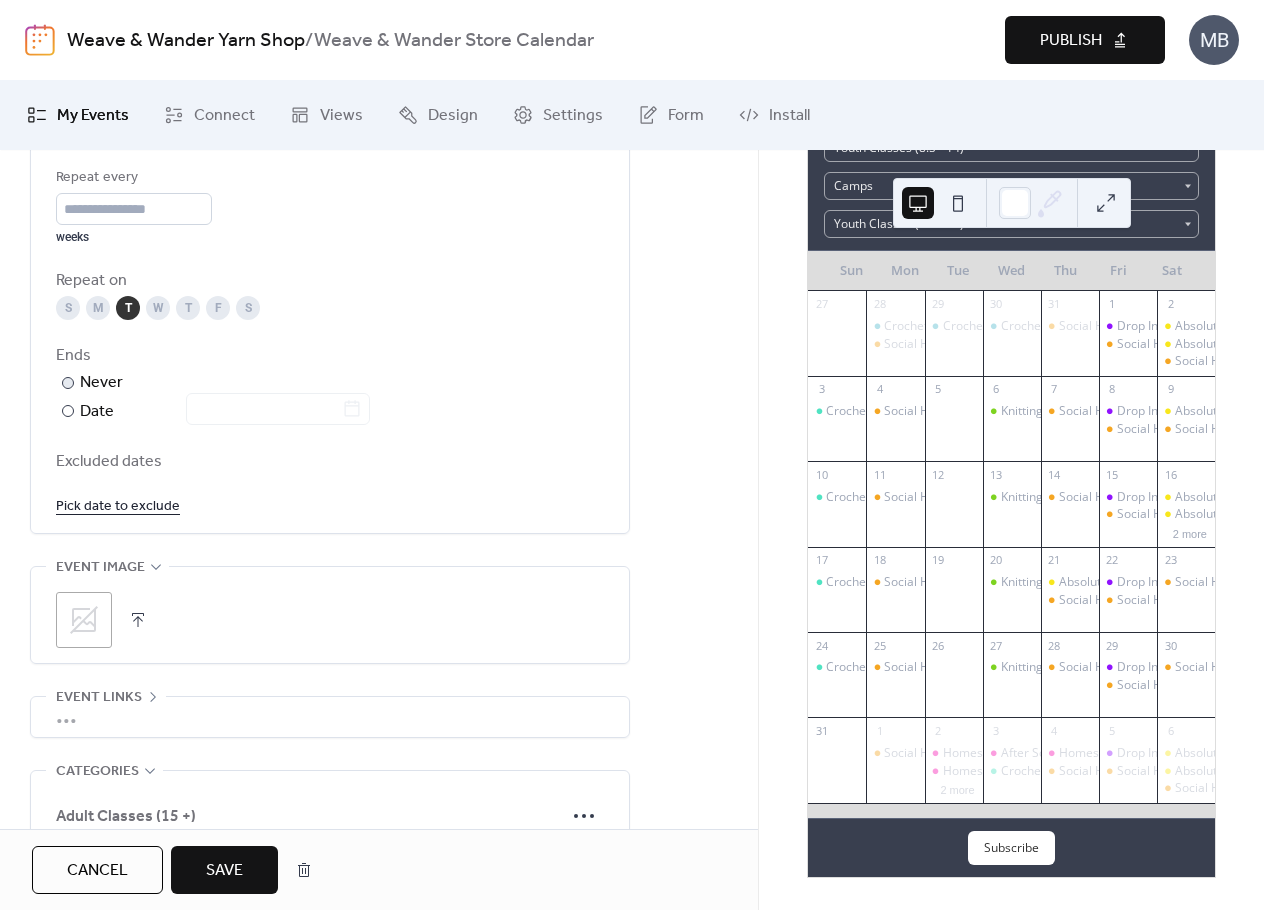 scroll, scrollTop: 1000, scrollLeft: 0, axis: vertical 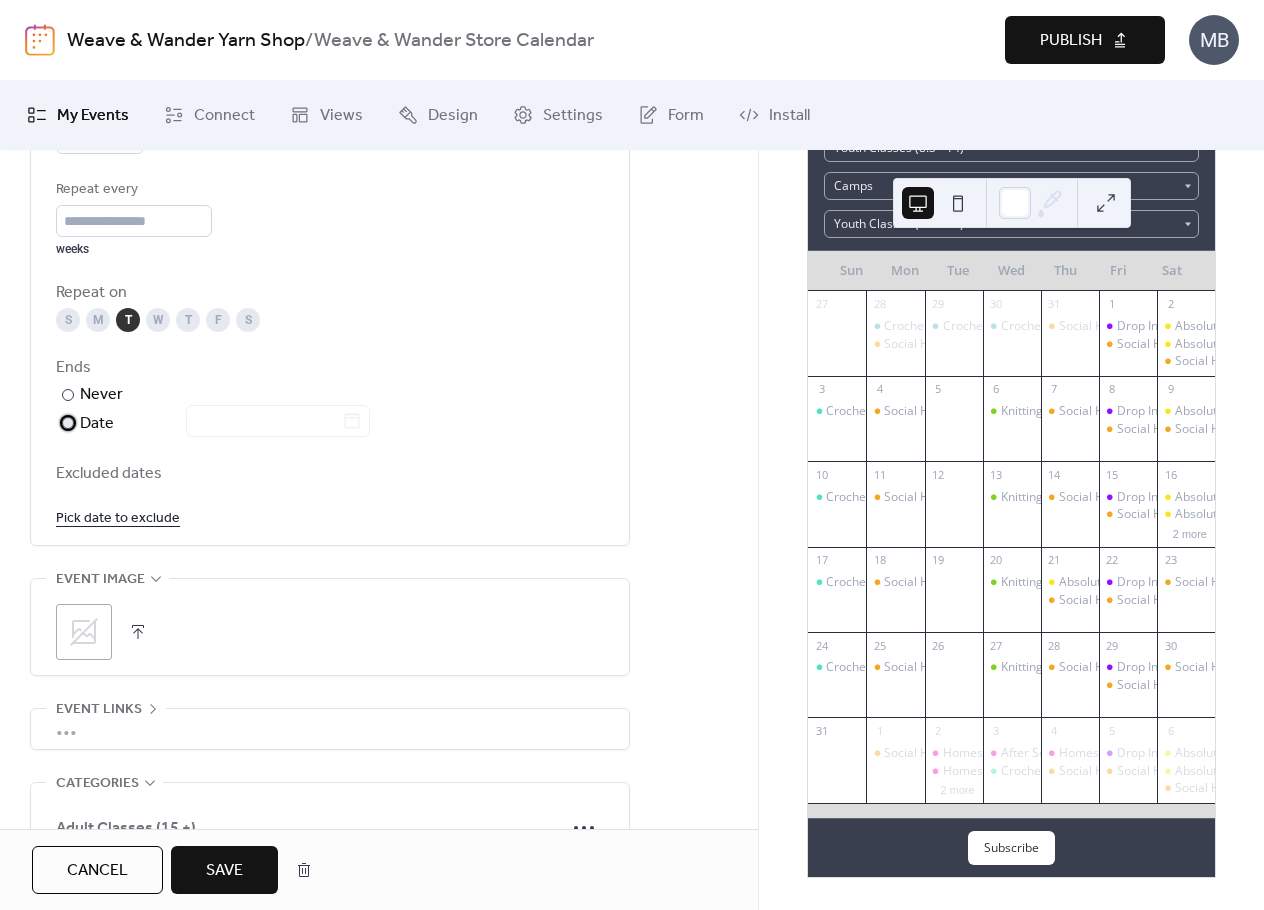 click at bounding box center (68, 423) 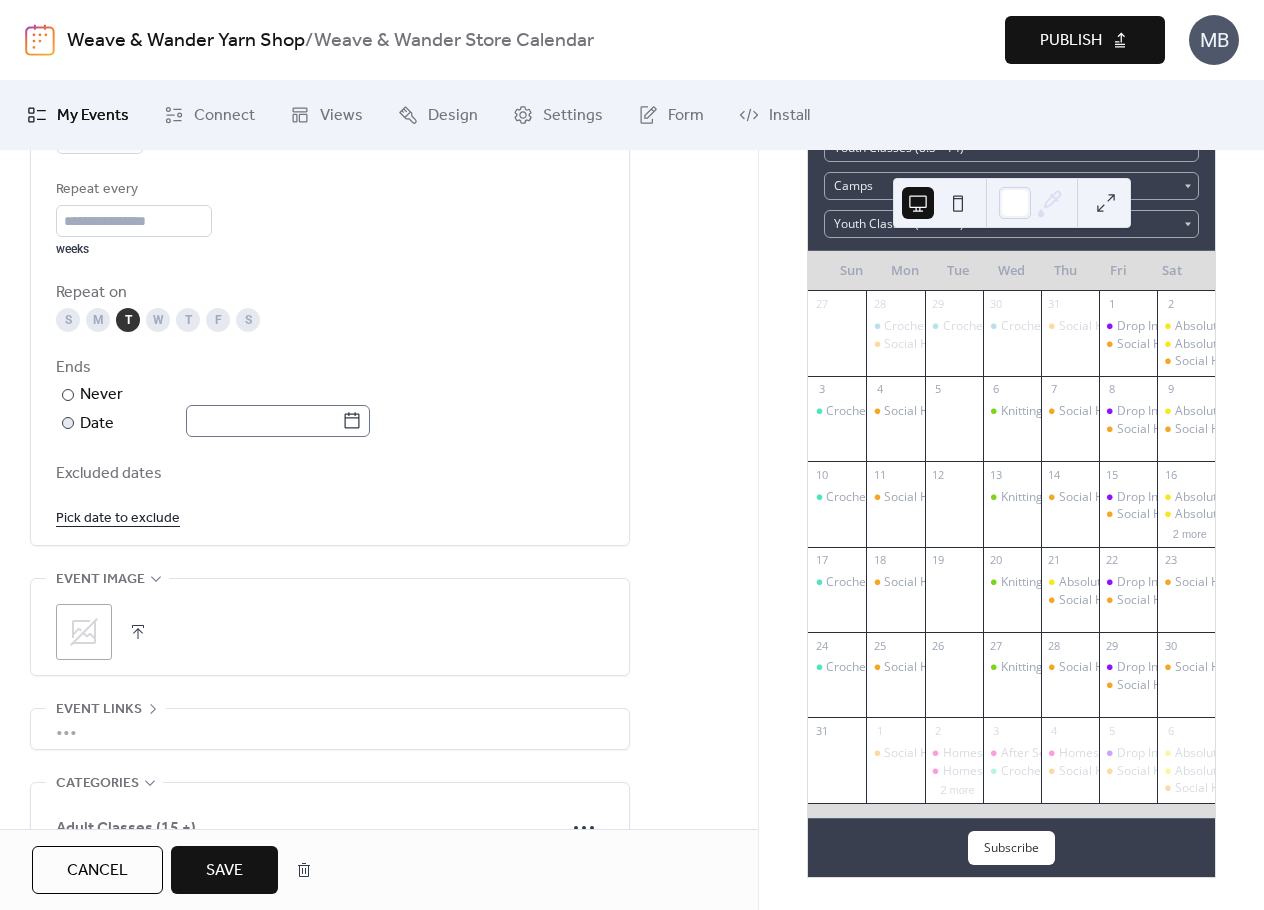 click 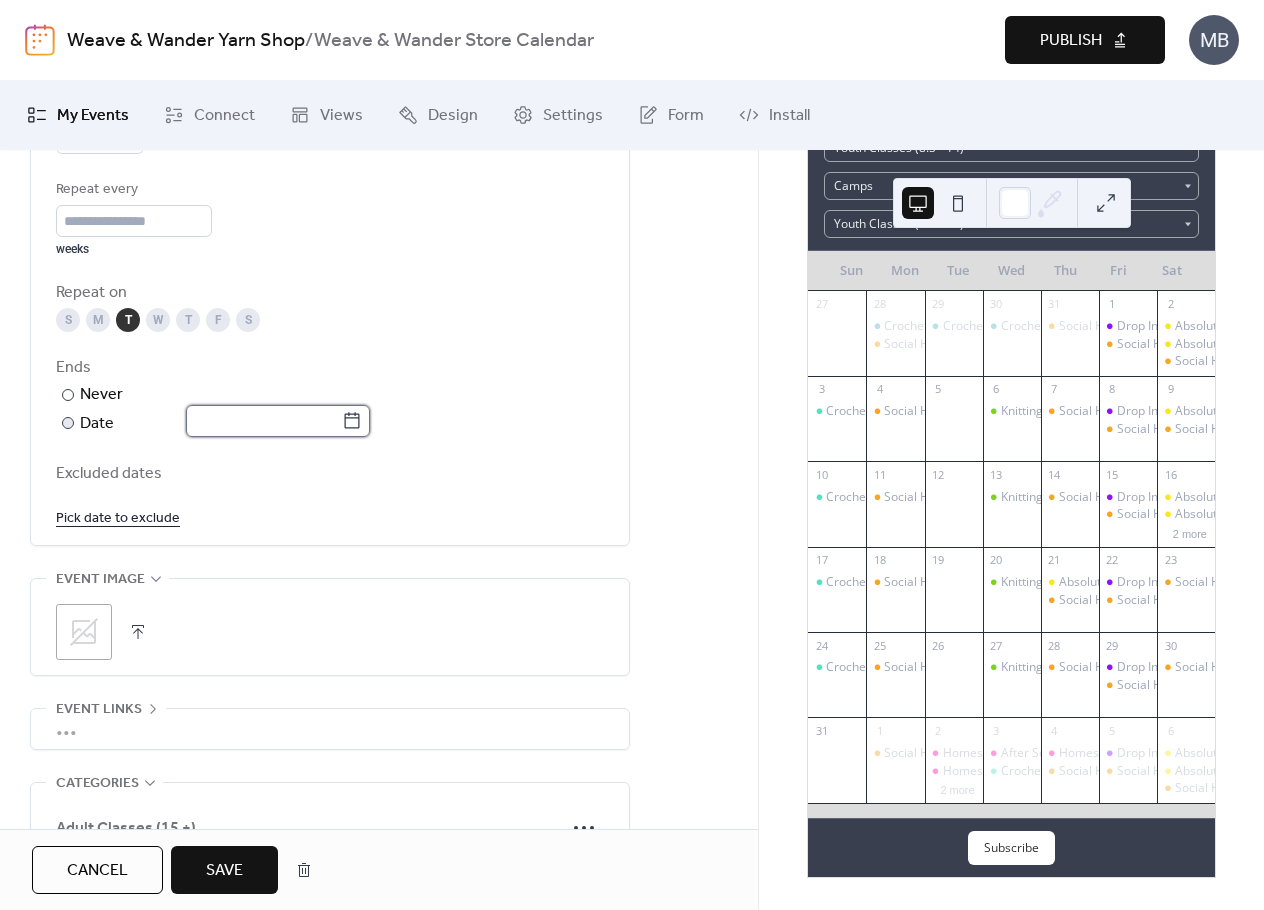 click at bounding box center [264, 421] 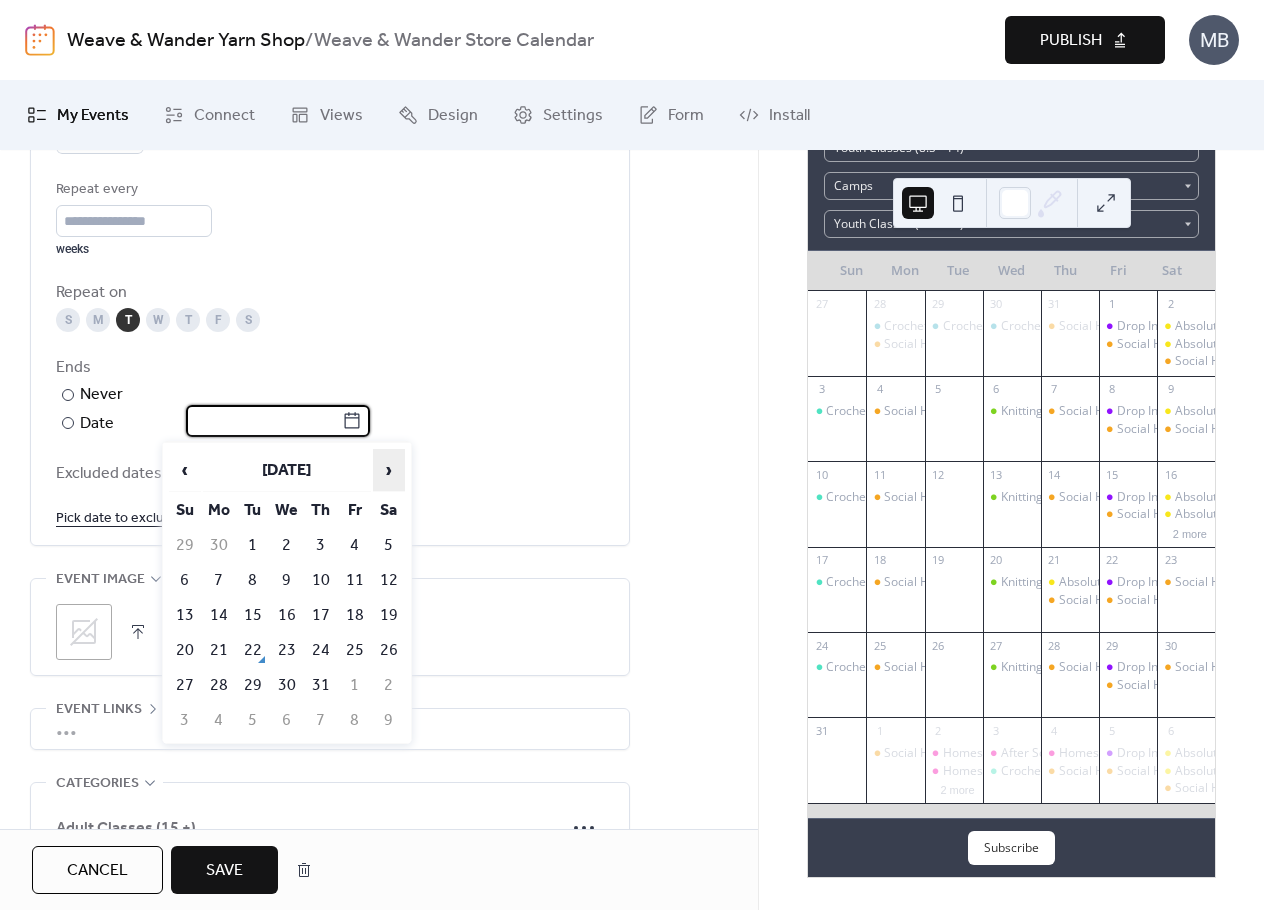 click on "›" at bounding box center [389, 470] 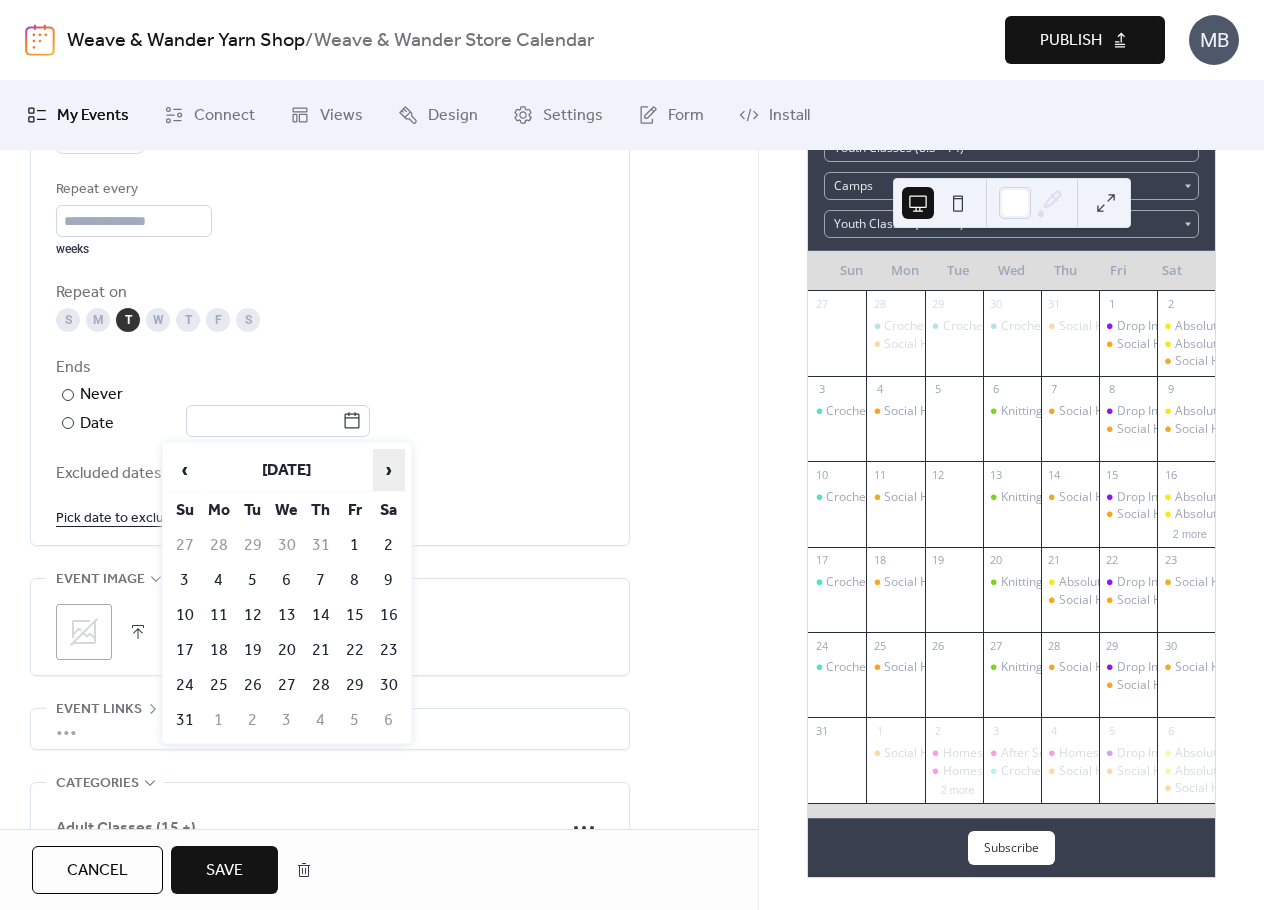 click on "›" at bounding box center (389, 470) 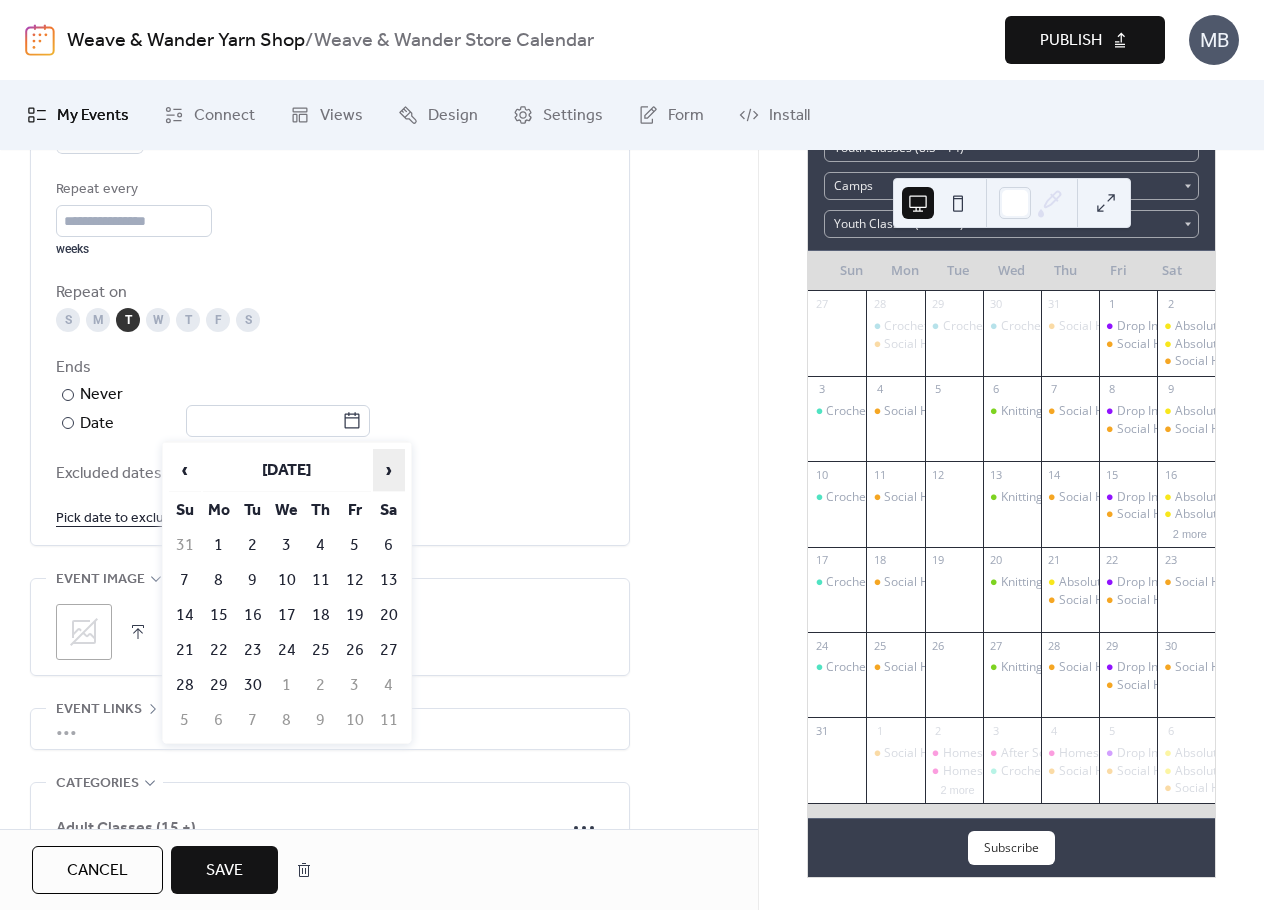 click on "›" at bounding box center (389, 470) 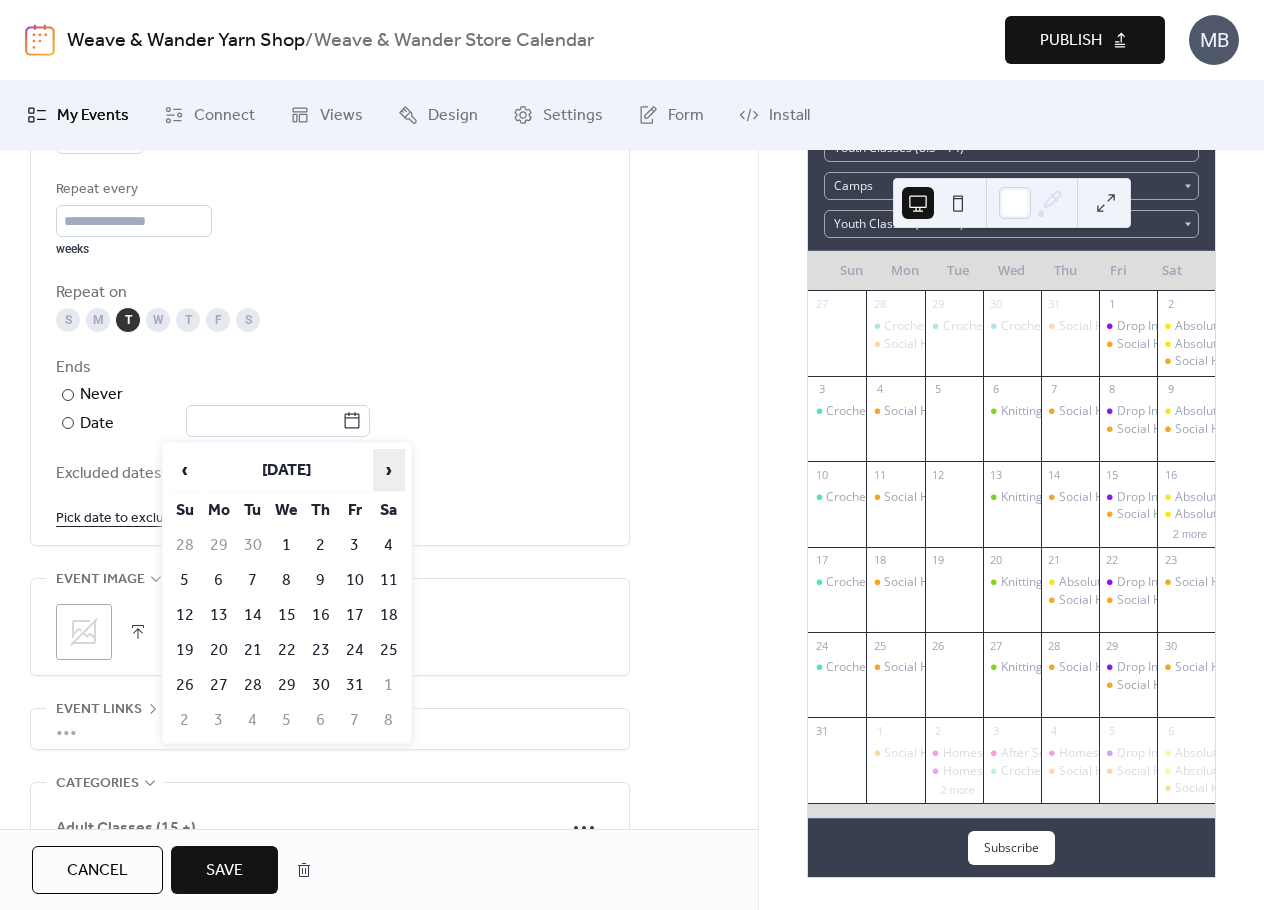 click on "›" at bounding box center (389, 470) 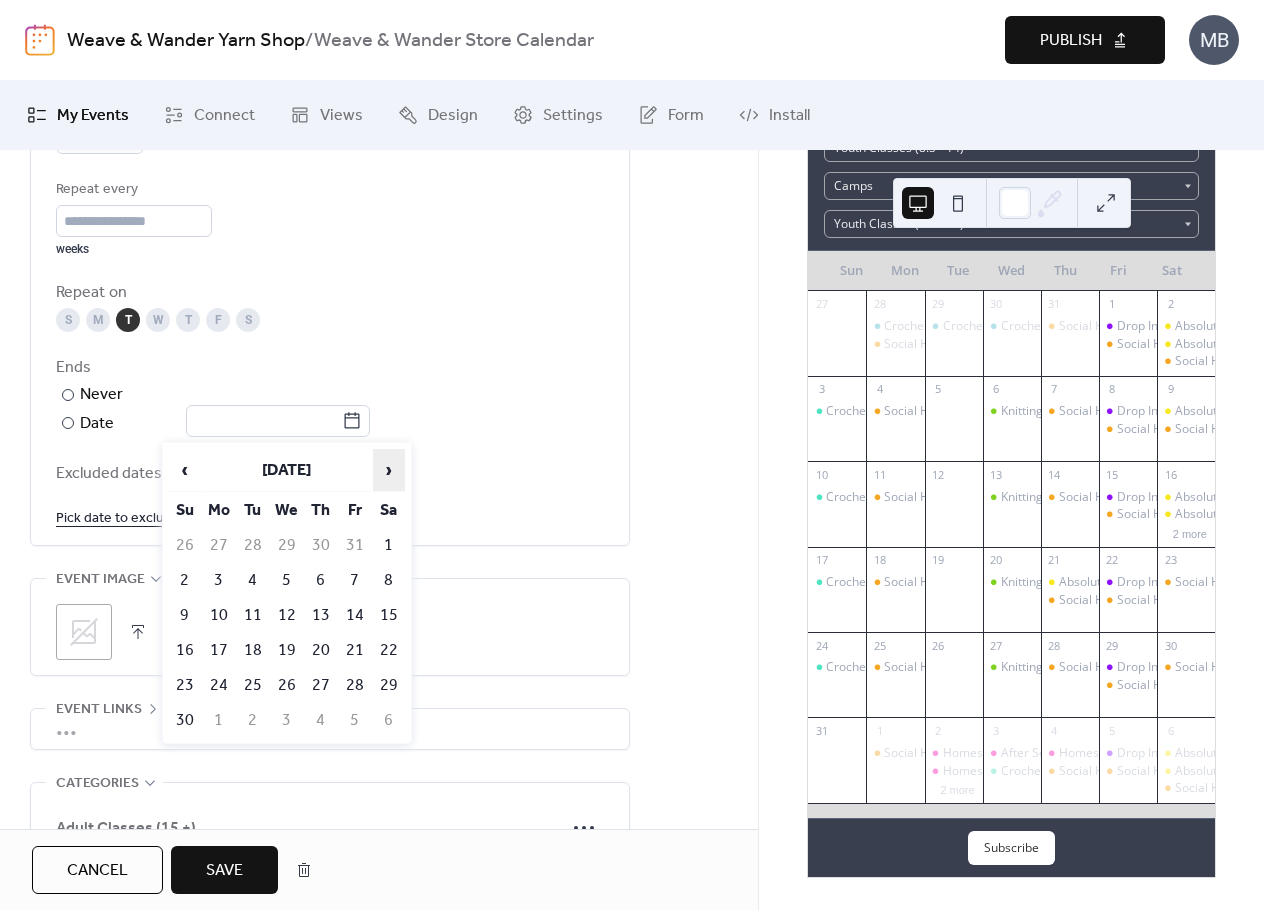 click on "›" at bounding box center [389, 470] 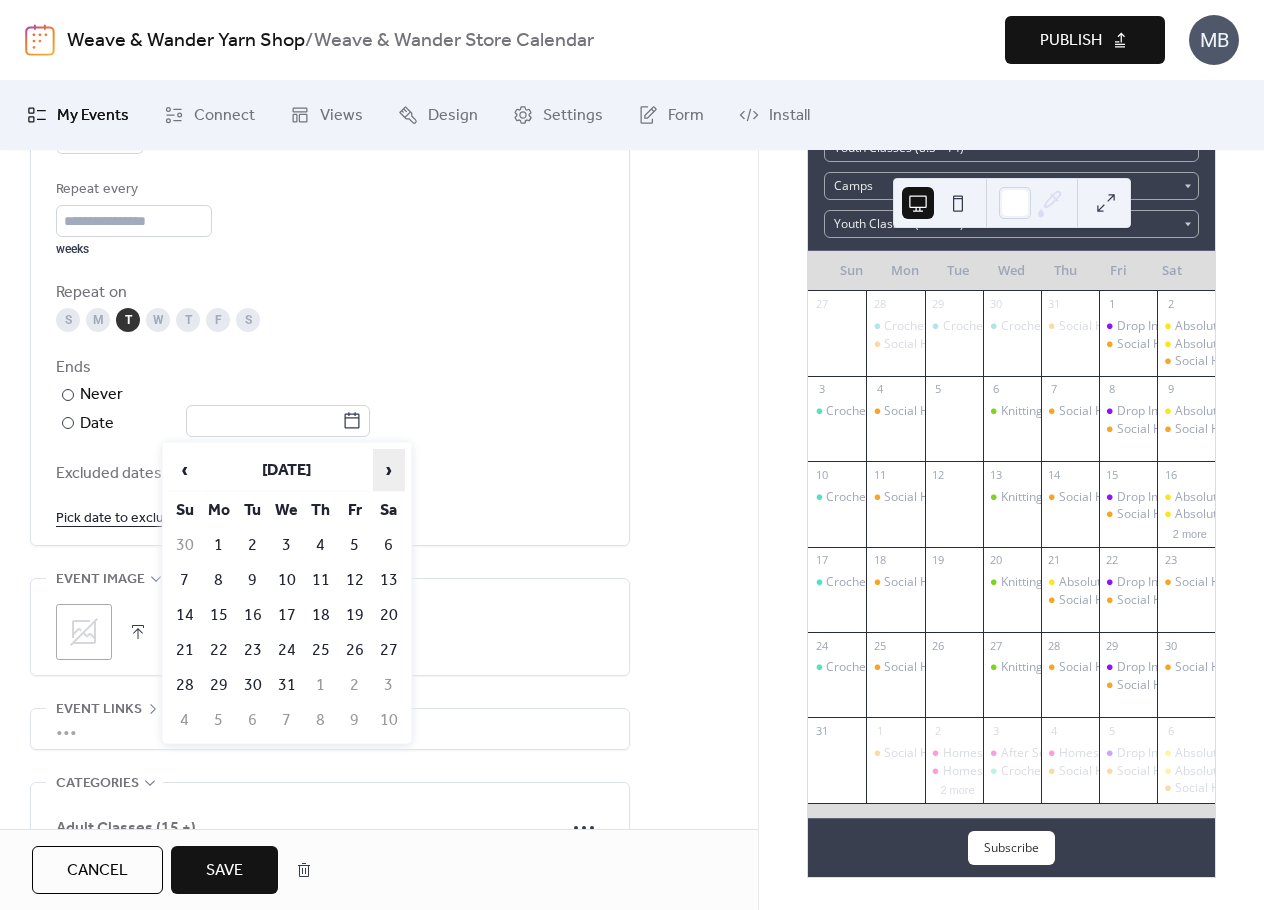 click on "›" at bounding box center [389, 470] 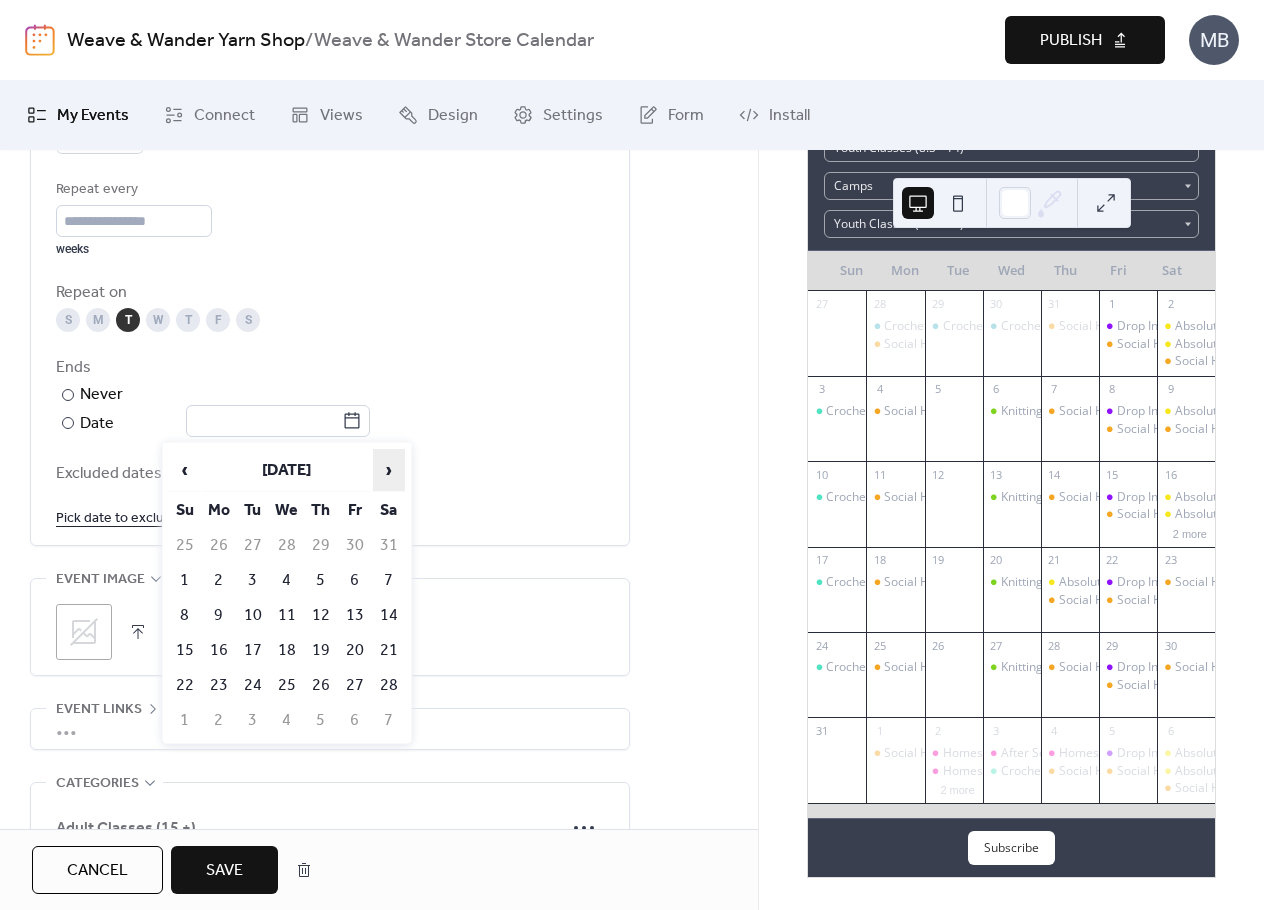 click on "›" at bounding box center (389, 470) 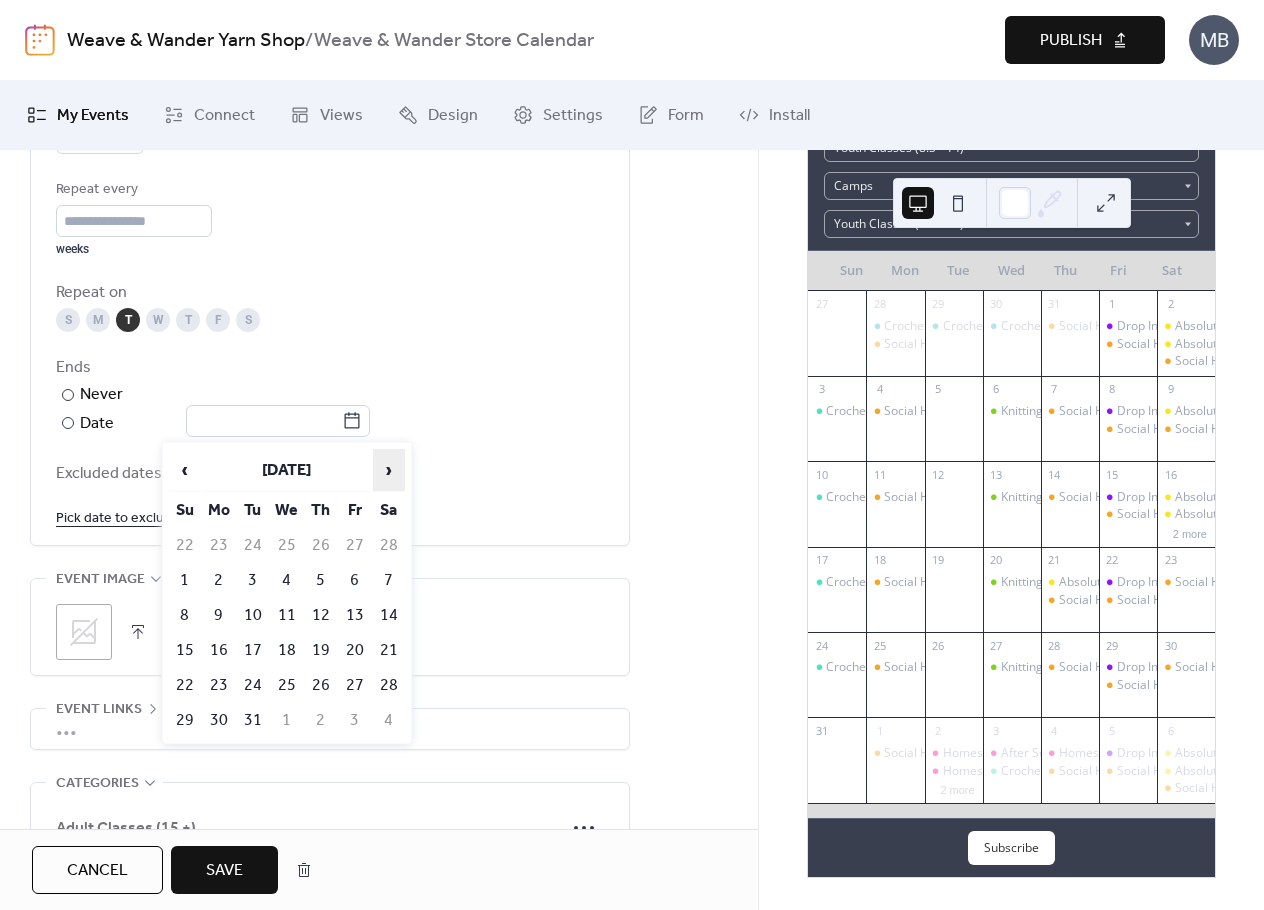 click on "›" at bounding box center (389, 470) 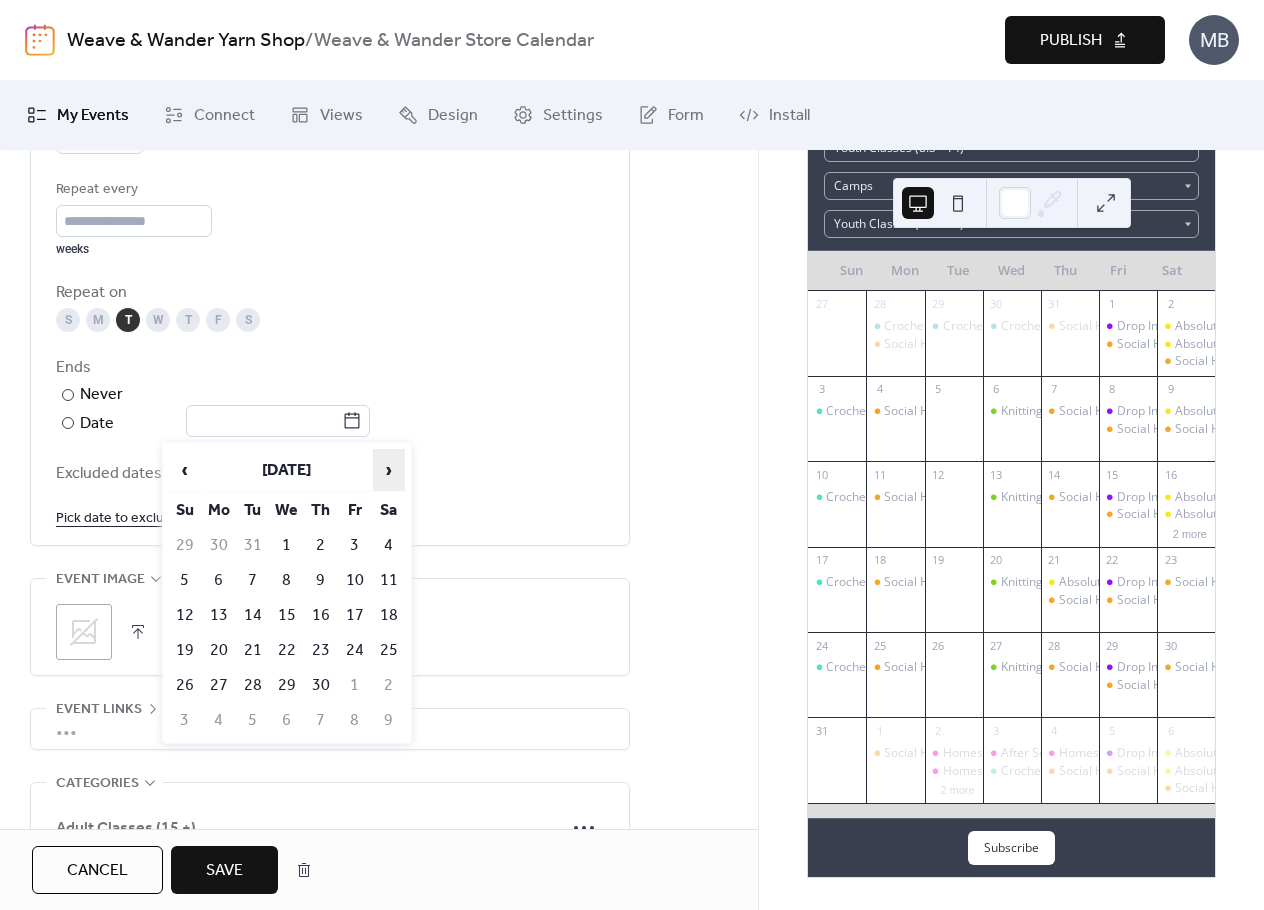 click on "›" at bounding box center (389, 470) 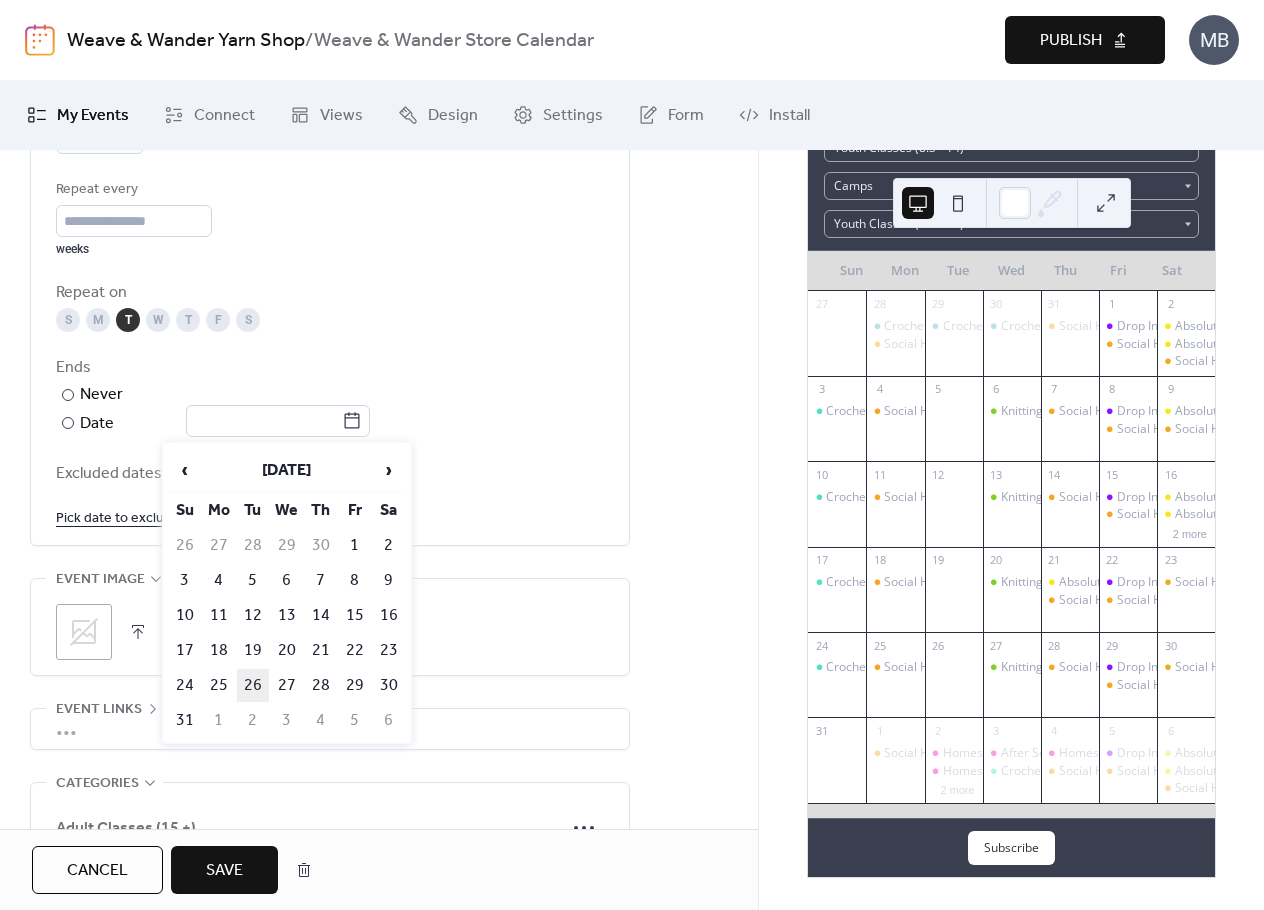 click on "26" at bounding box center (253, 685) 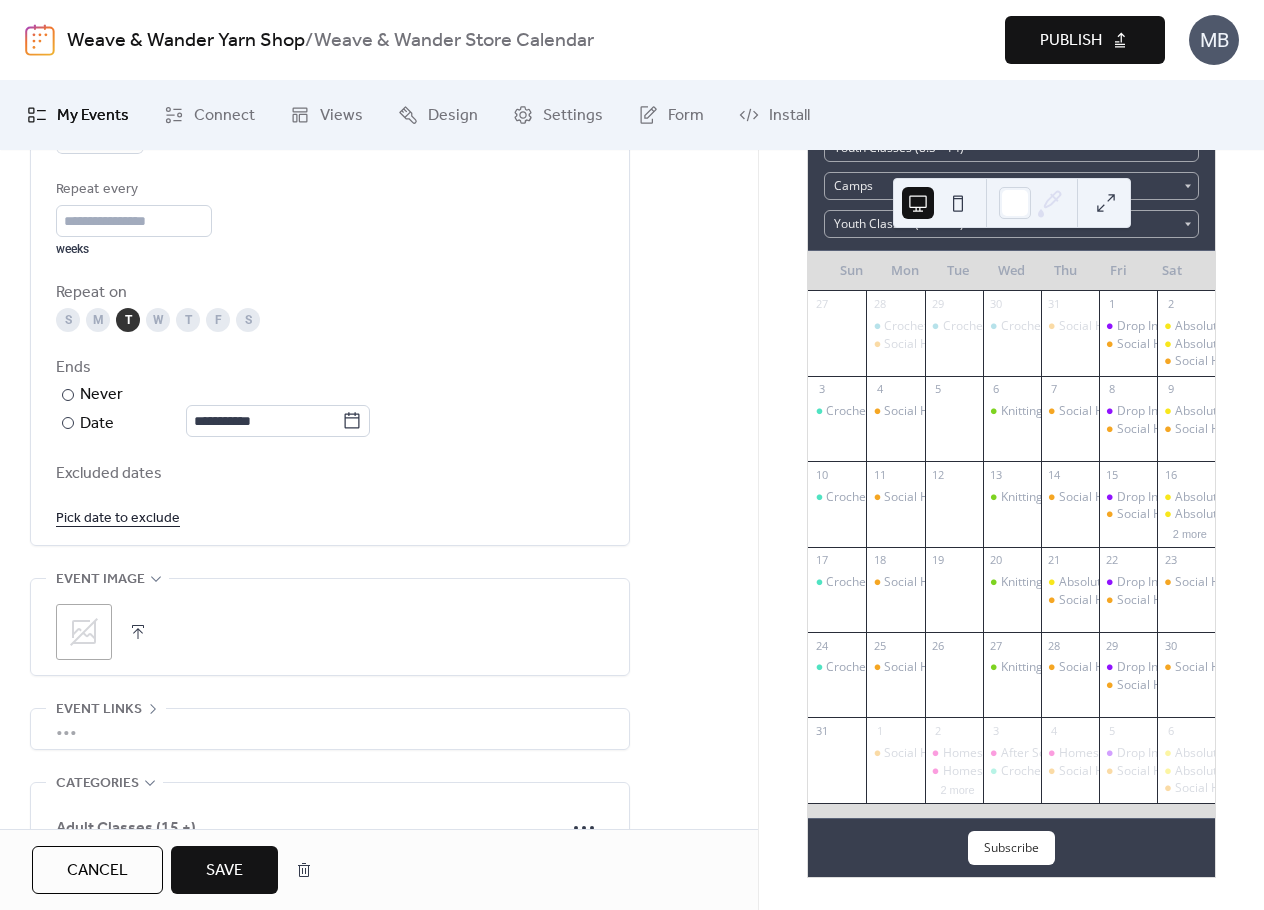 click on "Excluded dates" at bounding box center (330, 474) 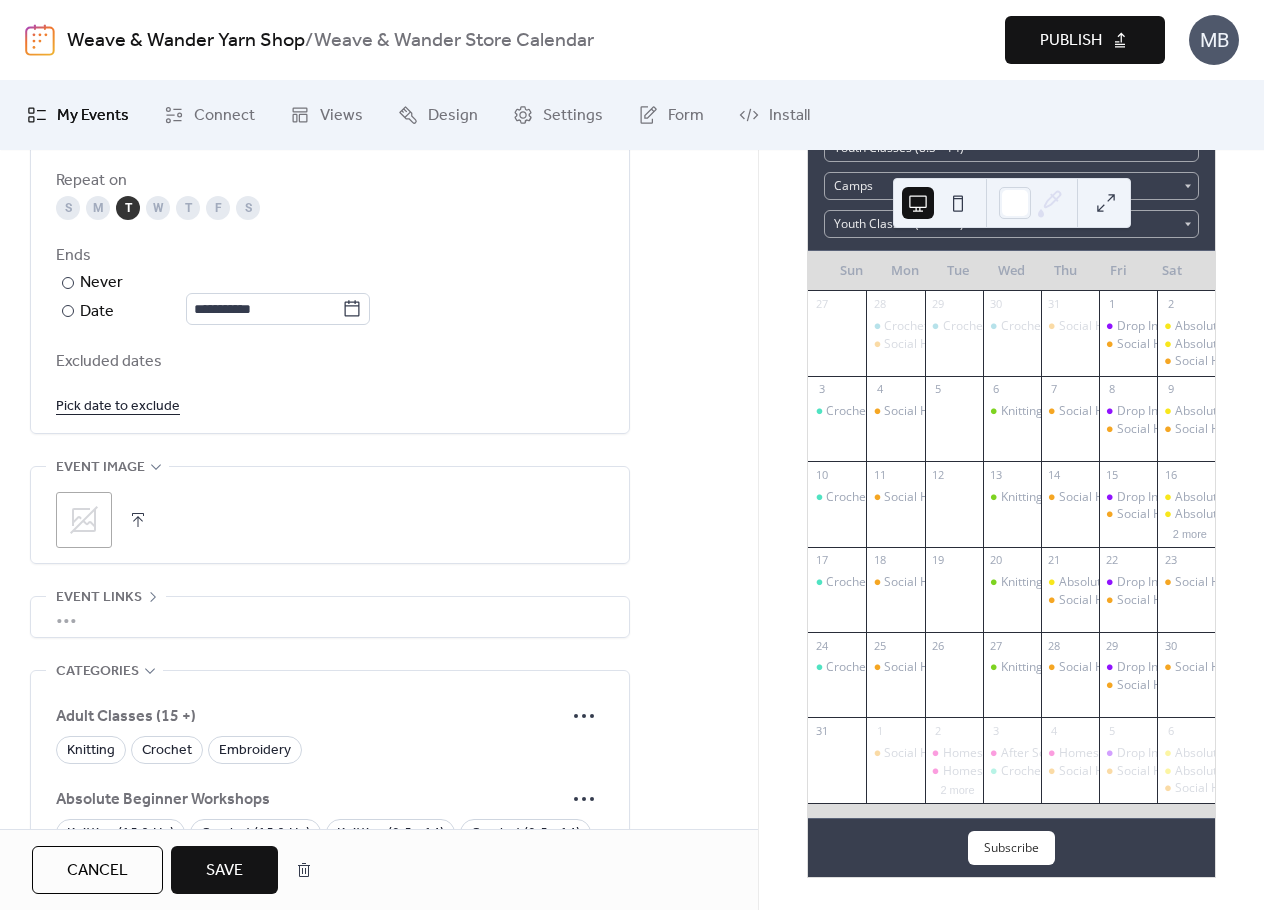 scroll, scrollTop: 1100, scrollLeft: 0, axis: vertical 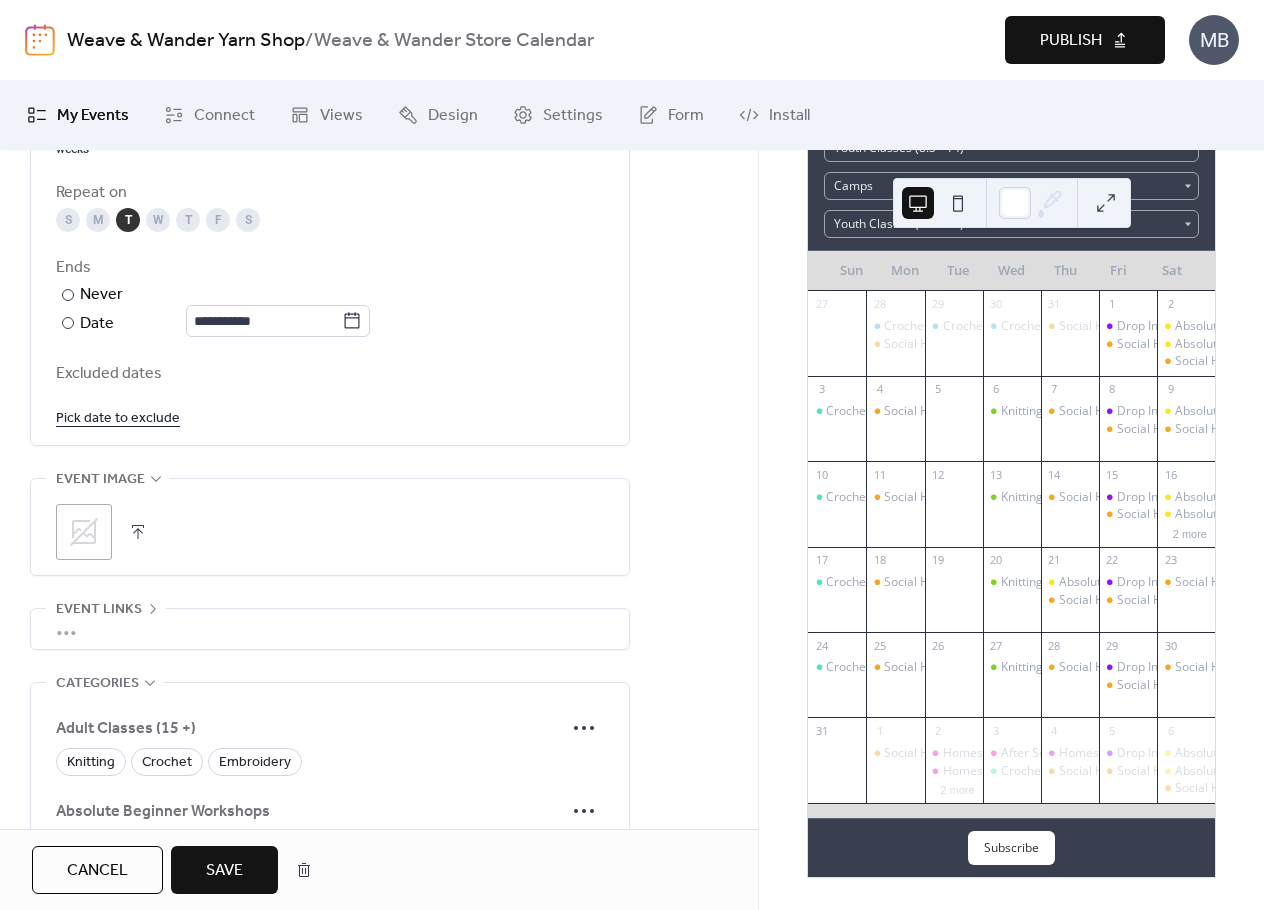 click on "Pick date to exclude" at bounding box center (118, 417) 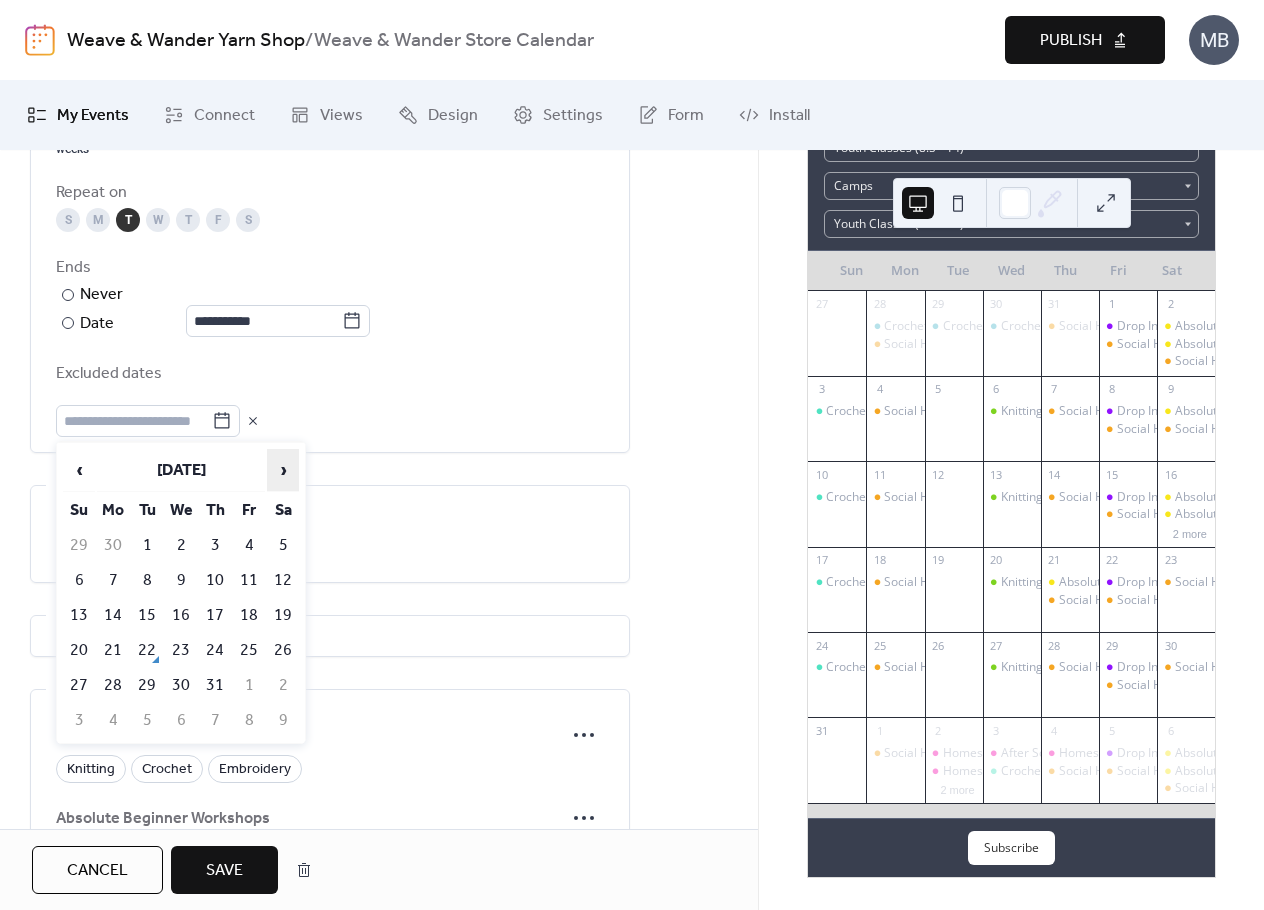 click on "›" at bounding box center (283, 470) 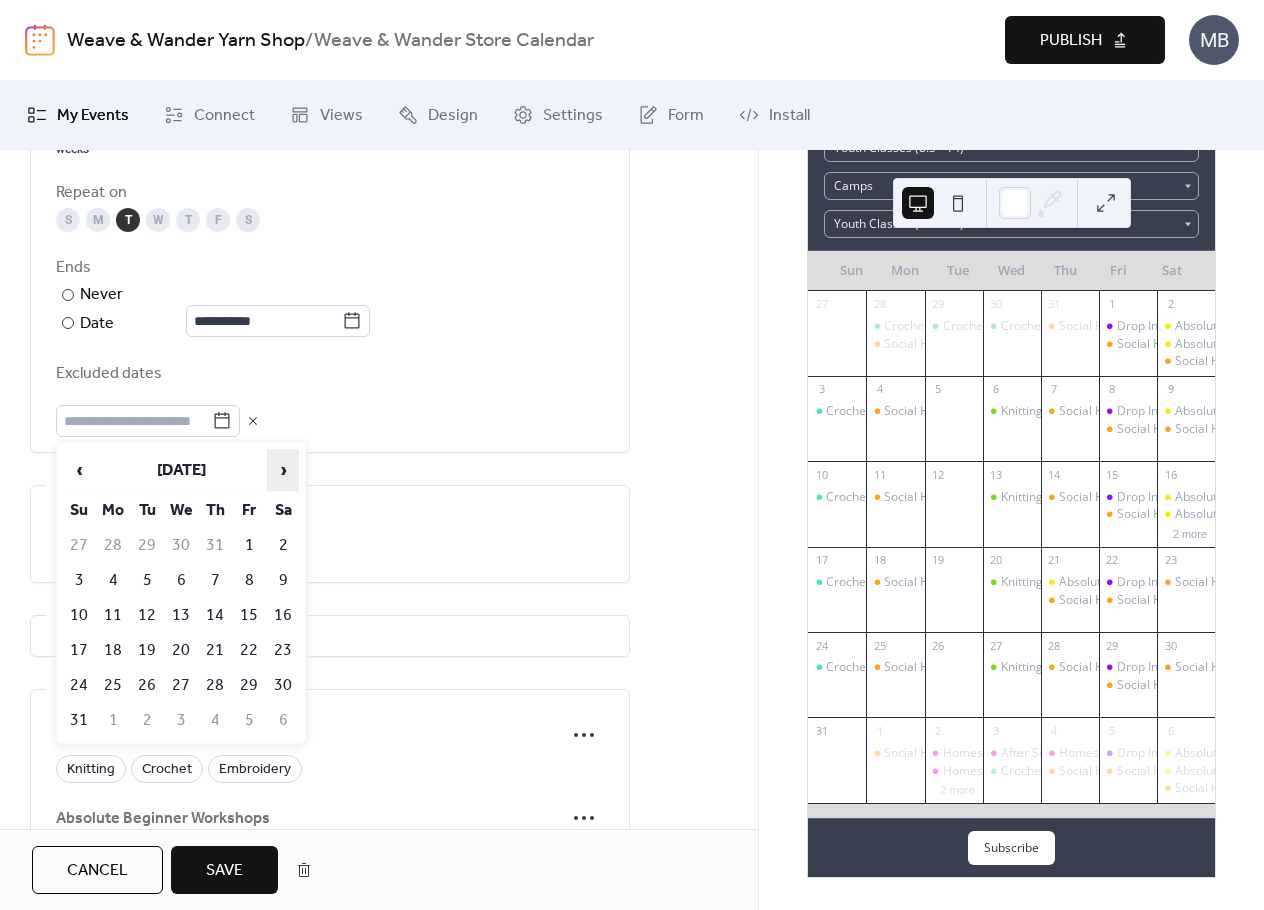 click on "›" at bounding box center (283, 470) 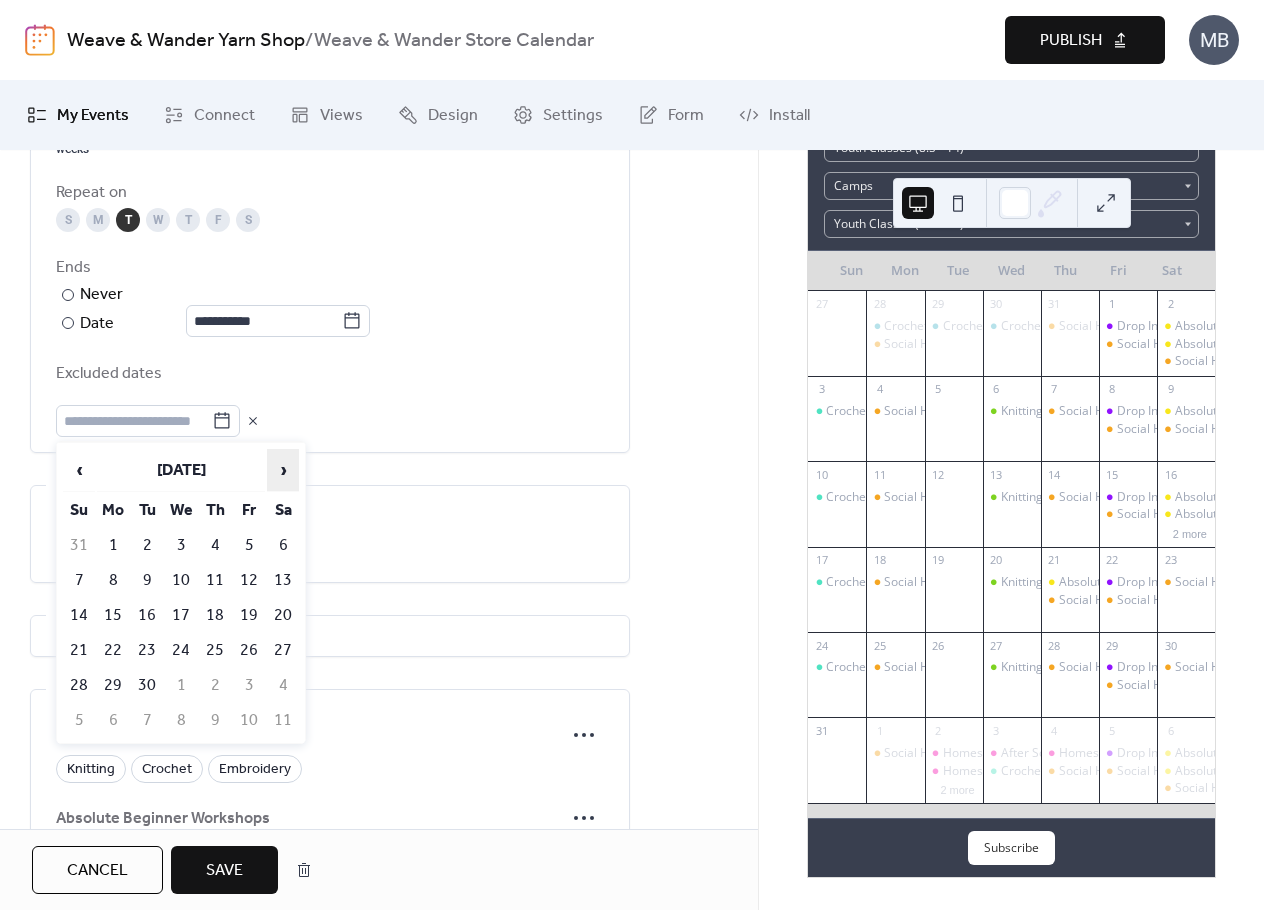 click on "›" at bounding box center (283, 470) 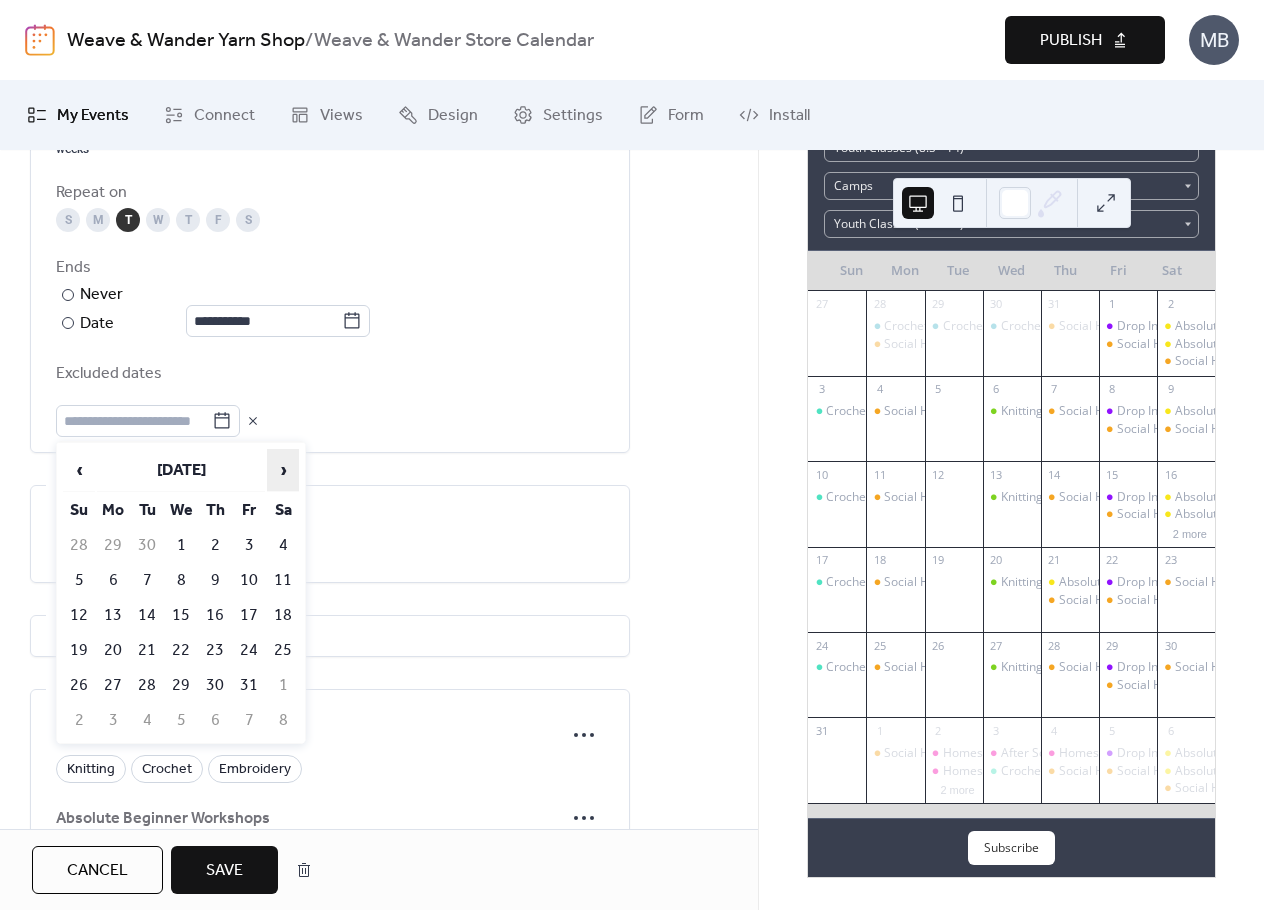 click on "›" at bounding box center [283, 470] 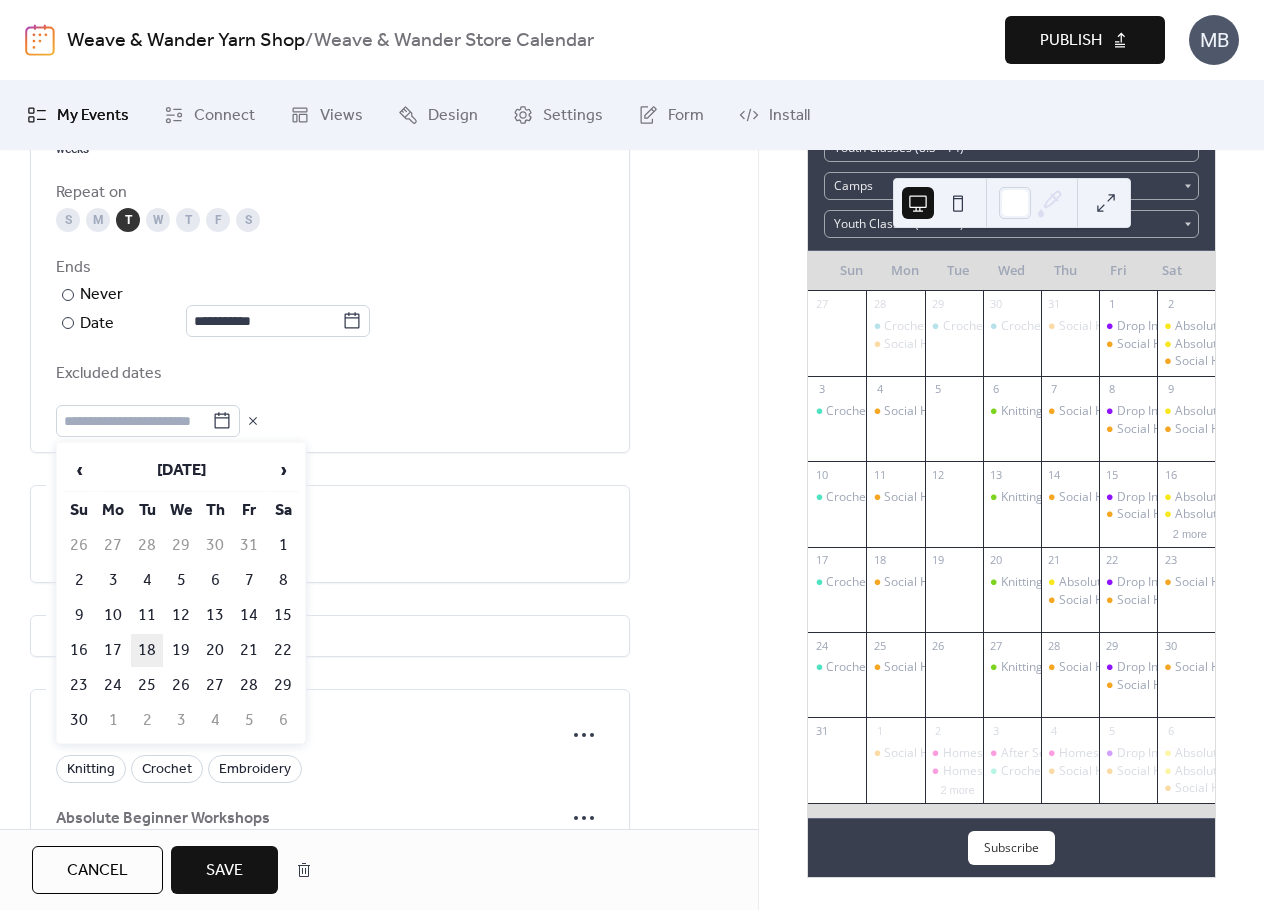 click on "18" at bounding box center [147, 650] 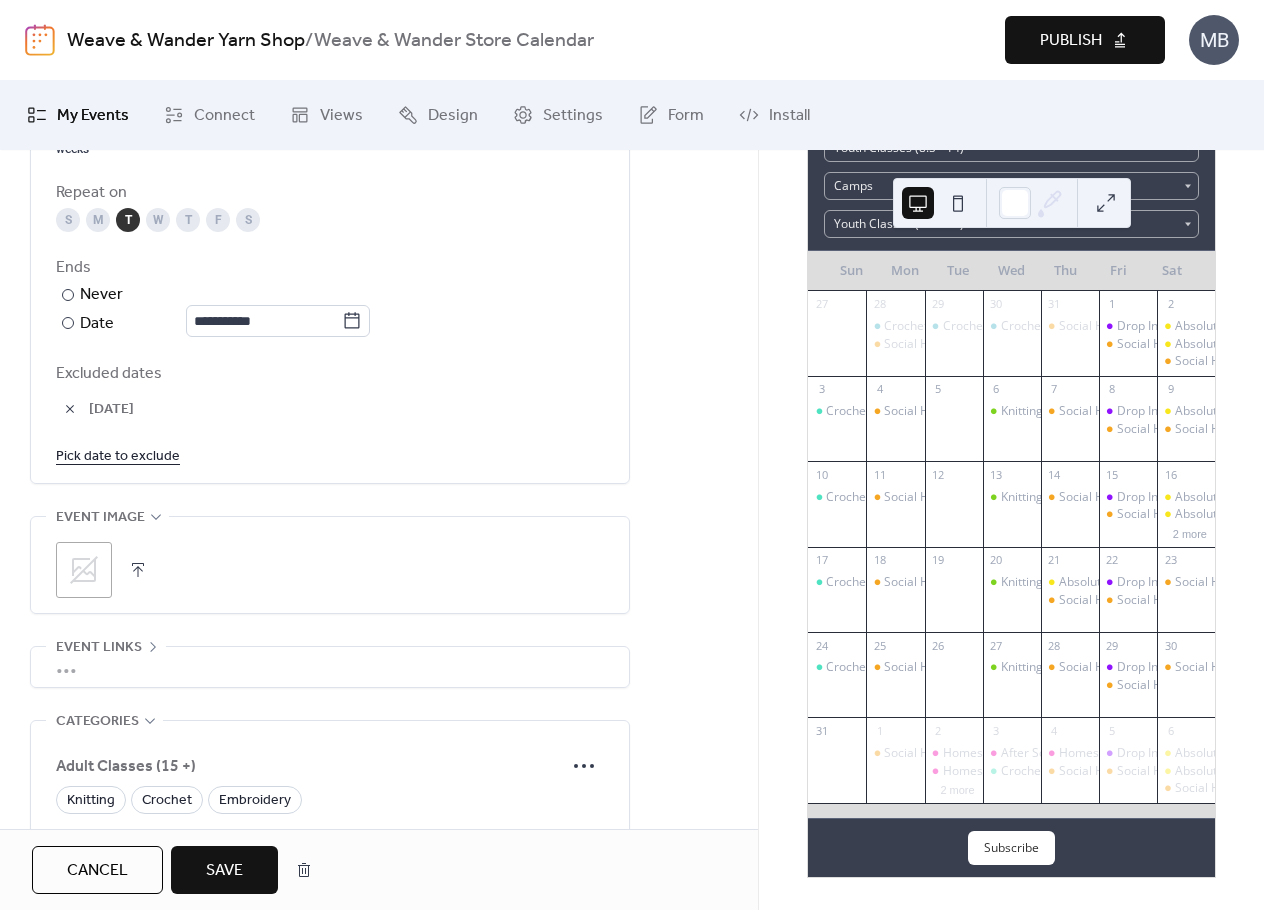 click on "Pick date to exclude" at bounding box center (118, 455) 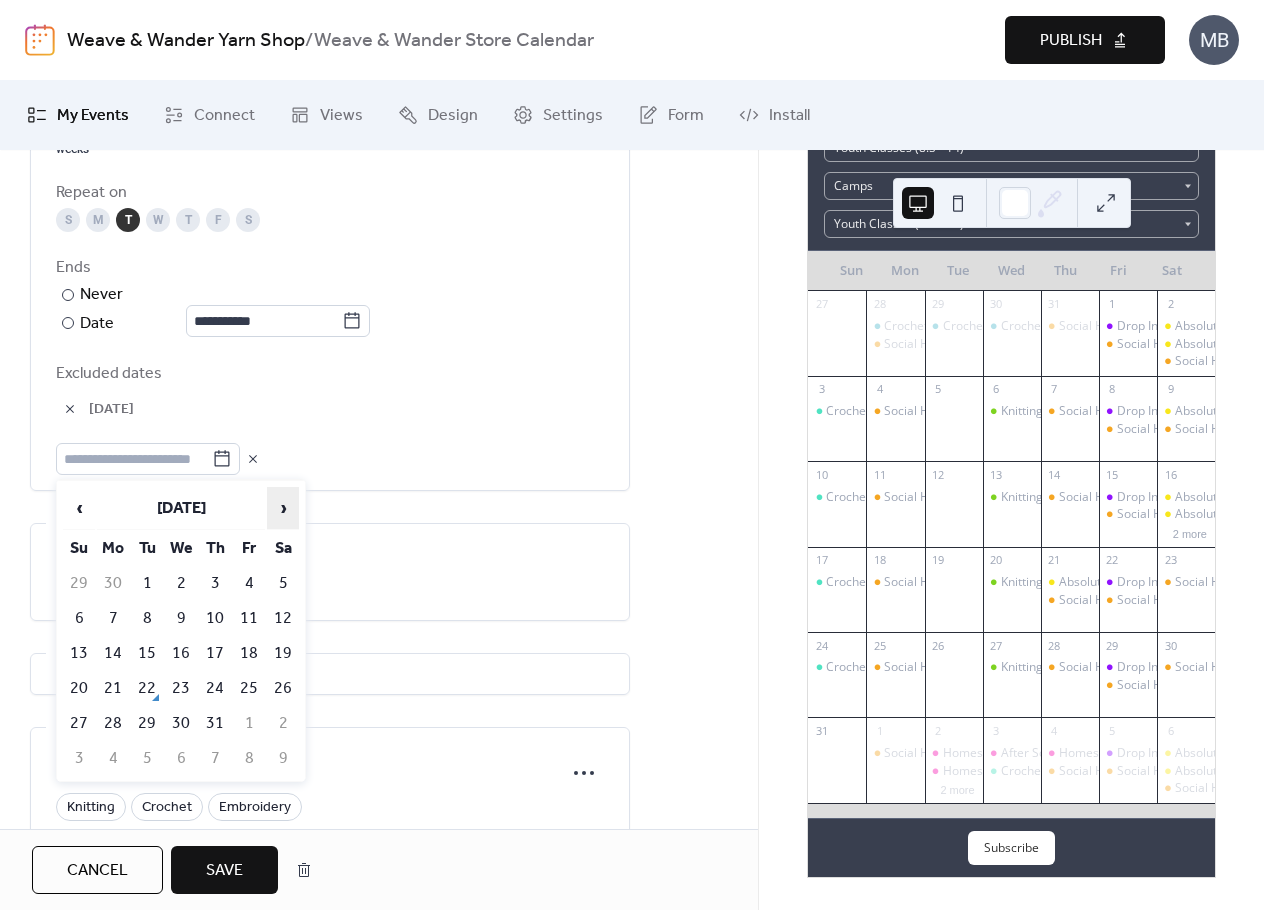 click on "›" at bounding box center [283, 508] 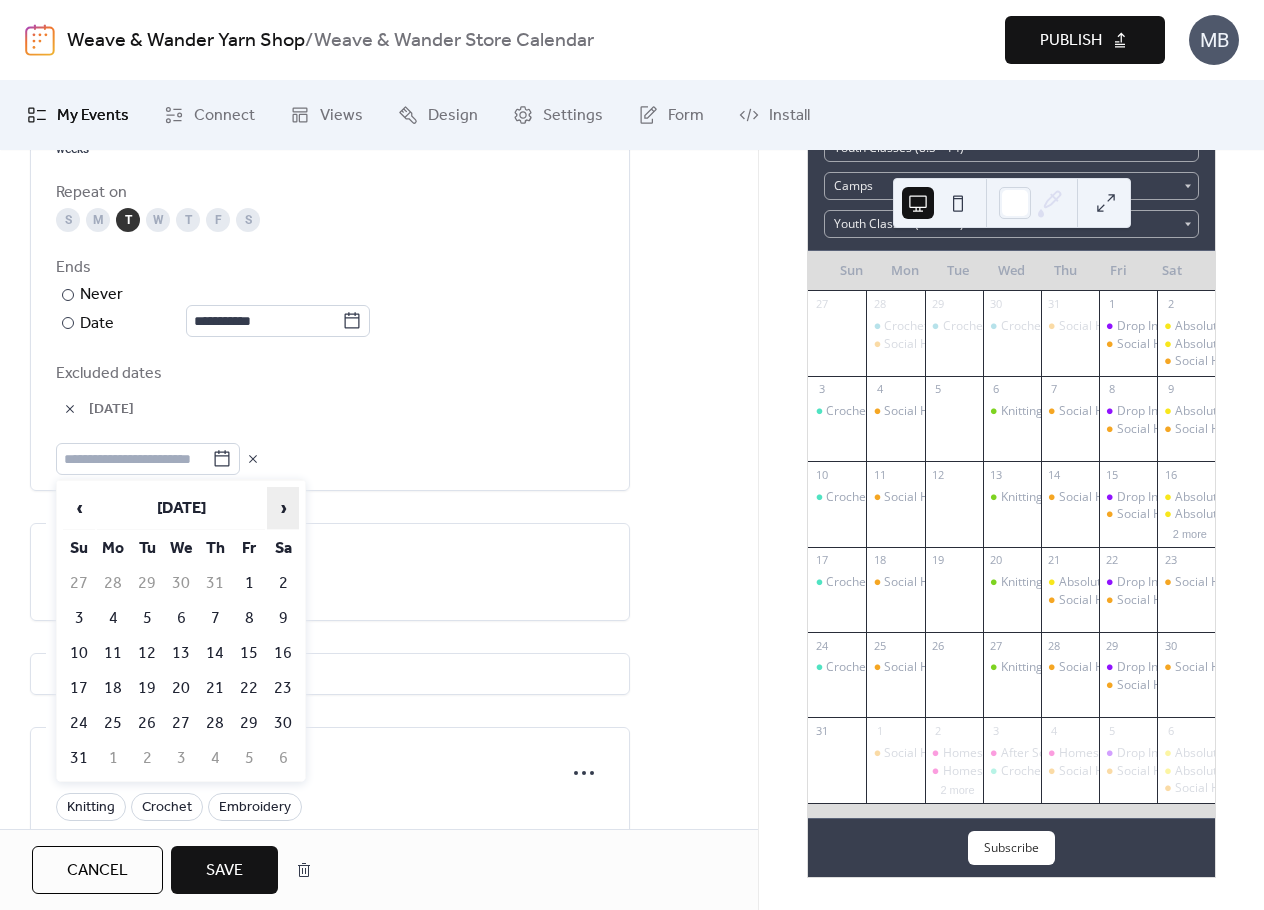 click on "›" at bounding box center [283, 508] 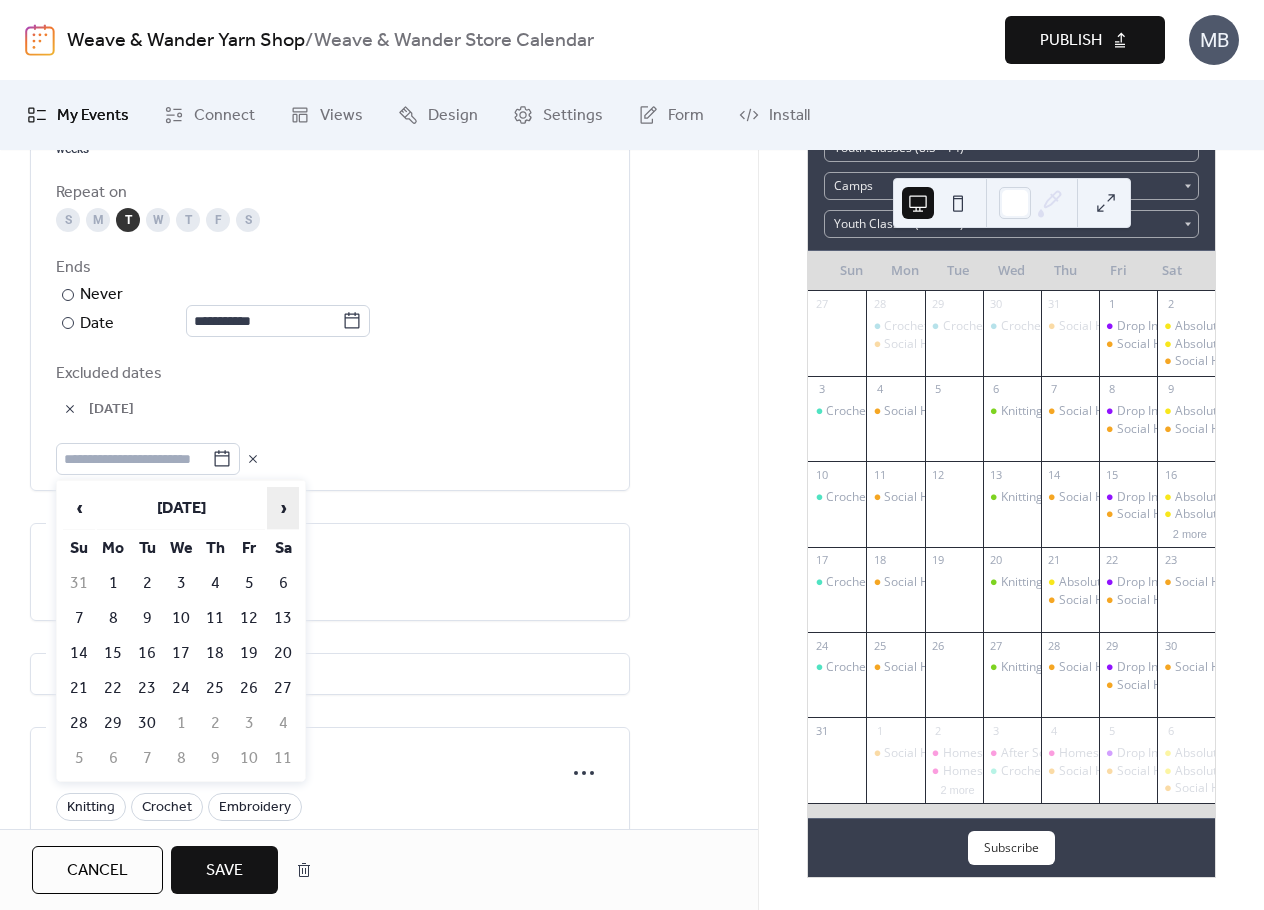 click on "›" at bounding box center (283, 508) 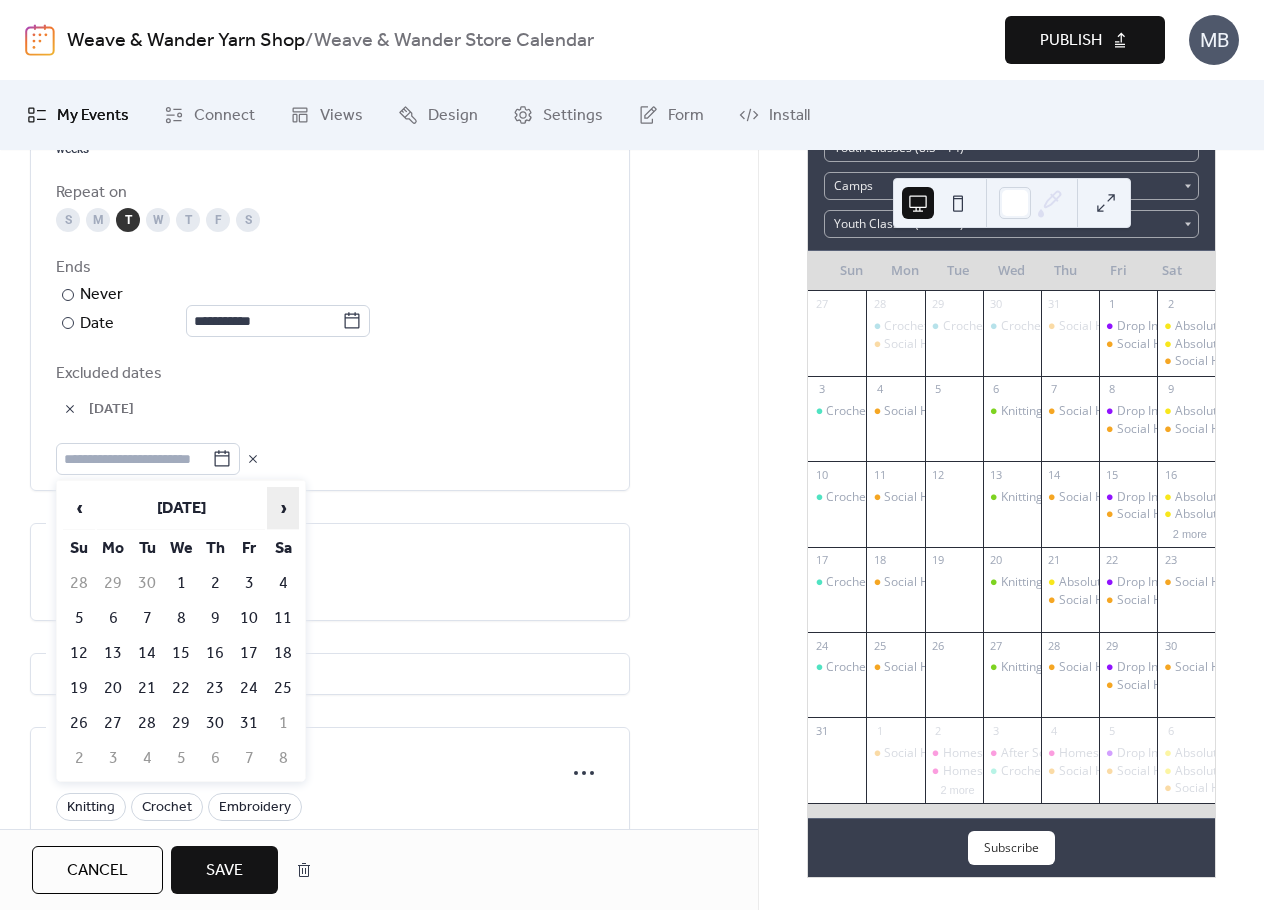 click on "›" at bounding box center (283, 508) 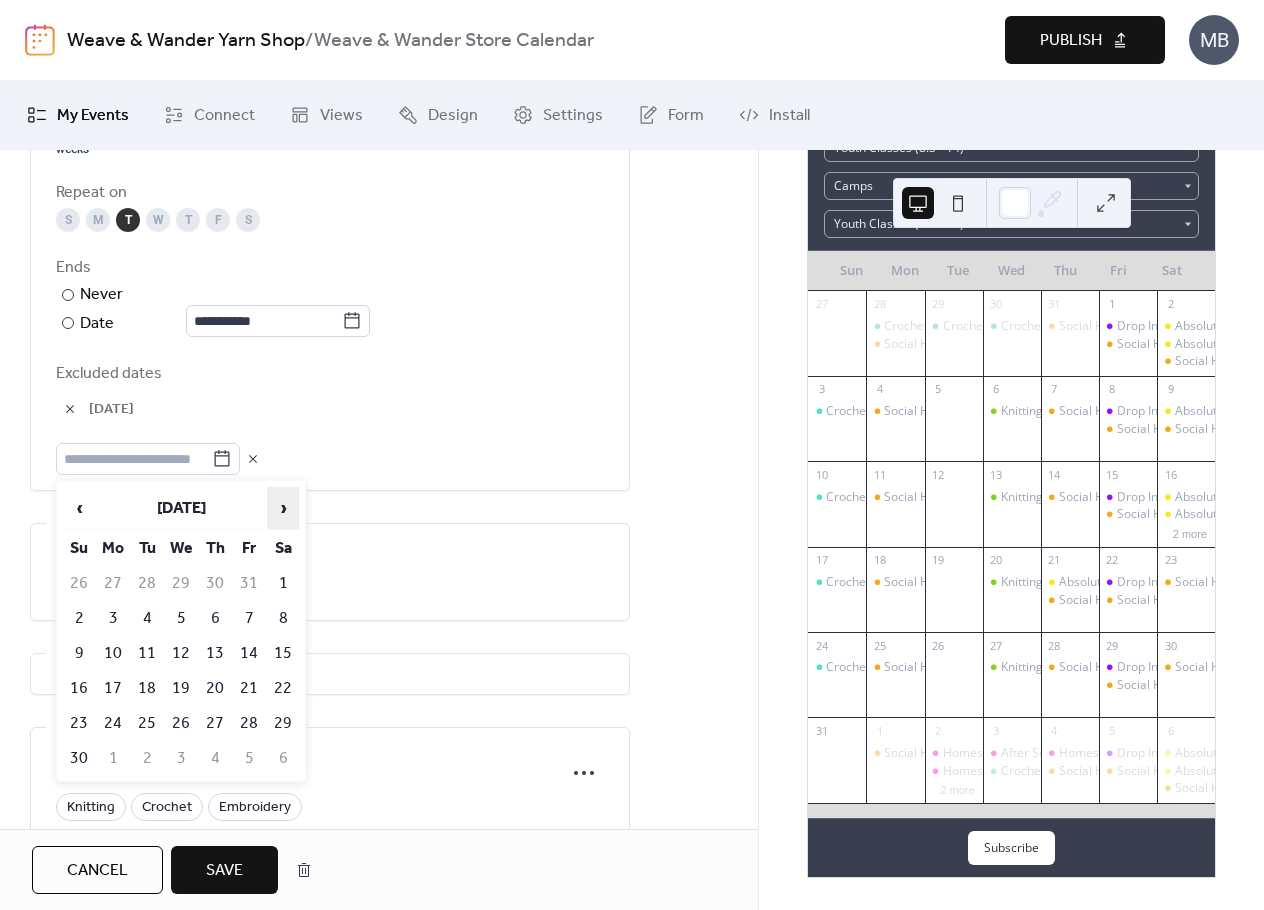 click on "›" at bounding box center [283, 508] 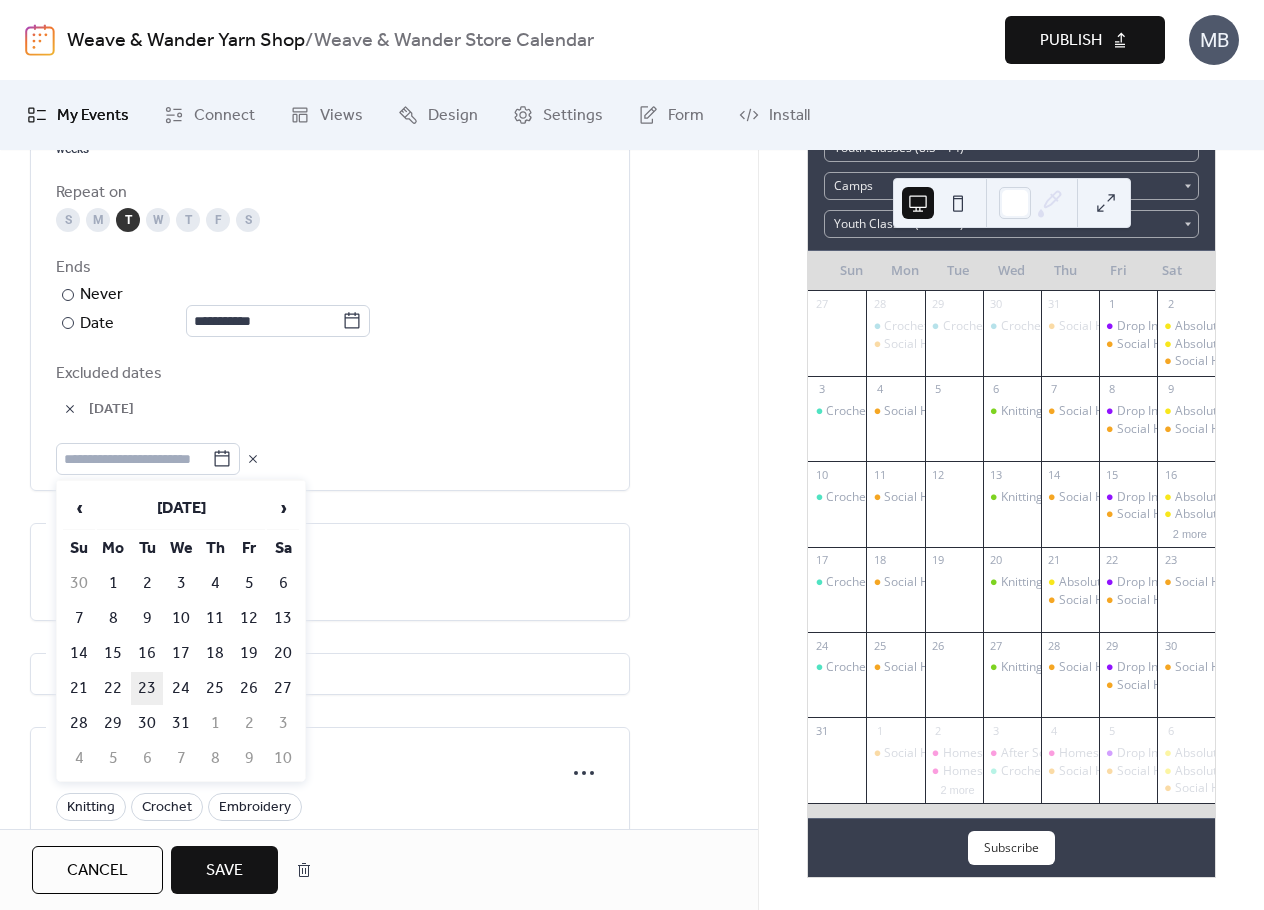 click on "23" at bounding box center (147, 688) 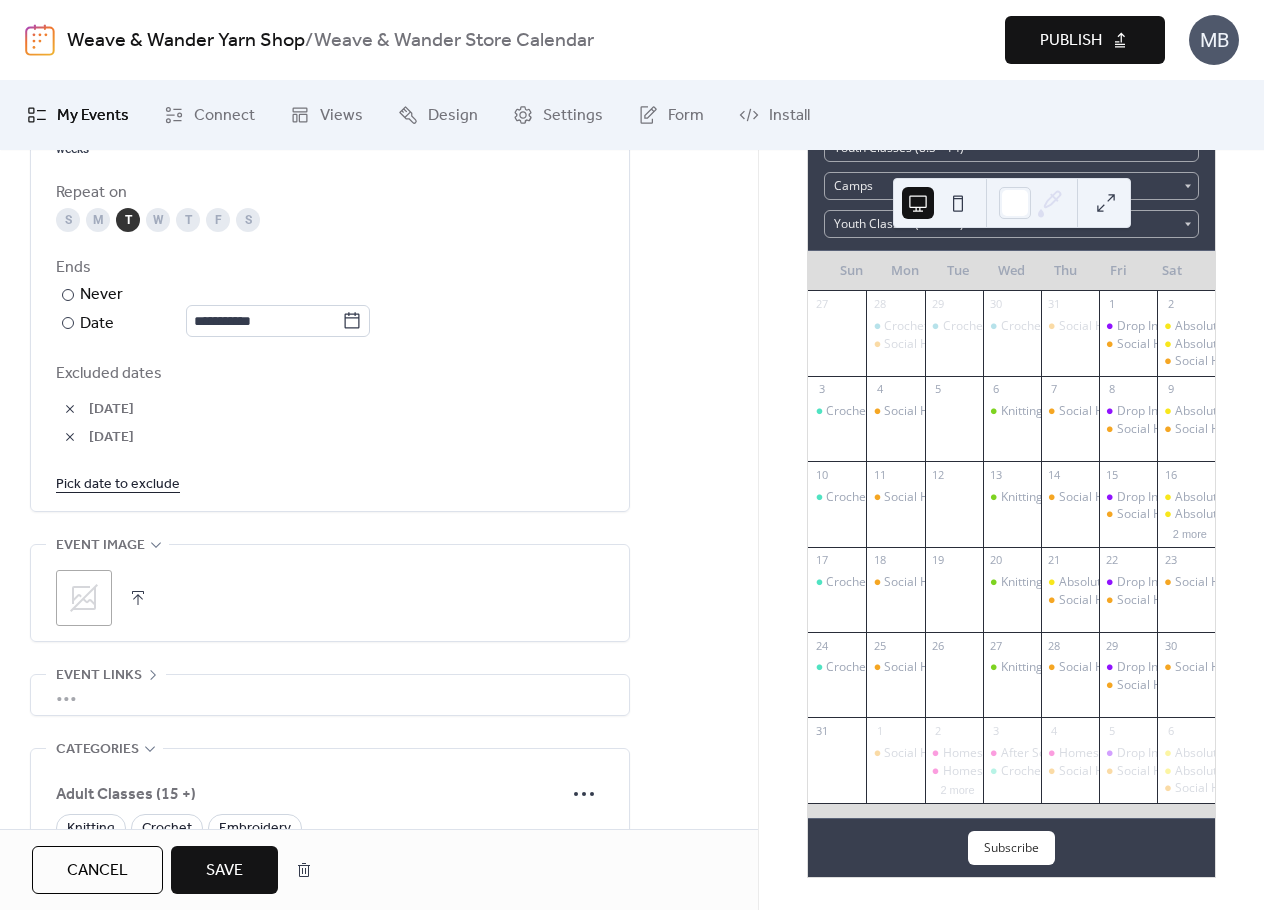 click on "Pick date to exclude" at bounding box center [118, 483] 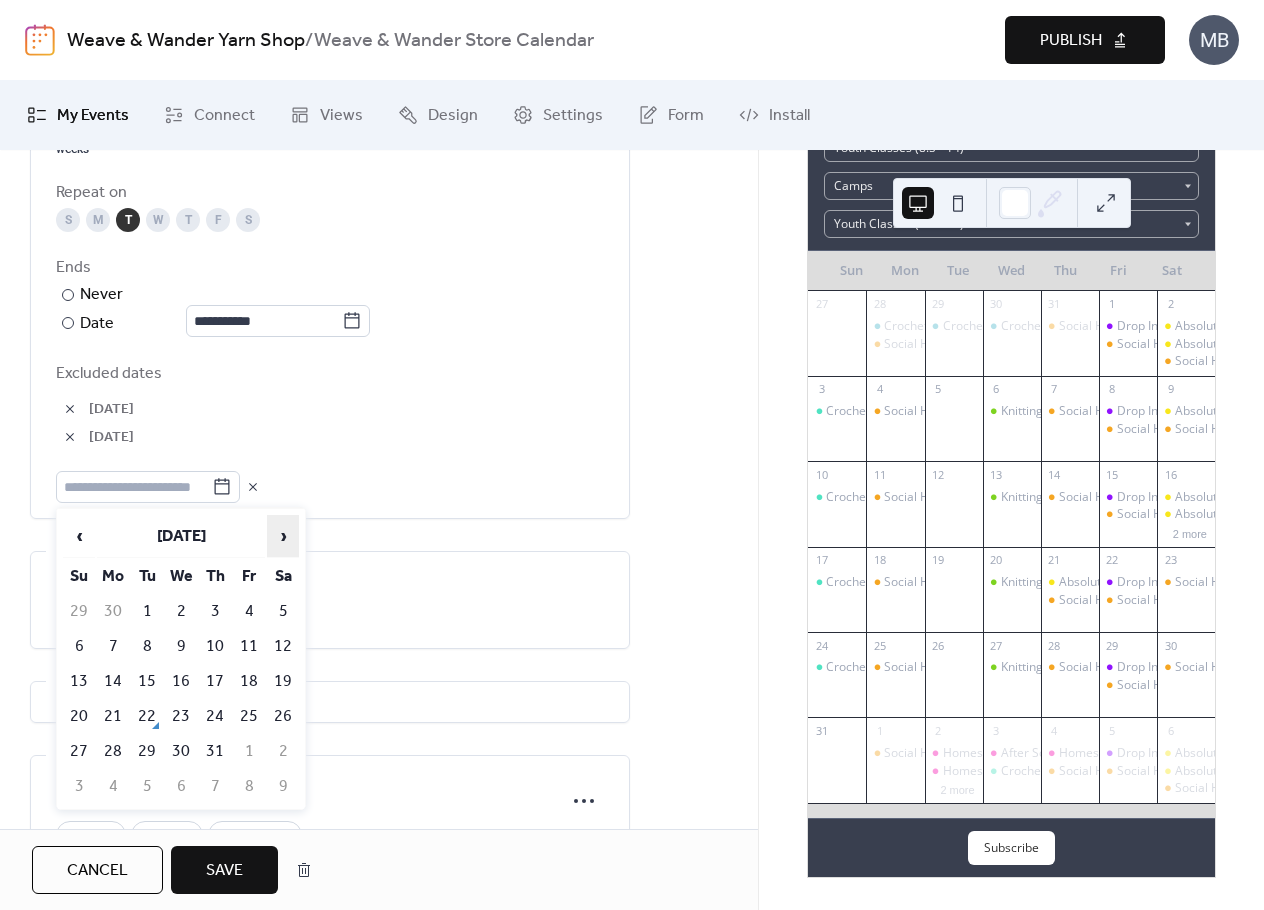 click on "›" at bounding box center [283, 536] 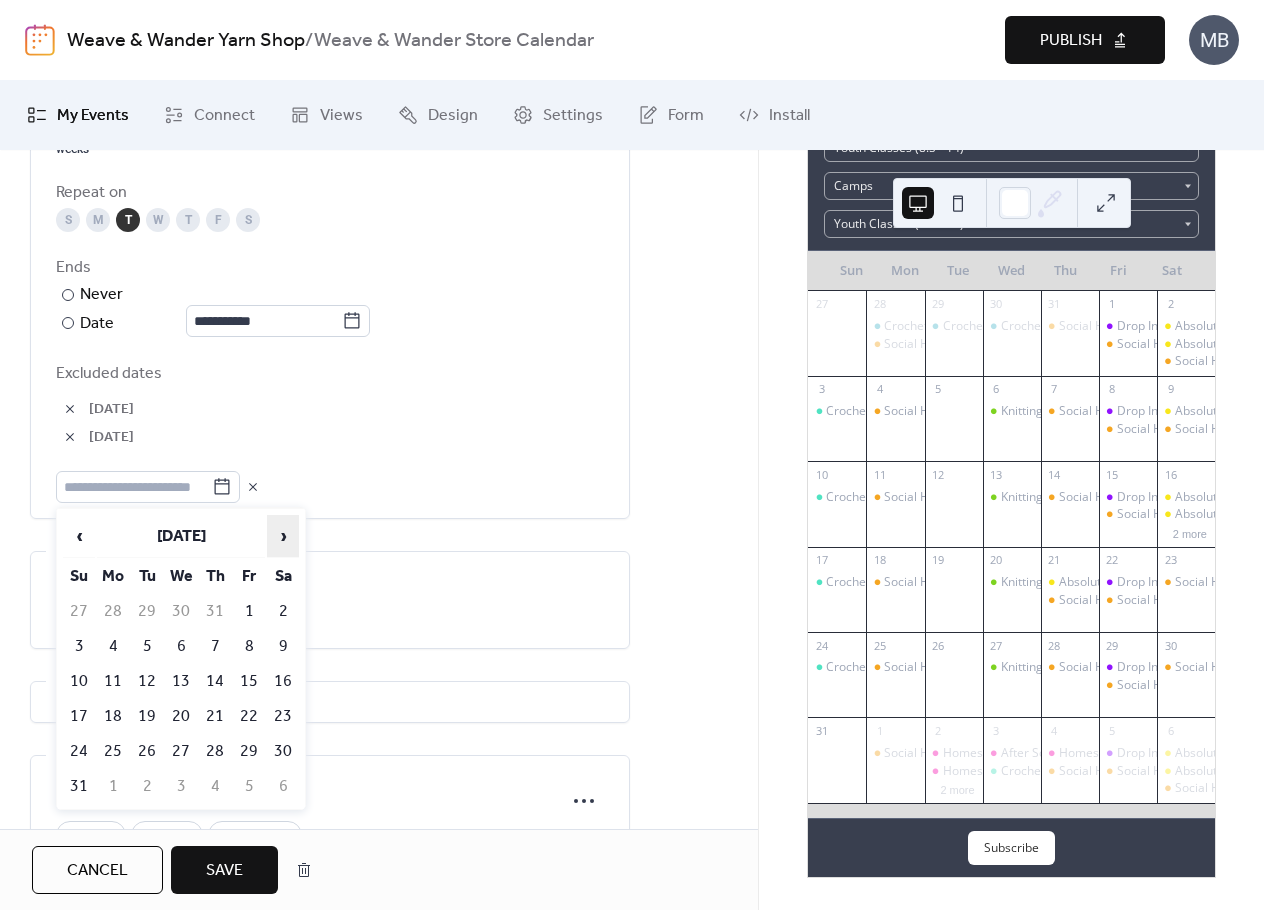 click on "›" at bounding box center (283, 536) 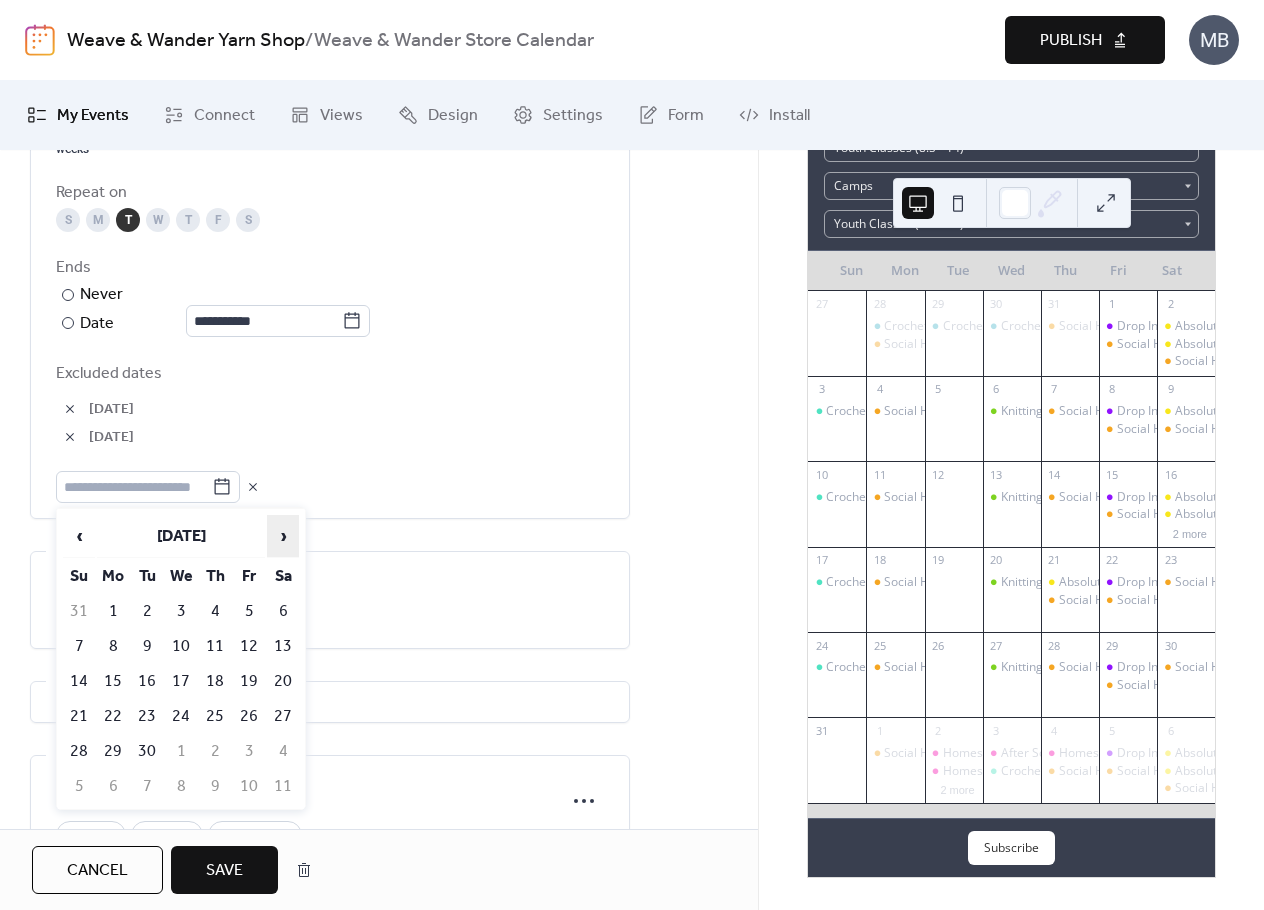 click on "›" at bounding box center (283, 536) 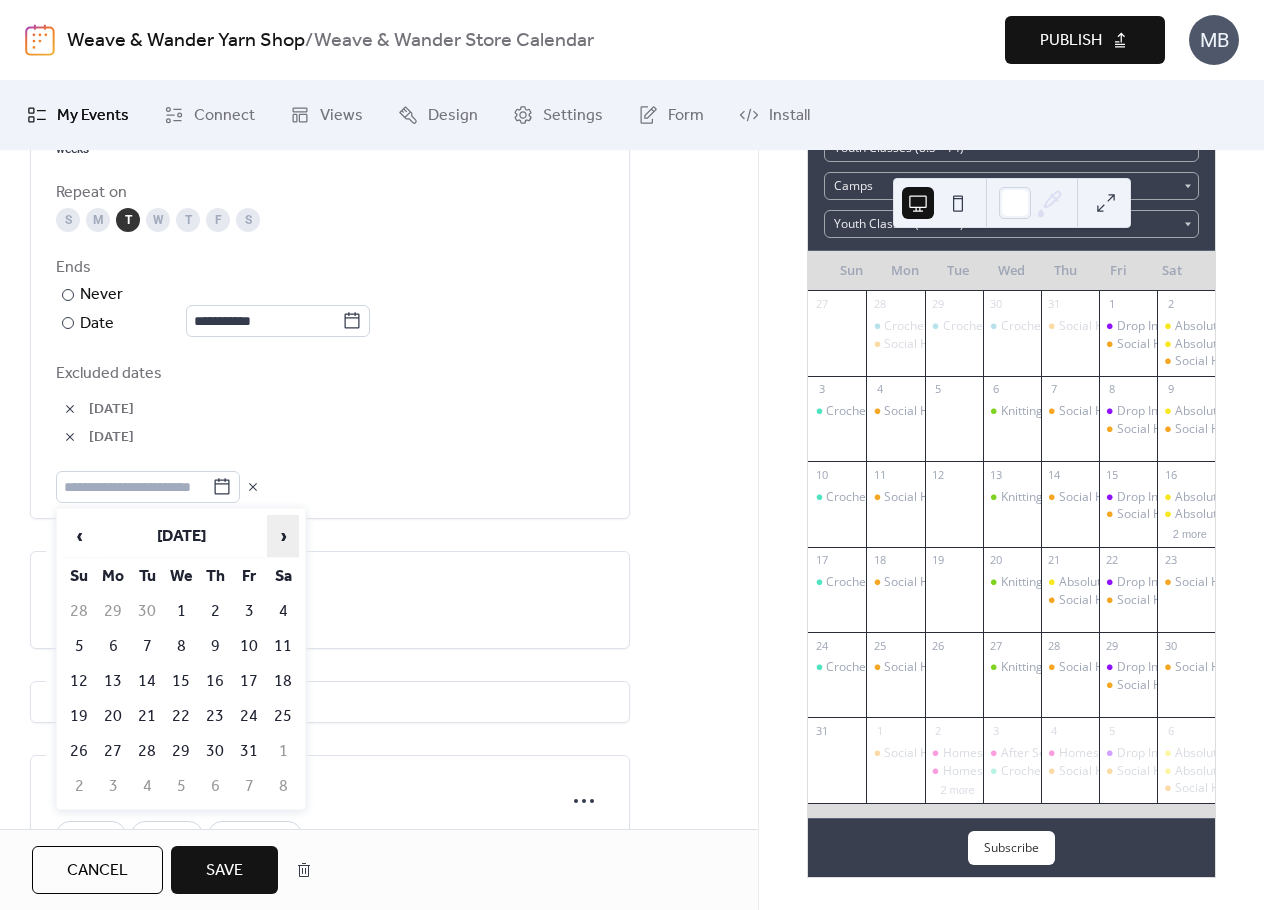 click on "›" at bounding box center (283, 536) 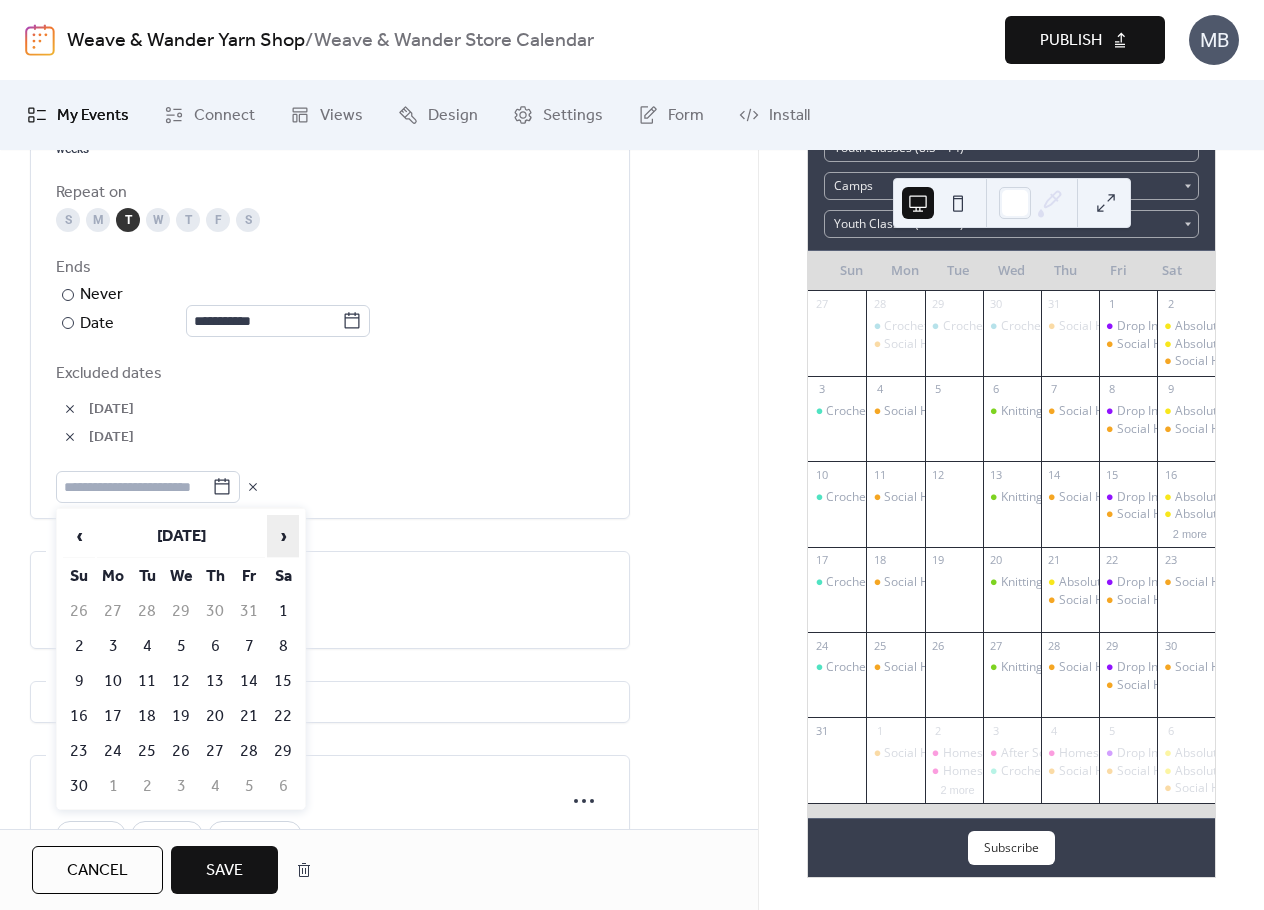 click on "›" at bounding box center [283, 536] 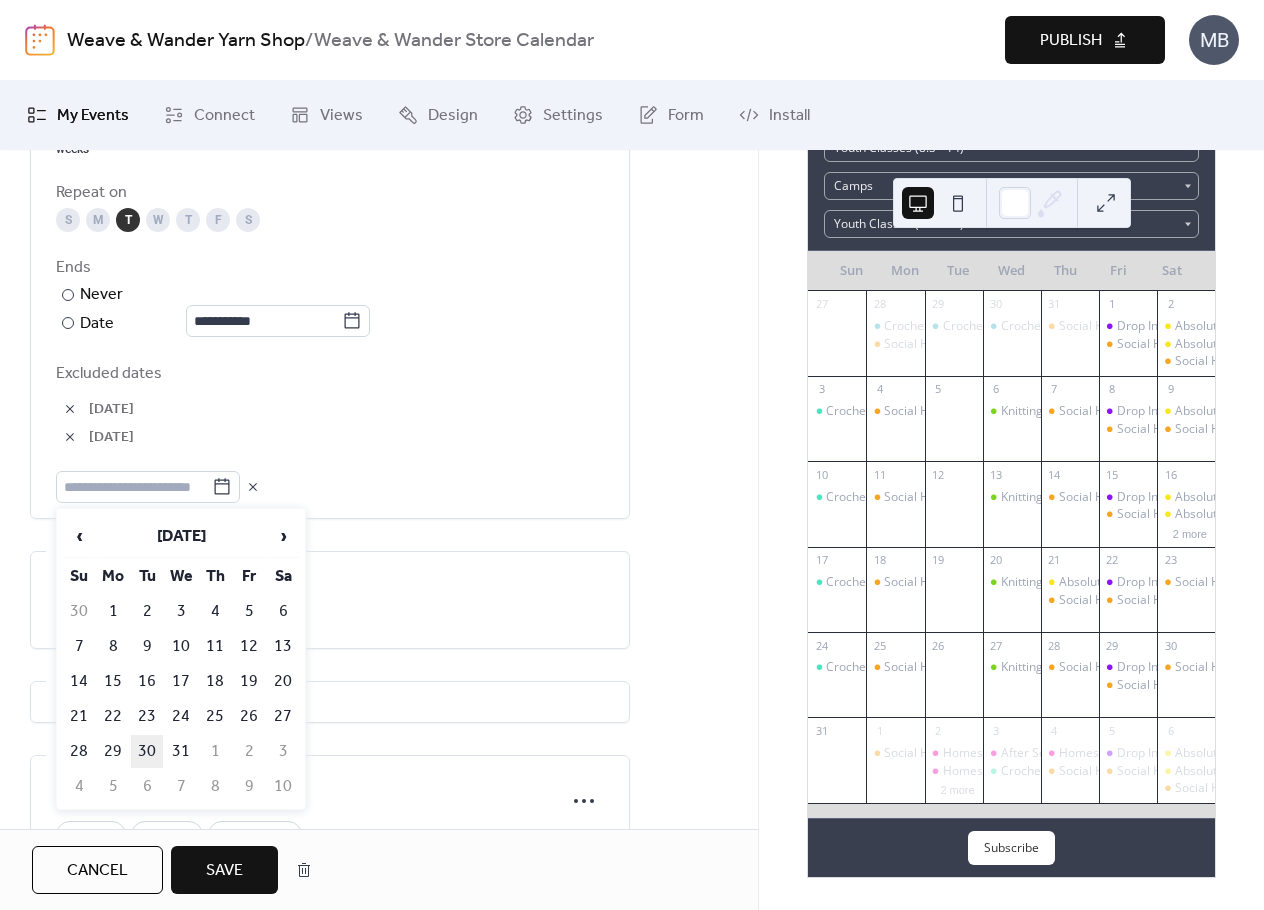 click on "30" at bounding box center (147, 751) 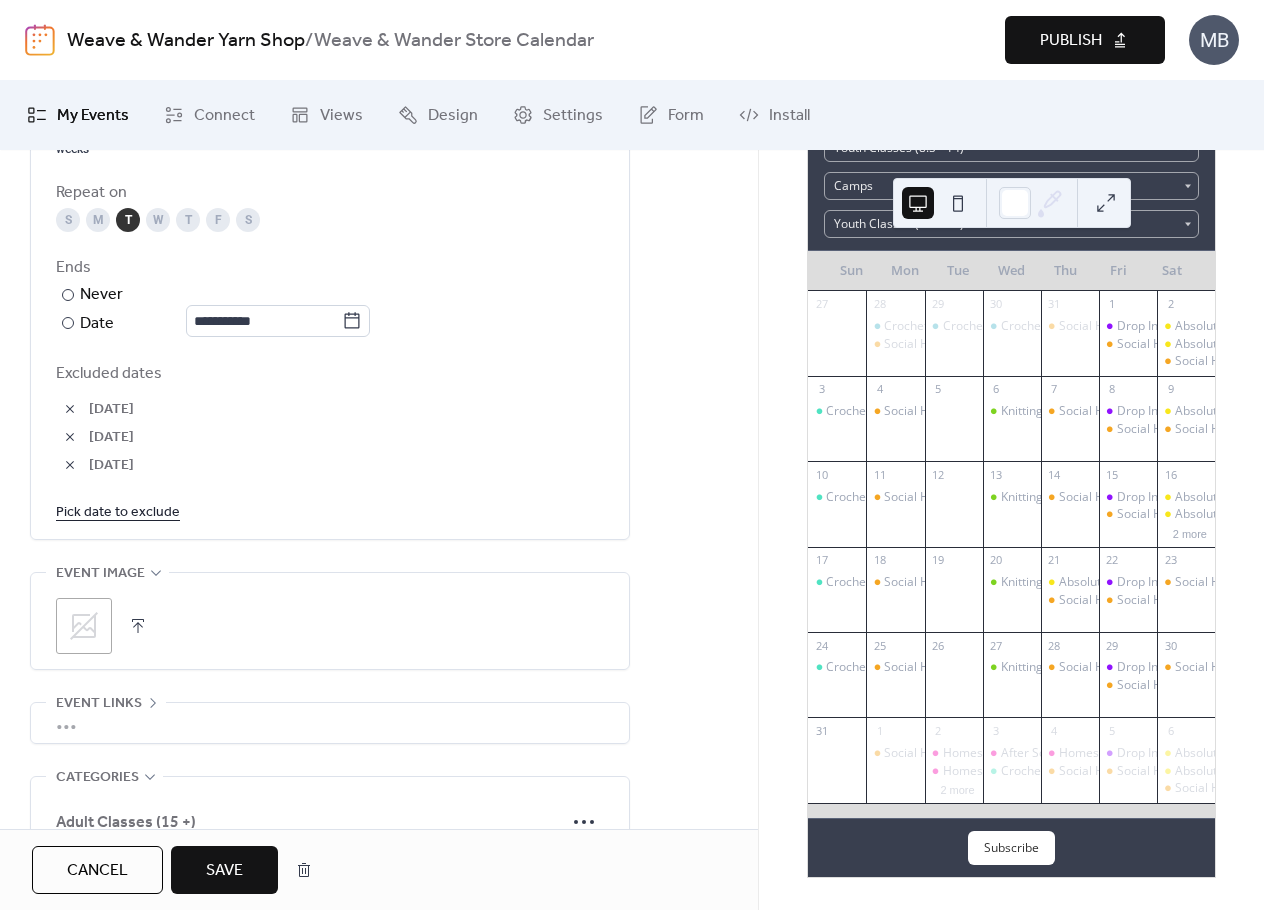 click on "Pick date to exclude" at bounding box center (330, 511) 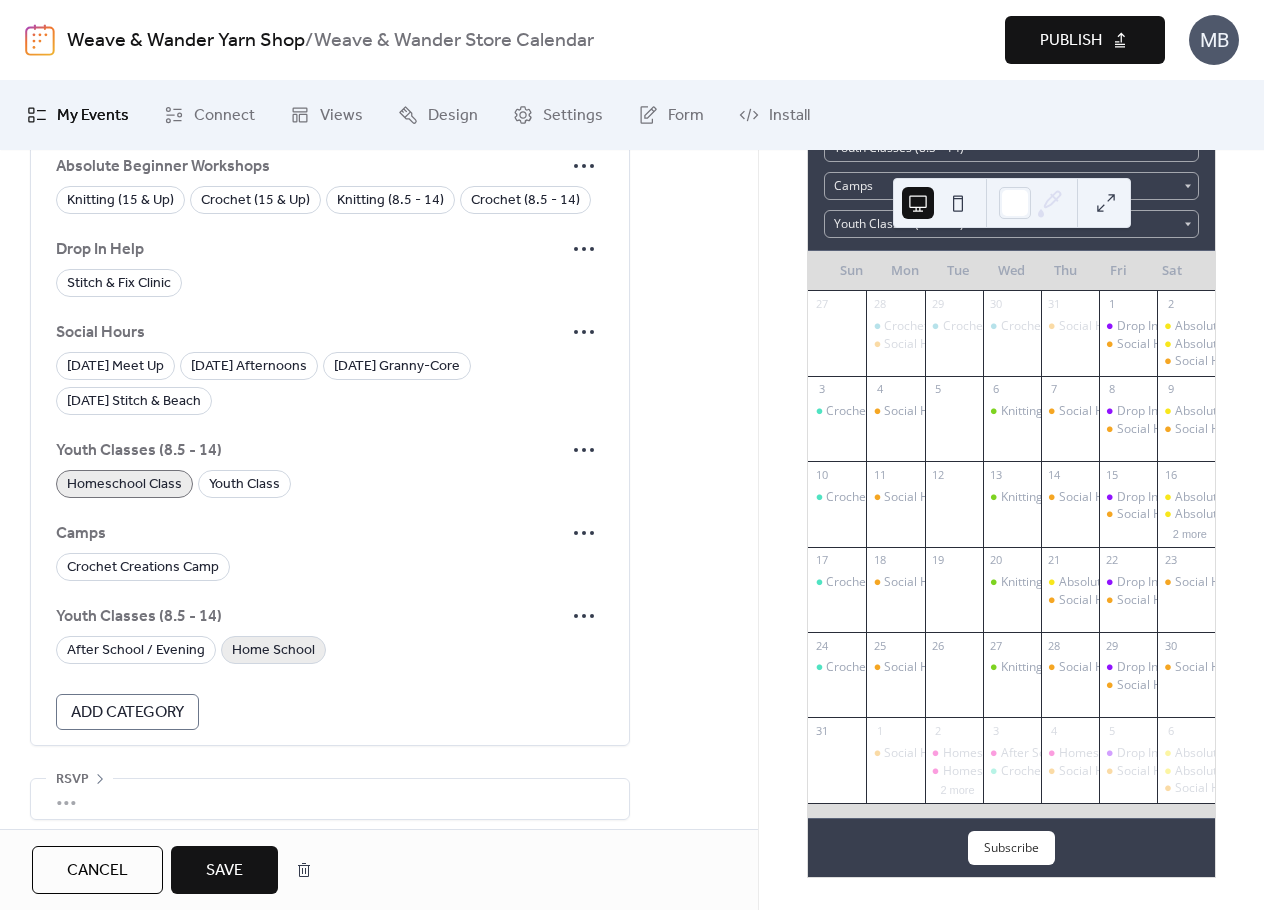scroll, scrollTop: 1856, scrollLeft: 0, axis: vertical 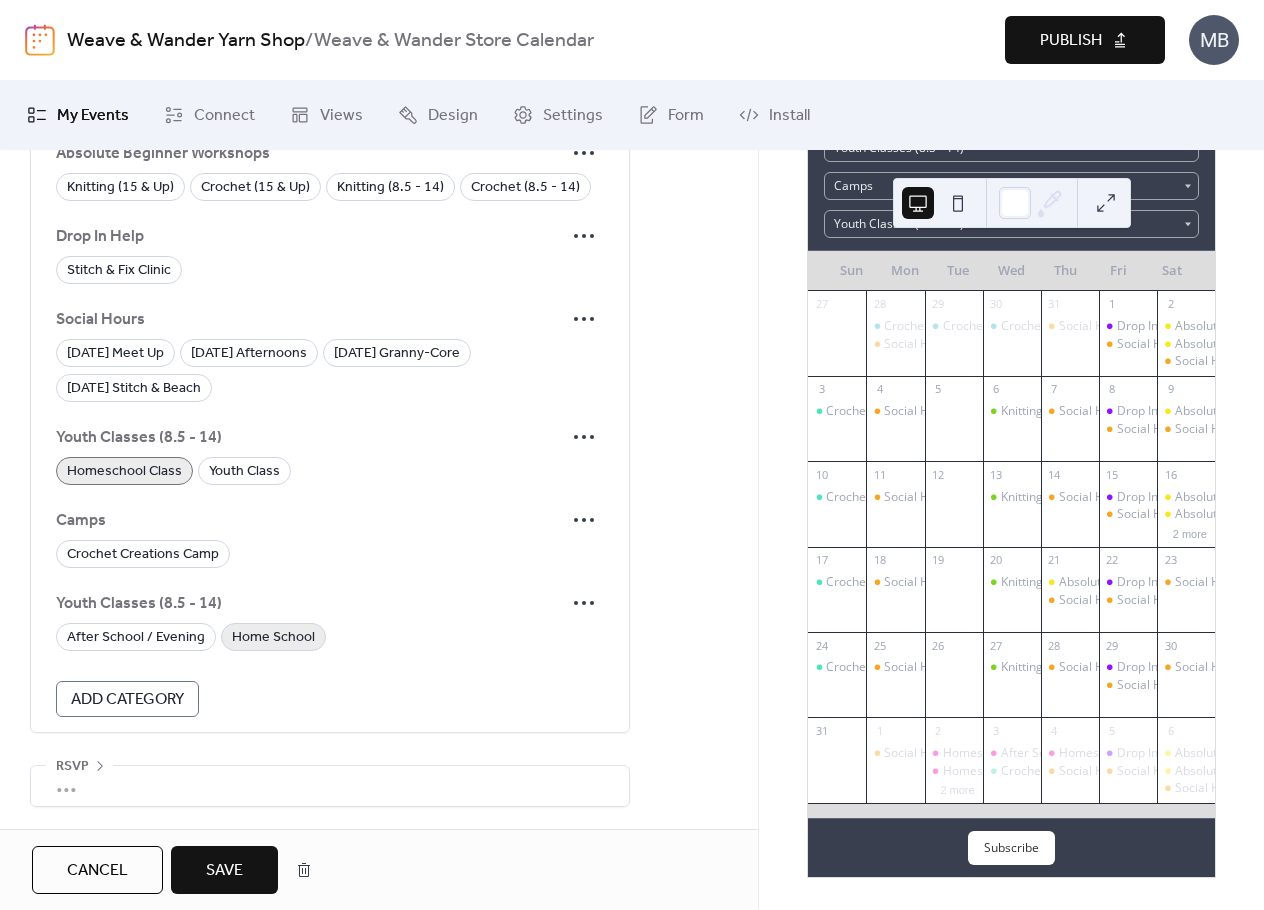 click on "Home School" at bounding box center (273, 638) 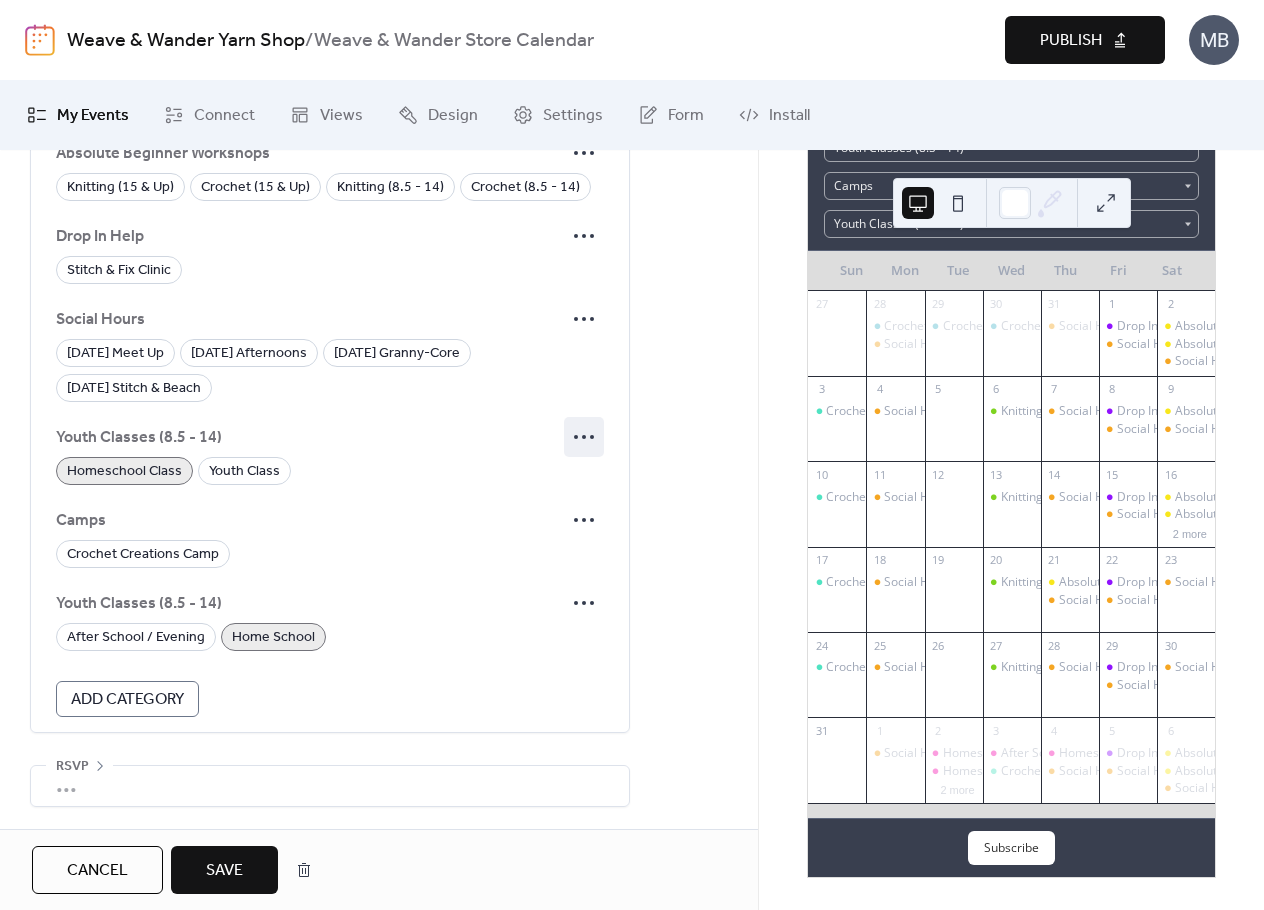 click 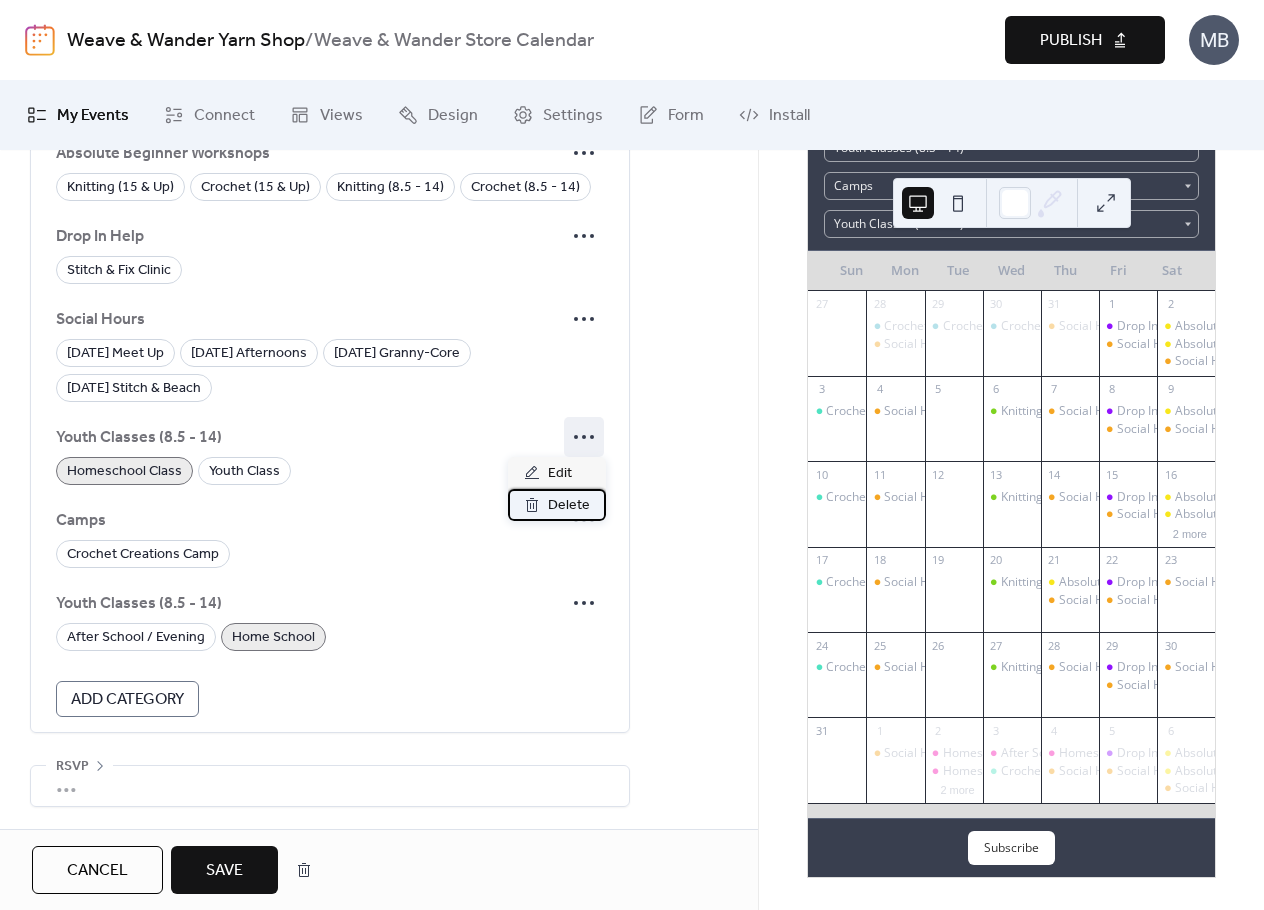 click on "Delete" at bounding box center [569, 506] 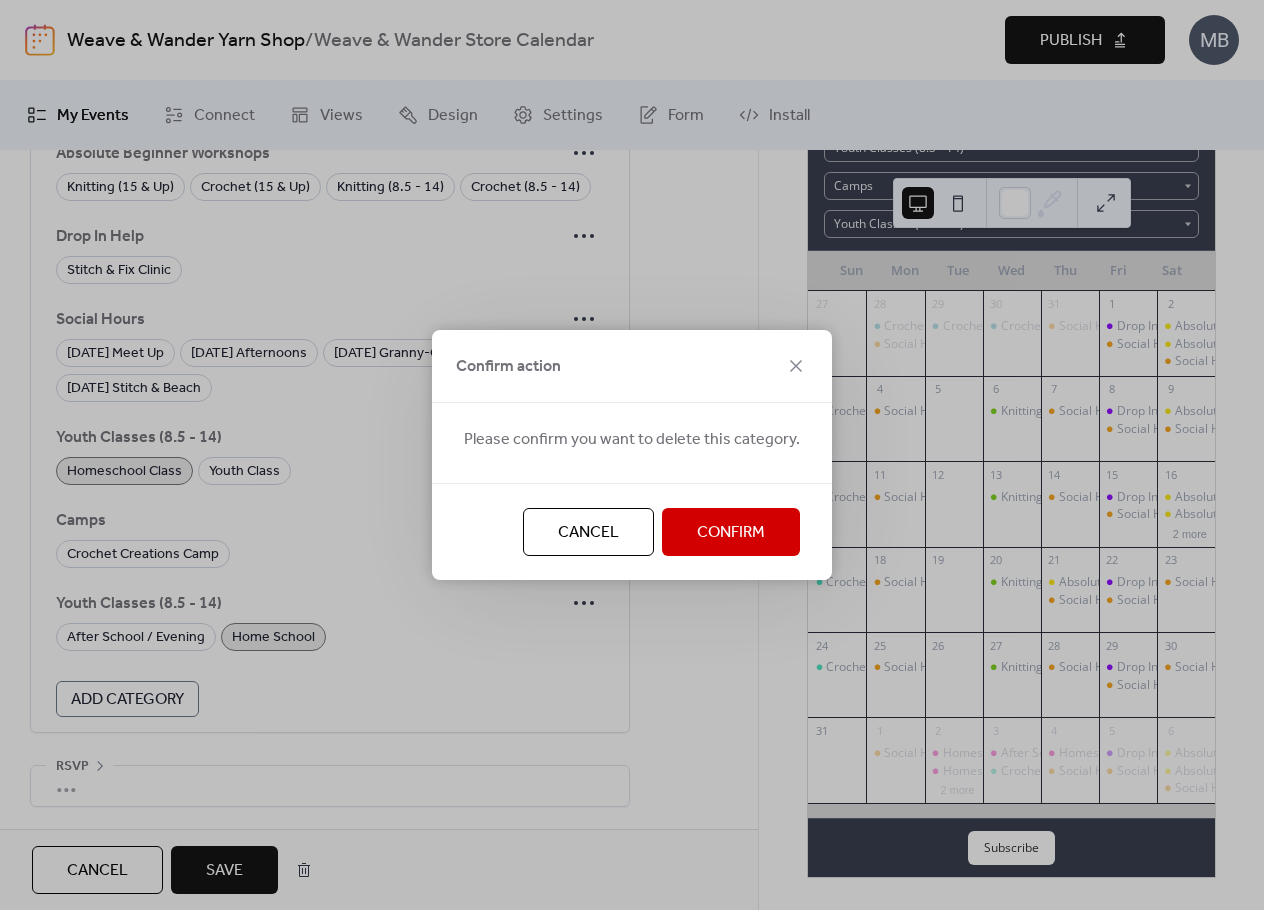 click on "Confirm" at bounding box center [731, 532] 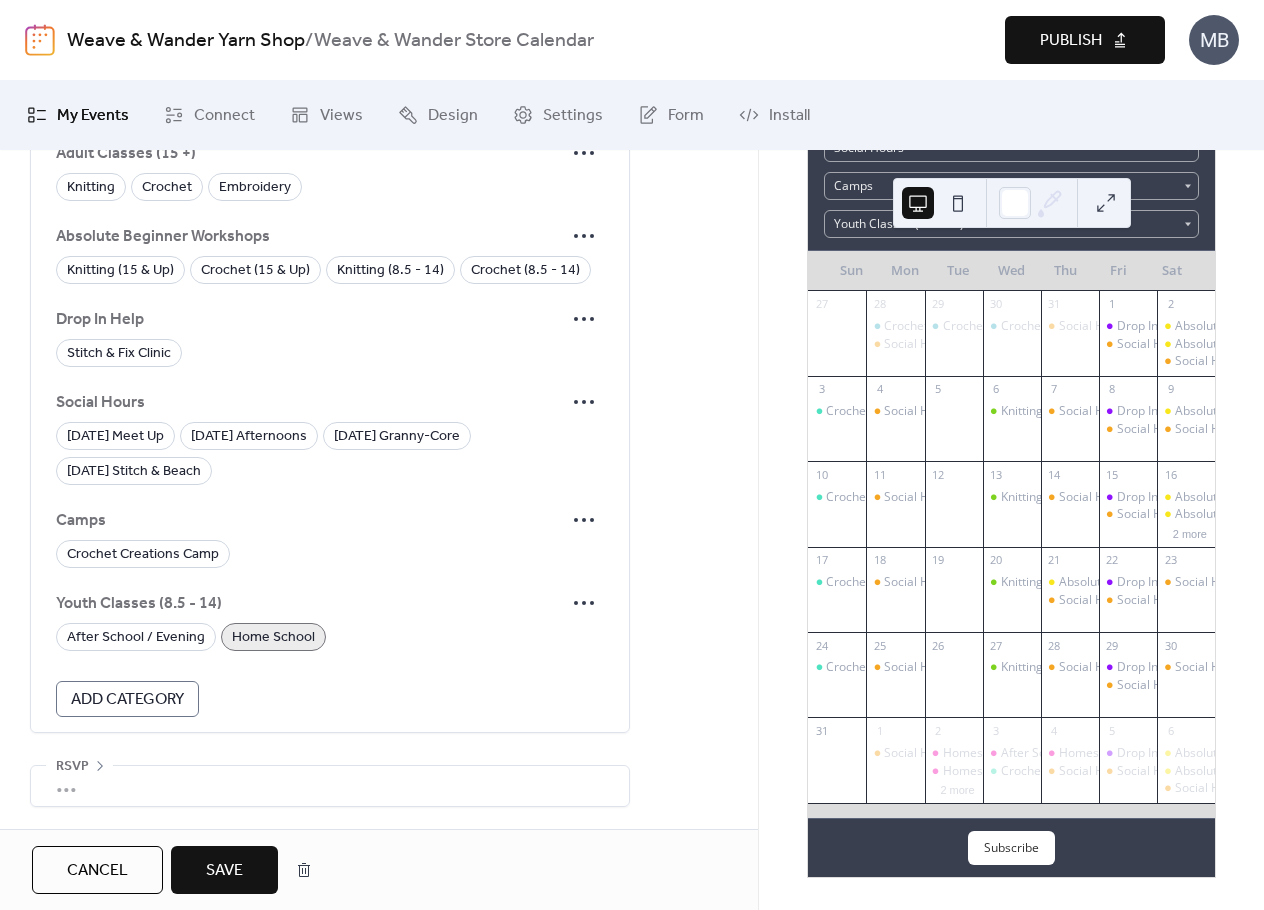 scroll, scrollTop: 1773, scrollLeft: 0, axis: vertical 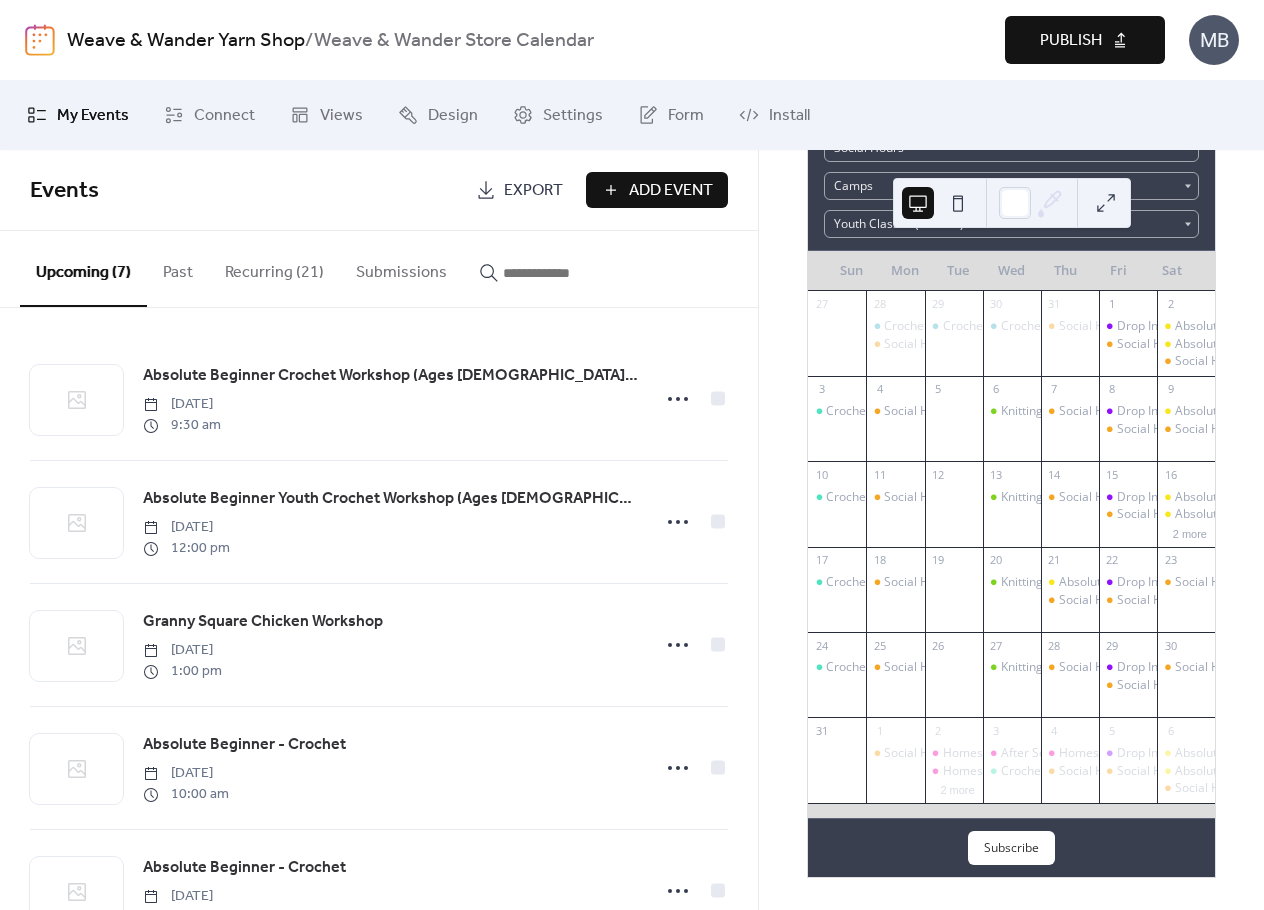 click on "Recurring (21)" at bounding box center [274, 268] 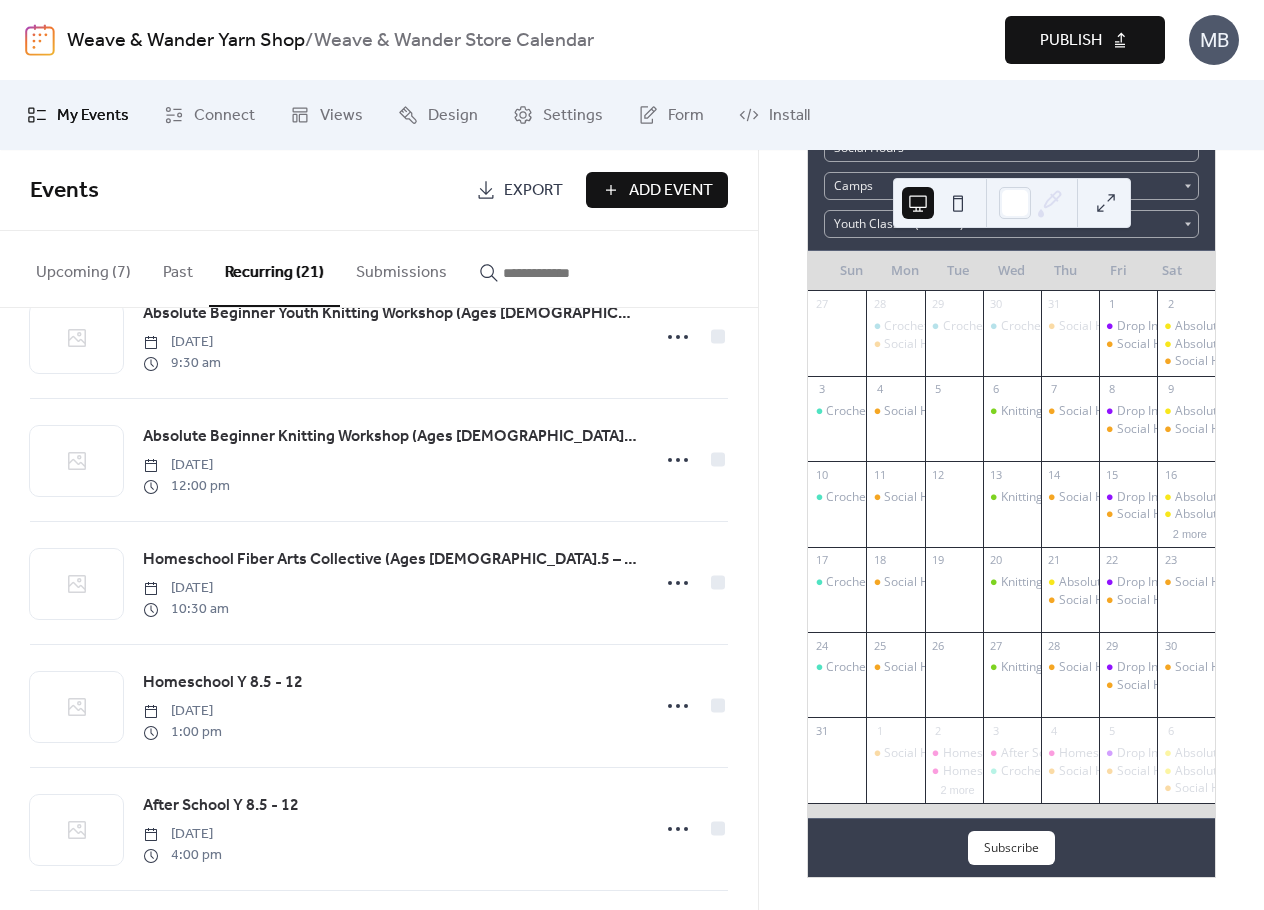 scroll, scrollTop: 1300, scrollLeft: 0, axis: vertical 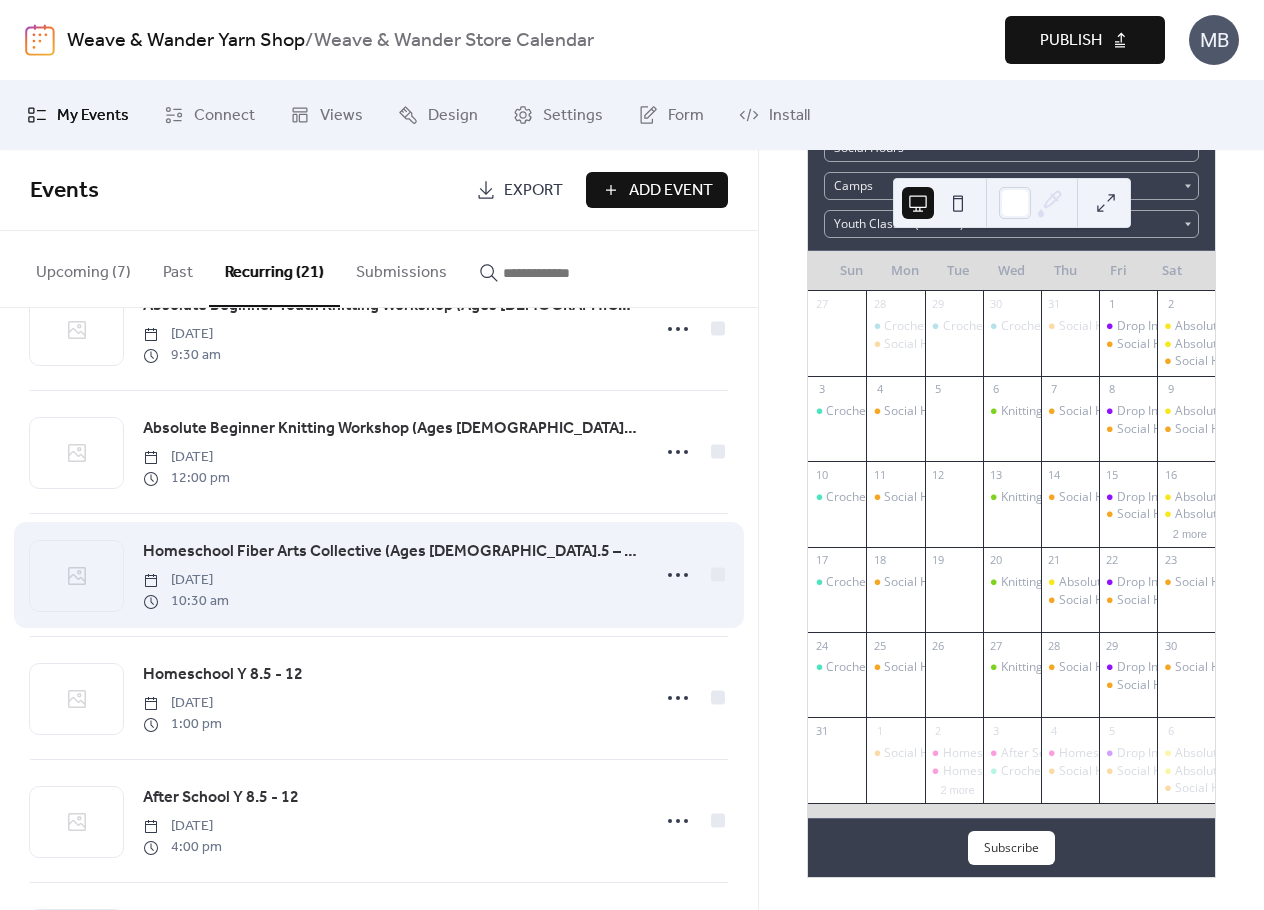 click on "Homeschool Fiber Arts Collective (Ages 8.5 – 11)" at bounding box center (390, 552) 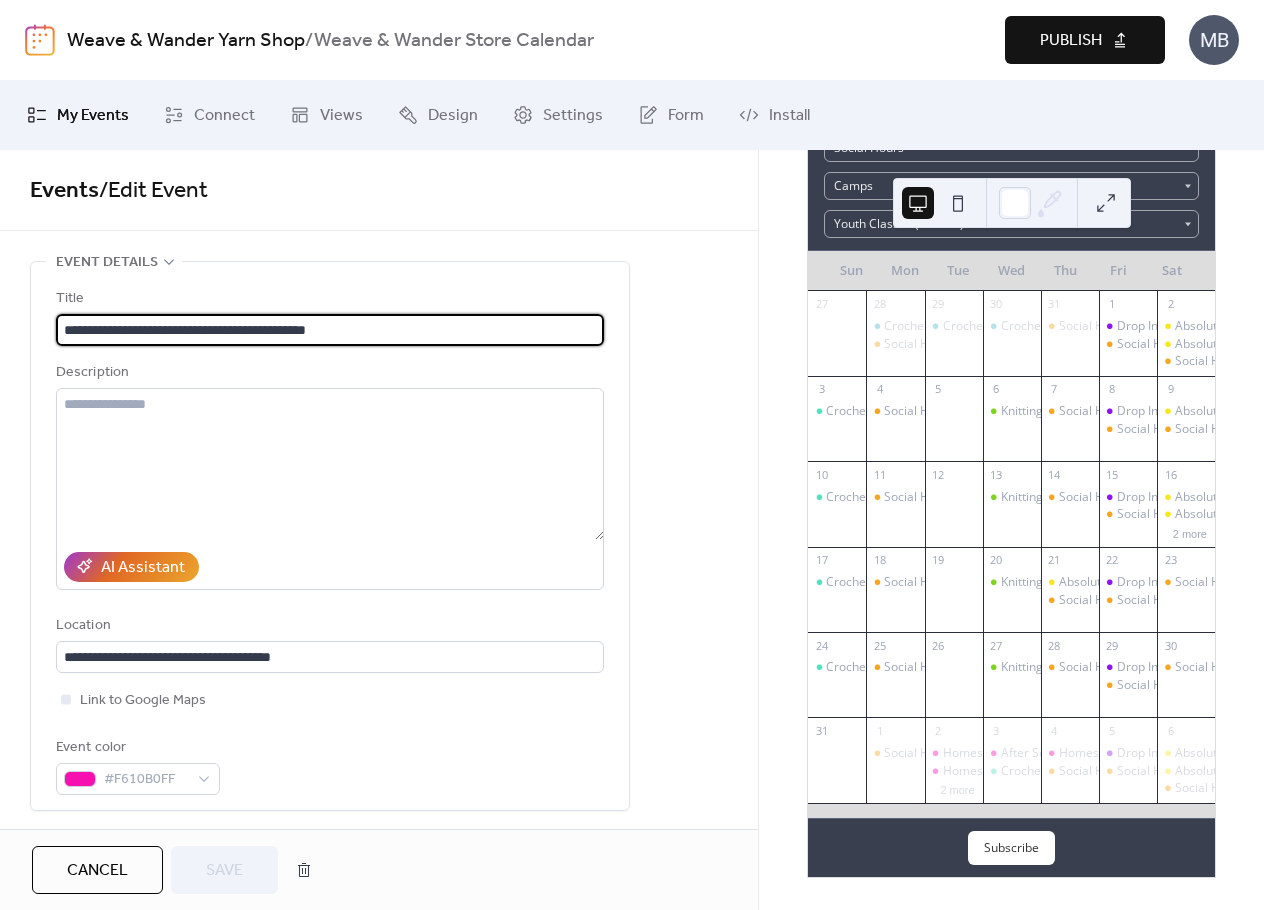 type on "**********" 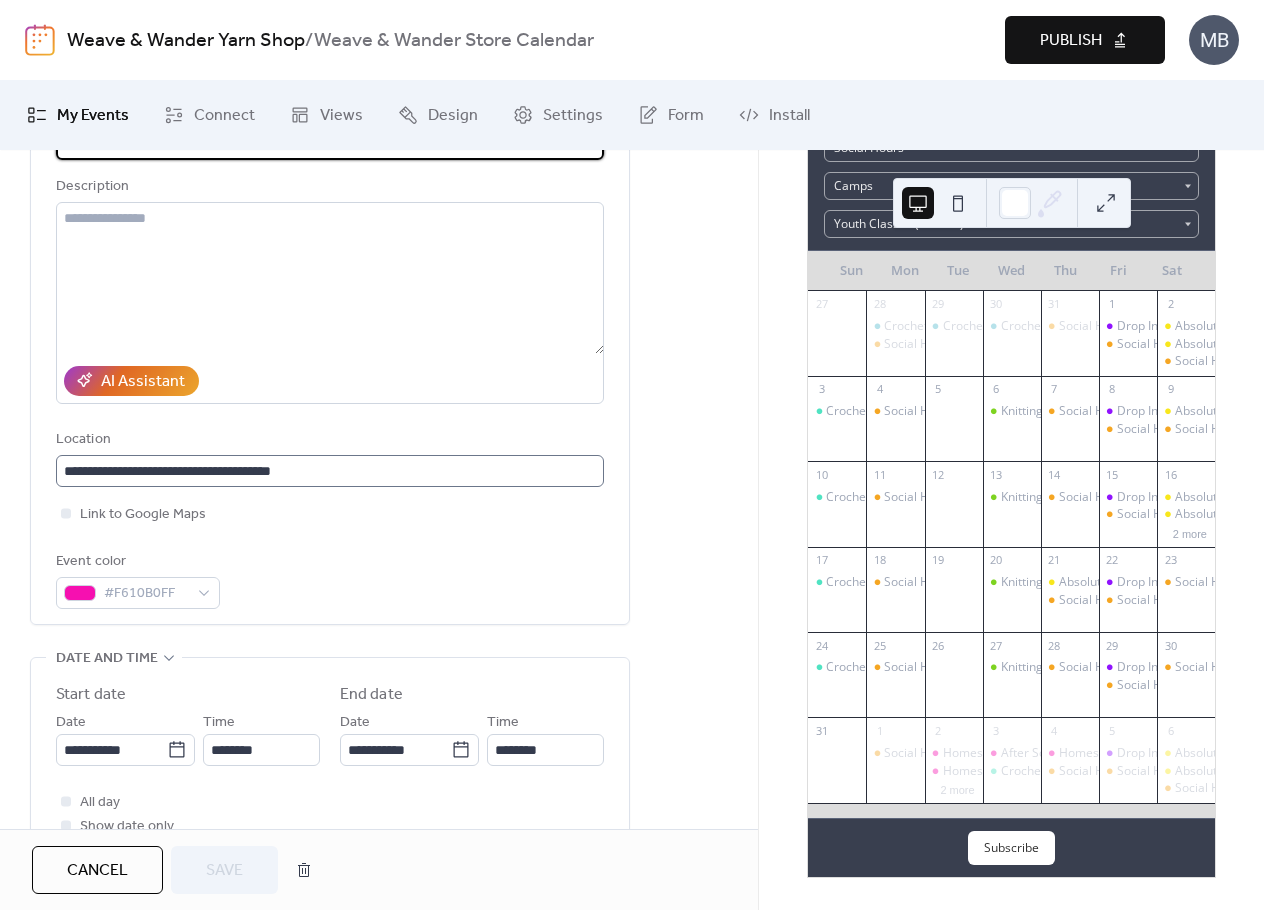 scroll, scrollTop: 200, scrollLeft: 0, axis: vertical 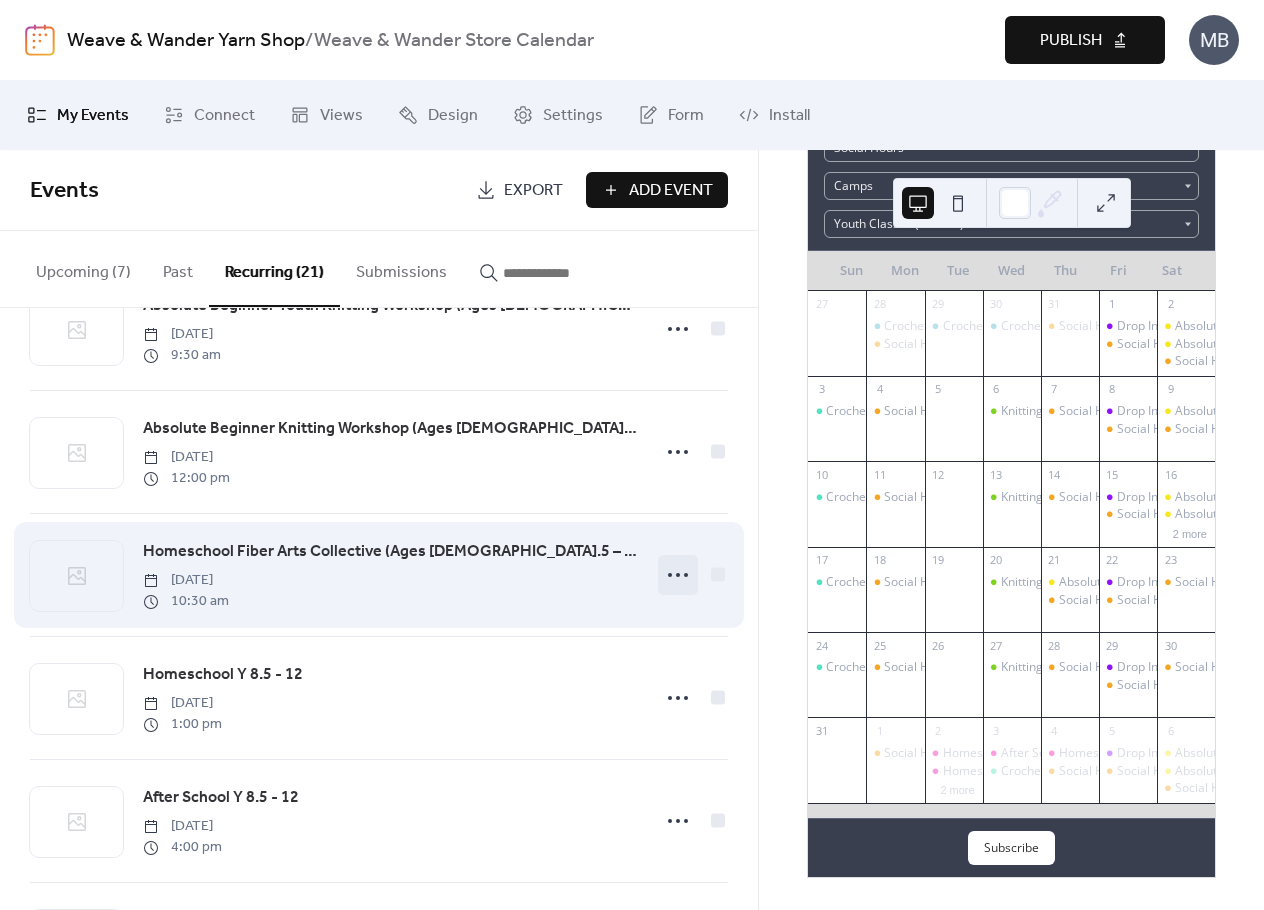 click 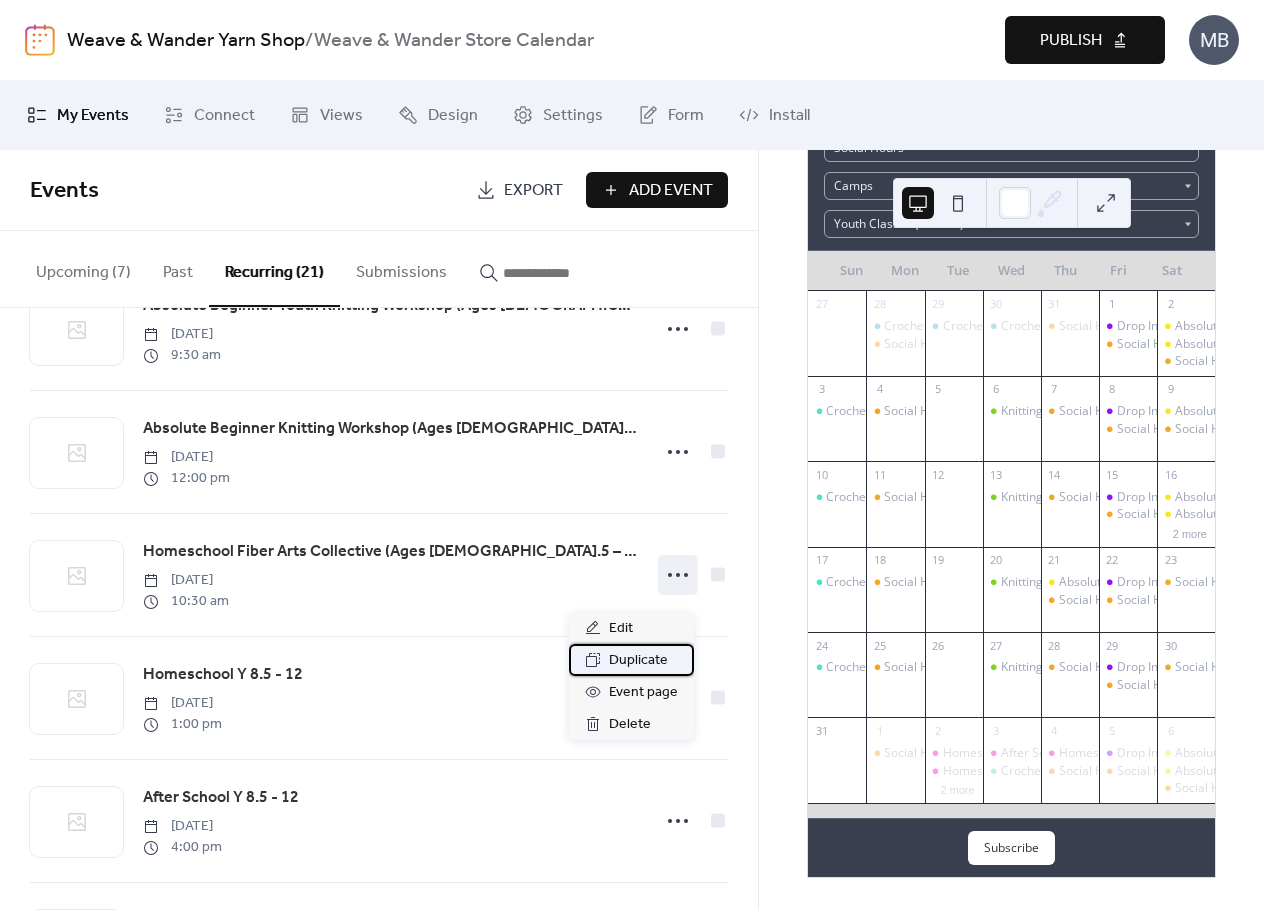 click on "Duplicate" at bounding box center (638, 661) 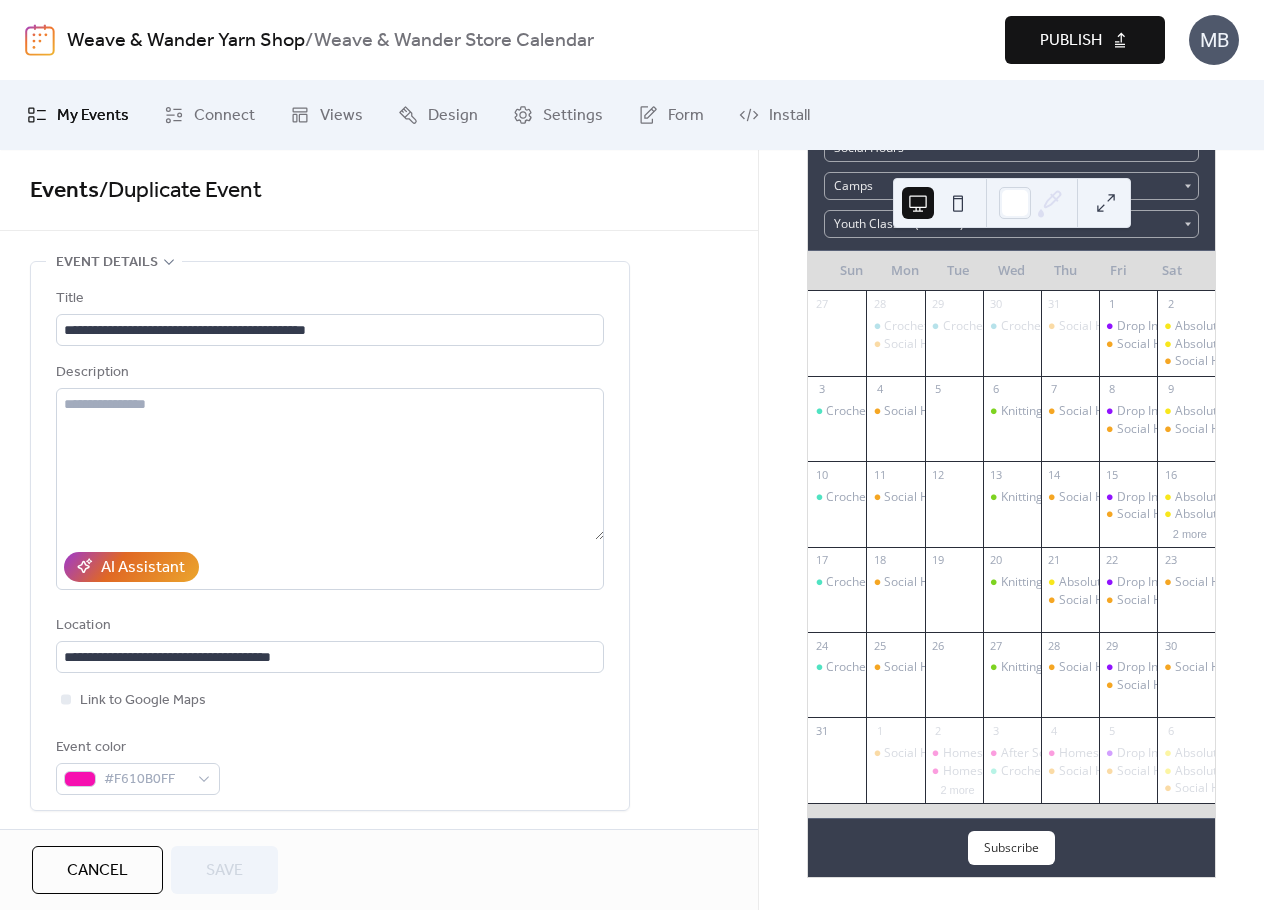 click on "Events  /  Duplicate Event" at bounding box center (379, 191) 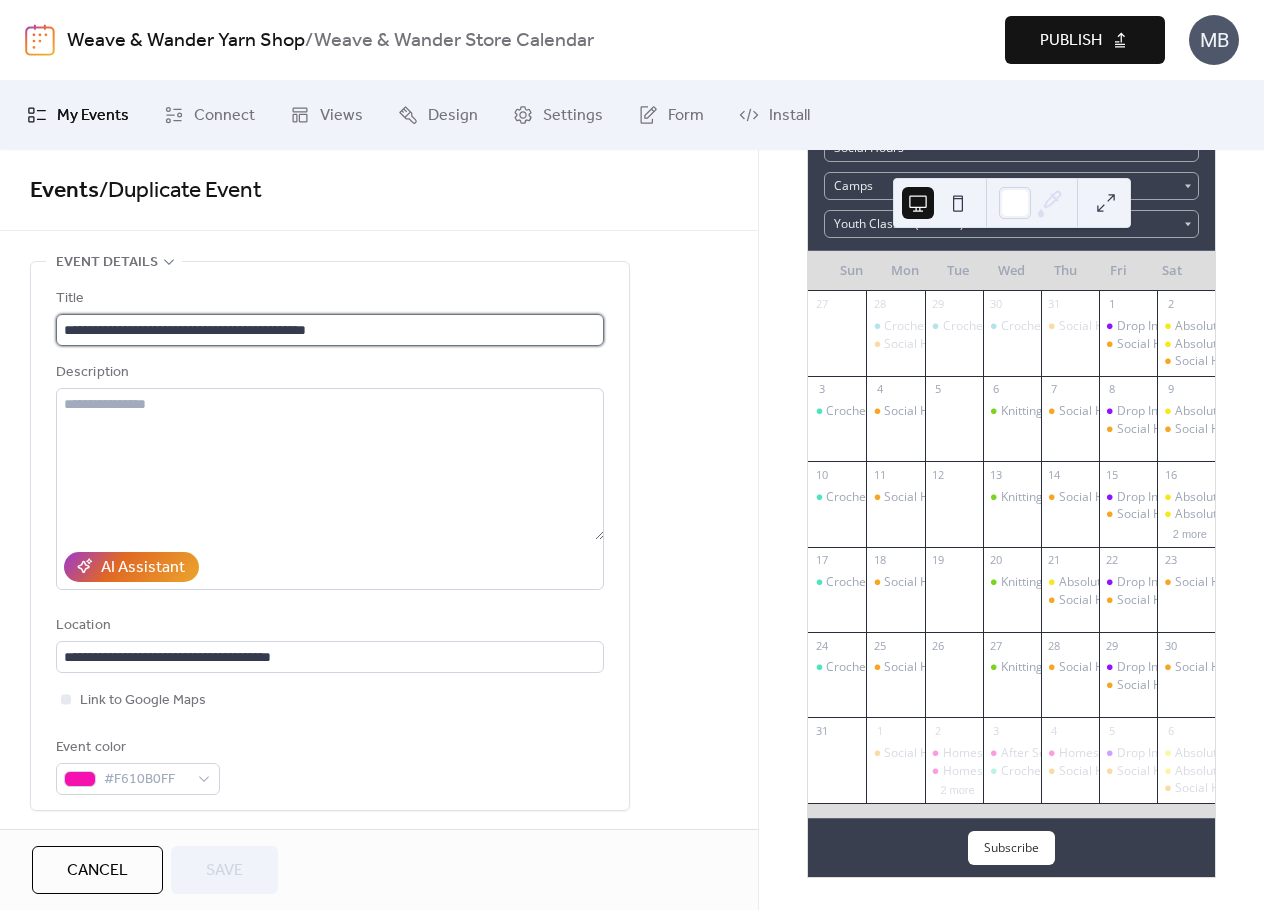 click on "**********" at bounding box center (330, 330) 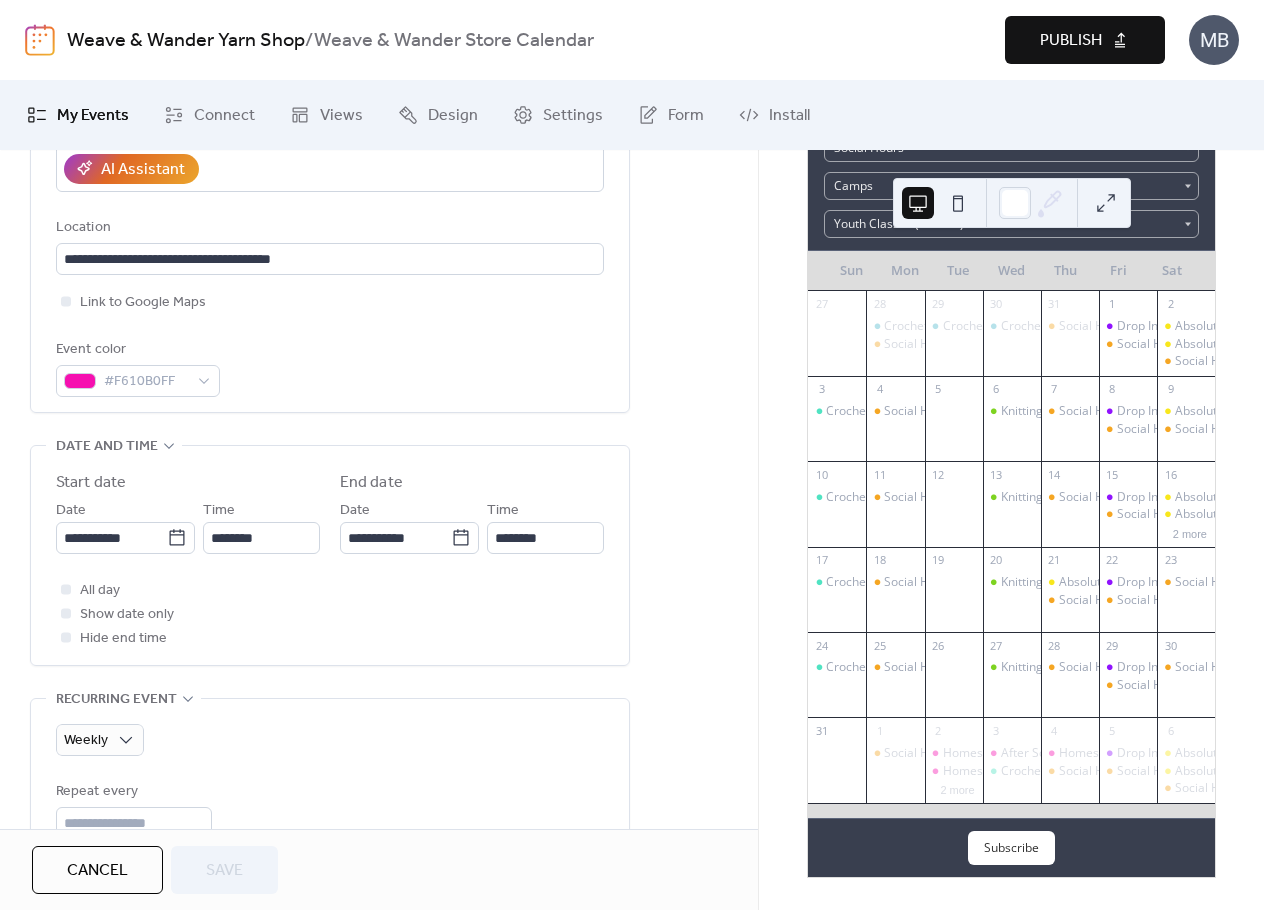 scroll, scrollTop: 400, scrollLeft: 0, axis: vertical 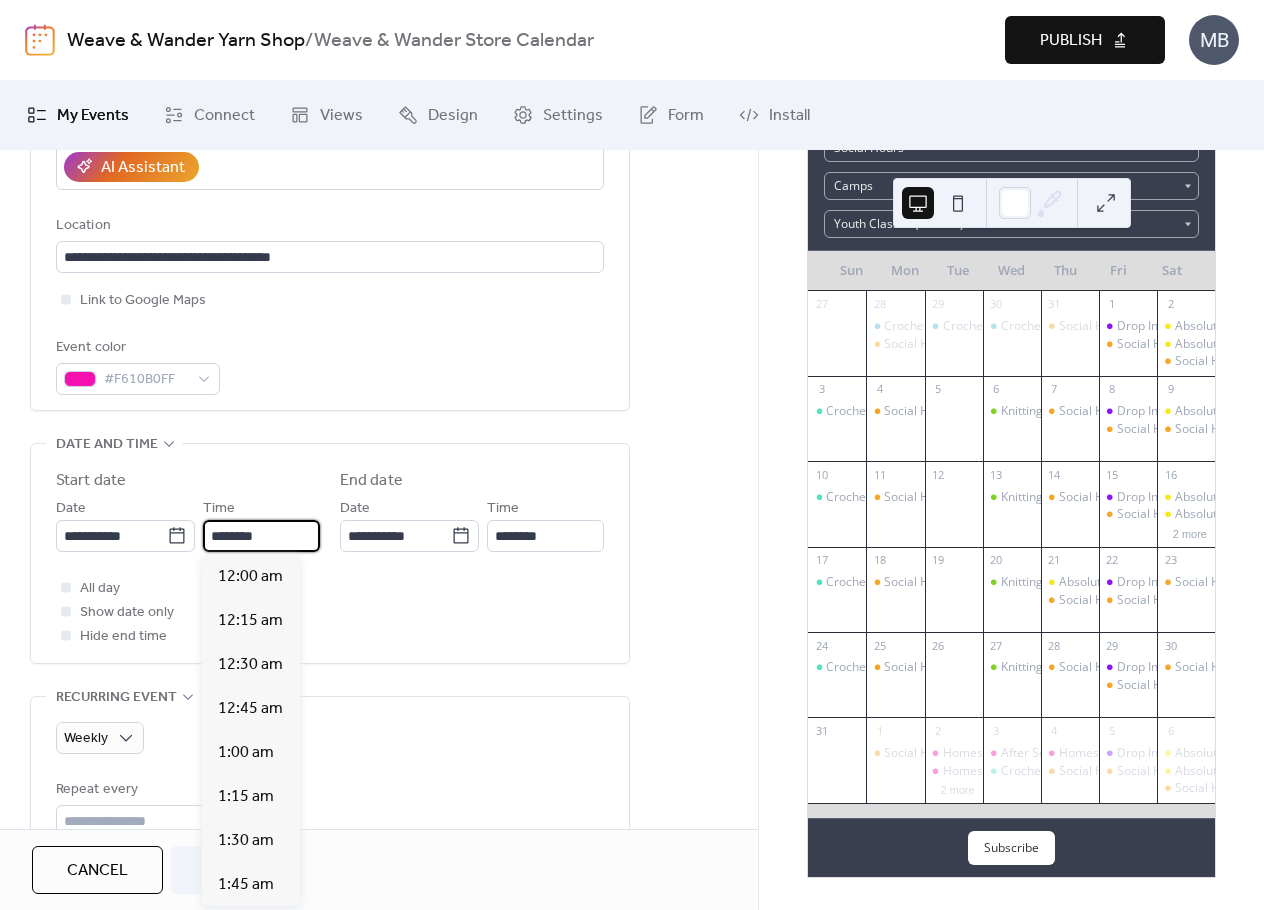 click on "********" at bounding box center (261, 536) 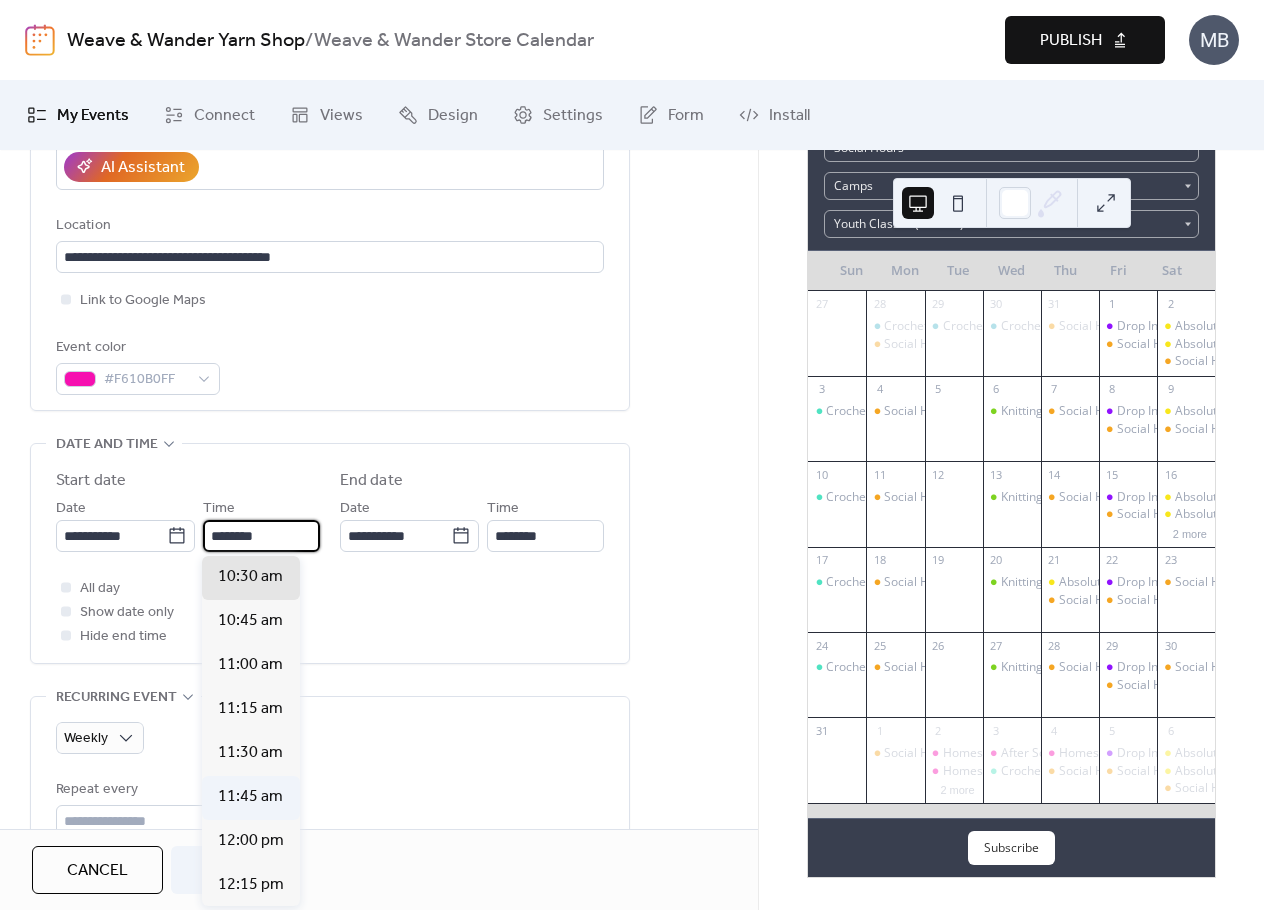 scroll, scrollTop: 1948, scrollLeft: 0, axis: vertical 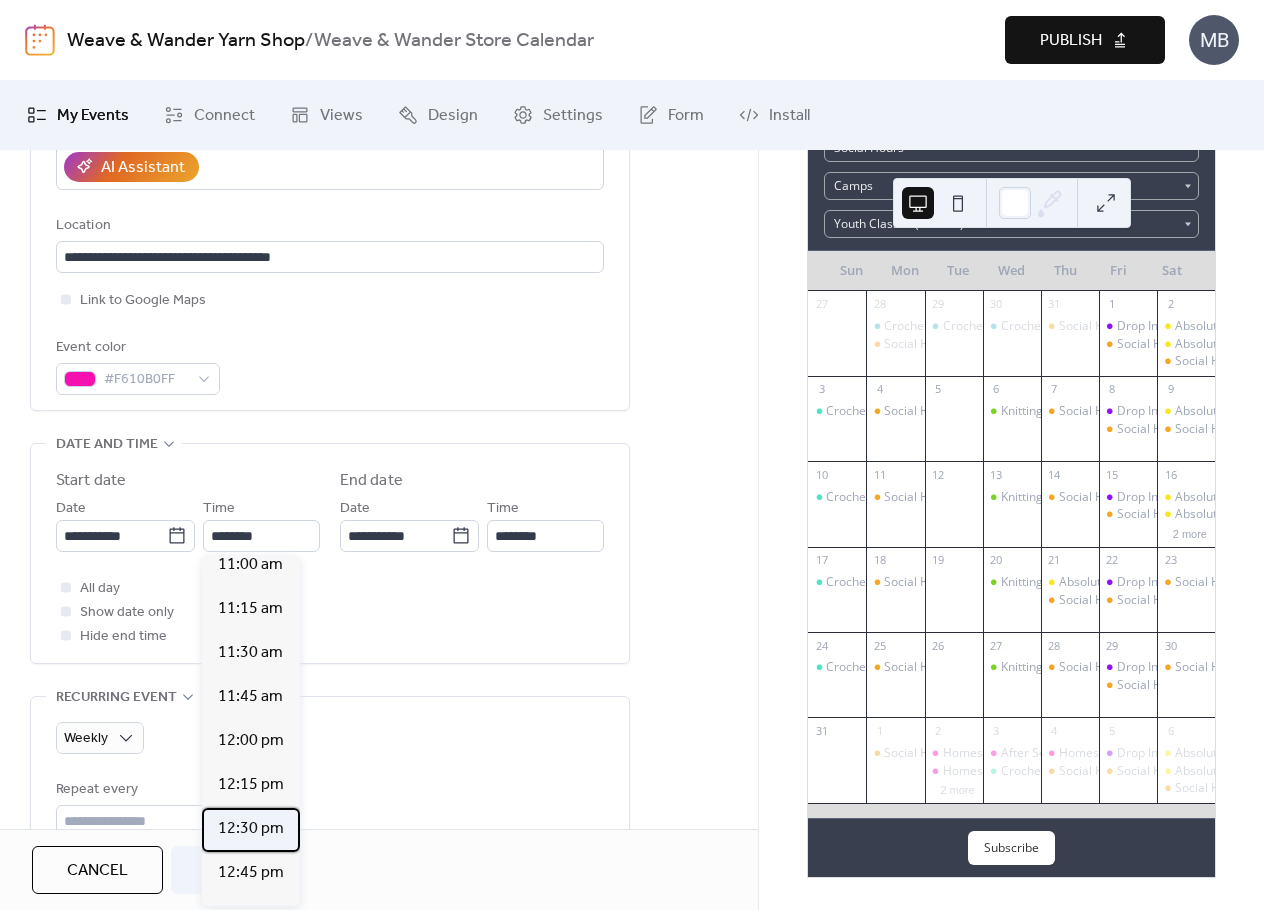 click on "12:30 pm" at bounding box center (251, 829) 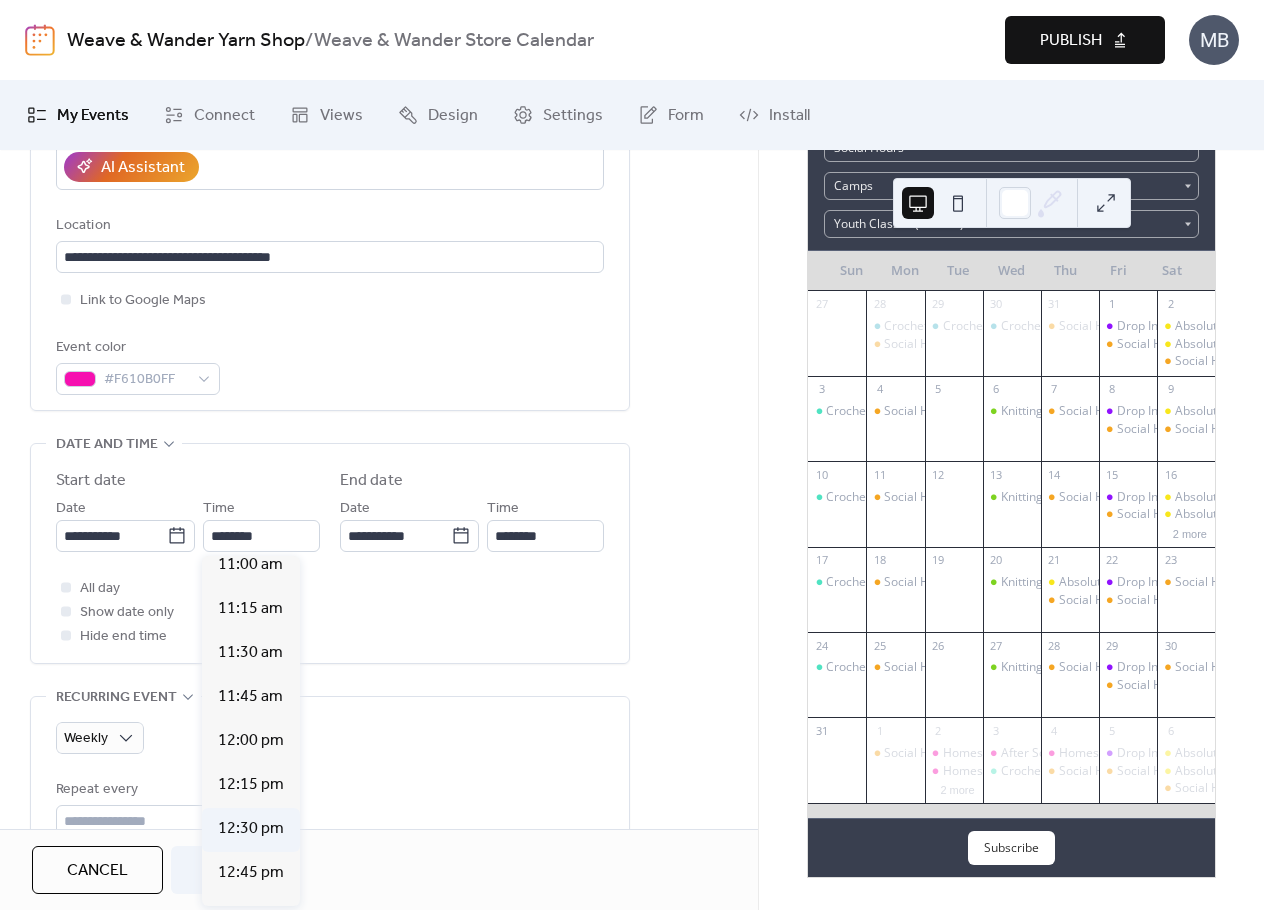 type on "********" 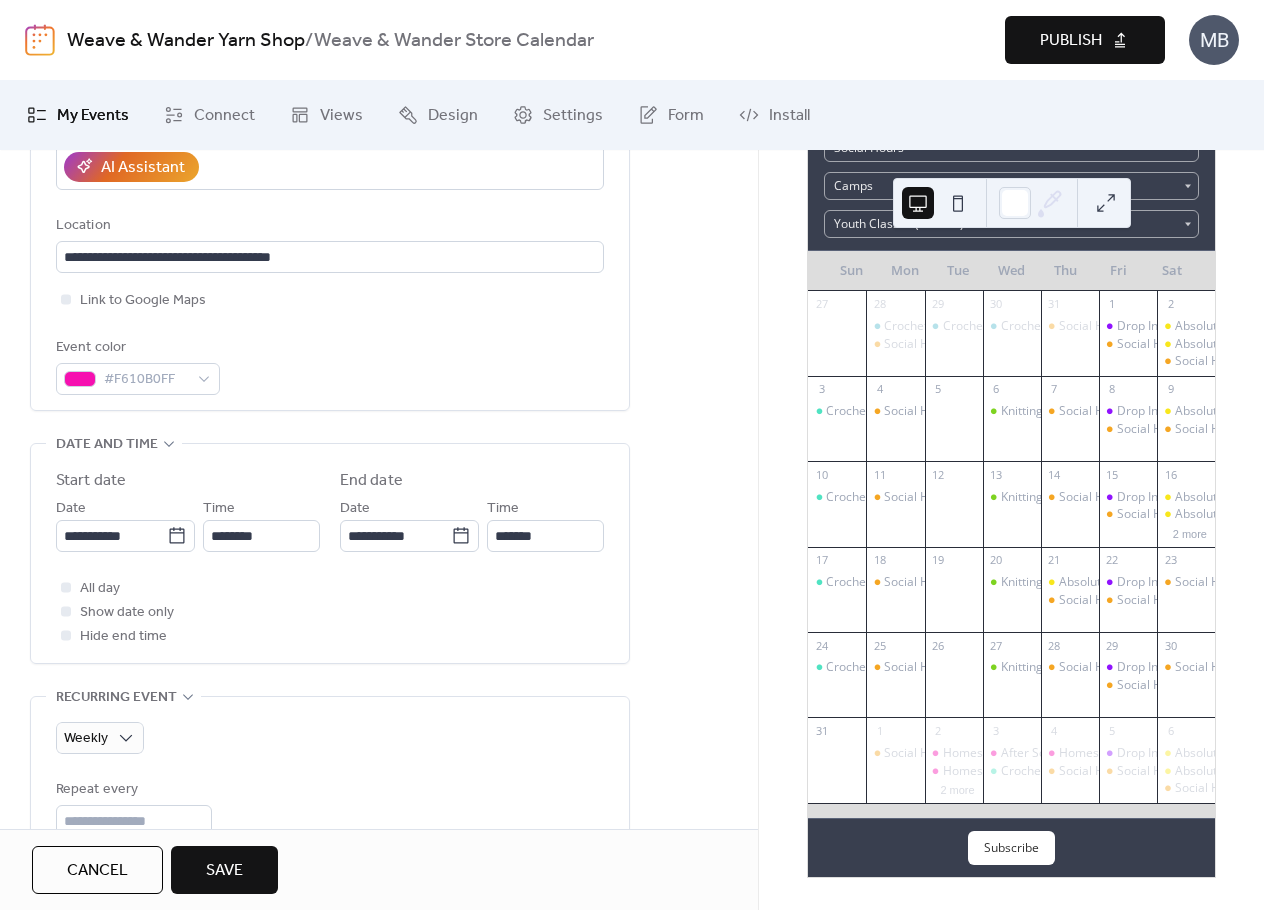 click on "All day Show date only Hide end time" at bounding box center [330, 612] 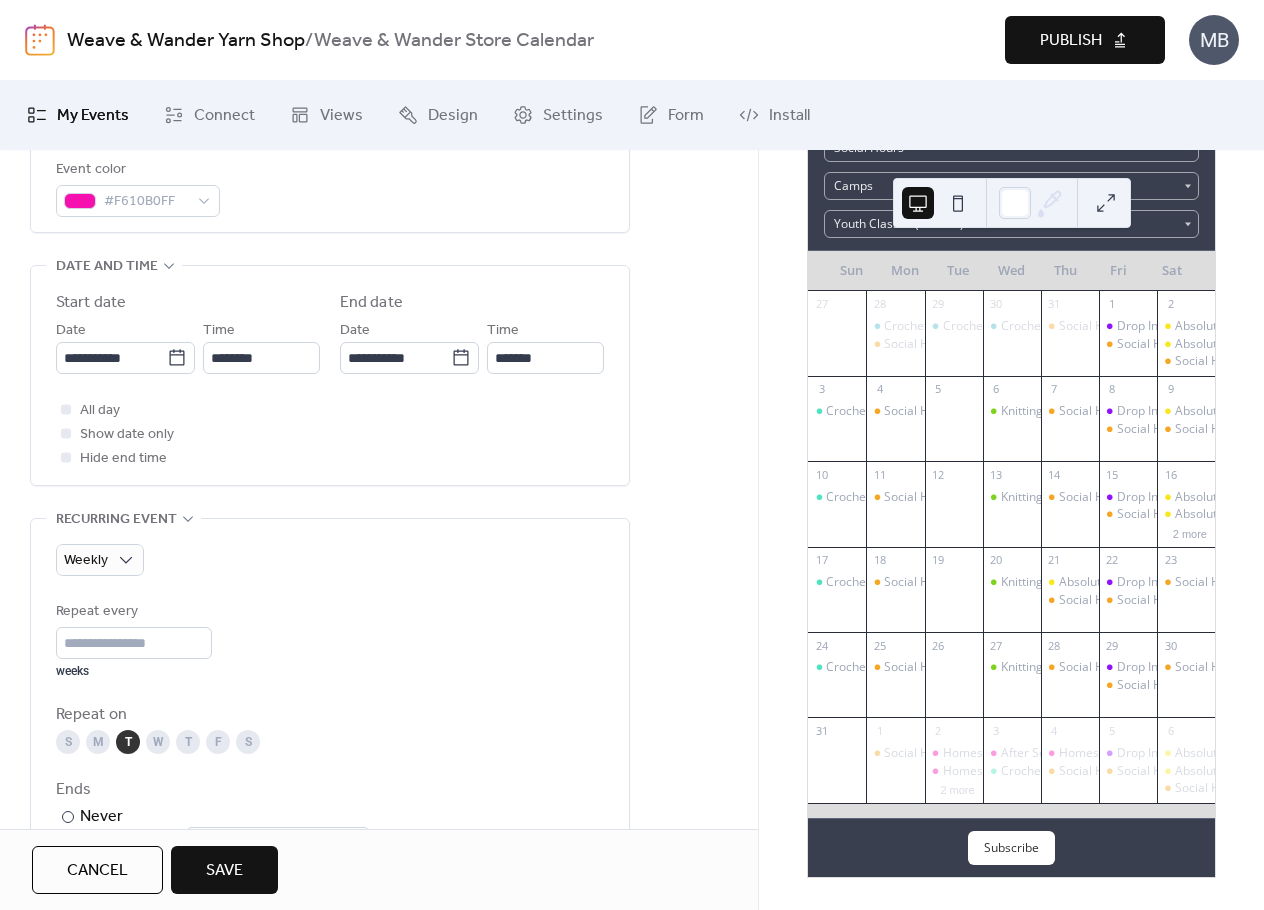 scroll, scrollTop: 600, scrollLeft: 0, axis: vertical 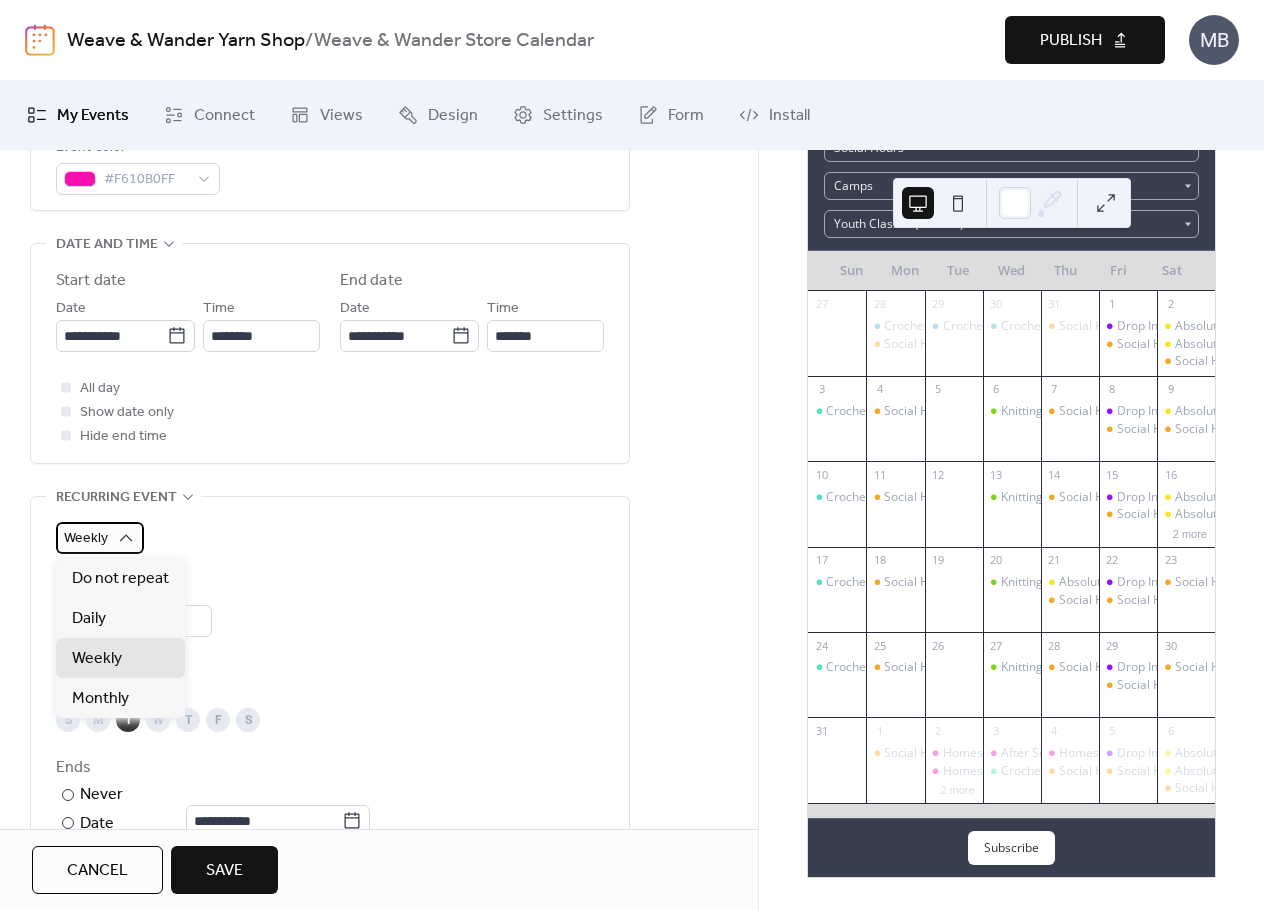 click 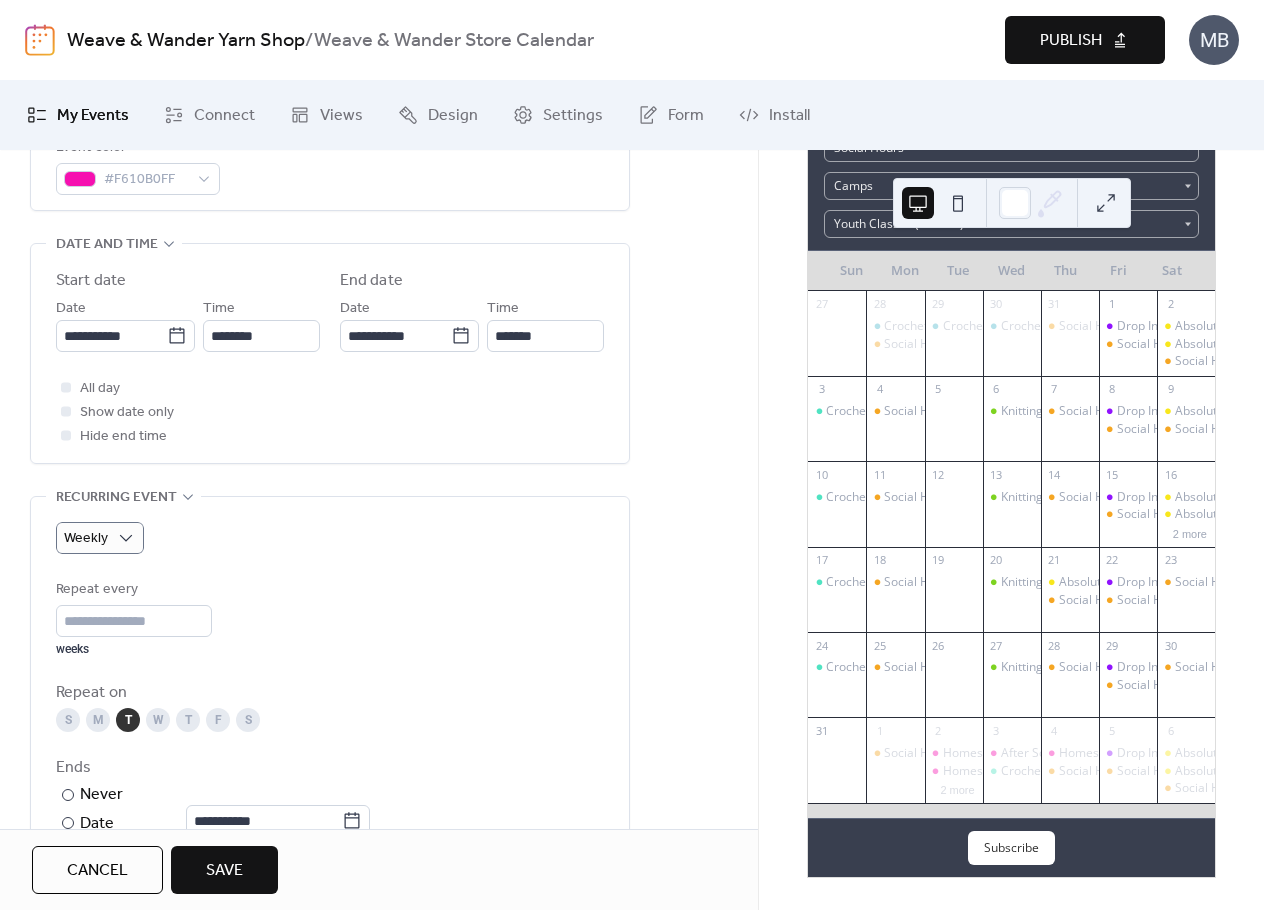 click on "**********" at bounding box center (330, 773) 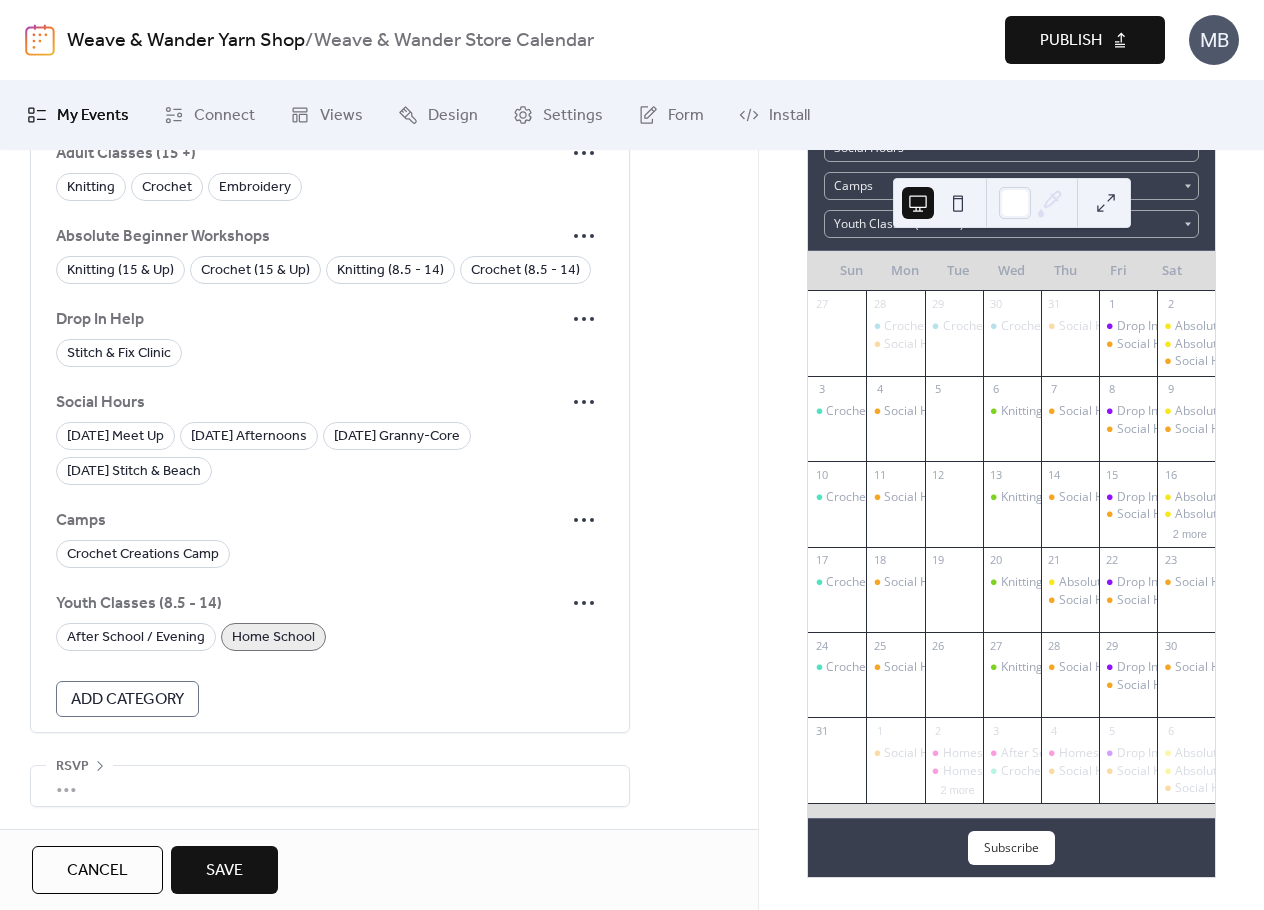 scroll, scrollTop: 1773, scrollLeft: 0, axis: vertical 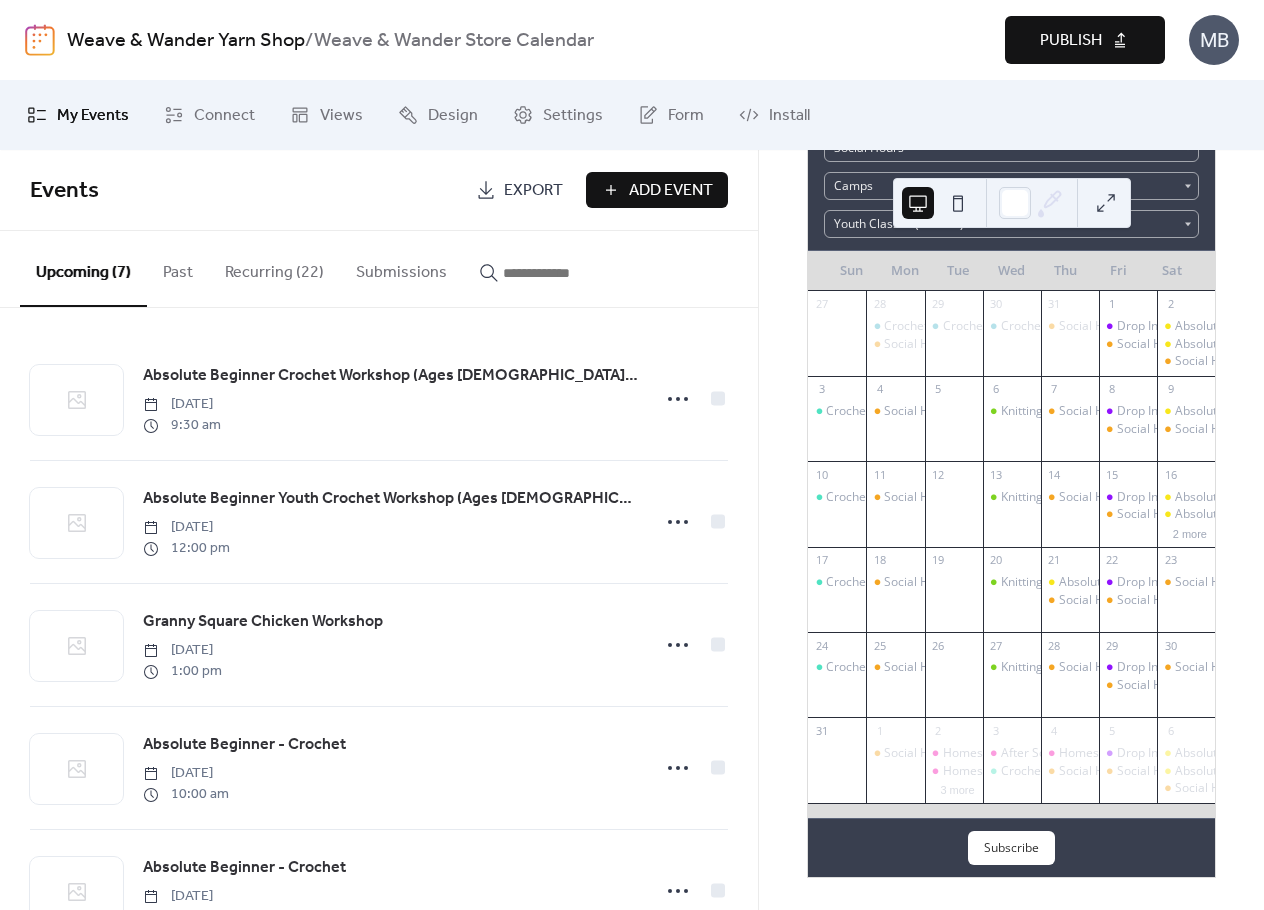 click on "Recurring (22)" at bounding box center (274, 268) 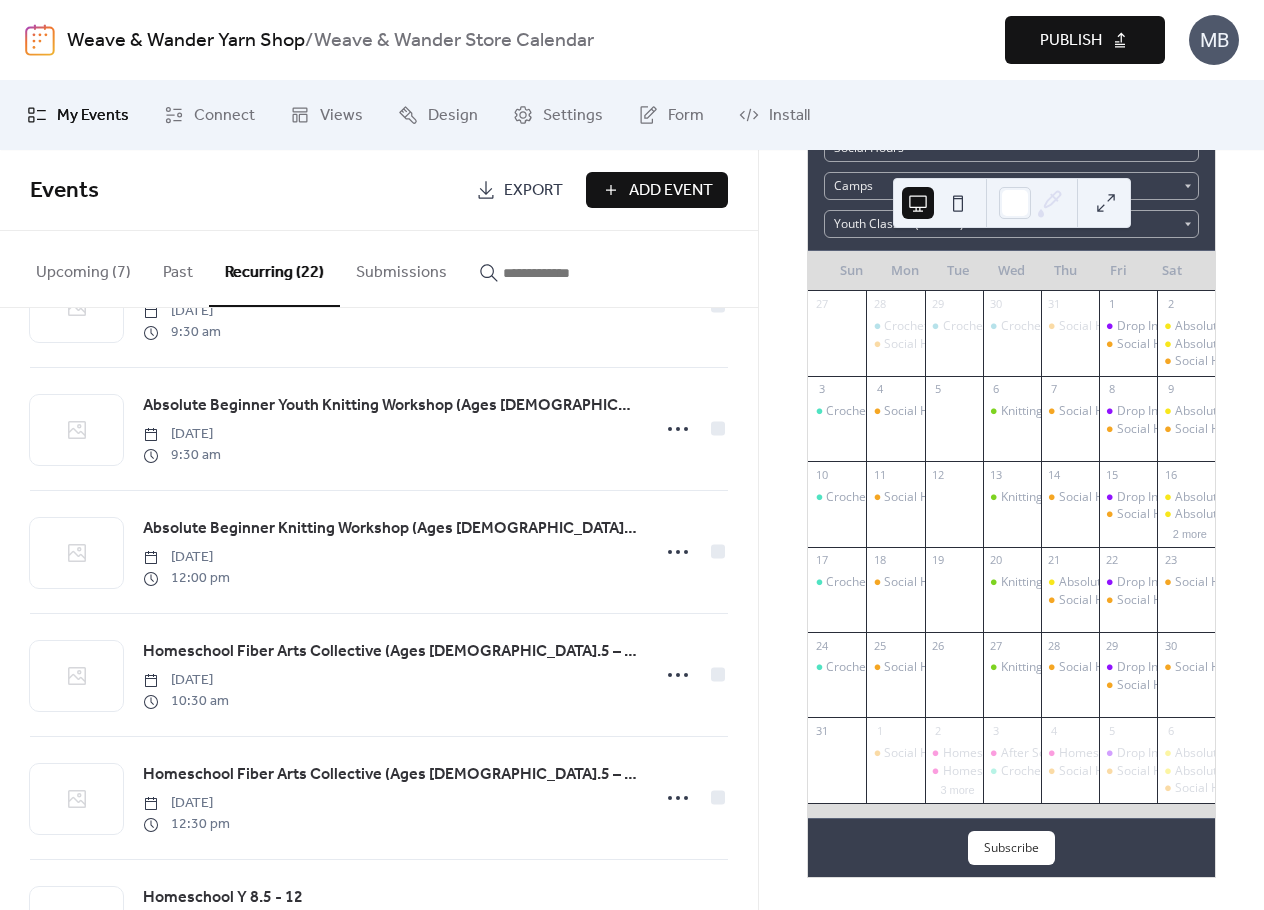 scroll, scrollTop: 1400, scrollLeft: 0, axis: vertical 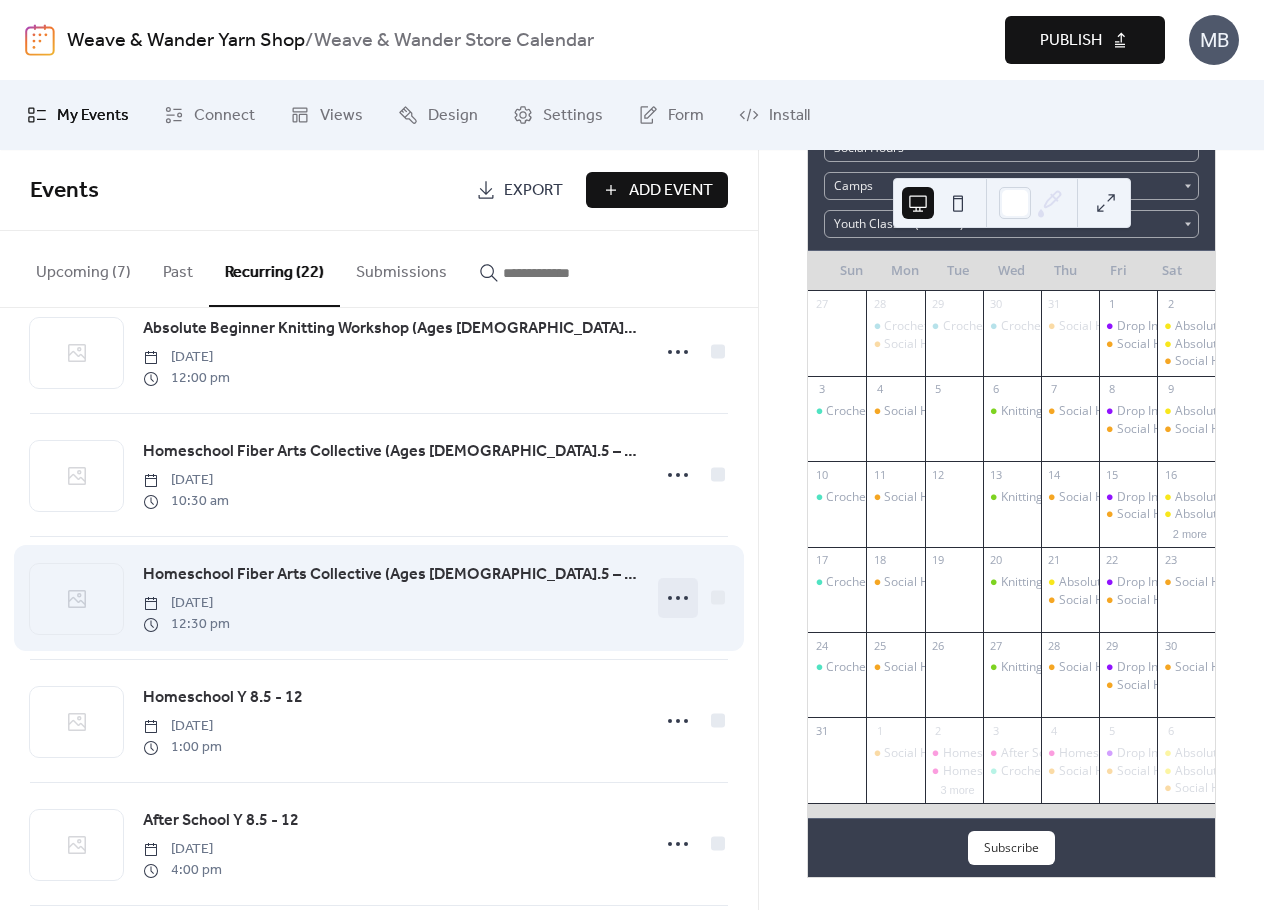 click 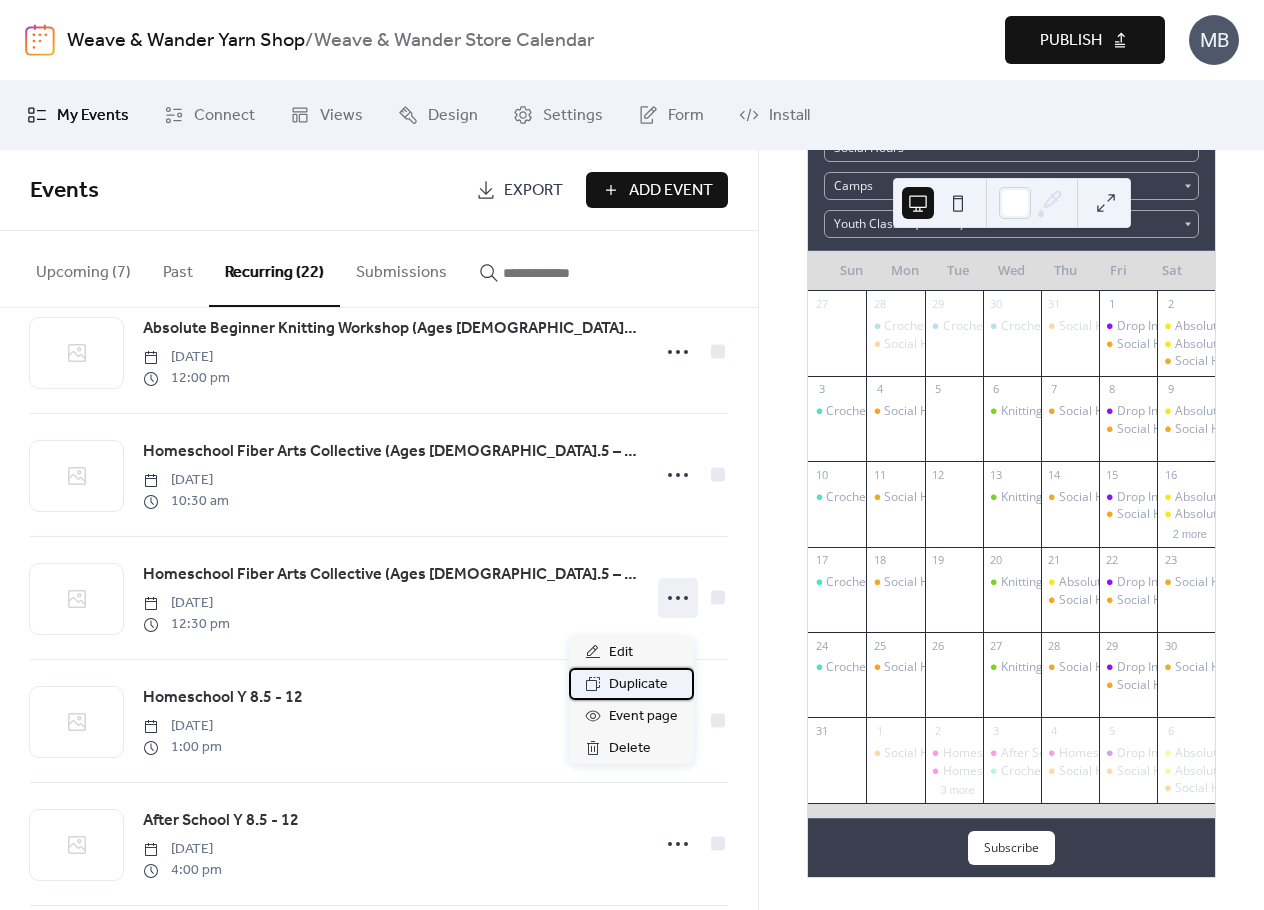 click on "Duplicate" at bounding box center [638, 685] 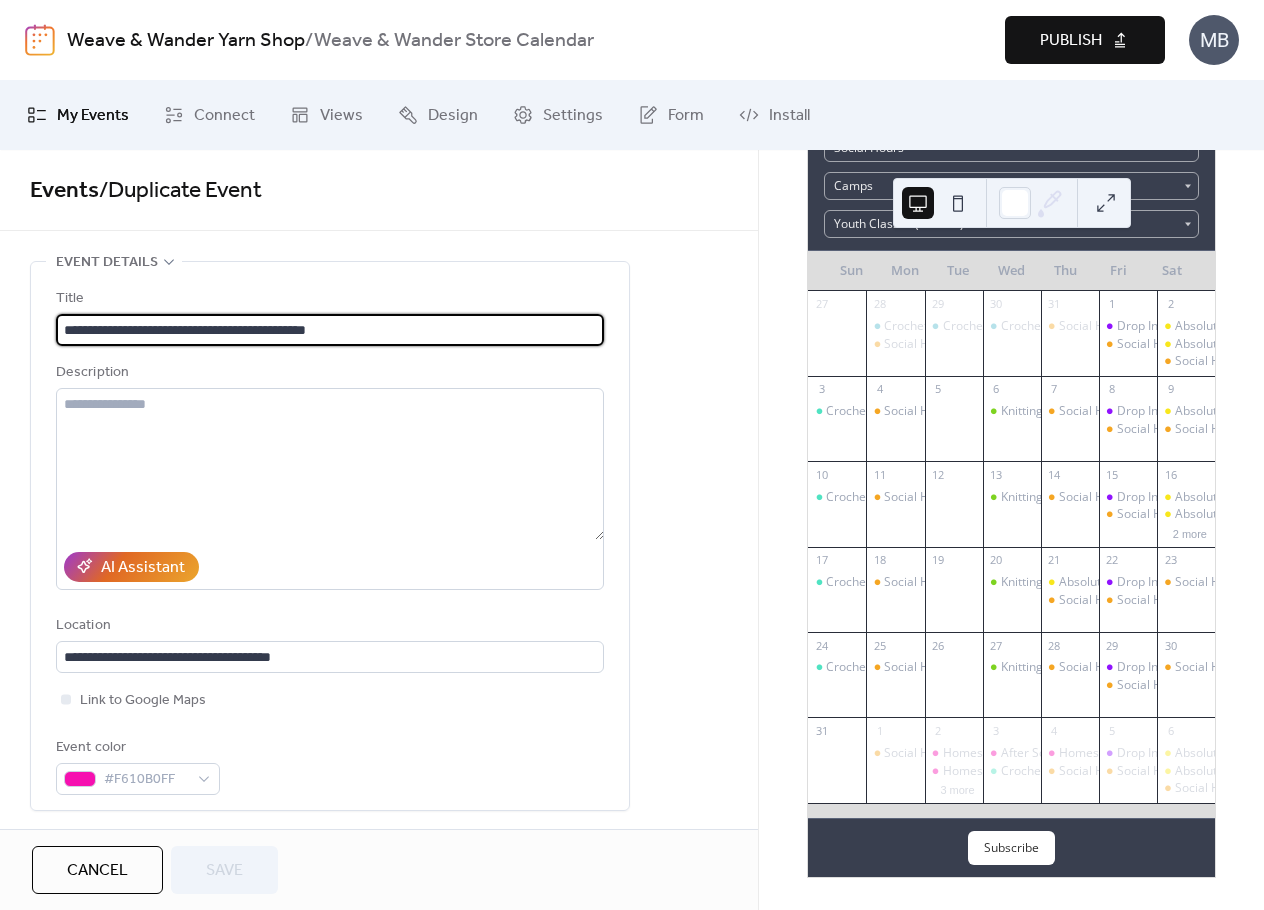 type on "**********" 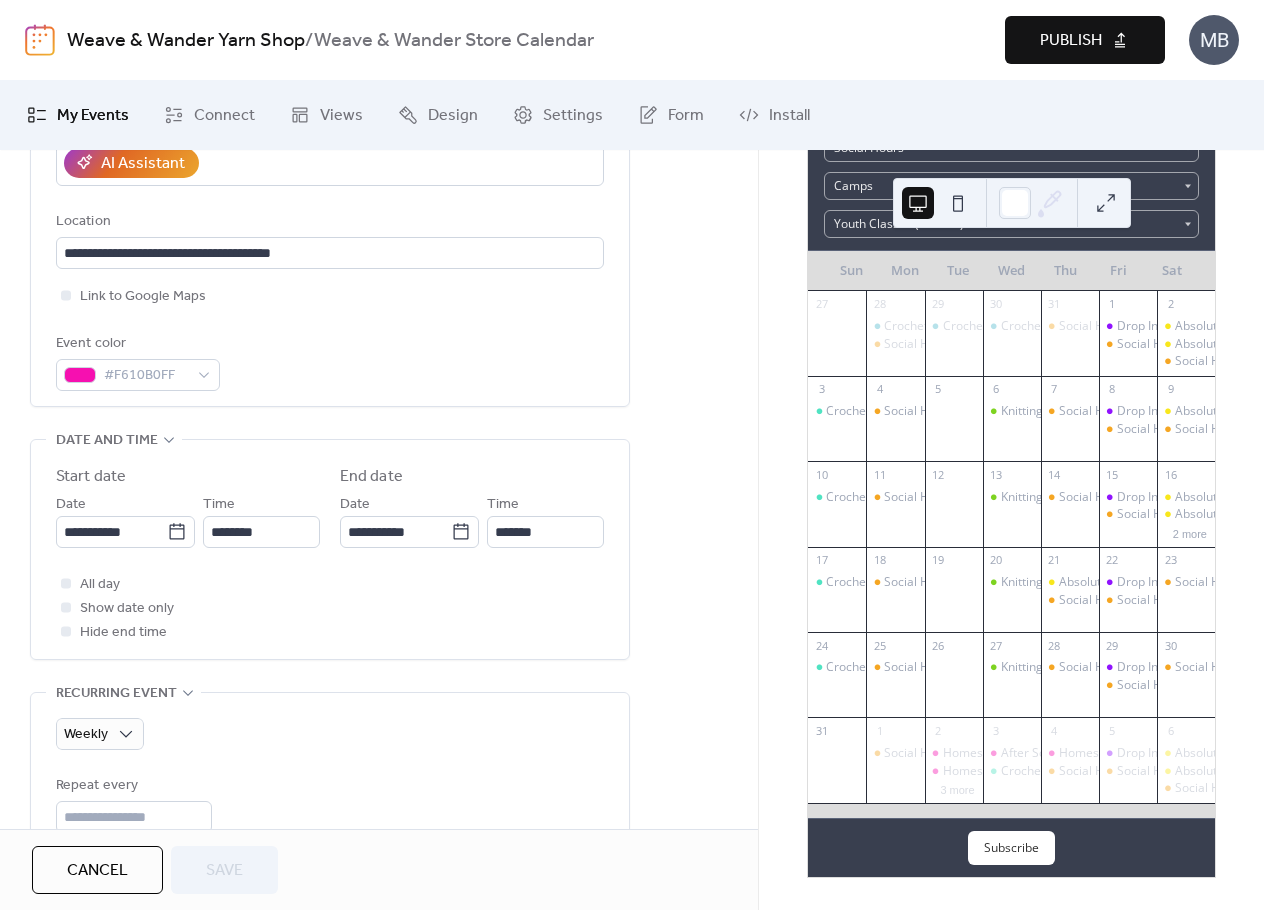 scroll, scrollTop: 500, scrollLeft: 0, axis: vertical 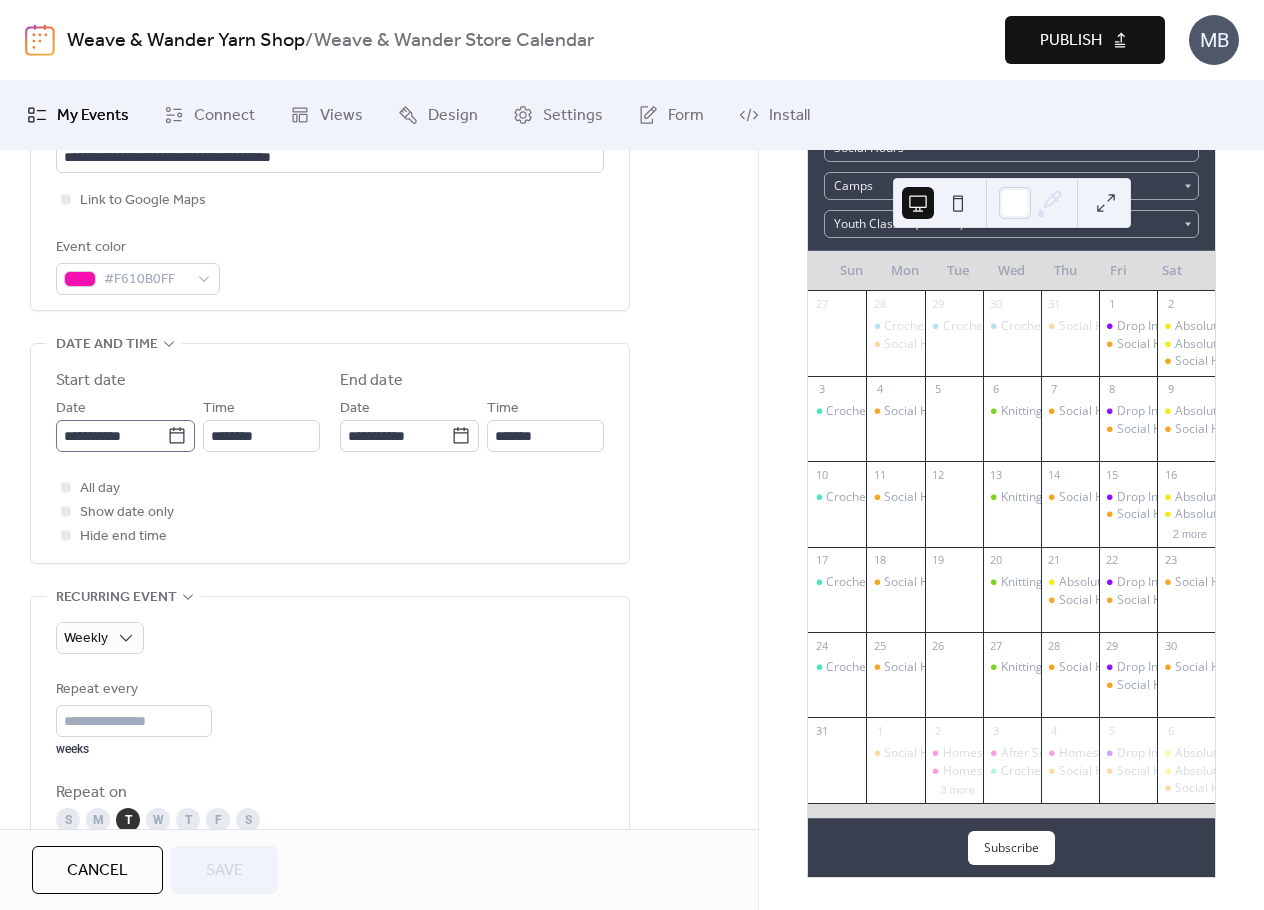 click 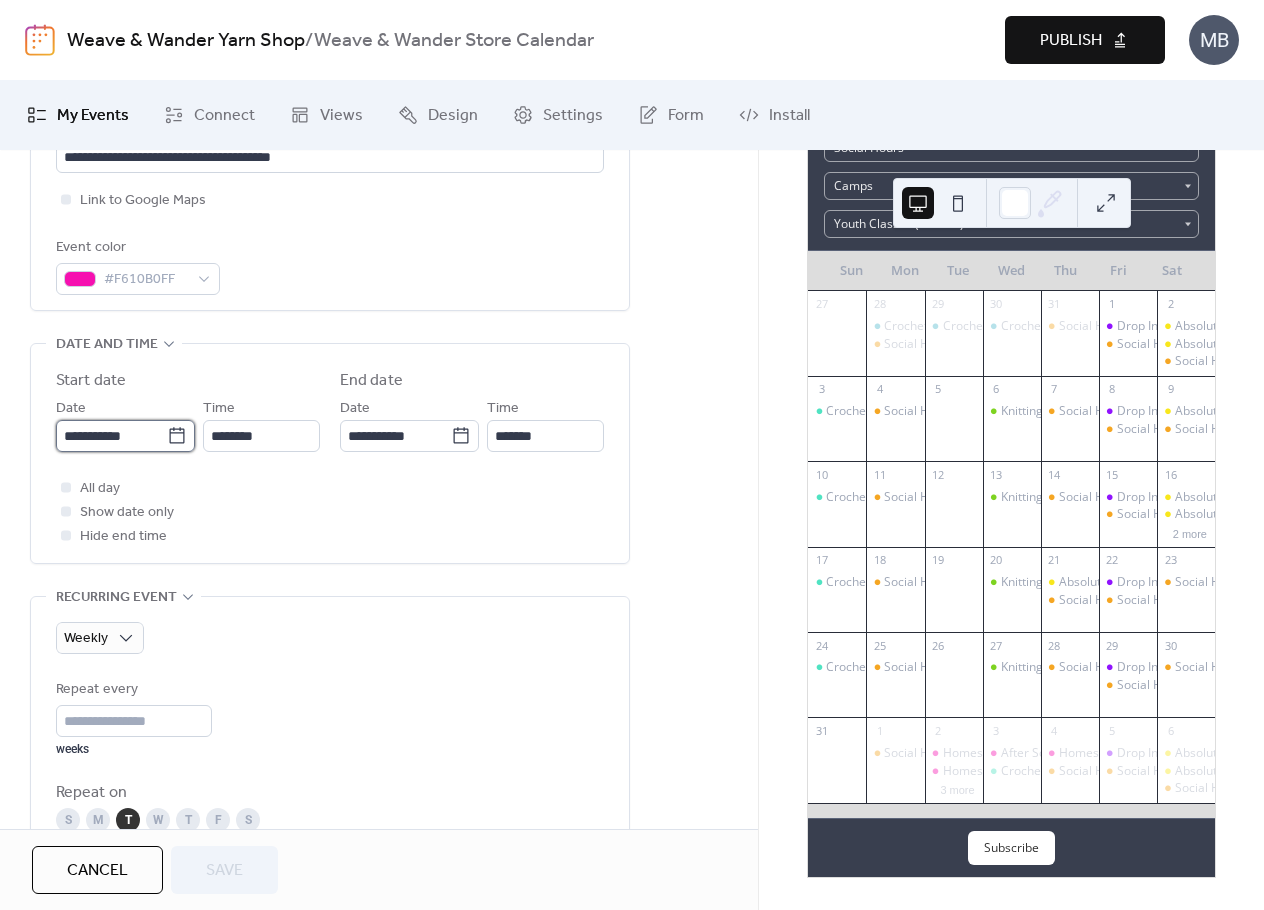 click on "**********" at bounding box center [111, 436] 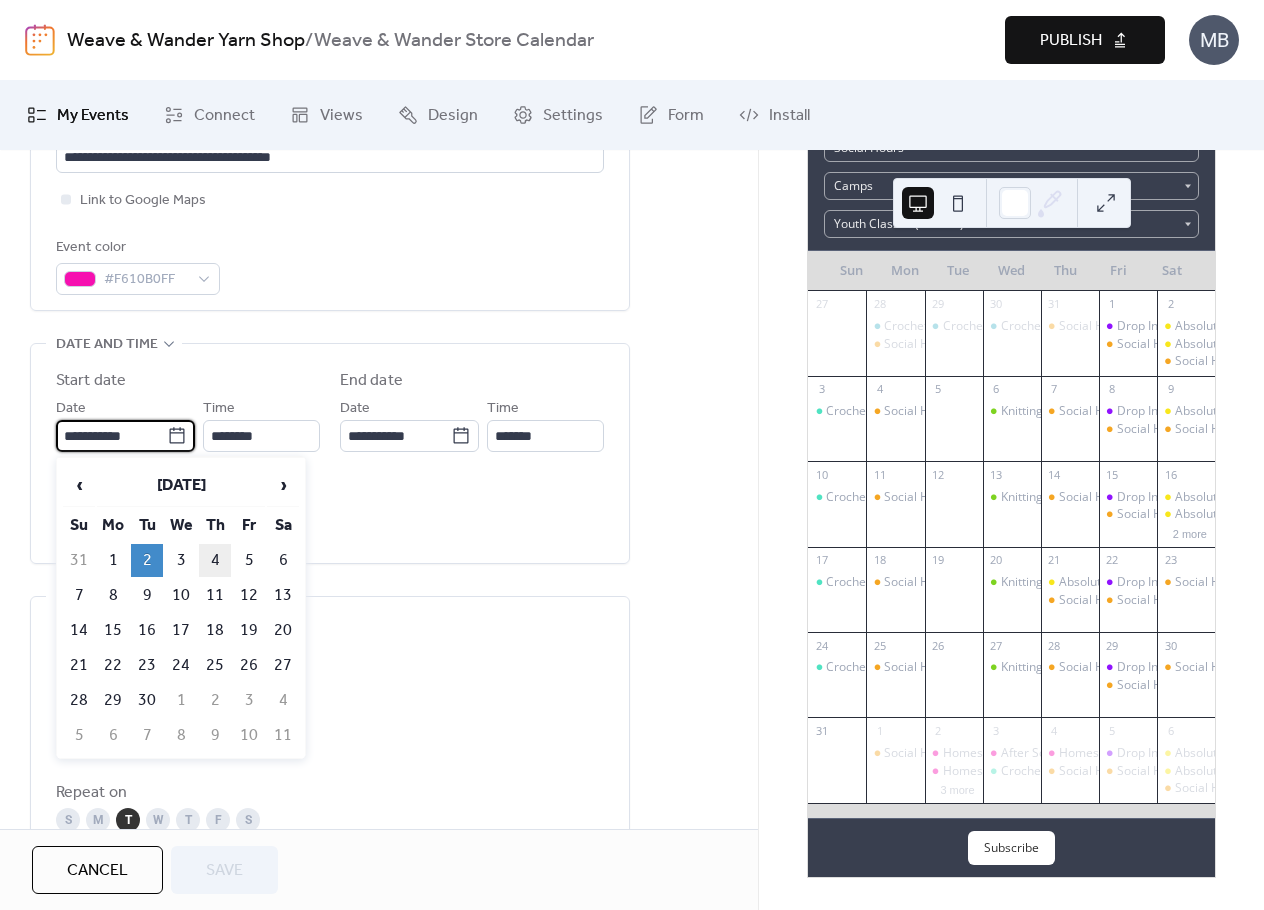 click on "4" at bounding box center [215, 560] 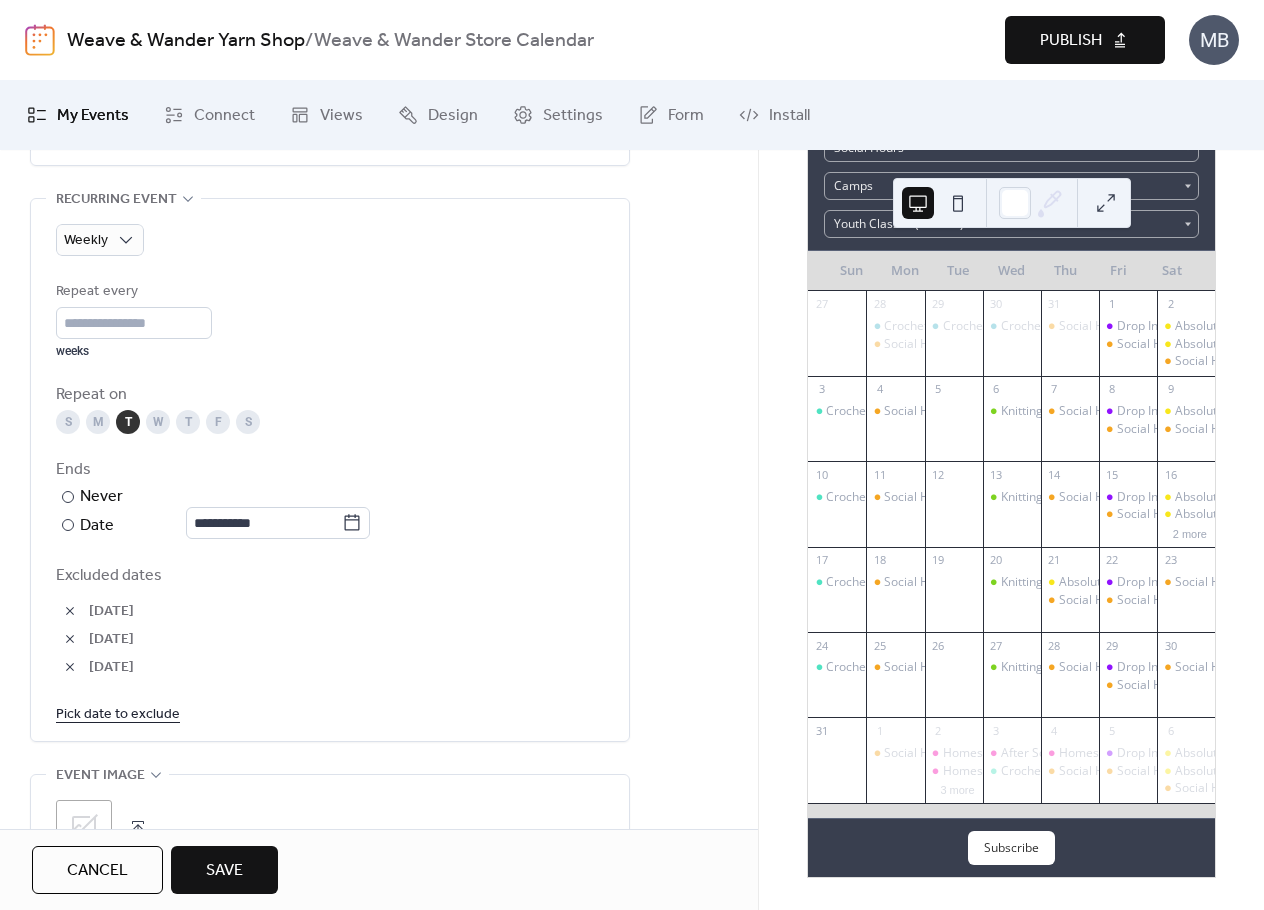 scroll, scrollTop: 900, scrollLeft: 0, axis: vertical 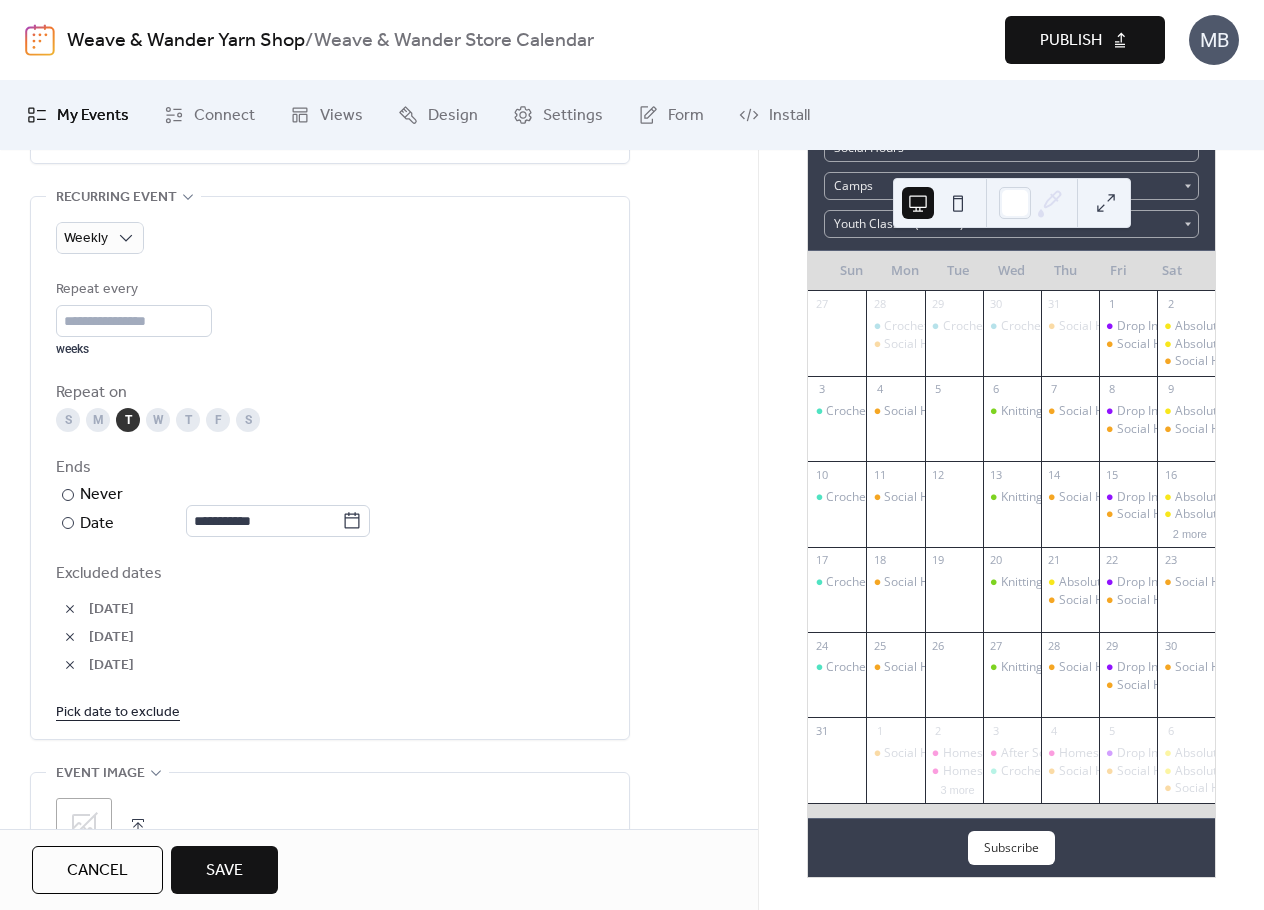 click on "T" at bounding box center (128, 420) 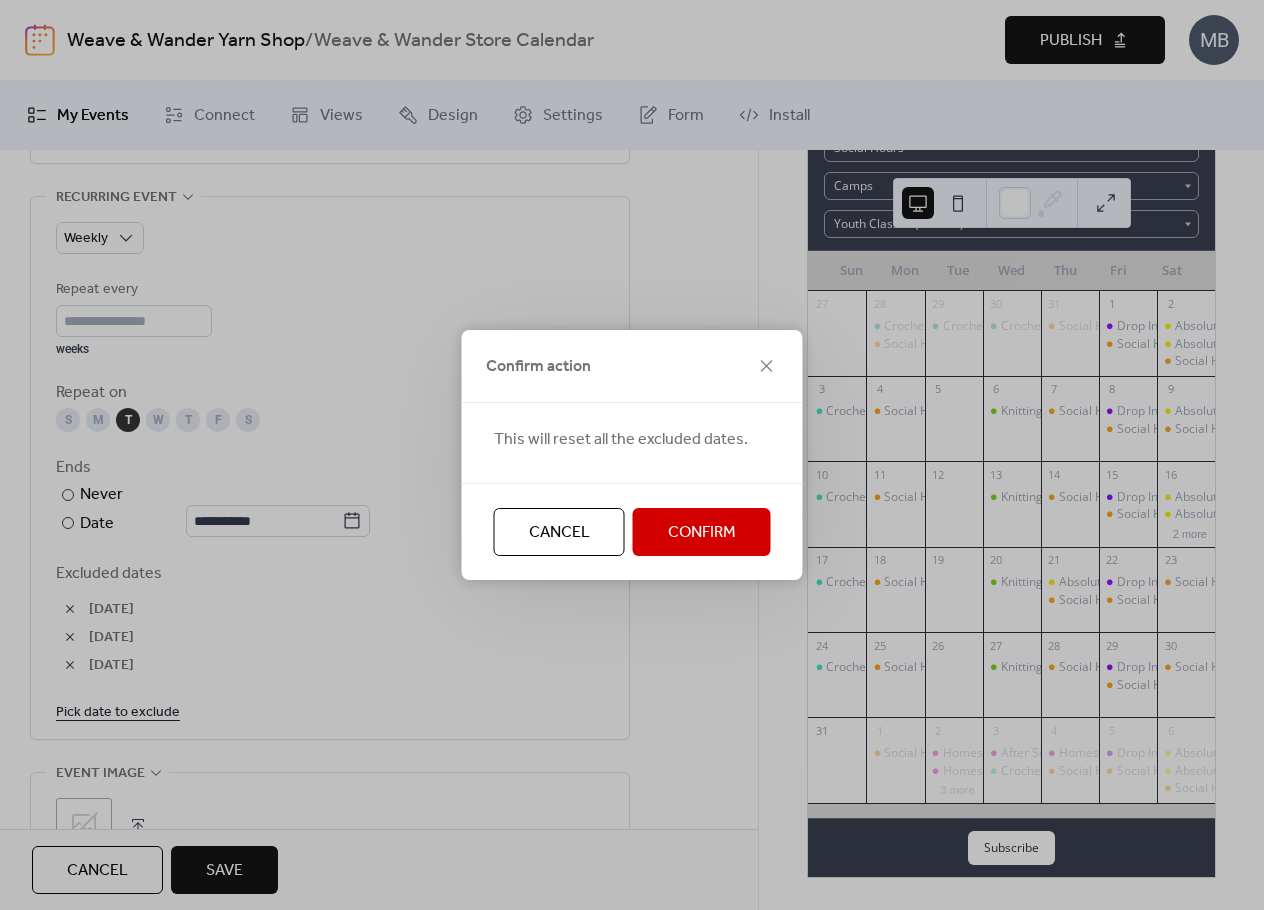 click on "Cancel" at bounding box center (559, 533) 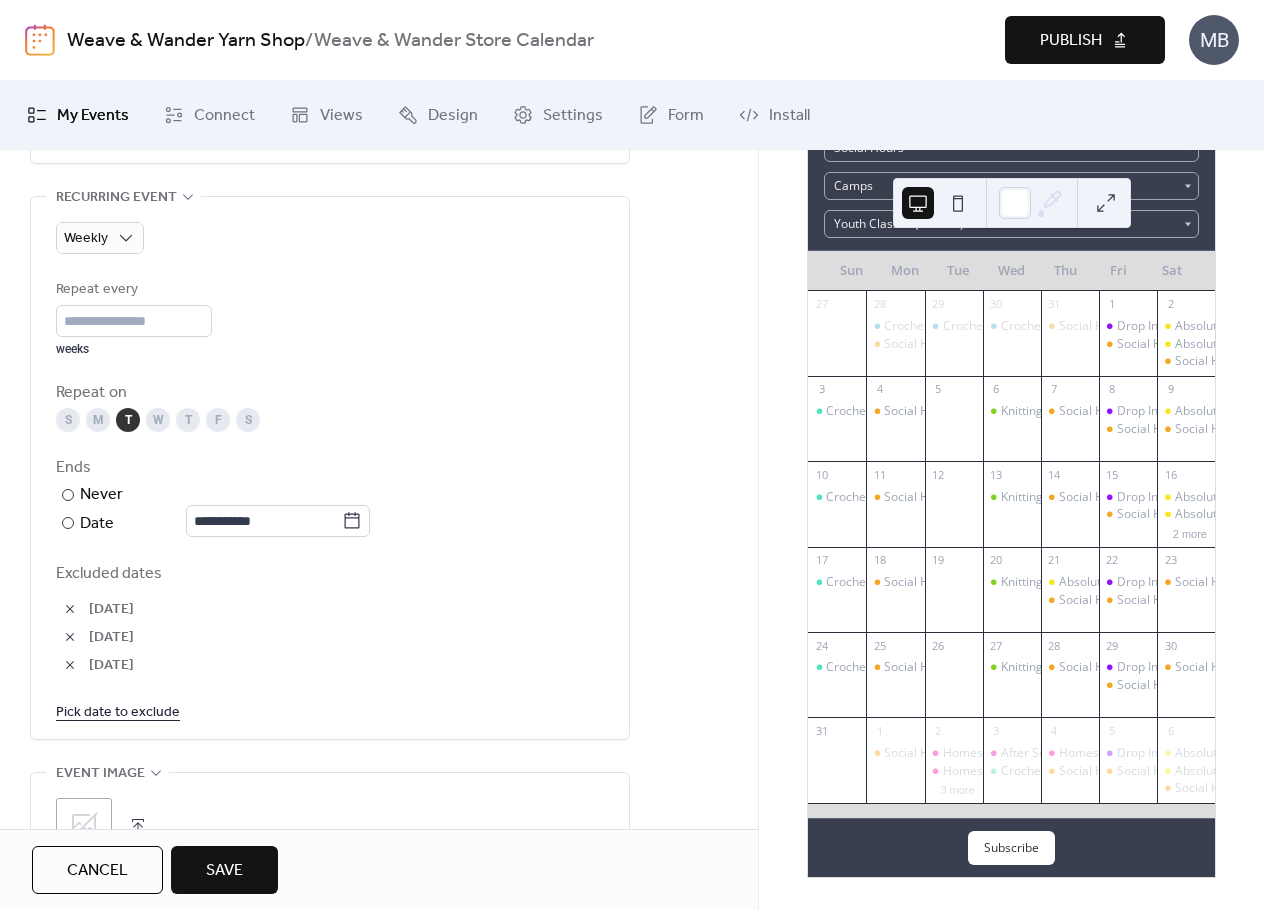click on "T" at bounding box center (188, 420) 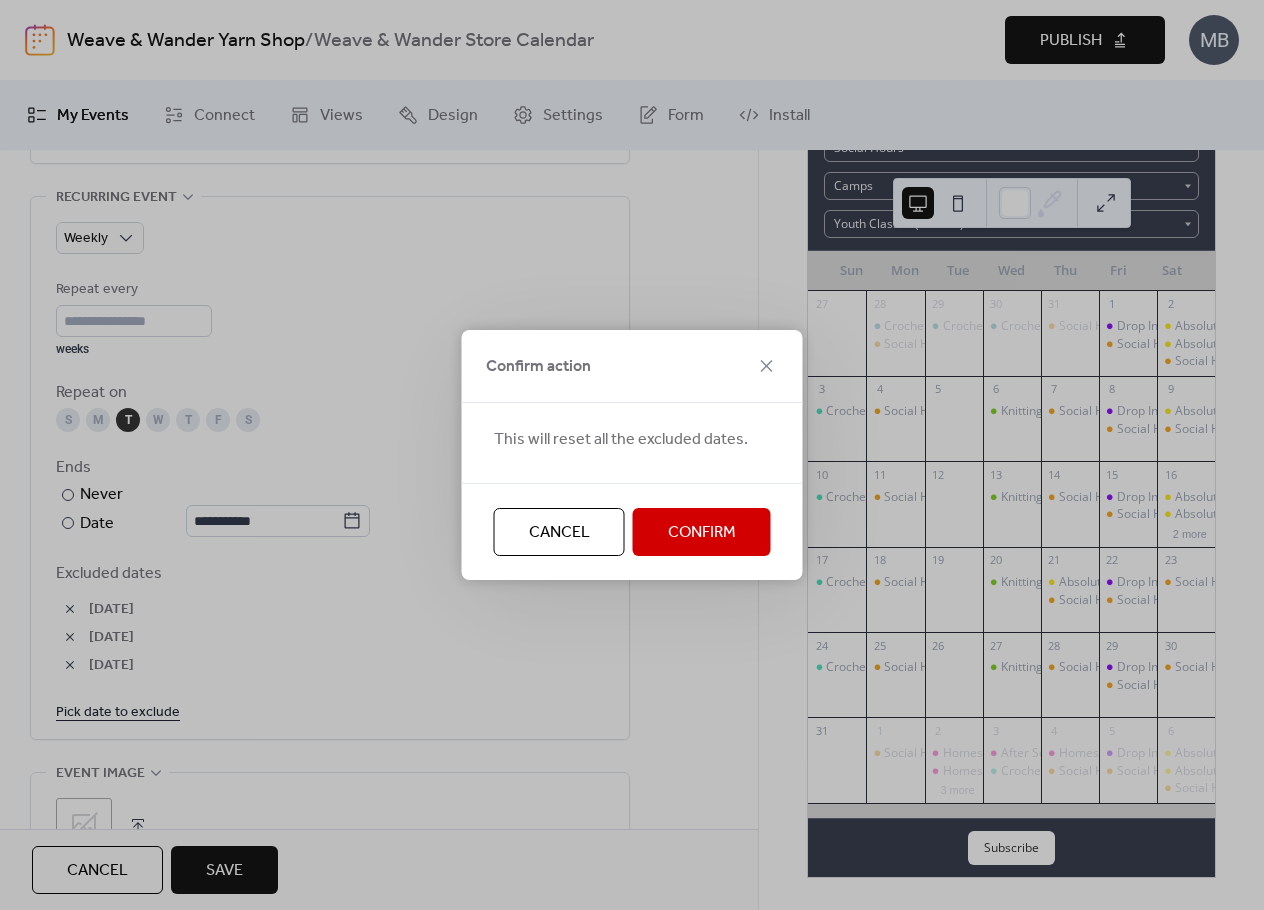 click on "Confirm" at bounding box center [702, 533] 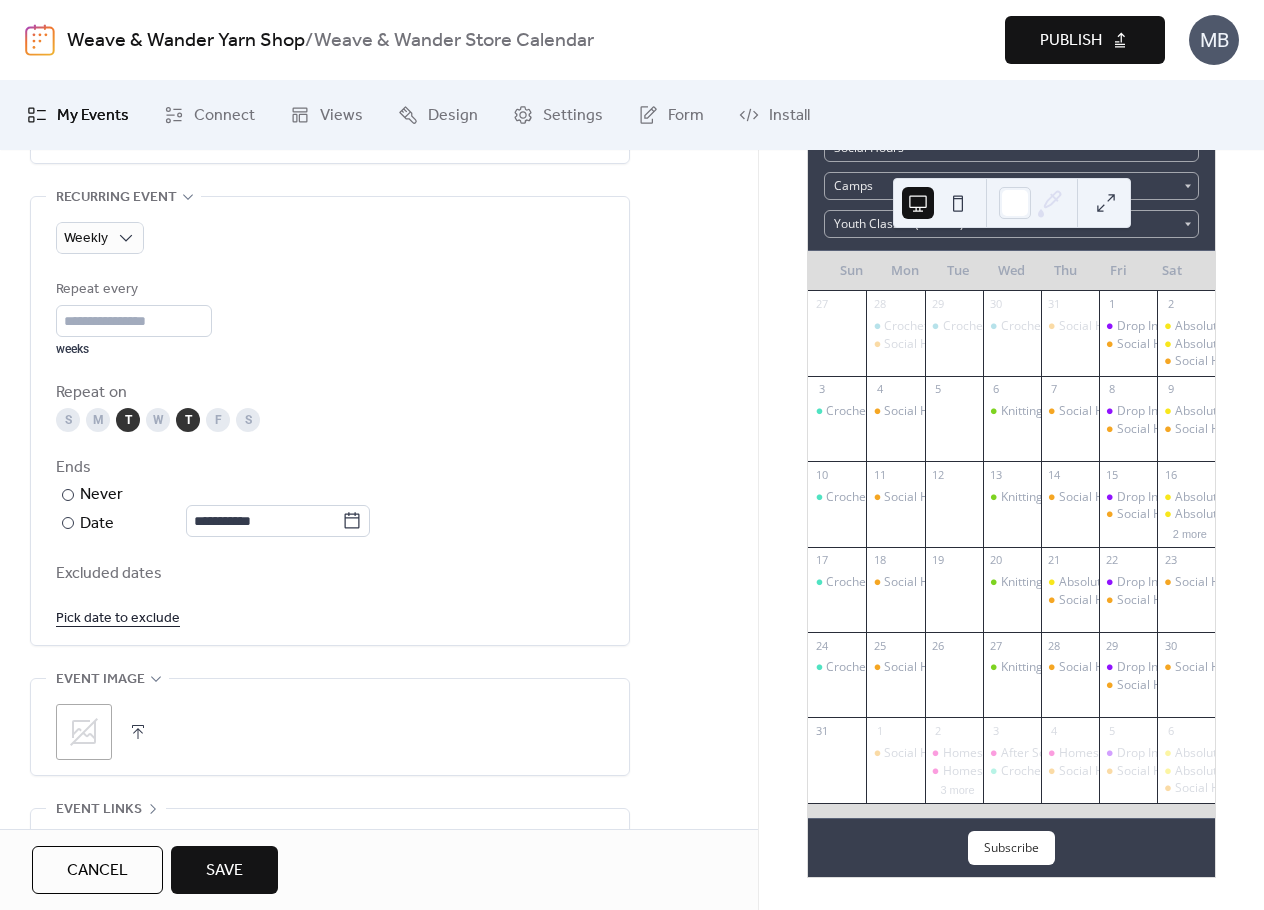 click on "T" at bounding box center (128, 420) 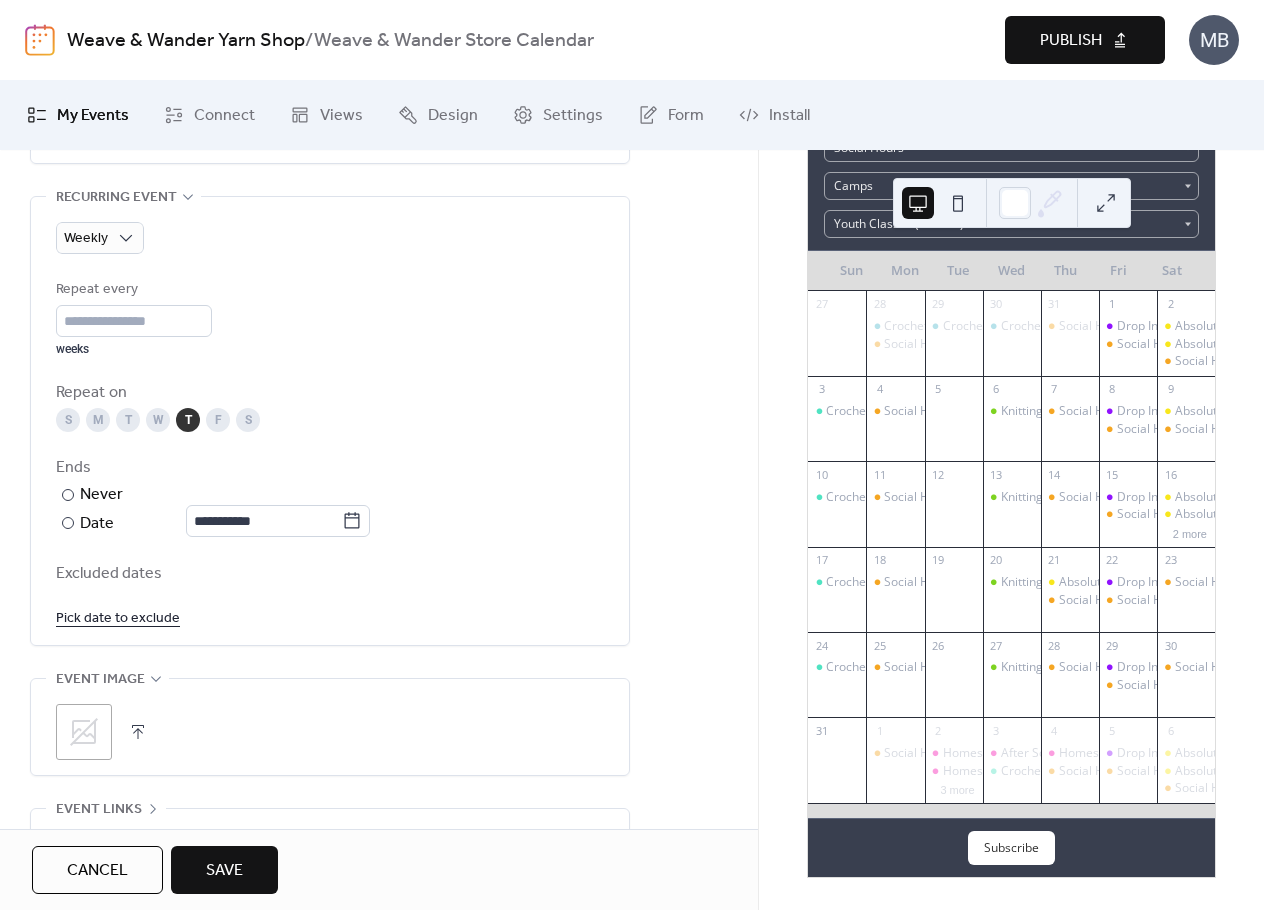 click on "Excluded dates" at bounding box center [330, 574] 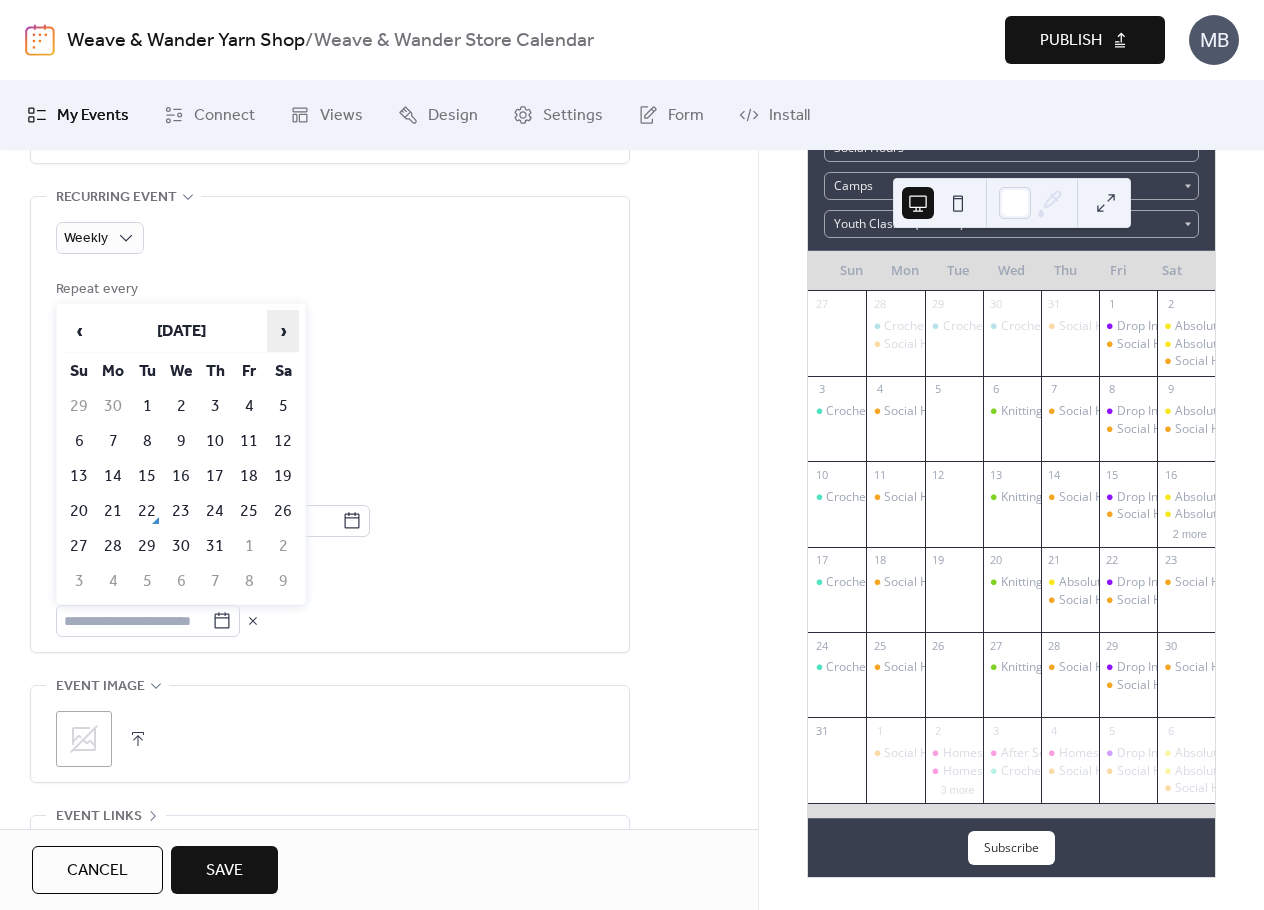 click on "›" at bounding box center (283, 331) 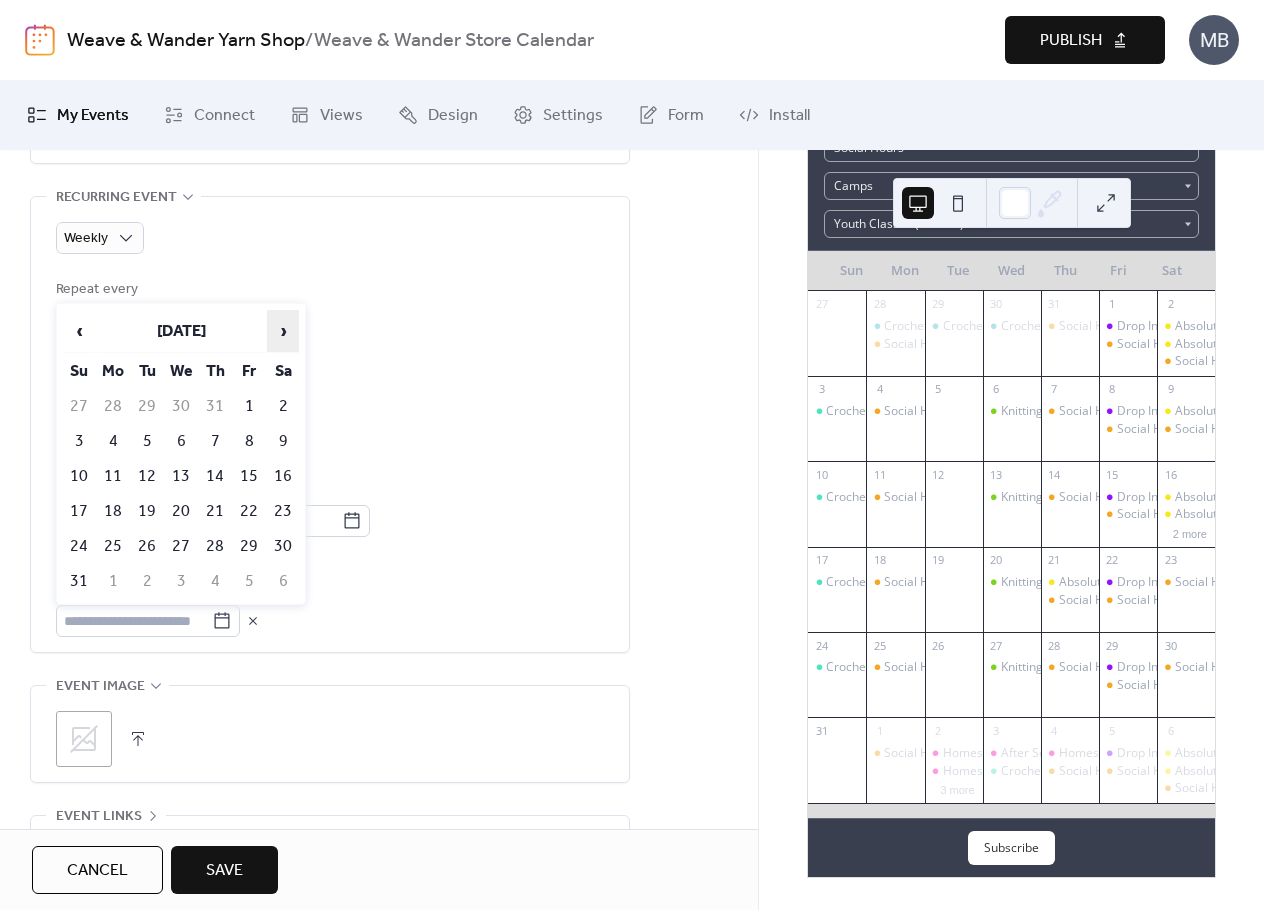 click on "›" at bounding box center (283, 331) 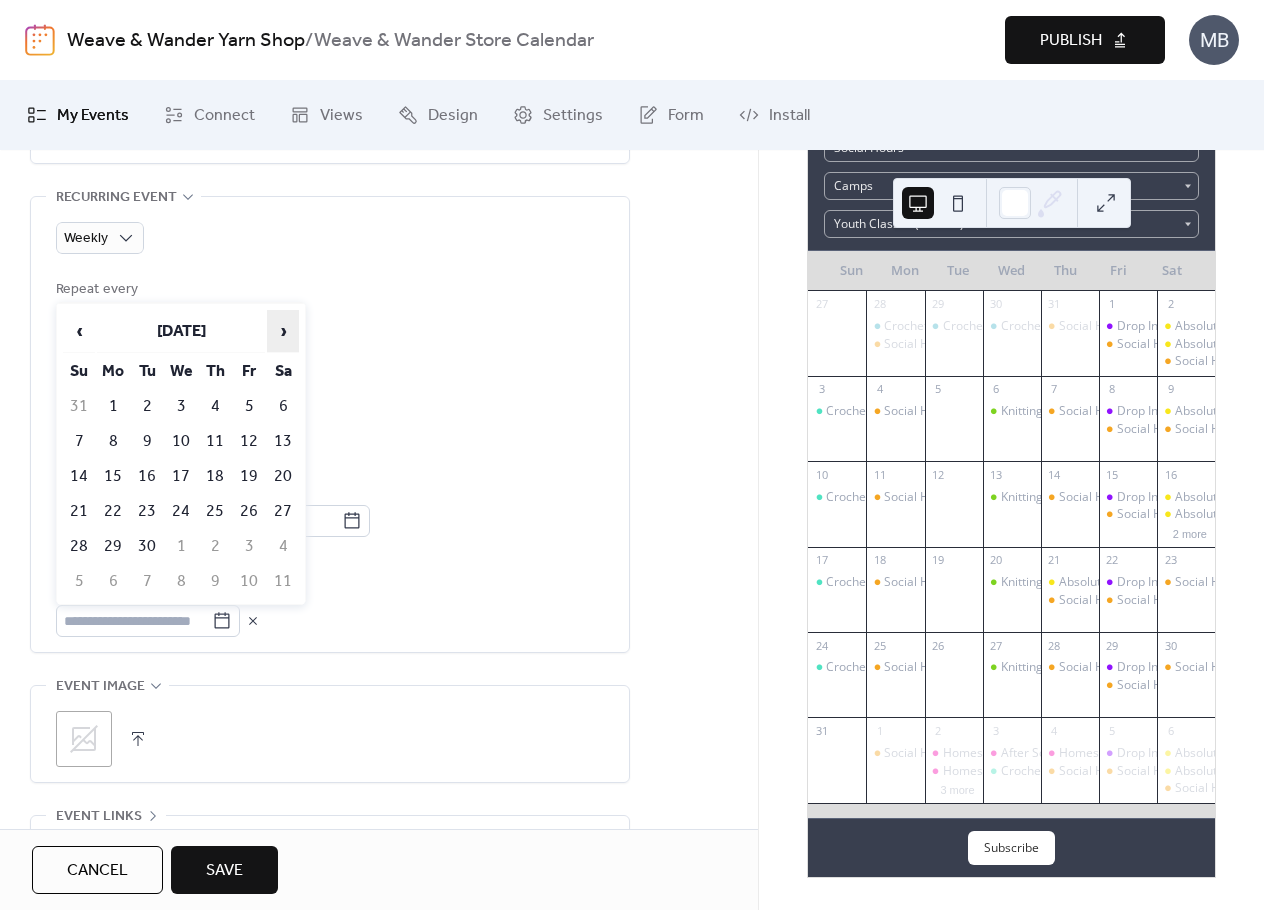 click on "›" at bounding box center [283, 331] 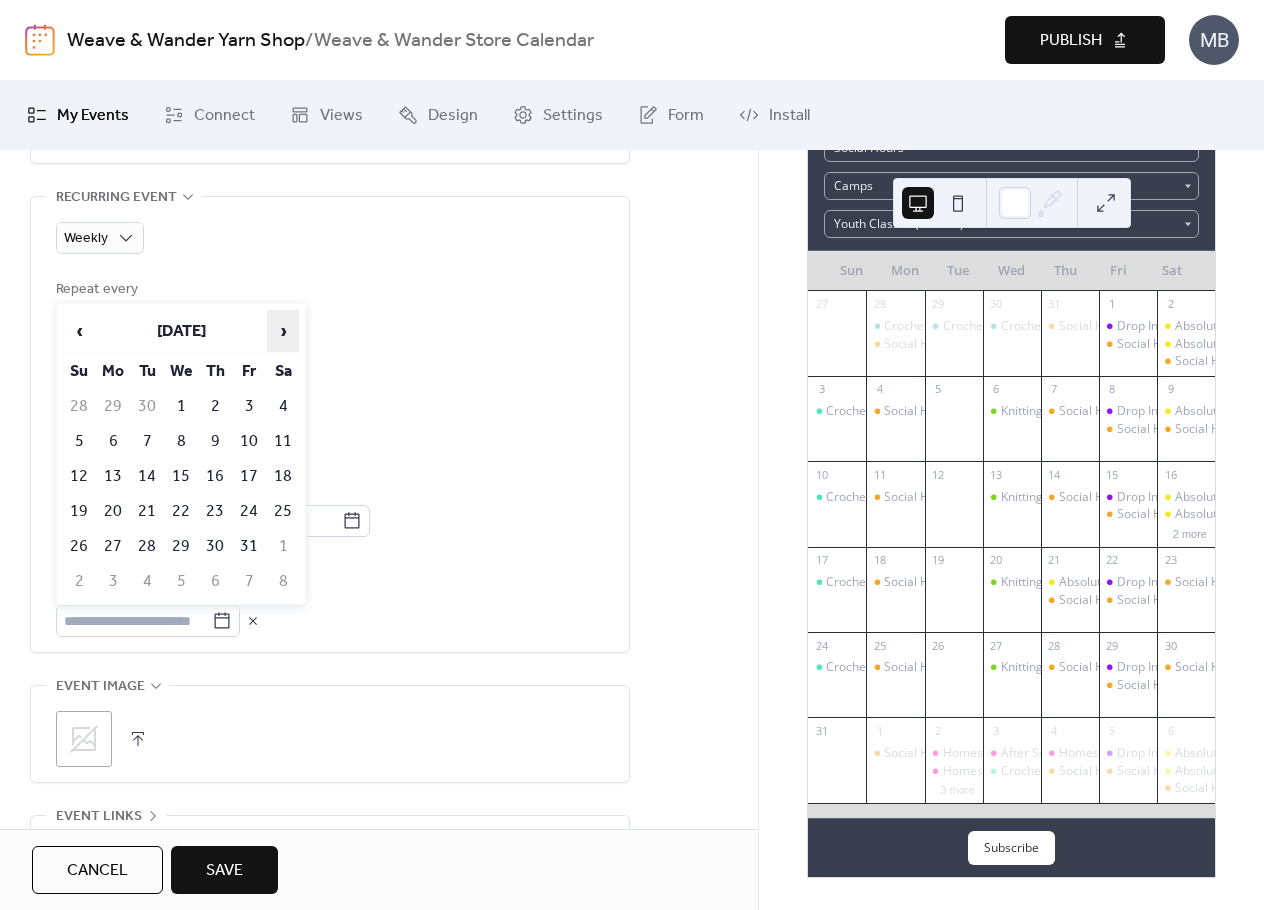 click on "›" at bounding box center (283, 331) 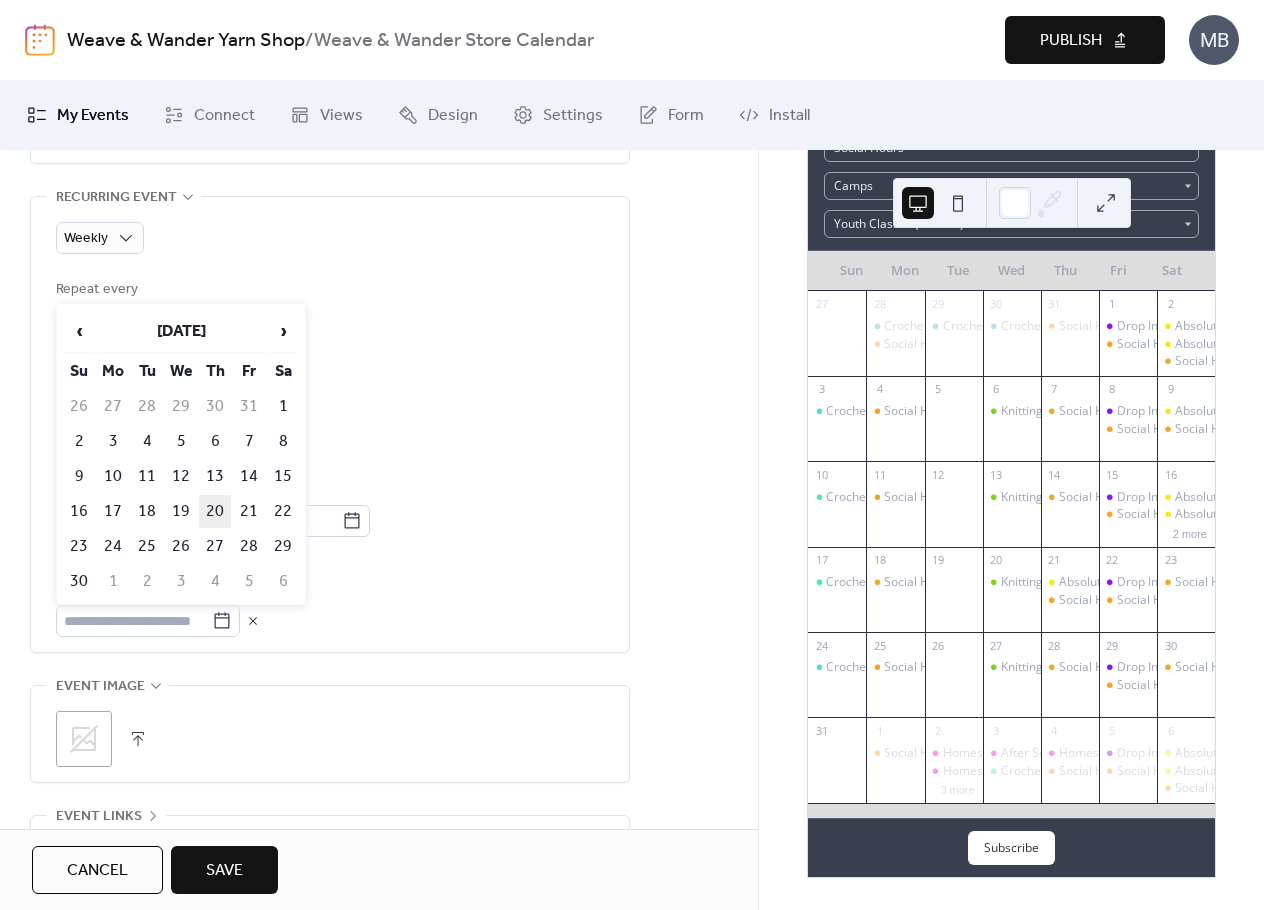 click on "20" at bounding box center [215, 511] 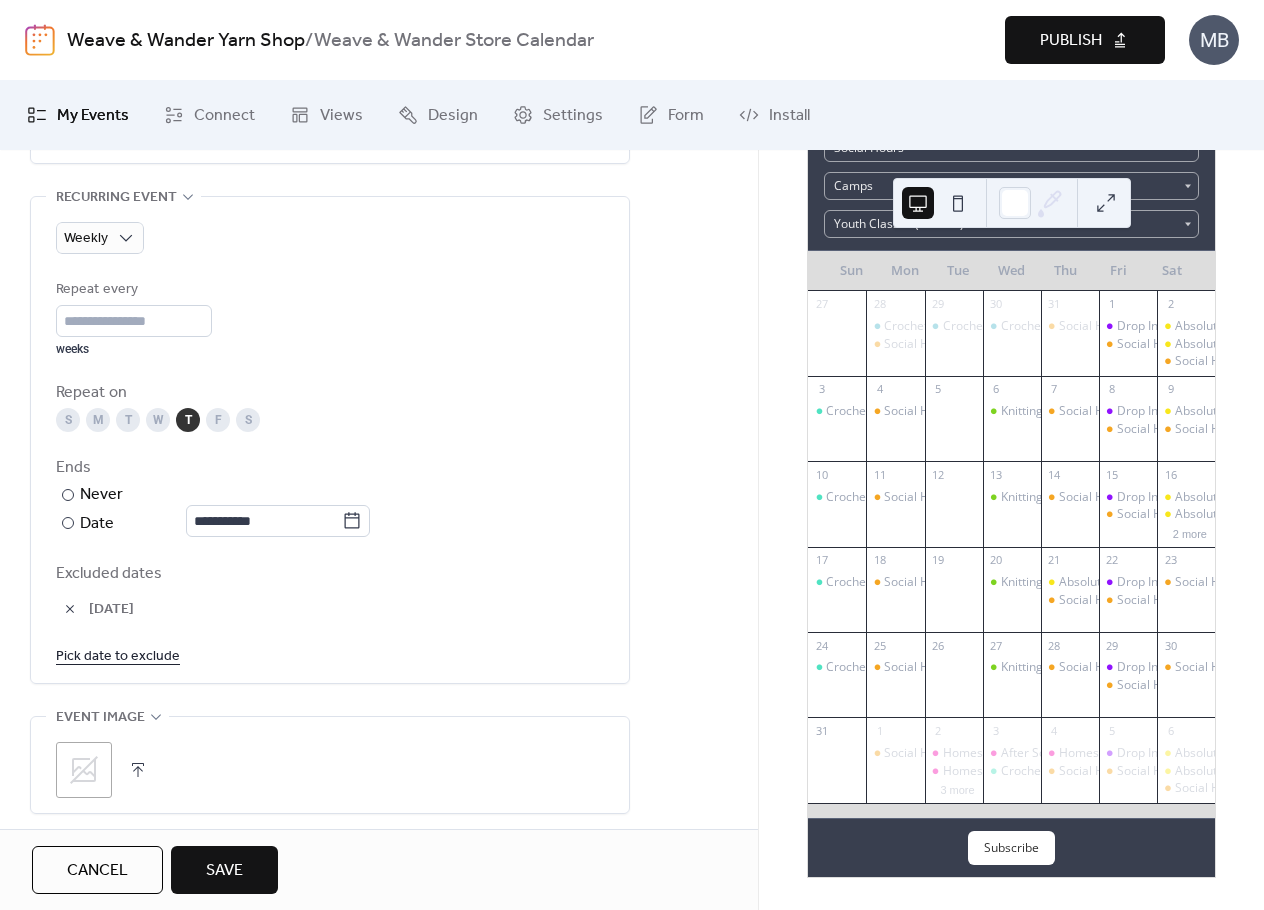 click on "Pick date to exclude" at bounding box center [118, 655] 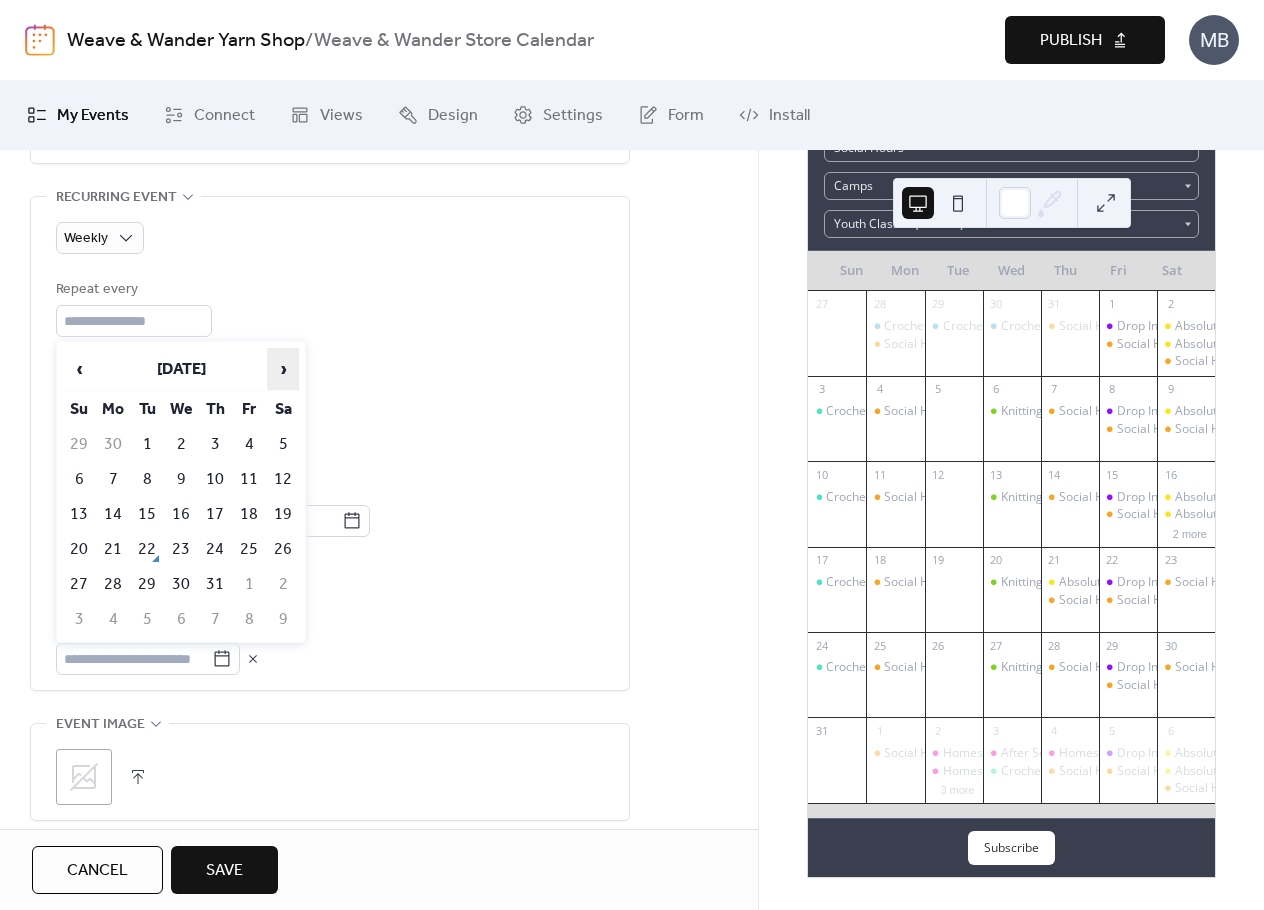 click on "›" at bounding box center (283, 369) 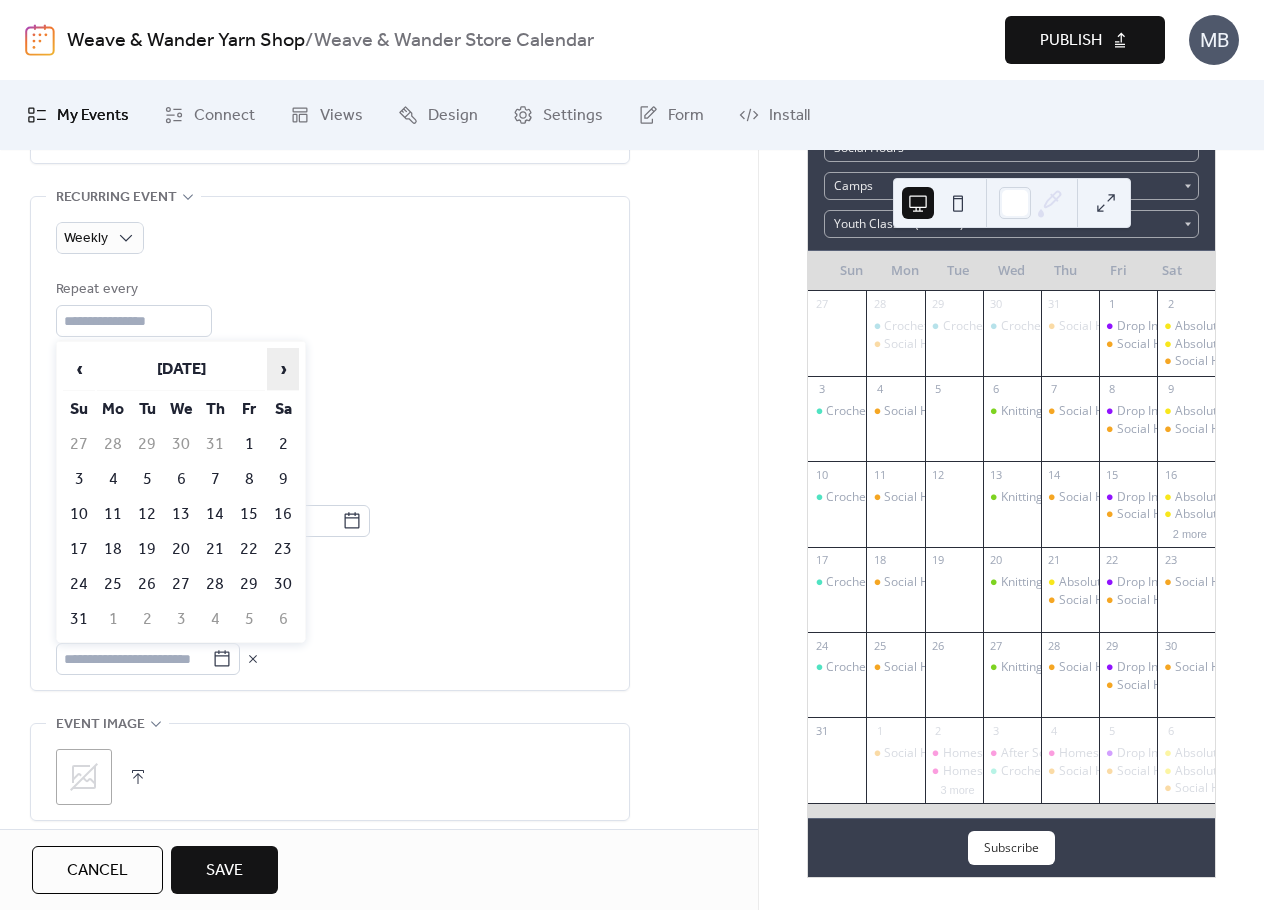 click on "›" at bounding box center (283, 369) 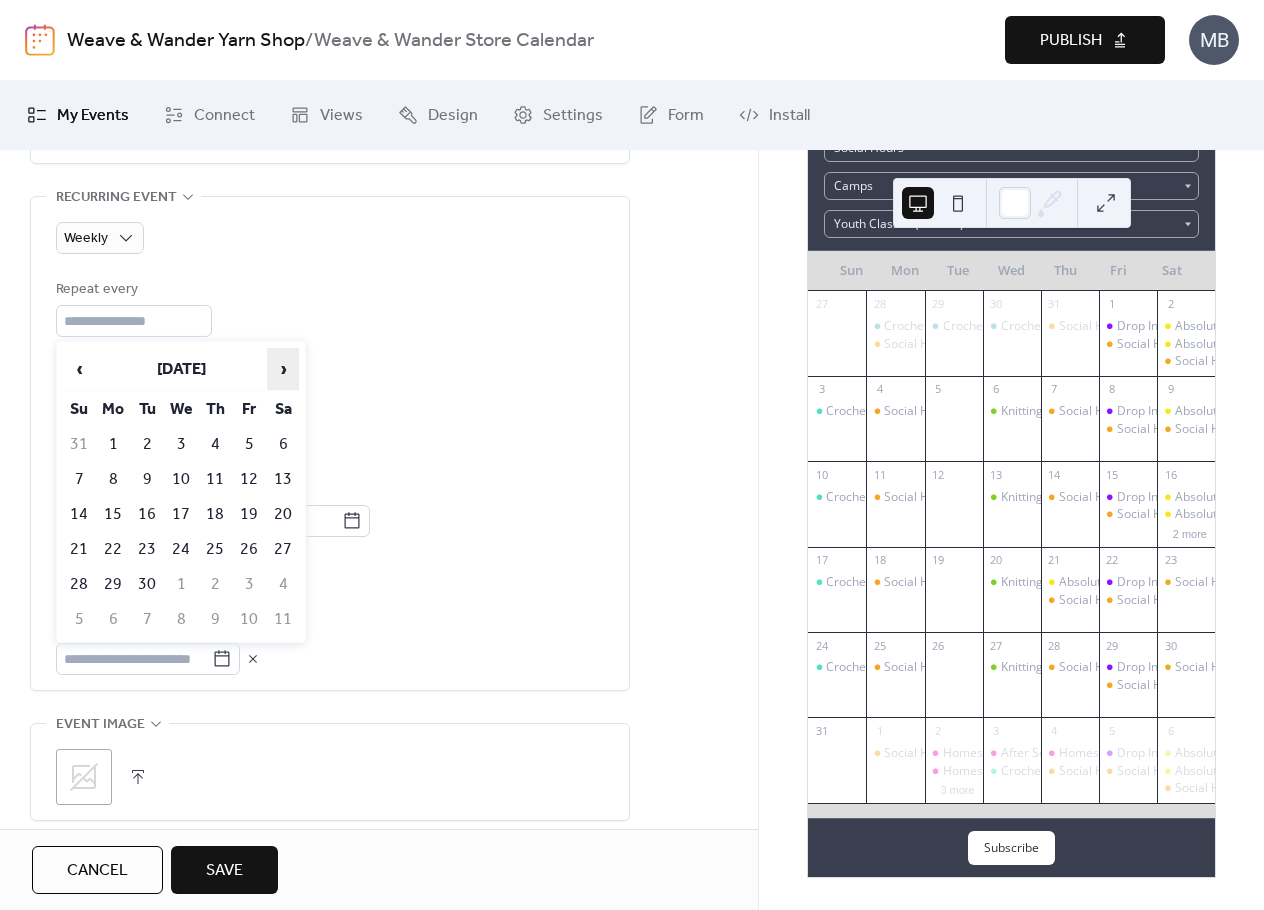 click on "›" at bounding box center (283, 369) 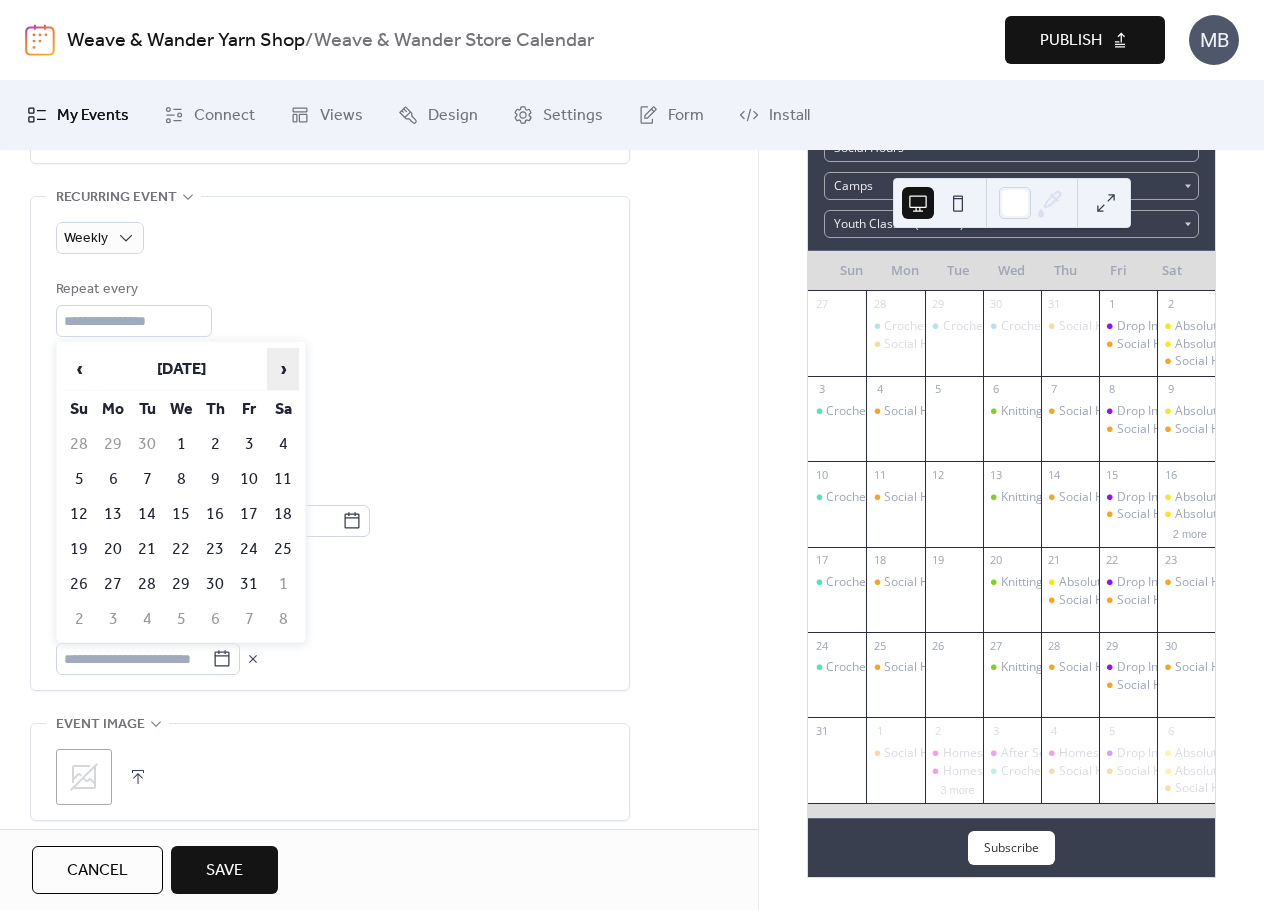 click on "›" at bounding box center (283, 369) 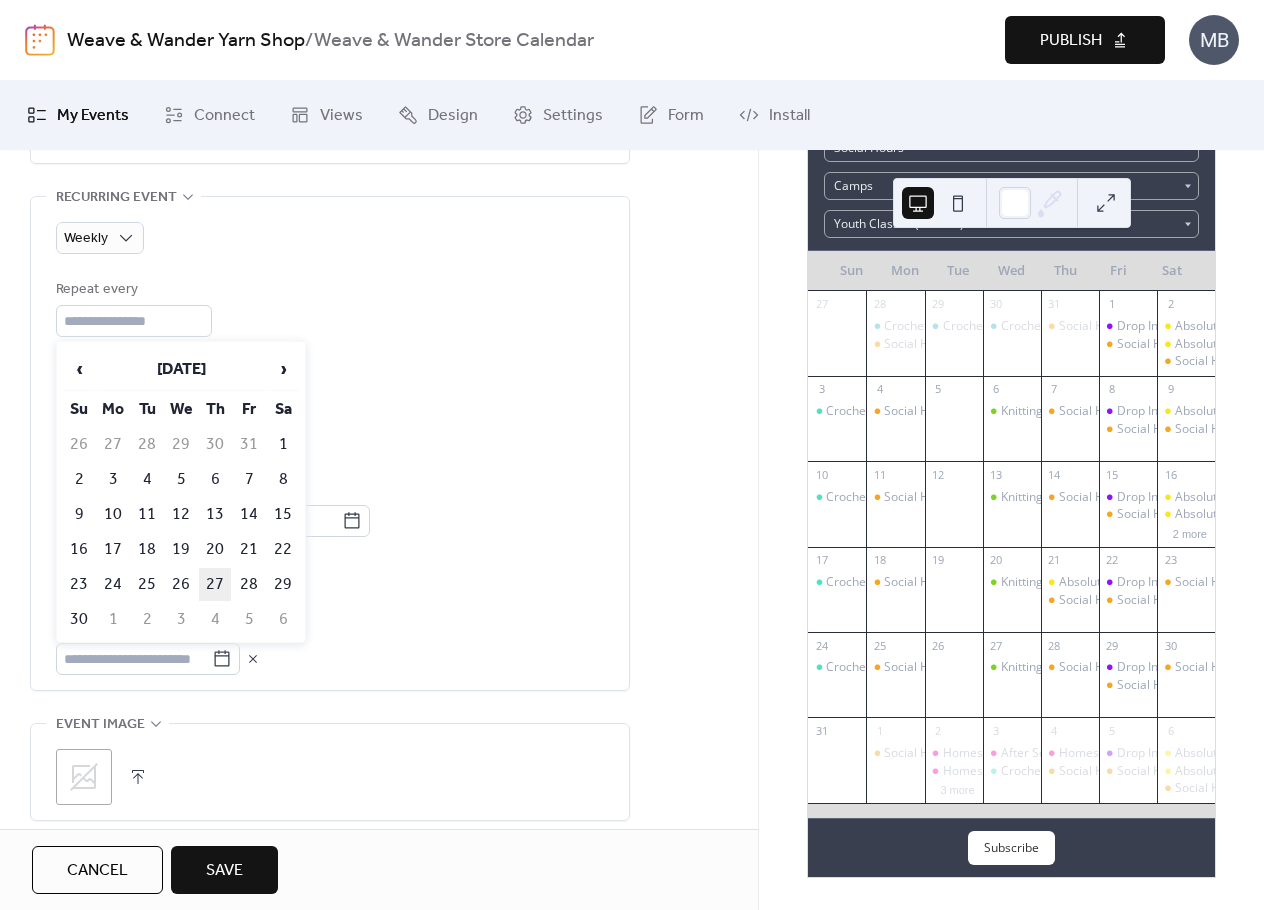 click on "27" at bounding box center (215, 584) 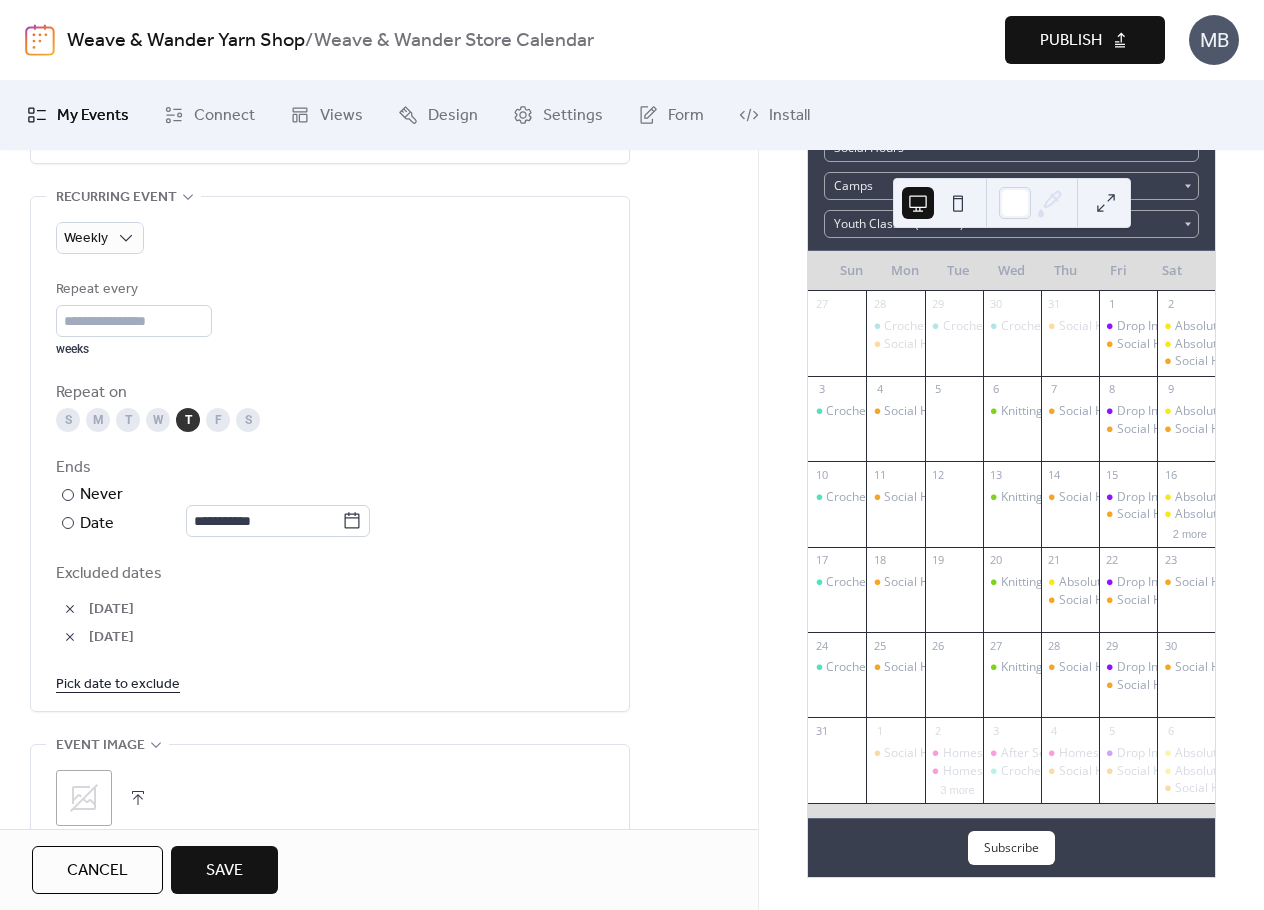 click at bounding box center [70, 609] 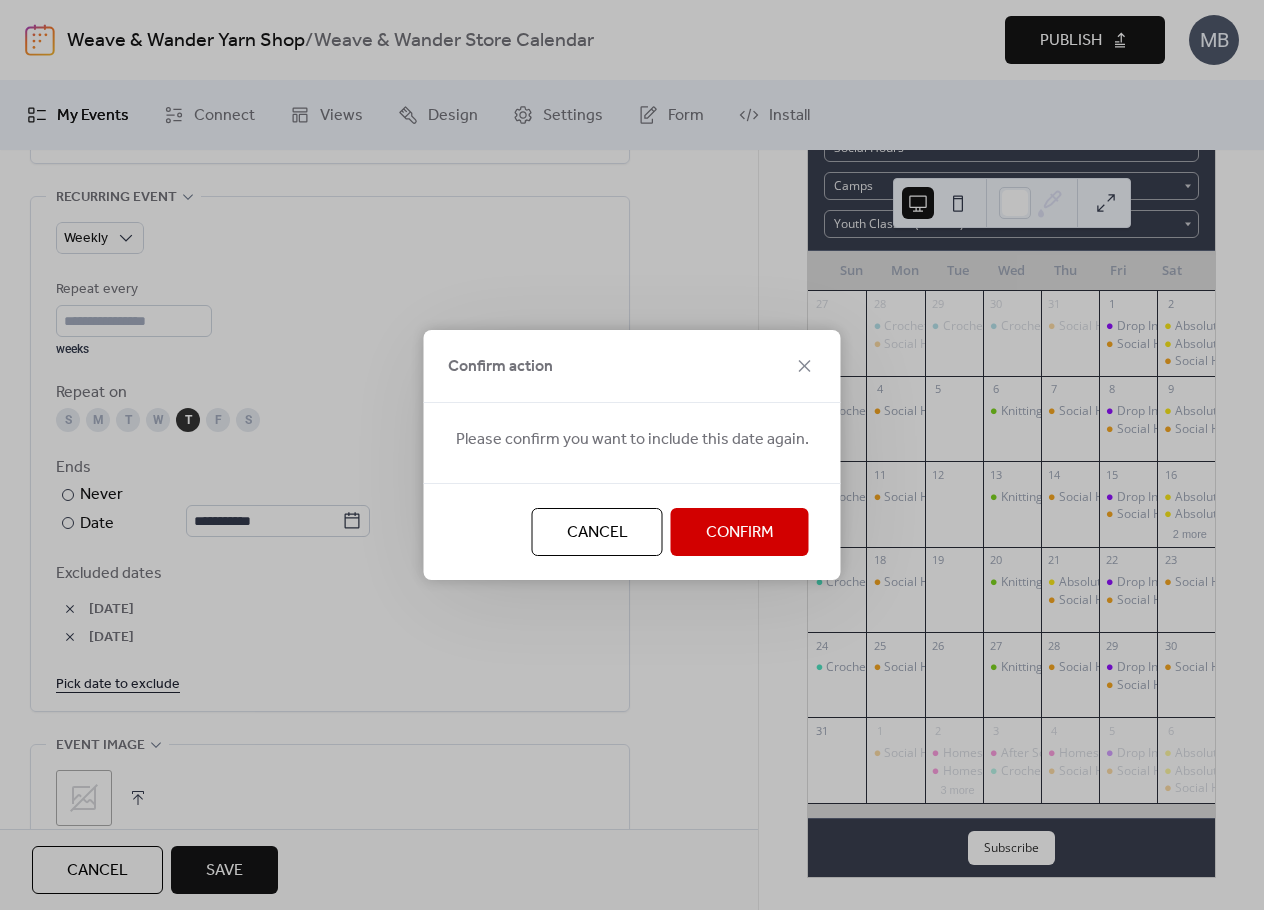 click on "Confirm" at bounding box center [740, 533] 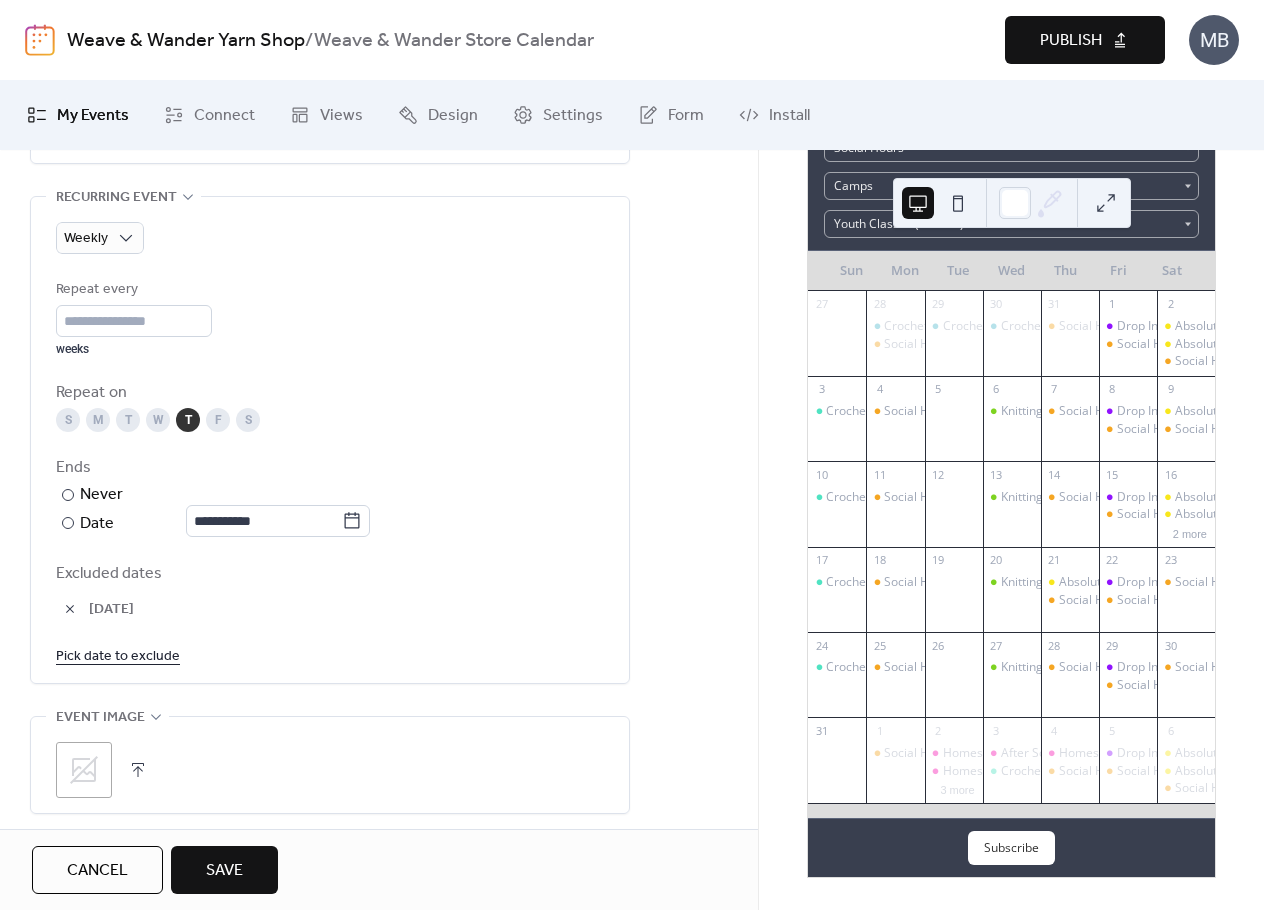 click on "Pick date to exclude" at bounding box center (118, 655) 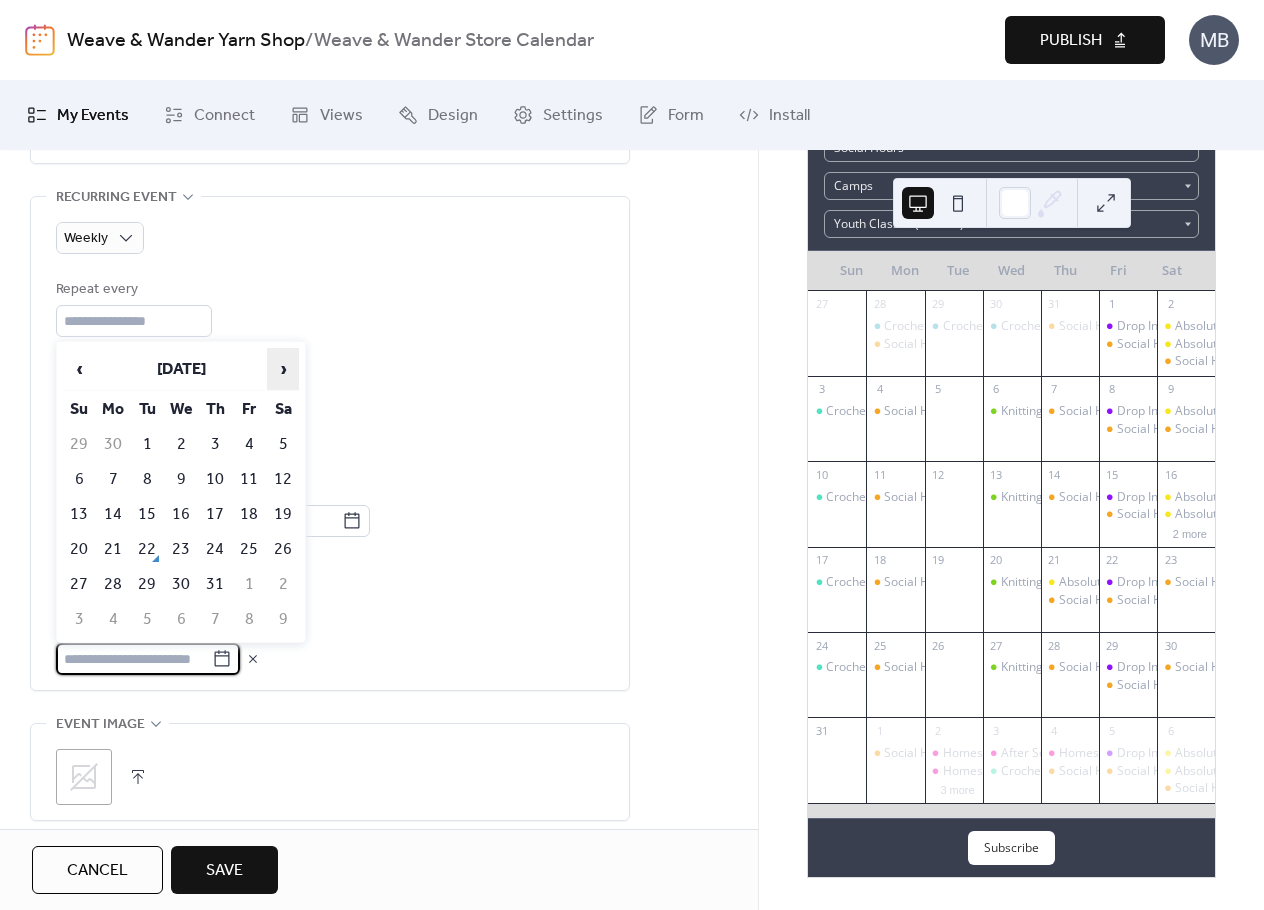 click on "›" at bounding box center [283, 369] 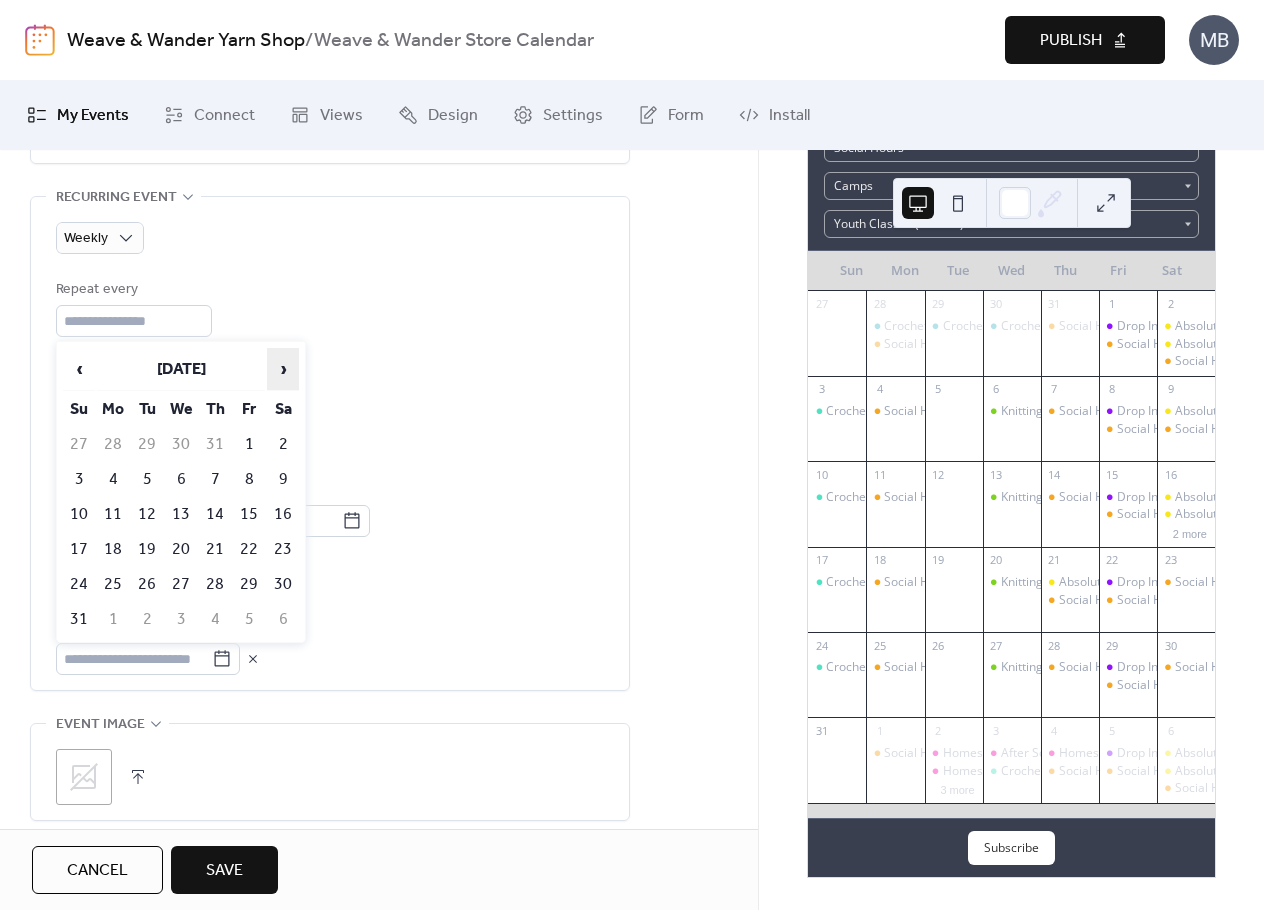 click on "›" at bounding box center [283, 369] 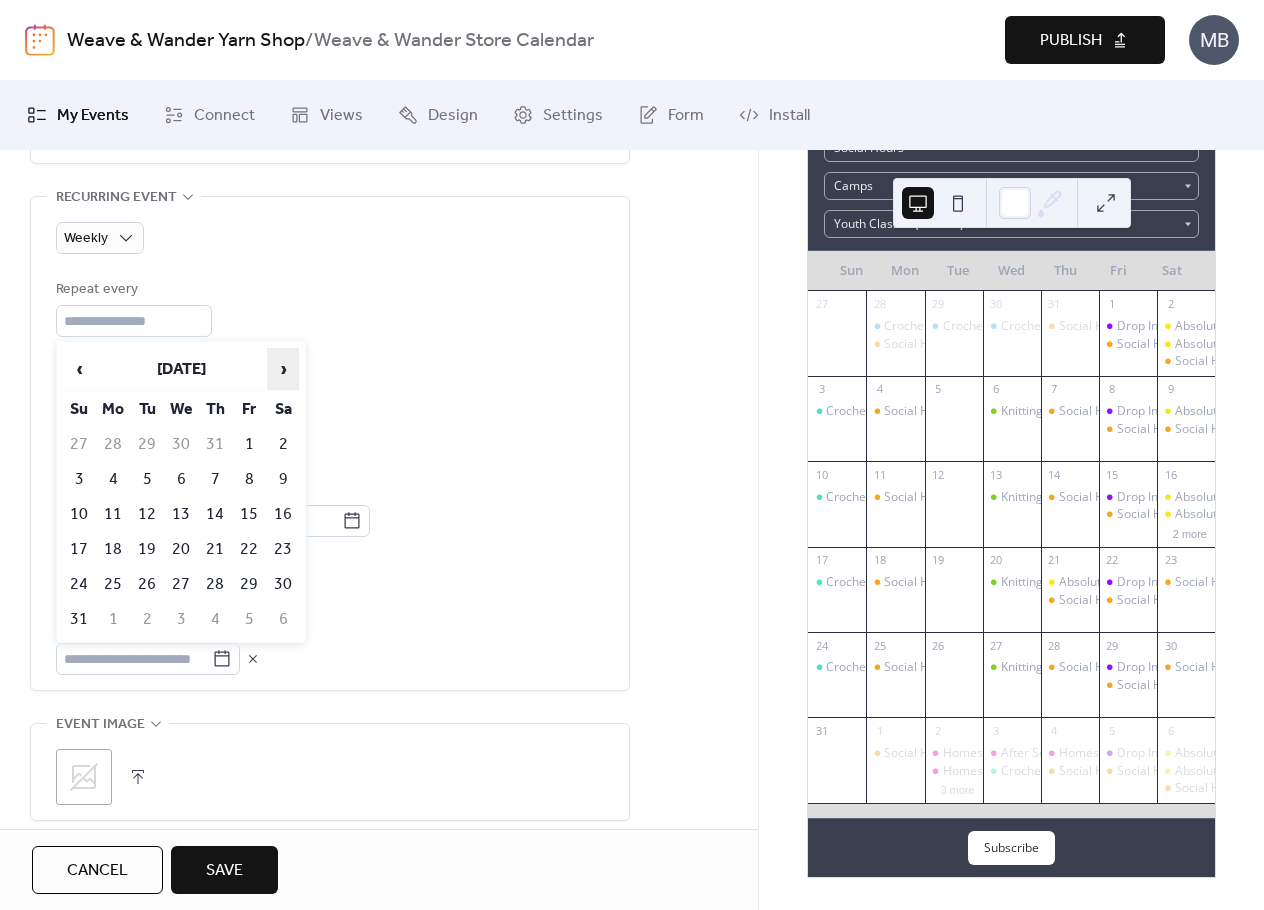 click on "›" at bounding box center (283, 369) 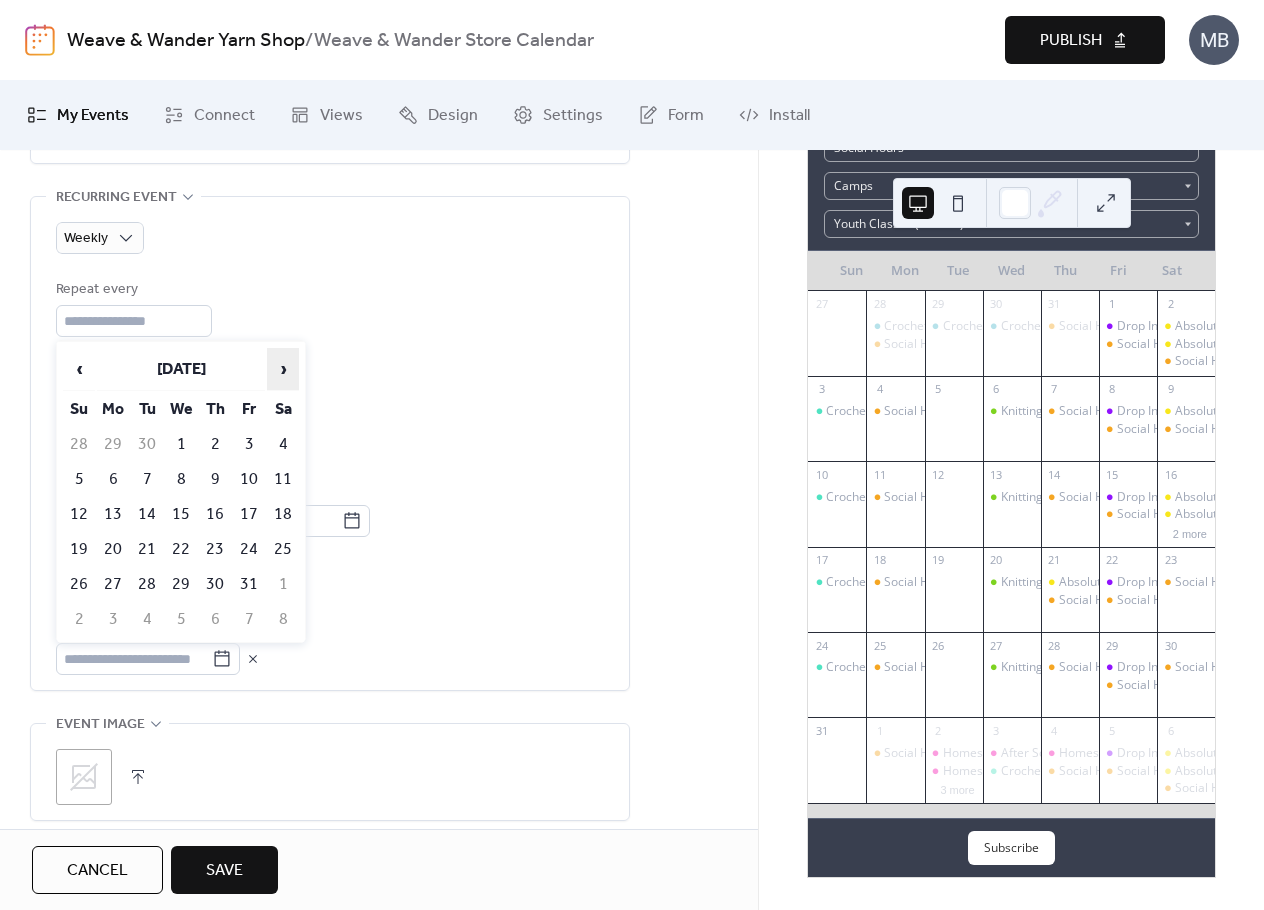click on "›" at bounding box center (283, 369) 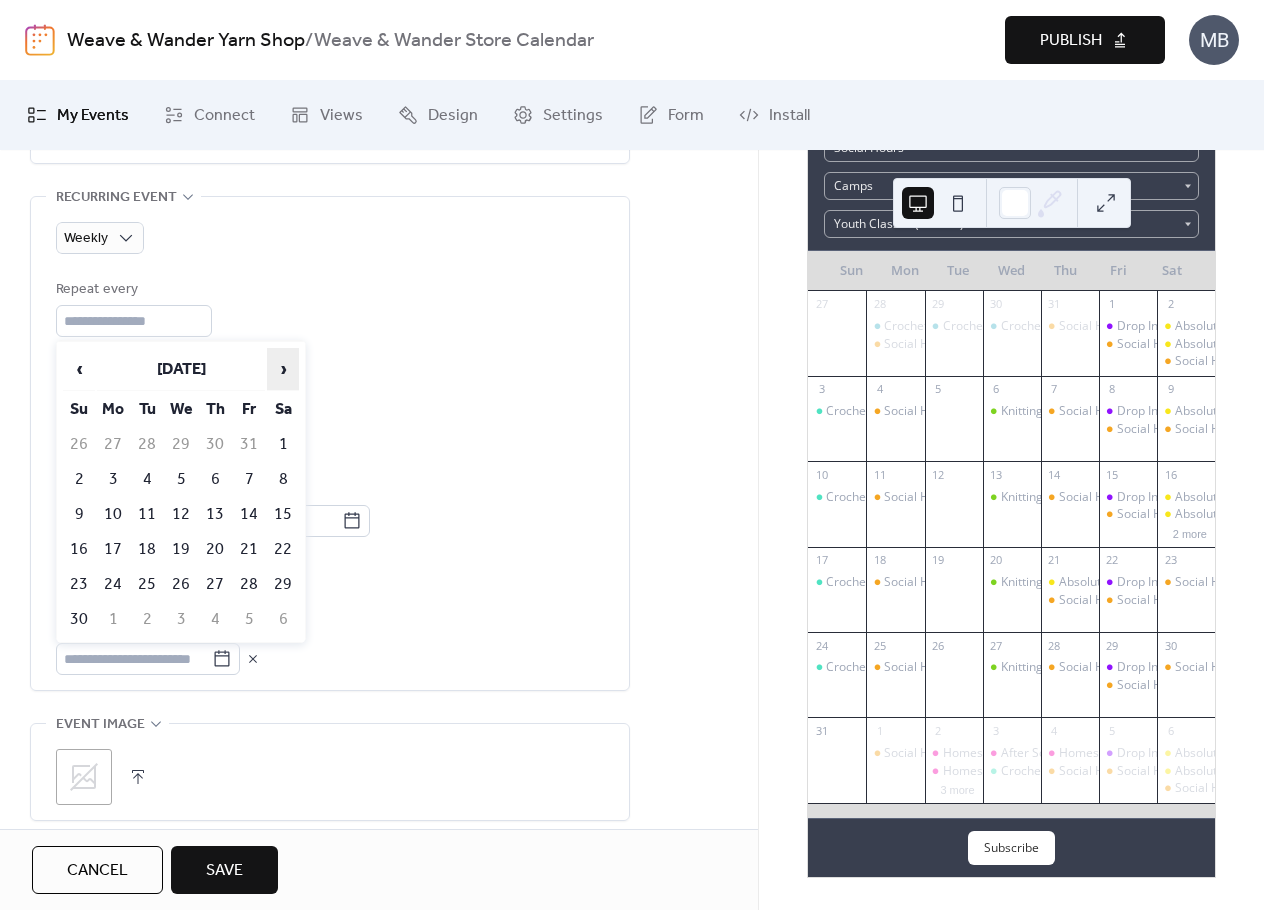 click on "›" at bounding box center (283, 369) 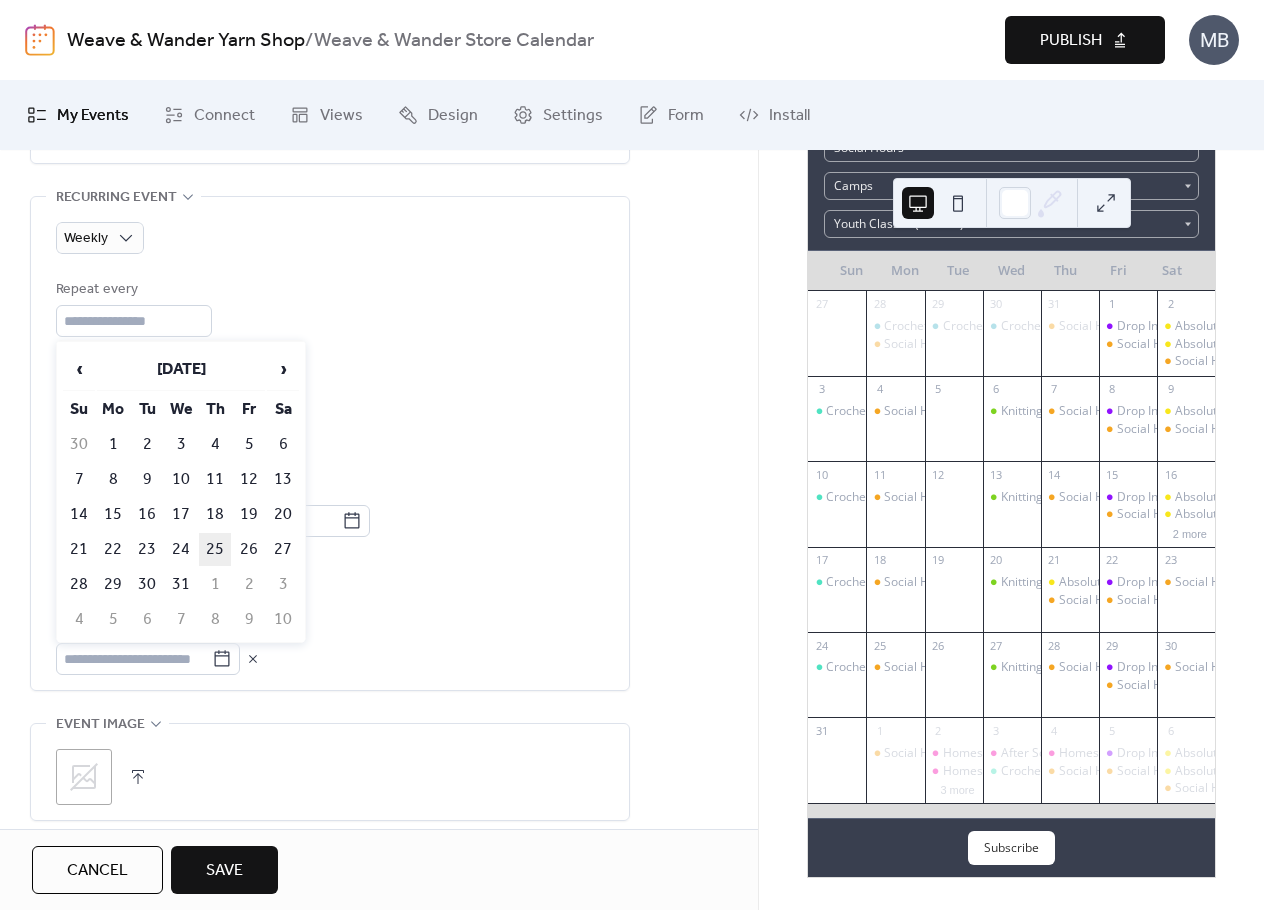 click on "25" at bounding box center [215, 549] 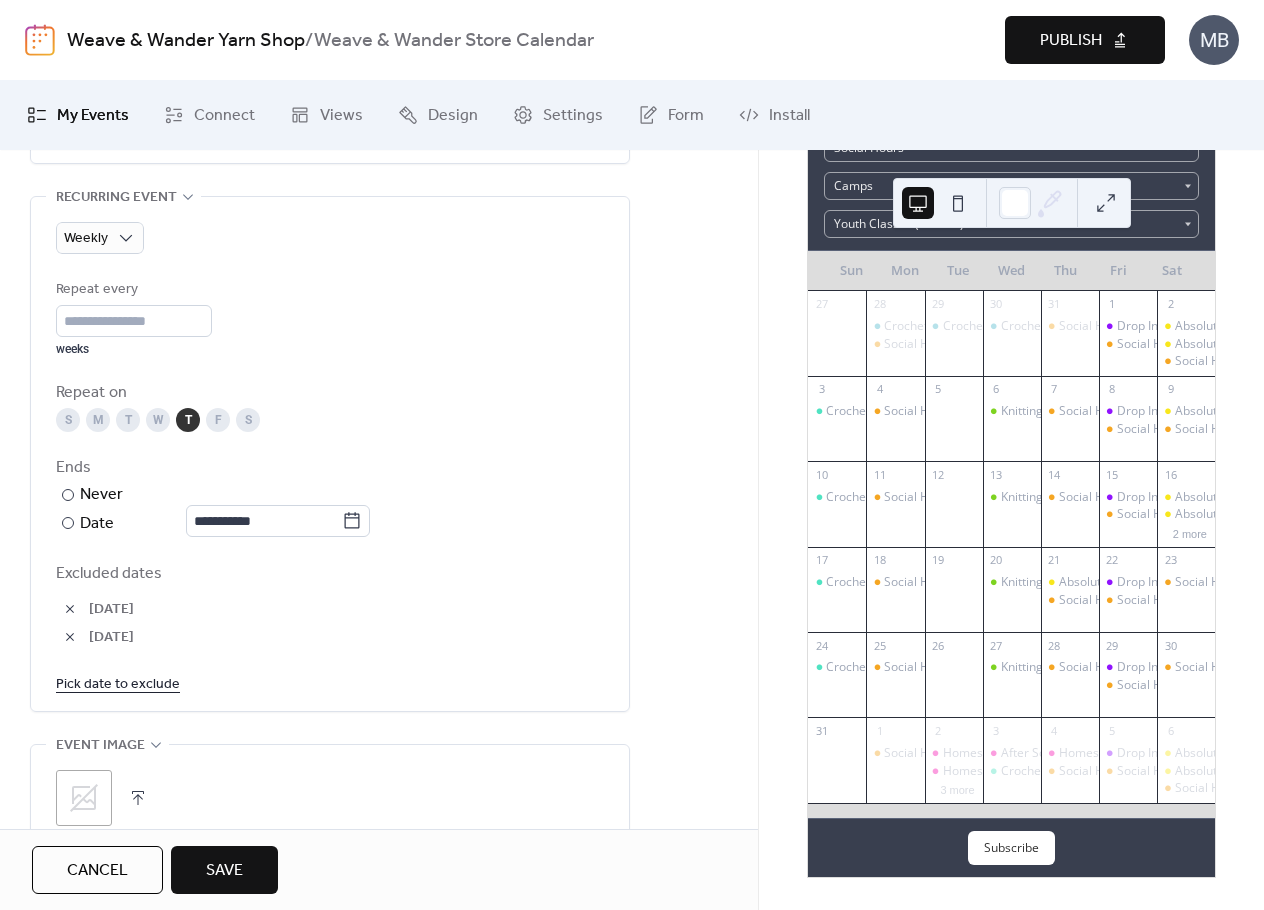 click on "Pick date to exclude" at bounding box center [118, 683] 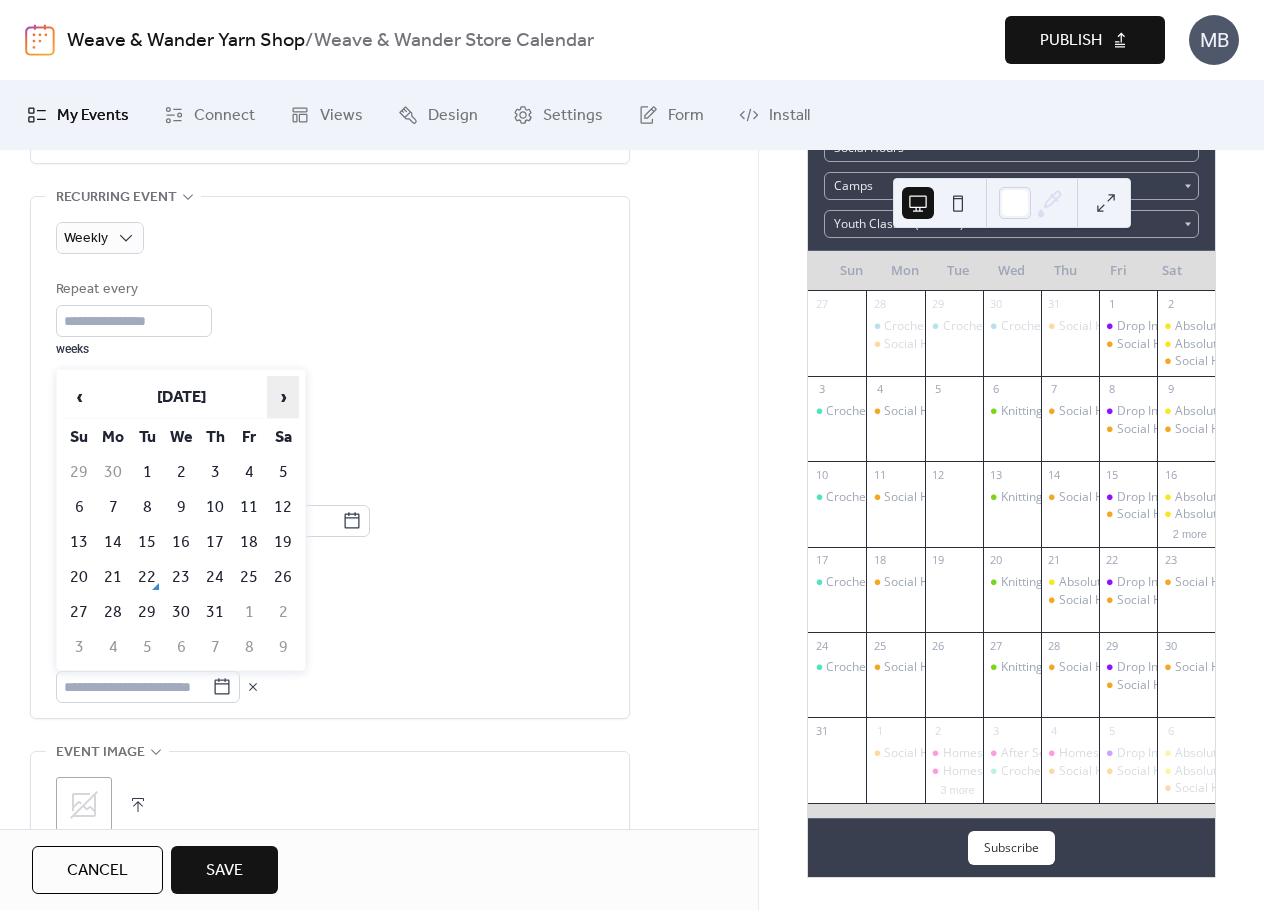 click on "›" at bounding box center [283, 397] 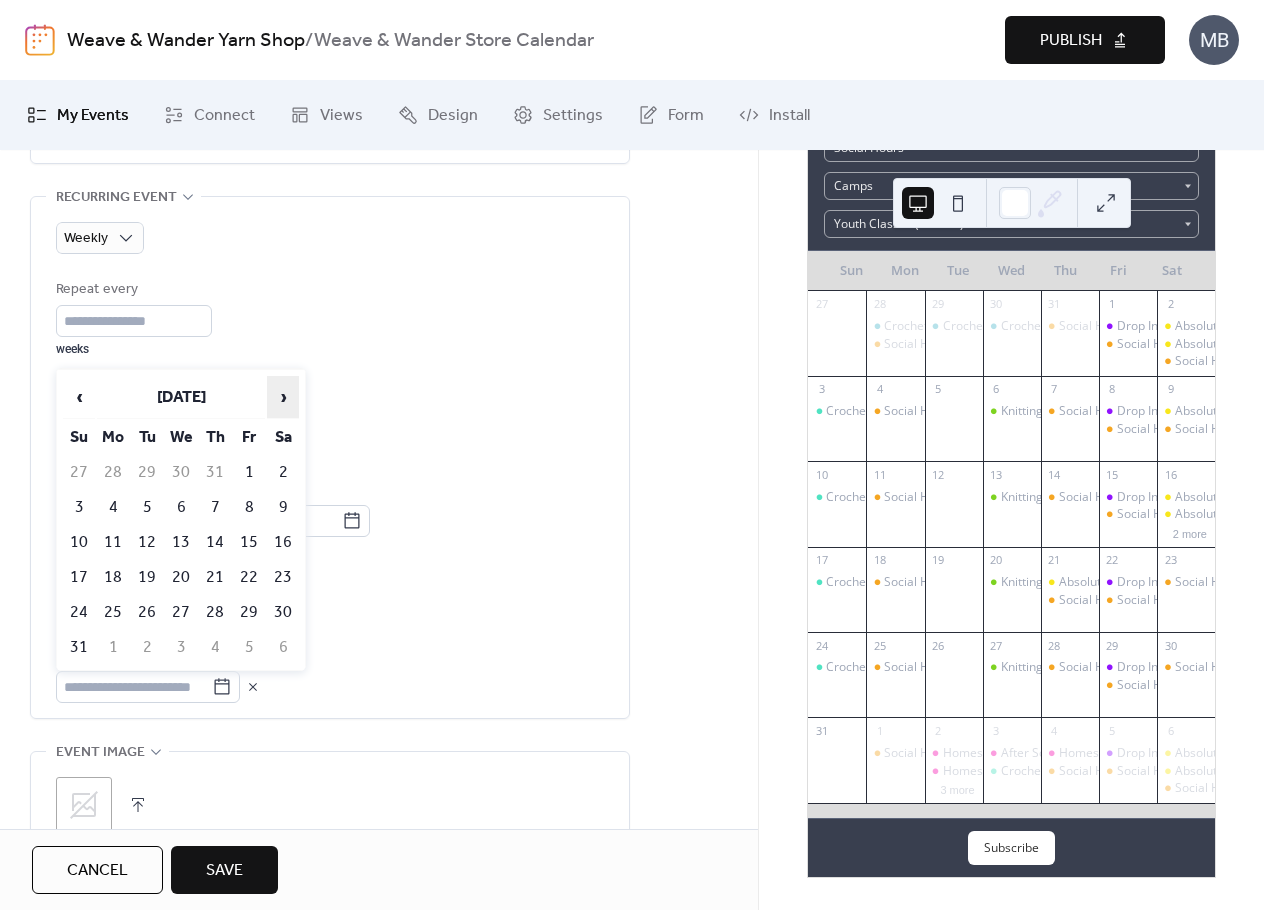 click on "›" at bounding box center [283, 397] 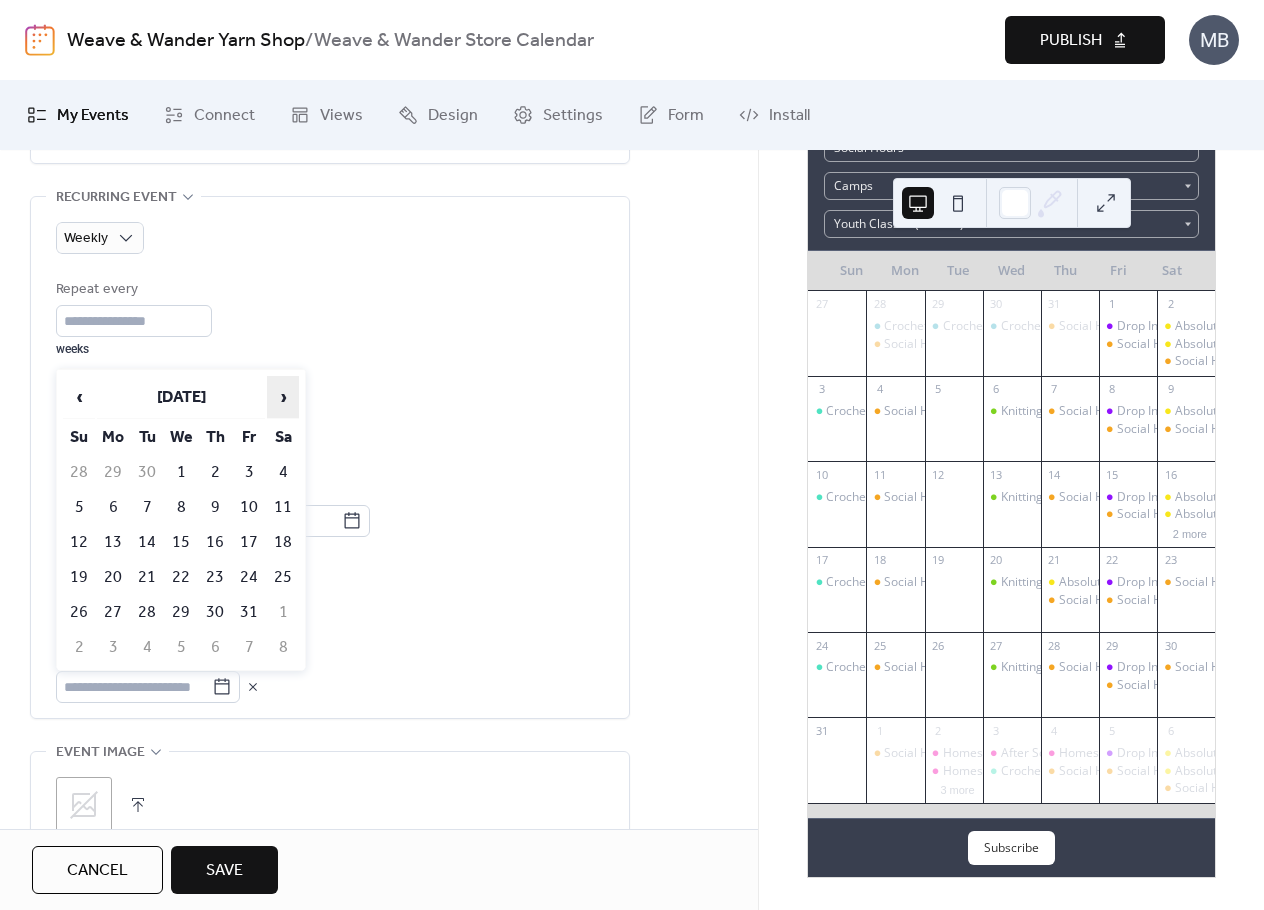 click on "›" at bounding box center (283, 397) 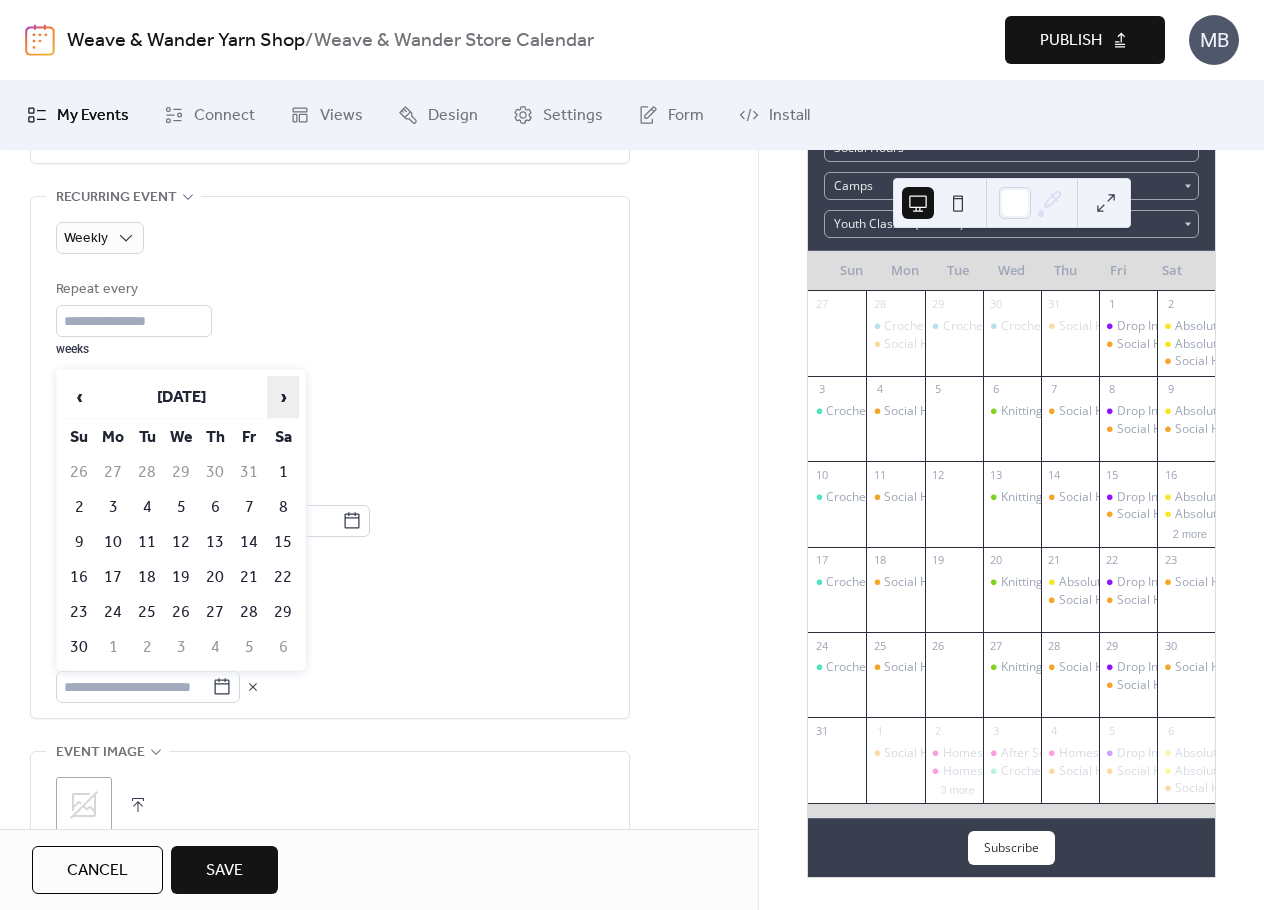 click on "›" at bounding box center [283, 397] 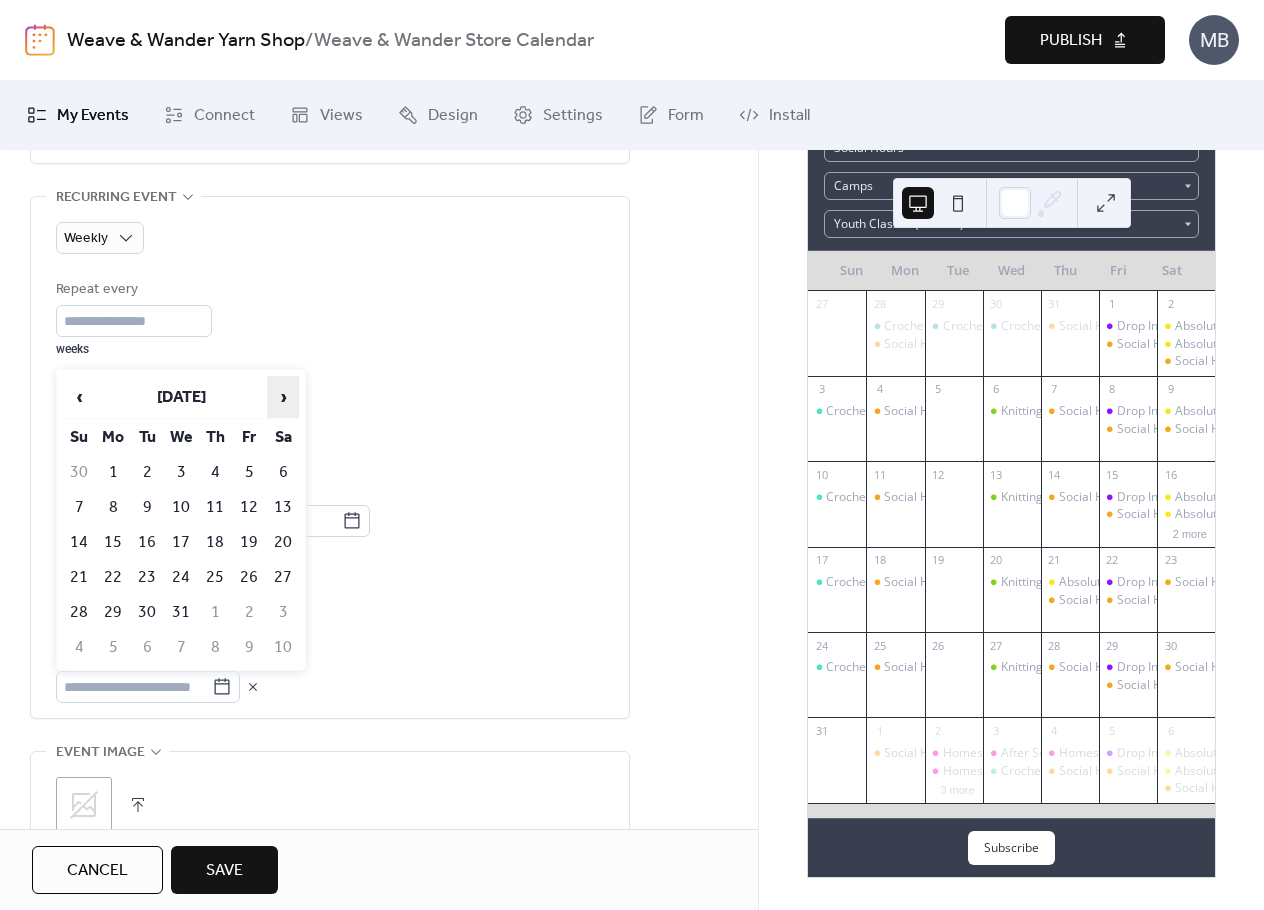 click on "›" at bounding box center (283, 397) 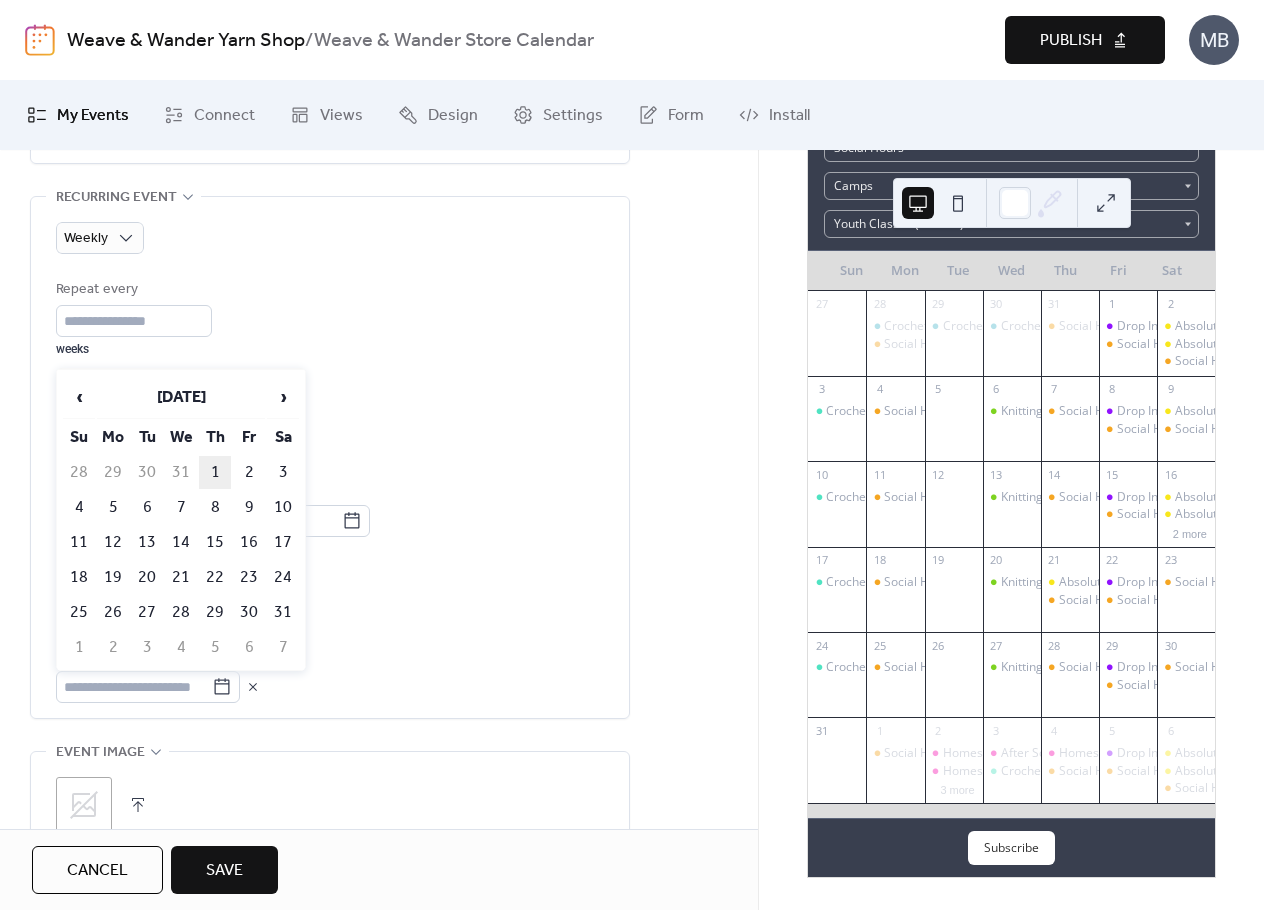 click on "1" at bounding box center (215, 472) 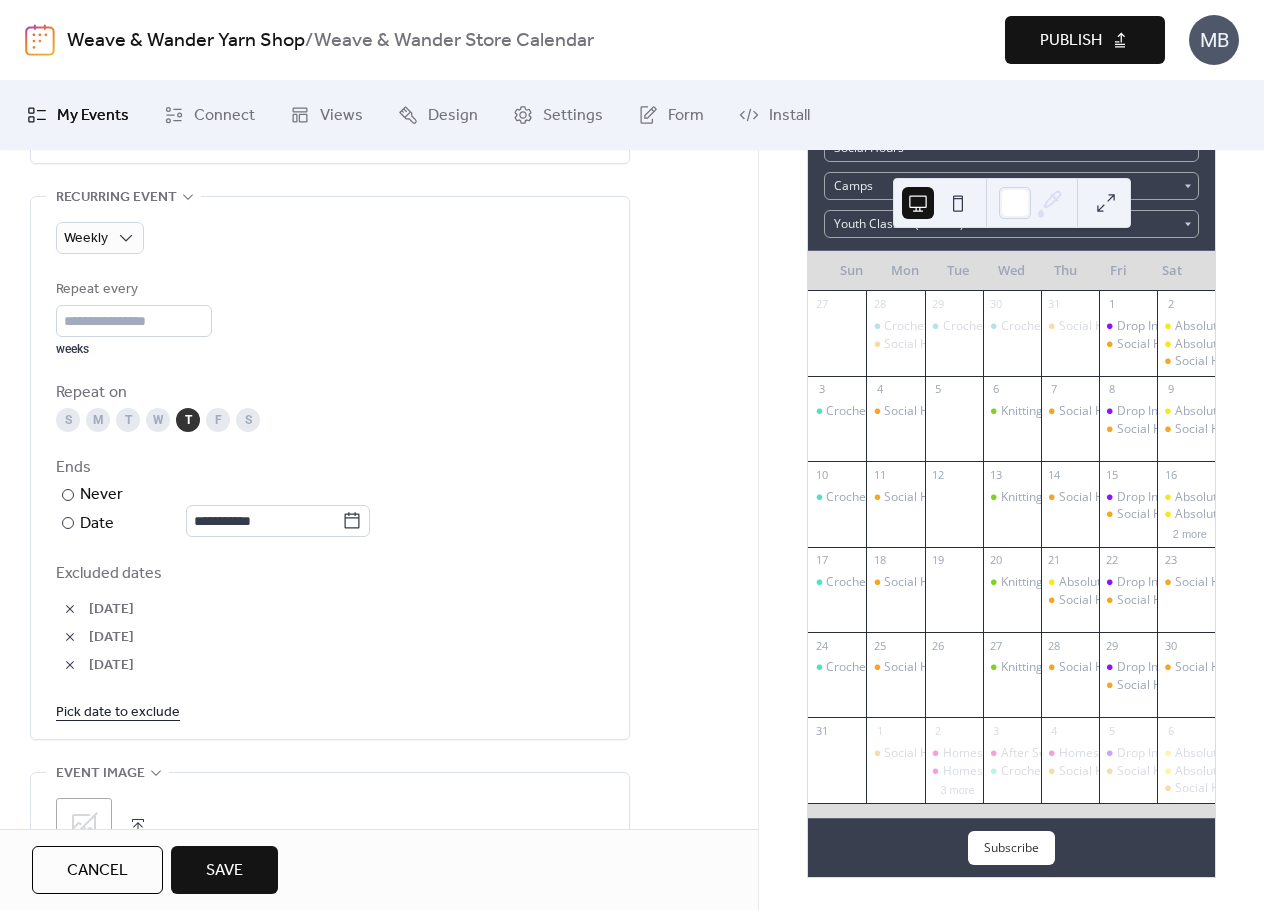 click on "01-Jan-2026" at bounding box center (346, 666) 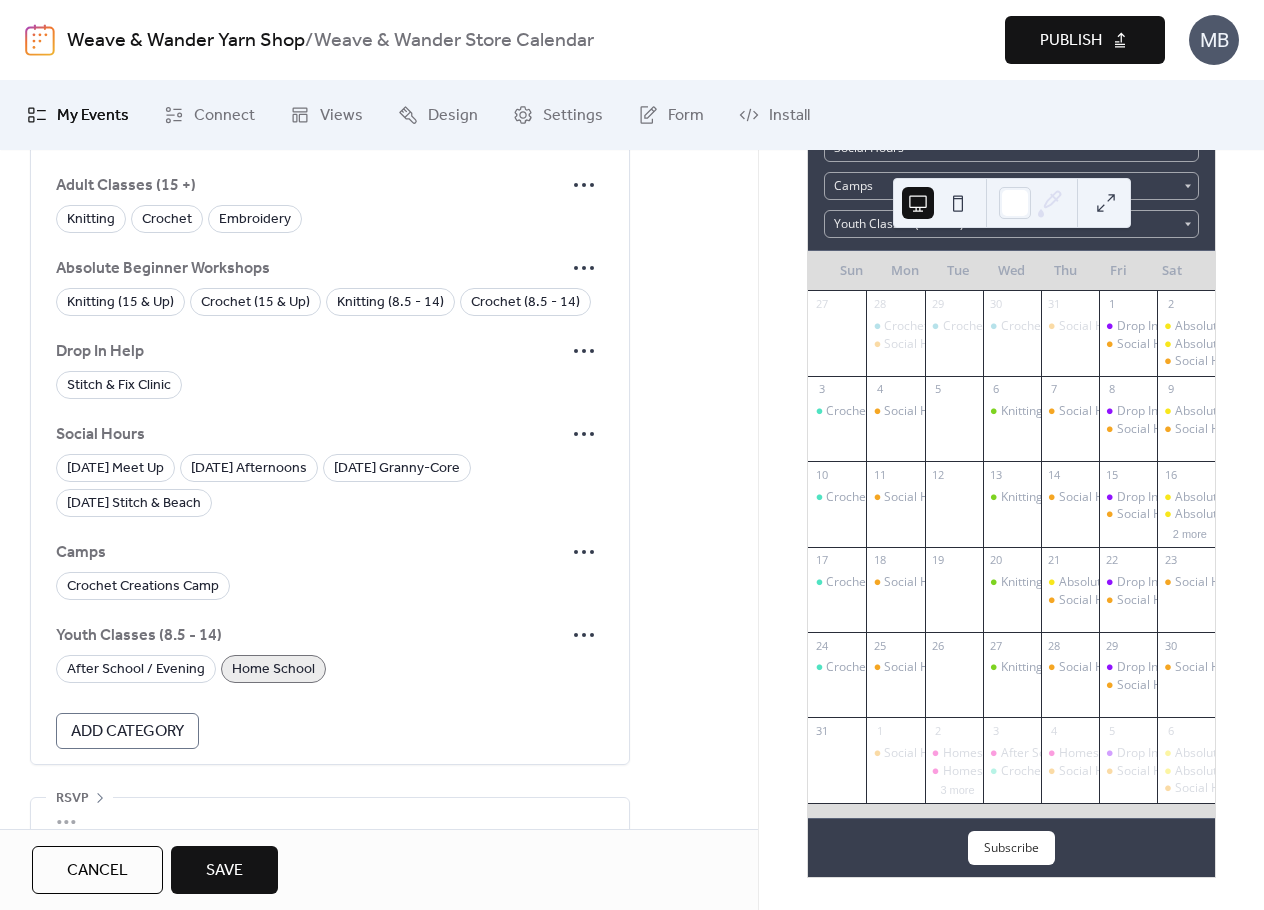 scroll, scrollTop: 1773, scrollLeft: 0, axis: vertical 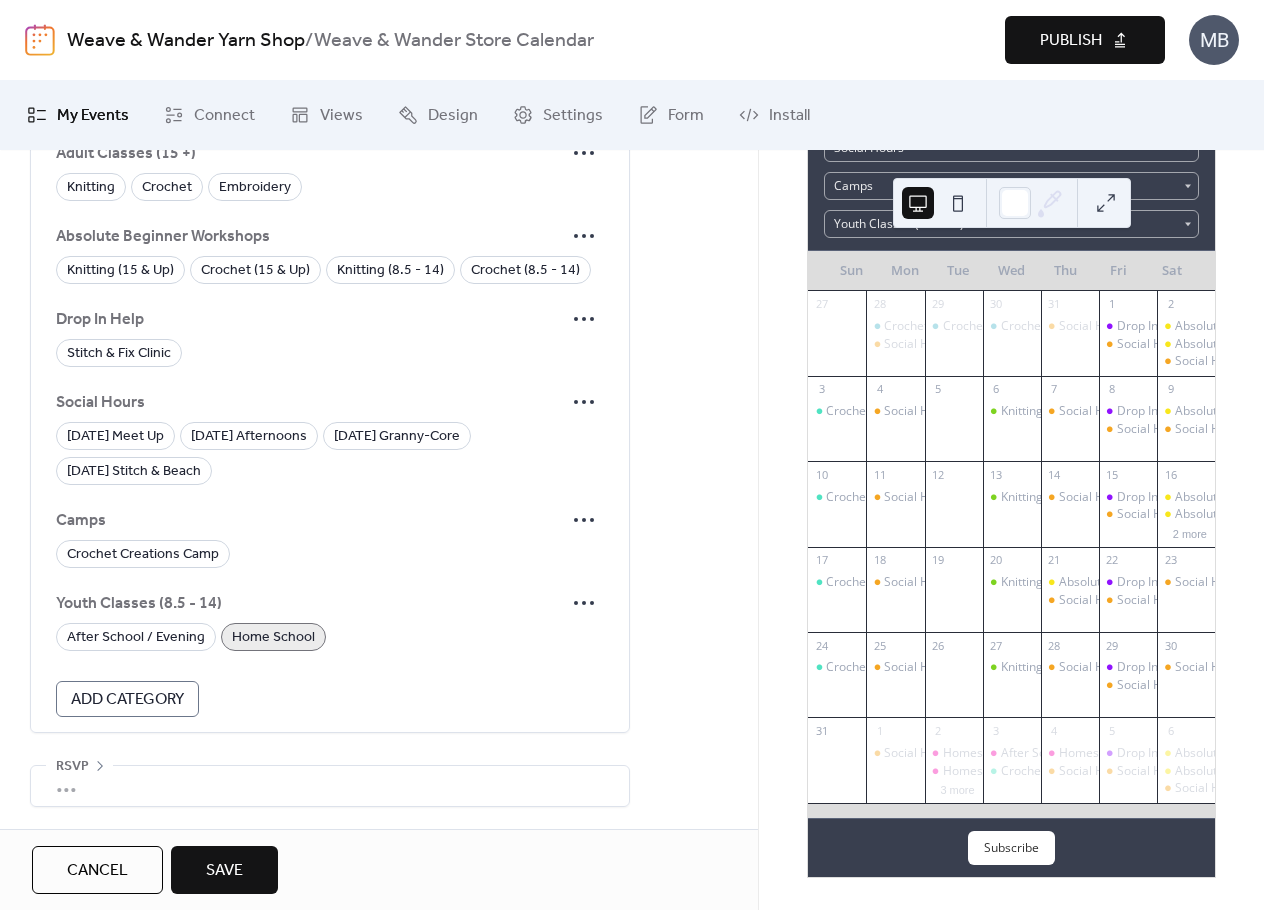 click on "Save" at bounding box center (224, 871) 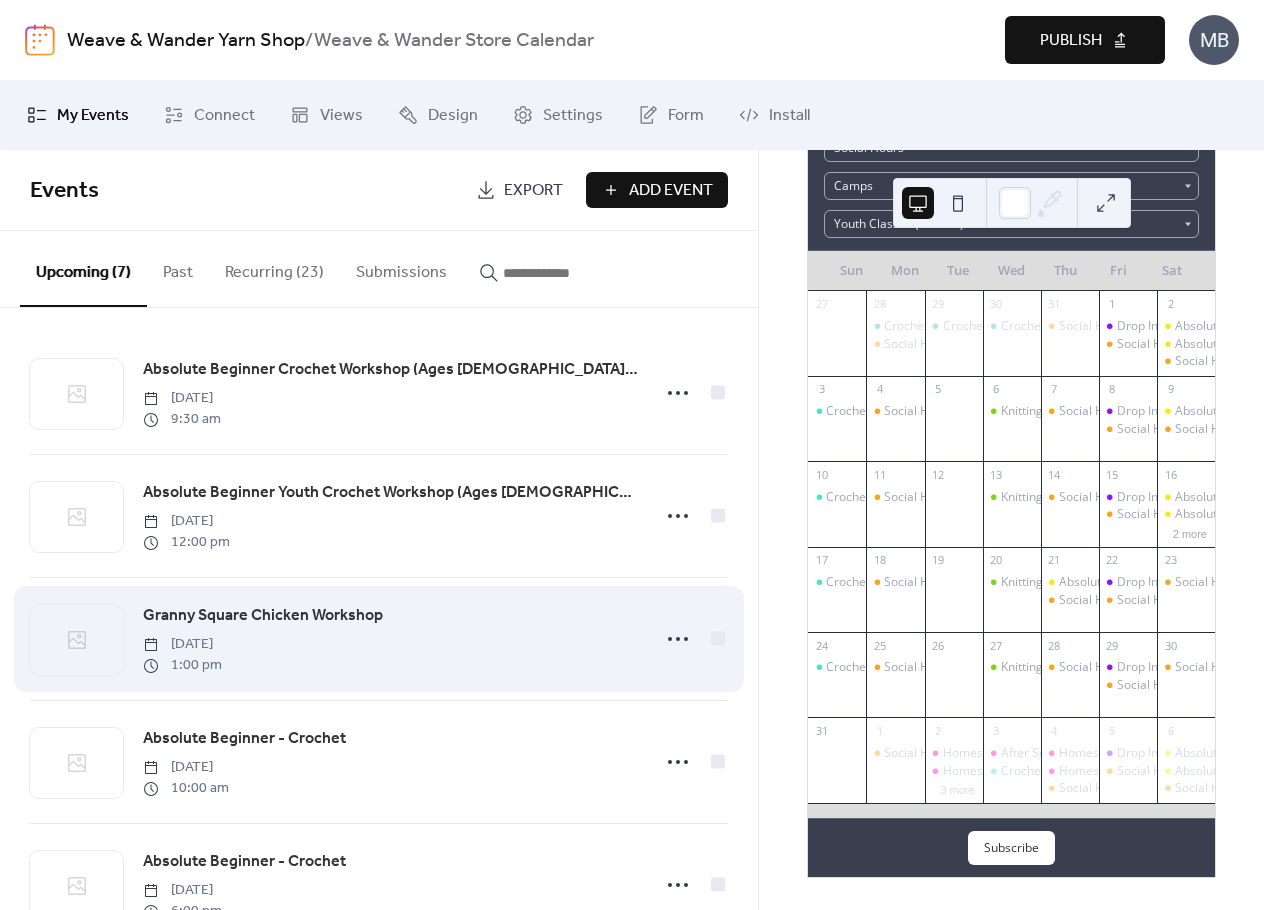 scroll, scrollTop: 0, scrollLeft: 0, axis: both 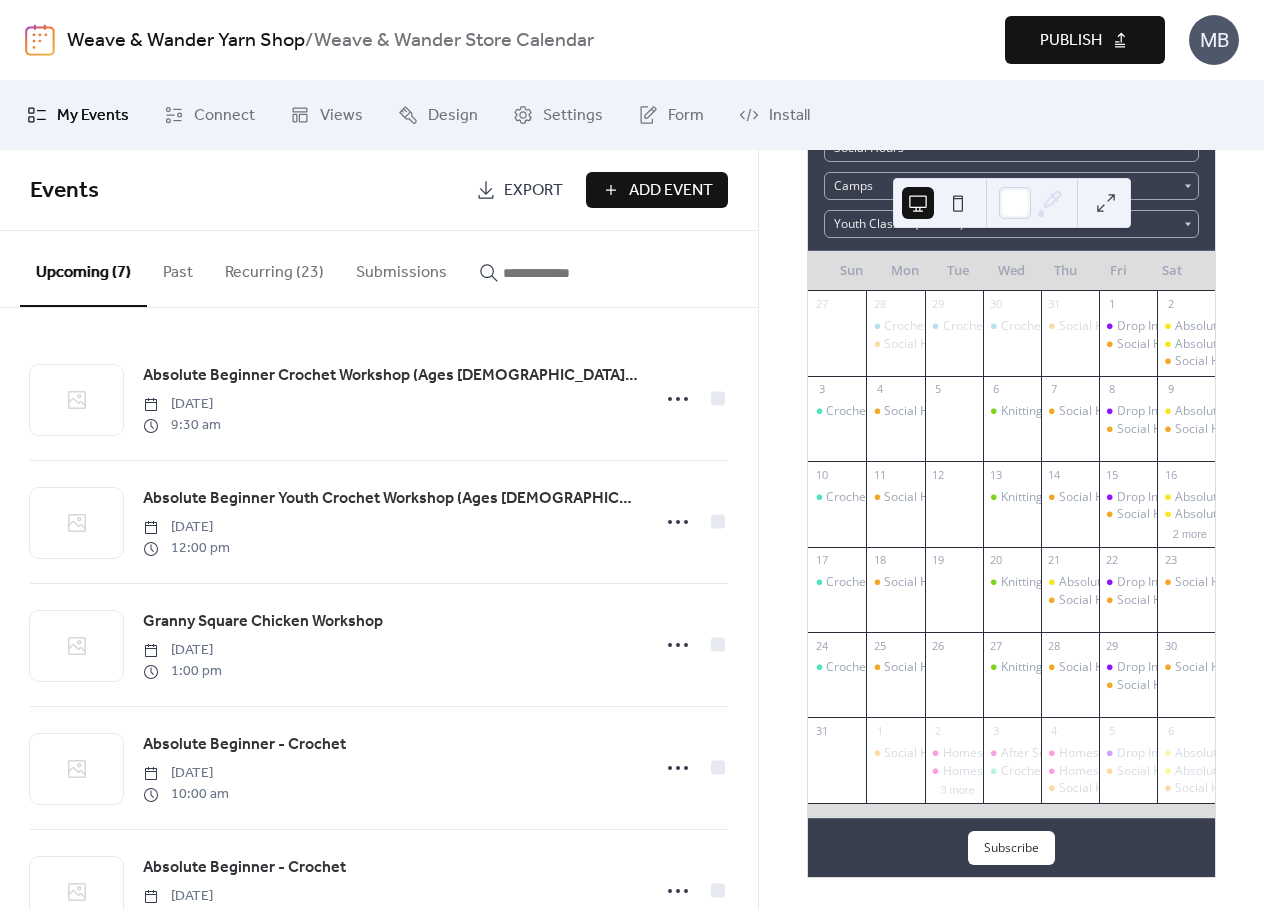 click on "Recurring (23)" at bounding box center [274, 268] 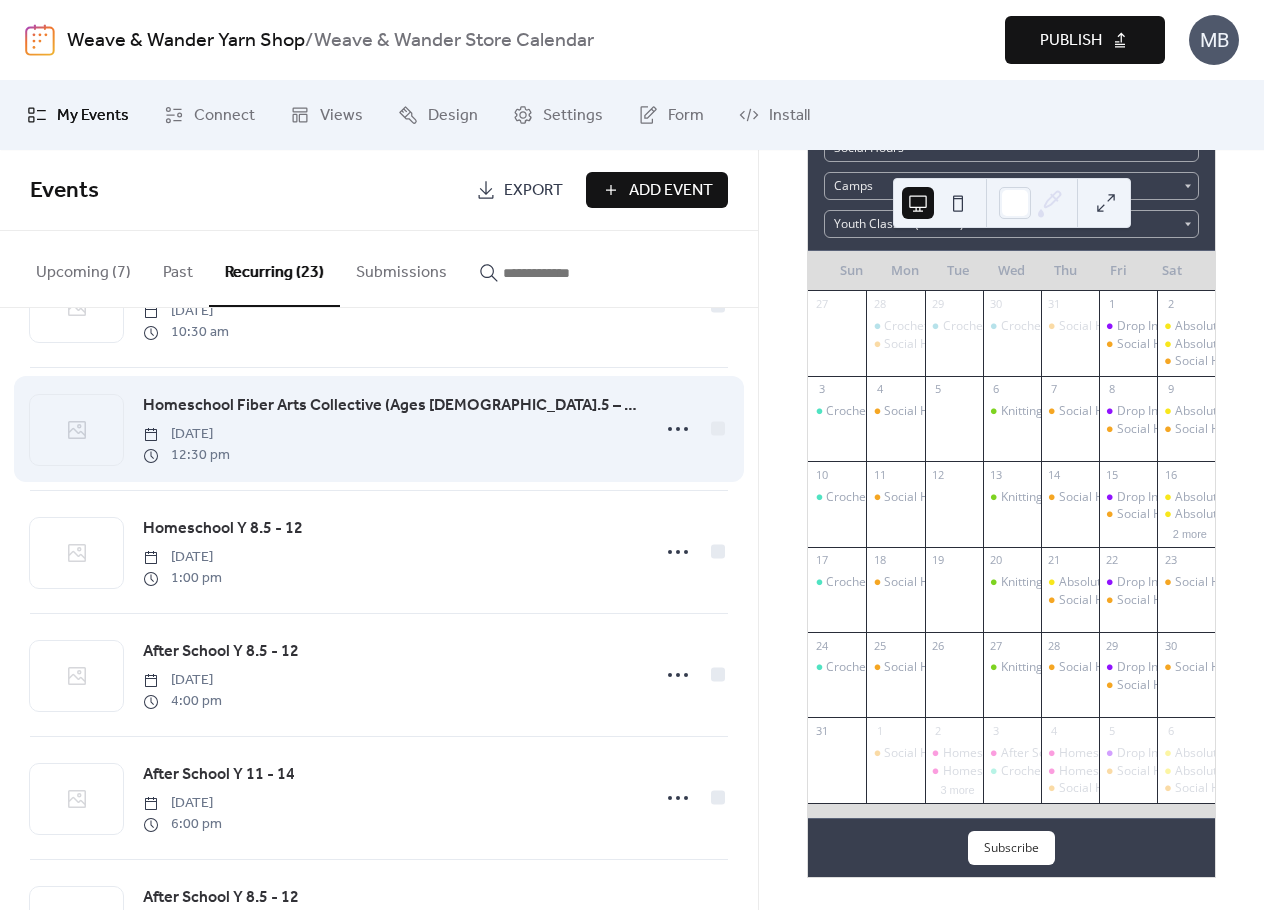 scroll, scrollTop: 1600, scrollLeft: 0, axis: vertical 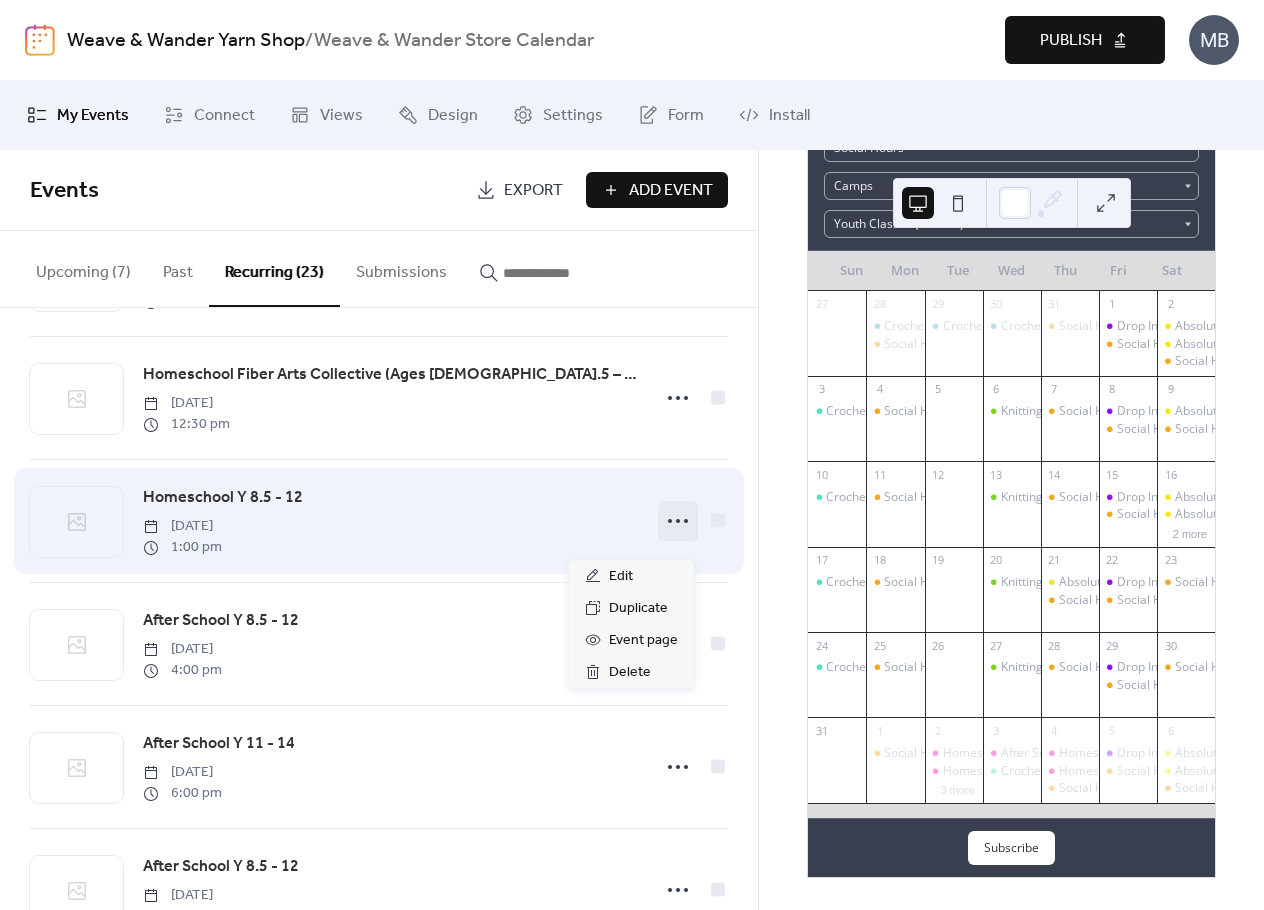 click 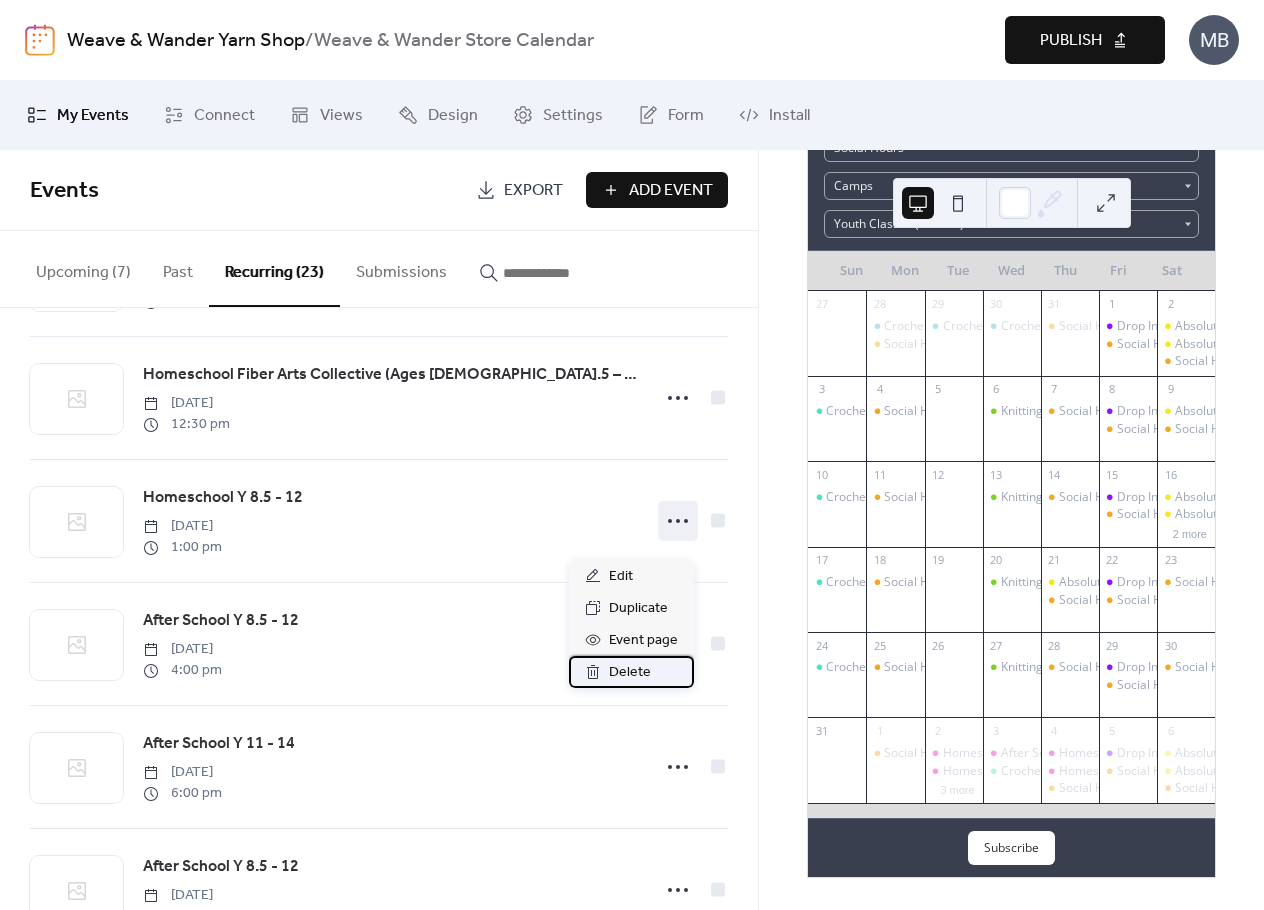 click on "Delete" at bounding box center [630, 673] 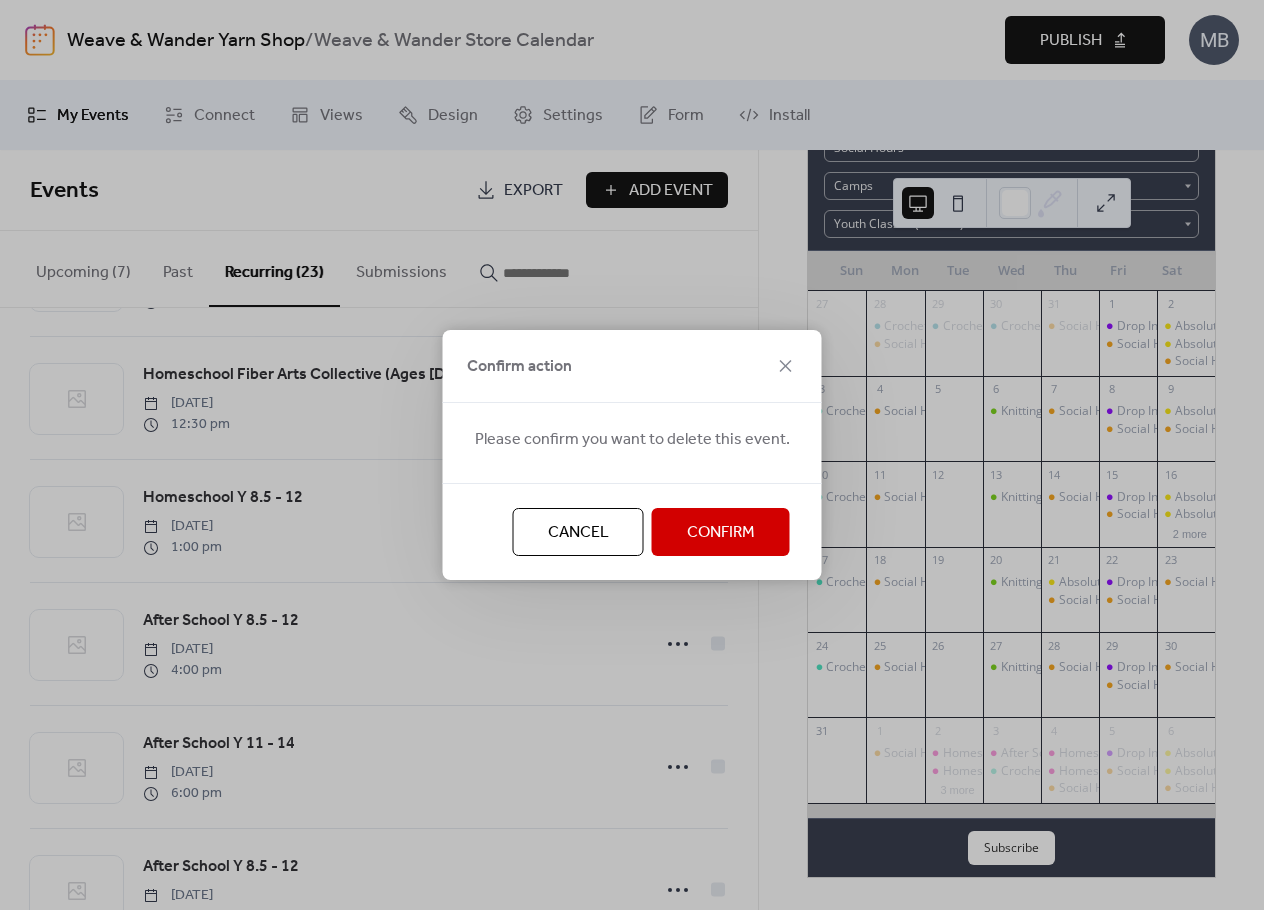 click on "Confirm" at bounding box center (721, 533) 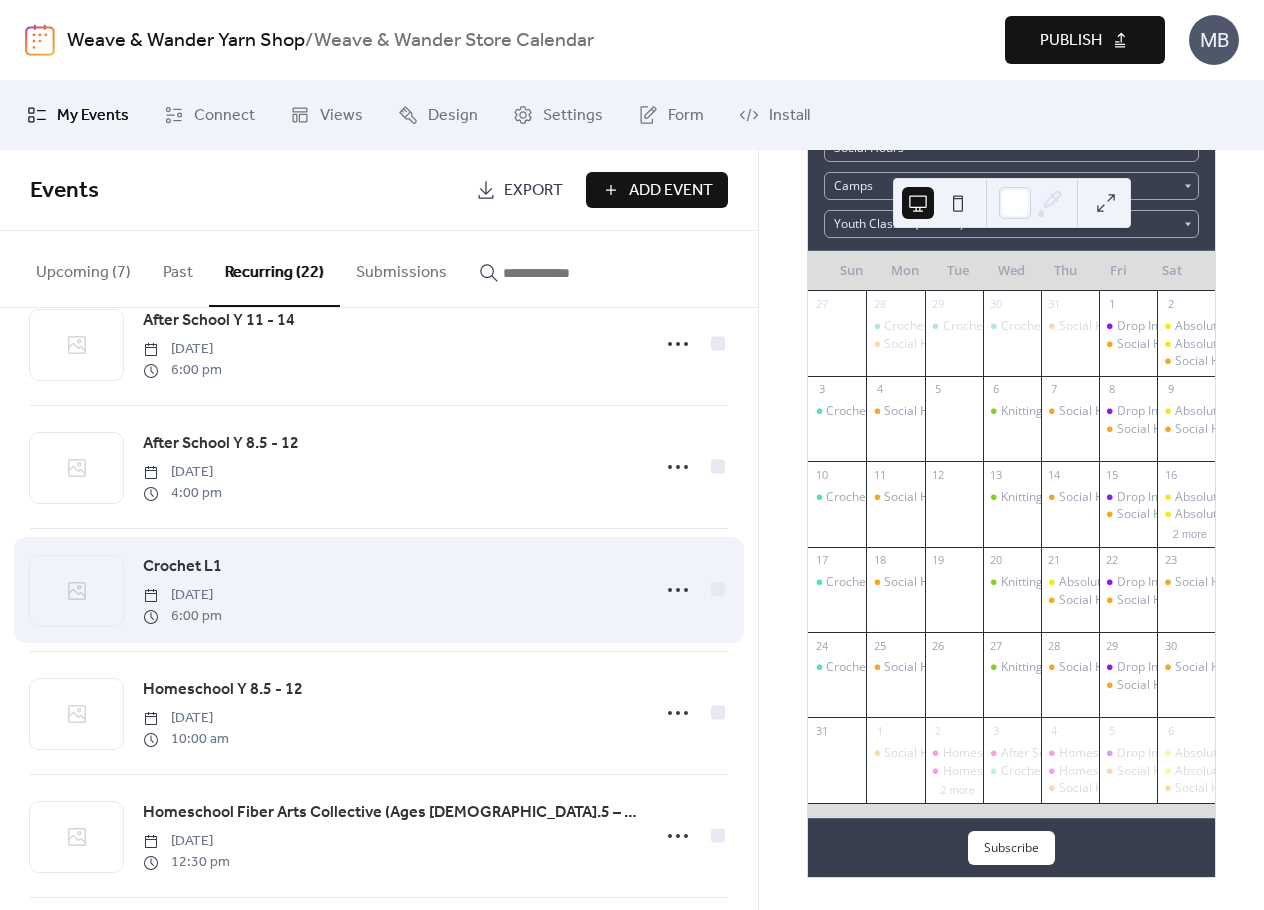 scroll, scrollTop: 2000, scrollLeft: 0, axis: vertical 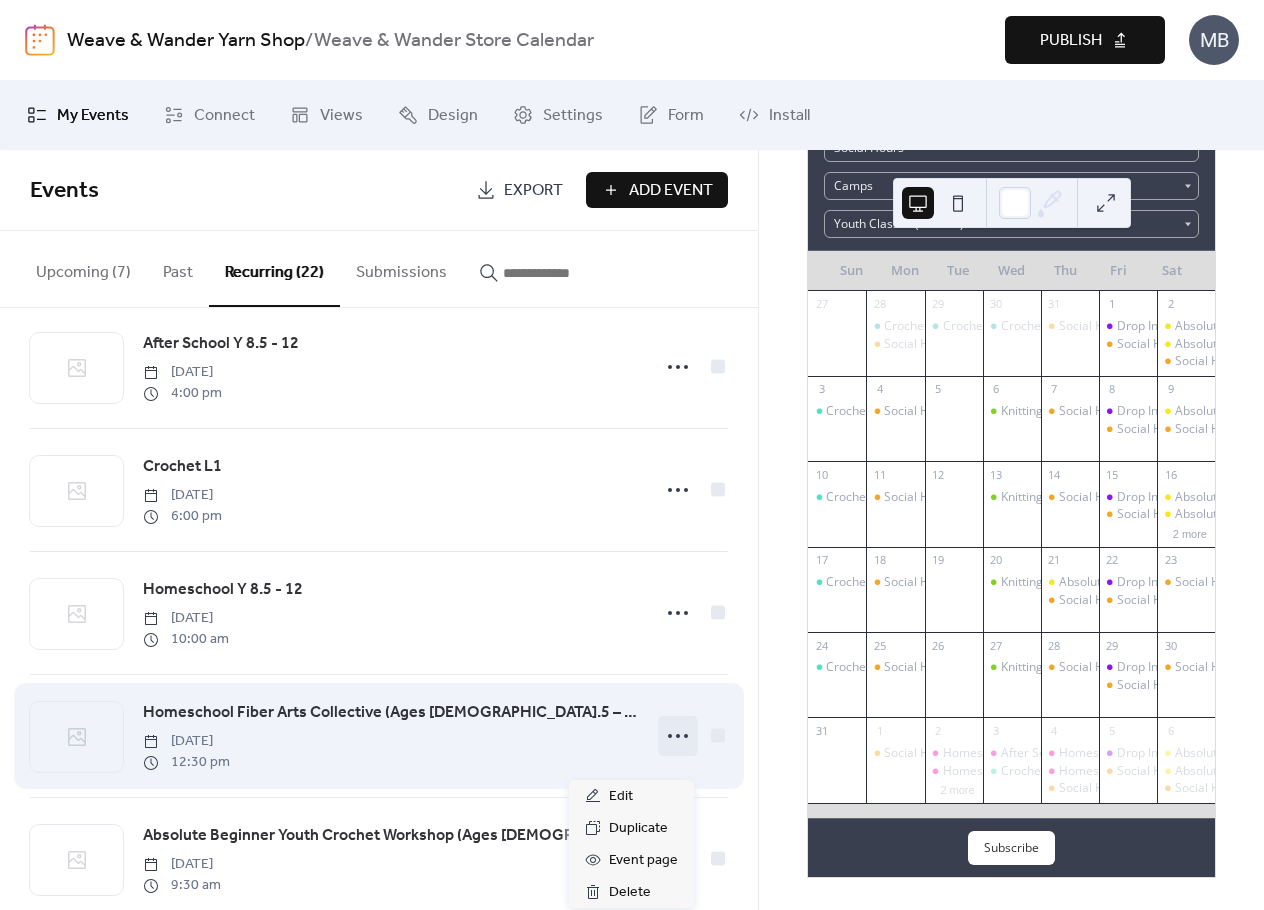 click 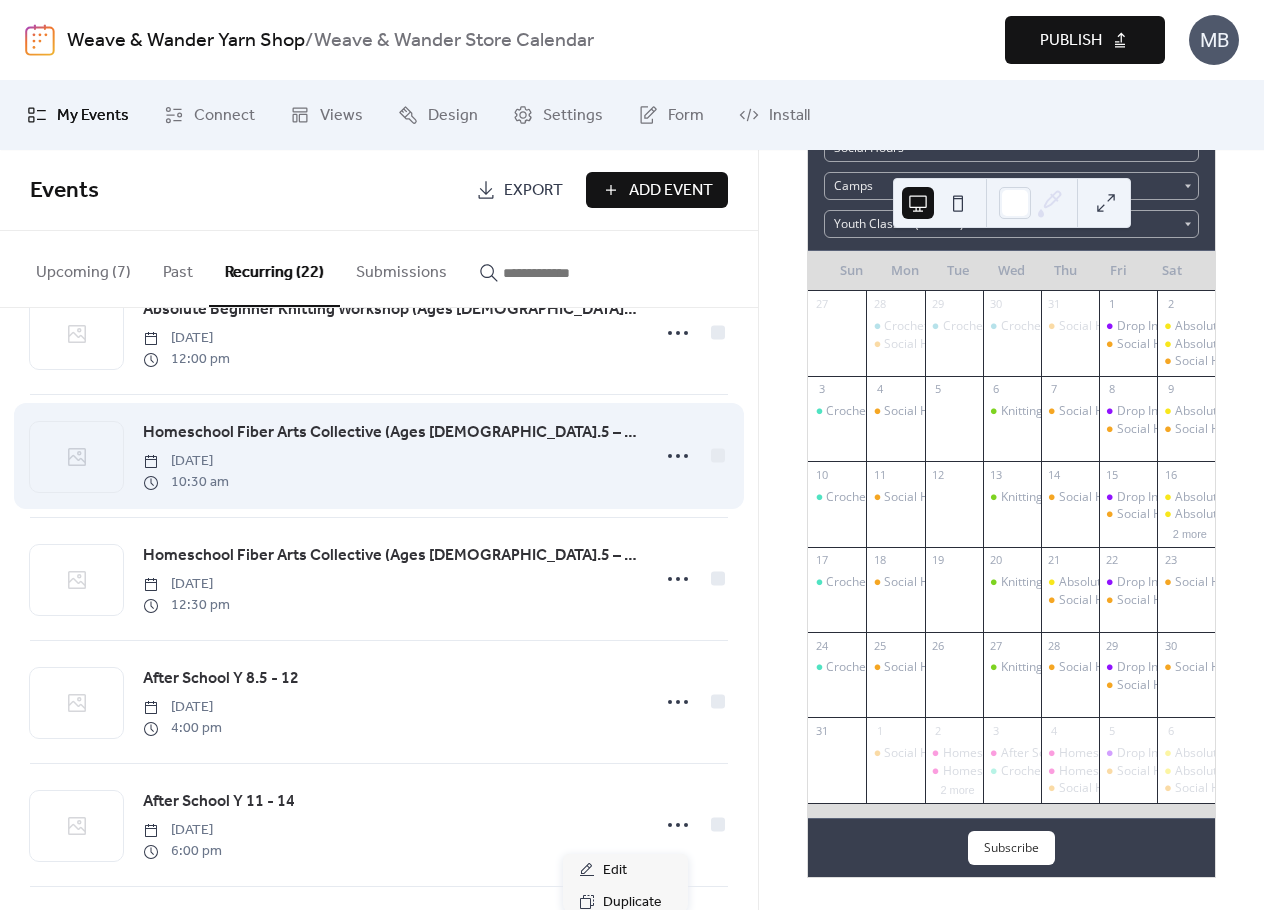 scroll, scrollTop: 1400, scrollLeft: 0, axis: vertical 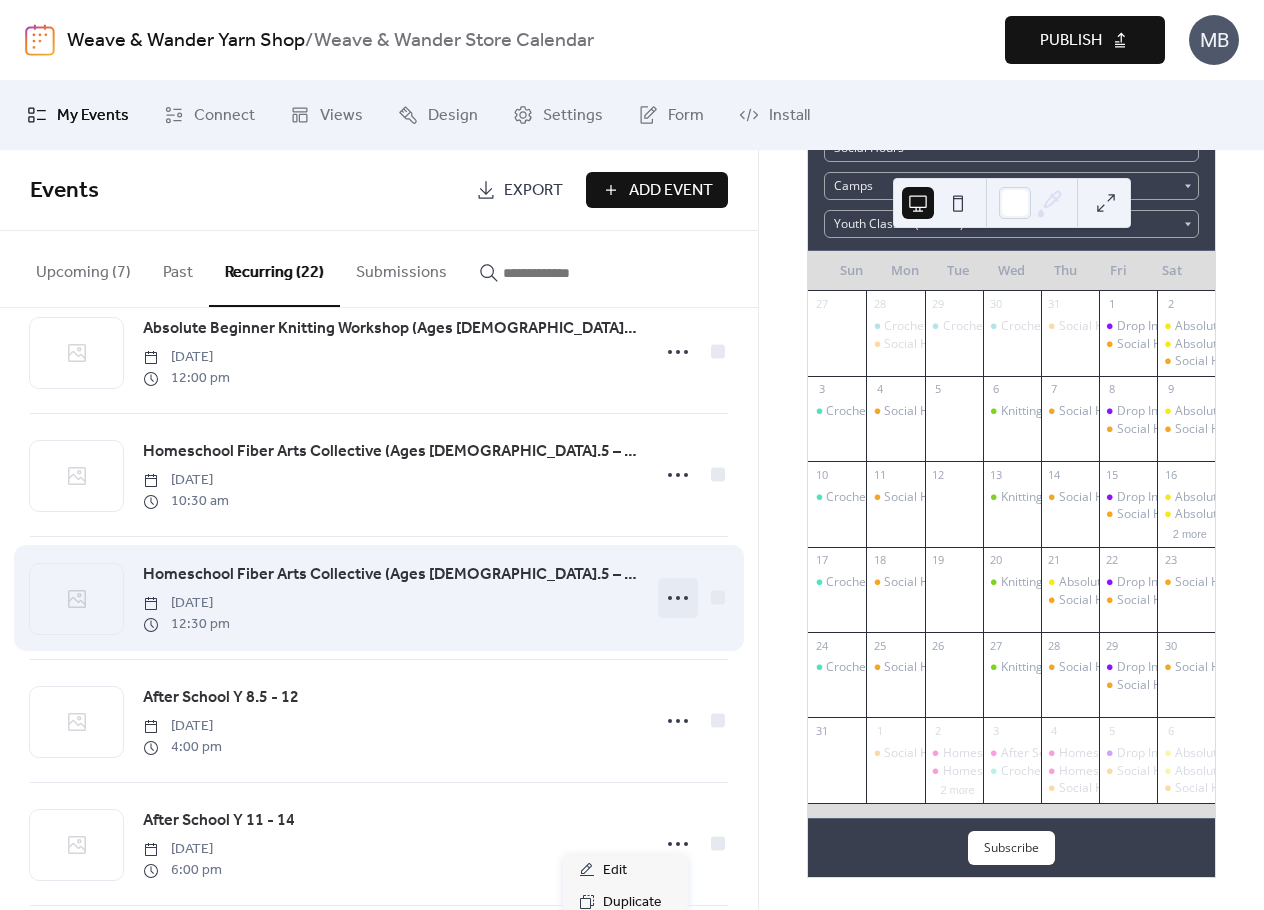 click 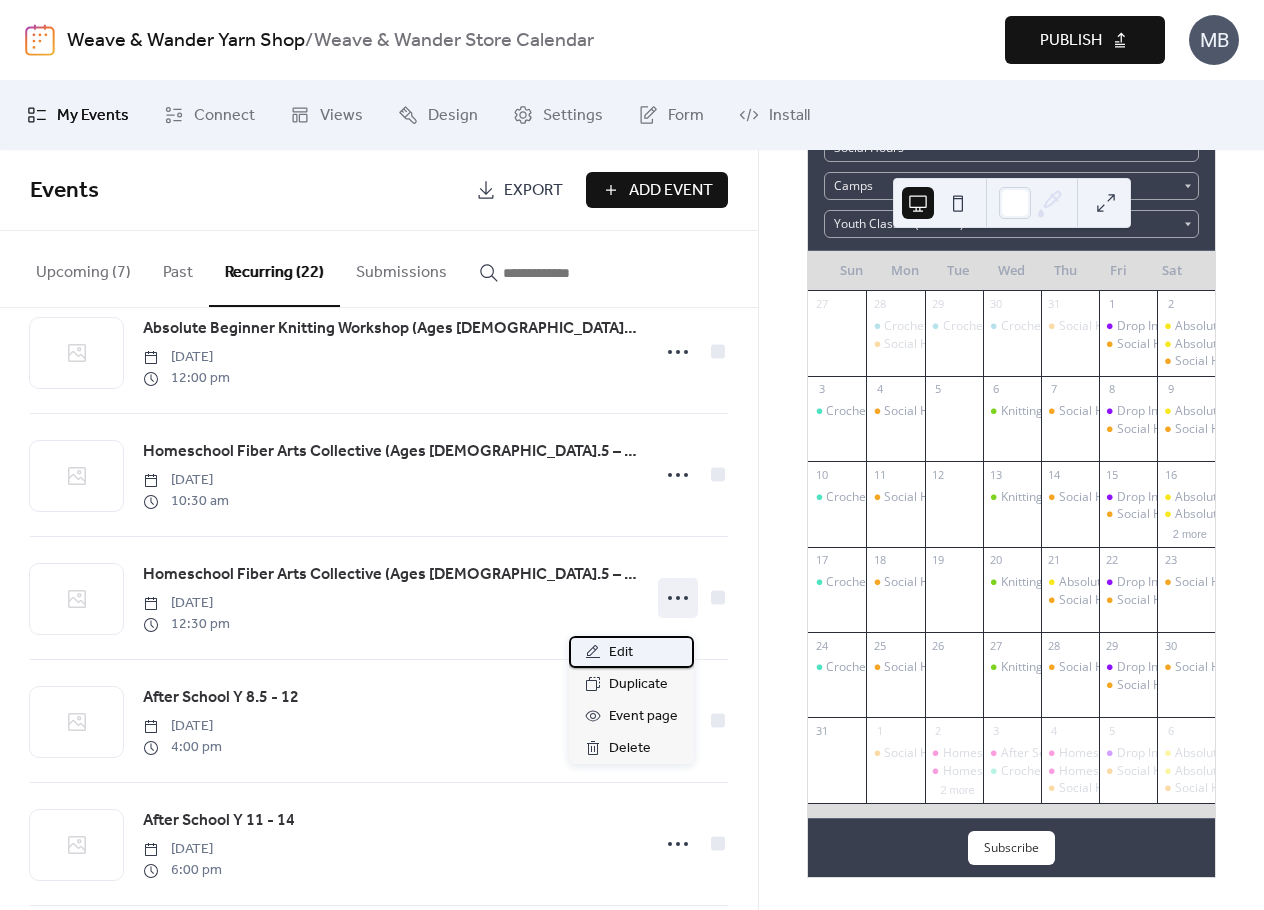 click on "Edit" at bounding box center (621, 653) 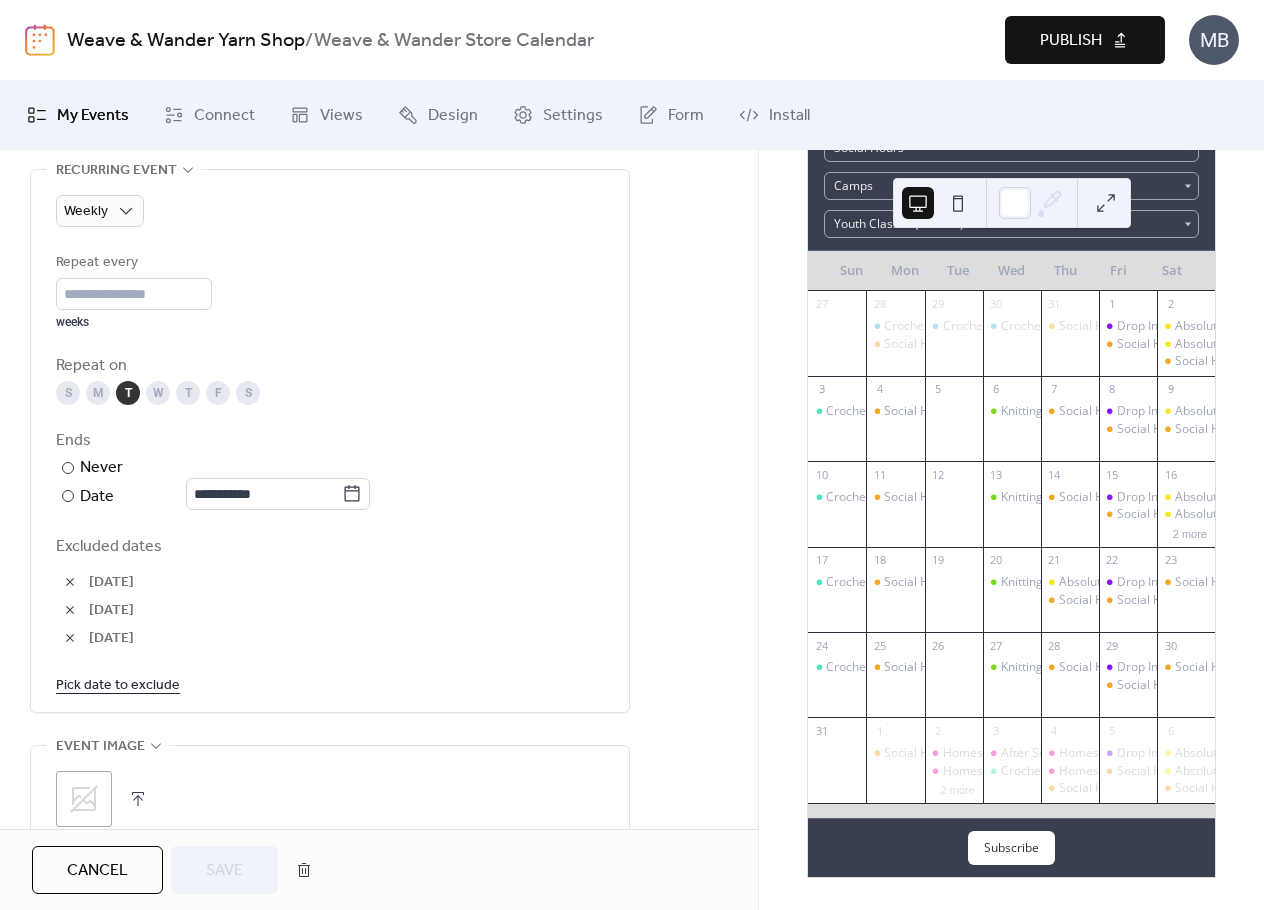 scroll, scrollTop: 1000, scrollLeft: 0, axis: vertical 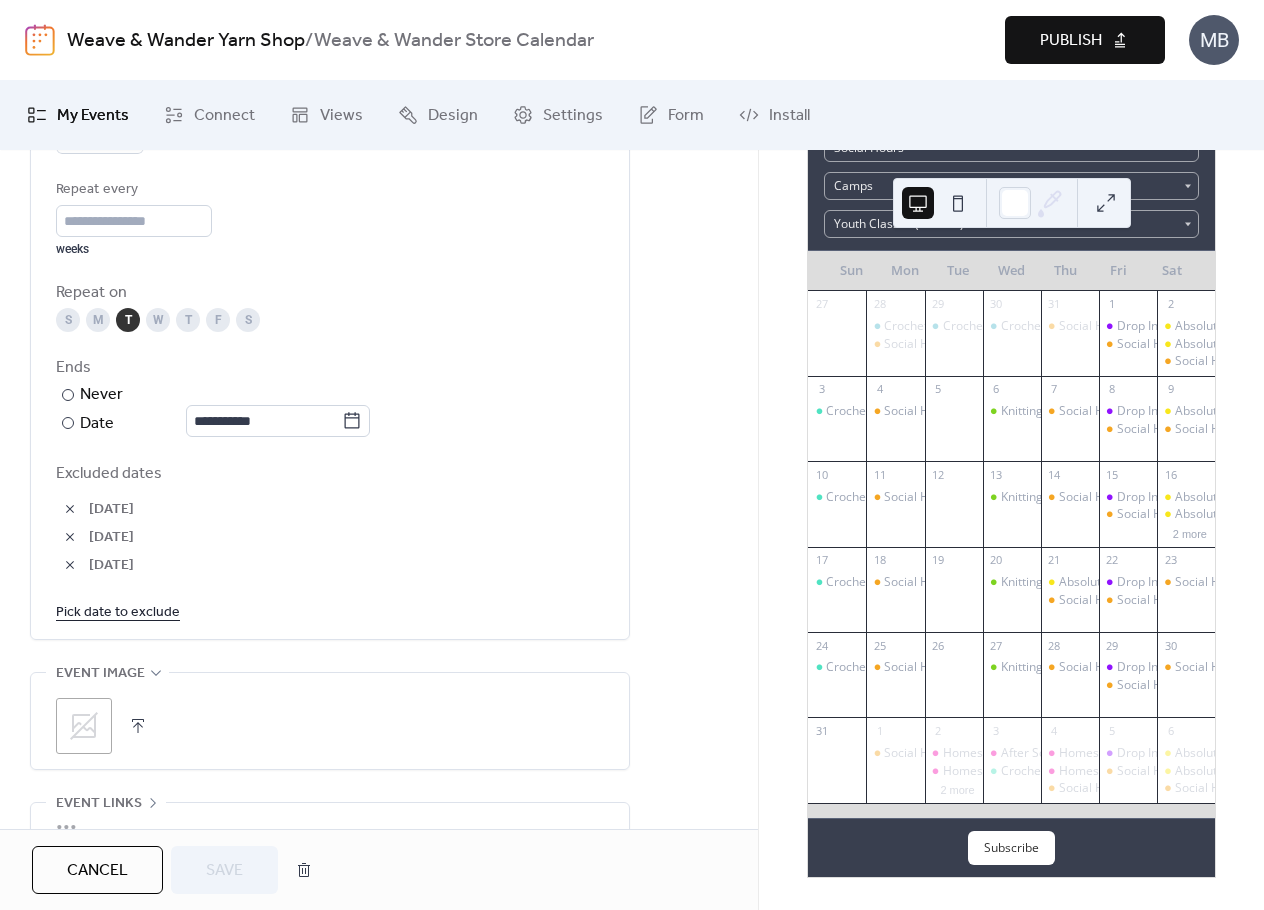 click at bounding box center (70, 509) 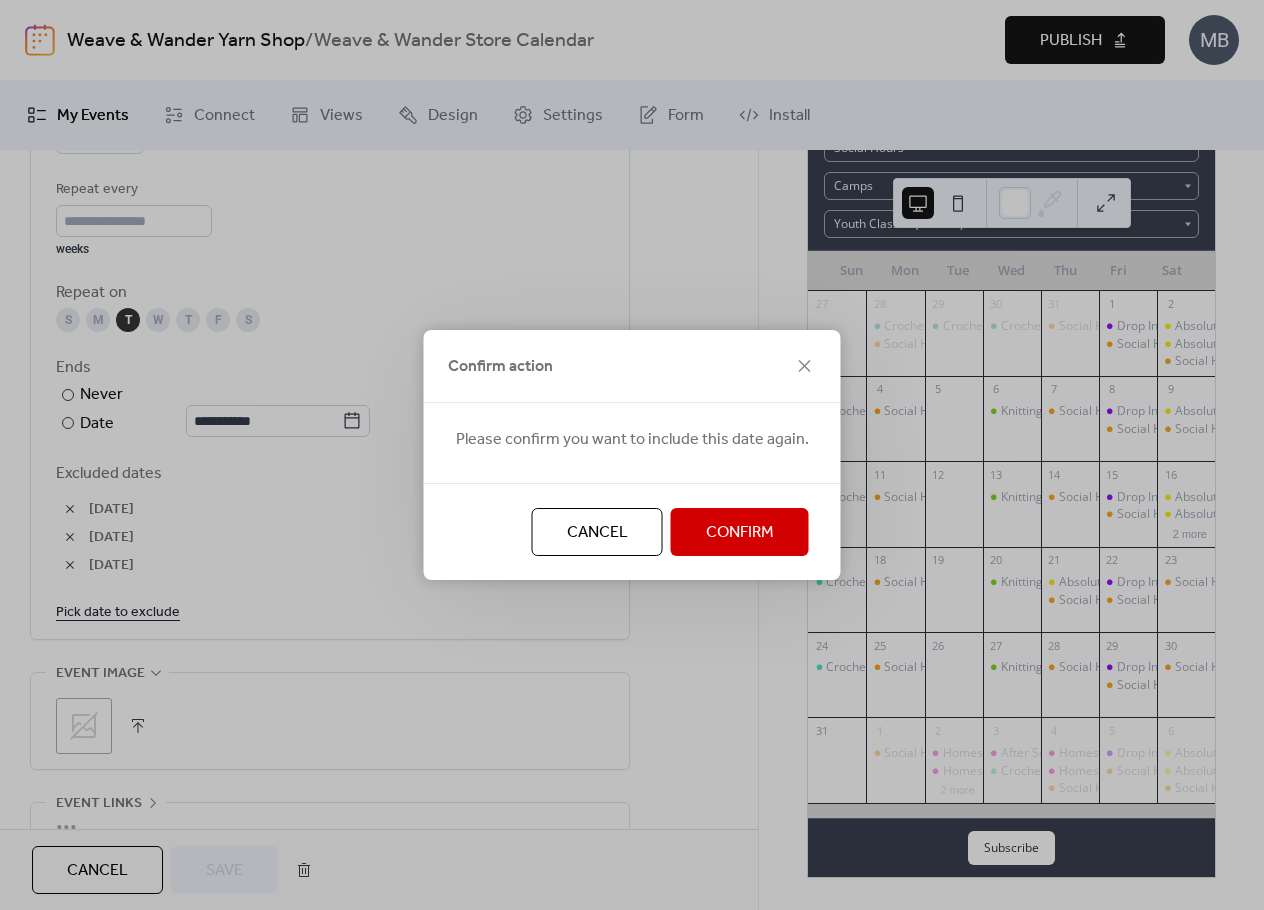 drag, startPoint x: 745, startPoint y: 542, endPoint x: 623, endPoint y: 582, distance: 128.39003 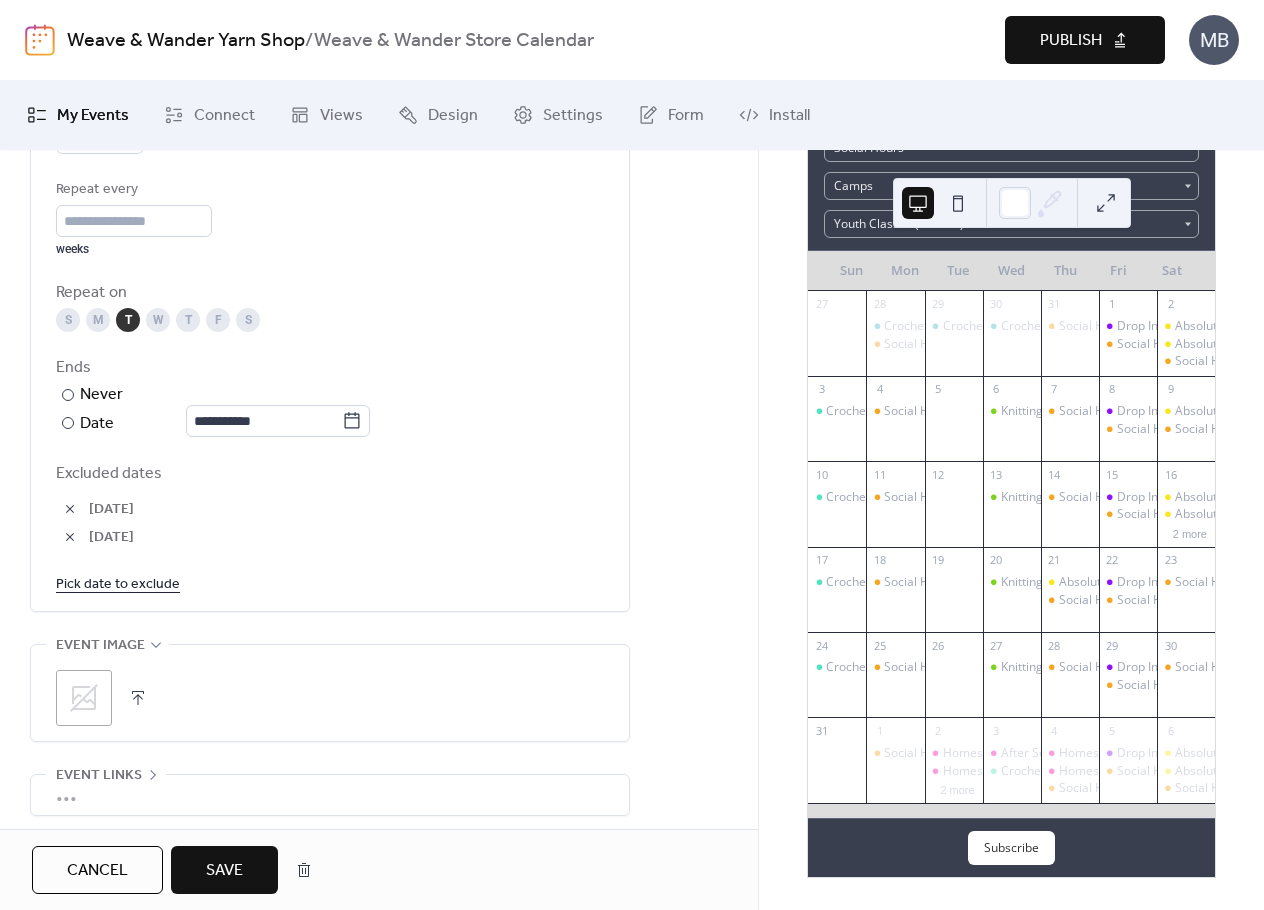 click on "Pick date to exclude" at bounding box center [118, 583] 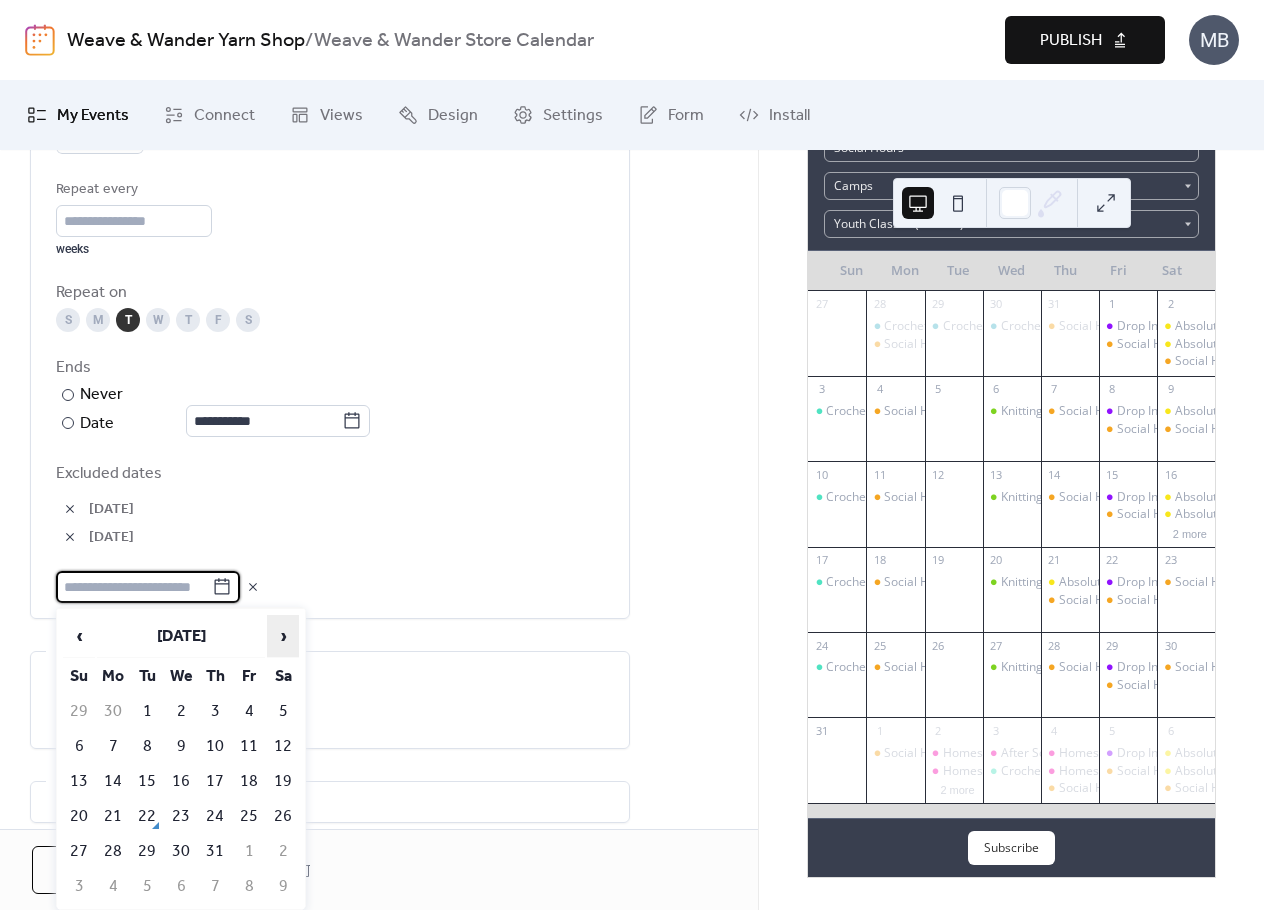 click on "›" at bounding box center [283, 636] 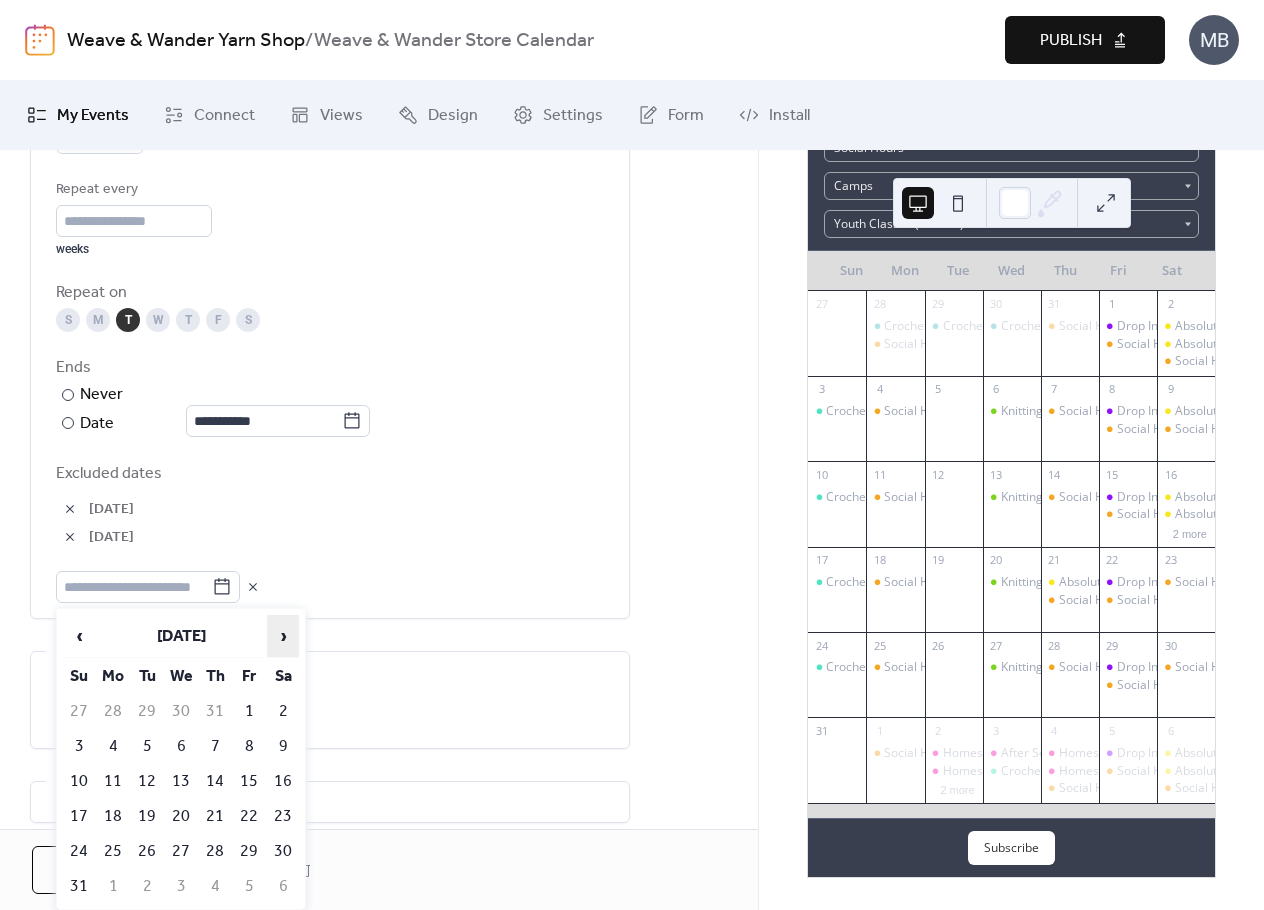 click on "›" at bounding box center [283, 636] 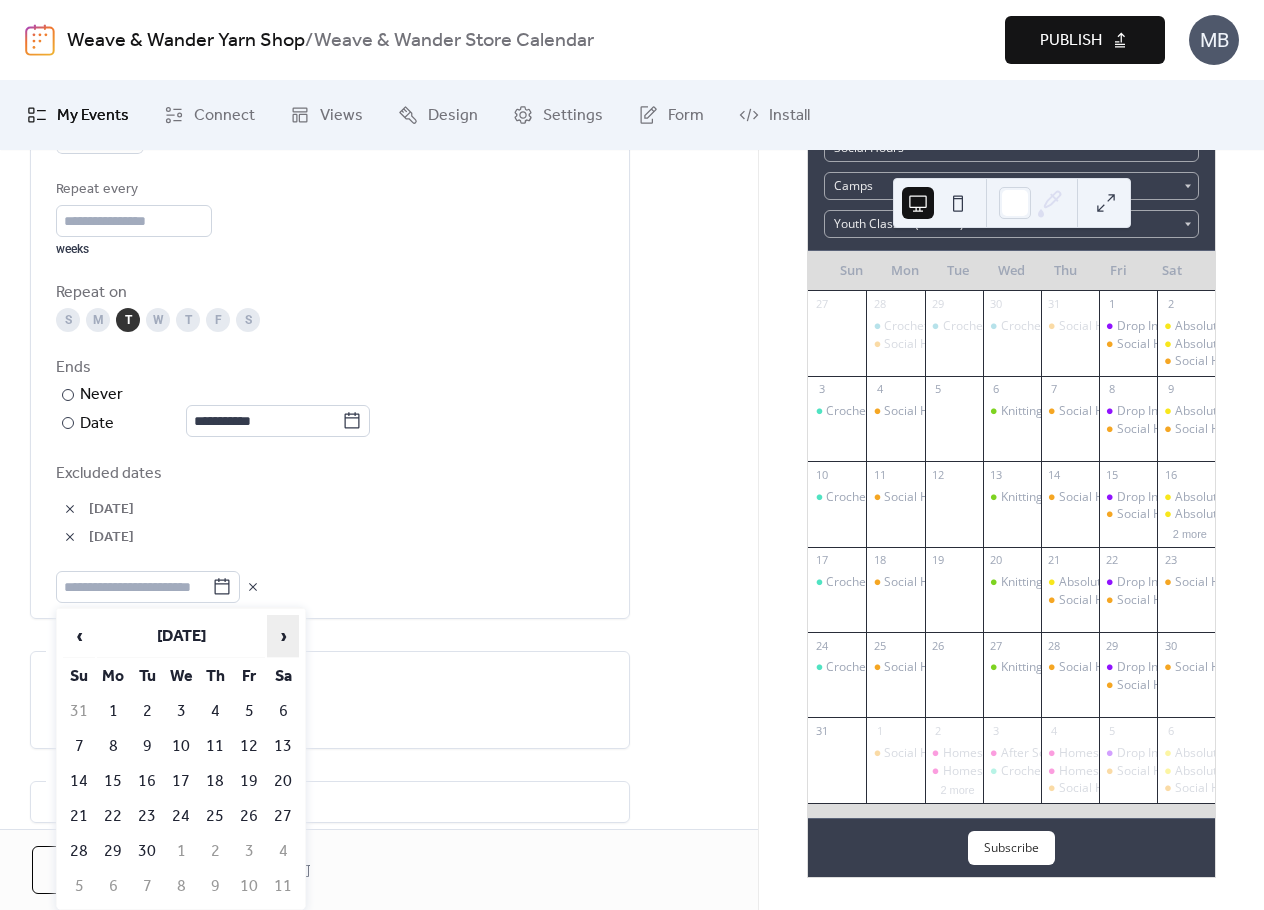click on "›" at bounding box center (283, 636) 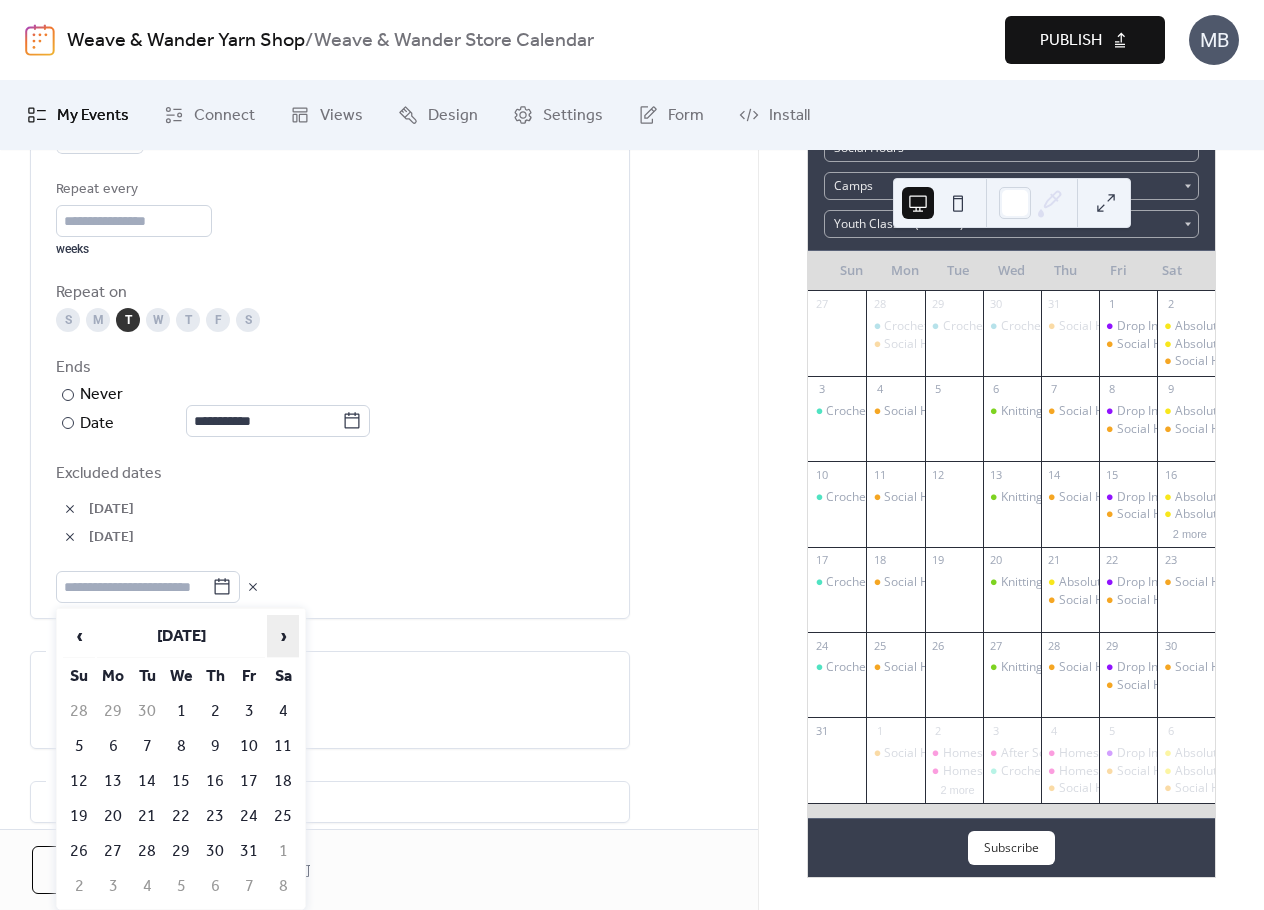 click on "›" at bounding box center [283, 636] 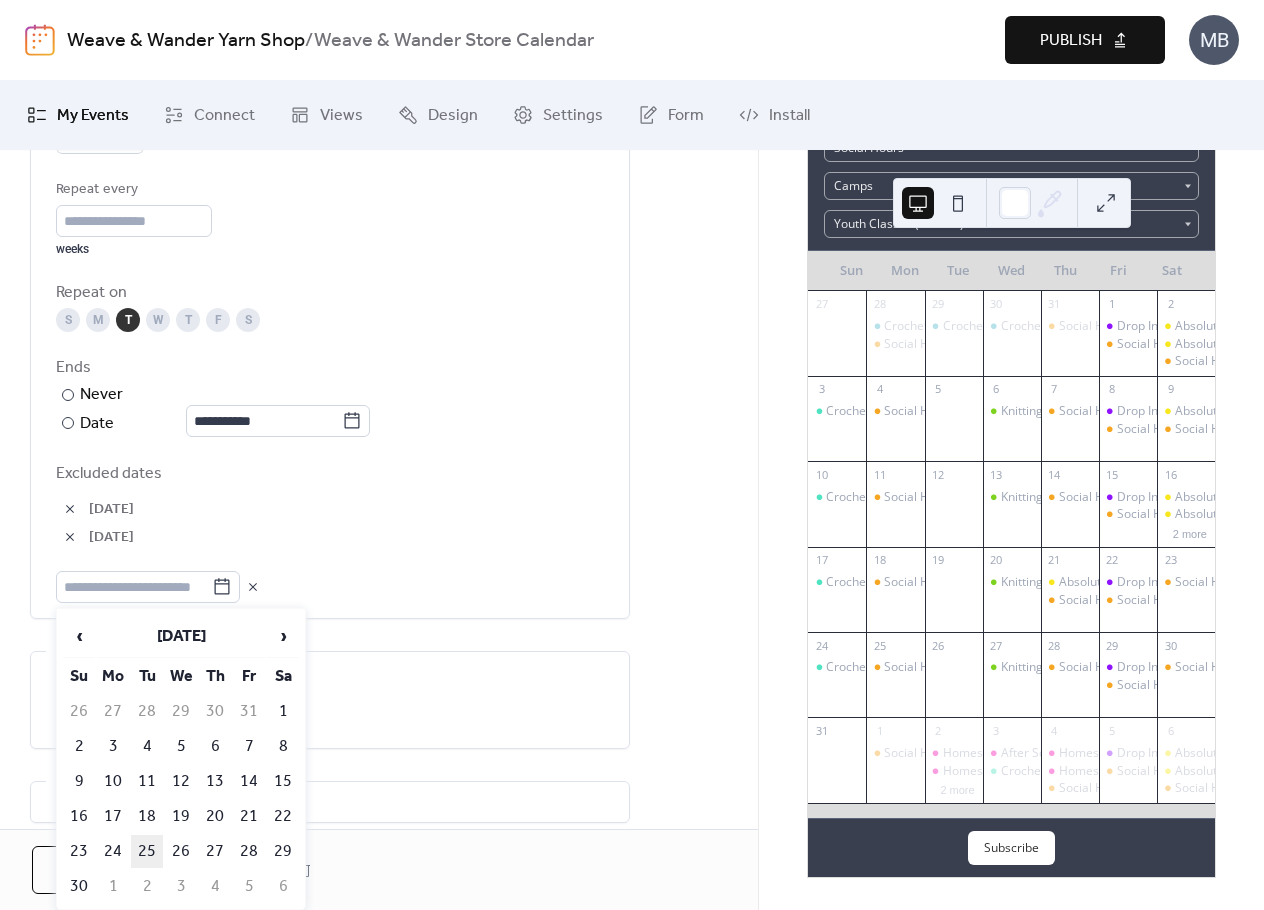 click on "25" at bounding box center (147, 851) 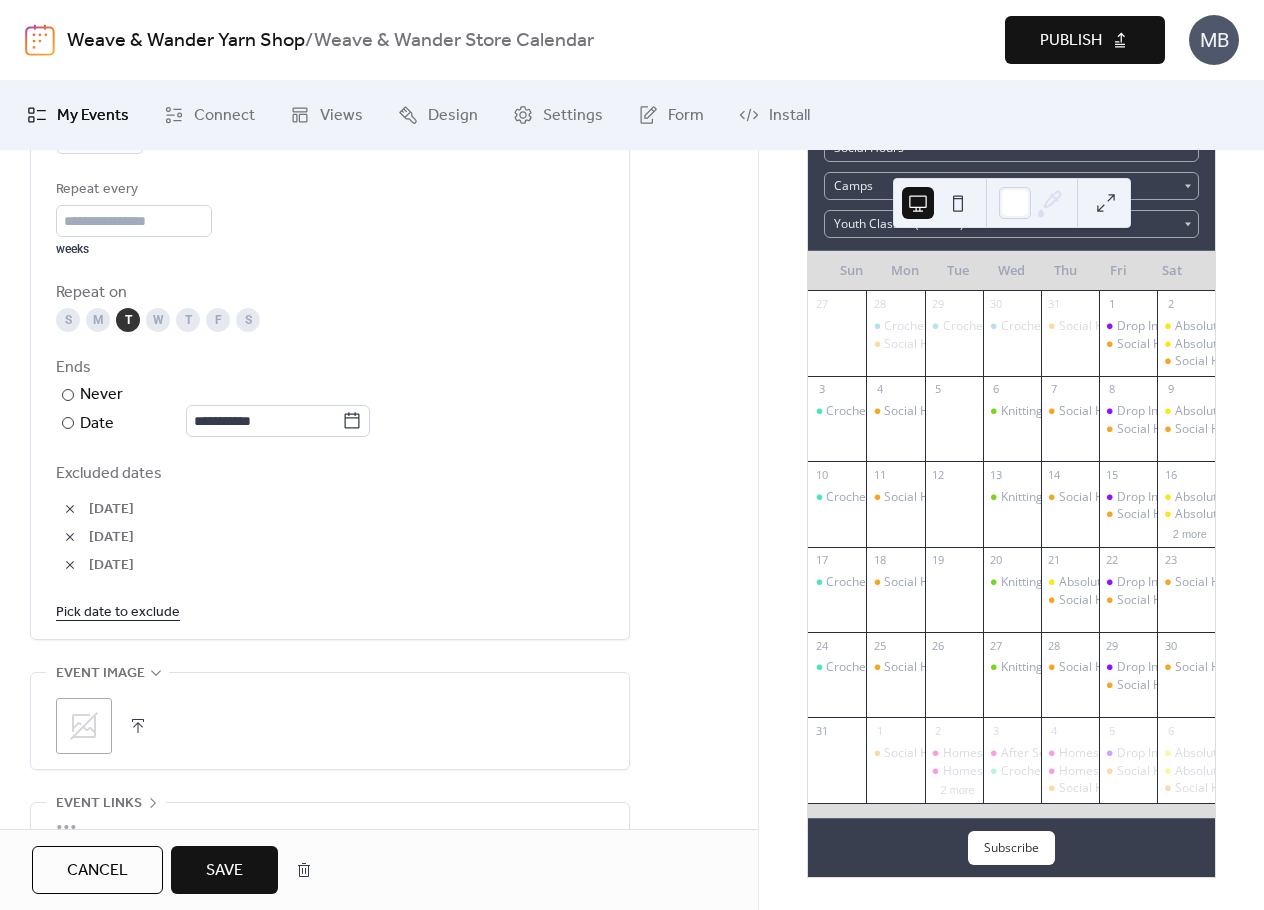 click on "Save" at bounding box center [224, 871] 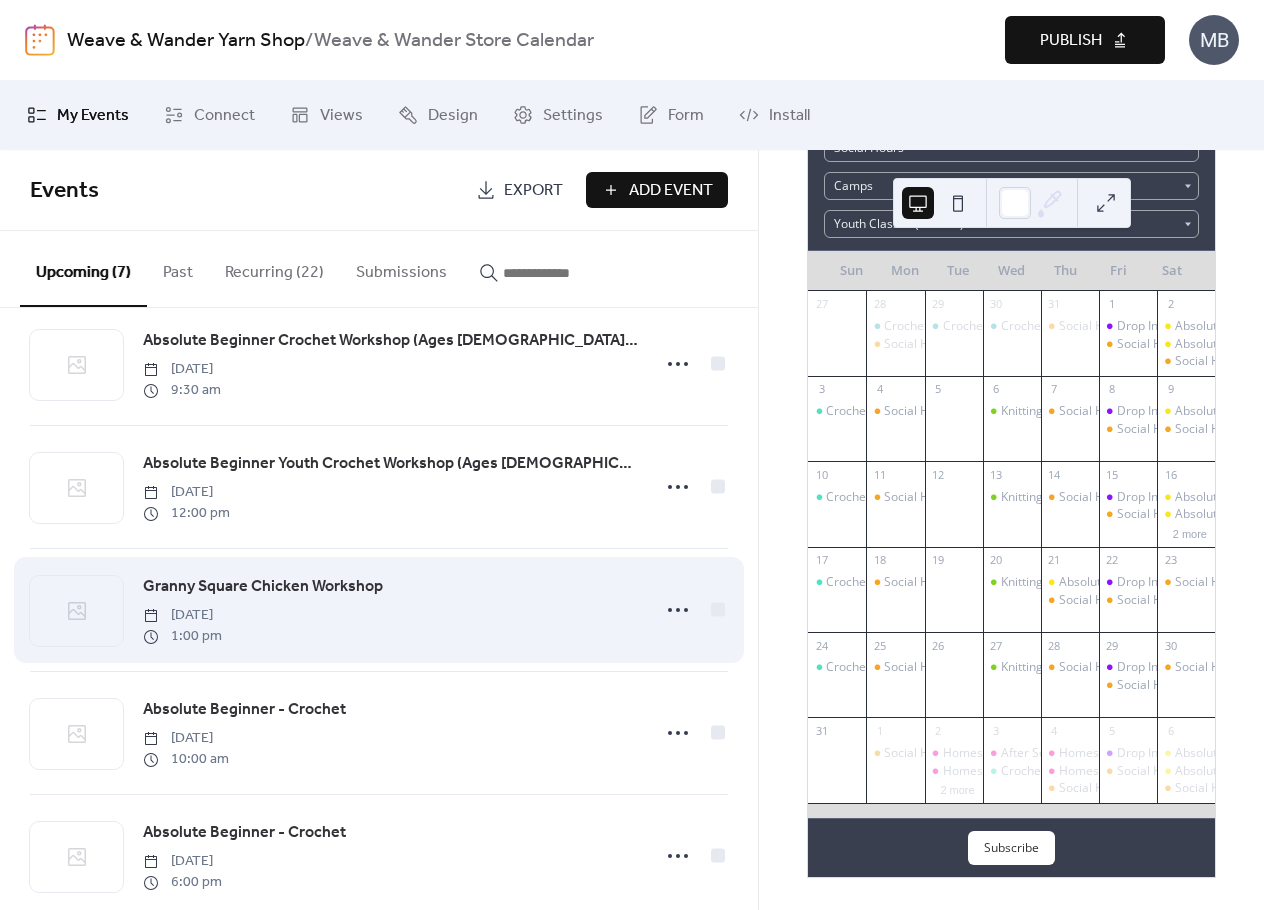scroll, scrollTop: 0, scrollLeft: 0, axis: both 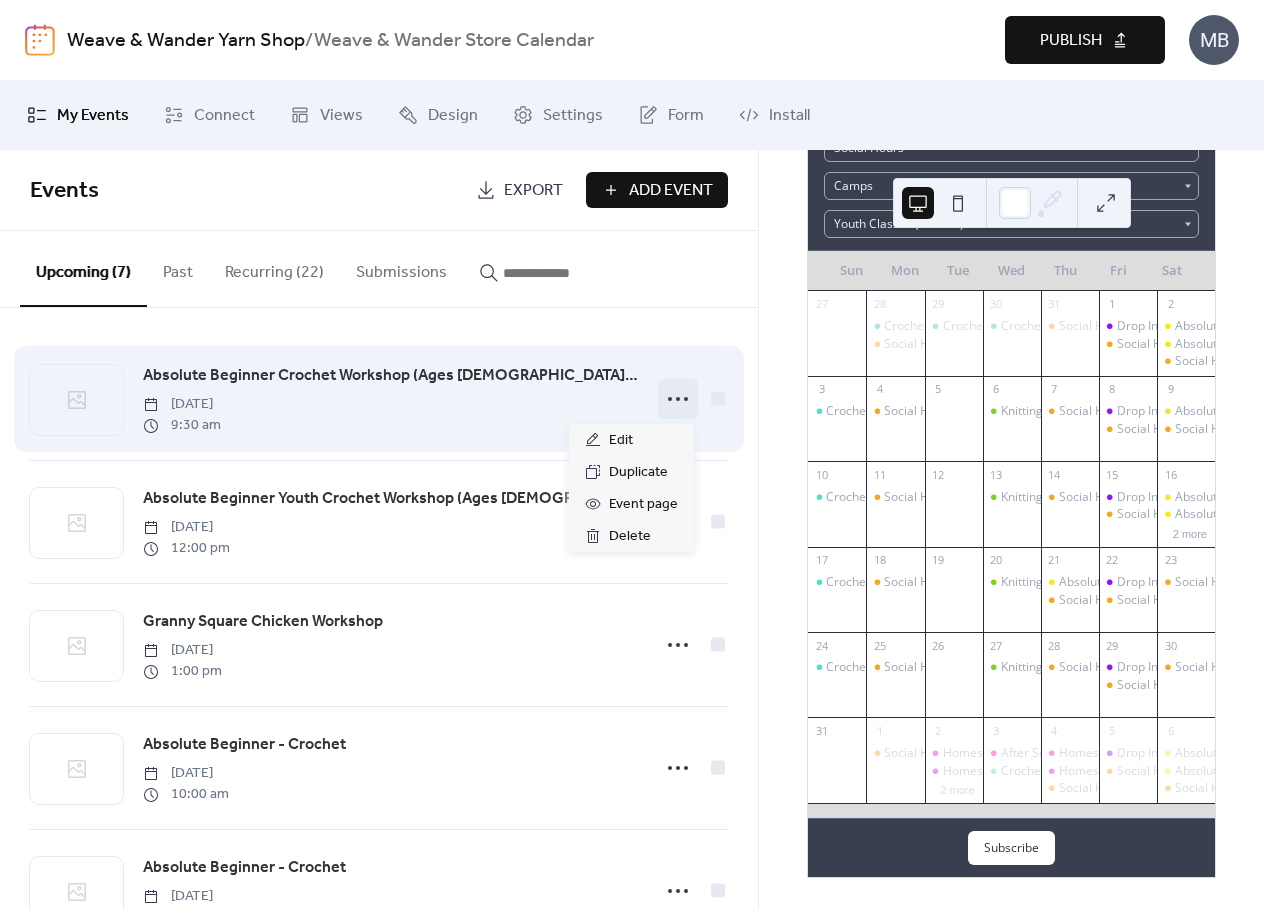click 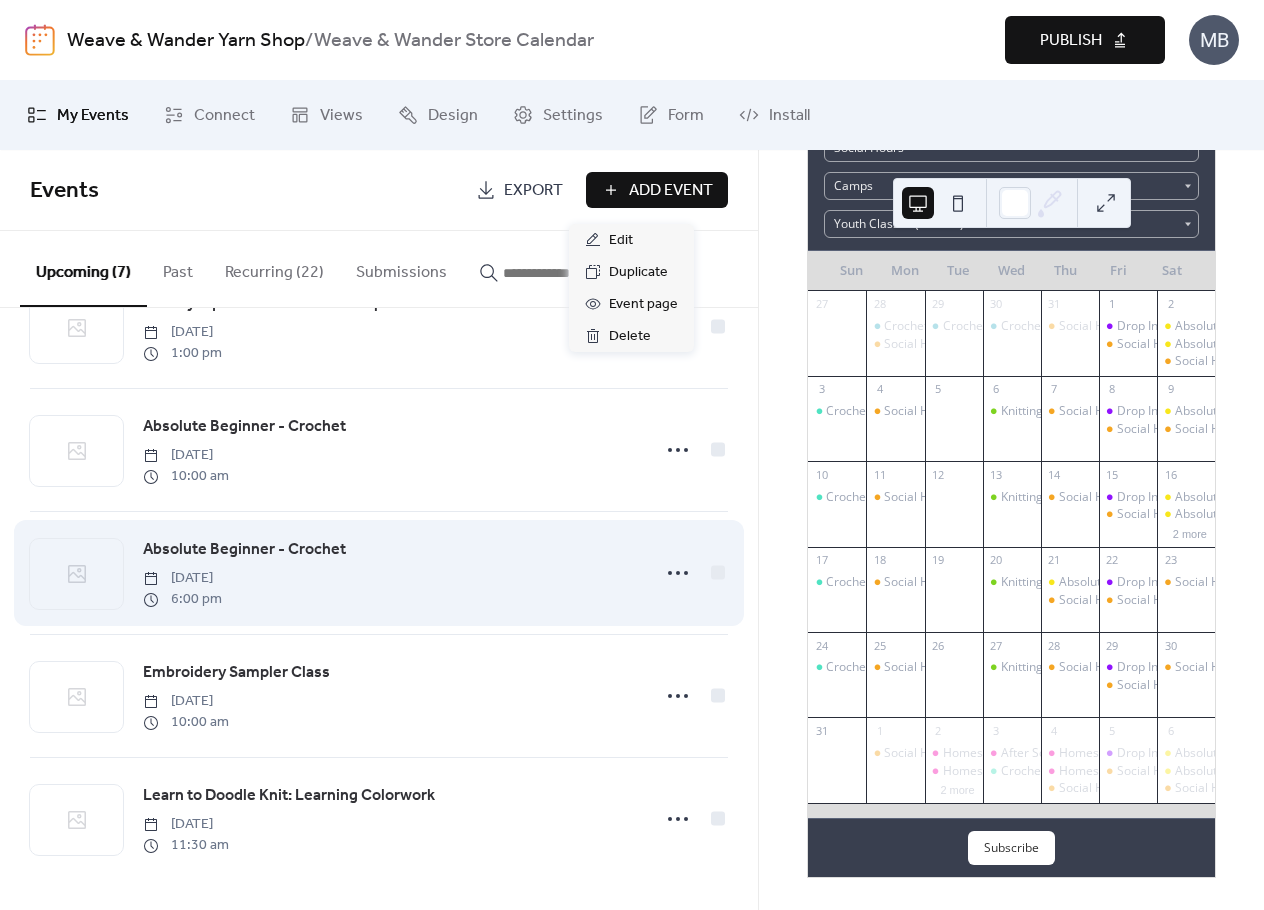 scroll, scrollTop: 325, scrollLeft: 0, axis: vertical 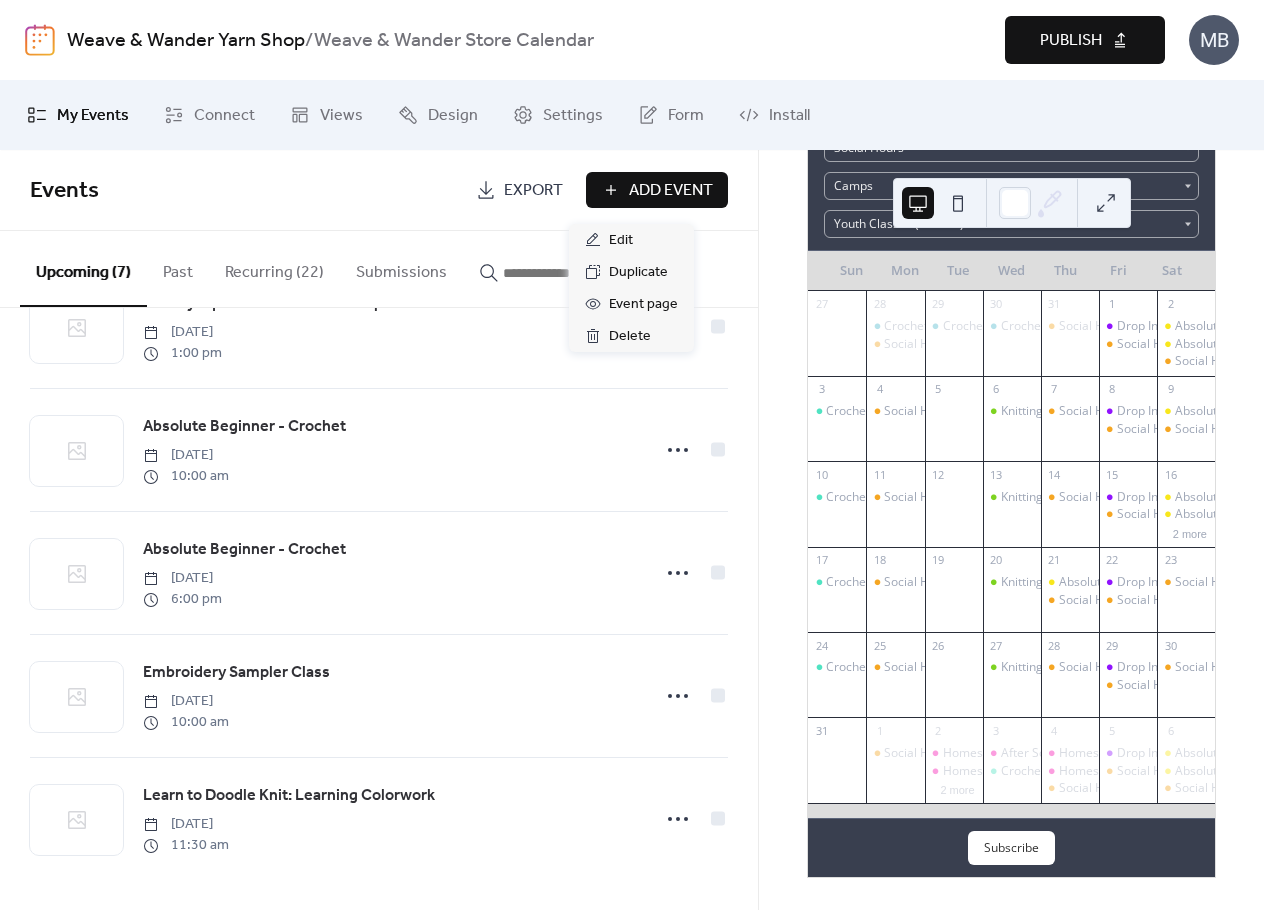 click on "August 2025 22 Today Adult Classes (15 +) Absolute Beginner Workshops Drop In Help Social Hours Camps Youth Classes (8.5 - 14) Sun Mon Tue Wed Thu Fri Sat 27 28 Crochet Creations Camp (9-12) - Crochet Bracelets Social Hours 29 Crochet Creations Camp (9-12) - Crochet Bracelets 30 Crochet Creations Camp (9-12) - Crochet Bracelets 31 Social Hours 1 Drop In Help:  Stitch & Fix Clinic Social Hours 2 Absolute Beginner Crochet Workshop (Ages 15 & Up) Absolute Beginner Youth Crochet Workshop (Ages 8.5 - 14) Social Hours 3 Crochet L1 4 Social Hours 5 6 Knitting L1 7 Social Hours 8 Drop In Help:  Stitch & Fix Clinic Social Hours 9 Absolute Beginner Youth Crochet Workshop (Ages 8.5 - 14) Social Hours 10 Crochet L1 11 Social Hours 12 13 Knitting L1 14 Social Hours 15 Drop In Help:  Stitch & Fix Clinic Social Hours 16 Absolute Beginner Youth Knitting Workshop (Ages 8.5 – 14) Absolute Beginner Knitting Workshop (Ages 15 & Up) 2 more 17 Crochet L1 18 Social Hours 19 20 Knitting L1 21 Absolute Beginner - Crochet 22 23 24 1" at bounding box center (1011, 530) 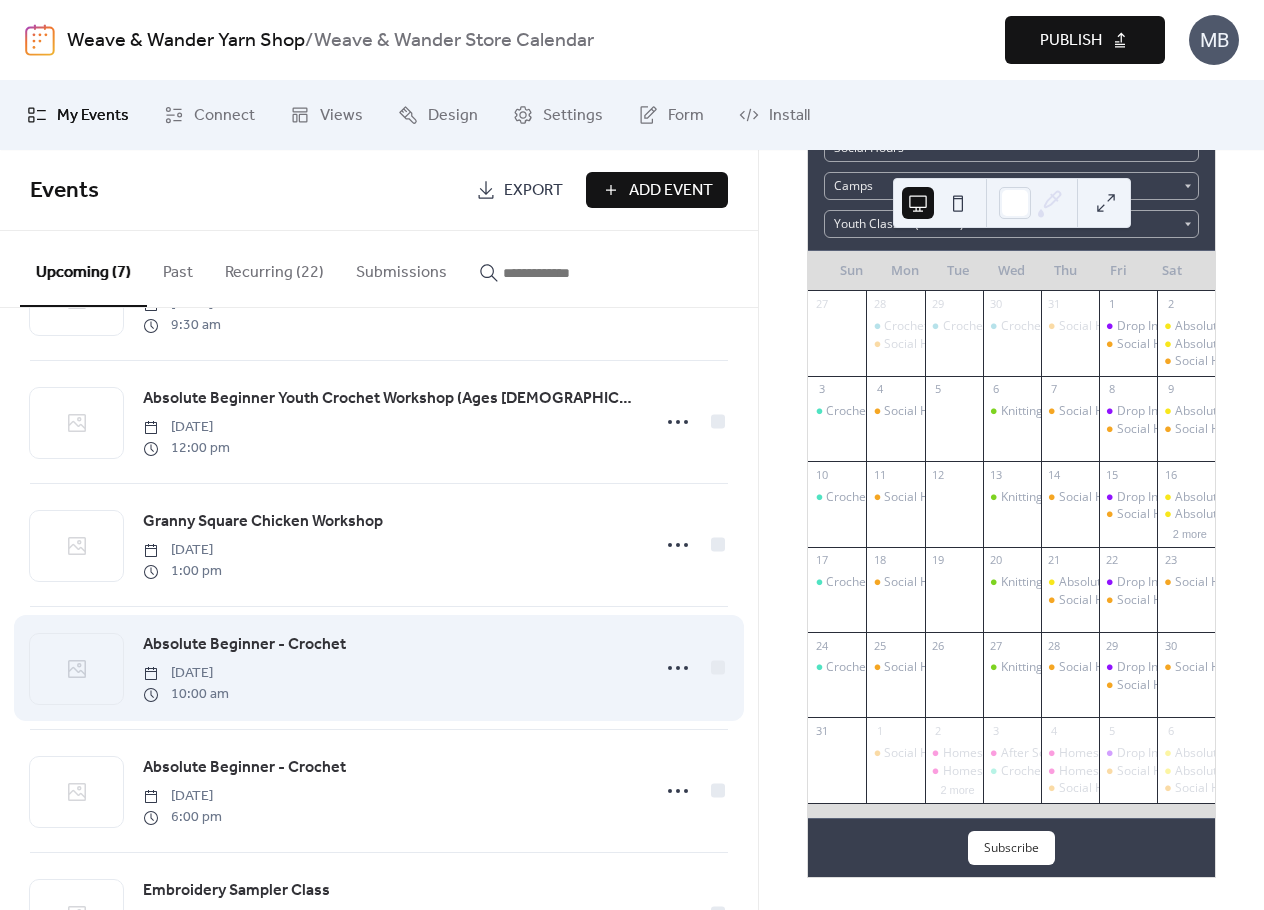 scroll, scrollTop: 25, scrollLeft: 0, axis: vertical 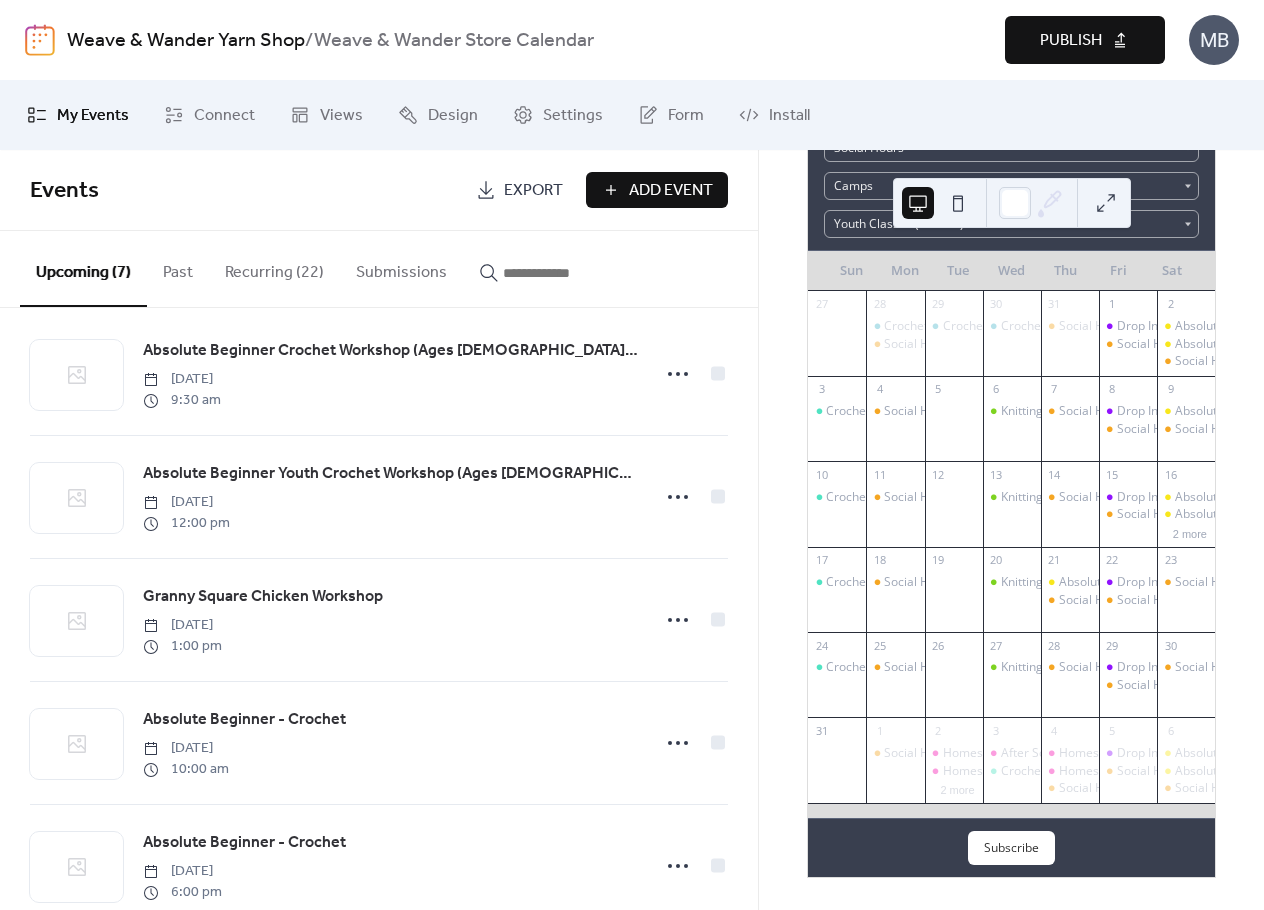 click on "Recurring (22)" at bounding box center [274, 268] 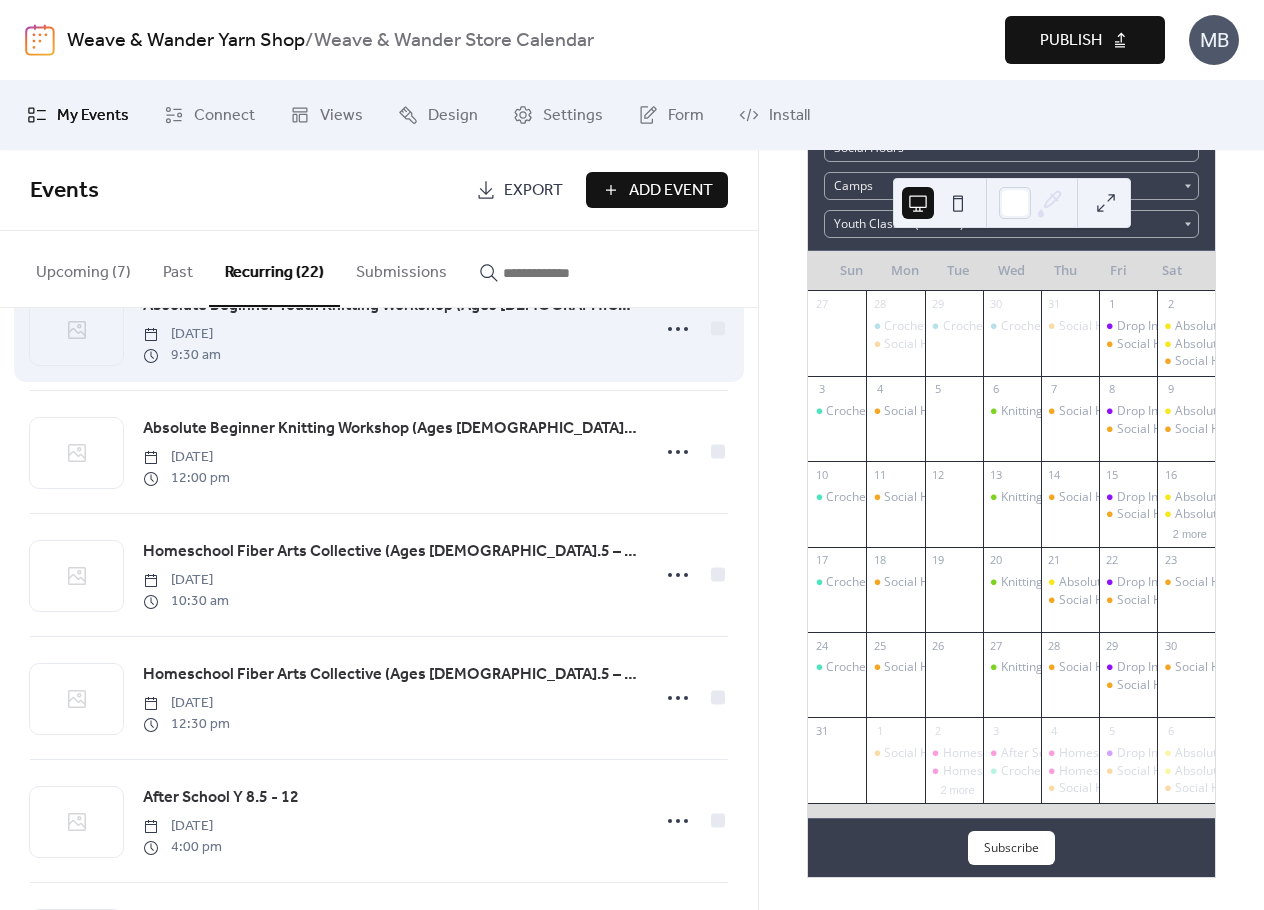 scroll, scrollTop: 1400, scrollLeft: 0, axis: vertical 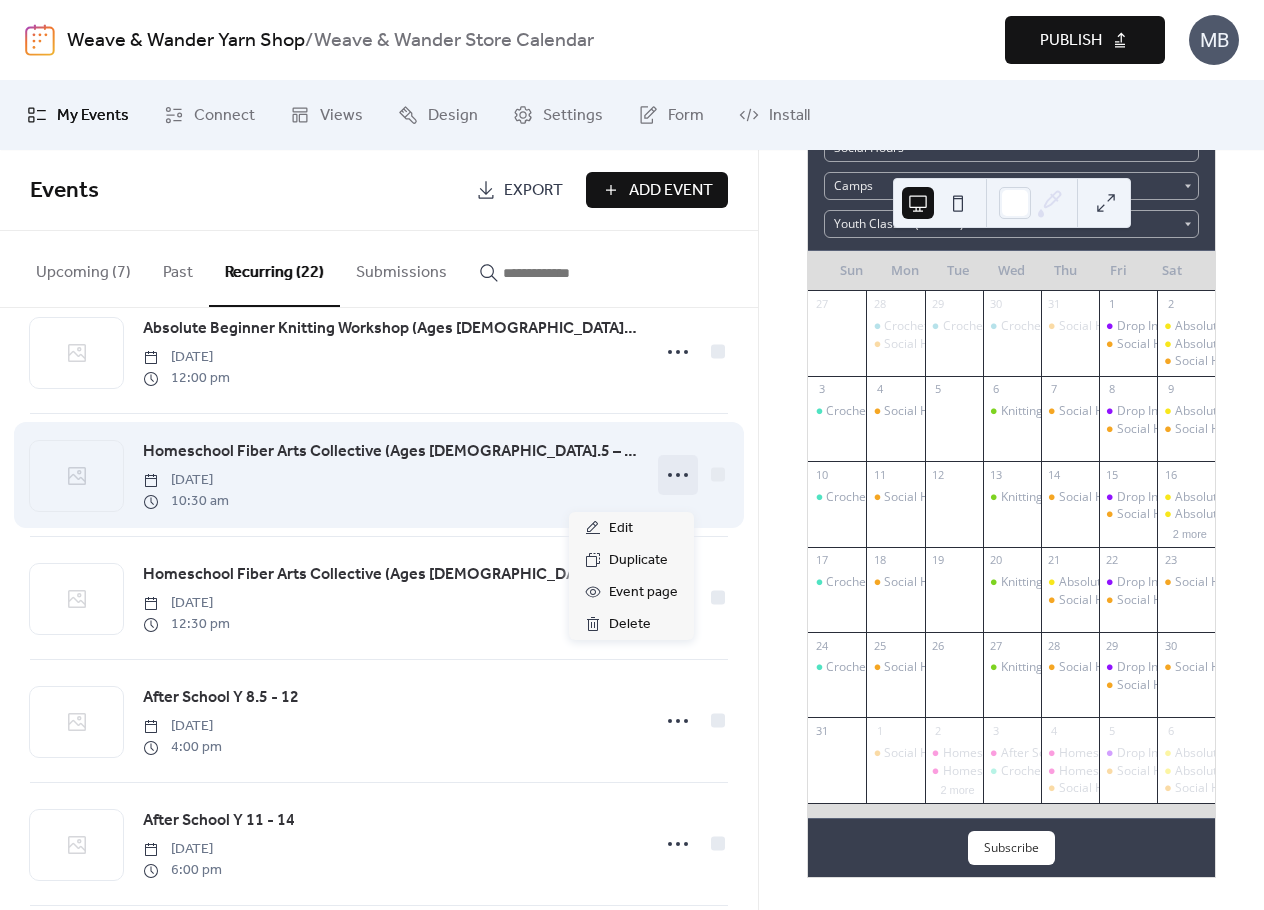 click 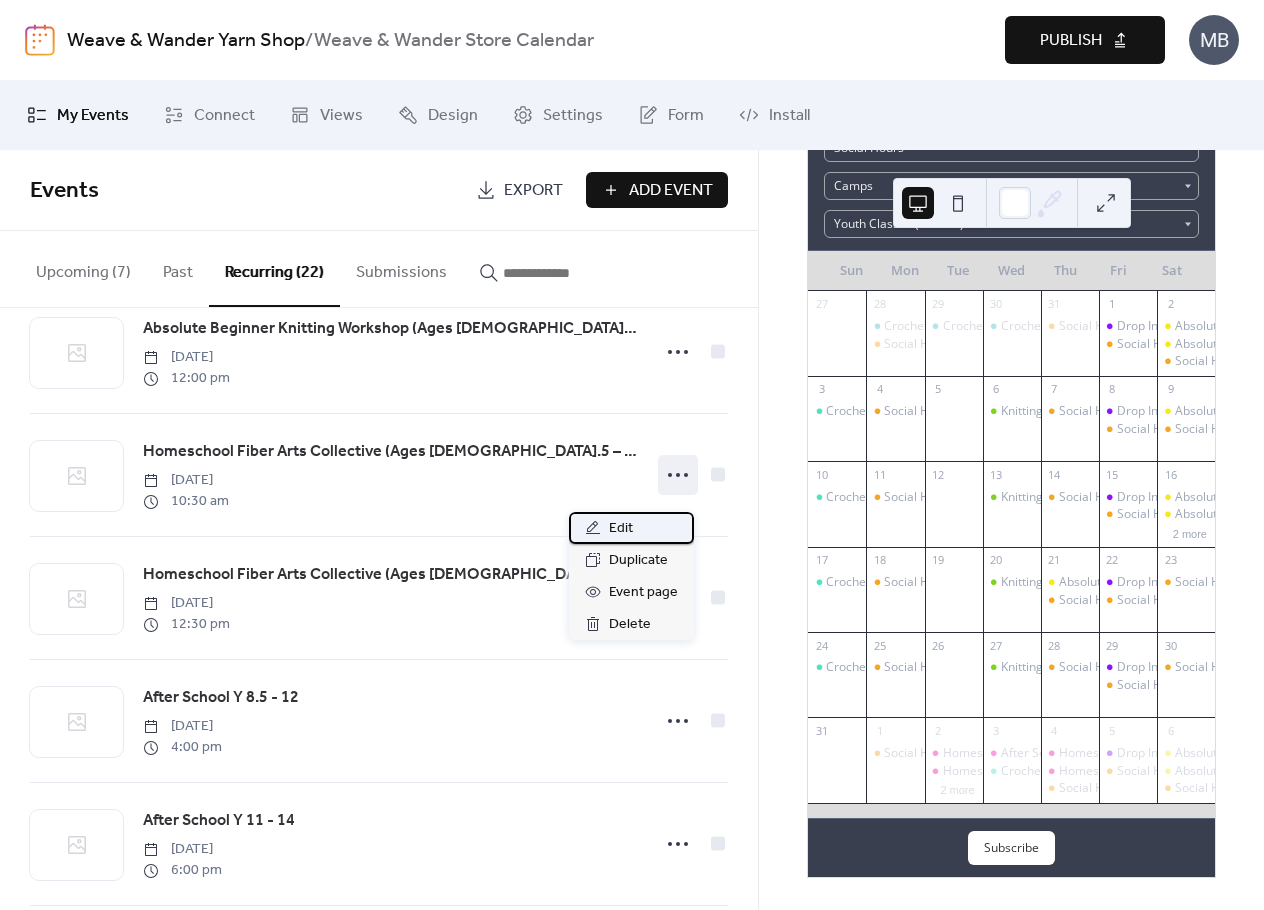 click on "Edit" at bounding box center [631, 528] 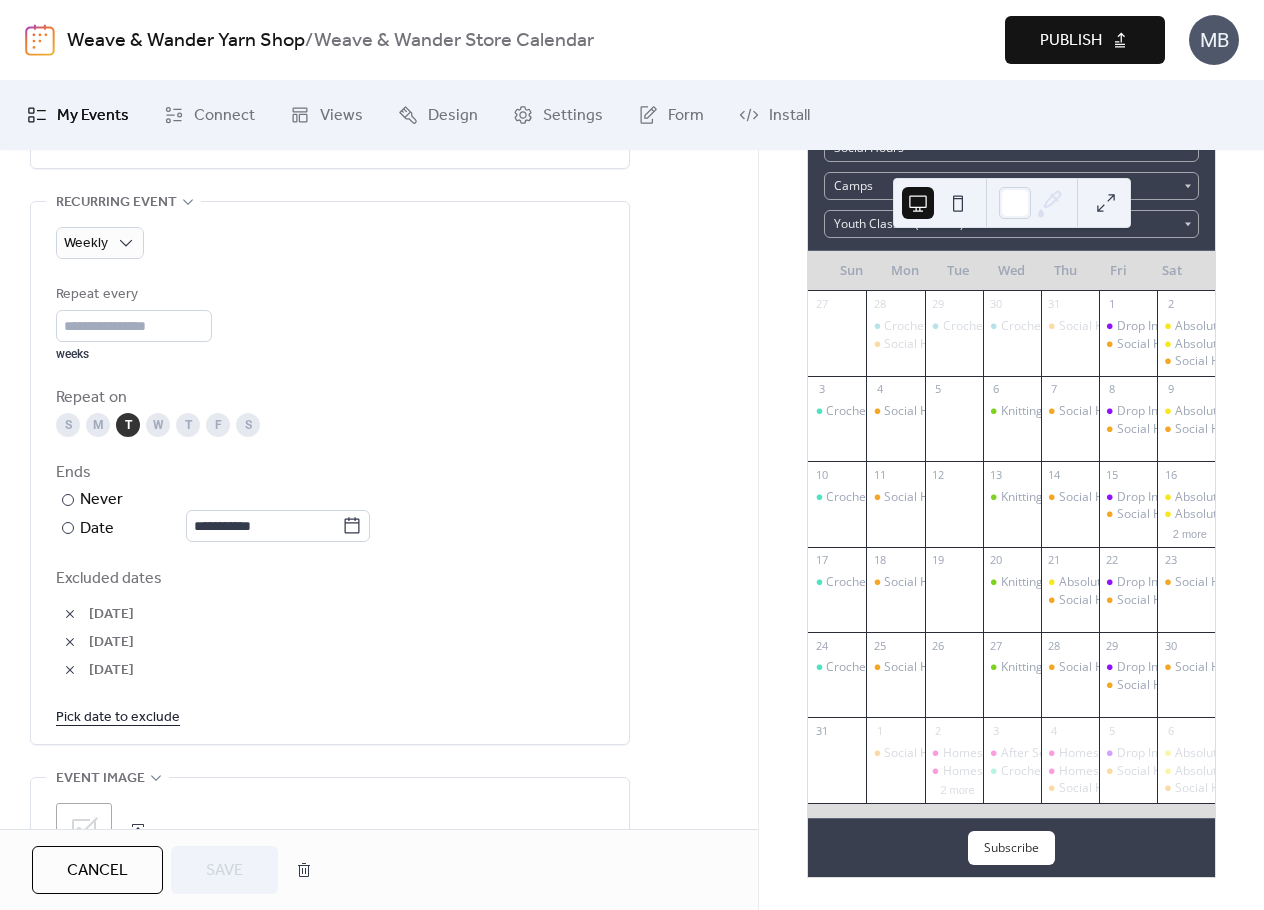 scroll, scrollTop: 900, scrollLeft: 0, axis: vertical 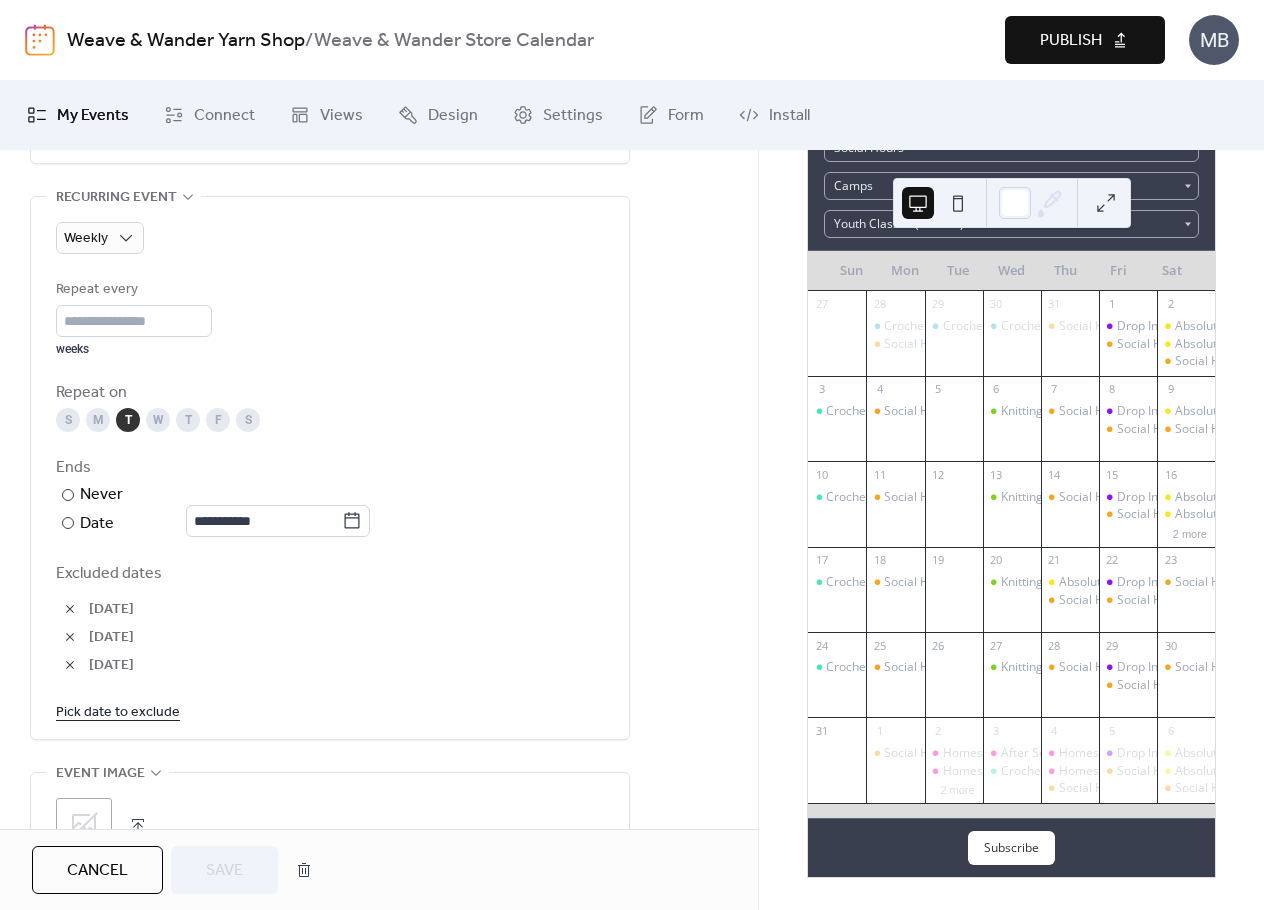 click at bounding box center (70, 609) 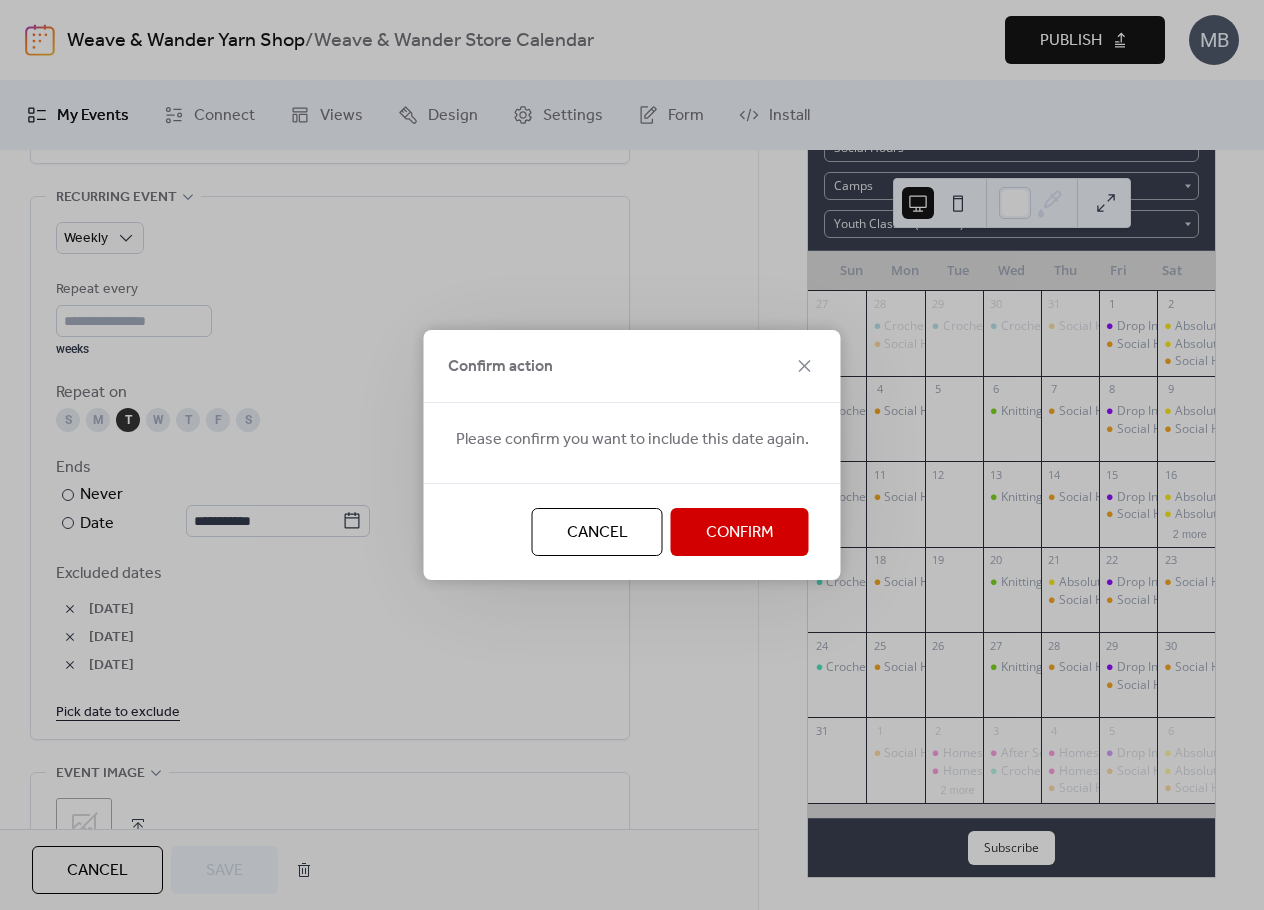 click on "Confirm" at bounding box center (740, 532) 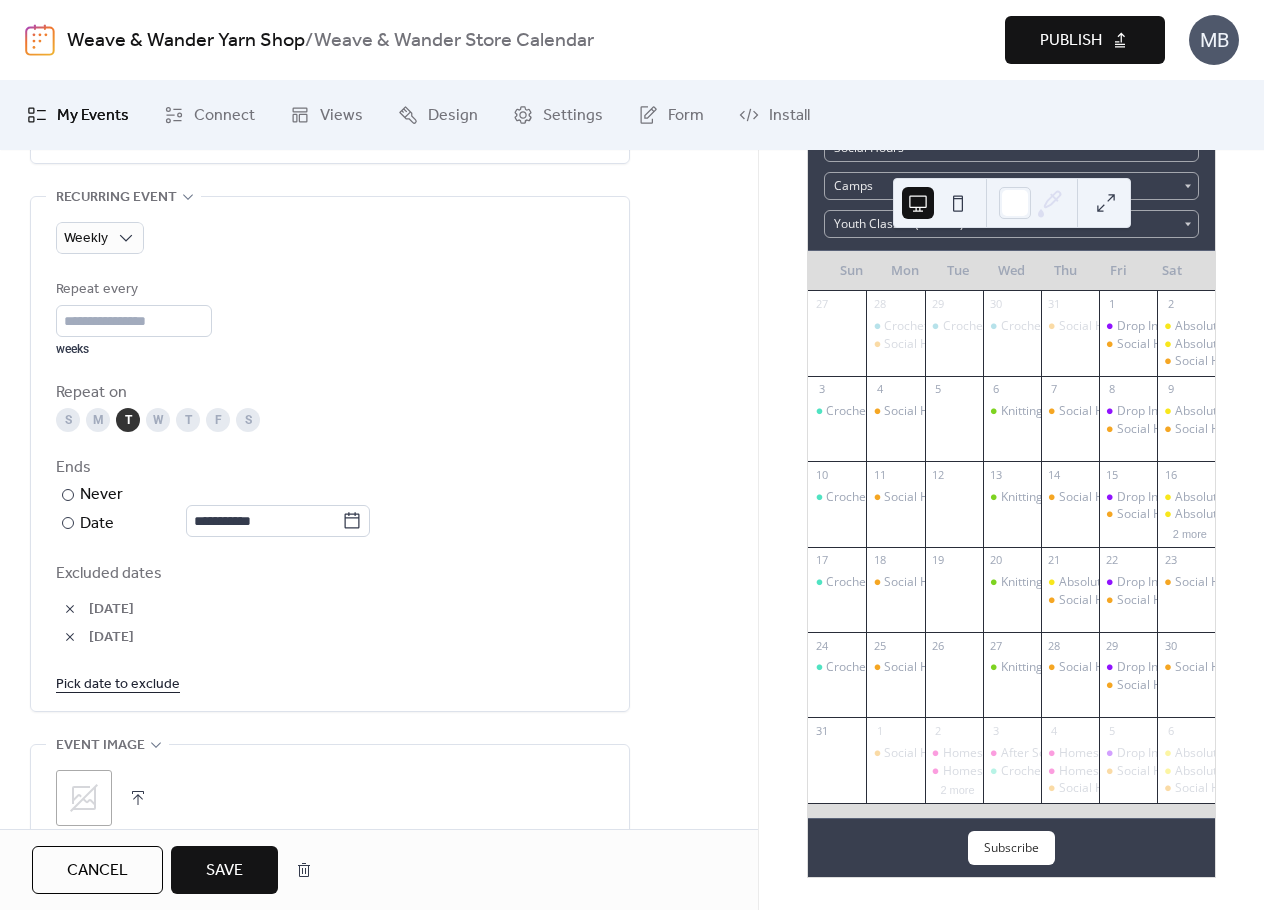 click on "Pick date to exclude" at bounding box center (118, 683) 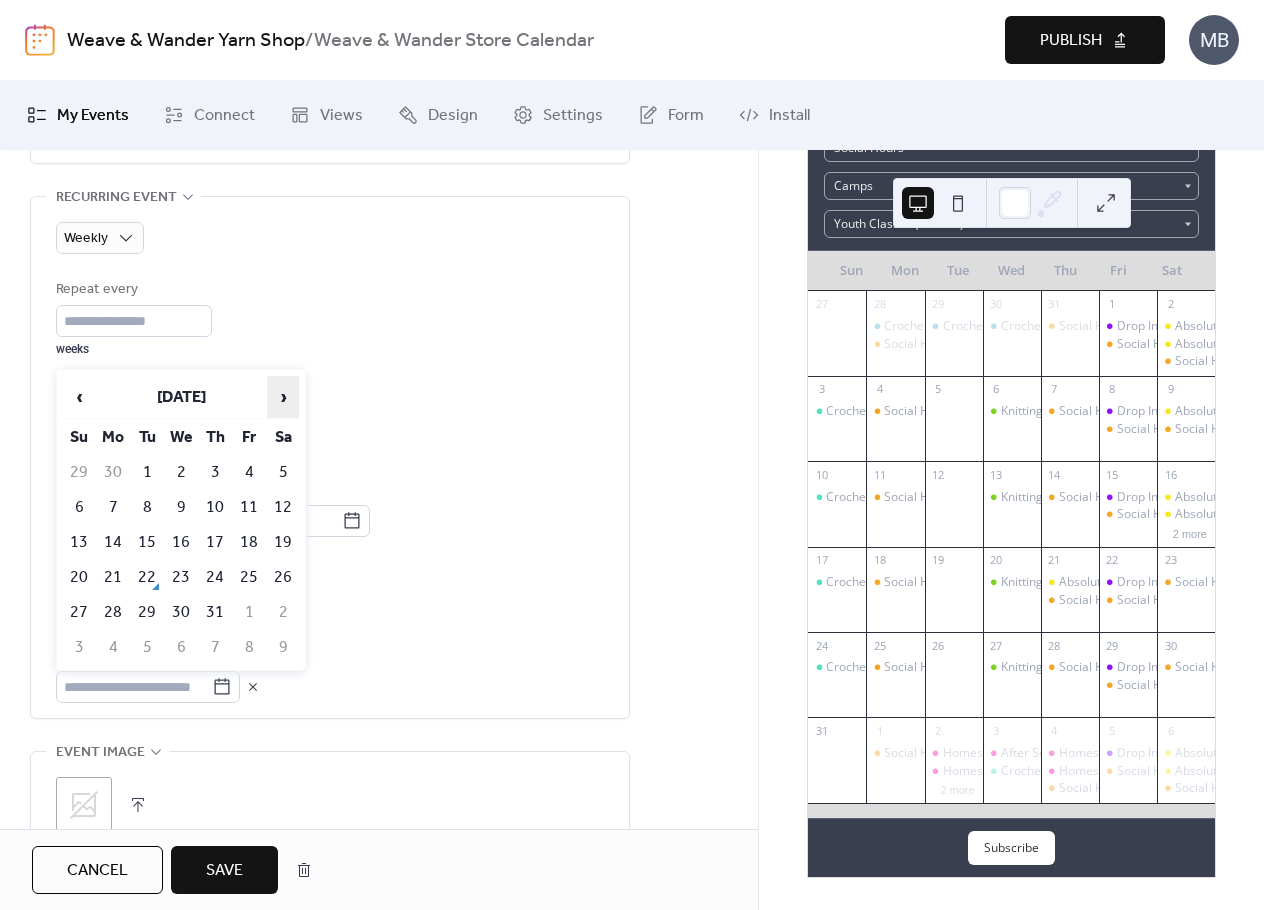 click on "›" at bounding box center (283, 397) 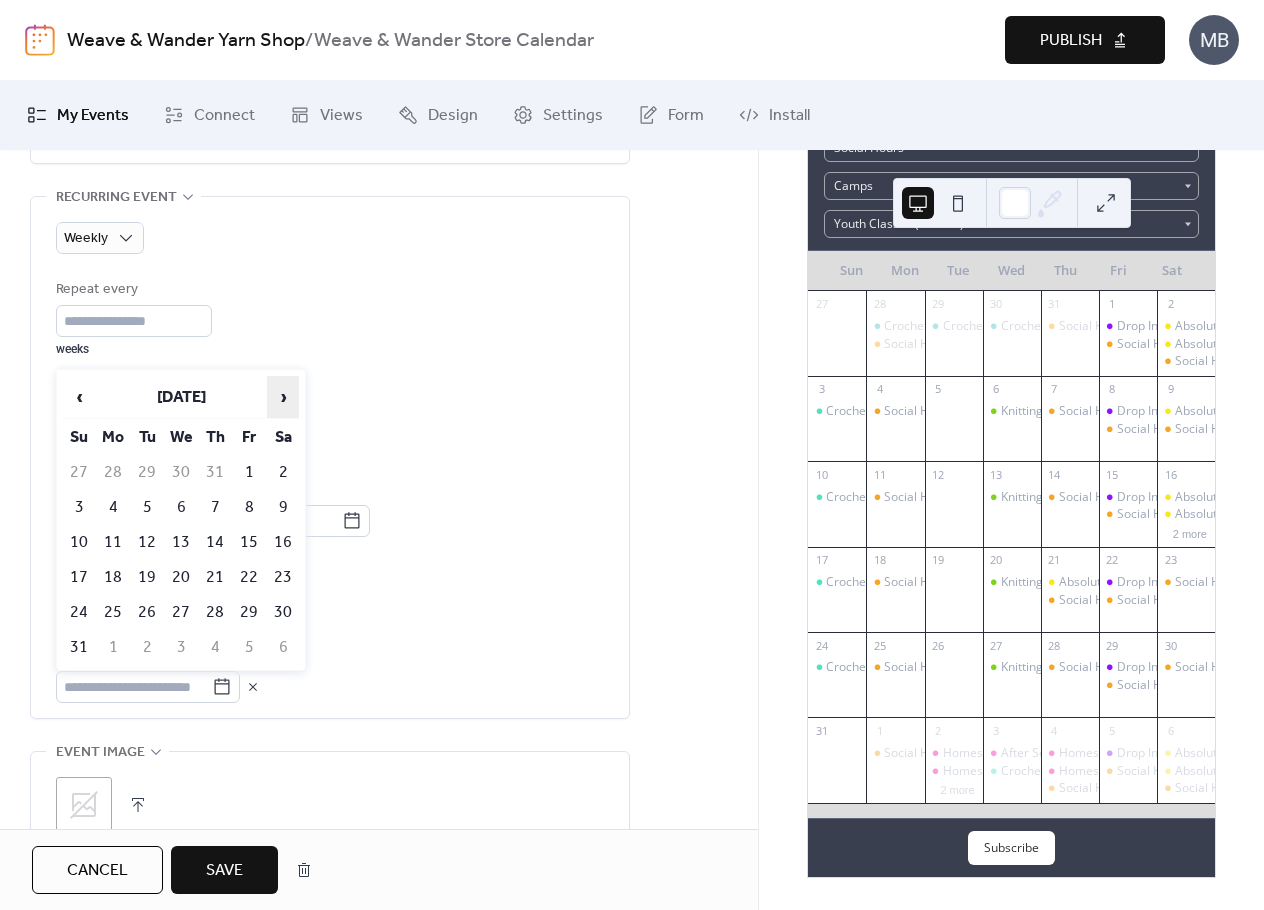 click on "›" at bounding box center [283, 397] 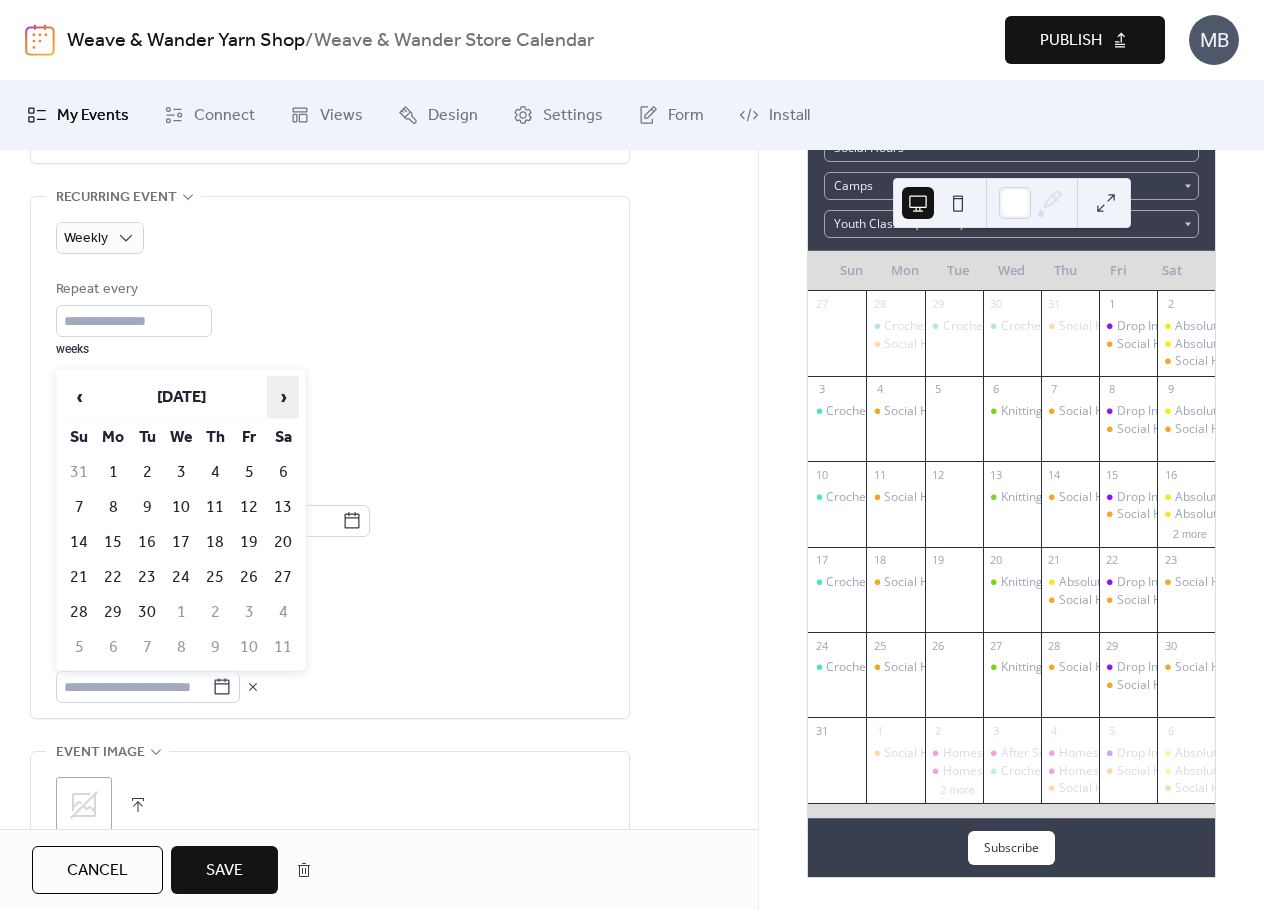click on "›" at bounding box center (283, 397) 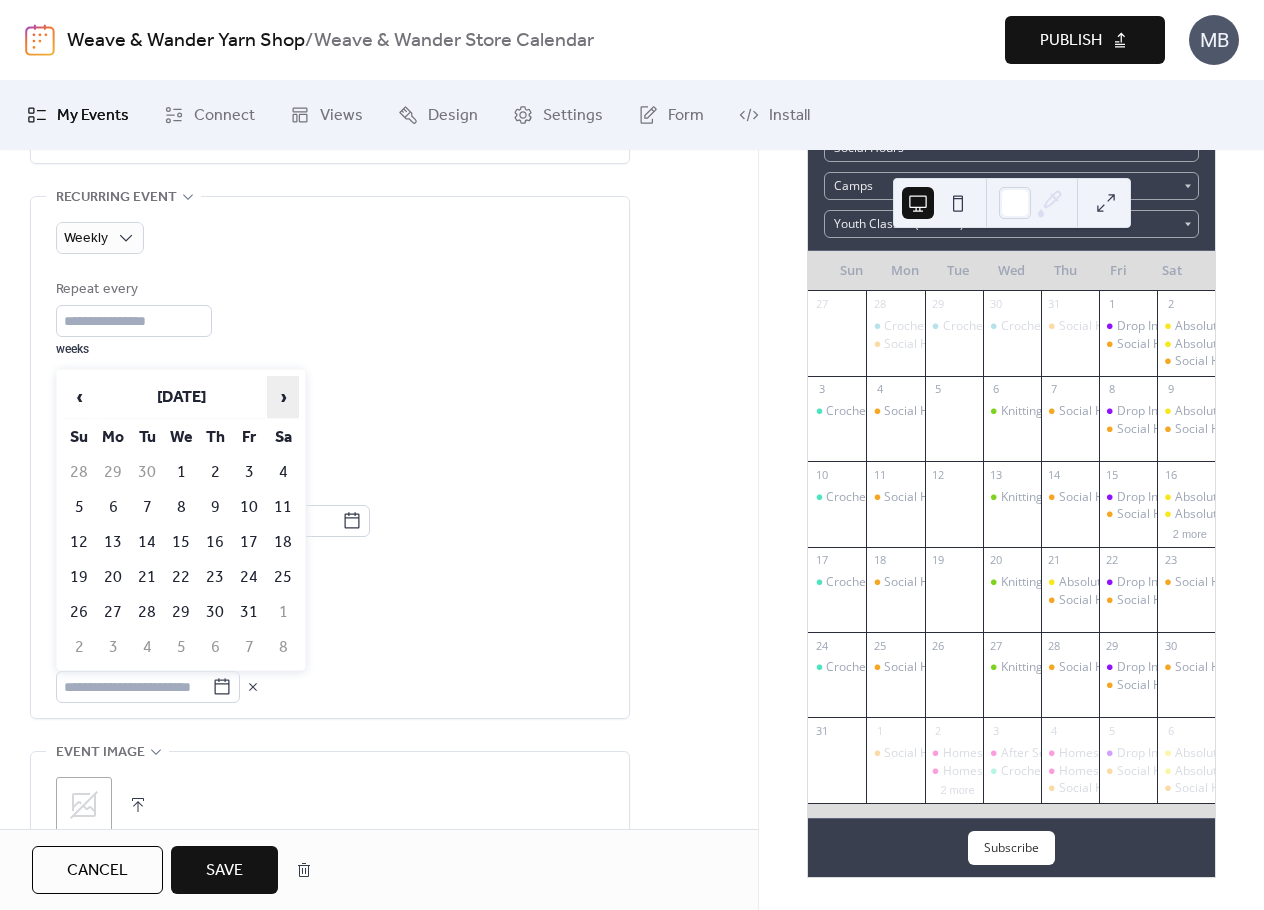 click on "›" at bounding box center (283, 397) 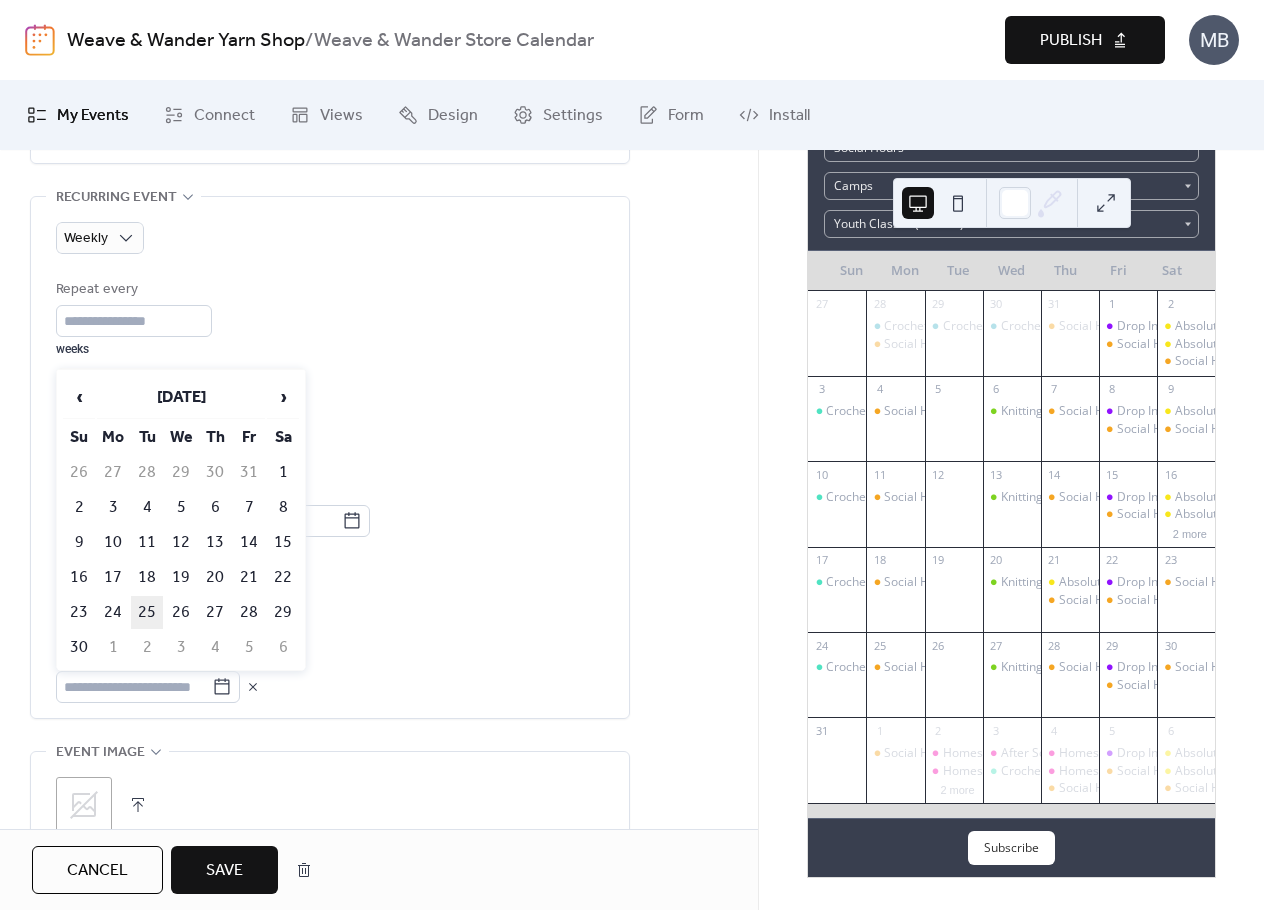 click on "25" at bounding box center (147, 612) 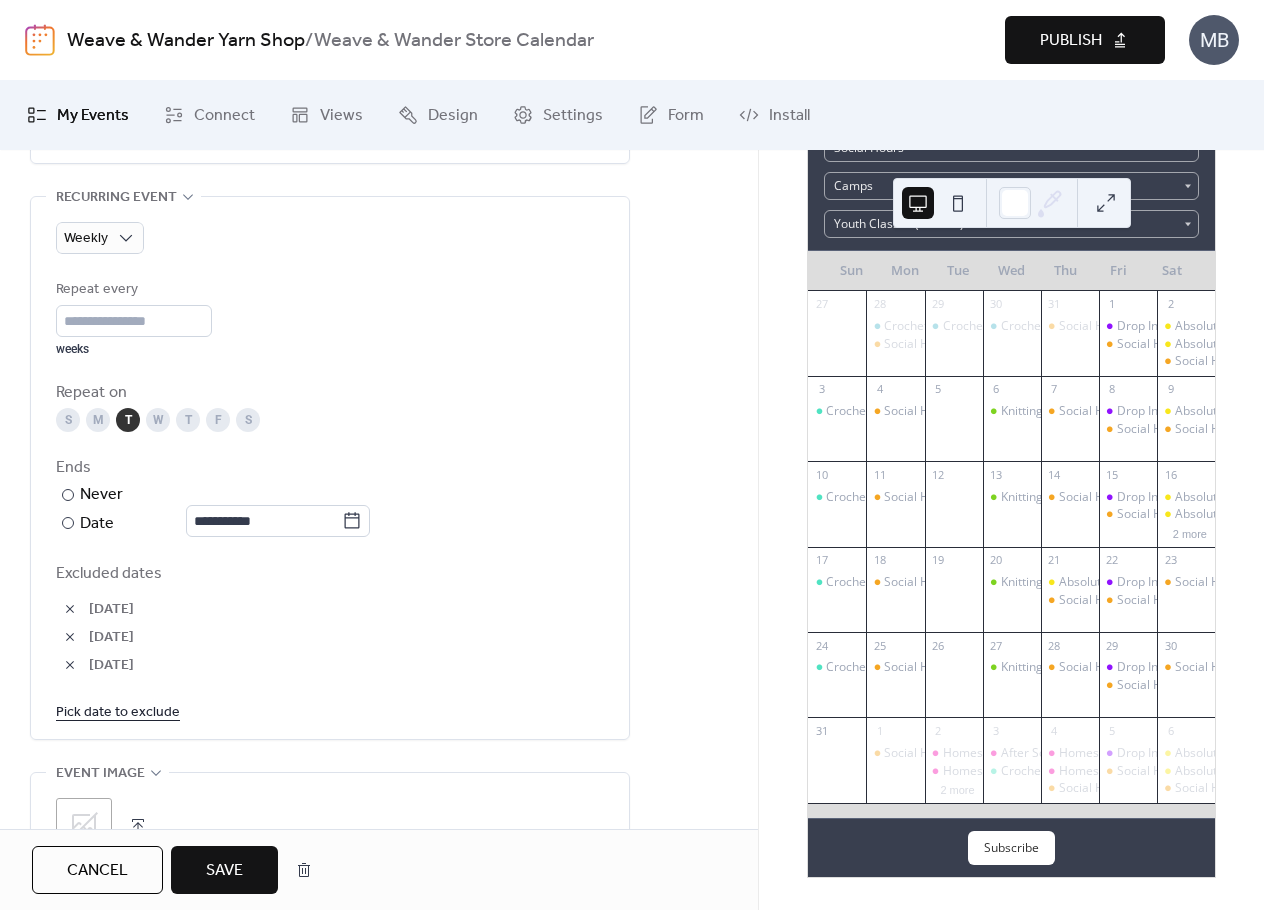 click on "Save" at bounding box center [224, 871] 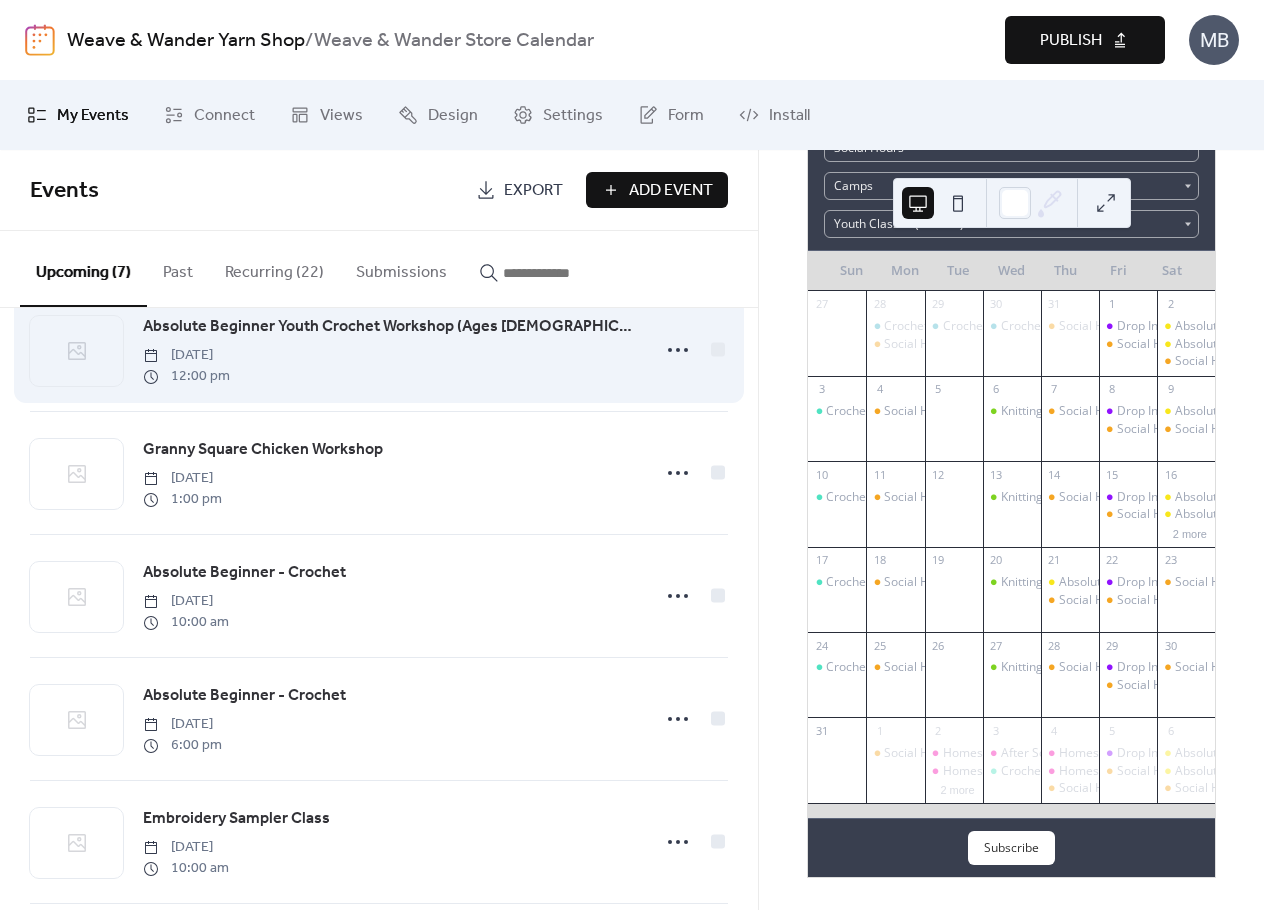 scroll, scrollTop: 0, scrollLeft: 0, axis: both 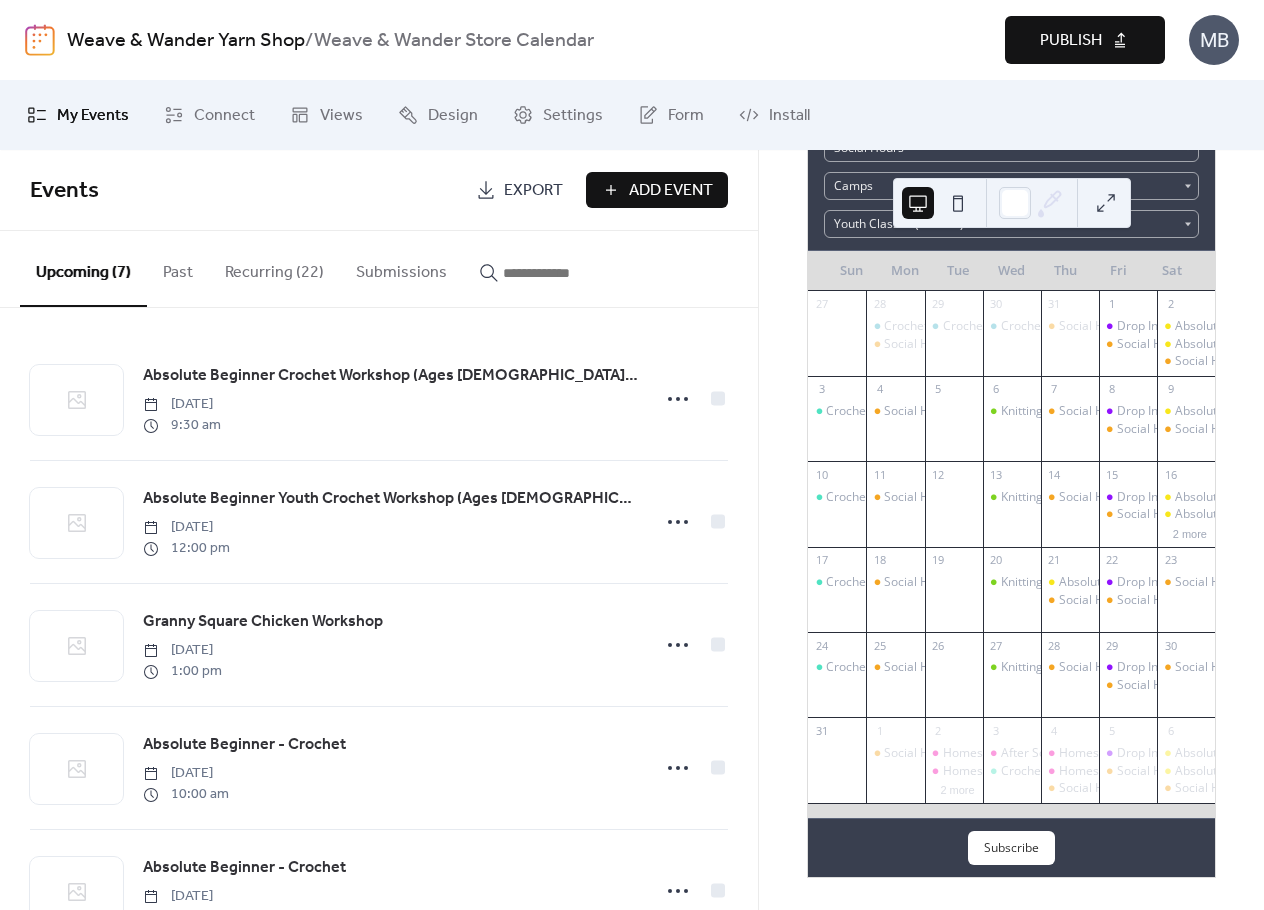 click on "Recurring (22)" at bounding box center [274, 268] 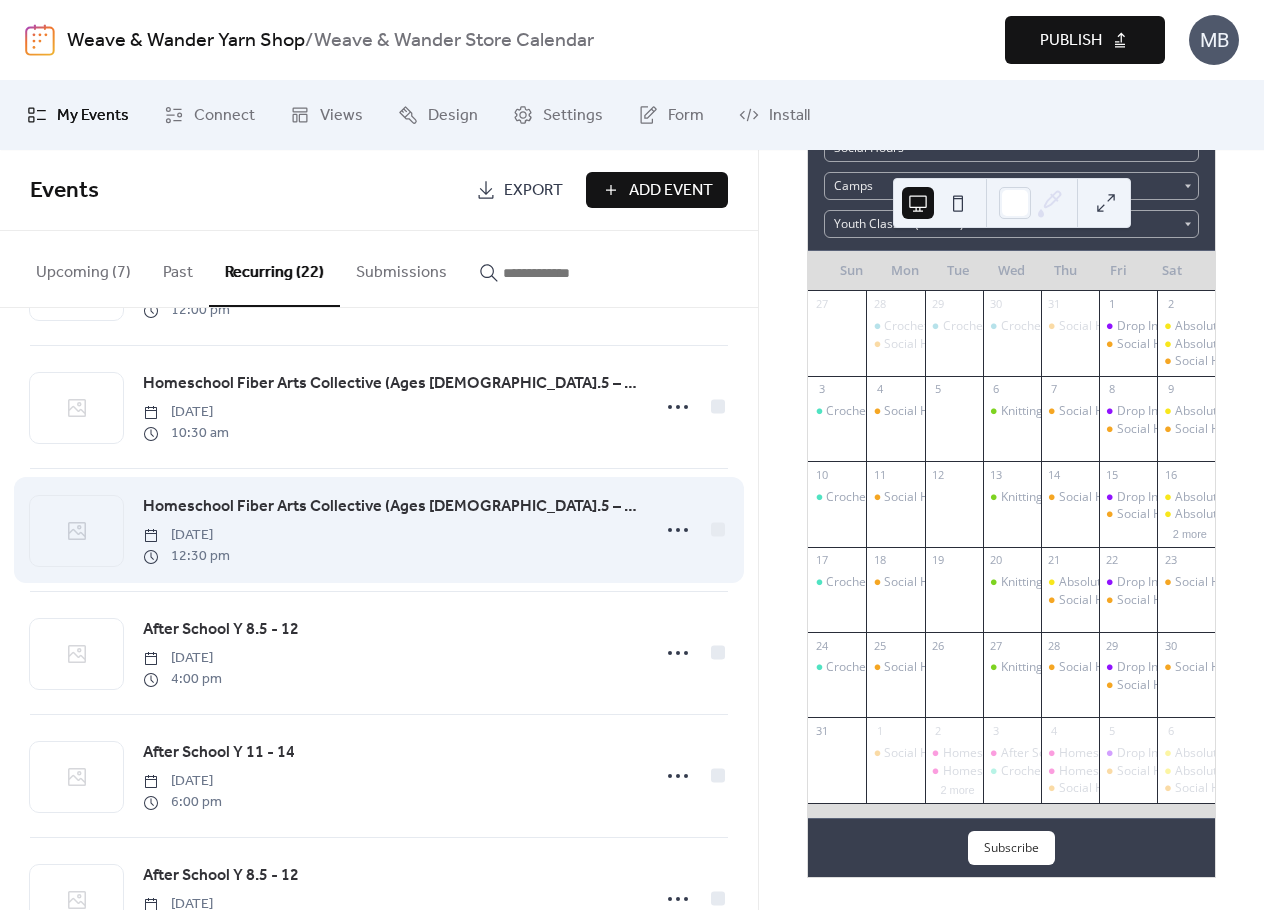 scroll, scrollTop: 1500, scrollLeft: 0, axis: vertical 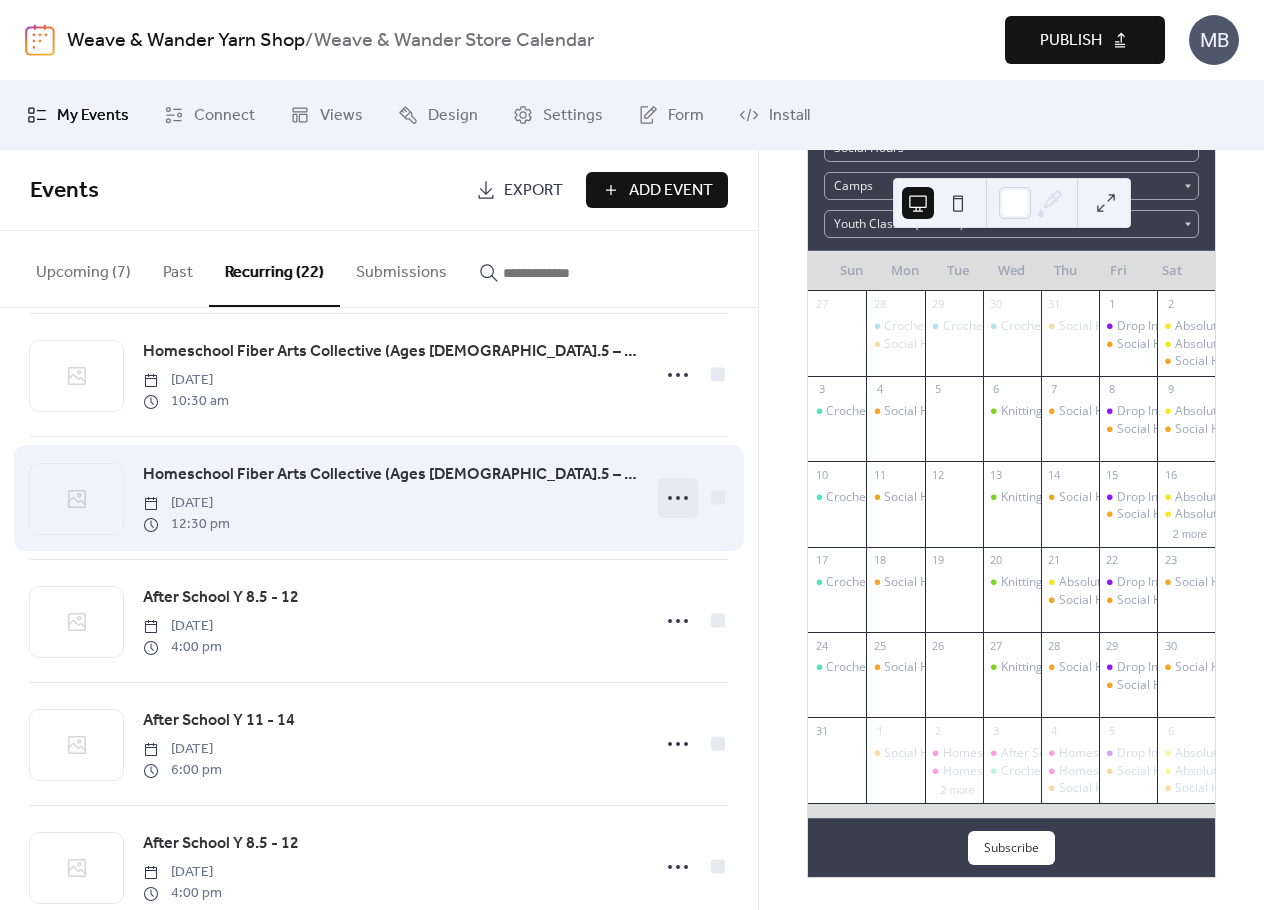 click 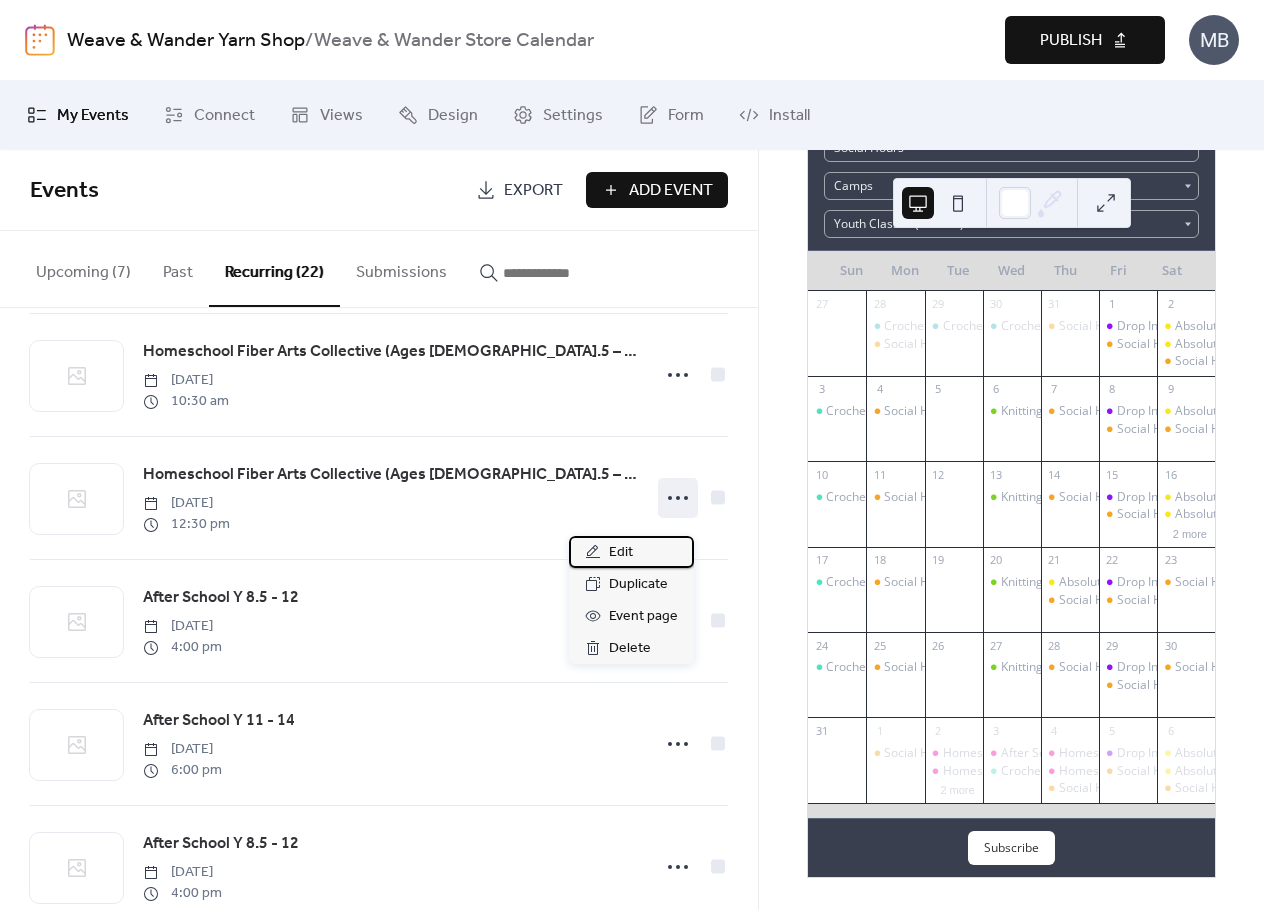 click on "Edit" at bounding box center (621, 553) 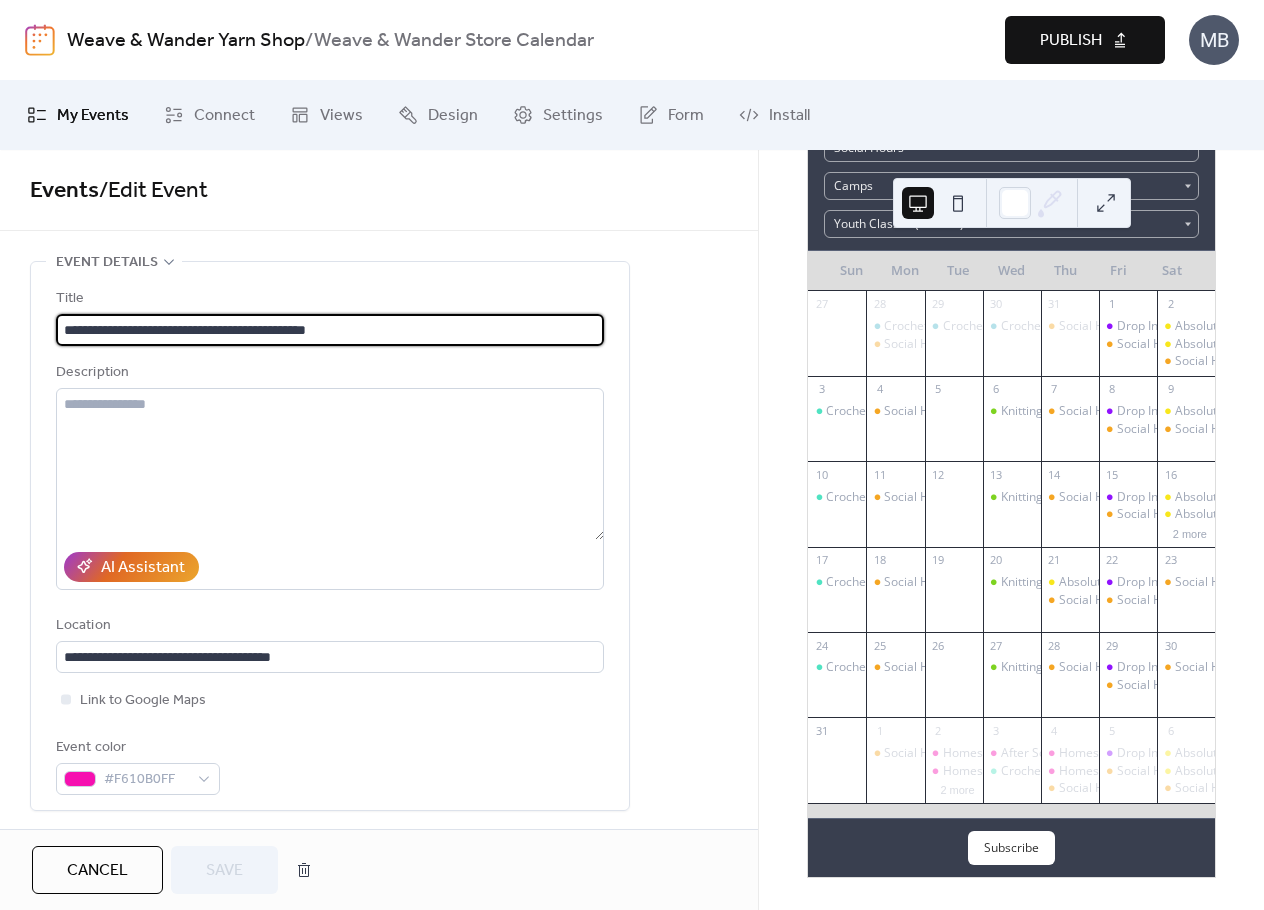 type on "**********" 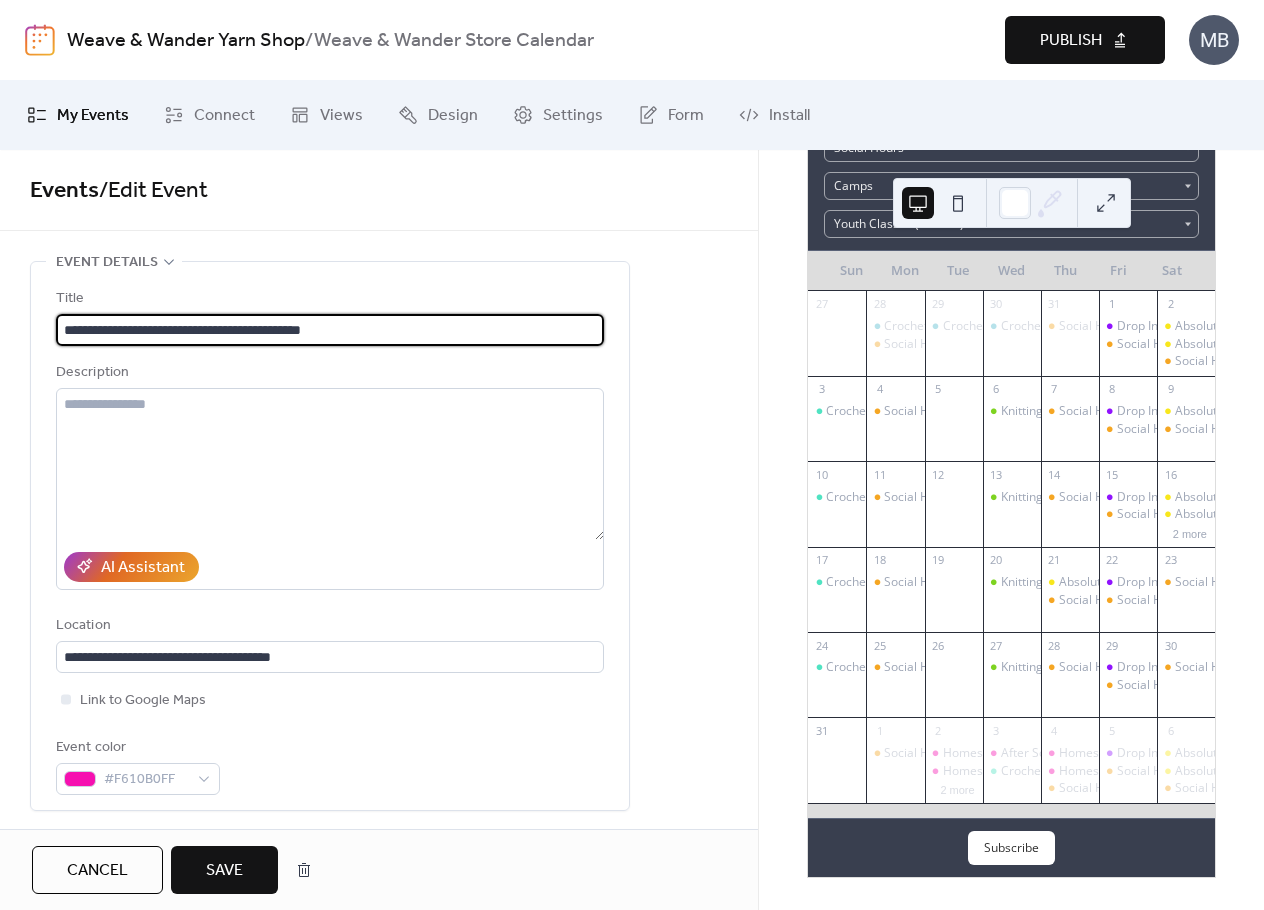 type on "**********" 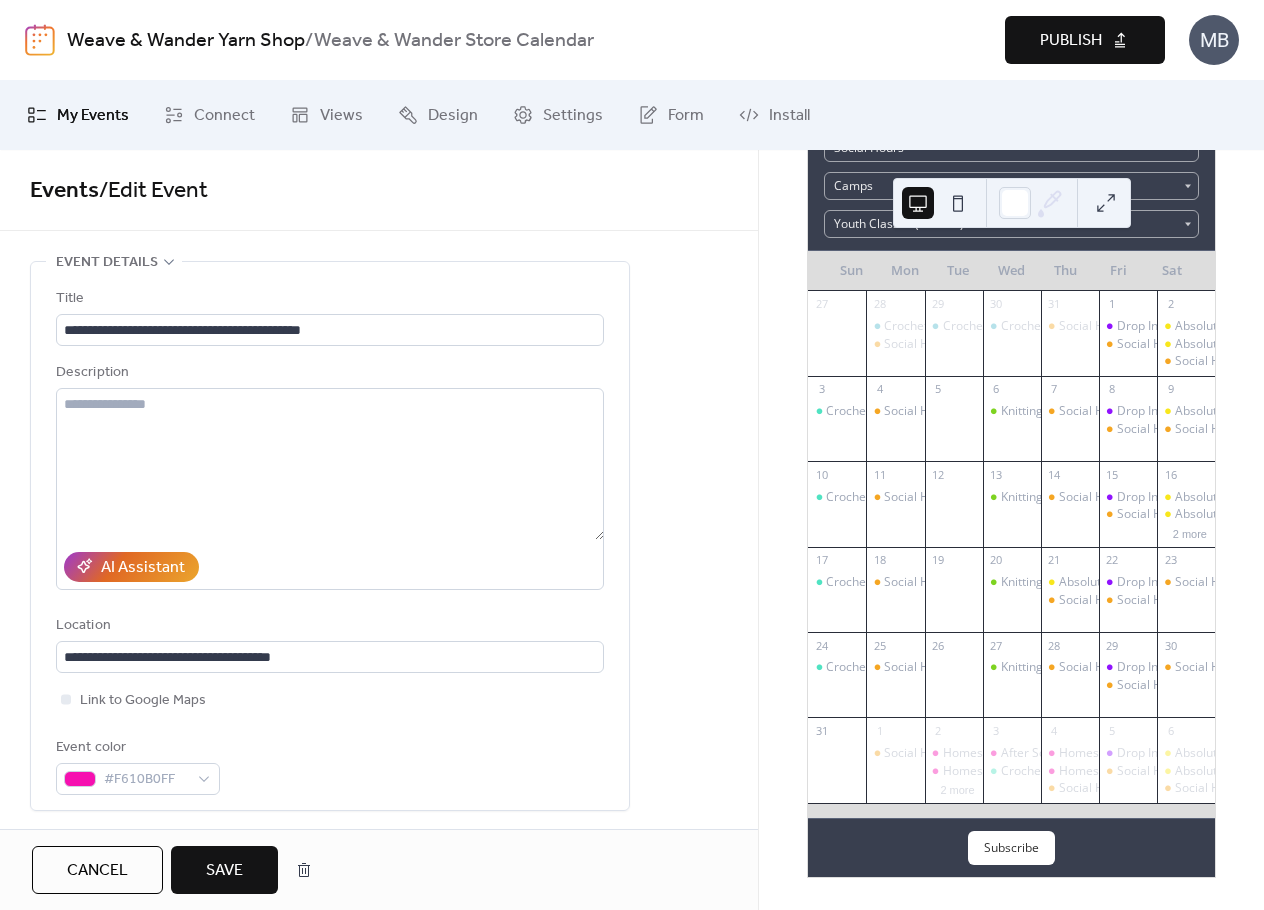 click on "**********" at bounding box center (330, 536) 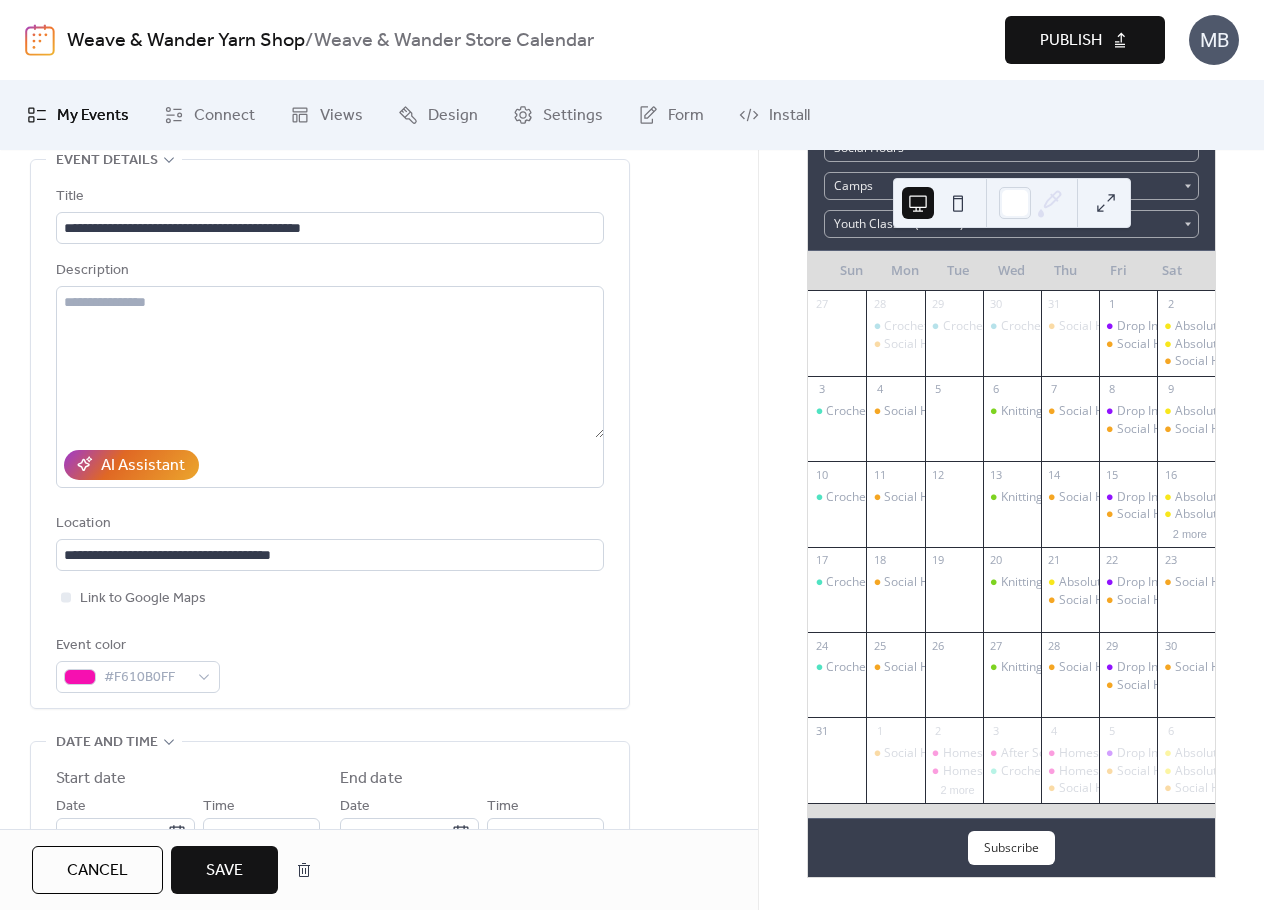scroll, scrollTop: 200, scrollLeft: 0, axis: vertical 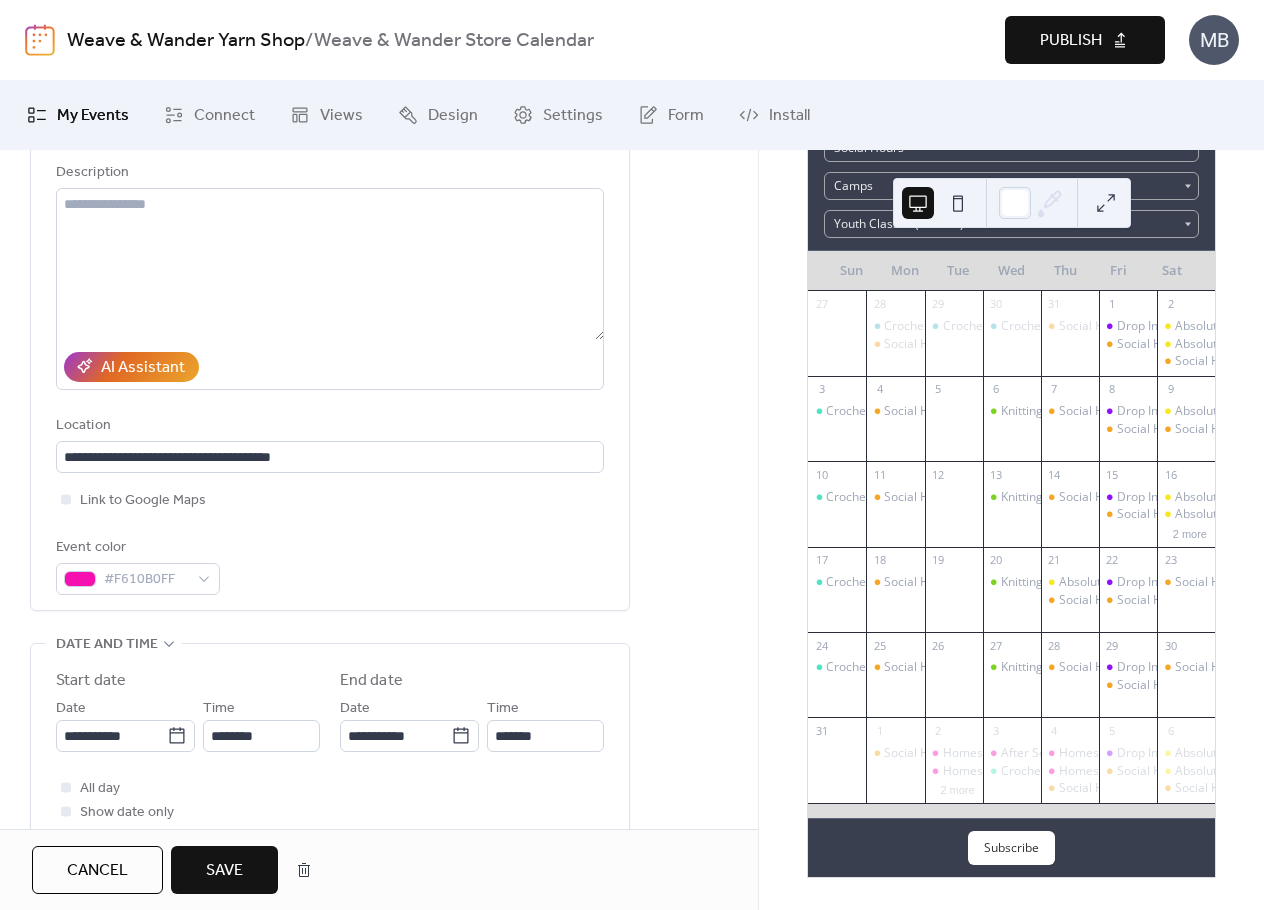 click on "Save" at bounding box center [224, 871] 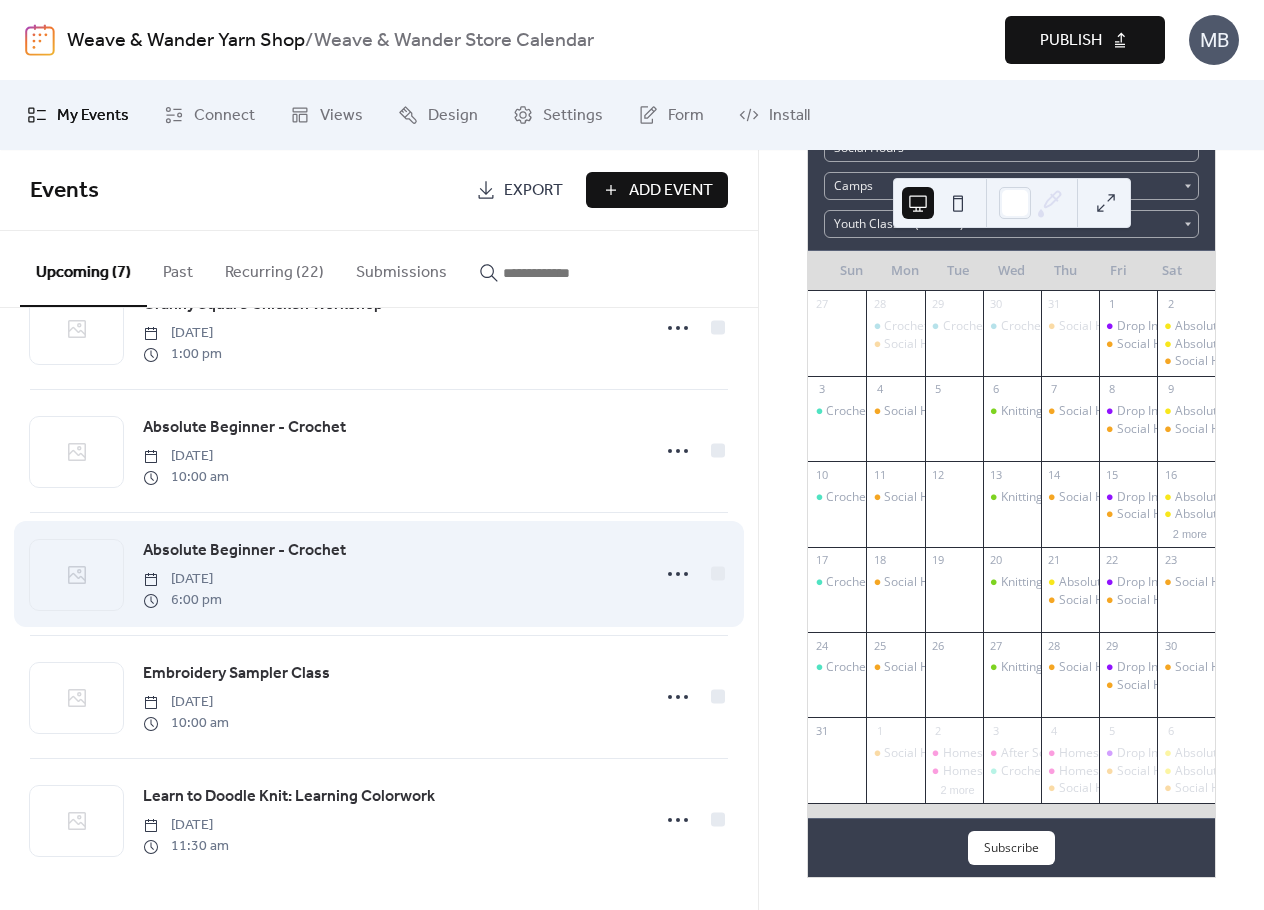 scroll, scrollTop: 325, scrollLeft: 0, axis: vertical 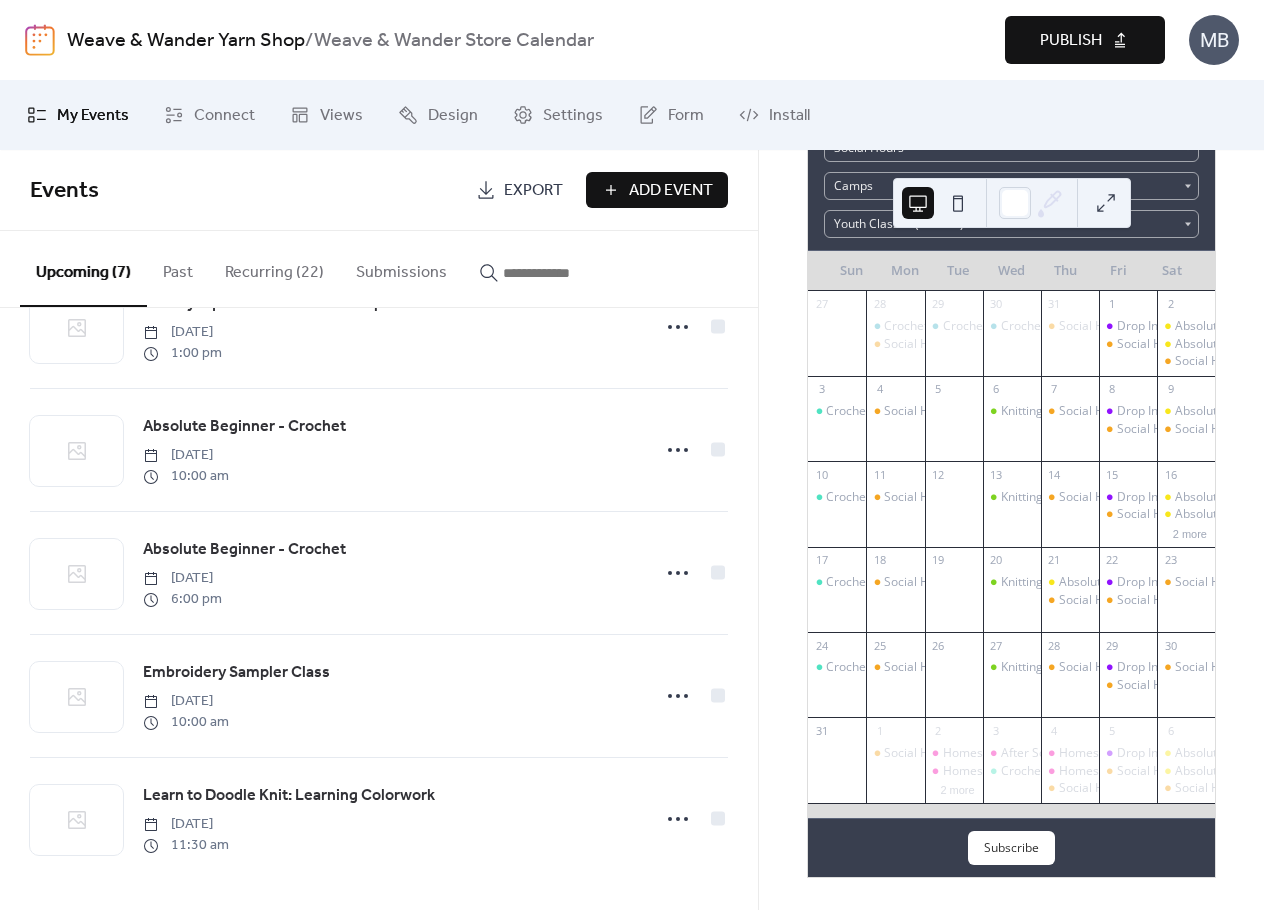 click on "Recurring (22)" at bounding box center (274, 268) 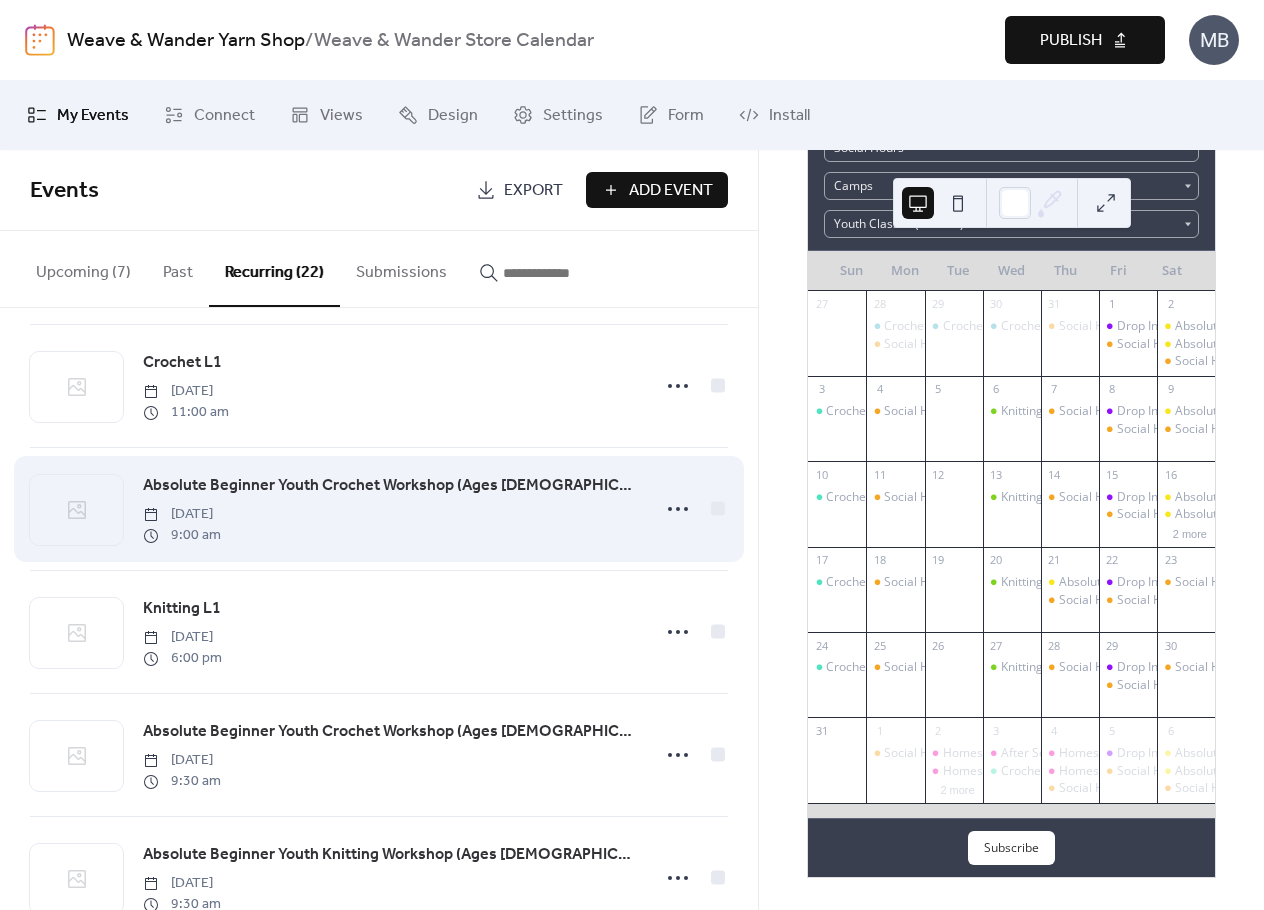scroll, scrollTop: 800, scrollLeft: 0, axis: vertical 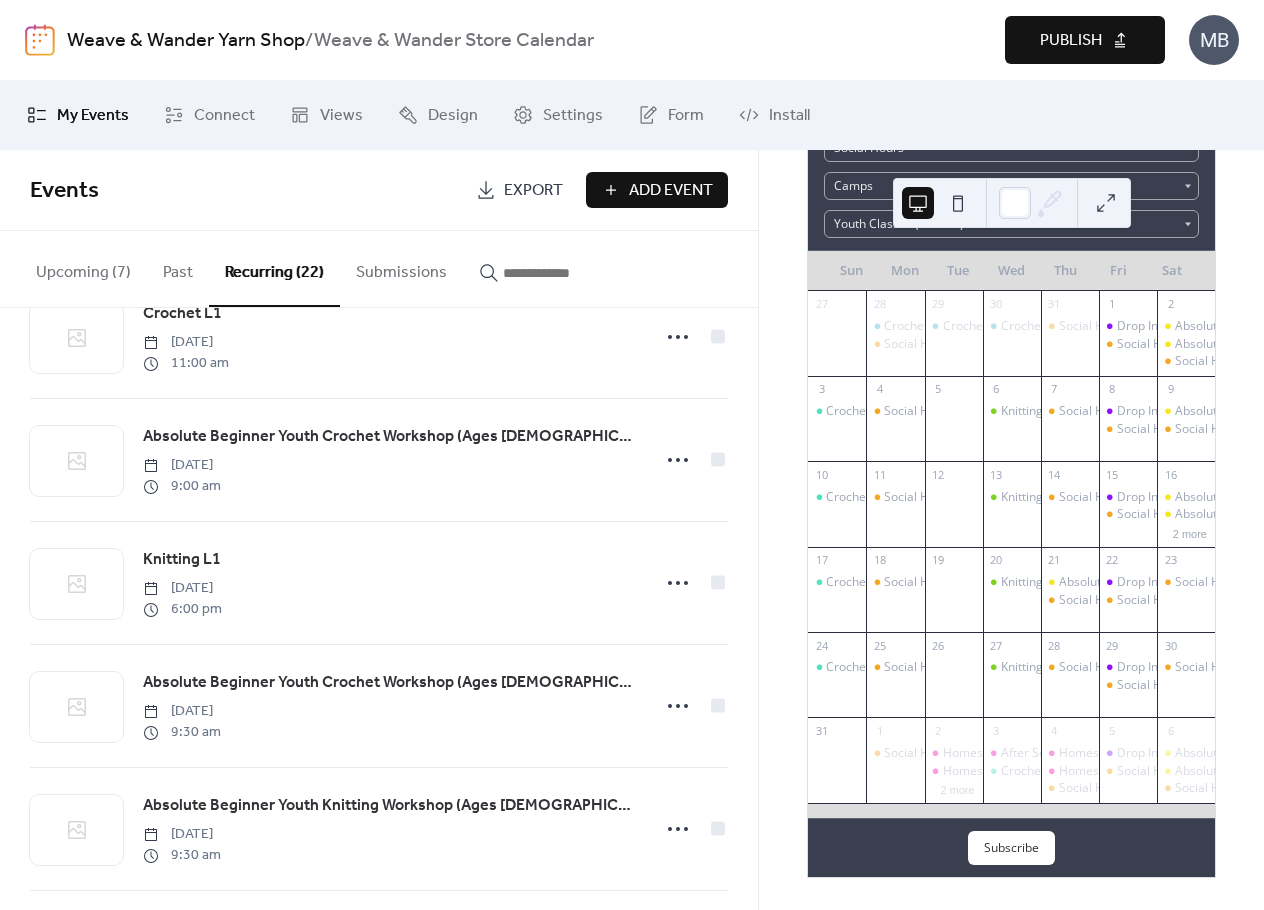 click on "Add Event" at bounding box center (671, 191) 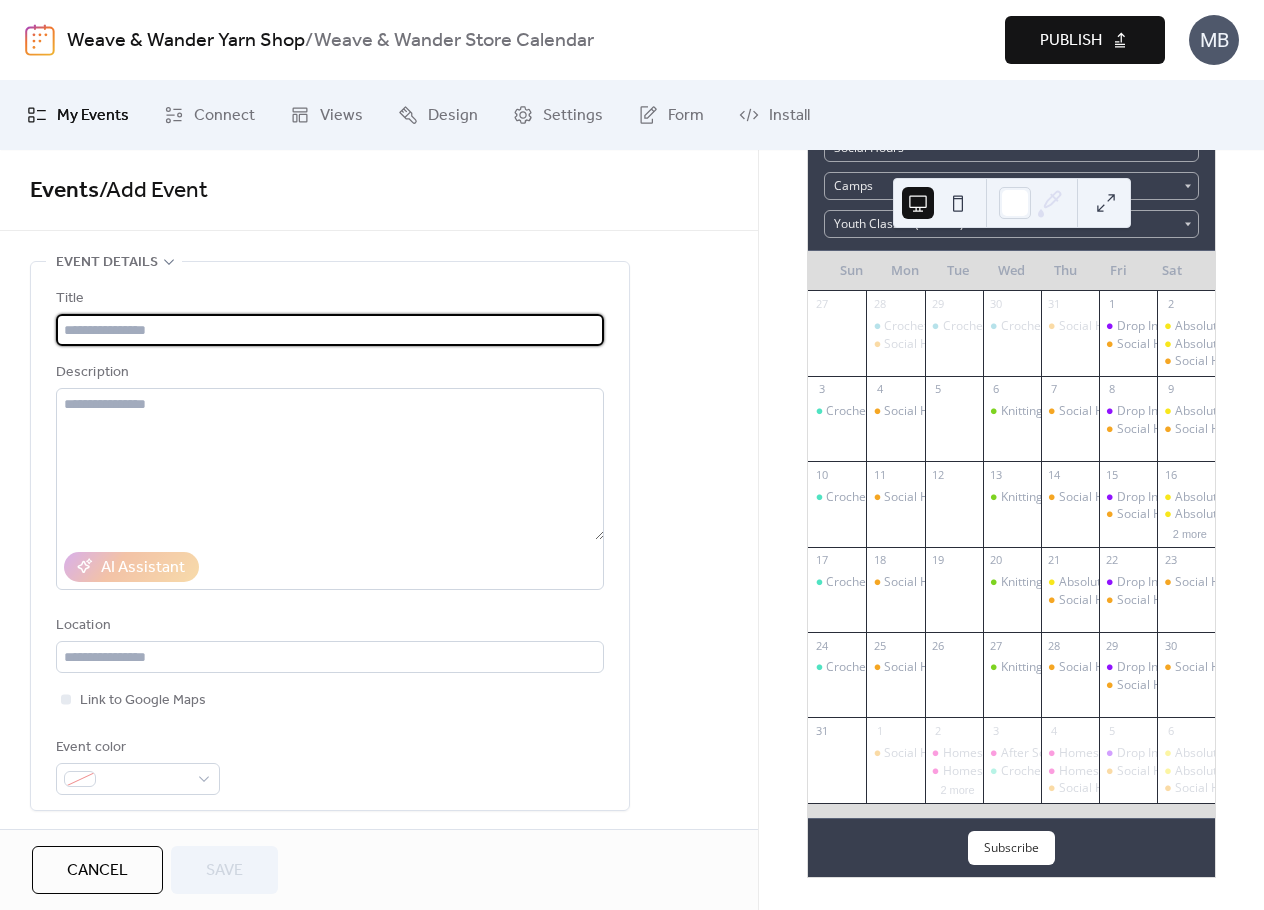click at bounding box center [330, 330] 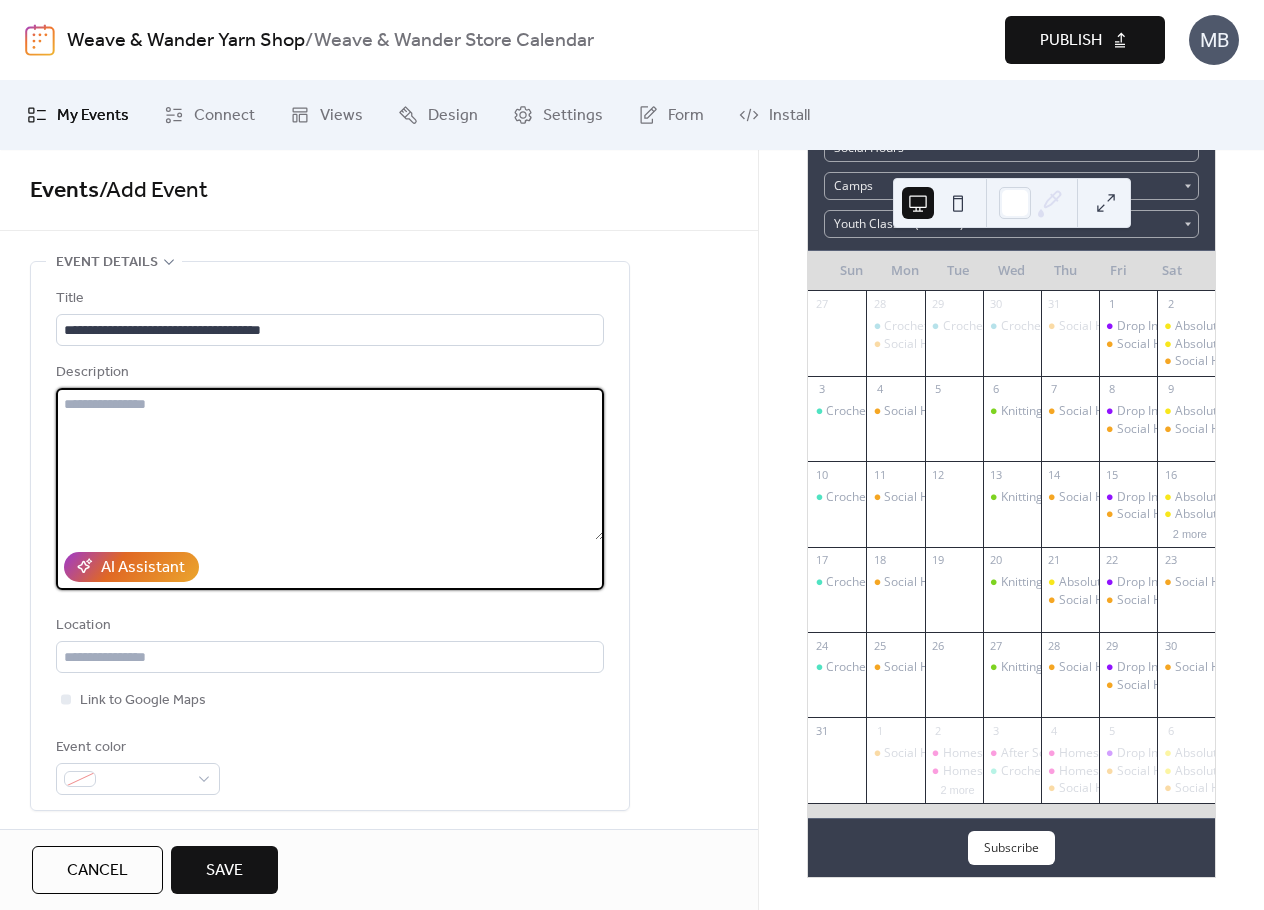 click at bounding box center [330, 464] 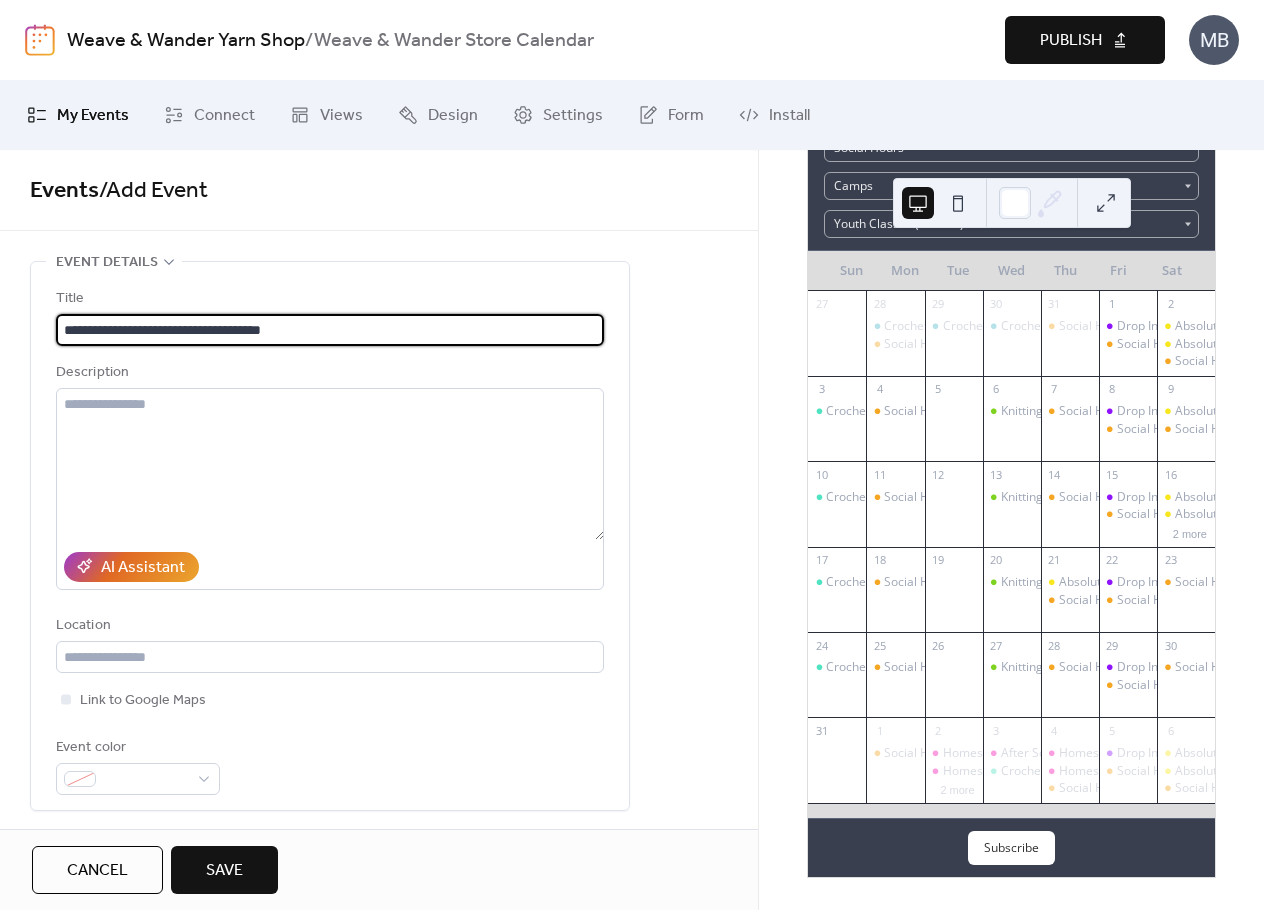 click on "**********" at bounding box center [330, 330] 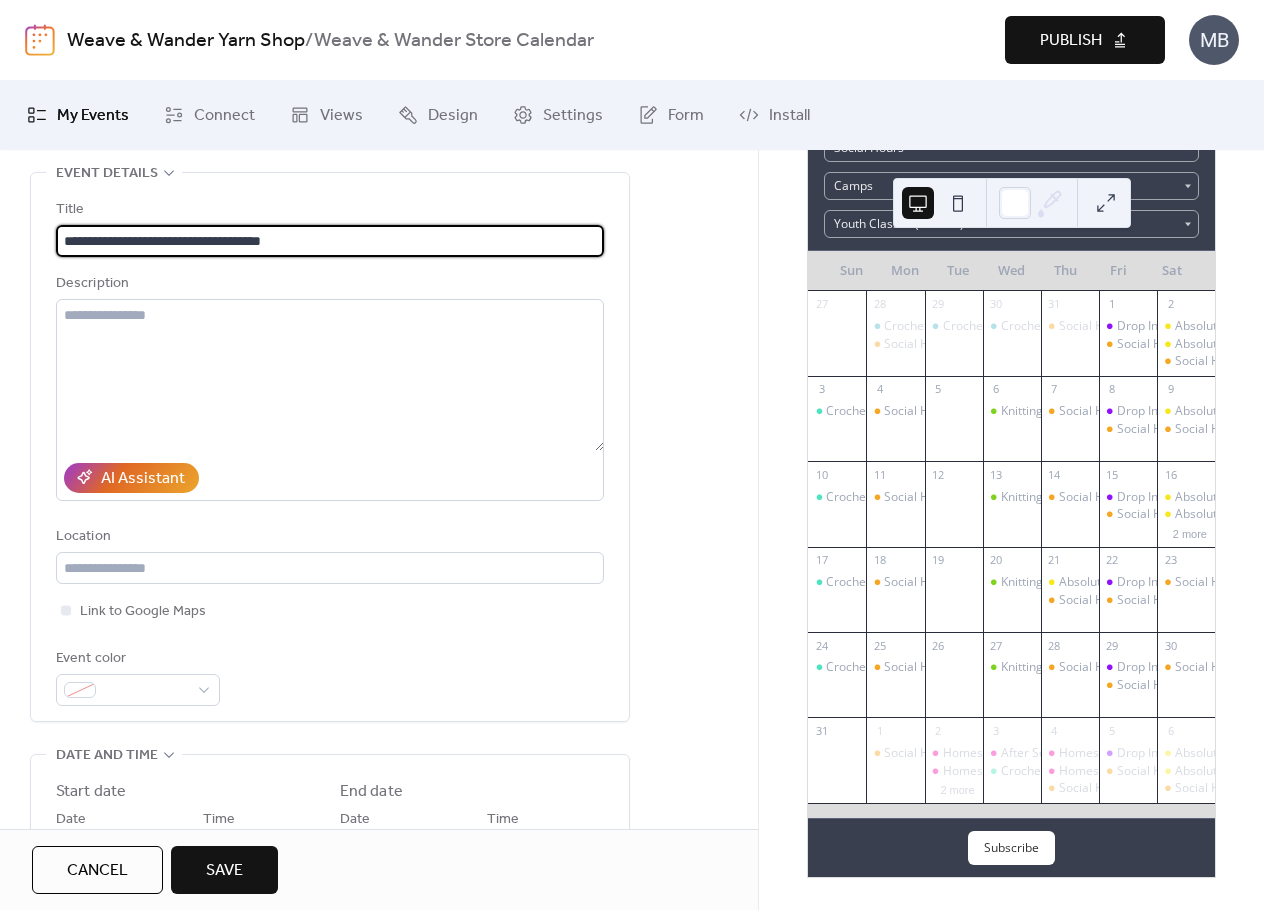 scroll, scrollTop: 200, scrollLeft: 0, axis: vertical 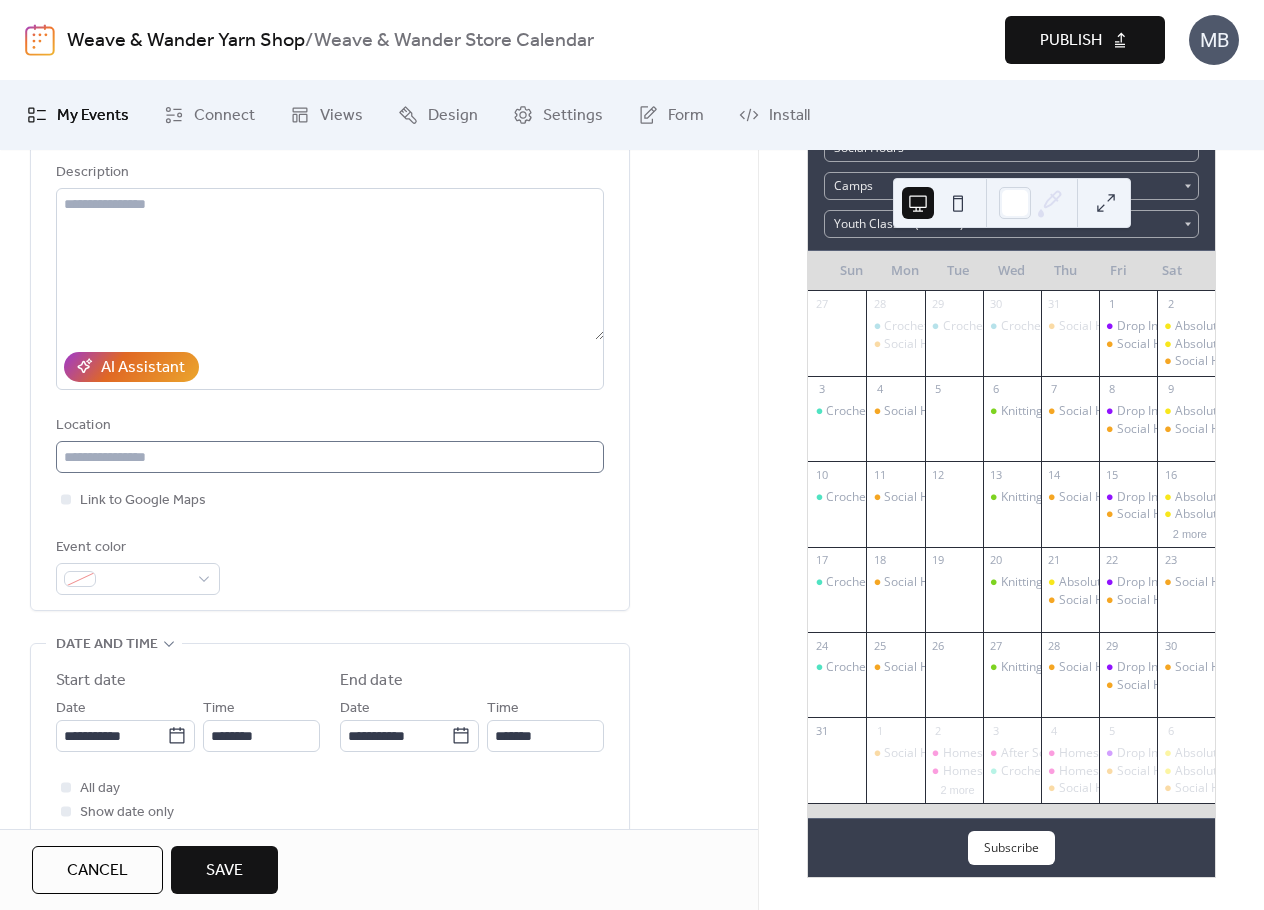 type on "**********" 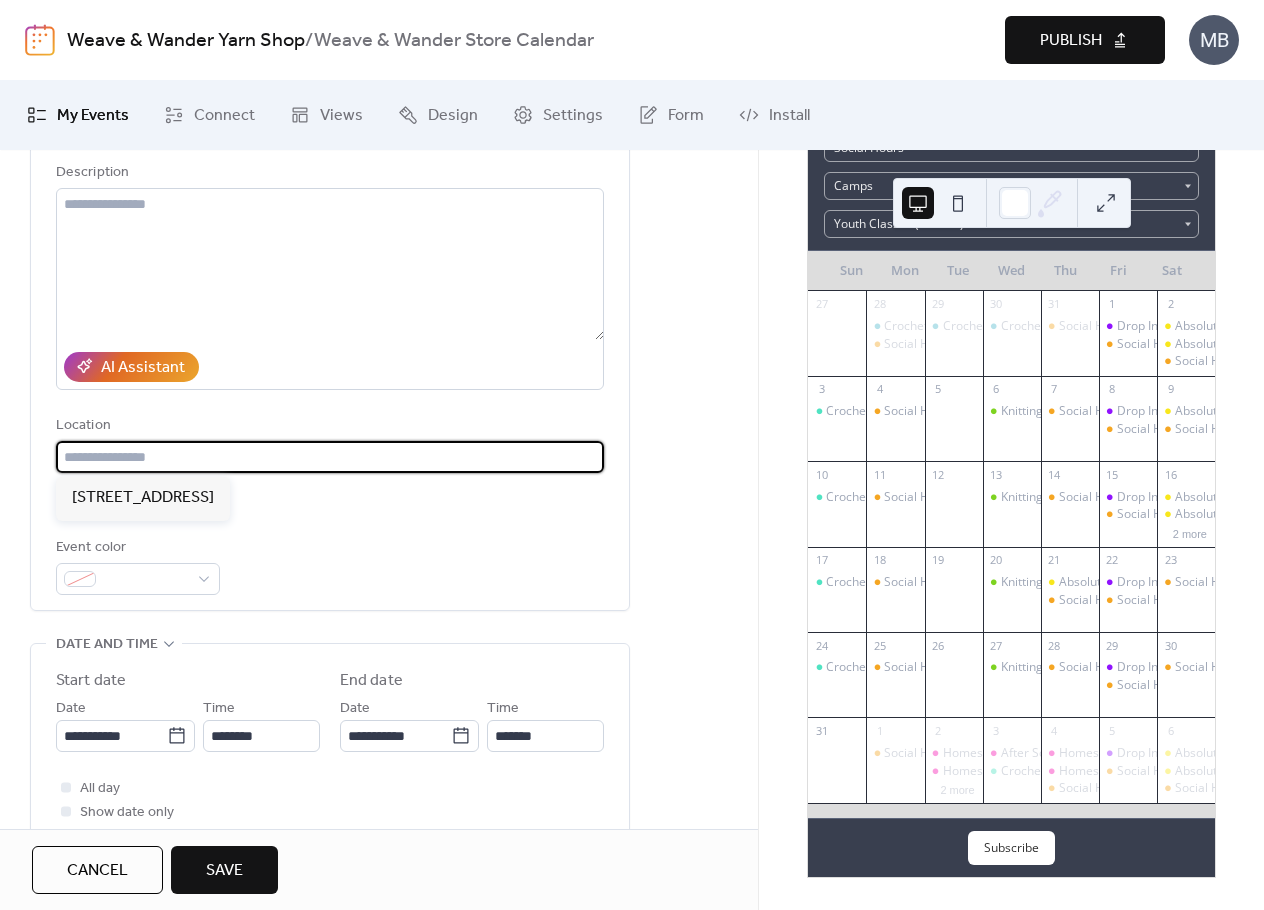 click at bounding box center (330, 457) 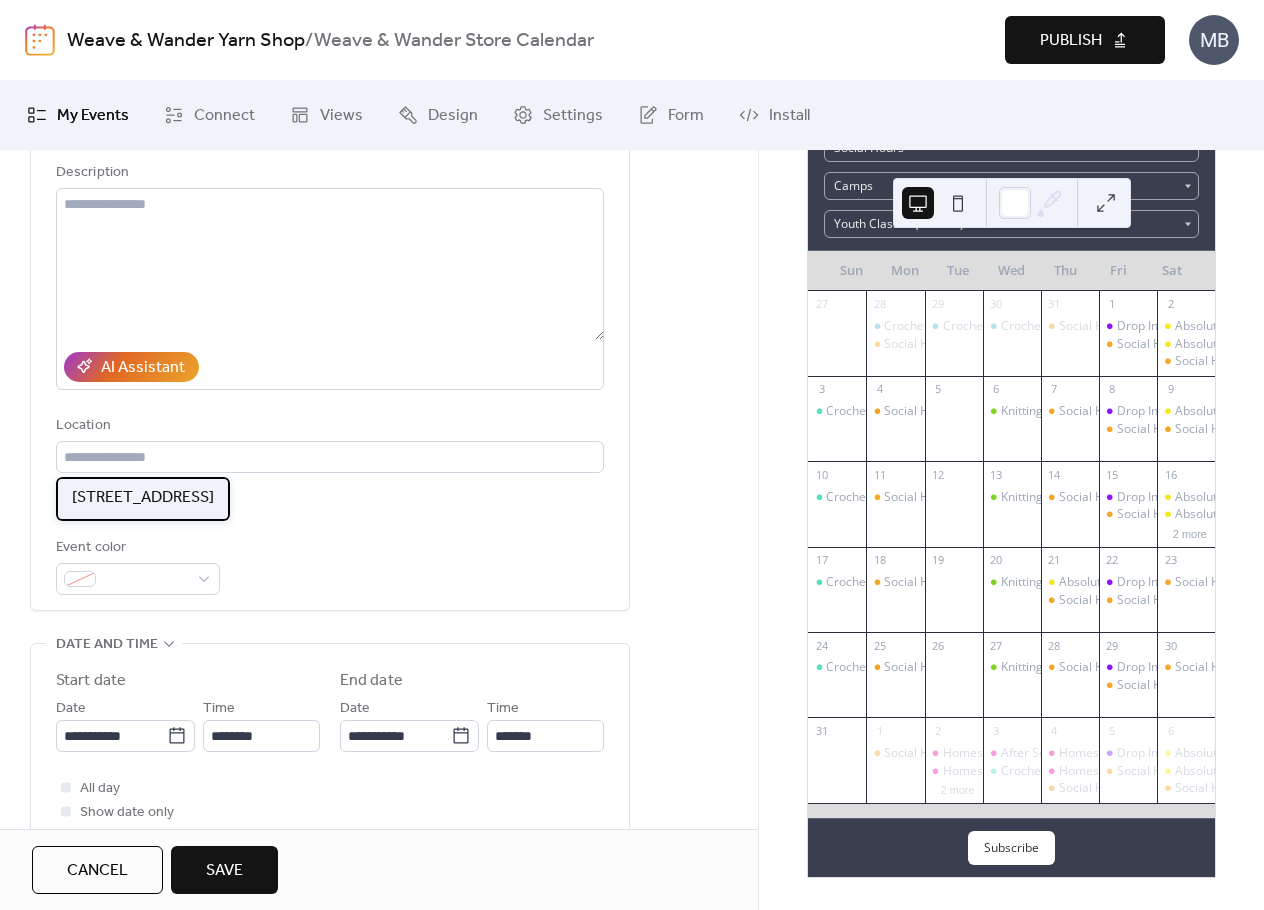 click on "129 1/2 Main Street, Seal Beach, CA 90740" at bounding box center [143, 498] 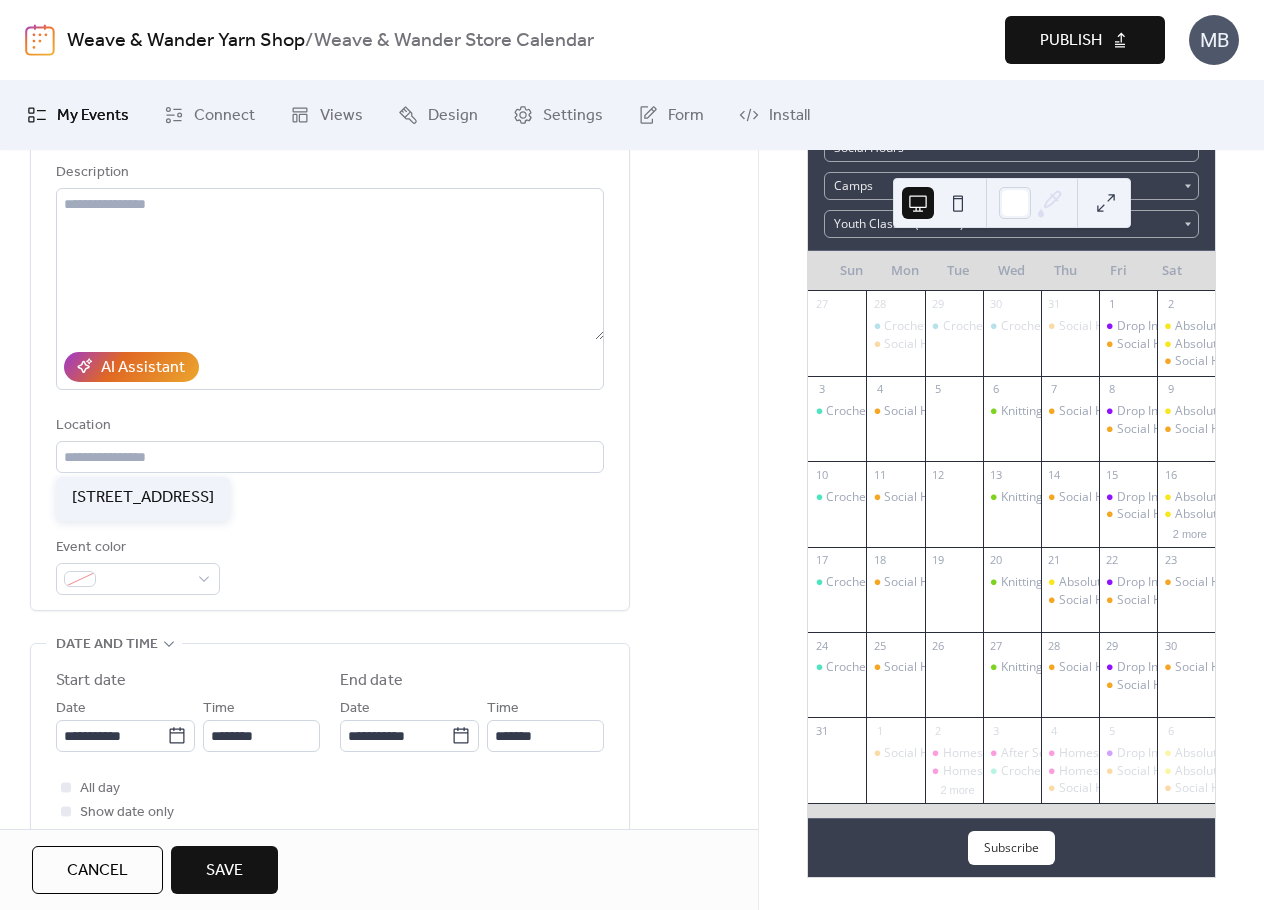 type on "**********" 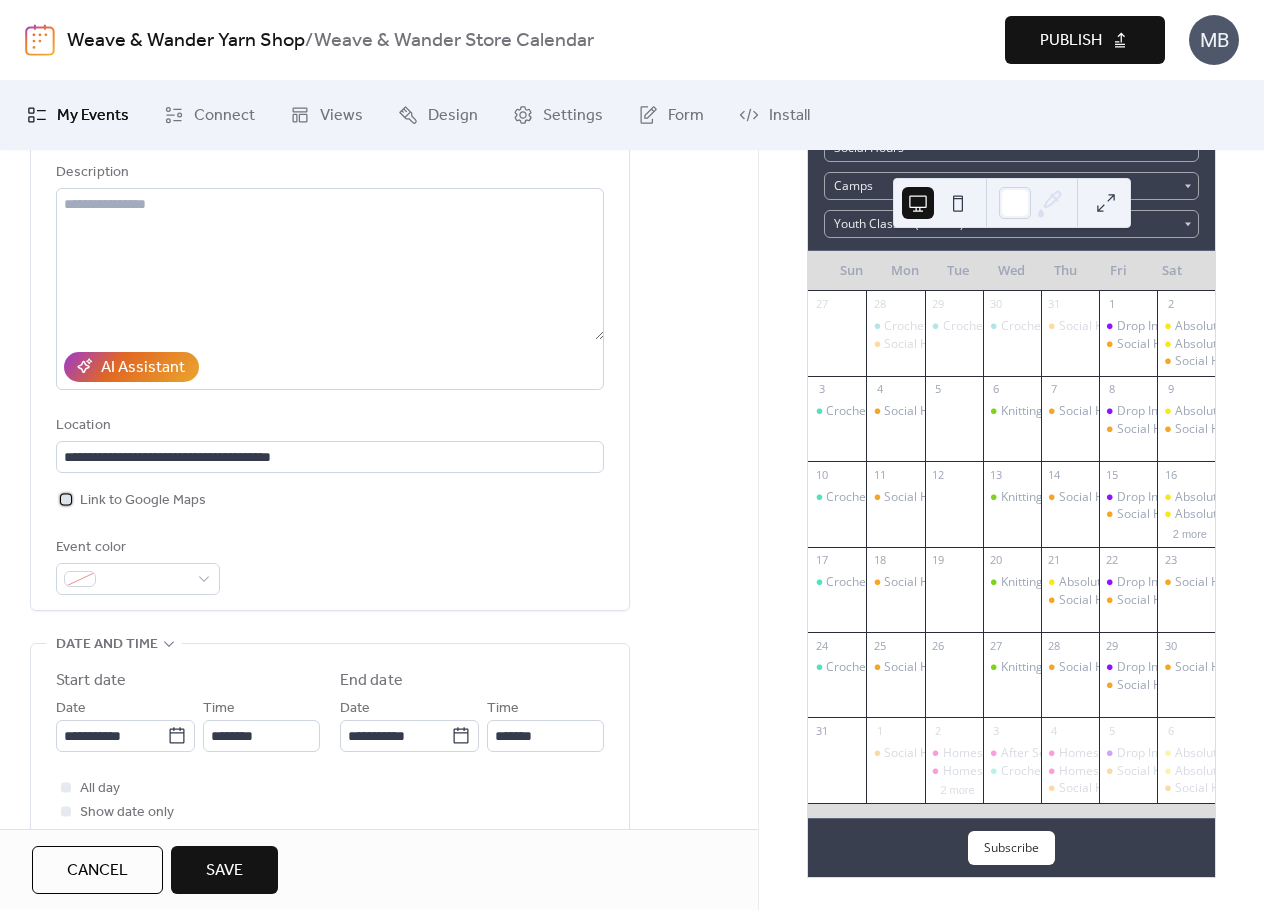 click on "Link to Google Maps" at bounding box center (143, 501) 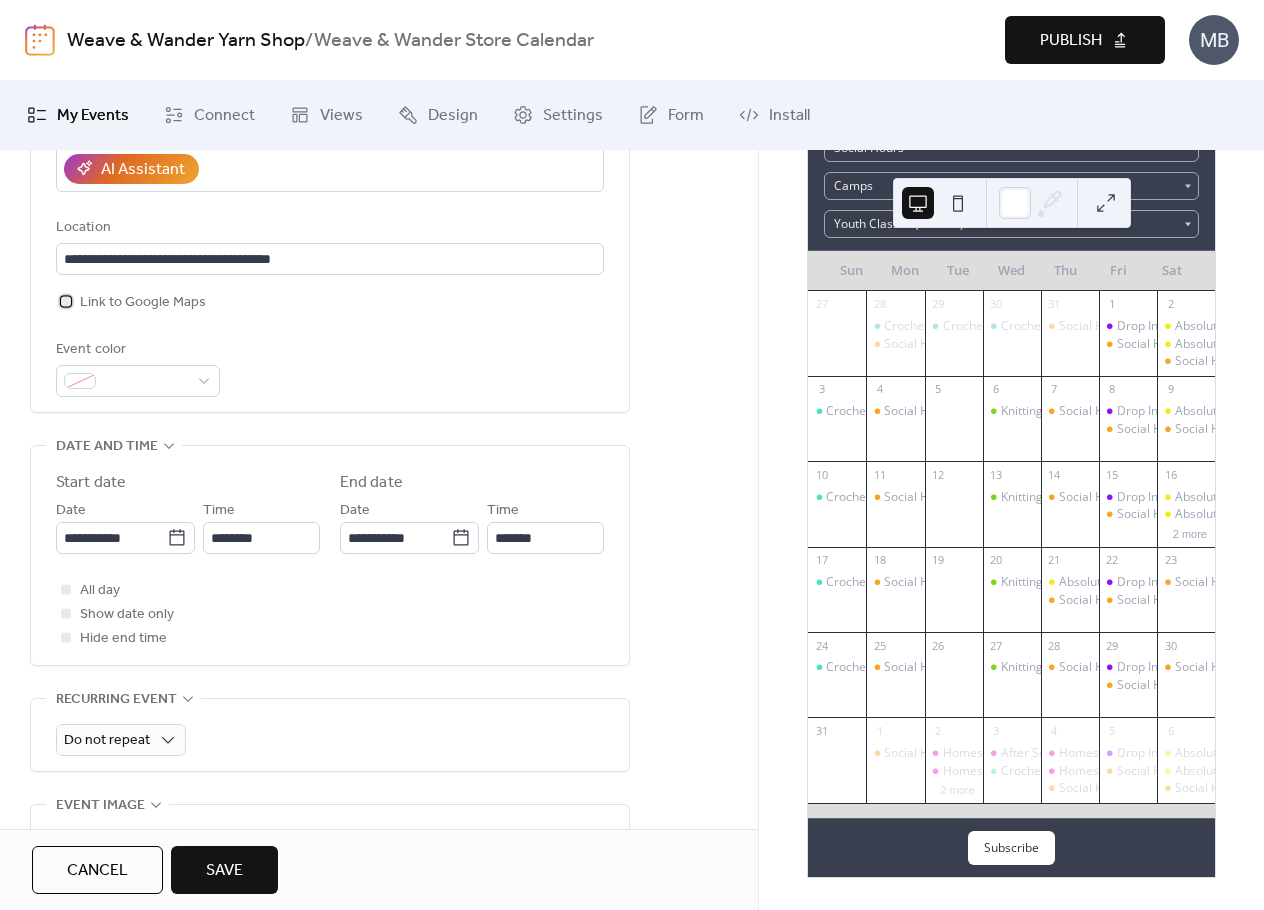scroll, scrollTop: 400, scrollLeft: 0, axis: vertical 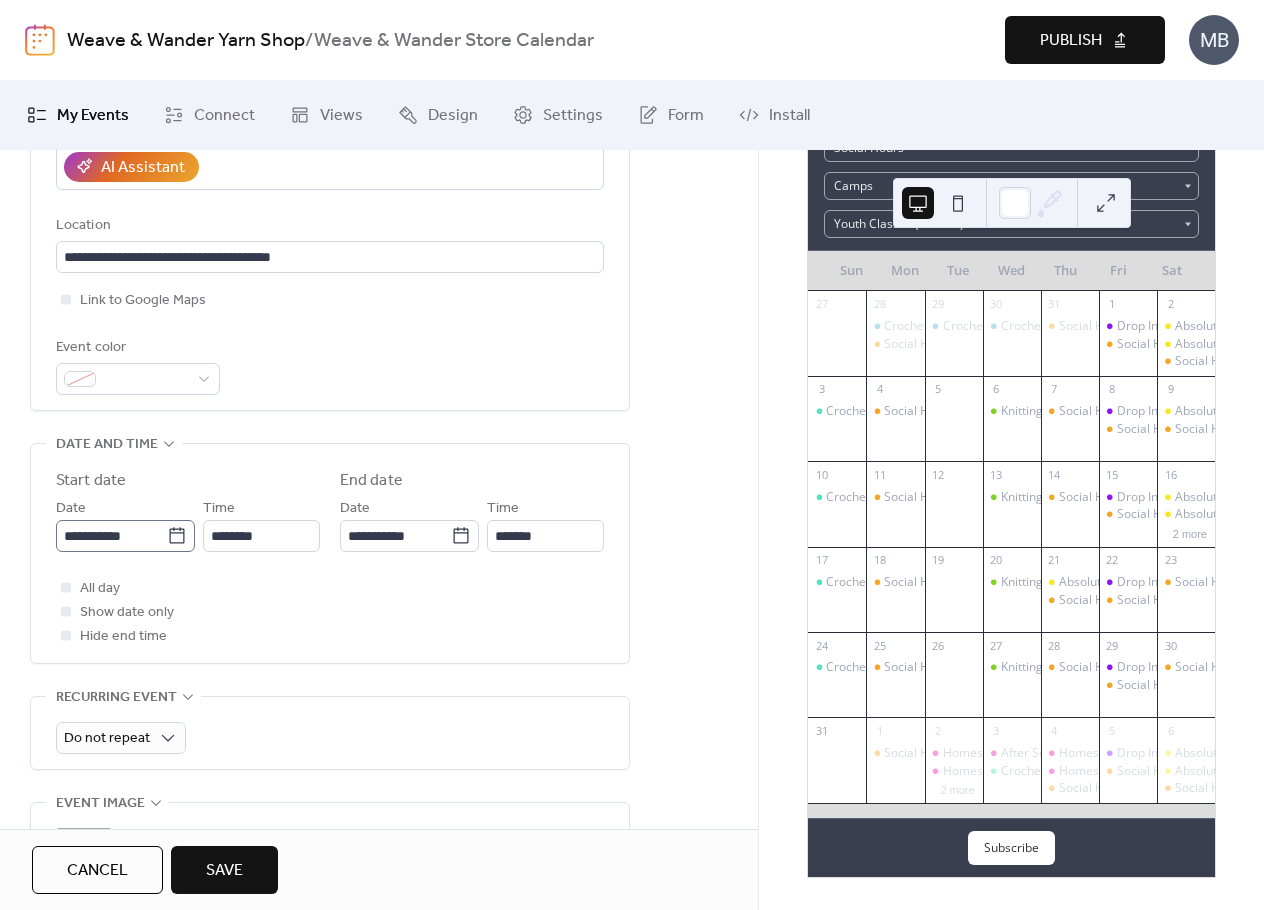 click 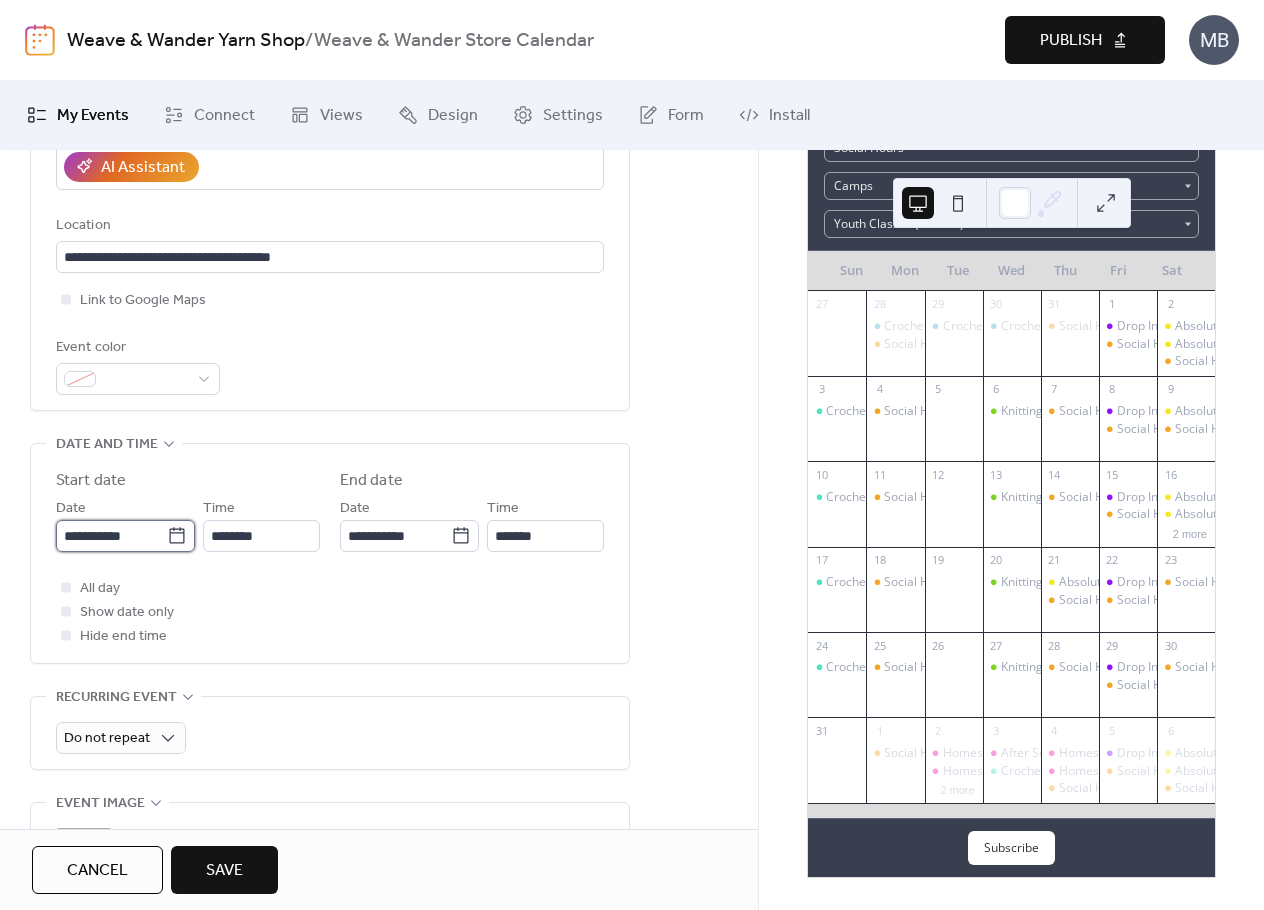 click on "**********" at bounding box center (111, 536) 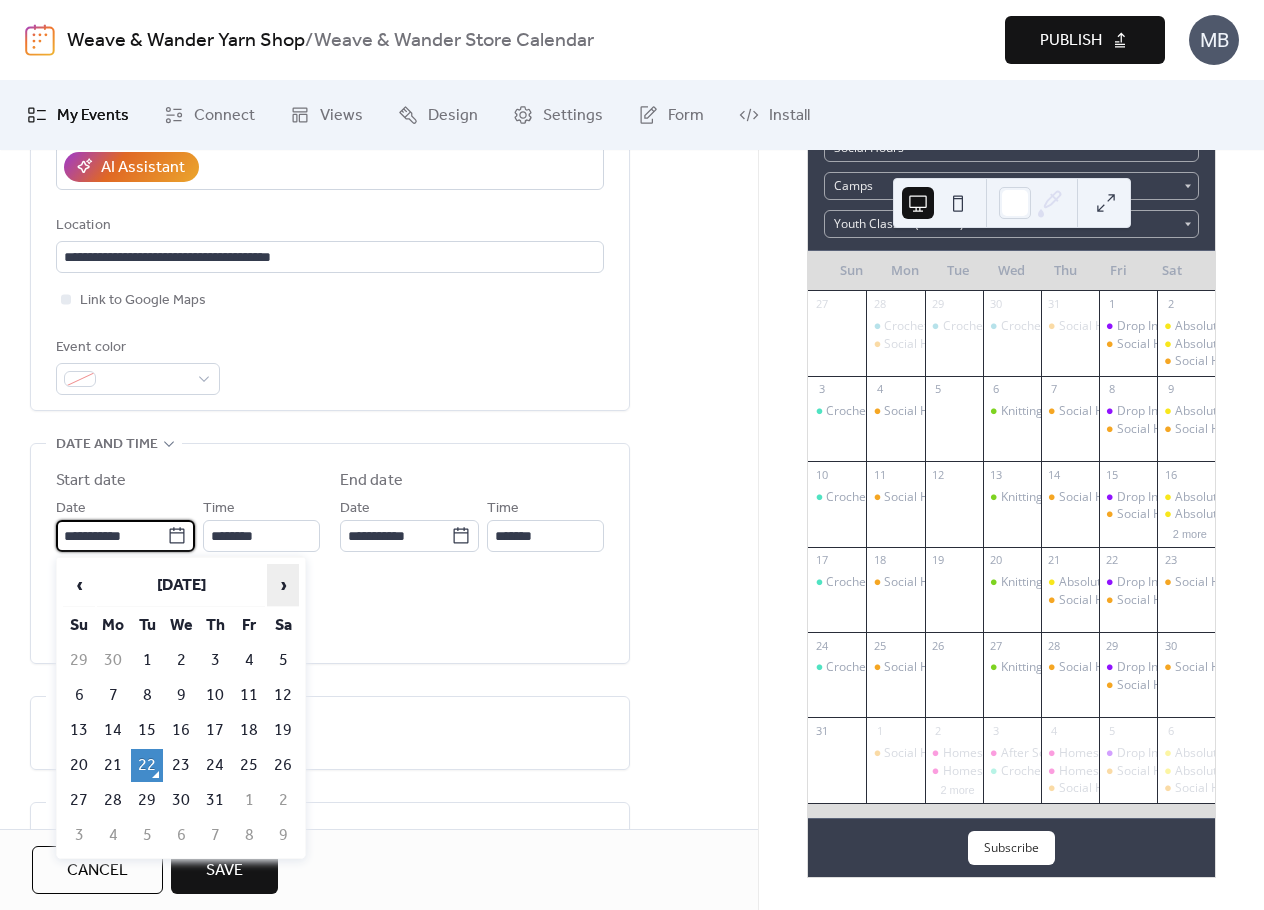 click on "›" at bounding box center [283, 585] 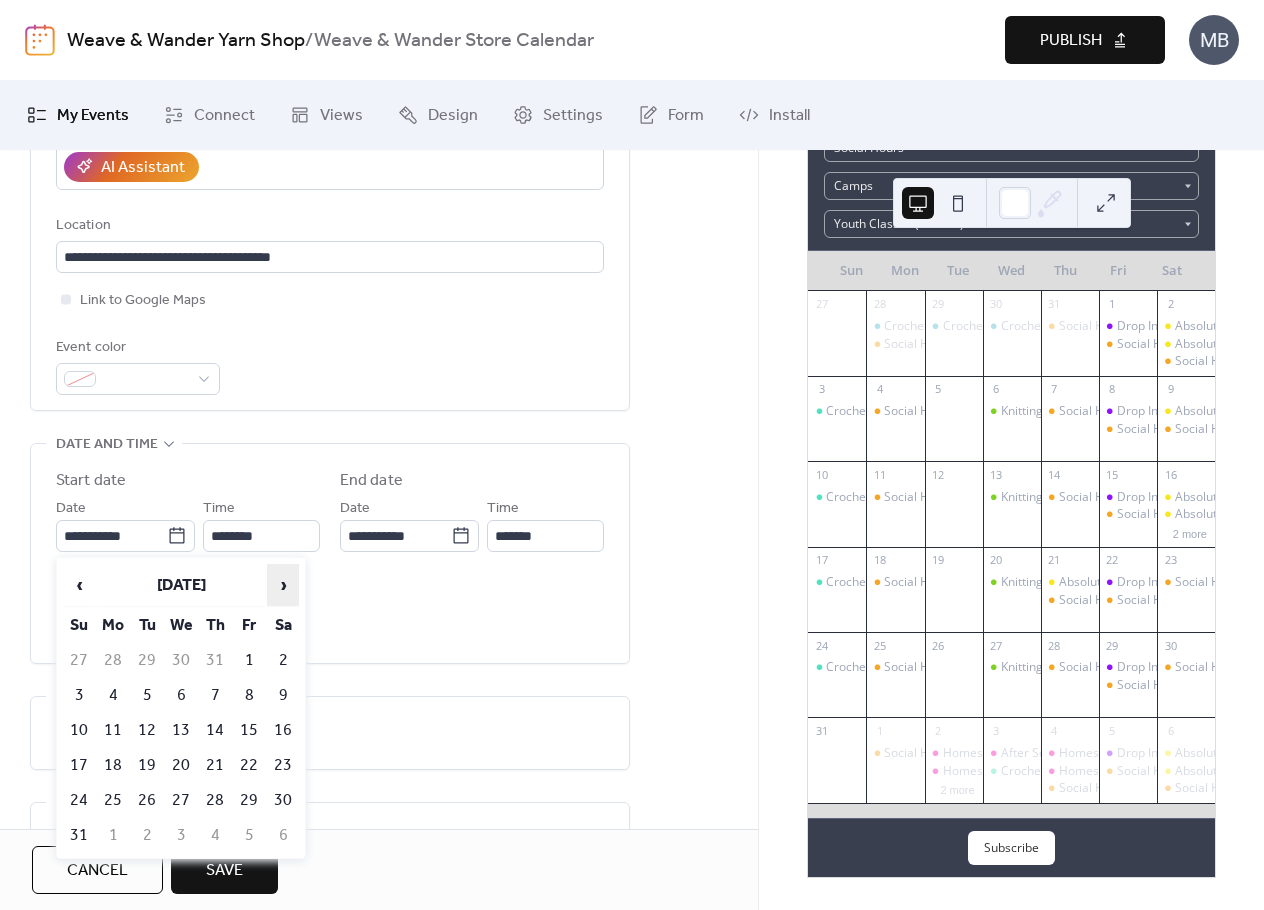 click on "›" at bounding box center (283, 585) 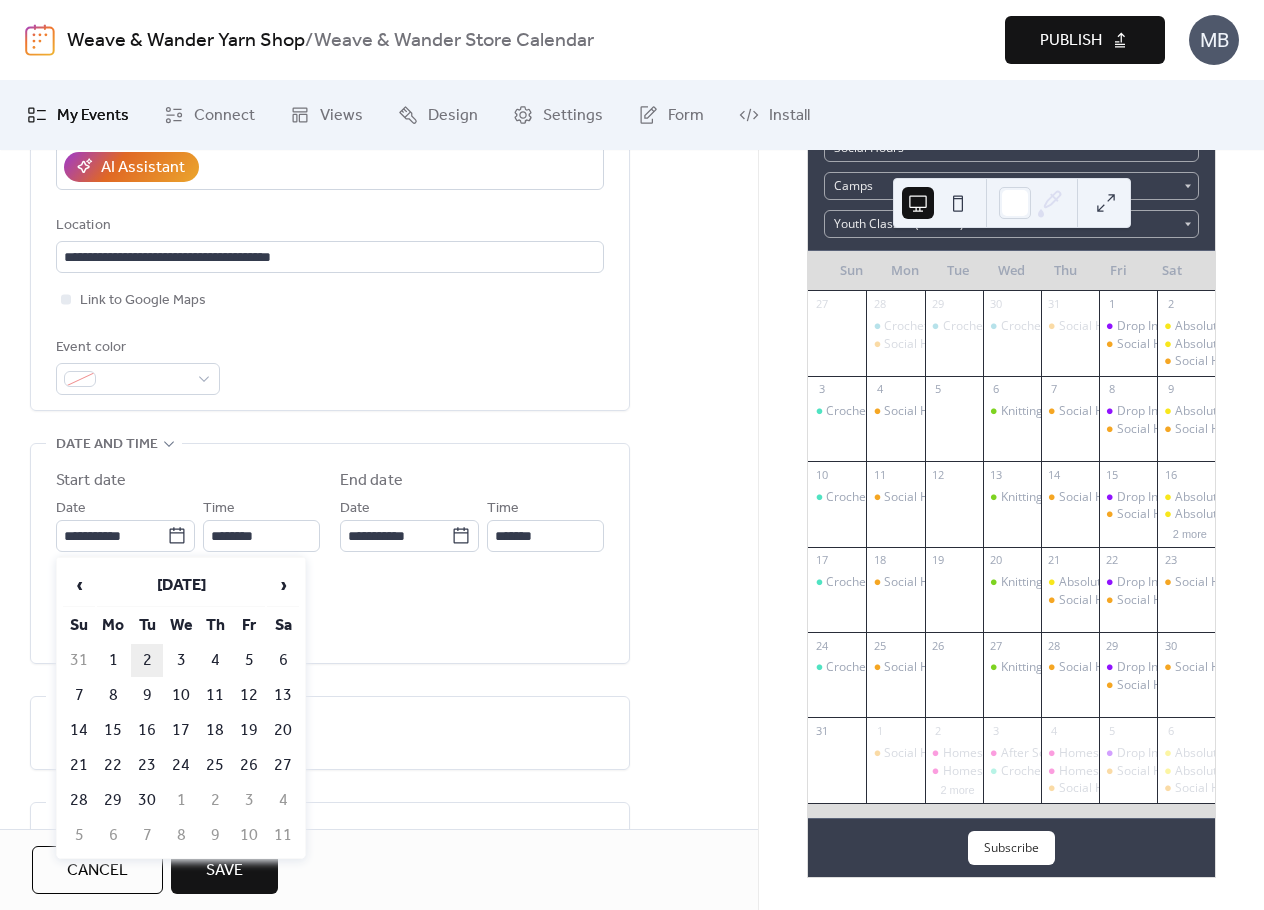 click on "2" at bounding box center (147, 660) 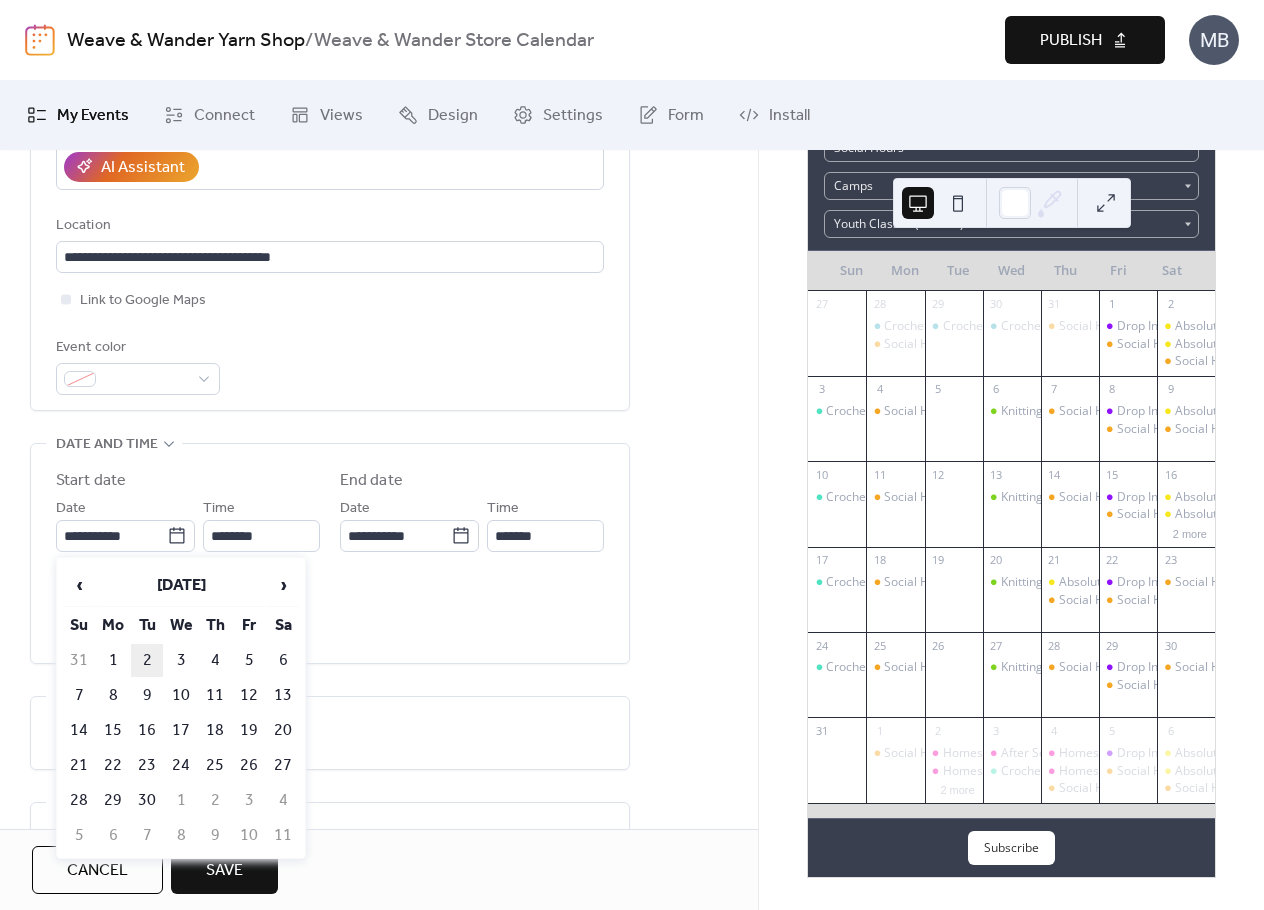 type on "**********" 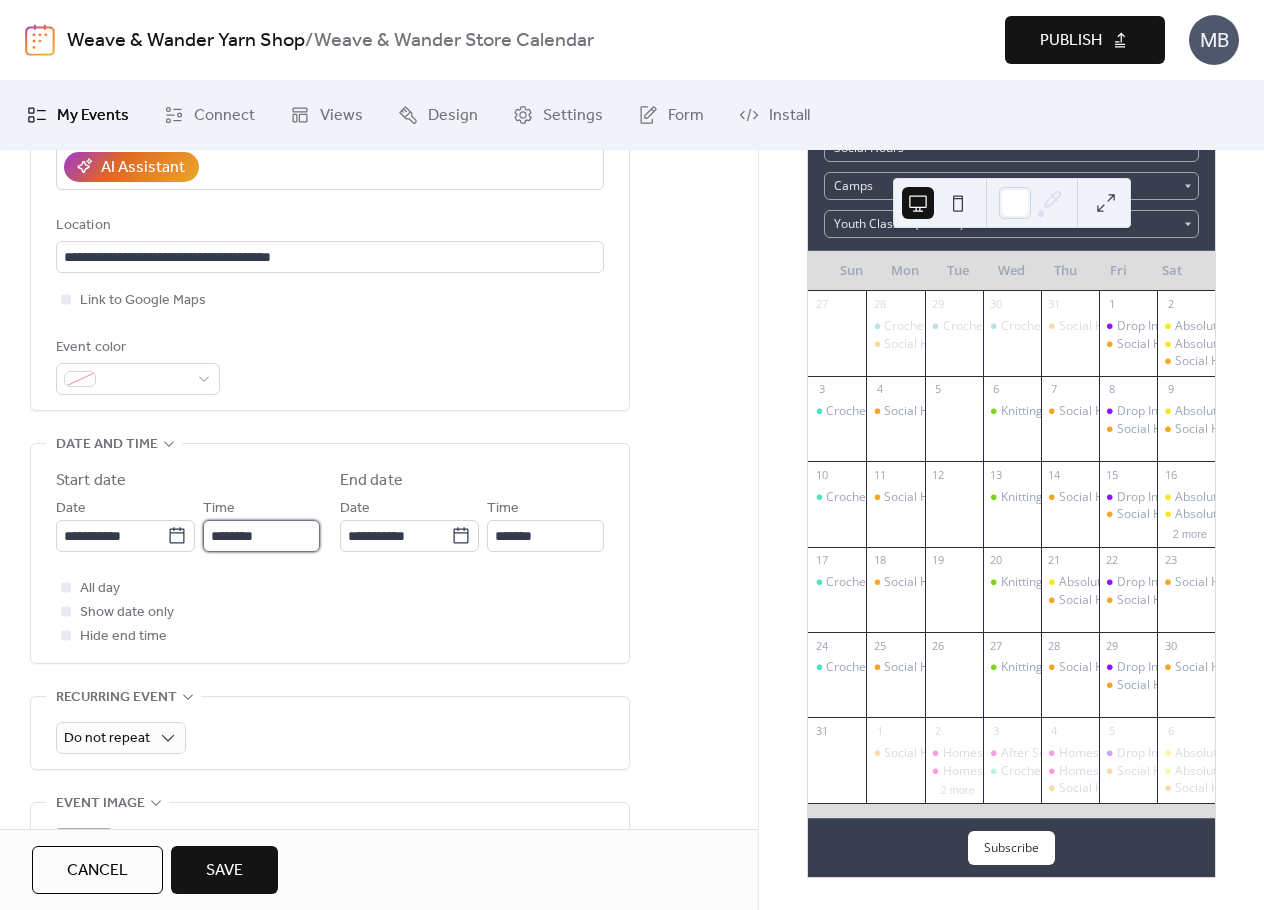 click on "********" at bounding box center (261, 536) 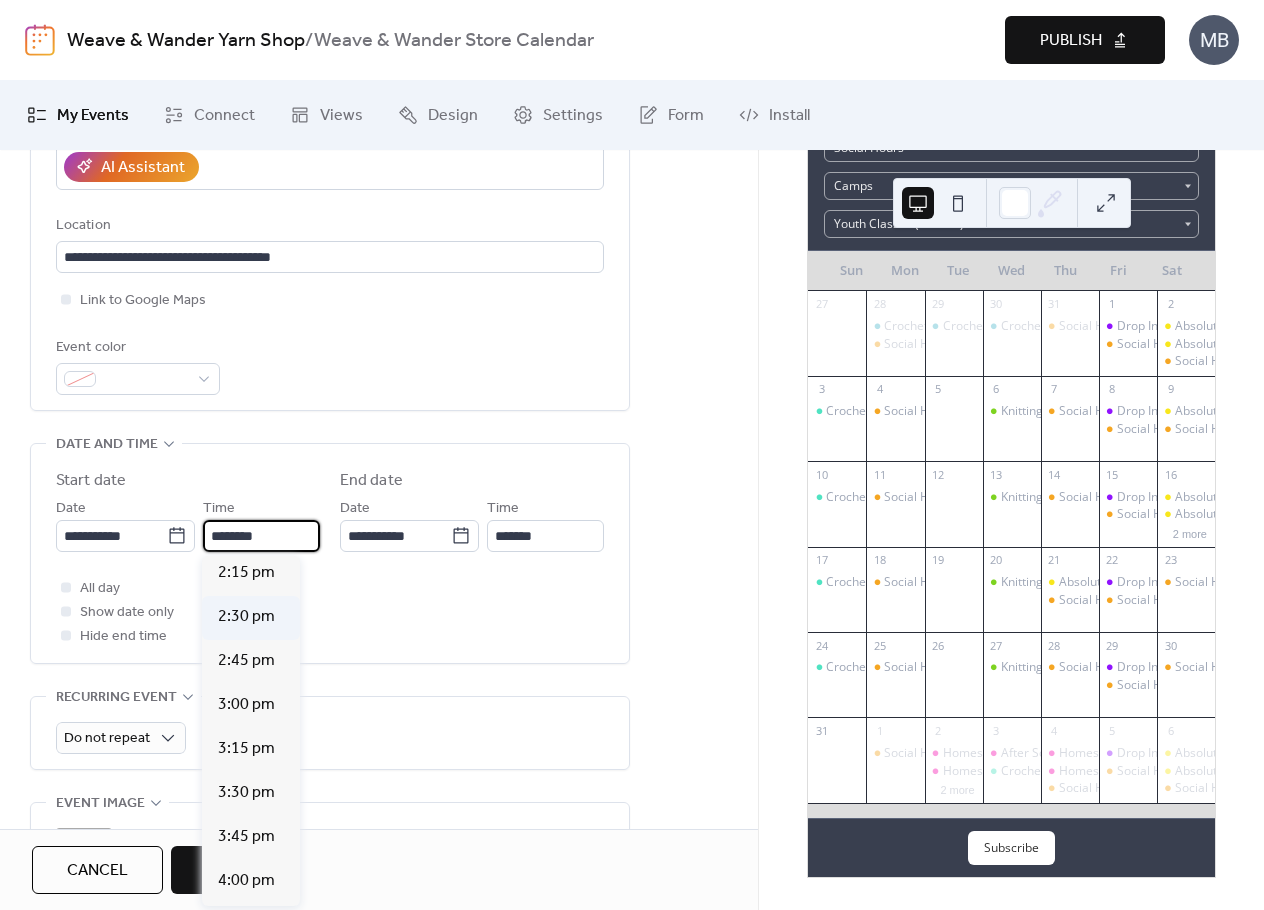scroll, scrollTop: 2612, scrollLeft: 0, axis: vertical 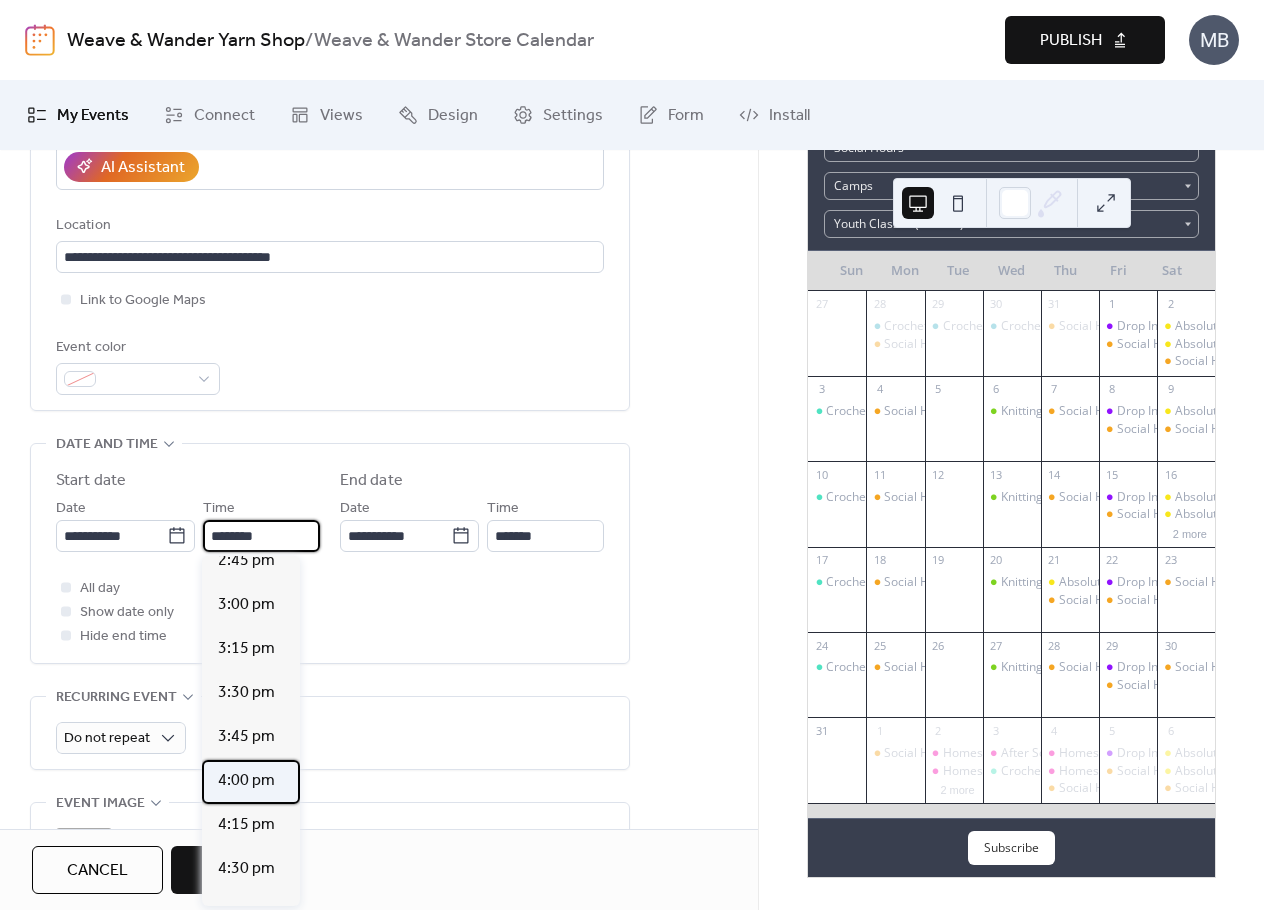 click on "4:00 pm" at bounding box center [246, 781] 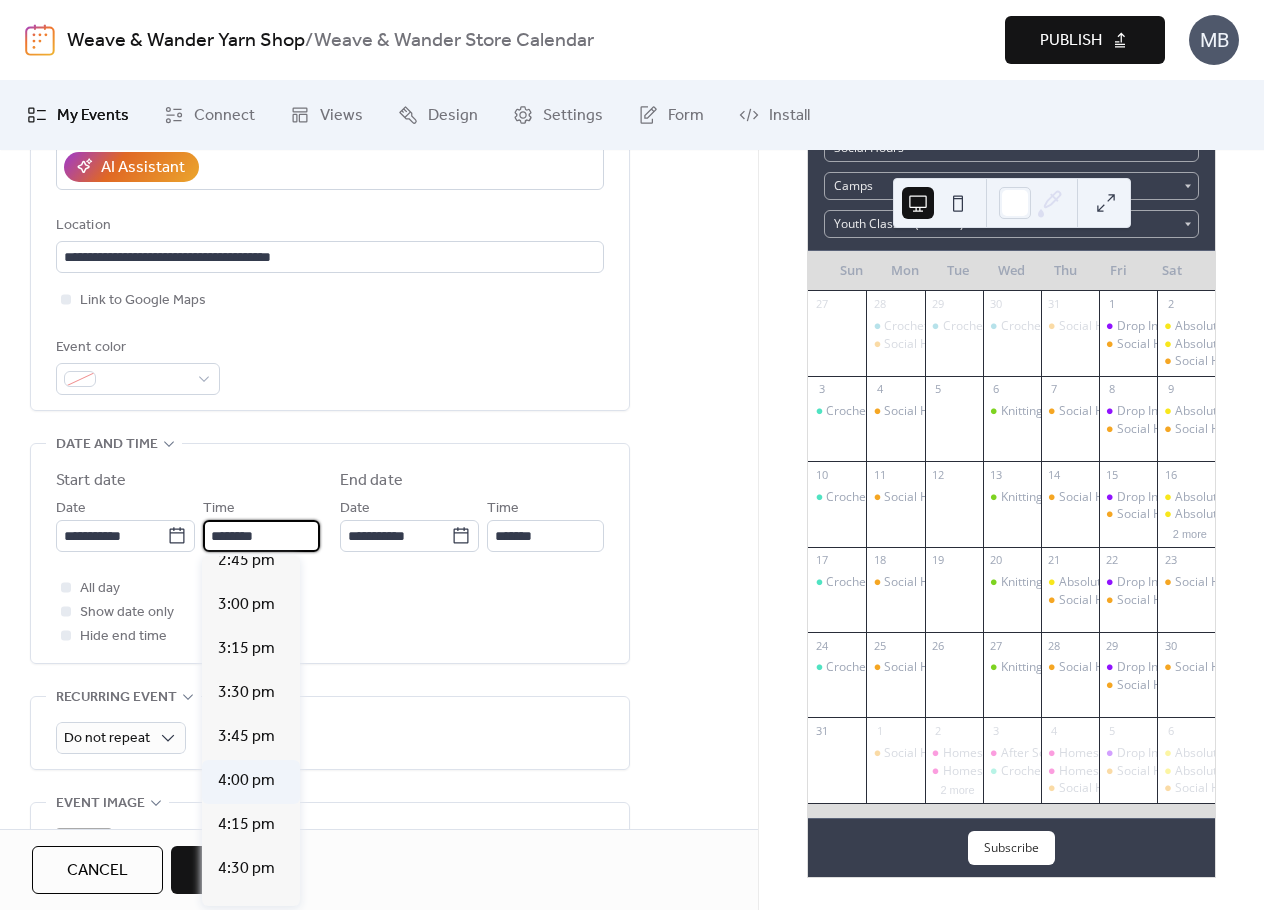 type on "*******" 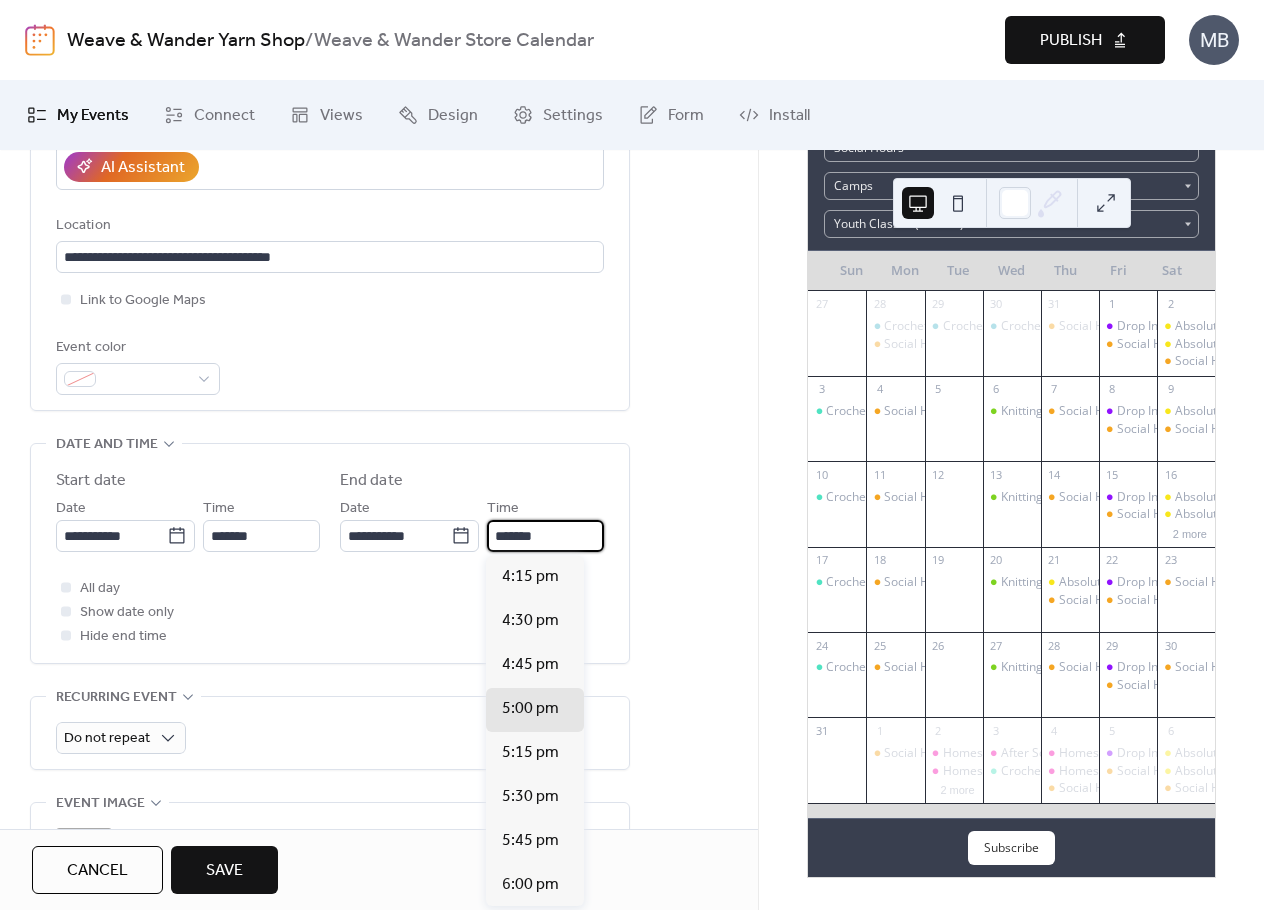 click on "*******" at bounding box center [545, 536] 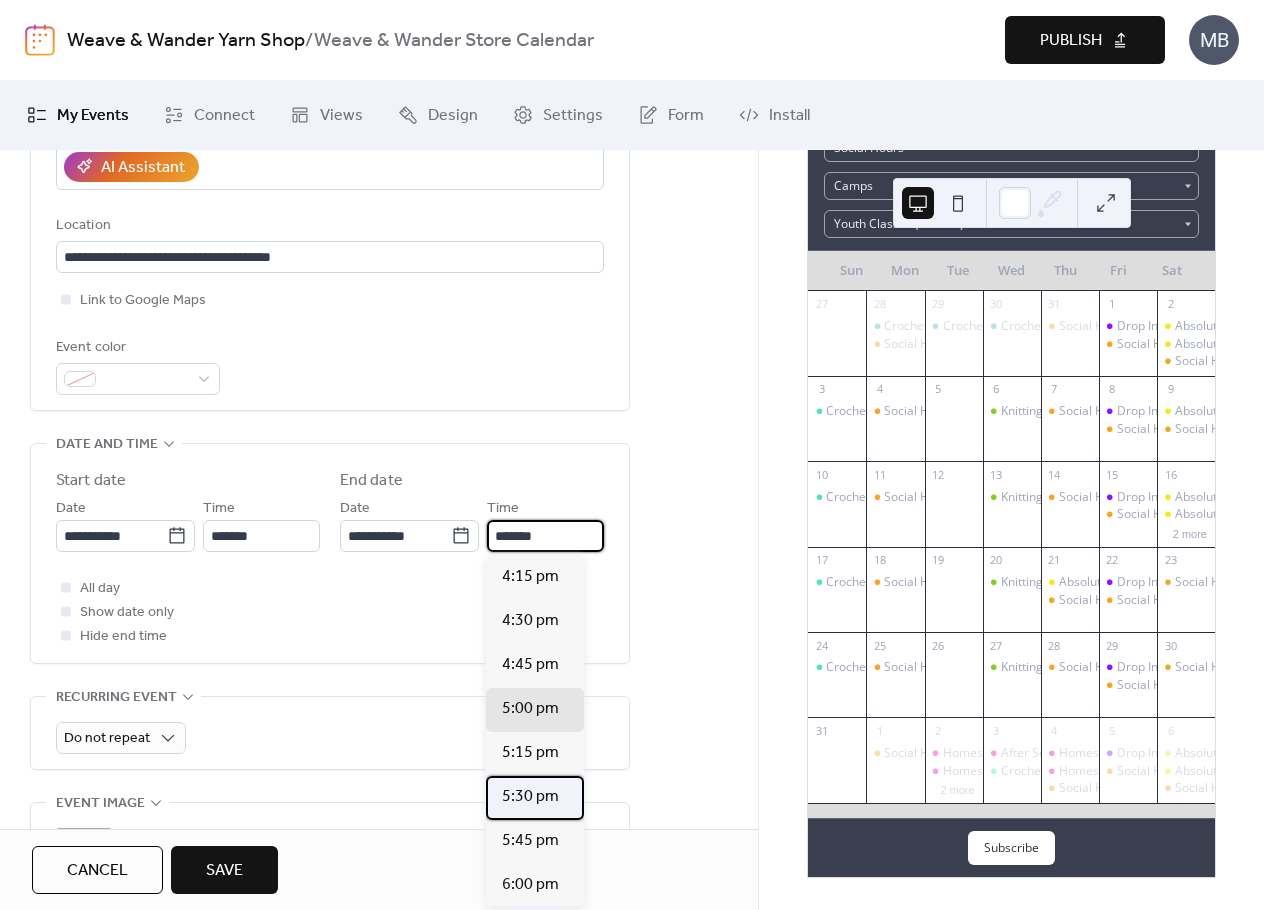 click on "5:30 pm" at bounding box center [530, 797] 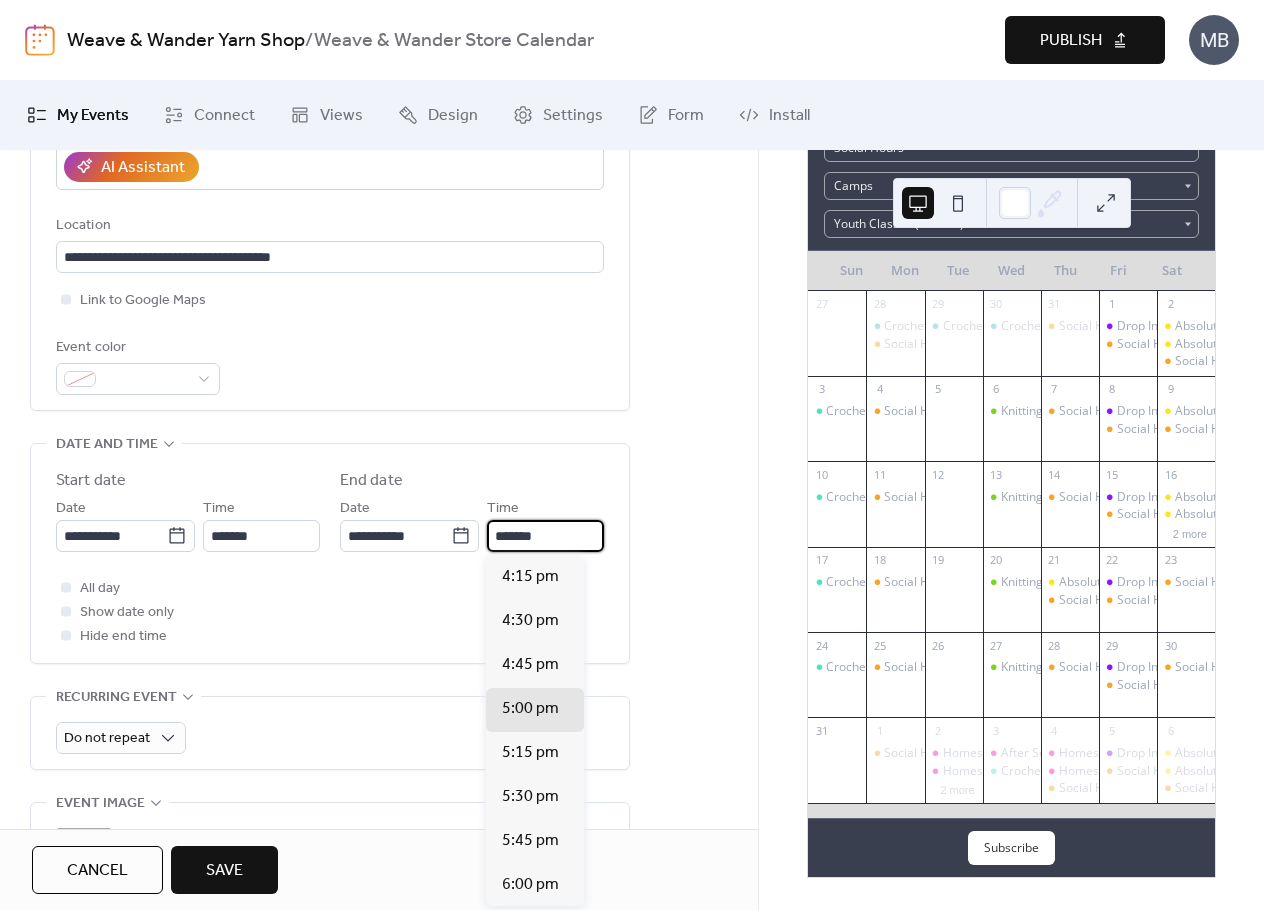 type on "*******" 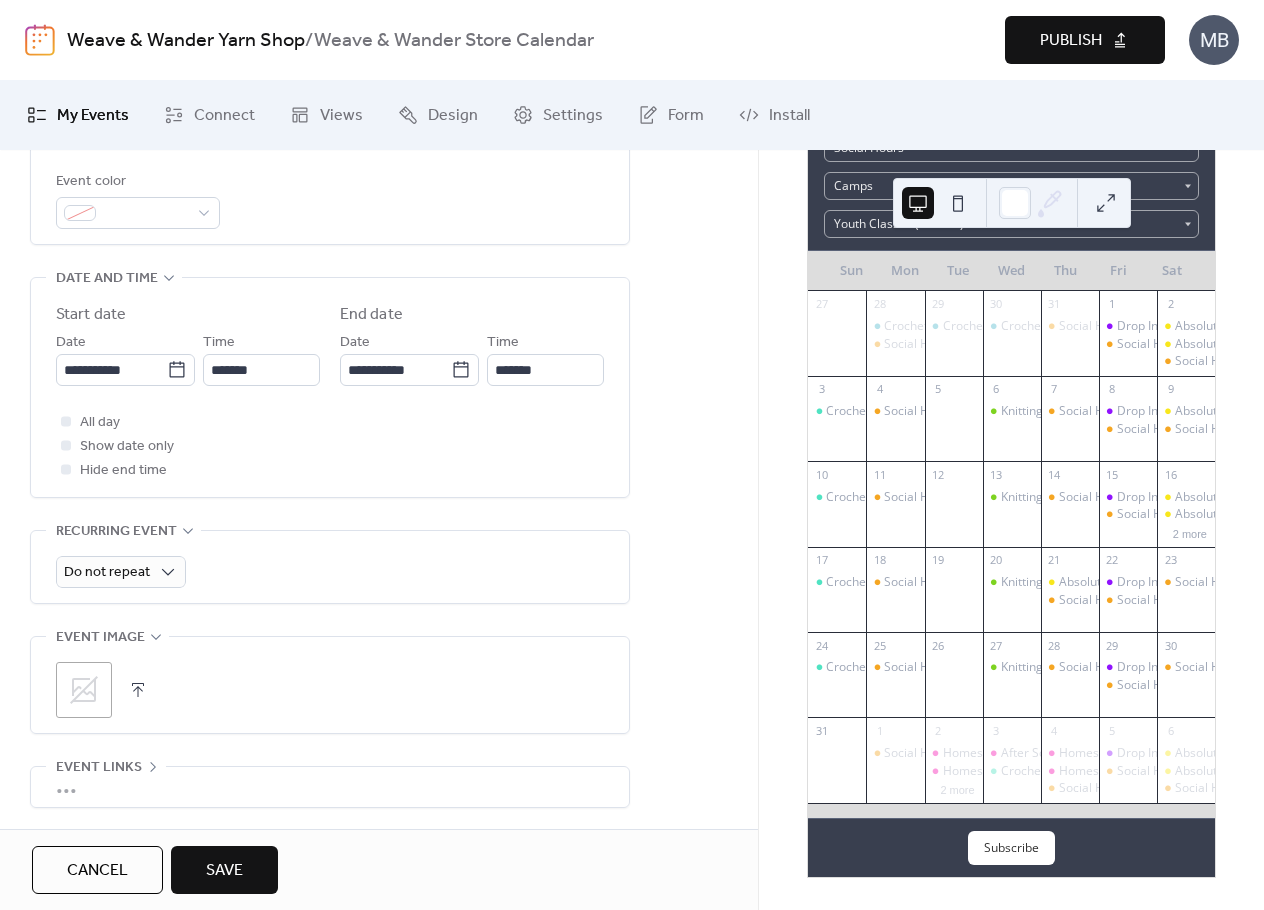 scroll, scrollTop: 600, scrollLeft: 0, axis: vertical 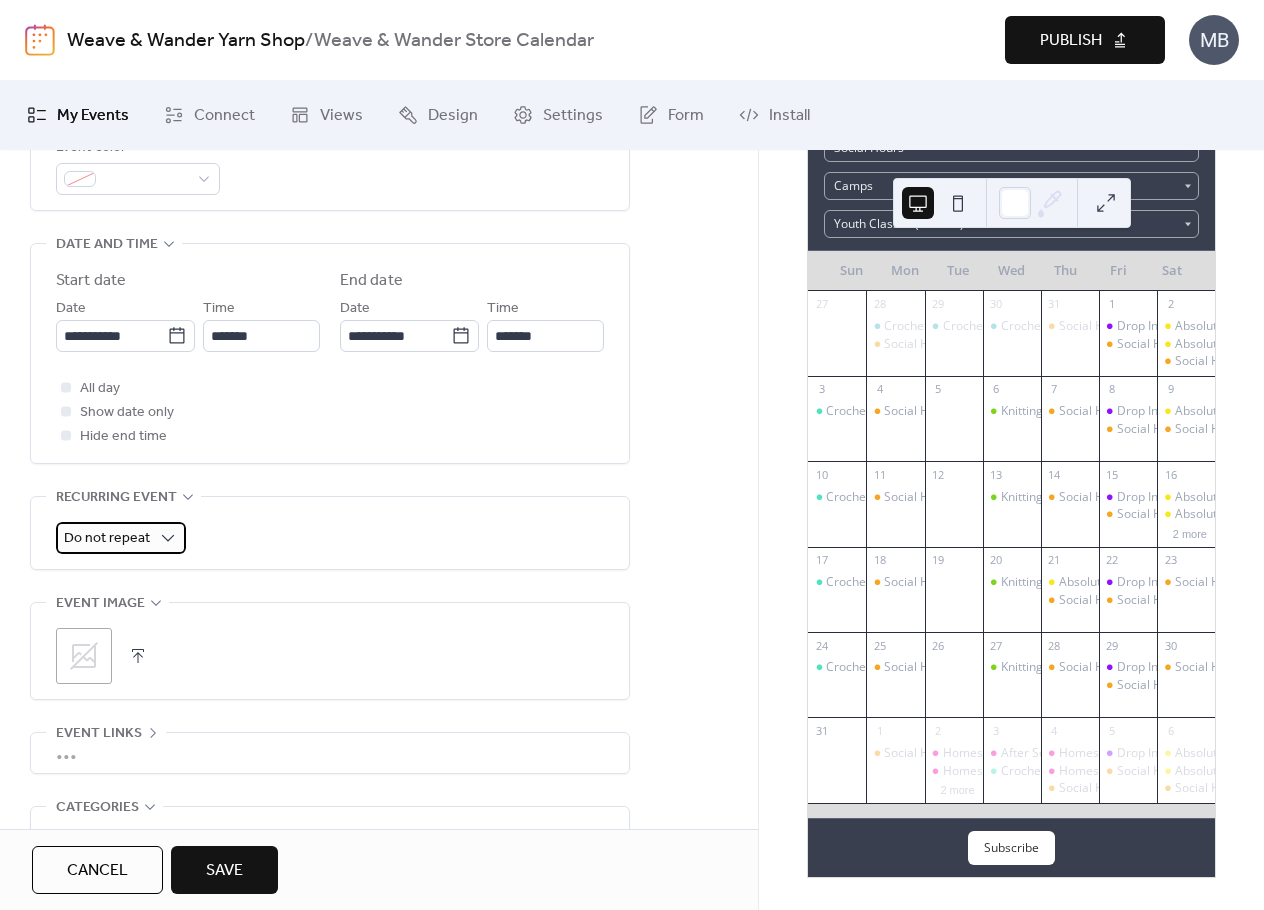 click on "Do not repeat" at bounding box center [121, 538] 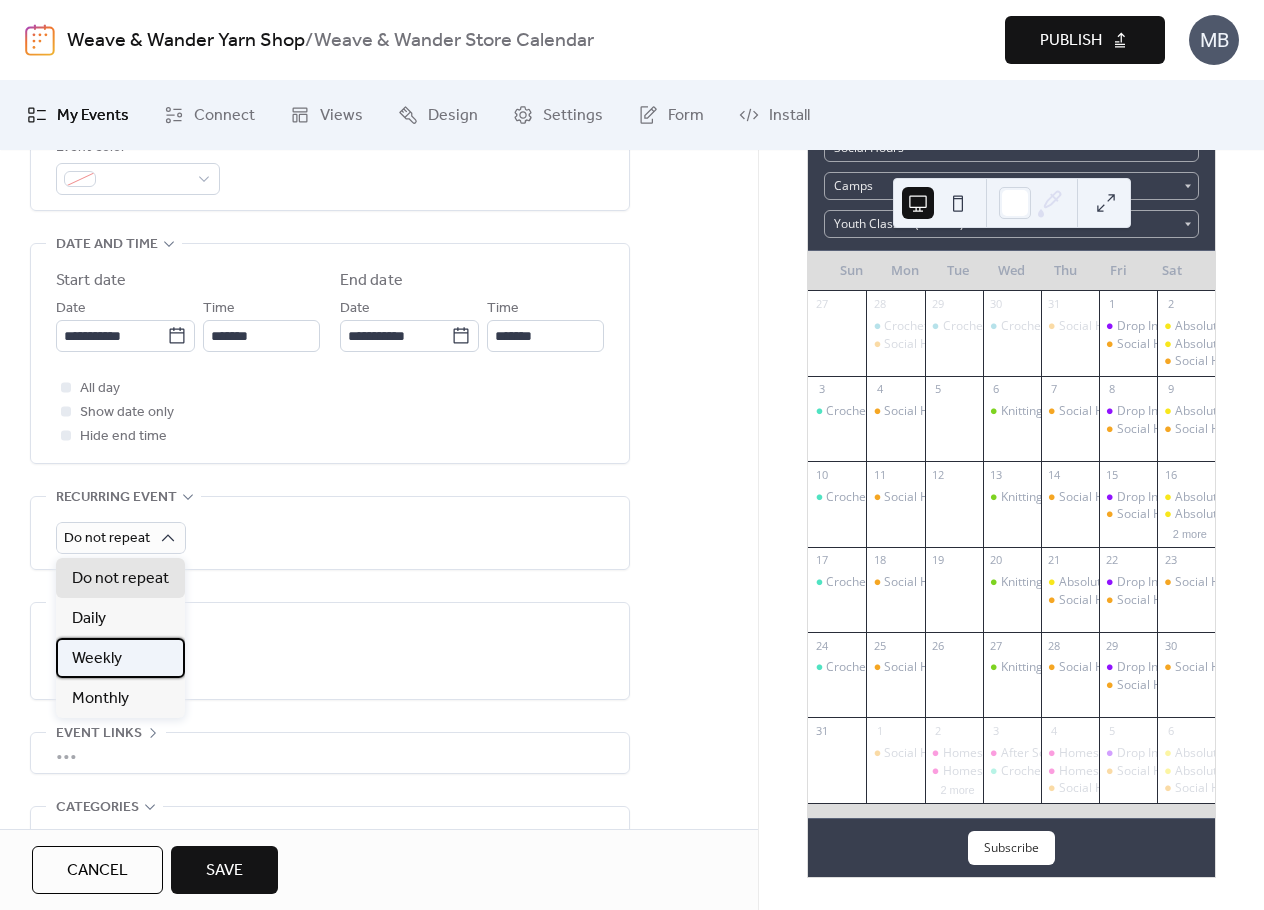 click on "Weekly" at bounding box center (120, 658) 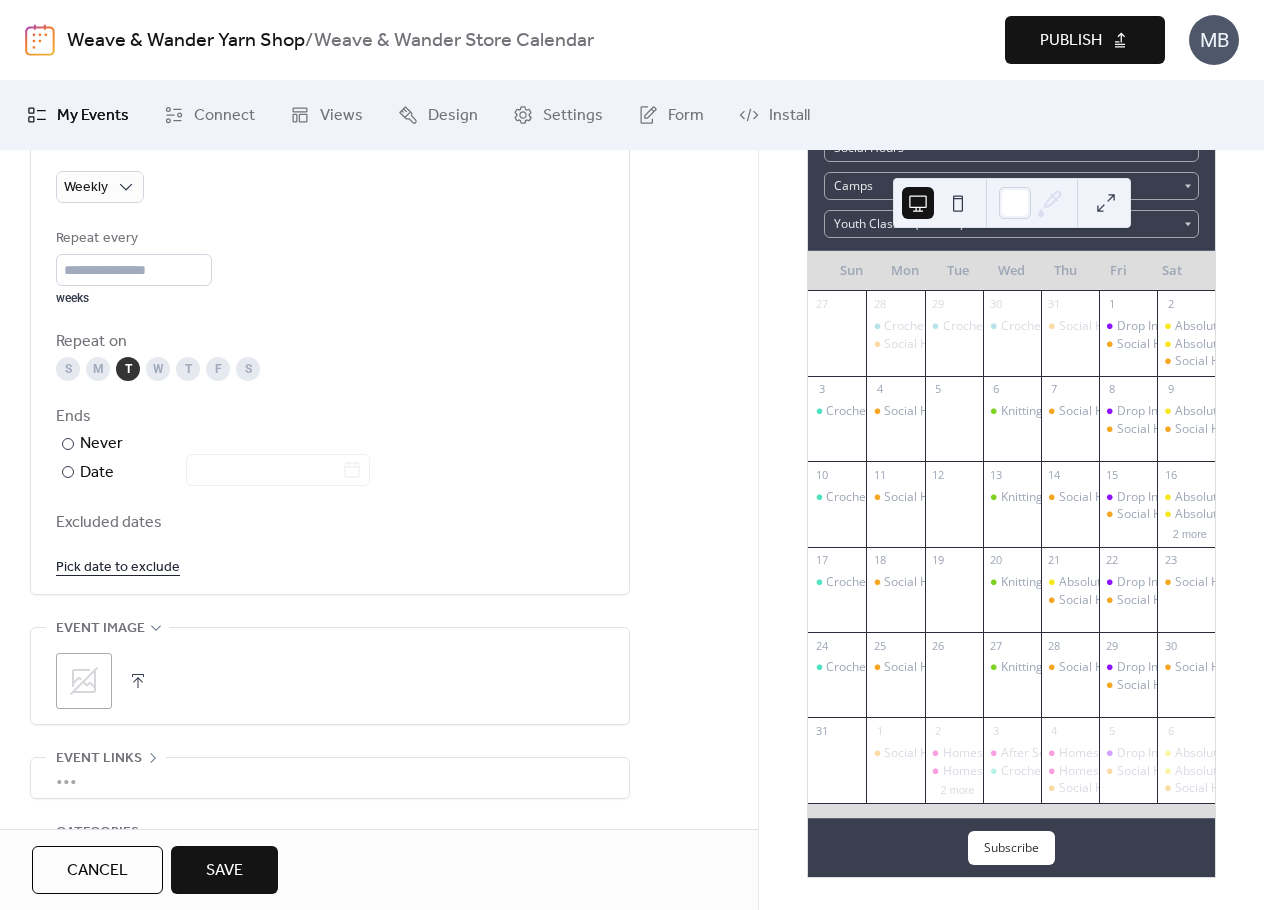 scroll, scrollTop: 1000, scrollLeft: 0, axis: vertical 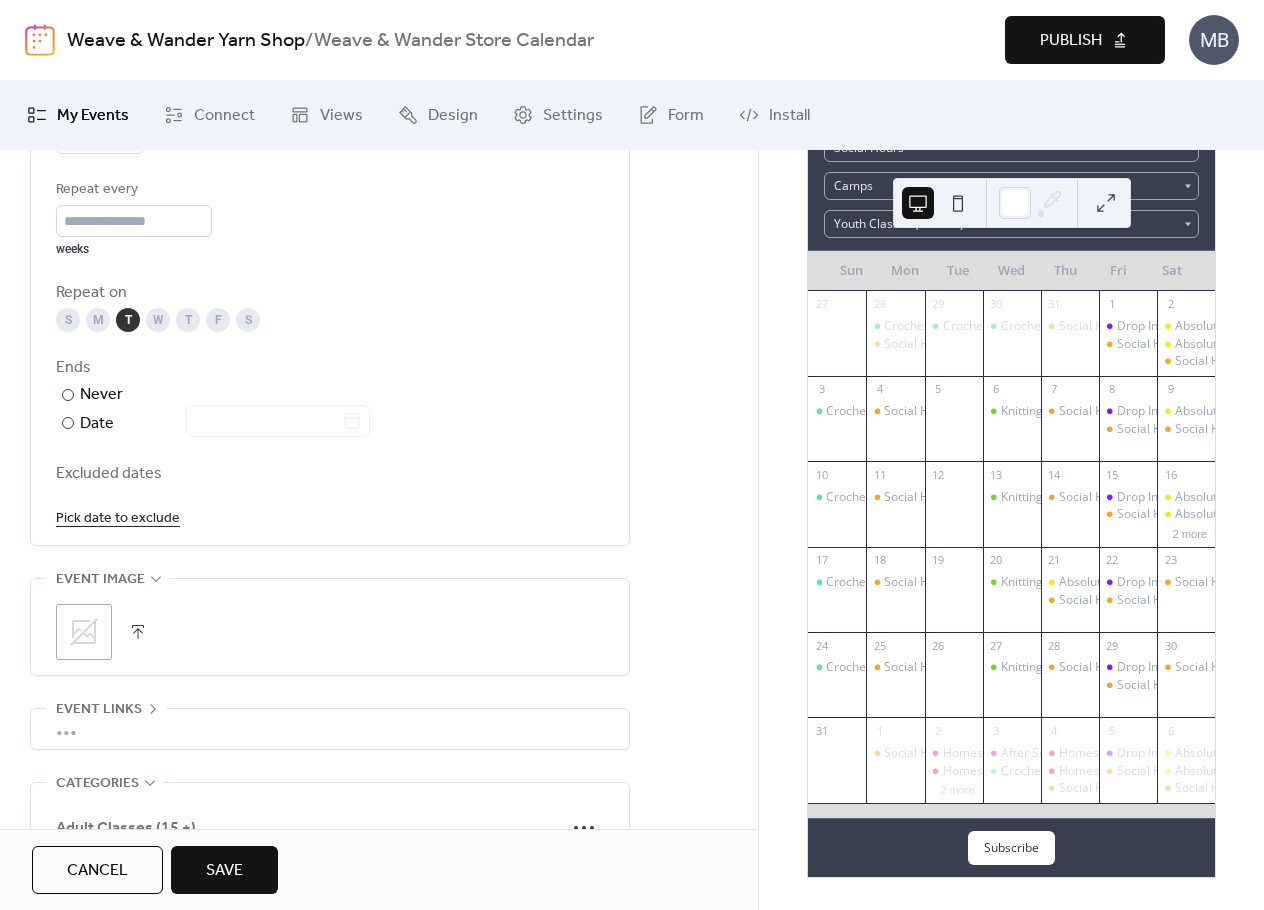 click on "Pick date to exclude" at bounding box center (118, 517) 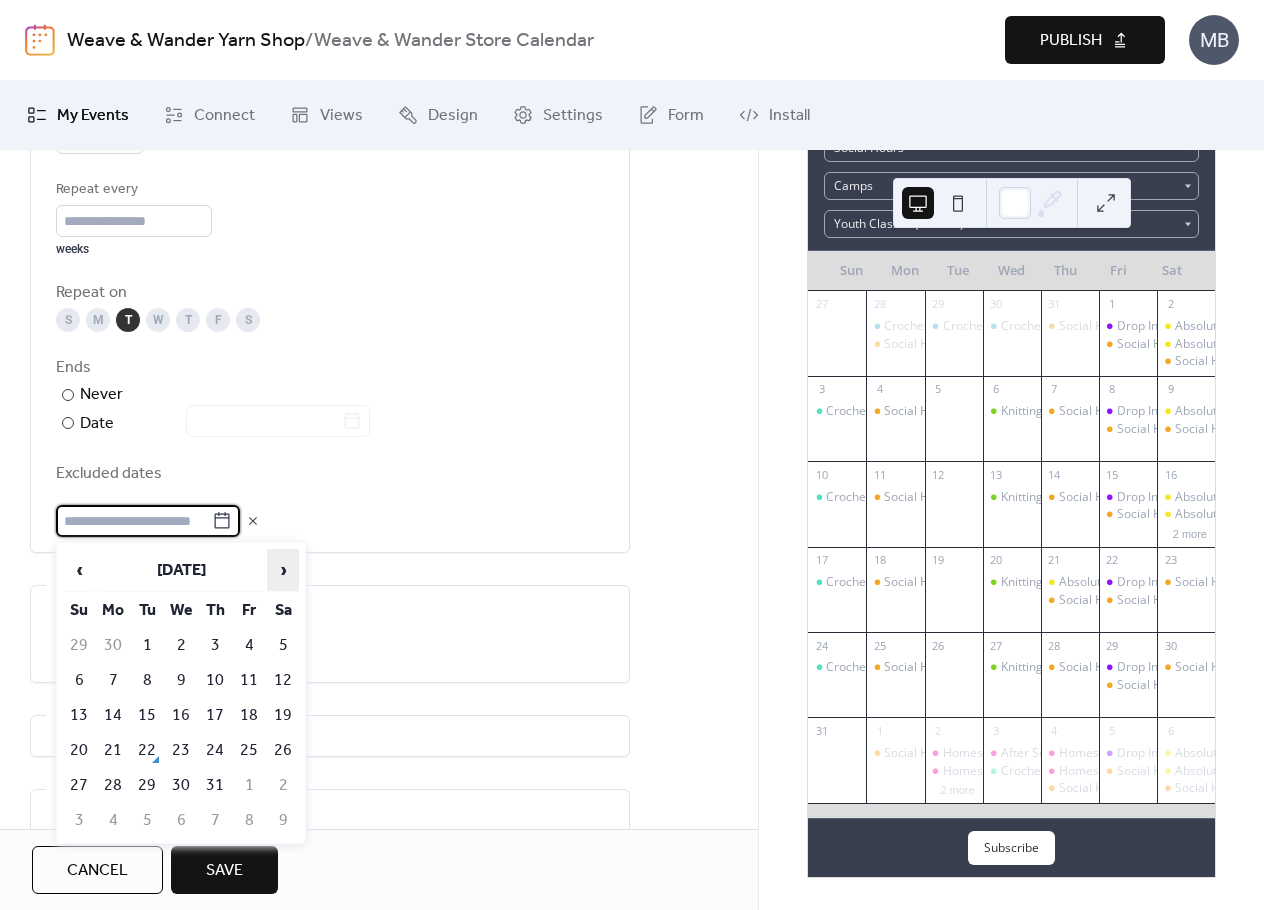 click on "›" at bounding box center (283, 570) 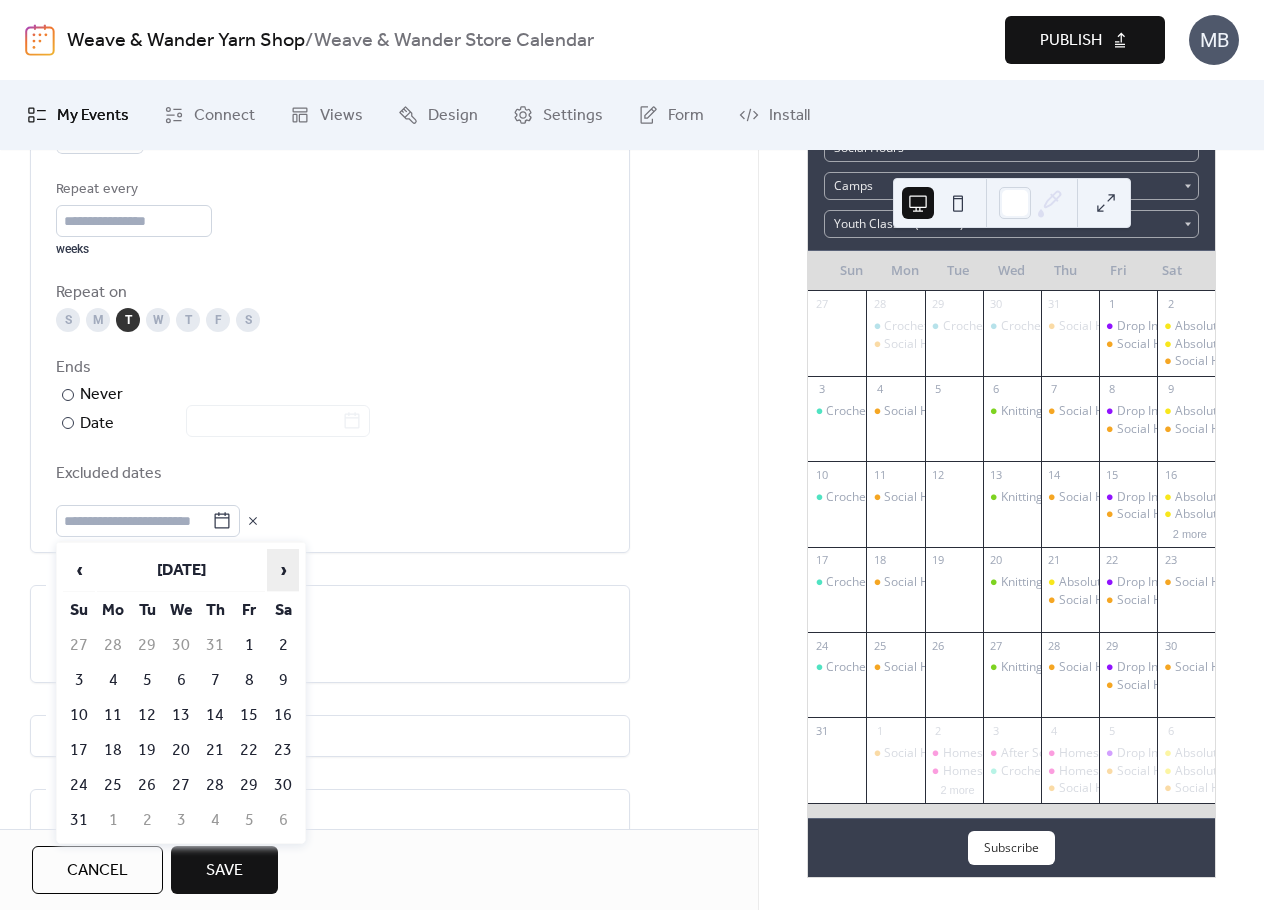 click on "›" at bounding box center [283, 570] 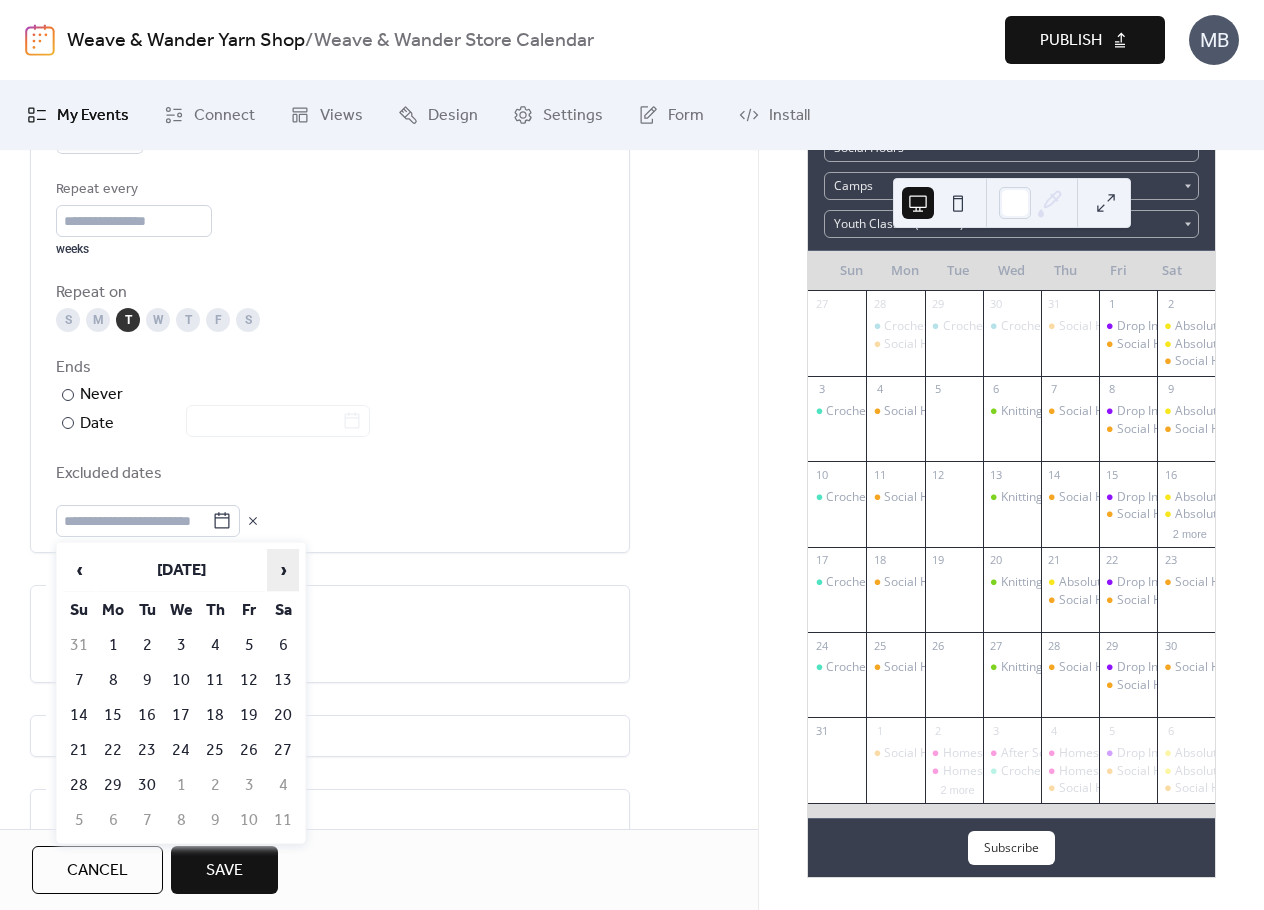 click on "›" at bounding box center [283, 570] 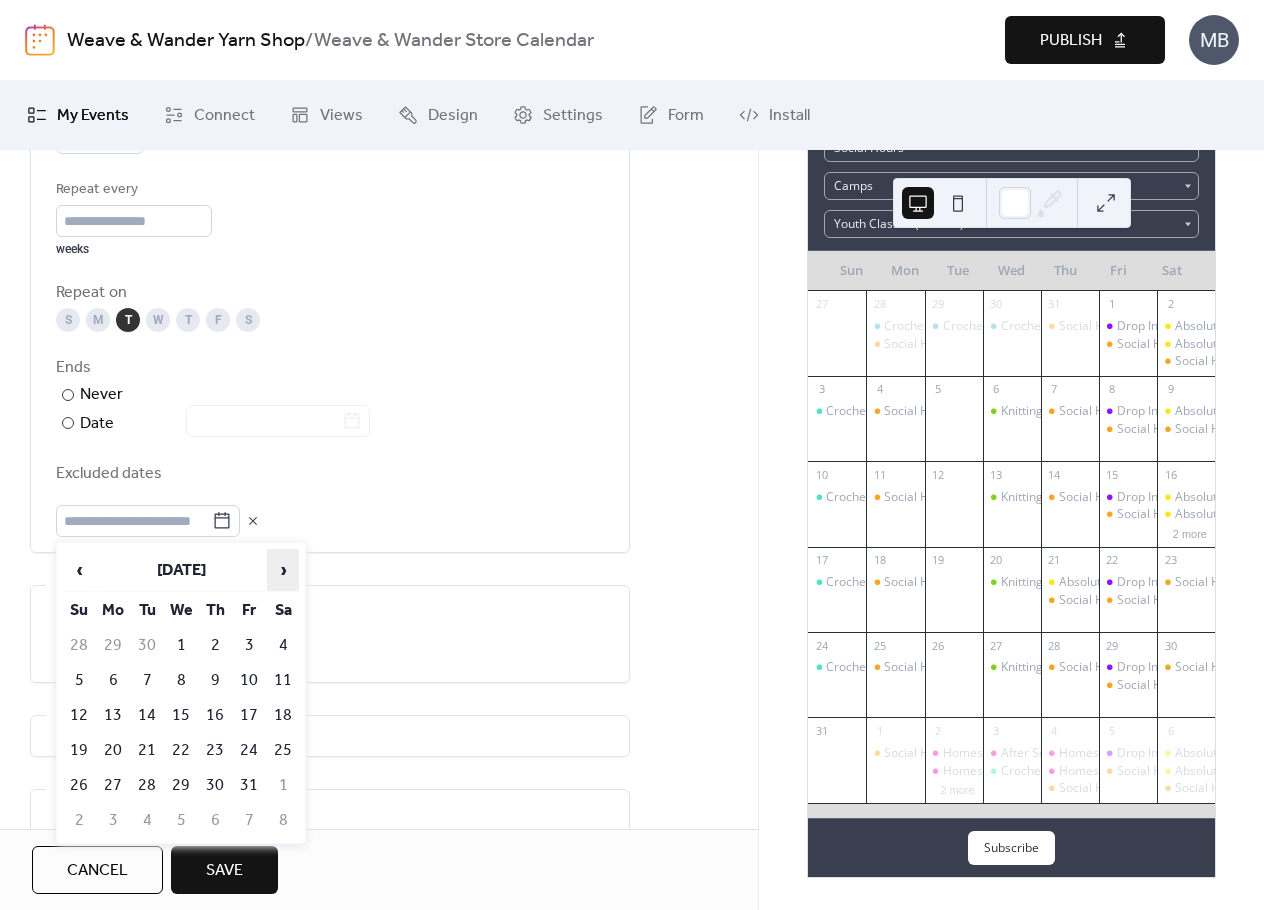 click on "›" at bounding box center (283, 570) 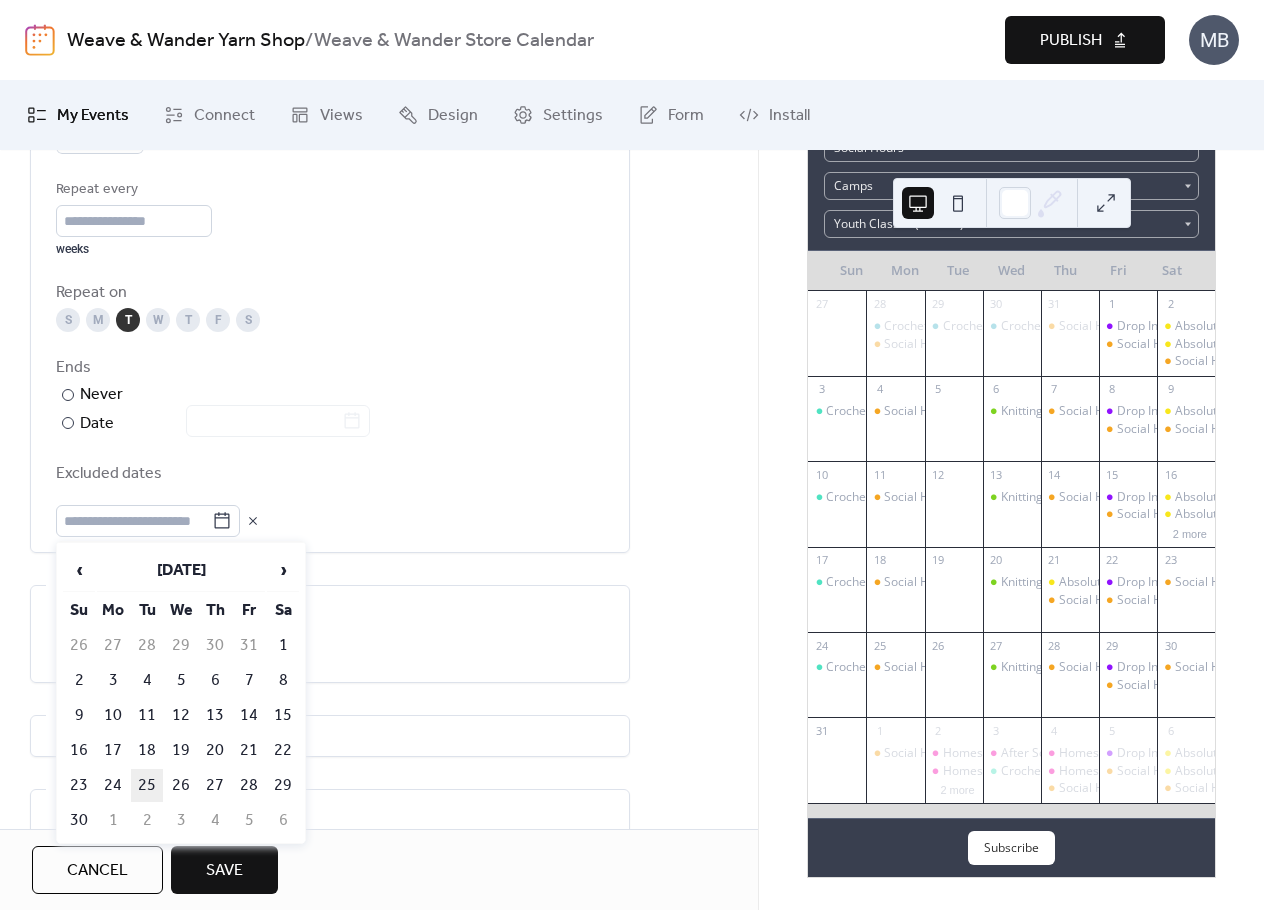 drag, startPoint x: 156, startPoint y: 787, endPoint x: 226, endPoint y: 696, distance: 114.80853 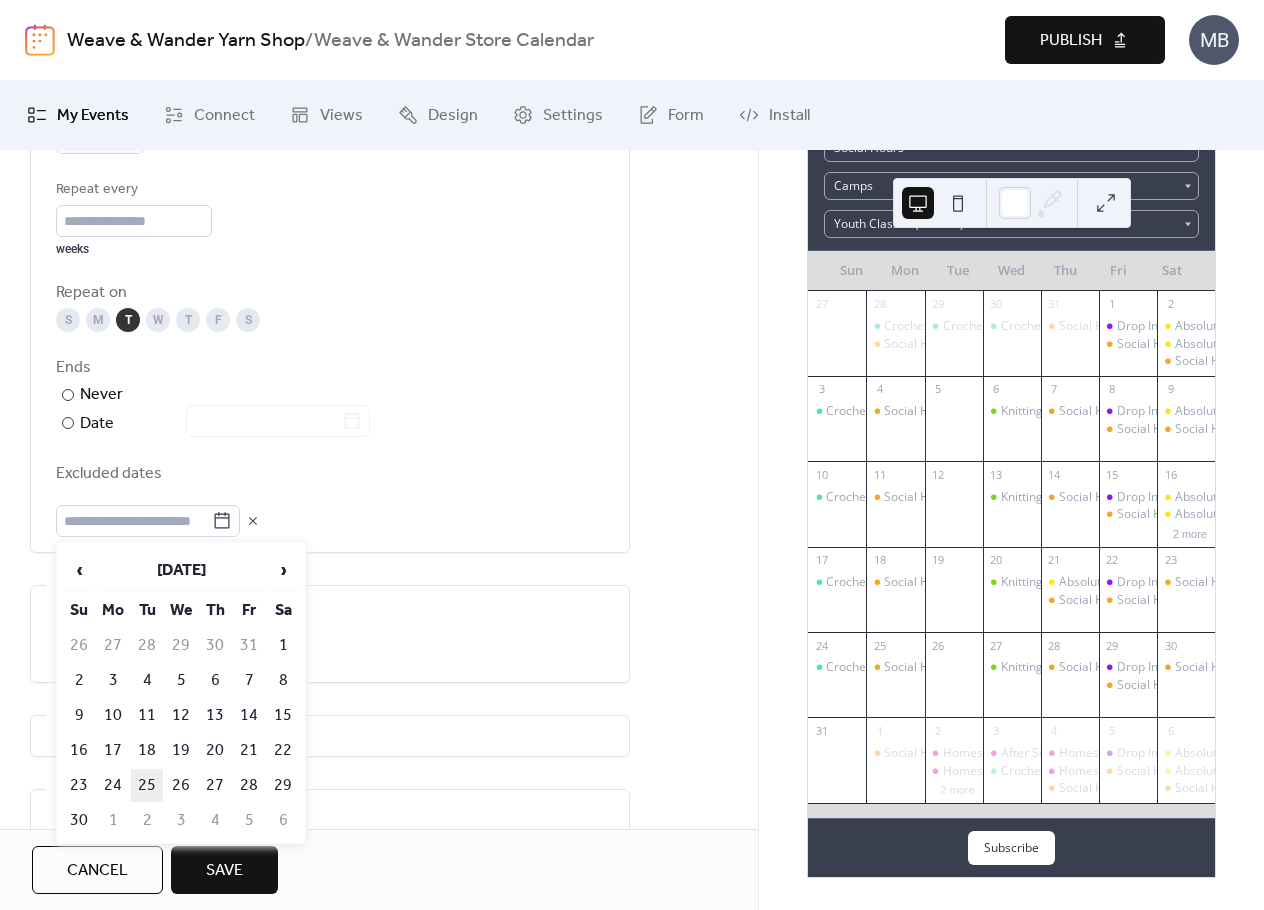 click on "25" at bounding box center (147, 785) 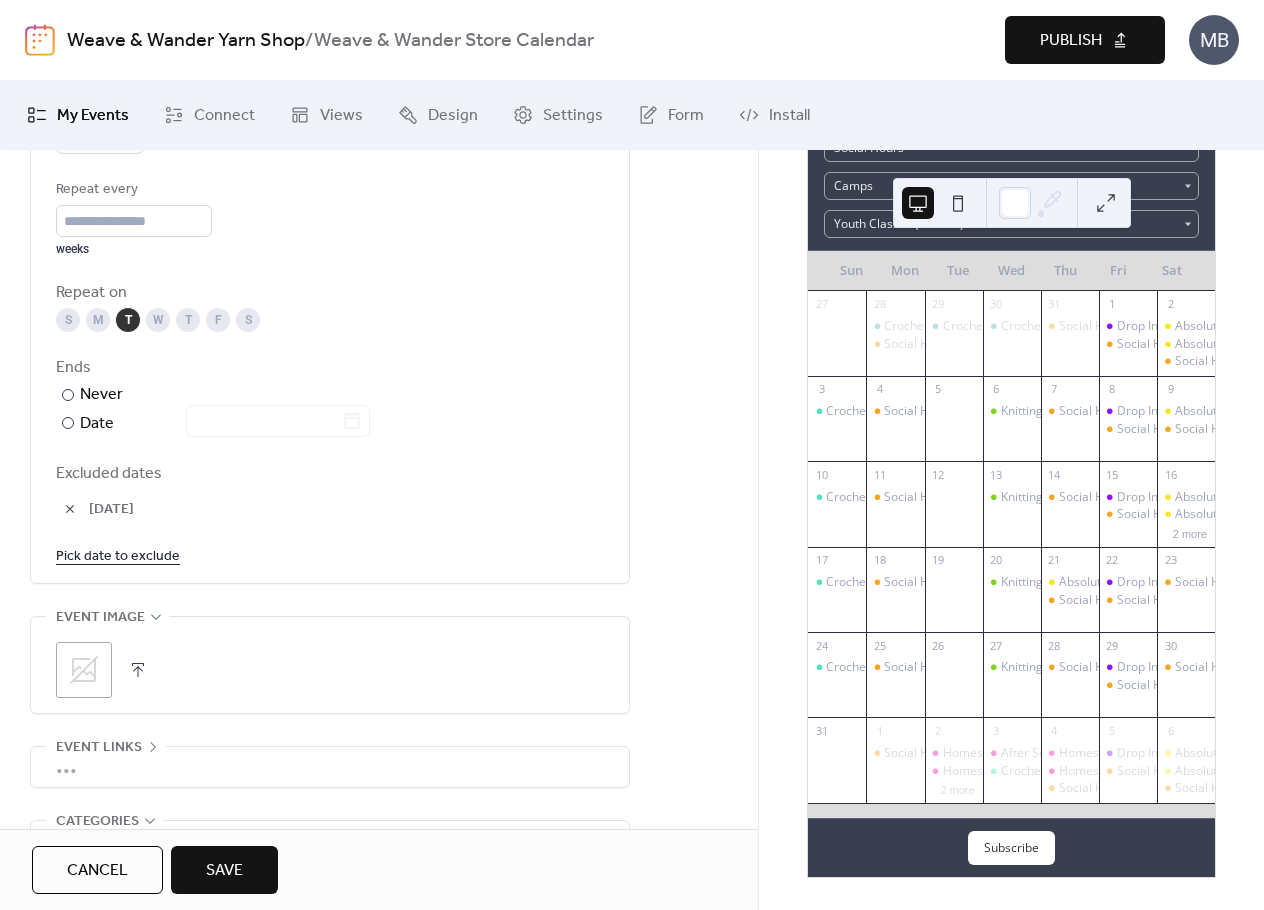 click on "Pick date to exclude" at bounding box center (118, 555) 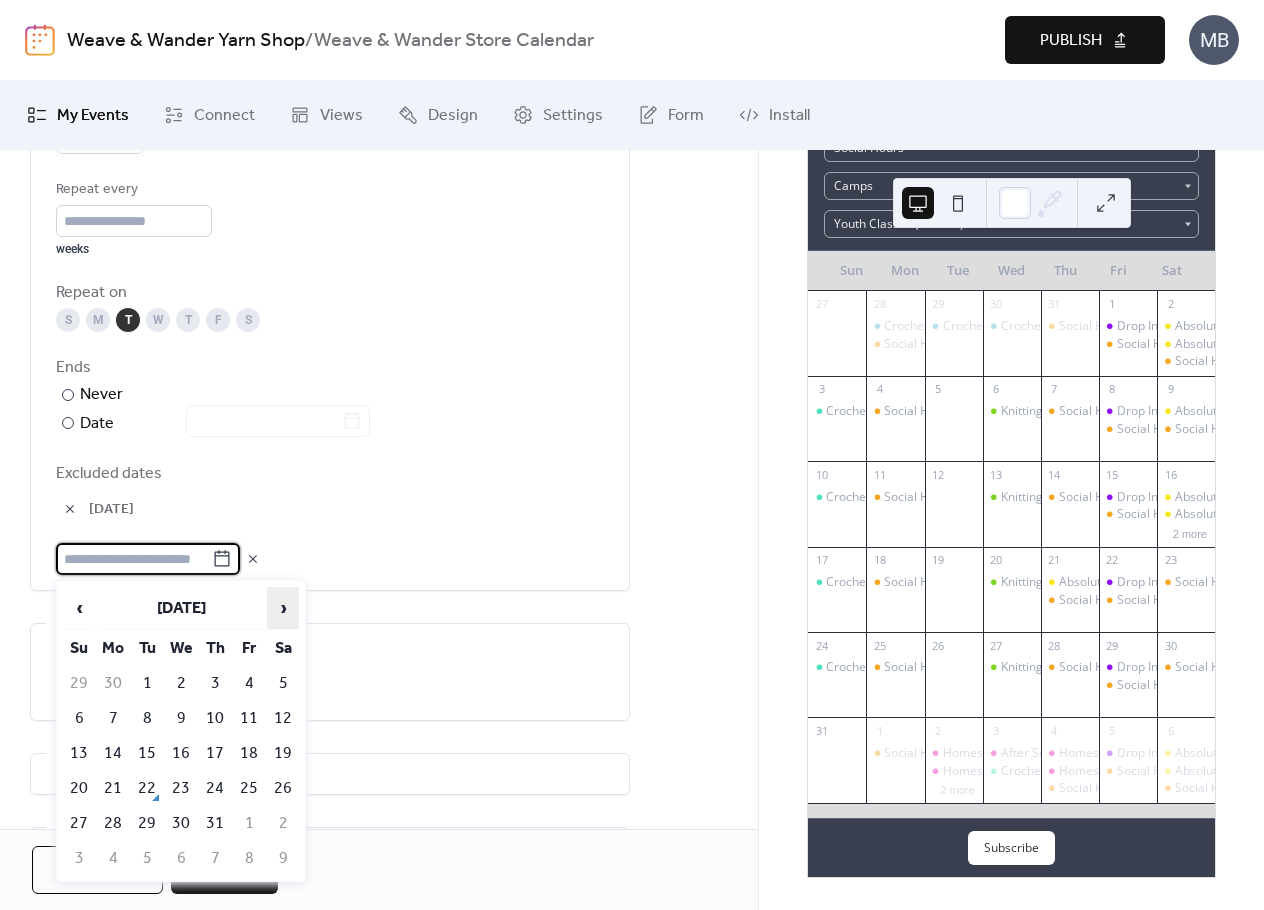 click on "›" at bounding box center (283, 608) 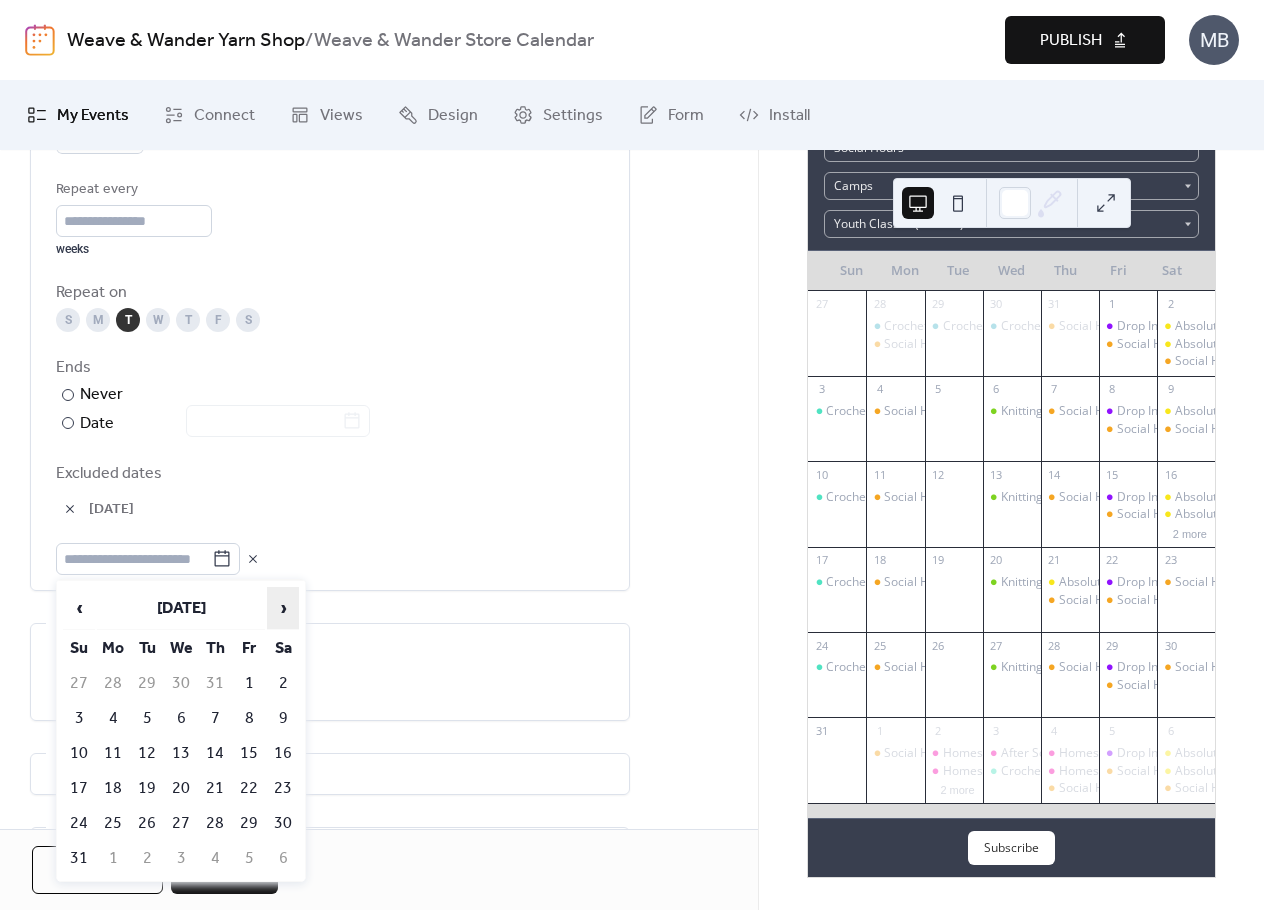 click on "›" at bounding box center (283, 608) 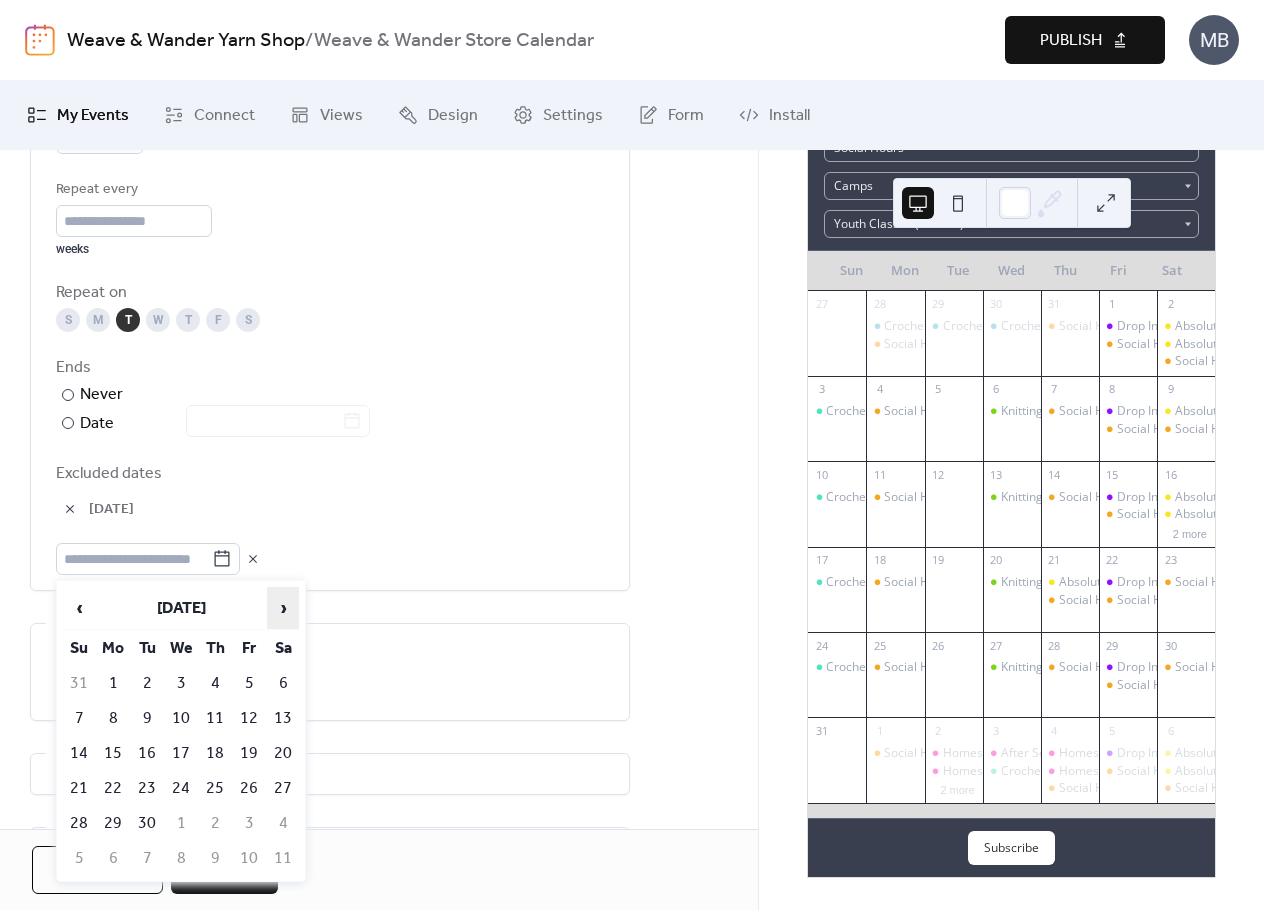 click on "›" at bounding box center (283, 608) 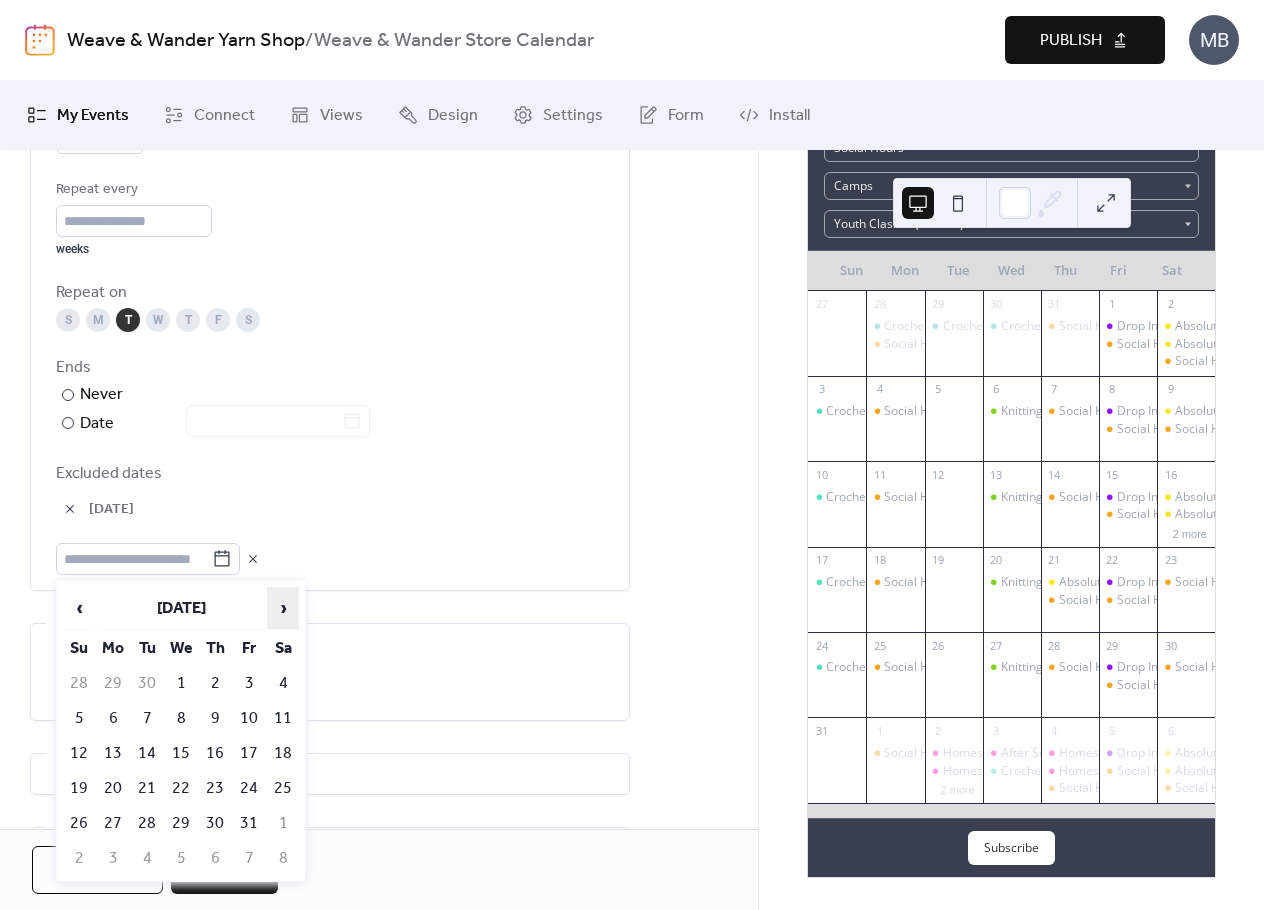 click on "›" at bounding box center [283, 608] 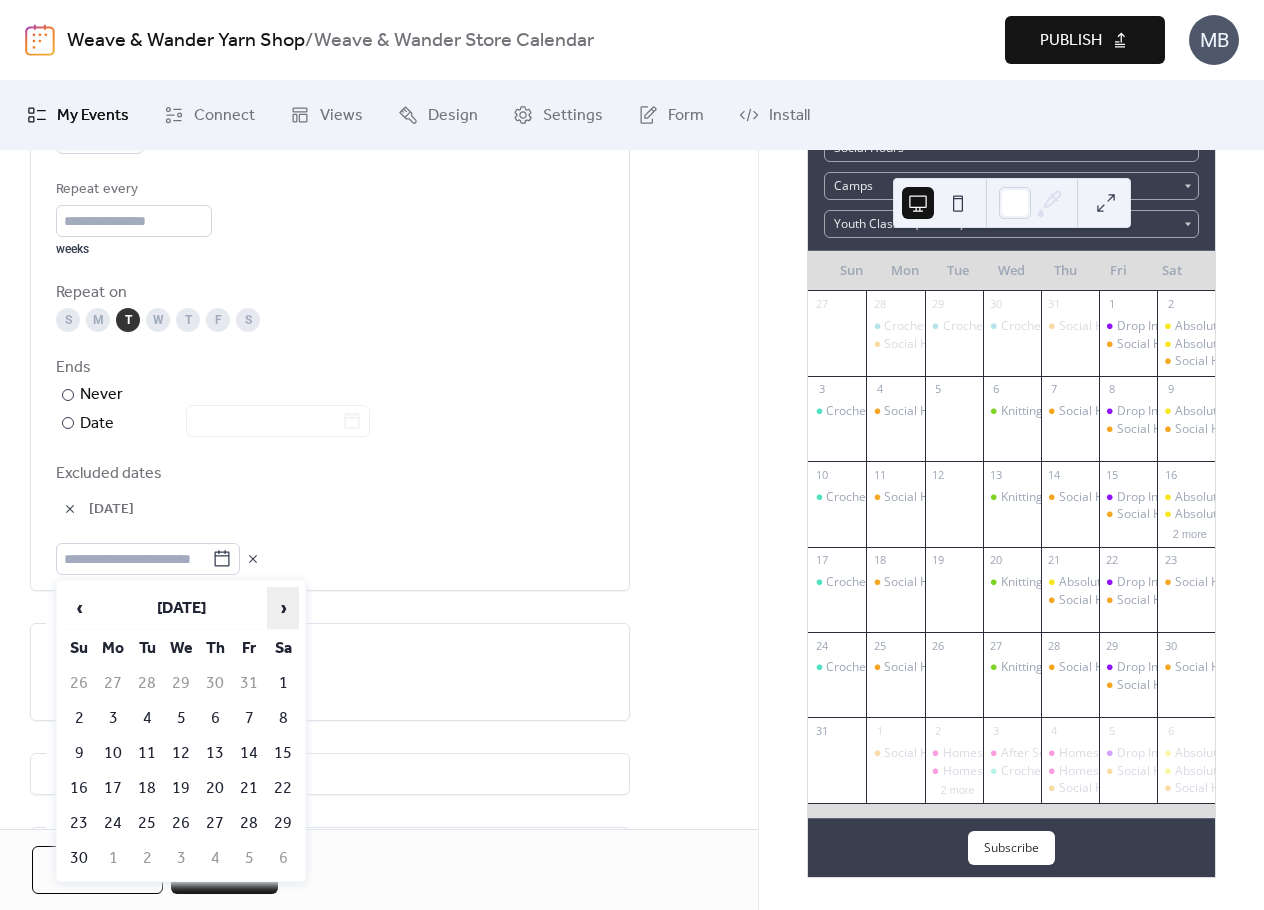 click on "›" at bounding box center [283, 608] 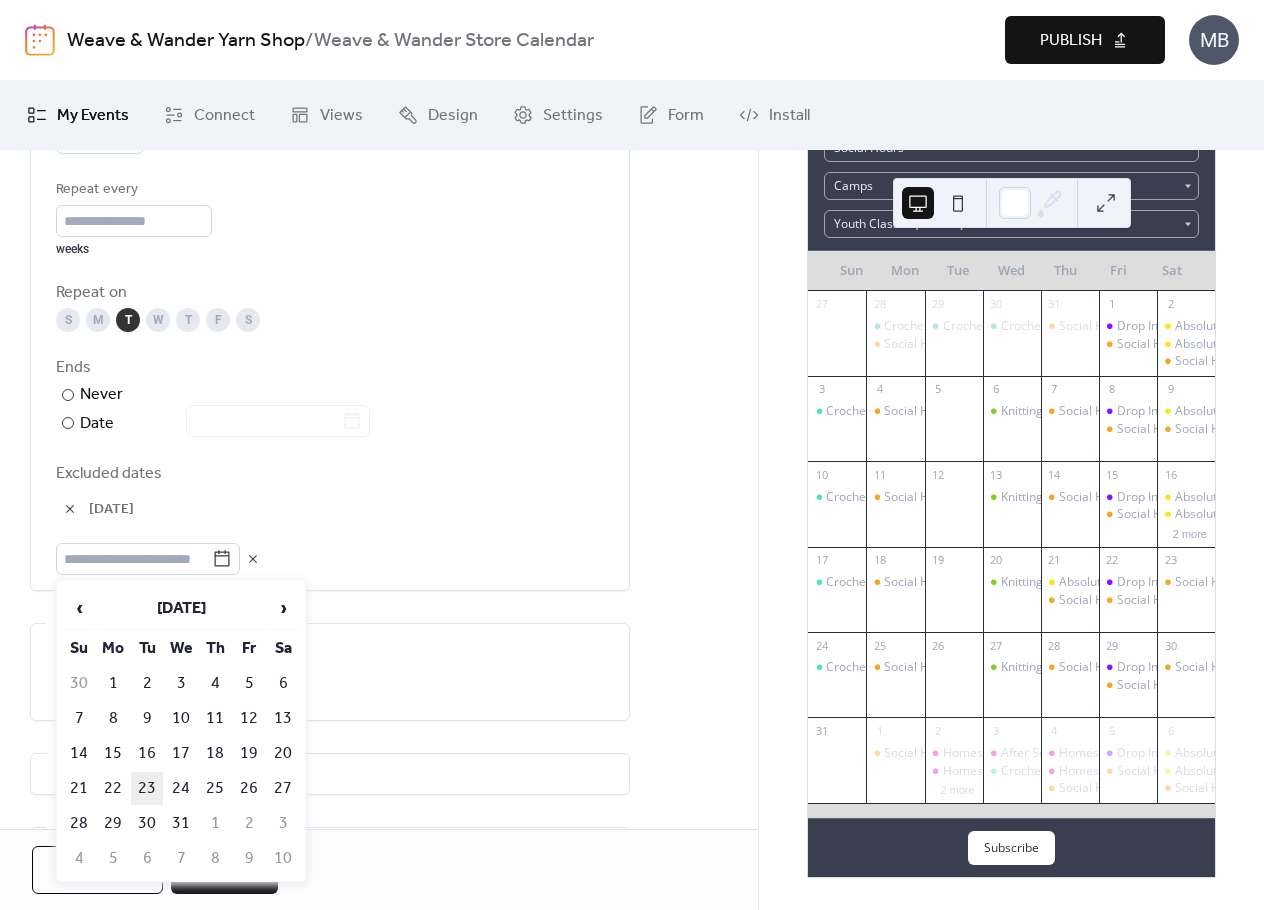 click on "23" at bounding box center (147, 788) 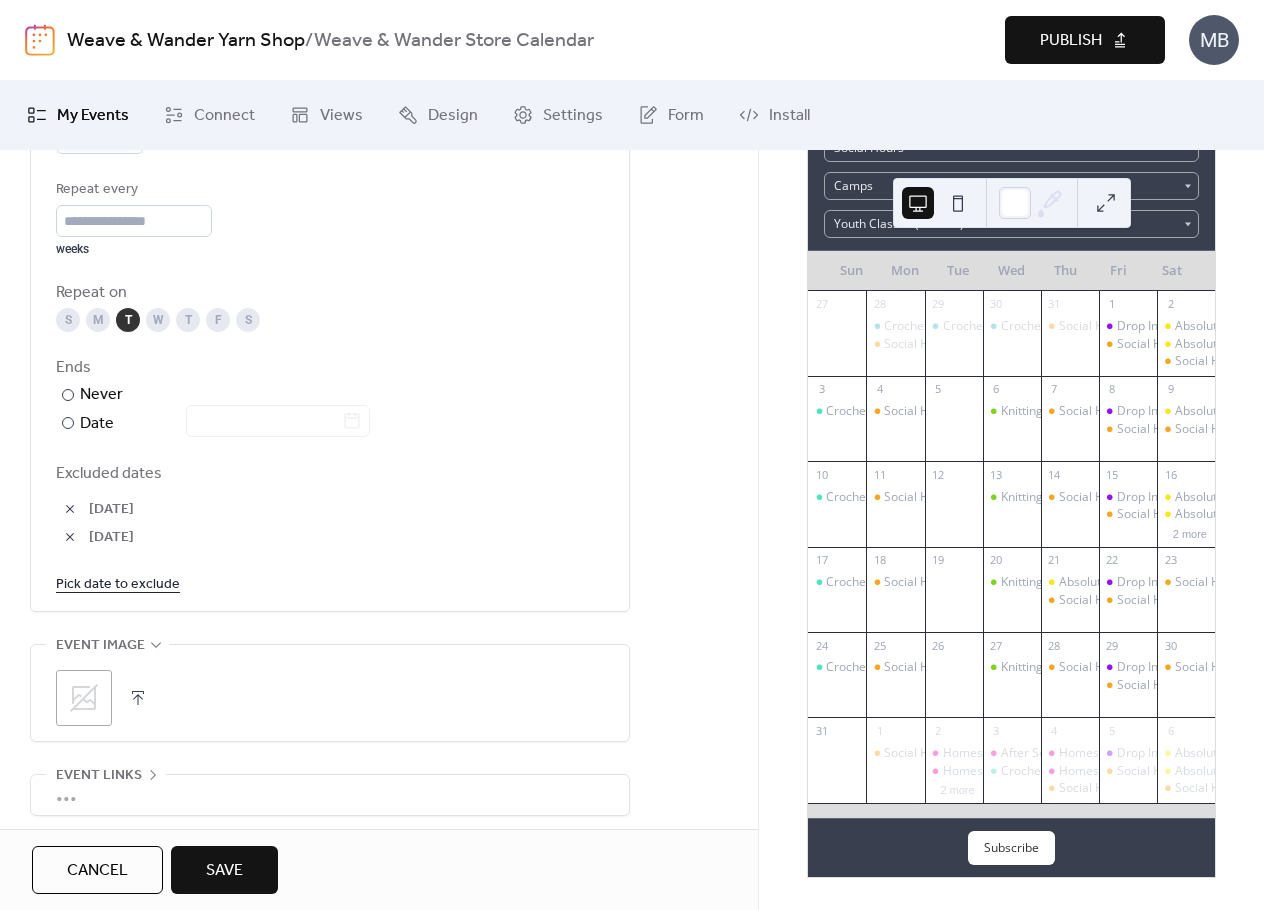 click on "Pick date to exclude" at bounding box center (118, 583) 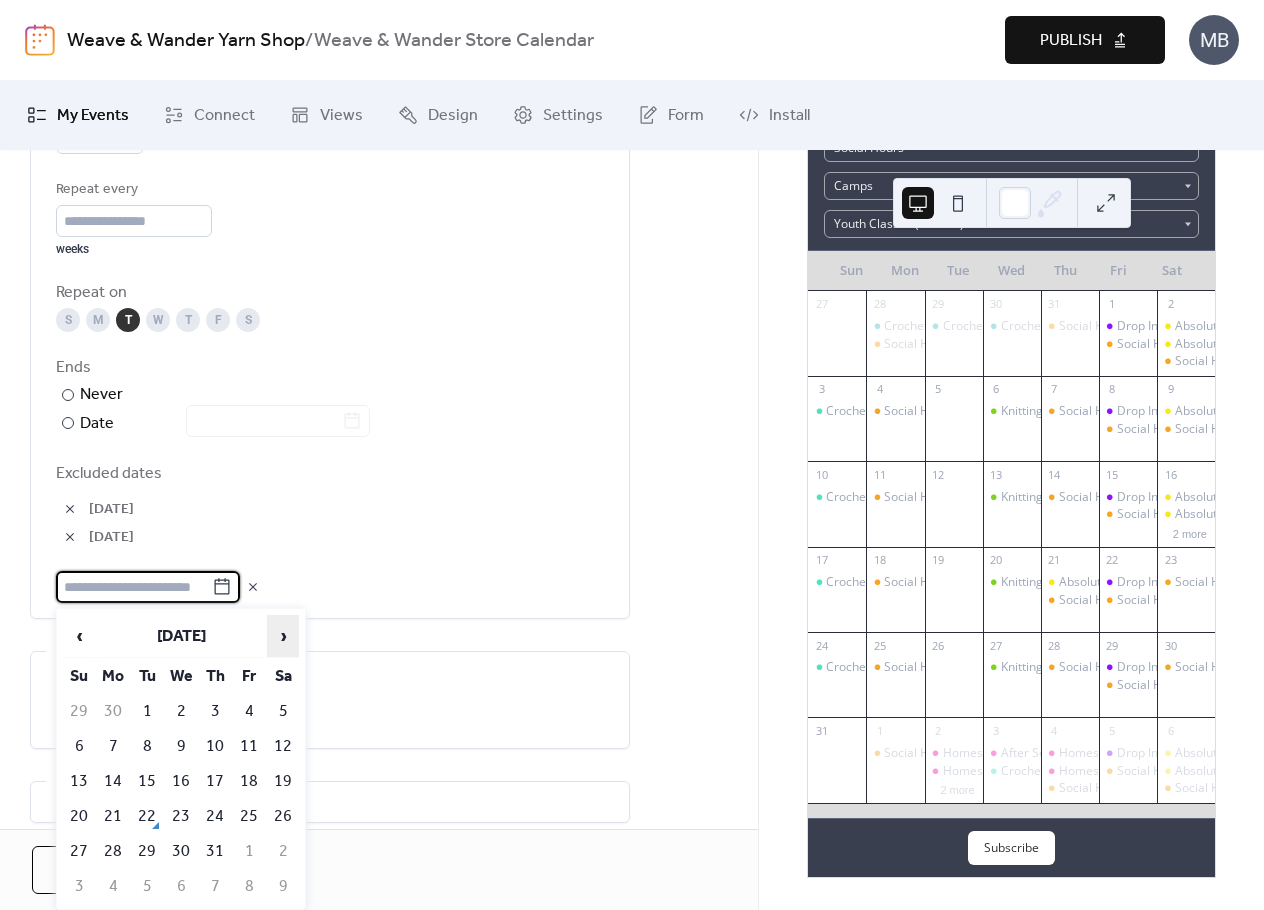 click on "›" at bounding box center [283, 636] 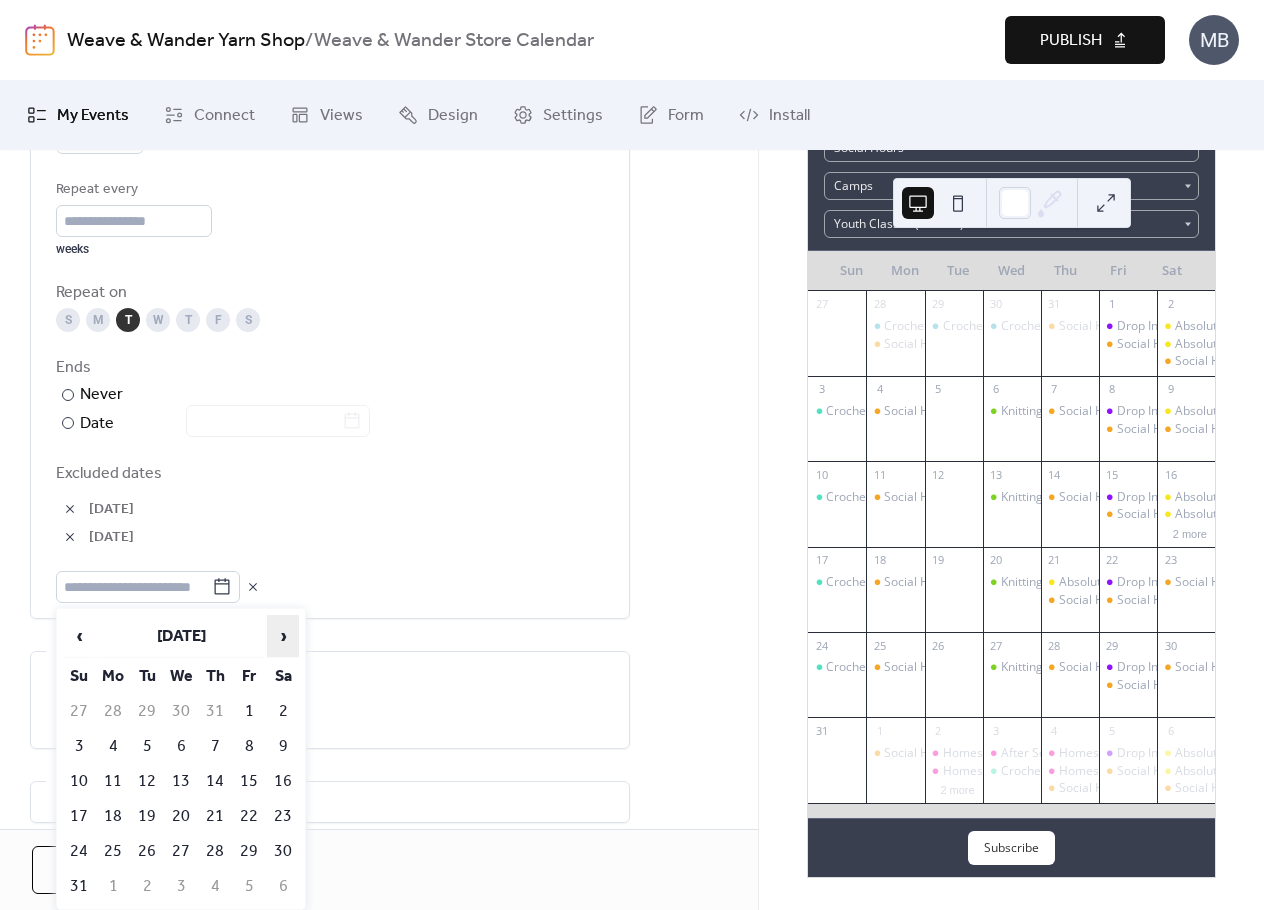 click on "›" at bounding box center [283, 636] 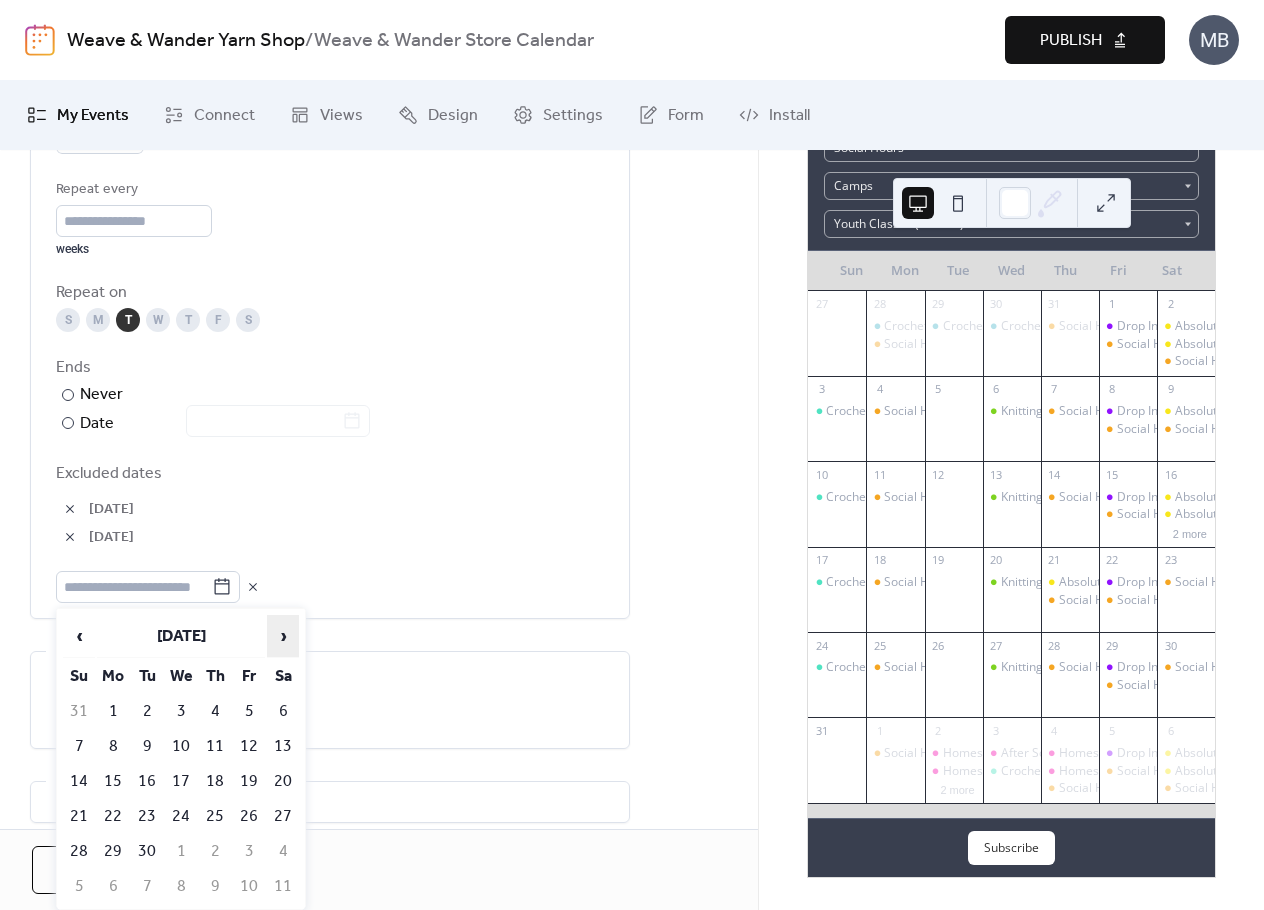 click on "›" at bounding box center [283, 636] 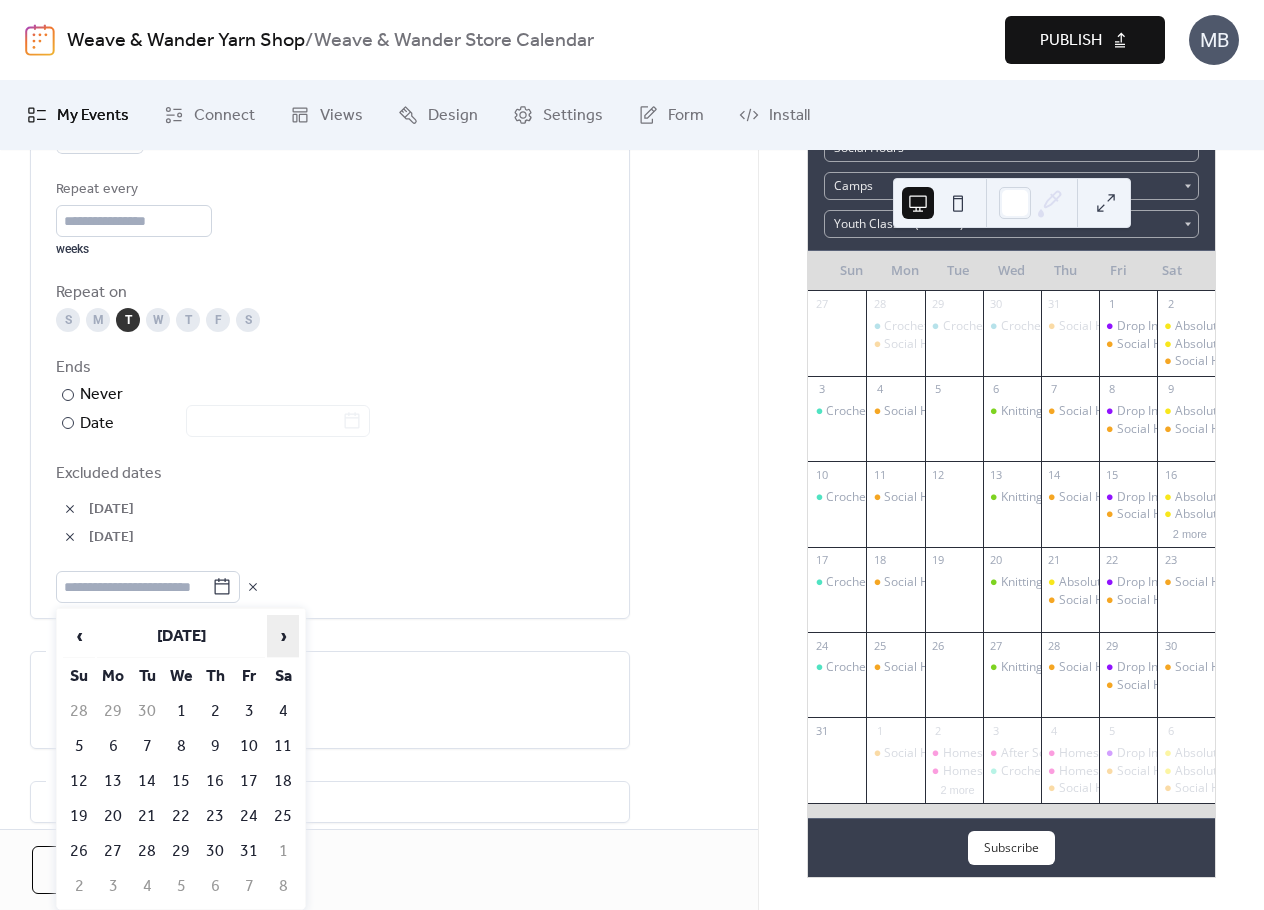 click on "›" at bounding box center (283, 636) 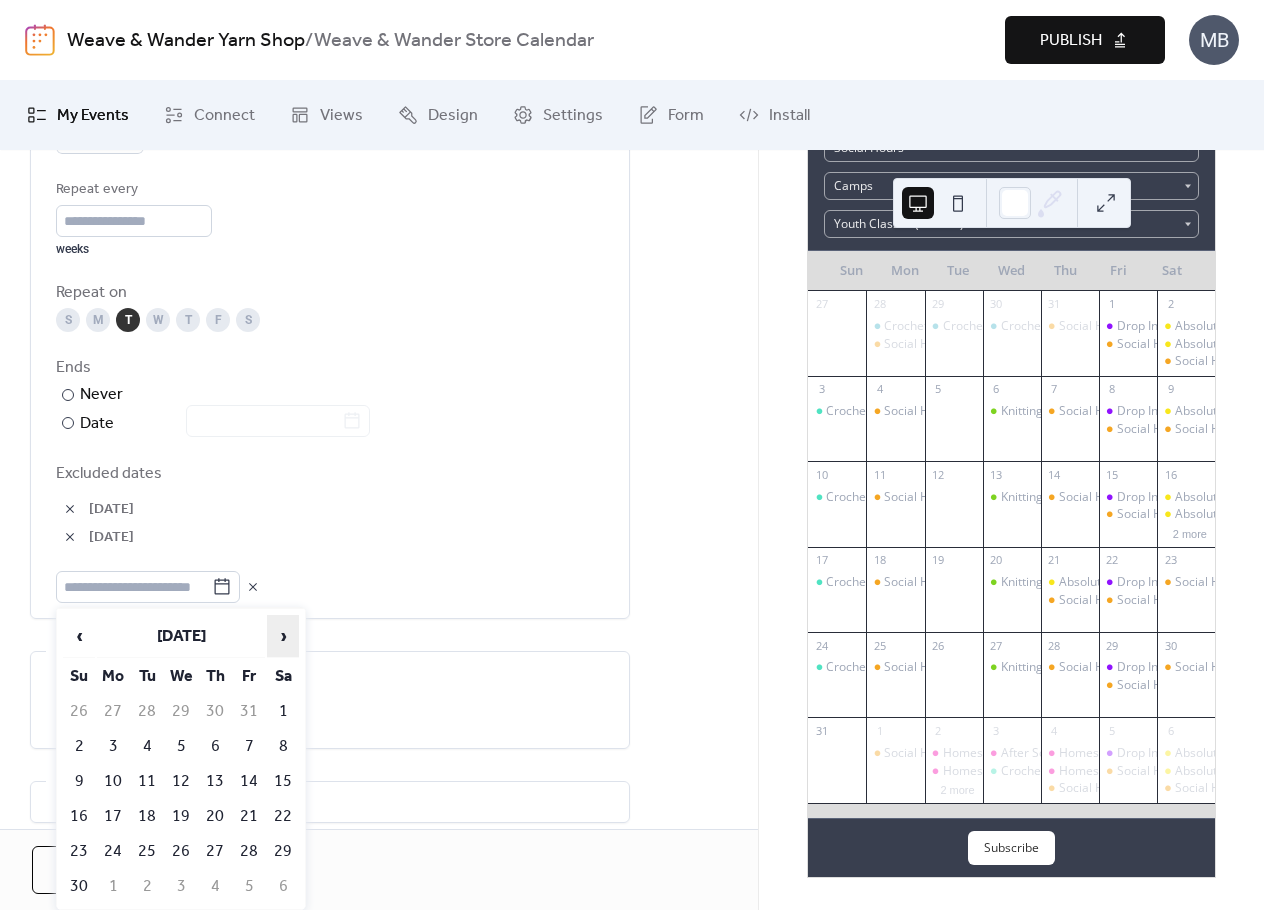 click on "›" at bounding box center (283, 636) 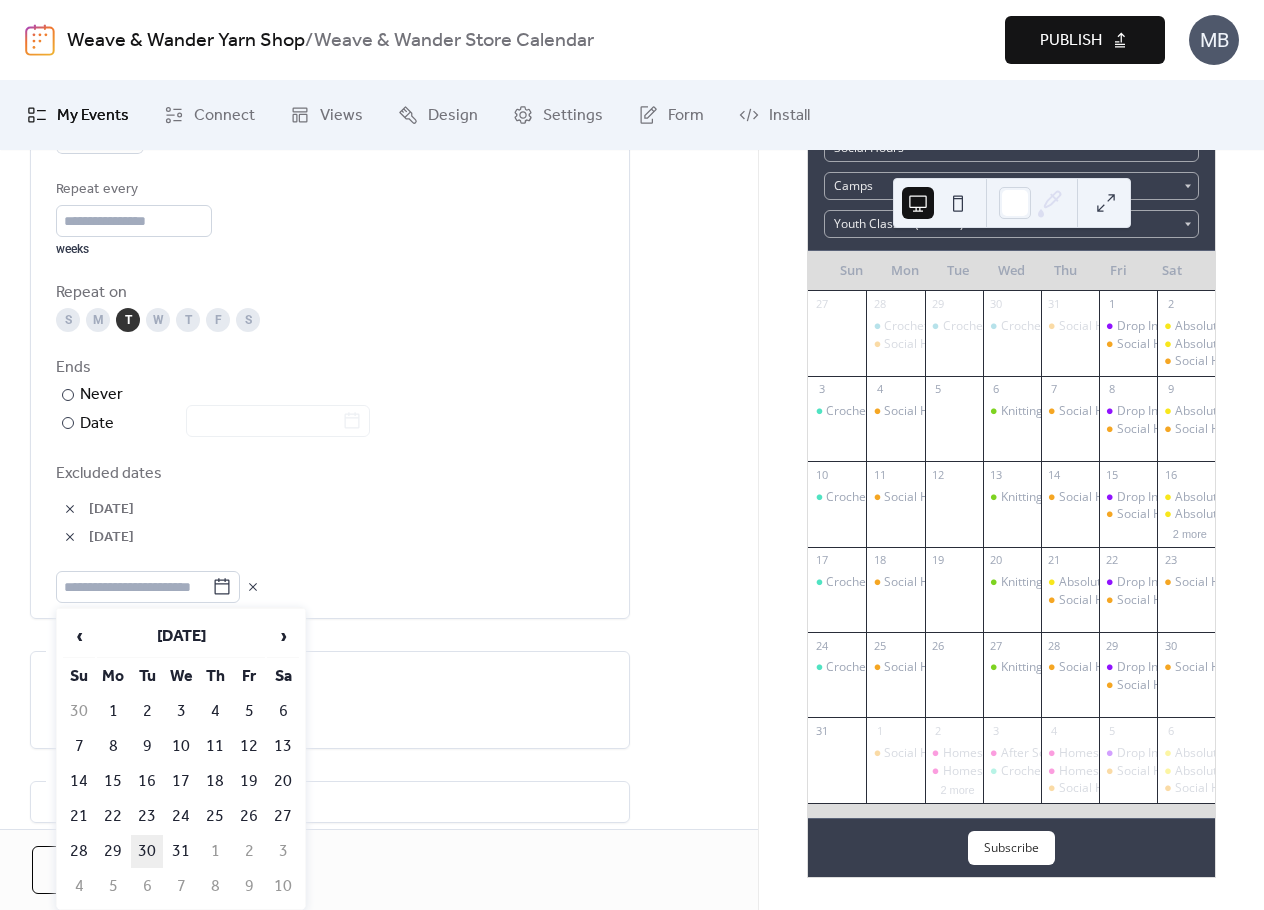 click on "30" at bounding box center (147, 851) 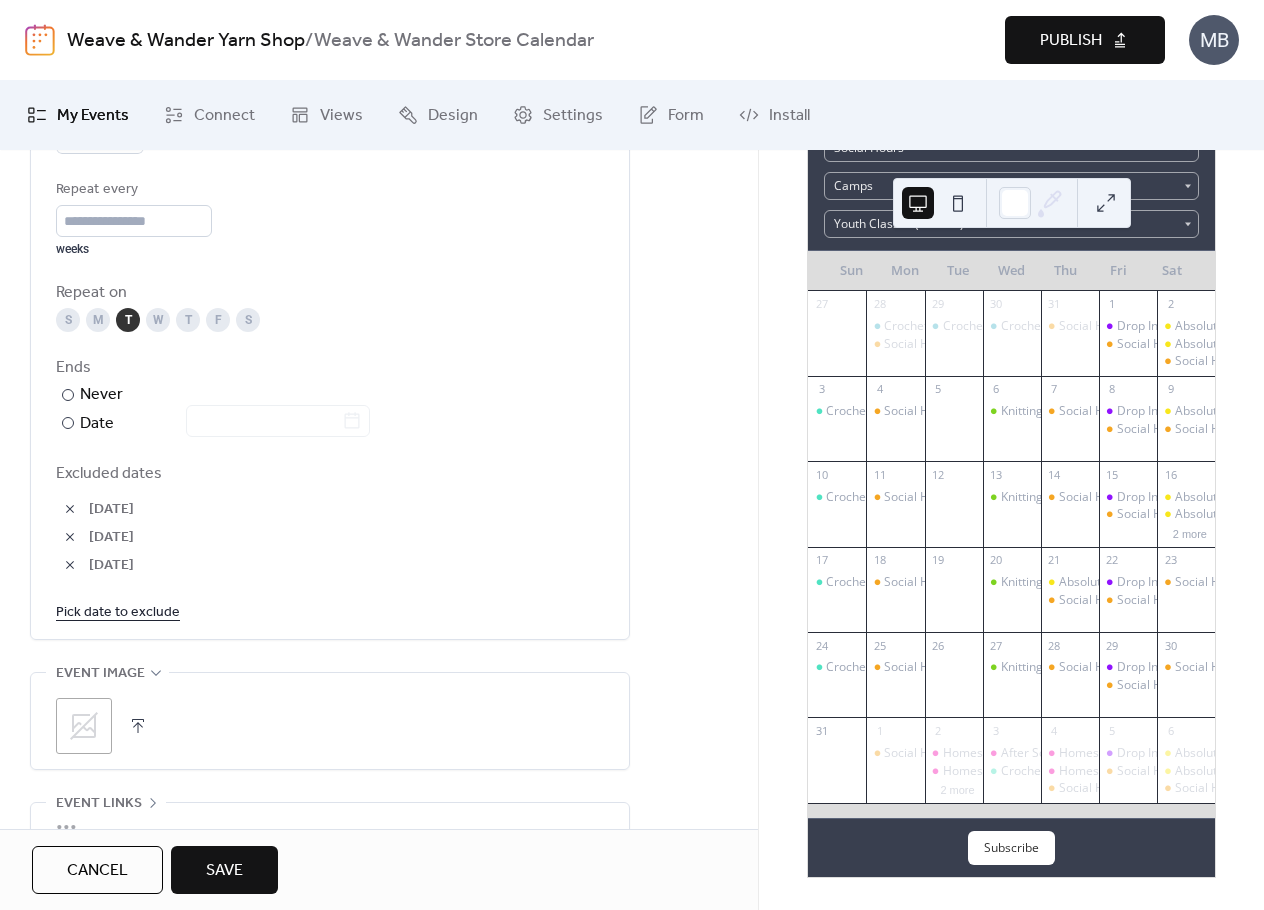 click on "30-Dec-2025" at bounding box center [346, 566] 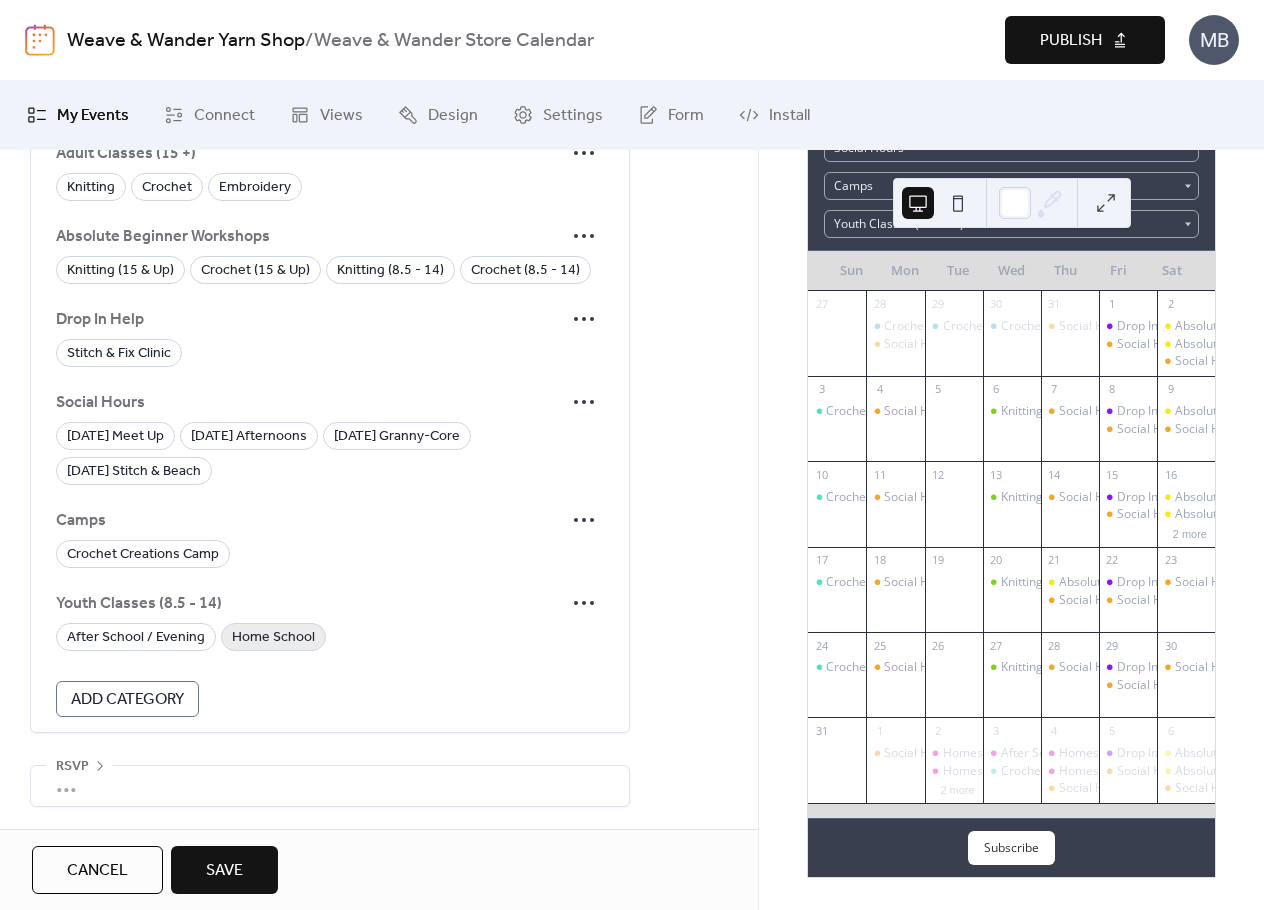 scroll, scrollTop: 1773, scrollLeft: 0, axis: vertical 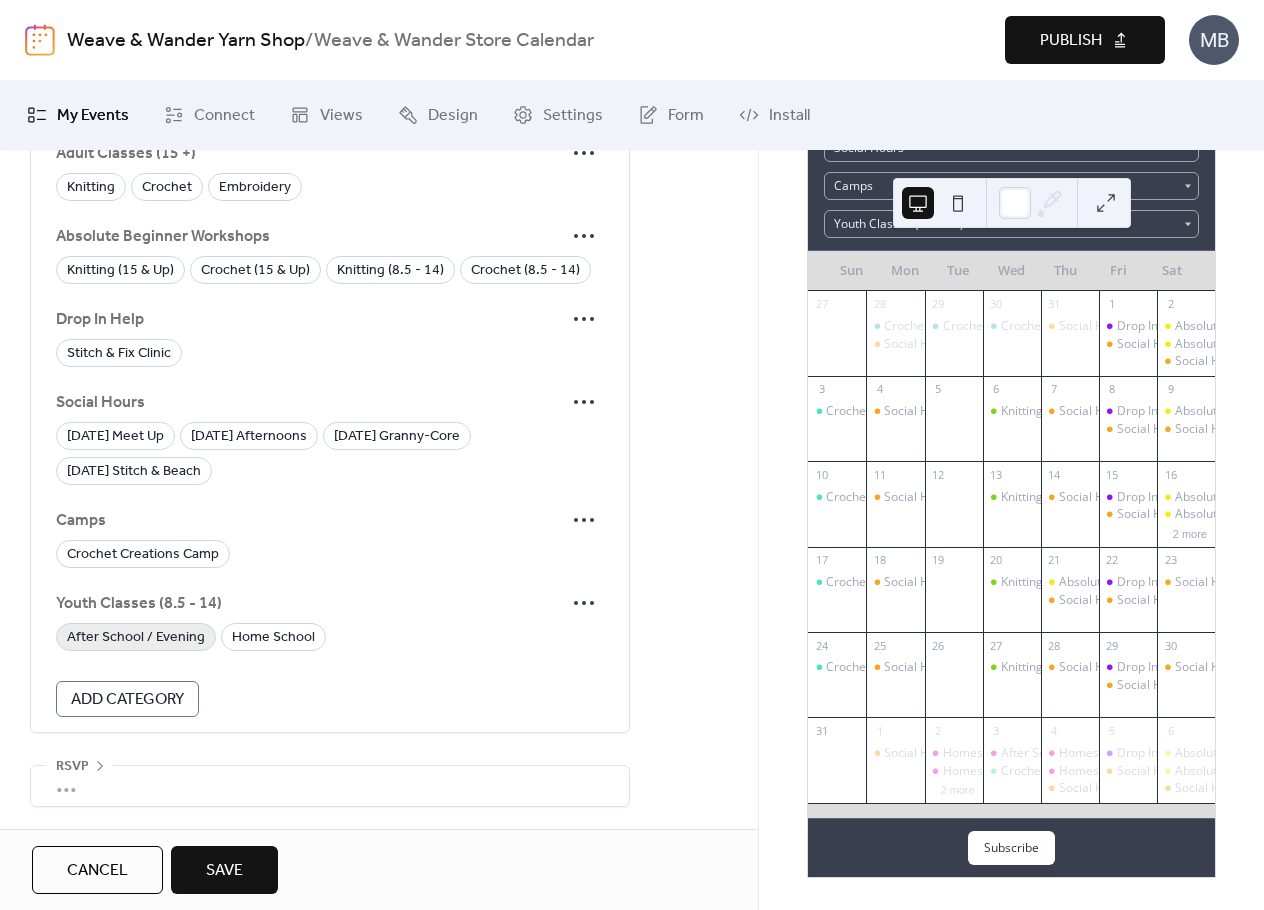 click on "After School / Evening" at bounding box center (136, 638) 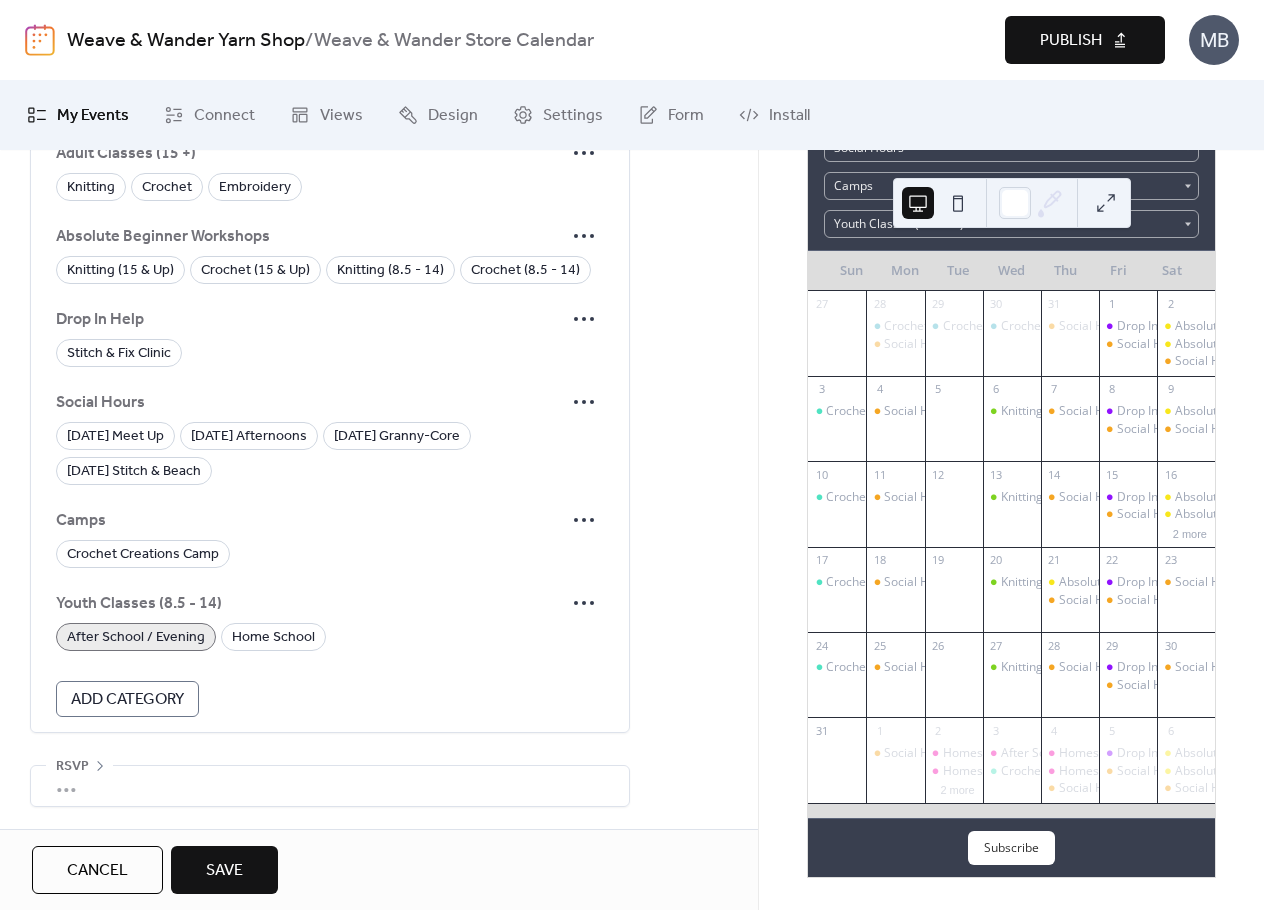 click on "Save" at bounding box center (224, 871) 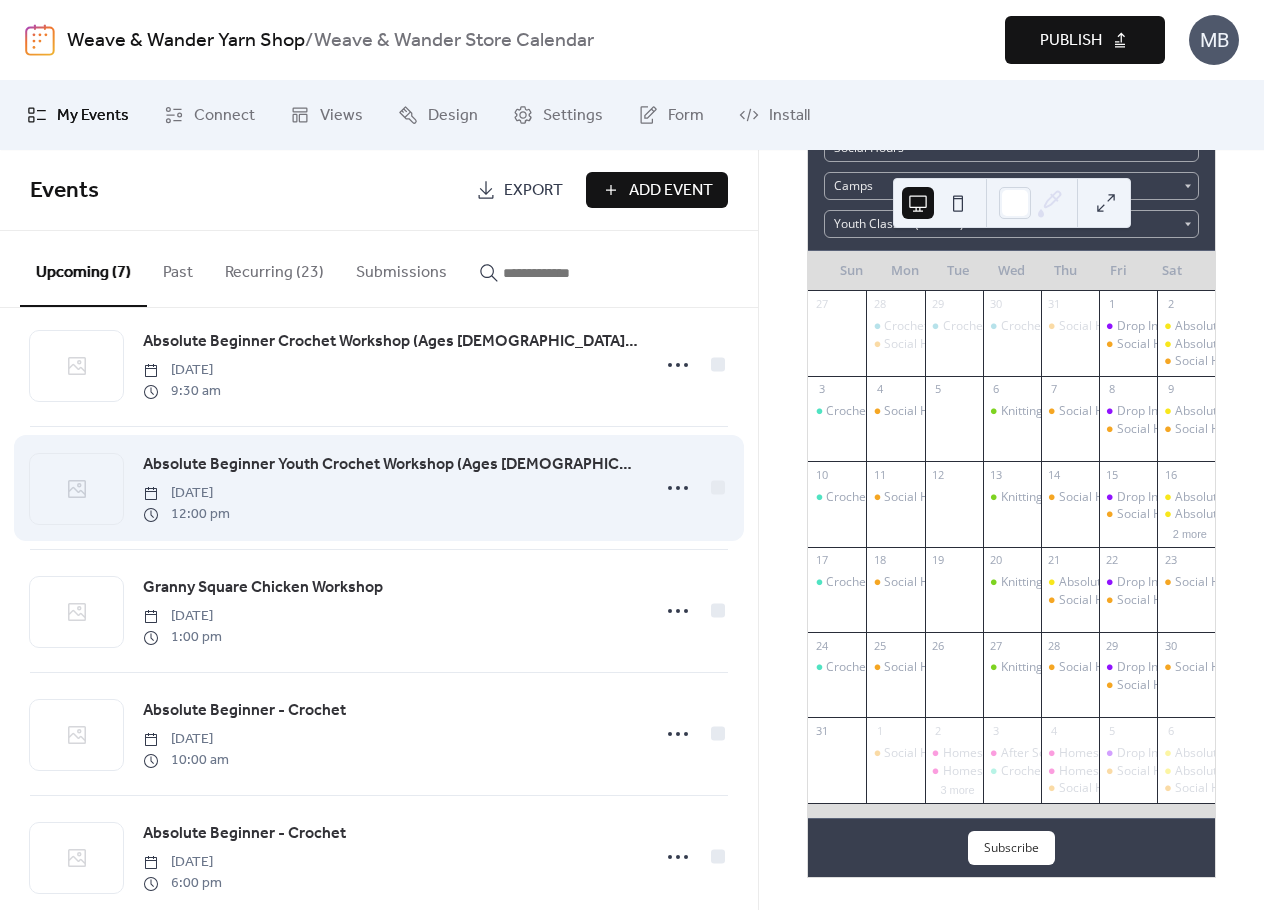 scroll, scrollTop: 0, scrollLeft: 0, axis: both 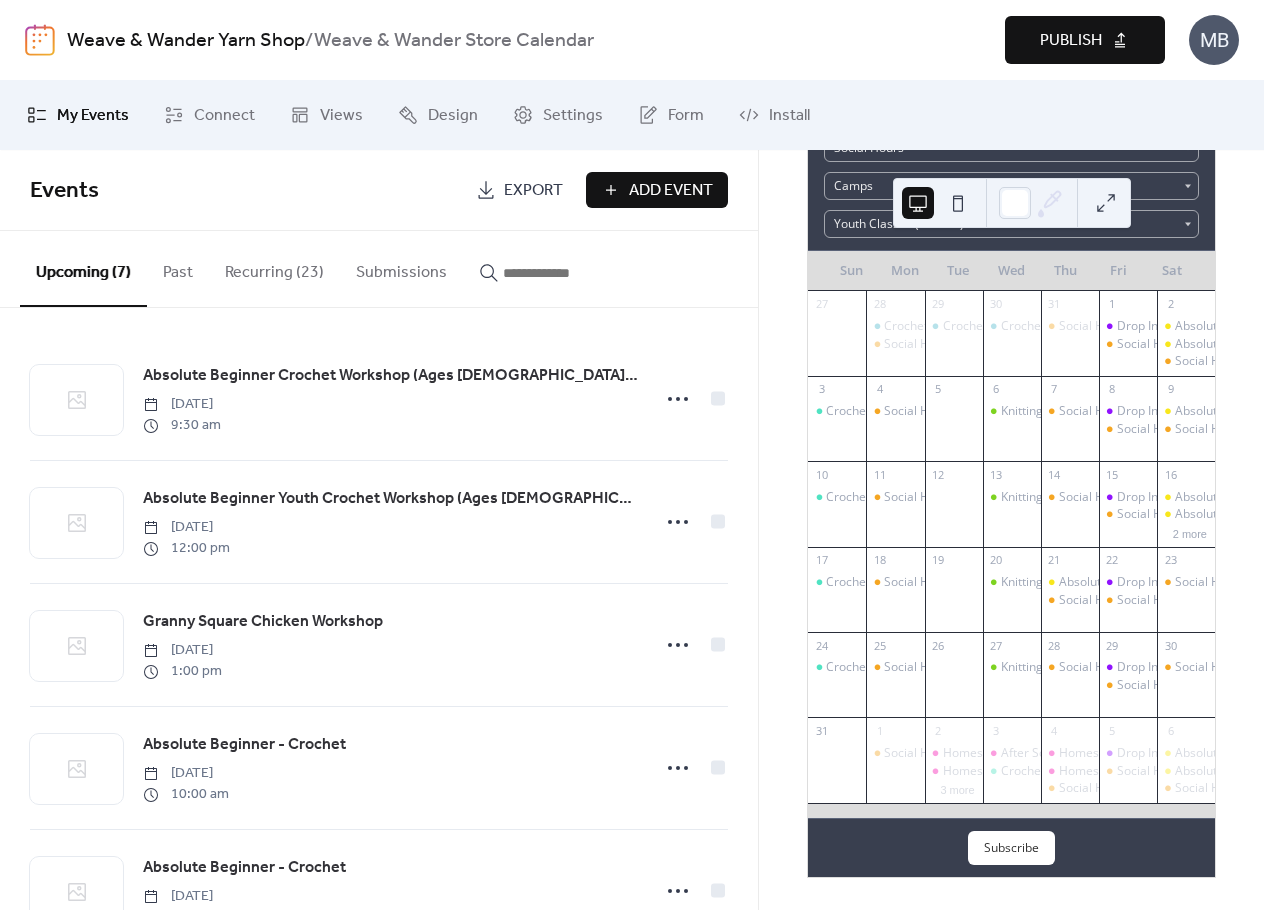 click on "Recurring (23)" at bounding box center (274, 268) 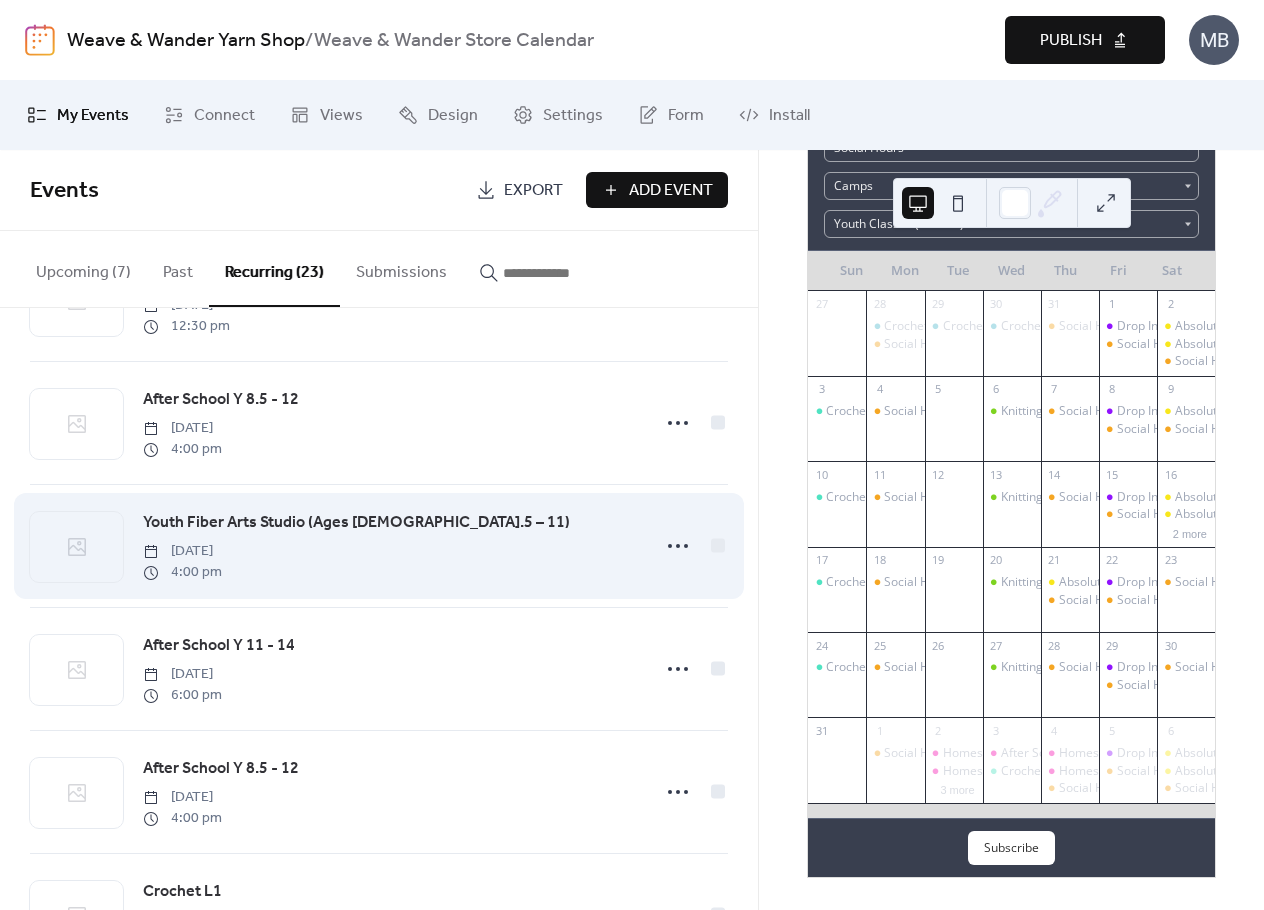 scroll, scrollTop: 1700, scrollLeft: 0, axis: vertical 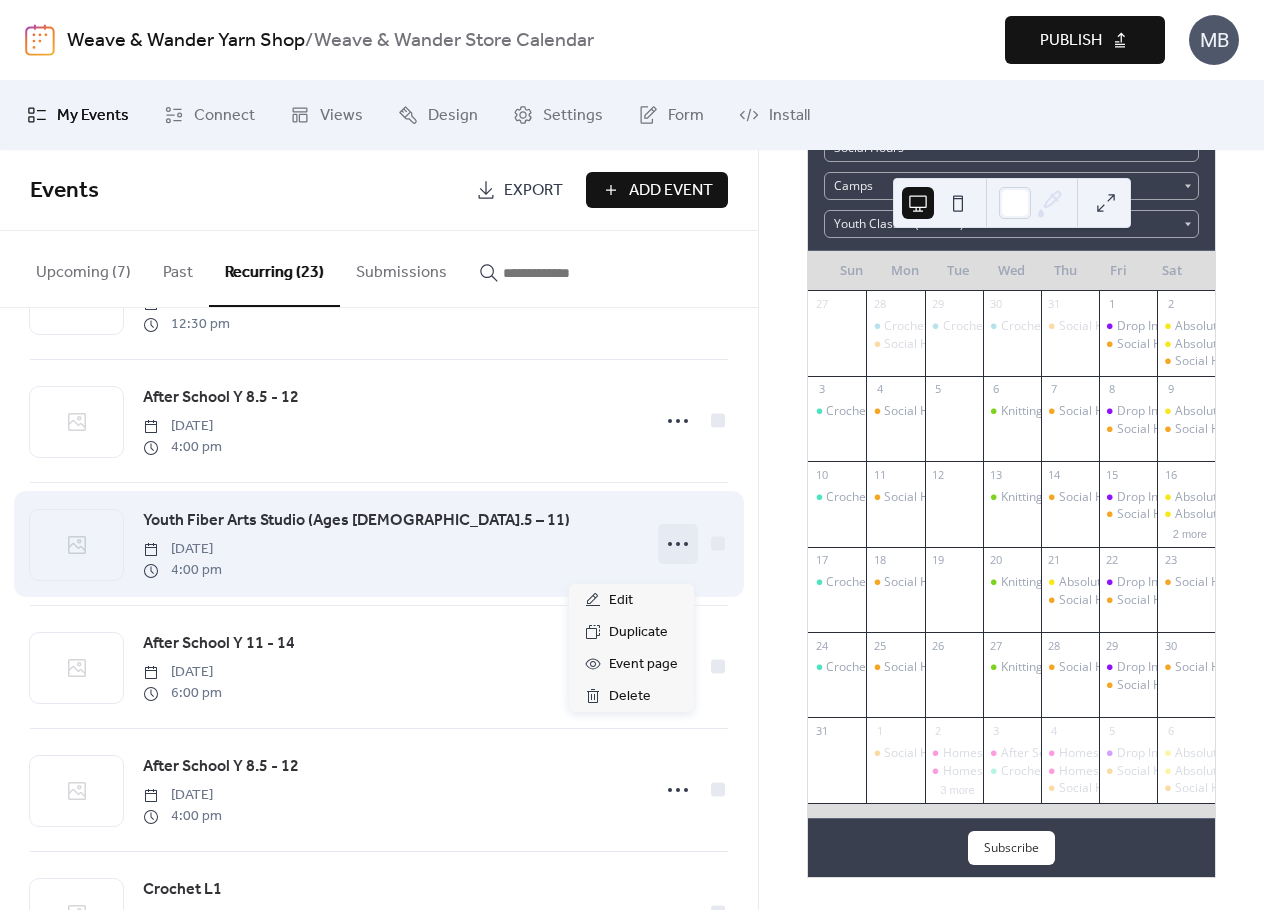 click 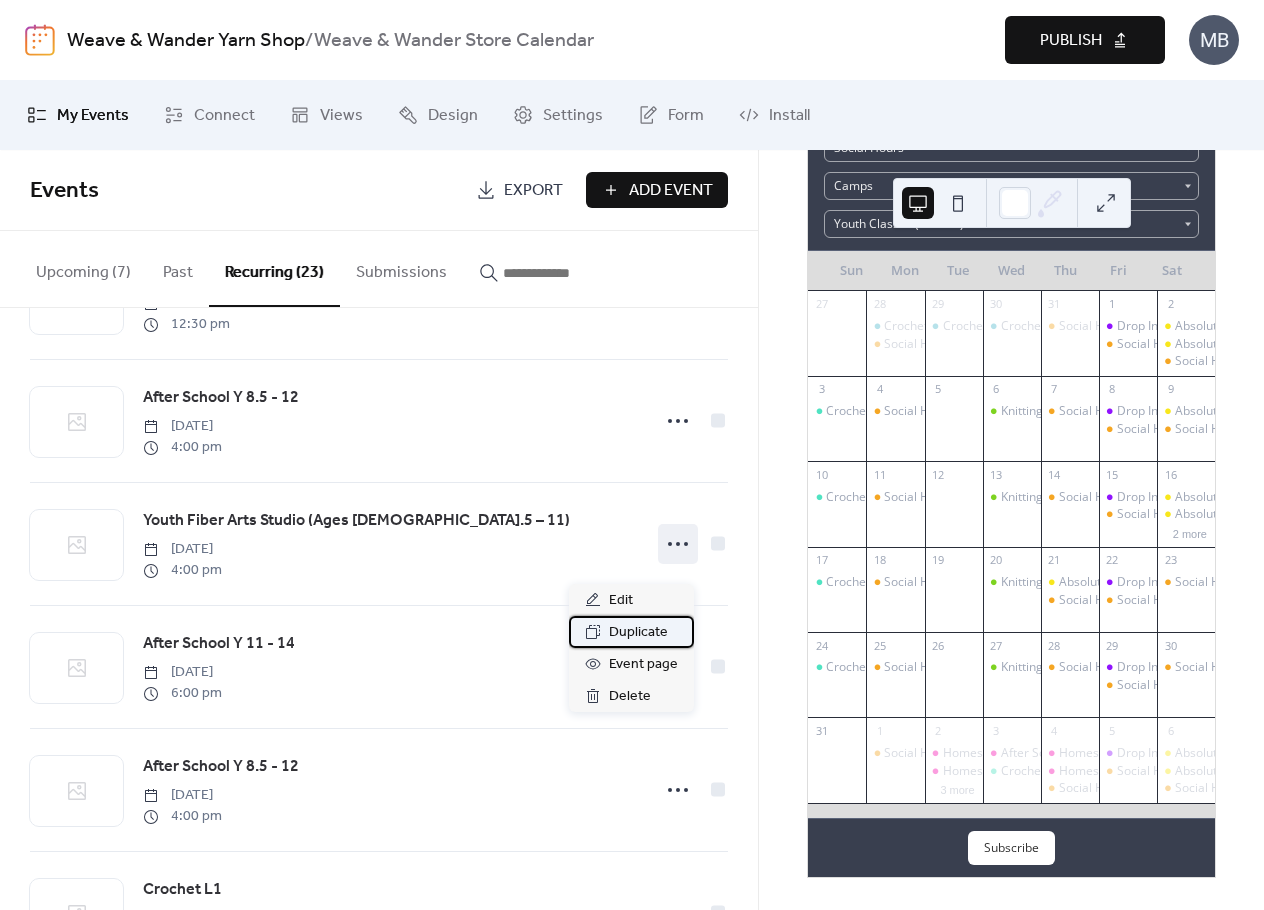 click on "Duplicate" at bounding box center [638, 633] 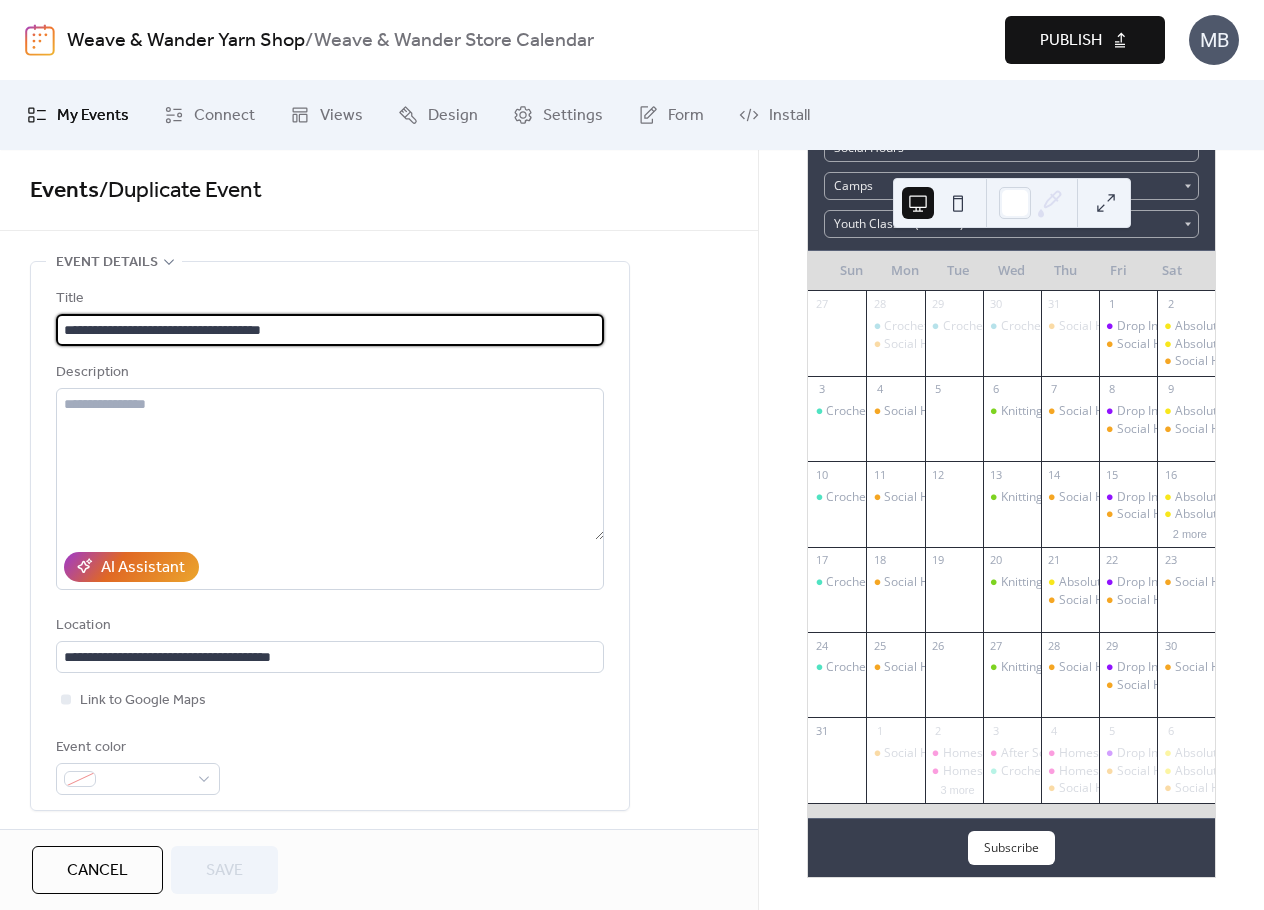 click on "**********" at bounding box center (330, 330) 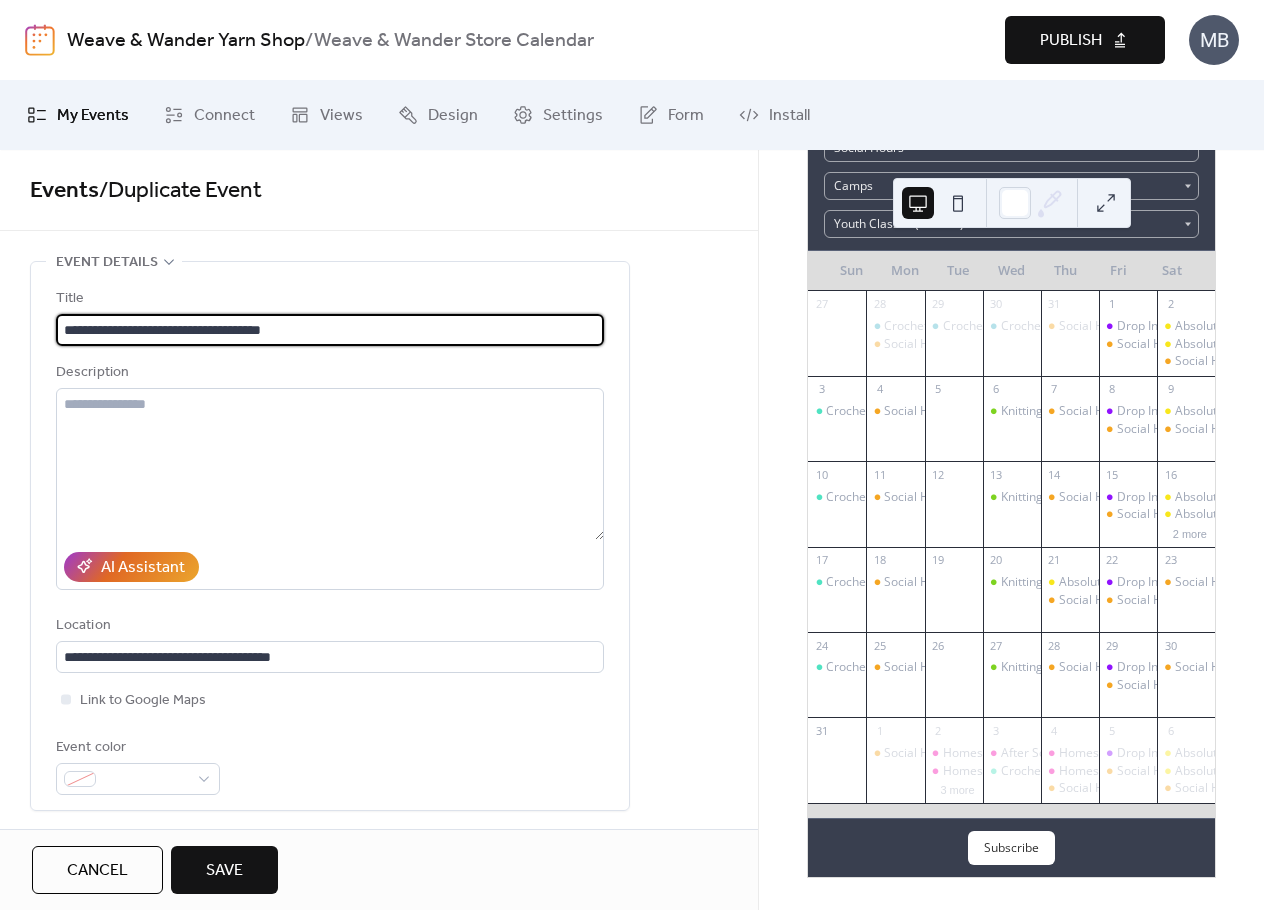drag, startPoint x: 287, startPoint y: 323, endPoint x: 405, endPoint y: 356, distance: 122.52755 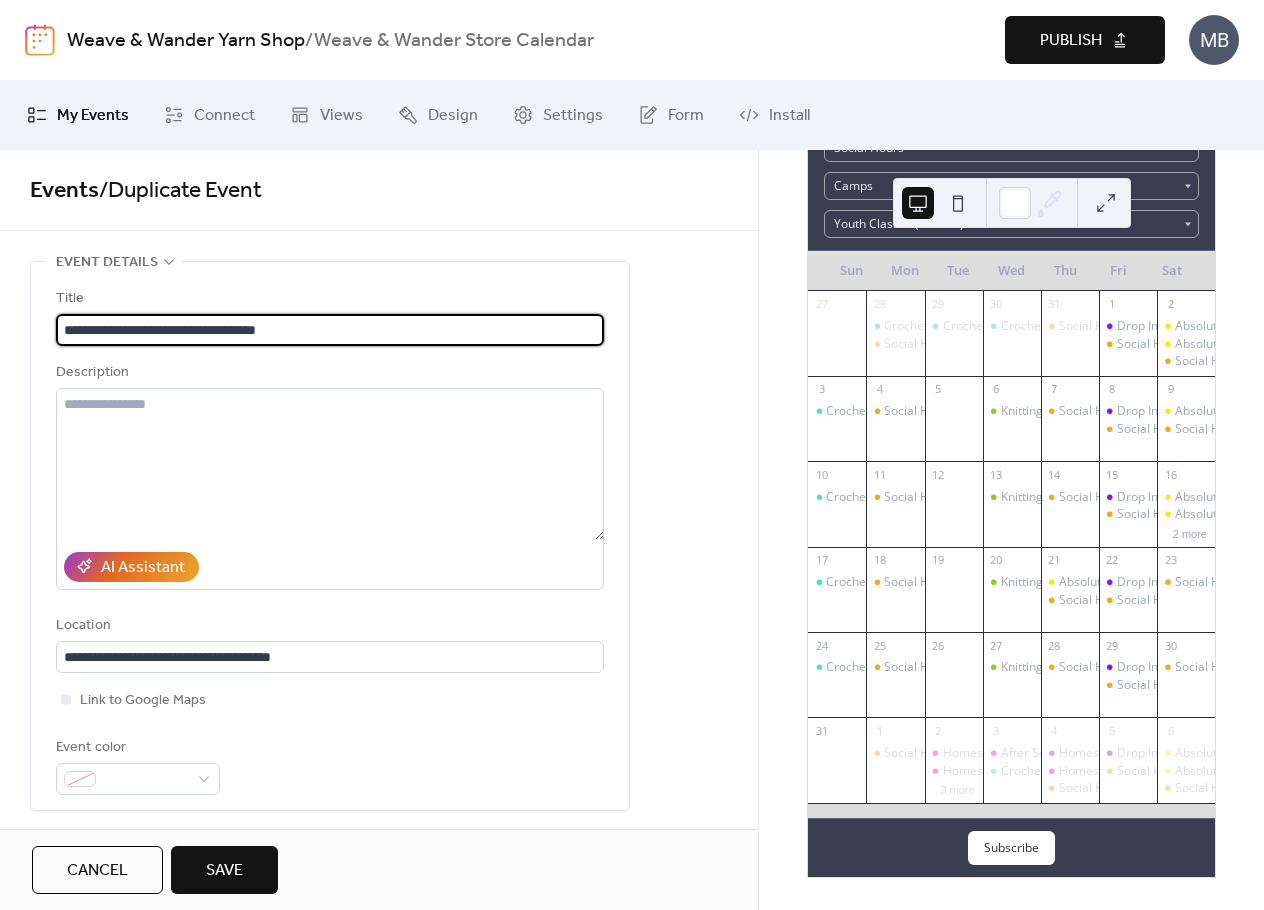 click on "**********" at bounding box center (330, 330) 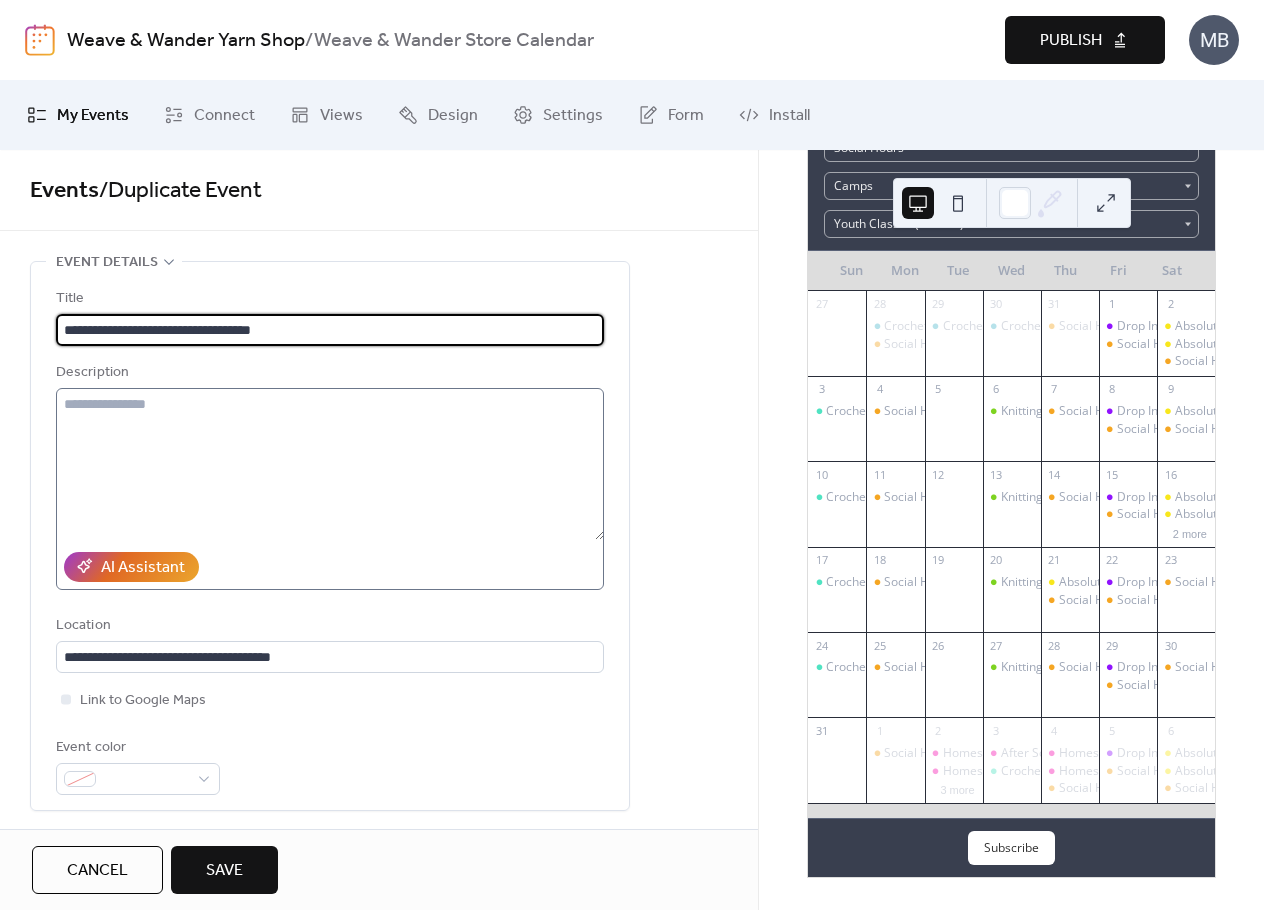 type on "**********" 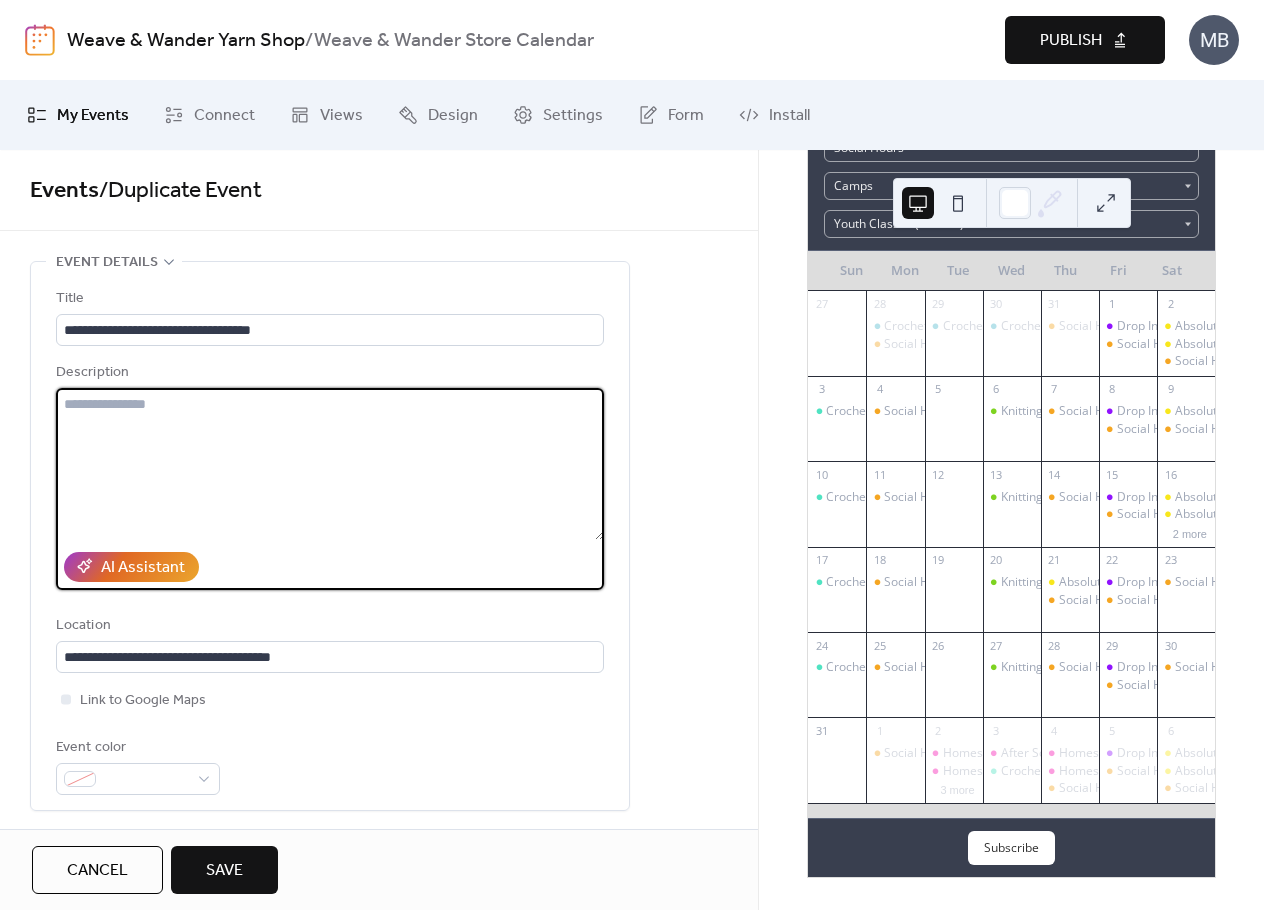 click at bounding box center [330, 464] 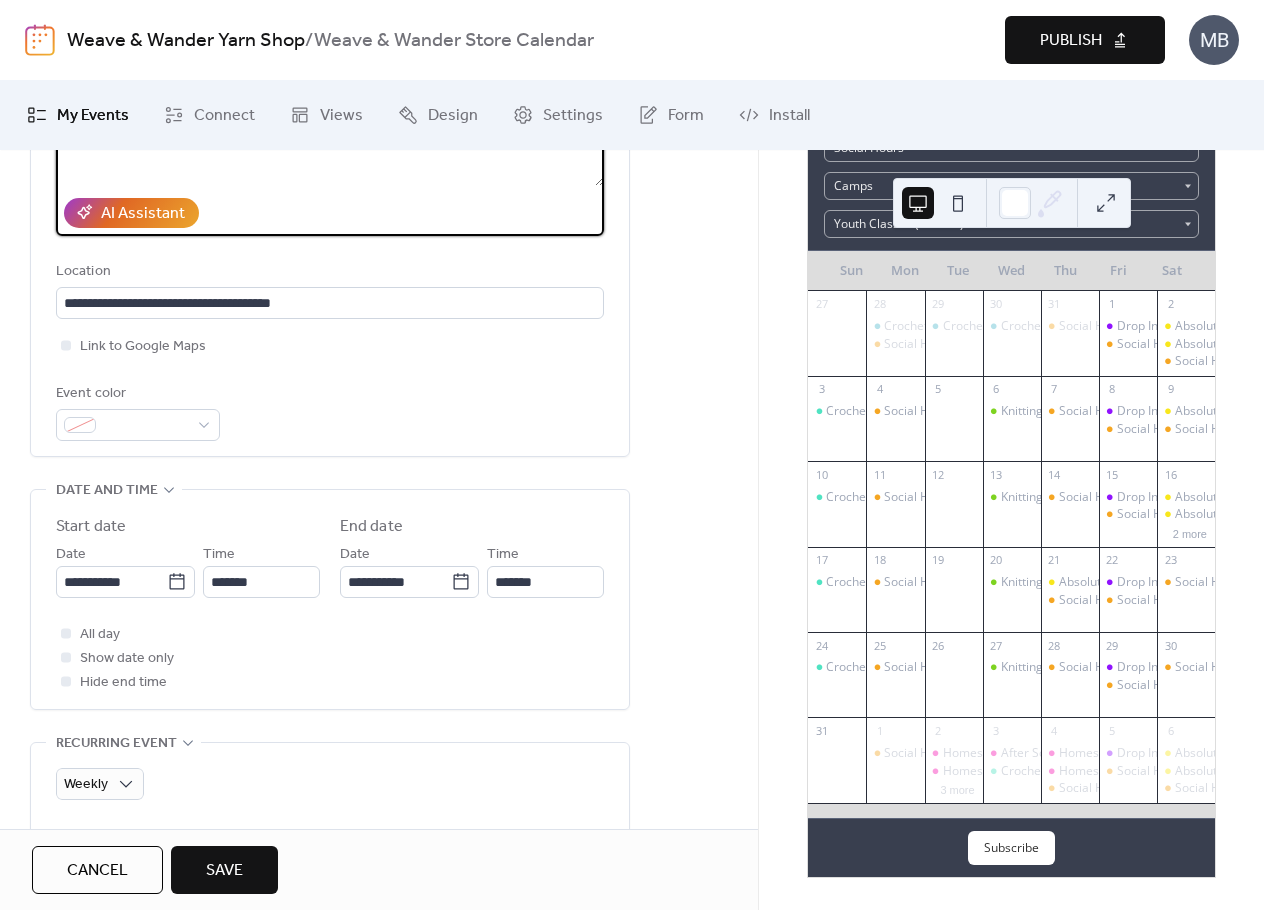 scroll, scrollTop: 400, scrollLeft: 0, axis: vertical 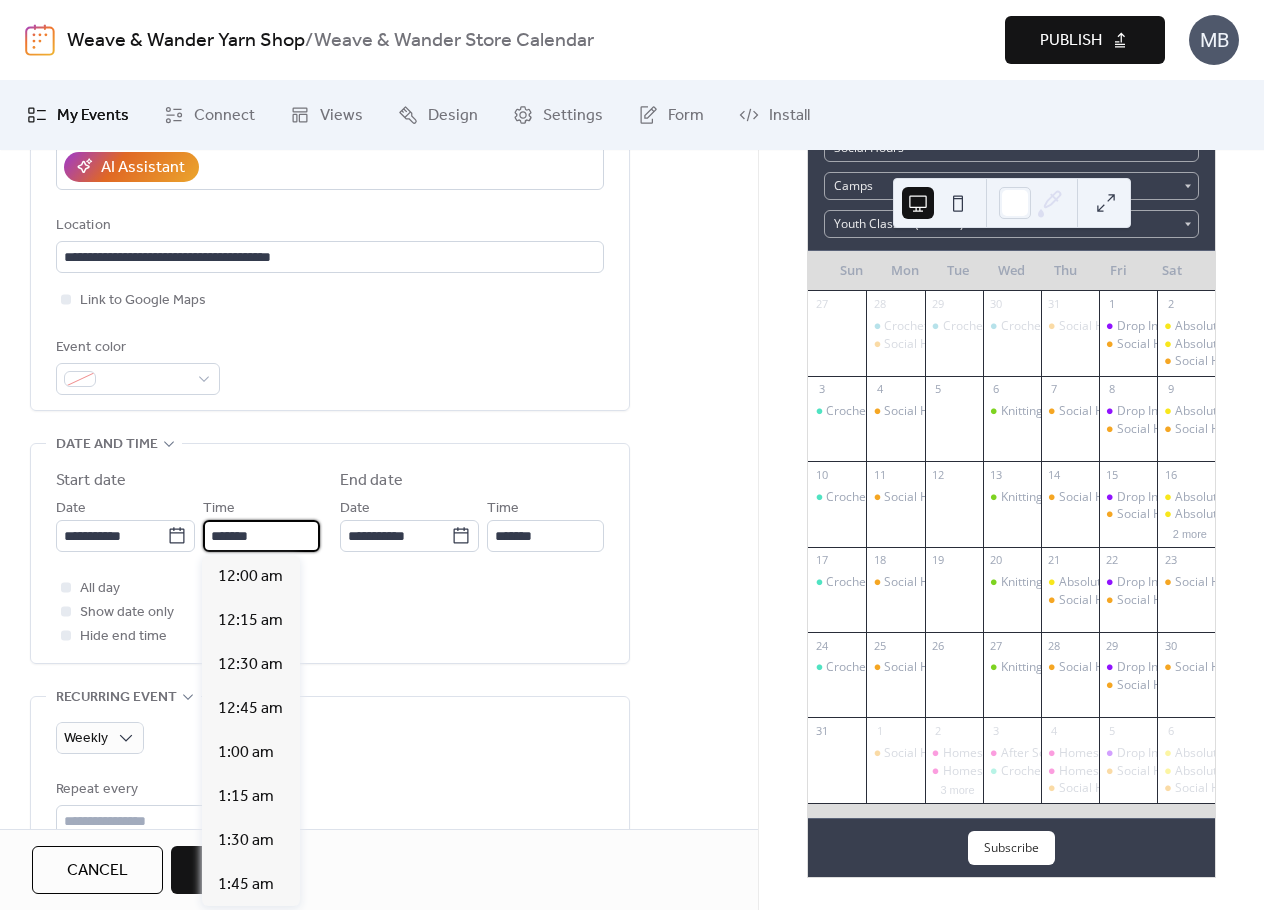 click on "*******" at bounding box center [261, 536] 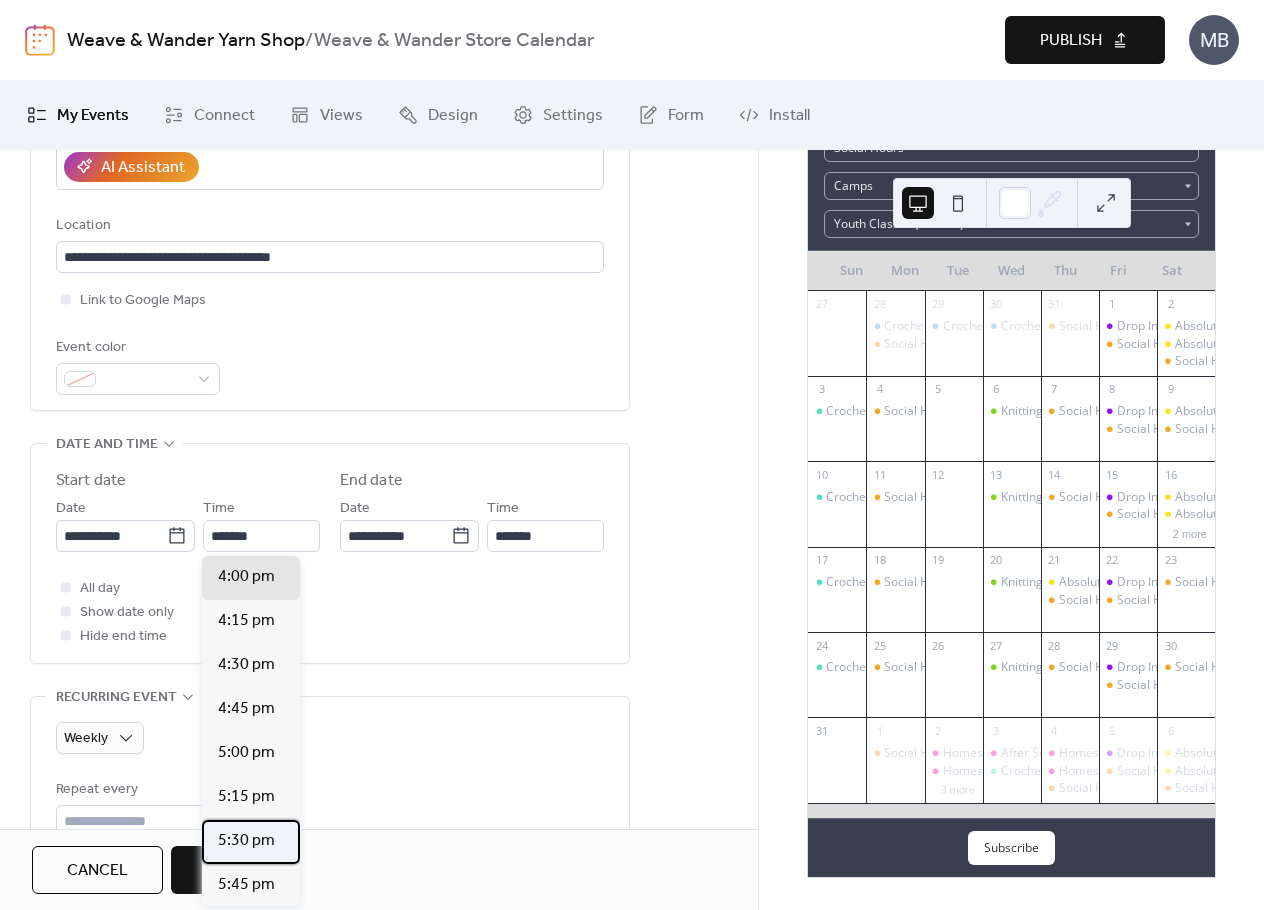 click on "5:30 pm" at bounding box center [246, 841] 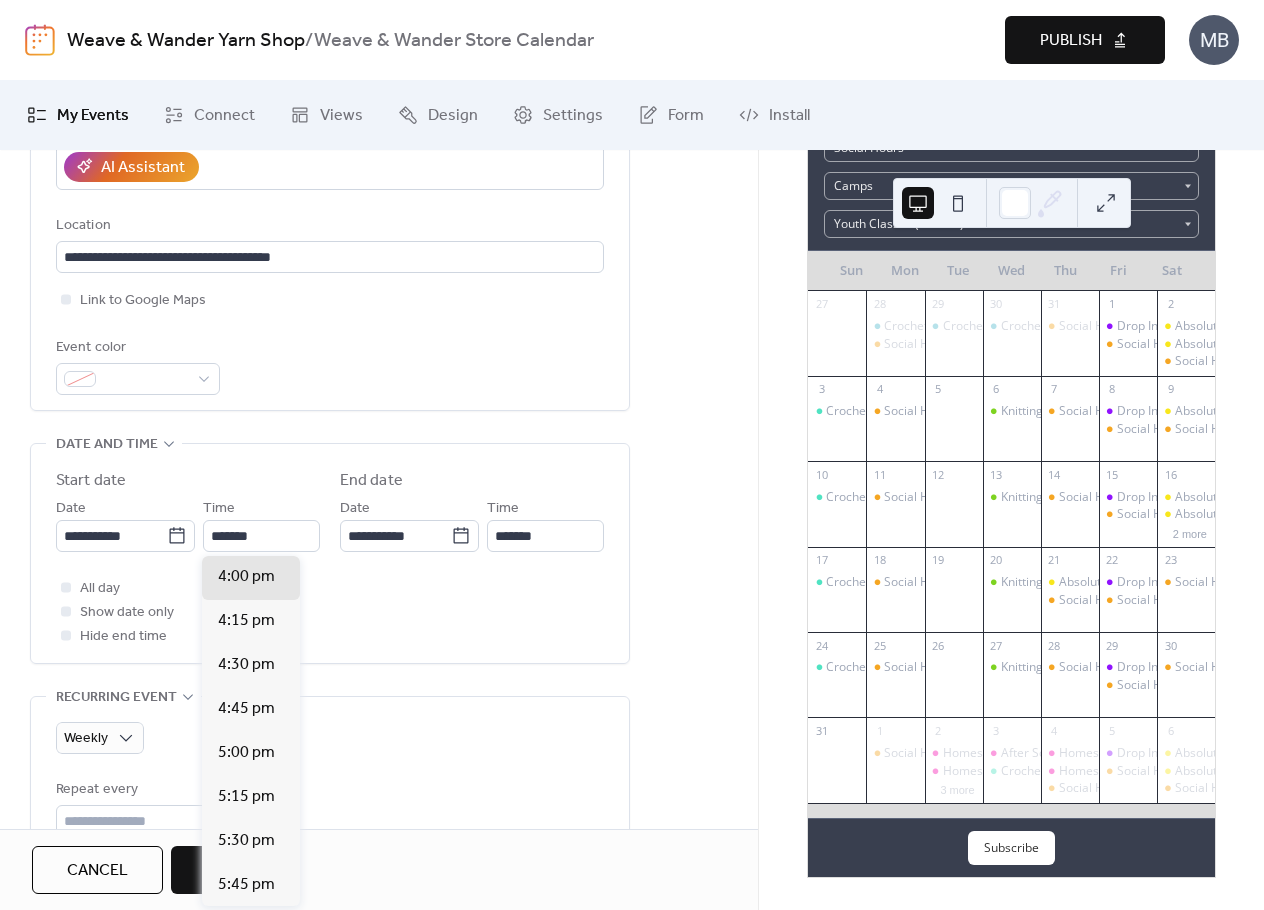 type on "*******" 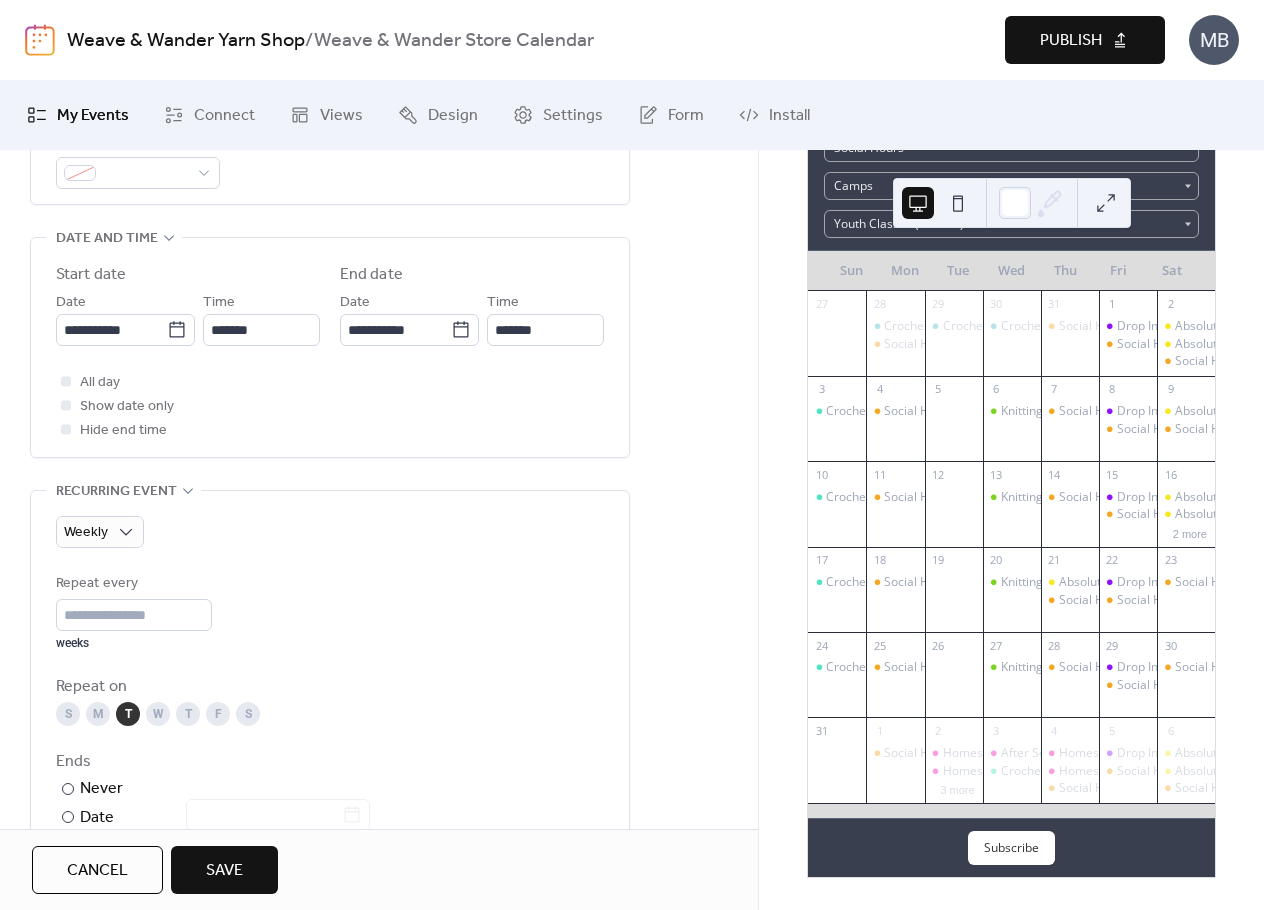 scroll, scrollTop: 700, scrollLeft: 0, axis: vertical 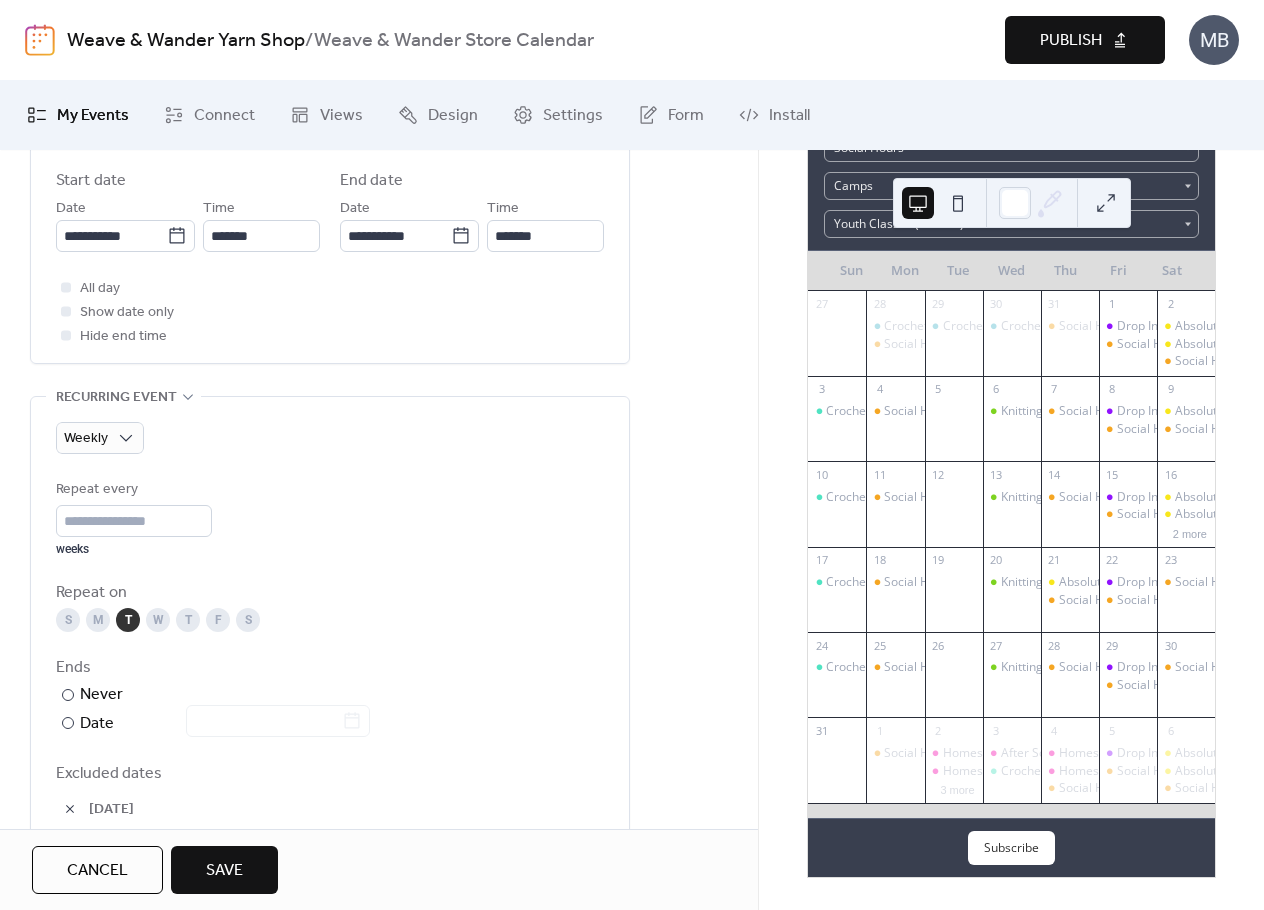 click on "T" at bounding box center (128, 620) 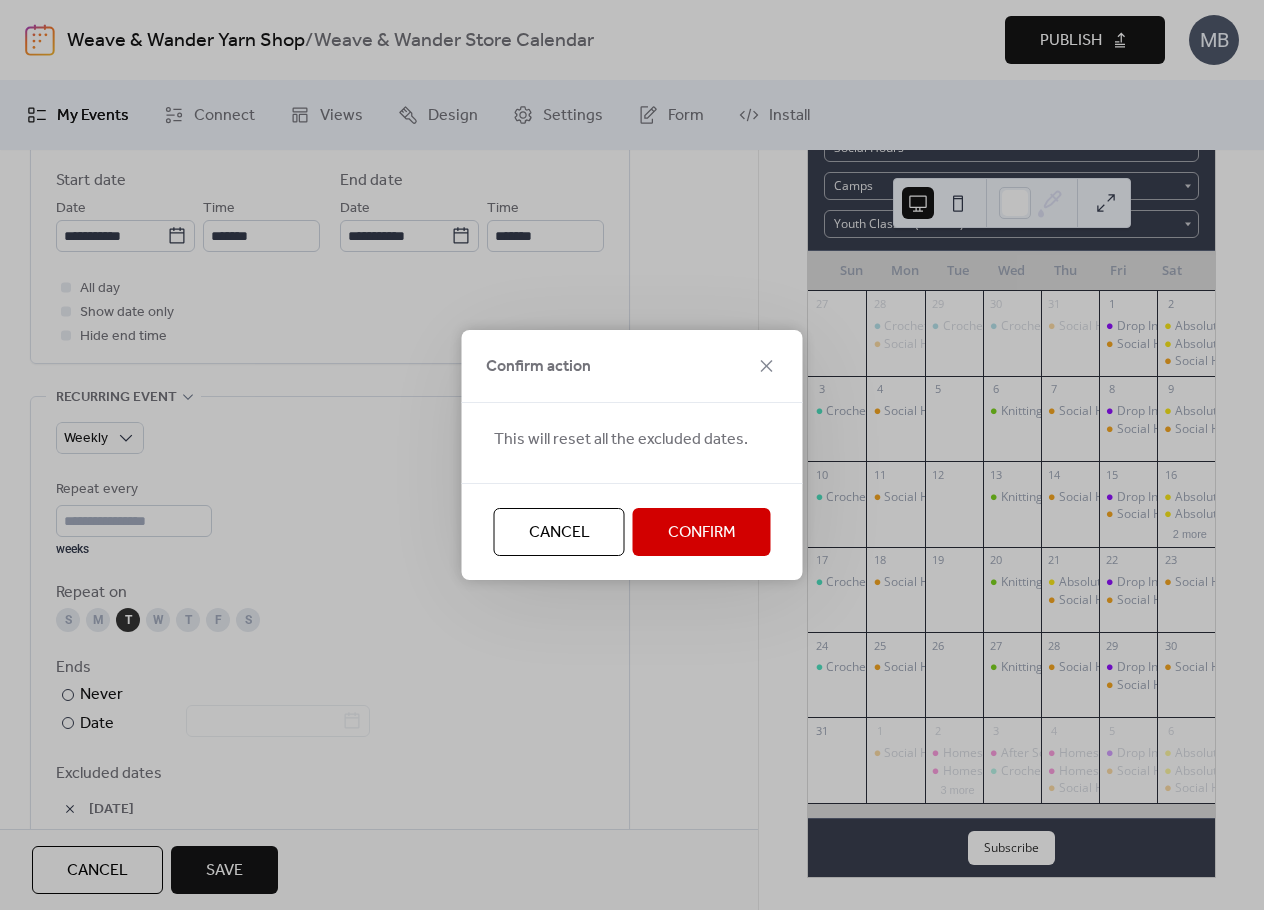 click on "Confirm" at bounding box center (702, 533) 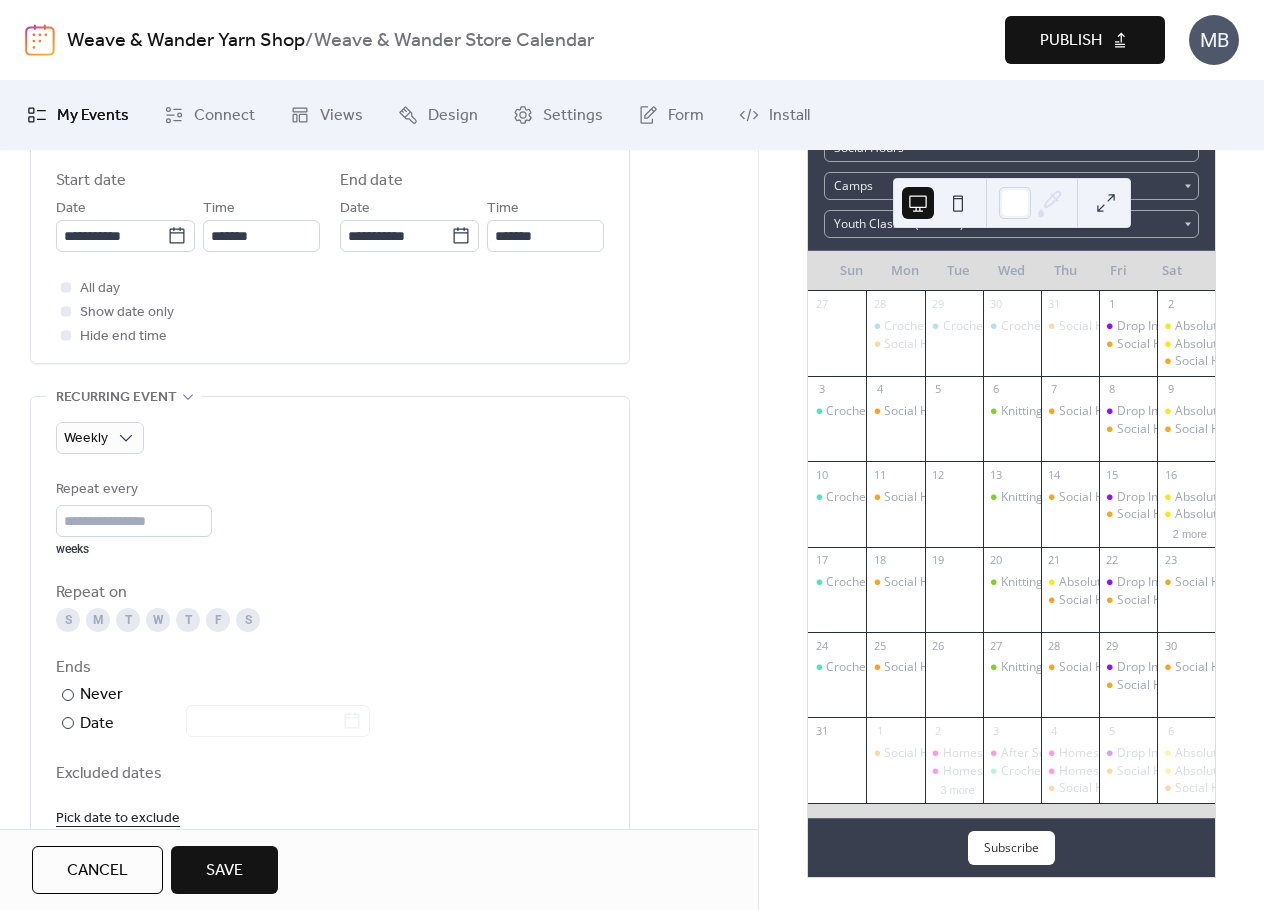 click on "T" at bounding box center (188, 620) 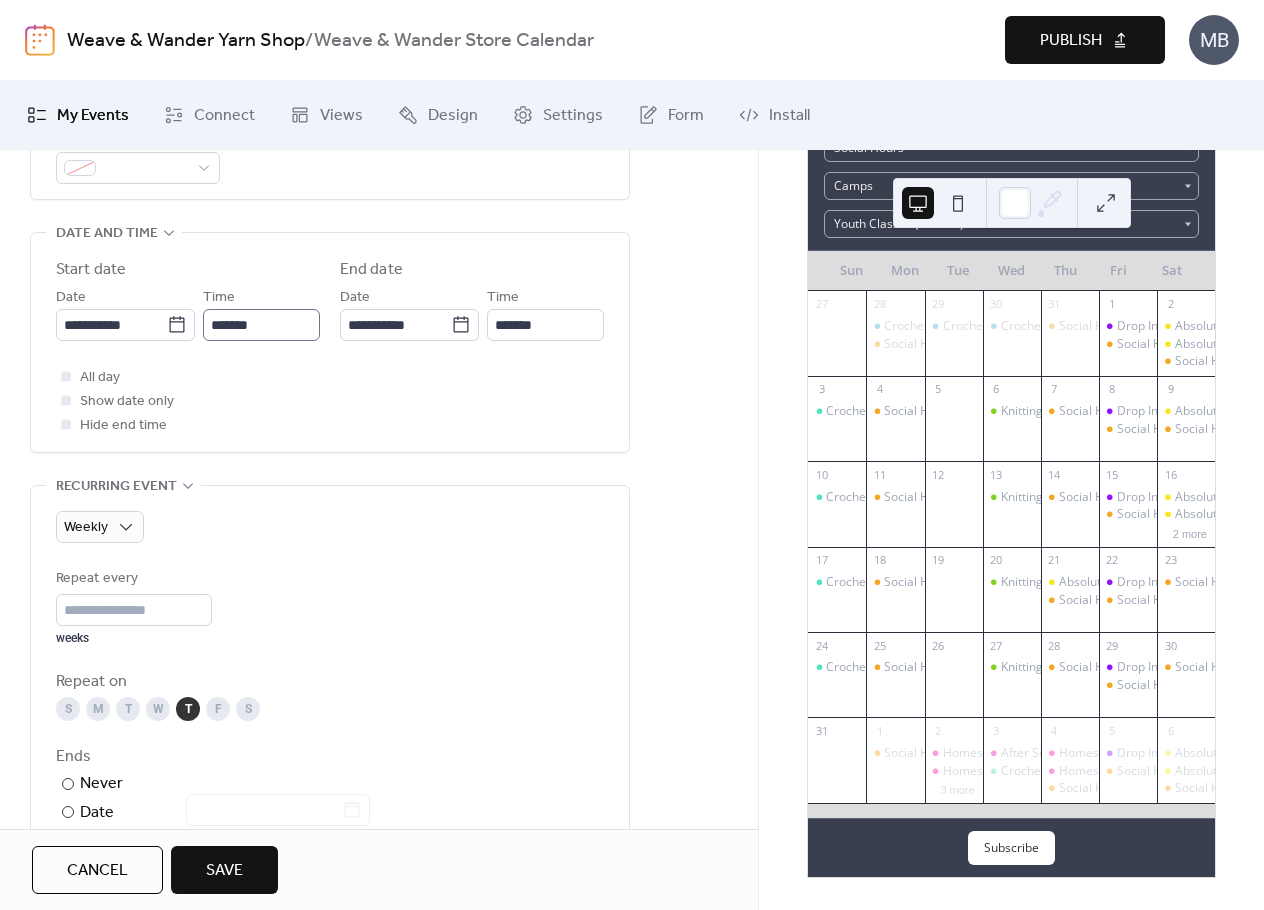 scroll, scrollTop: 600, scrollLeft: 0, axis: vertical 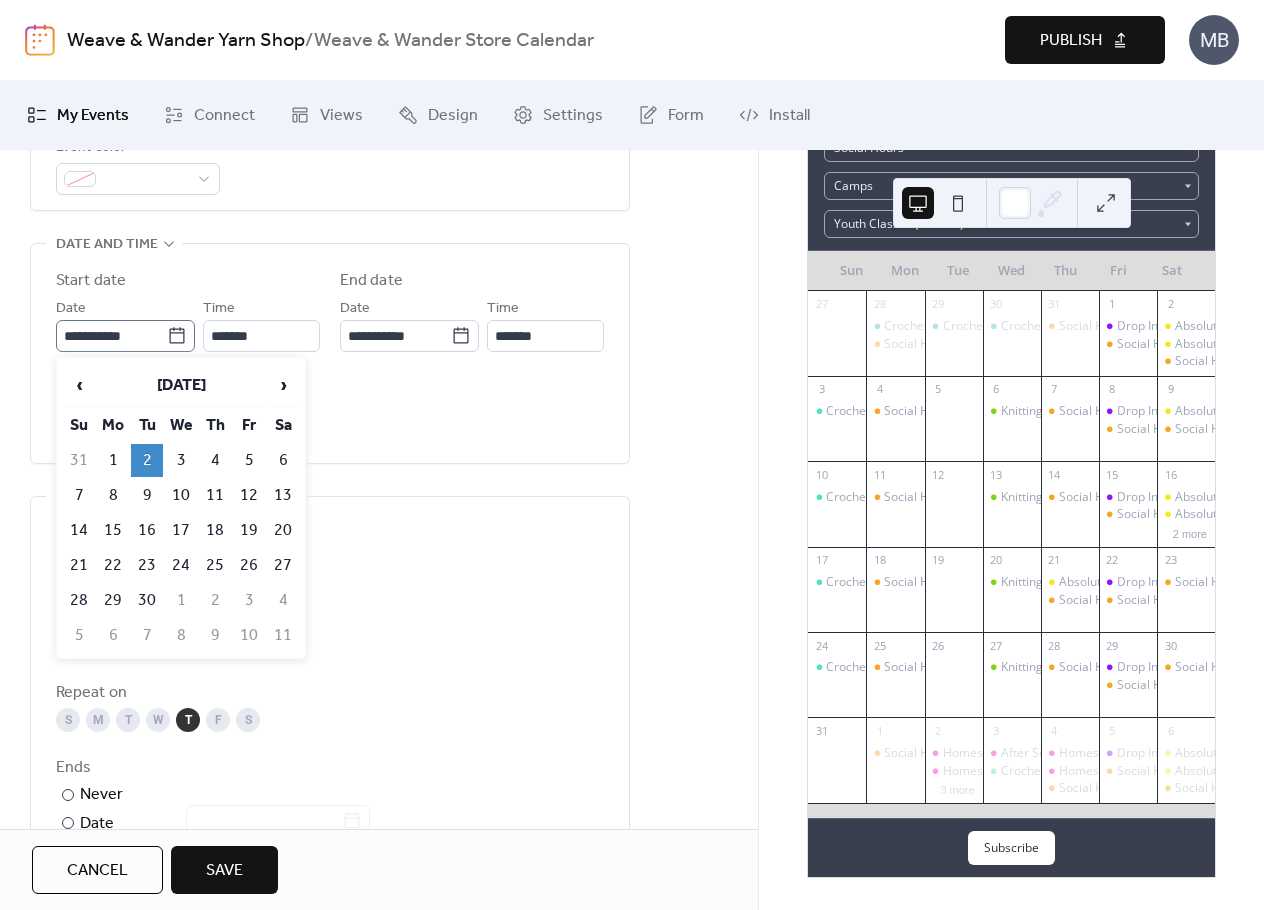 click on "**********" at bounding box center (125, 336) 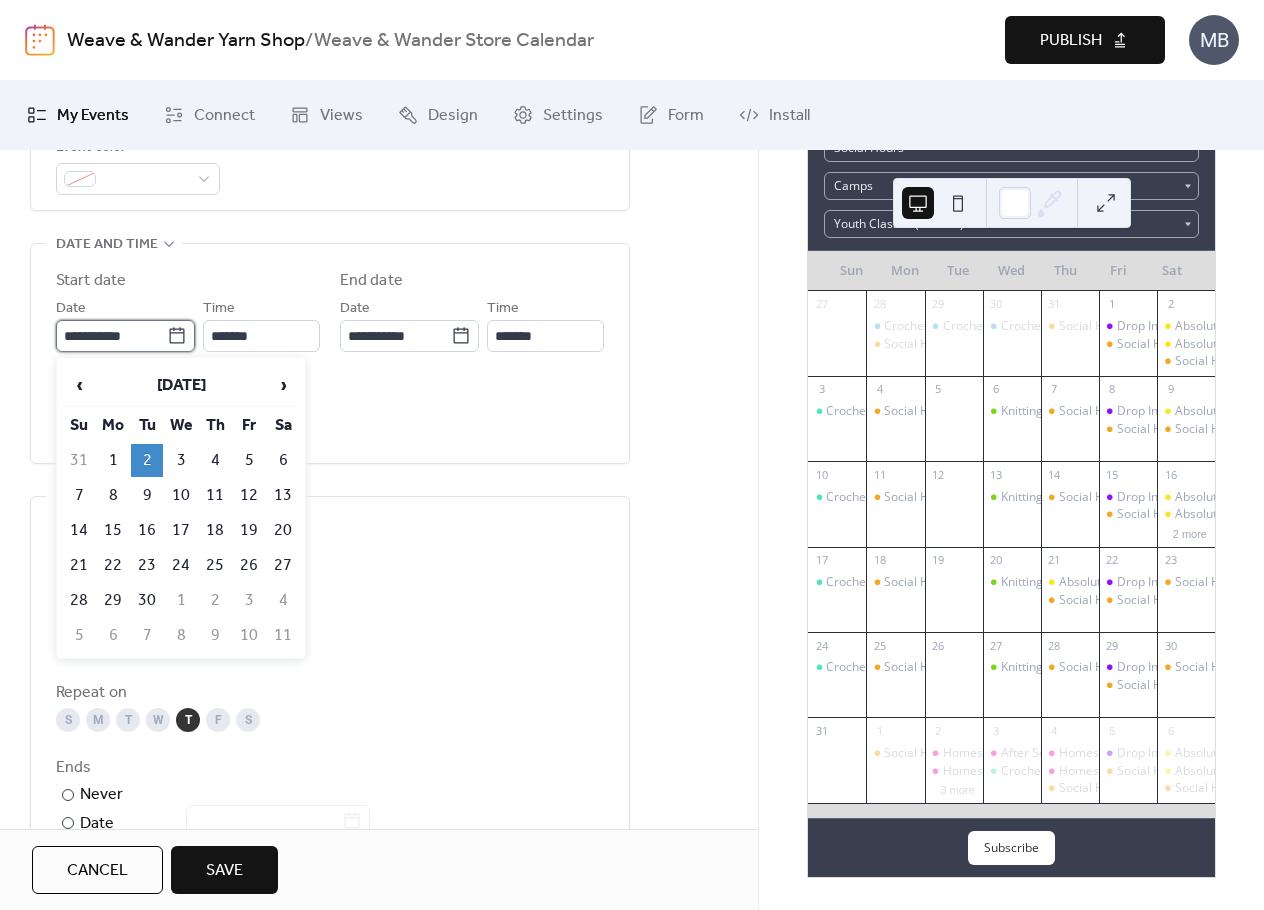 click on "**********" at bounding box center [111, 336] 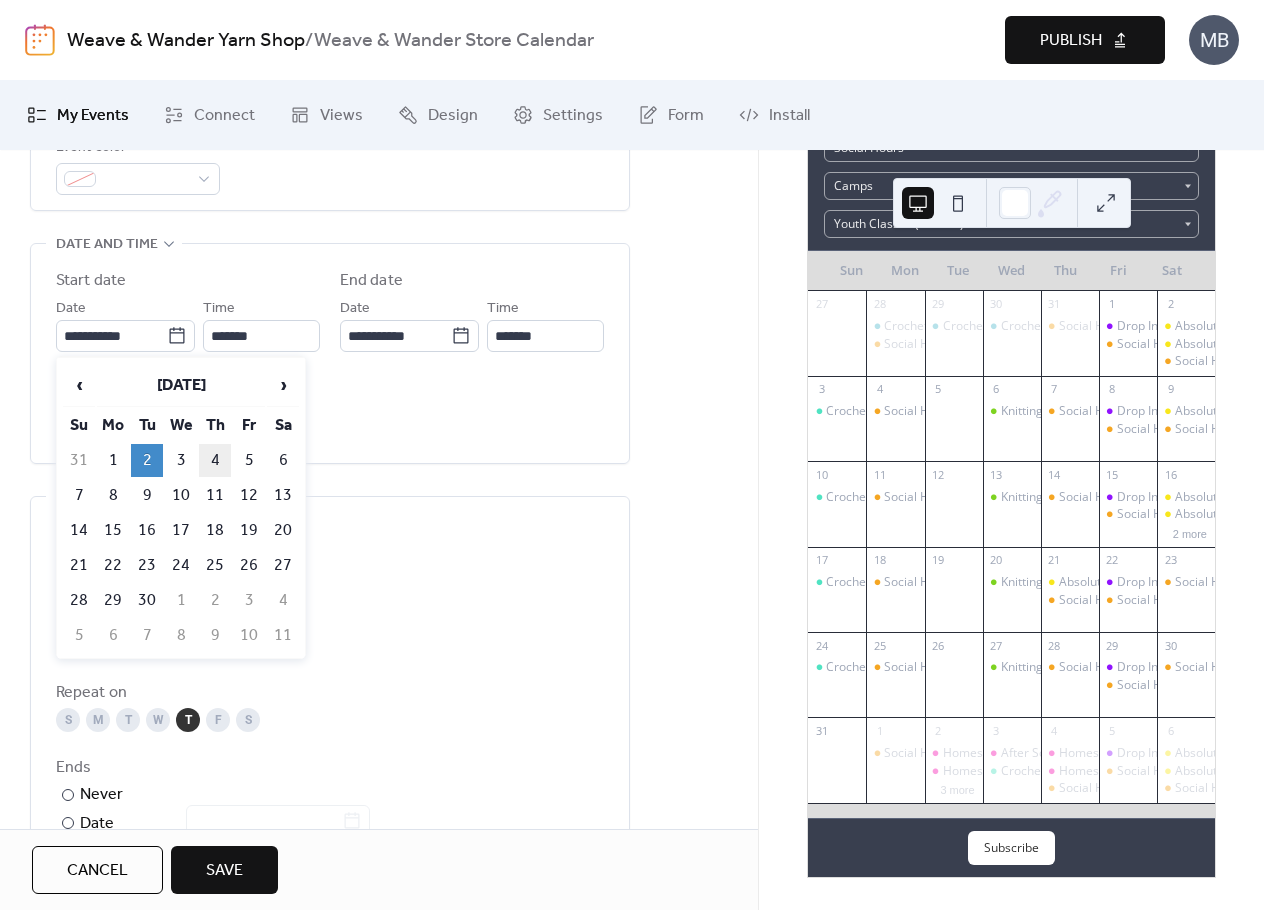 click on "4" at bounding box center (215, 460) 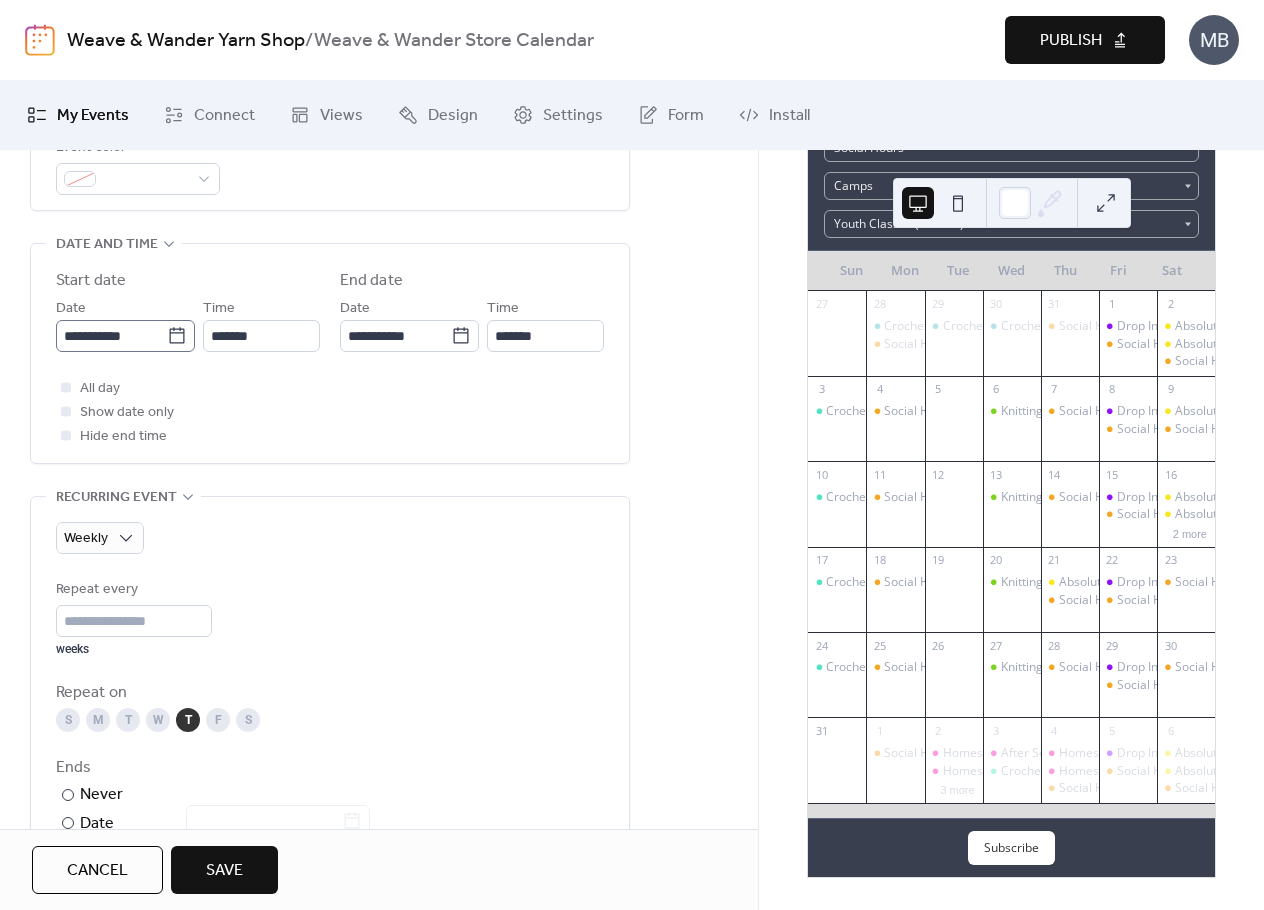 click 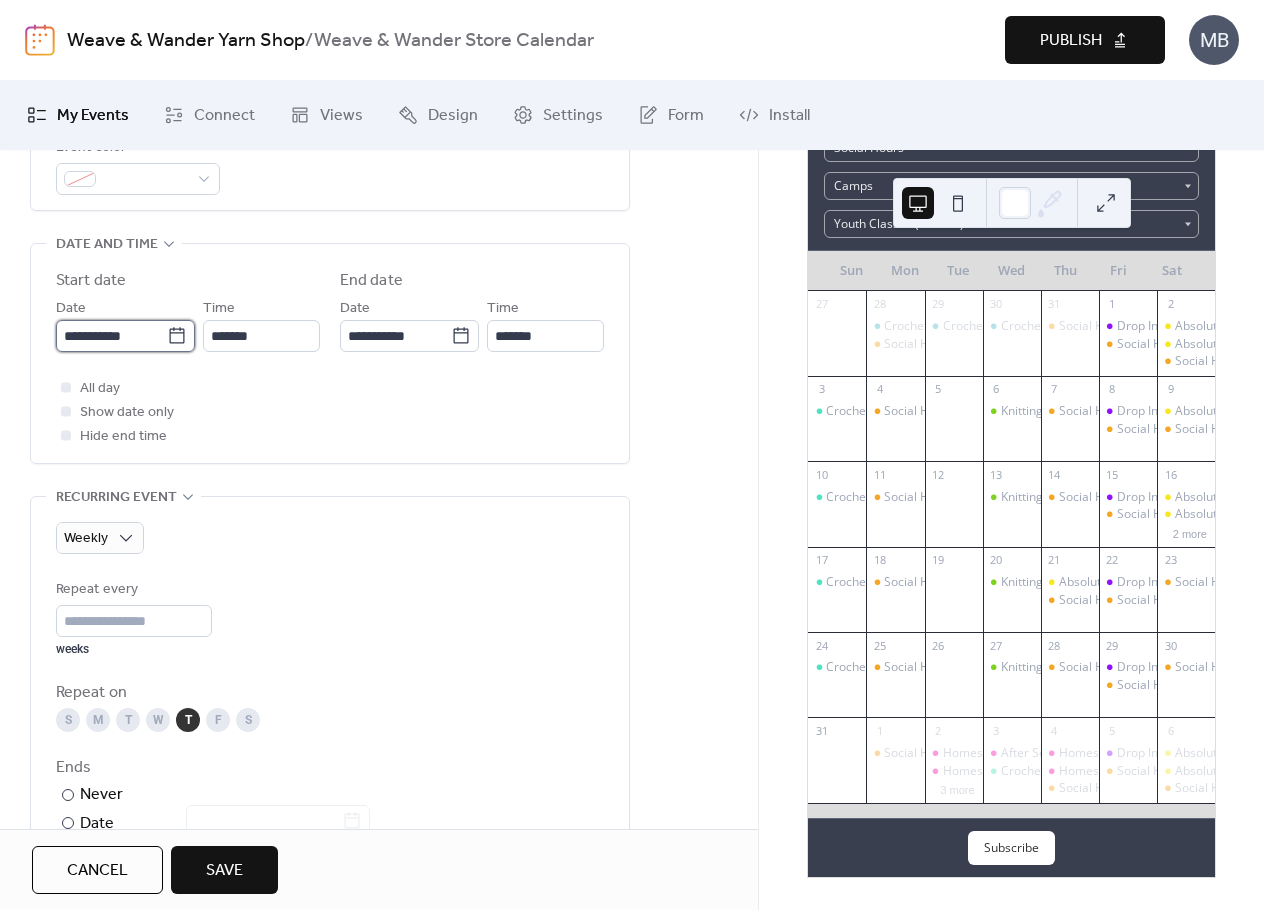 click on "**********" at bounding box center [111, 336] 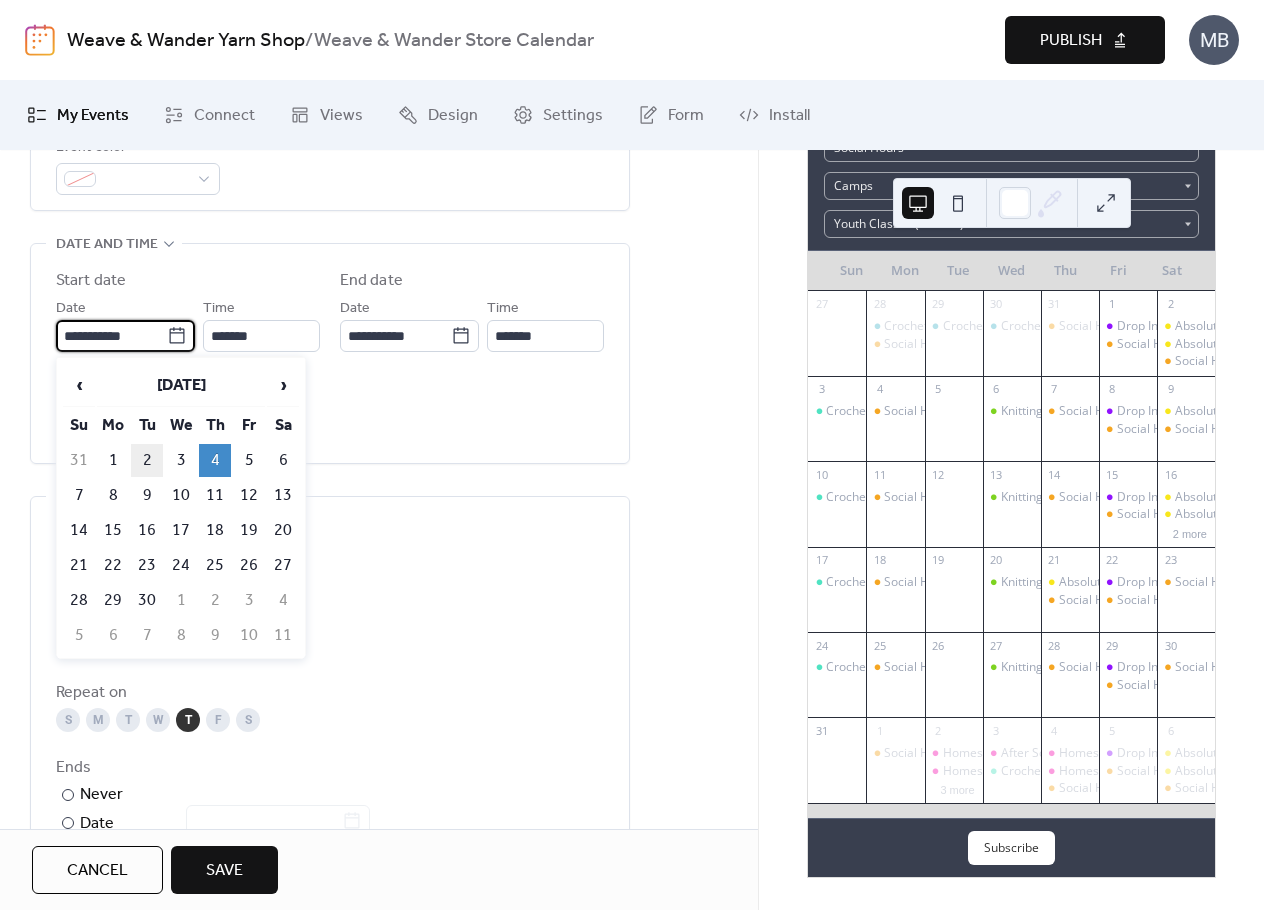 click on "2" at bounding box center (147, 460) 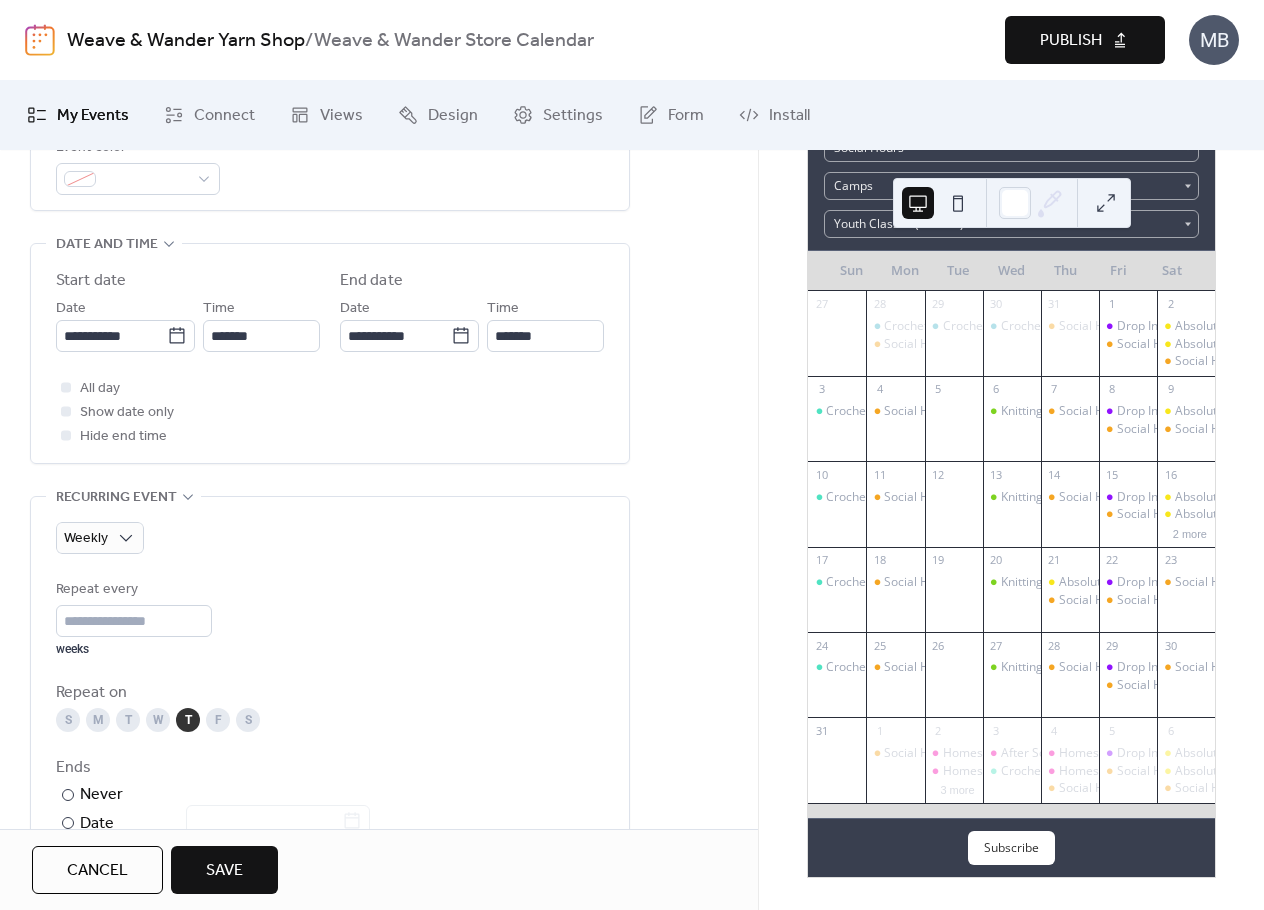 scroll, scrollTop: 700, scrollLeft: 0, axis: vertical 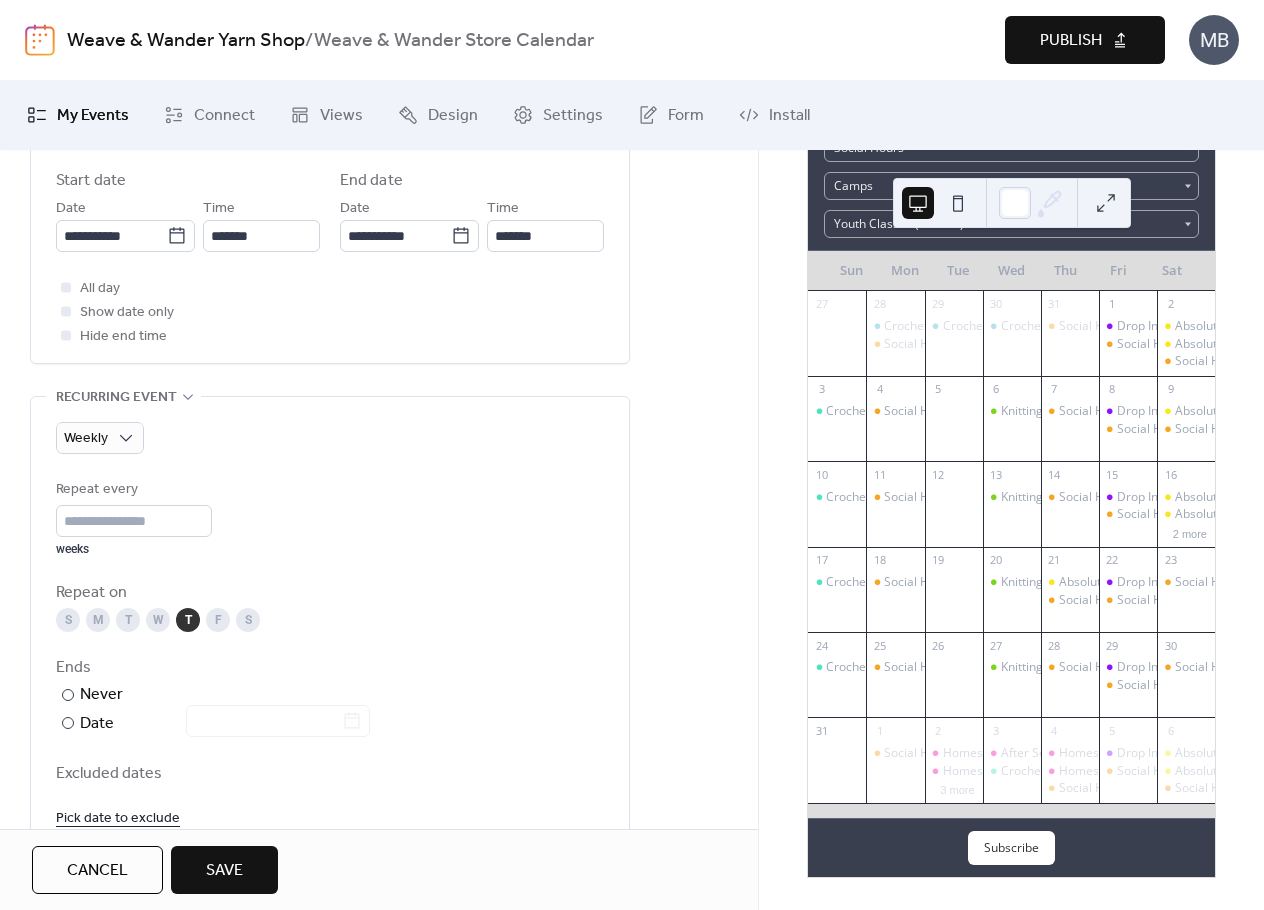 click on "T" at bounding box center [128, 620] 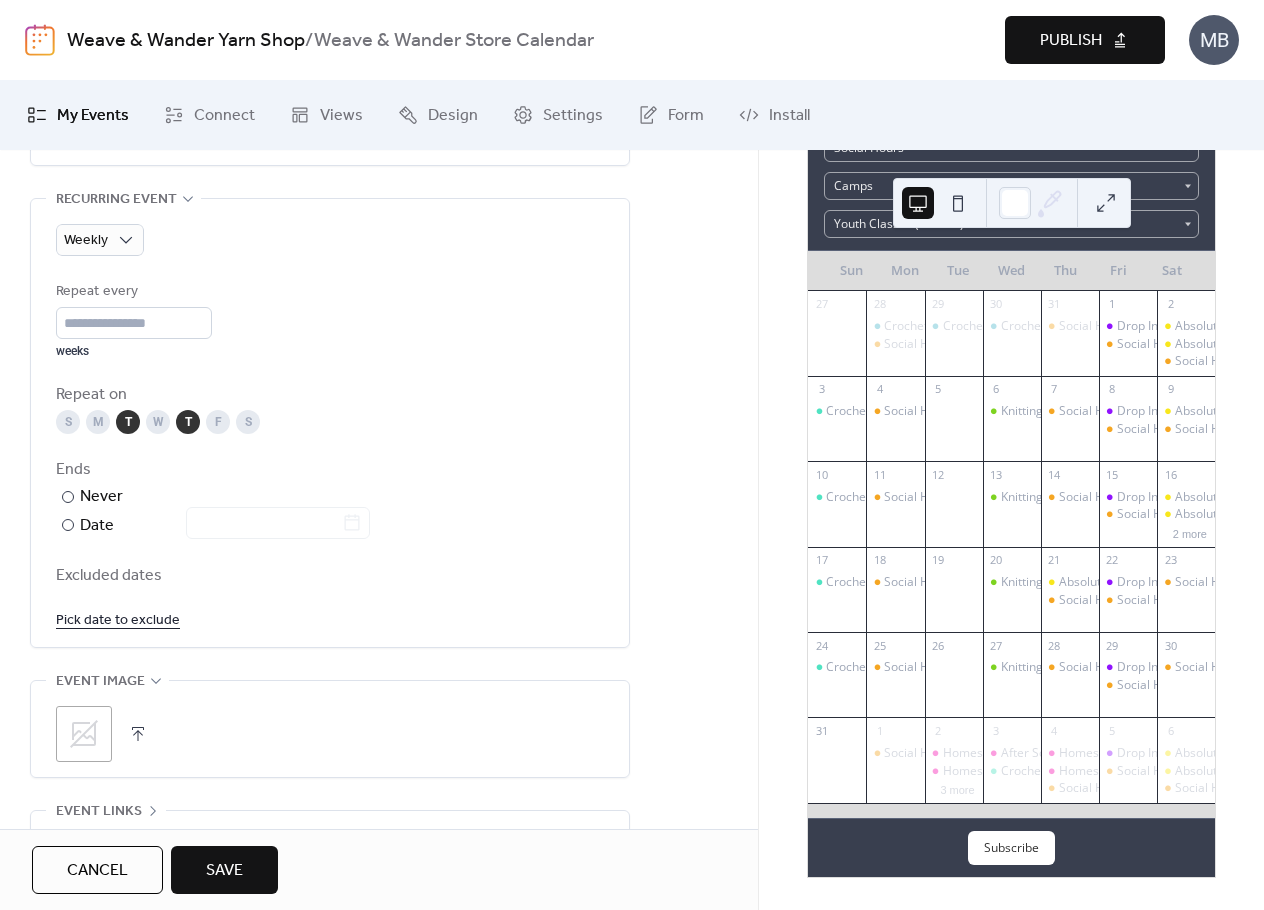 scroll, scrollTop: 900, scrollLeft: 0, axis: vertical 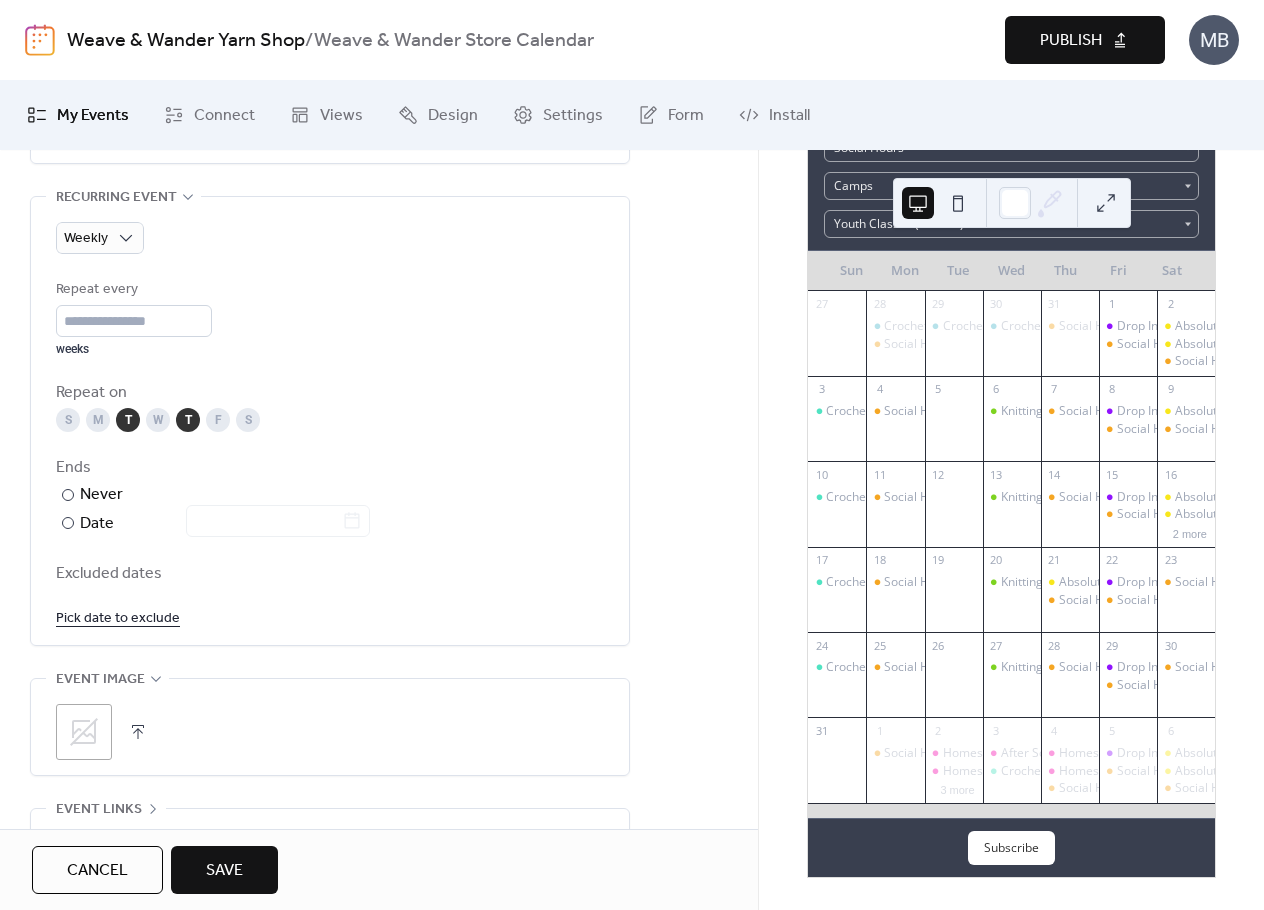 click on "T" at bounding box center (188, 420) 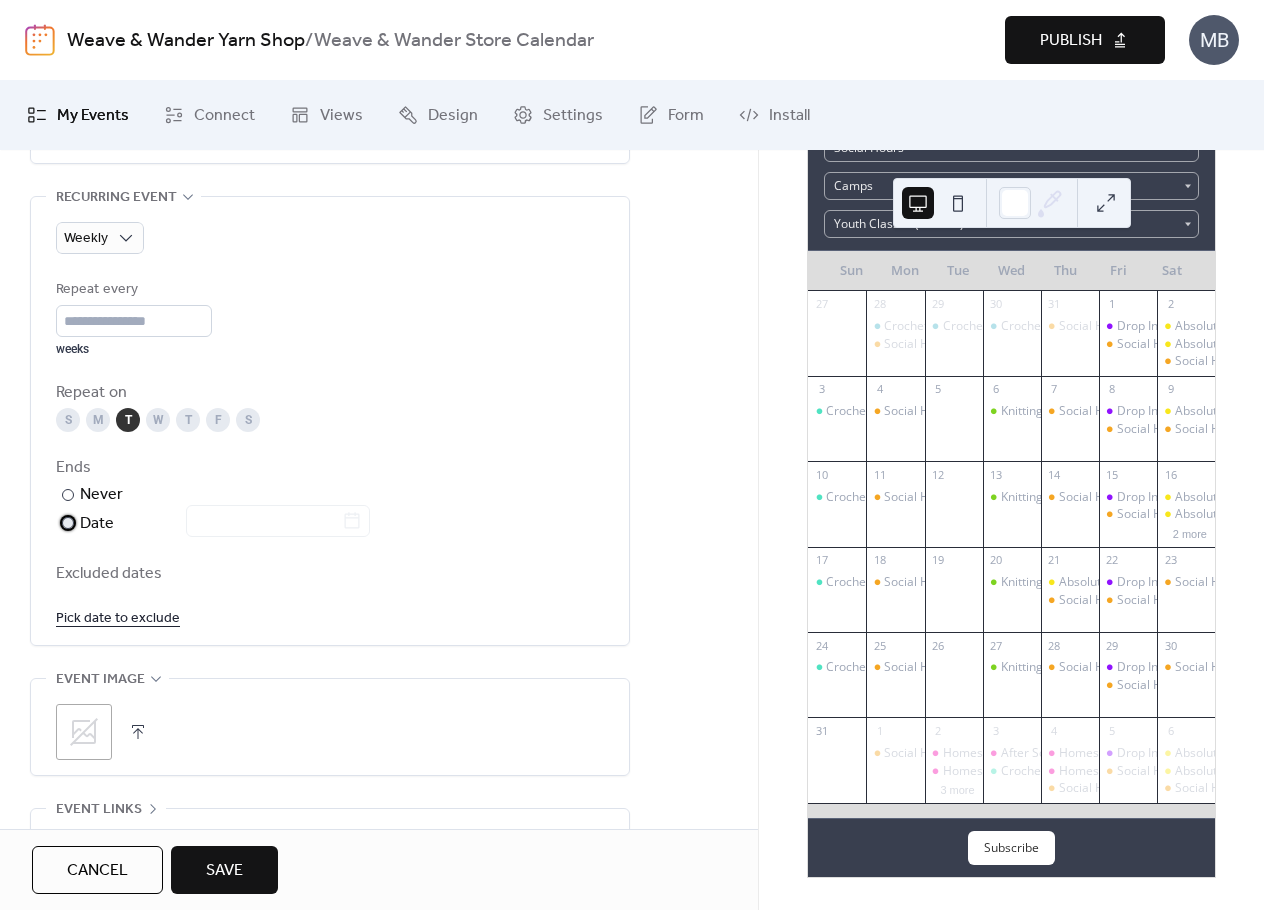 click on "​" at bounding box center [66, 523] 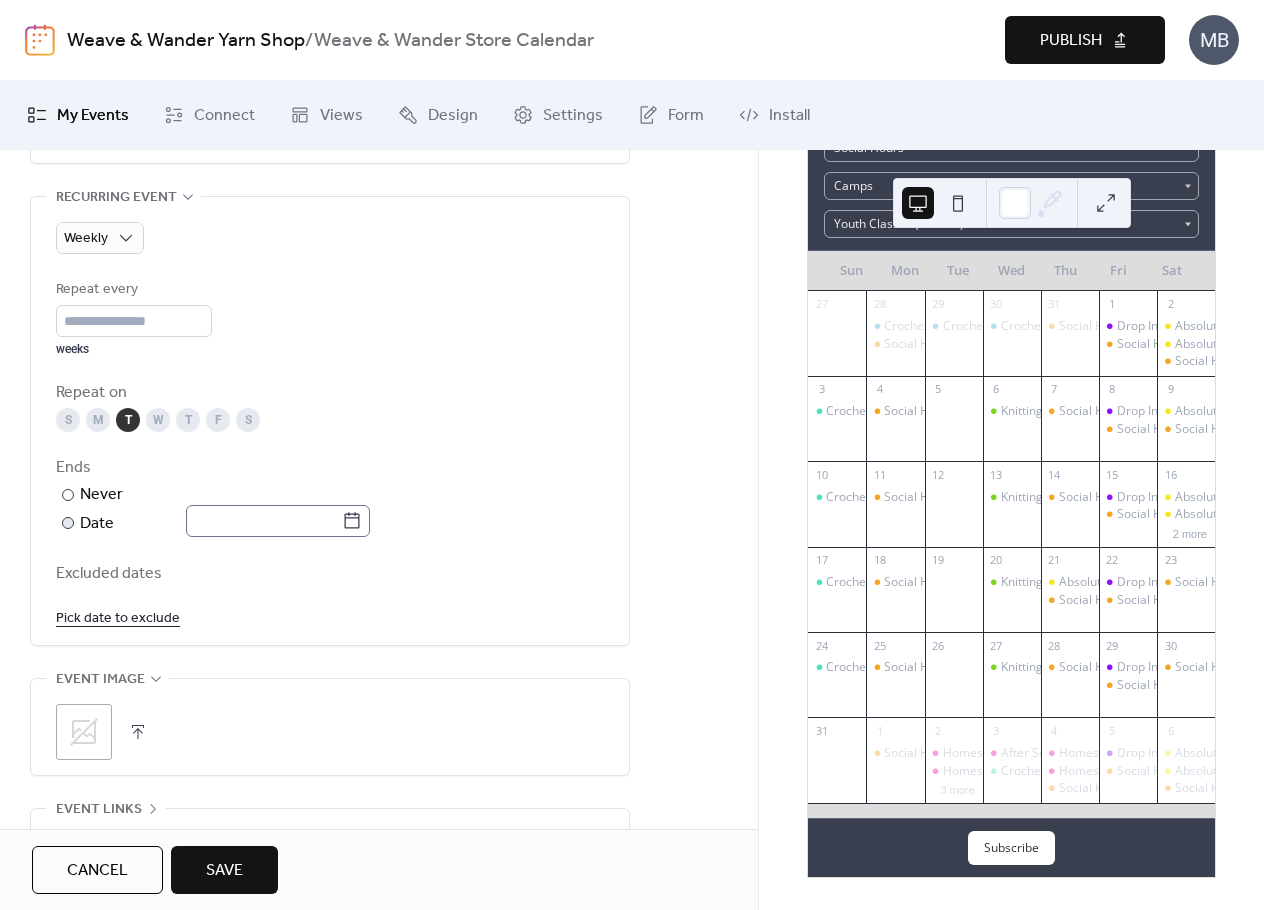 click at bounding box center (278, 521) 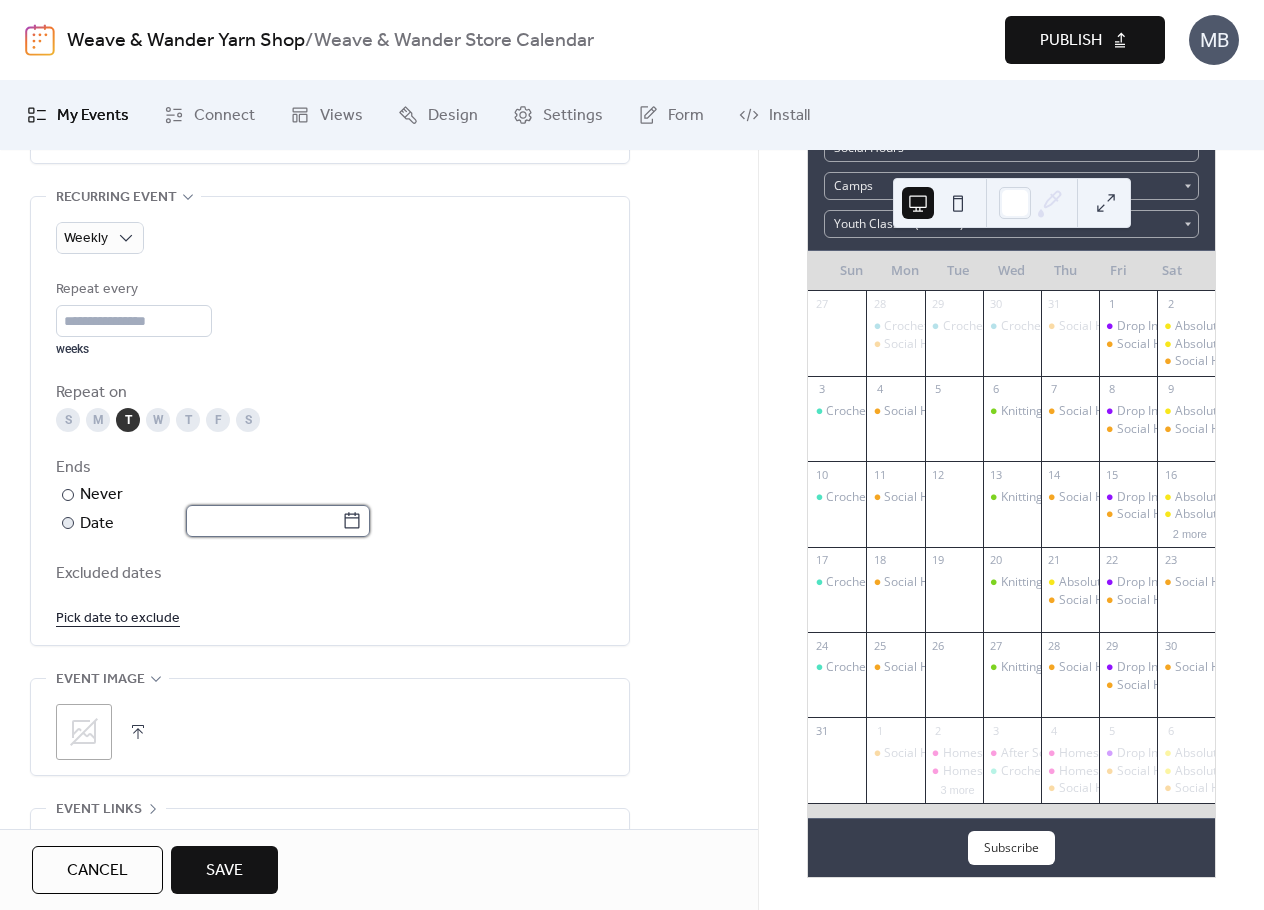 click at bounding box center [264, 521] 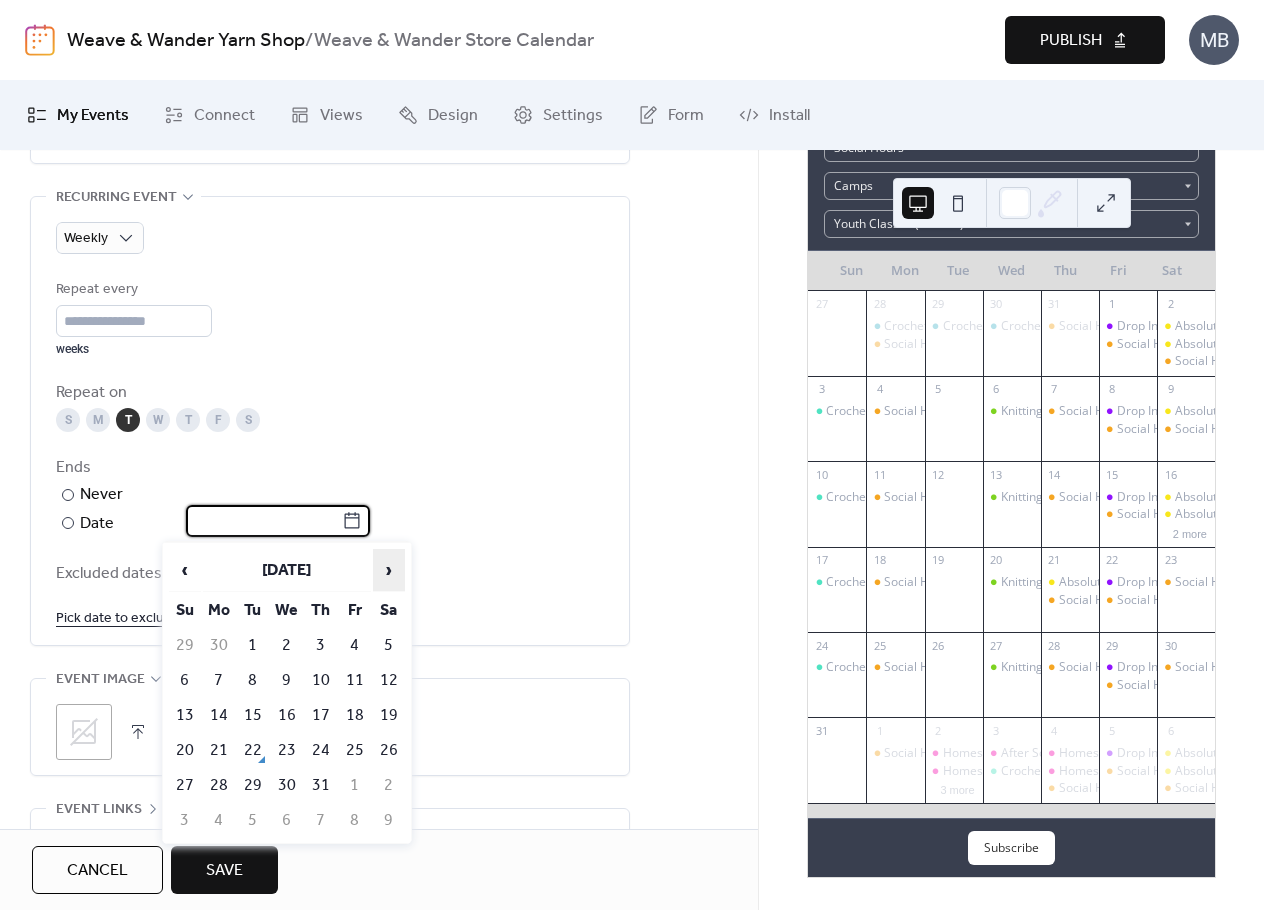 click on "›" at bounding box center (389, 570) 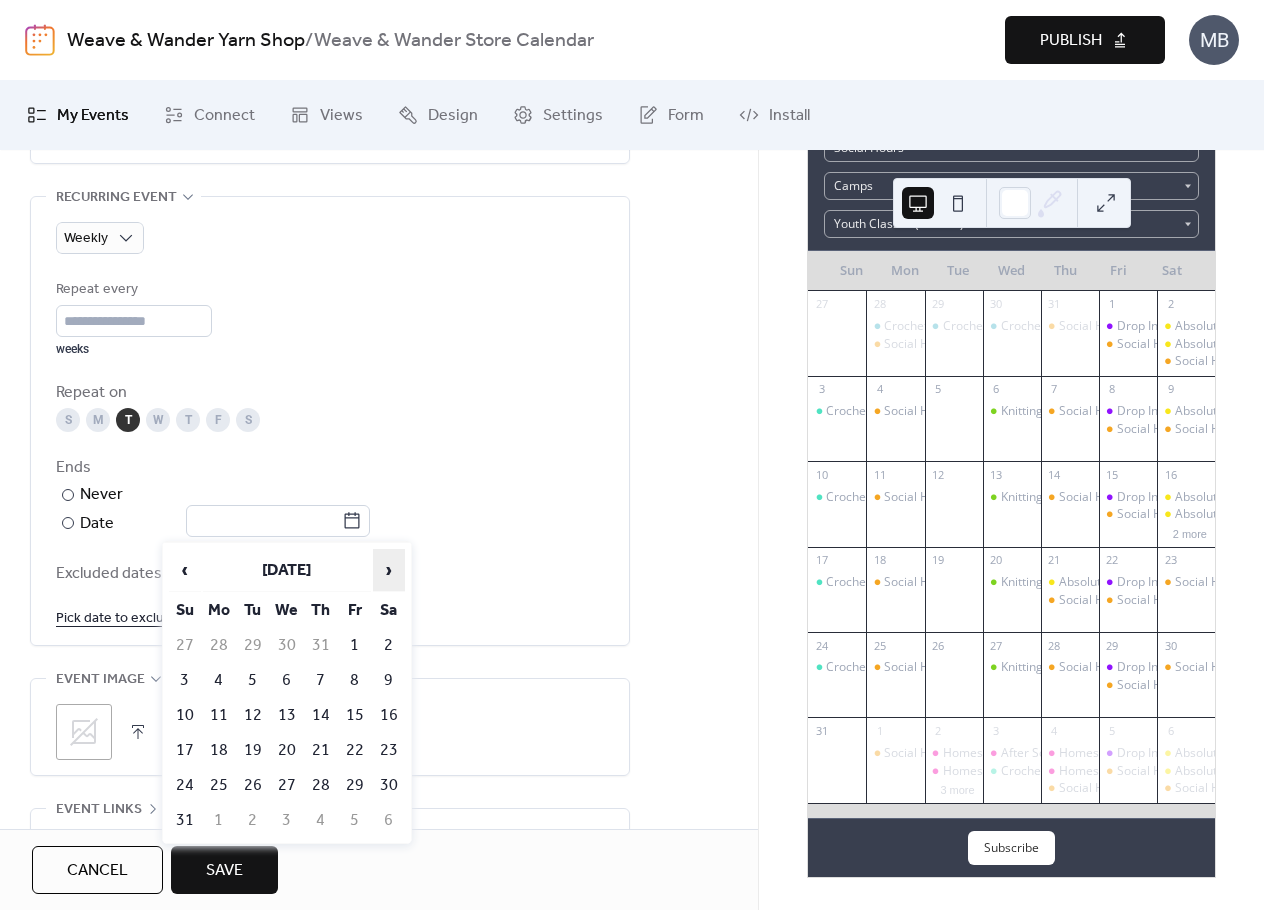 click on "›" at bounding box center [389, 570] 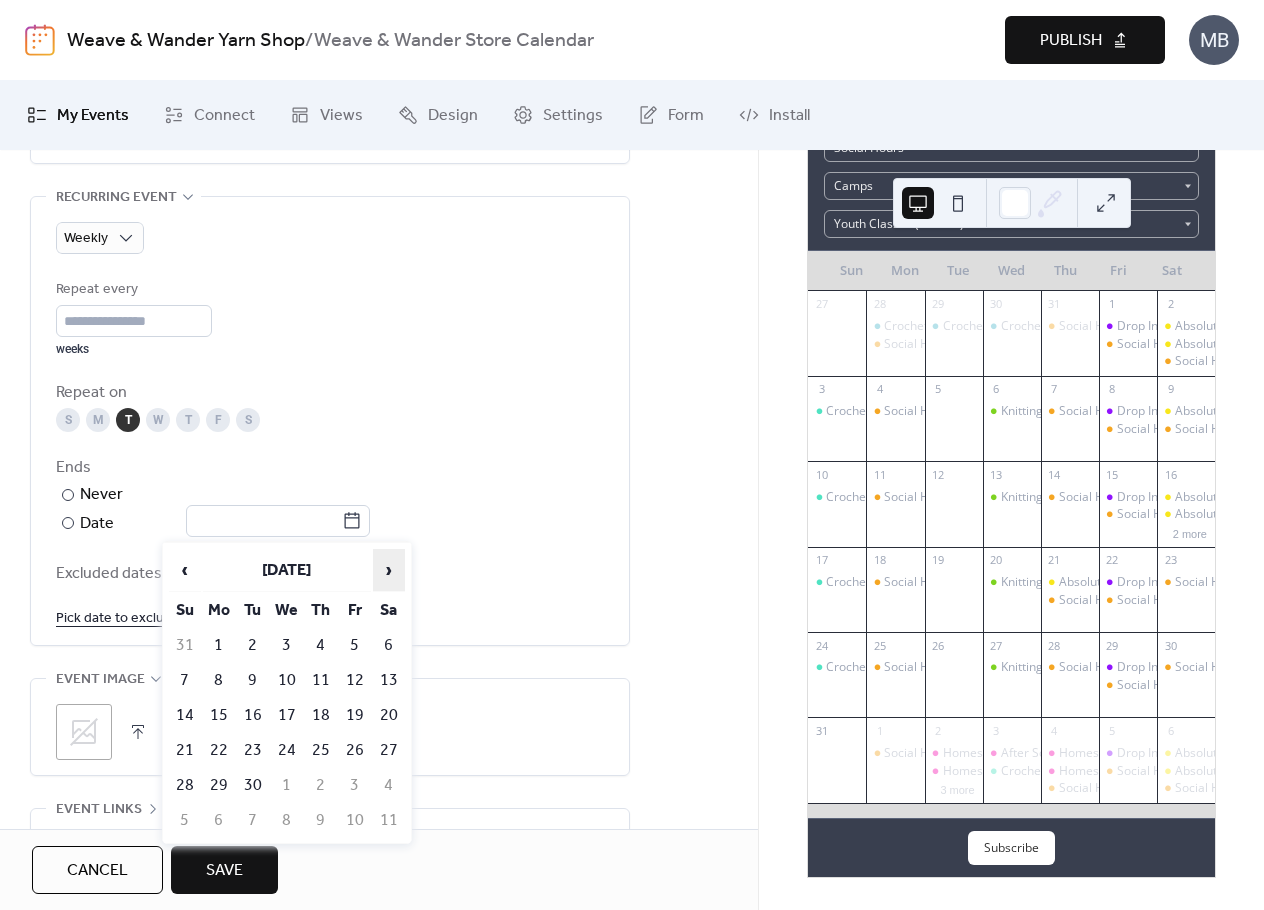 click on "›" at bounding box center [389, 570] 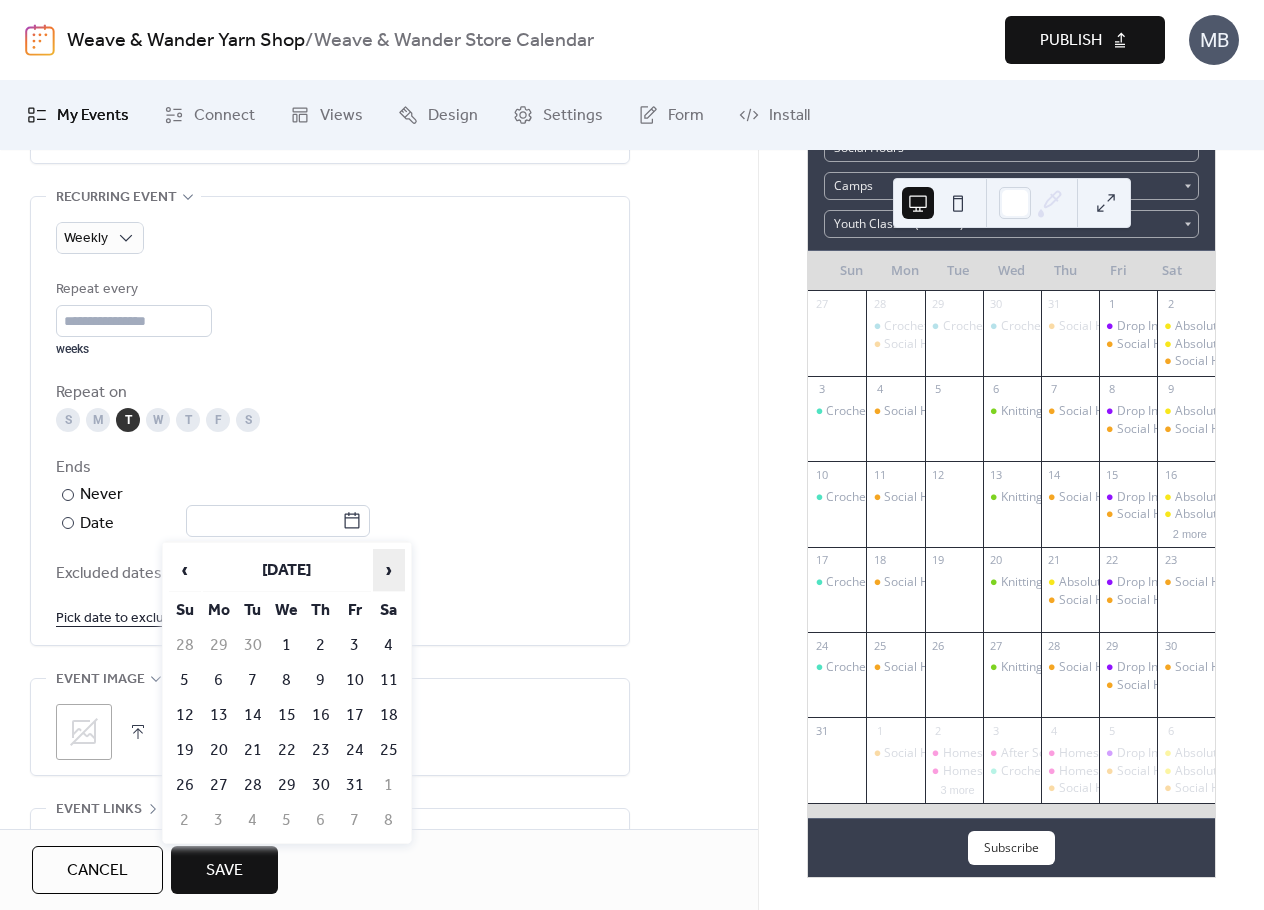 click on "›" at bounding box center (389, 570) 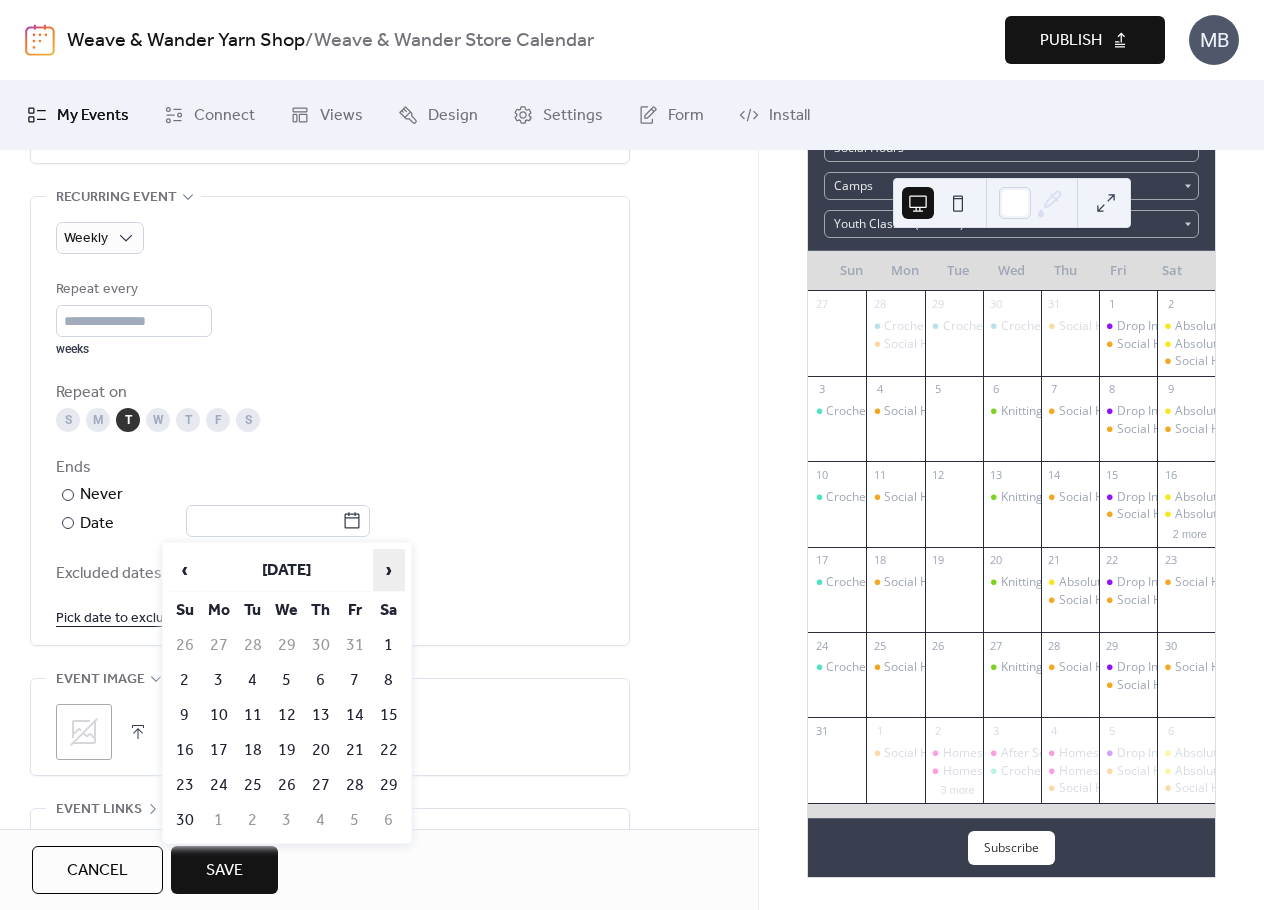 click on "›" at bounding box center (389, 570) 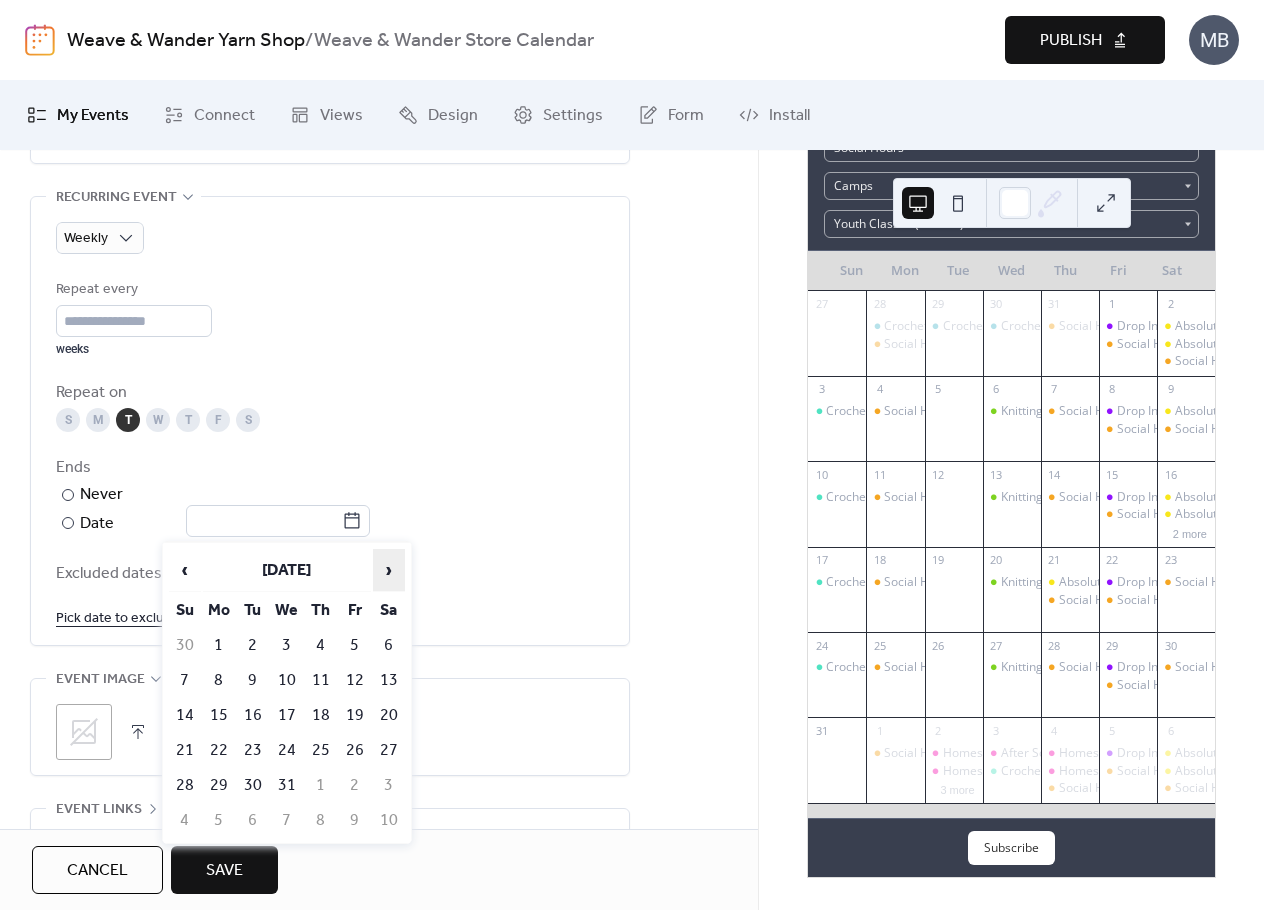 click on "›" at bounding box center (389, 570) 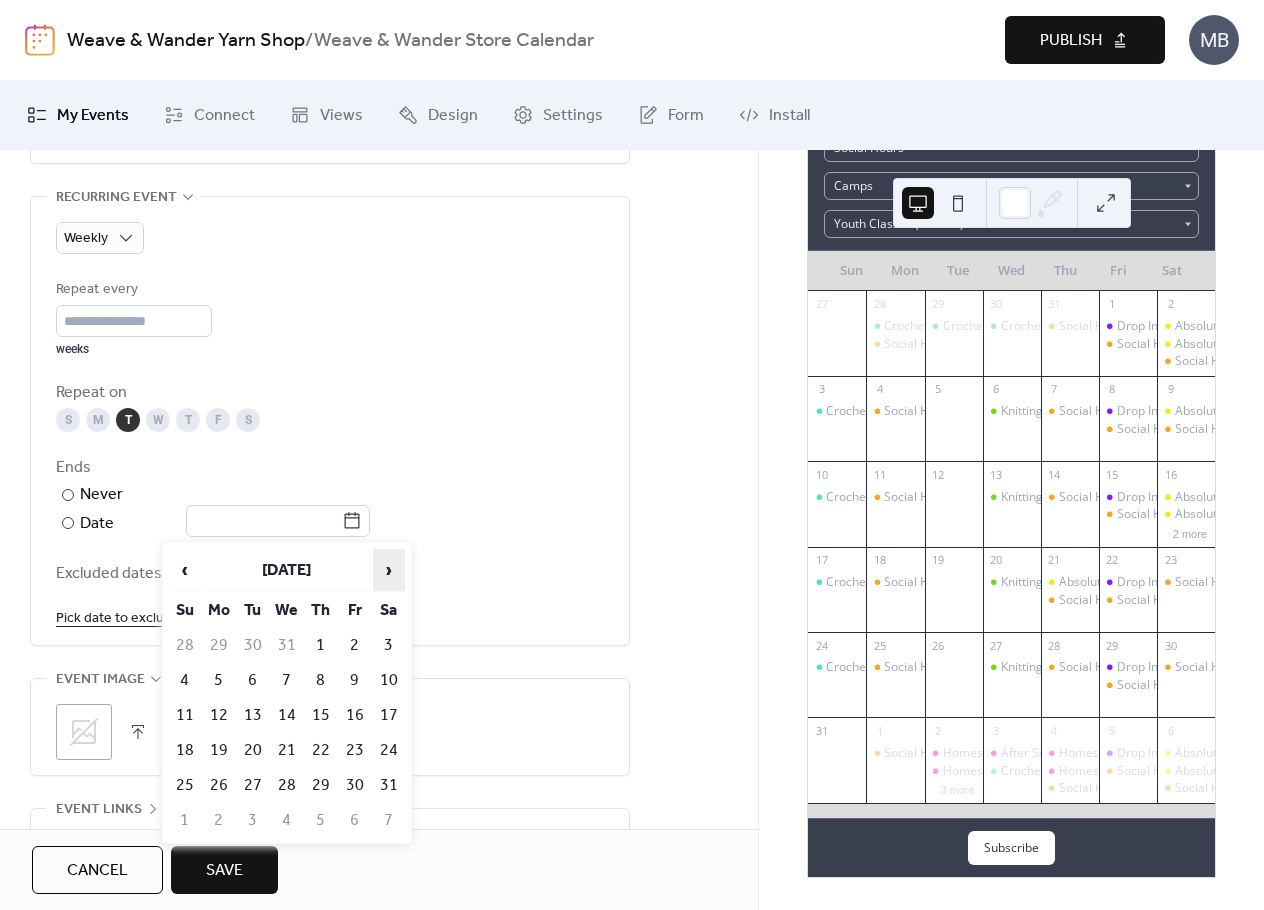 click on "›" at bounding box center [389, 570] 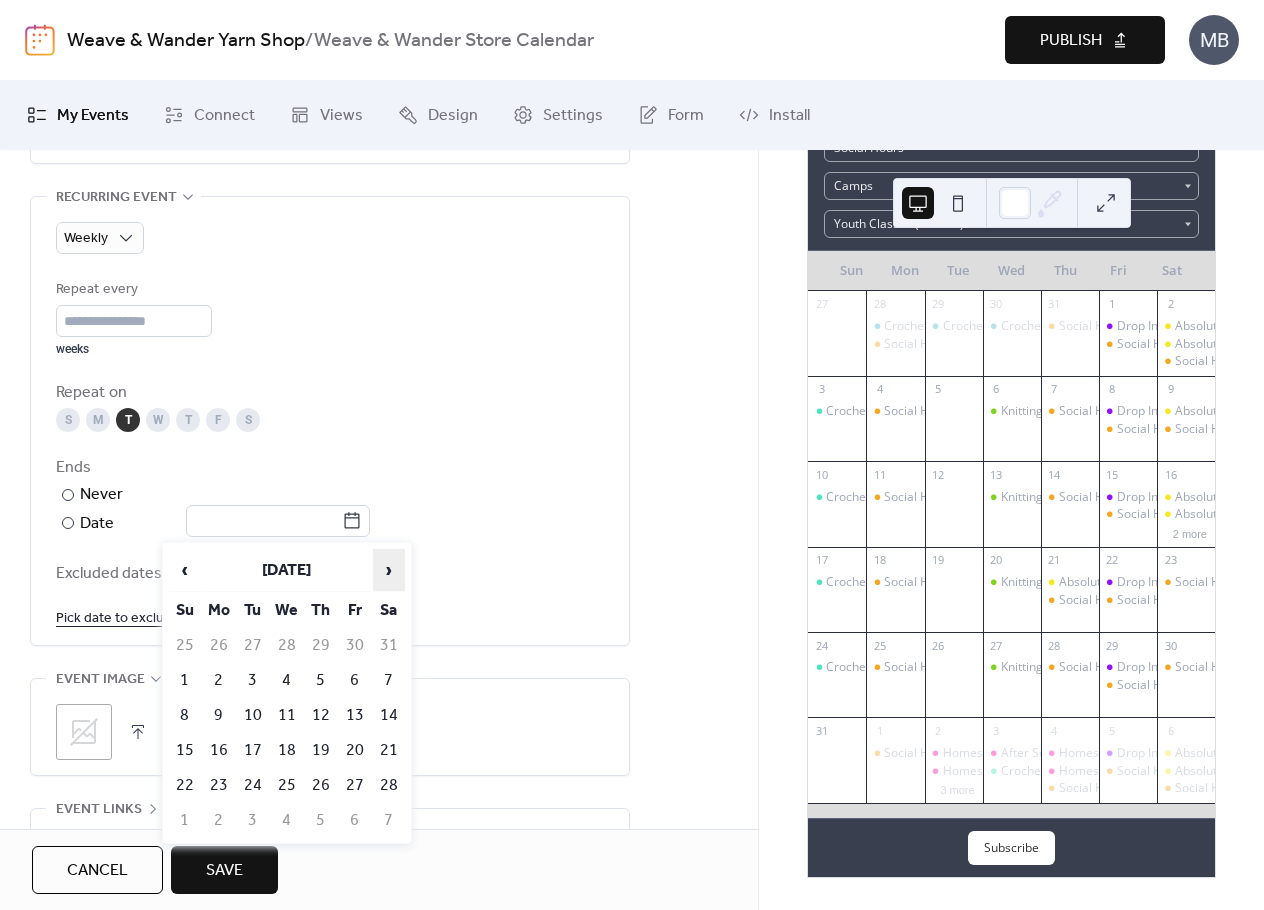 click on "›" at bounding box center [389, 570] 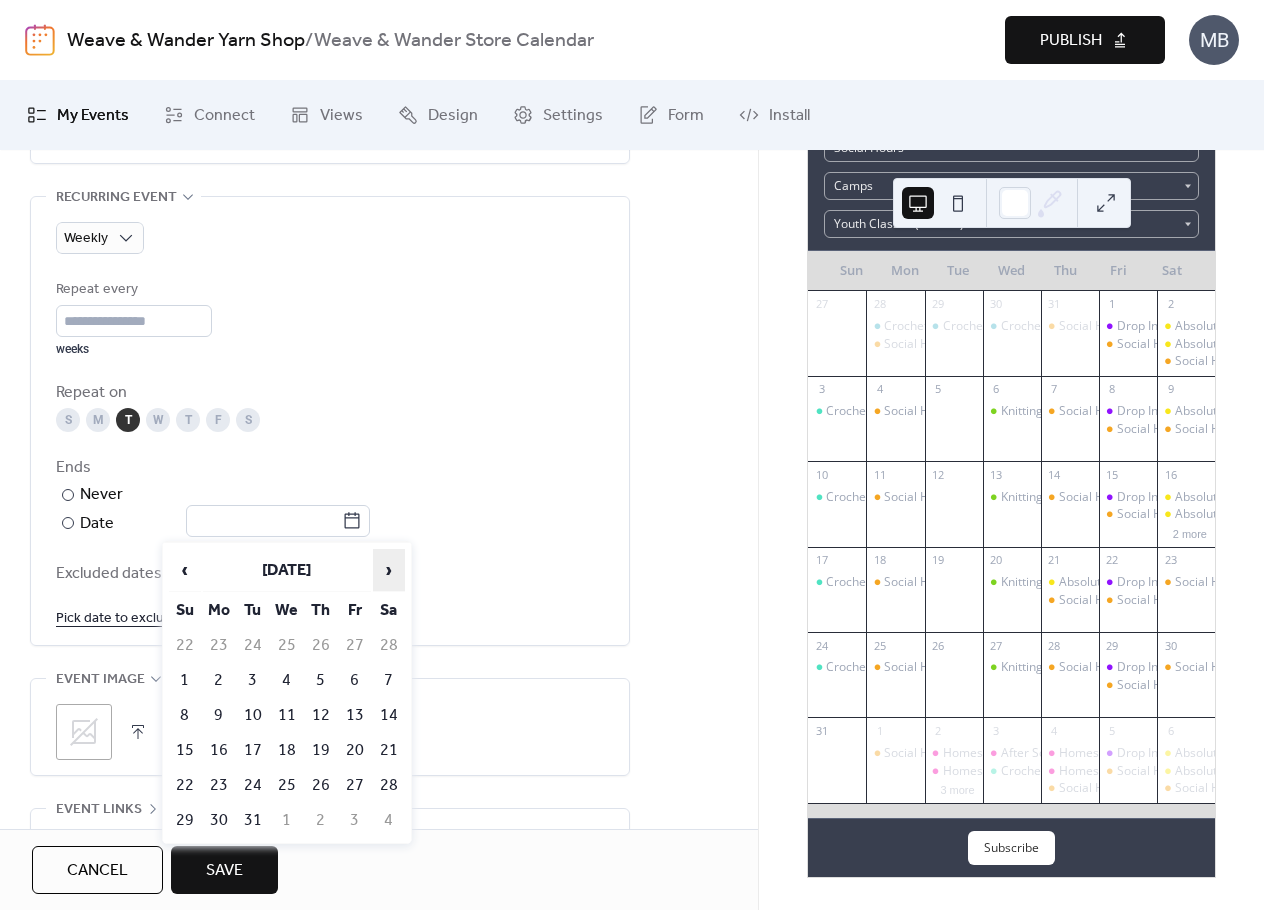 click on "›" at bounding box center (389, 570) 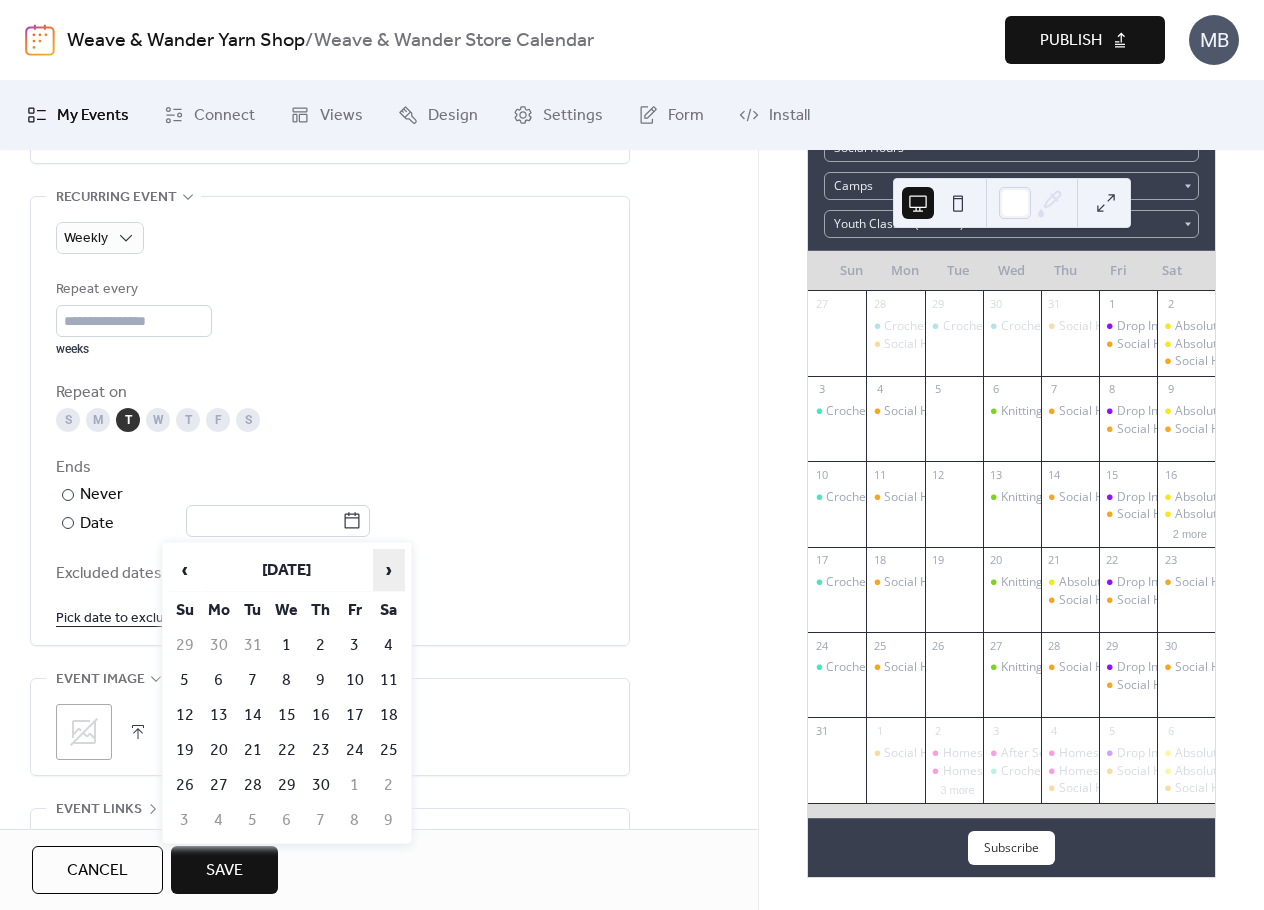click on "›" at bounding box center (389, 570) 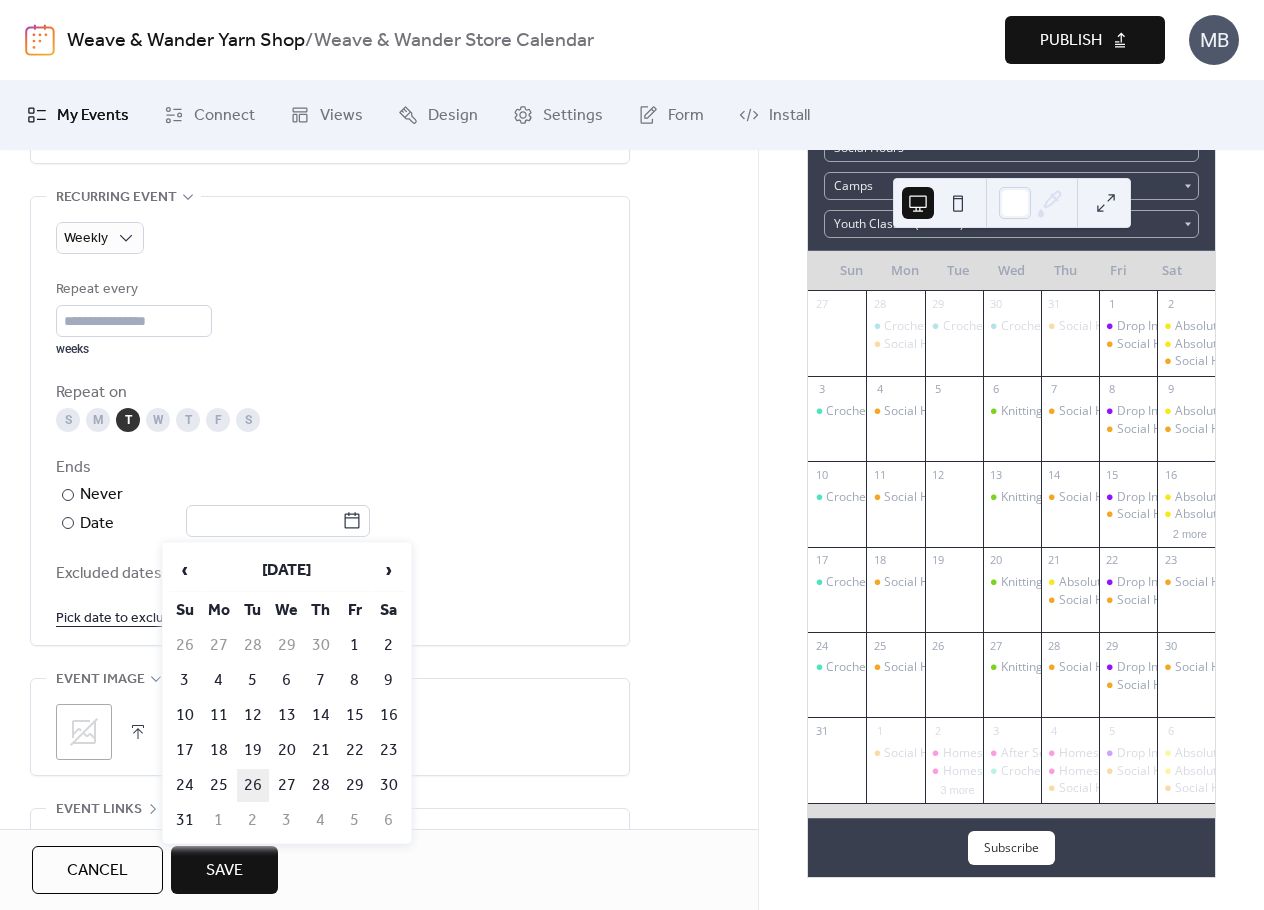 click on "26" at bounding box center (253, 785) 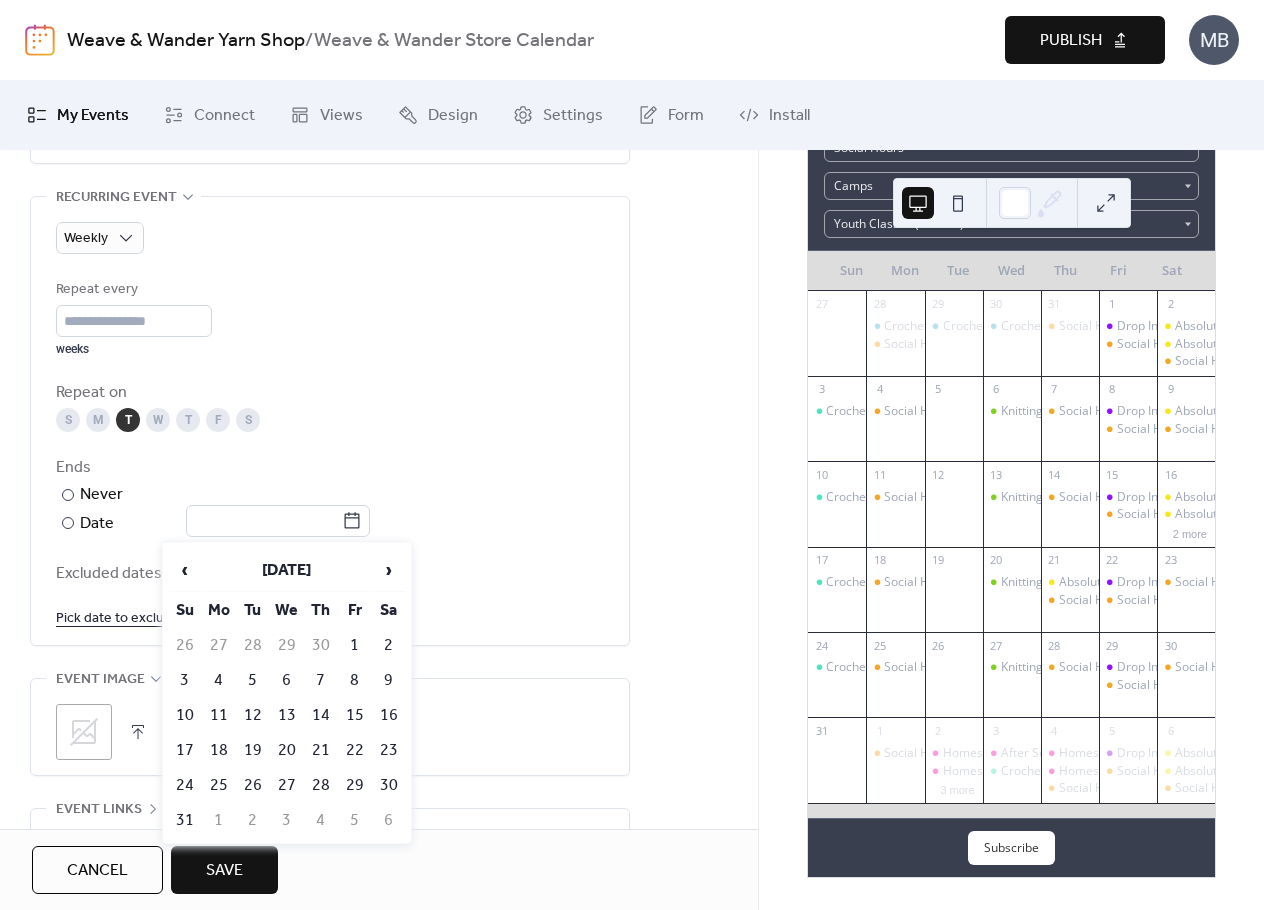 type on "**********" 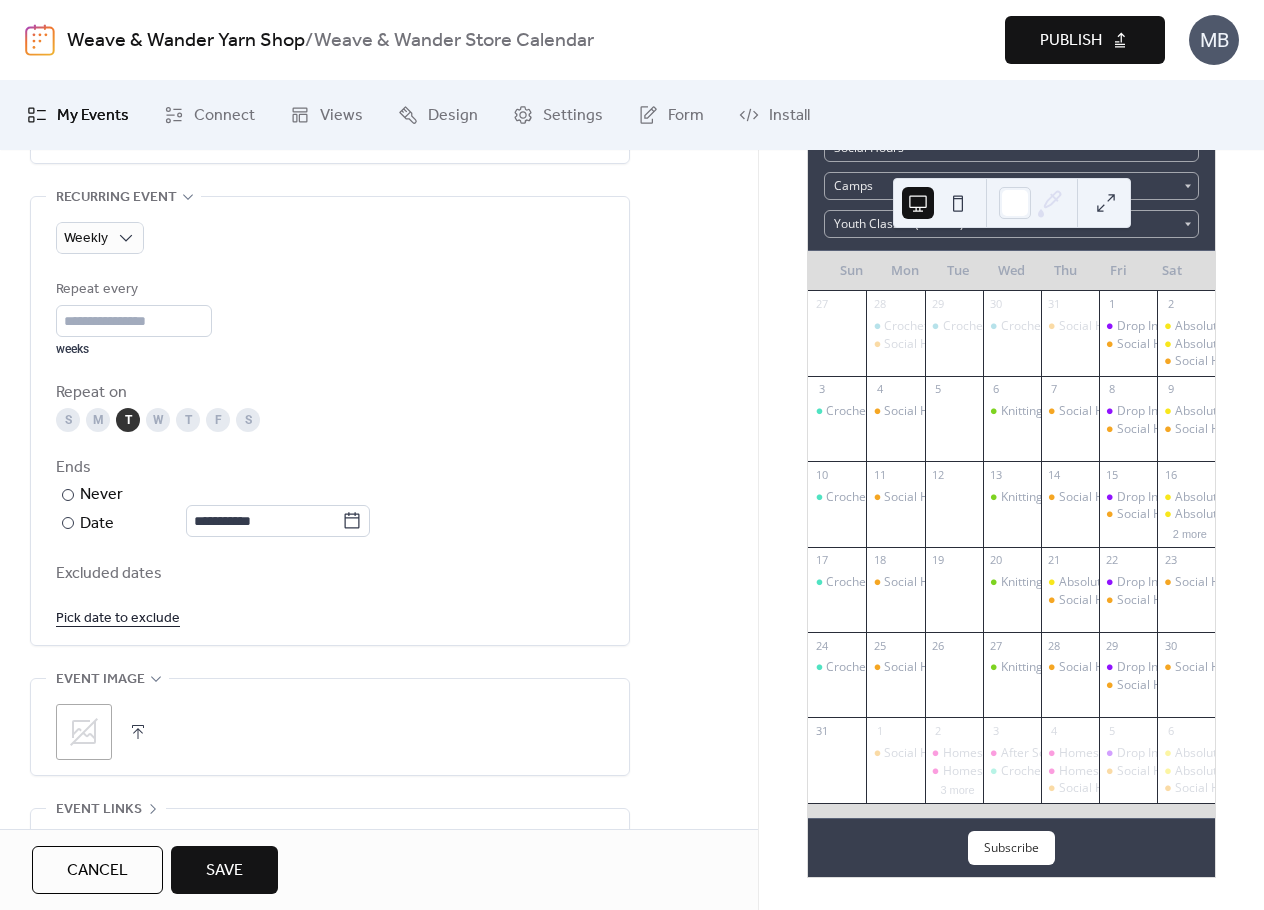 drag, startPoint x: 456, startPoint y: 532, endPoint x: 279, endPoint y: 598, distance: 188.90474 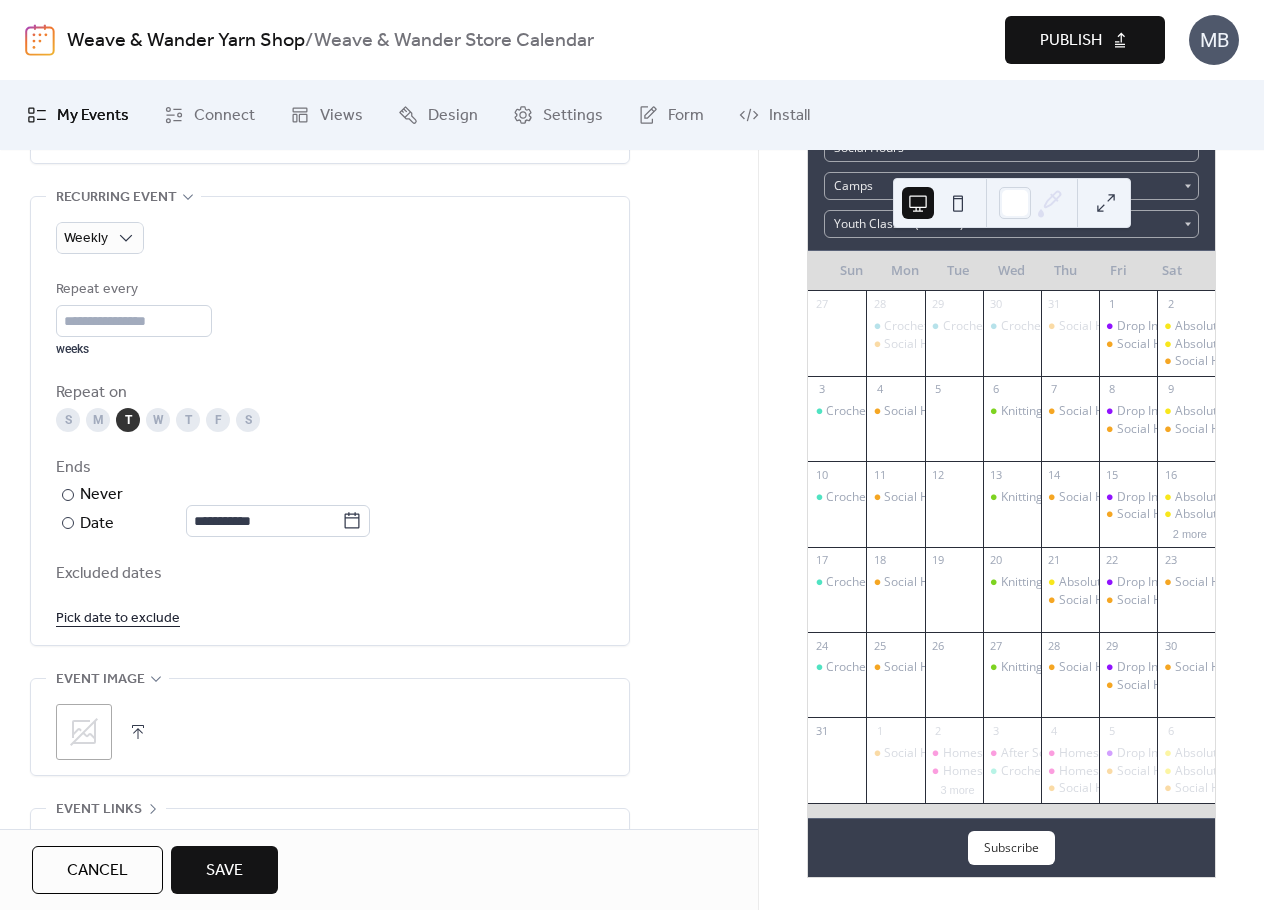 click on "**********" at bounding box center [330, 496] 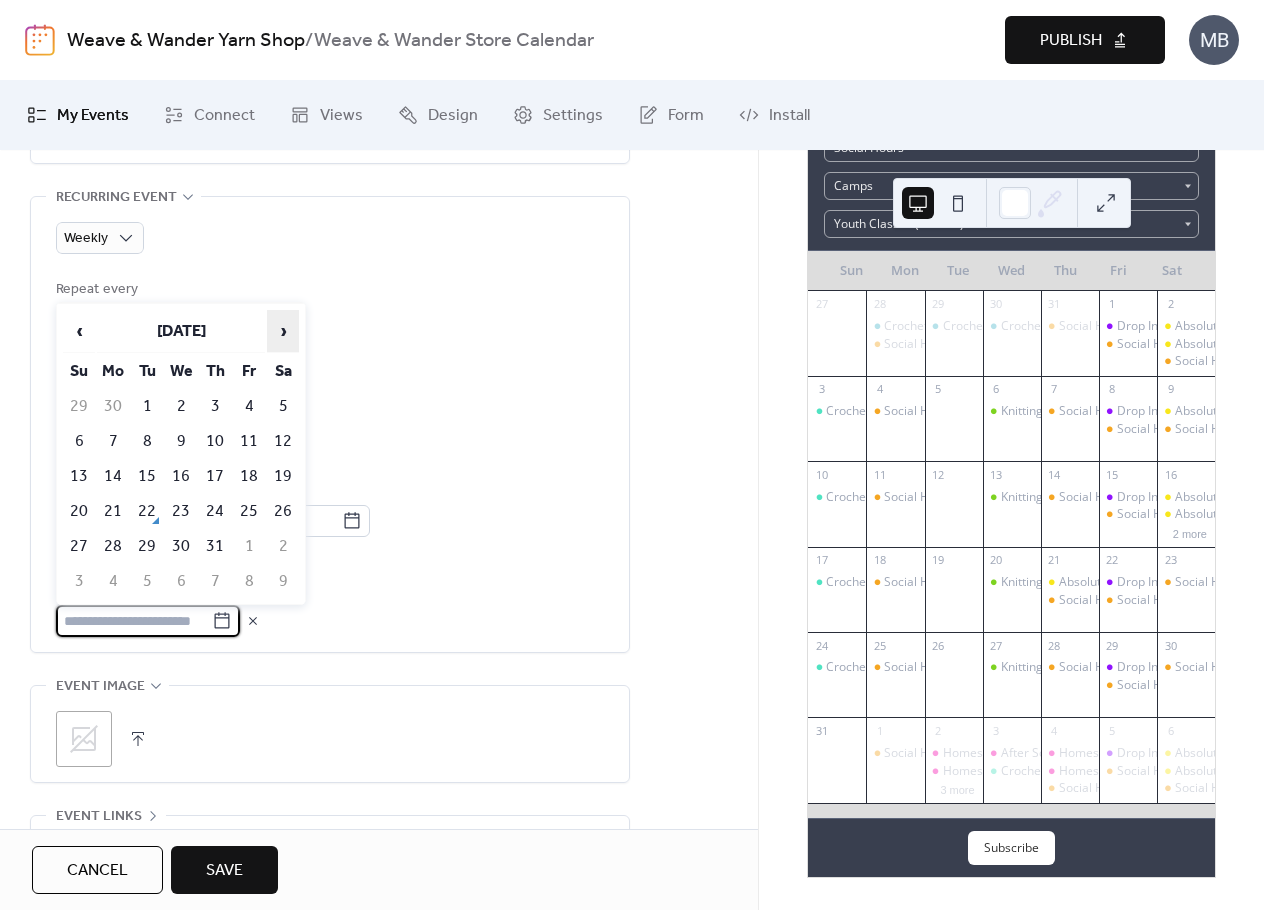 click on "›" at bounding box center (283, 331) 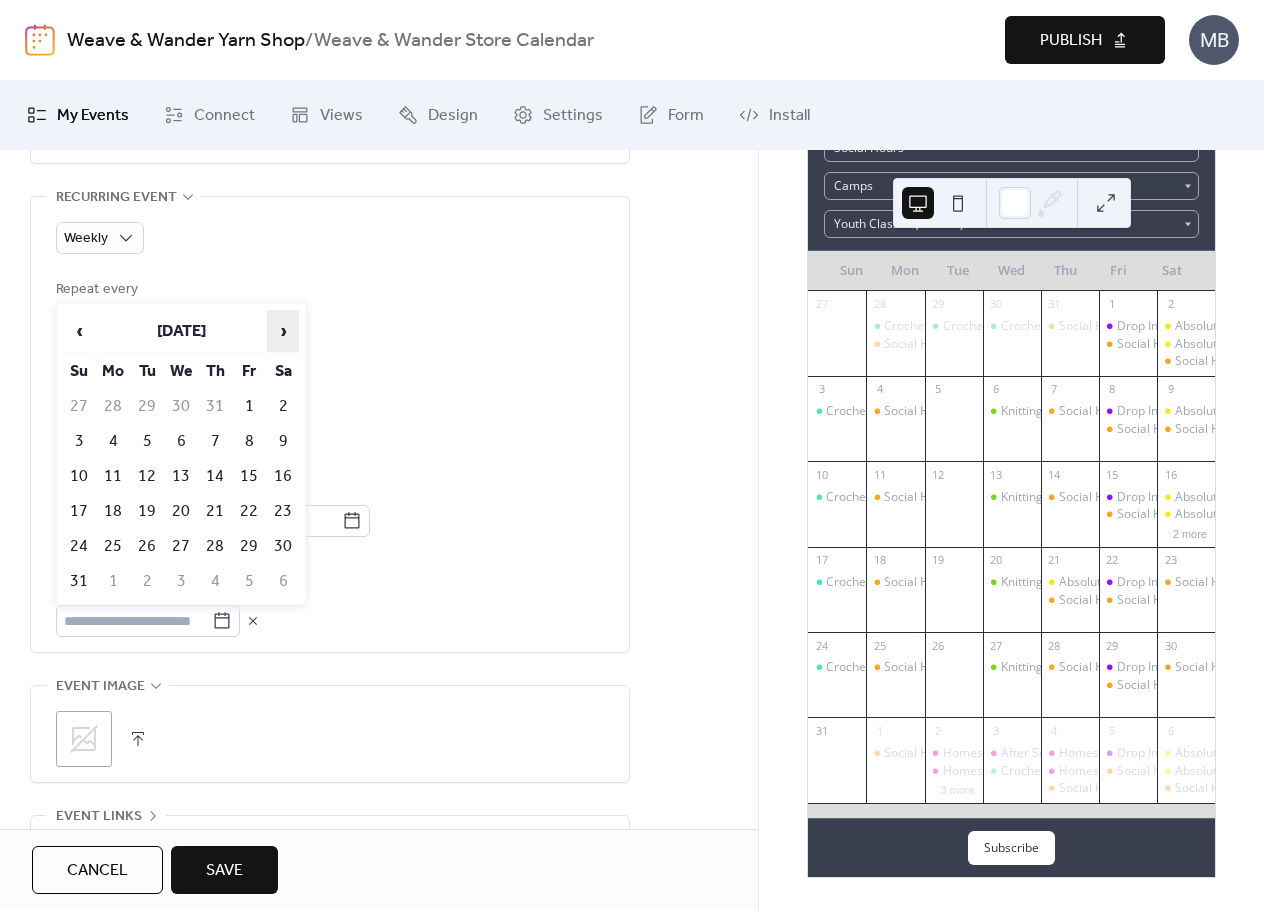click on "›" at bounding box center (283, 331) 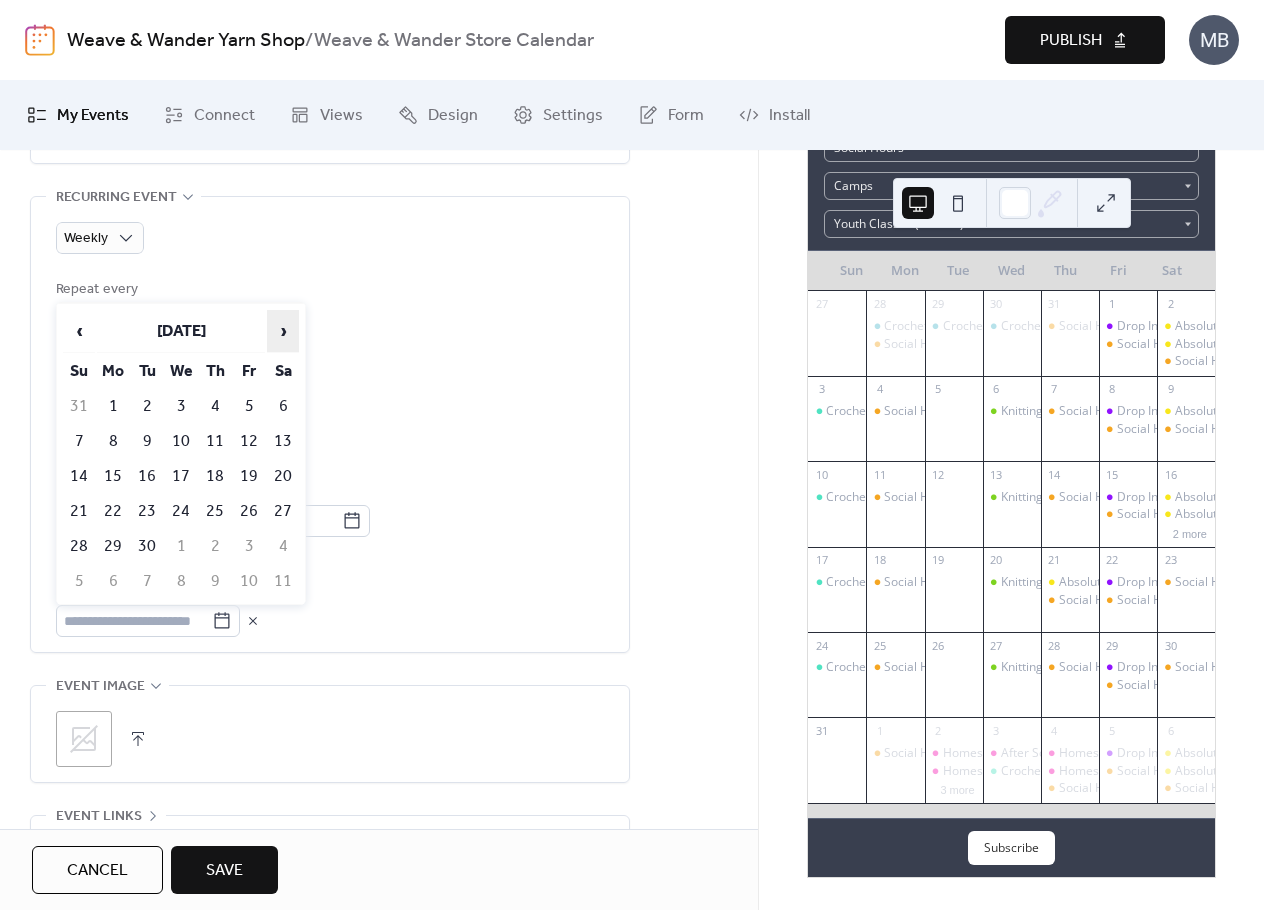 click on "›" at bounding box center [283, 331] 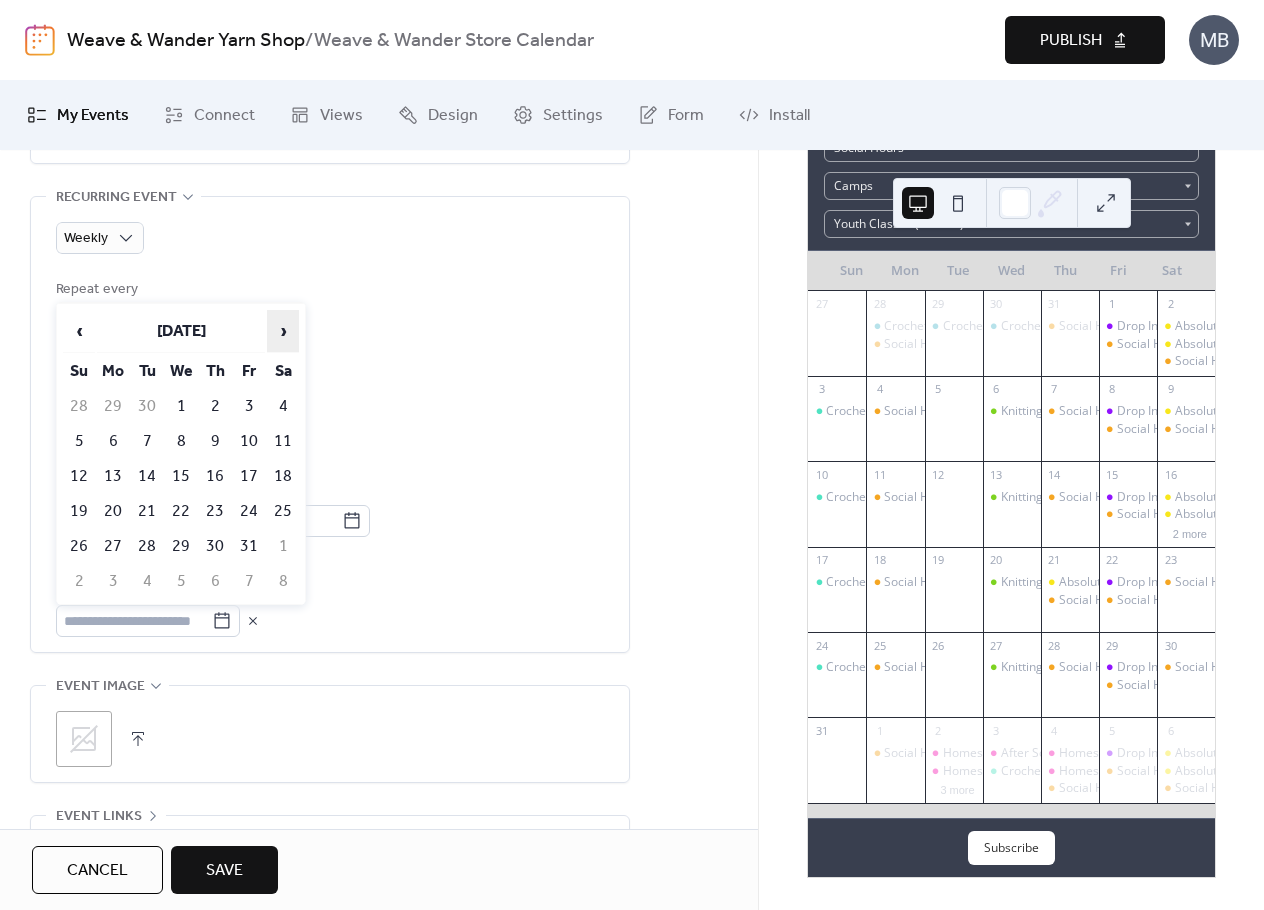 click on "›" at bounding box center [283, 331] 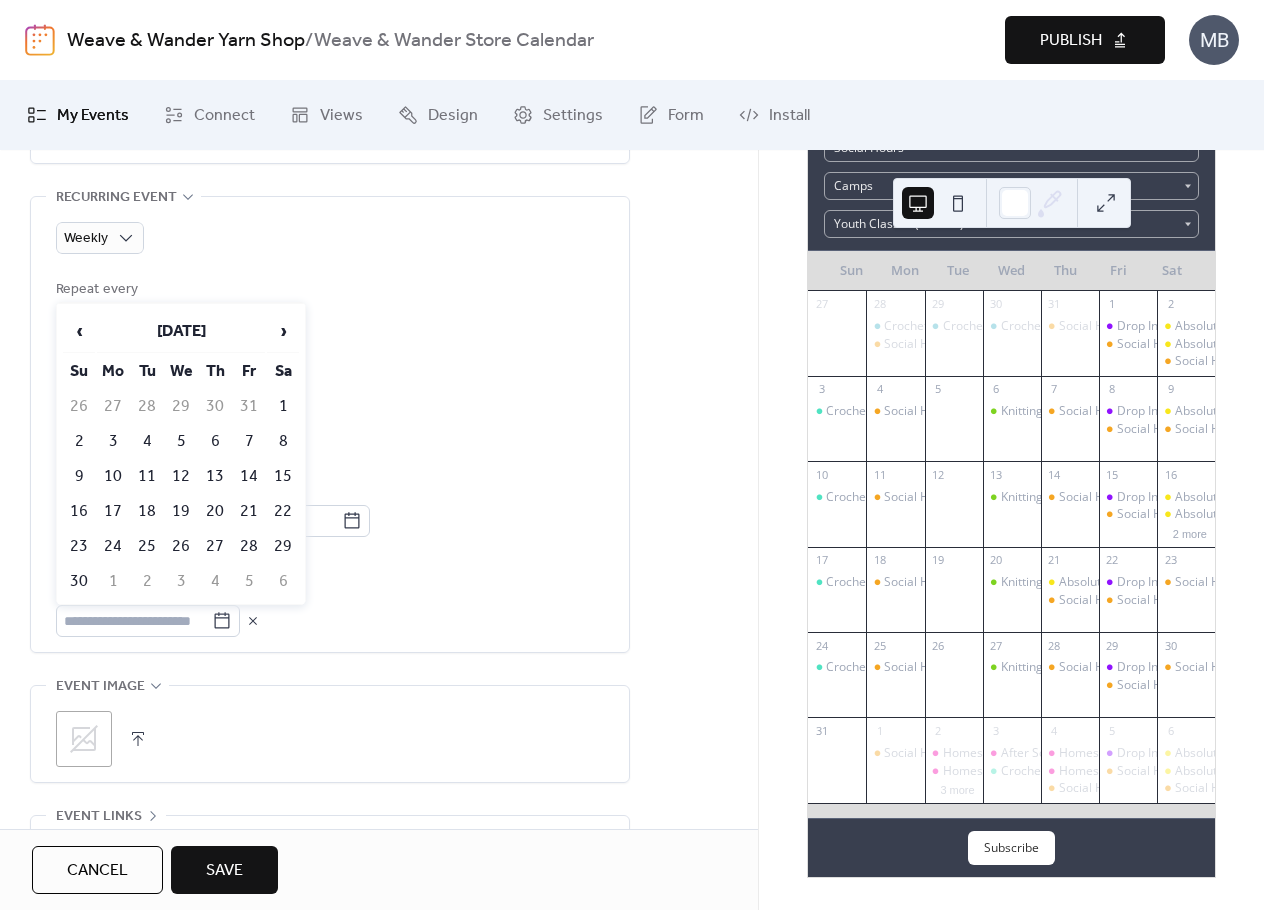 click on "25" at bounding box center (147, 546) 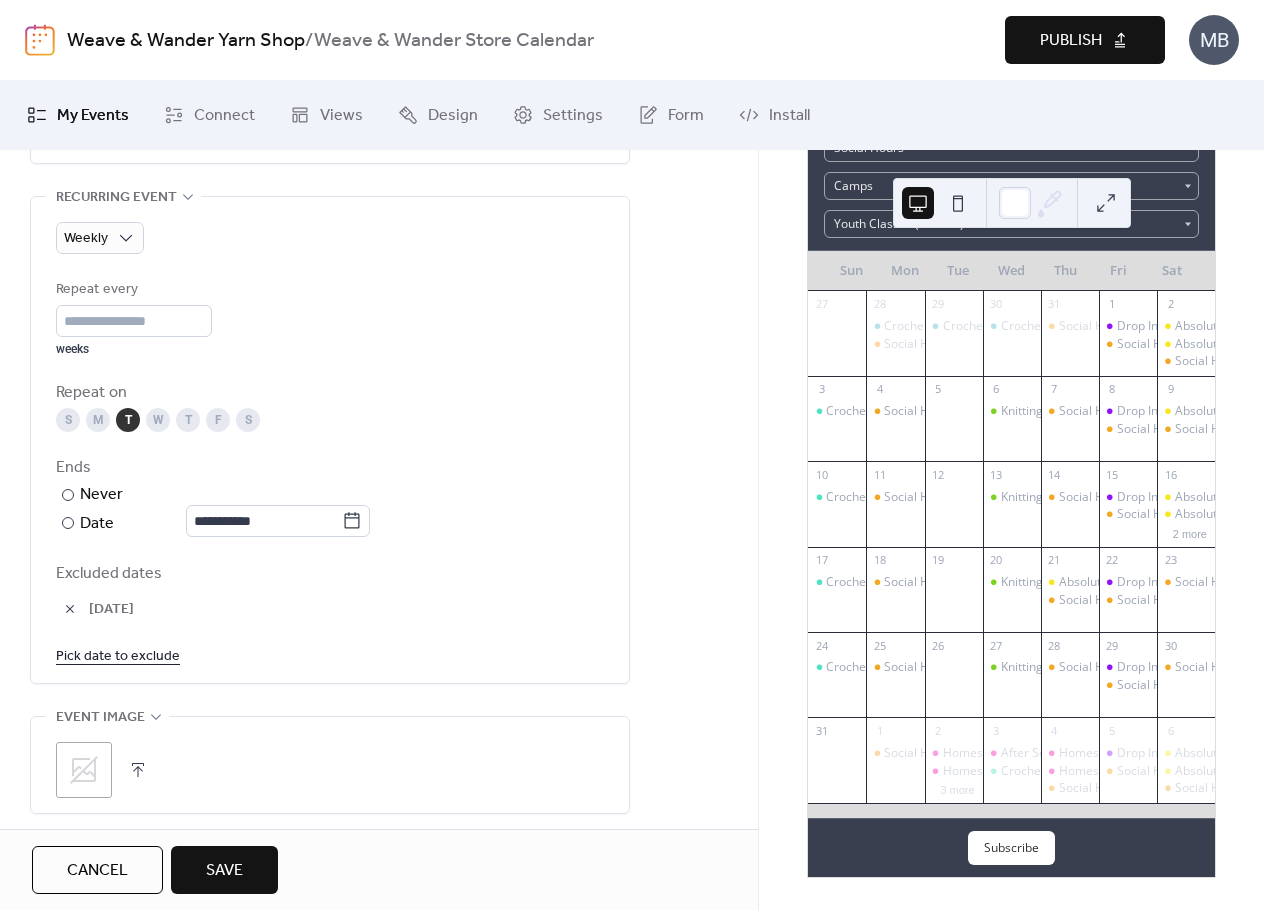 click on "Pick date to exclude" at bounding box center [118, 655] 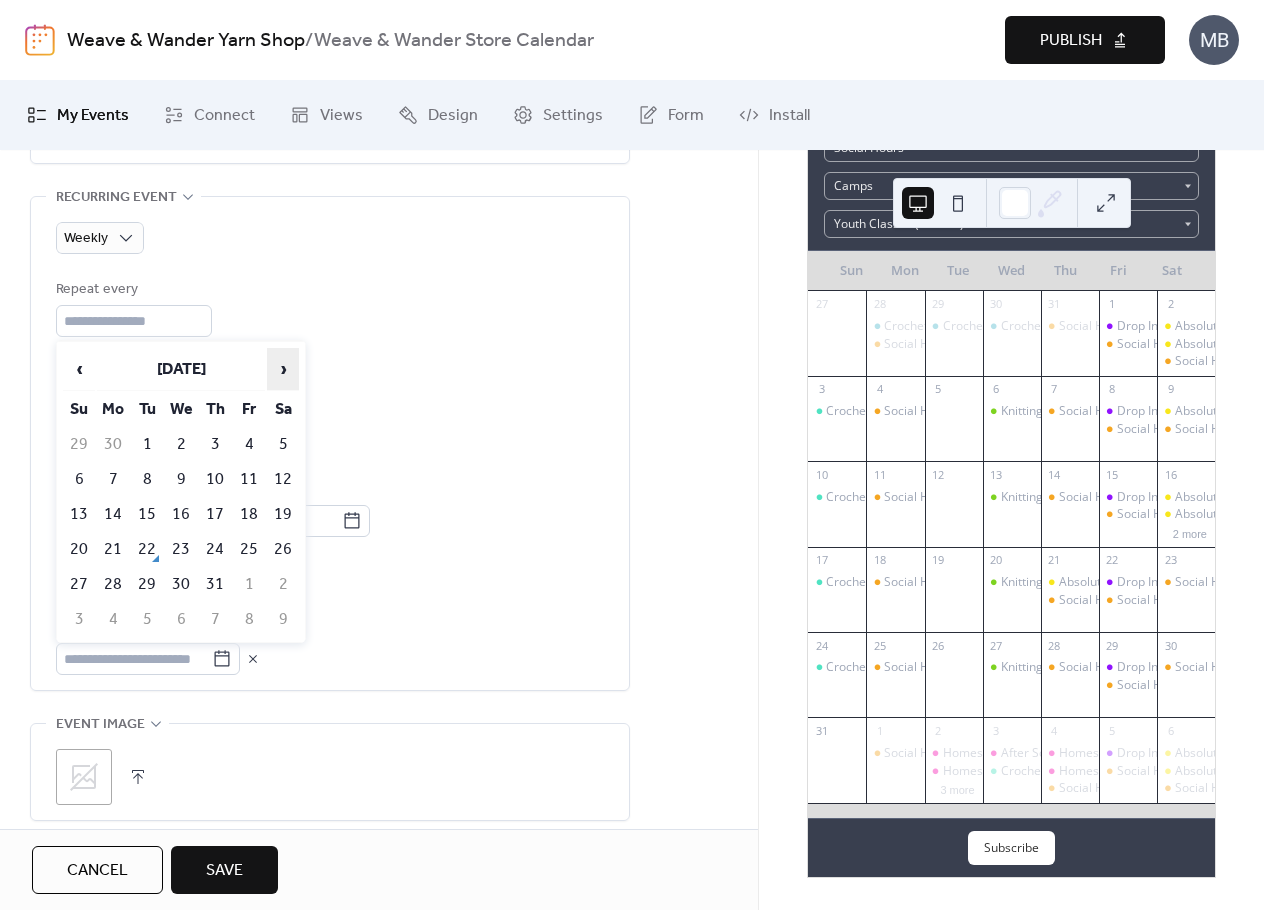 click on "›" at bounding box center (283, 369) 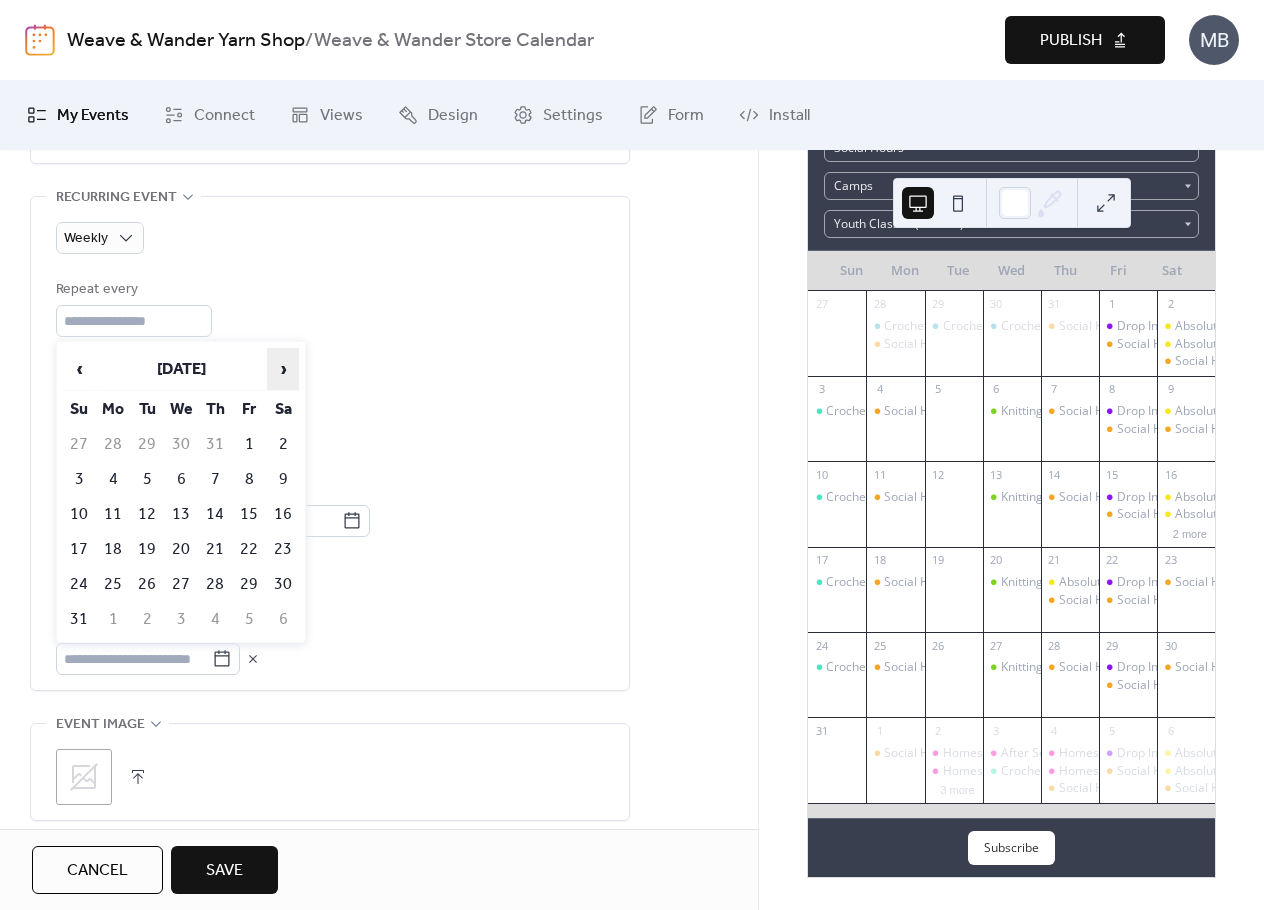 click on "›" at bounding box center [283, 369] 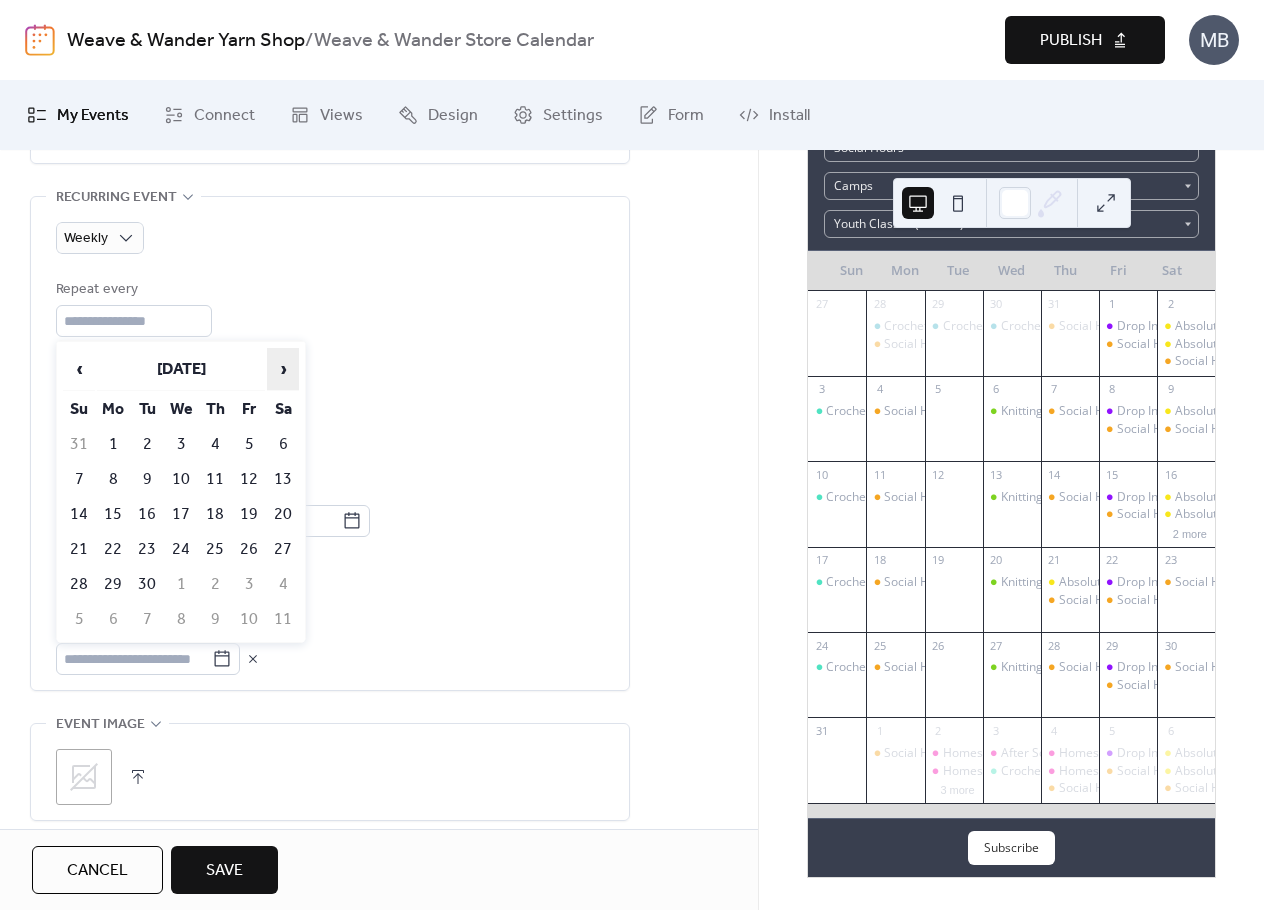 click on "›" at bounding box center [283, 369] 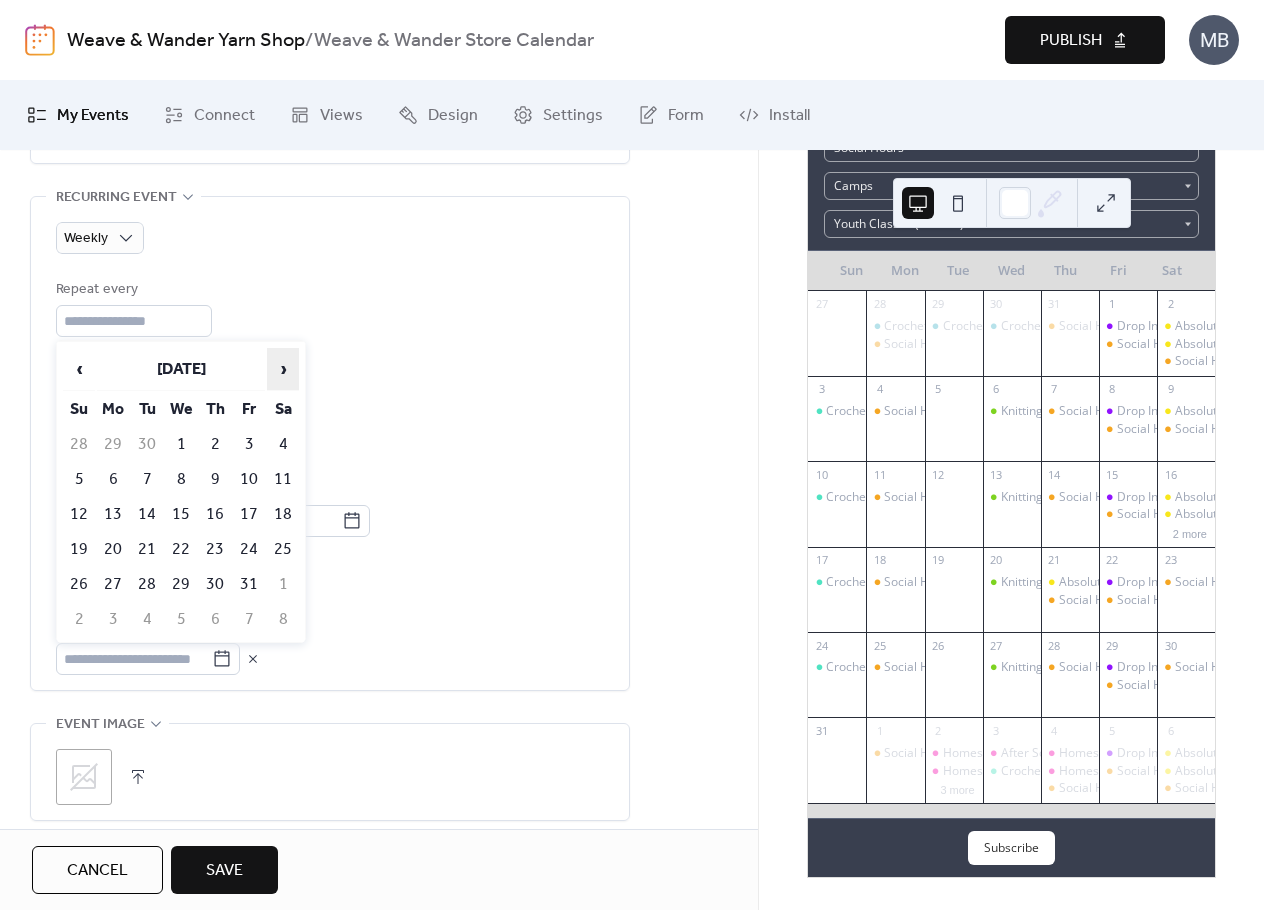 click on "›" at bounding box center (283, 369) 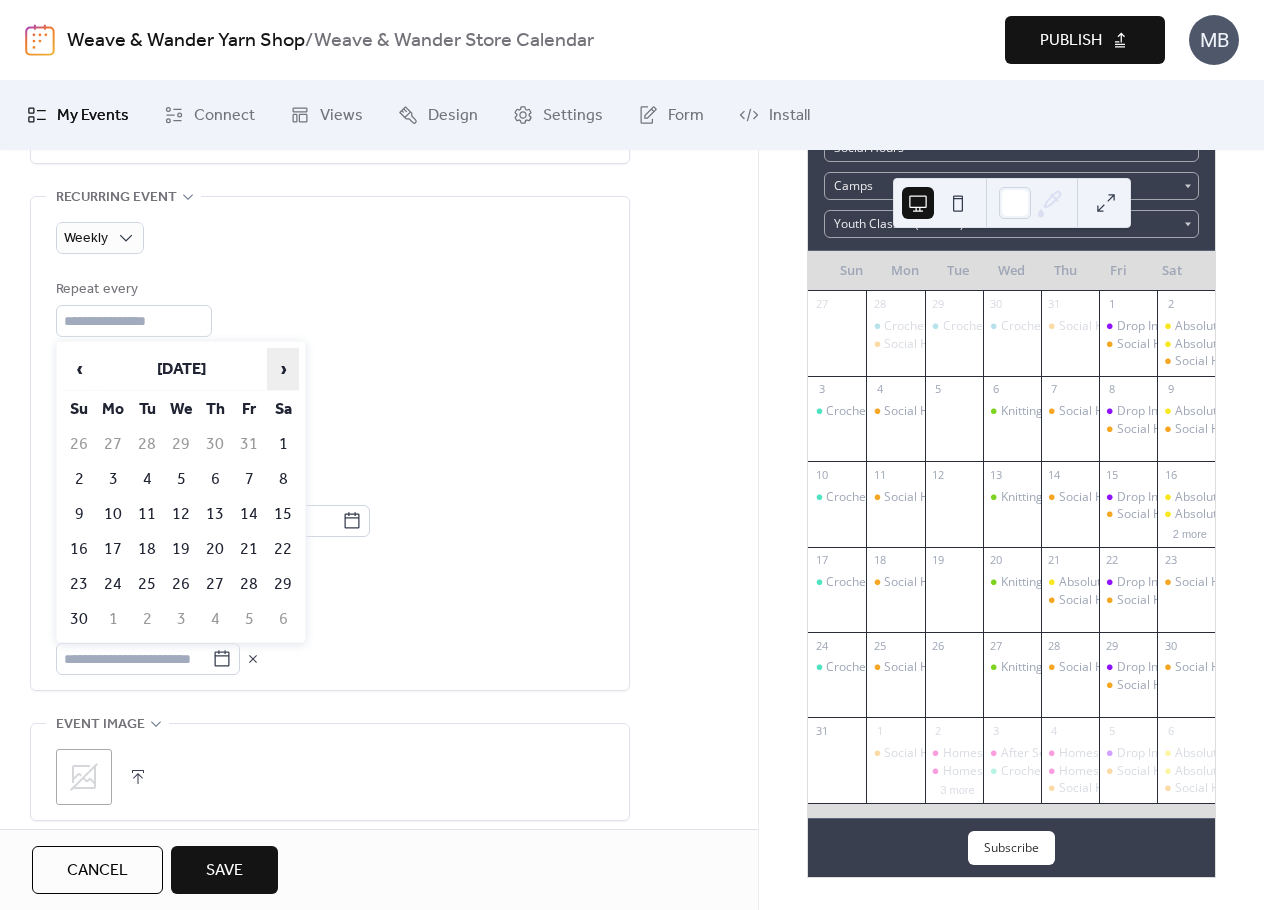 click on "›" at bounding box center (283, 369) 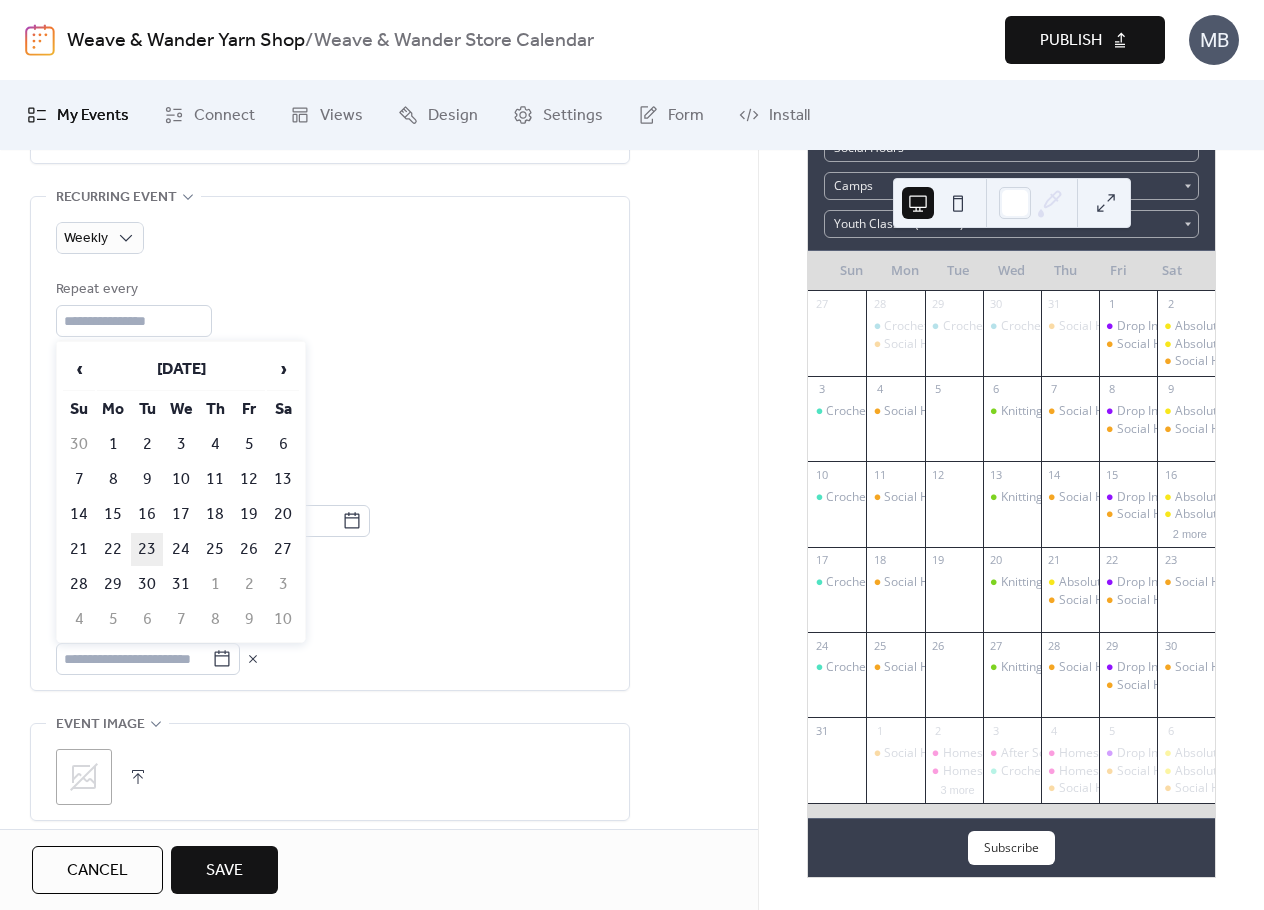 drag, startPoint x: 145, startPoint y: 545, endPoint x: 133, endPoint y: 602, distance: 58.249462 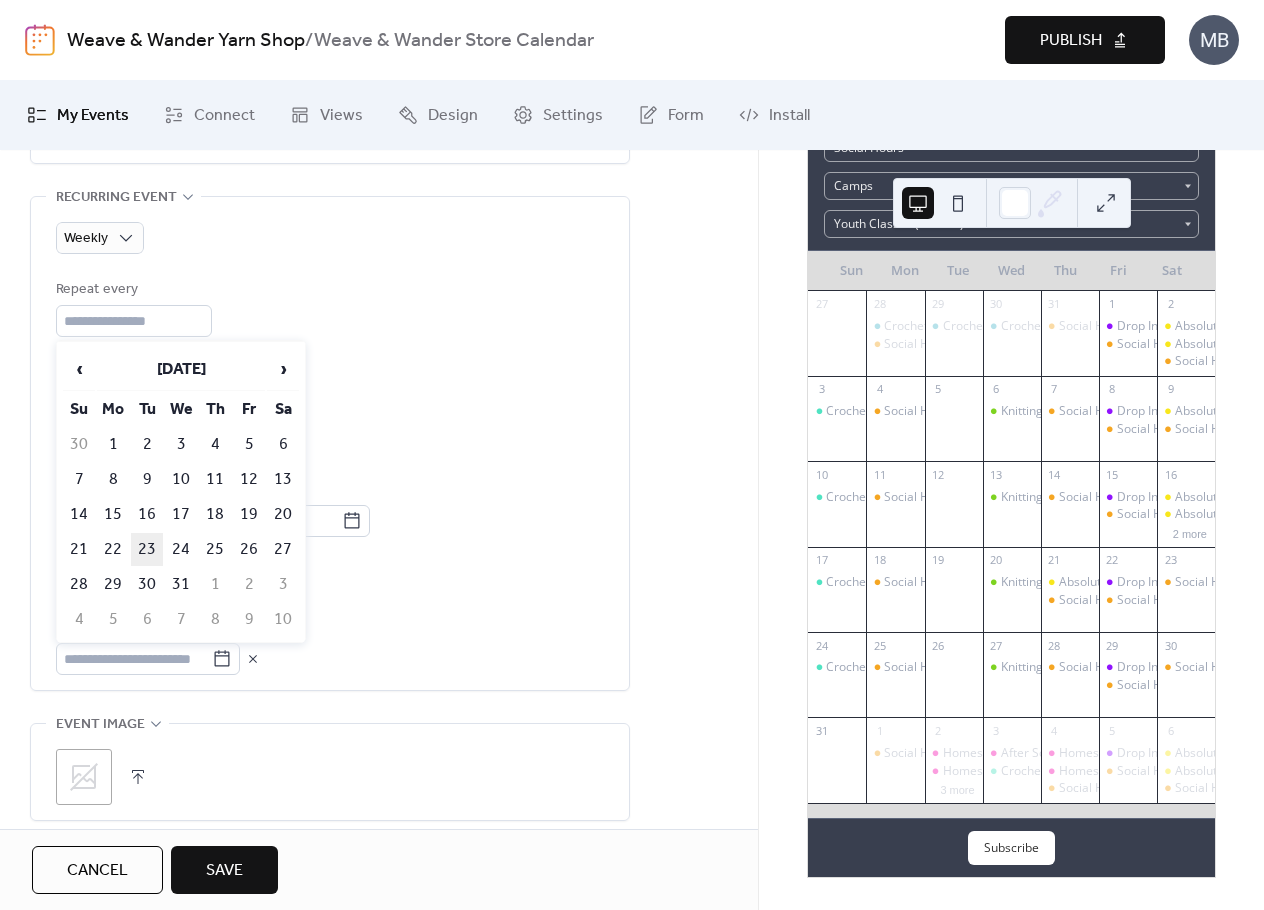 click on "23" at bounding box center (147, 549) 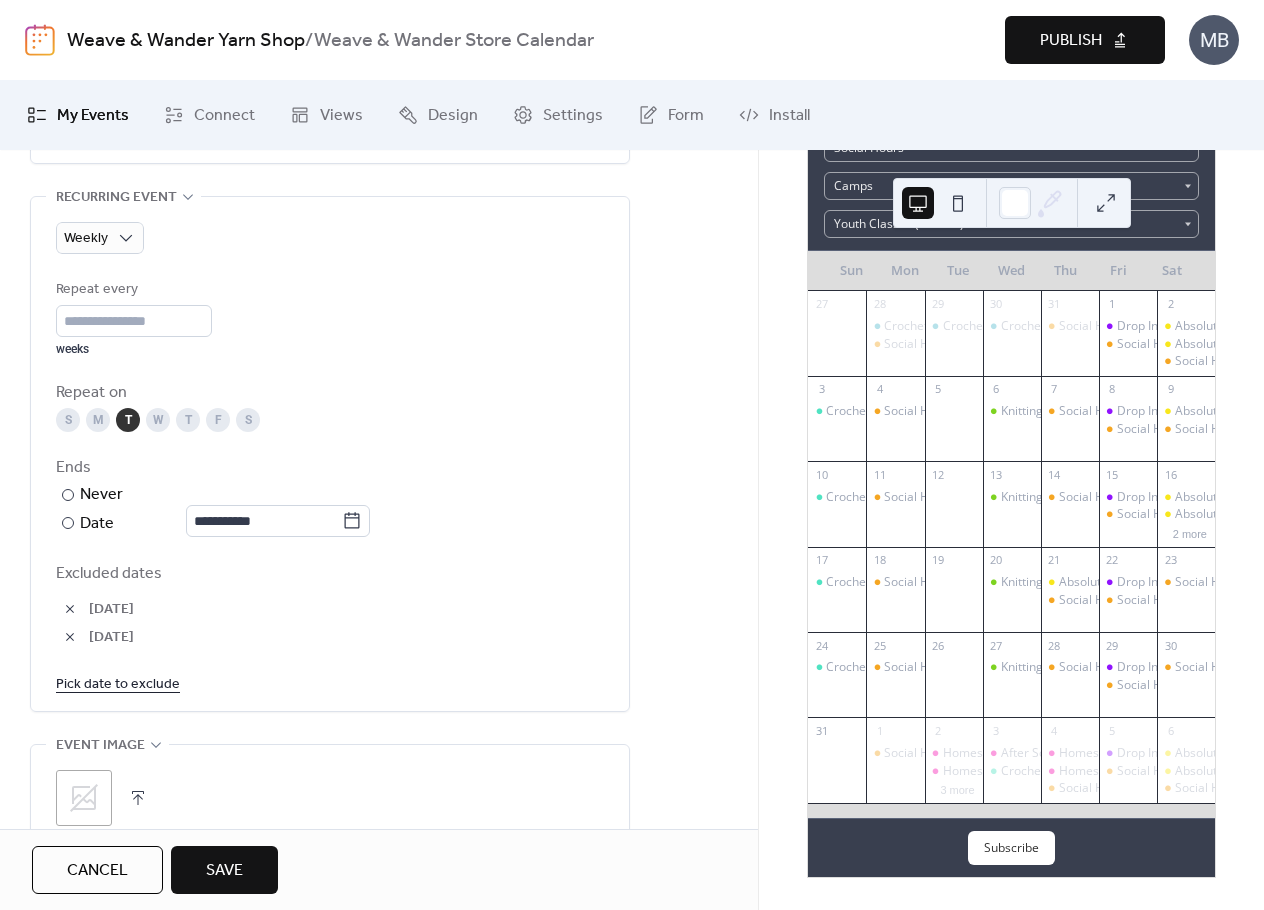 click on "Pick date to exclude" at bounding box center [118, 683] 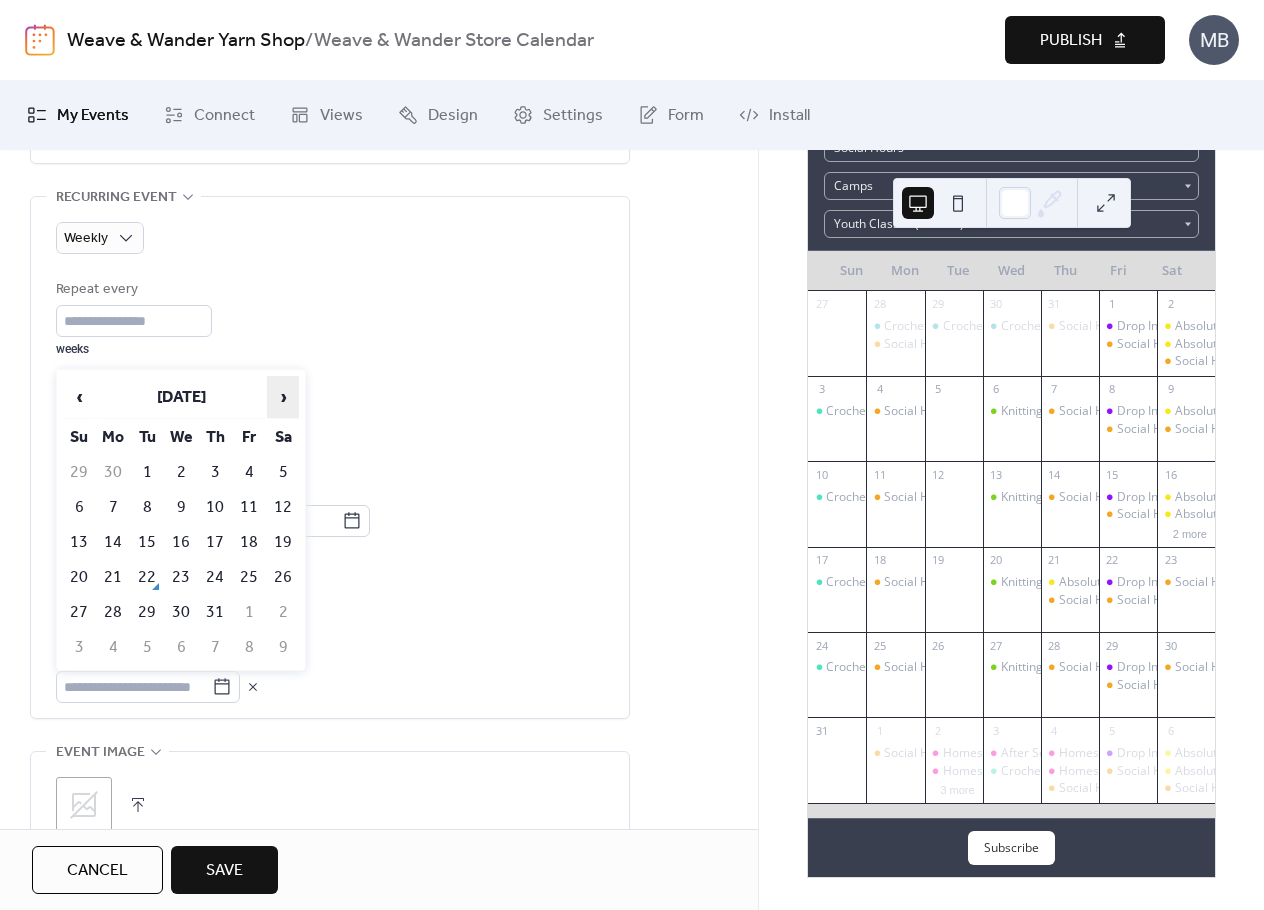 click on "›" at bounding box center [283, 397] 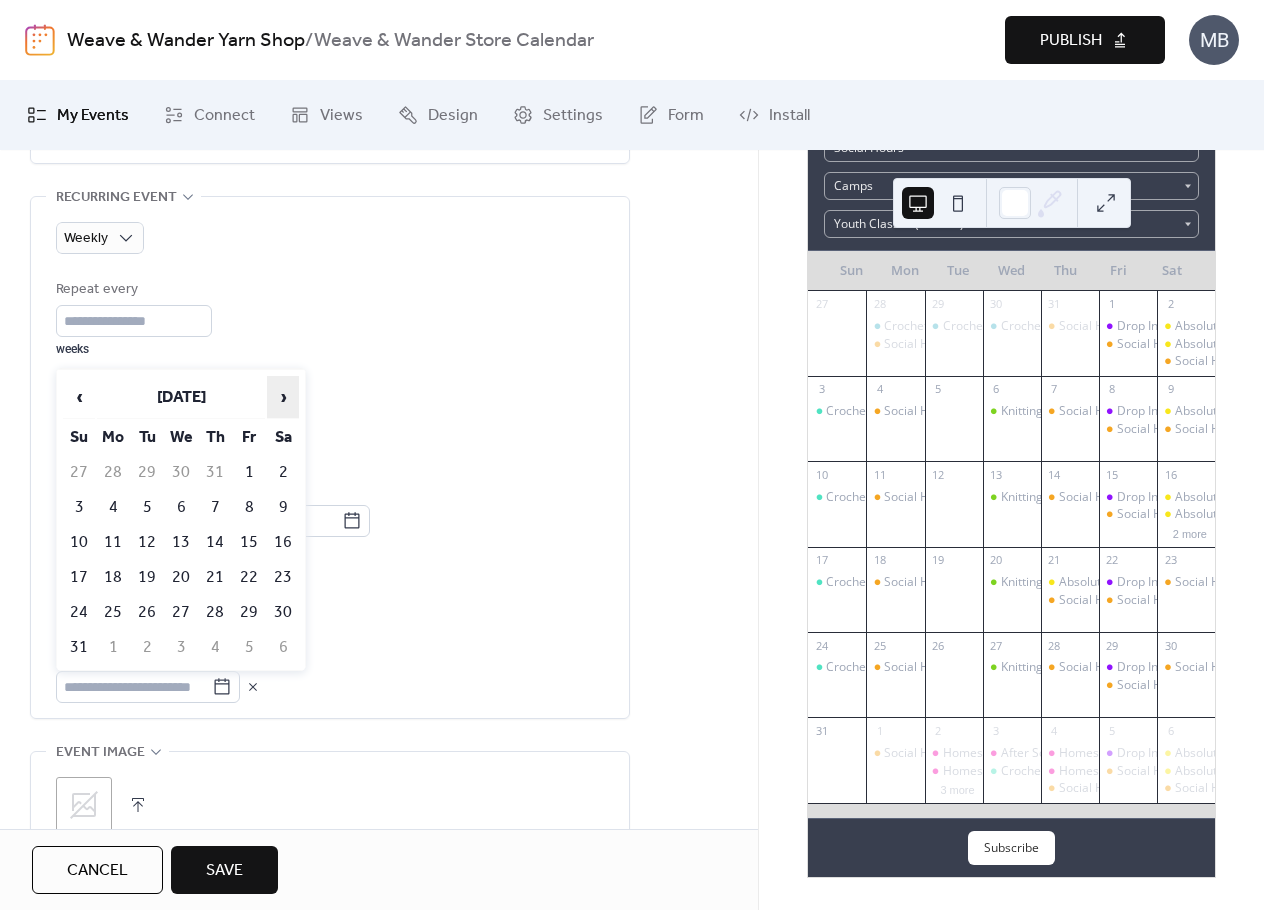 click on "›" at bounding box center (283, 397) 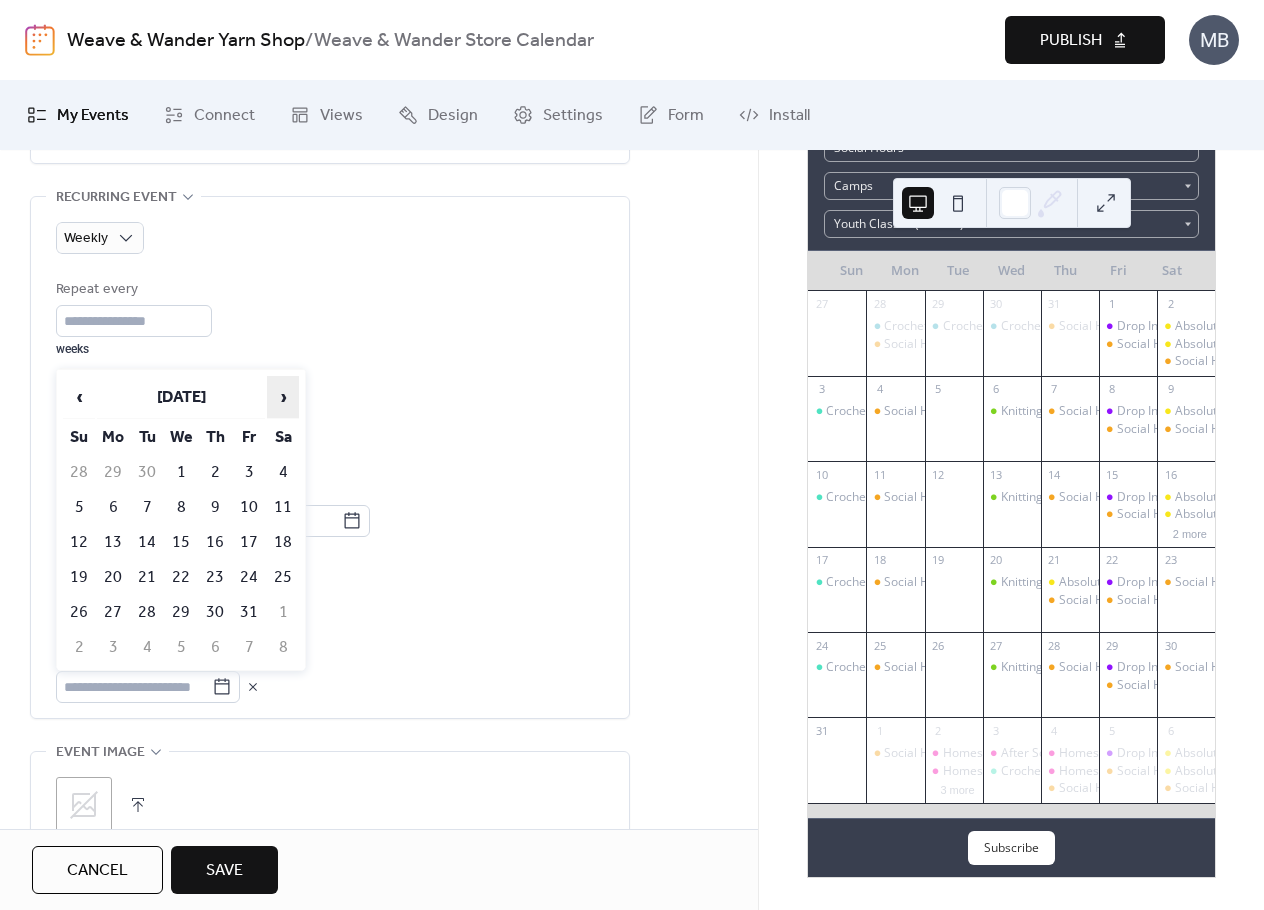 click on "›" at bounding box center [283, 397] 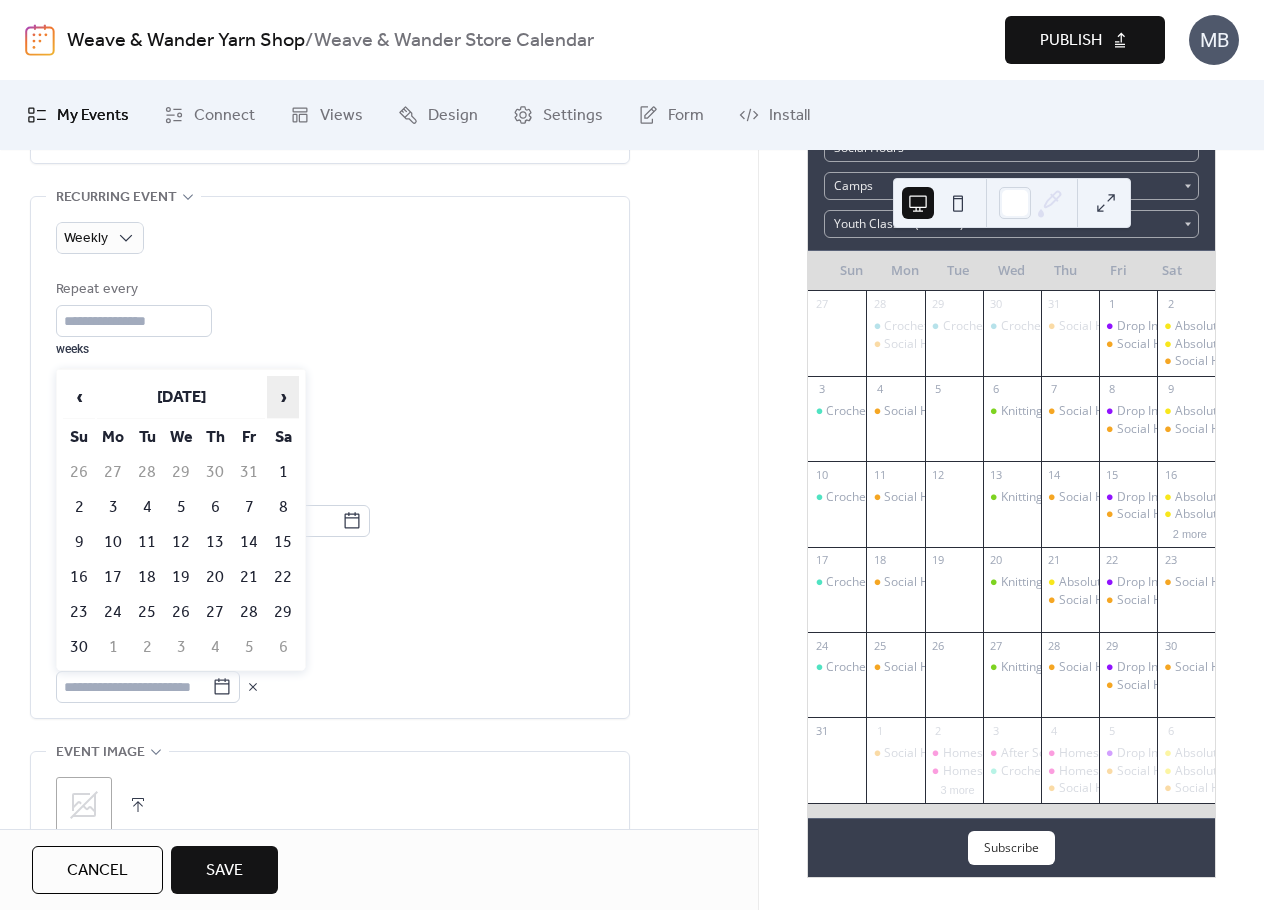click on "›" at bounding box center [283, 397] 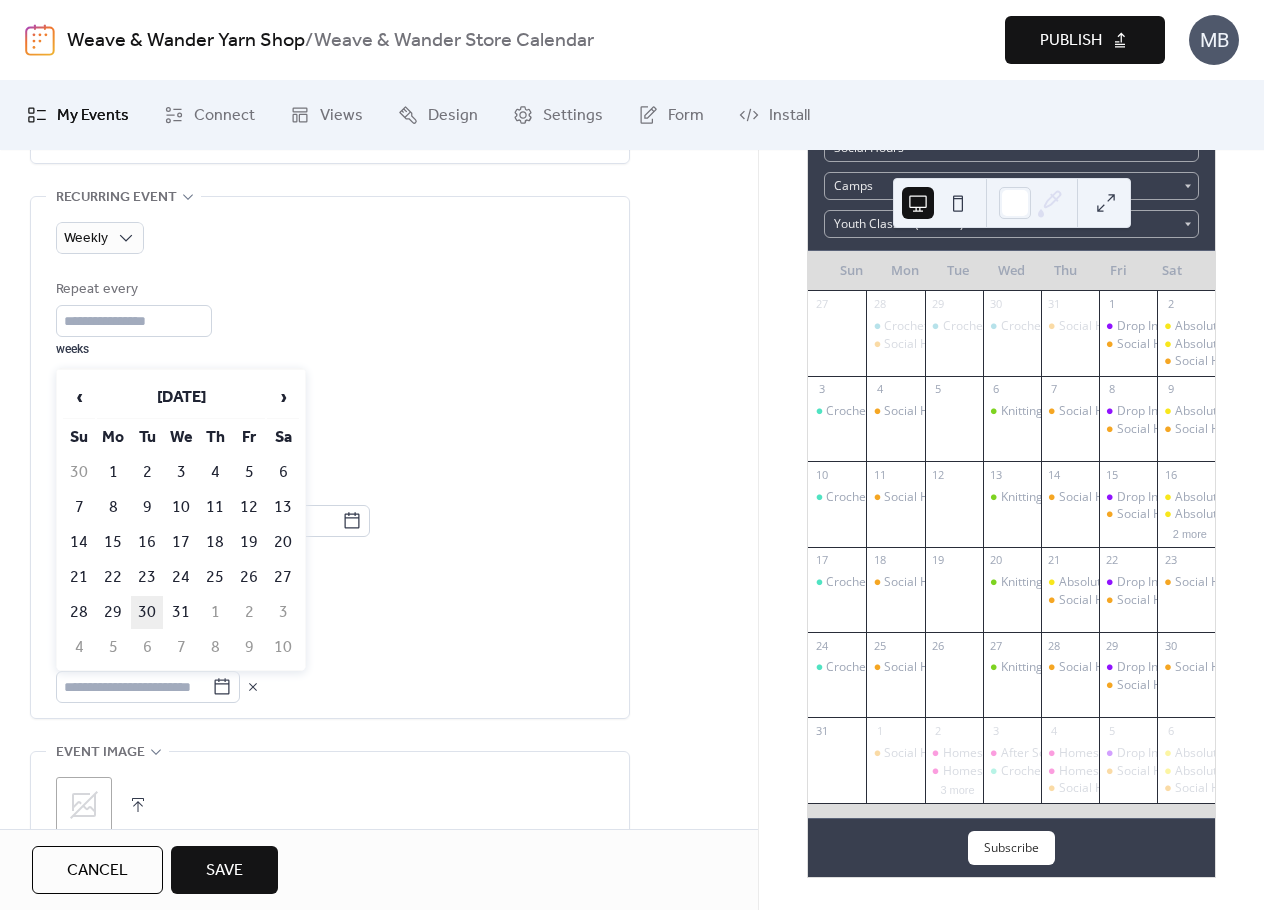click on "30" at bounding box center [147, 612] 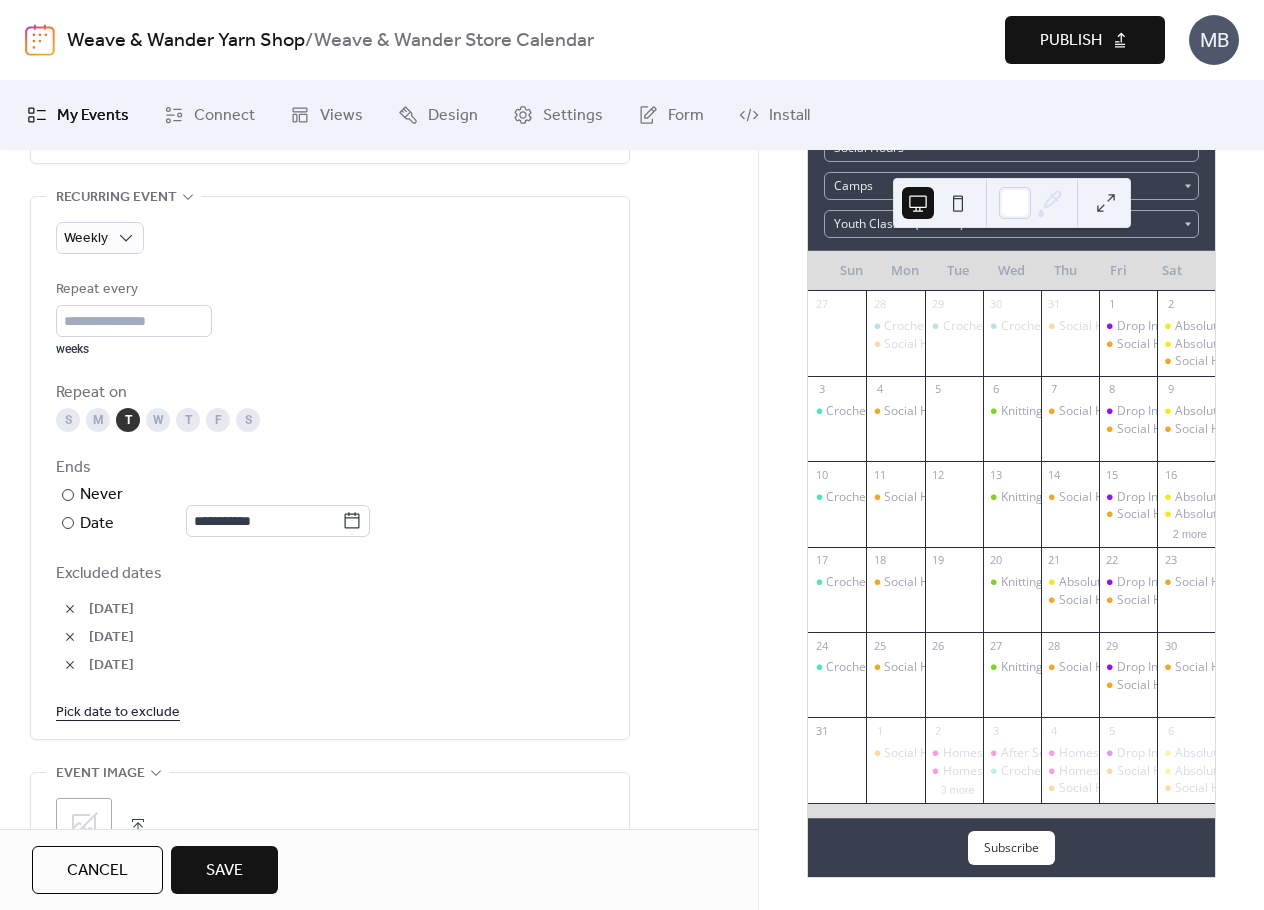 click on "30-Dec-2025" at bounding box center [330, 665] 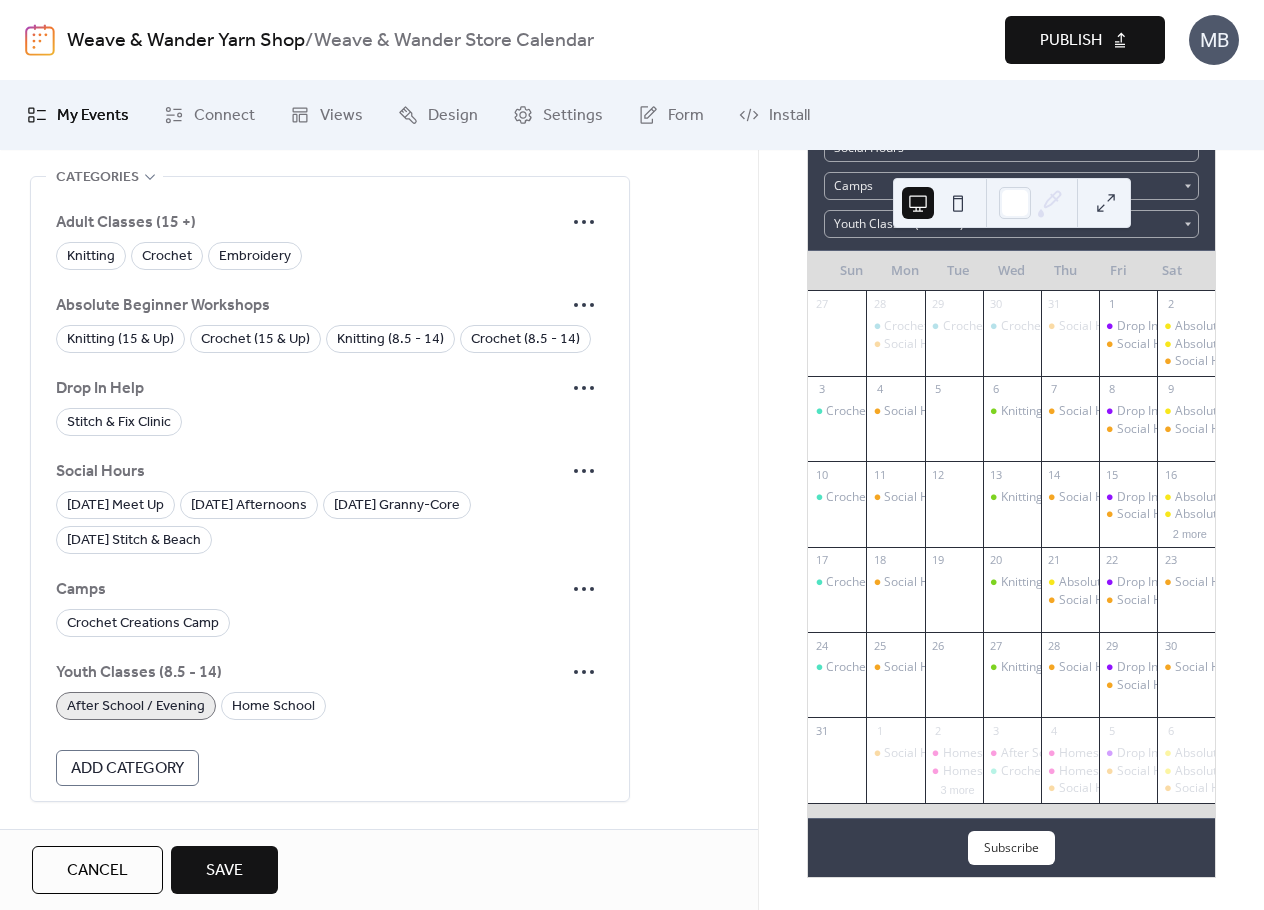scroll, scrollTop: 1773, scrollLeft: 0, axis: vertical 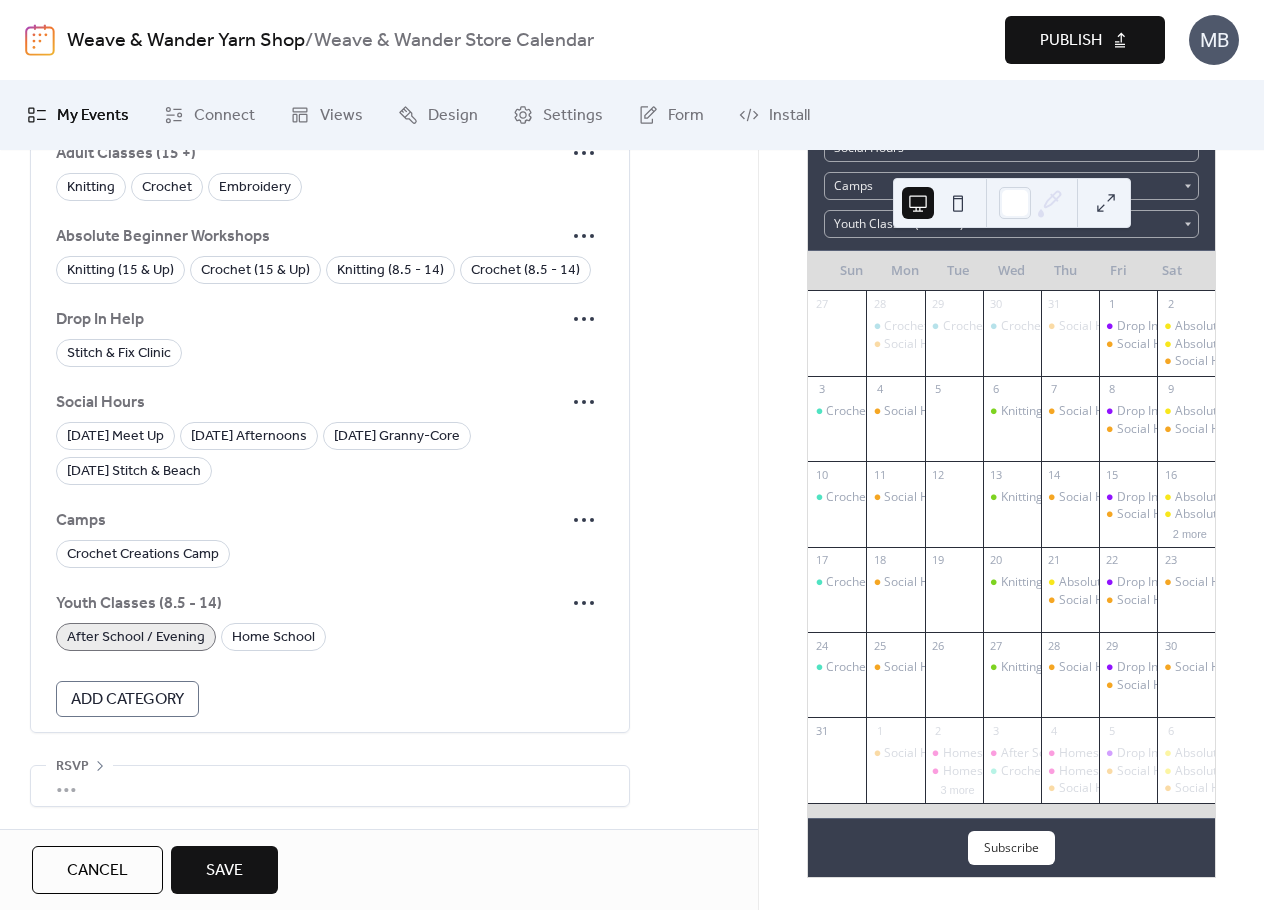 drag, startPoint x: 249, startPoint y: 867, endPoint x: 266, endPoint y: 854, distance: 21.400934 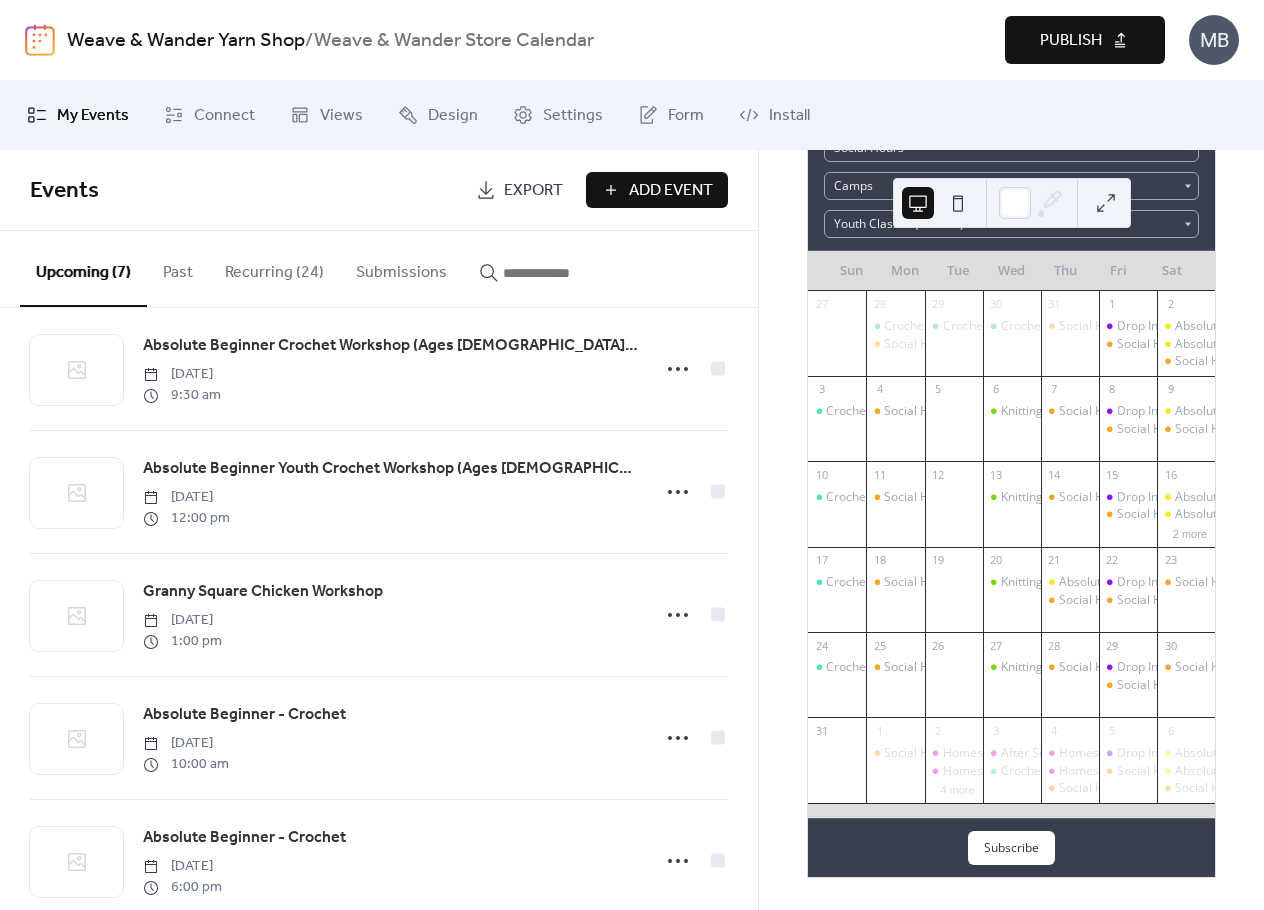 scroll, scrollTop: 0, scrollLeft: 0, axis: both 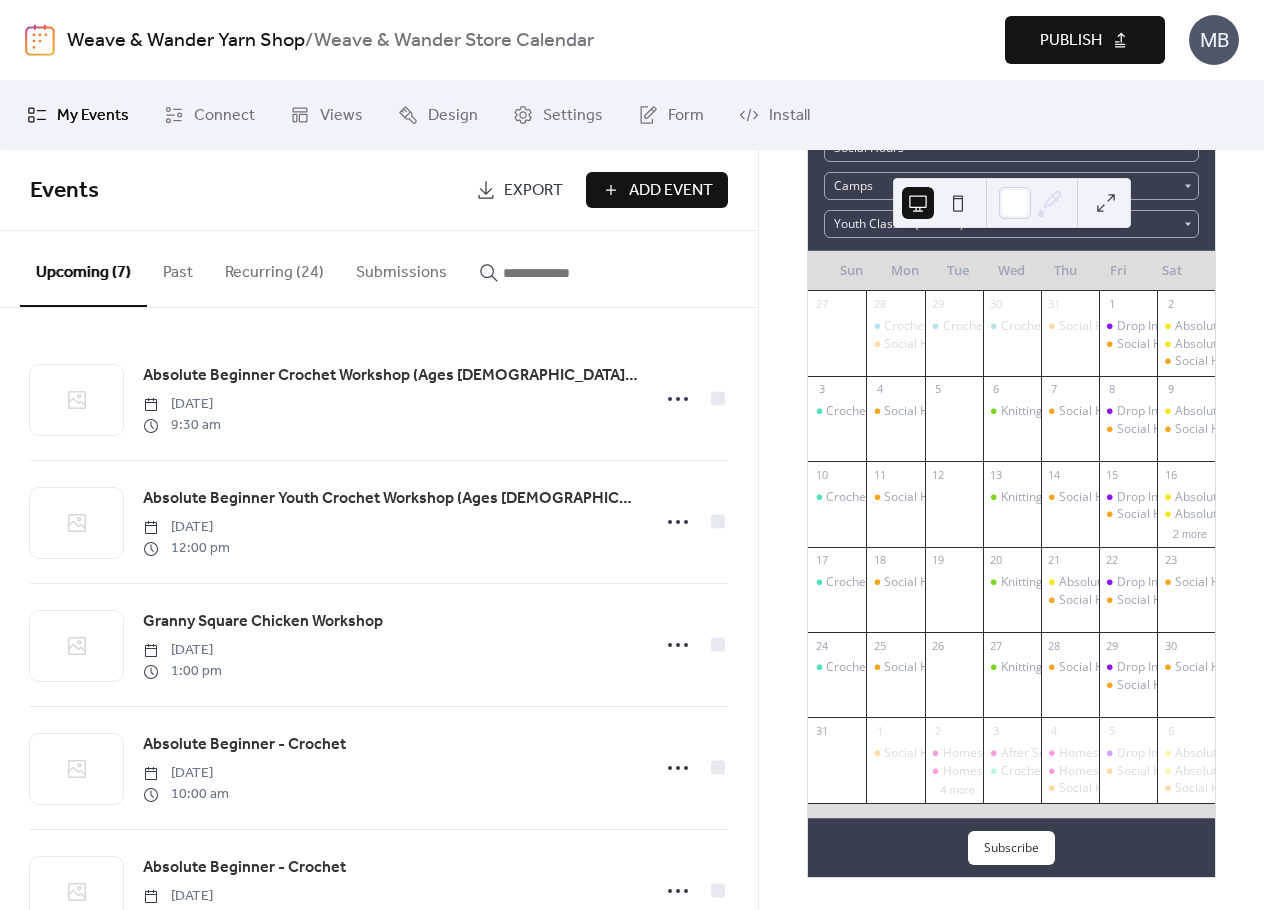 click on "Sun Mon Tue Wed Thu Fri Sat" at bounding box center (1011, 271) 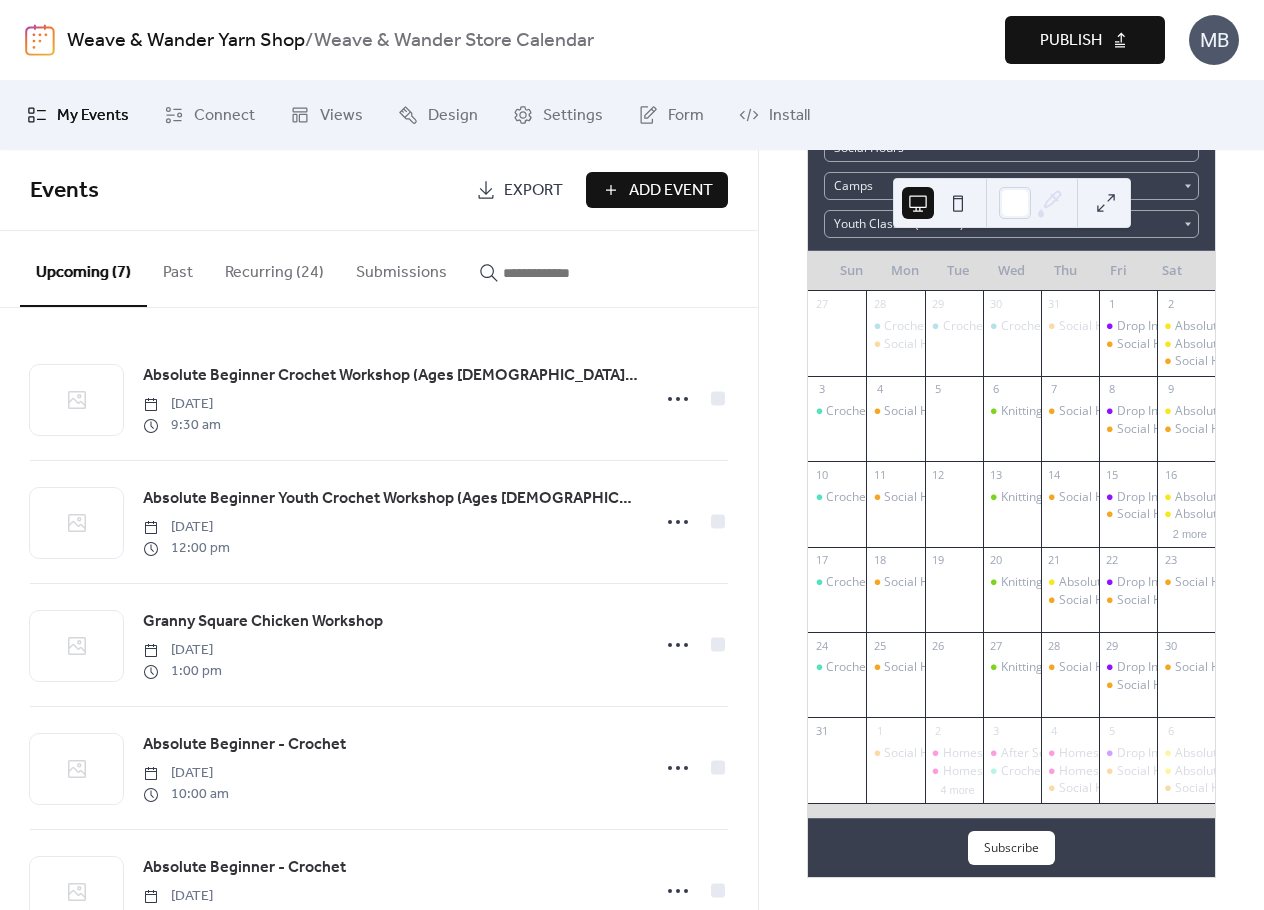 click on "27 28 Crochet Creations Camp (9-12) - Crochet Bracelets Social Hours 29 Crochet Creations Camp (9-12) - Crochet Bracelets 30 Crochet Creations Camp (9-12) - Crochet Bracelets 31 Social Hours 1 Drop In Help:  Stitch & Fix Clinic Social Hours 2 Absolute Beginner Crochet Workshop (Ages 15 & Up) Absolute Beginner Youth Crochet Workshop (Ages 8.5 - 14) Social Hours 3 Crochet L1 4 Social Hours 5 6 Knitting L1 7 Social Hours 8 Drop In Help:  Stitch & Fix Clinic Social Hours 9 Absolute Beginner Youth Crochet Workshop (Ages 8.5 - 14) Social Hours 10 Crochet L1 11 Social Hours 12 13 Knitting L1 14 Social Hours 15 Drop In Help:  Stitch & Fix Clinic Social Hours 16 Absolute Beginner Youth Knitting Workshop (Ages 8.5 – 14) Absolute Beginner Knitting Workshop (Ages 15 & Up) 2 more 17 Crochet L1 18 Social Hours 19 20 Knitting L1 21 Absolute Beginner - Crochet Social Hours 22 Drop In Help:  Stitch & Fix Clinic Social Hours 23 Social Hours 24 Crochet L1 25 Social Hours 26 27 Knitting L1 28 Social Hours 29 Social Hours 30 31" at bounding box center (1011, 554) 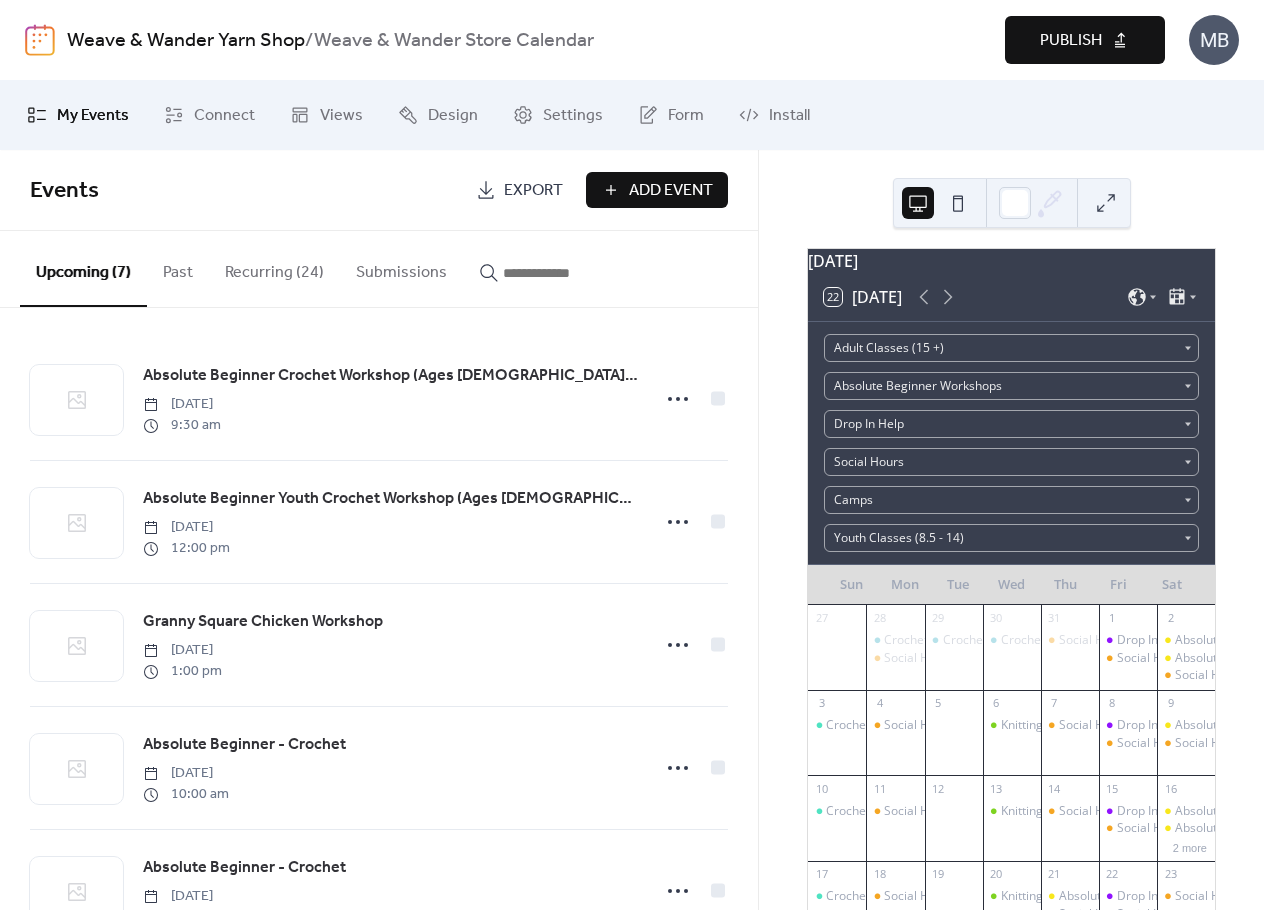 scroll, scrollTop: 0, scrollLeft: 0, axis: both 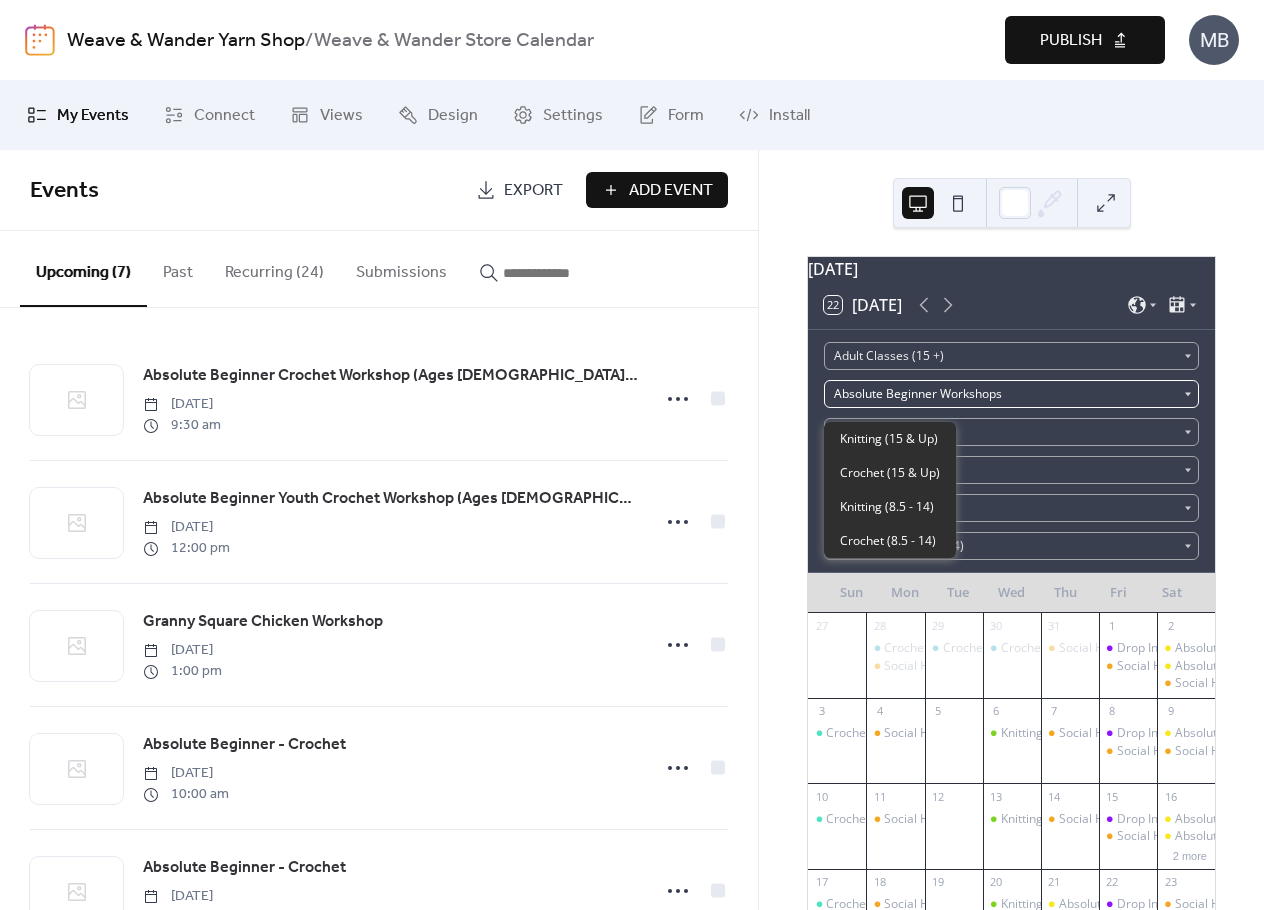click on "Absolute Beginner Workshops" at bounding box center (1011, 394) 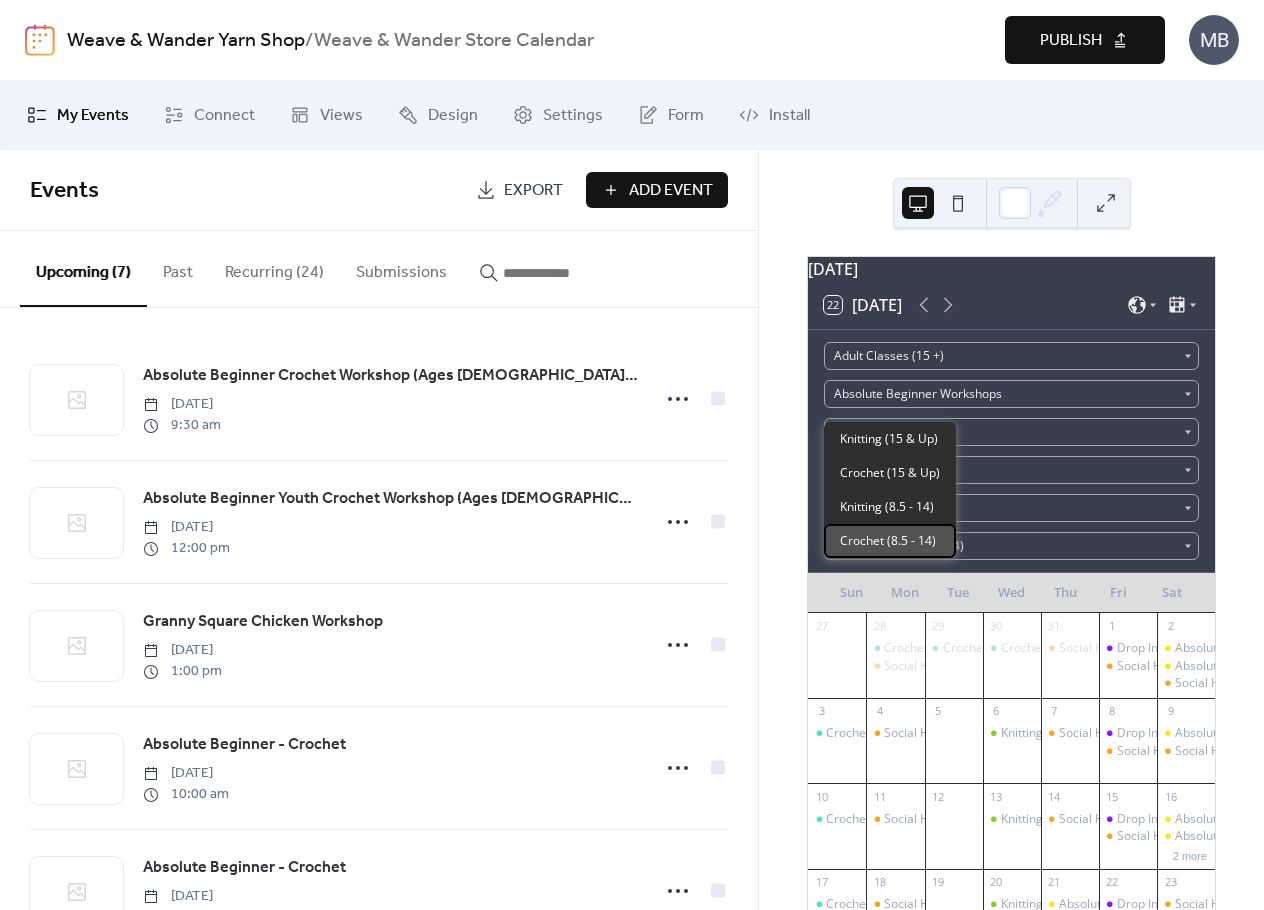click on "Crochet (8.5 - 14)" at bounding box center (888, 541) 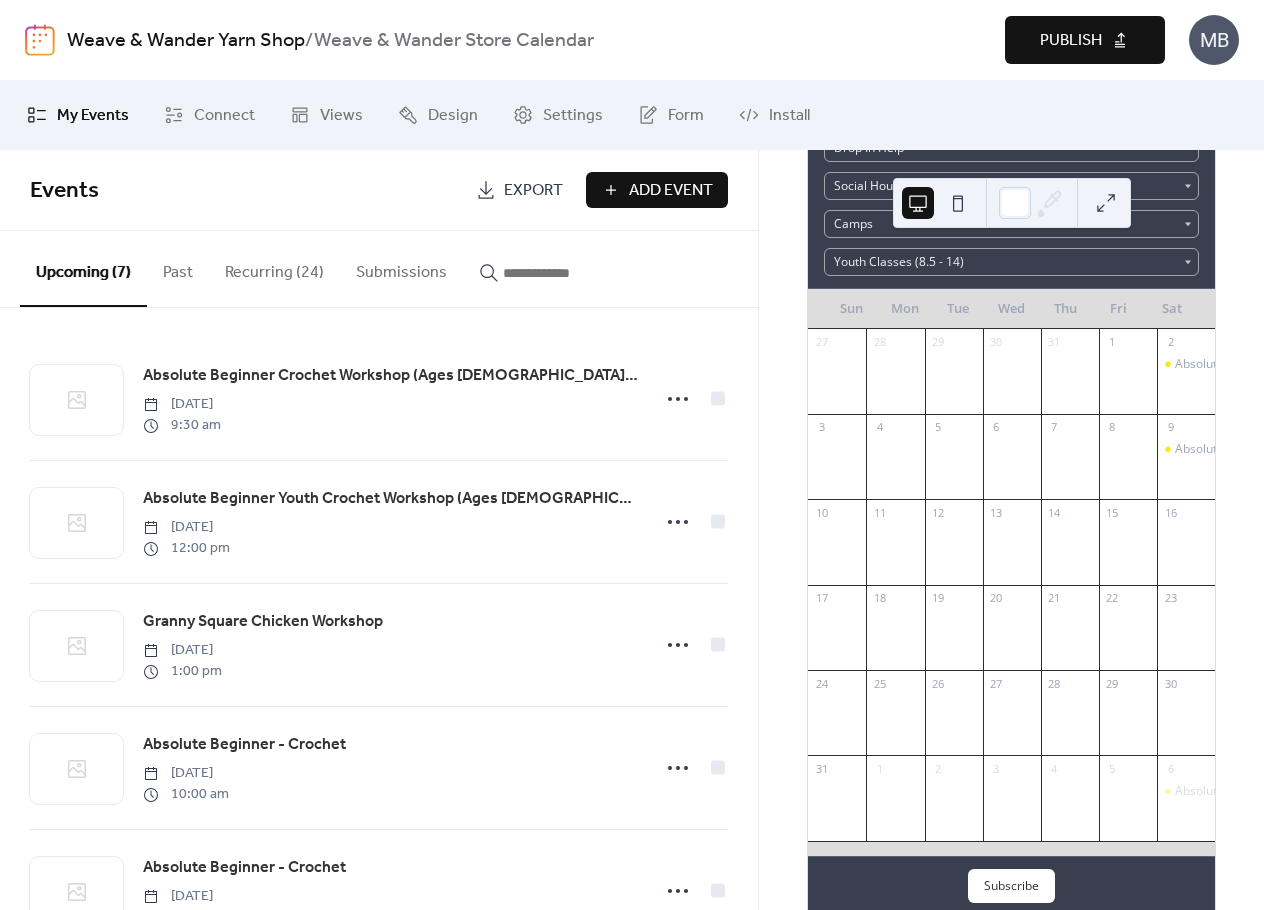 scroll, scrollTop: 300, scrollLeft: 0, axis: vertical 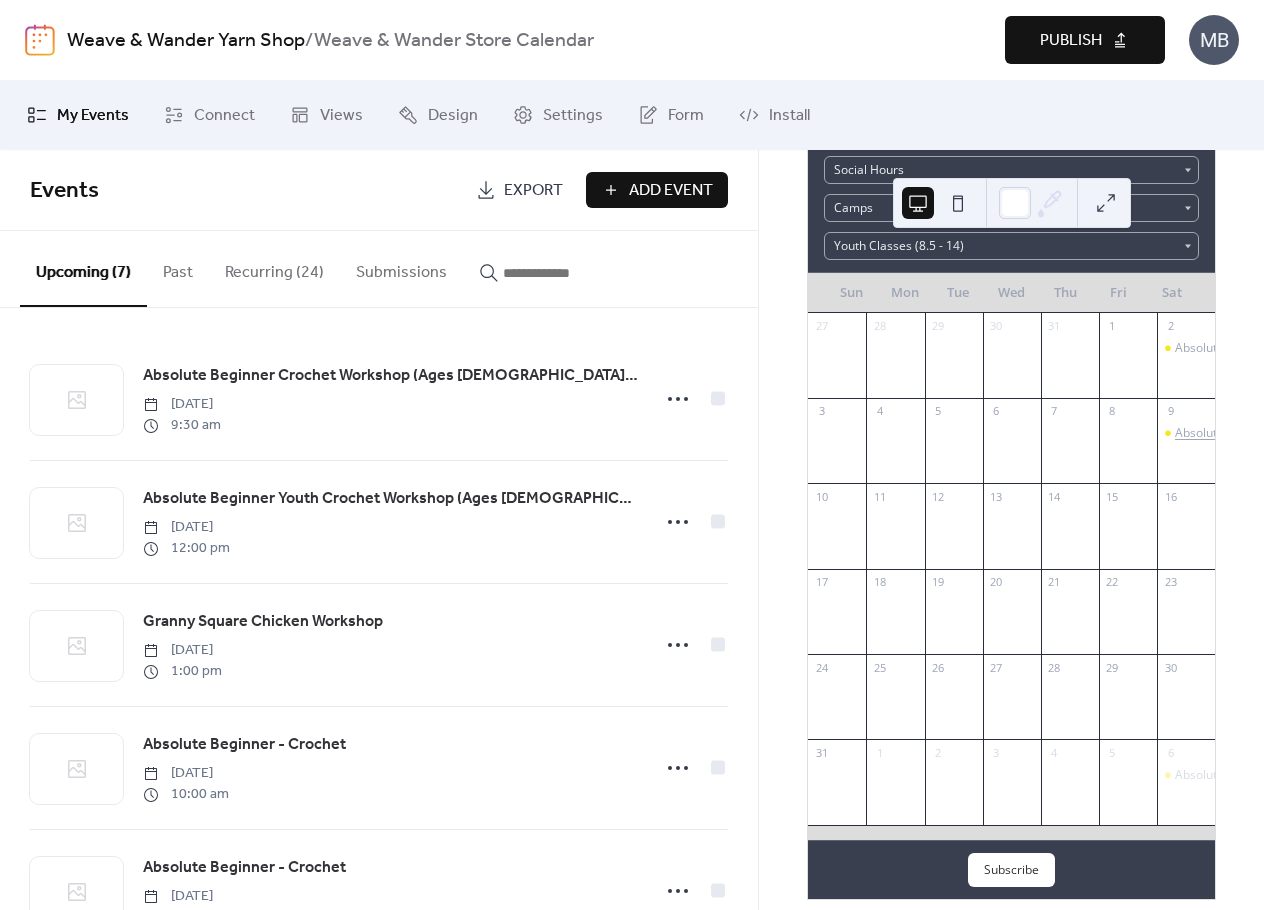 click on "Absolute Beginner Youth Crochet Workshop (Ages 8.5 - 14)" at bounding box center (1401, 433) 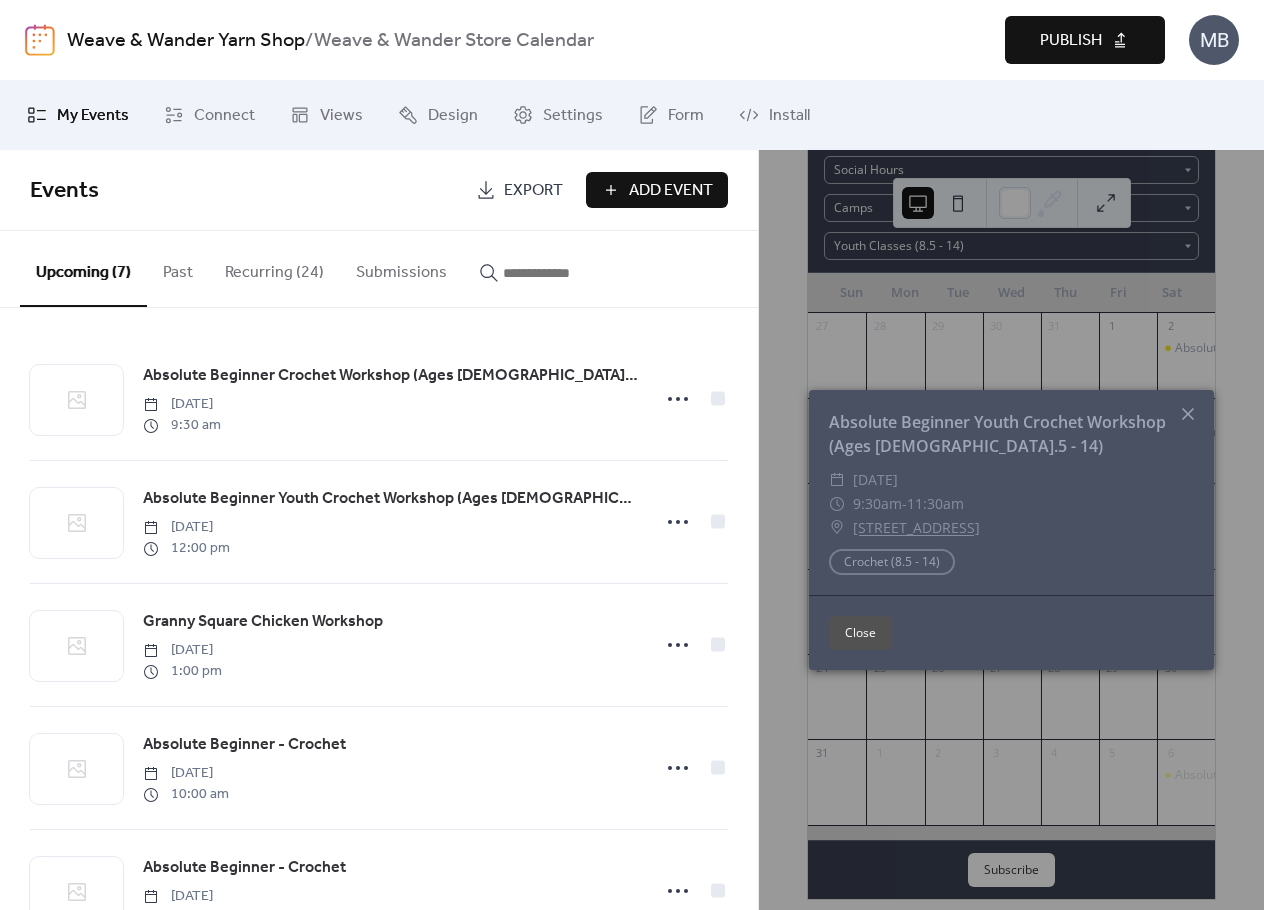 click 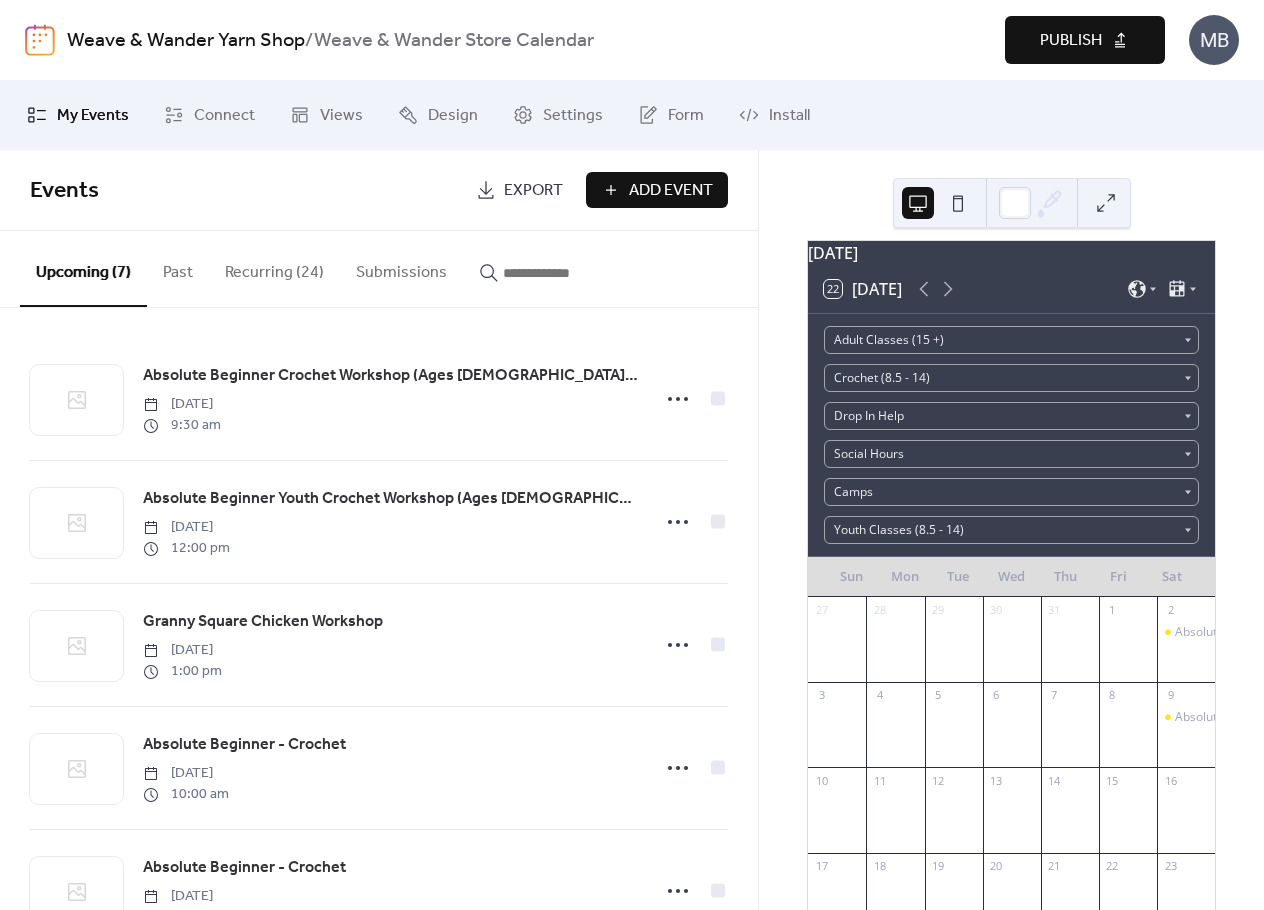 scroll, scrollTop: 0, scrollLeft: 0, axis: both 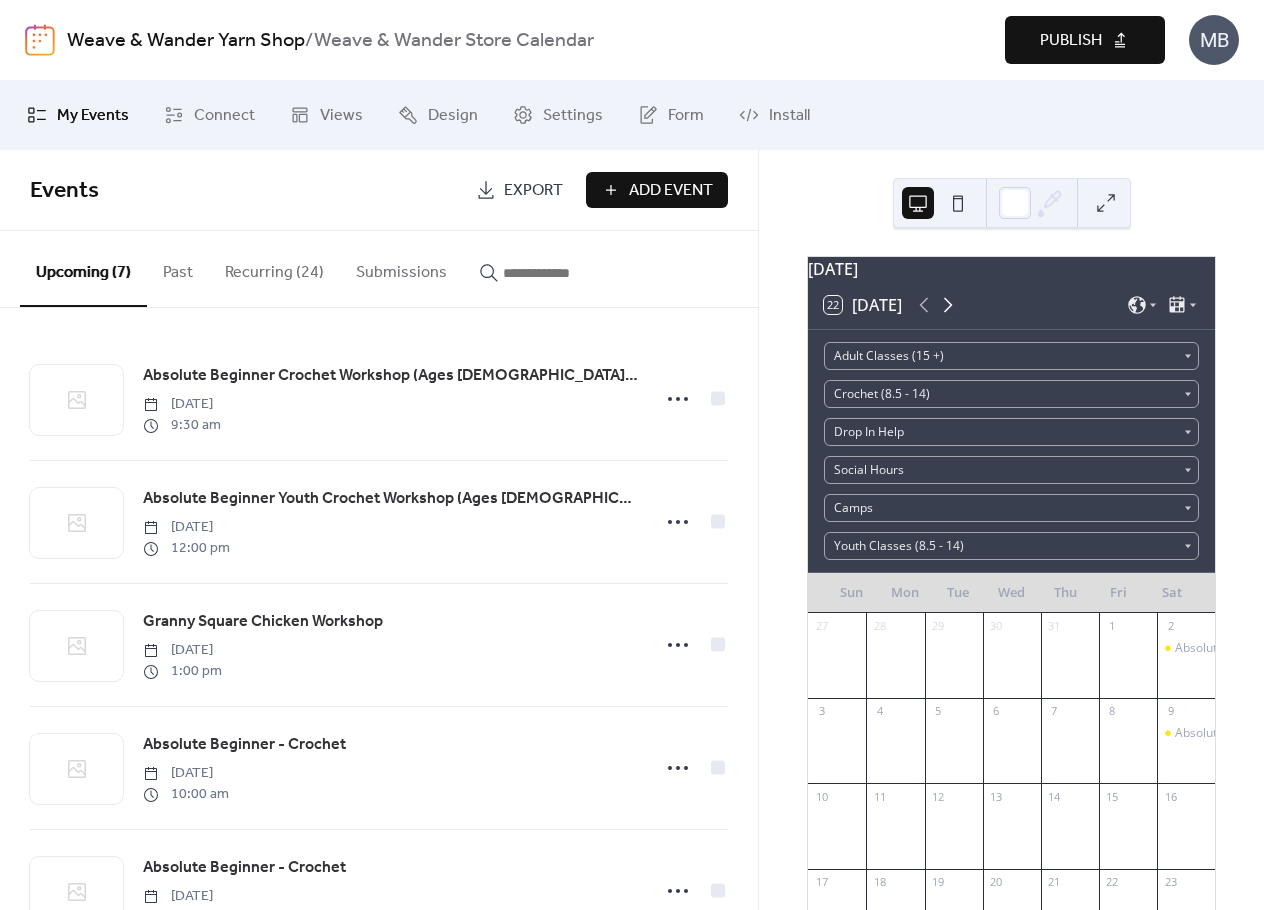 click 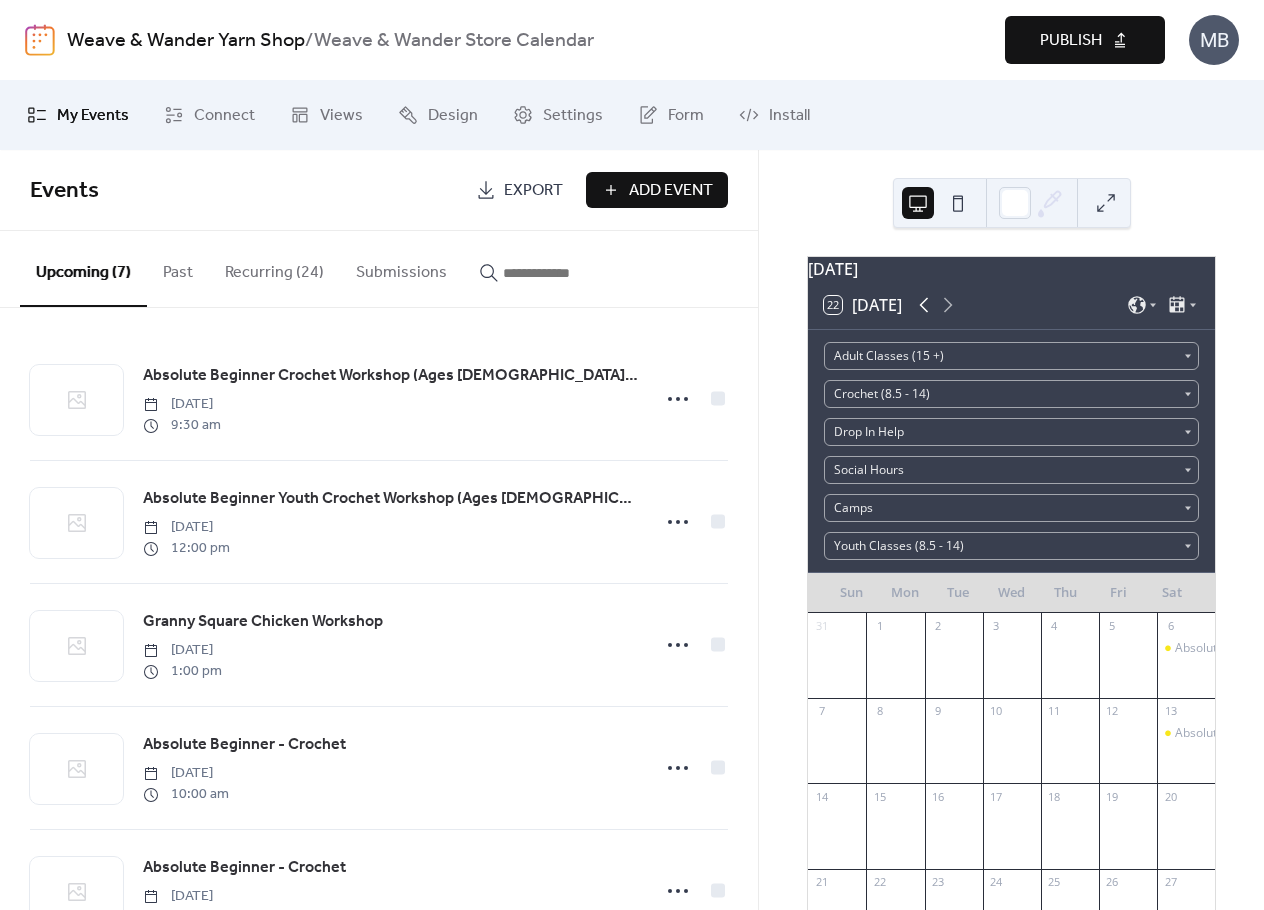 click 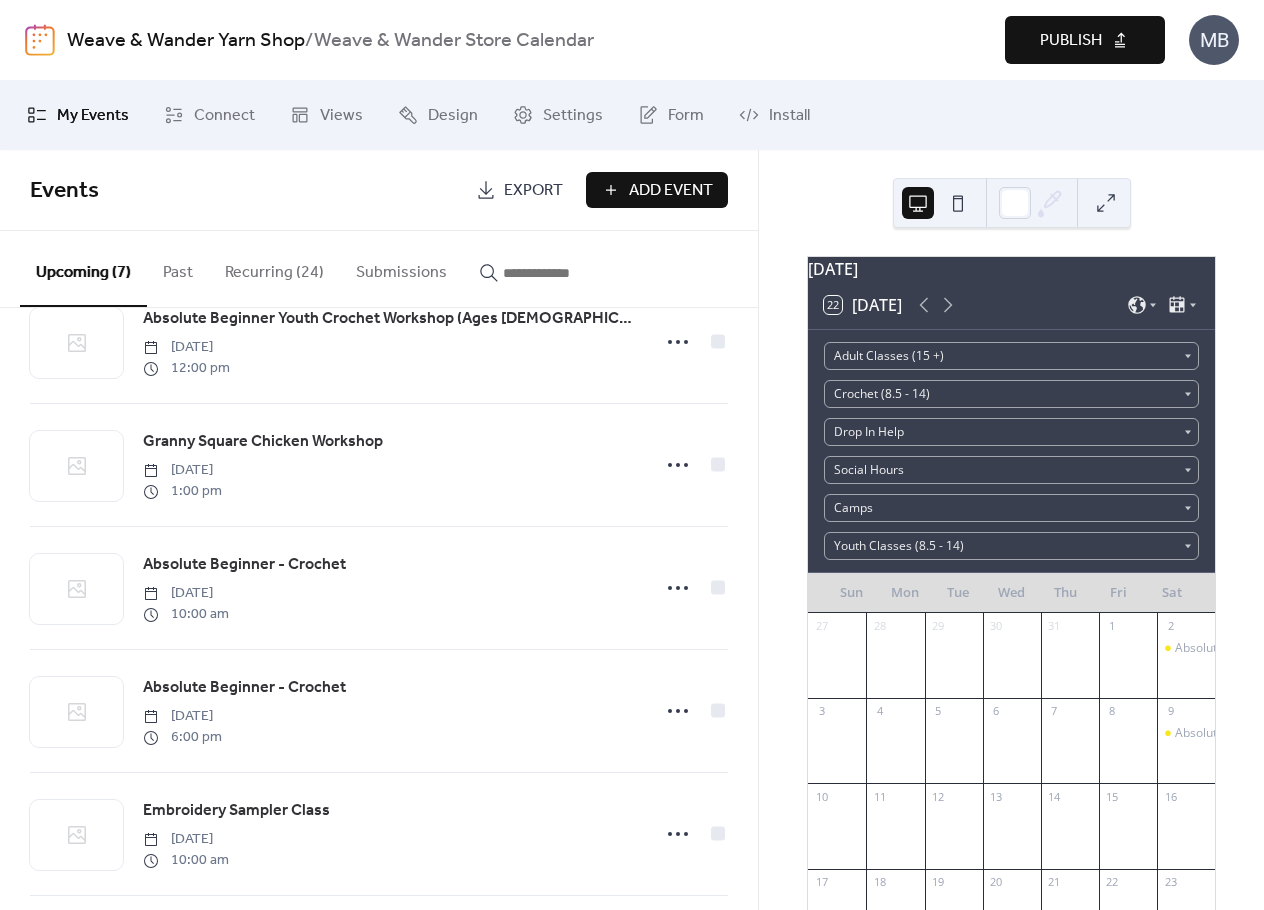scroll, scrollTop: 0, scrollLeft: 0, axis: both 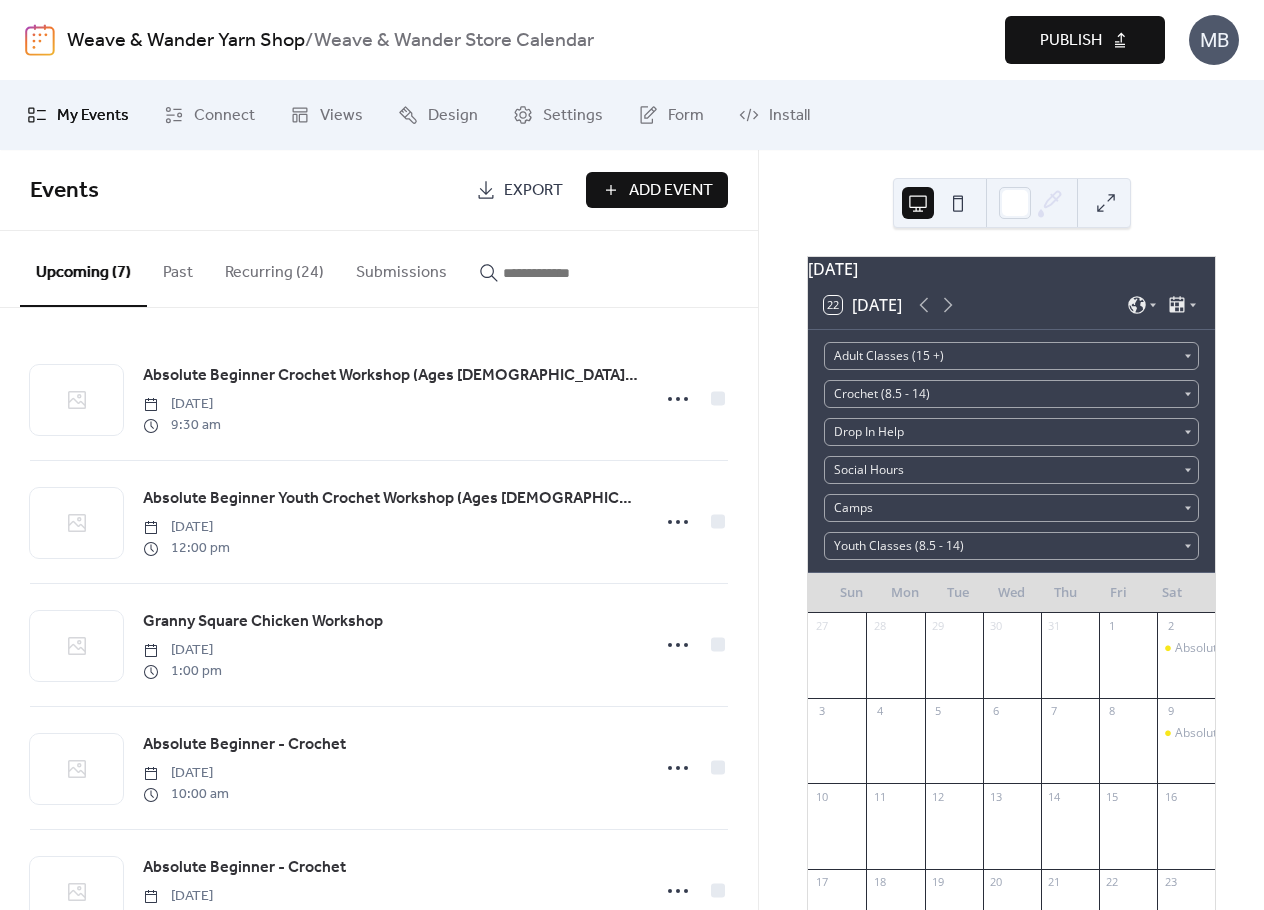 click on "Recurring (24)" at bounding box center [274, 268] 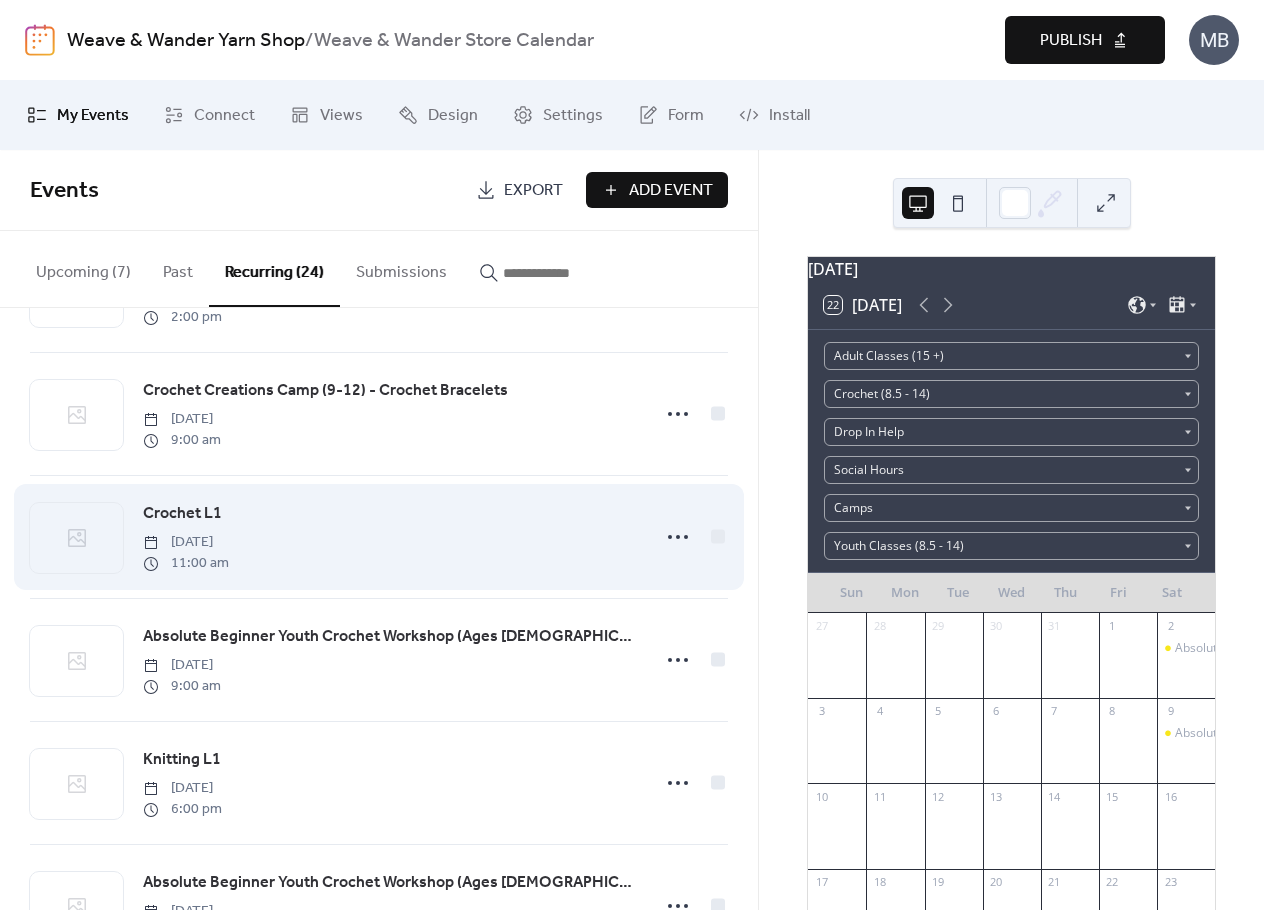 scroll, scrollTop: 700, scrollLeft: 0, axis: vertical 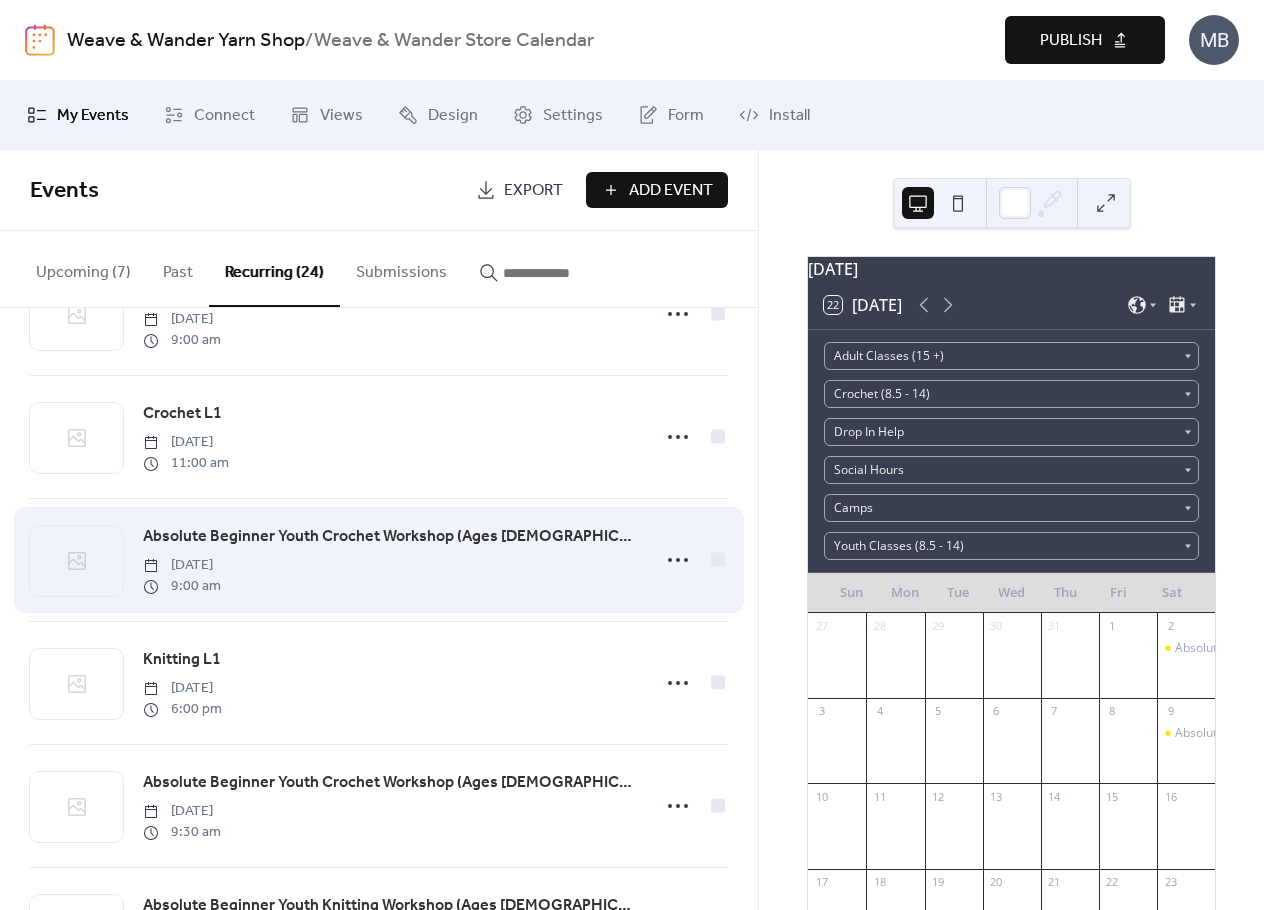 click on "Absolute Beginner Youth Crochet Workshop (Ages 8.5 - 14)" at bounding box center [390, 537] 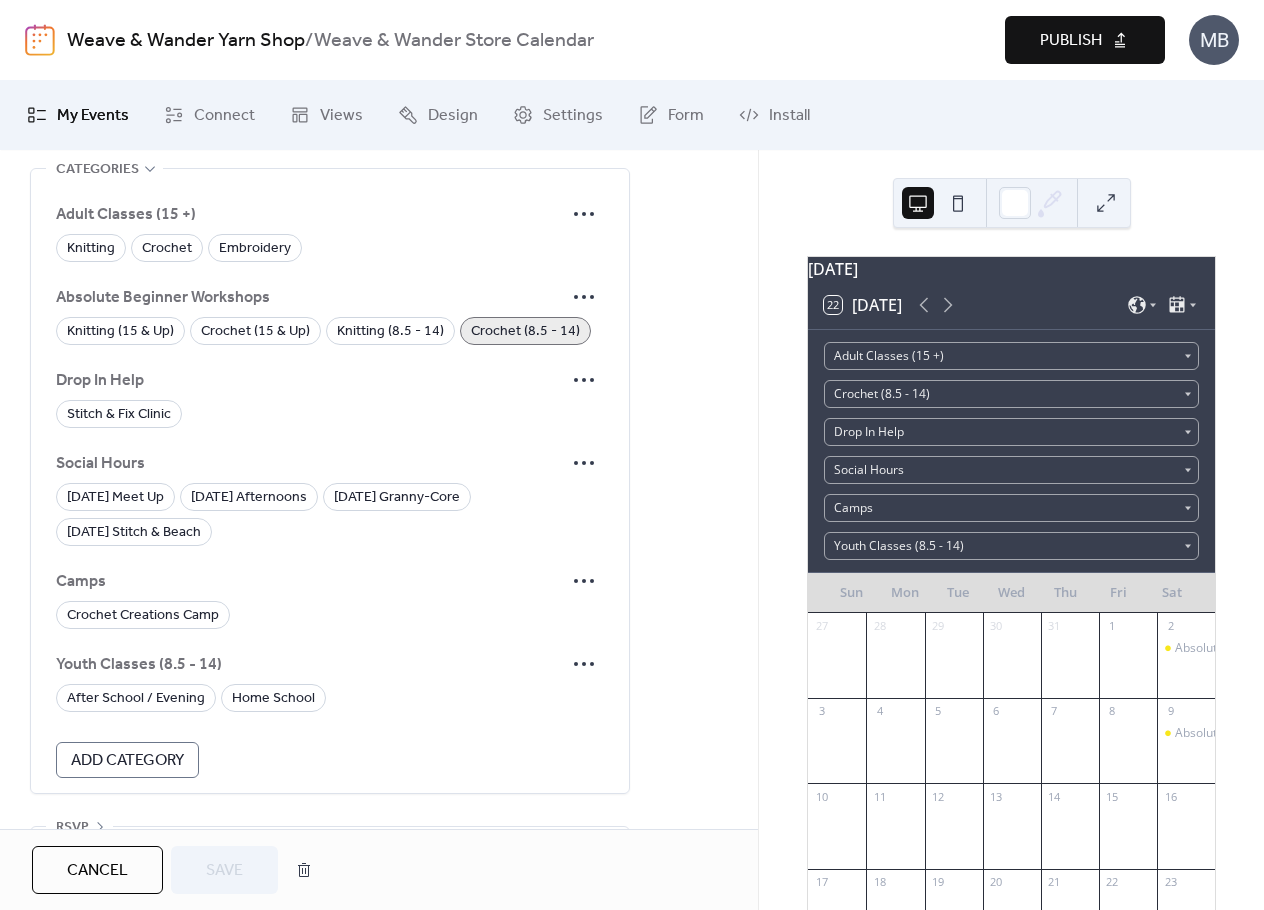 scroll, scrollTop: 1579, scrollLeft: 0, axis: vertical 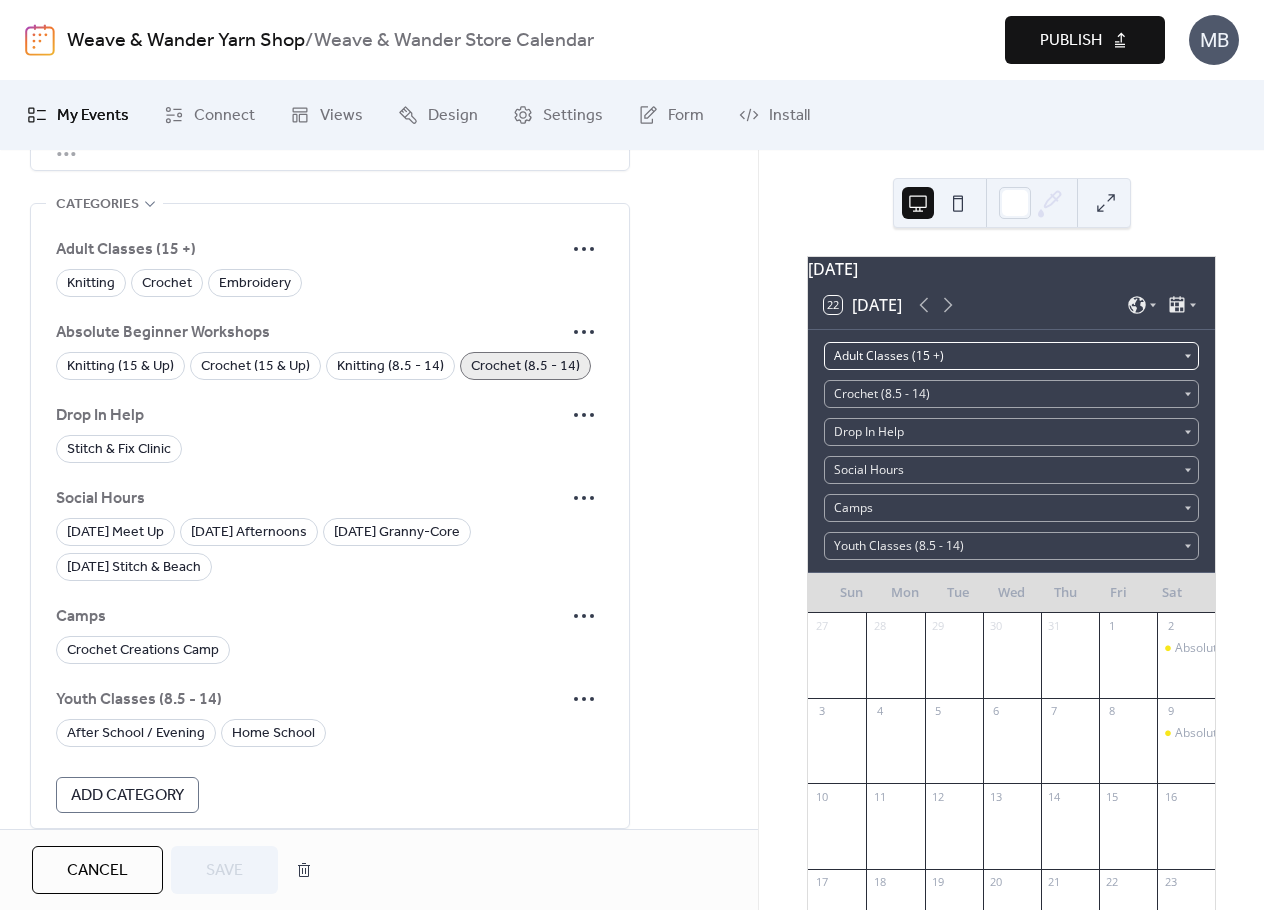 click on "Adult Classes (15 +)" at bounding box center (1011, 356) 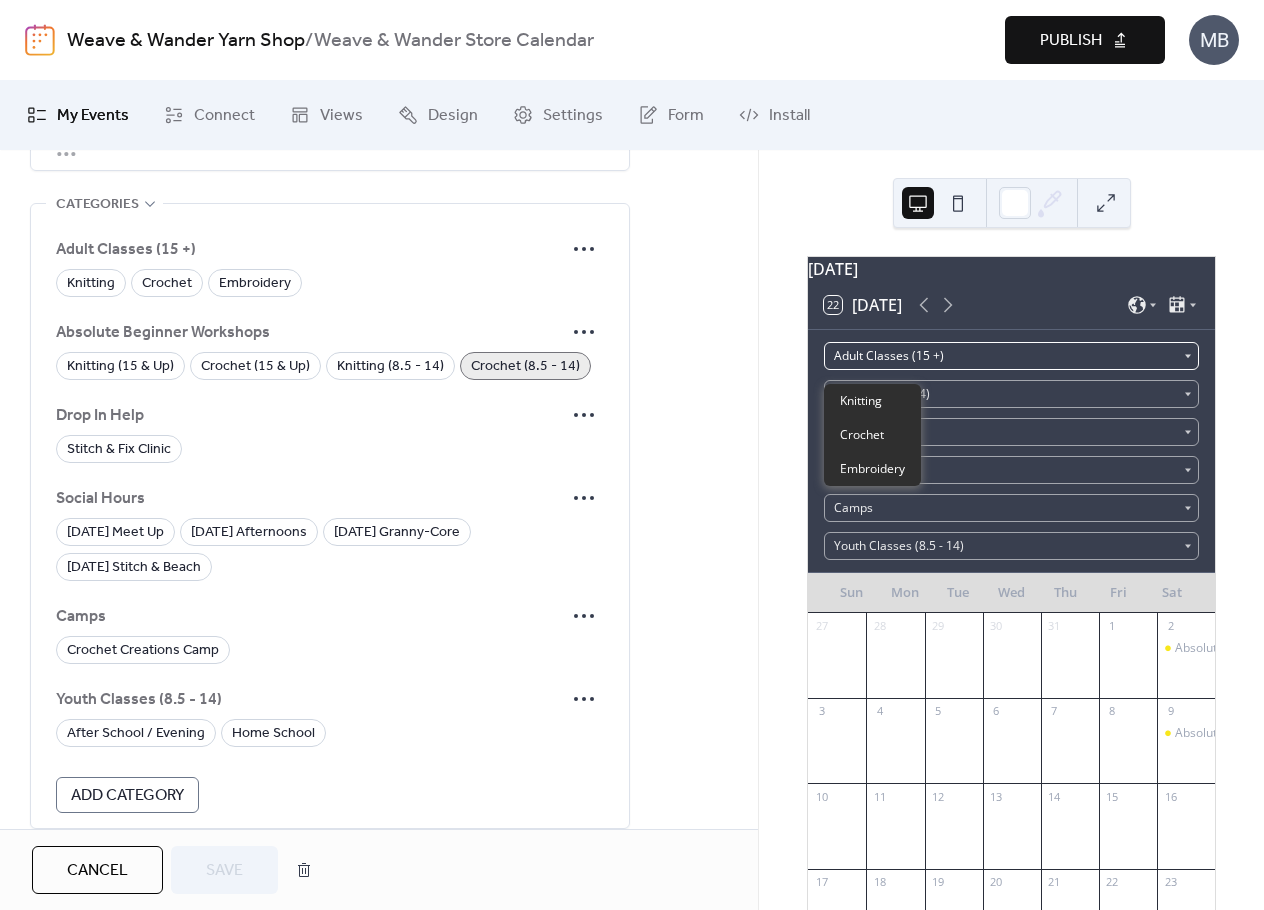 click on "Adult Classes (15 +)" at bounding box center [1011, 356] 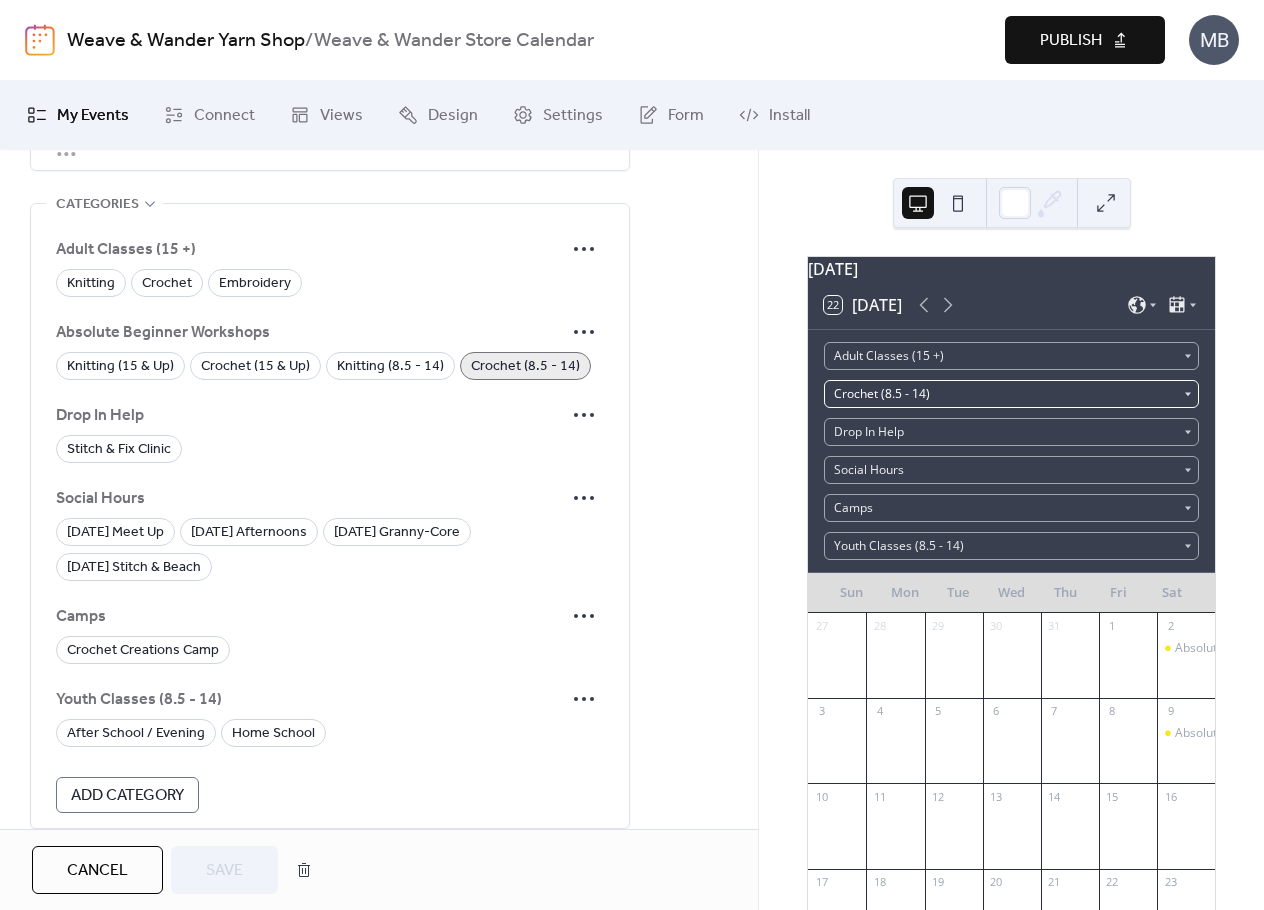 click on "Crochet (8.5 - 14)" at bounding box center (1011, 394) 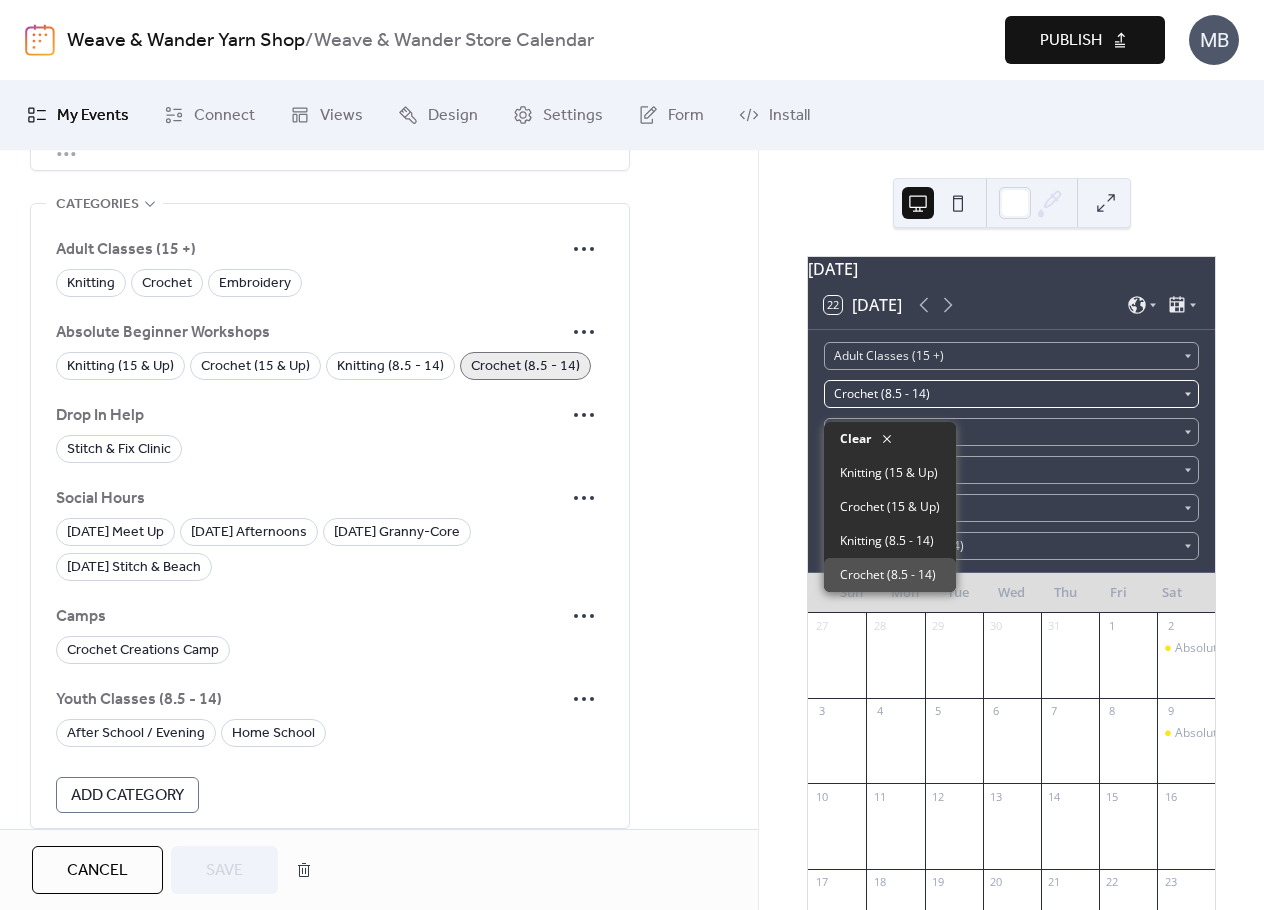 click on "Crochet (8.5 - 14)" at bounding box center (1011, 394) 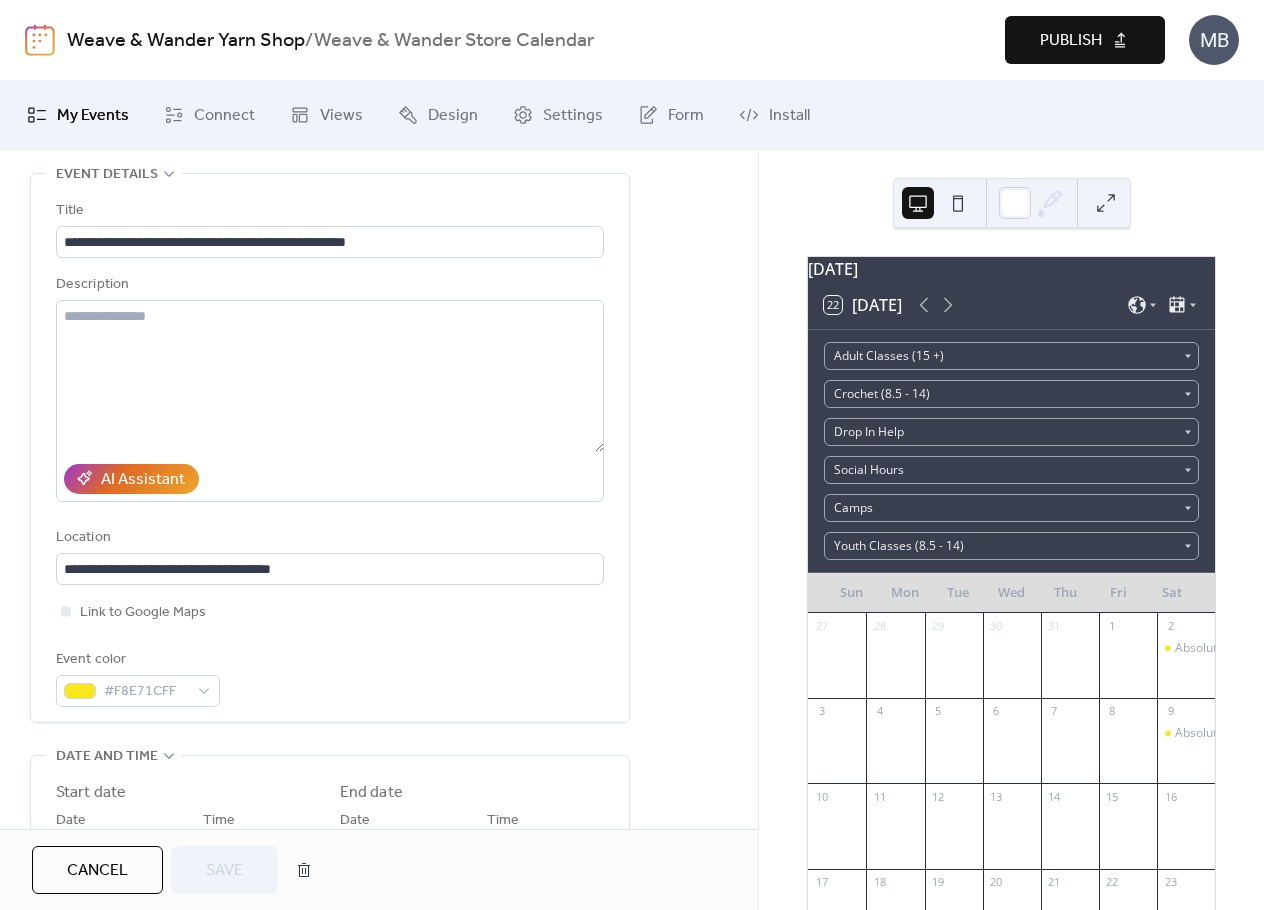 scroll, scrollTop: 0, scrollLeft: 0, axis: both 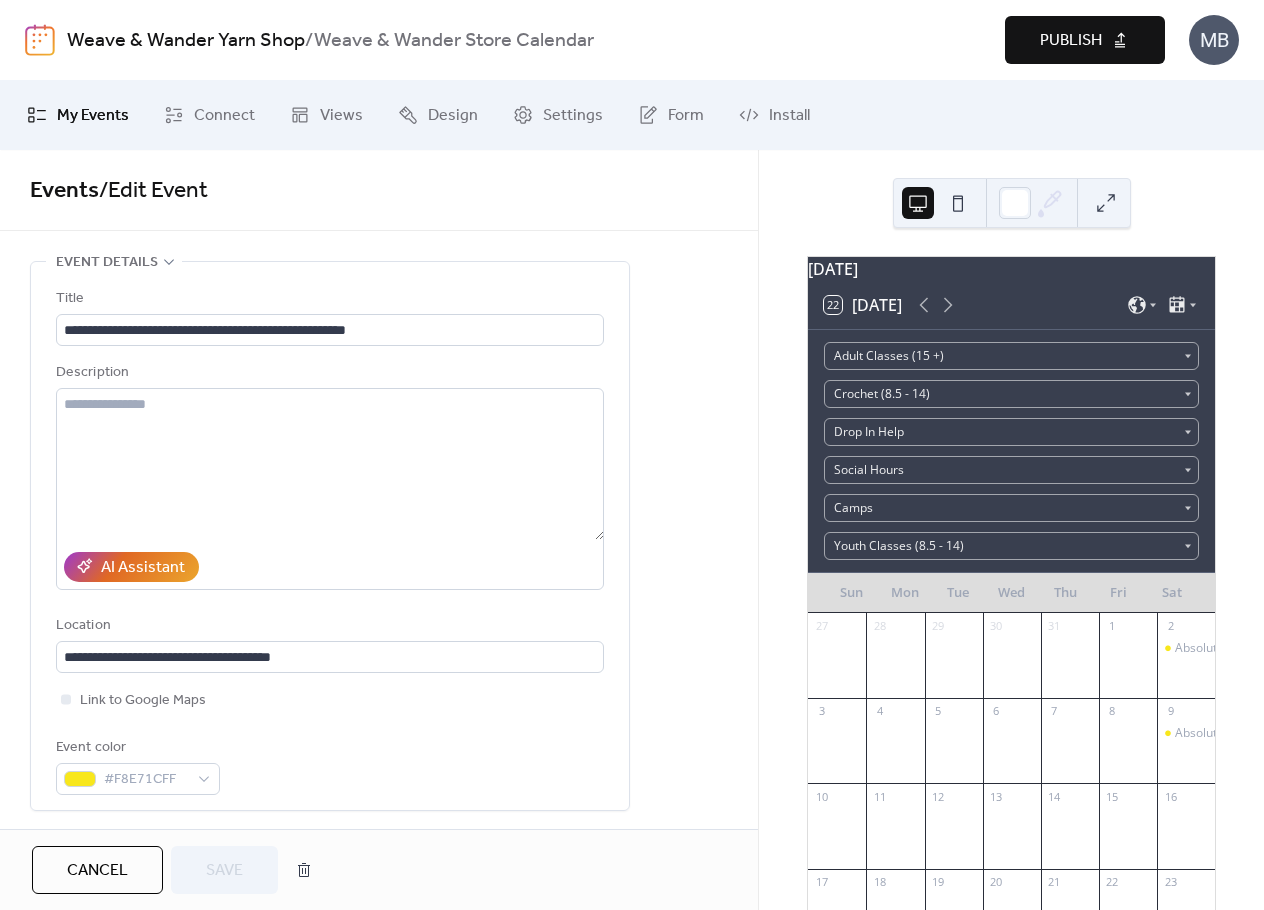 click on "August 2025 22 Today Adult Classes (15 +) Crochet (8.5 - 14) Drop In Help Social Hours Camps Youth Classes (8.5 - 14) Sun Mon Tue Wed Thu Fri Sat 27 28 29 30 31 1 2 Absolute Beginner Youth Crochet Workshop (Ages 8.5 - 14) 3 4 5 6 7 8 9 Absolute Beginner Youth Crochet Workshop (Ages 8.5 - 14) 10 11 12 13 14 15 16 17 18 19 20 21 22 23 24 25 26 27 28 29 30 31 1 2 3 4 5 6 Absolute Beginner Youth Crochet Workshop (Ages 8.5 - 14) Subscribe" at bounding box center (1011, 530) 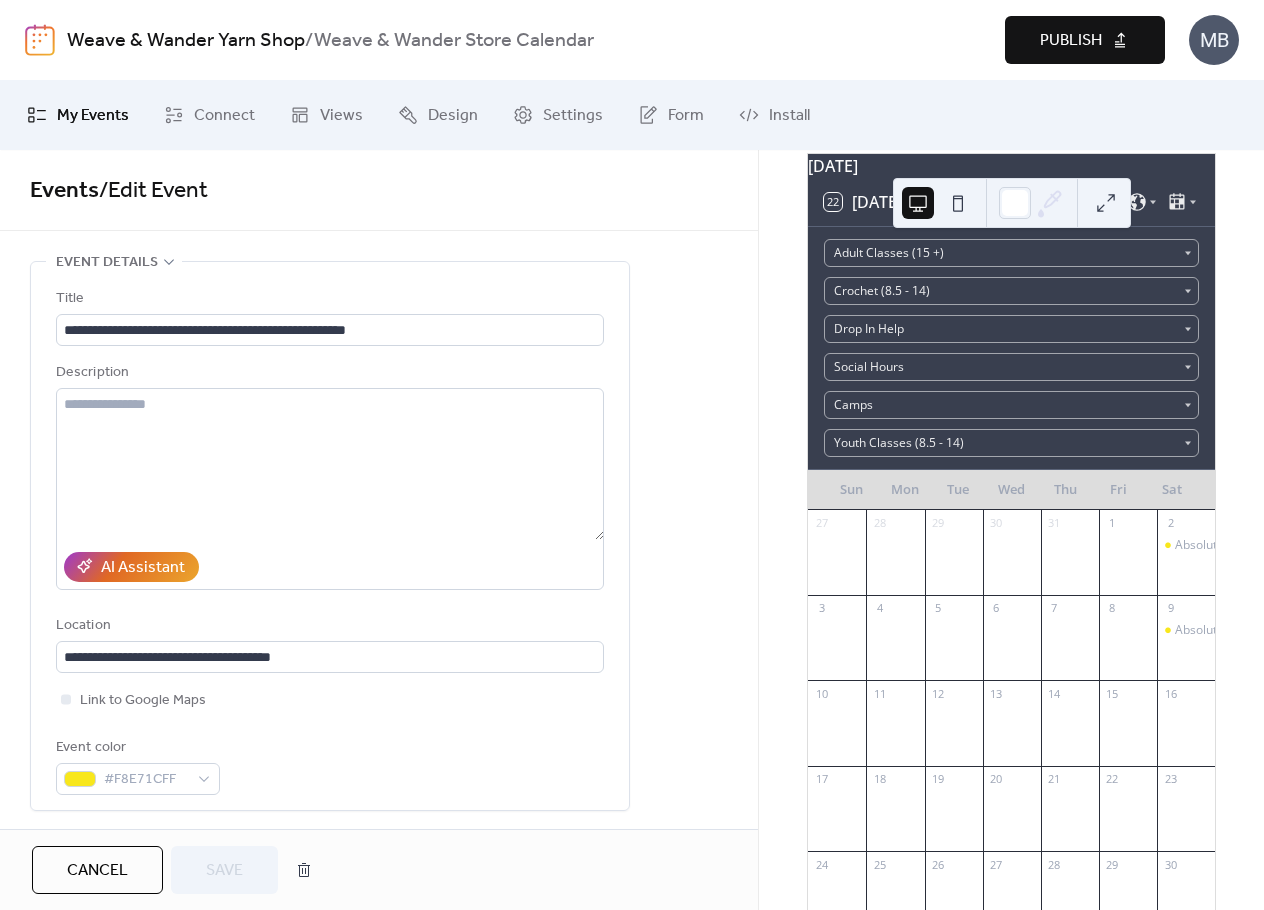 scroll, scrollTop: 200, scrollLeft: 0, axis: vertical 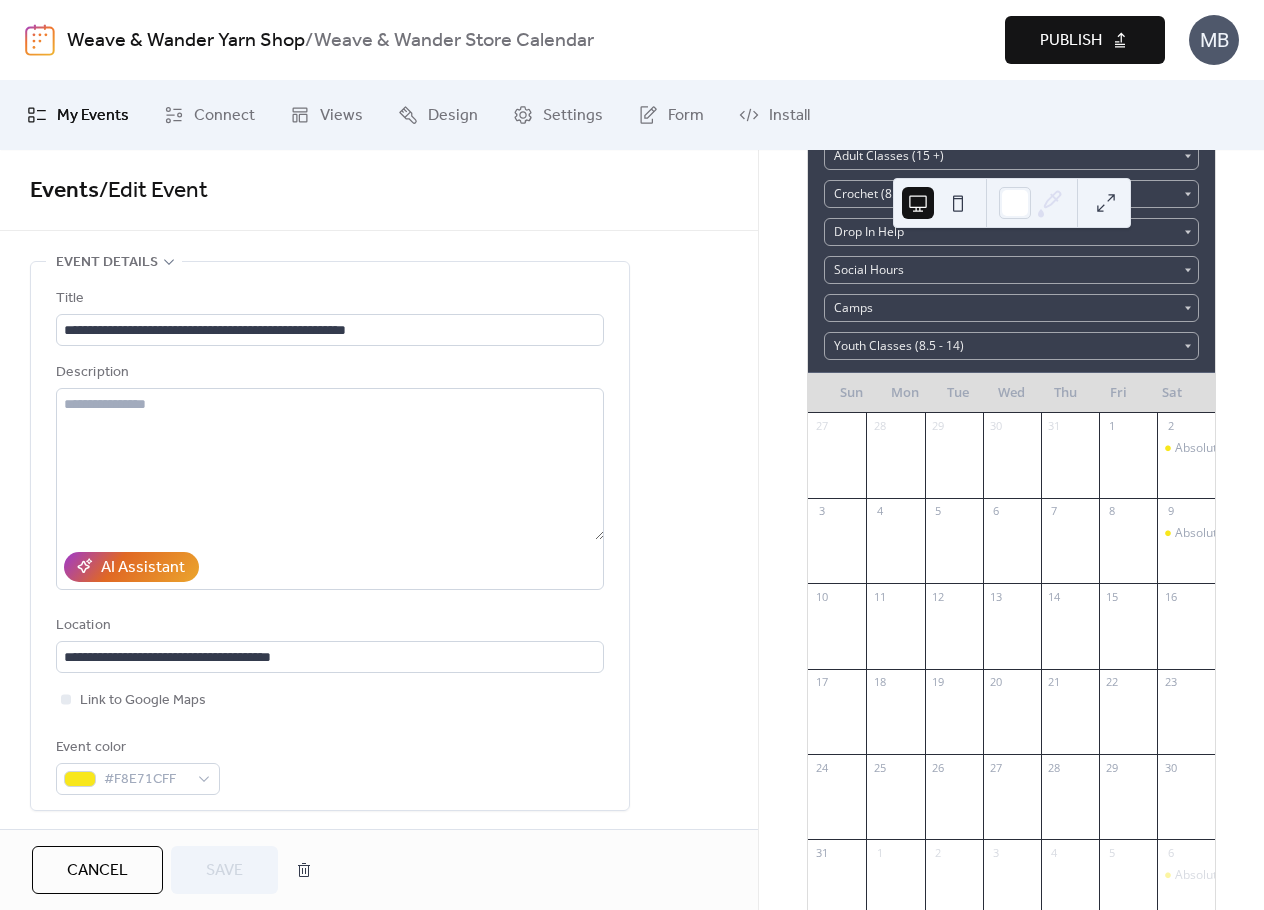 click at bounding box center [954, 550] 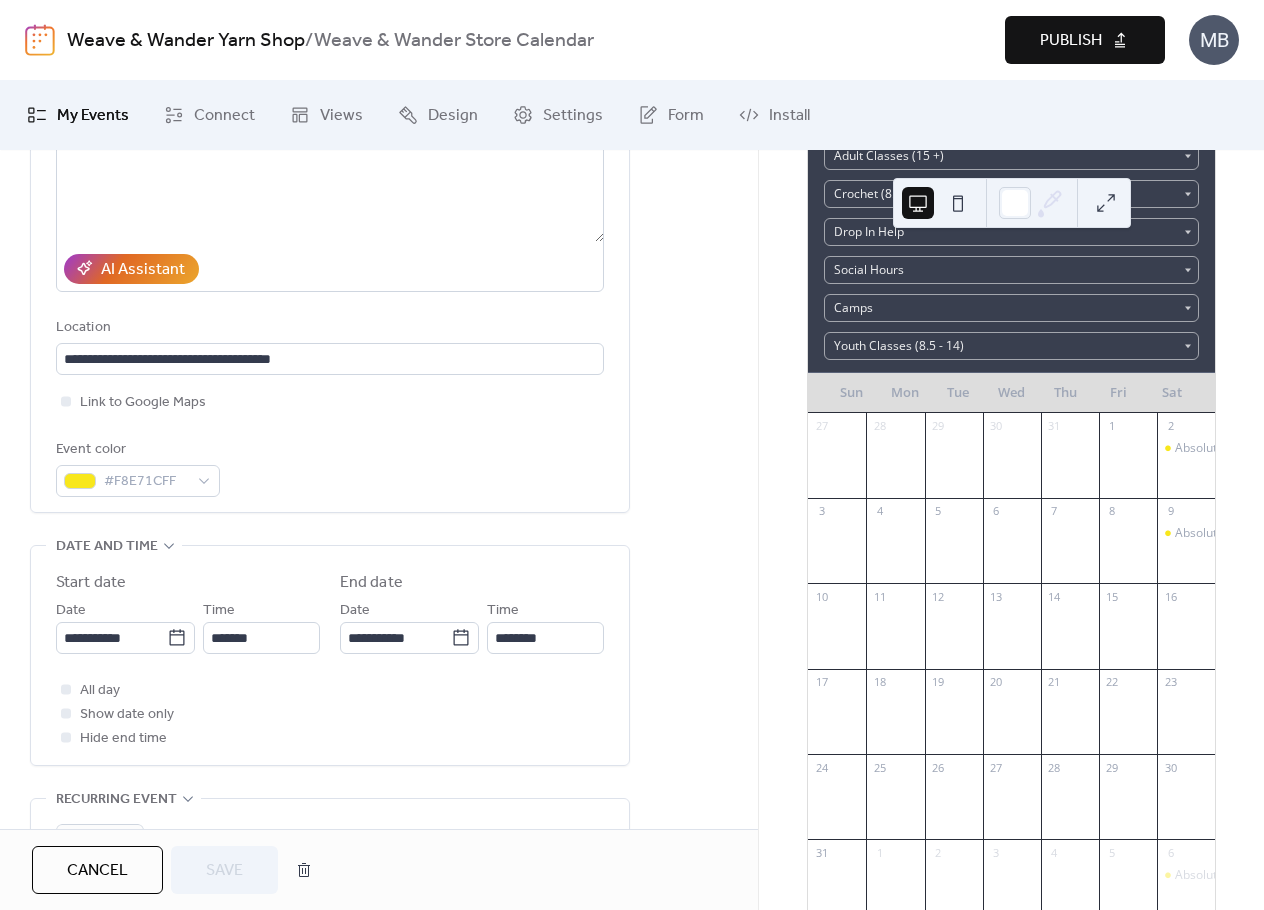 scroll, scrollTop: 300, scrollLeft: 0, axis: vertical 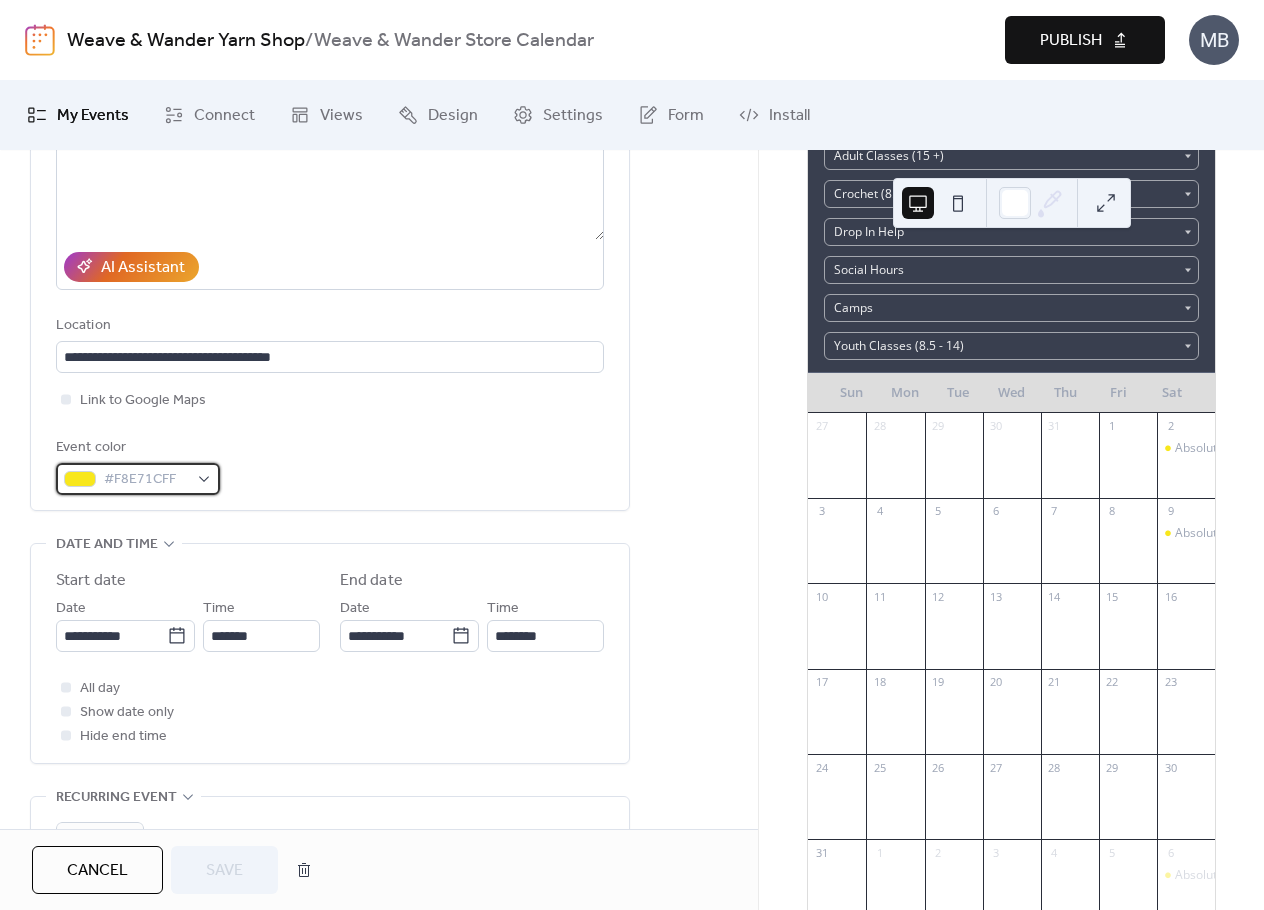 click on "#F8E71CFF" at bounding box center (146, 480) 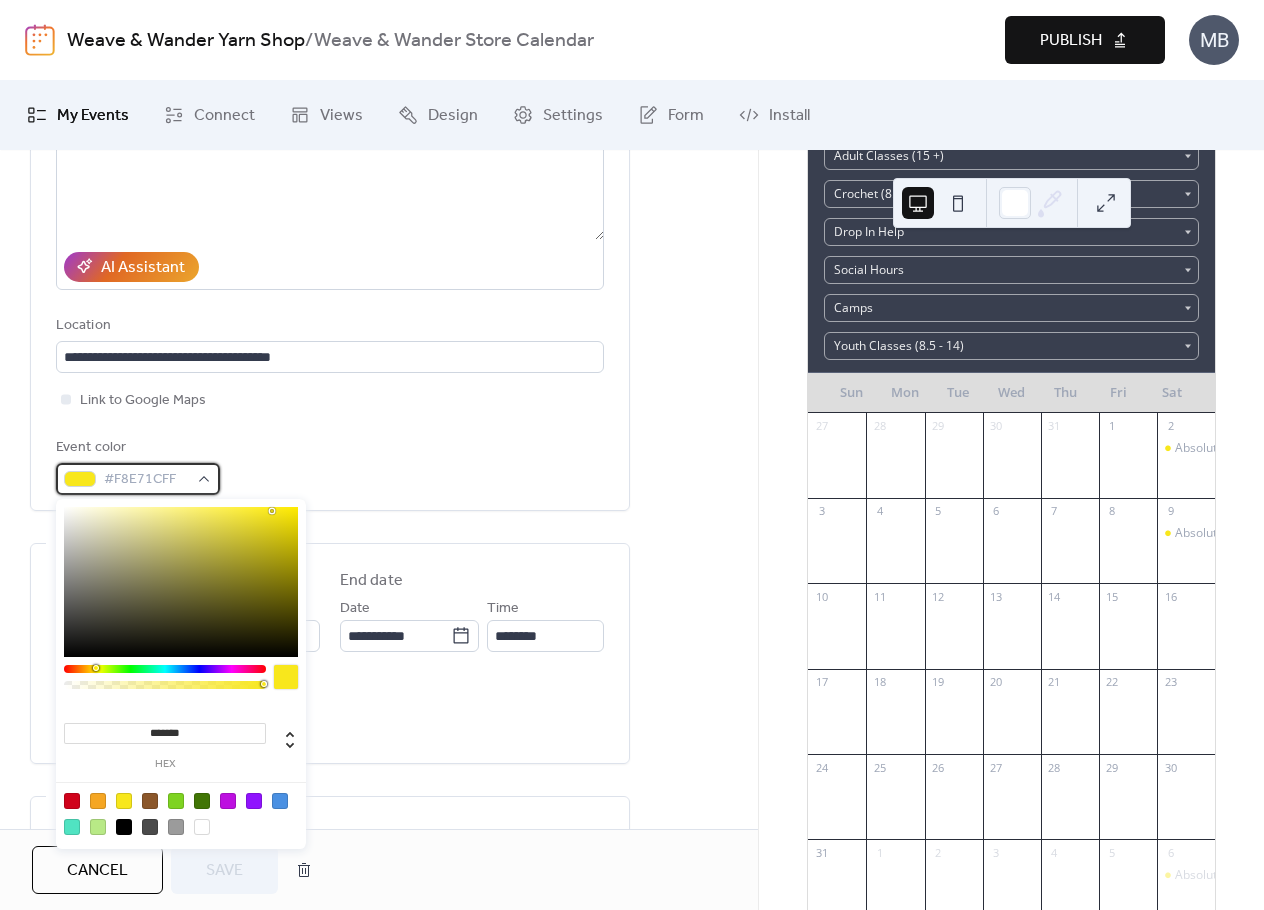 click on "#F8E71CFF" at bounding box center [146, 480] 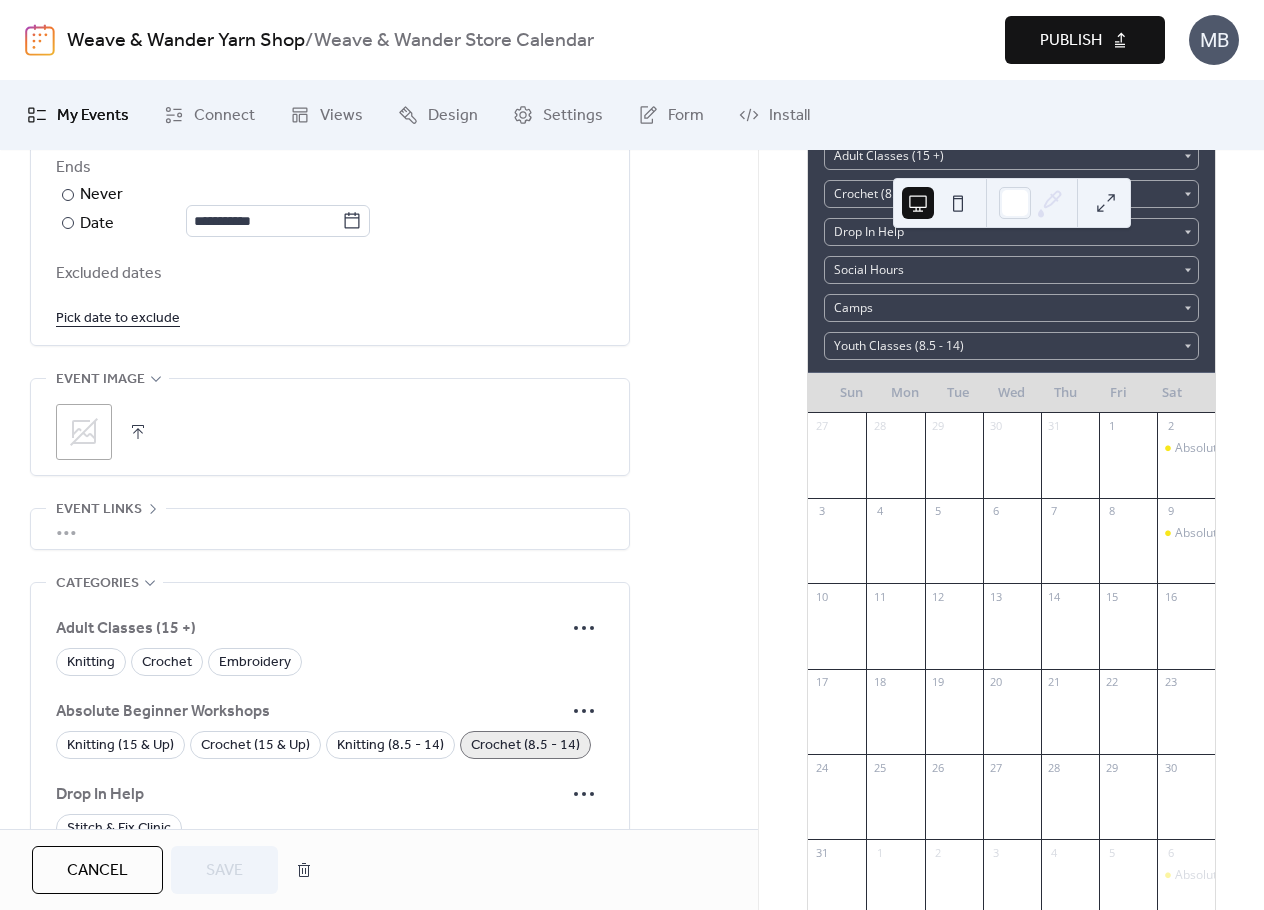 scroll, scrollTop: 1100, scrollLeft: 0, axis: vertical 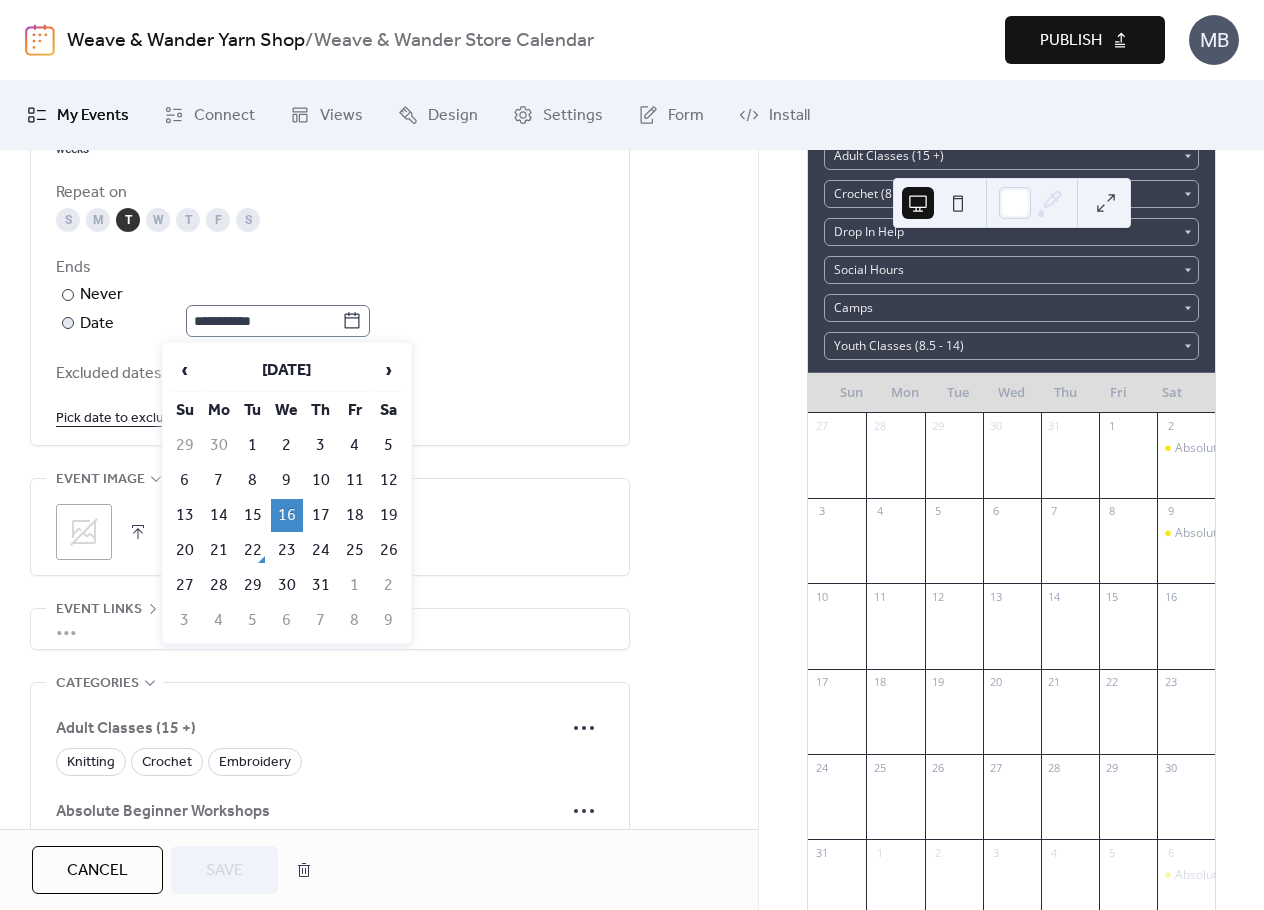 click 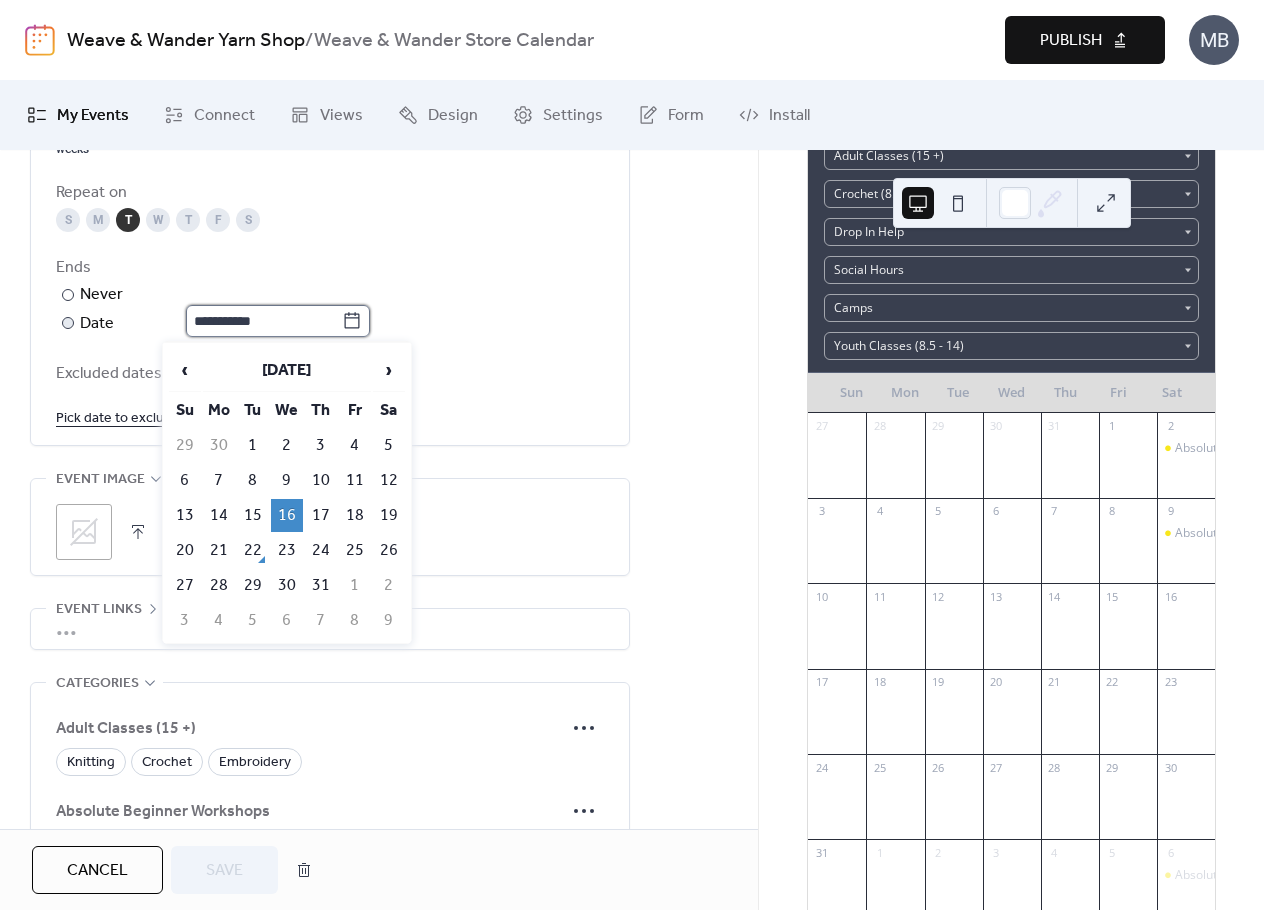 click on "**********" at bounding box center [264, 321] 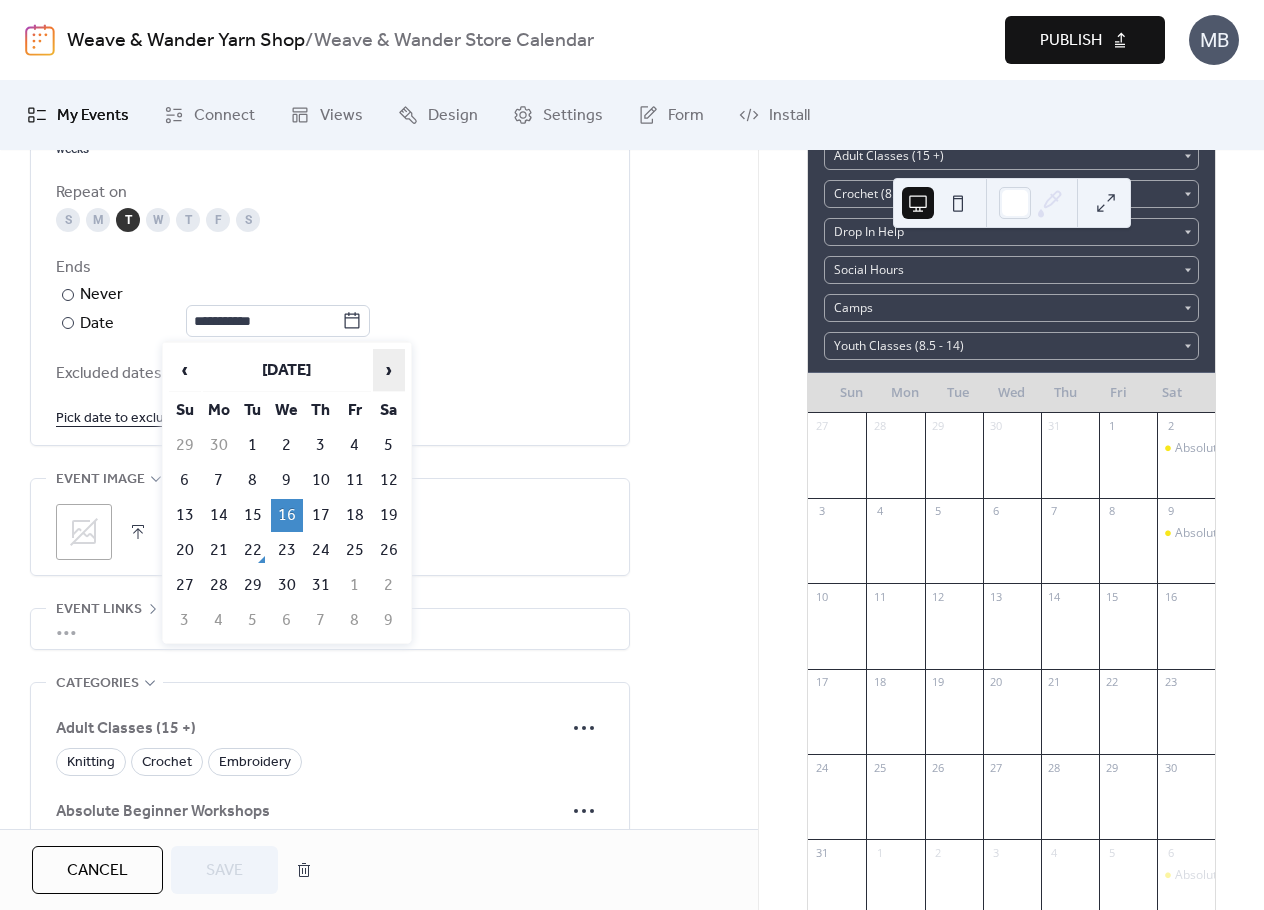 click on "›" at bounding box center (389, 370) 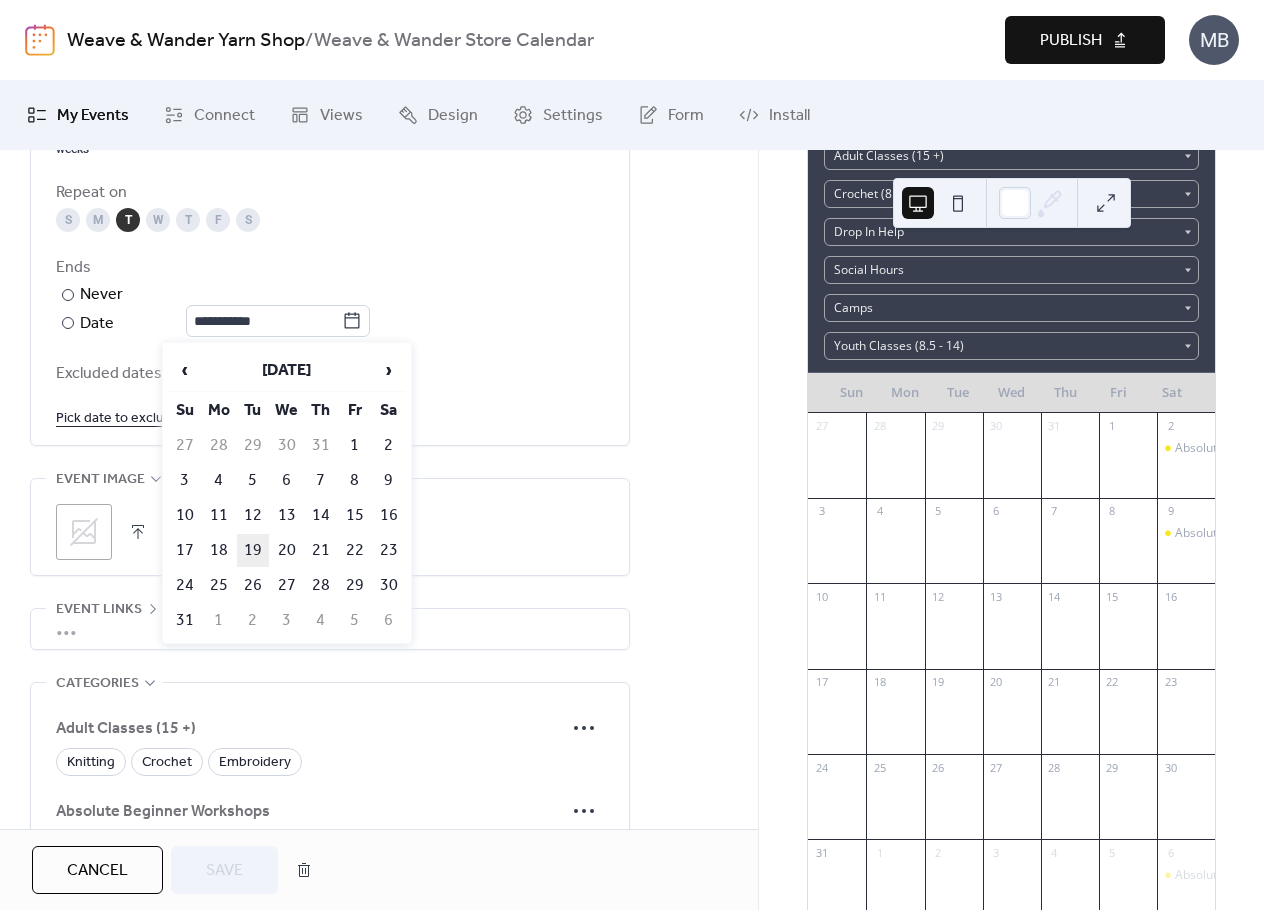 click on "19" at bounding box center [253, 550] 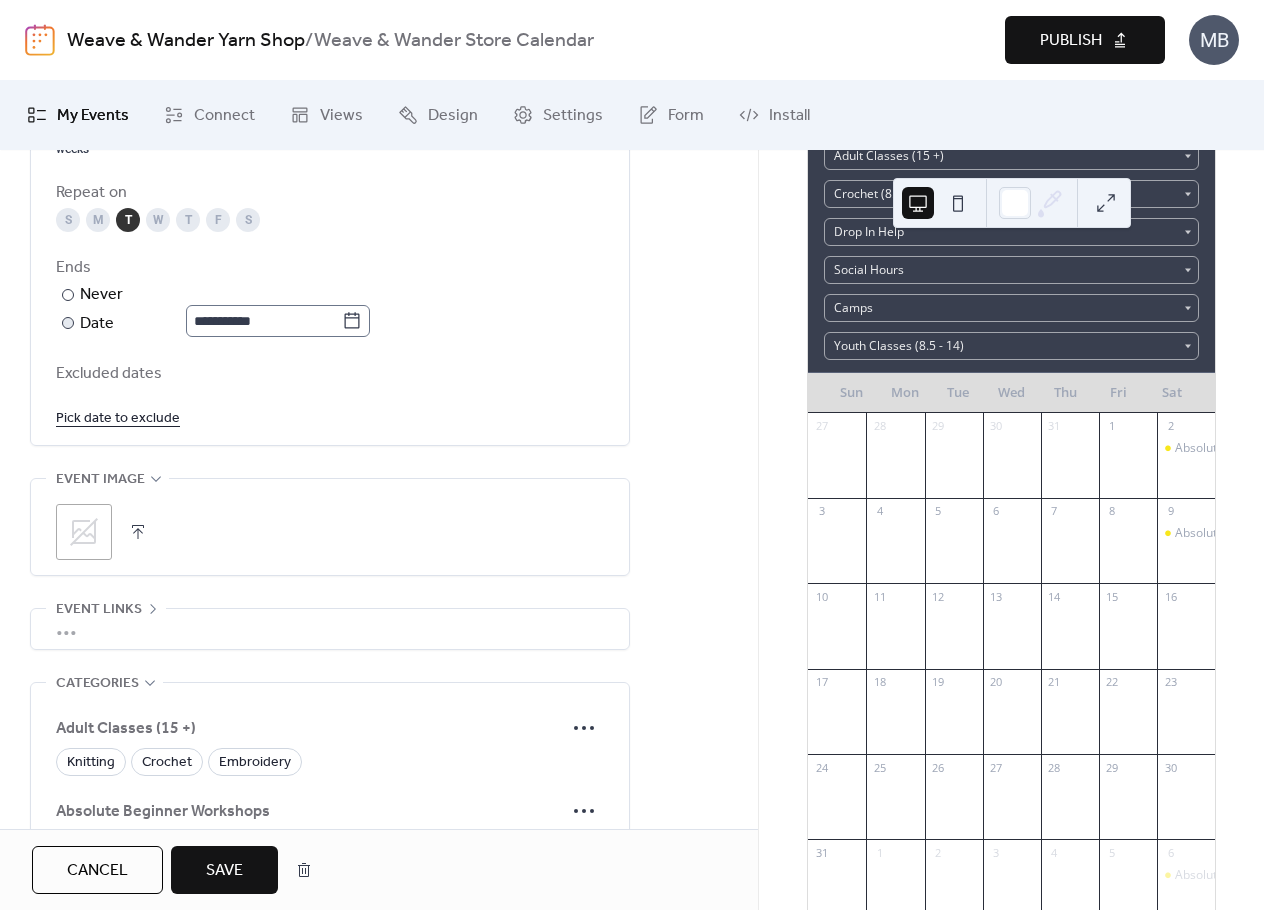click 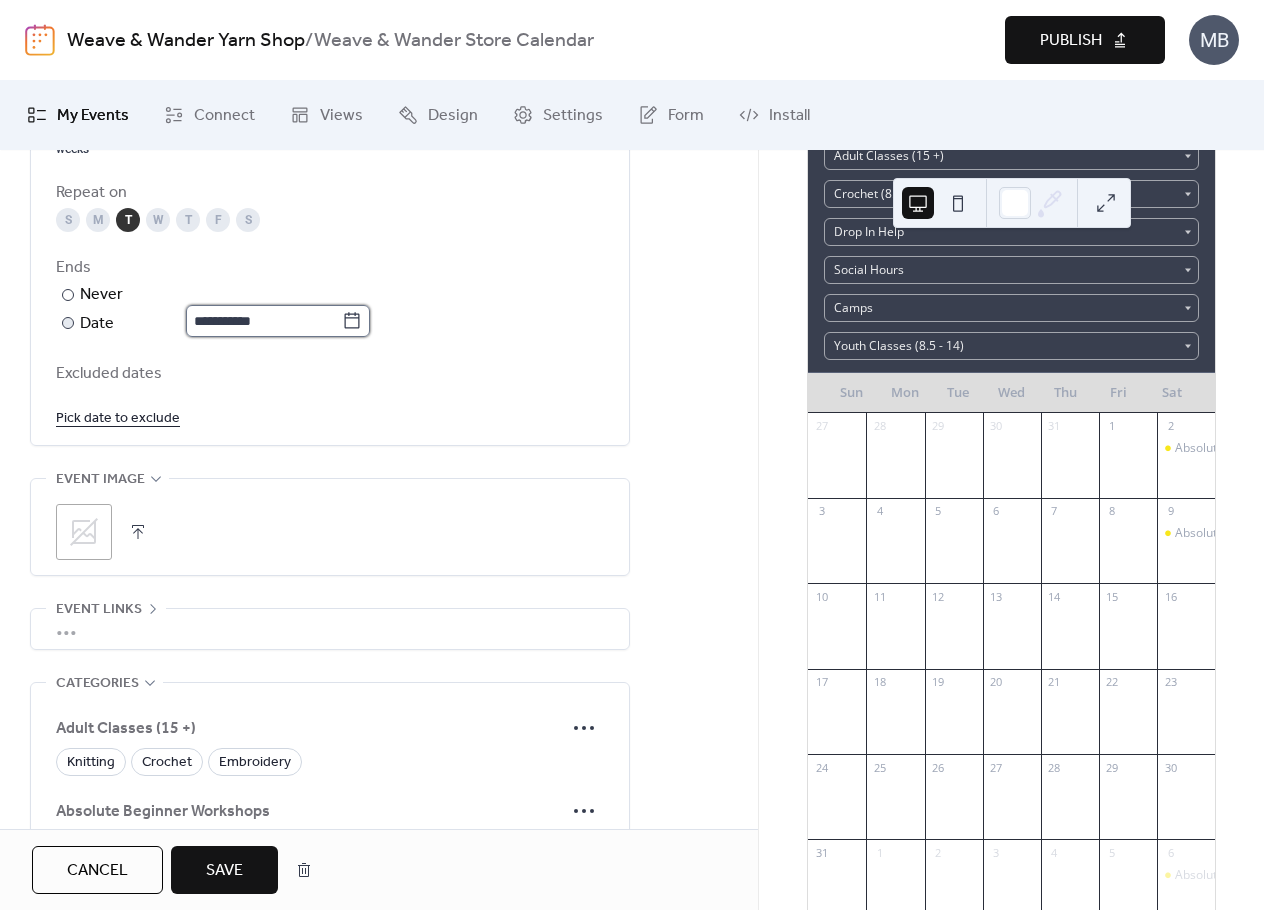 click on "**********" at bounding box center [264, 321] 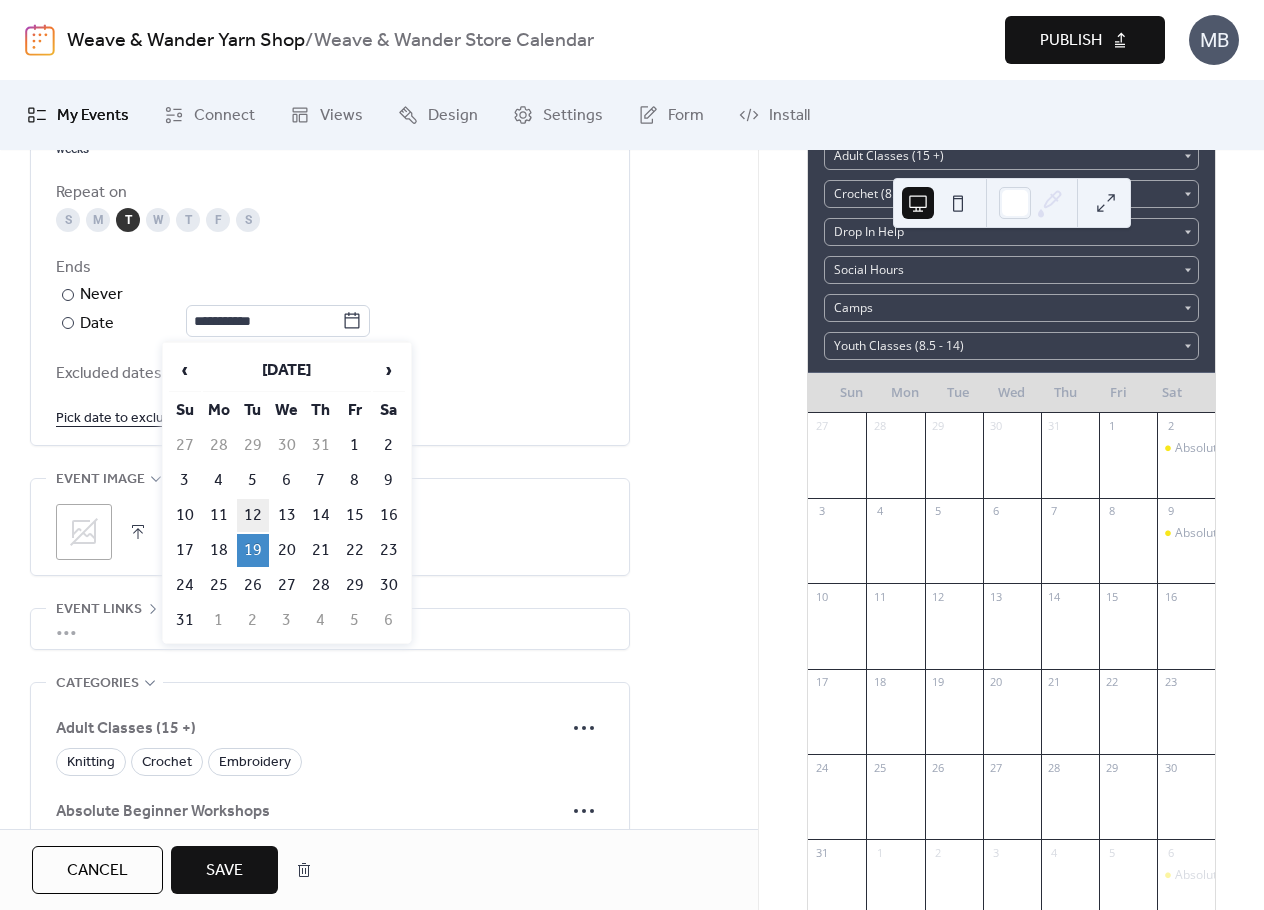 click on "12" at bounding box center [253, 515] 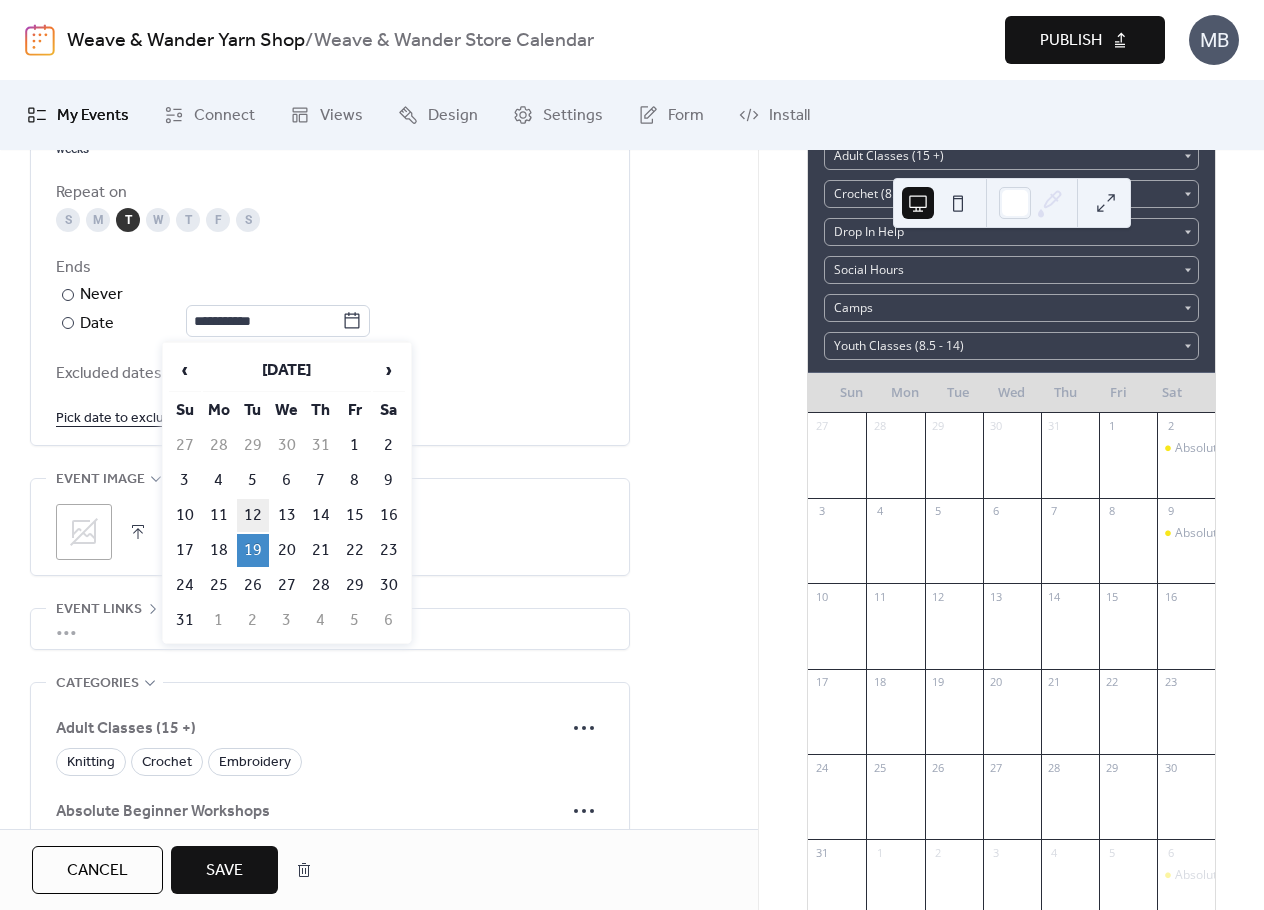 type on "**********" 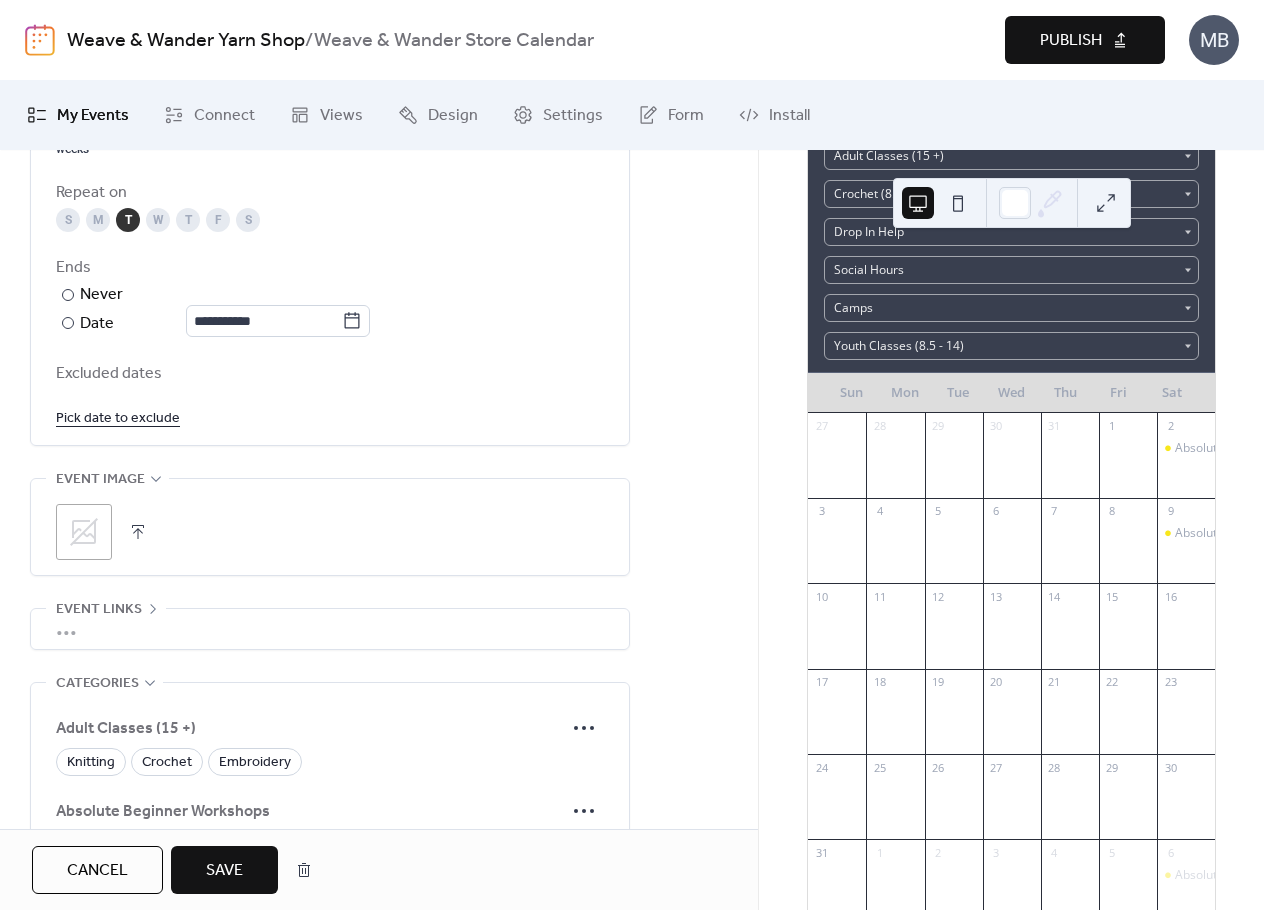 click on "Save" at bounding box center (224, 871) 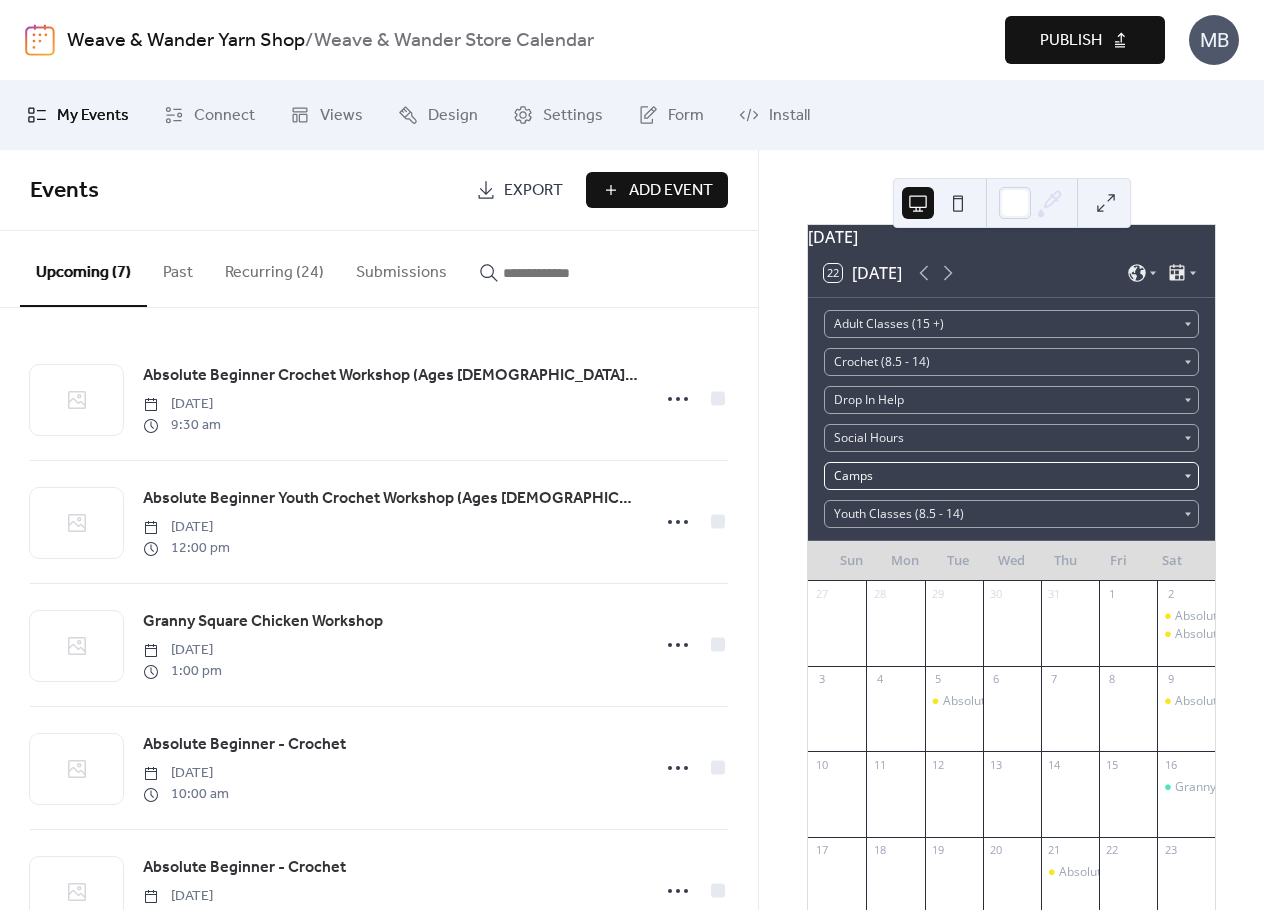 scroll, scrollTop: 0, scrollLeft: 0, axis: both 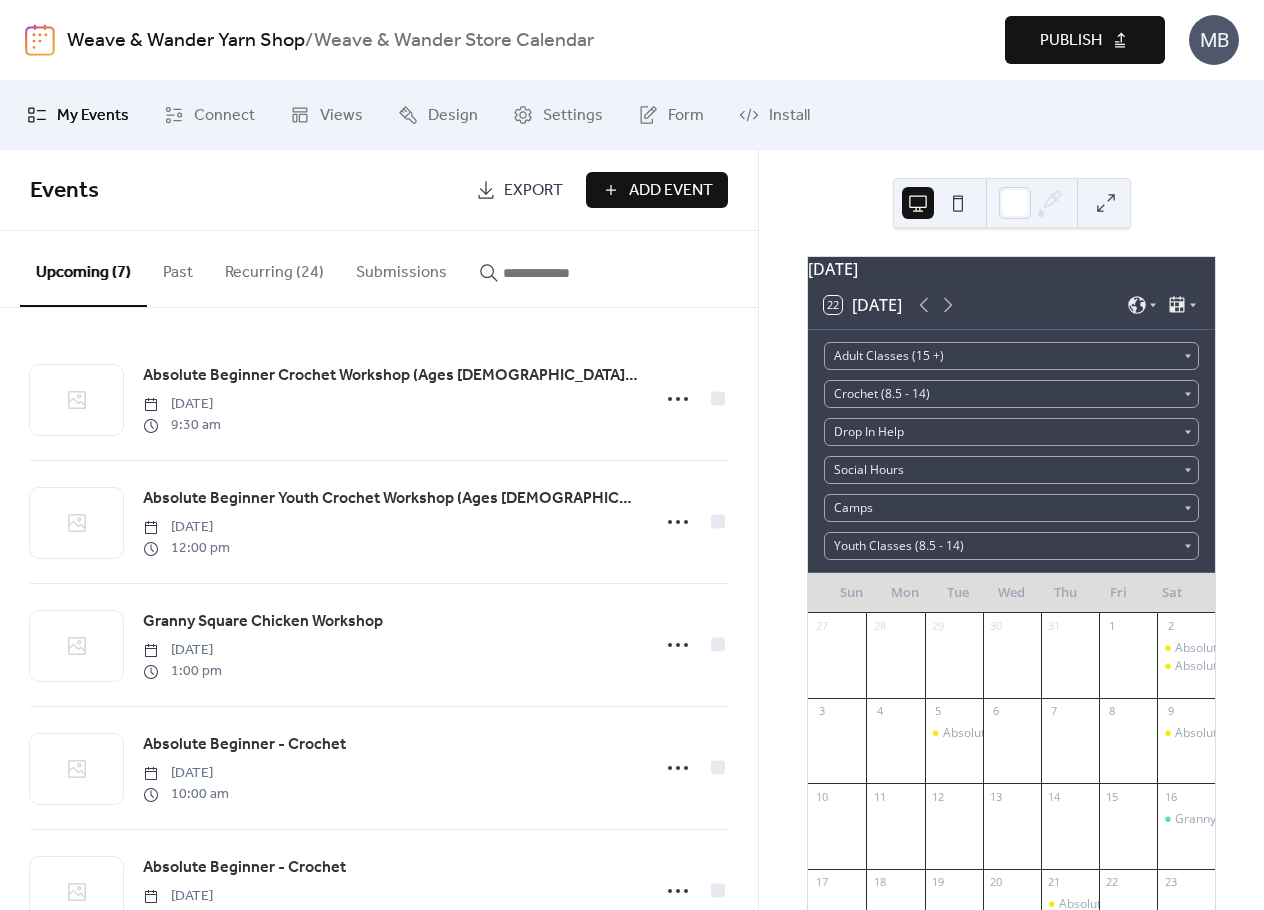 click on "Recurring (24)" at bounding box center [274, 268] 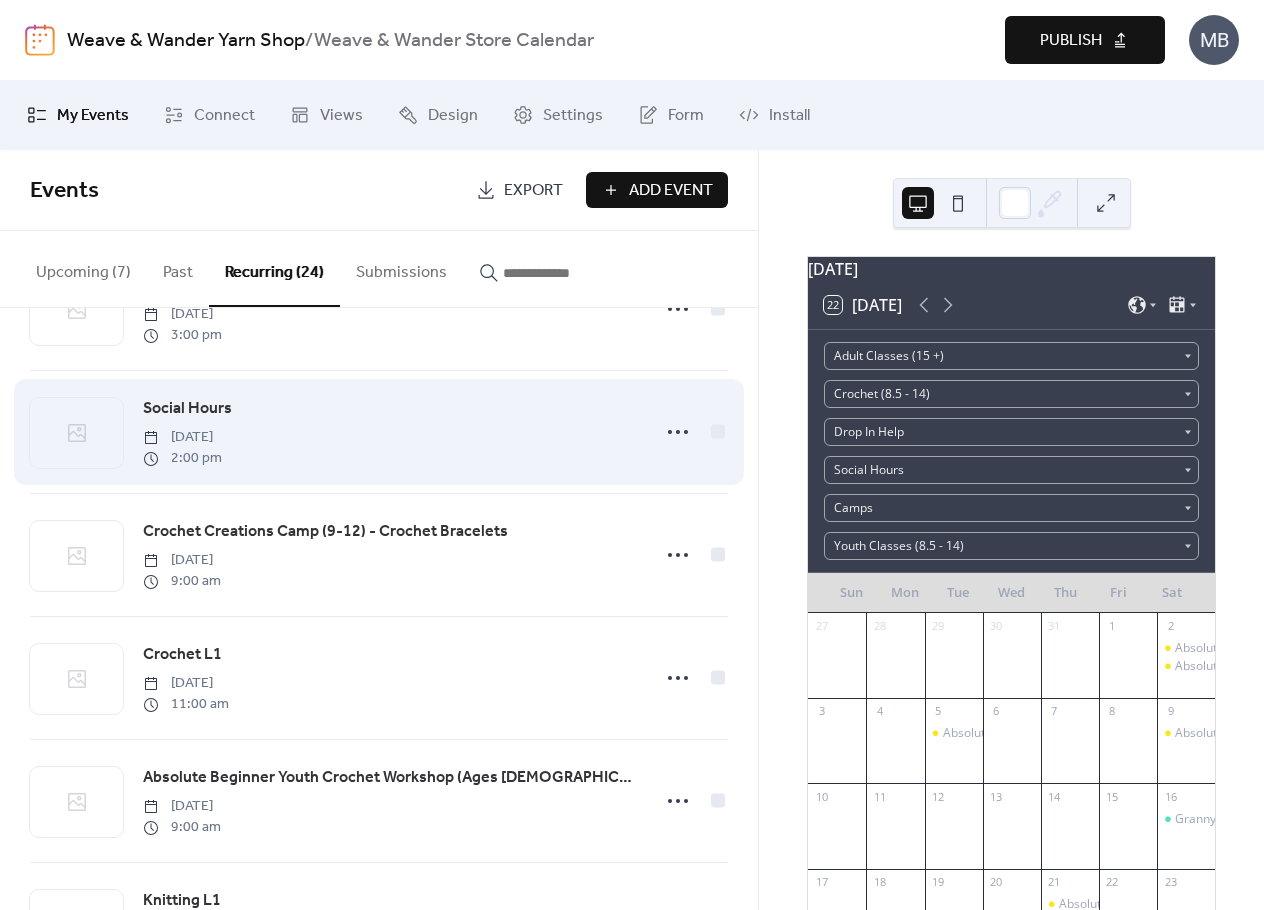 scroll, scrollTop: 600, scrollLeft: 0, axis: vertical 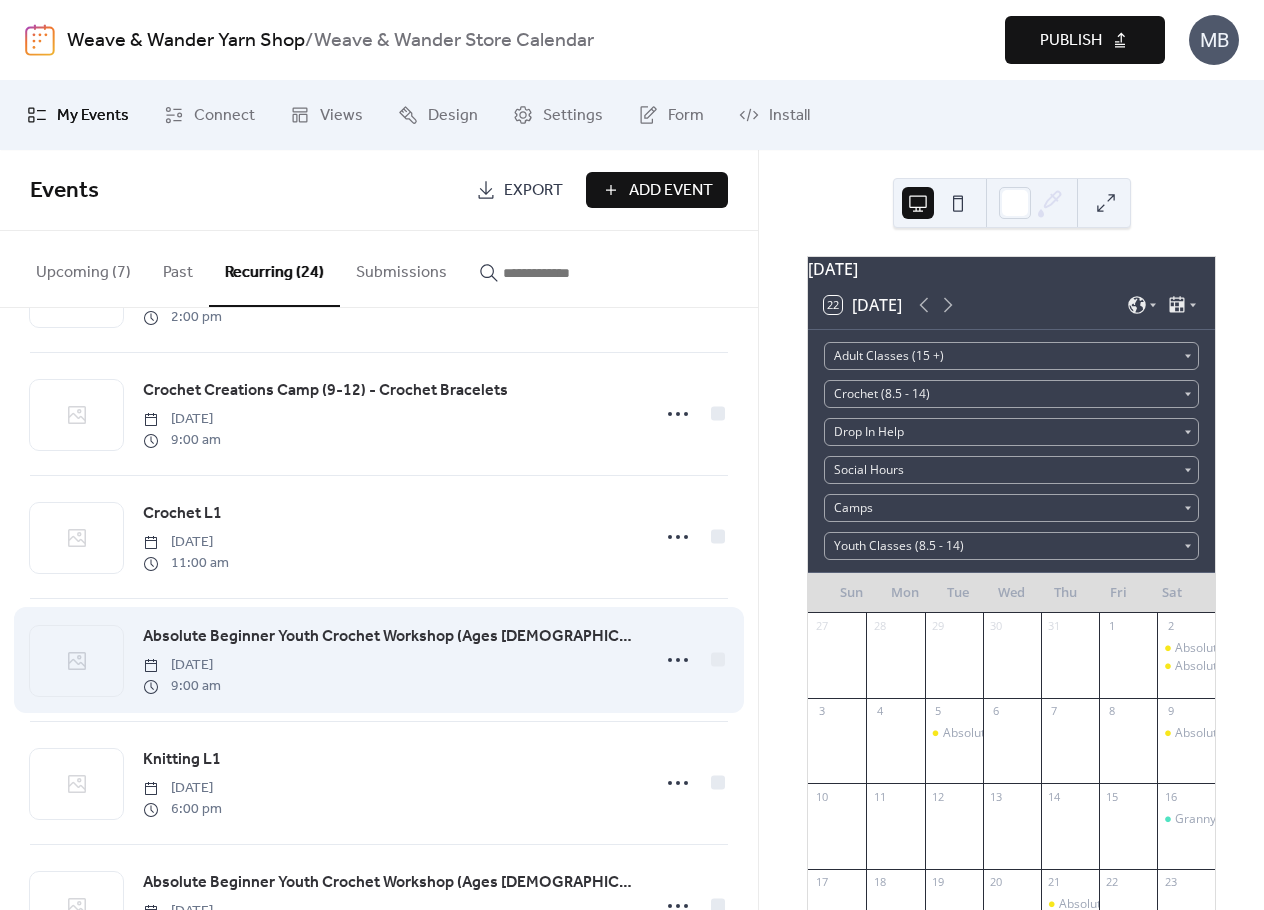 click on "Absolute Beginner Youth Crochet Workshop (Ages 8.5 - 14)" at bounding box center (390, 637) 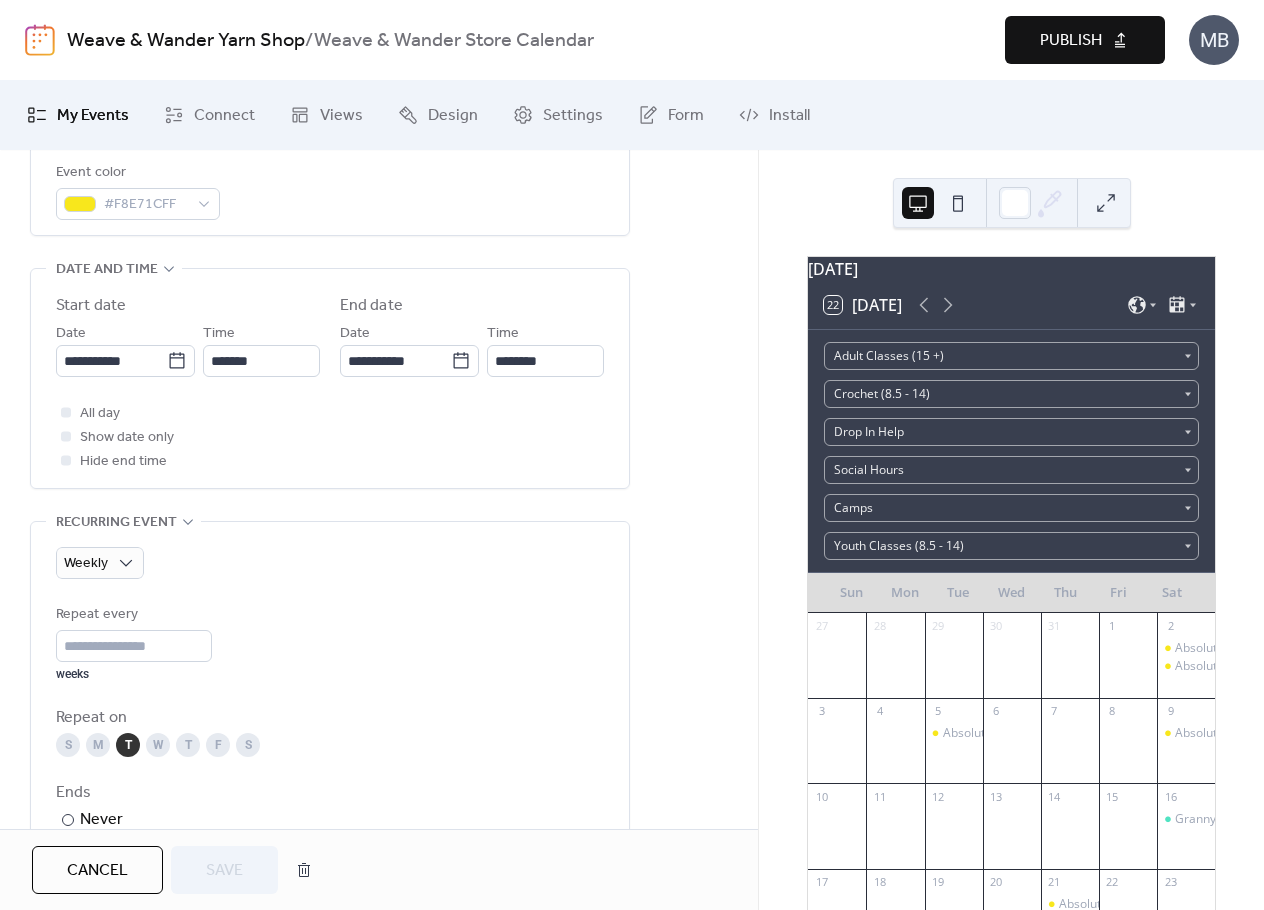scroll, scrollTop: 600, scrollLeft: 0, axis: vertical 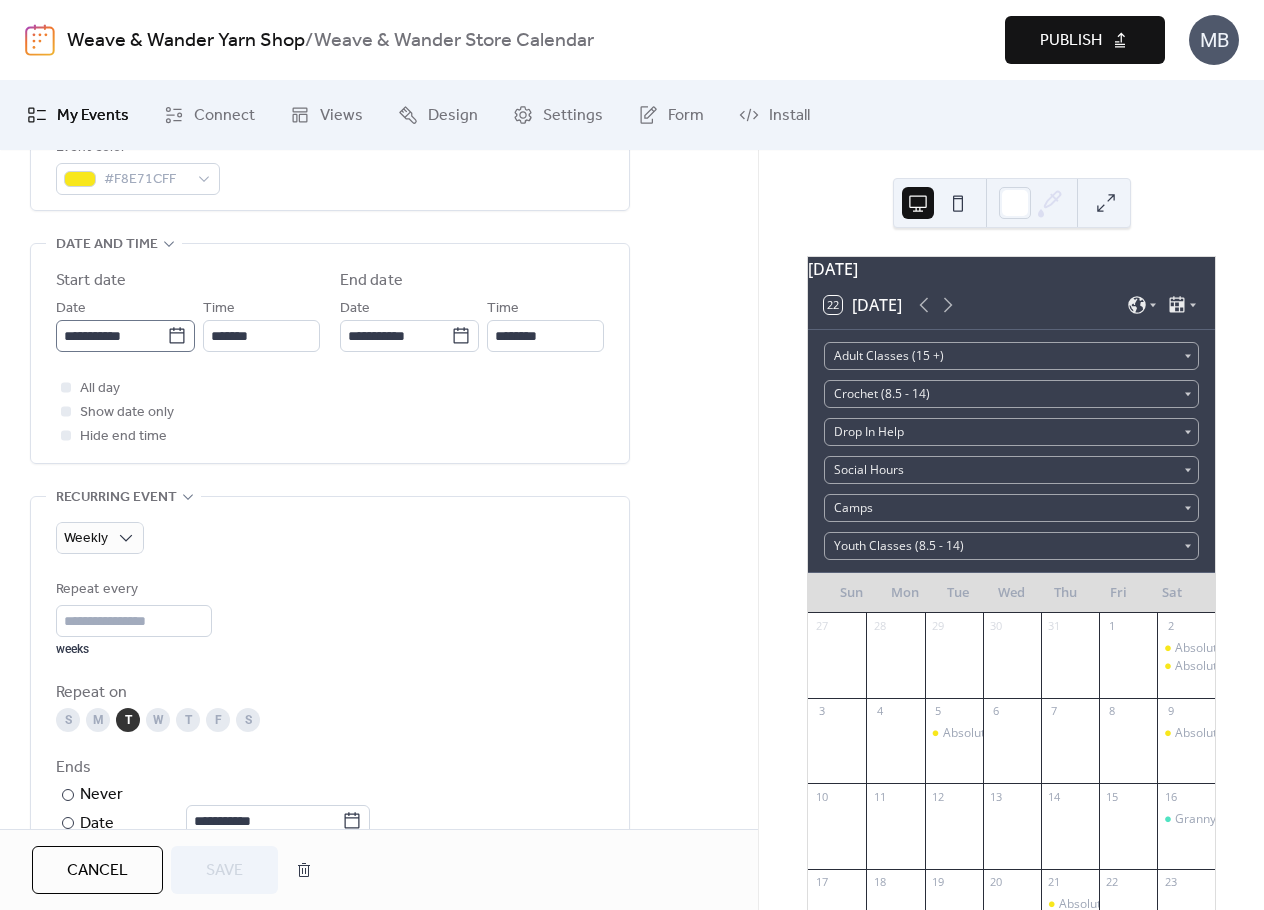 click 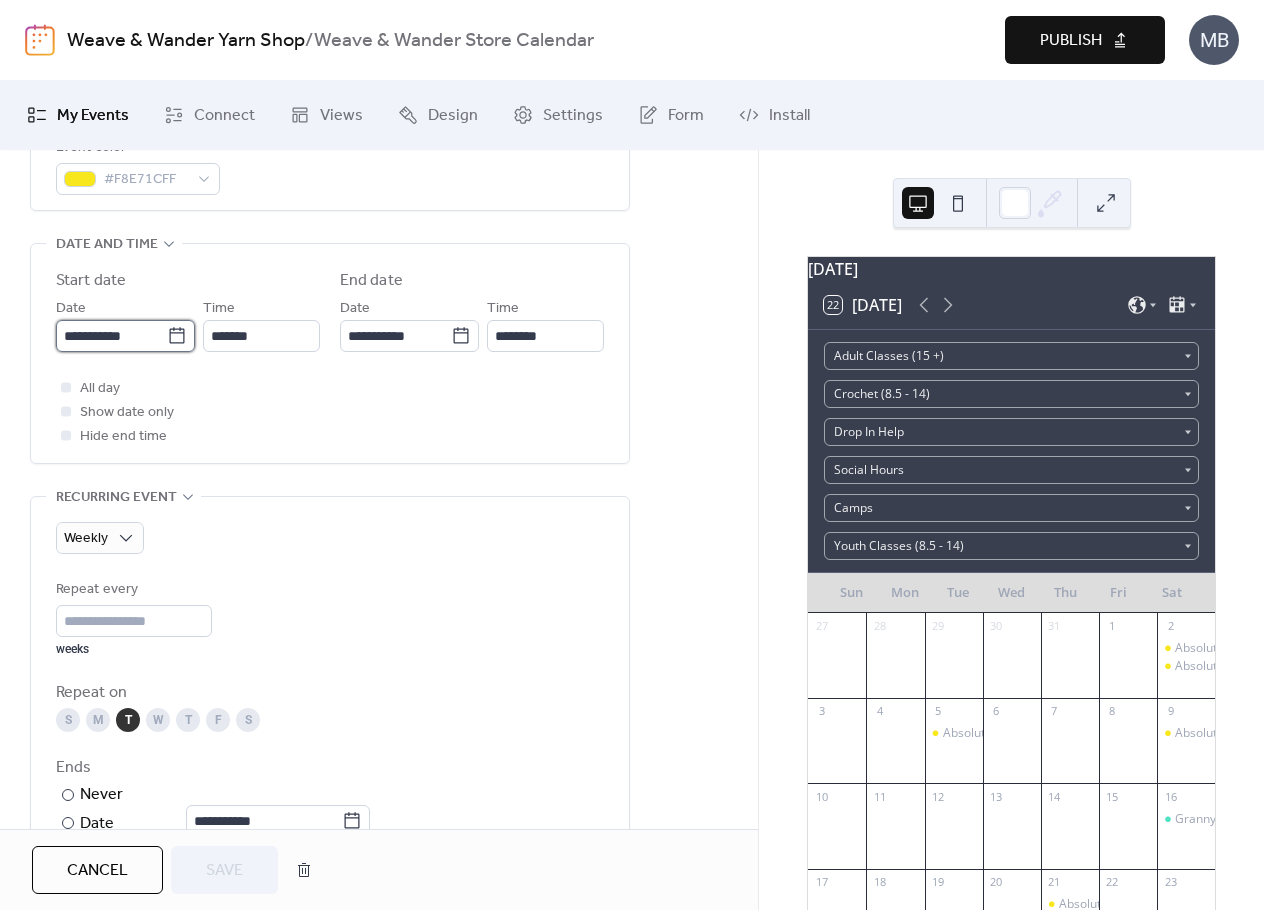 click on "**********" at bounding box center (111, 336) 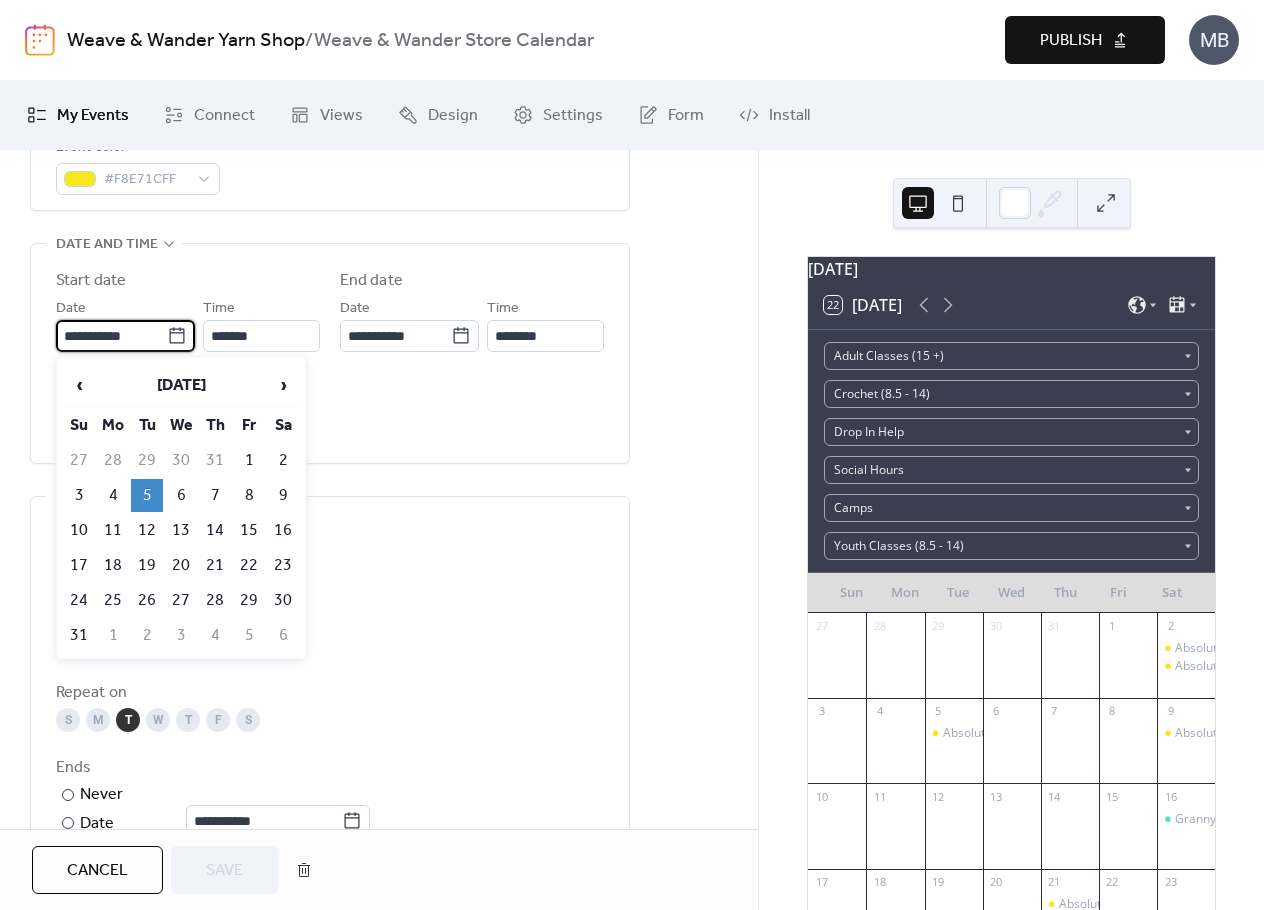 click 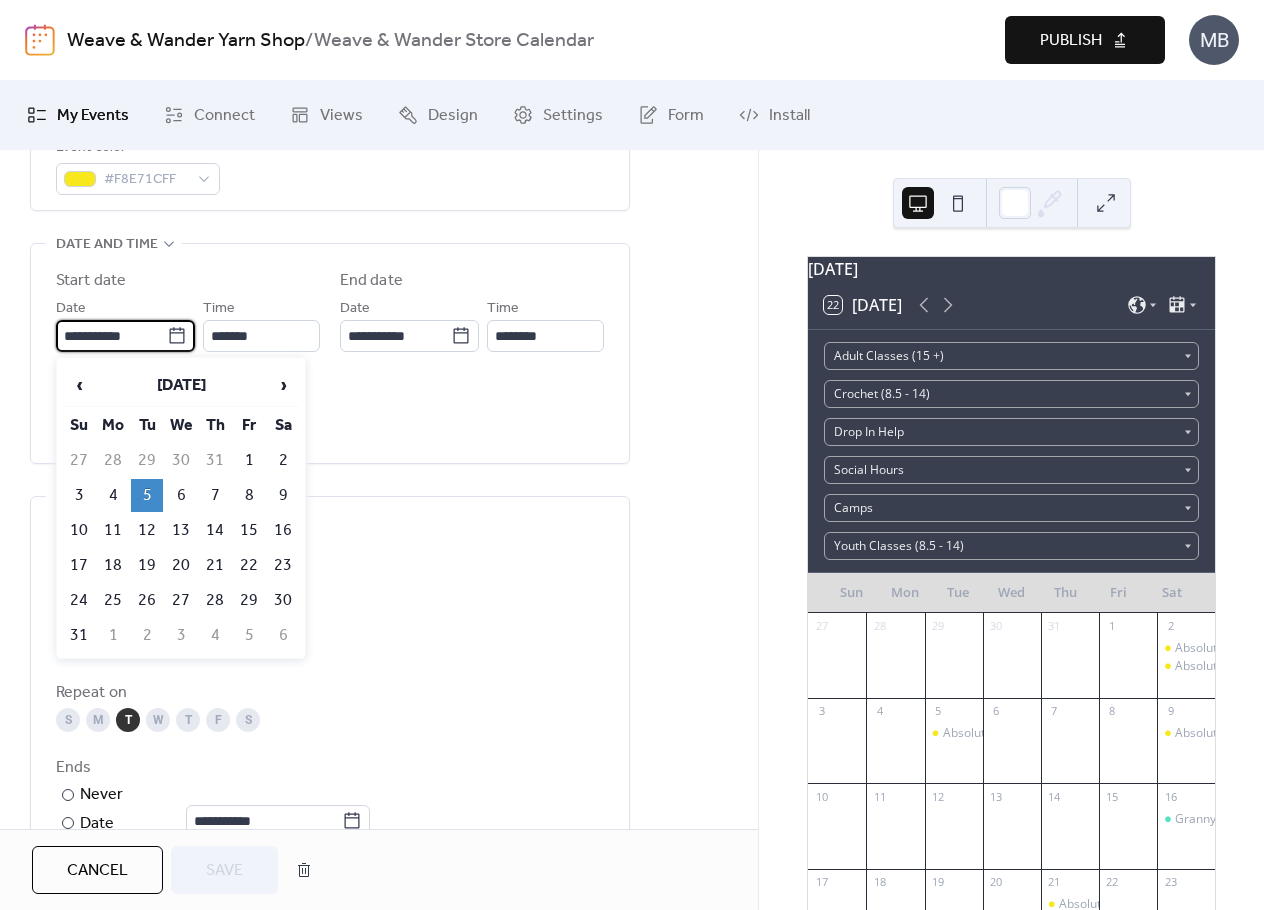 click on "All day Show date only Hide end time" at bounding box center [330, 412] 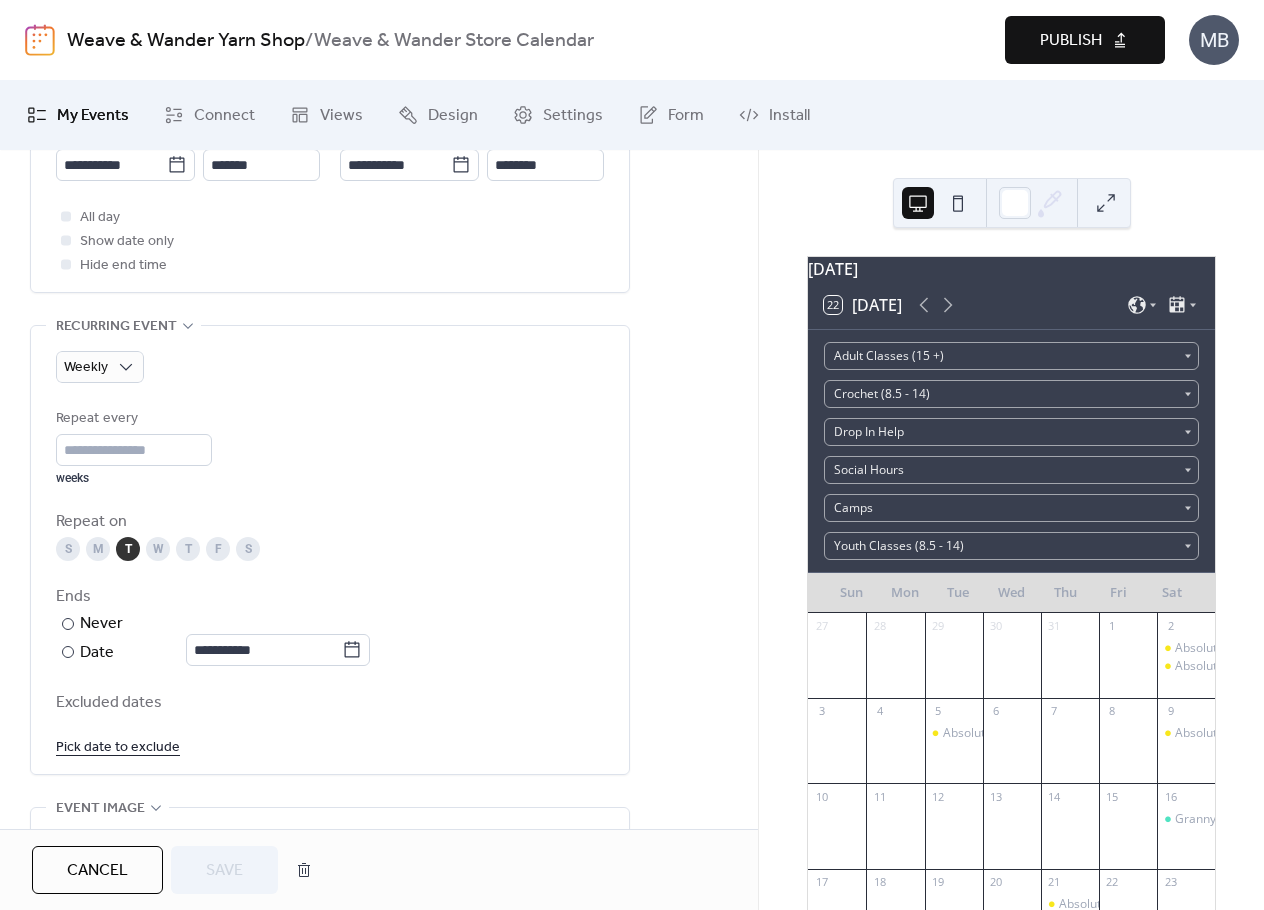 scroll, scrollTop: 800, scrollLeft: 0, axis: vertical 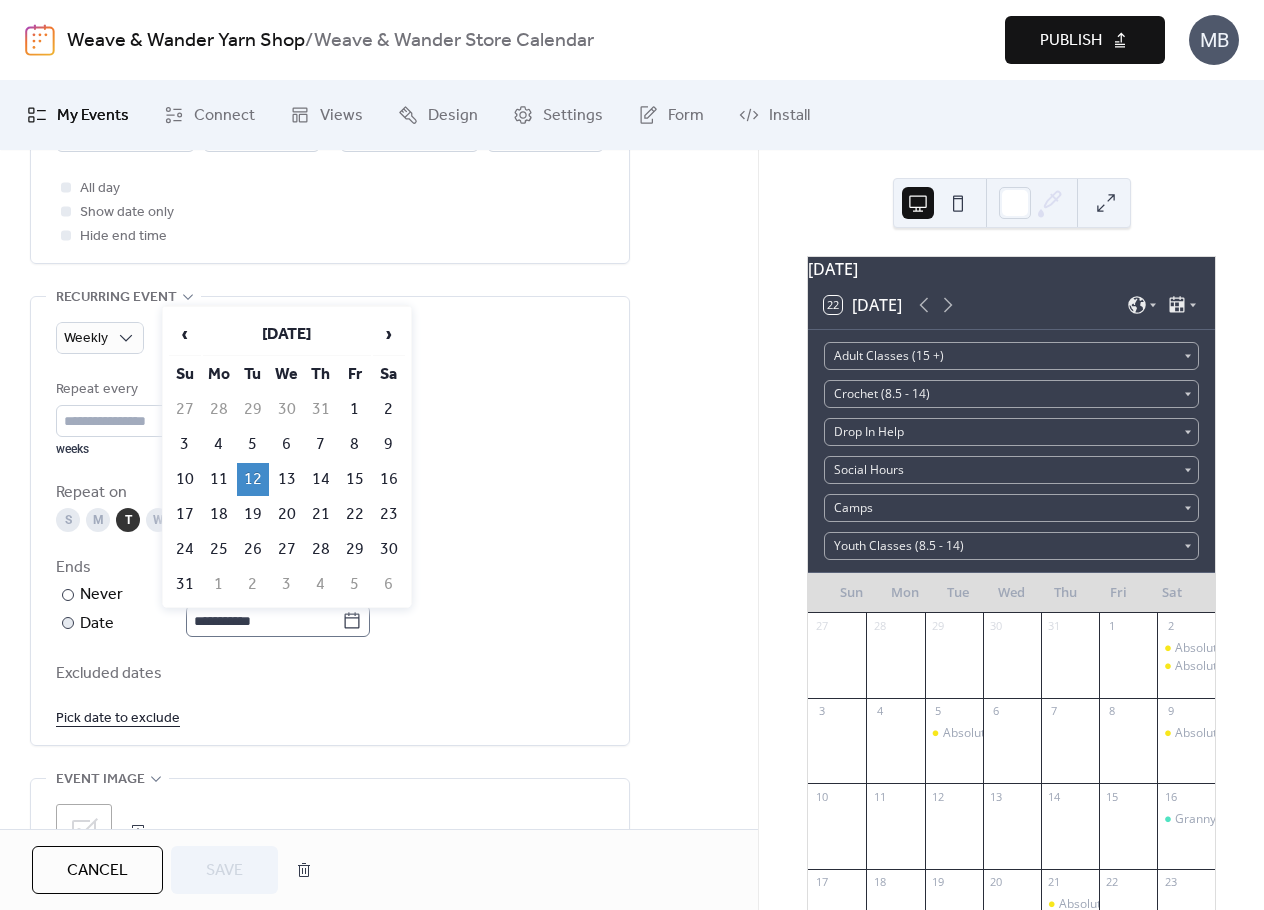 click 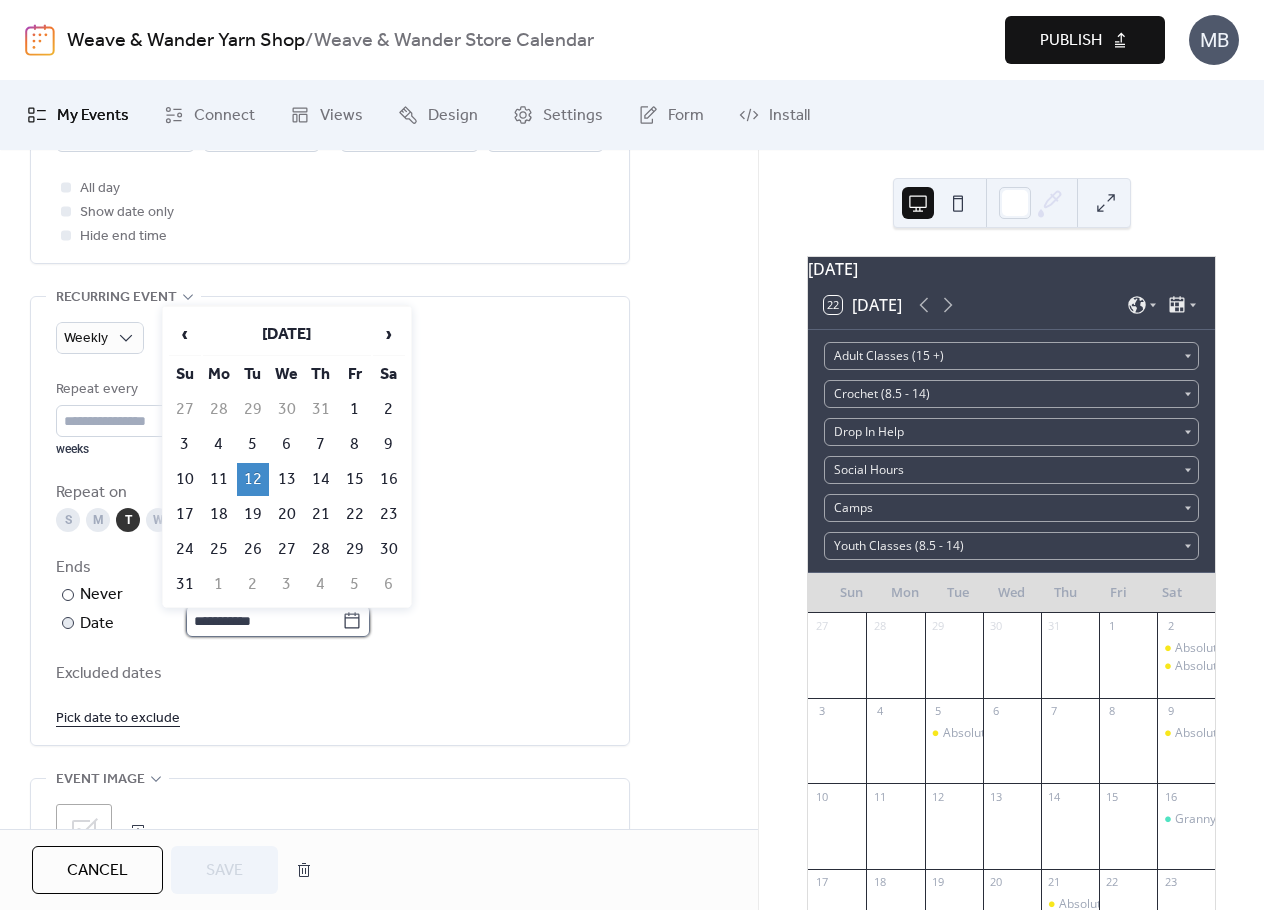 click on "**********" at bounding box center (264, 621) 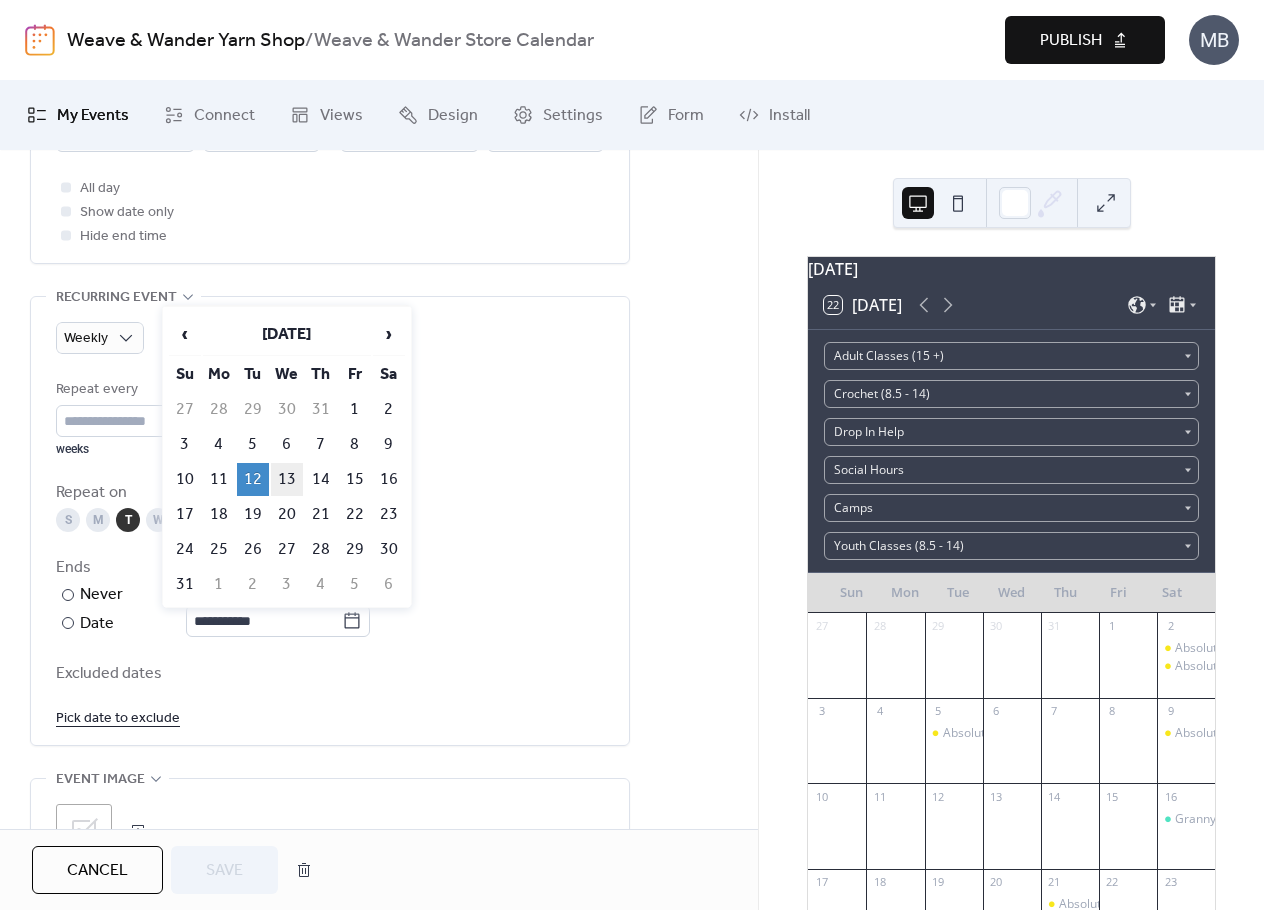 click on "13" at bounding box center (287, 479) 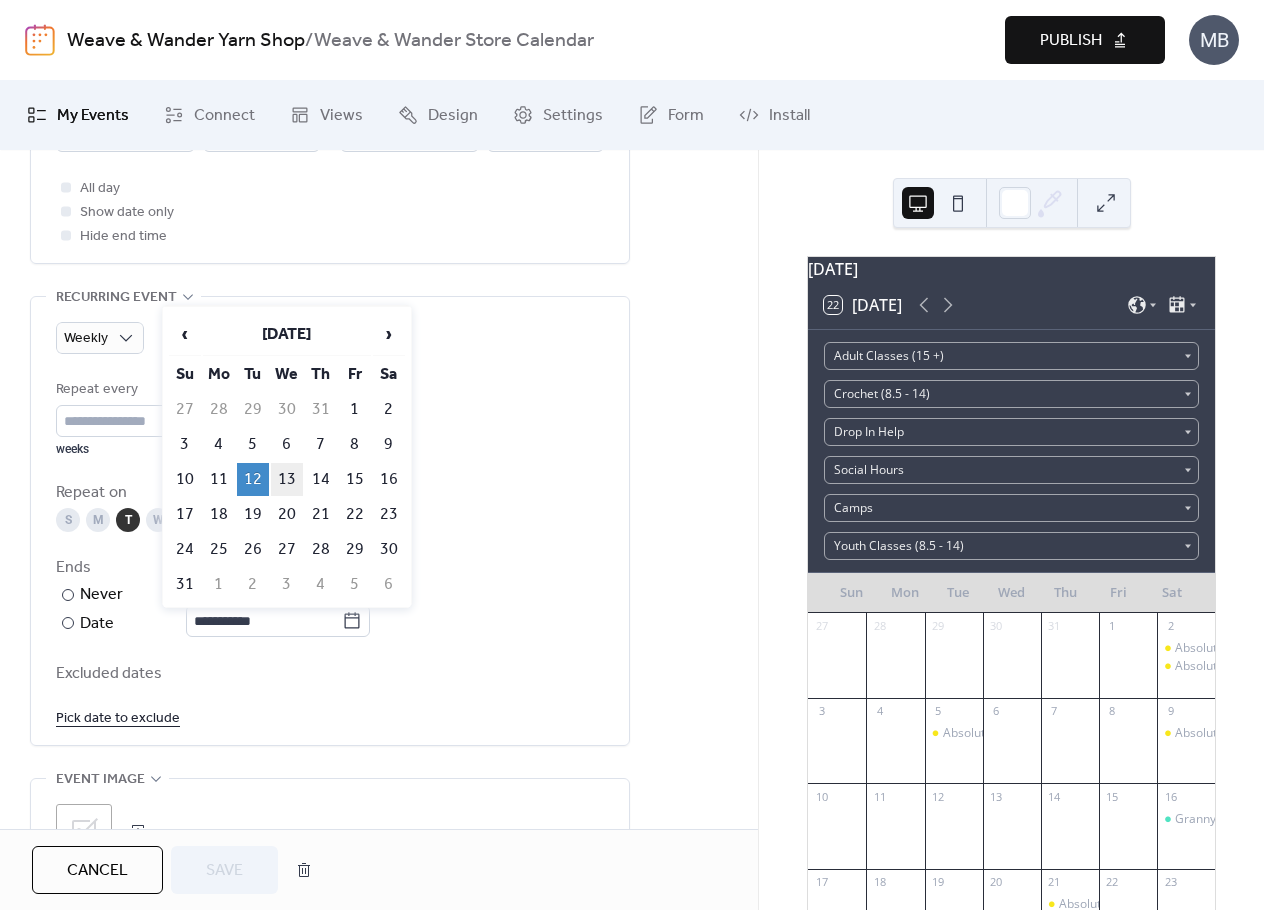 type on "**********" 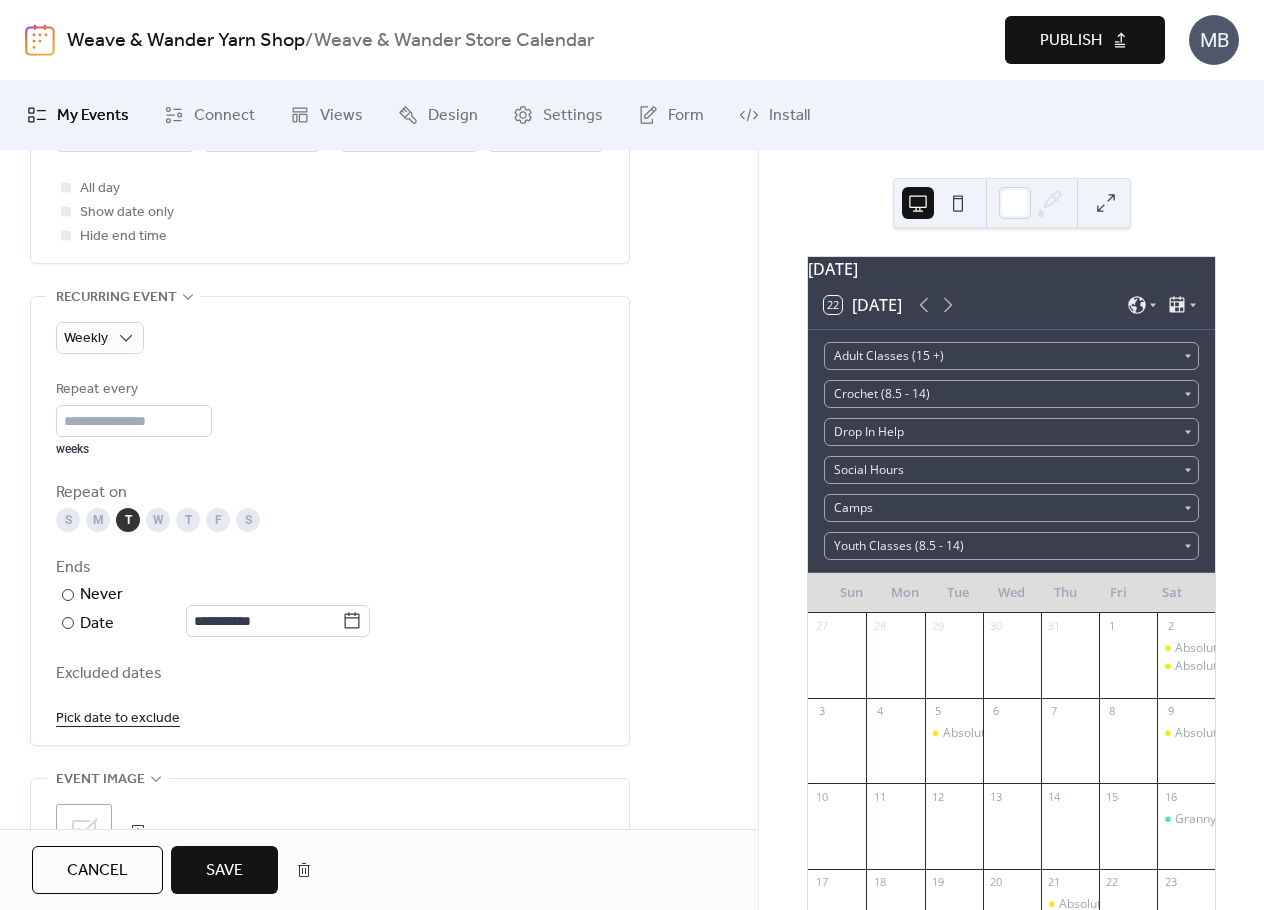 drag, startPoint x: 236, startPoint y: 878, endPoint x: 400, endPoint y: 748, distance: 209.27493 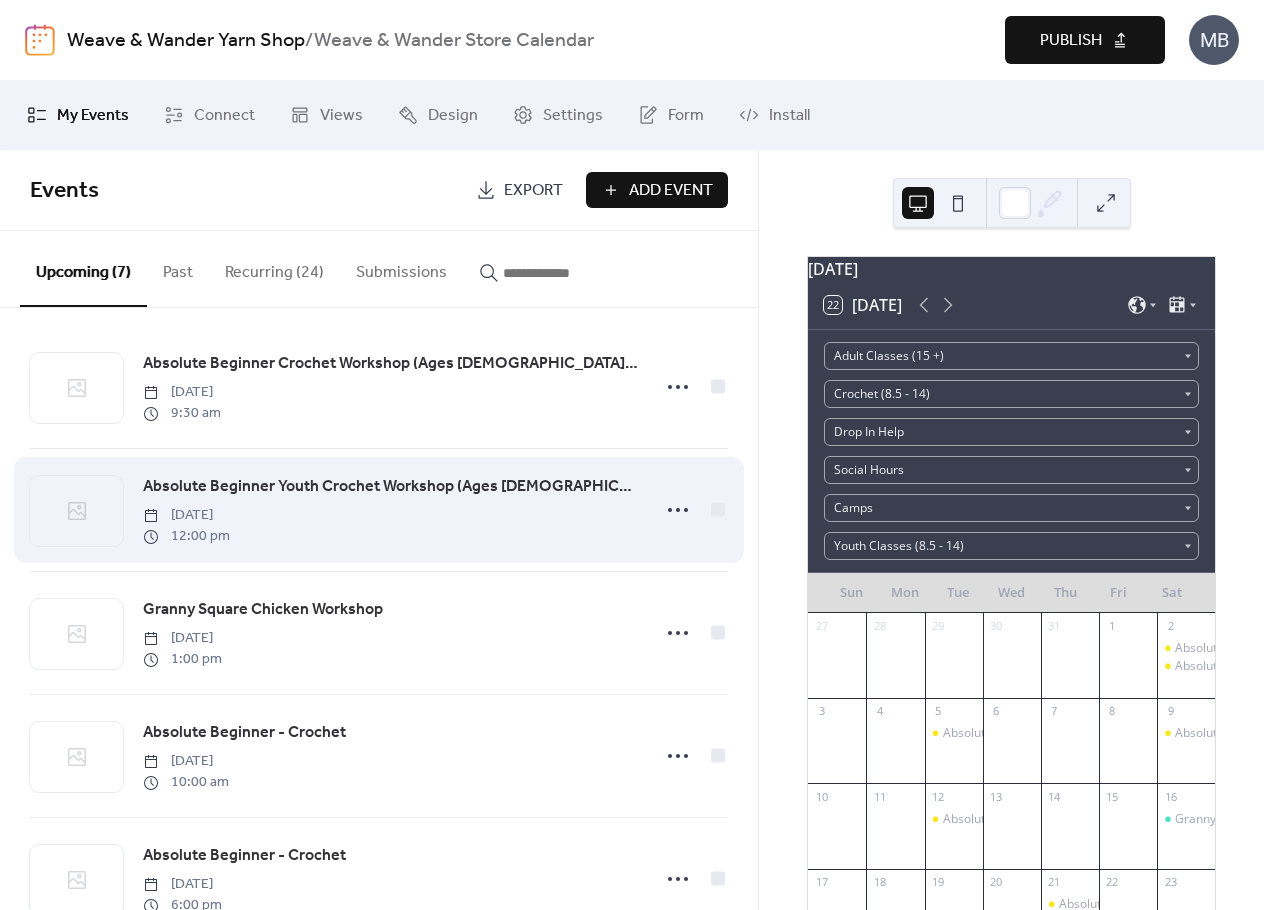 scroll, scrollTop: 0, scrollLeft: 0, axis: both 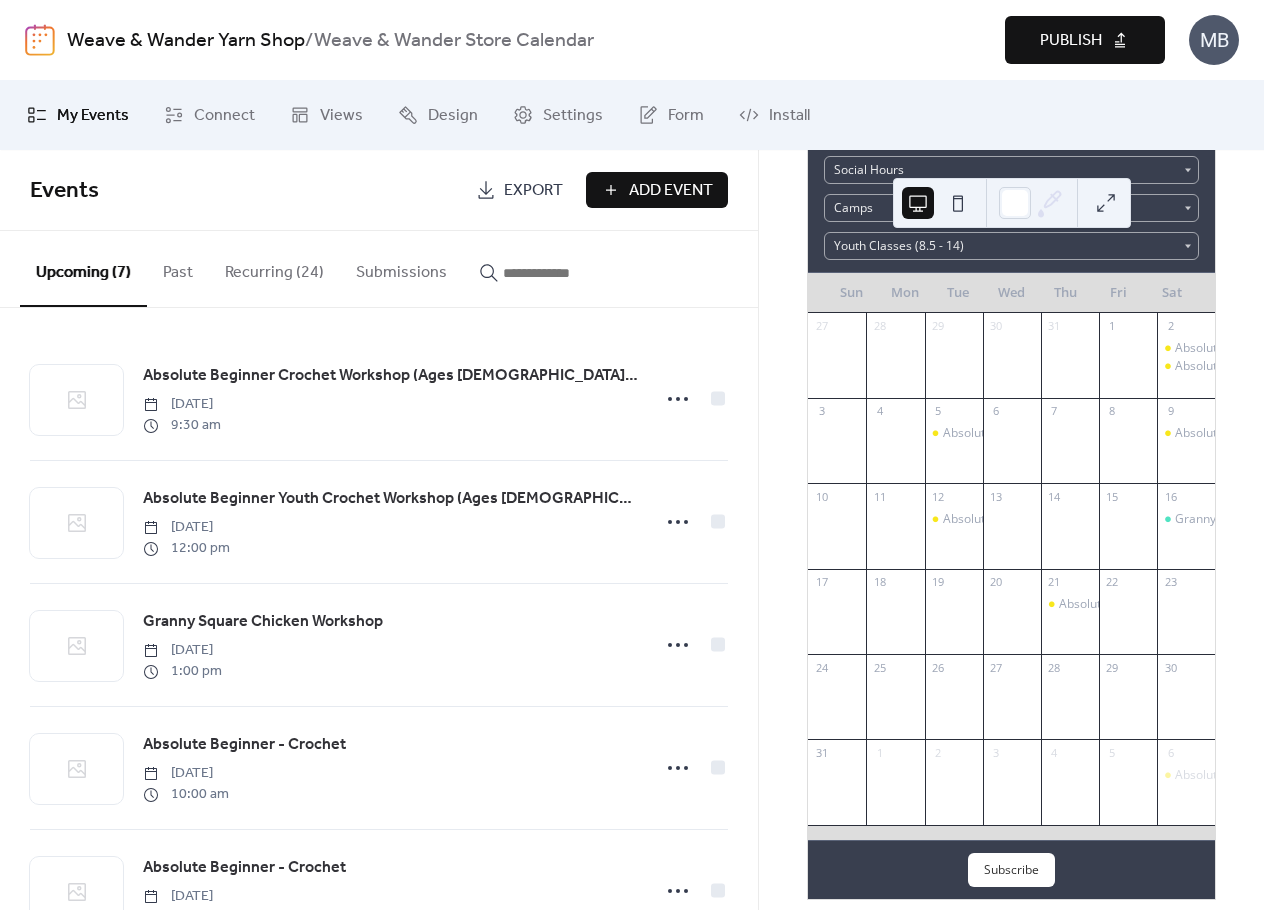 click on "Recurring (24)" at bounding box center [274, 268] 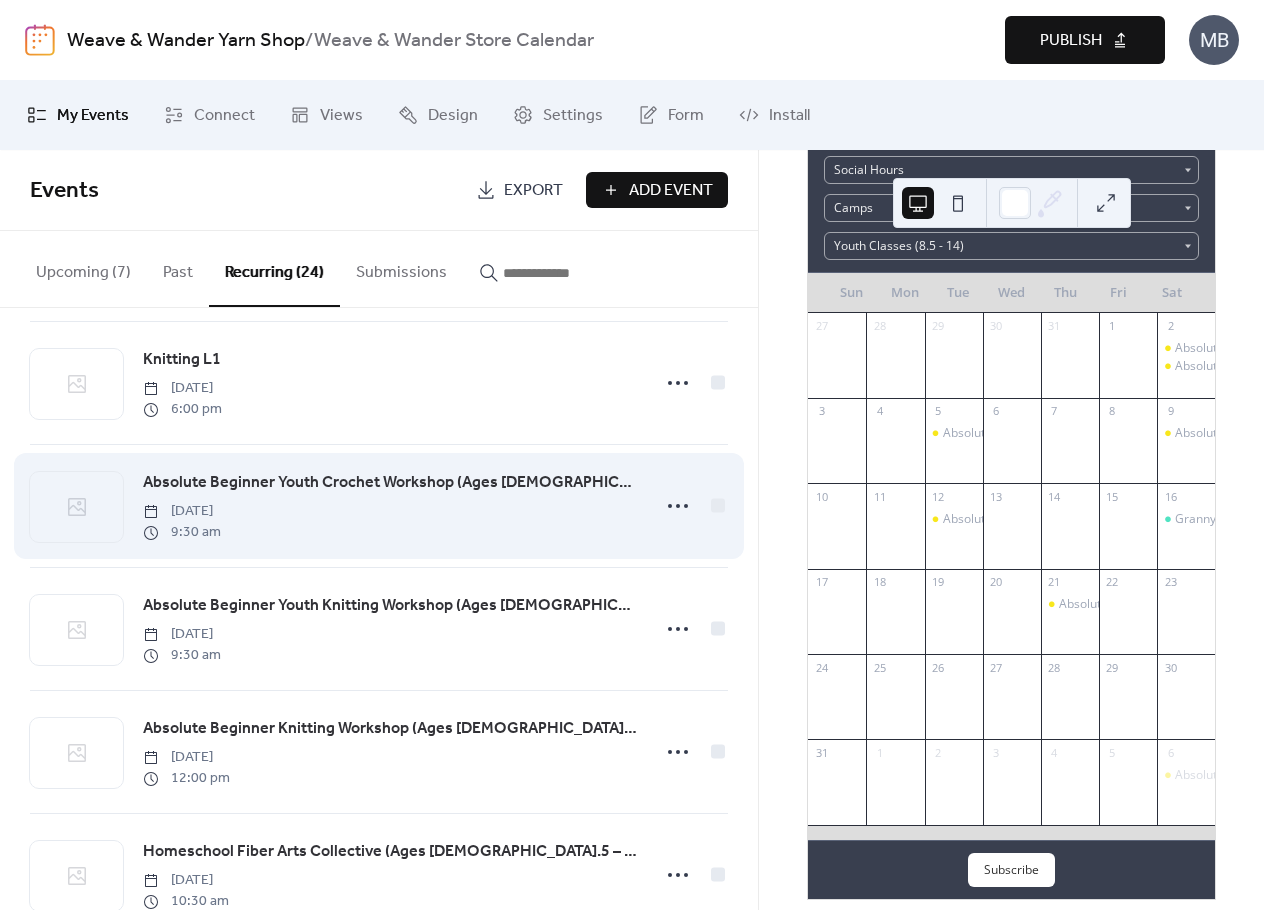scroll, scrollTop: 1100, scrollLeft: 0, axis: vertical 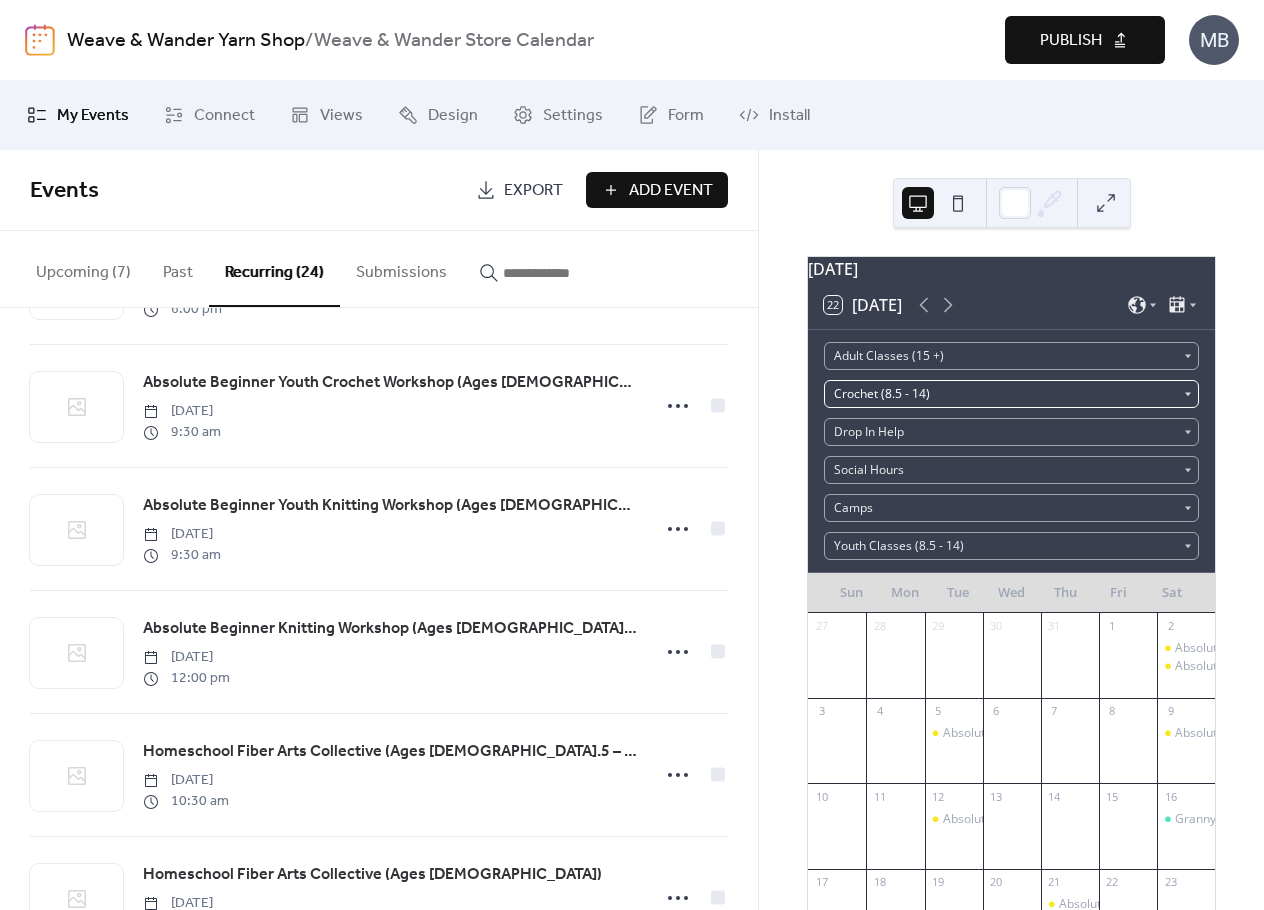click on "Crochet (8.5 - 14)" at bounding box center [1011, 394] 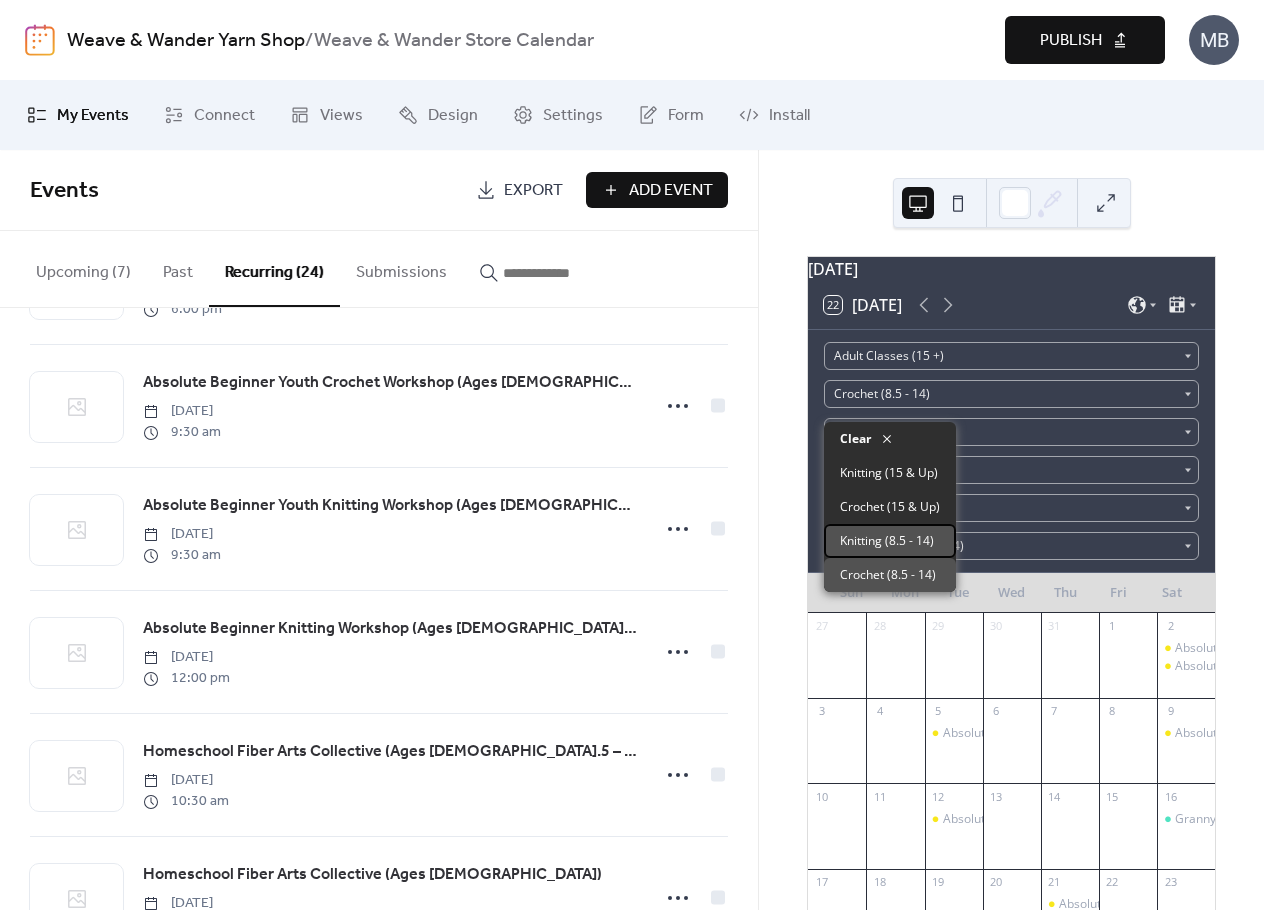 click on "Knitting (8.5 - 14)" at bounding box center (887, 541) 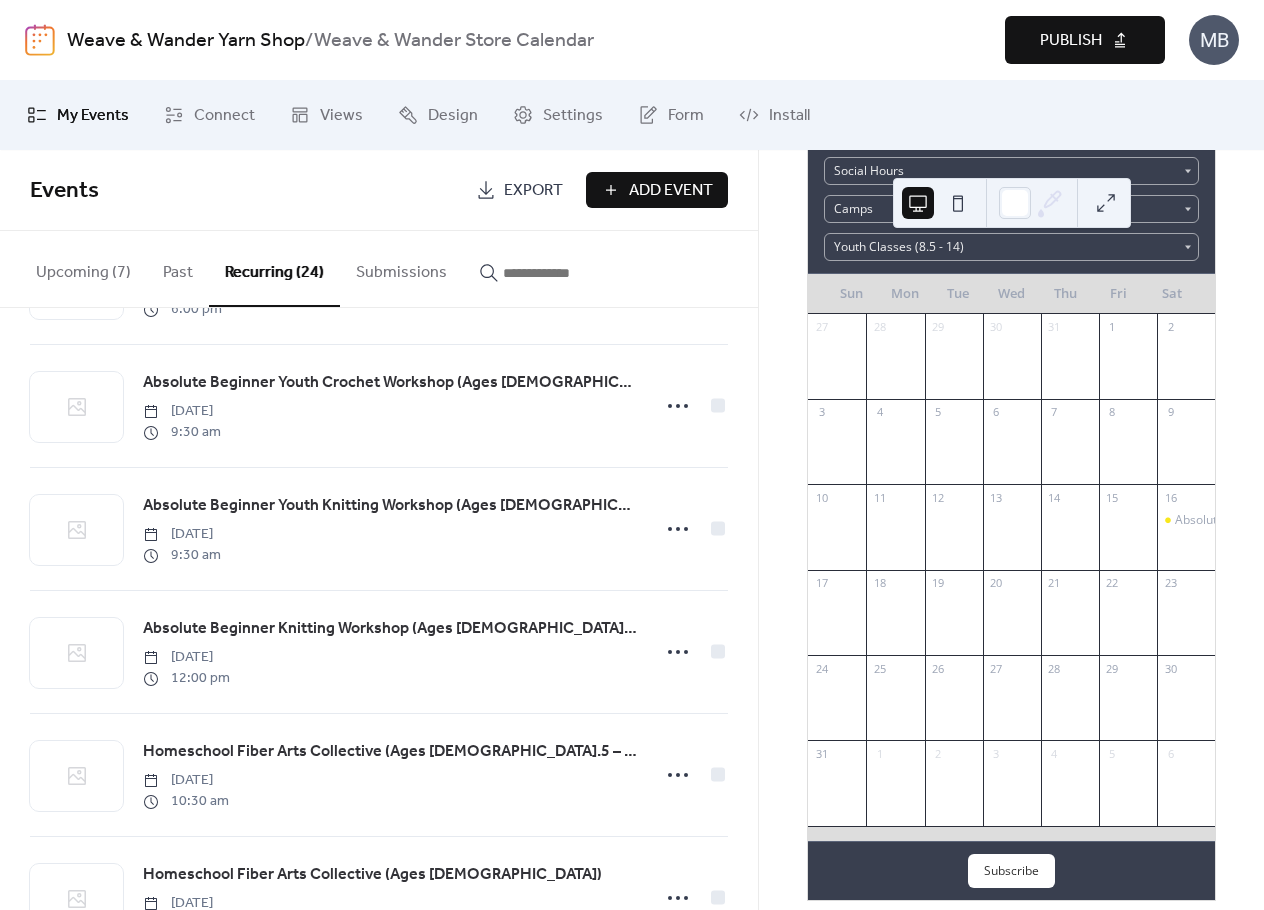 scroll, scrollTop: 300, scrollLeft: 0, axis: vertical 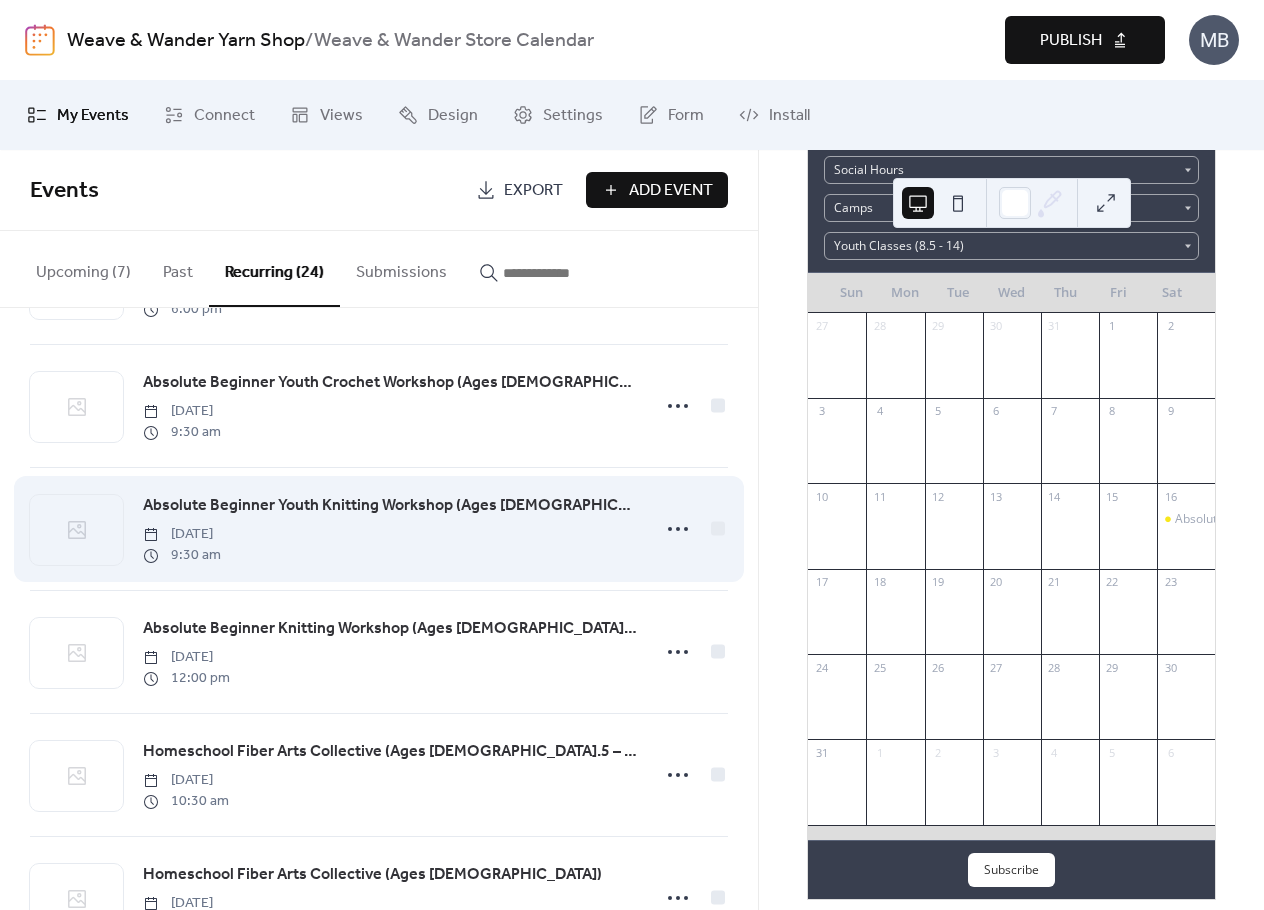 click on "Absolute Beginner Youth Knitting Workshop (Ages 8.5 – 14)" at bounding box center (390, 506) 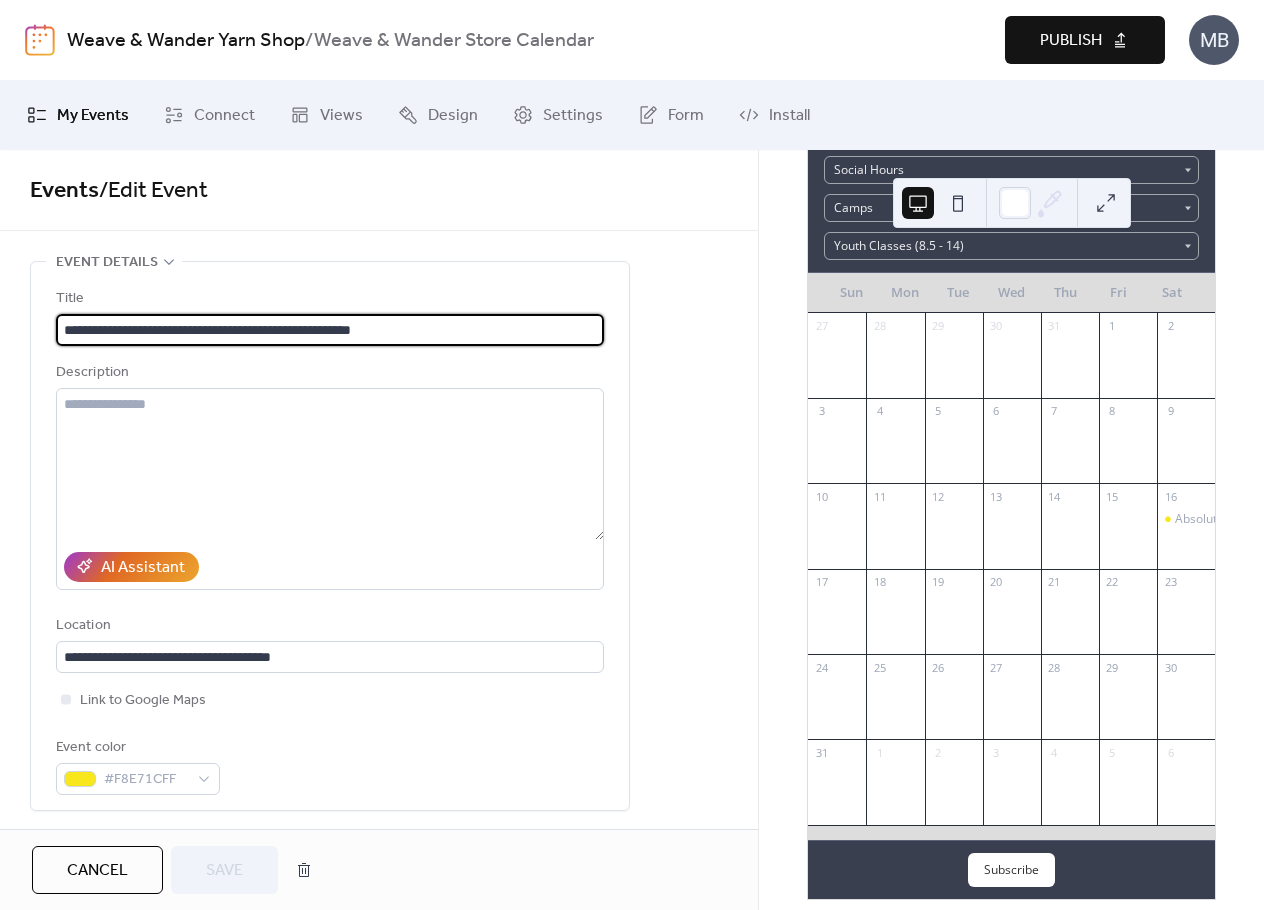 drag, startPoint x: 437, startPoint y: 325, endPoint x: 4, endPoint y: 302, distance: 433.6104 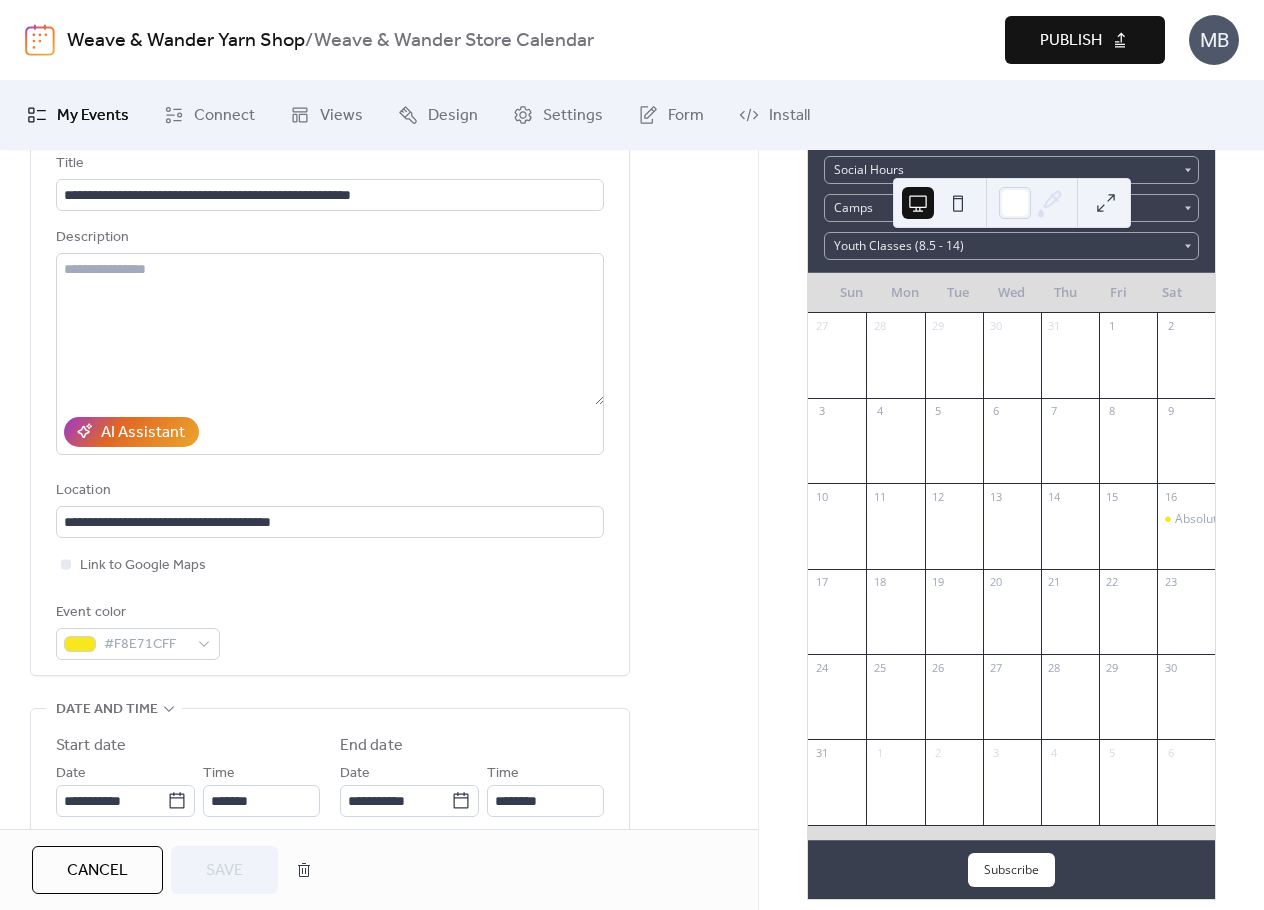 scroll, scrollTop: 0, scrollLeft: 0, axis: both 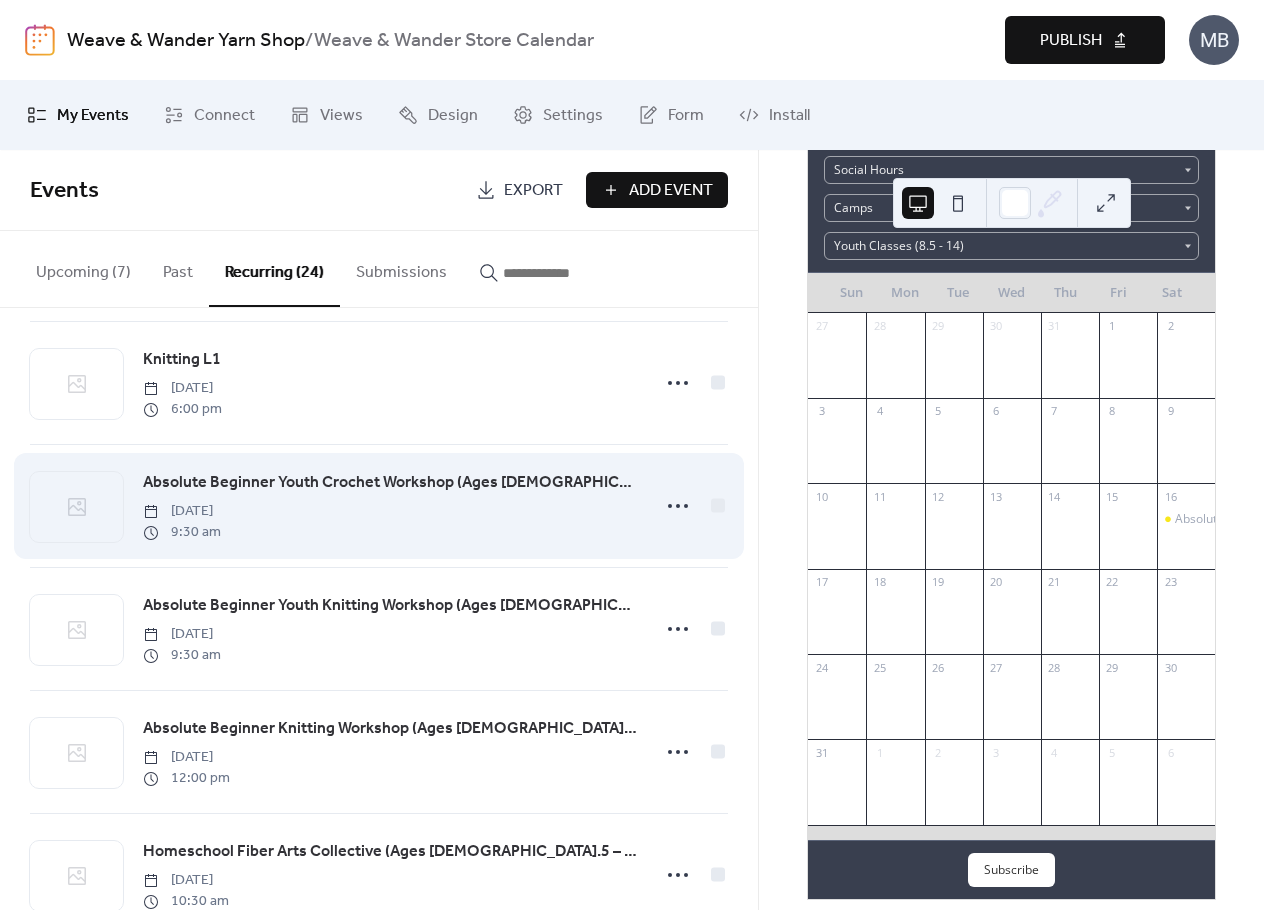 click on "Absolute Beginner Youth Crochet Workshop (Ages 8.5 - 14)" at bounding box center (390, 483) 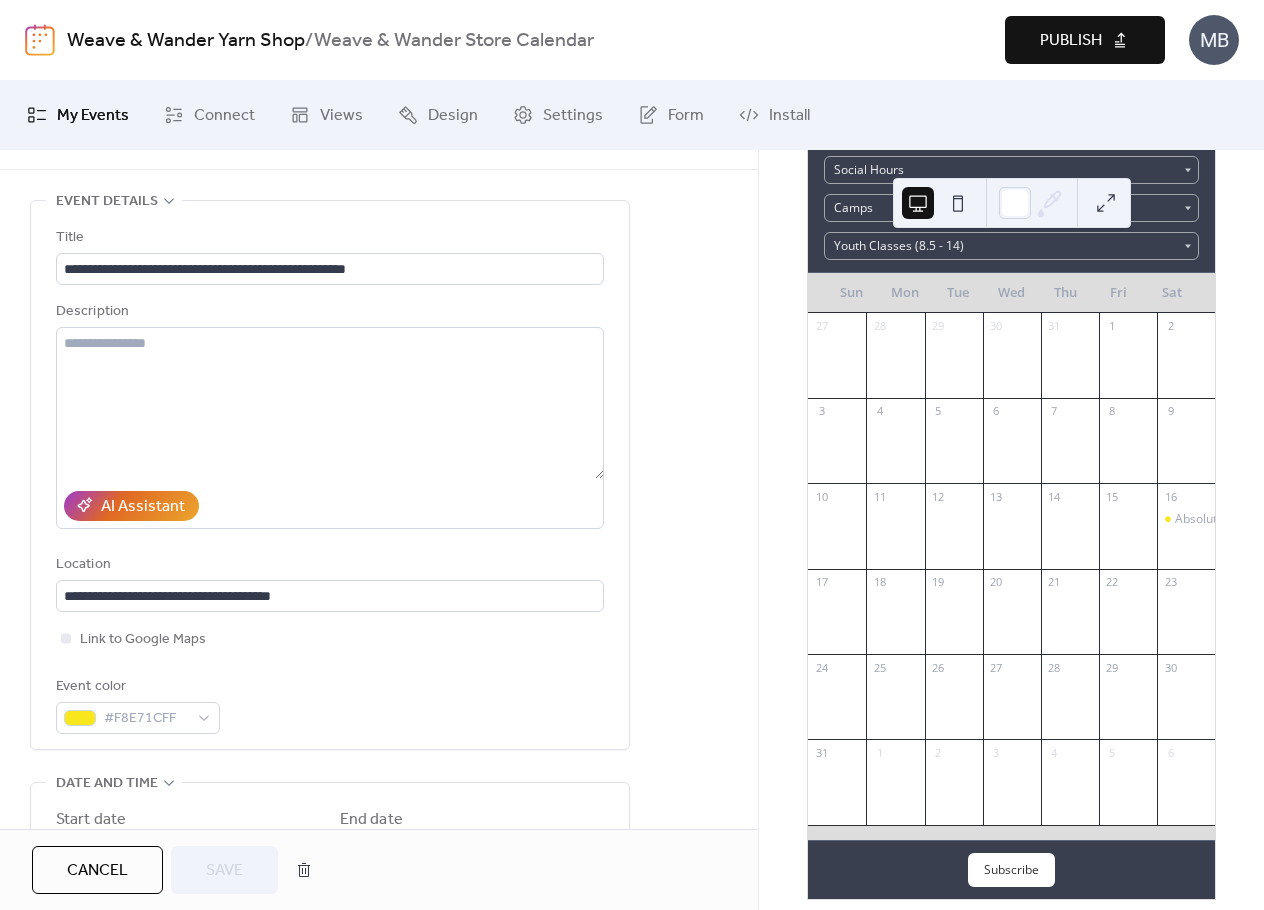 scroll, scrollTop: 0, scrollLeft: 0, axis: both 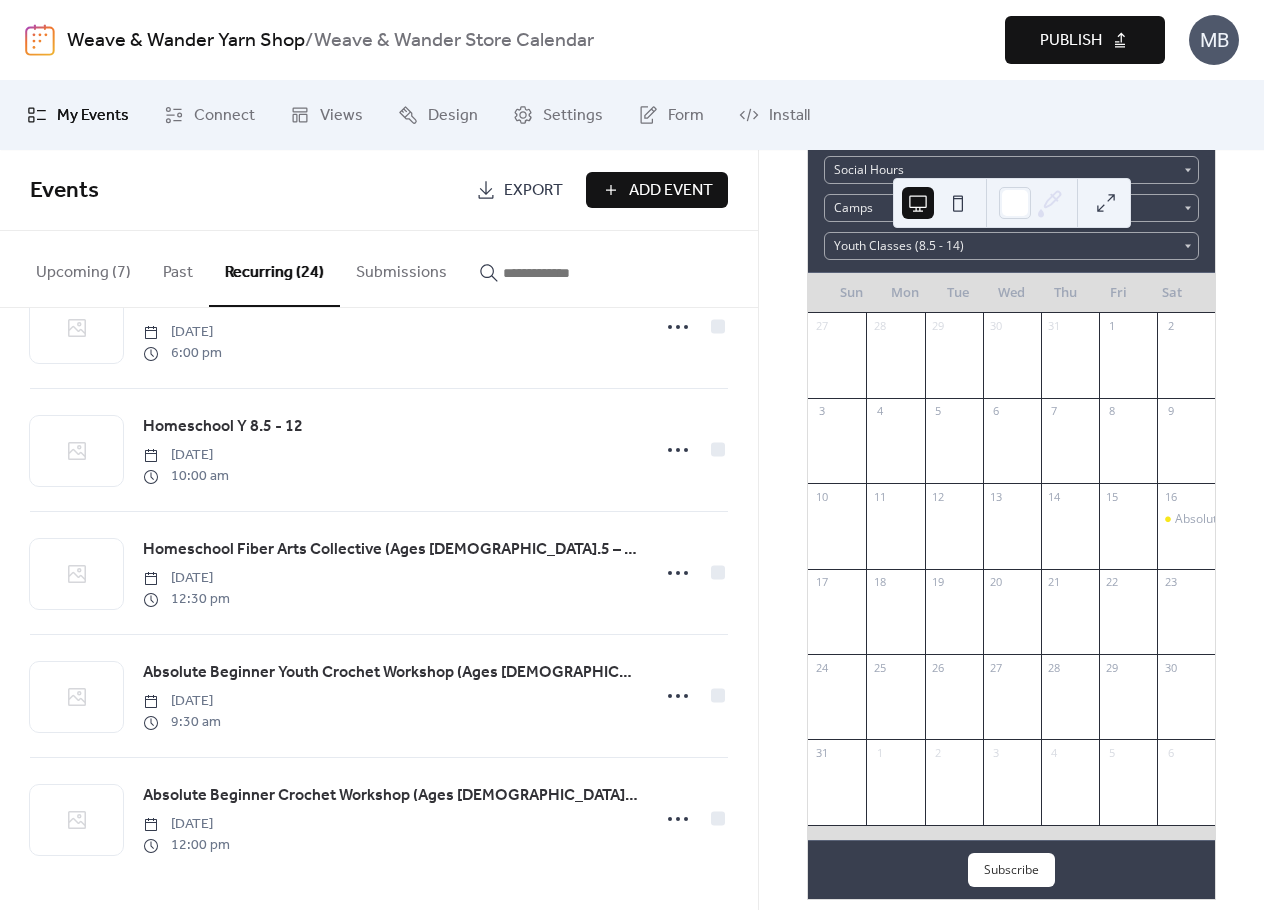 click on "Absolute Beginner Youth Crochet Workshop (Ages 8.5 - 14)" at bounding box center [390, 673] 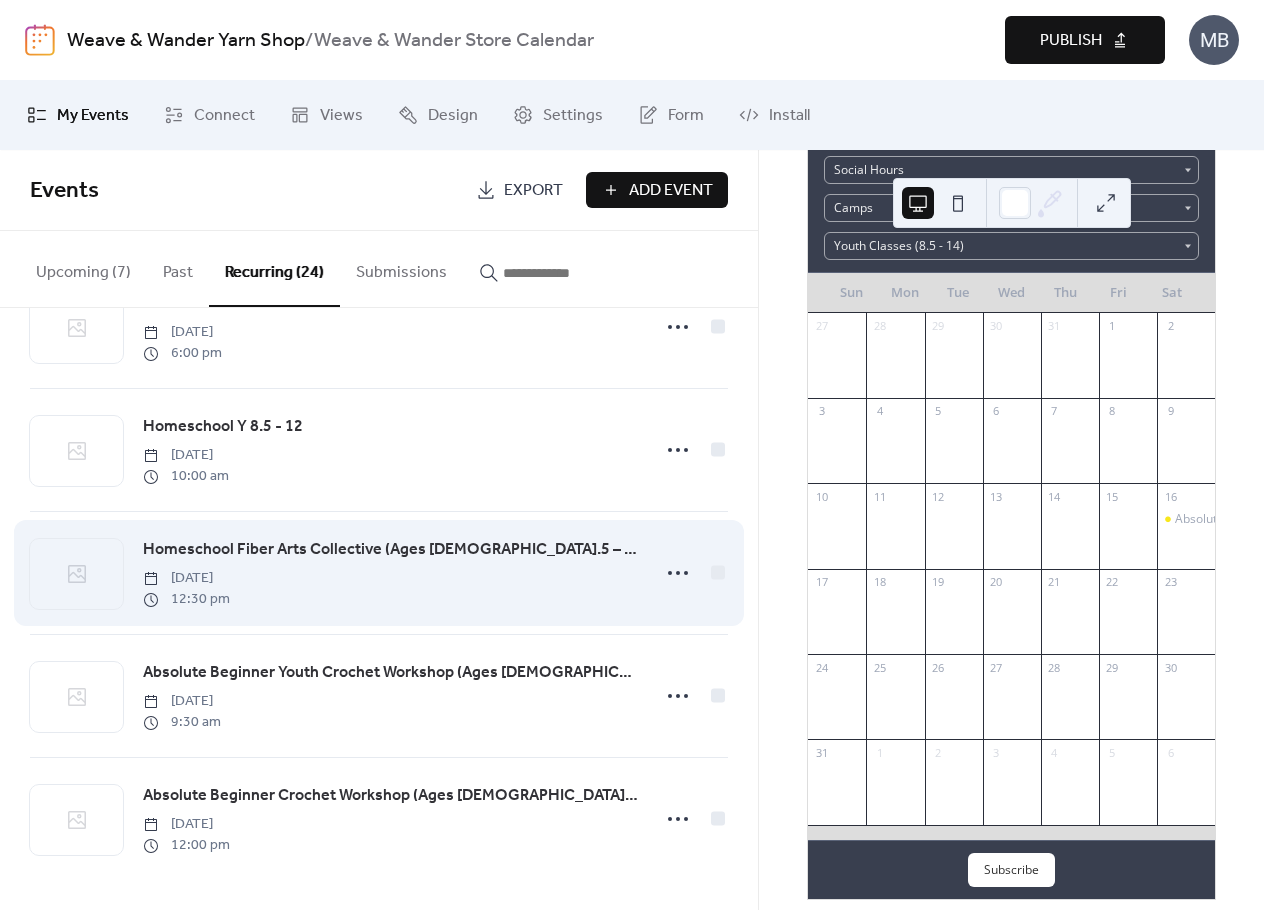 scroll, scrollTop: 2433, scrollLeft: 0, axis: vertical 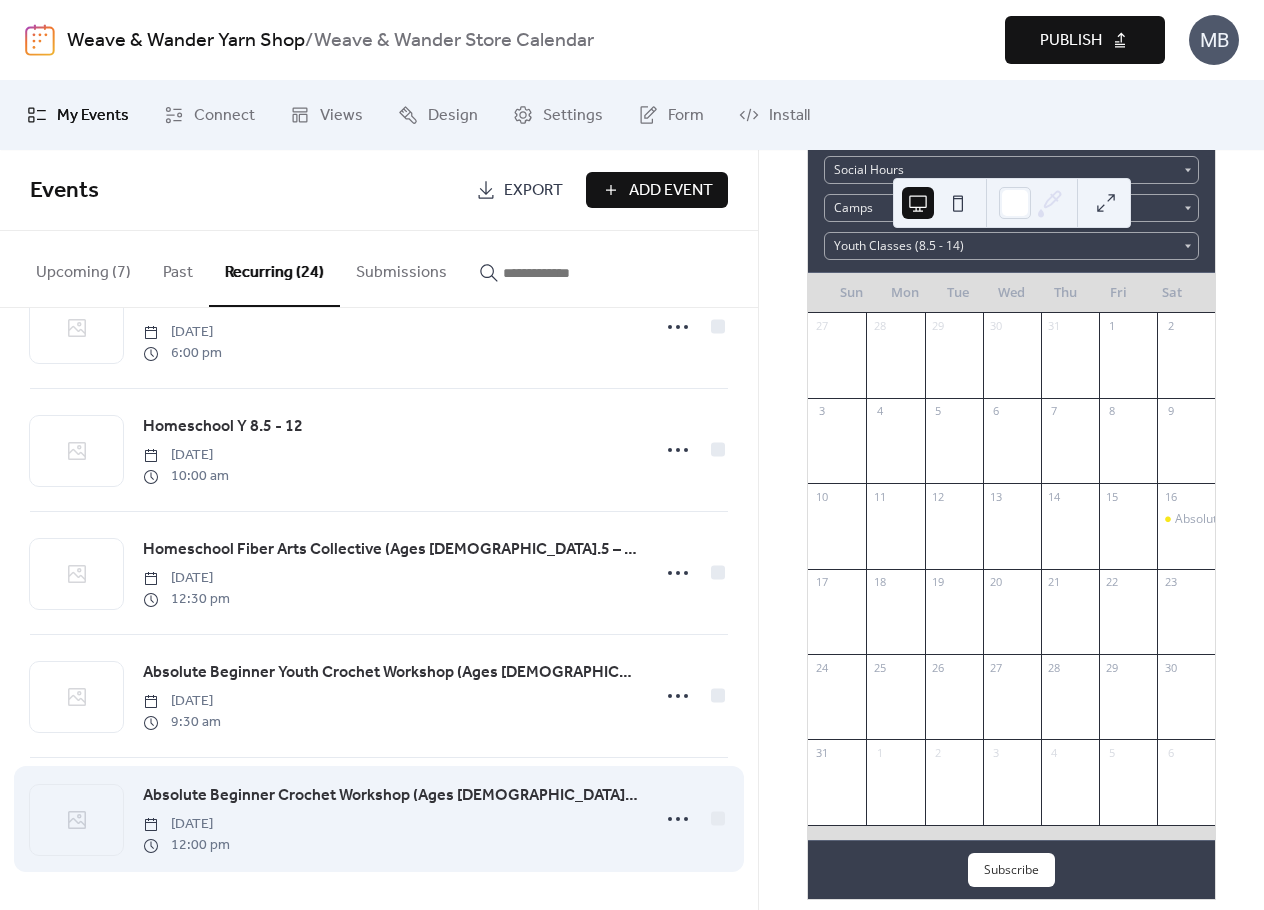 click on "Absolute Beginner Crochet Workshop (Ages 15 & Up)" at bounding box center (390, 796) 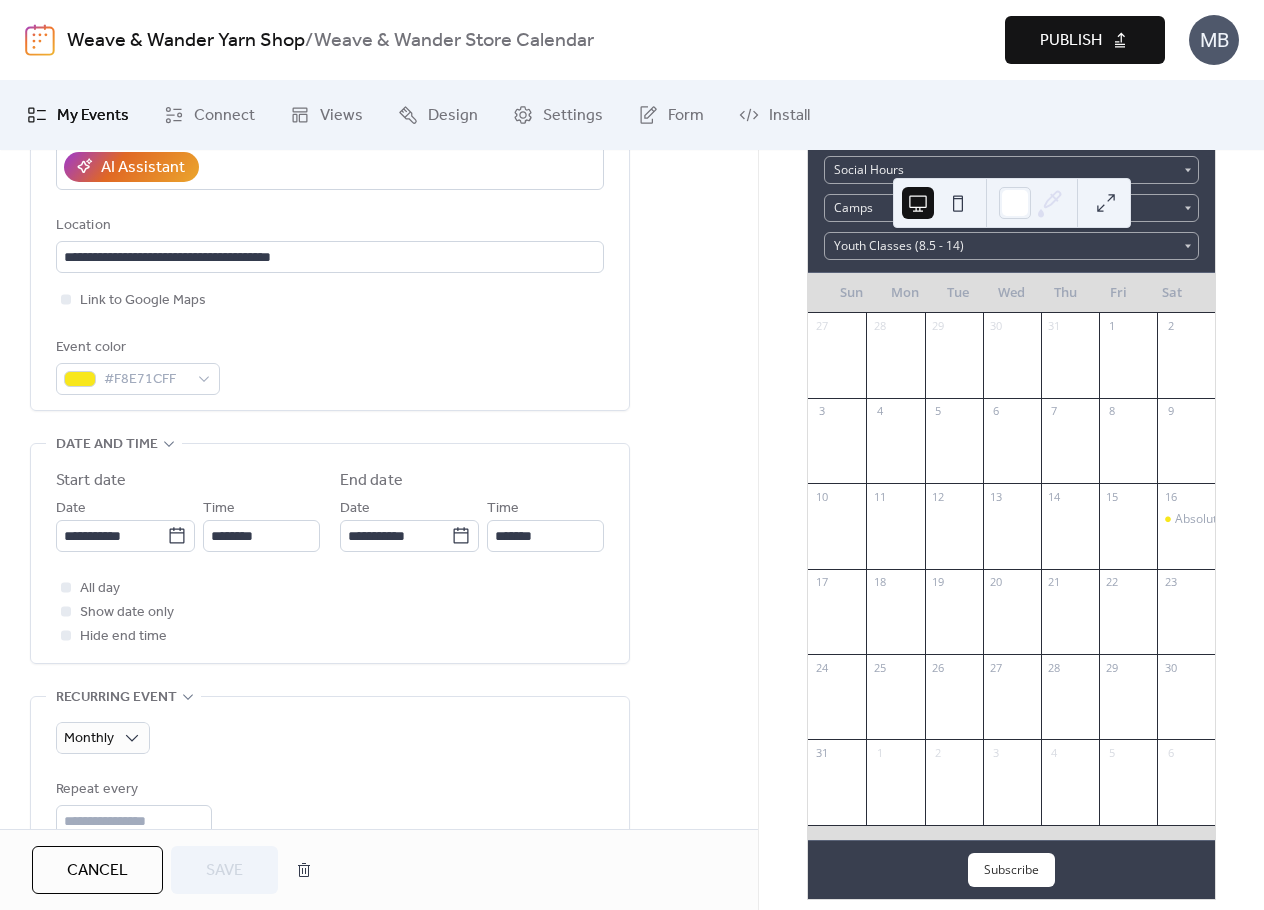 scroll, scrollTop: 0, scrollLeft: 0, axis: both 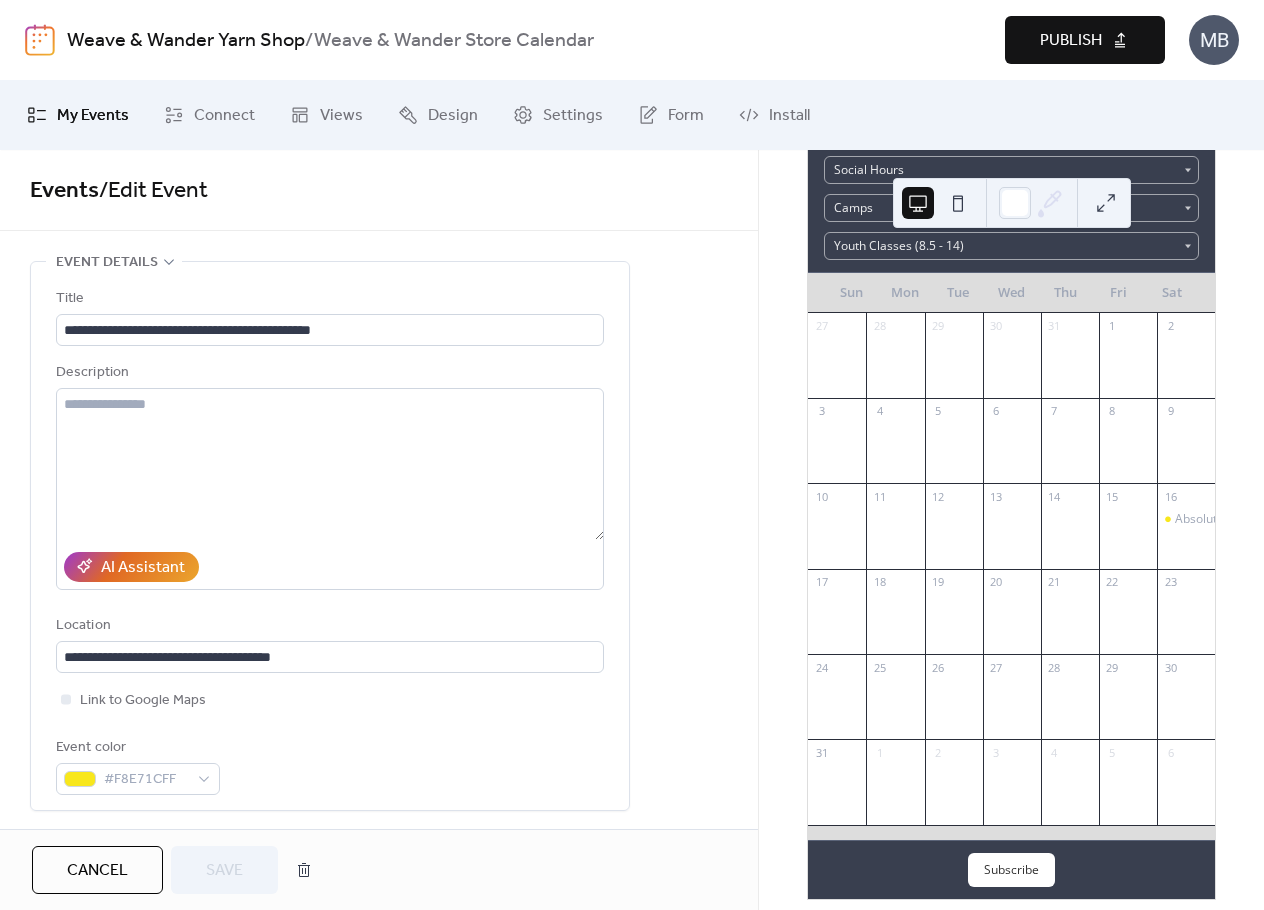 drag, startPoint x: 649, startPoint y: 283, endPoint x: 293, endPoint y: 240, distance: 358.5875 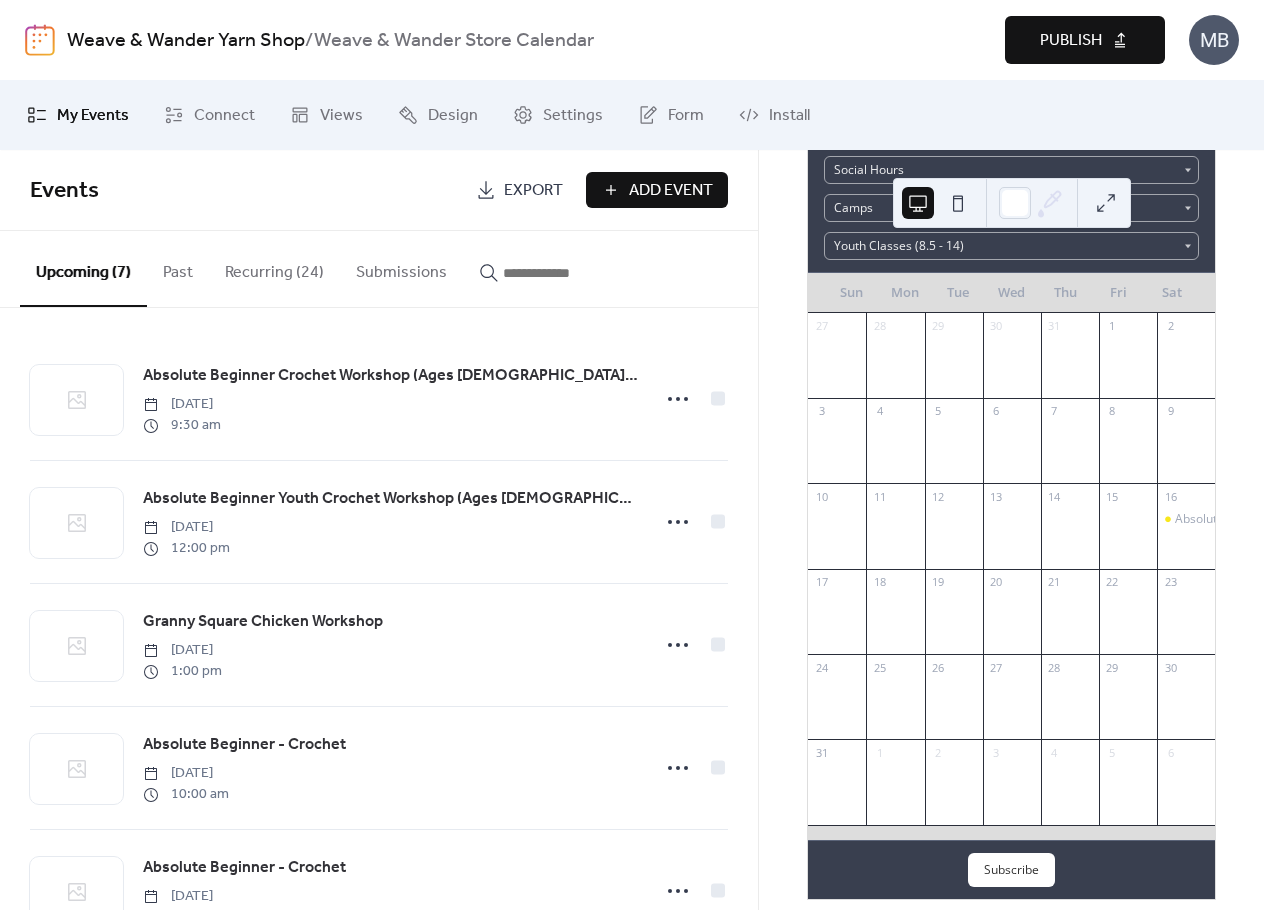 click on "Recurring (24)" at bounding box center [274, 268] 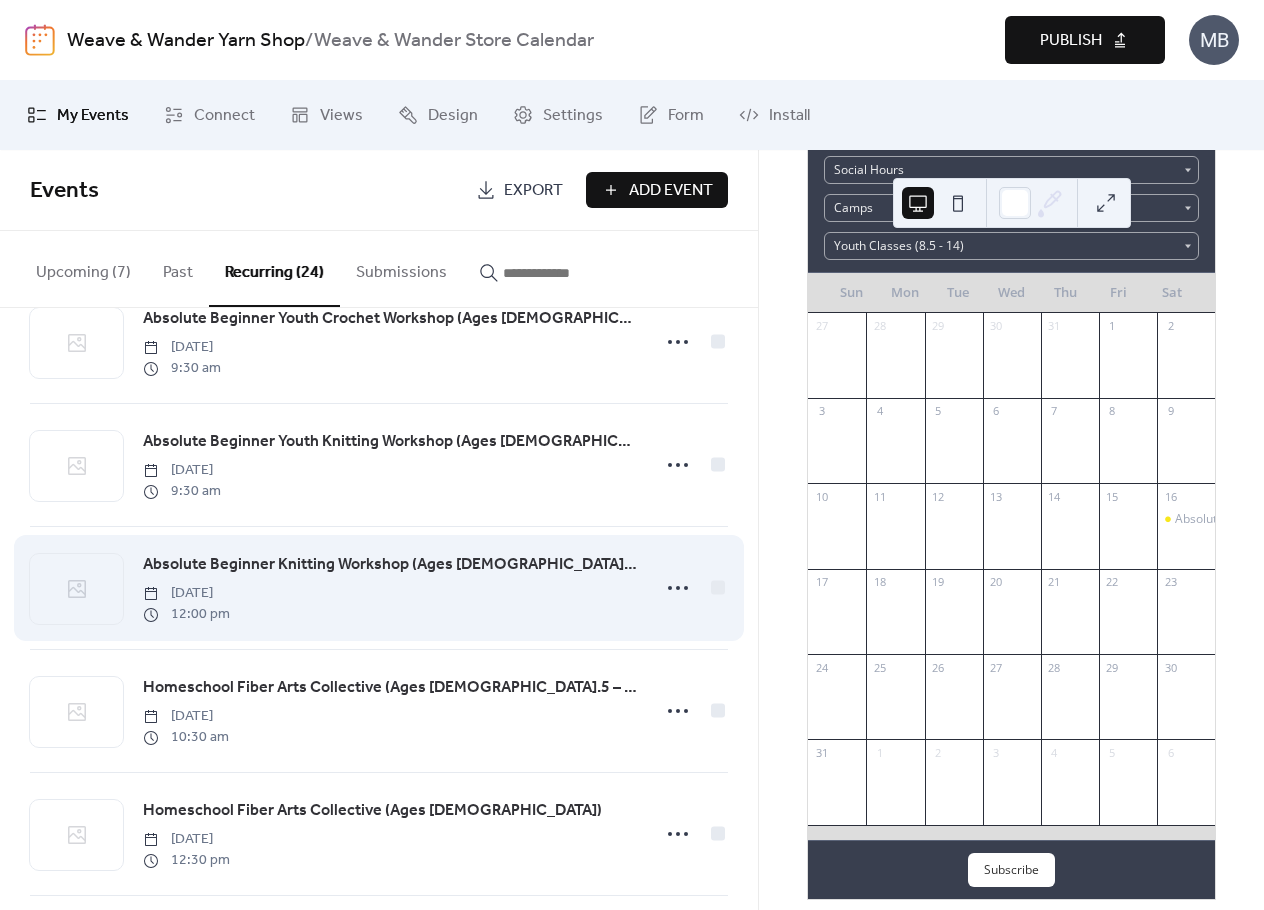 scroll, scrollTop: 1200, scrollLeft: 0, axis: vertical 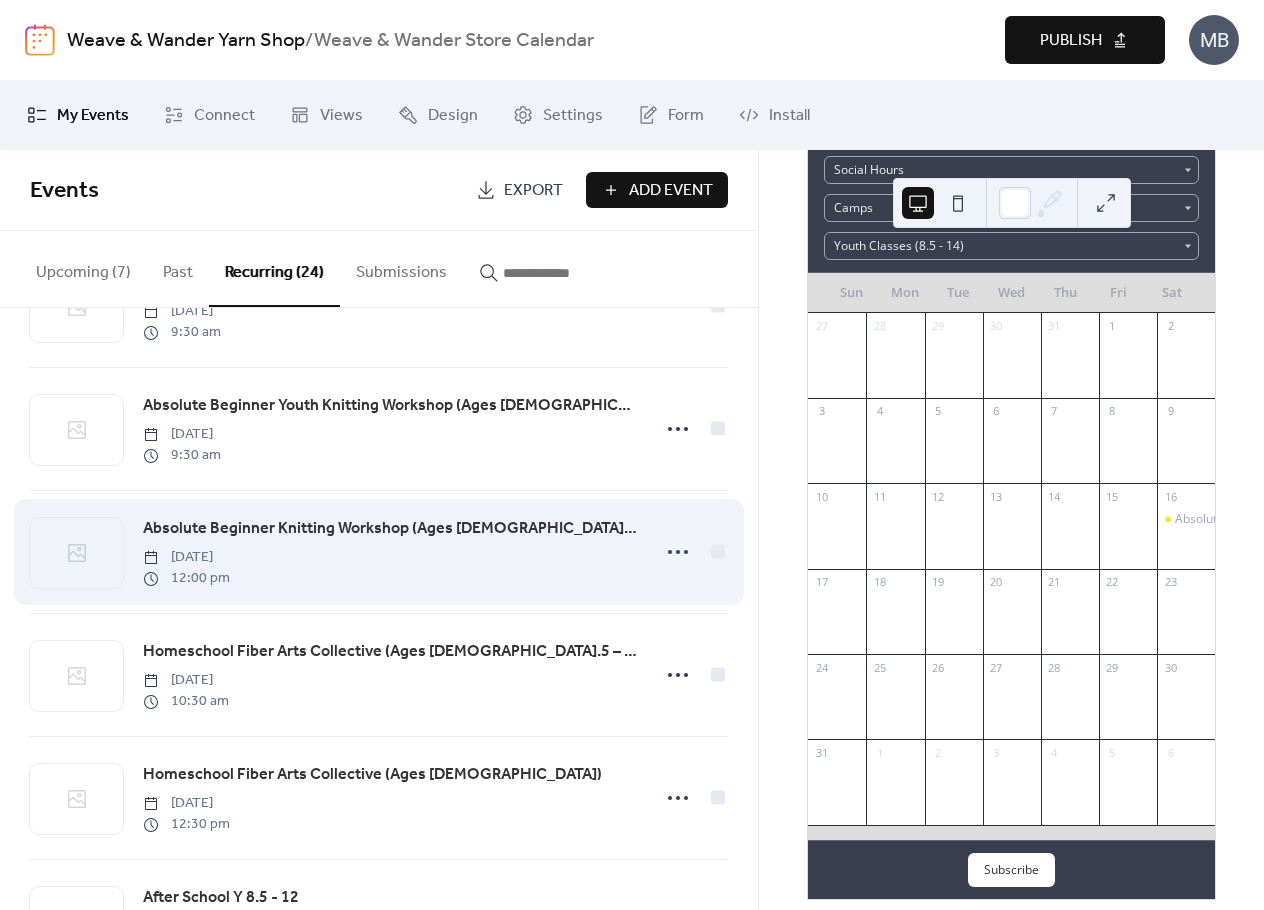 click on "Absolute Beginner Knitting Workshop (Ages 15 & Up)" at bounding box center (390, 529) 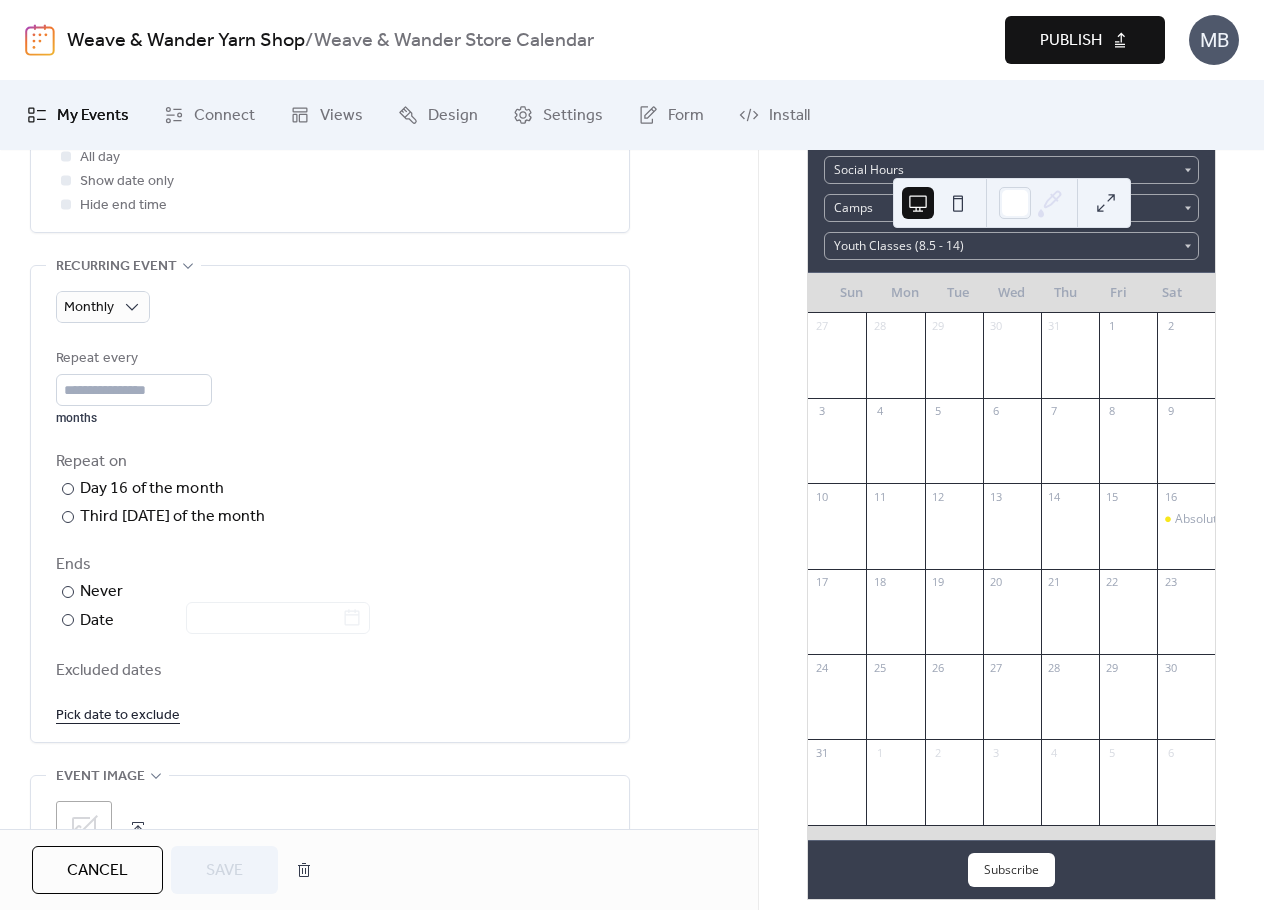 scroll, scrollTop: 900, scrollLeft: 0, axis: vertical 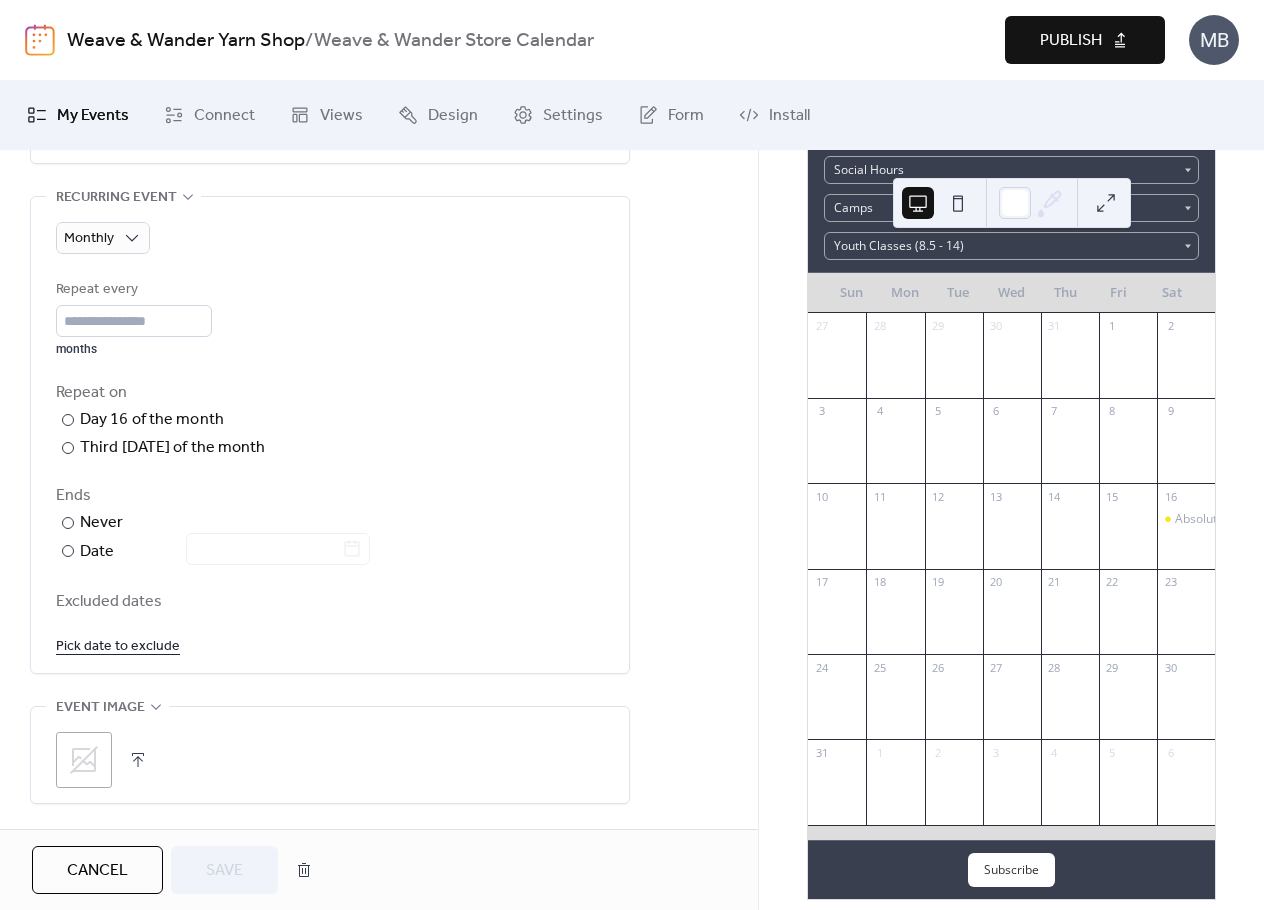 click on "**********" at bounding box center (379, 496) 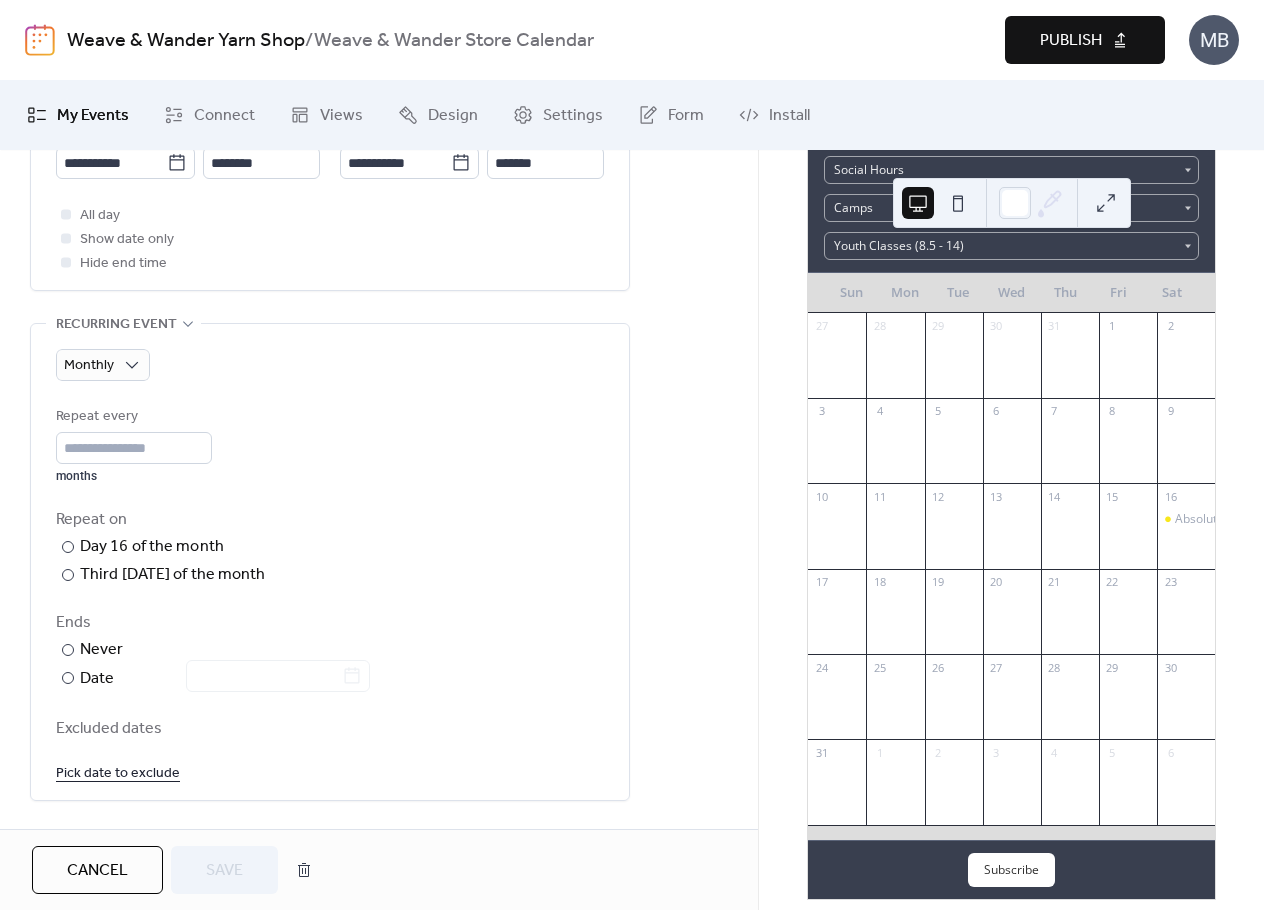 scroll, scrollTop: 600, scrollLeft: 0, axis: vertical 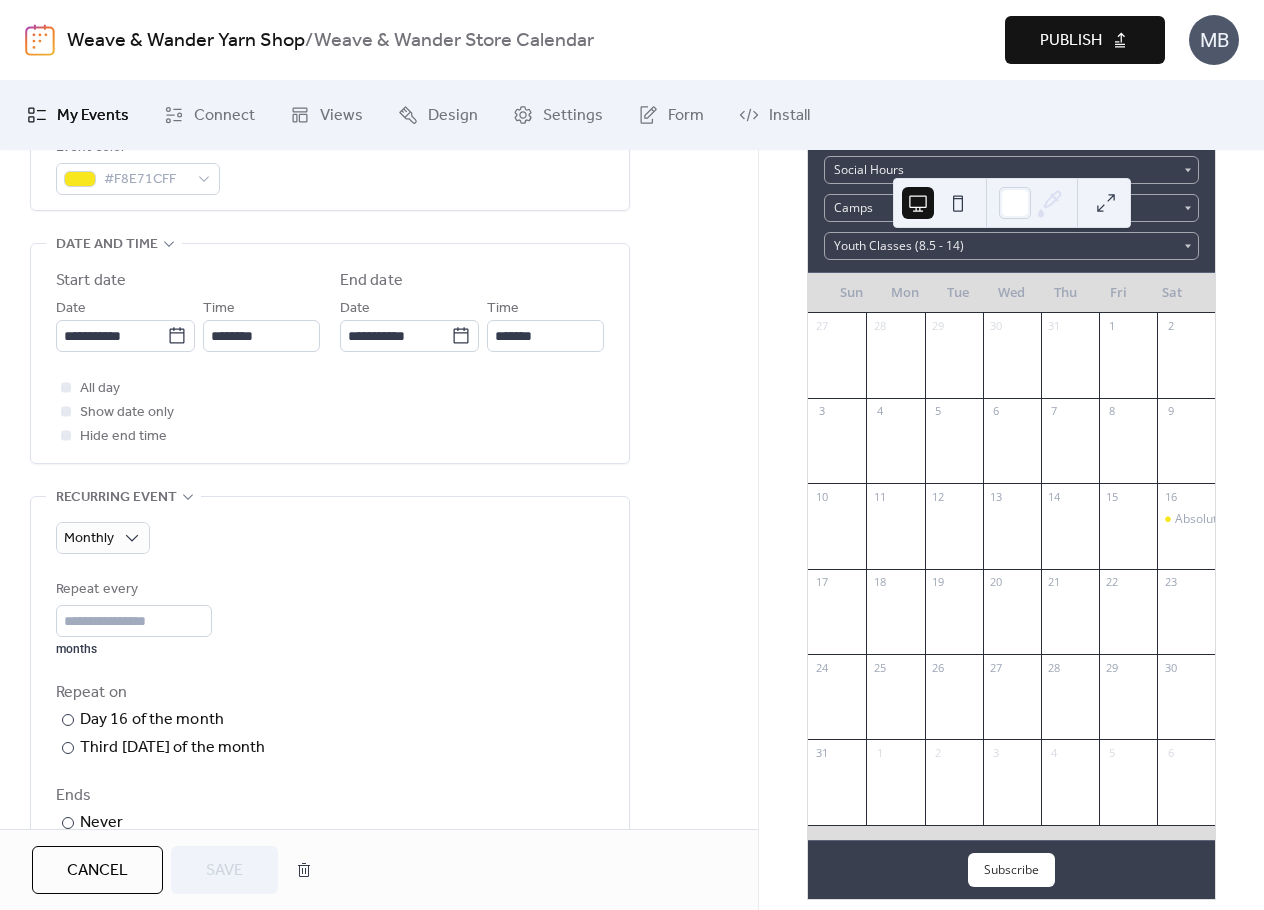 drag, startPoint x: 26, startPoint y: 113, endPoint x: 98, endPoint y: 158, distance: 84.90583 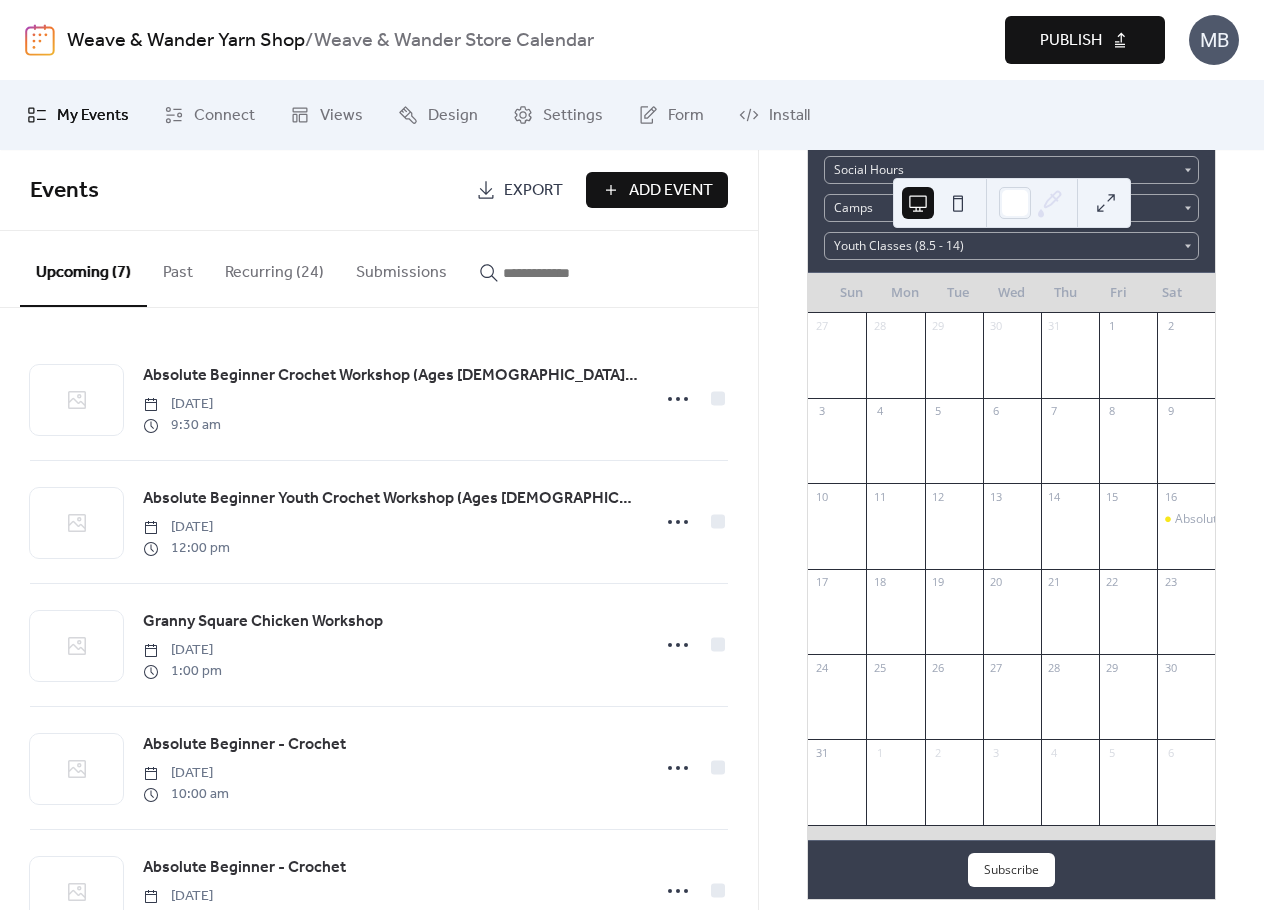 click on "Recurring (24)" at bounding box center [274, 268] 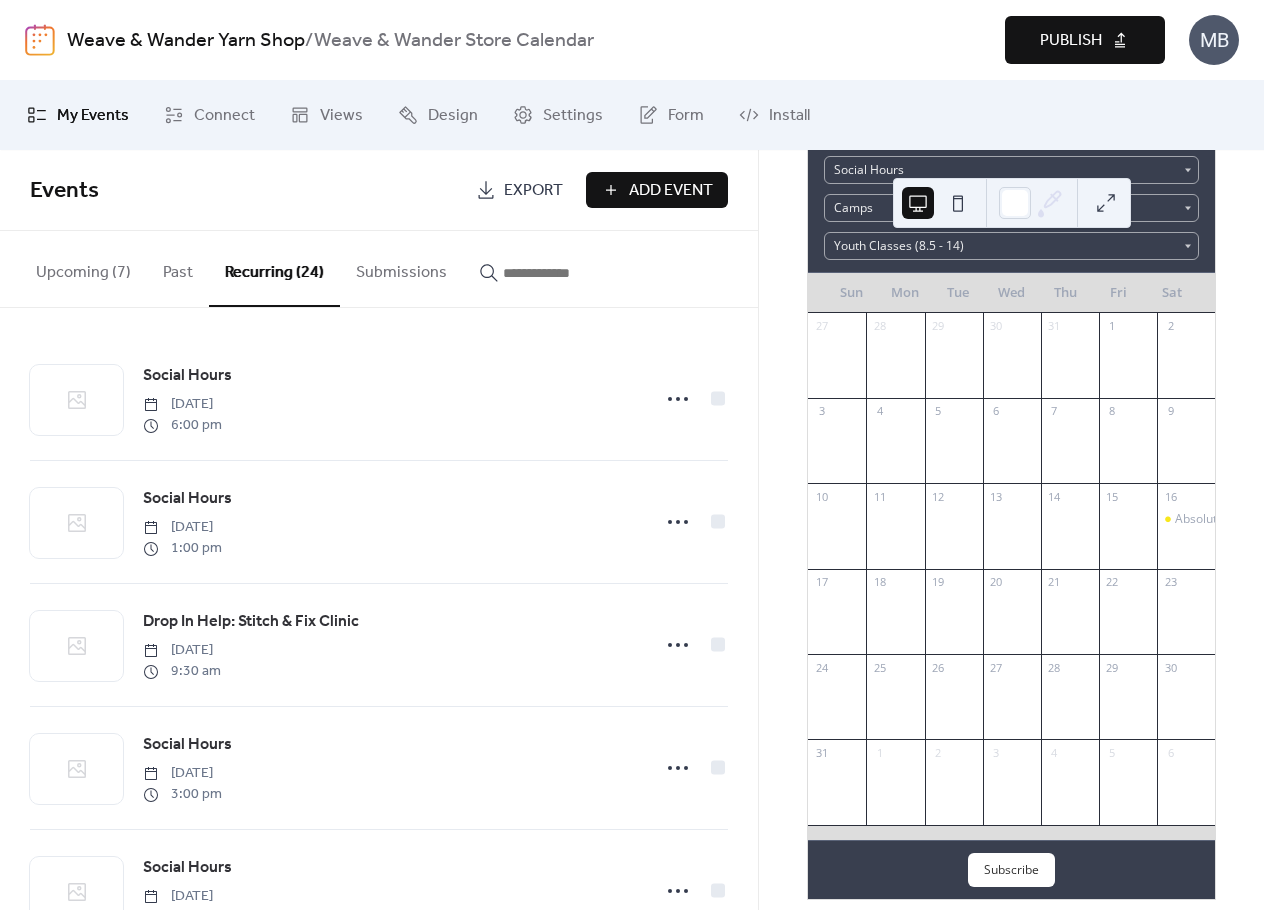 click on "Add Event" at bounding box center (671, 191) 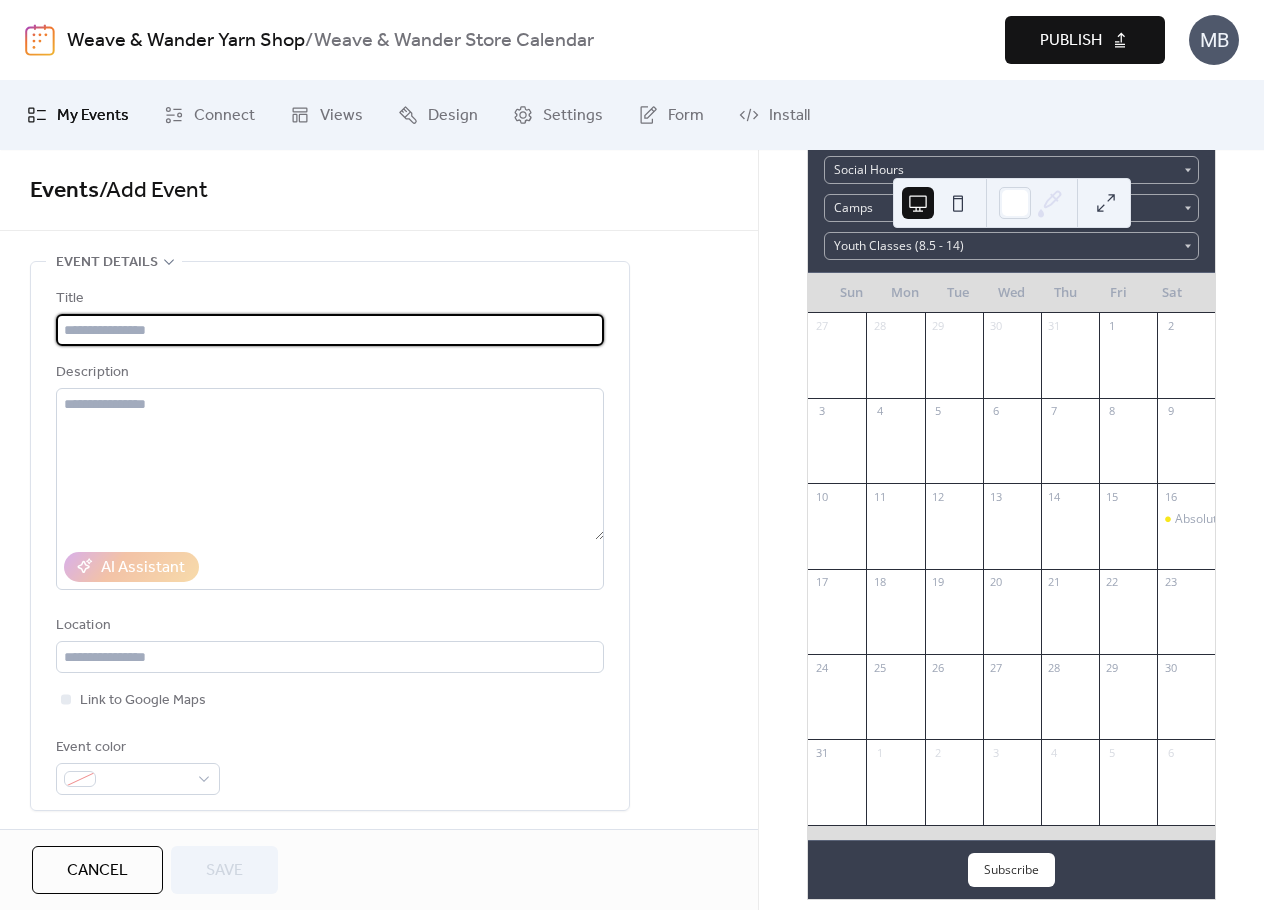 click at bounding box center (330, 330) 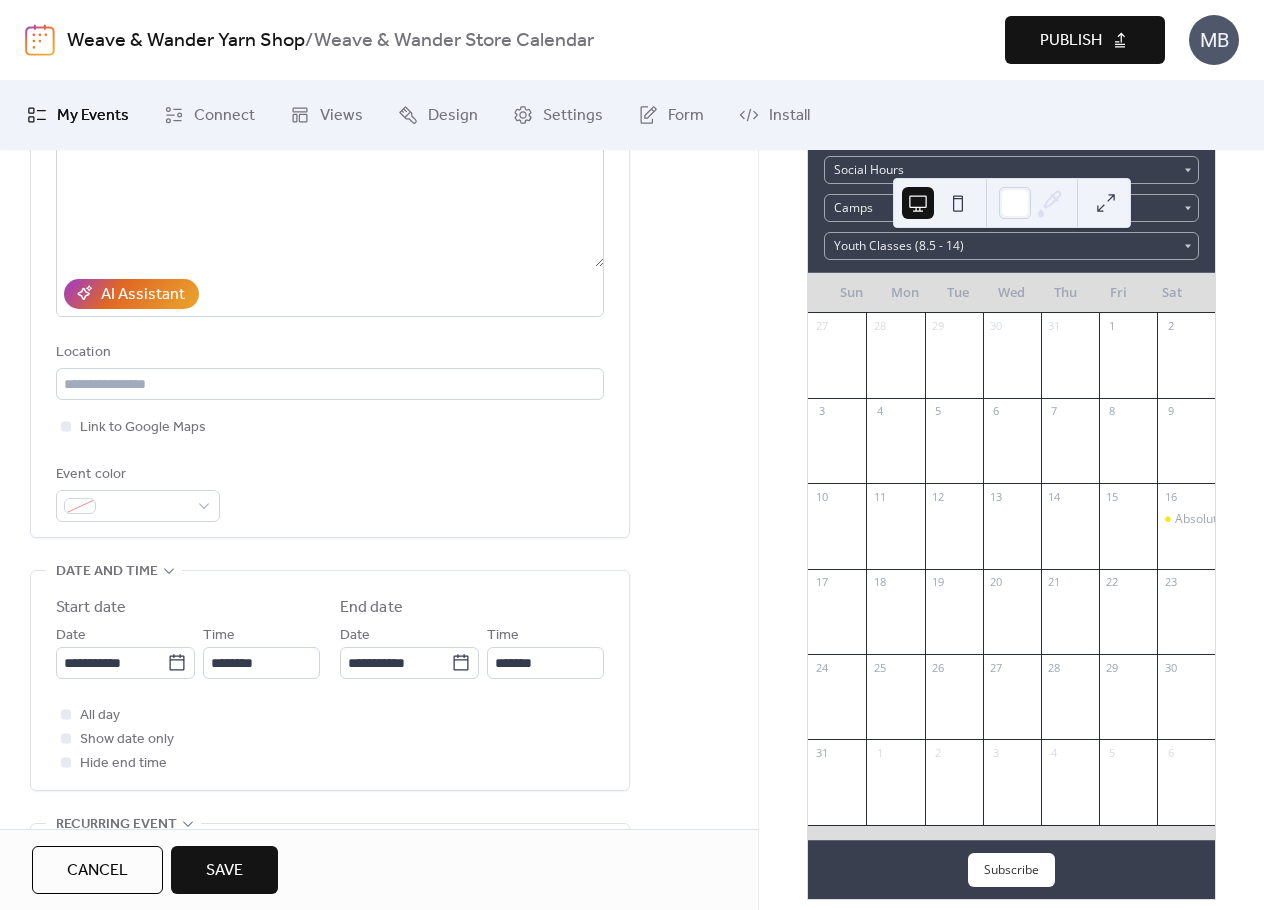 scroll, scrollTop: 300, scrollLeft: 0, axis: vertical 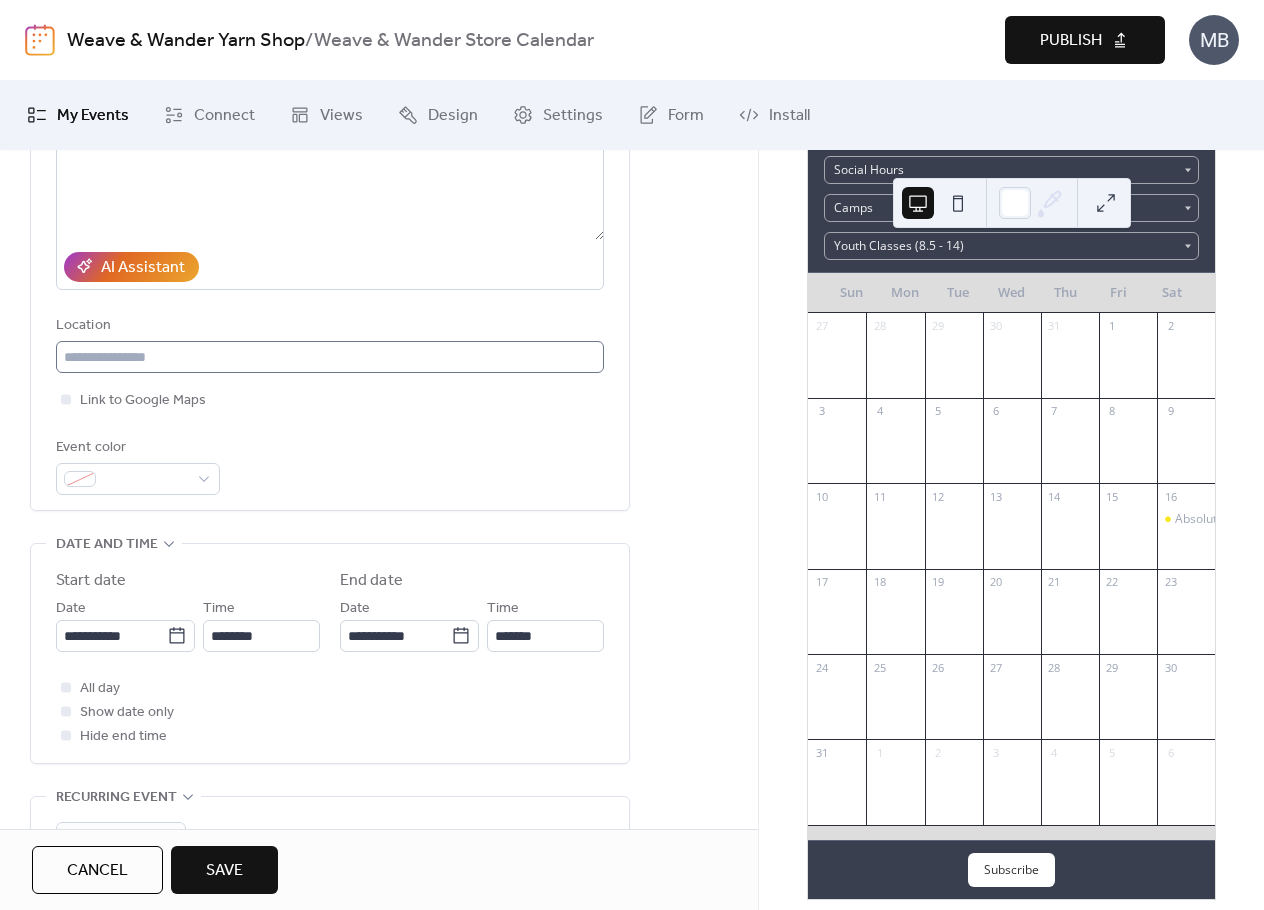 type on "**********" 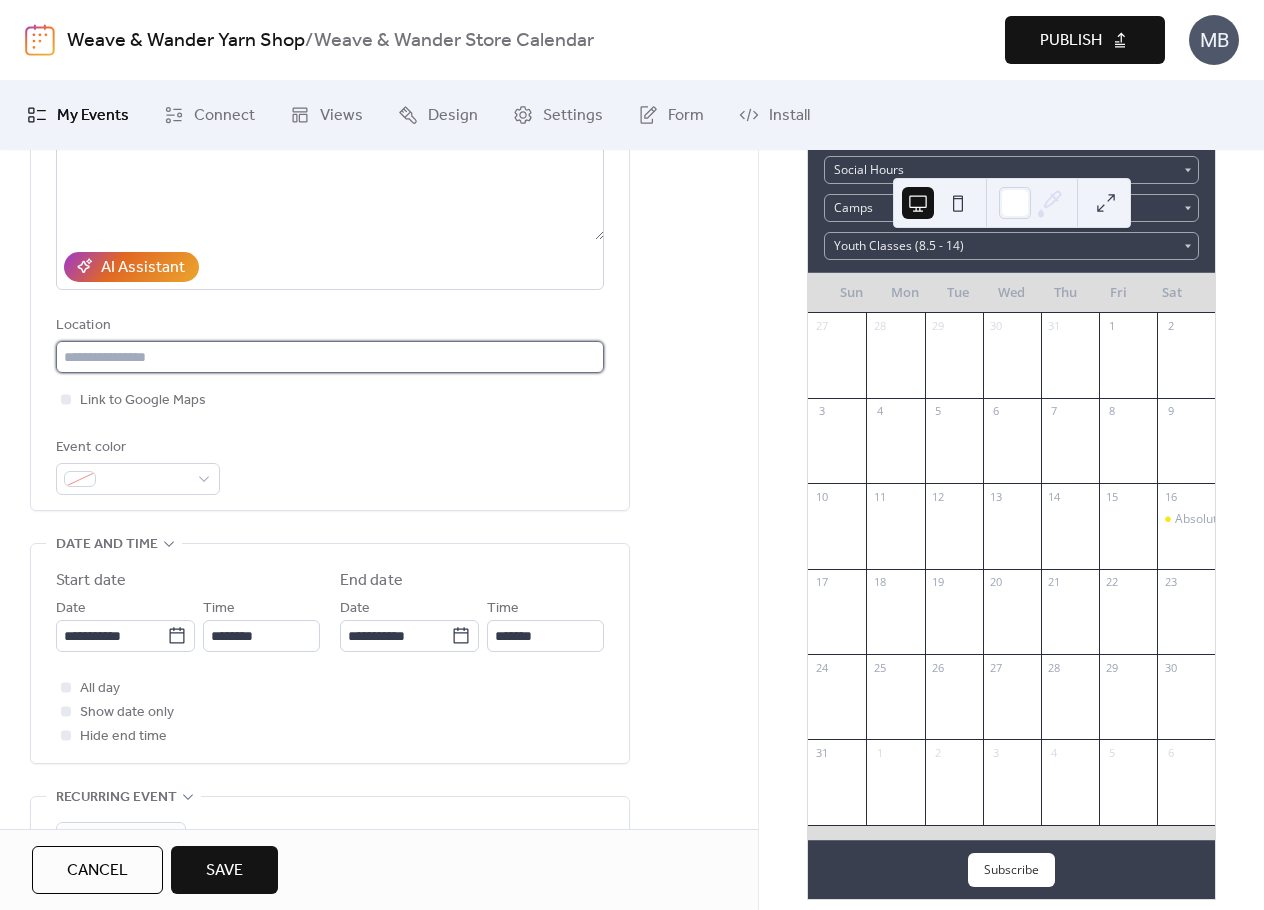 click at bounding box center (330, 357) 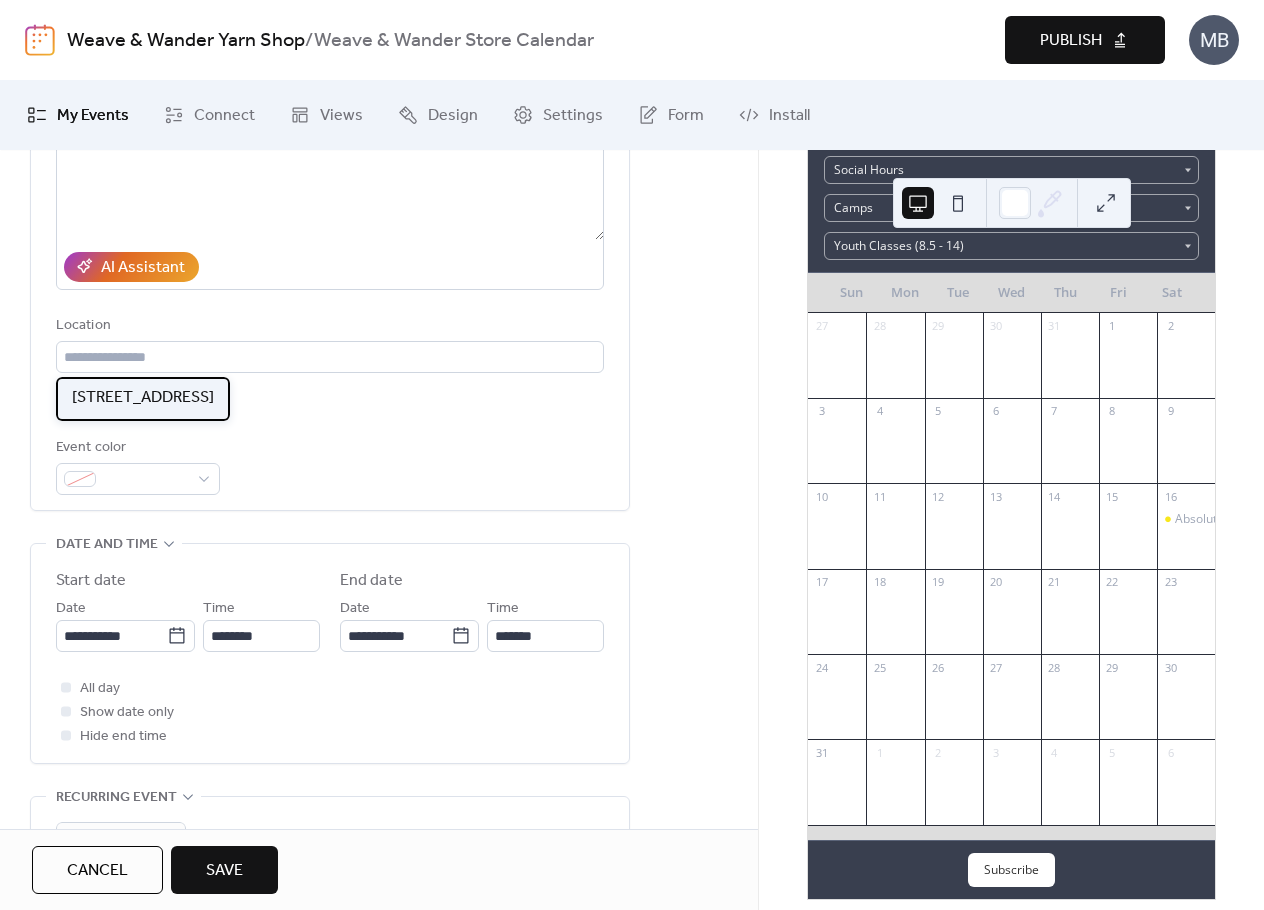 click on "129 1/2 Main Street, Seal Beach, CA 90740" at bounding box center [143, 399] 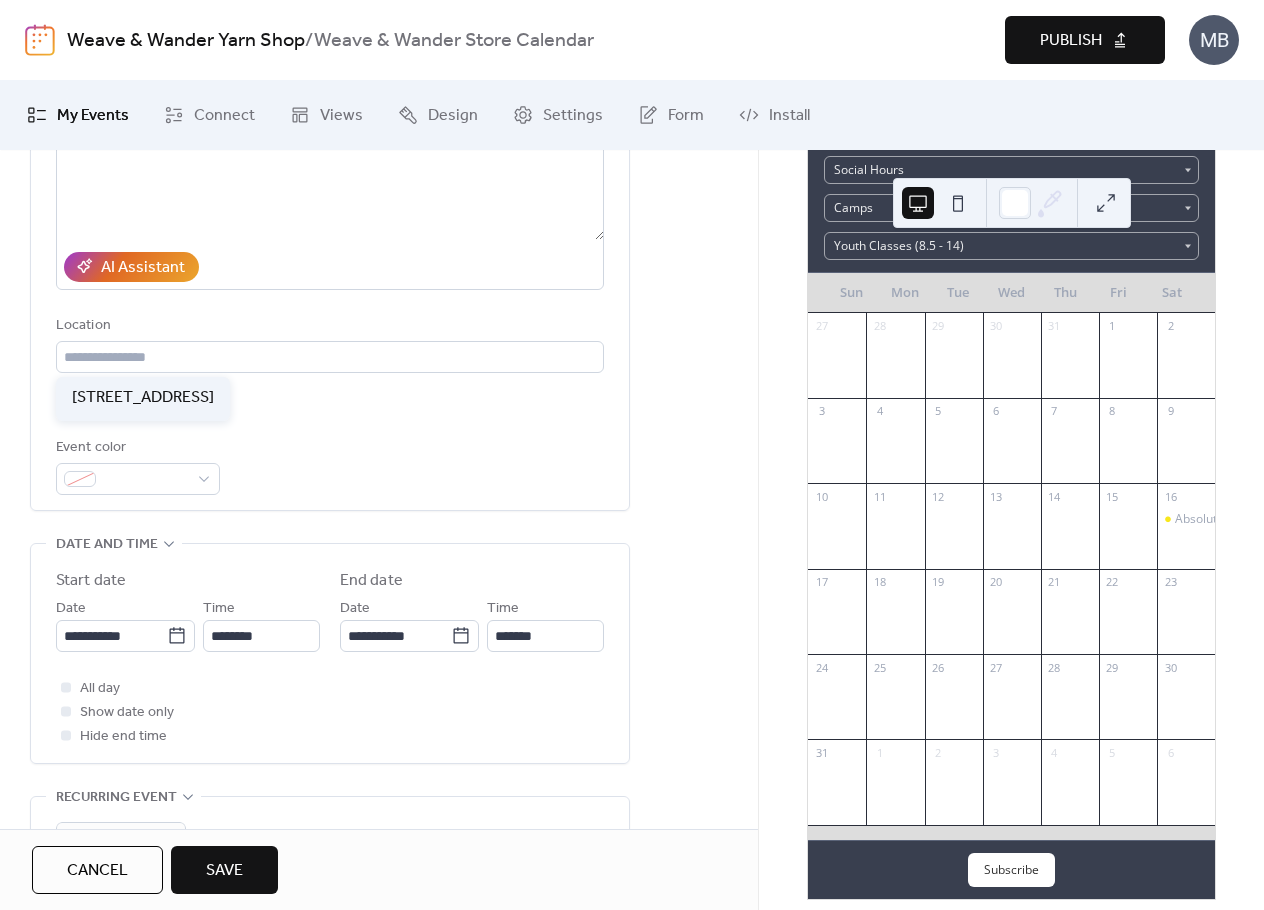 type on "**********" 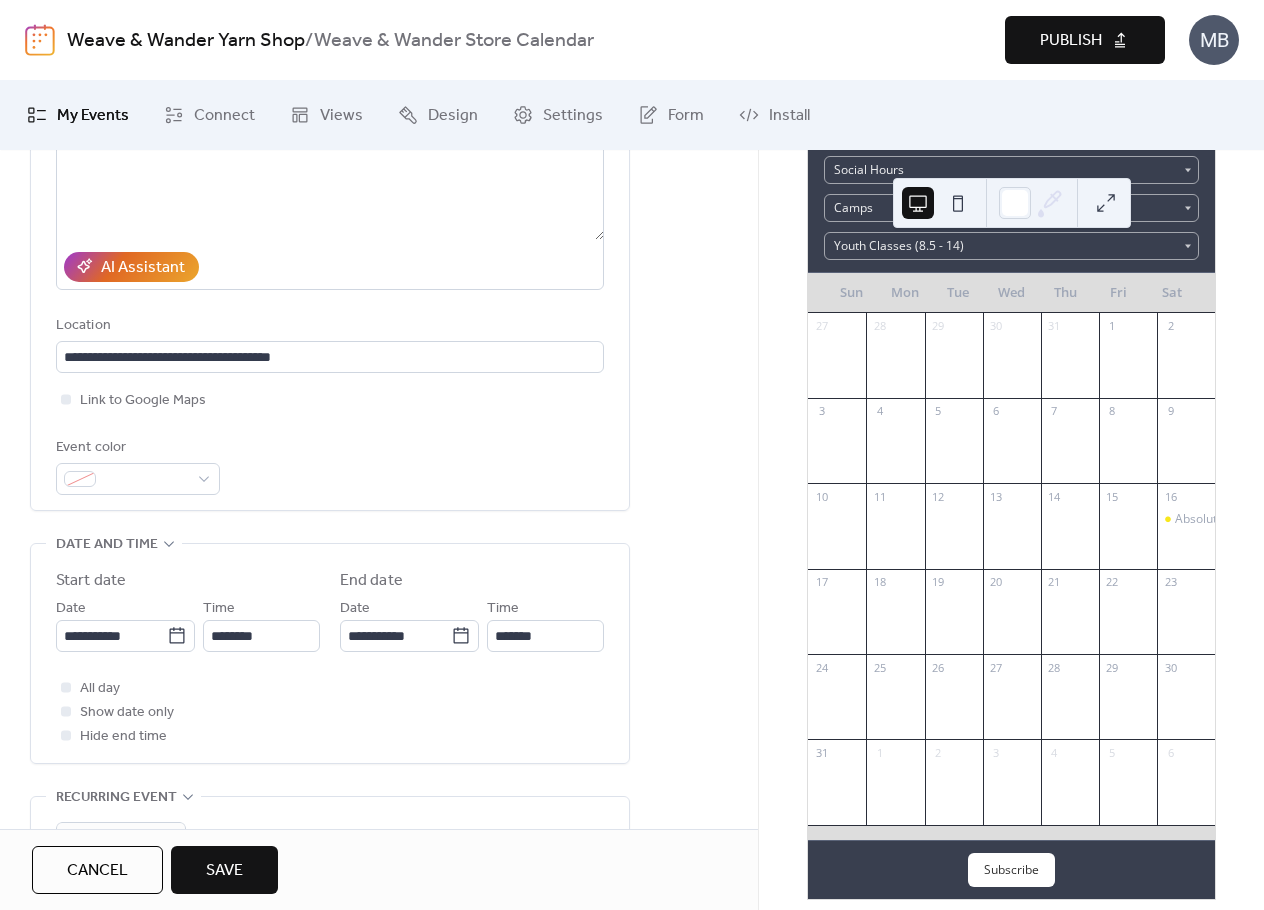 scroll, scrollTop: 400, scrollLeft: 0, axis: vertical 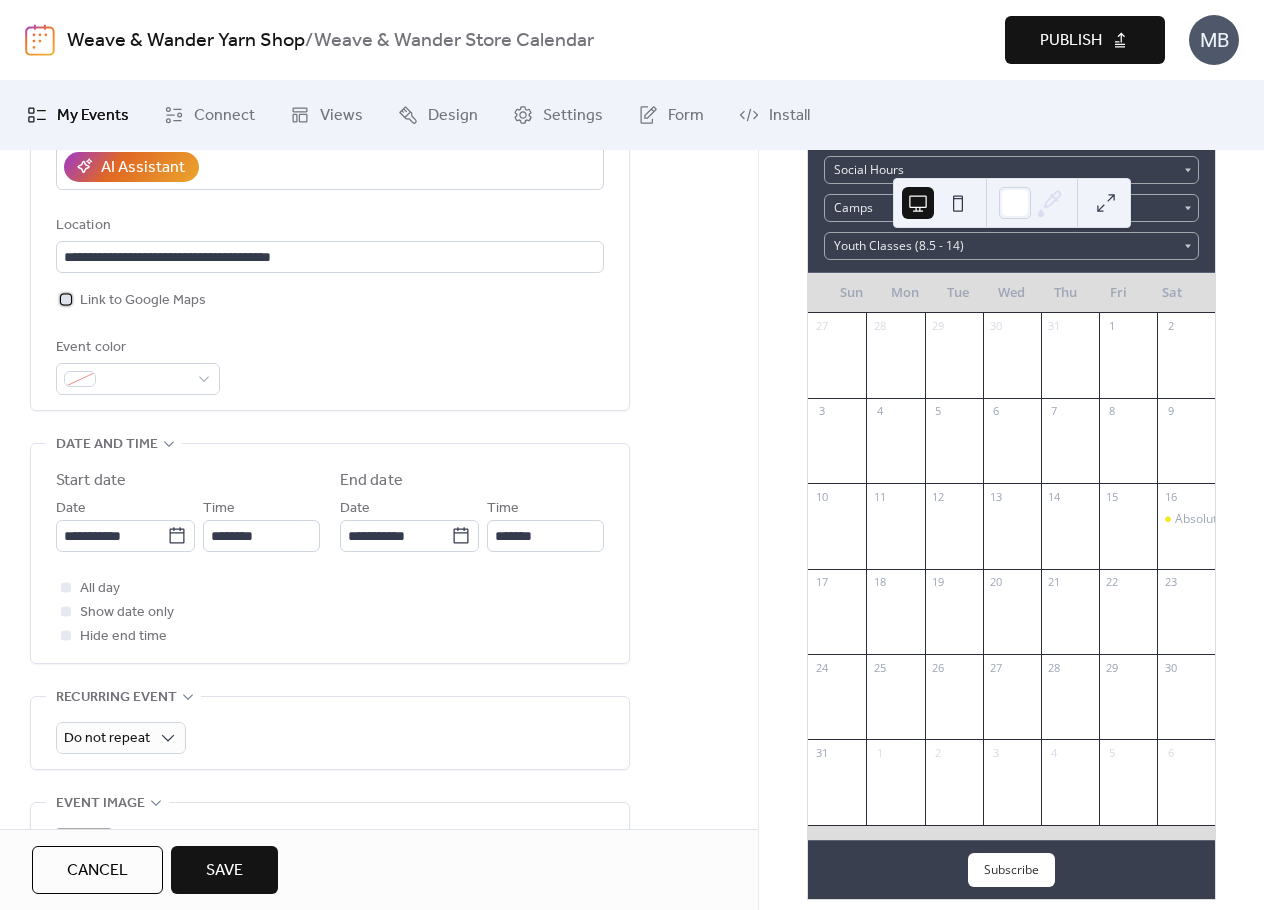 click at bounding box center (66, 299) 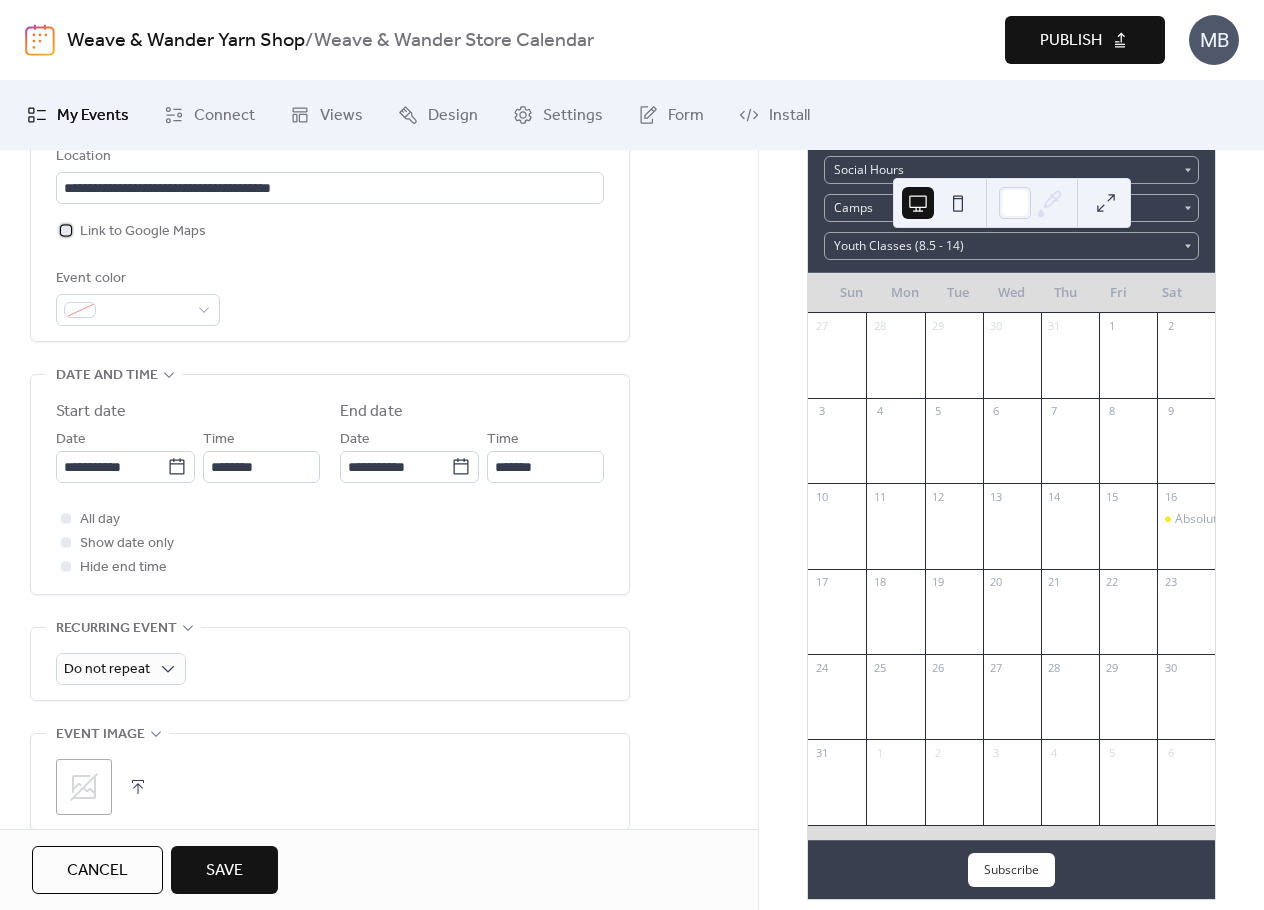 scroll, scrollTop: 500, scrollLeft: 0, axis: vertical 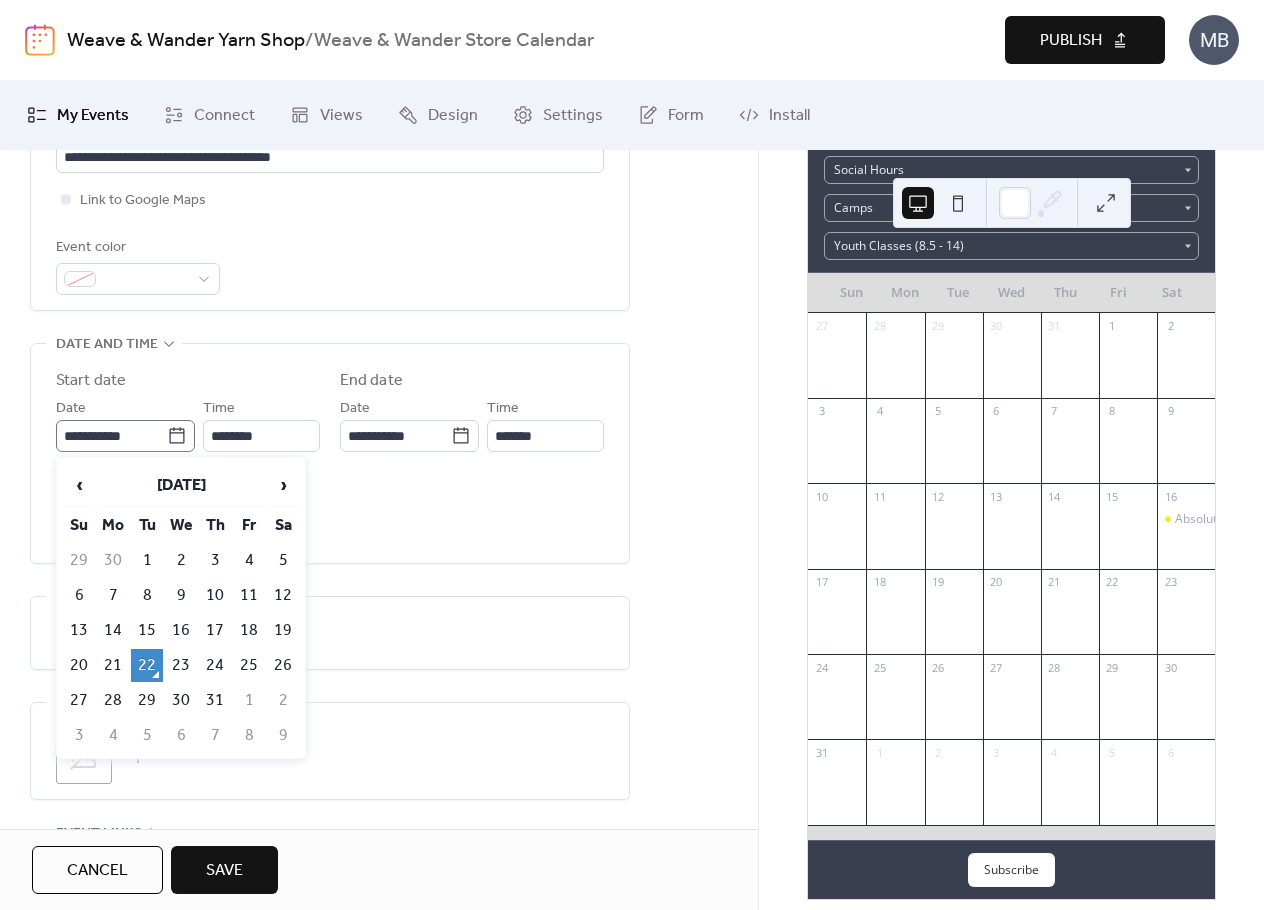 click 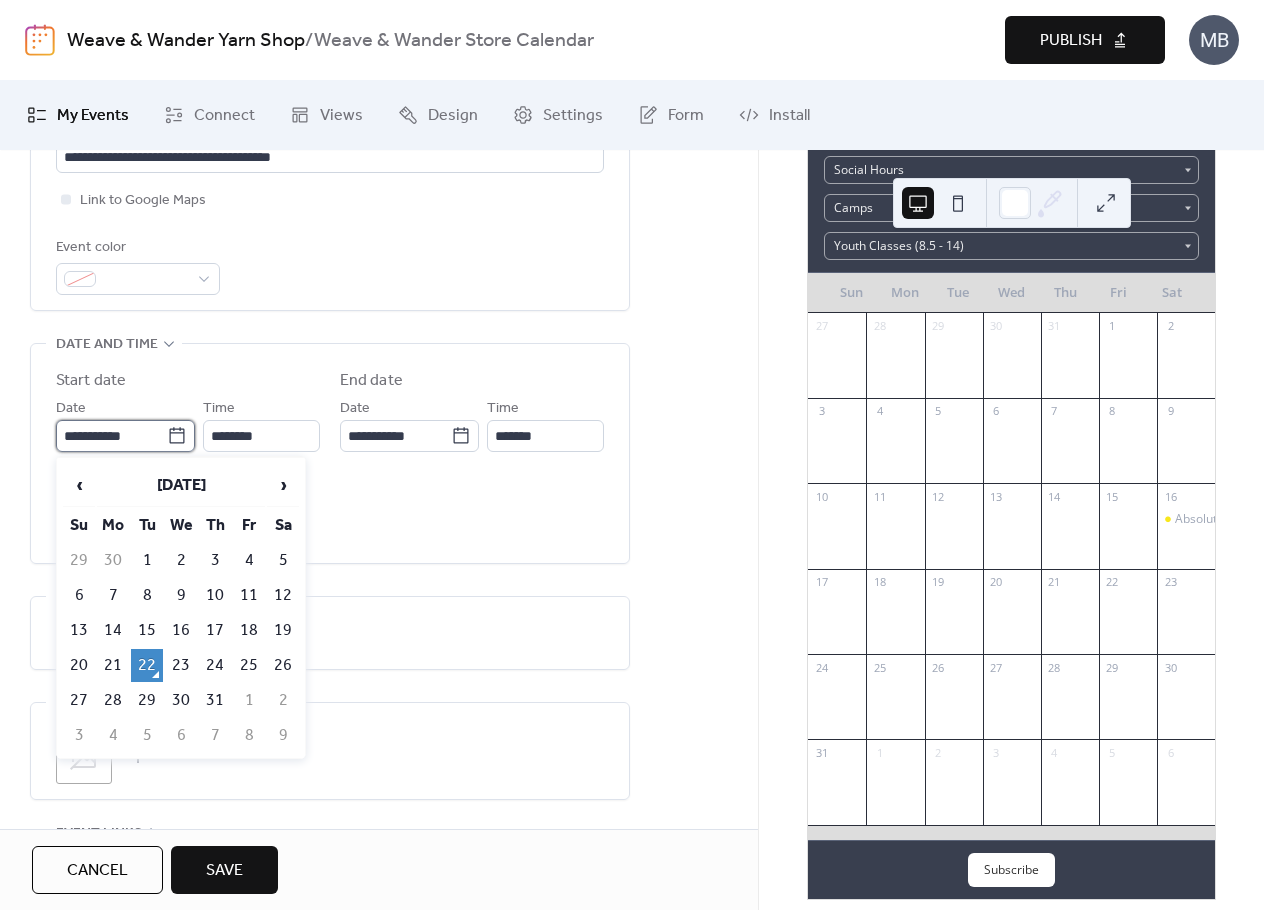 click on "**********" at bounding box center (111, 436) 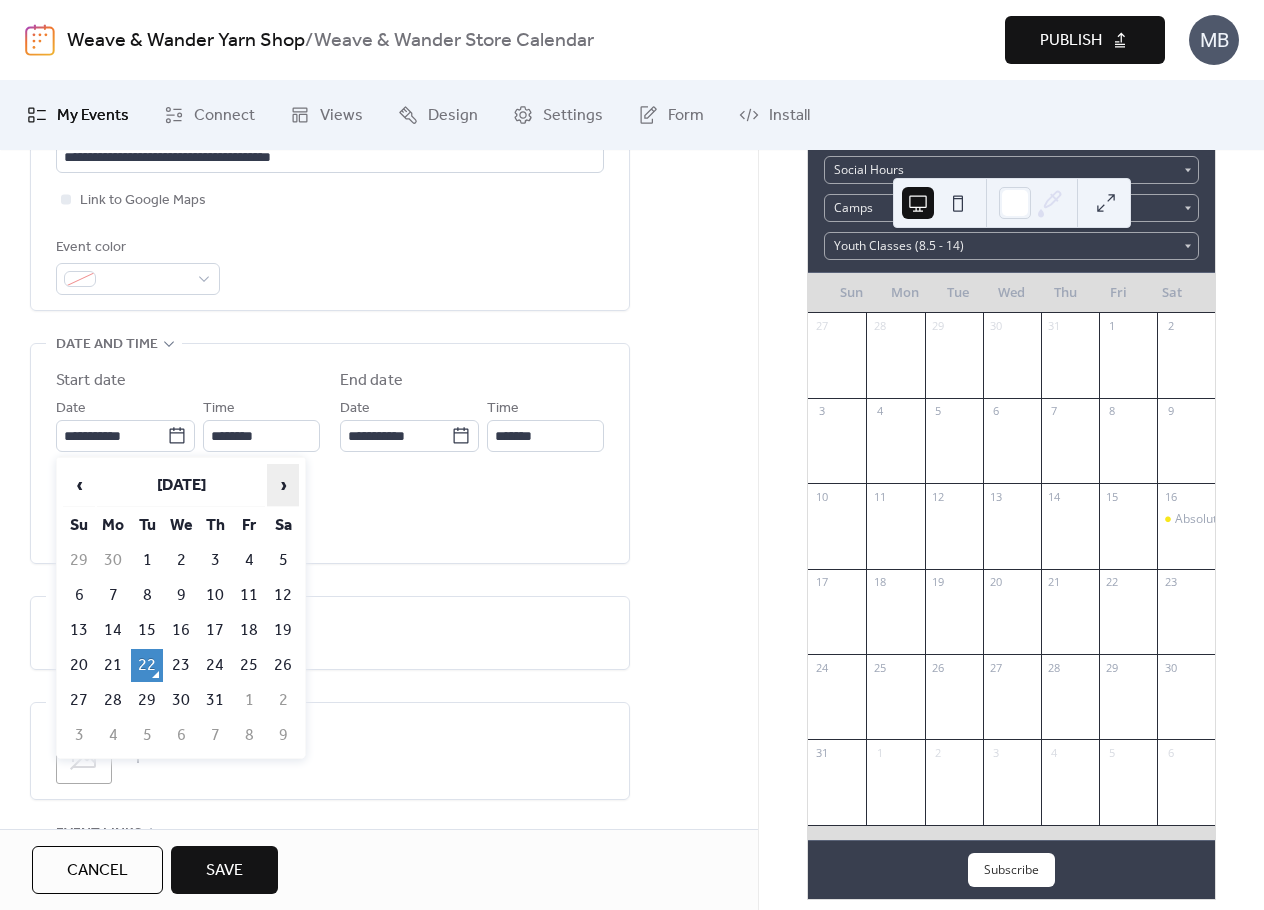 click on "›" at bounding box center [283, 485] 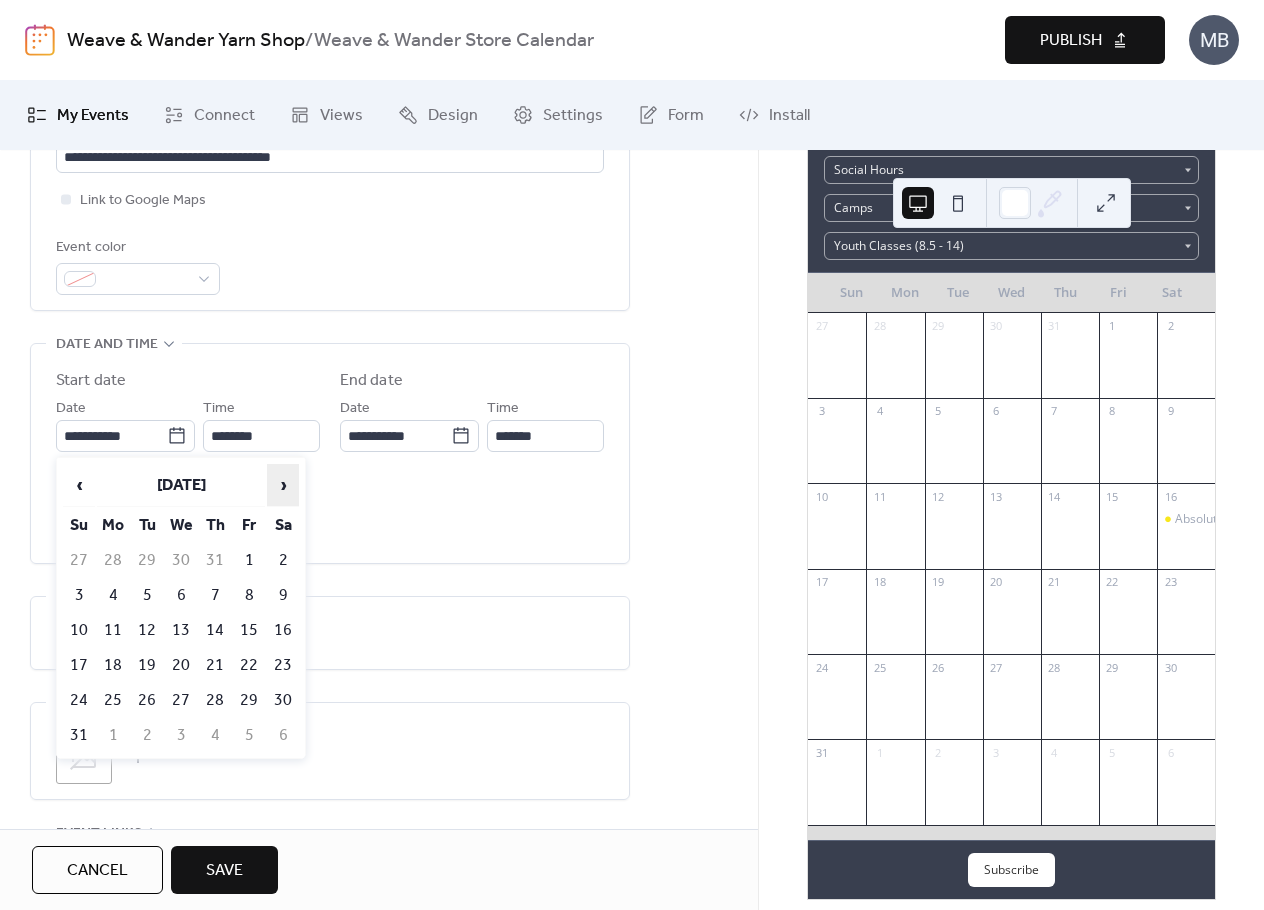 click on "›" at bounding box center (283, 485) 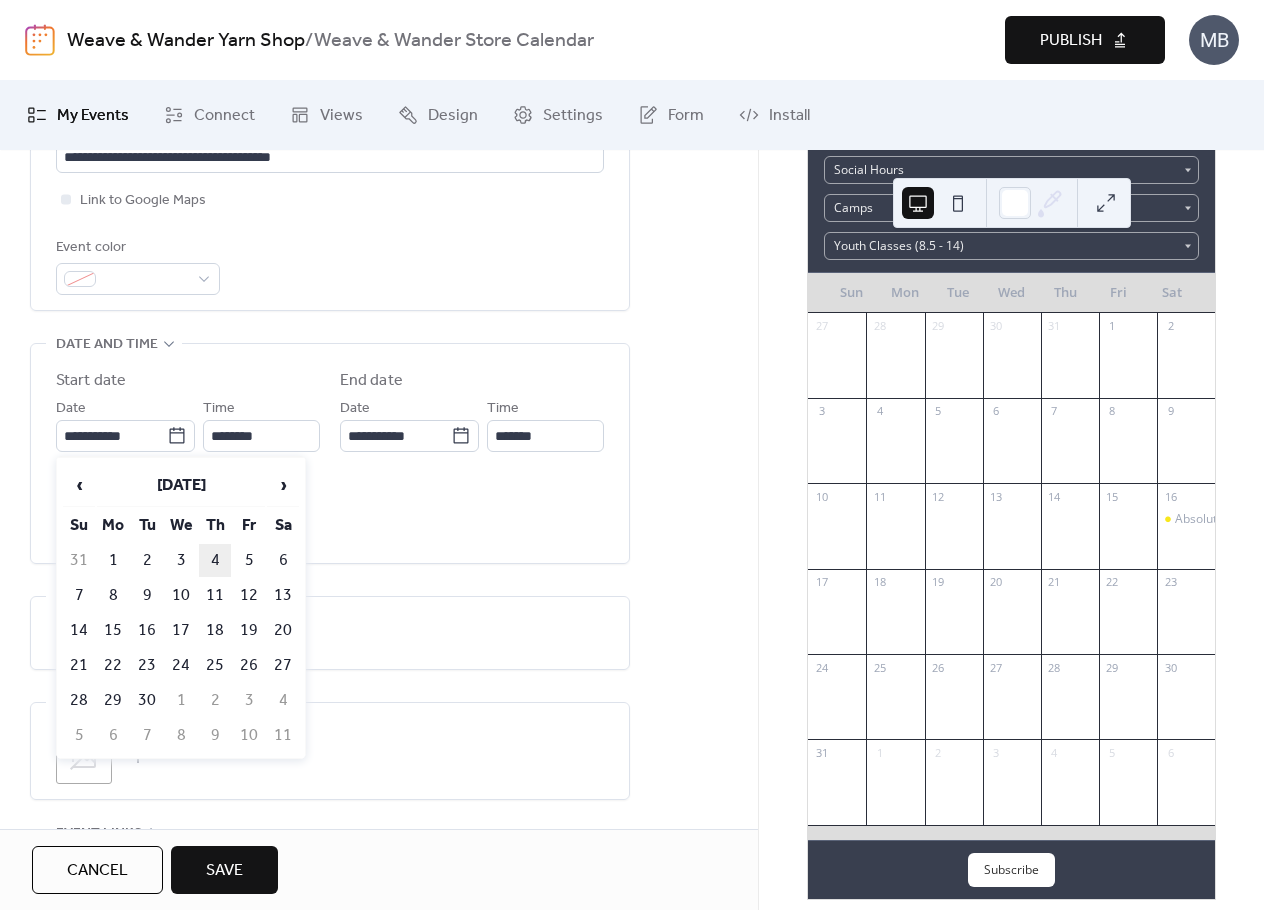 click on "4" at bounding box center [215, 560] 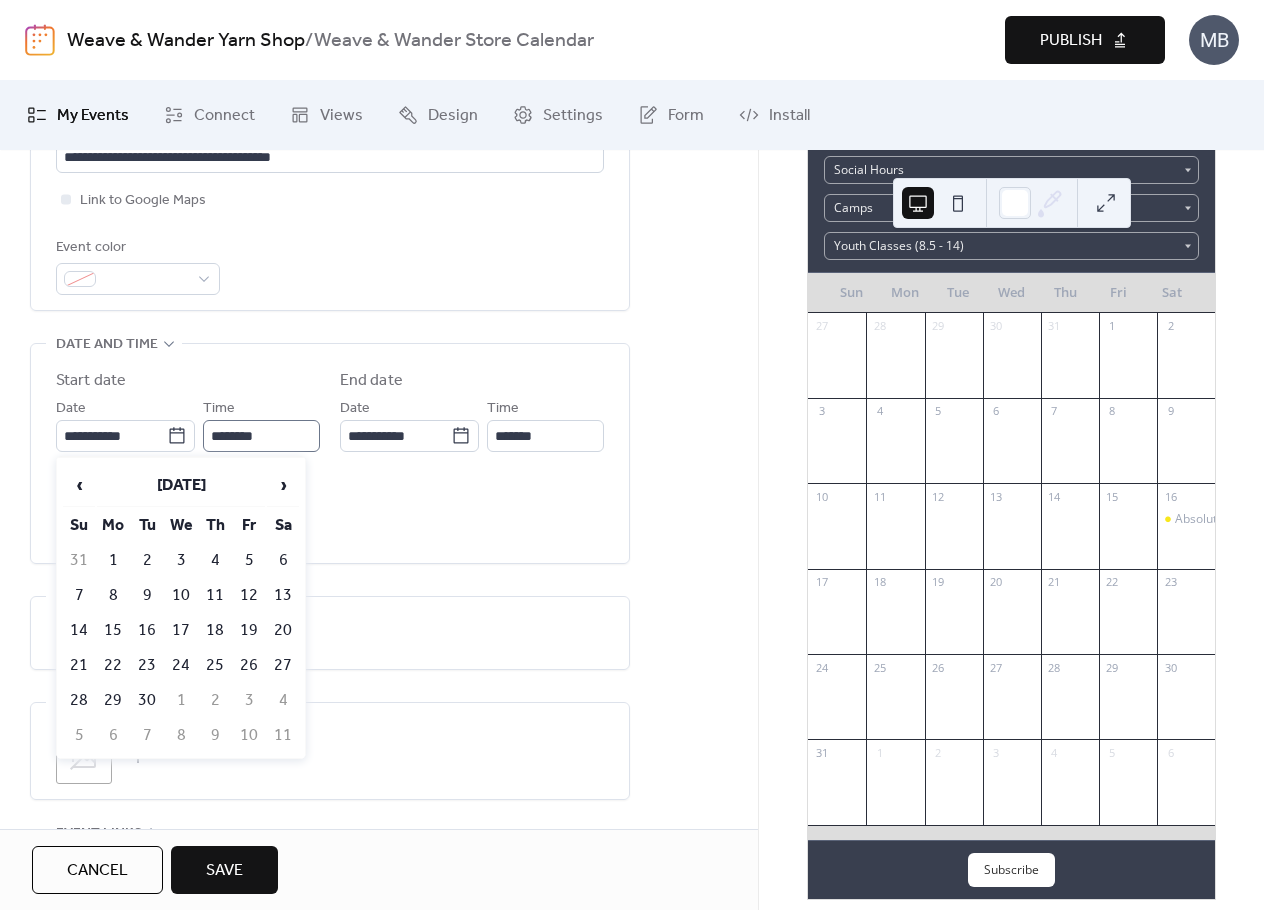 type on "**********" 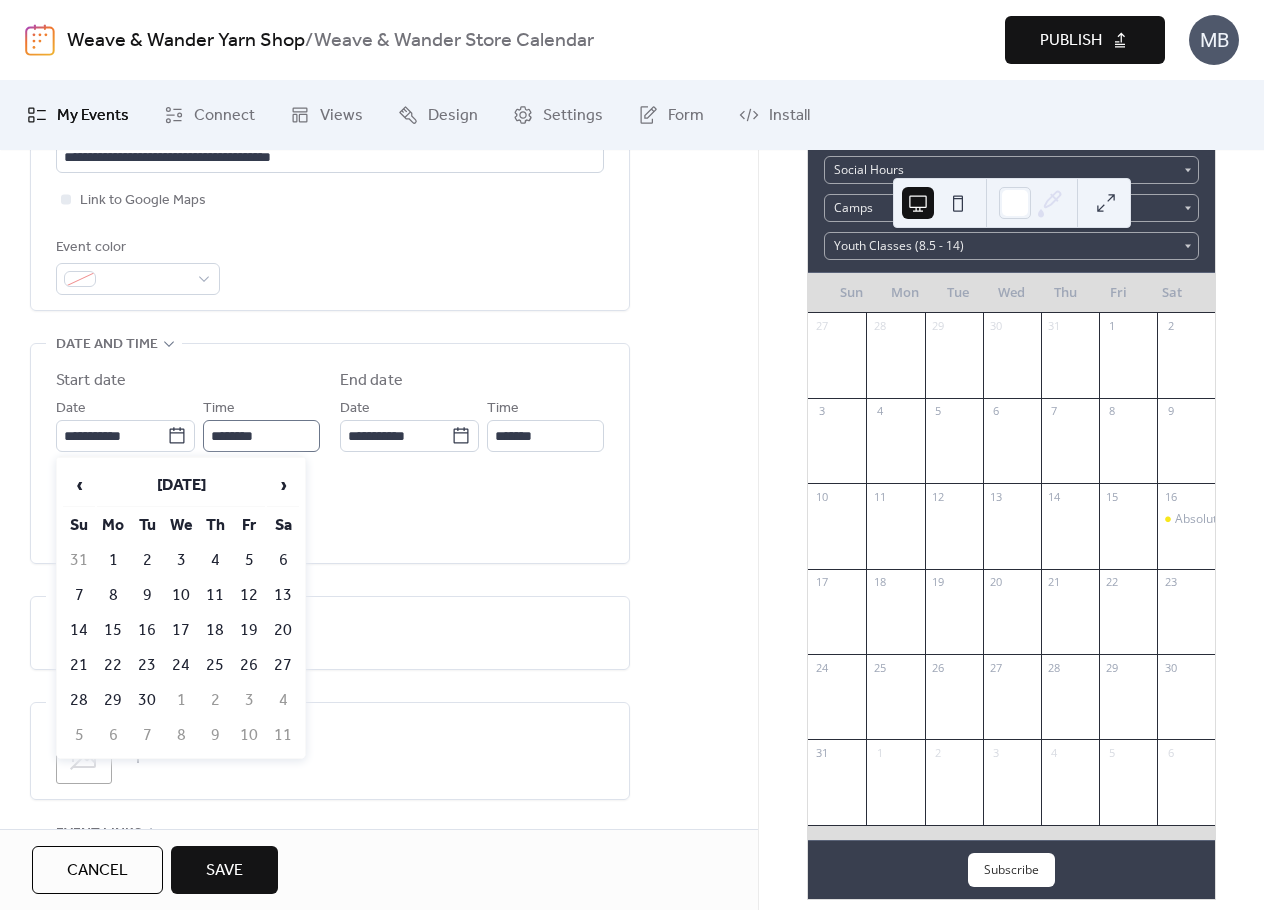 type on "**********" 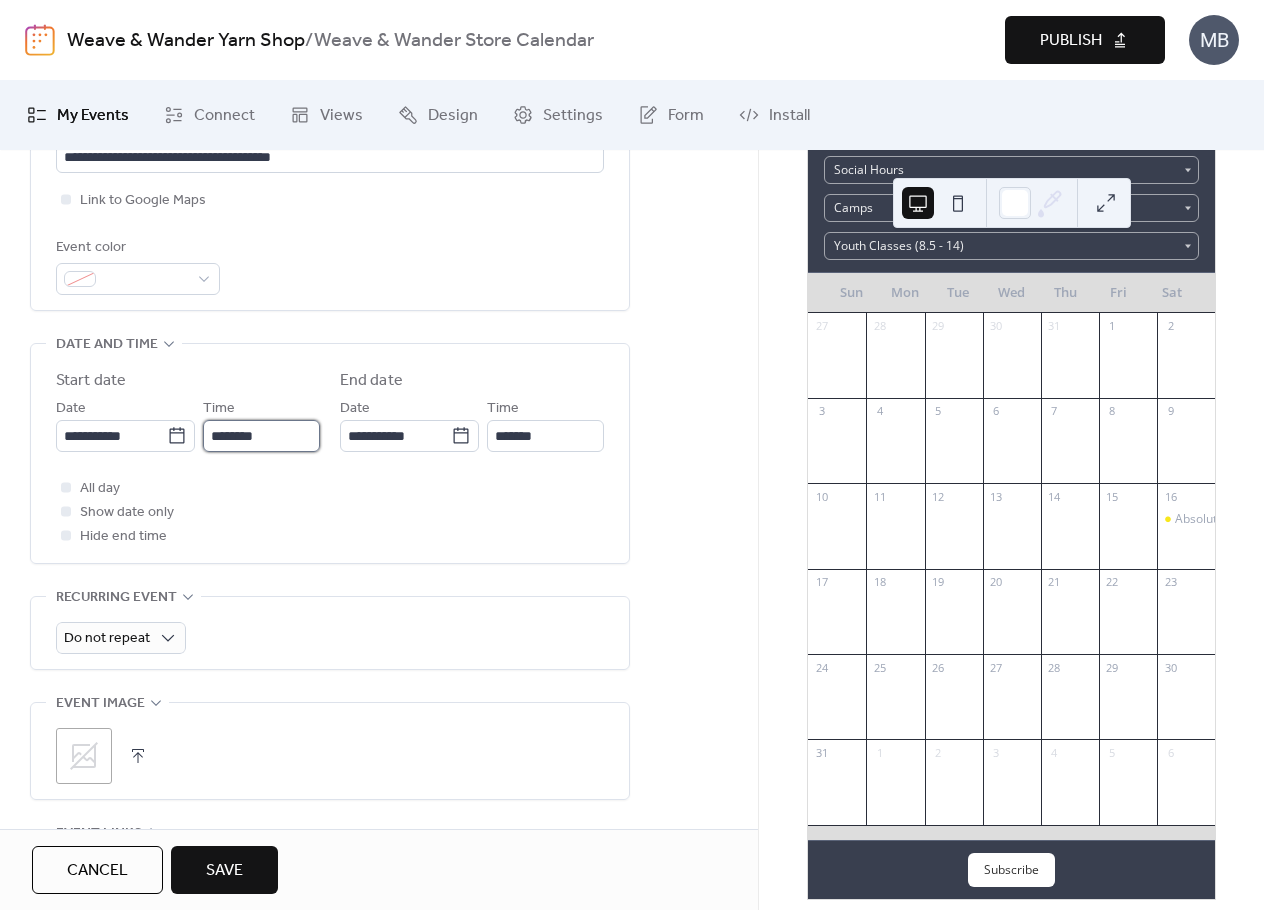 click on "********" at bounding box center [261, 436] 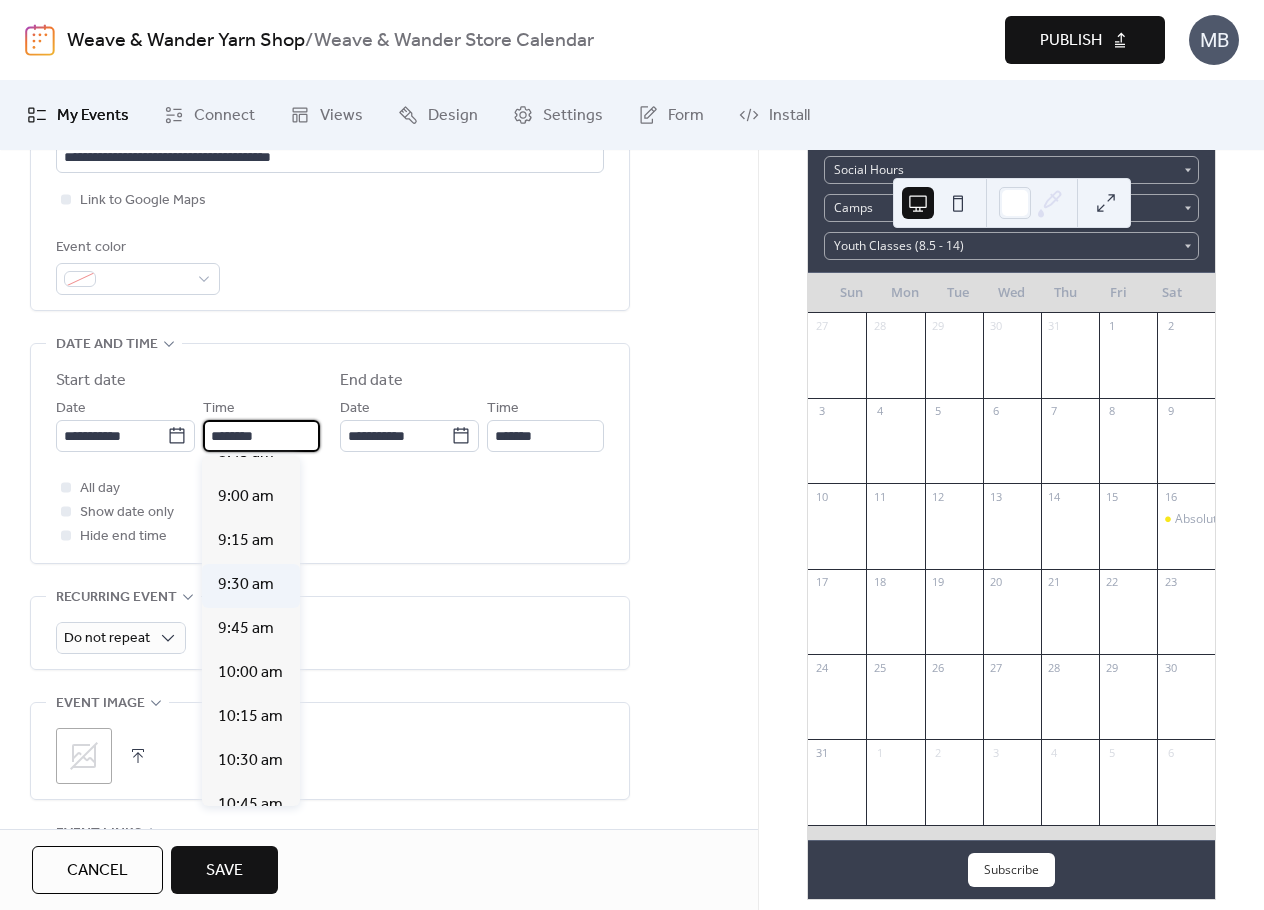 scroll, scrollTop: 1612, scrollLeft: 0, axis: vertical 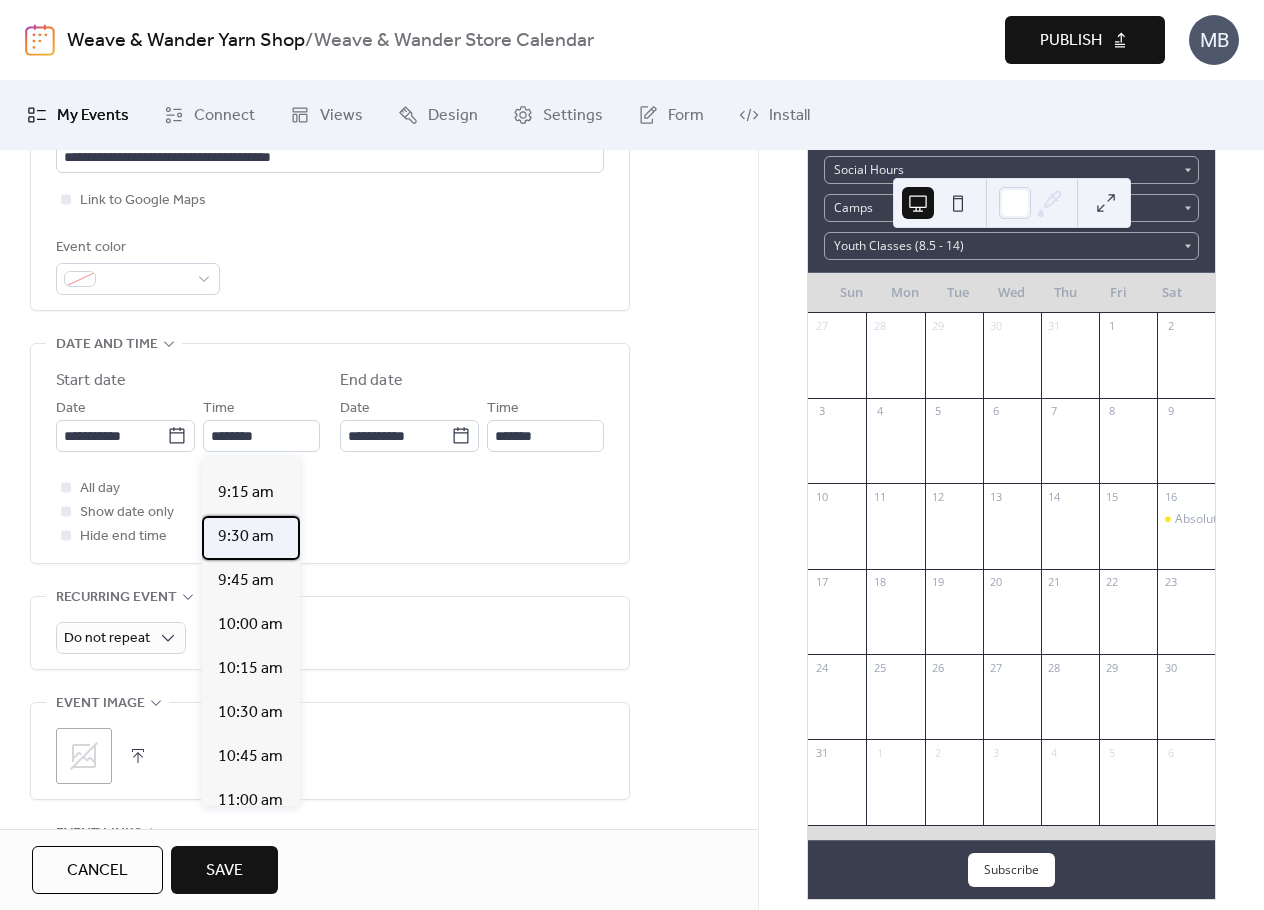 click on "9:30 am" at bounding box center (246, 537) 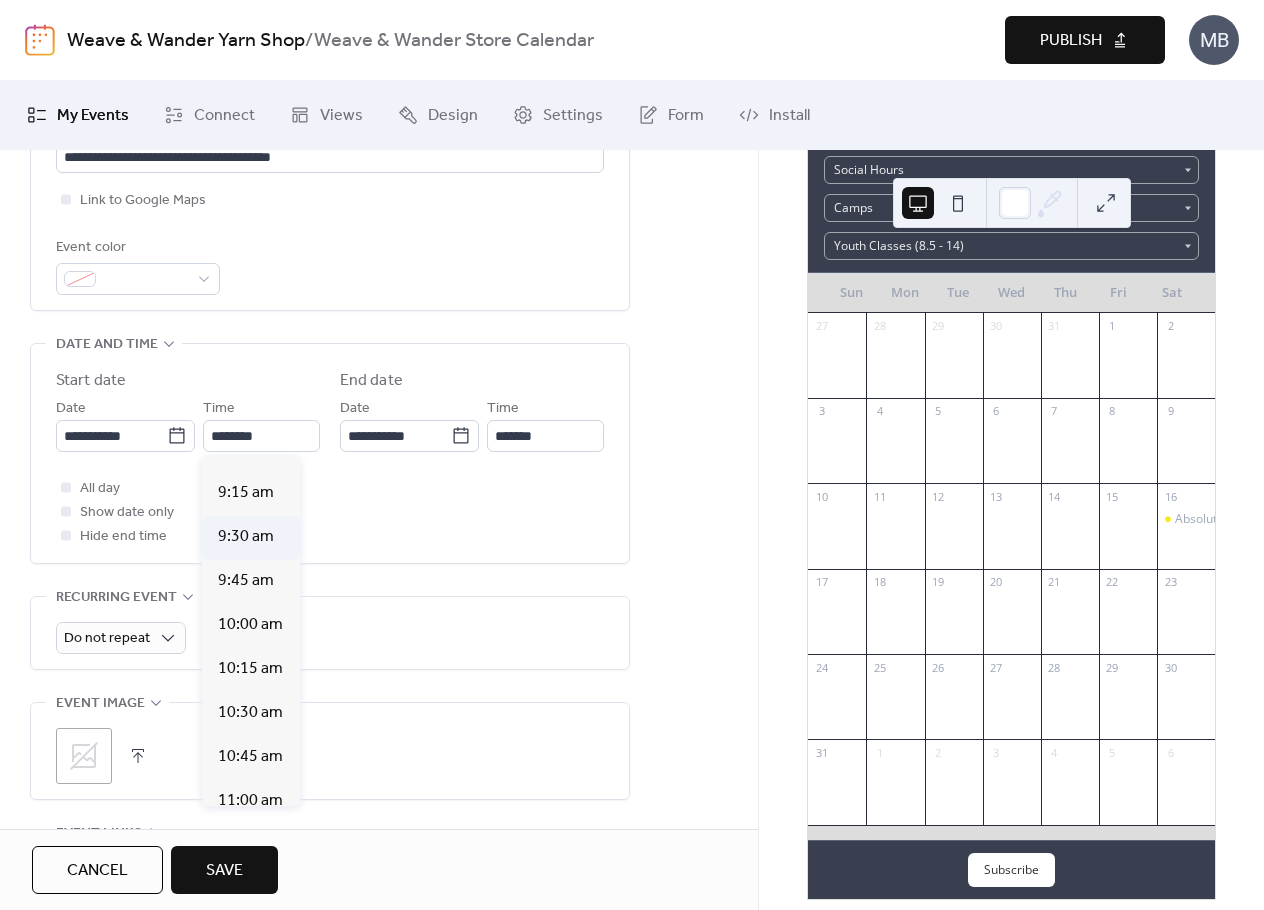 type on "*******" 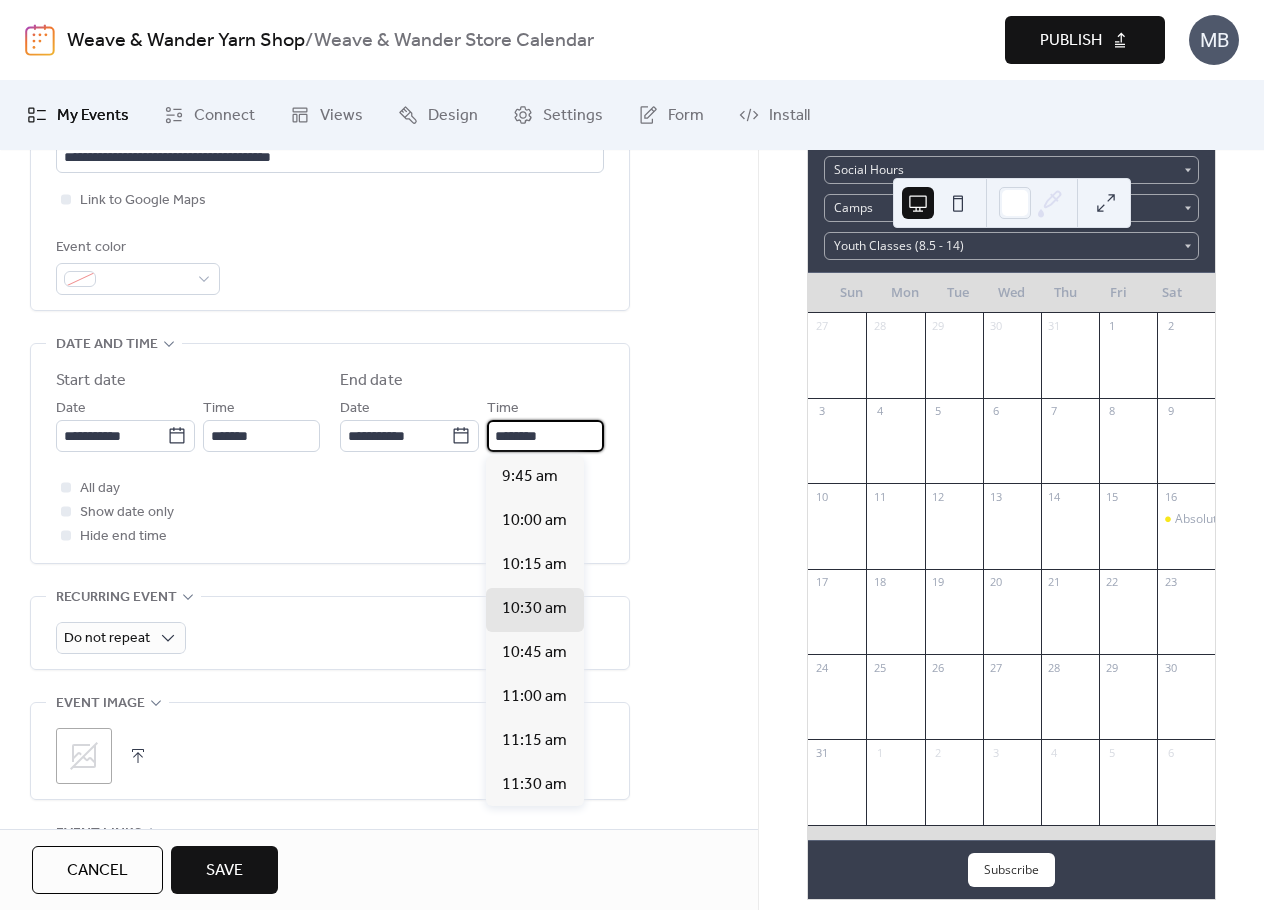 click on "********" at bounding box center (545, 436) 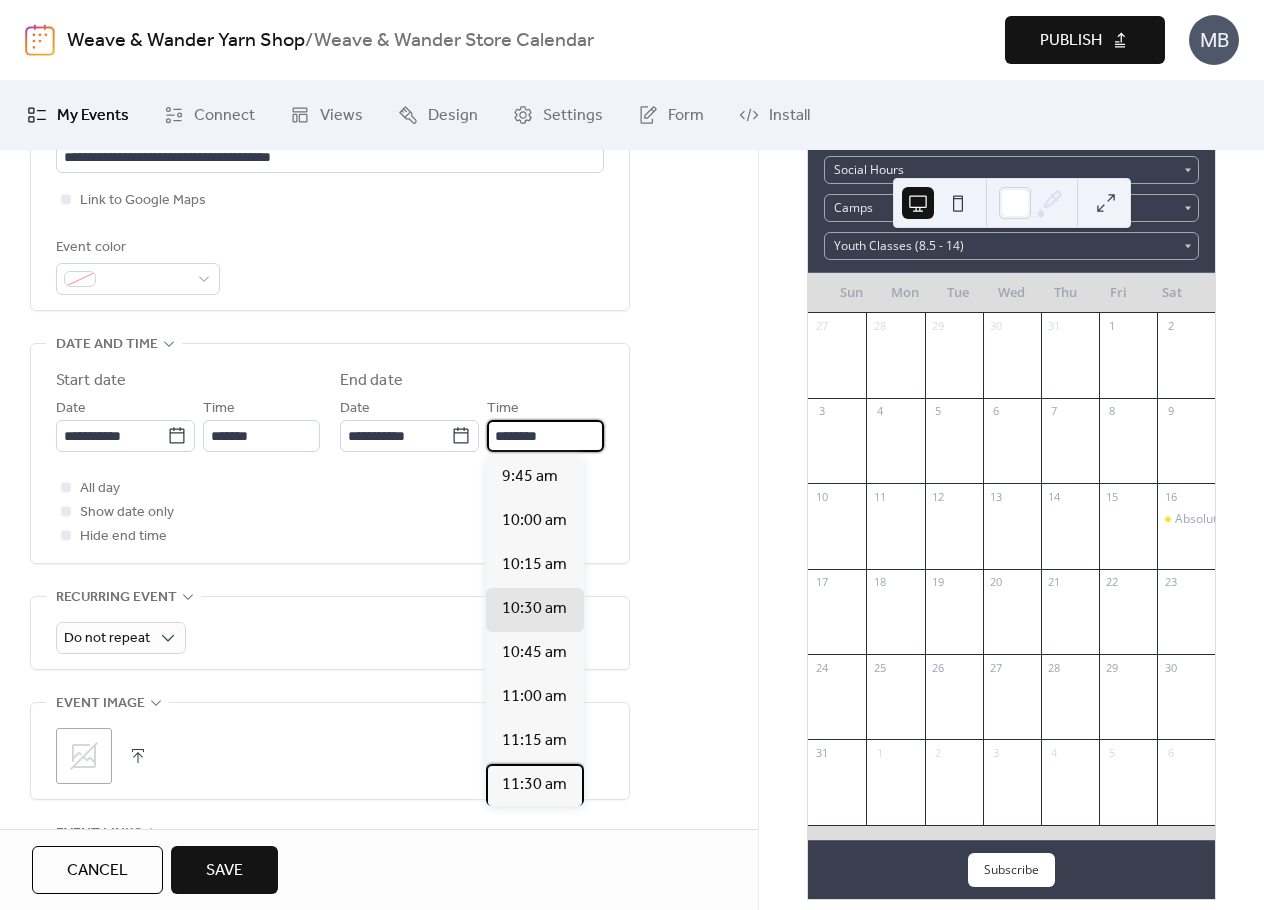 click on "11:30 am" at bounding box center (534, 785) 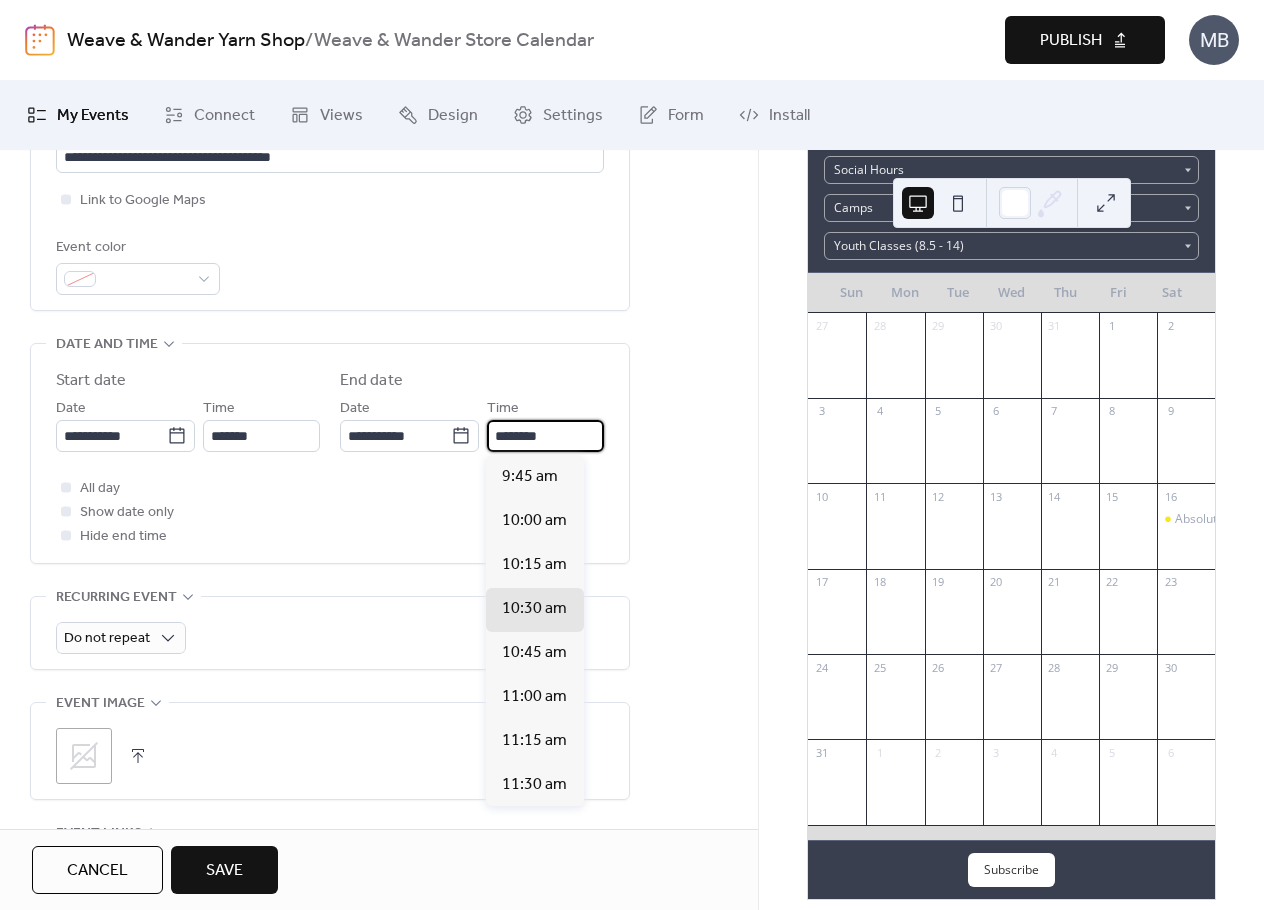 type on "********" 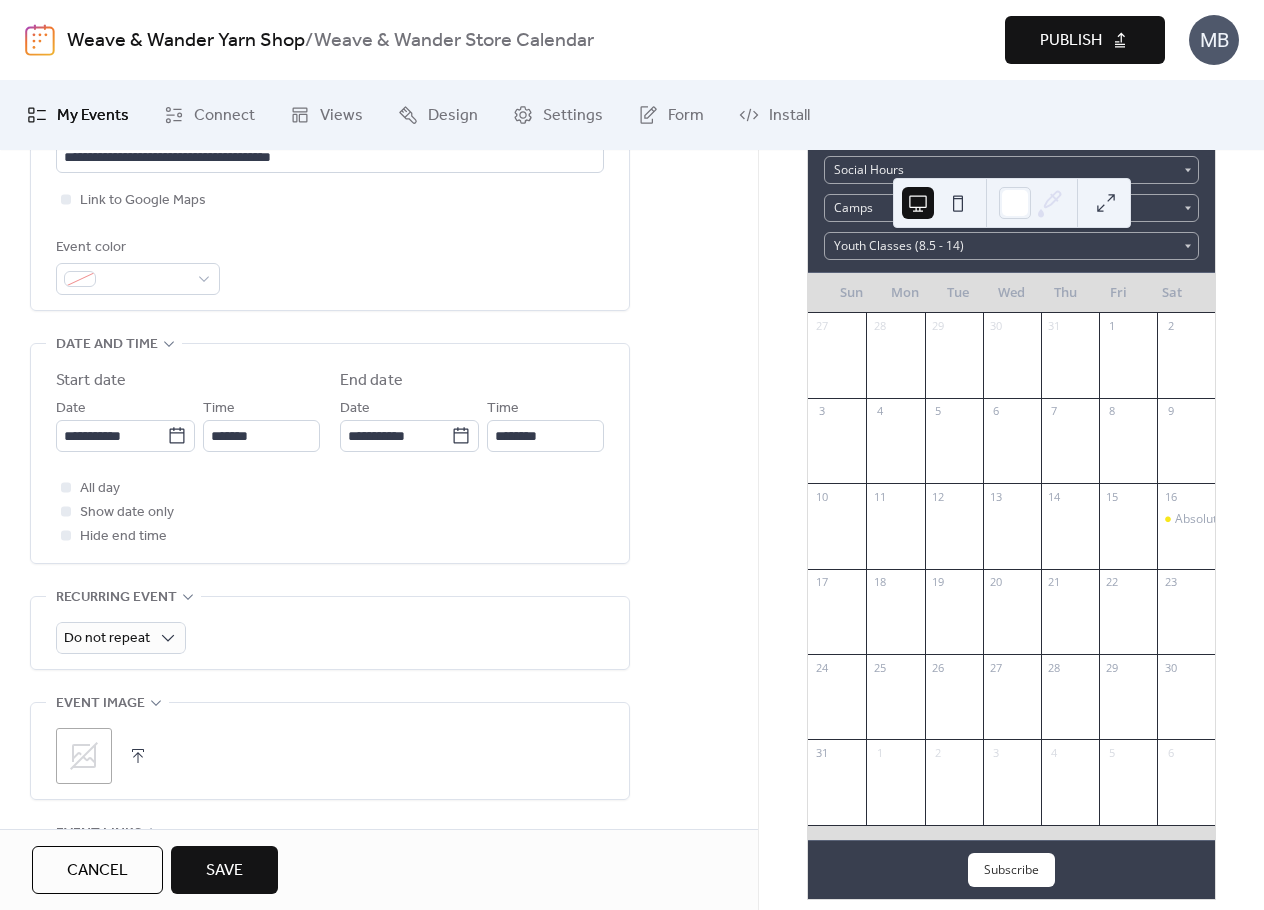 click on "**********" at bounding box center [330, 458] 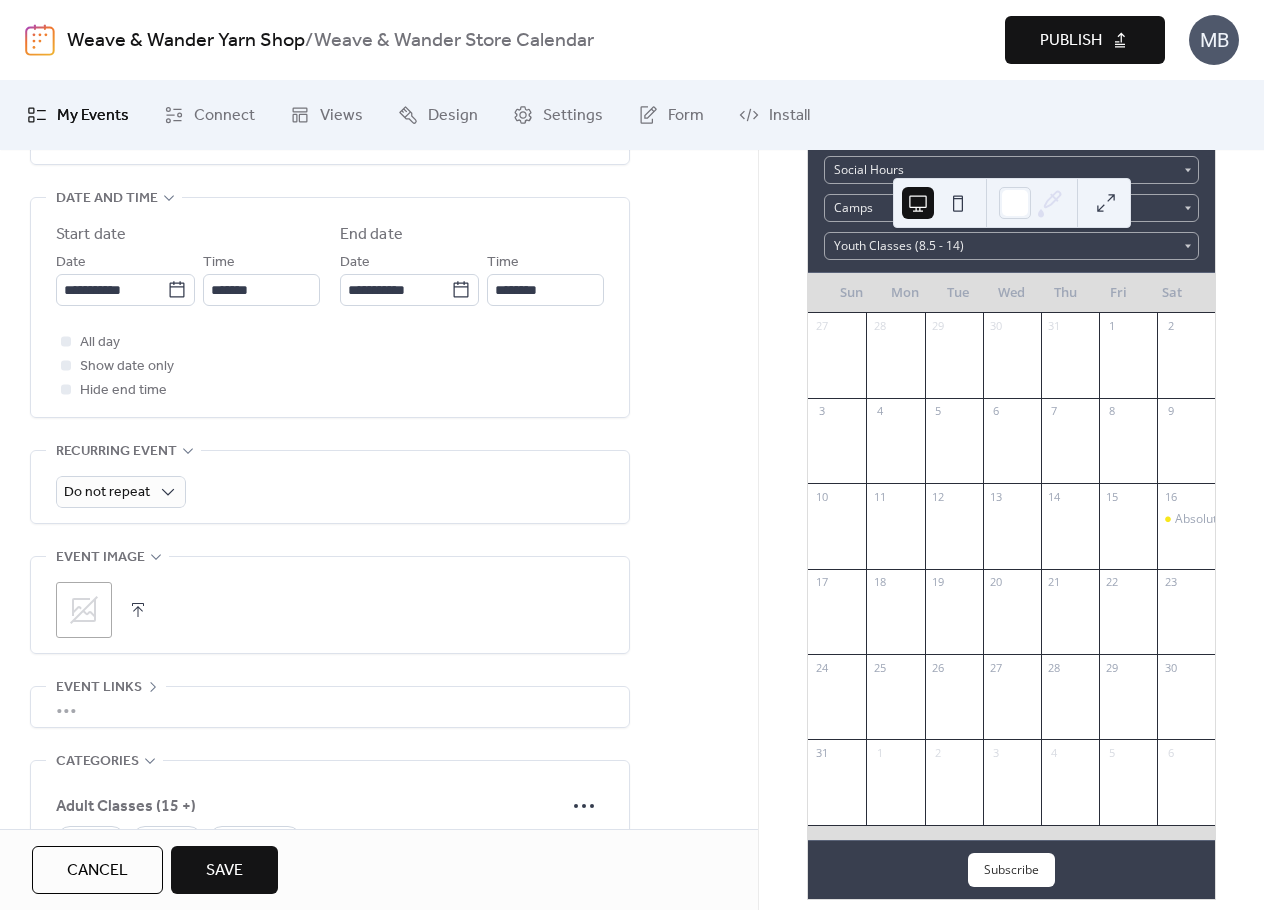 scroll, scrollTop: 700, scrollLeft: 0, axis: vertical 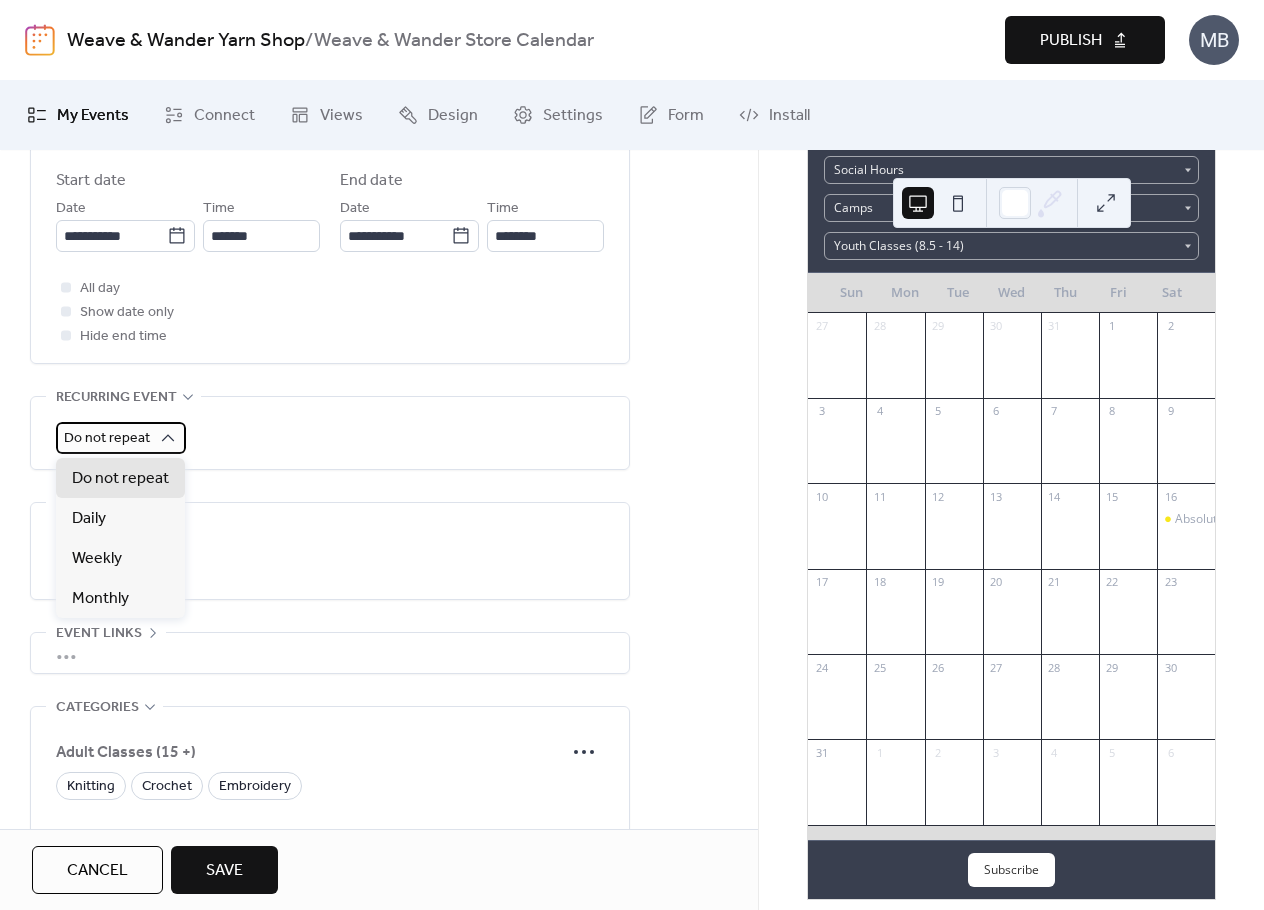 click on "Do not repeat" at bounding box center (107, 438) 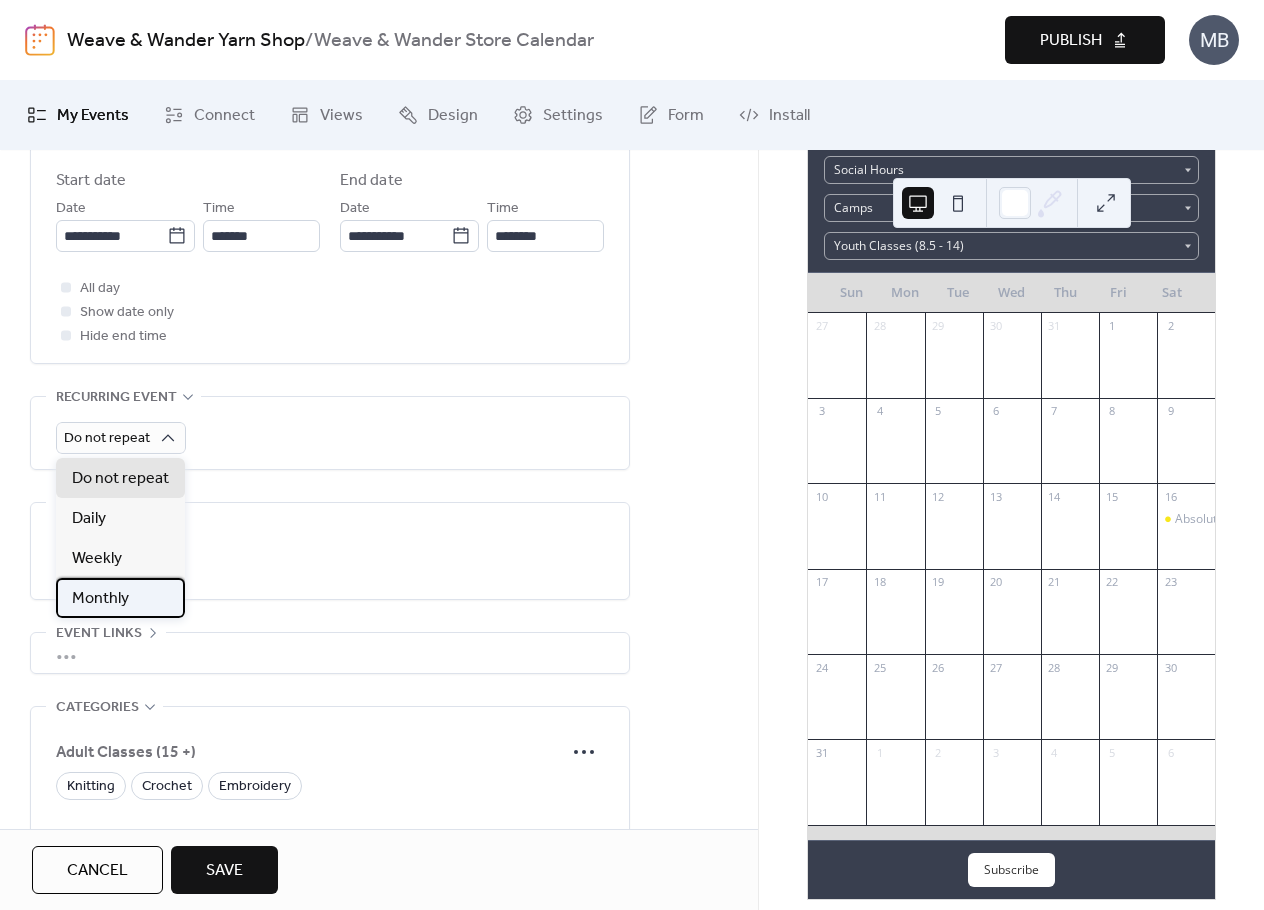 click on "Monthly" at bounding box center [120, 598] 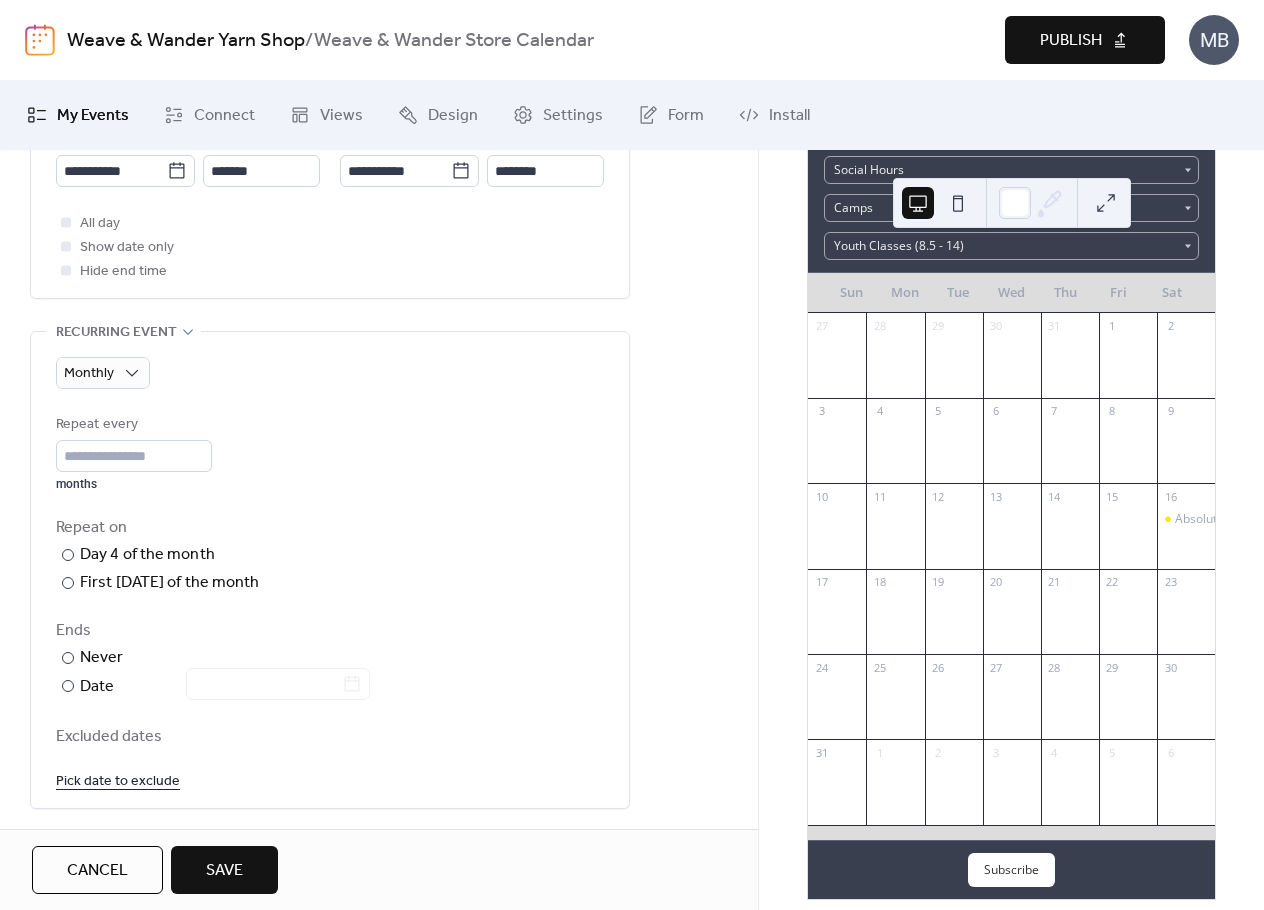 scroll, scrollTop: 800, scrollLeft: 0, axis: vertical 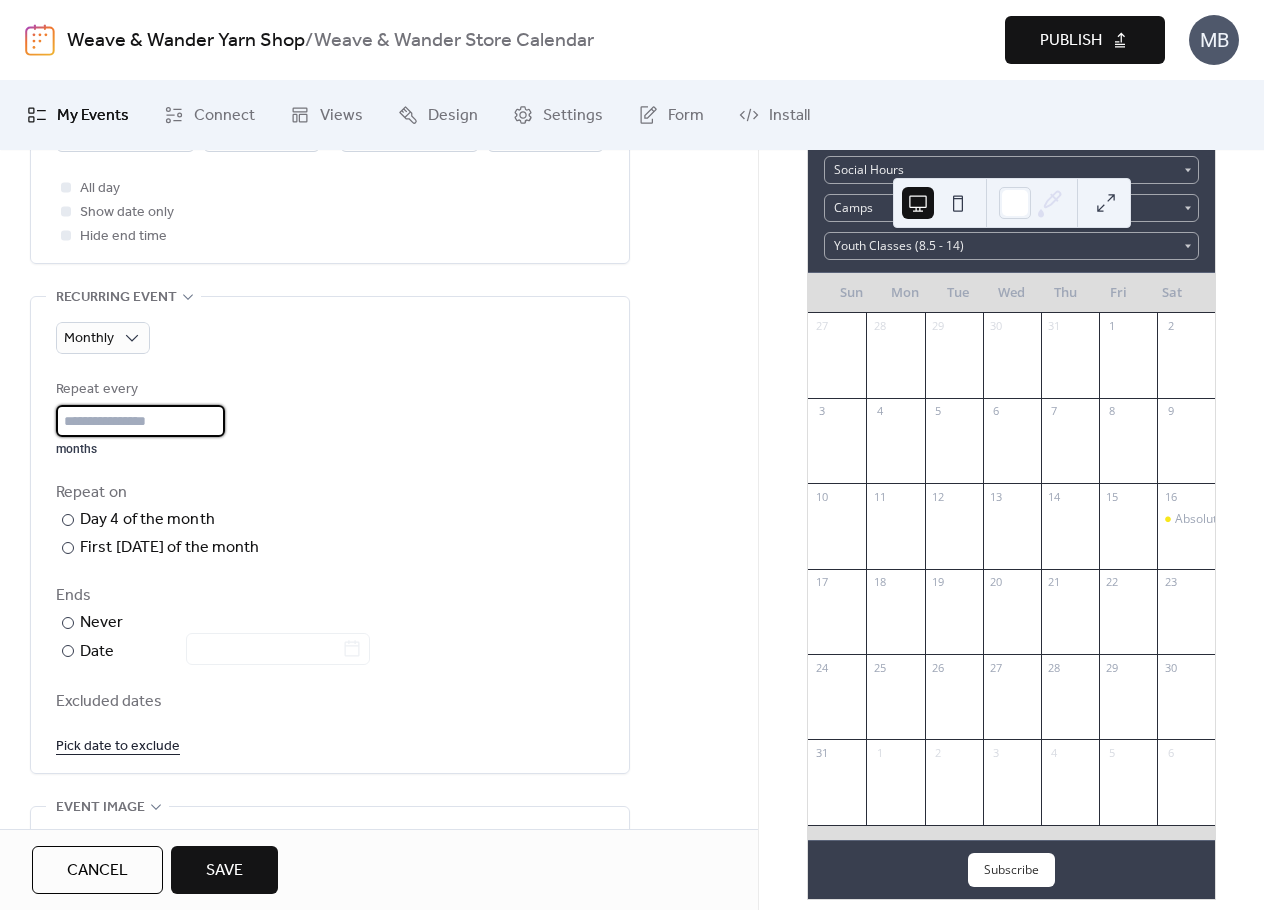 drag, startPoint x: 89, startPoint y: 424, endPoint x: 56, endPoint y: 430, distance: 33.54102 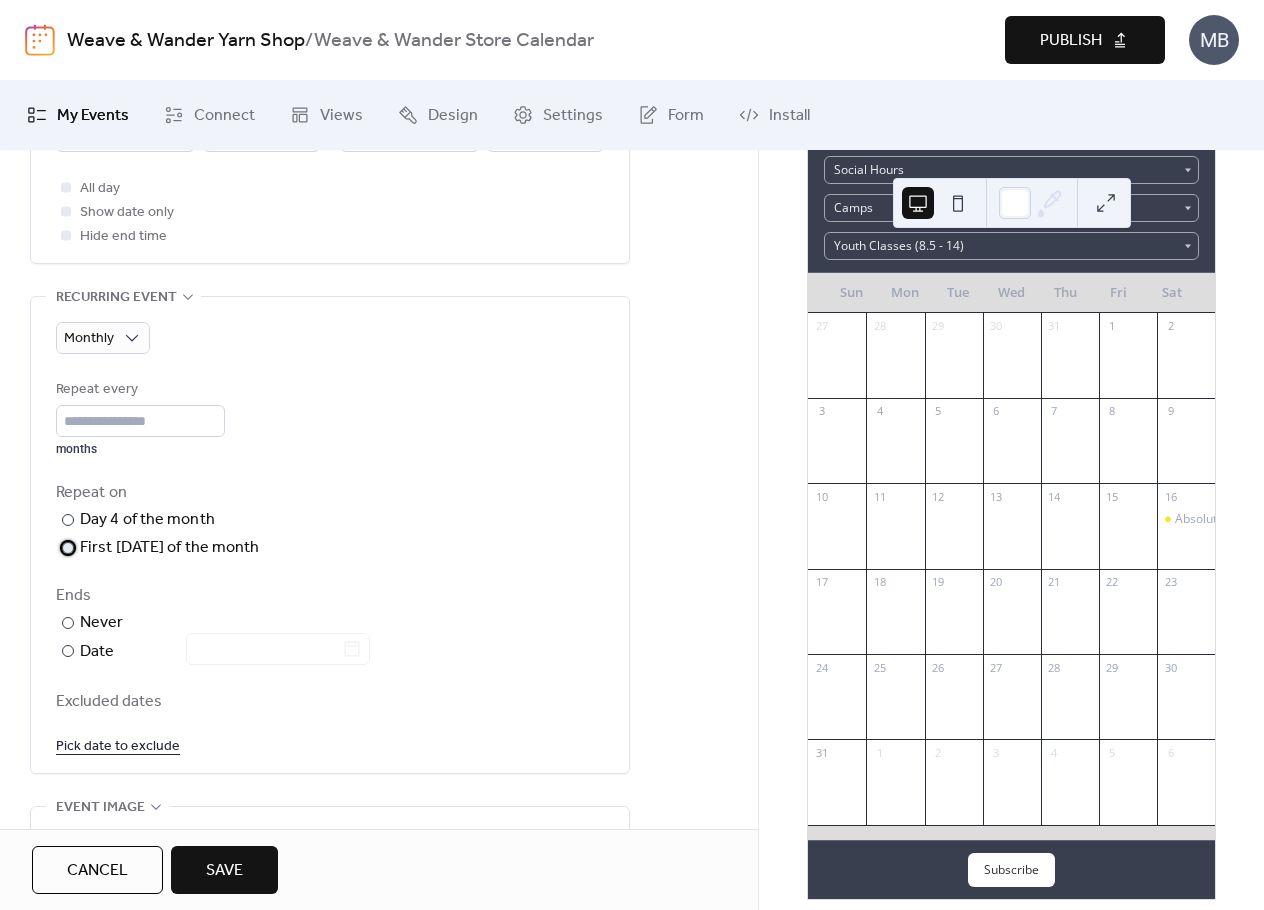 click on "​" at bounding box center (66, 548) 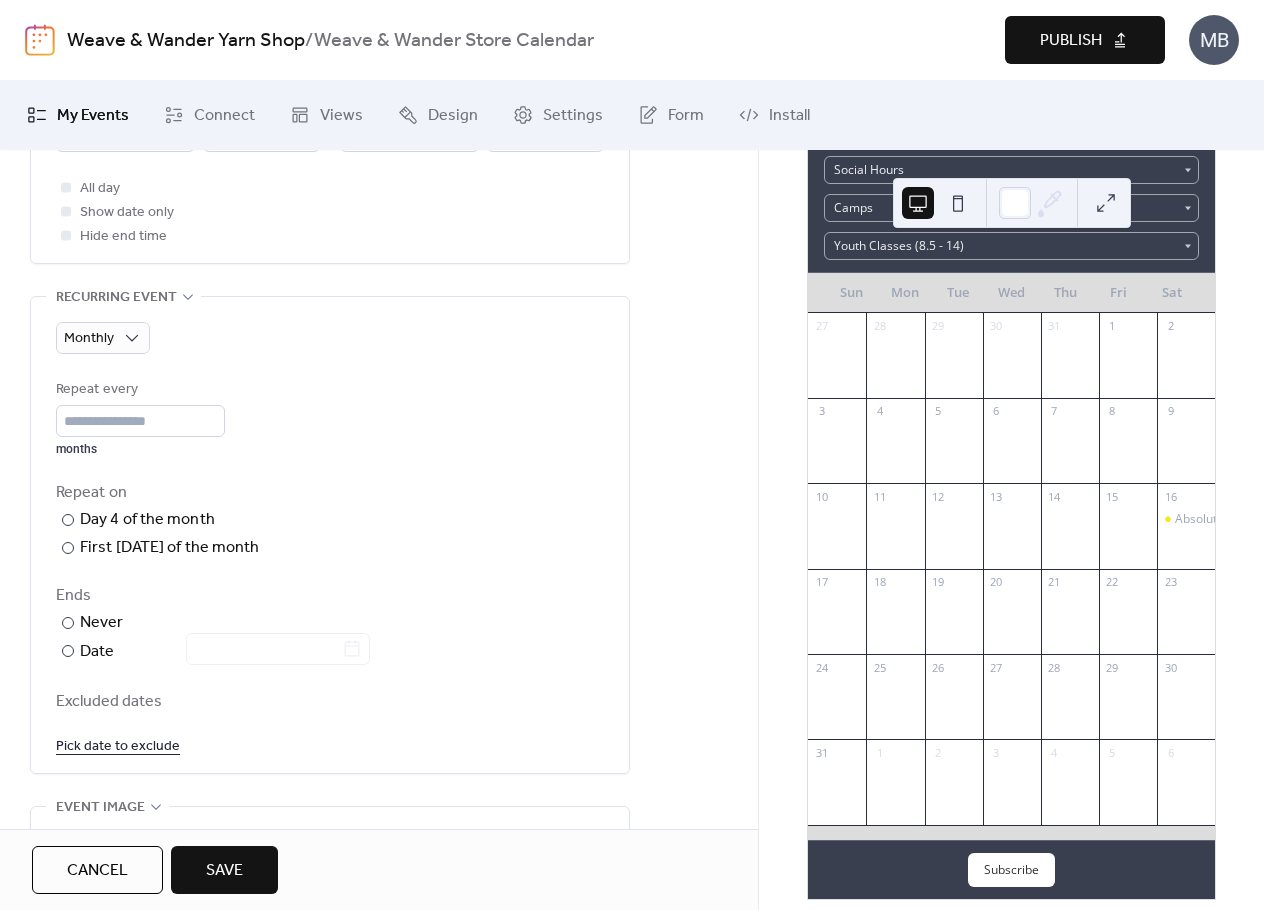 click on "Repeat on" at bounding box center (328, 493) 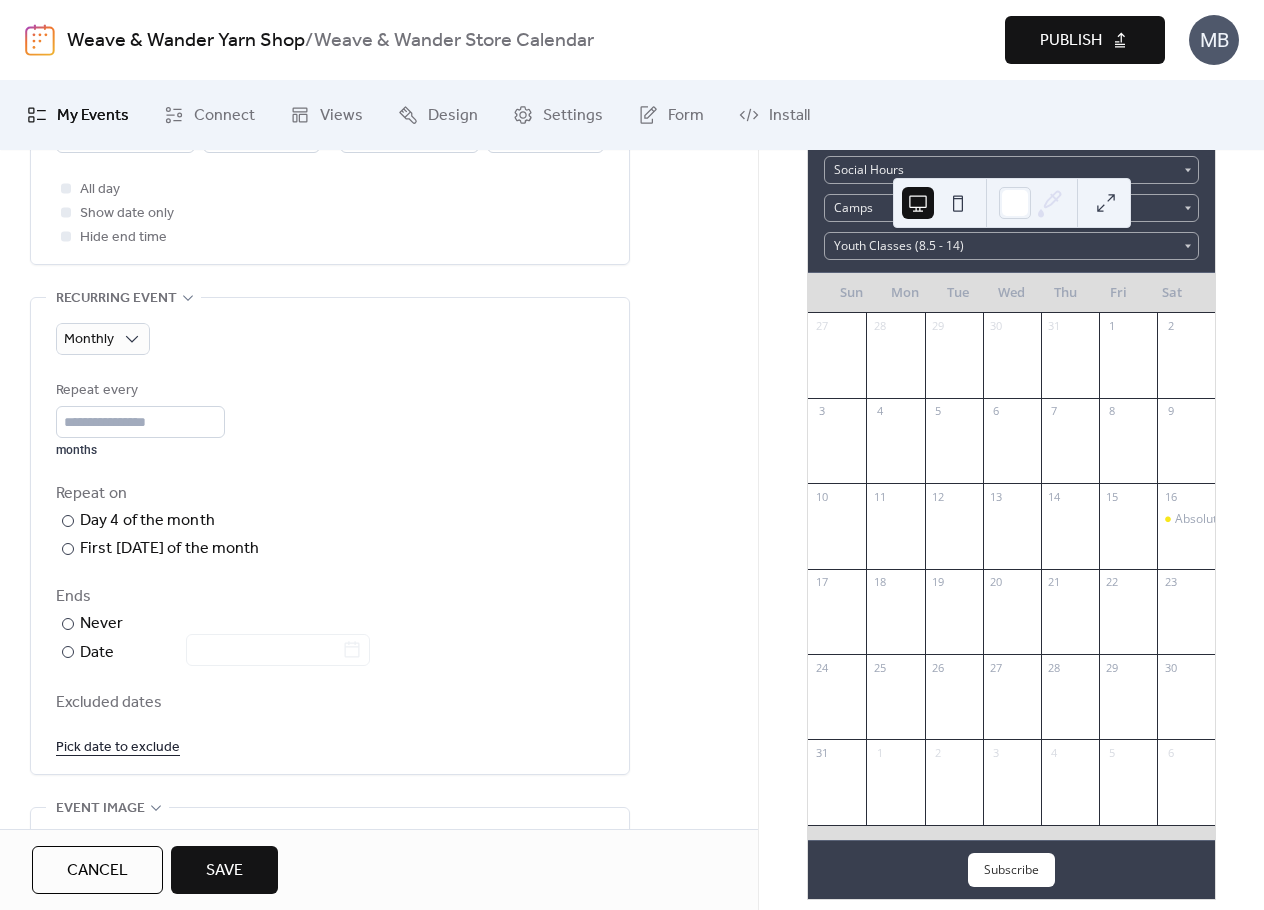 scroll, scrollTop: 800, scrollLeft: 0, axis: vertical 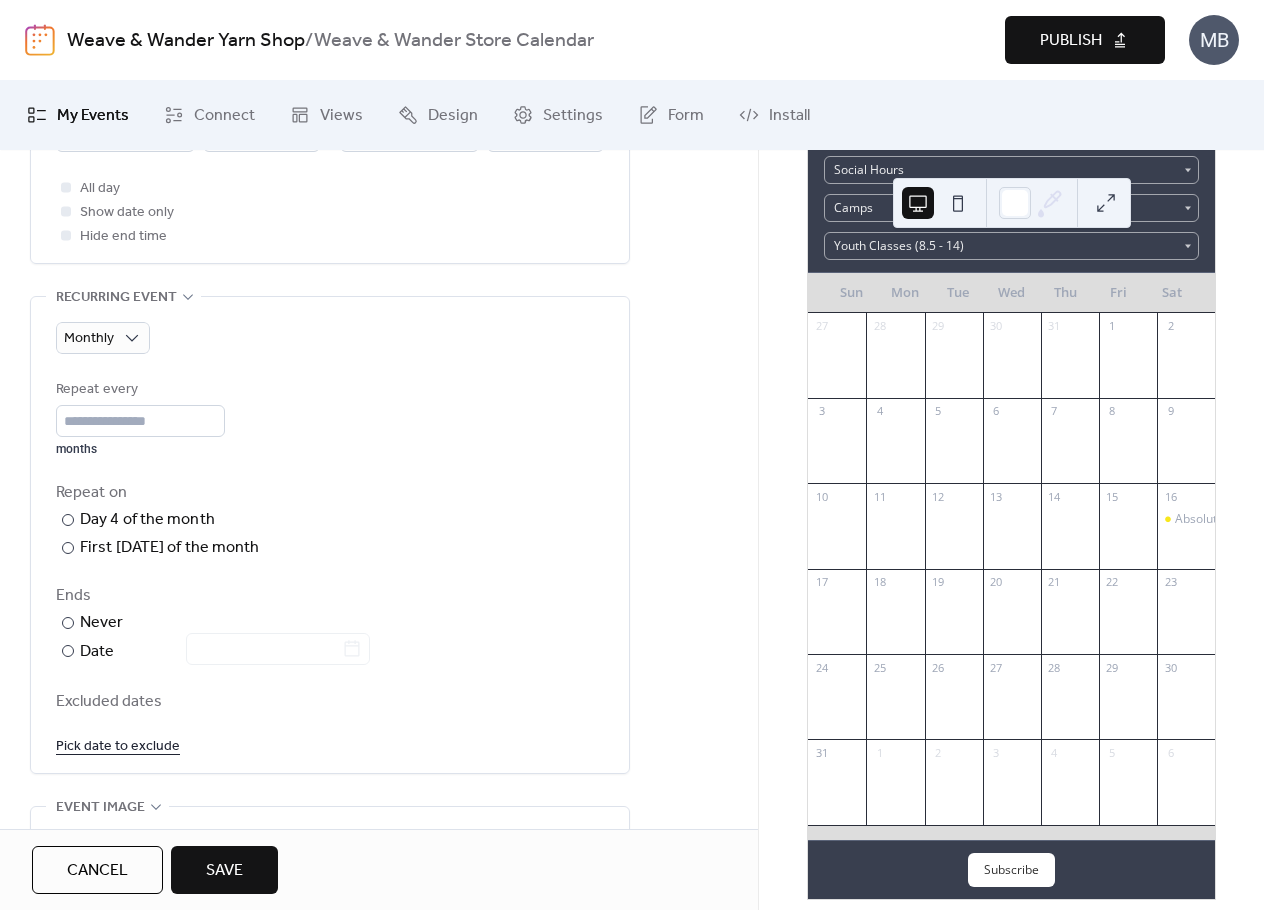 click on "Save" at bounding box center [224, 871] 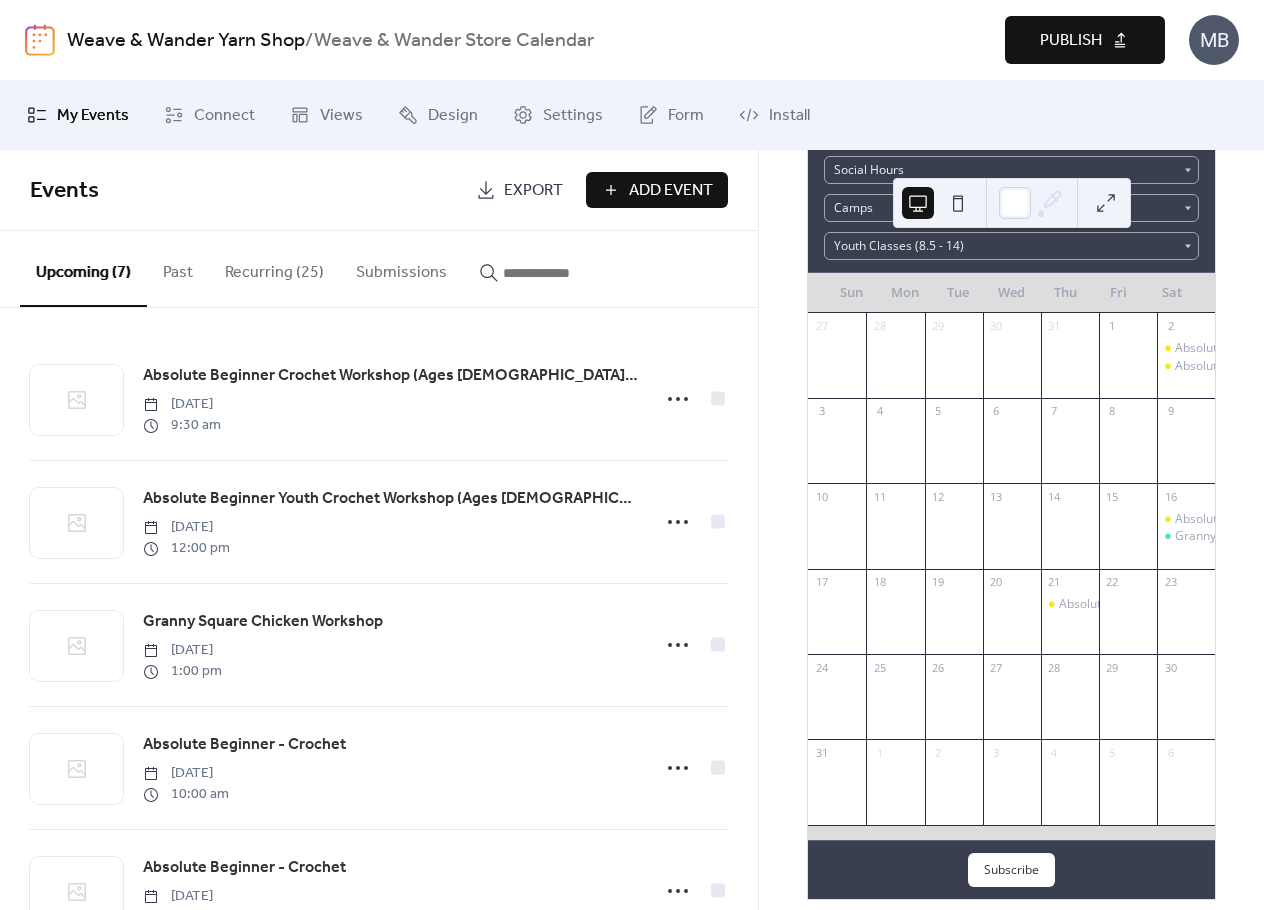 drag, startPoint x: 657, startPoint y: 189, endPoint x: 632, endPoint y: 231, distance: 48.8774 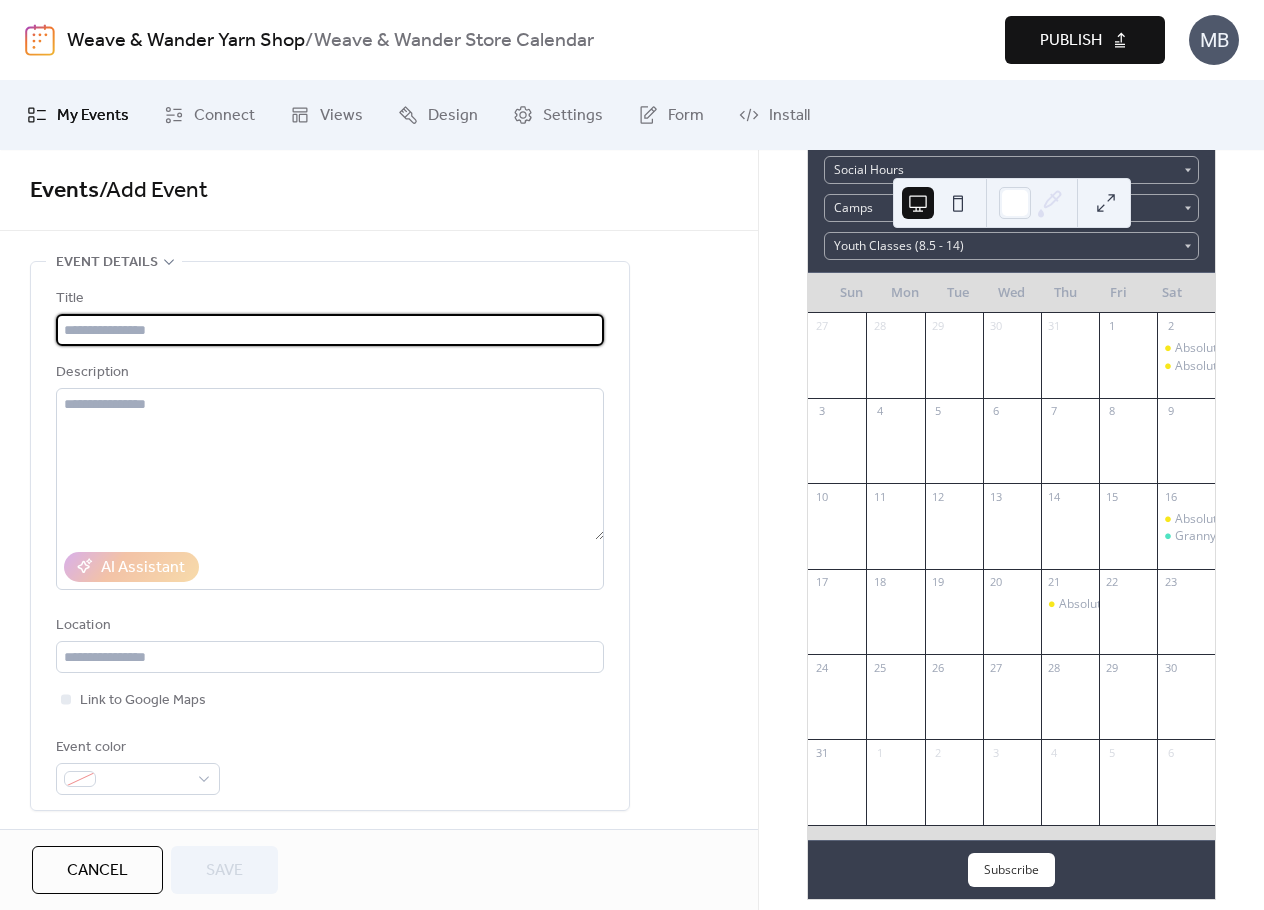 click at bounding box center (330, 330) 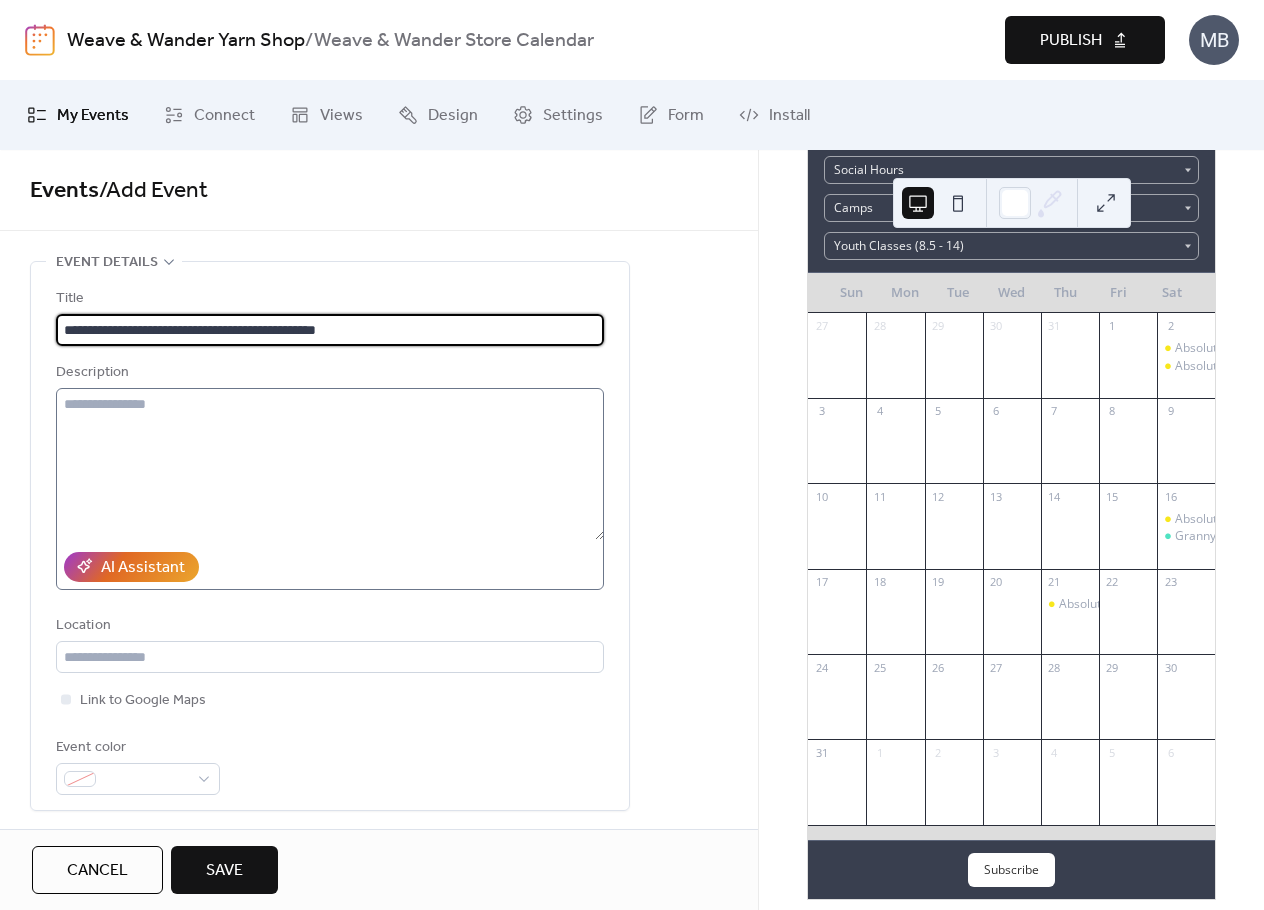 type on "**********" 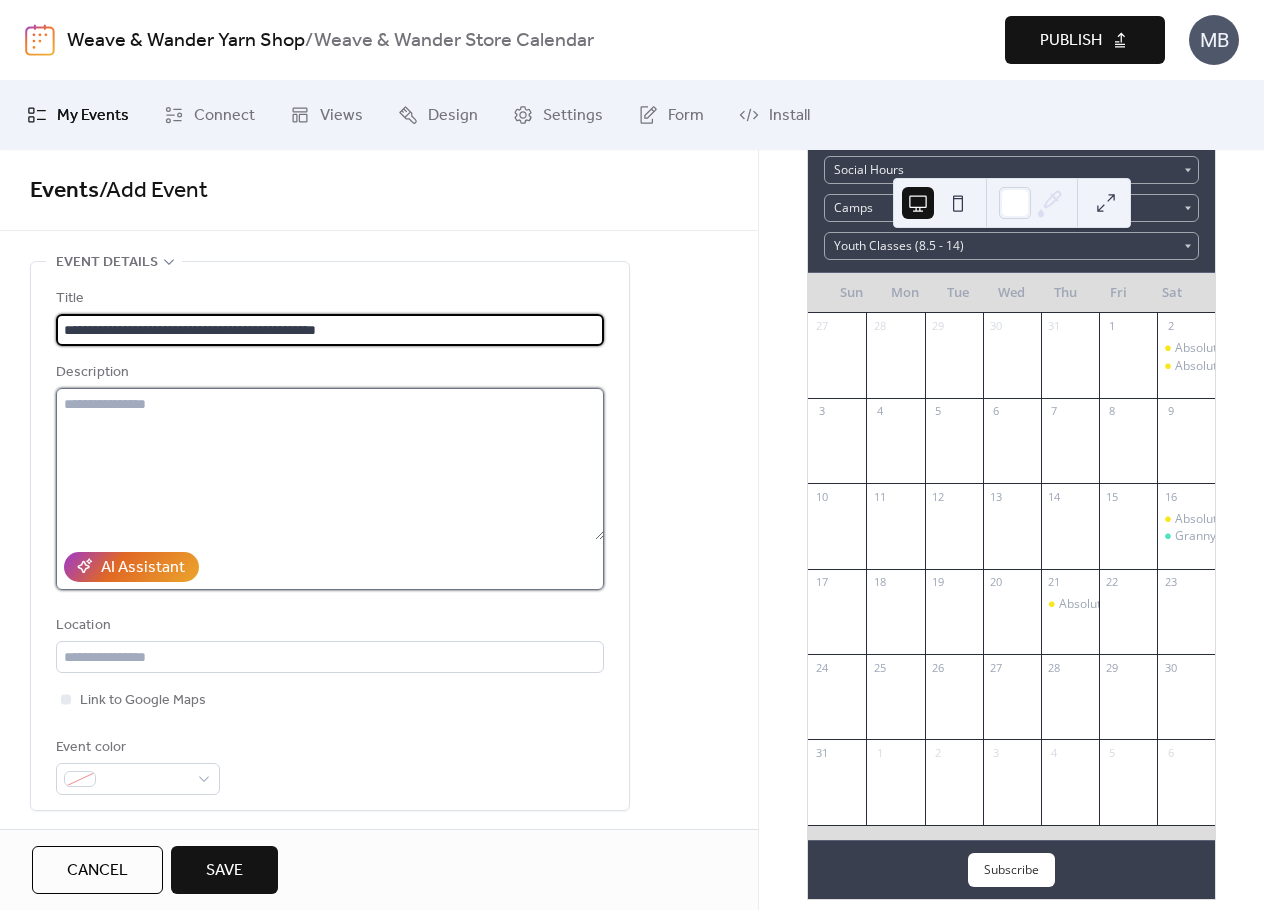 click at bounding box center [330, 464] 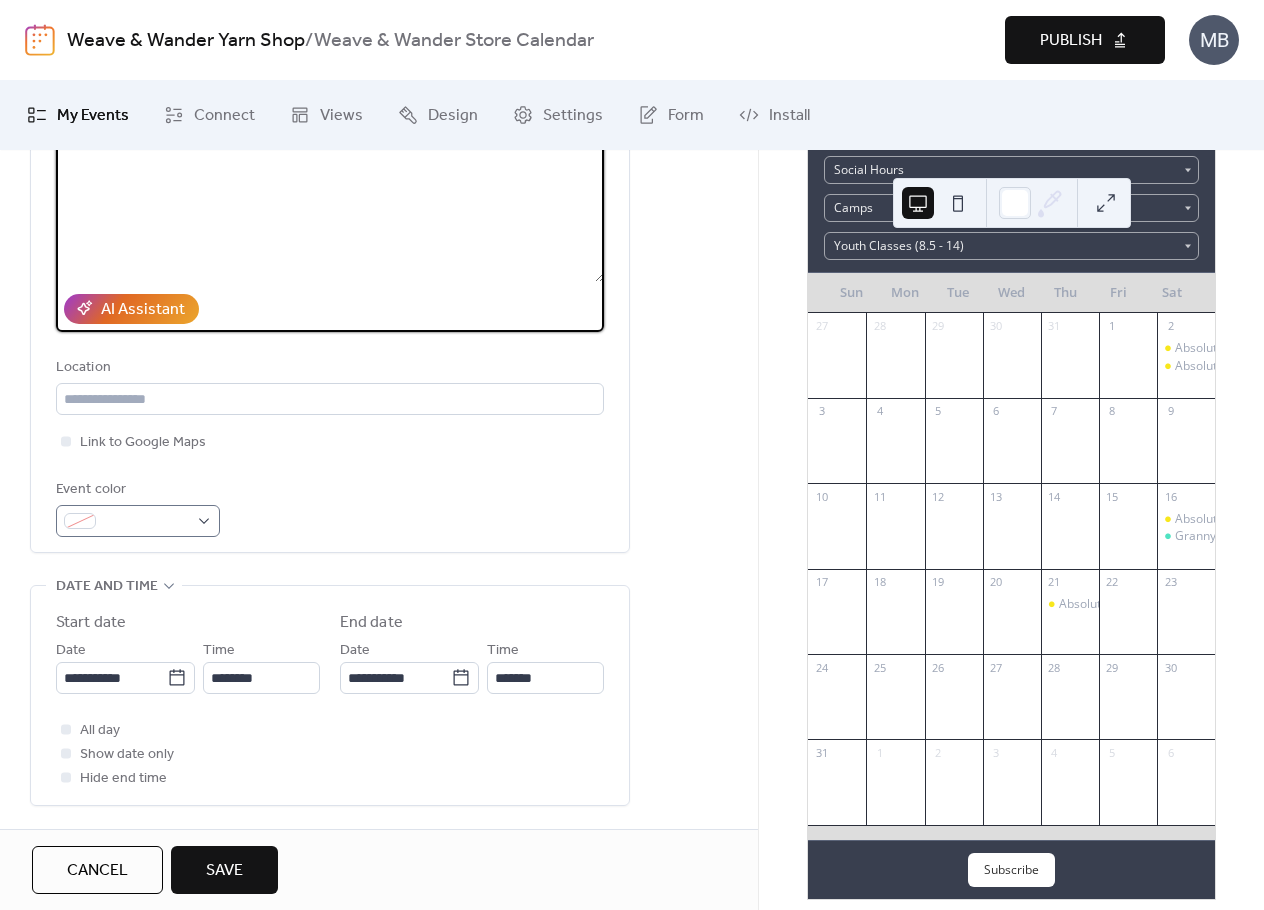 scroll, scrollTop: 300, scrollLeft: 0, axis: vertical 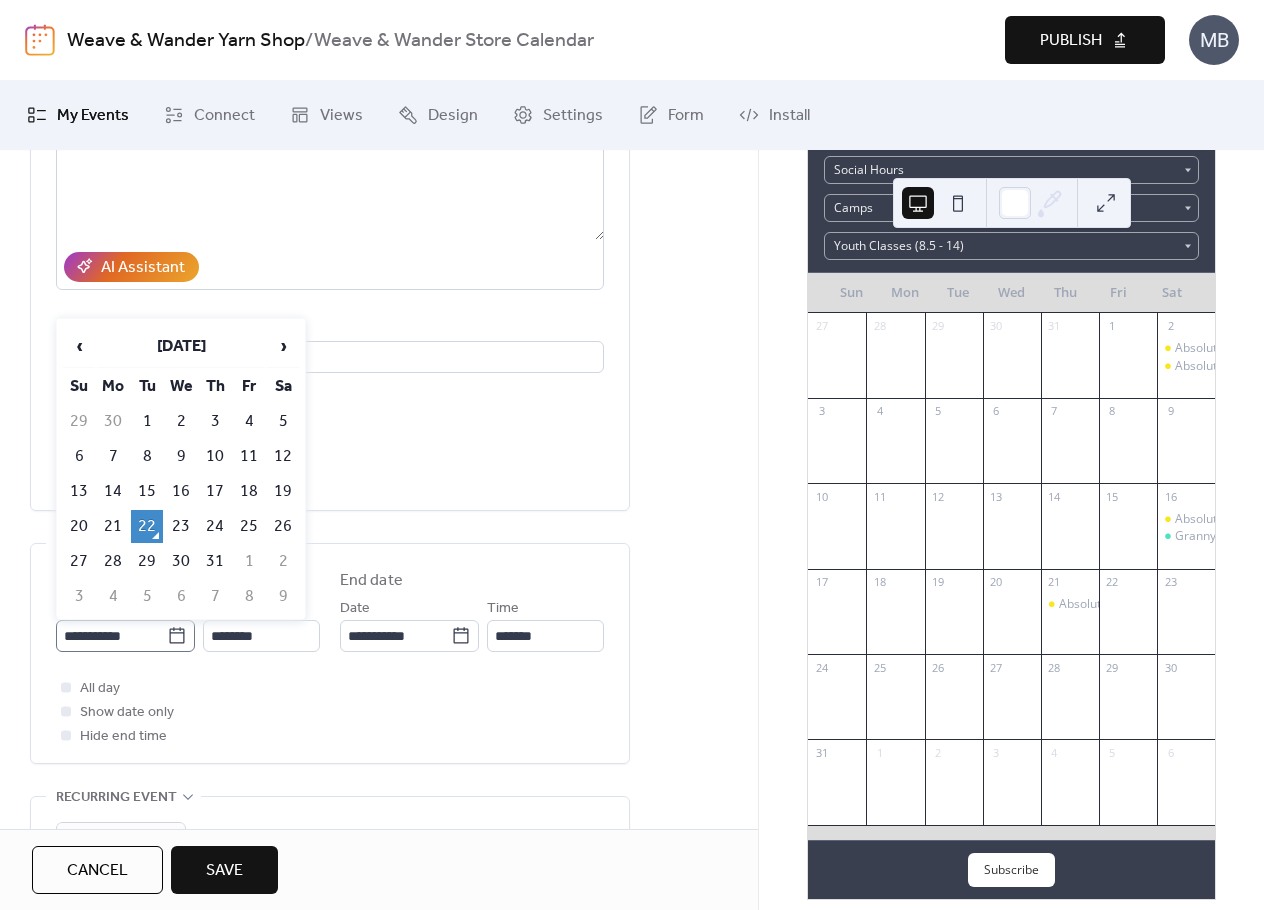 click 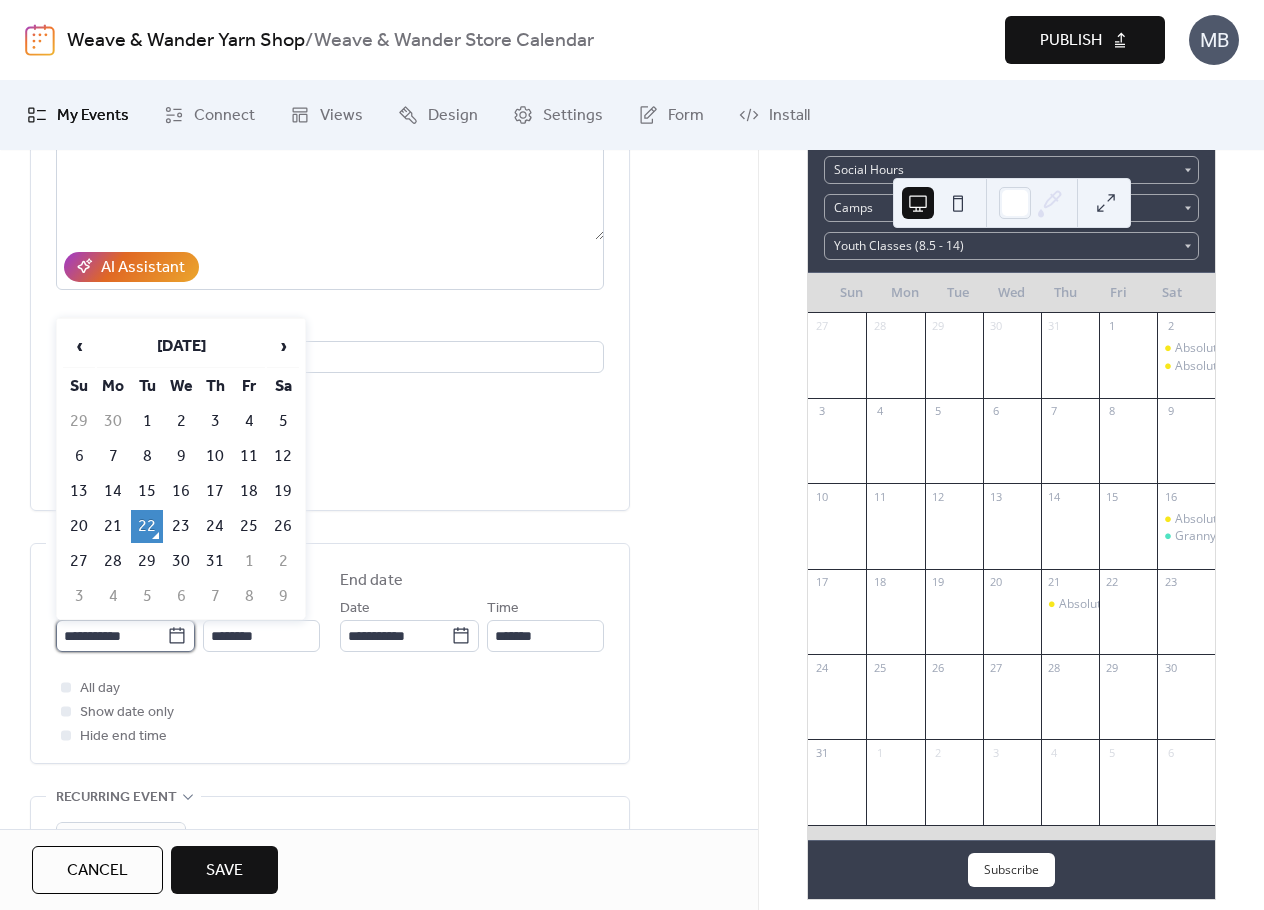 click on "**********" at bounding box center [111, 636] 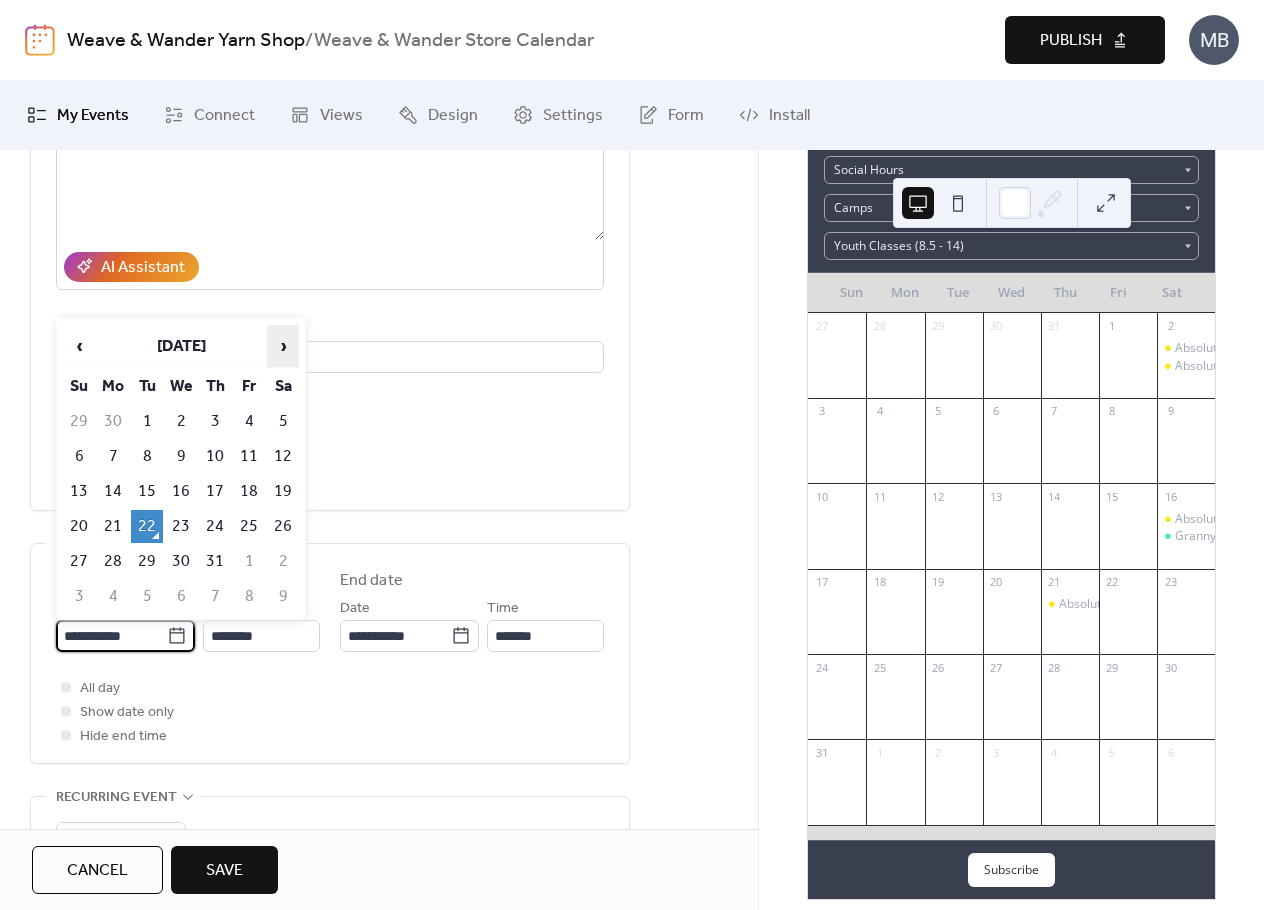 click on "›" at bounding box center (283, 346) 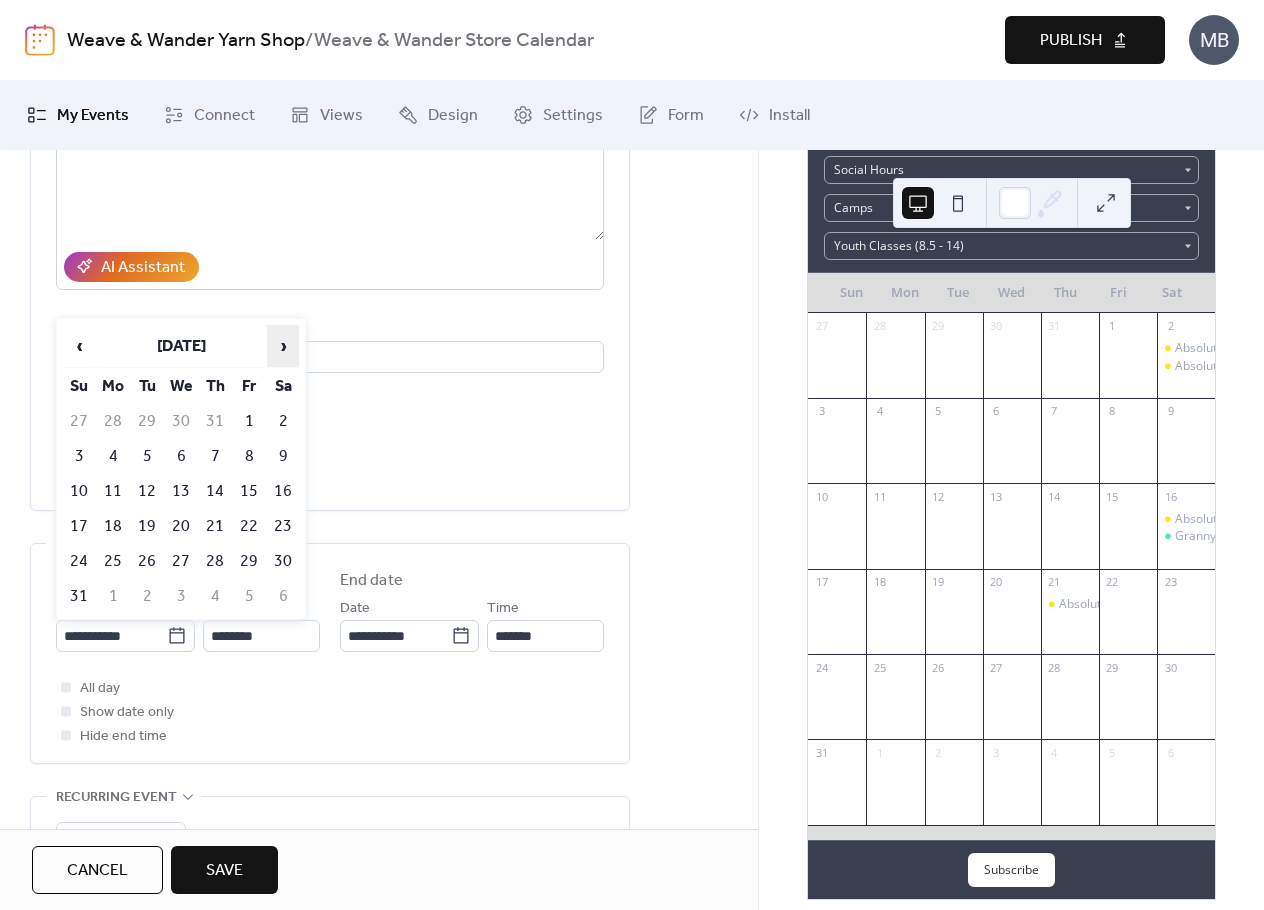 click on "›" at bounding box center (283, 346) 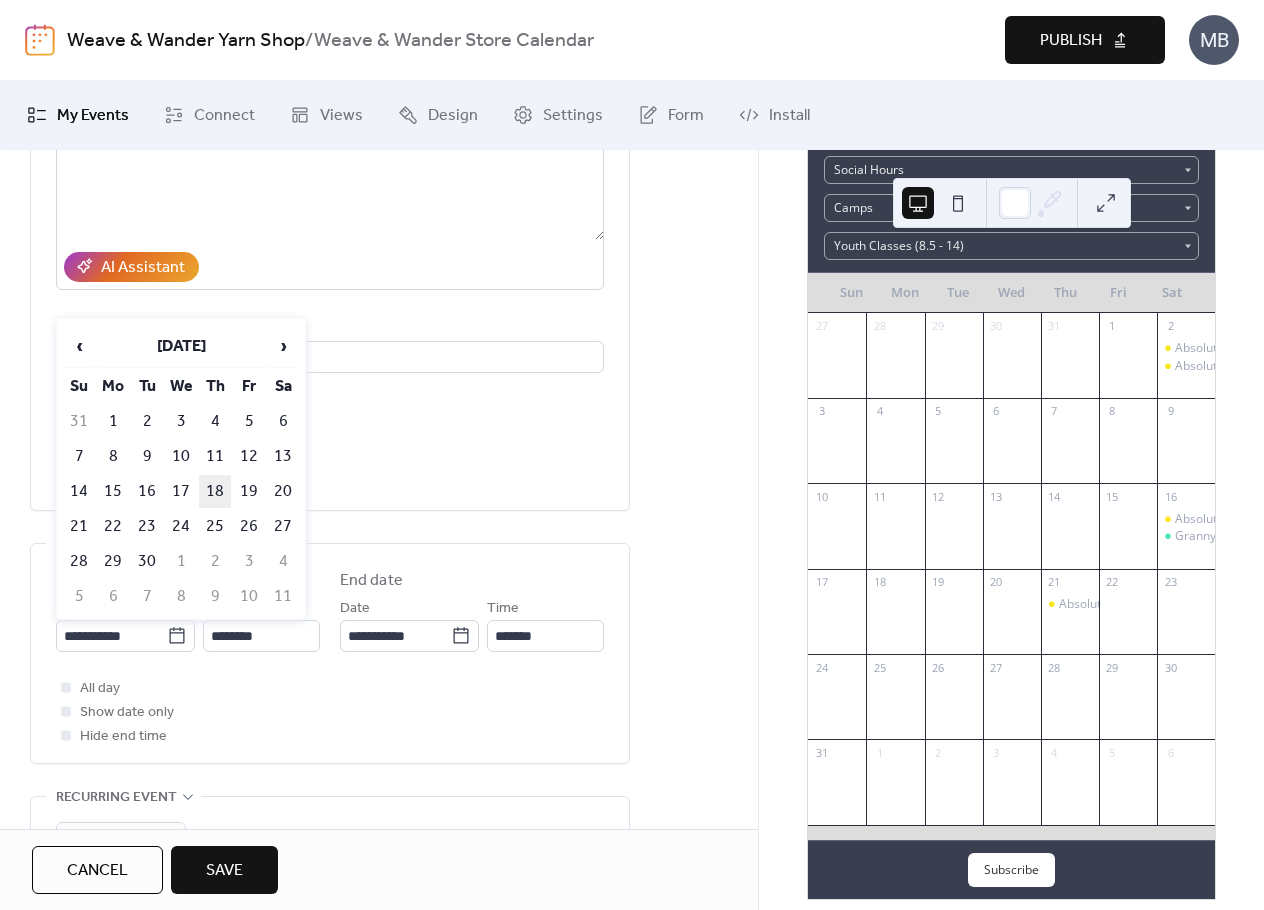 click on "18" at bounding box center [215, 491] 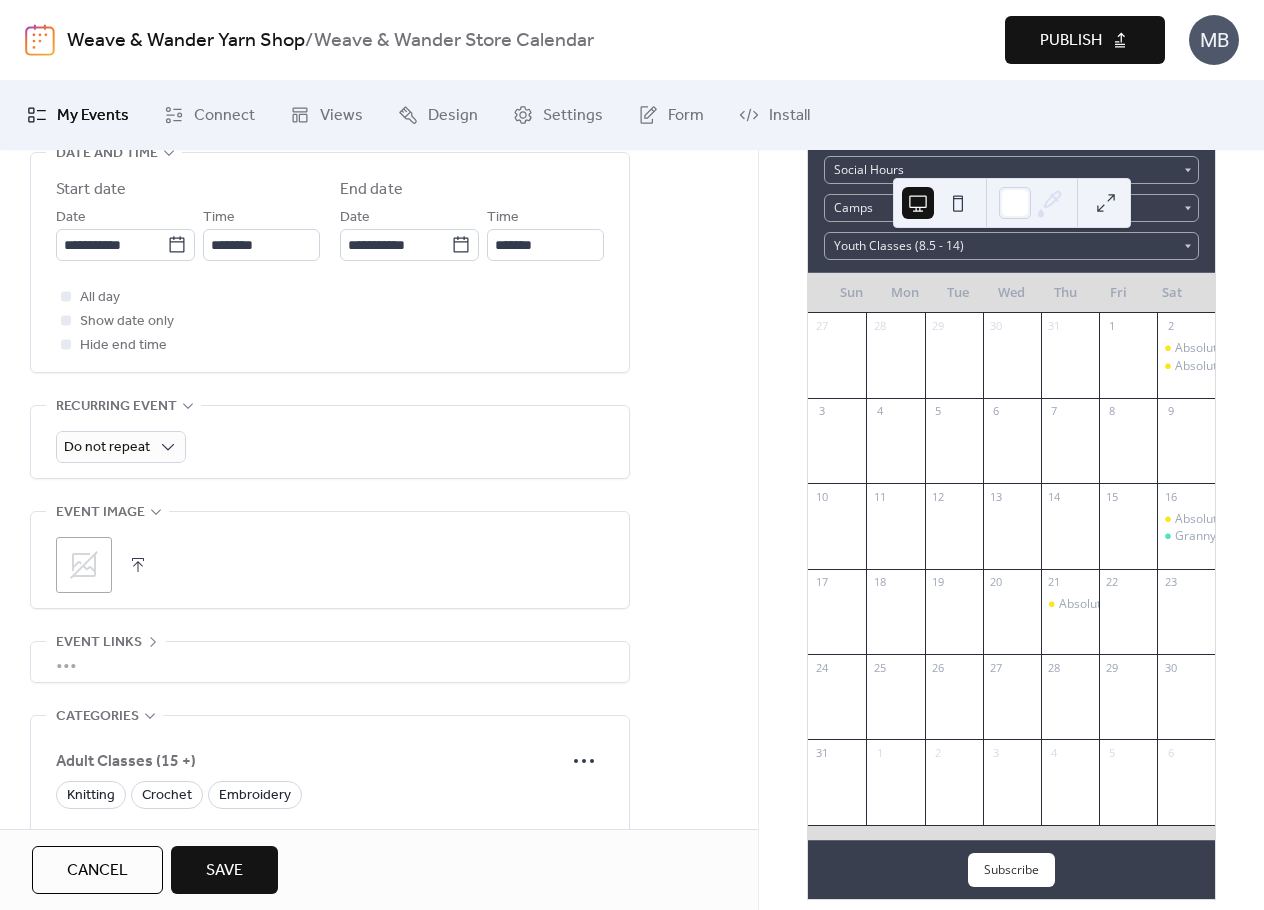 scroll, scrollTop: 700, scrollLeft: 0, axis: vertical 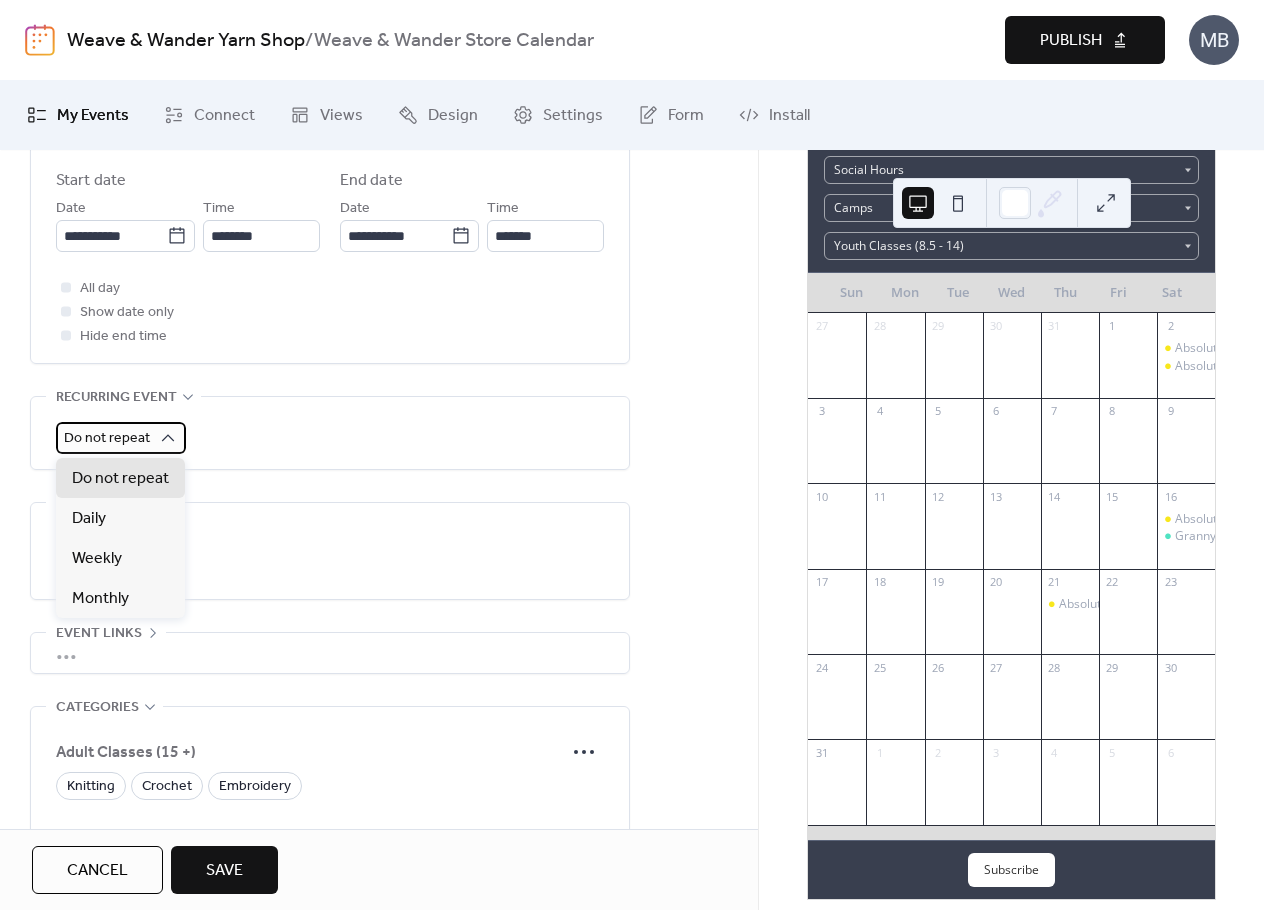 click on "Do not repeat" at bounding box center (107, 438) 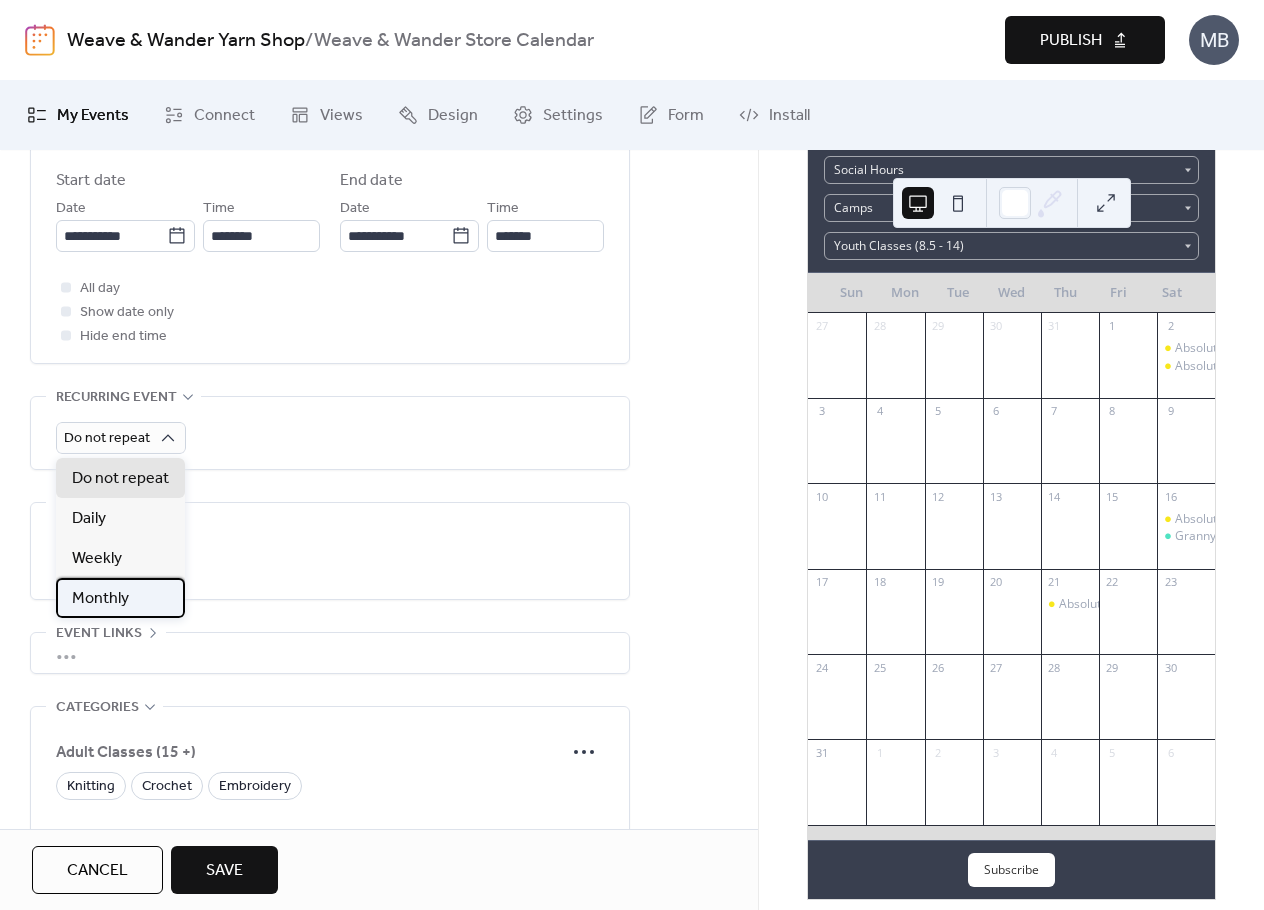 click on "Monthly" at bounding box center (100, 599) 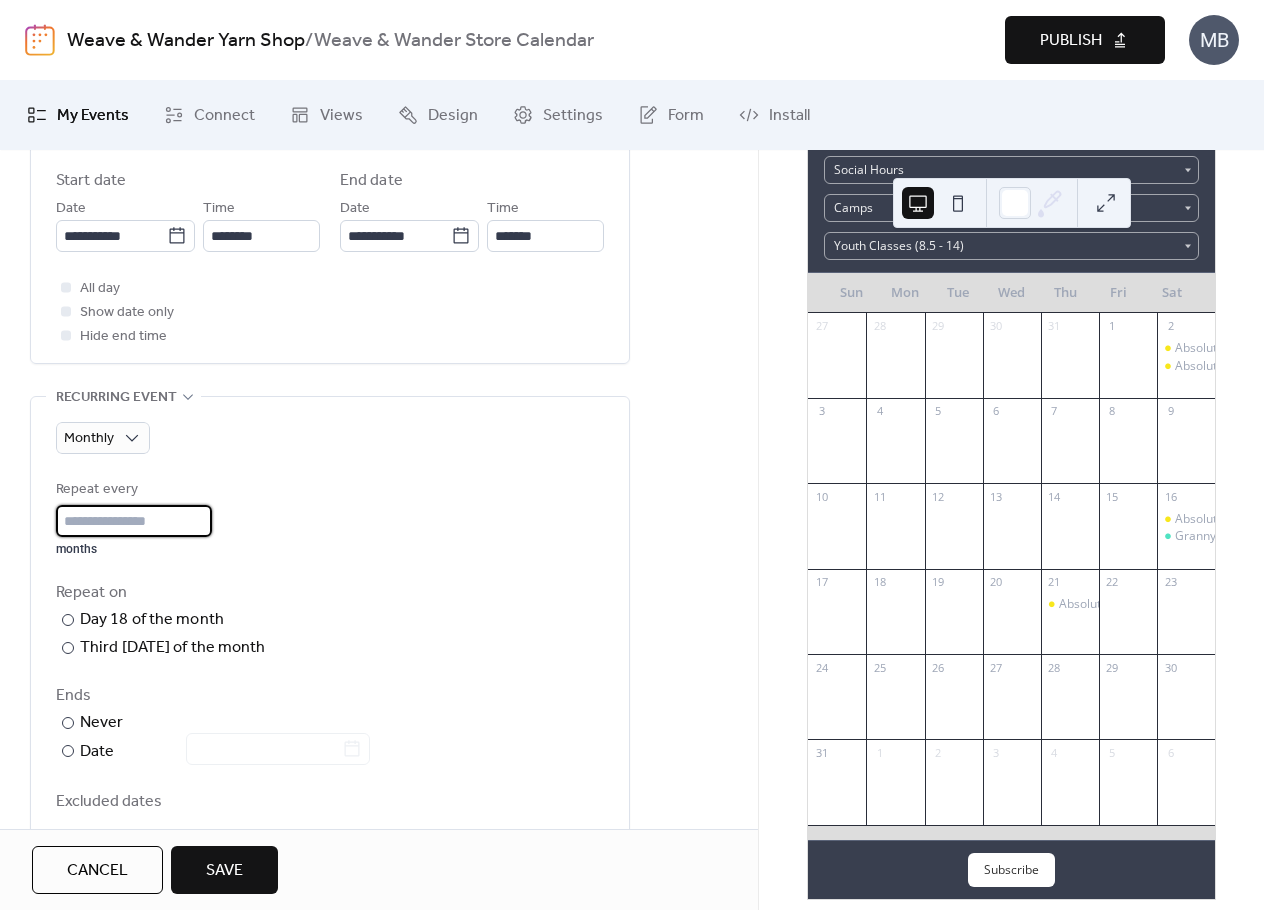 scroll, scrollTop: 0, scrollLeft: 0, axis: both 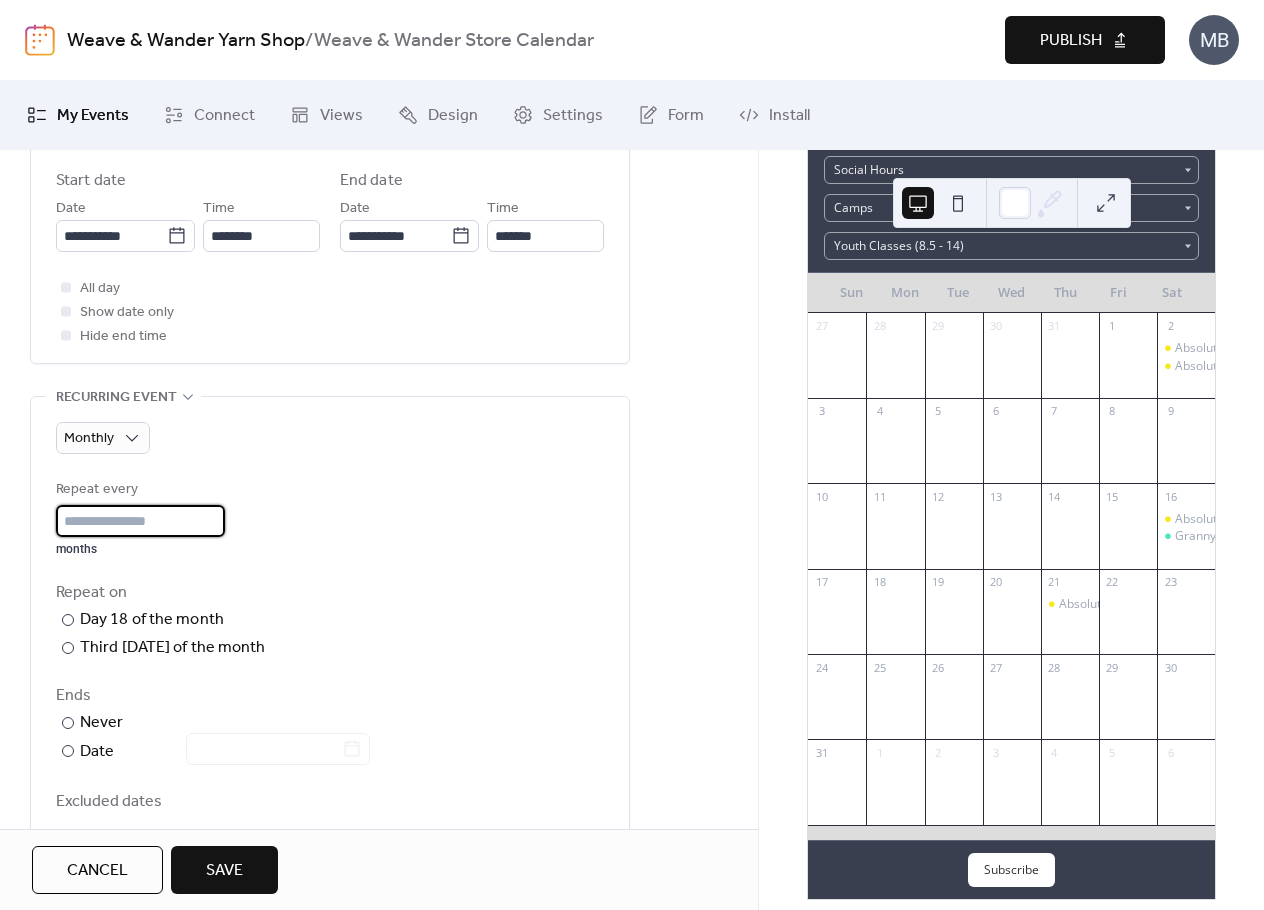 drag, startPoint x: 102, startPoint y: 529, endPoint x: 35, endPoint y: 528, distance: 67.00746 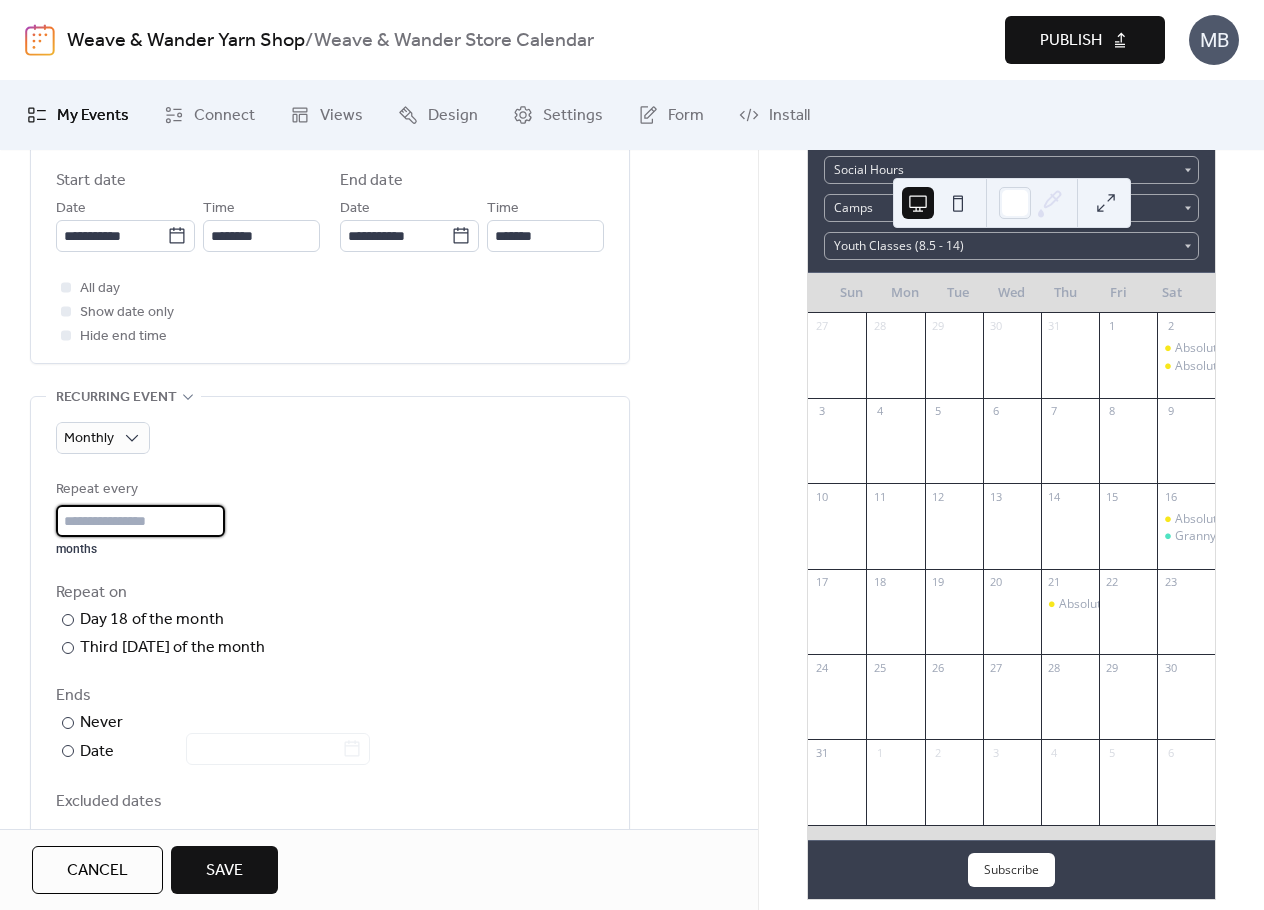 type on "*" 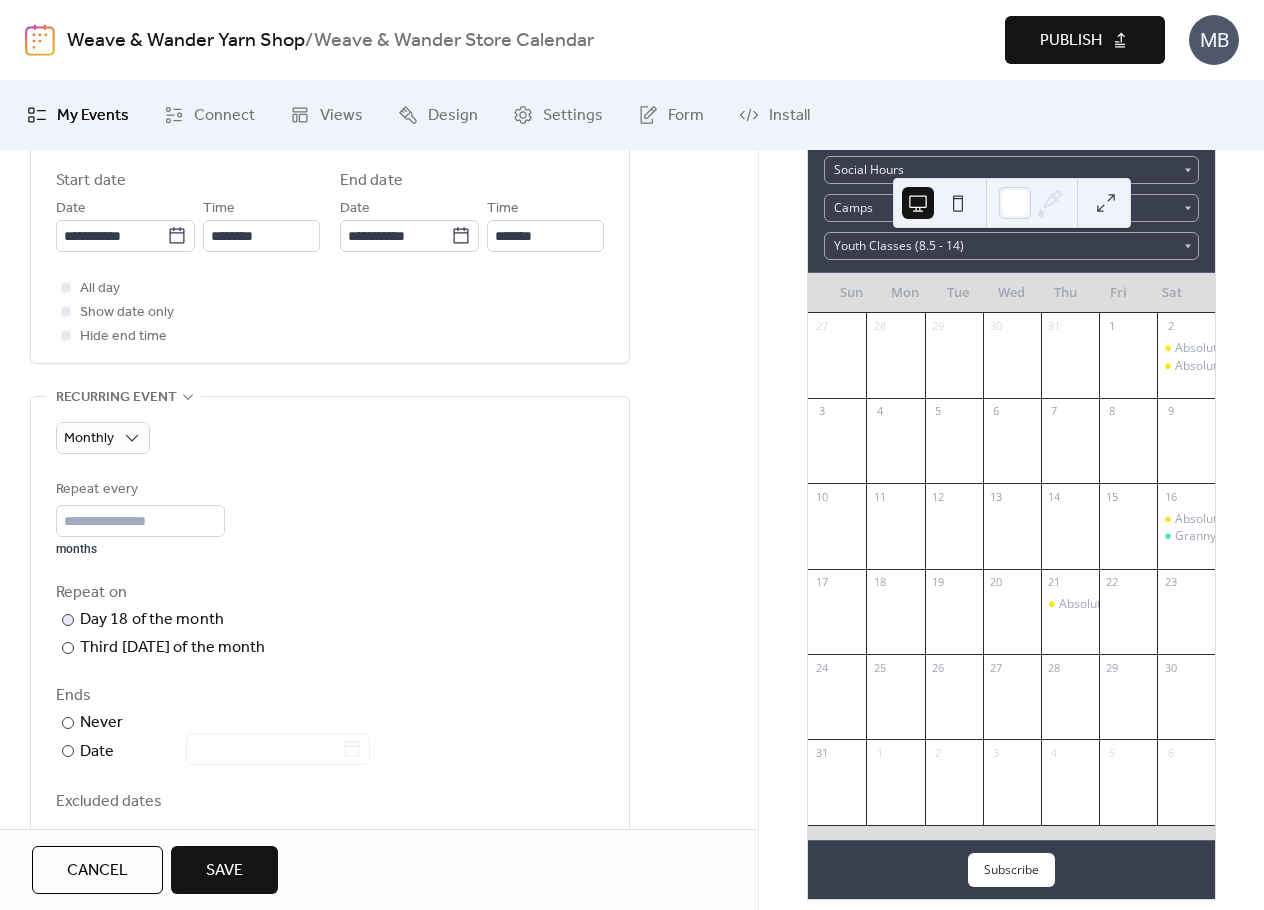 drag, startPoint x: 408, startPoint y: 593, endPoint x: 215, endPoint y: 618, distance: 194.61244 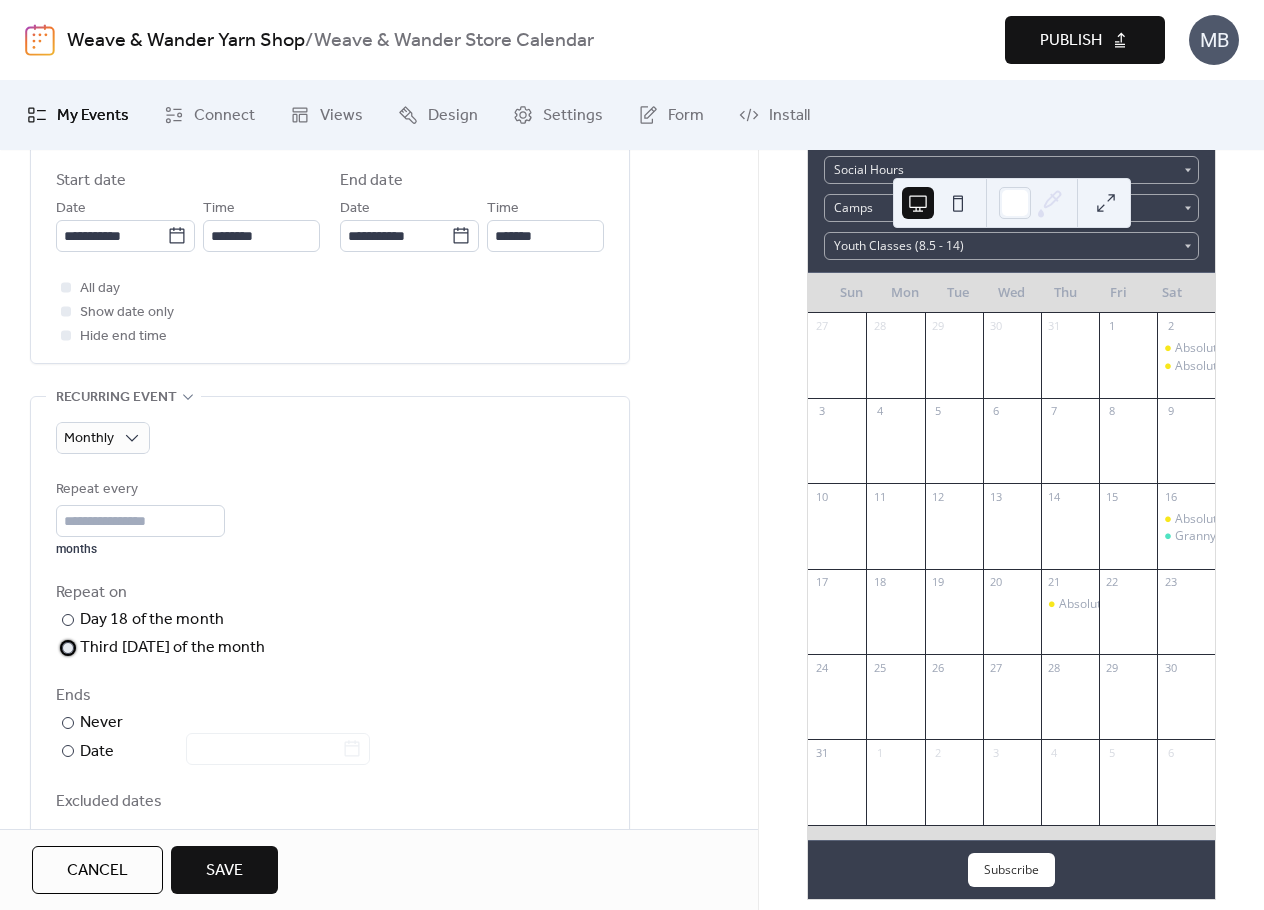 click on "Third Thursday of the month" at bounding box center [173, 648] 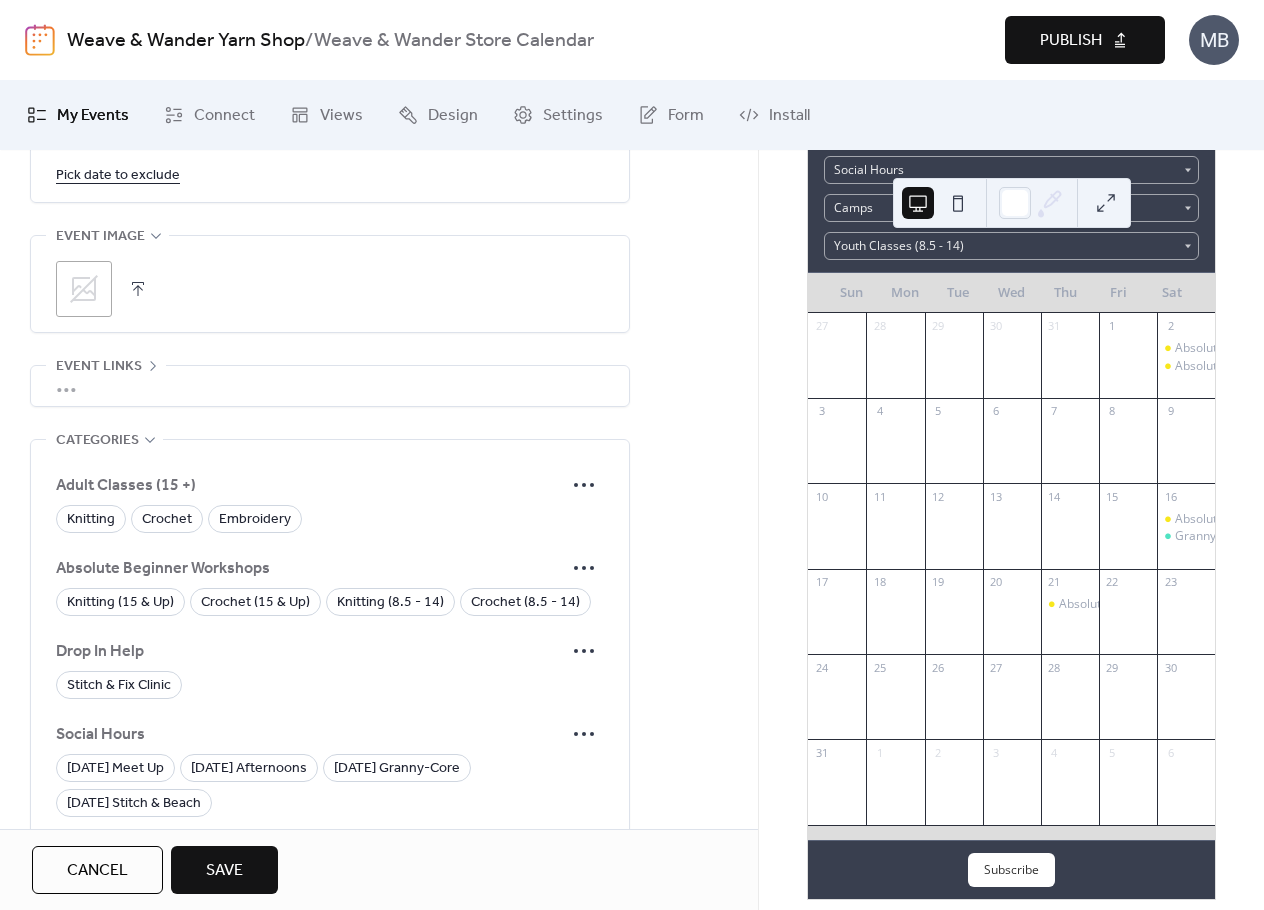 scroll, scrollTop: 1400, scrollLeft: 0, axis: vertical 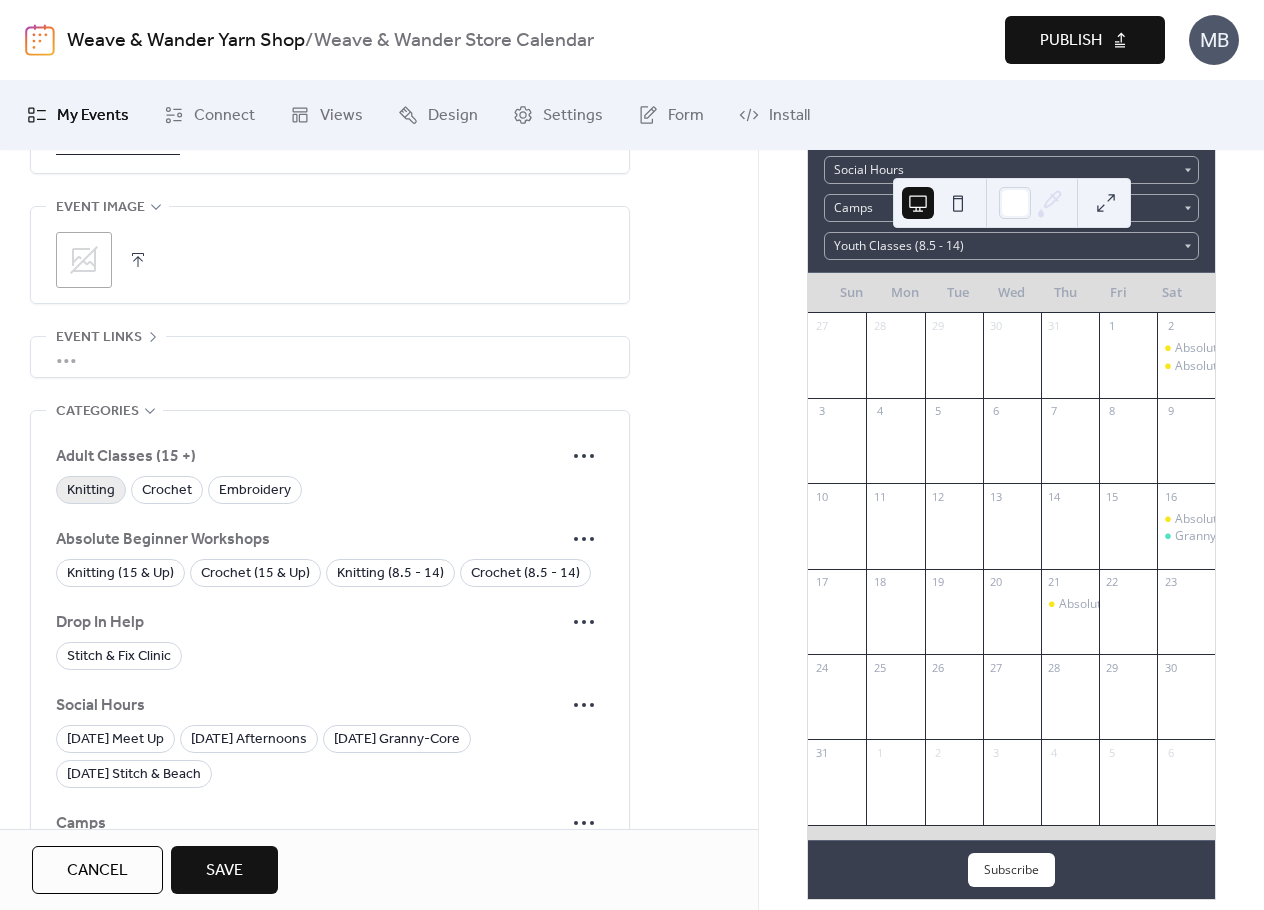 click on "Knitting" at bounding box center [91, 491] 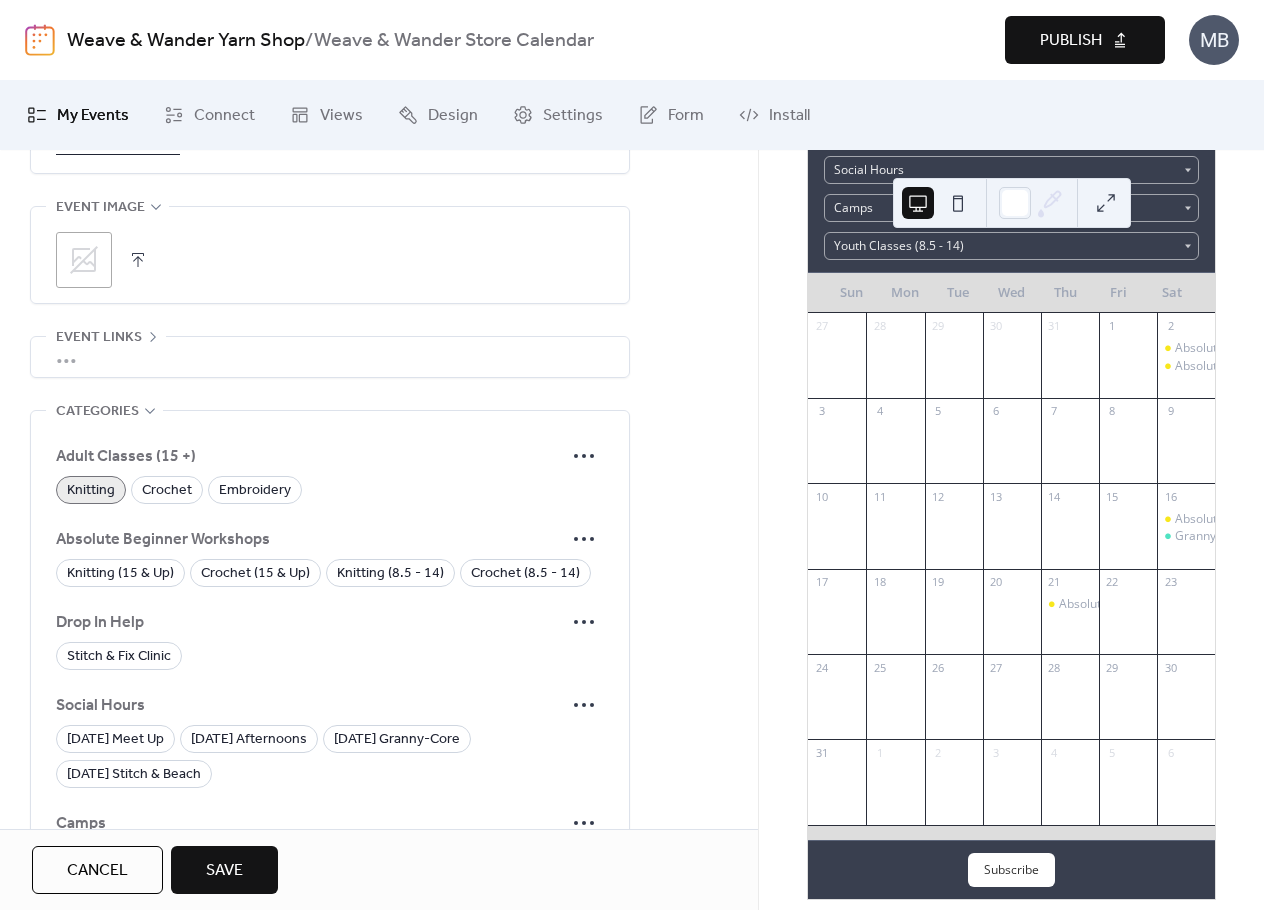 scroll, scrollTop: 1500, scrollLeft: 0, axis: vertical 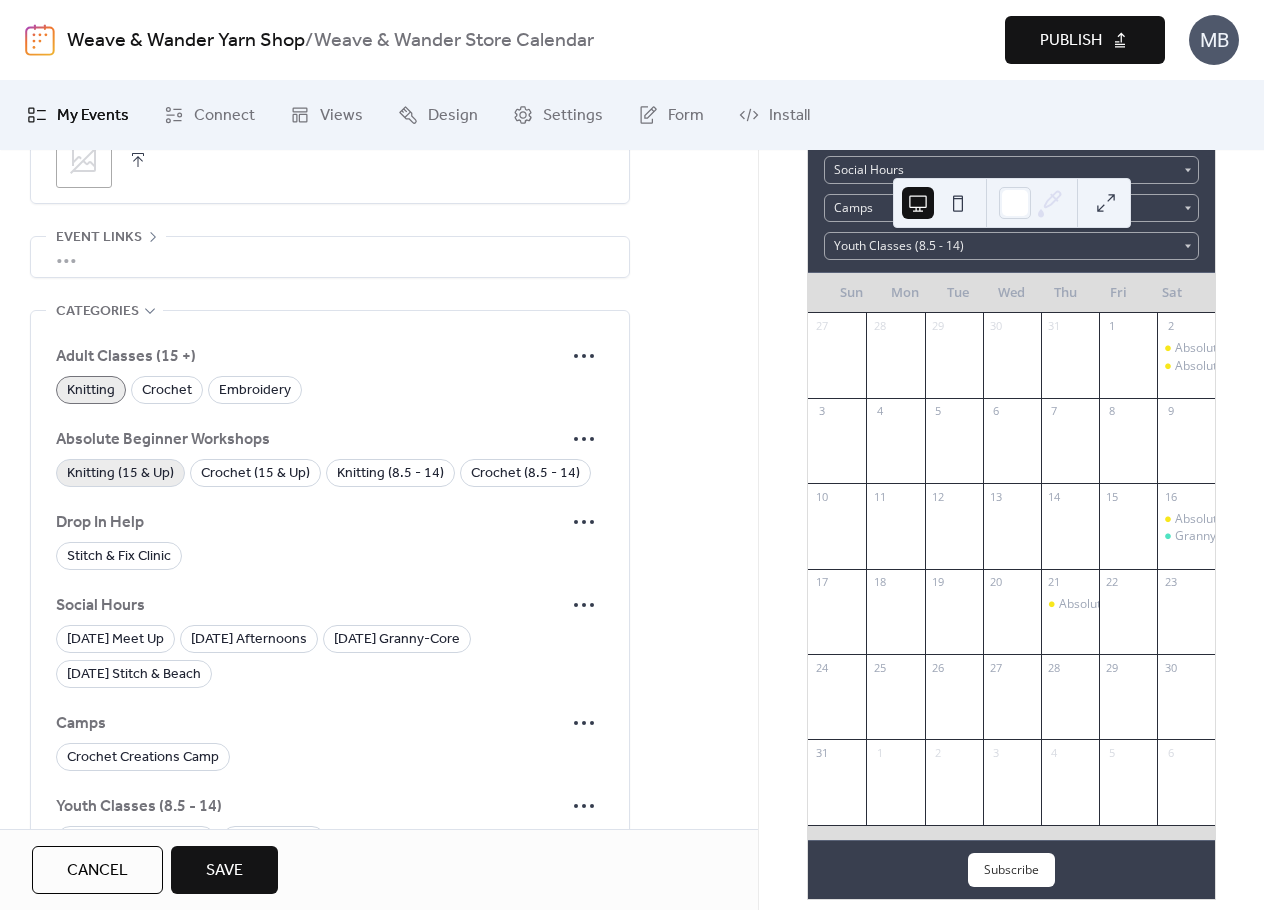 click on "Knitting (15 & Up)" at bounding box center [120, 474] 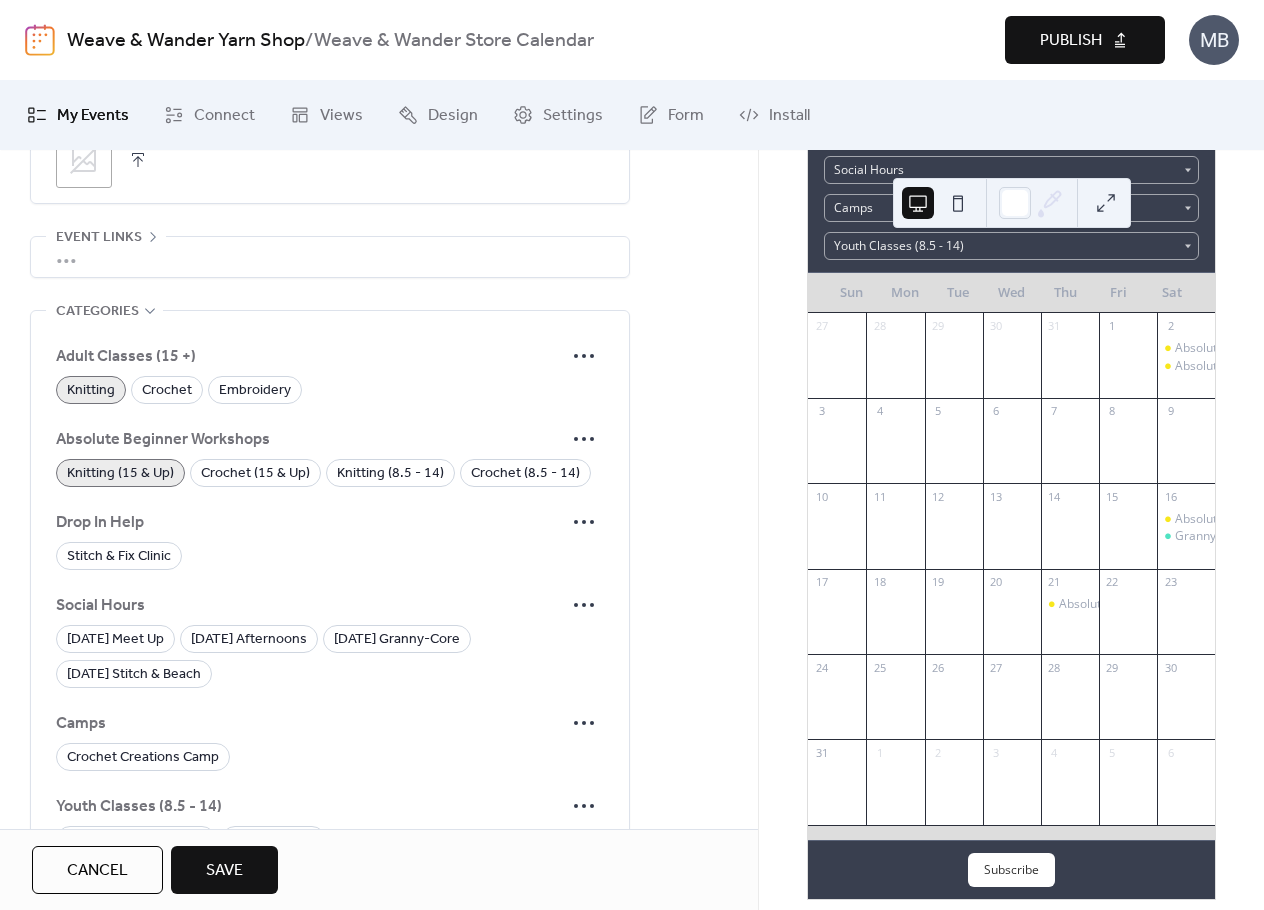 scroll, scrollTop: 1700, scrollLeft: 0, axis: vertical 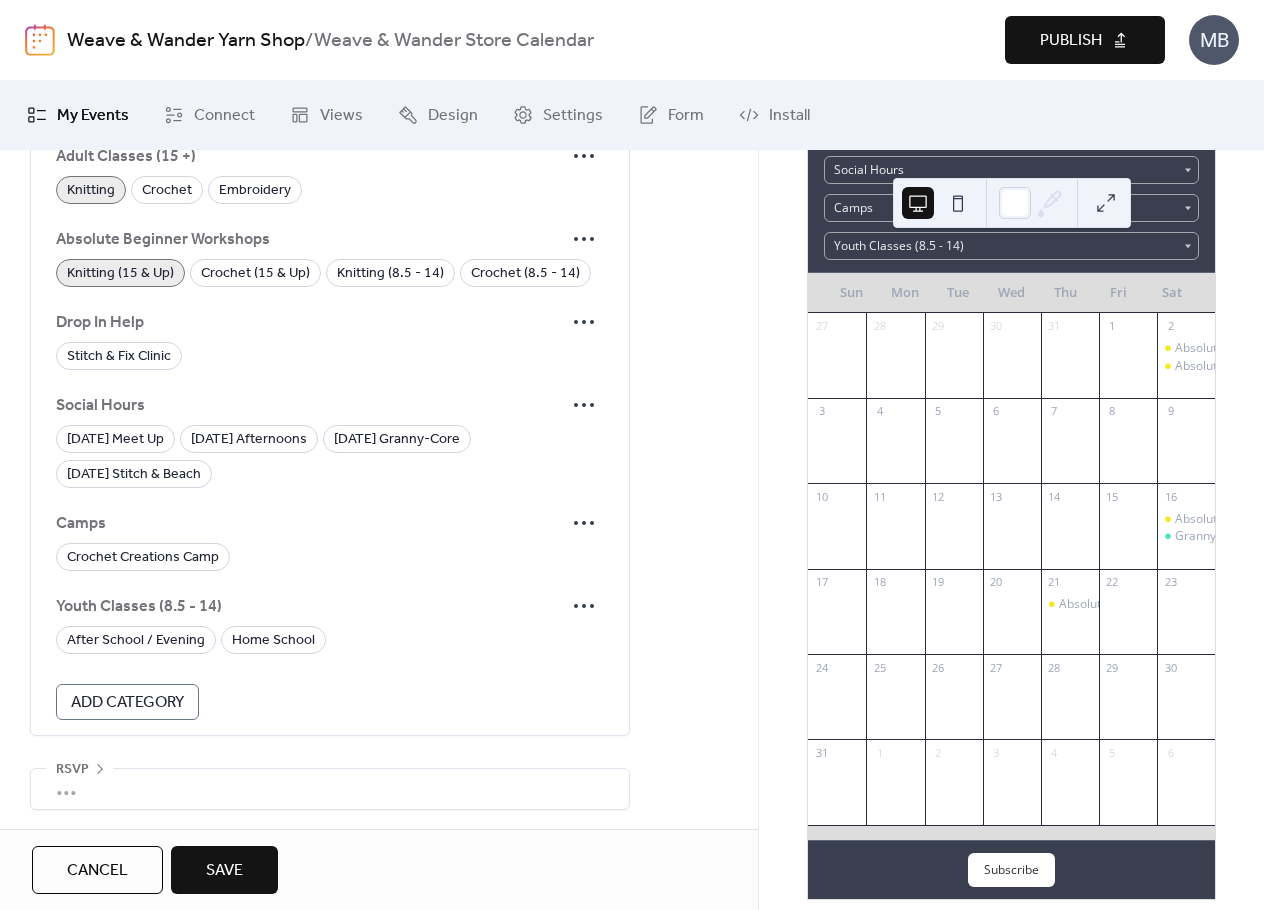 click on "Save" at bounding box center (224, 871) 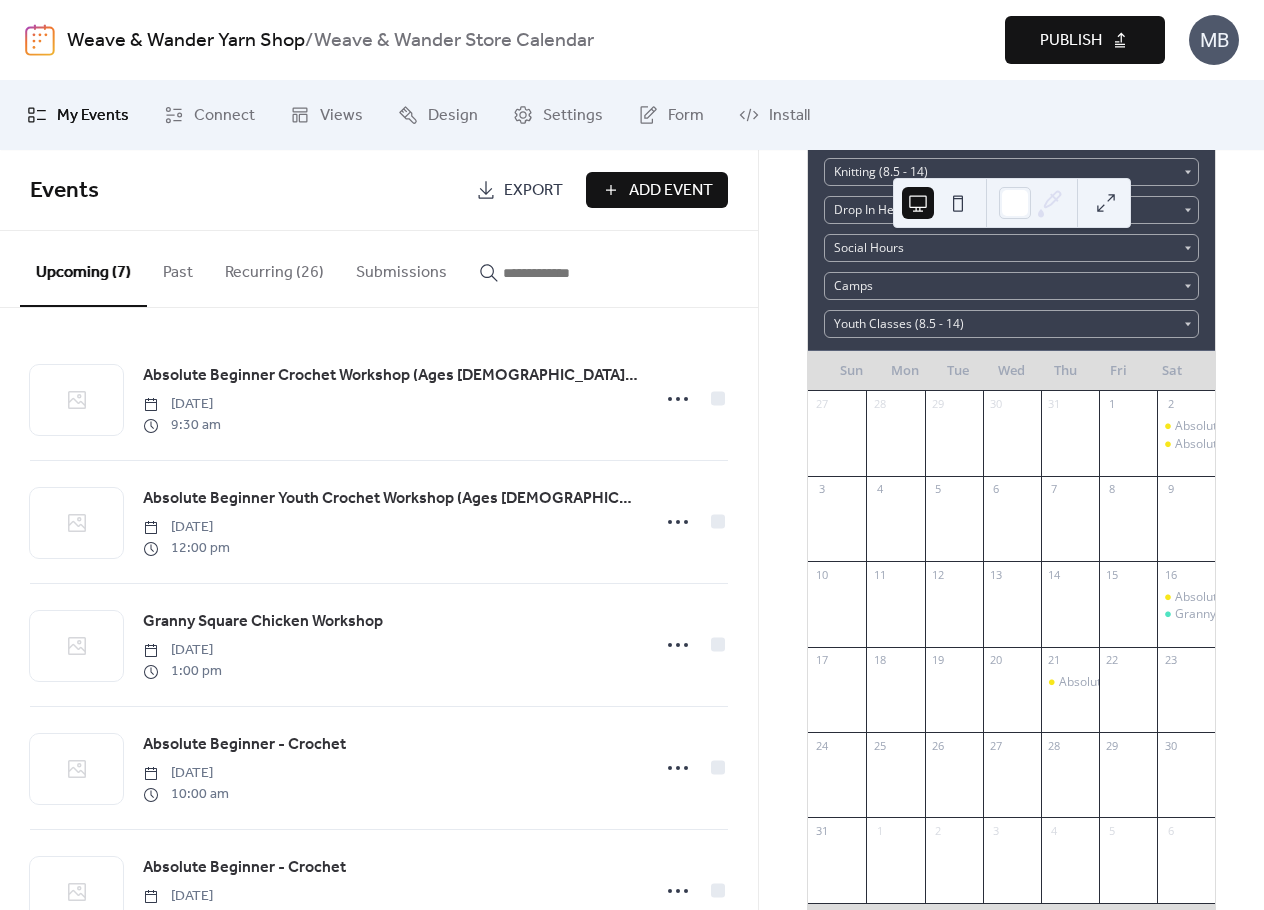 click on "August 2025 22 Today Adult Classes (15 +) Knitting (8.5 - 14) Drop In Help Social Hours Camps Youth Classes (8.5 - 14) Sun Mon Tue Wed Thu Fri Sat 27 28 29 30 31 1 2 Absolute Beginner Crochet Workshop (Ages 15 & Up) Absolute Beginner Youth Crochet Workshop (Ages 8.5 - 14) 3 4 5 6 7 8 9 10 11 12 13 14 15 16 Absolute Beginner Youth Knitting Workshop (Ages 8.5 – 14) Granny Square Chicken Workshop 17 18 19 20 21 Absolute Beginner - Crochet 22 23 24 25 26 27 28 29 30 31 1 2 3 4 5 6 Subscribe" at bounding box center [1011, 530] 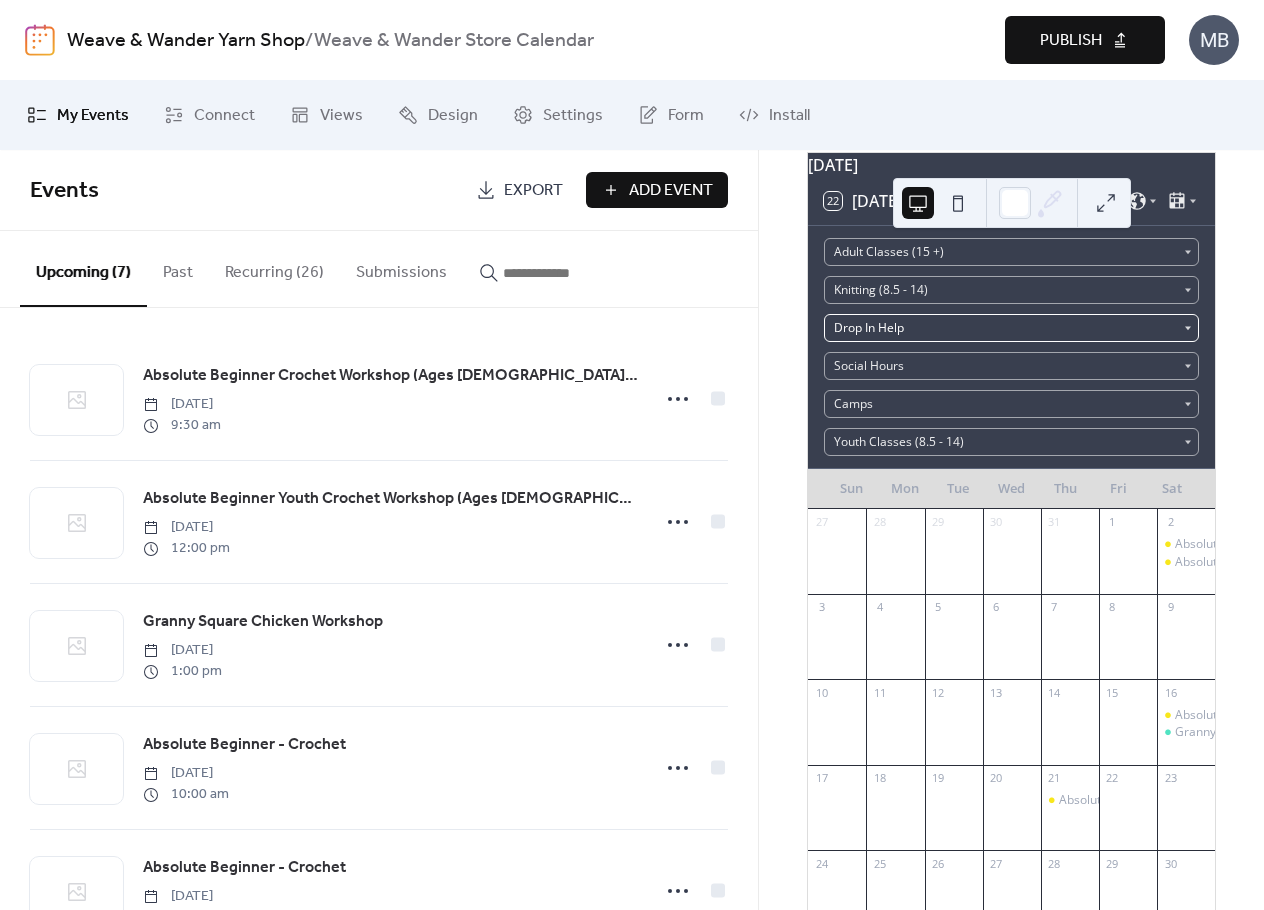 scroll, scrollTop: 0, scrollLeft: 0, axis: both 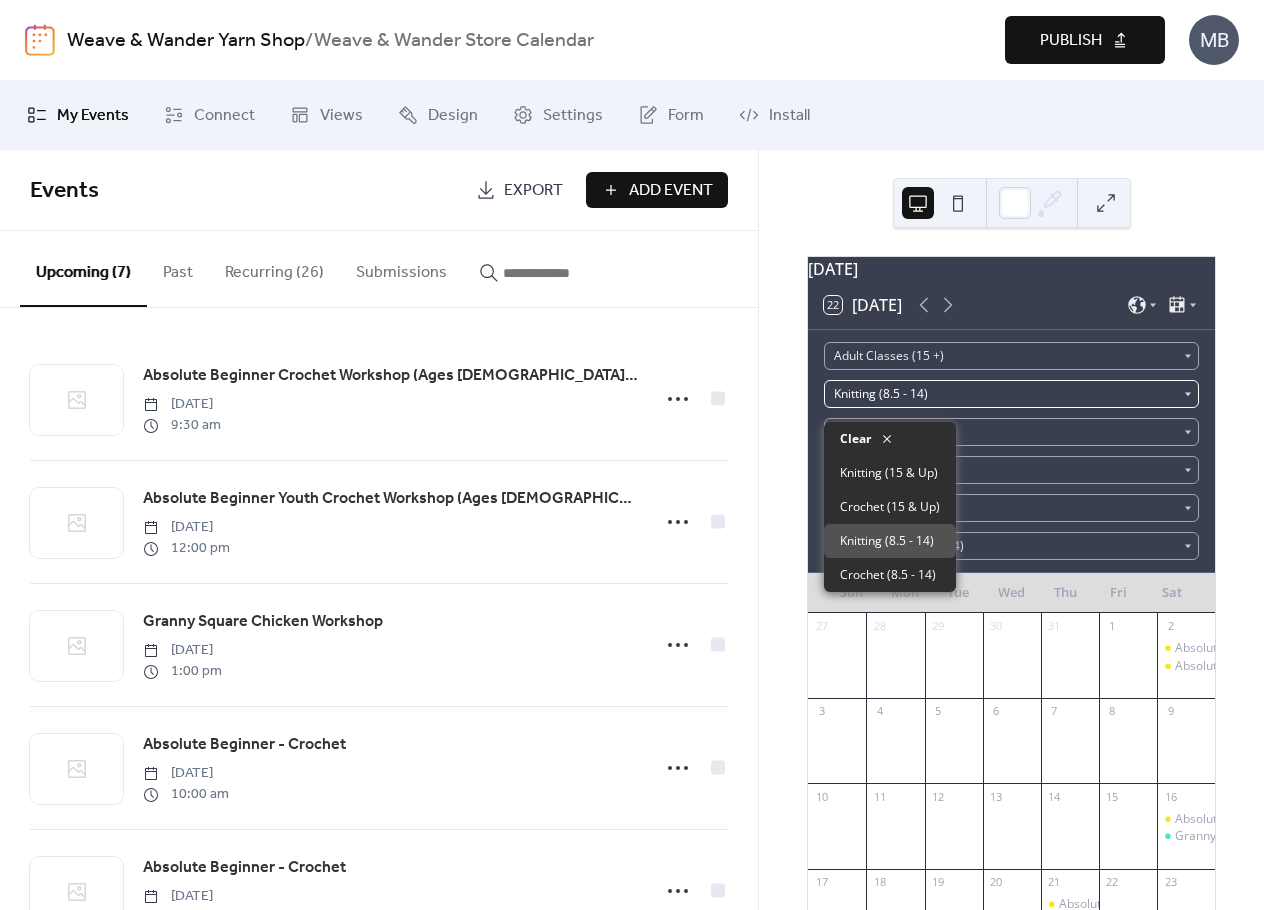 click on "Knitting (8.5 - 14)" at bounding box center [1011, 394] 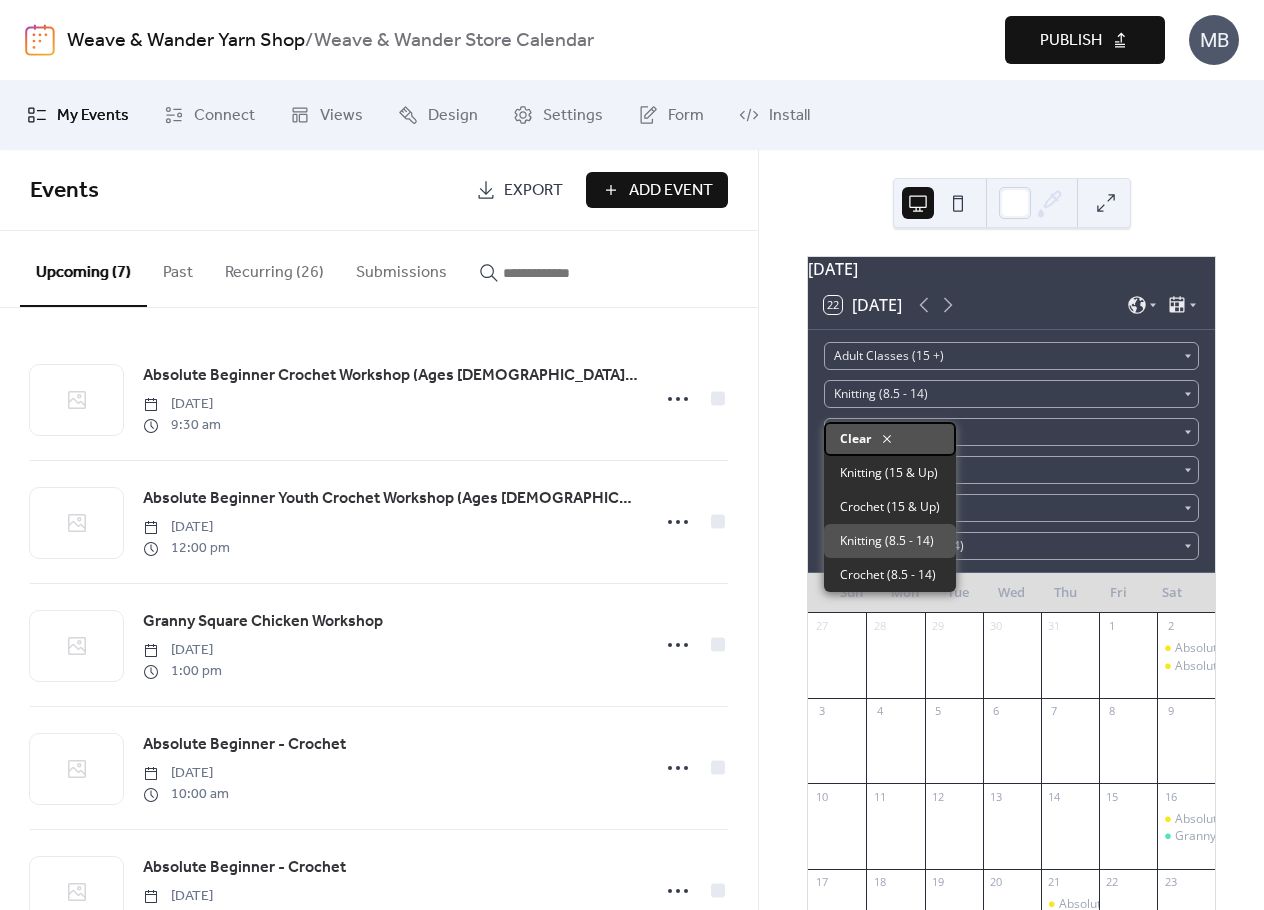click on "Clear" at bounding box center [890, 439] 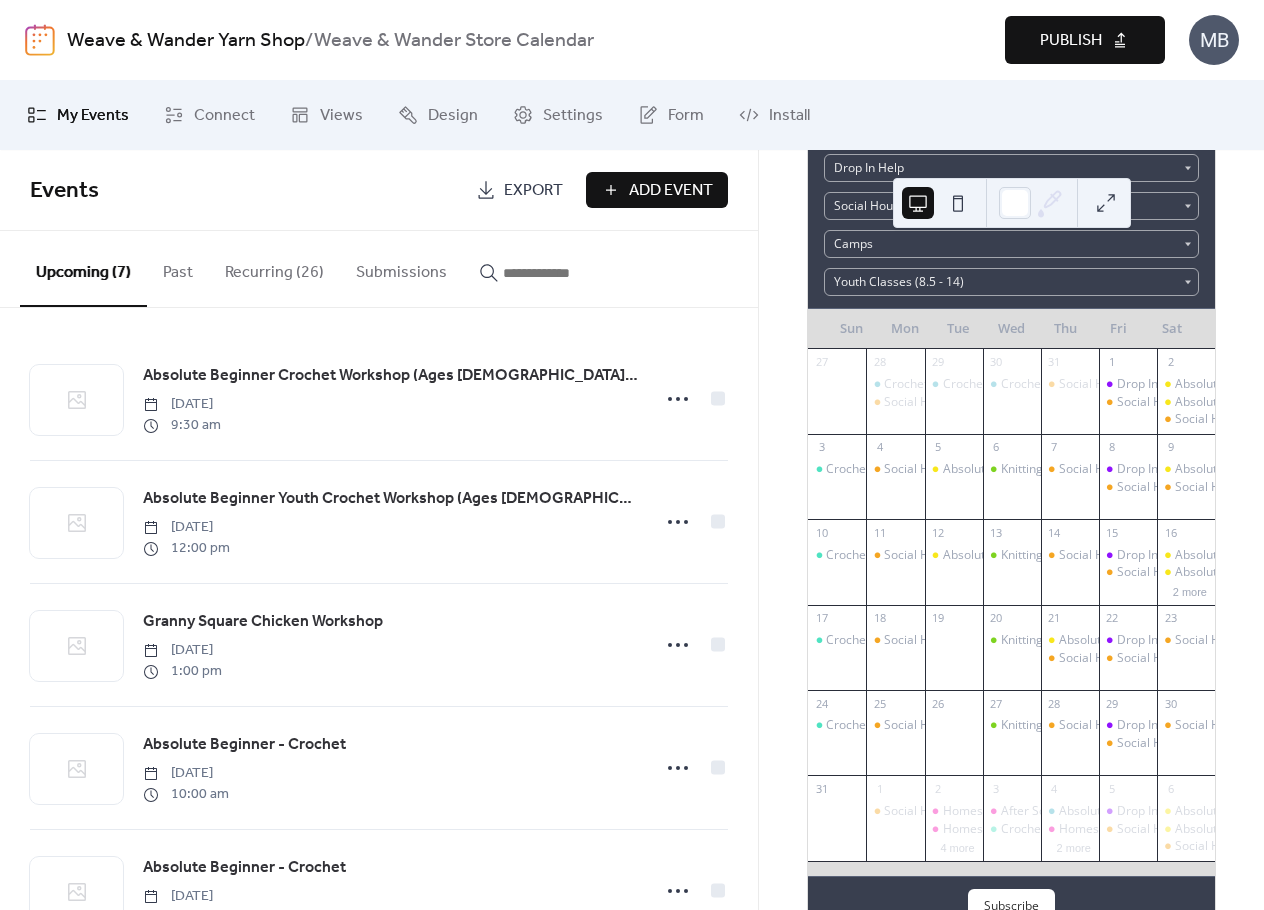 scroll, scrollTop: 300, scrollLeft: 0, axis: vertical 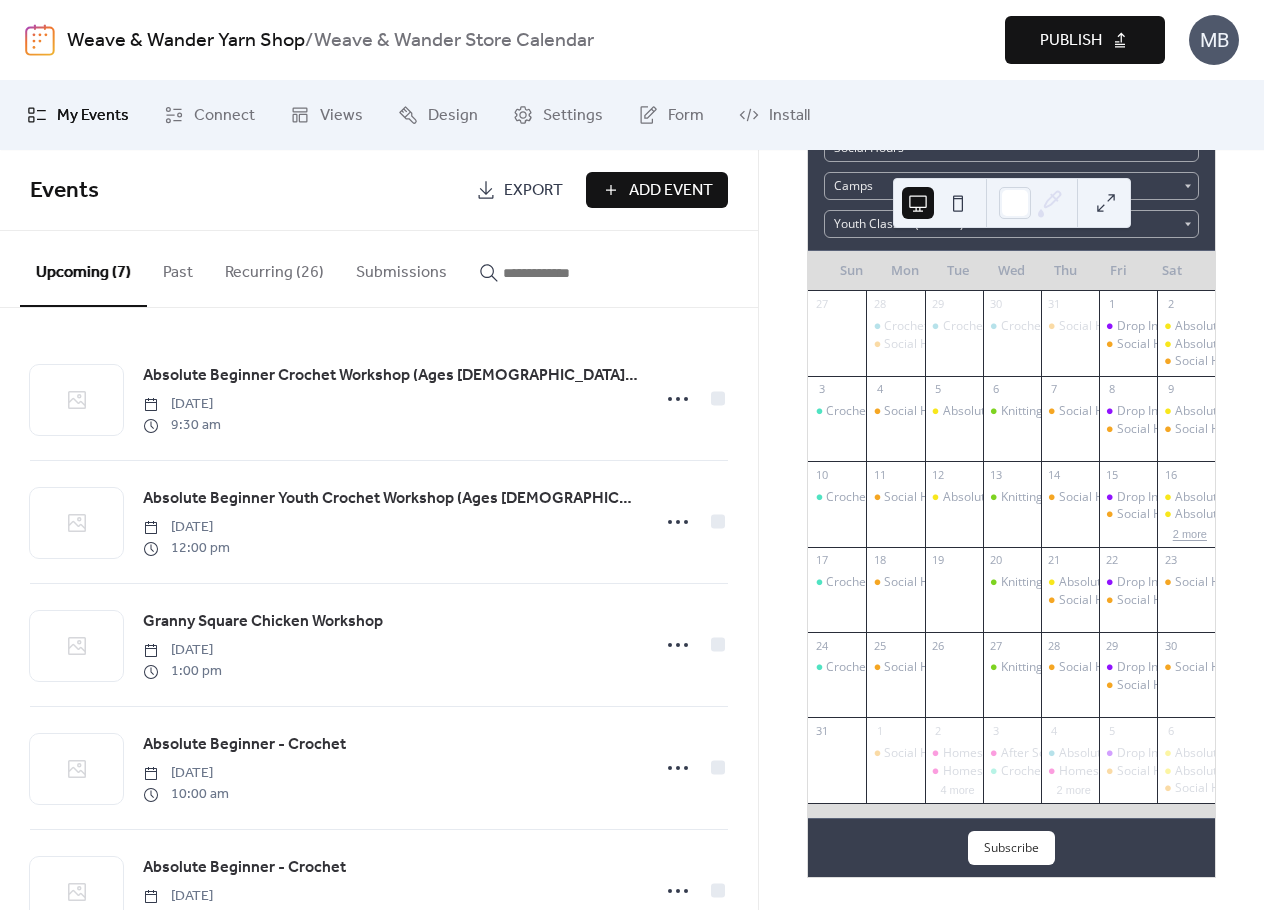 click on "2 more" at bounding box center (1190, 532) 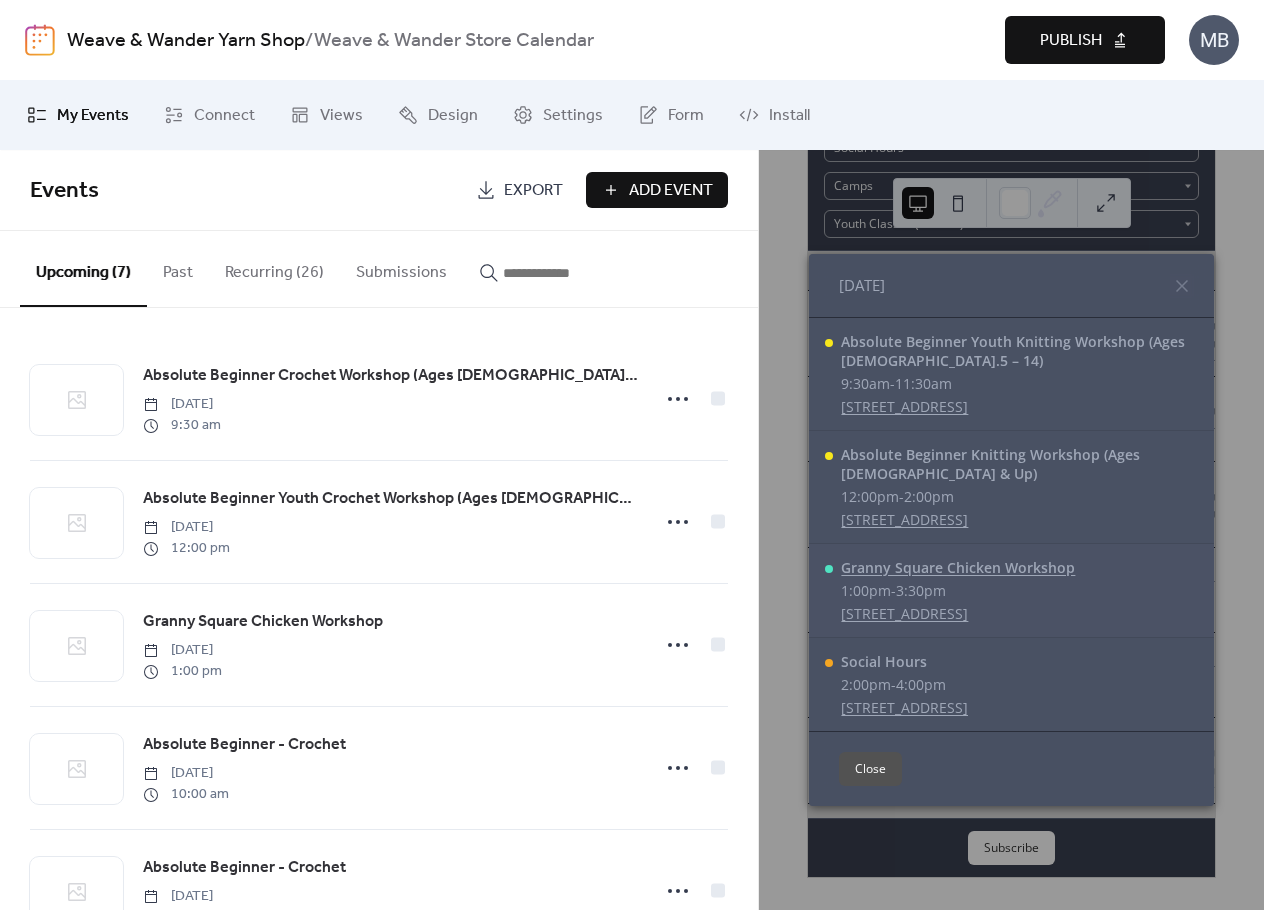 click on "Granny Square Chicken Workshop" at bounding box center (958, 567) 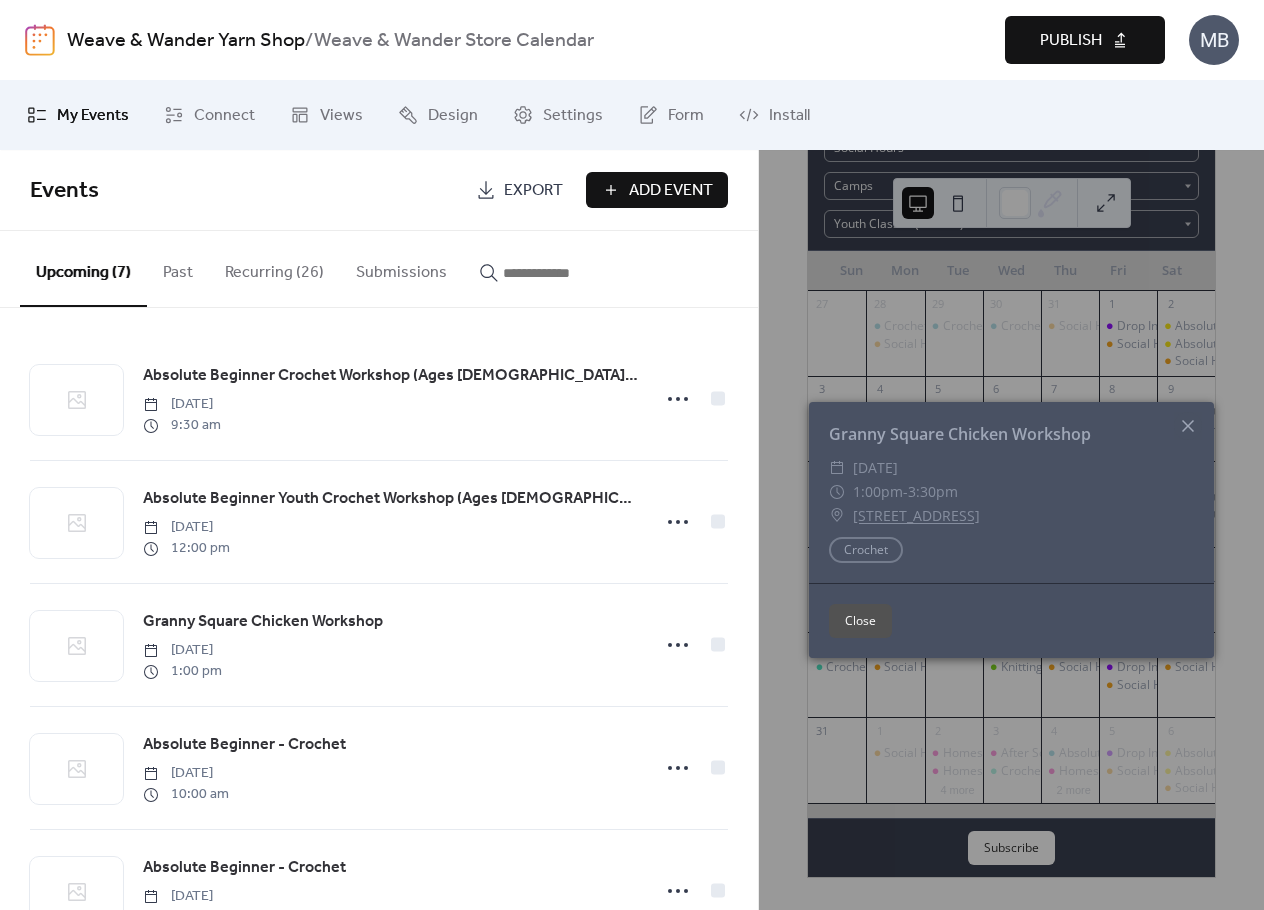 click 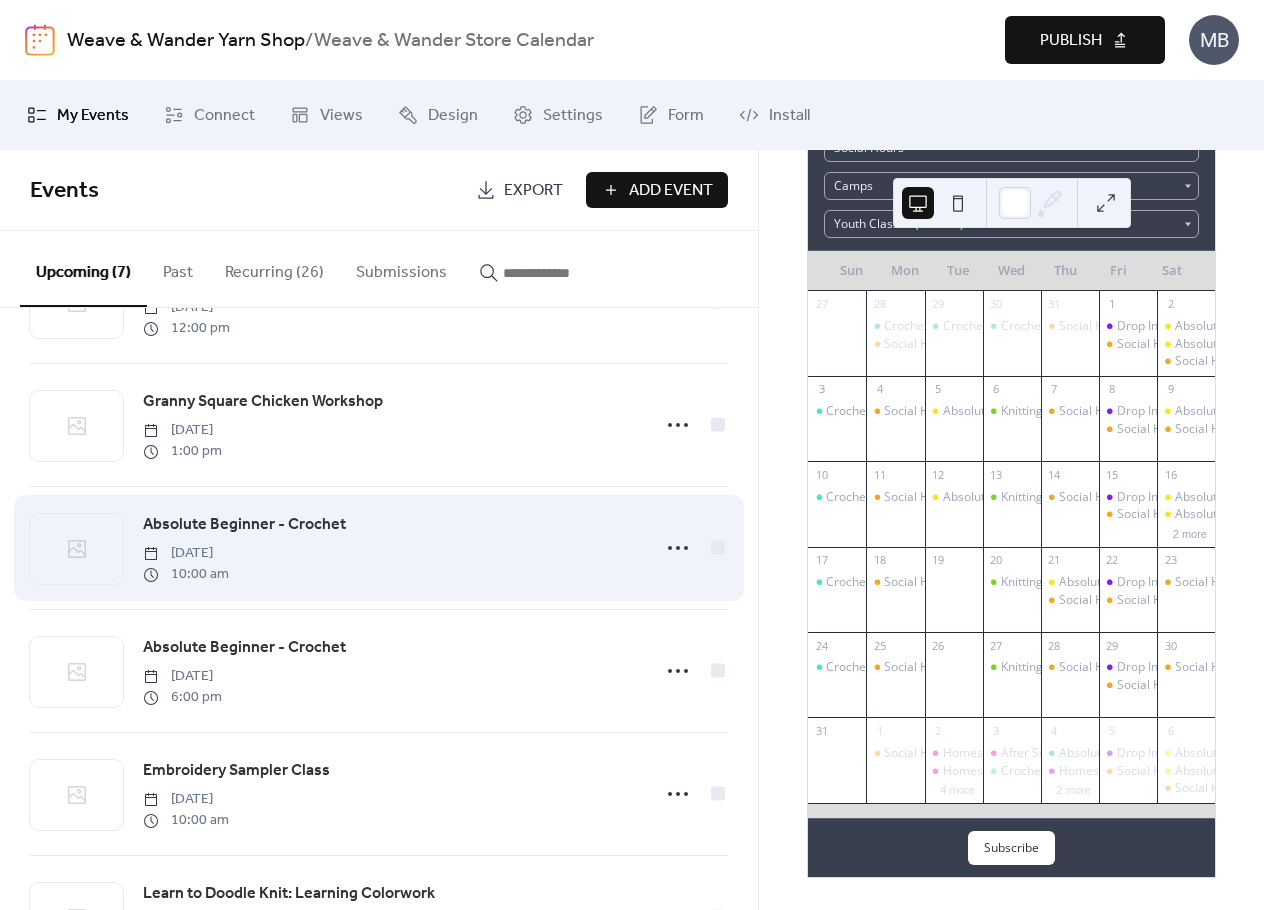 scroll, scrollTop: 125, scrollLeft: 0, axis: vertical 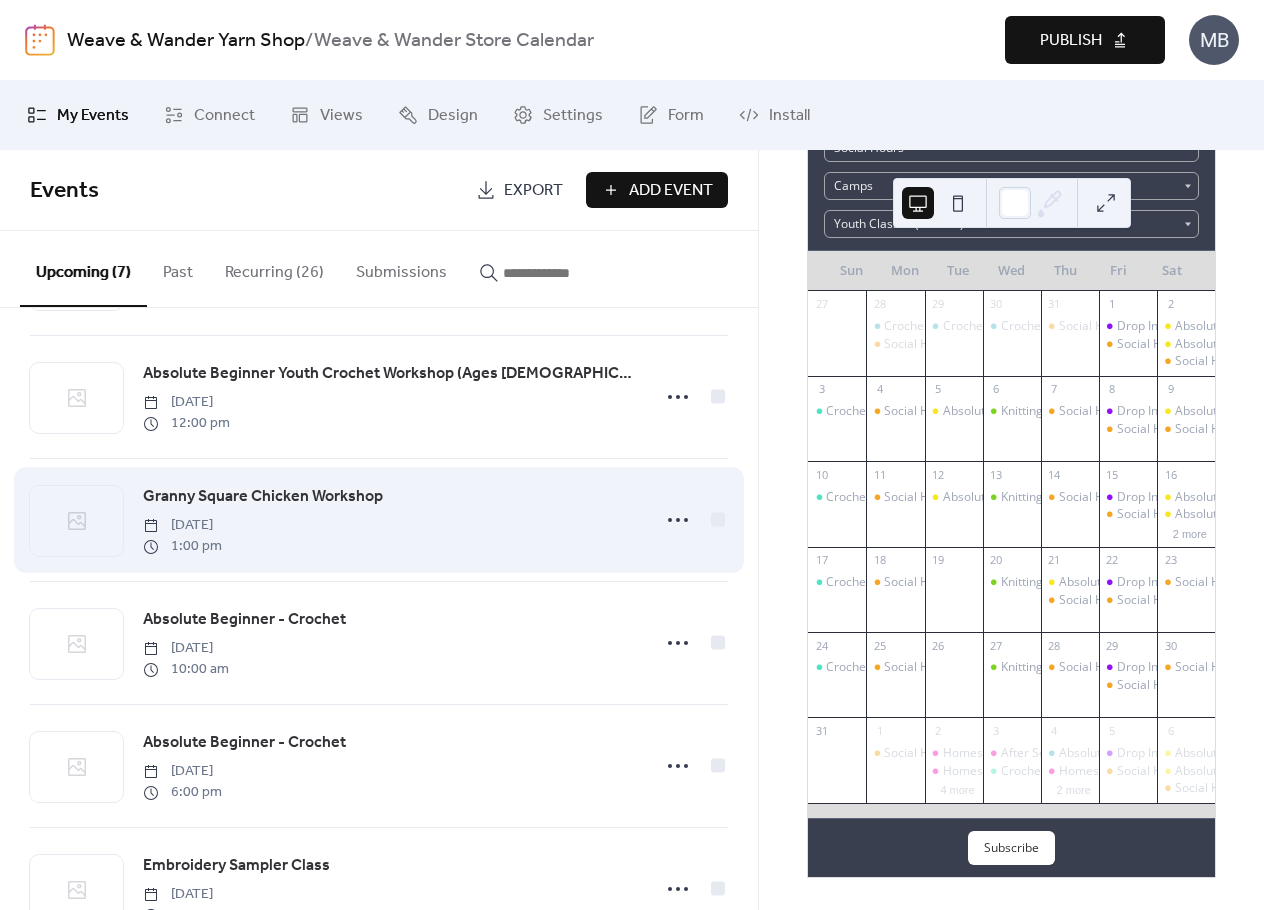 click on "Granny Square Chicken Workshop" at bounding box center [263, 497] 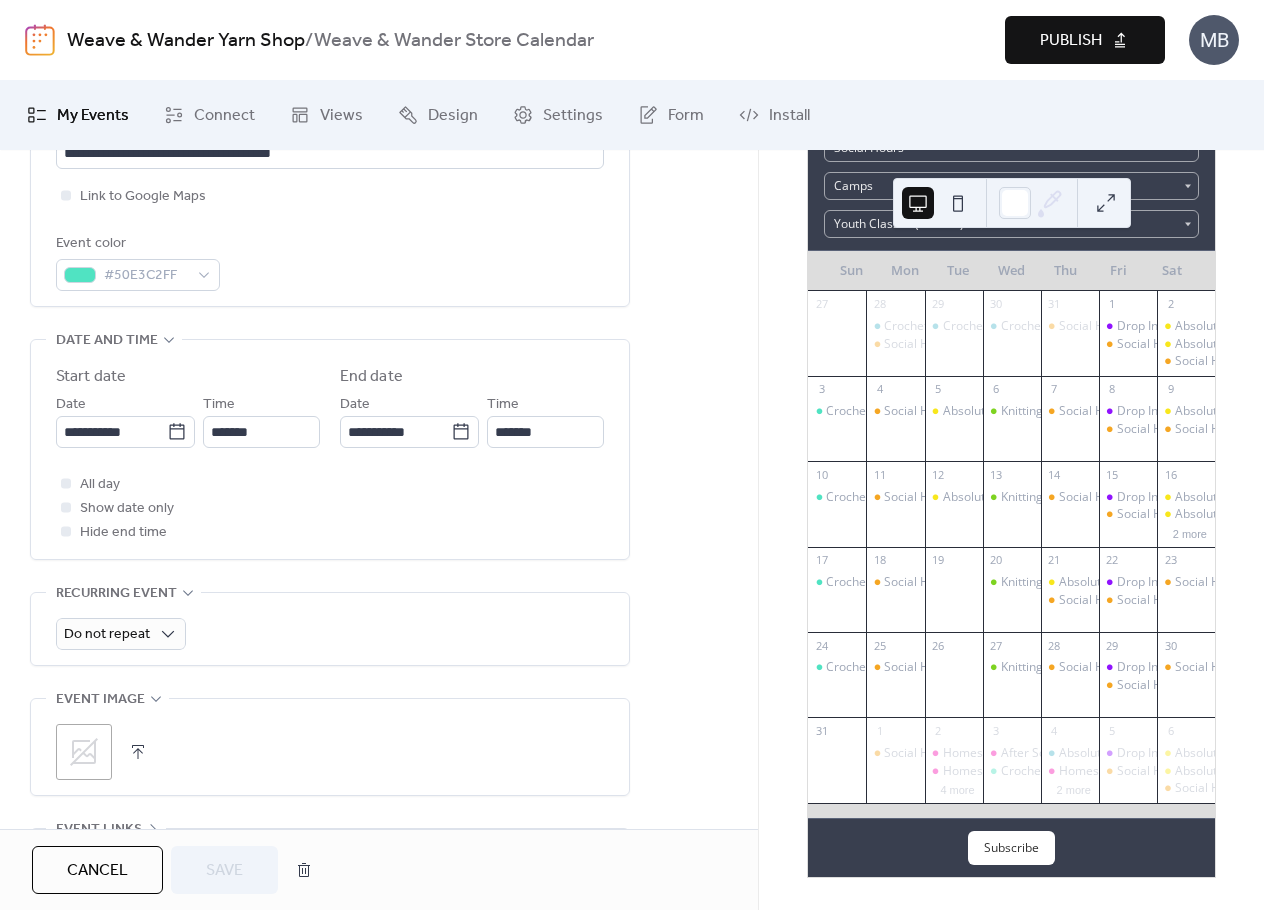 scroll, scrollTop: 600, scrollLeft: 0, axis: vertical 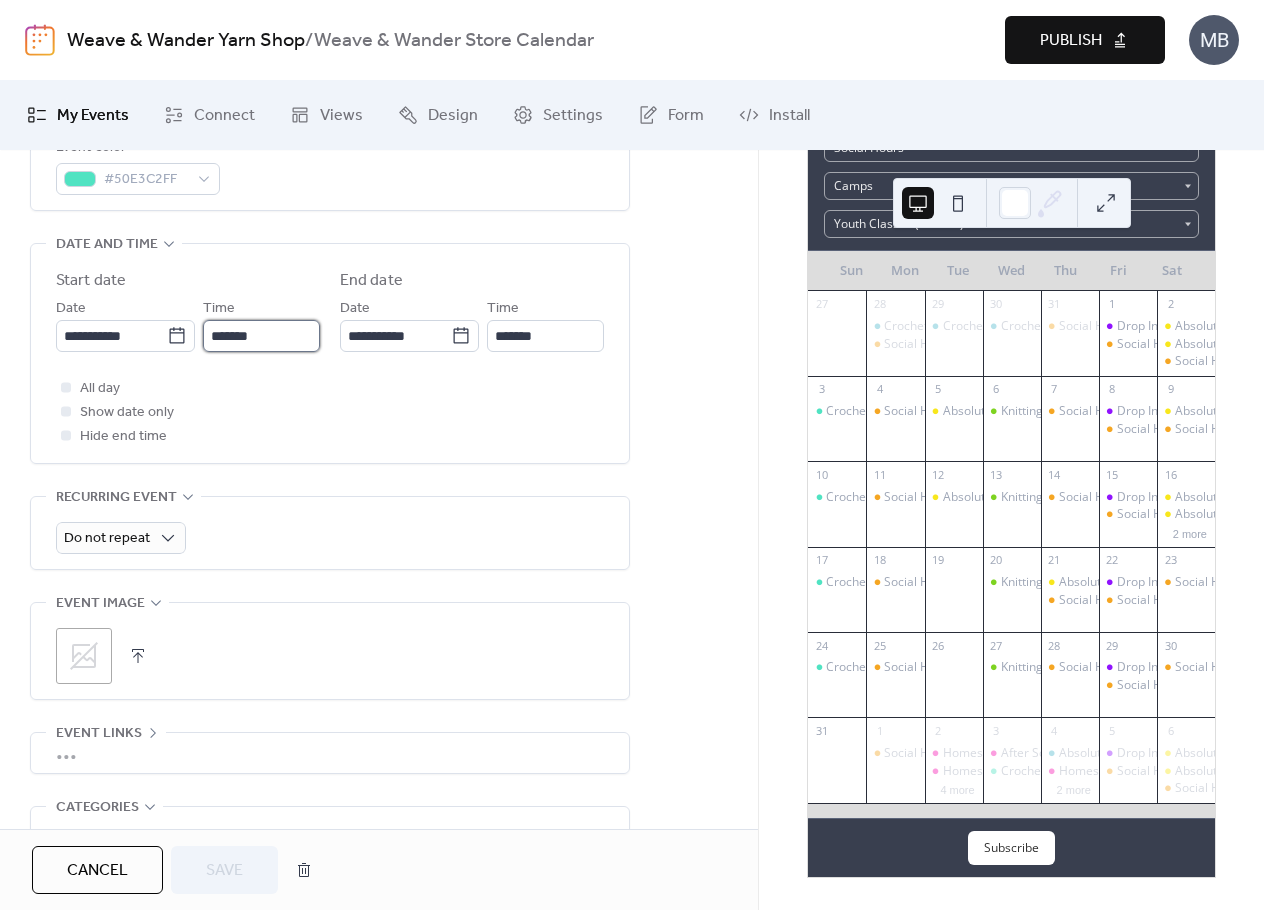 click on "*******" at bounding box center [261, 336] 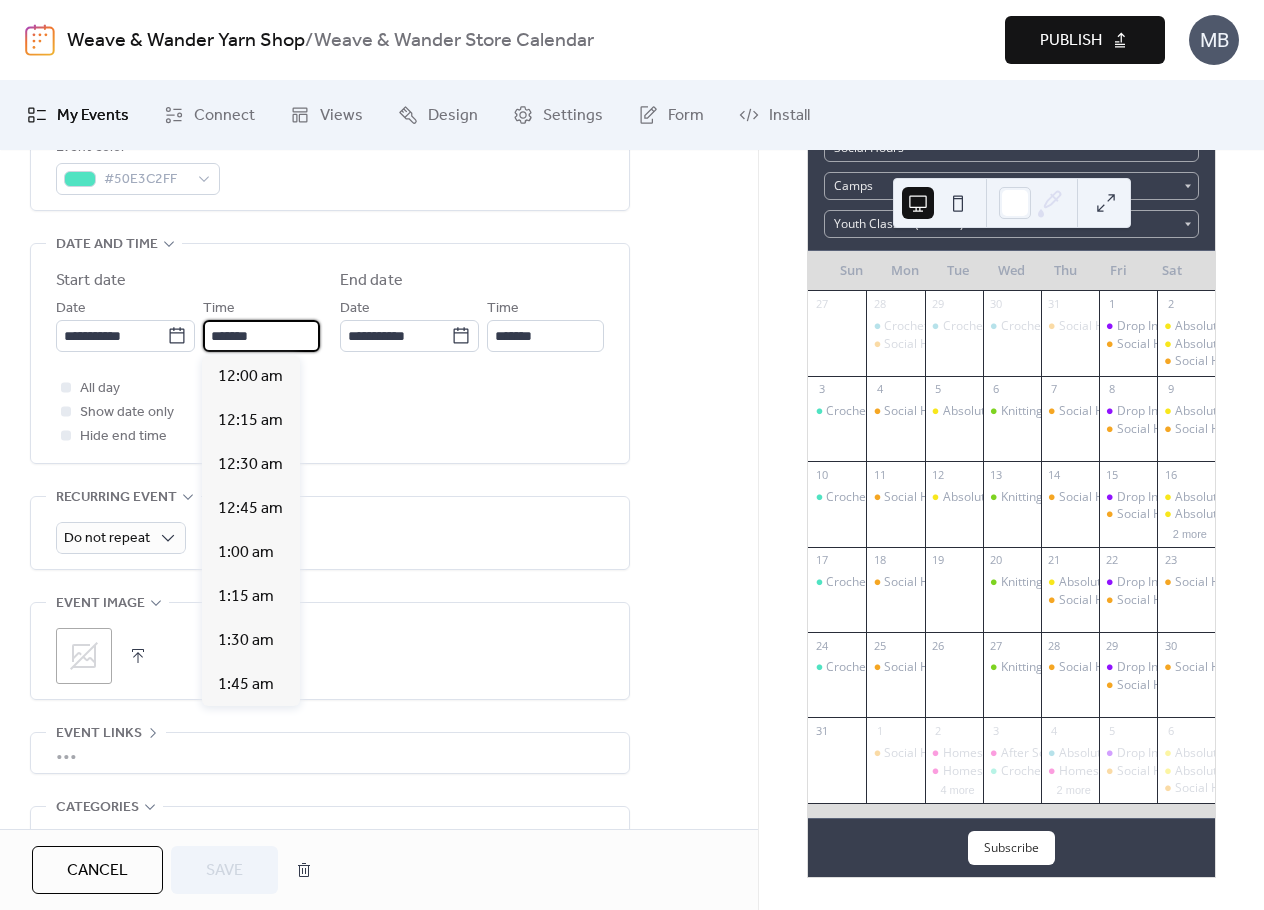 scroll, scrollTop: 2288, scrollLeft: 0, axis: vertical 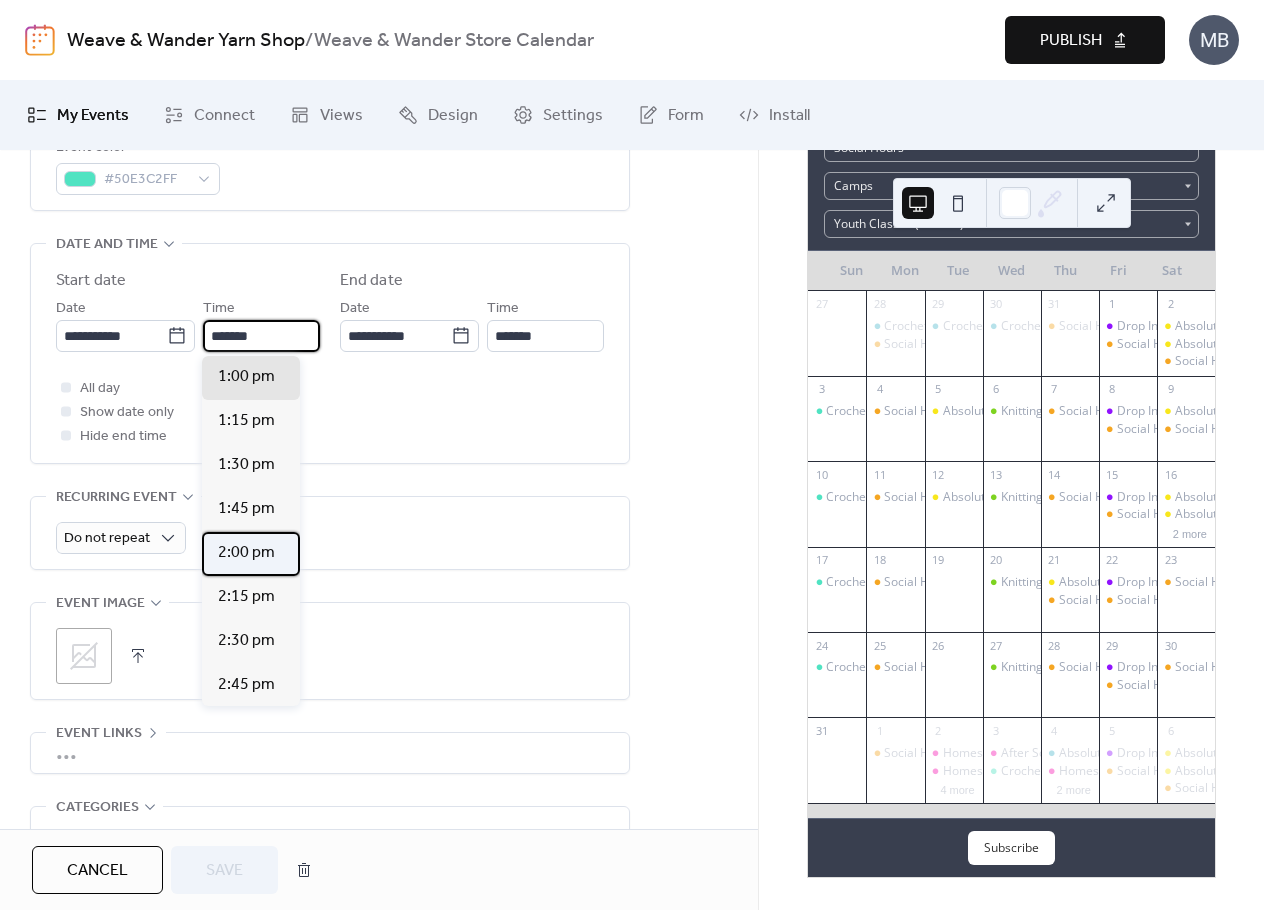 click on "2:00 pm" at bounding box center [246, 553] 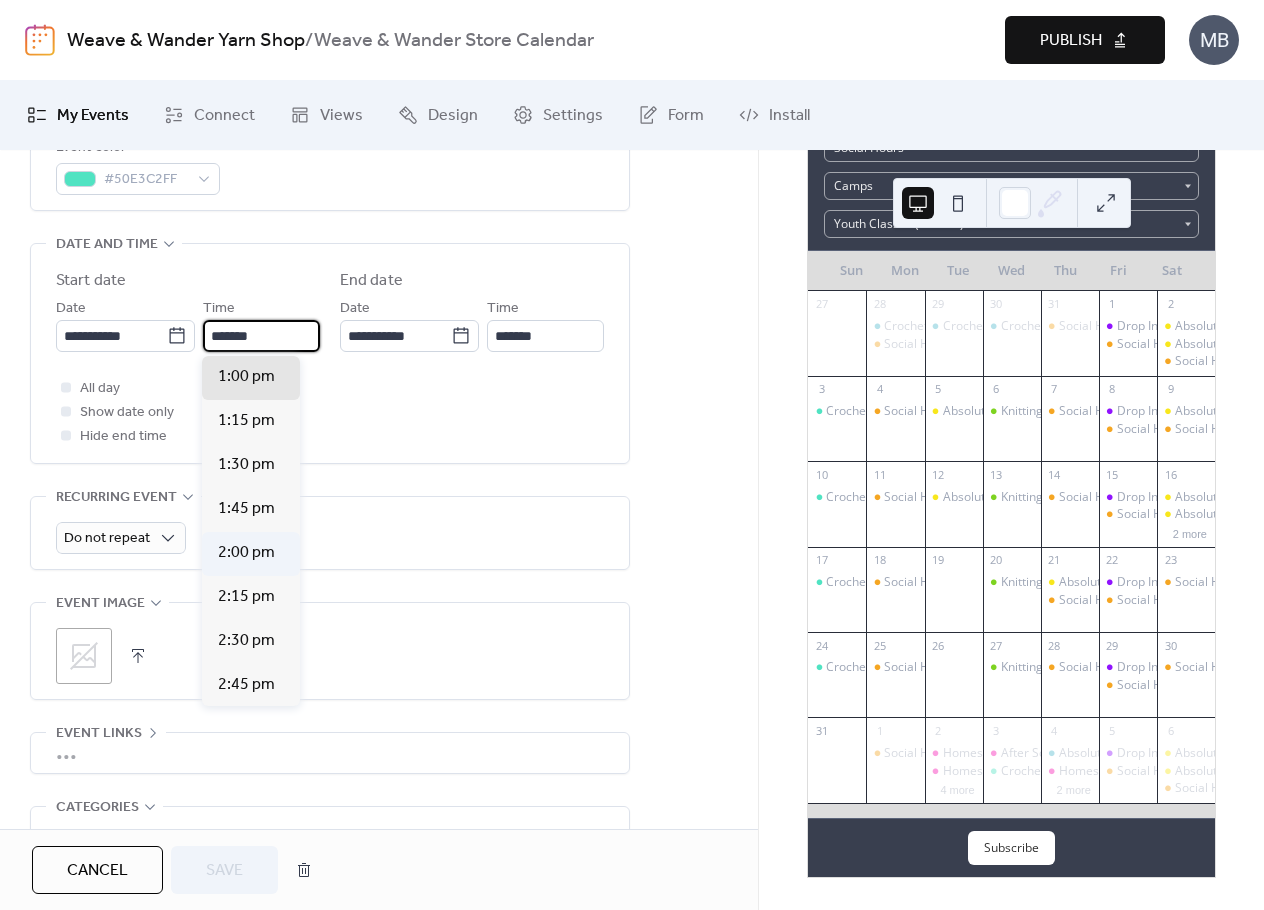 type on "*******" 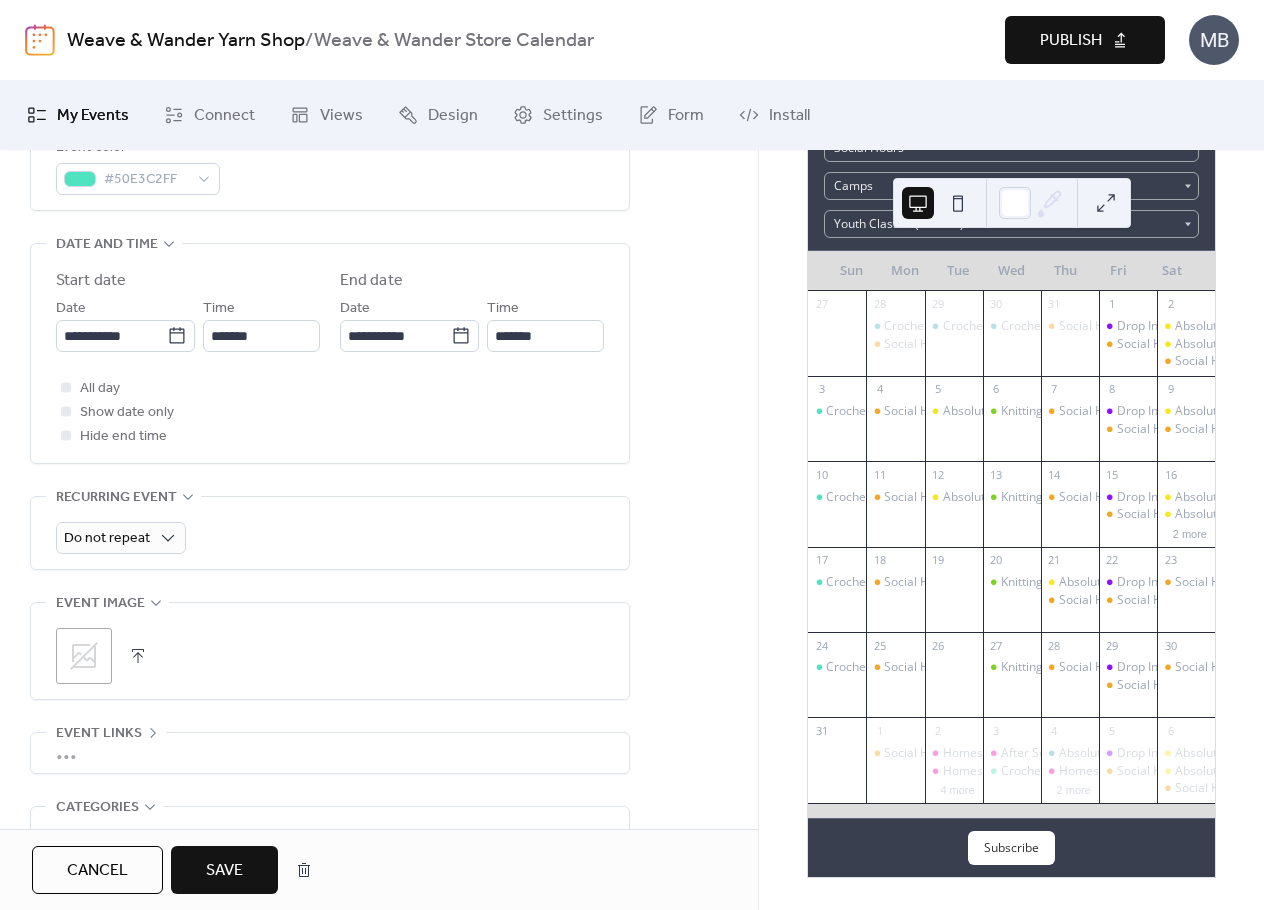 click on "All day Show date only Hide end time" at bounding box center [330, 412] 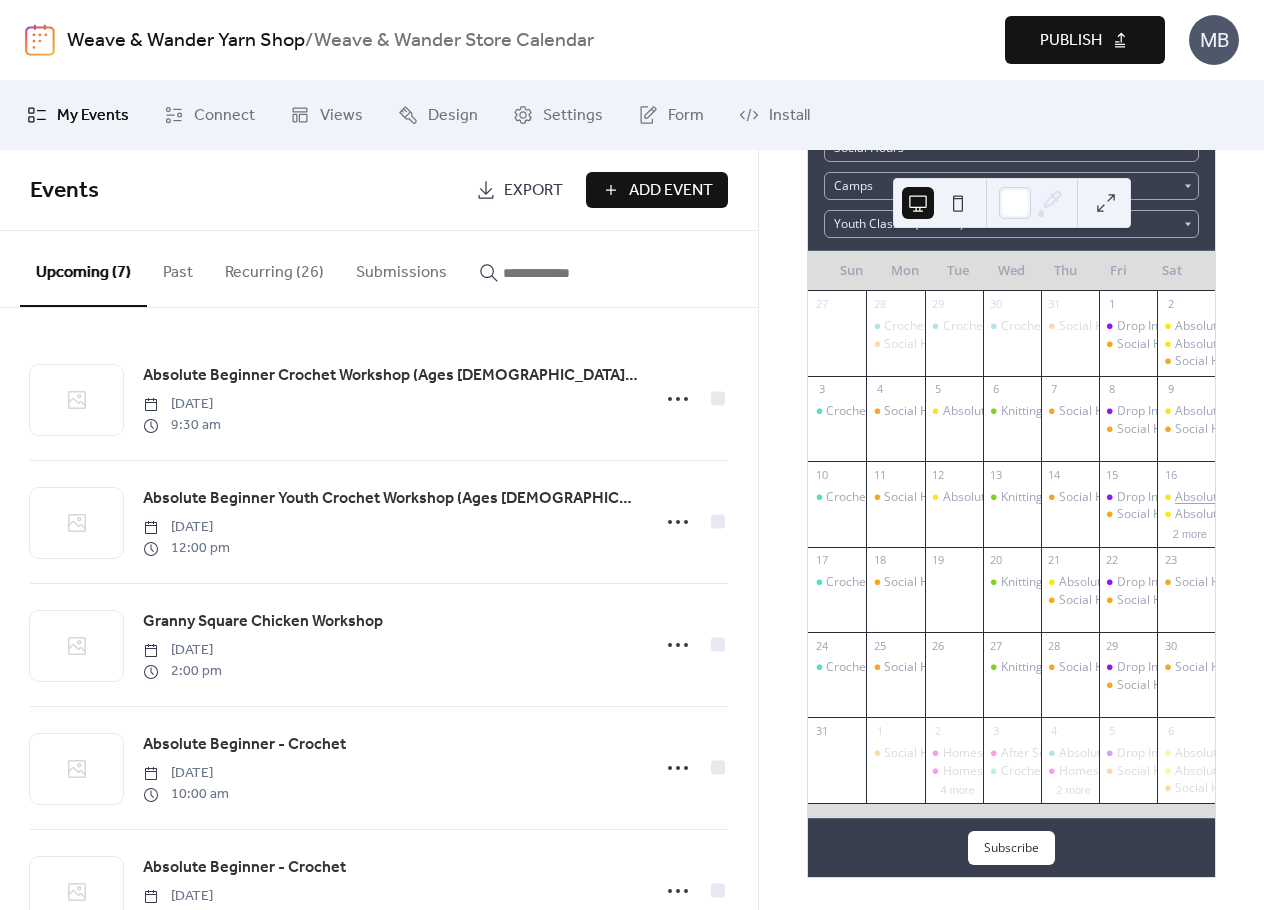 click on "Absolute Beginner Youth Knitting Workshop (Ages 8.5 – 14)" at bounding box center (1401, 497) 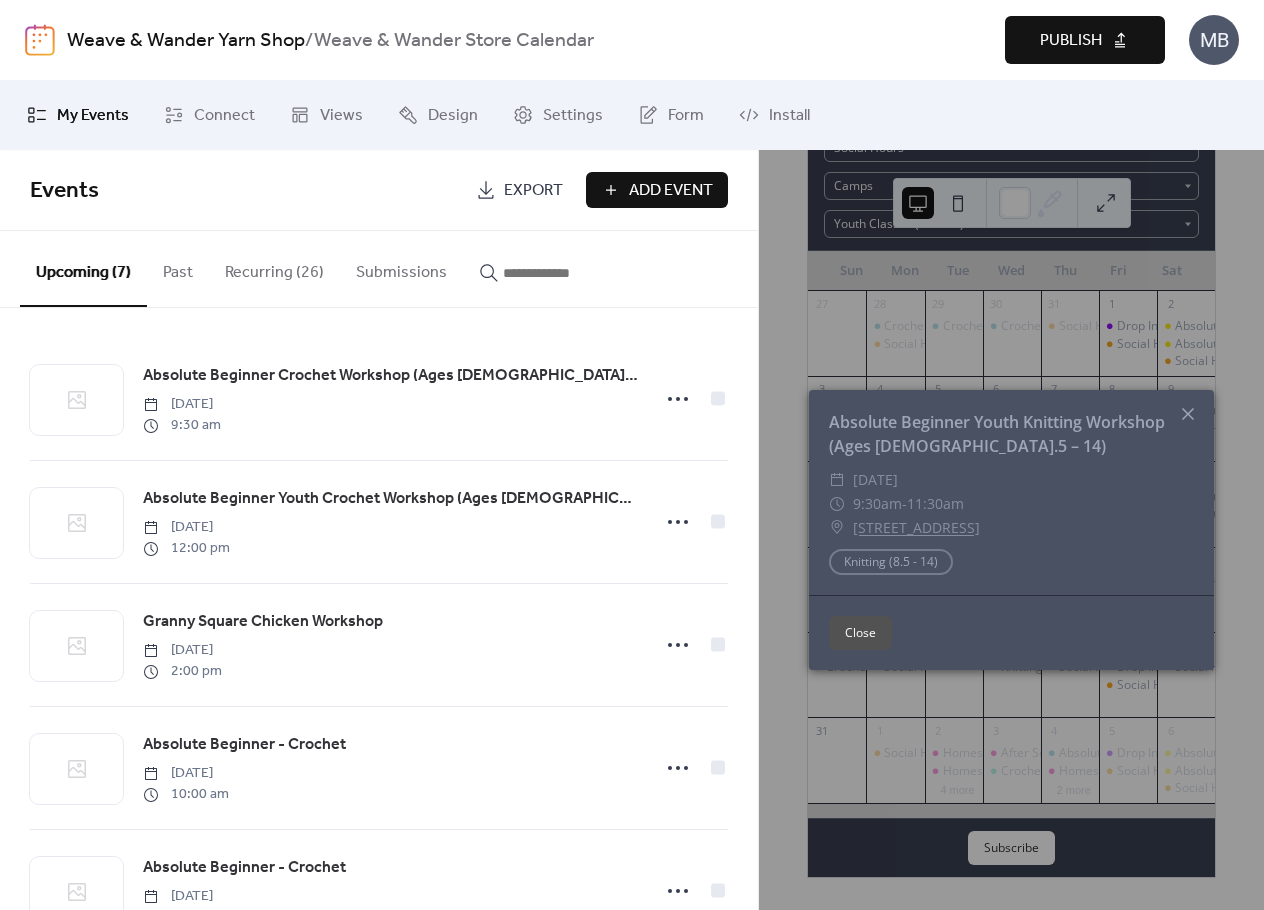 click 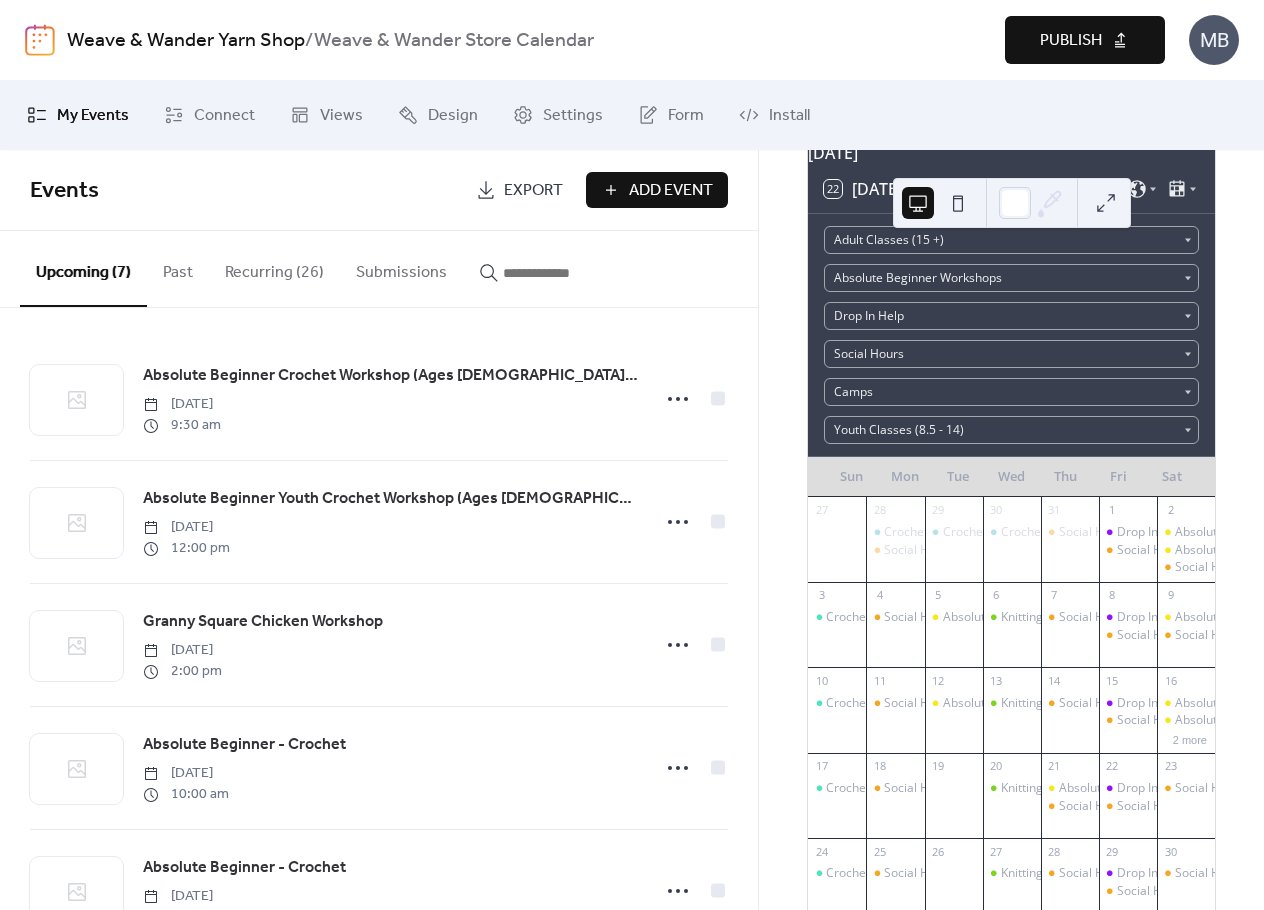 scroll, scrollTop: 334, scrollLeft: 0, axis: vertical 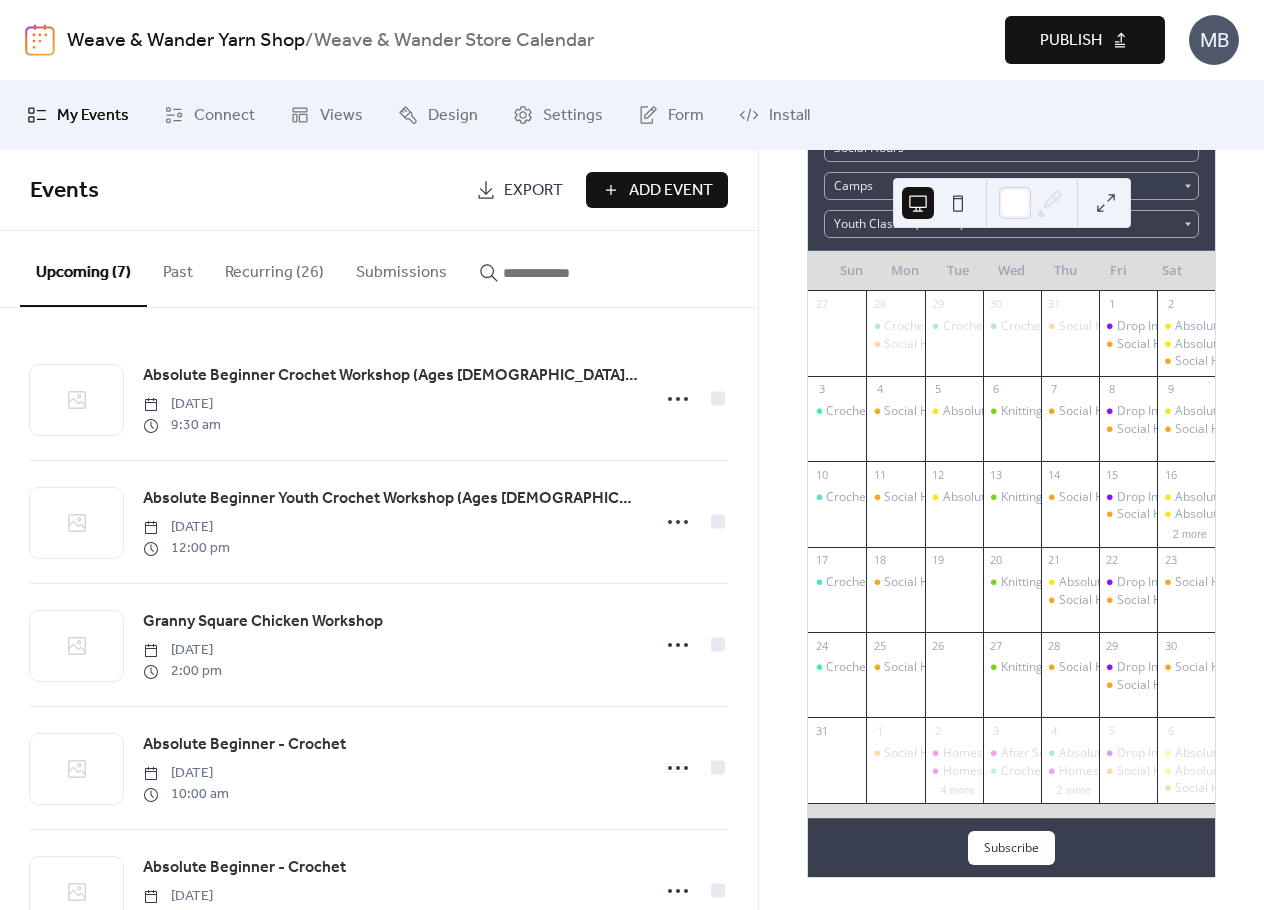 click on "Add Event" at bounding box center (671, 191) 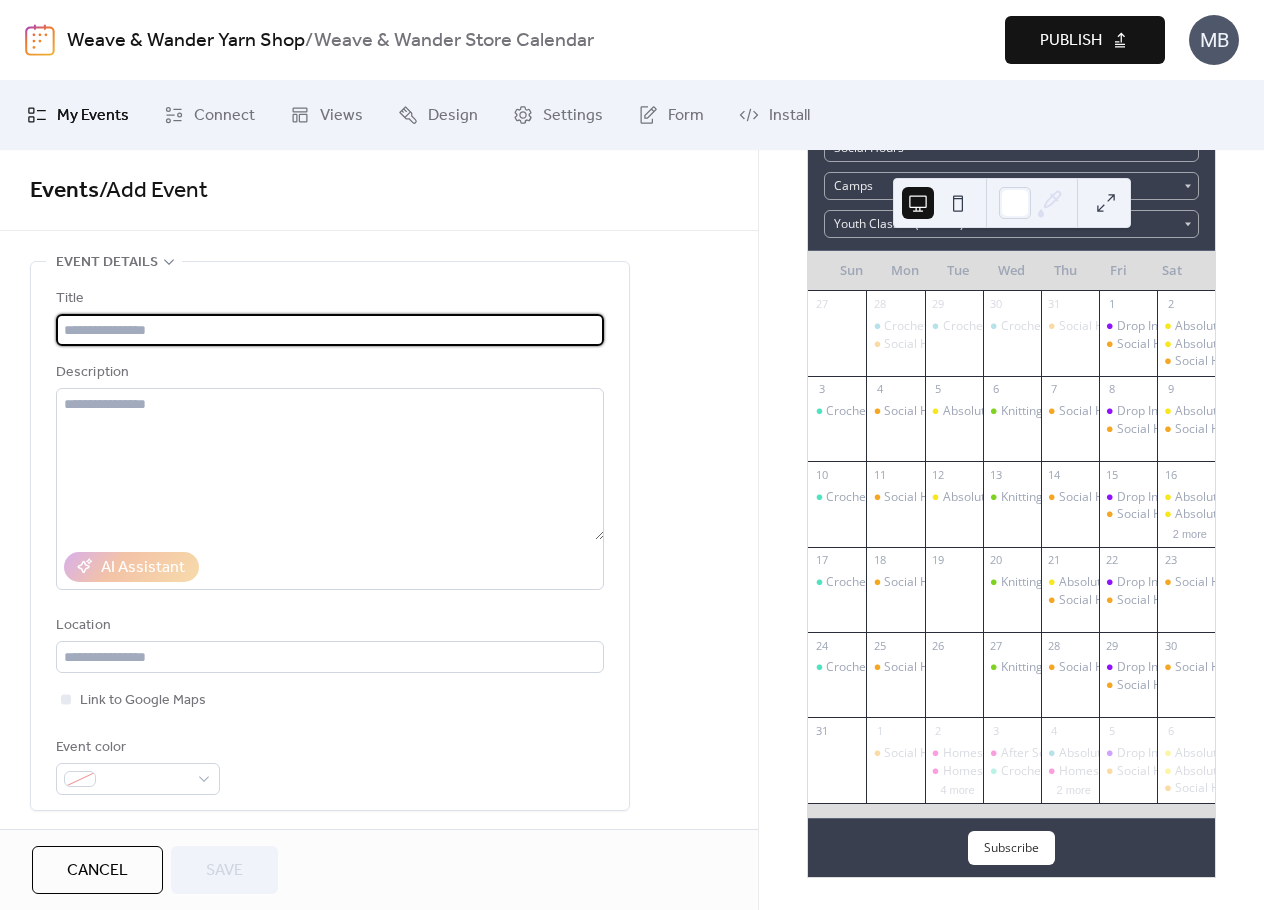 click on "Title Description AI Assistant Location Link to Google Maps Event color" at bounding box center (330, 541) 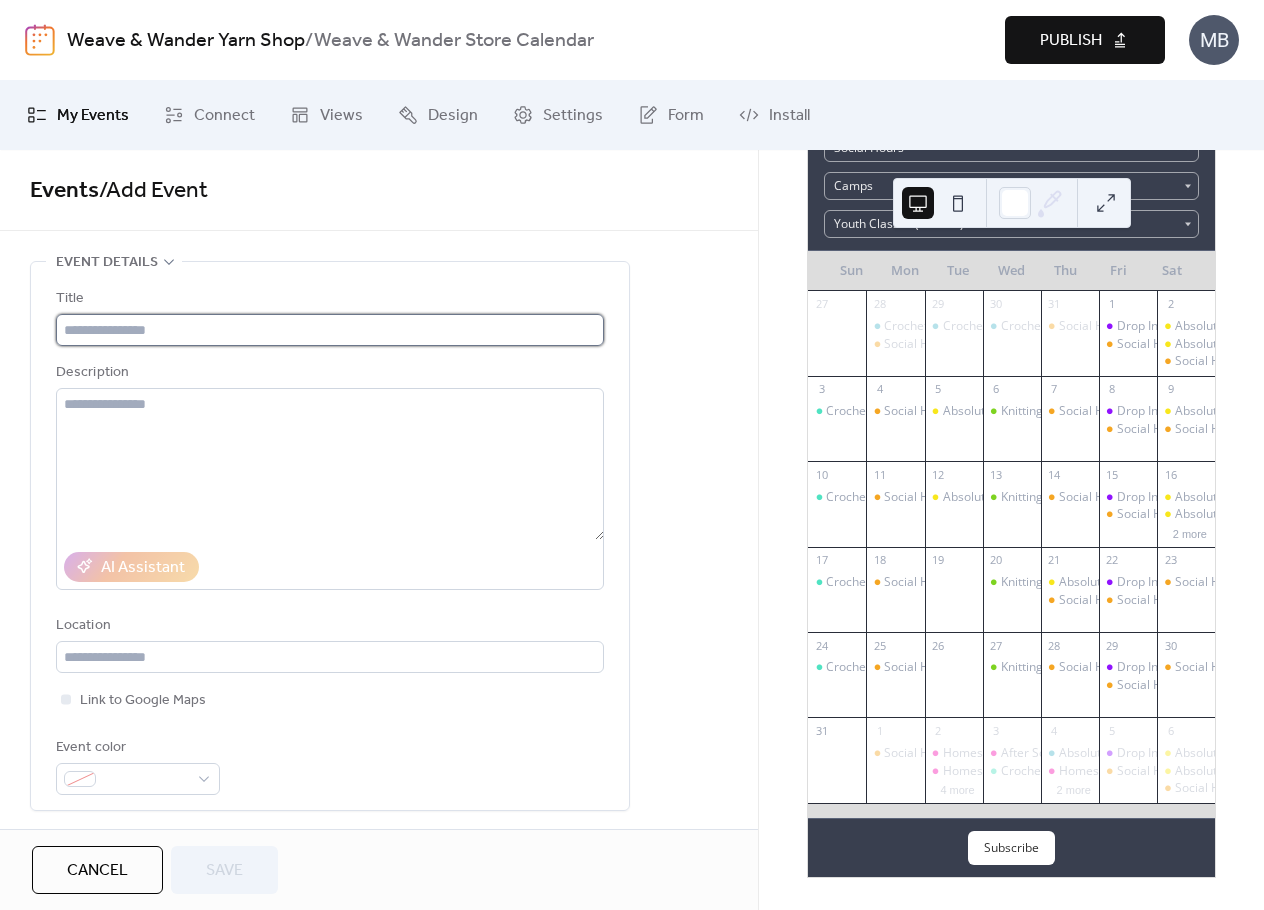 click at bounding box center [330, 330] 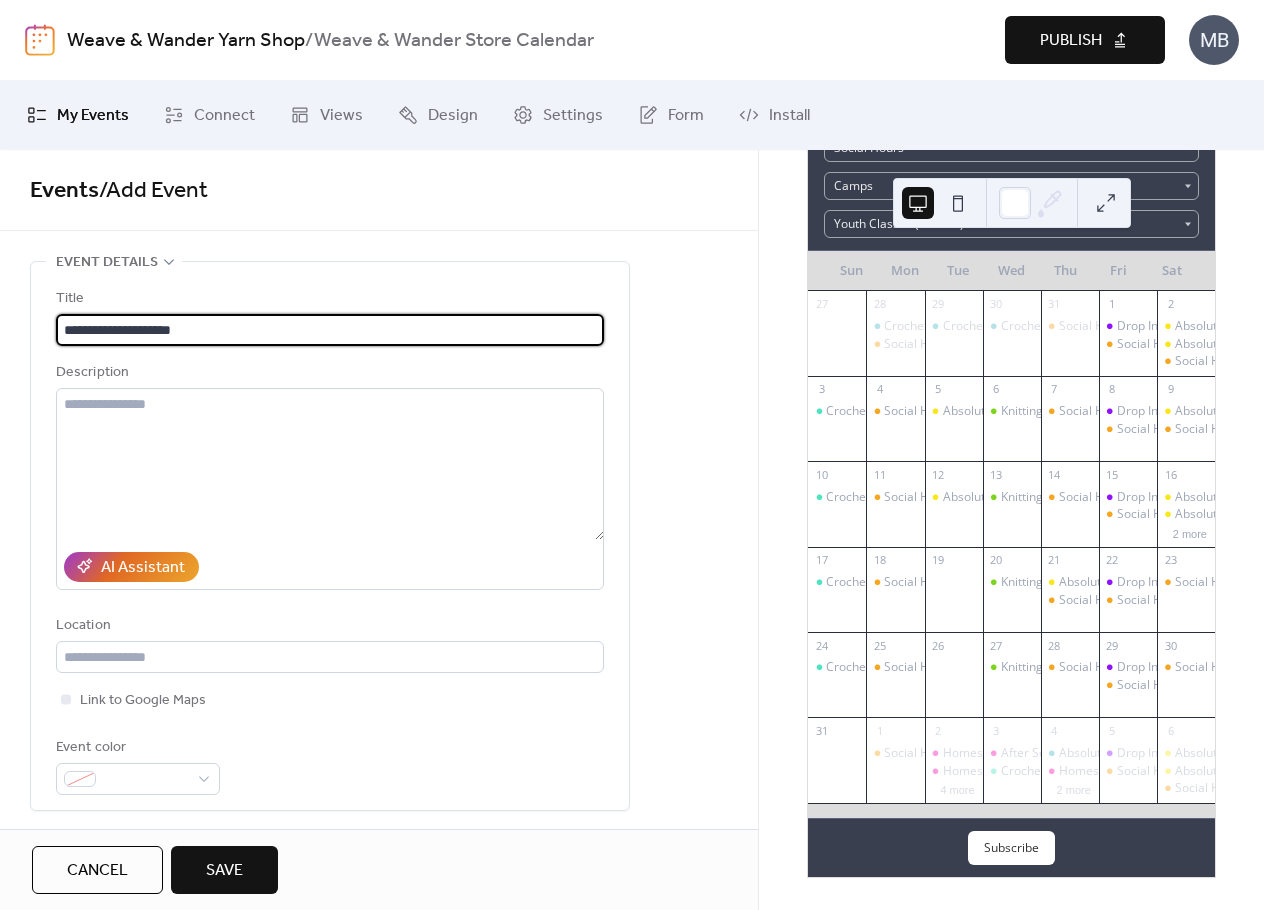 type on "**********" 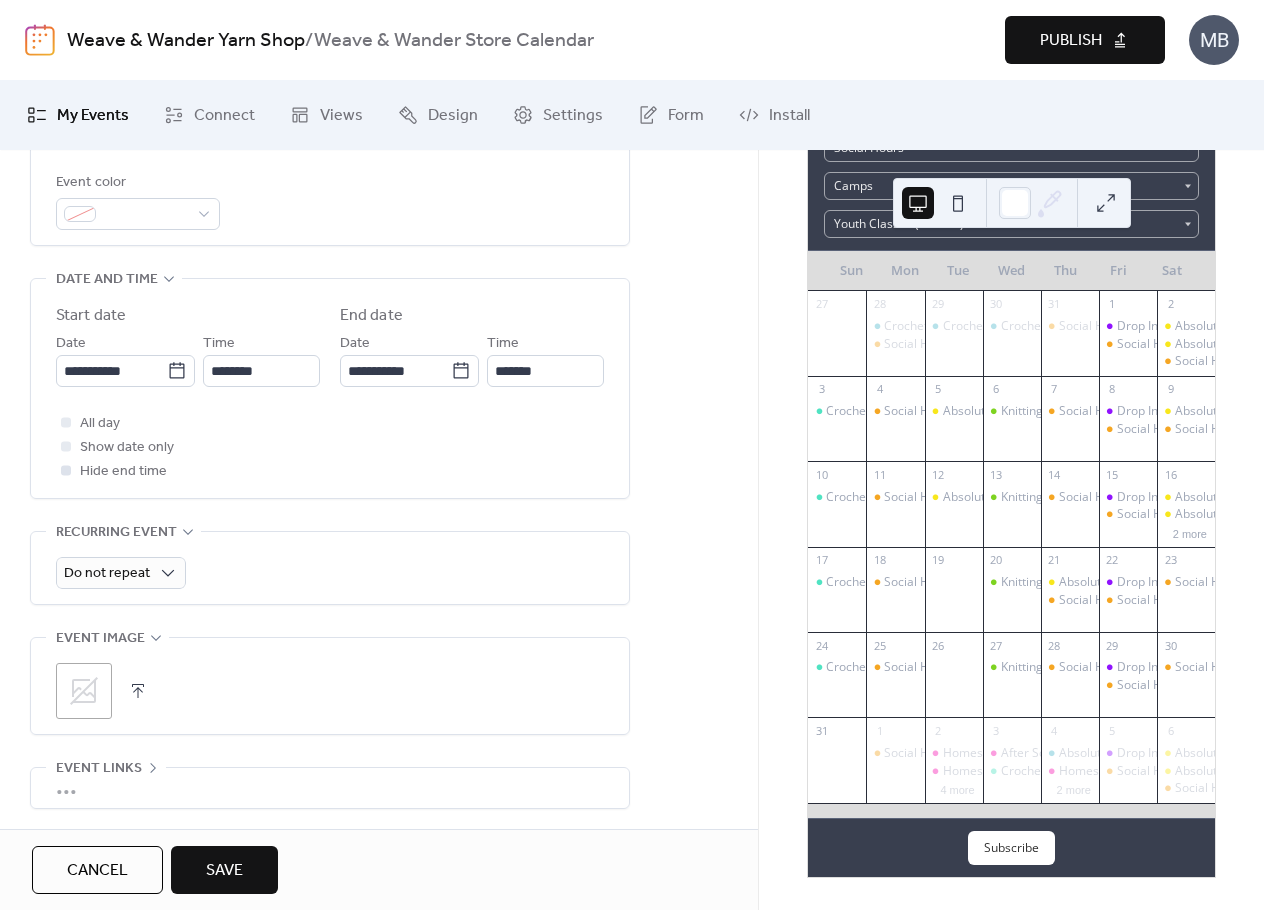 scroll, scrollTop: 600, scrollLeft: 0, axis: vertical 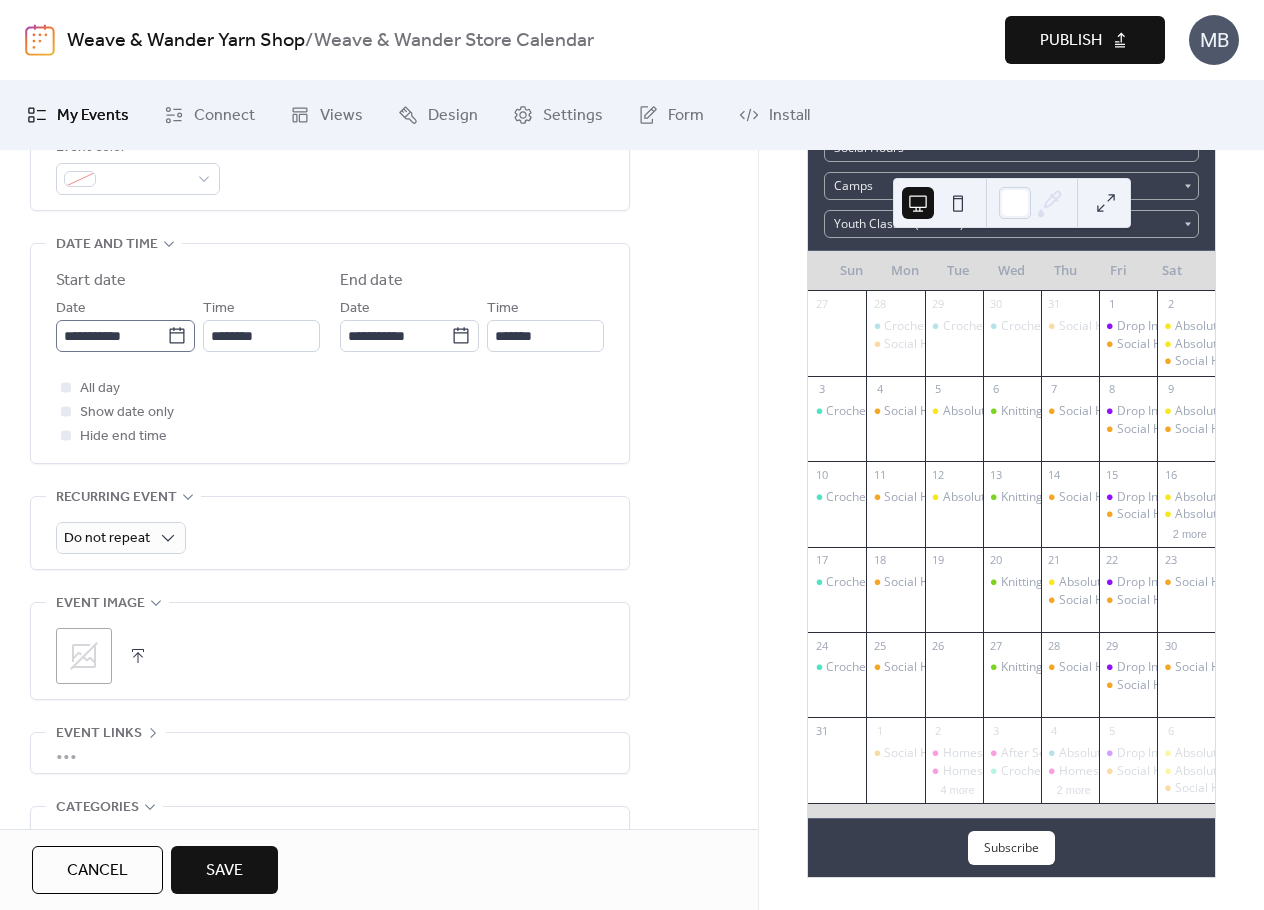 click 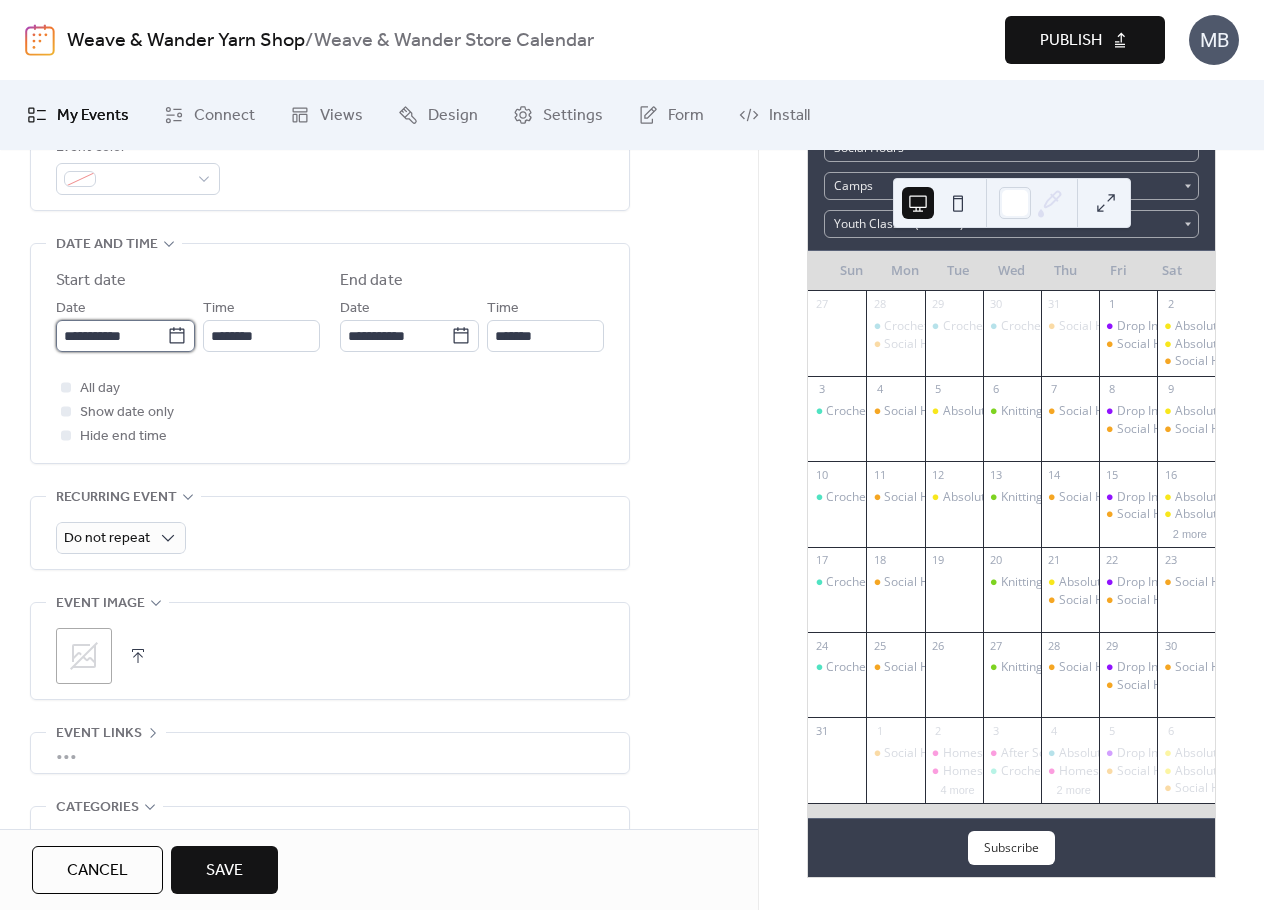 click on "**********" at bounding box center [111, 336] 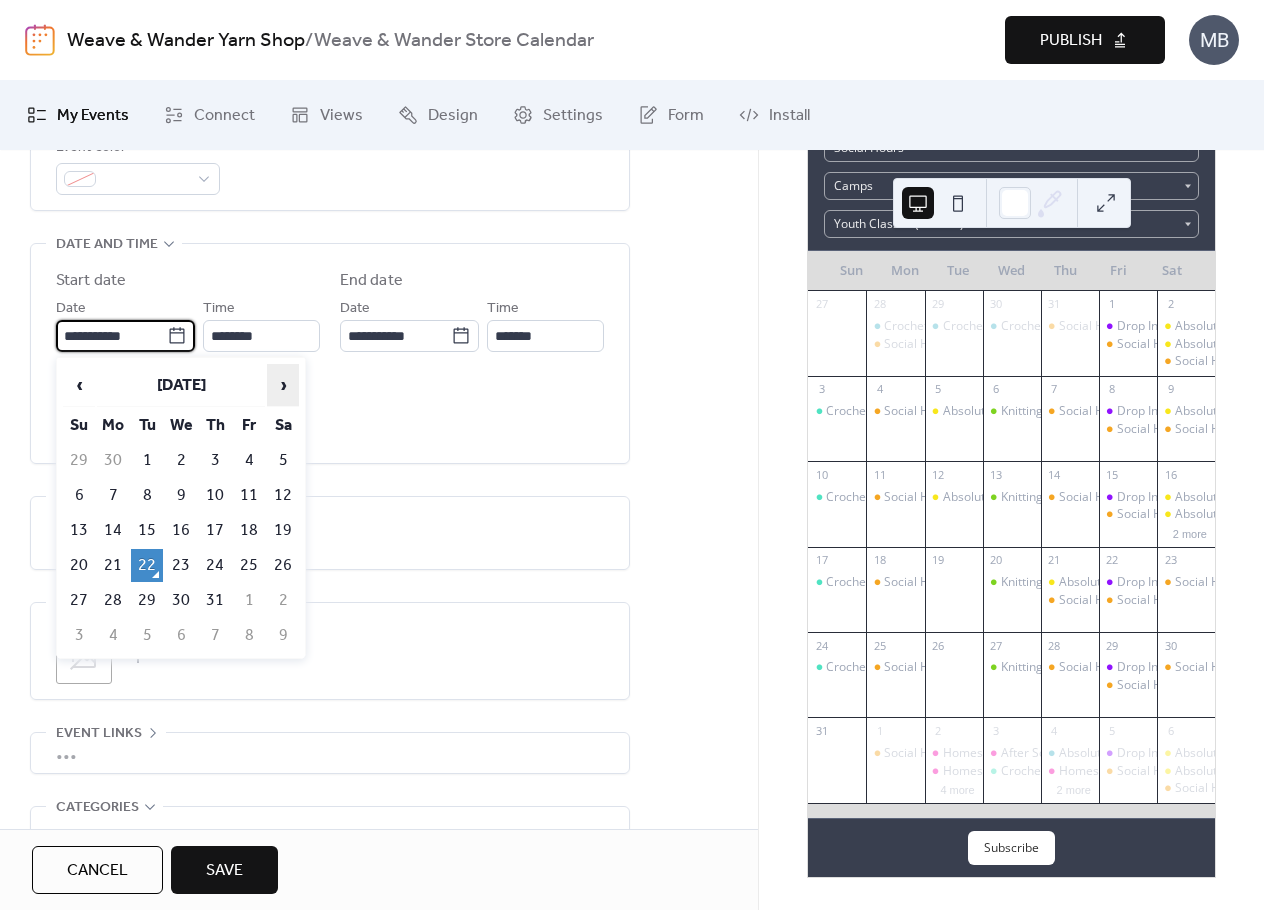 click on "›" at bounding box center (283, 385) 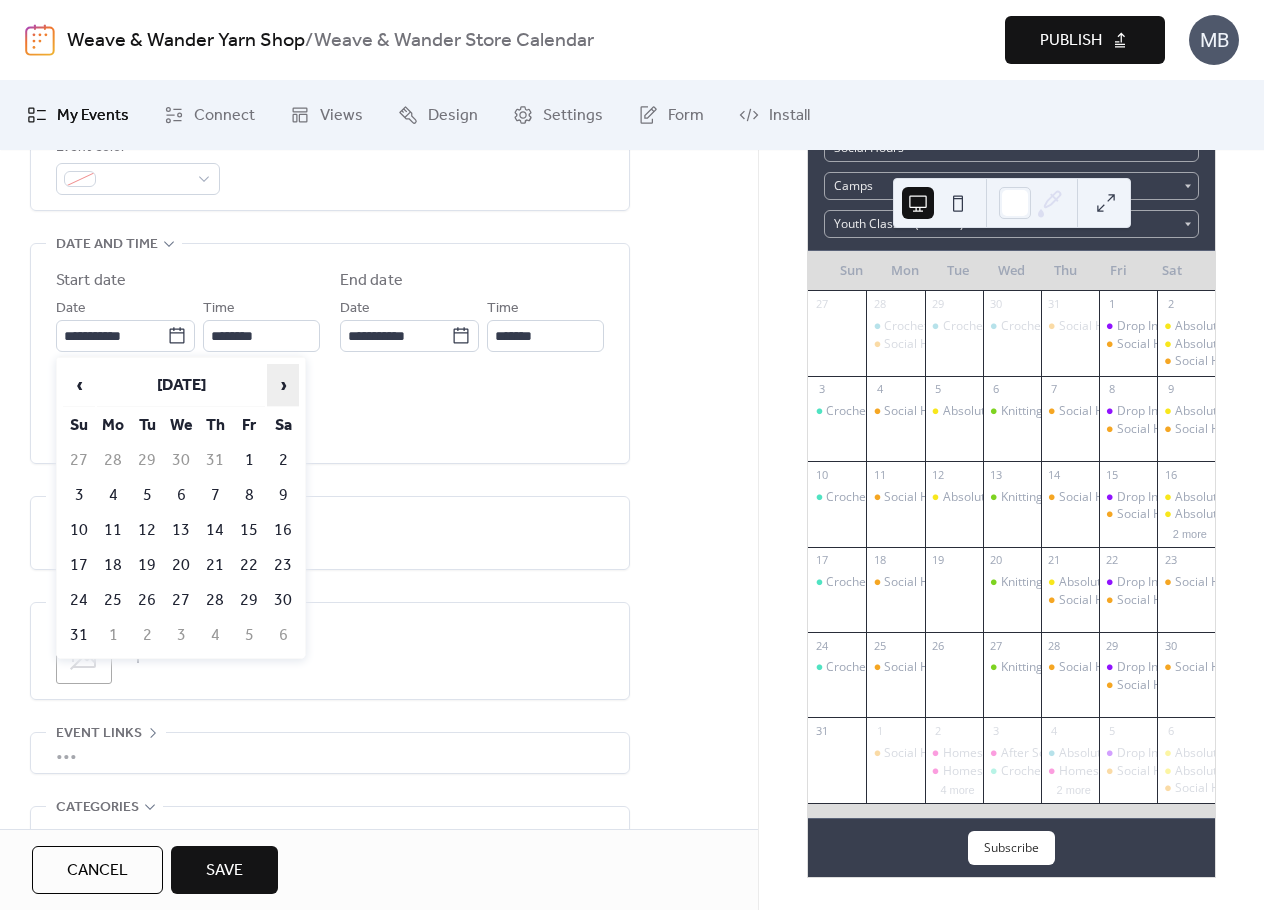click on "›" at bounding box center [283, 385] 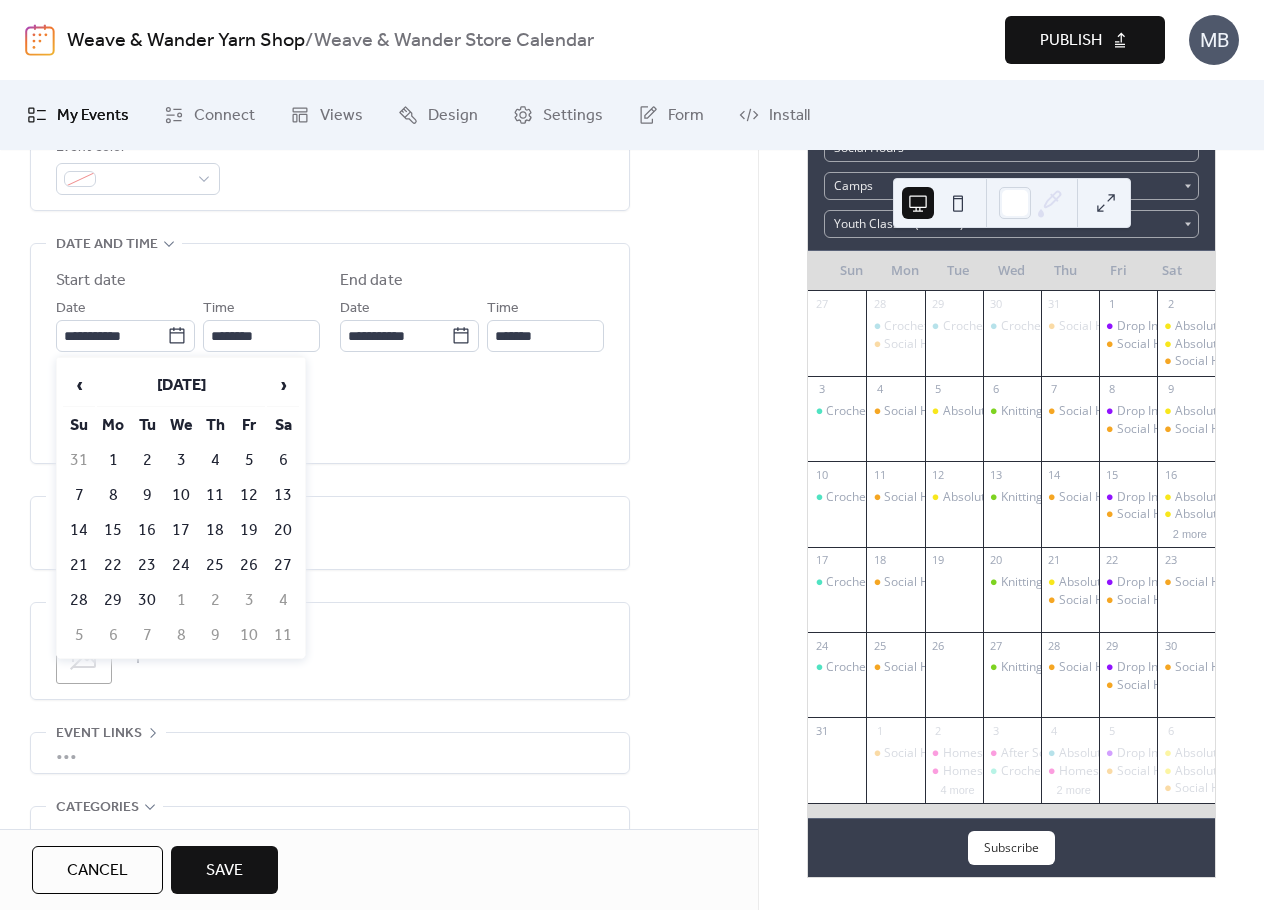 drag, startPoint x: 287, startPoint y: 570, endPoint x: 322, endPoint y: 443, distance: 131.73459 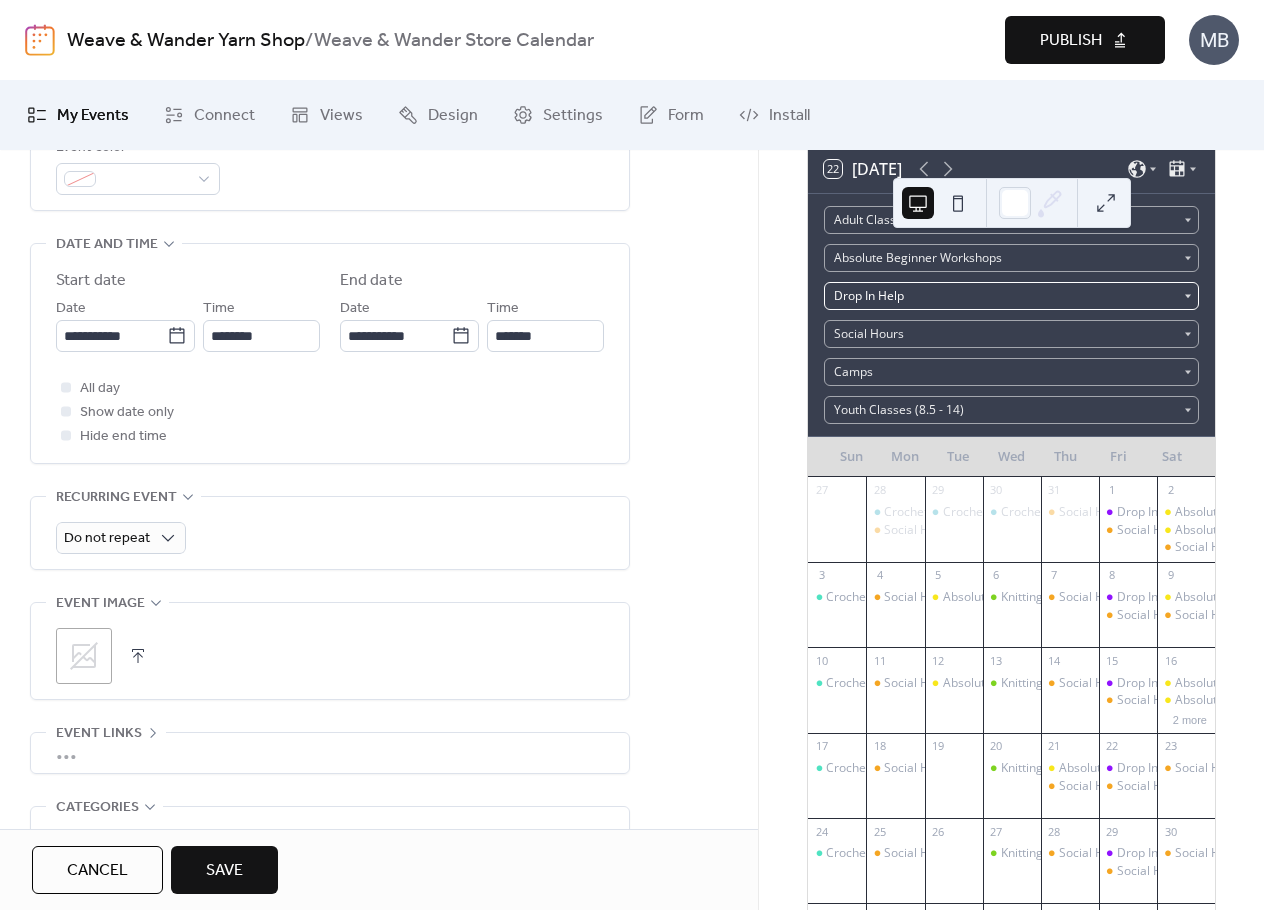 scroll, scrollTop: 34, scrollLeft: 0, axis: vertical 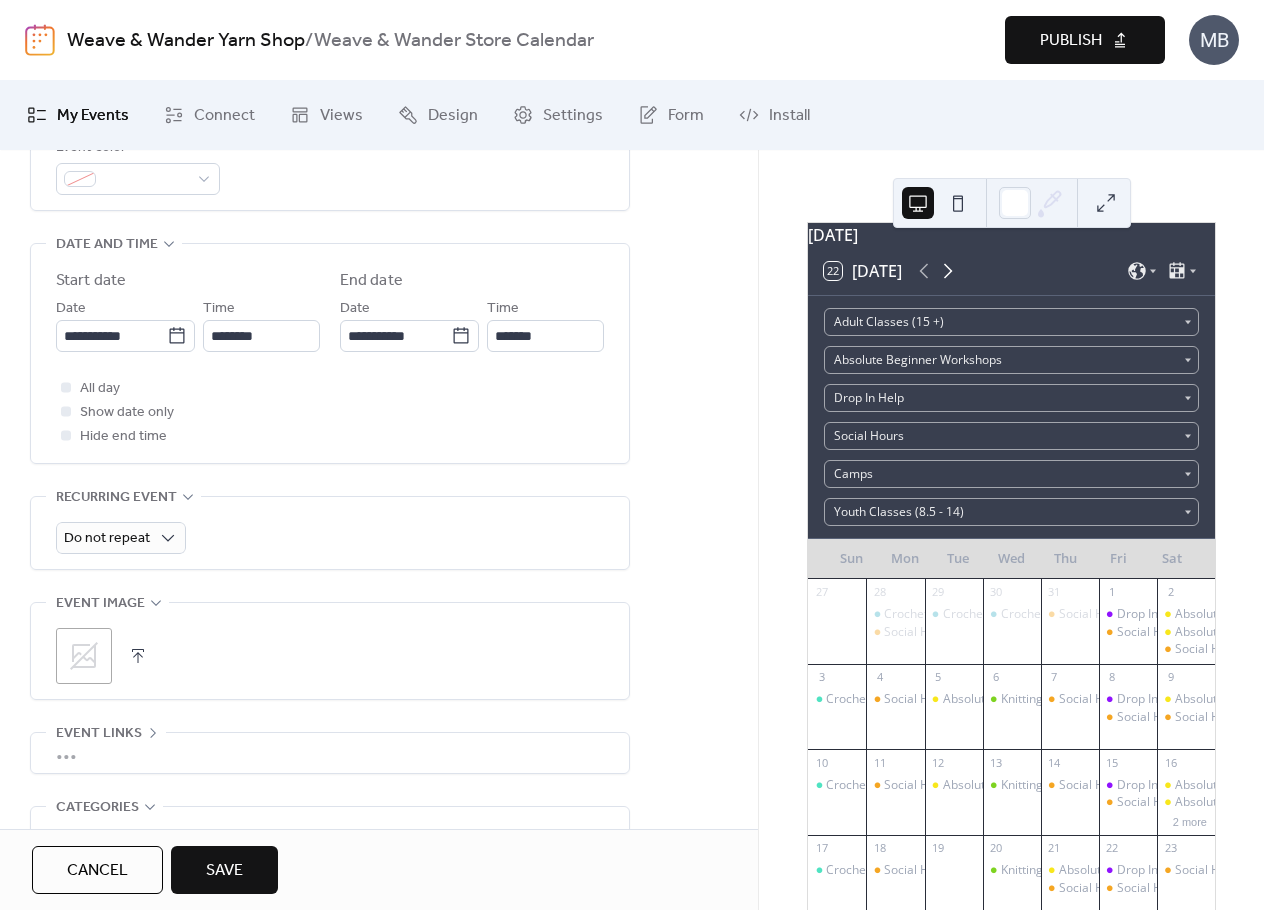 click 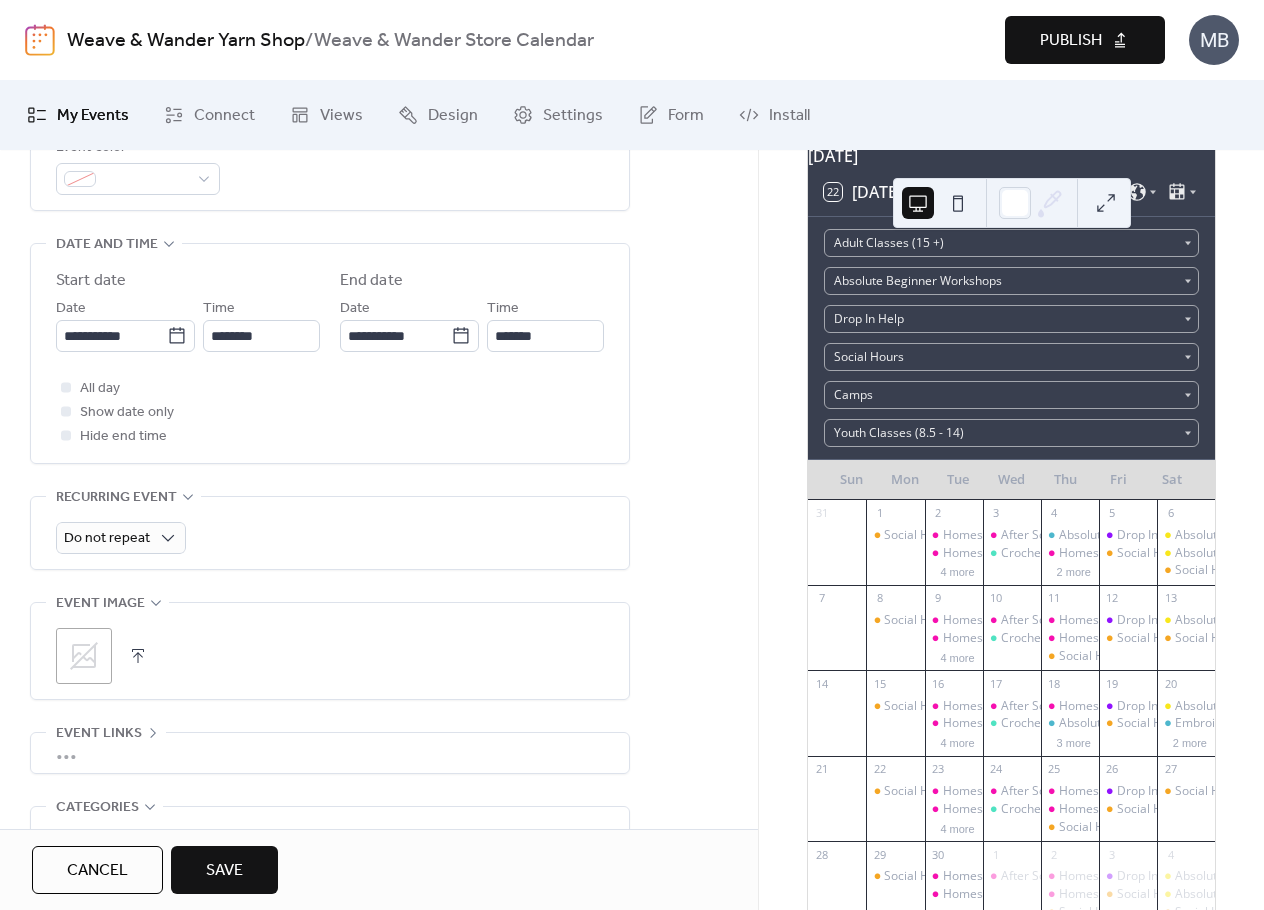 scroll, scrollTop: 334, scrollLeft: 0, axis: vertical 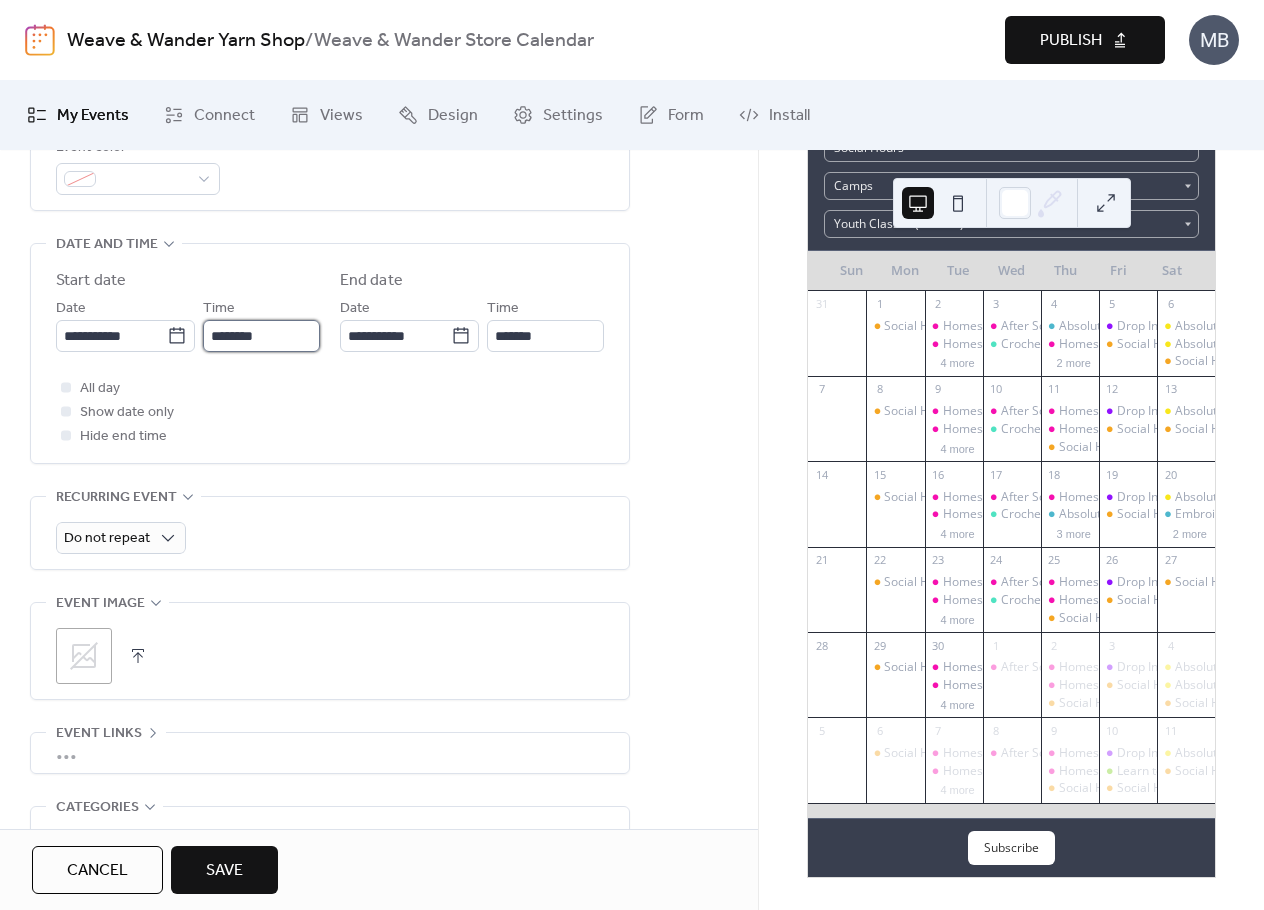 click on "********" at bounding box center (261, 336) 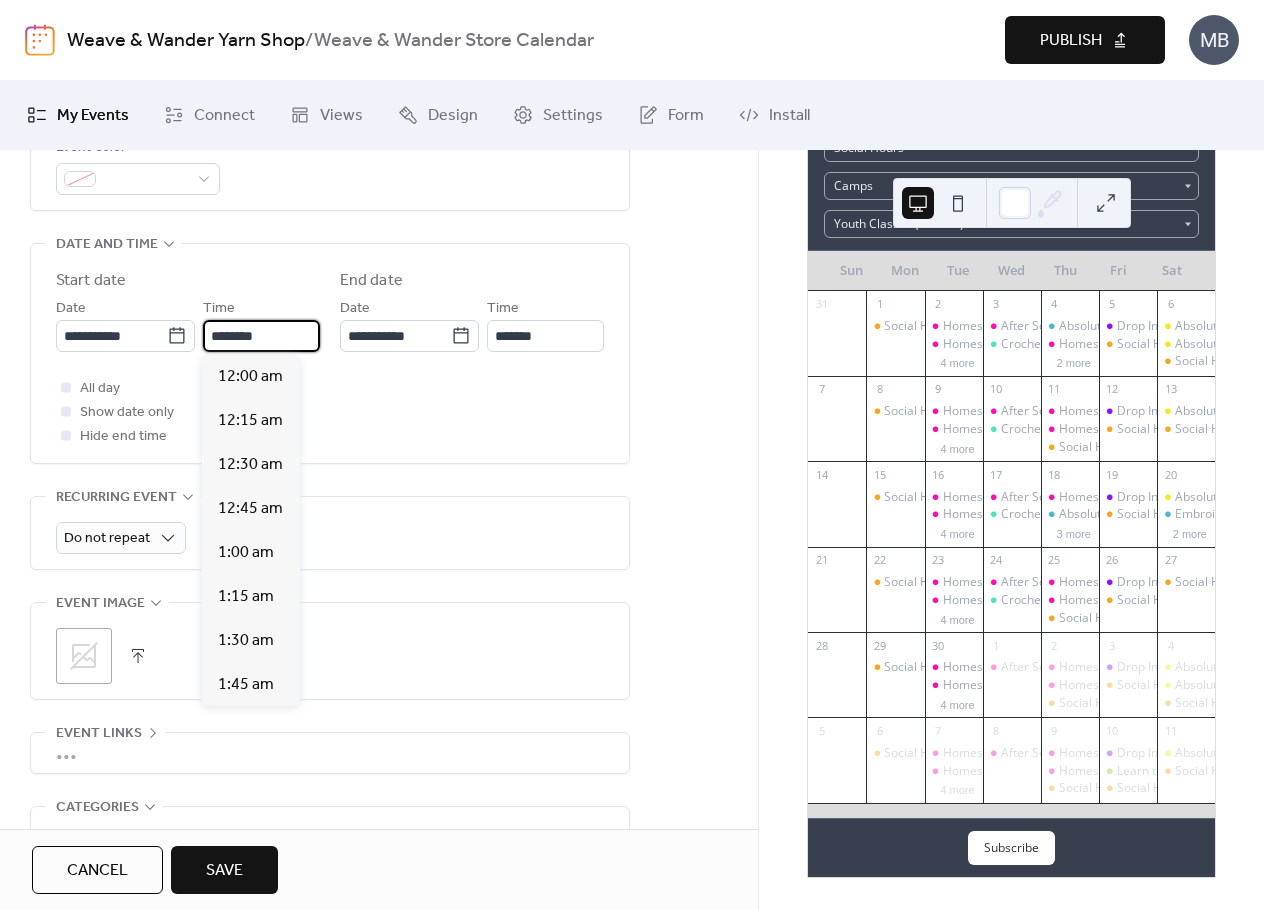 scroll, scrollTop: 2112, scrollLeft: 0, axis: vertical 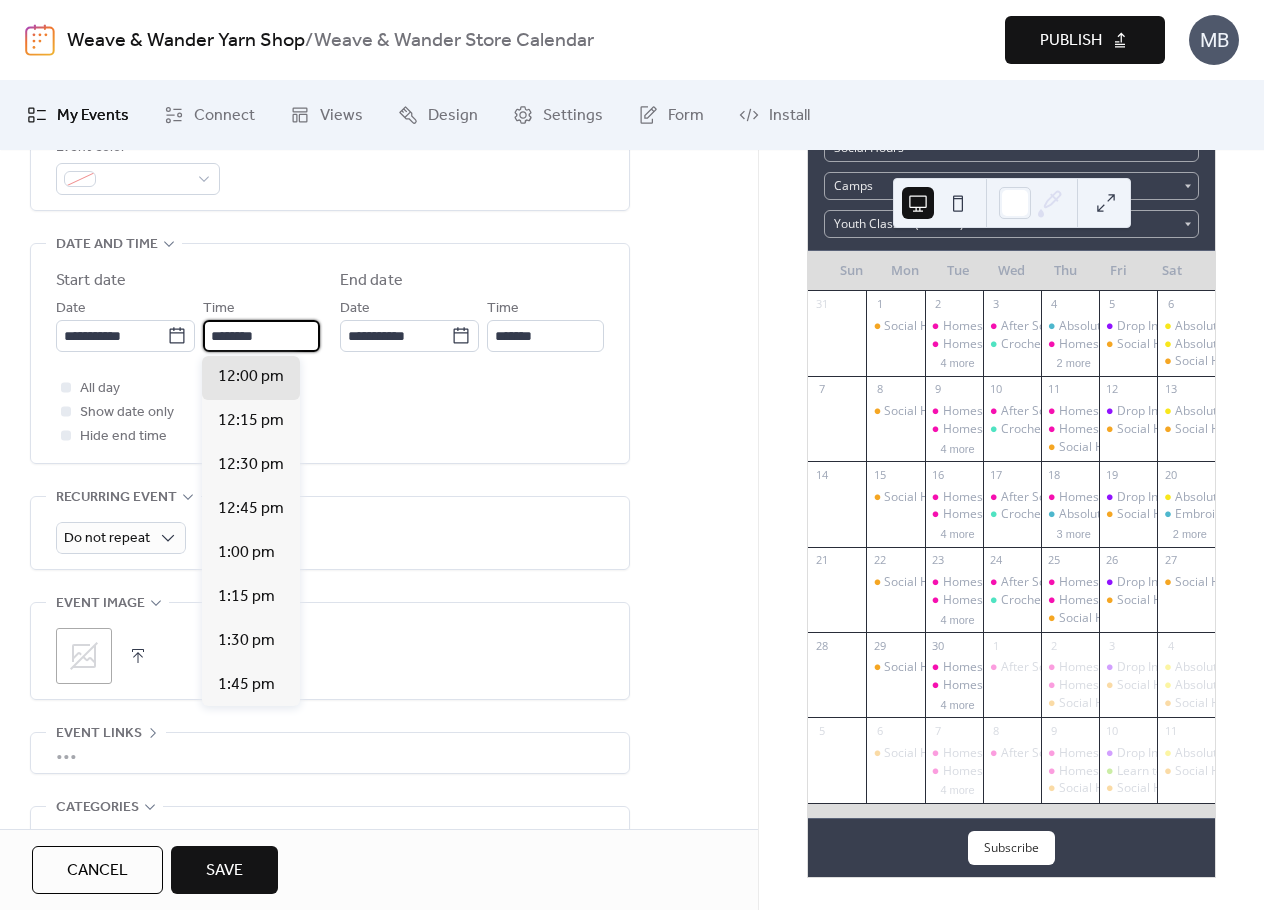 drag, startPoint x: 303, startPoint y: 330, endPoint x: 197, endPoint y: 332, distance: 106.01887 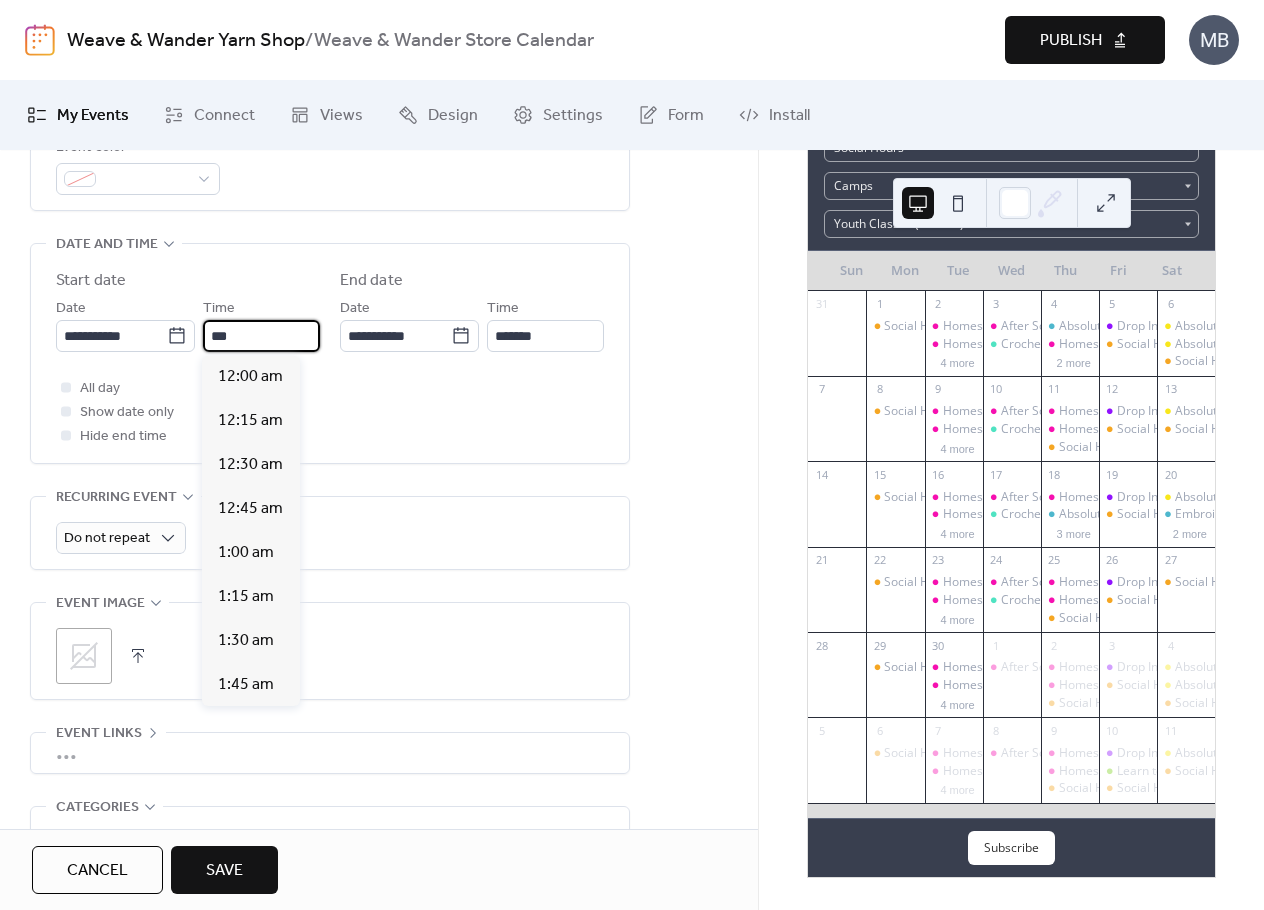 scroll, scrollTop: 1760, scrollLeft: 0, axis: vertical 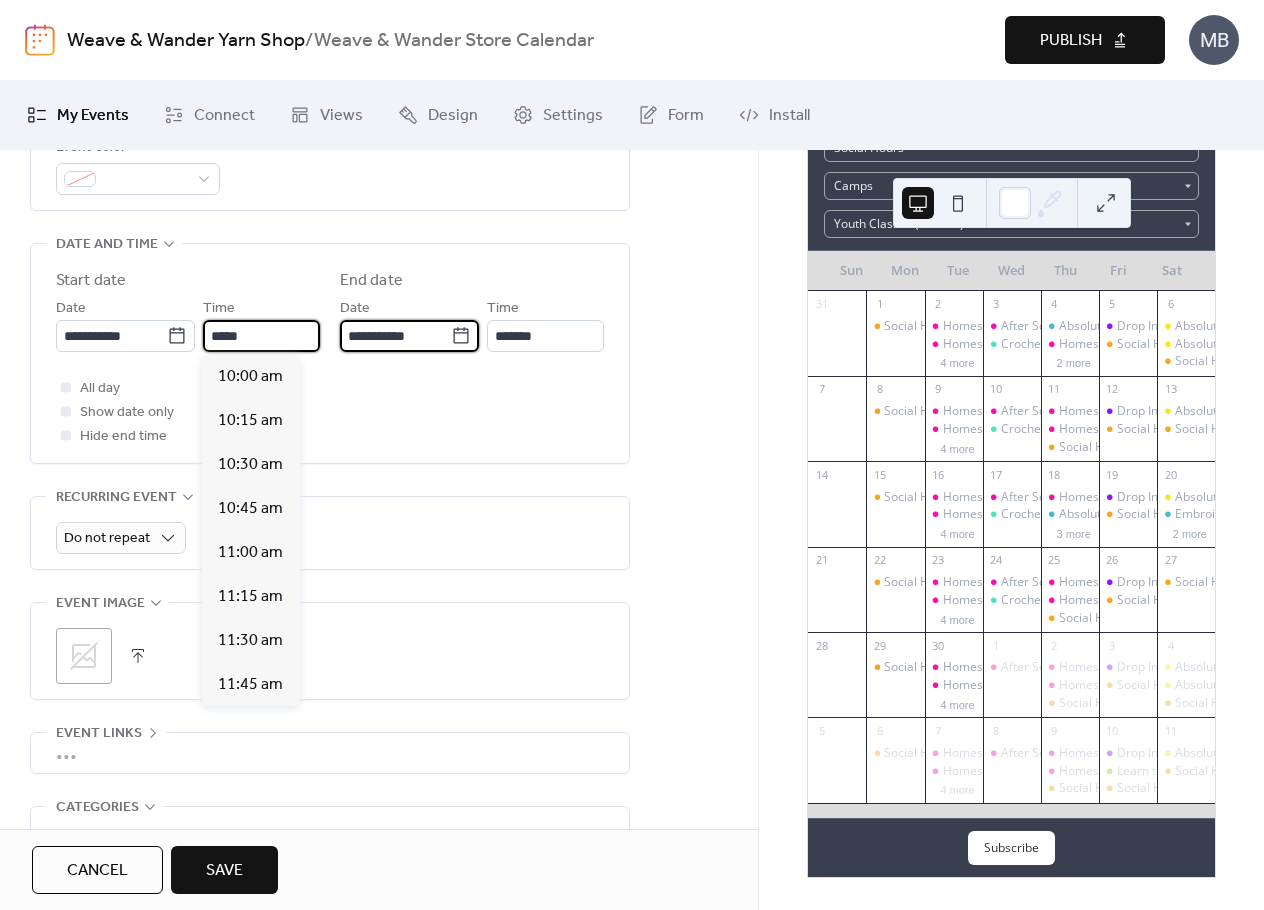 type on "********" 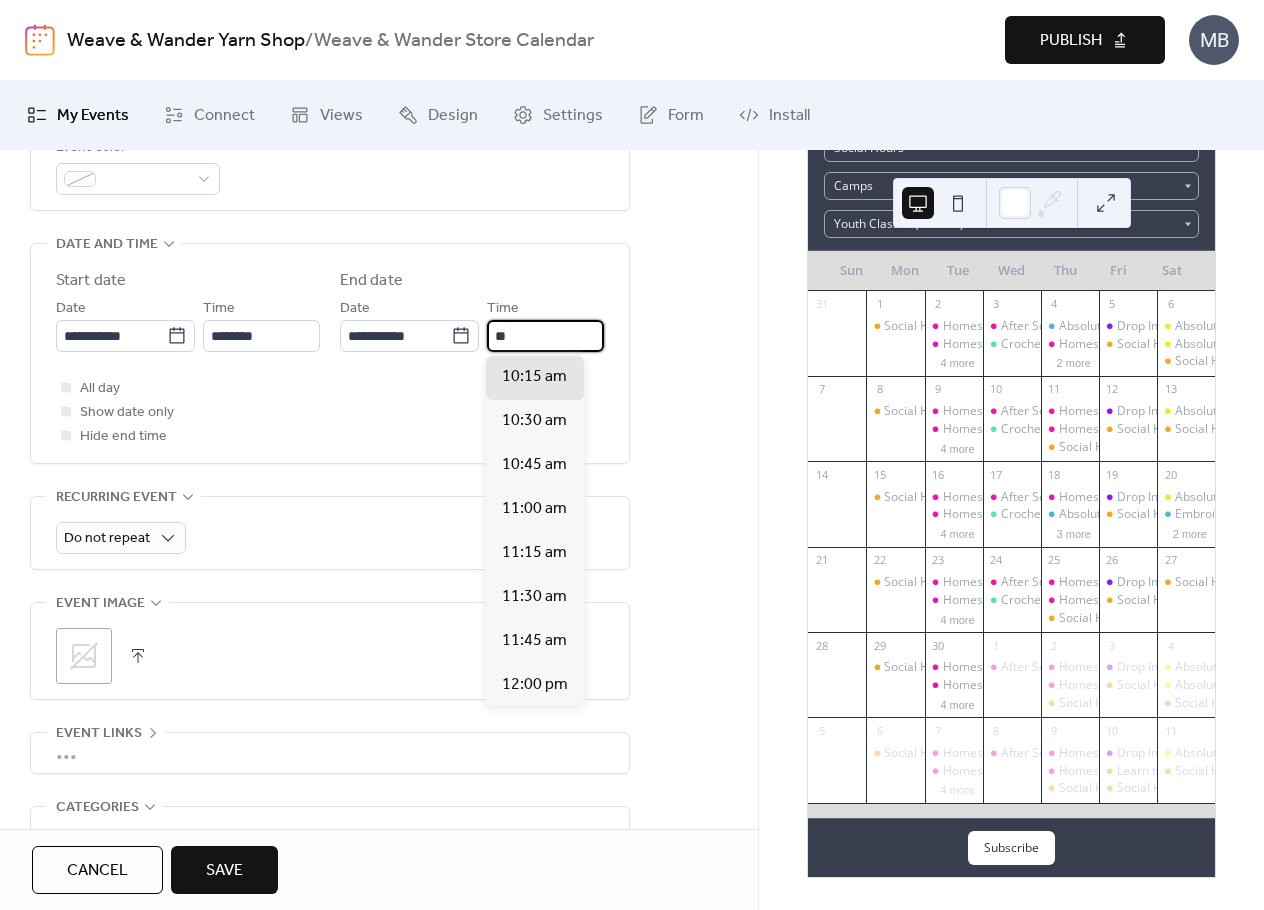 scroll, scrollTop: 308, scrollLeft: 0, axis: vertical 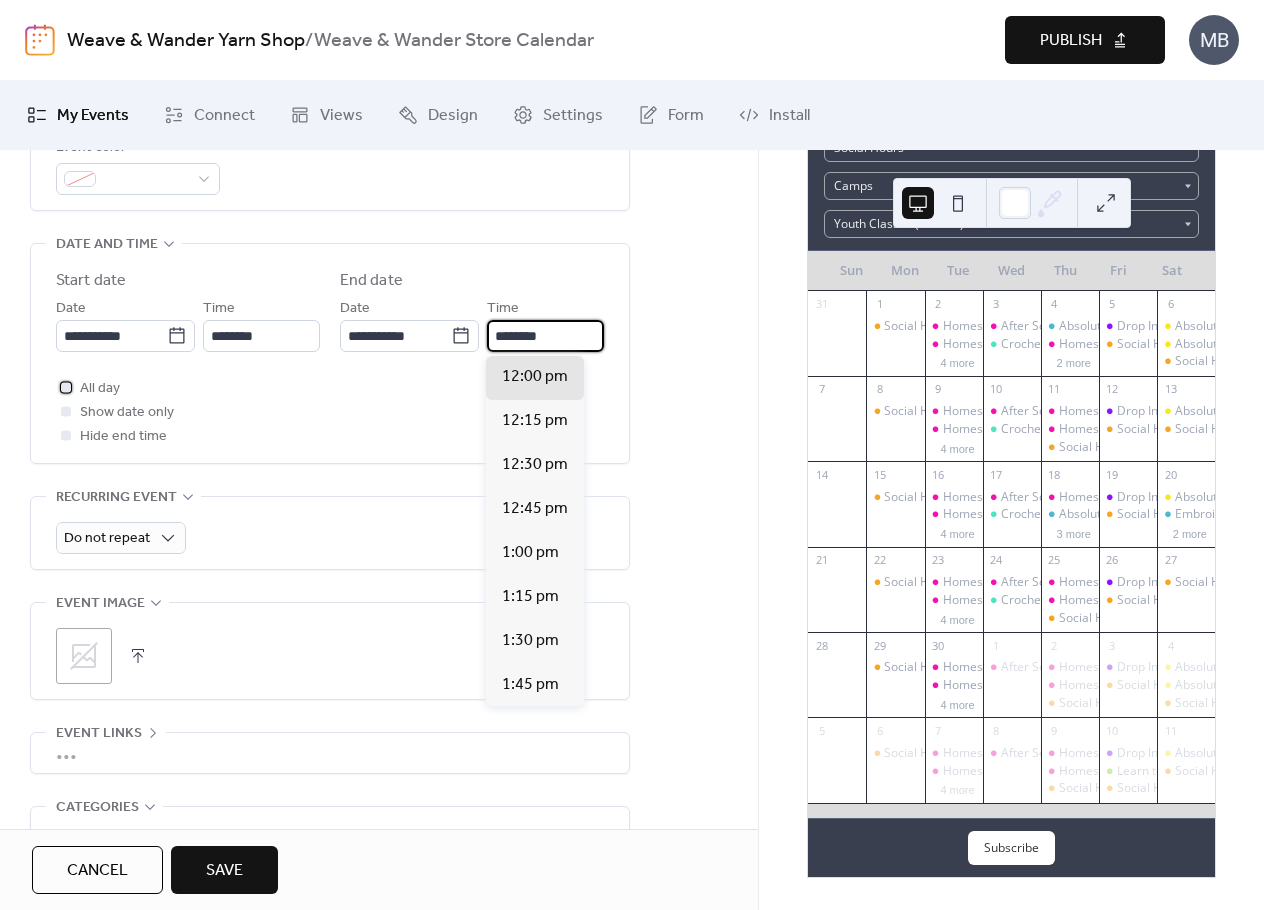 type on "********" 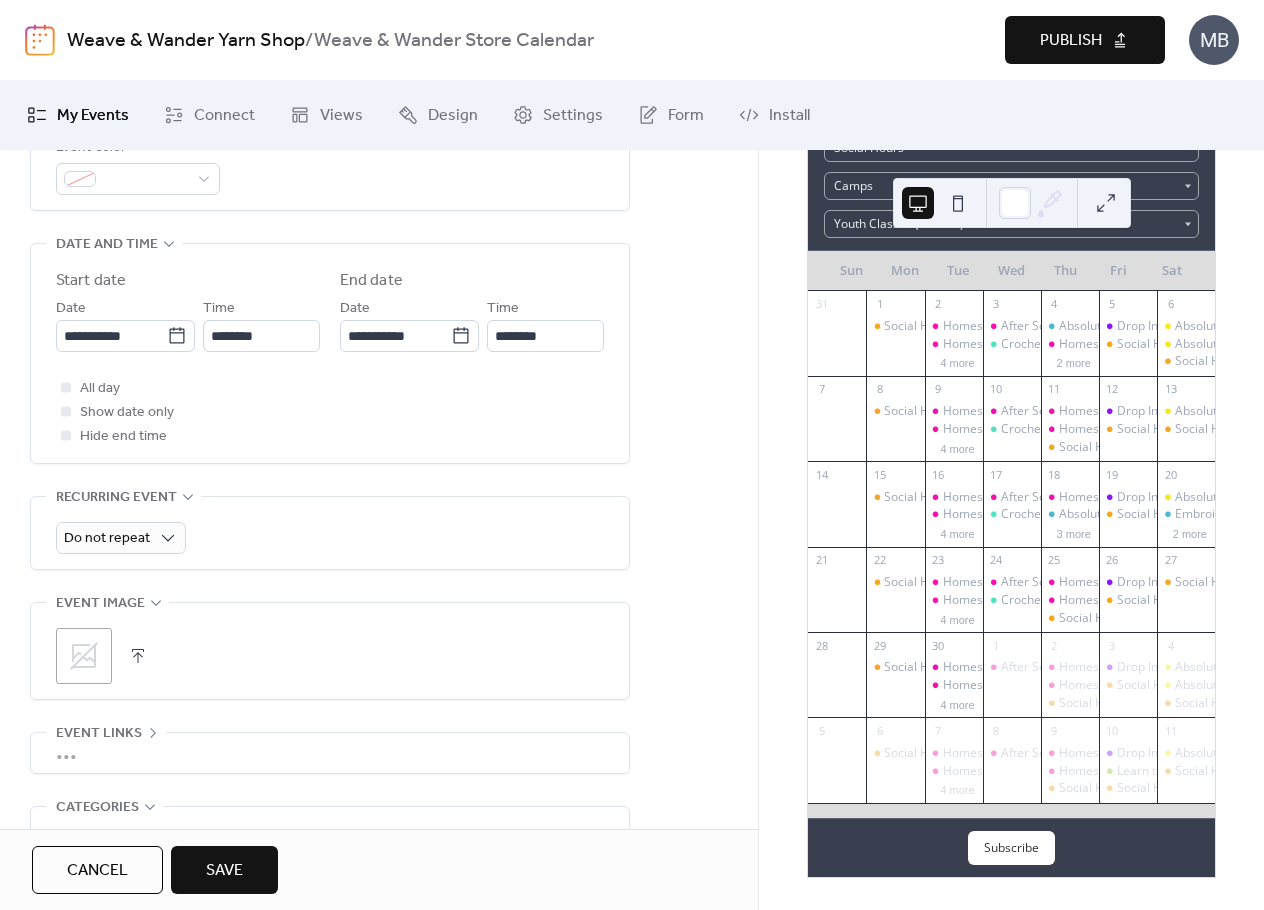 click on "All day Show date only Hide end time" at bounding box center [330, 412] 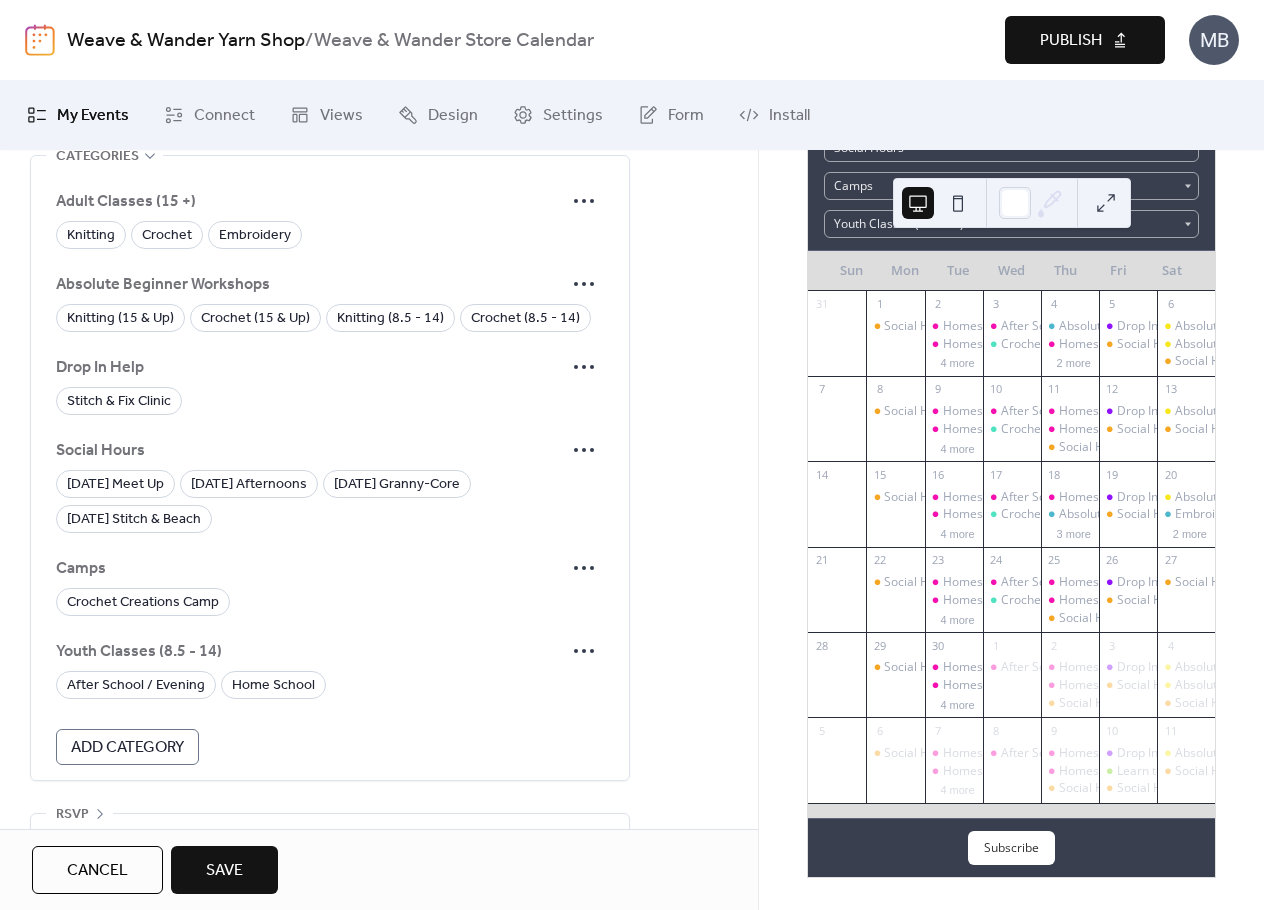 scroll, scrollTop: 1300, scrollLeft: 0, axis: vertical 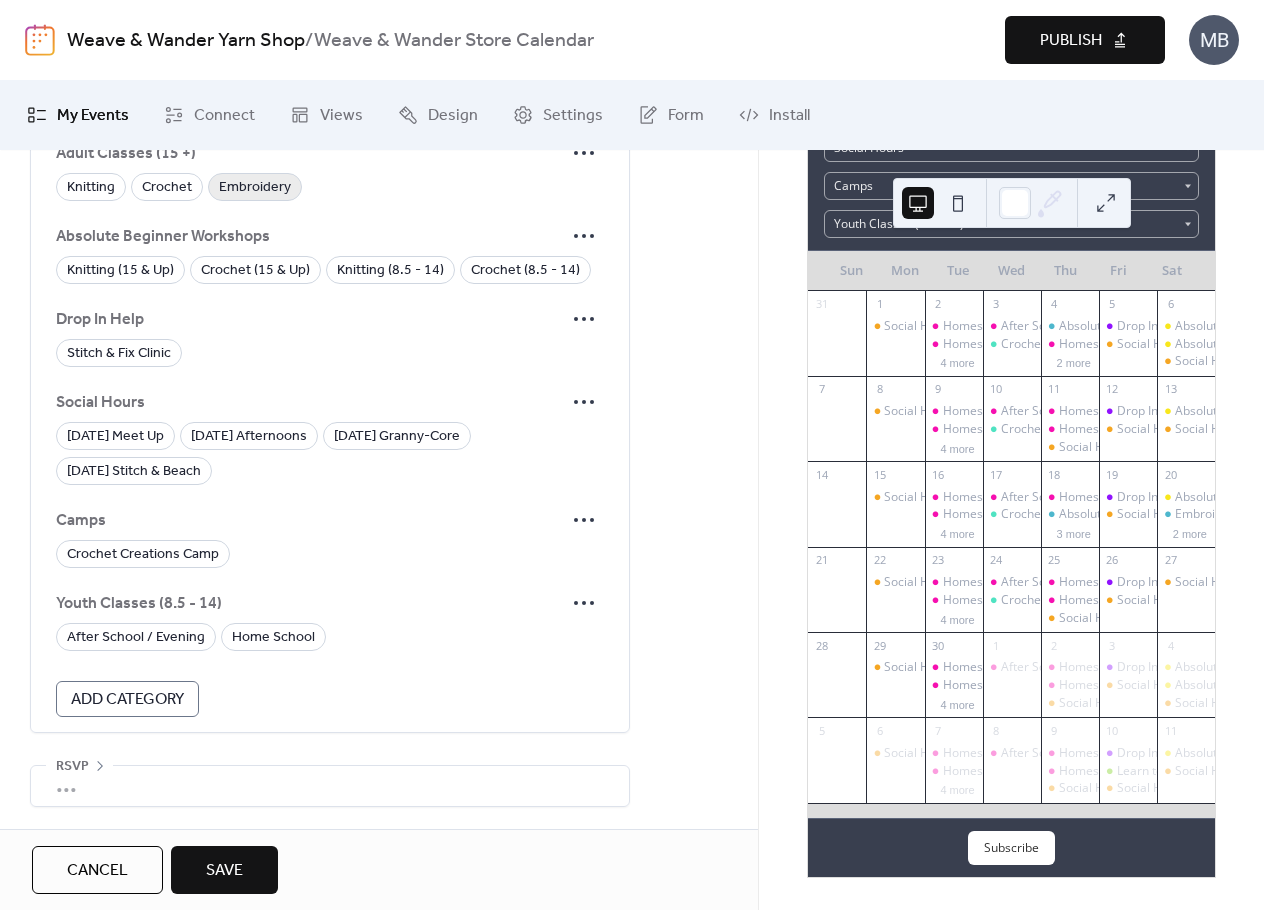 click on "Embroidery" at bounding box center [255, 188] 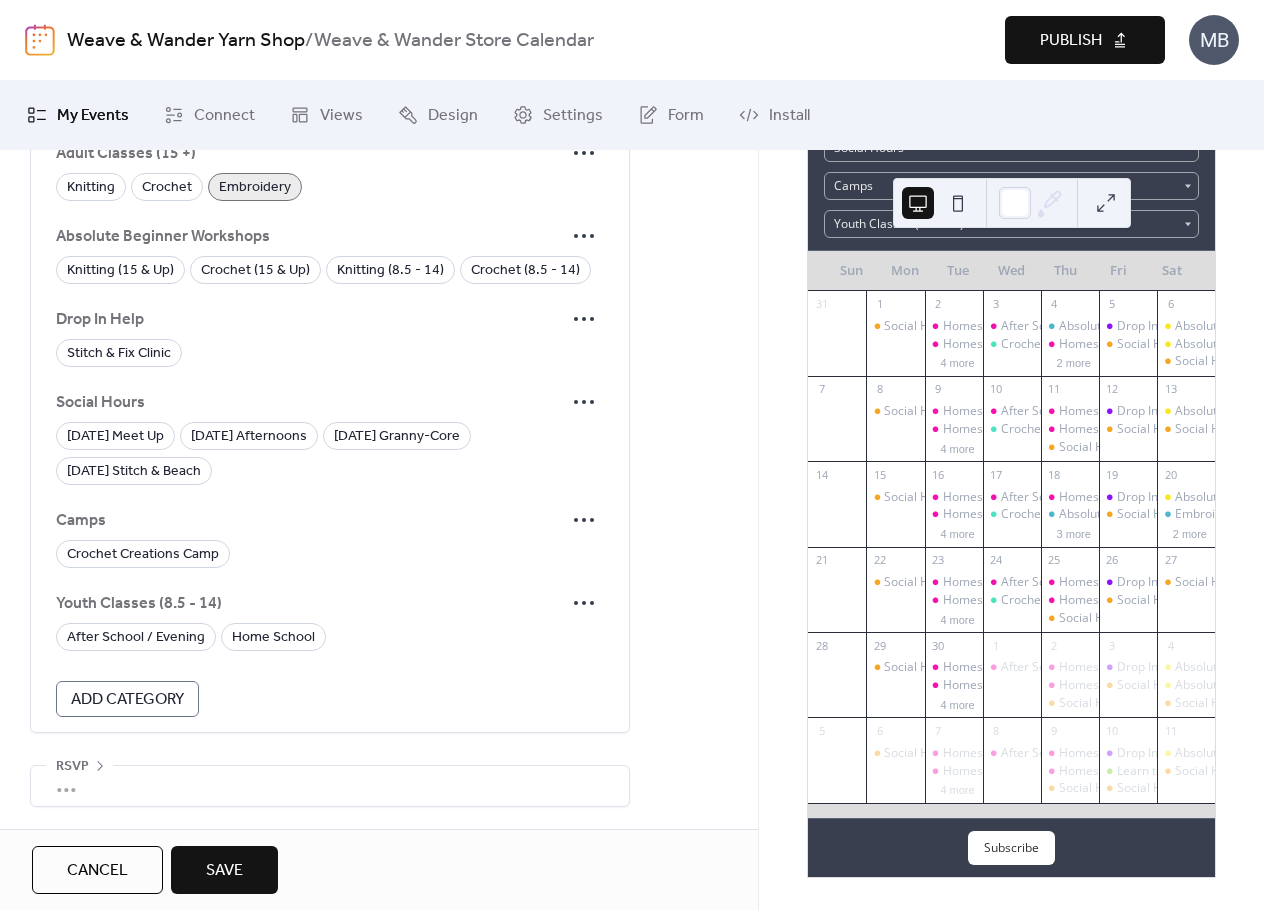 click on "Save" at bounding box center (224, 871) 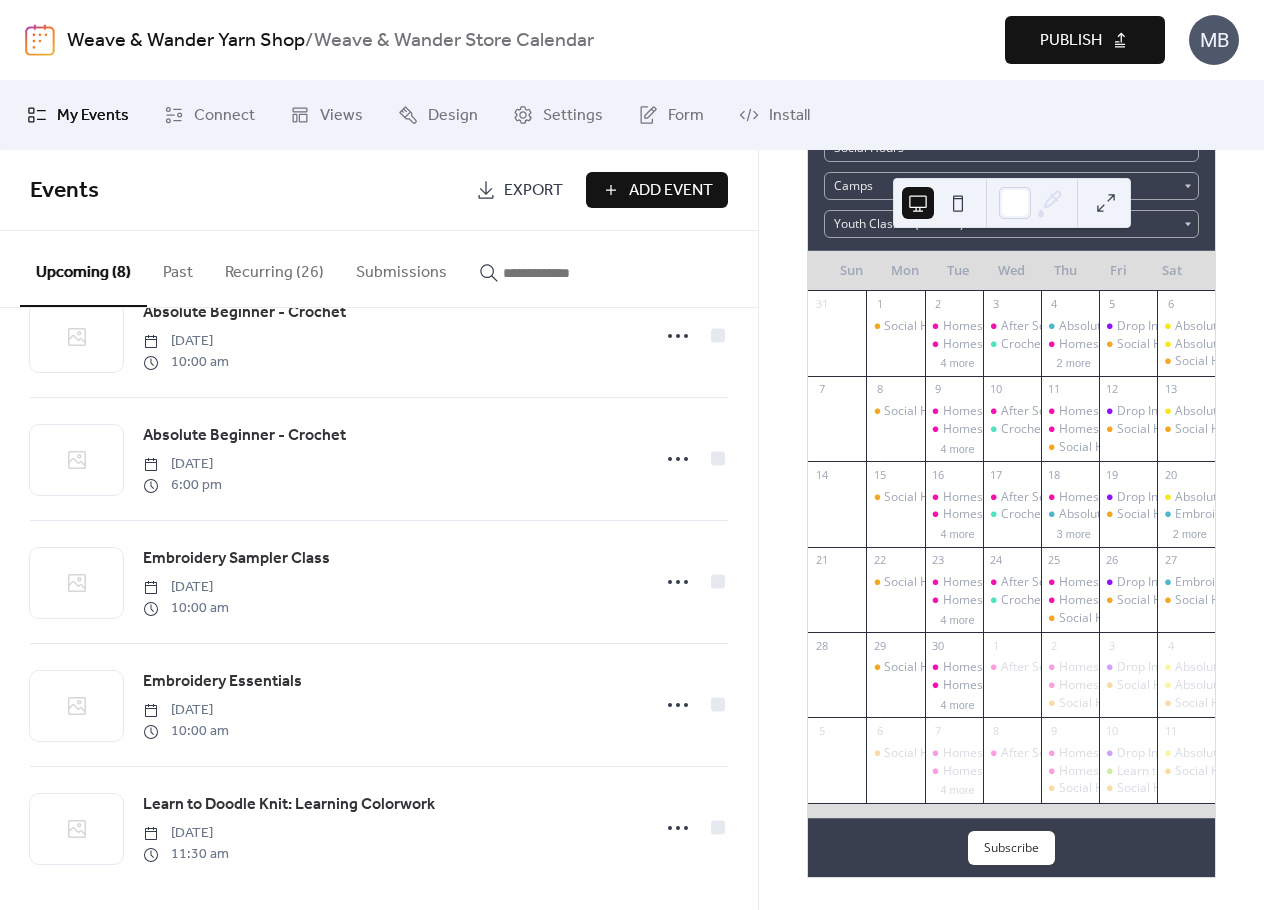 scroll, scrollTop: 449, scrollLeft: 0, axis: vertical 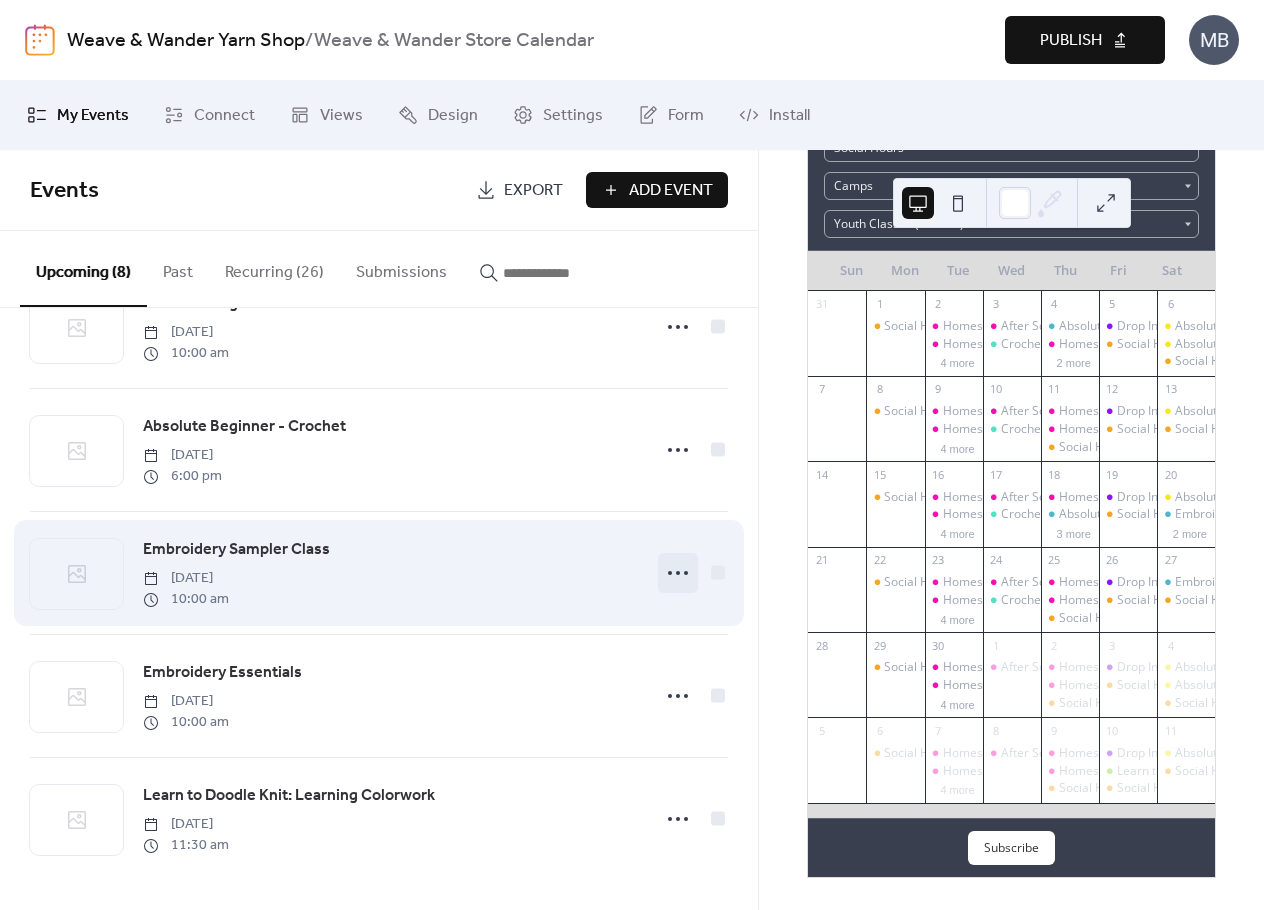 click 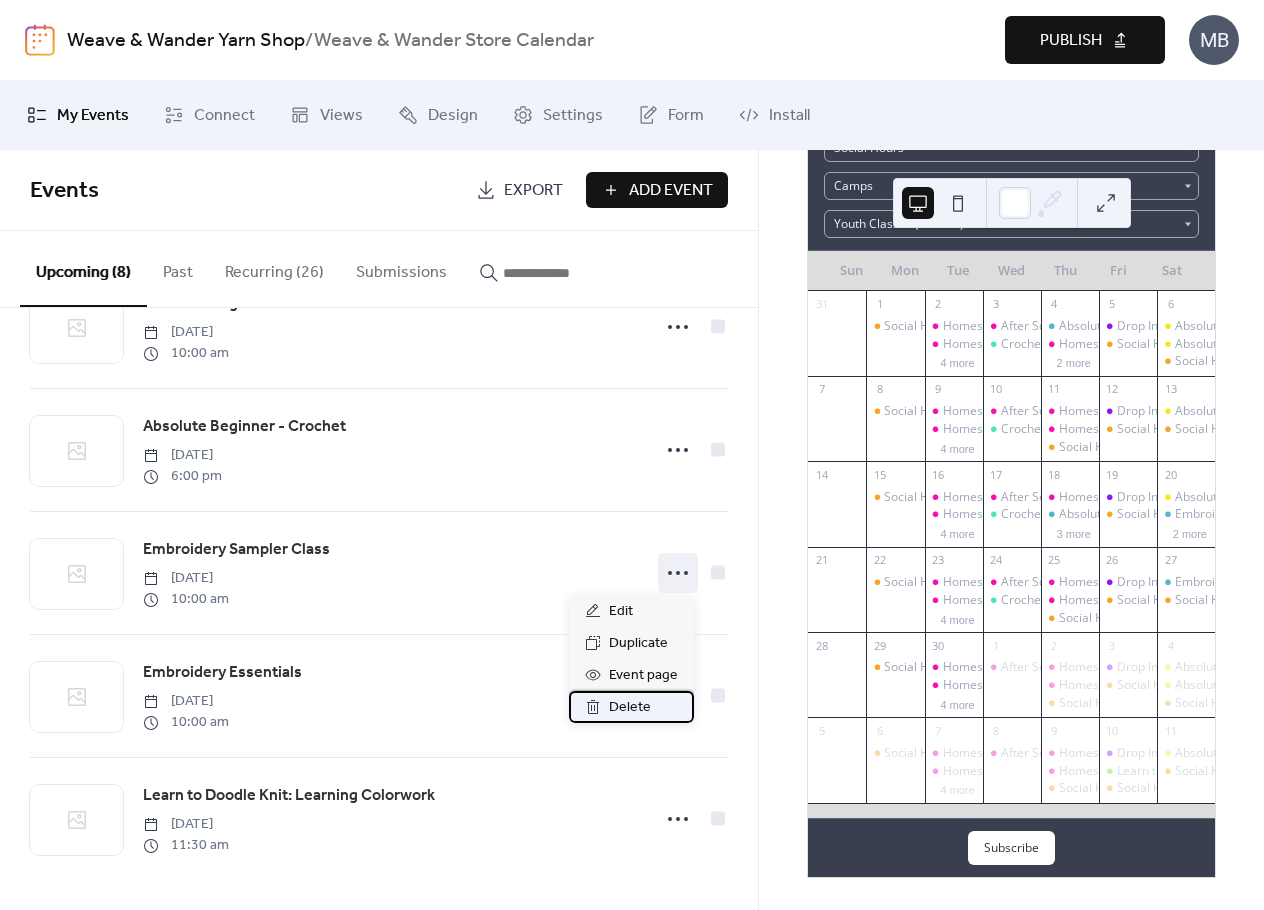 click on "Delete" at bounding box center [630, 708] 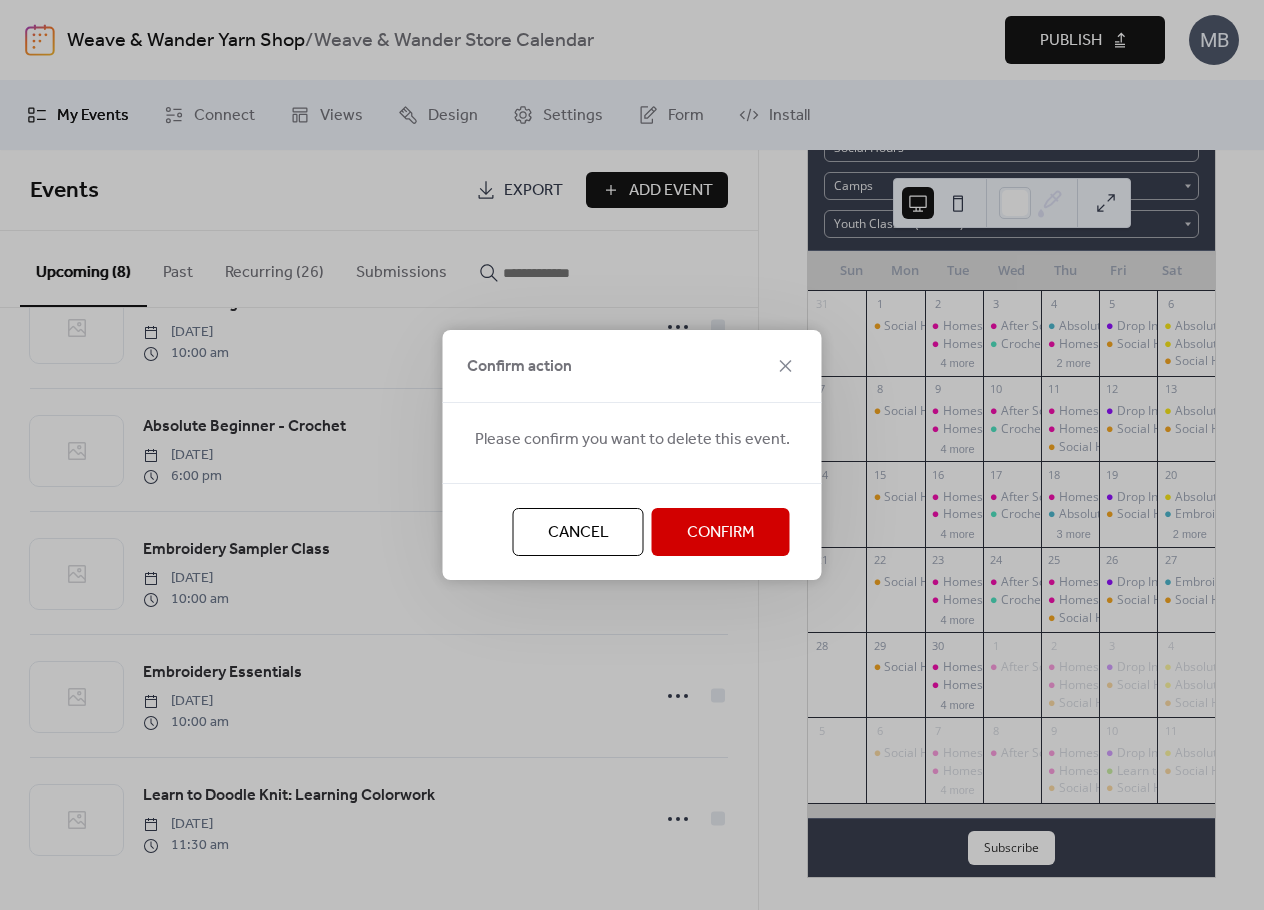 click on "Confirm" at bounding box center [721, 533] 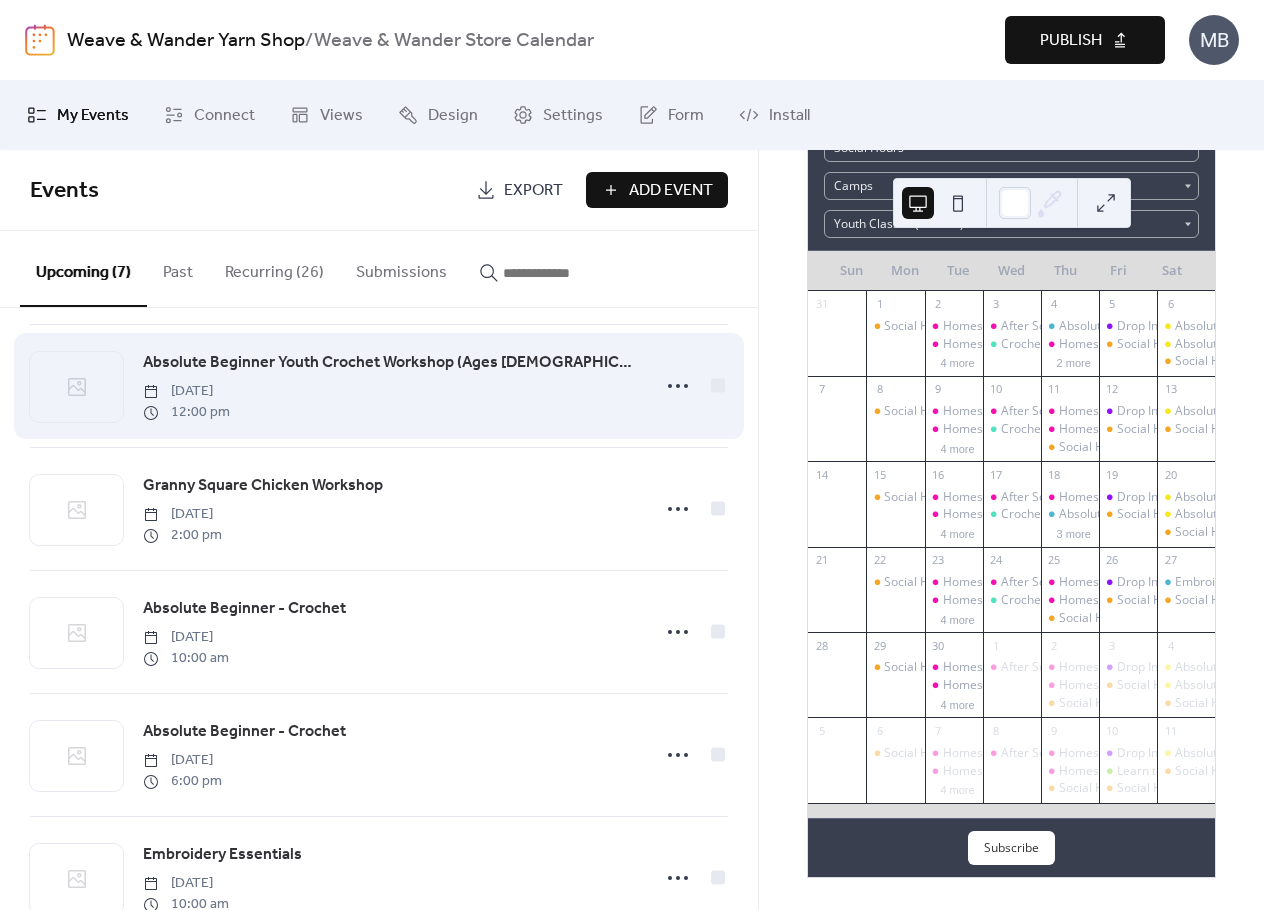 scroll, scrollTop: 0, scrollLeft: 0, axis: both 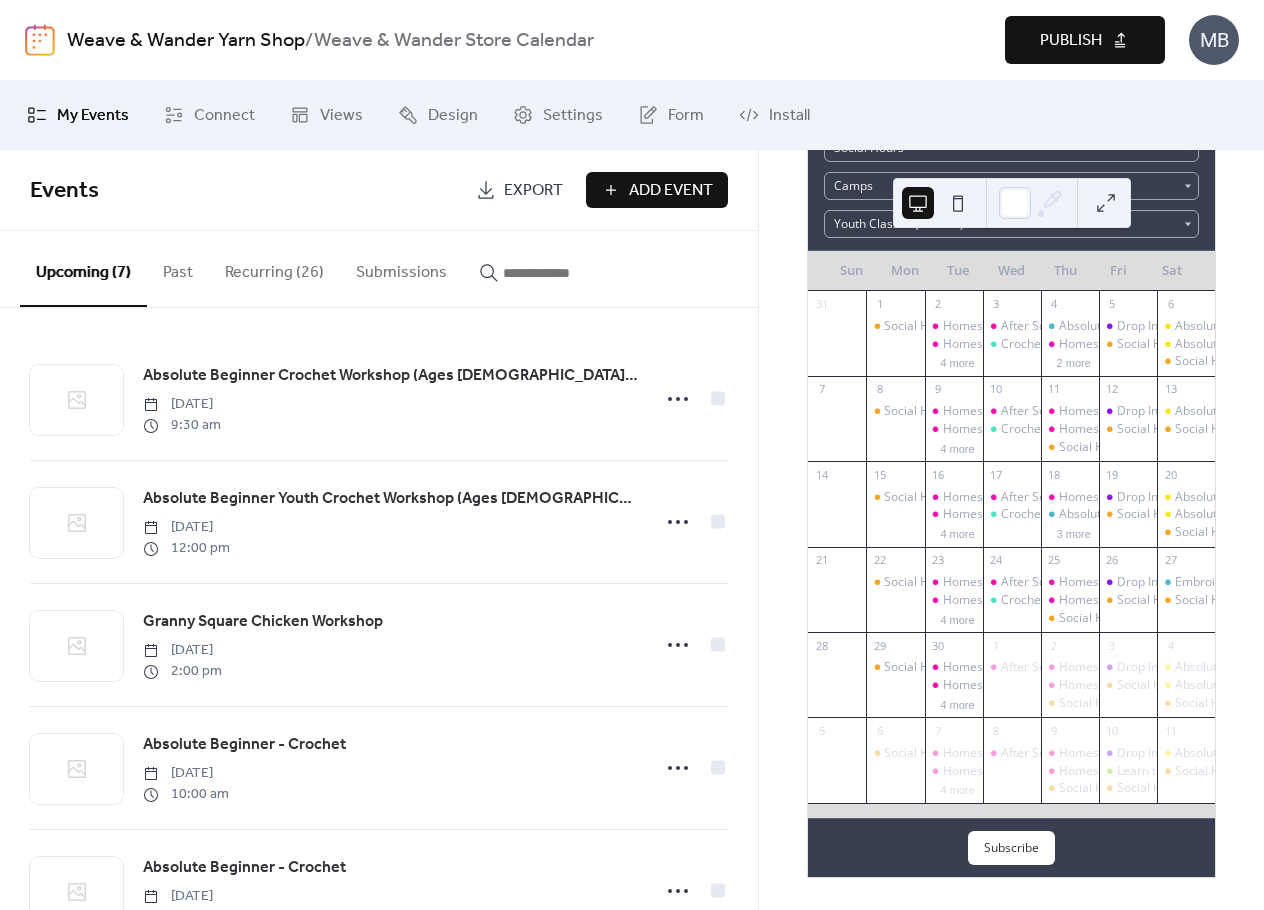 click on "Recurring (26)" at bounding box center [274, 268] 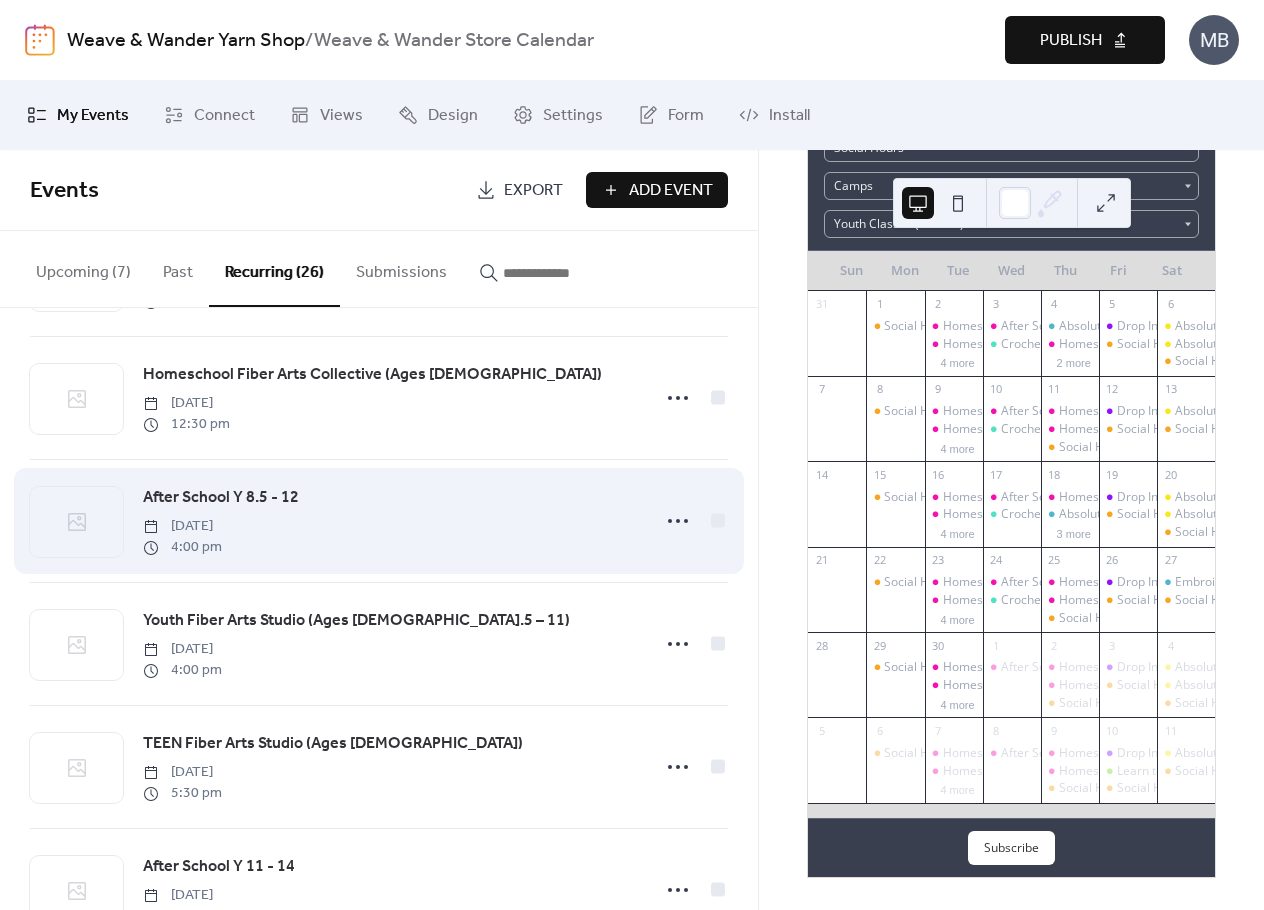 scroll, scrollTop: 1700, scrollLeft: 0, axis: vertical 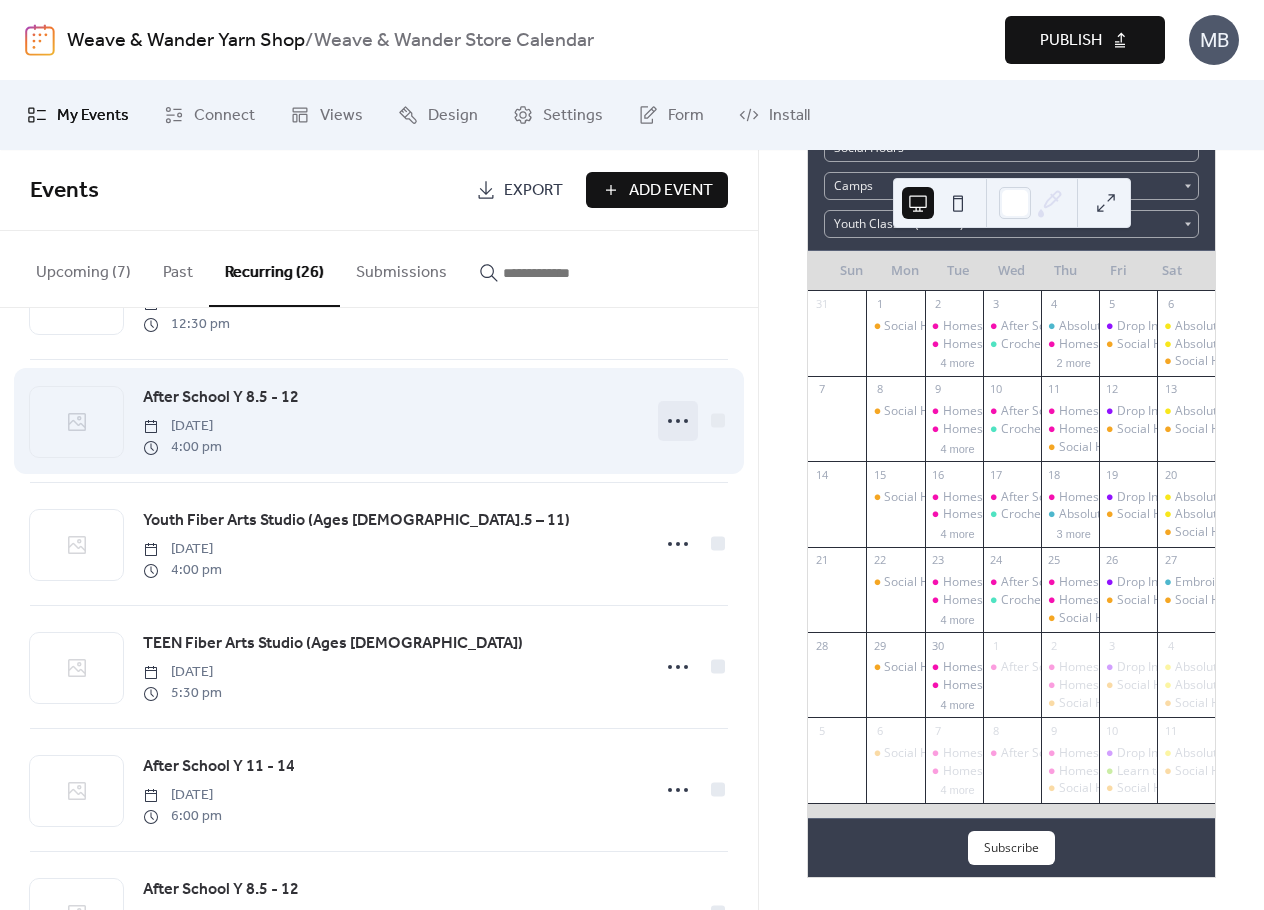 click 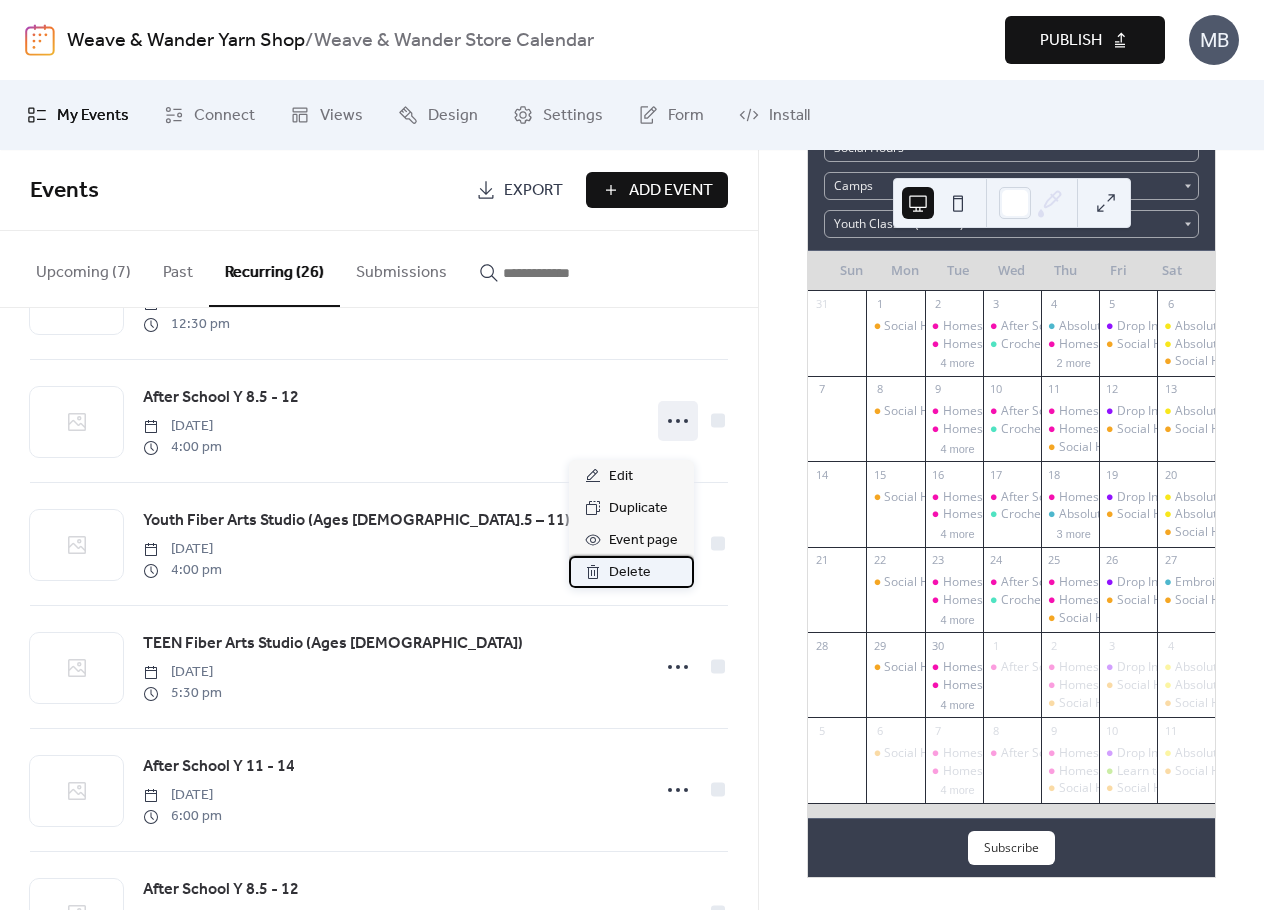 click on "Delete" at bounding box center (630, 573) 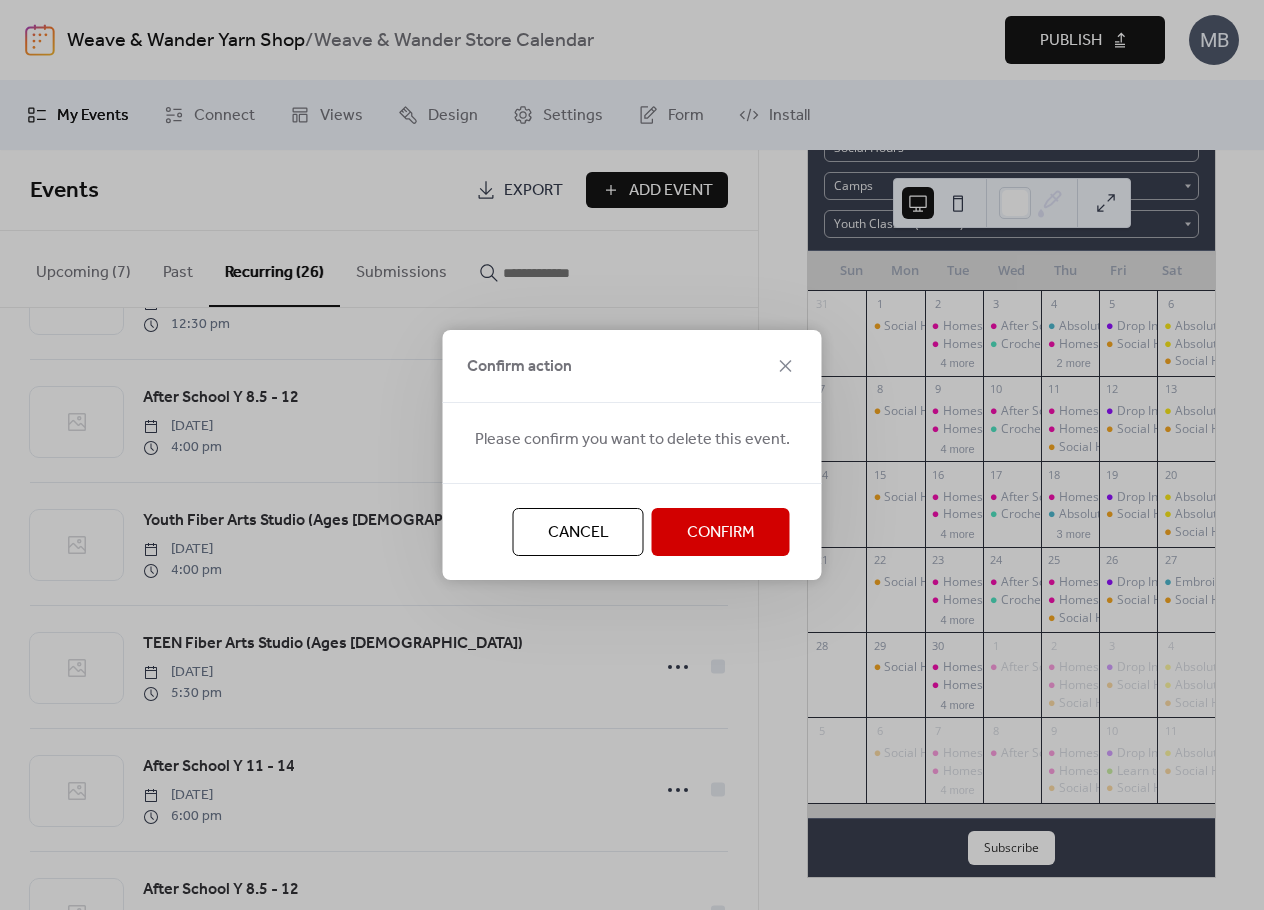 click on "Confirm" at bounding box center [721, 533] 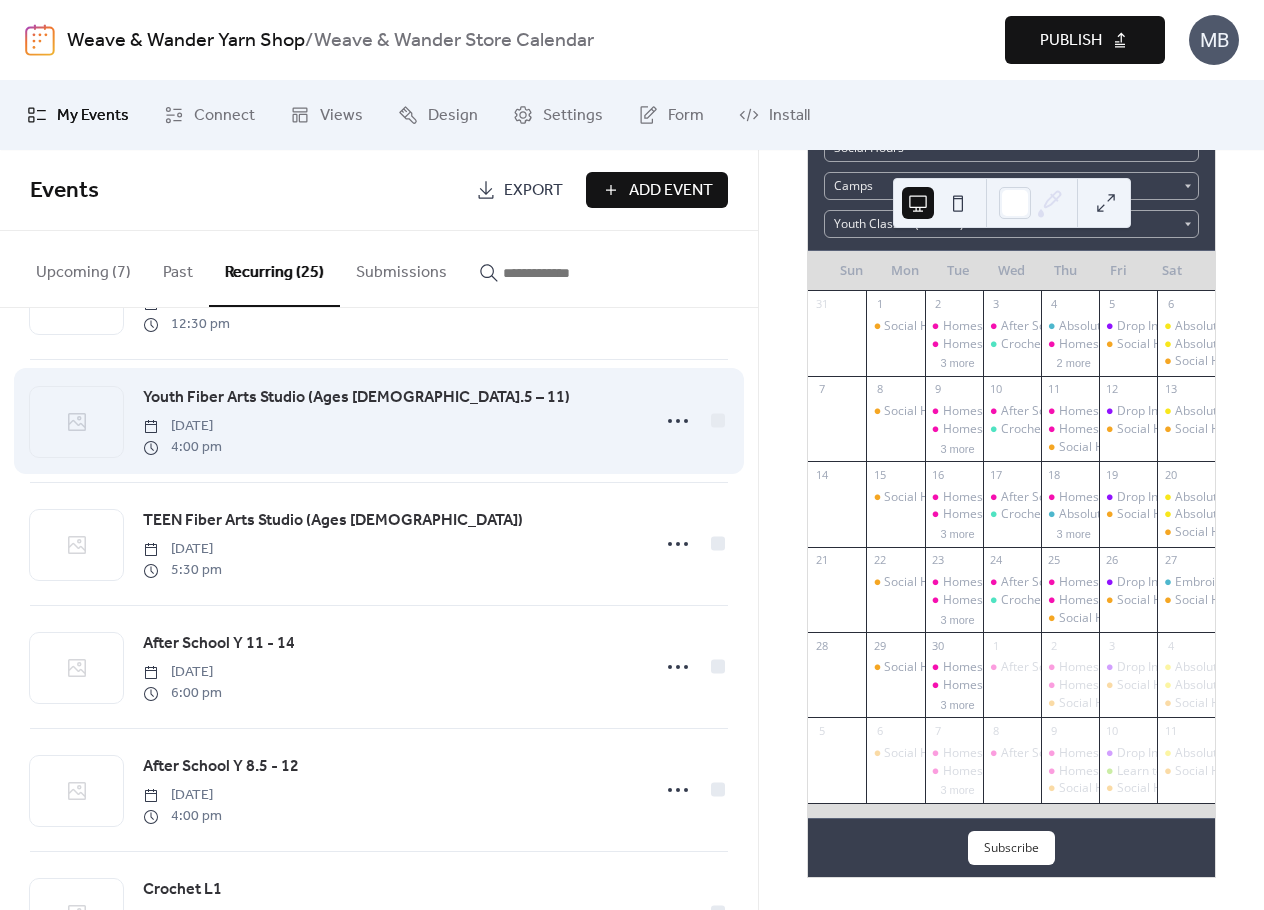 scroll, scrollTop: 1800, scrollLeft: 0, axis: vertical 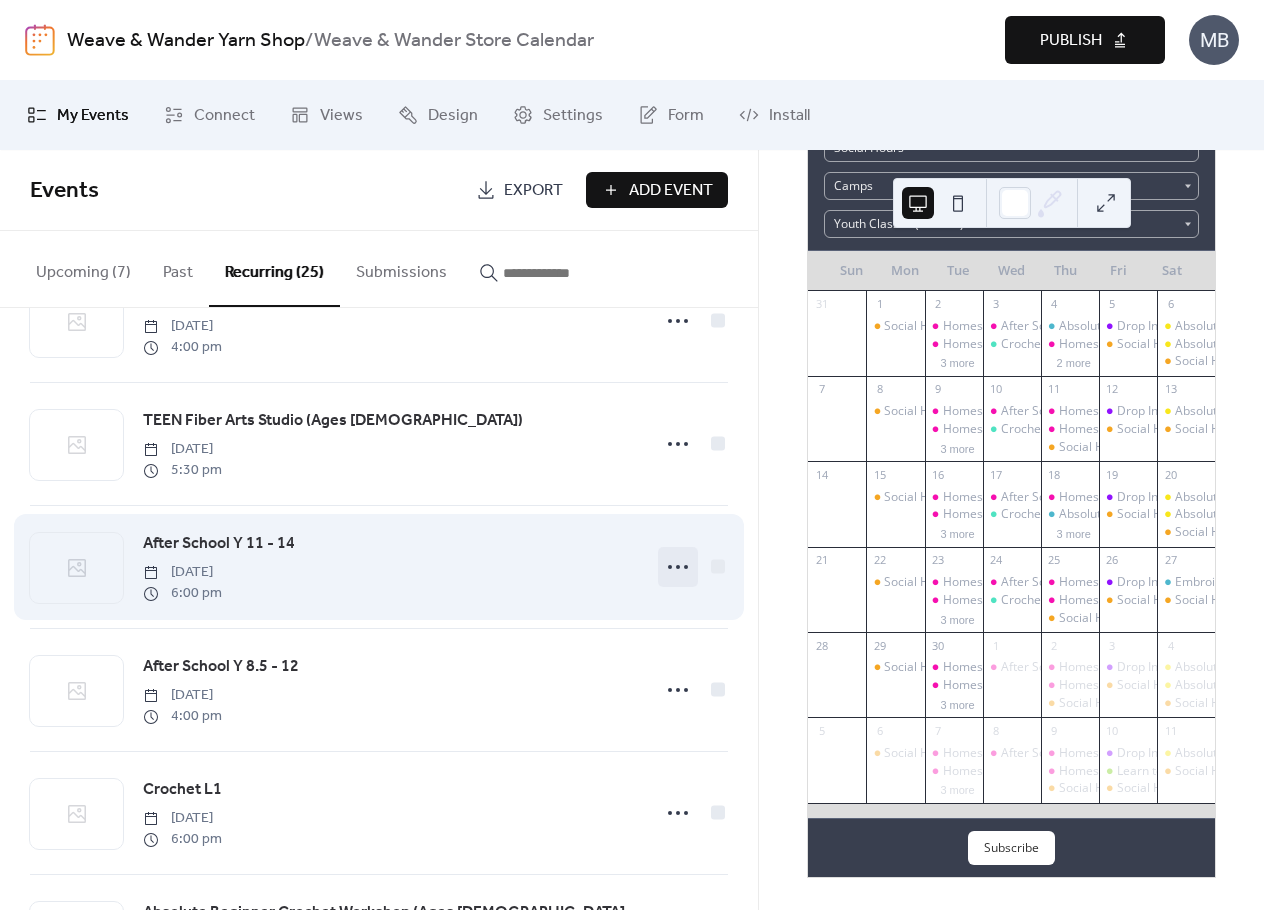 click 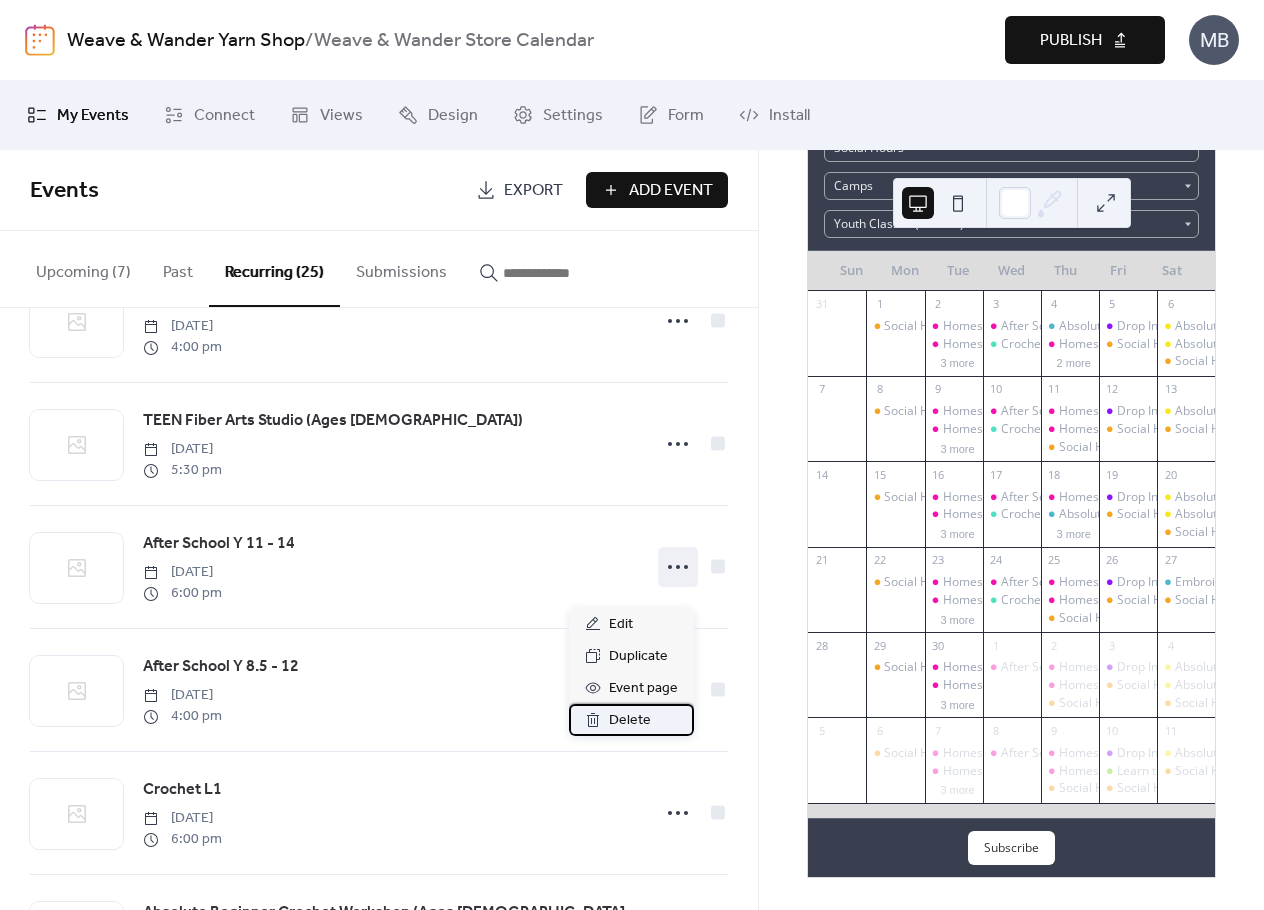 click on "Delete" at bounding box center [630, 721] 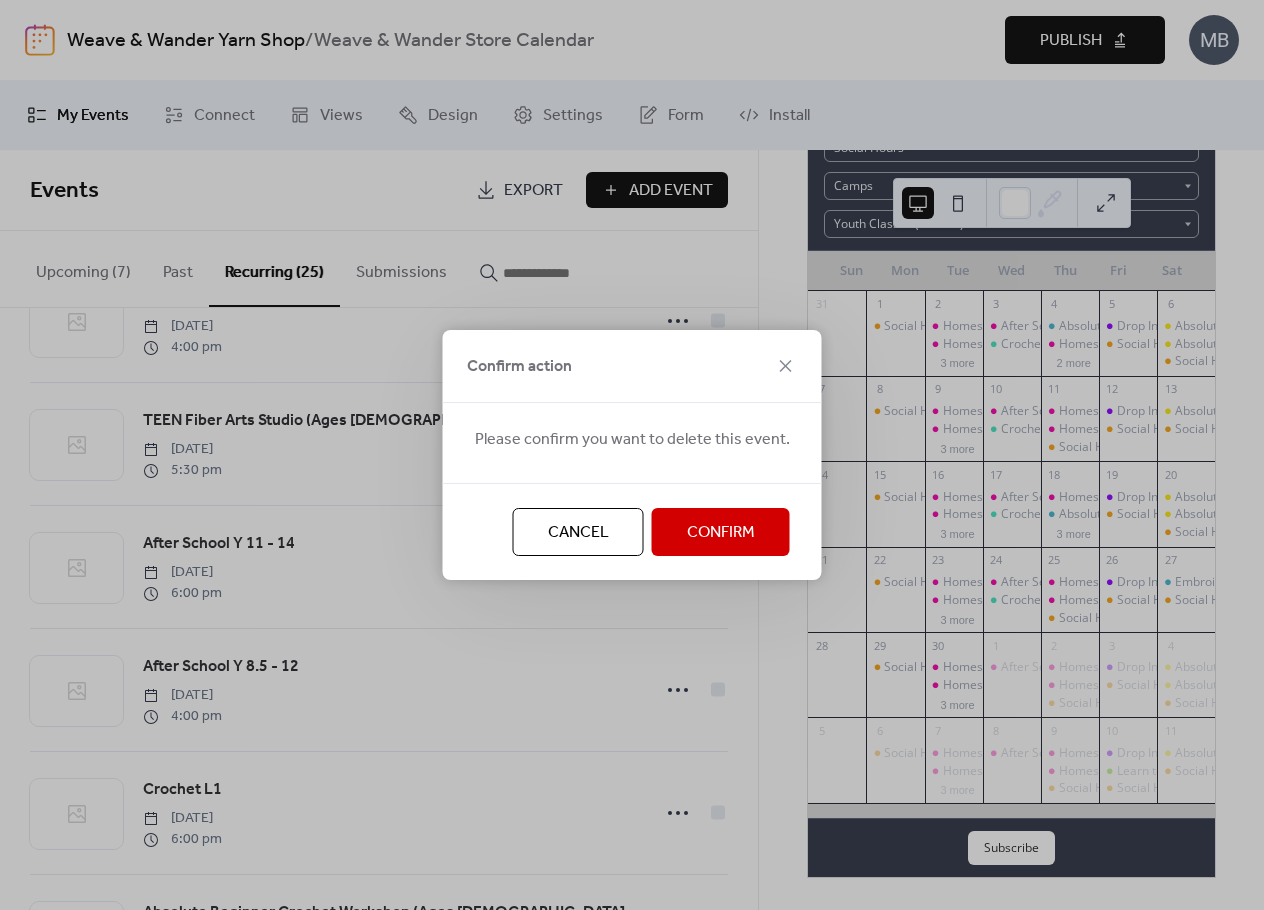 click on "Confirm" at bounding box center (721, 533) 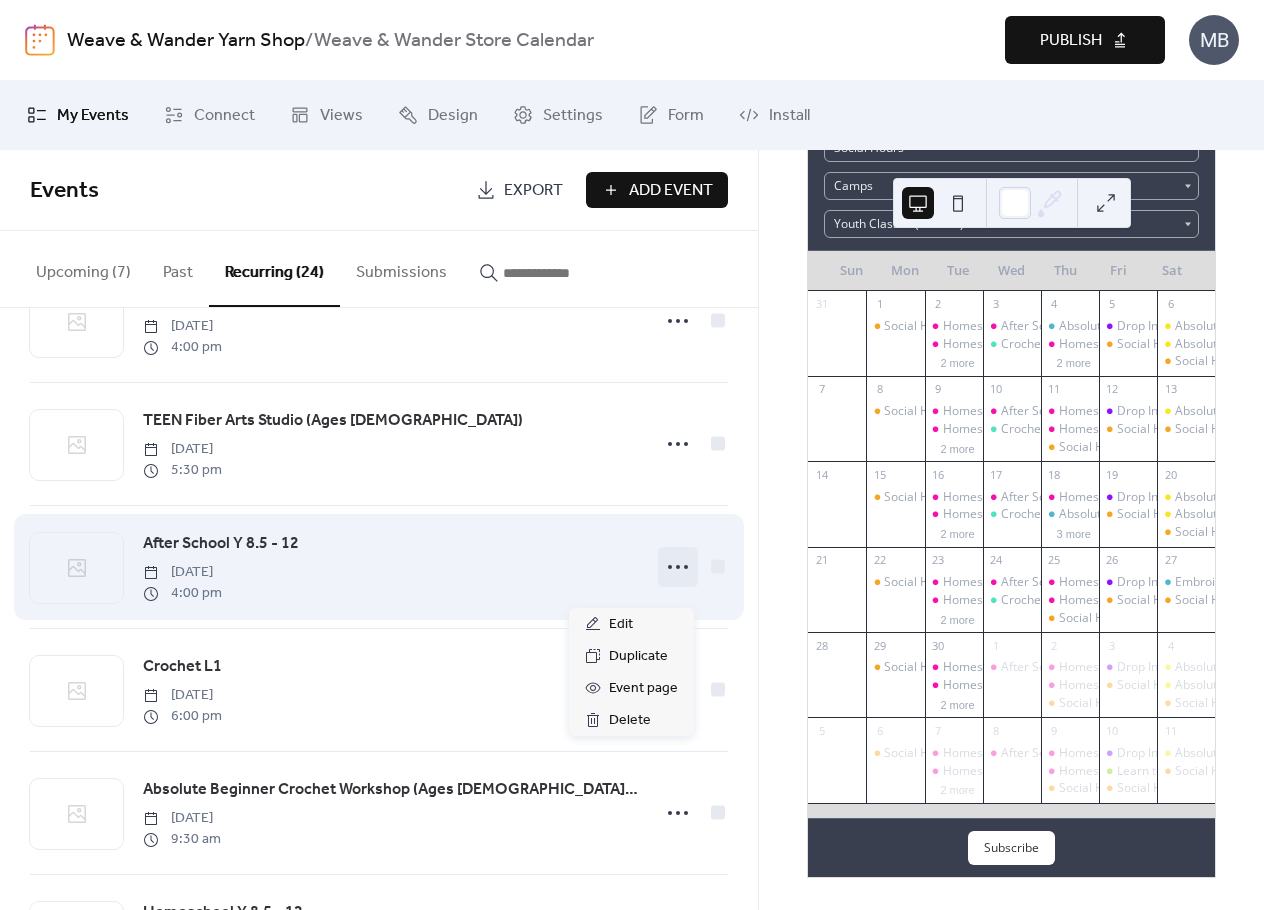 click 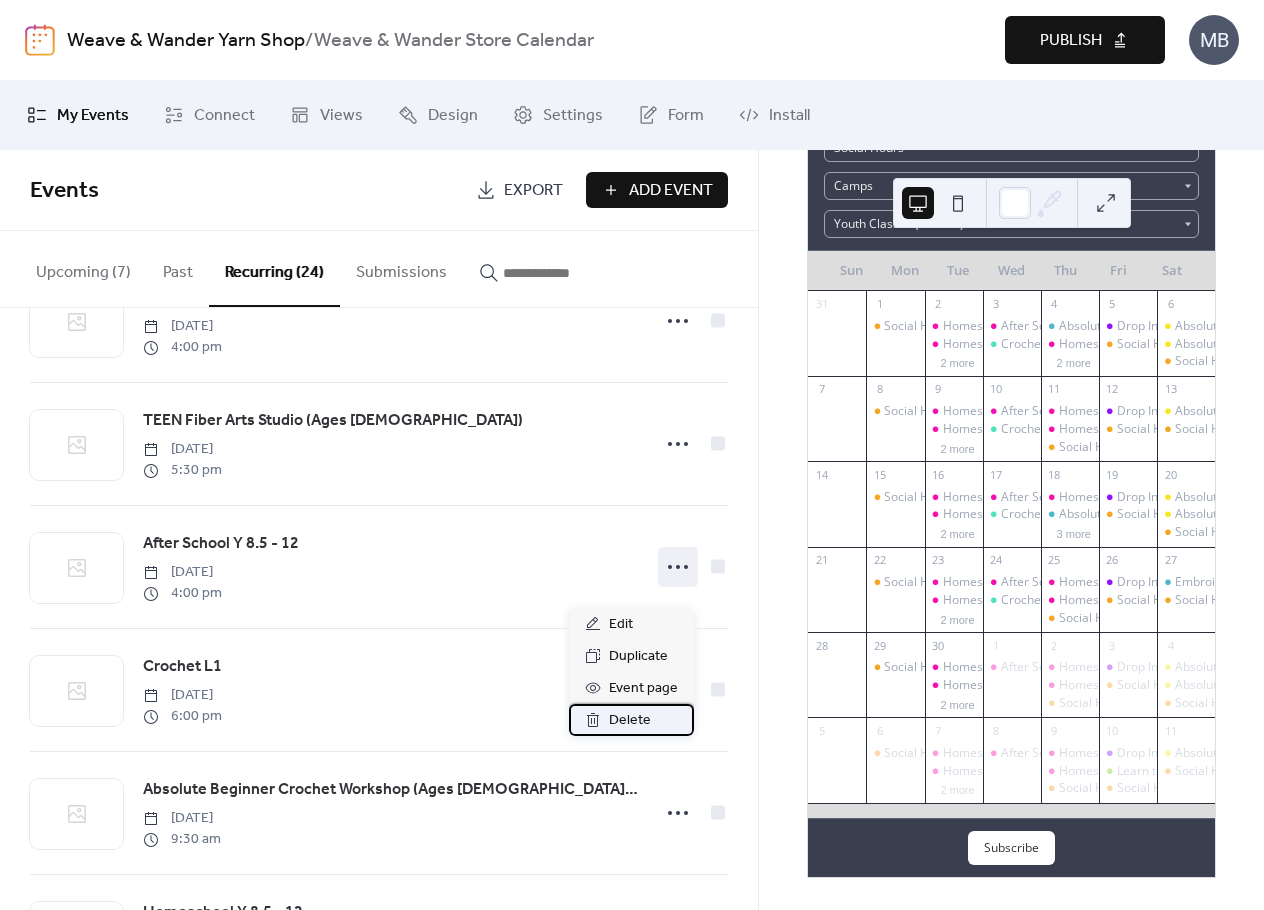 click on "Delete" at bounding box center [630, 721] 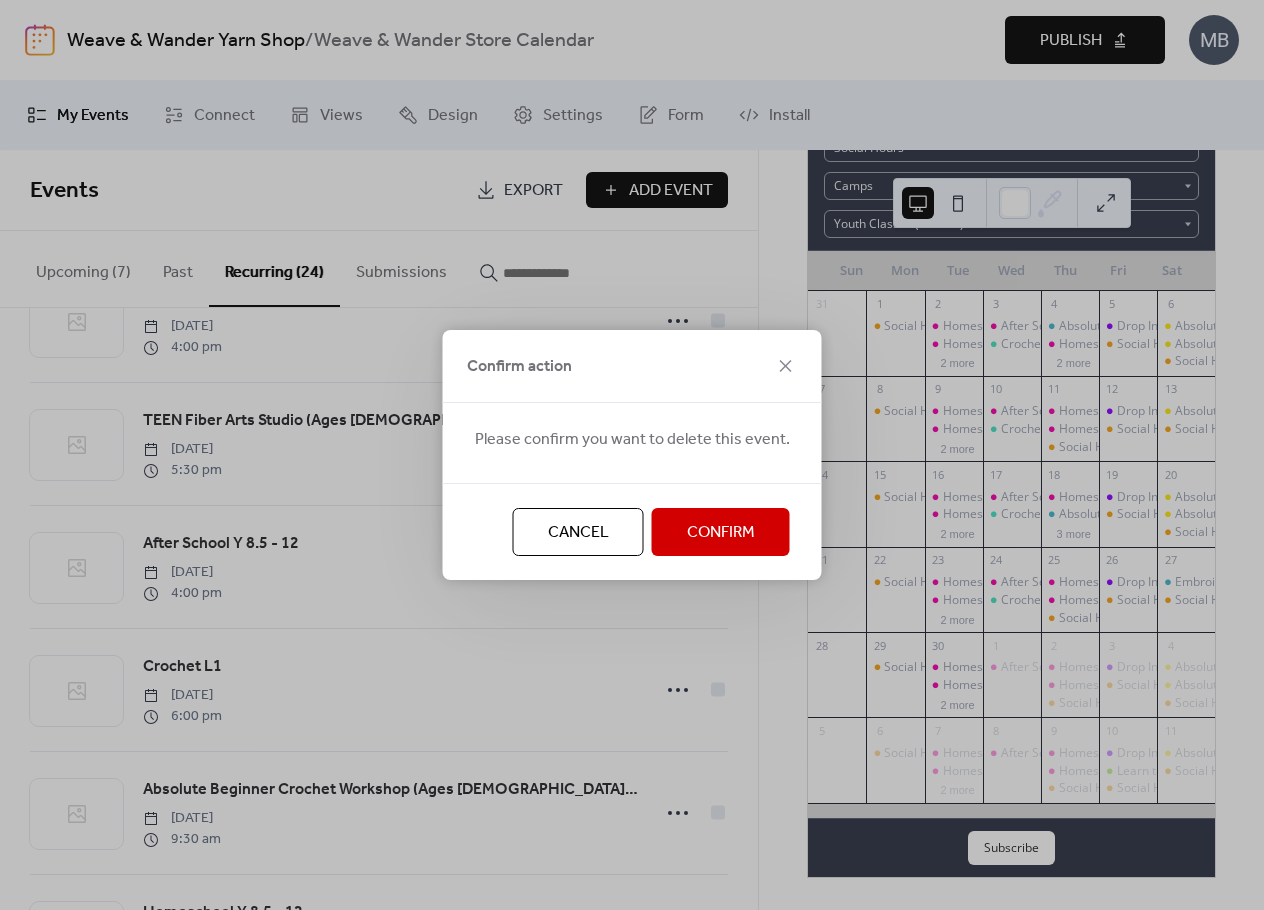 click on "Confirm" at bounding box center [721, 533] 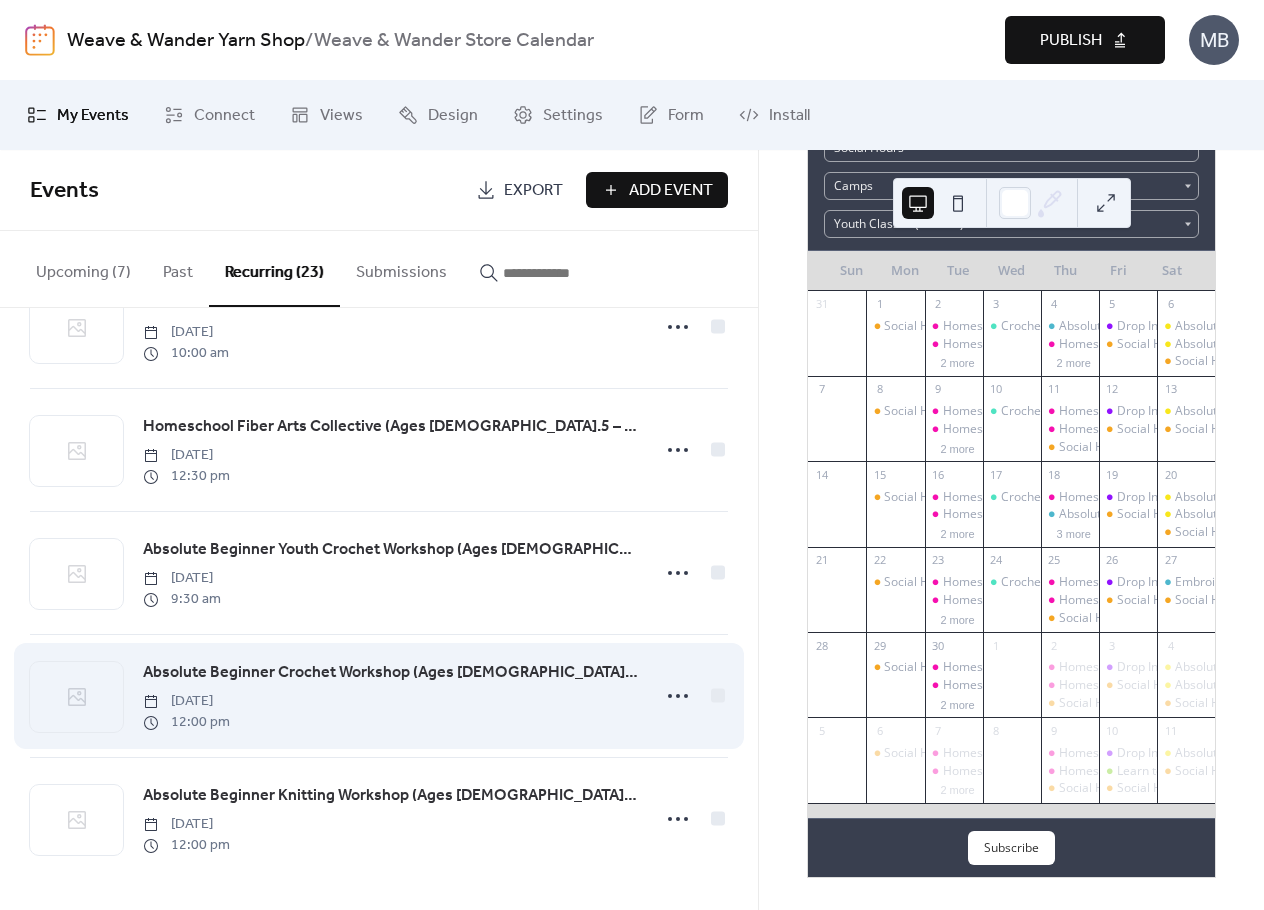 scroll, scrollTop: 2109, scrollLeft: 0, axis: vertical 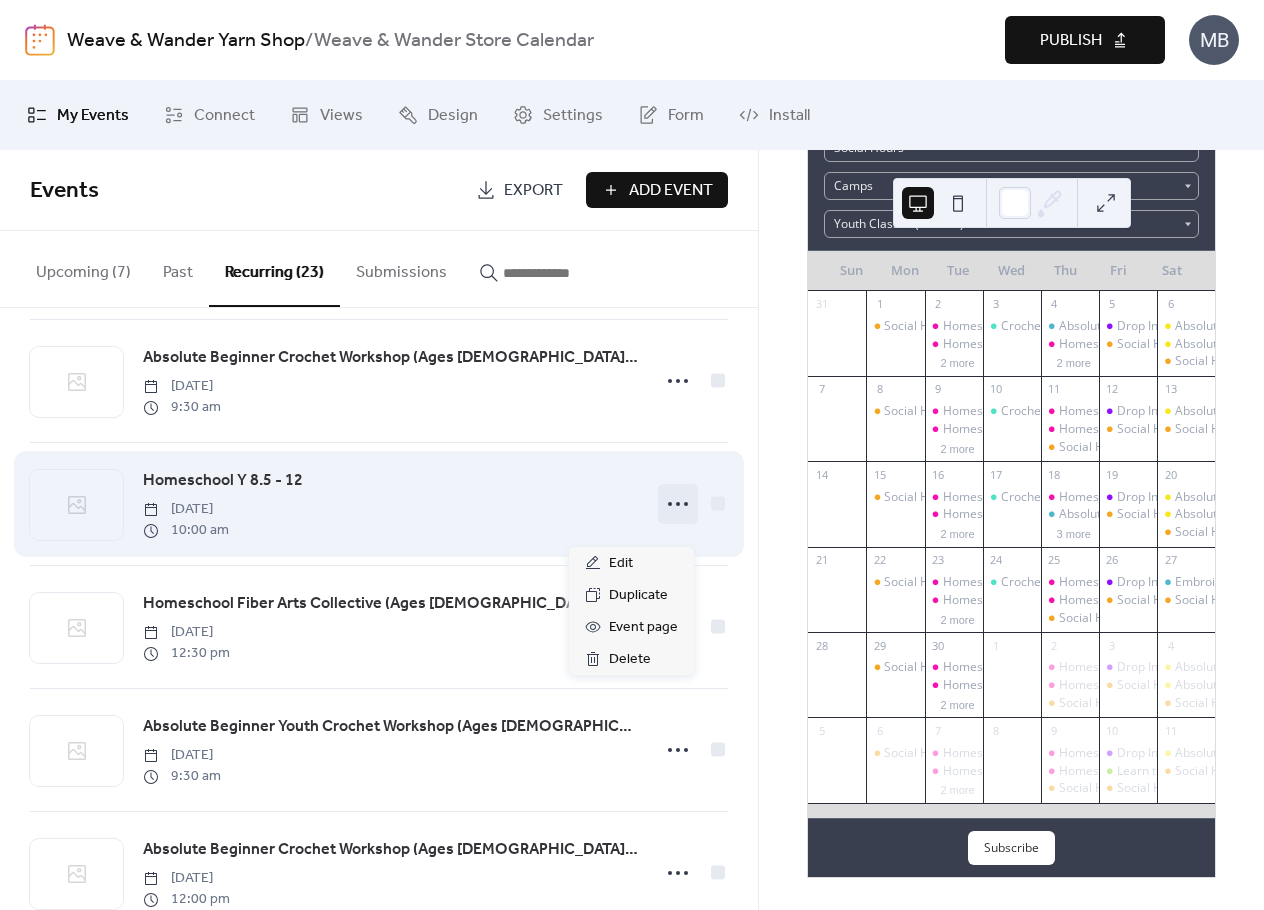 click 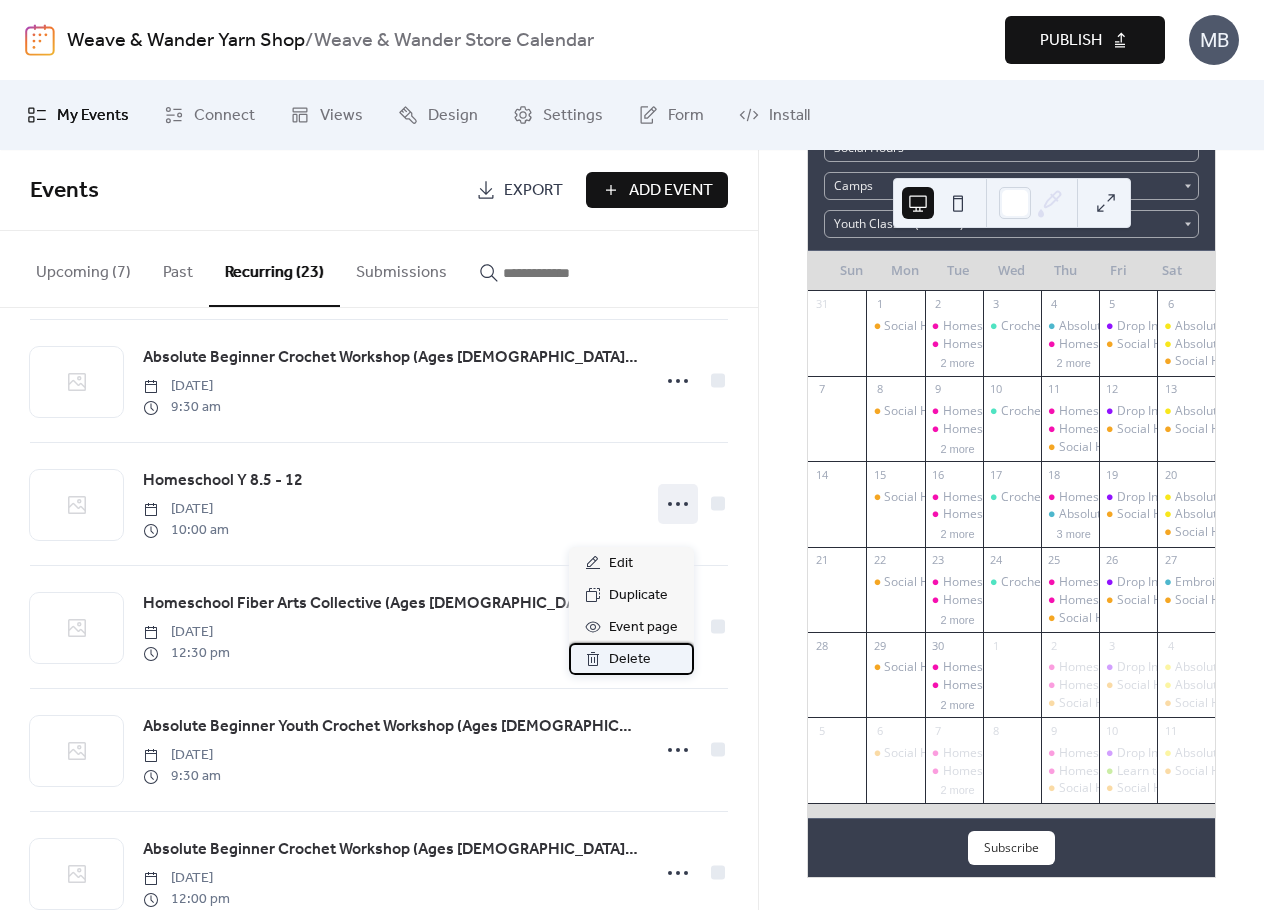click on "Delete" at bounding box center [630, 660] 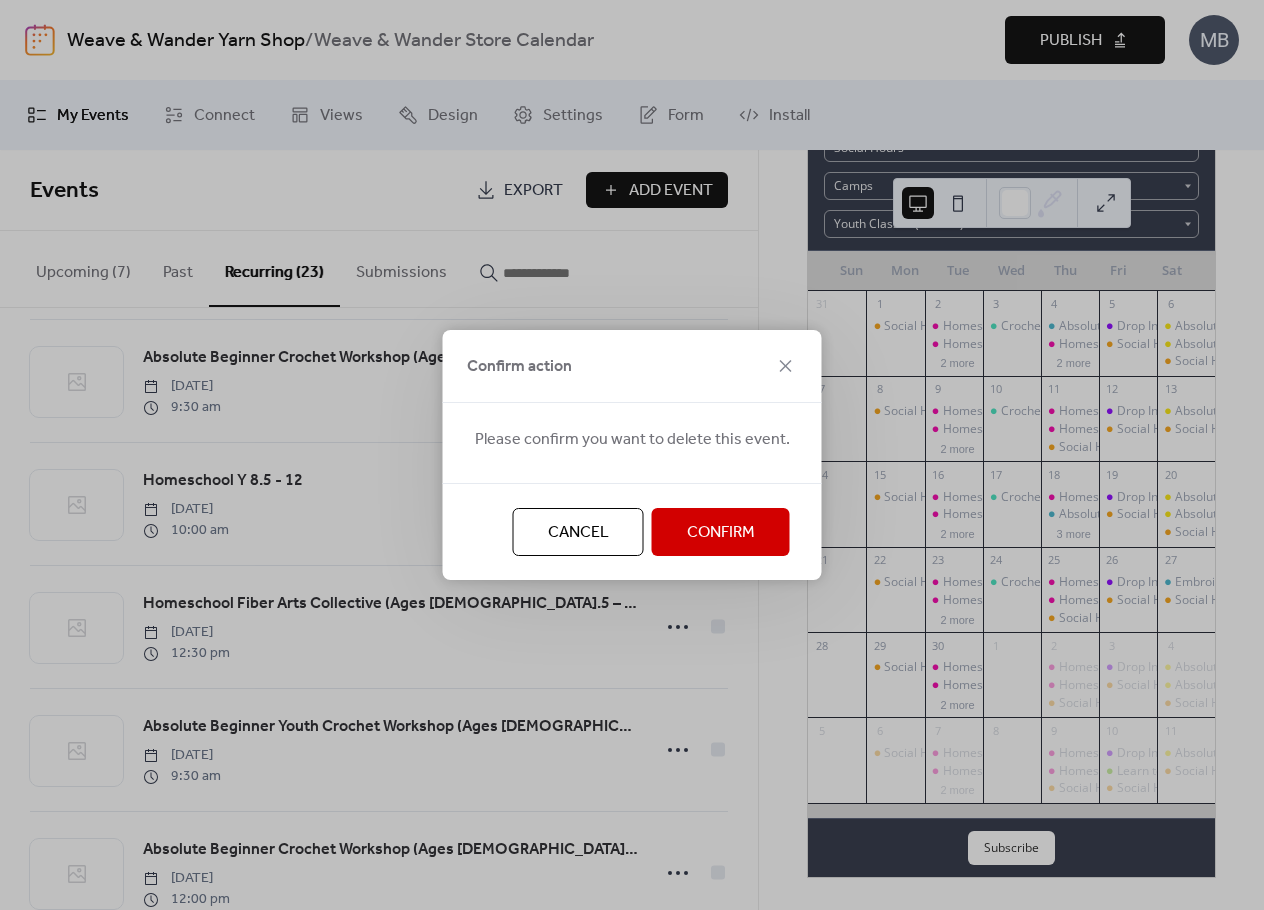 click on "Confirm" at bounding box center [721, 533] 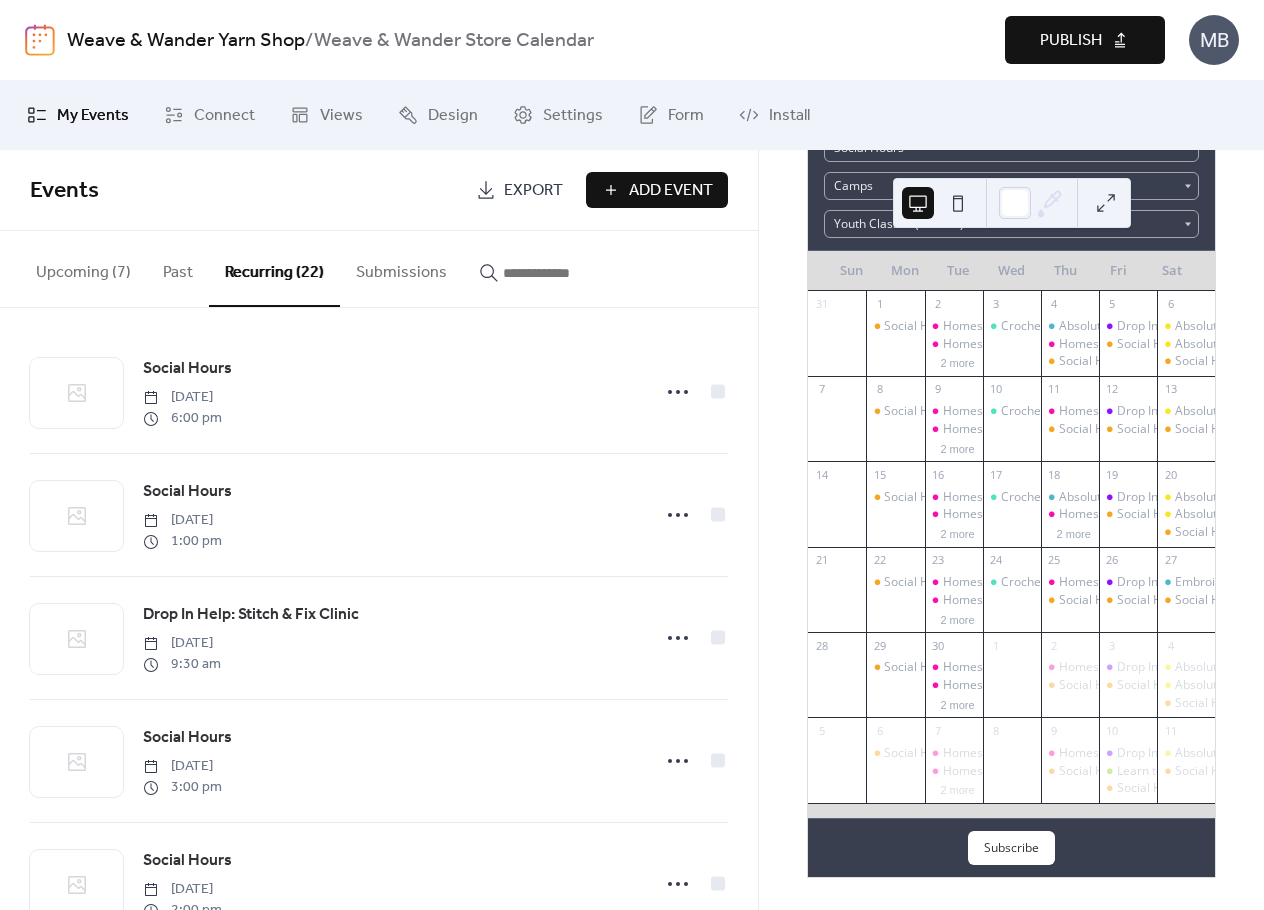 scroll, scrollTop: 0, scrollLeft: 0, axis: both 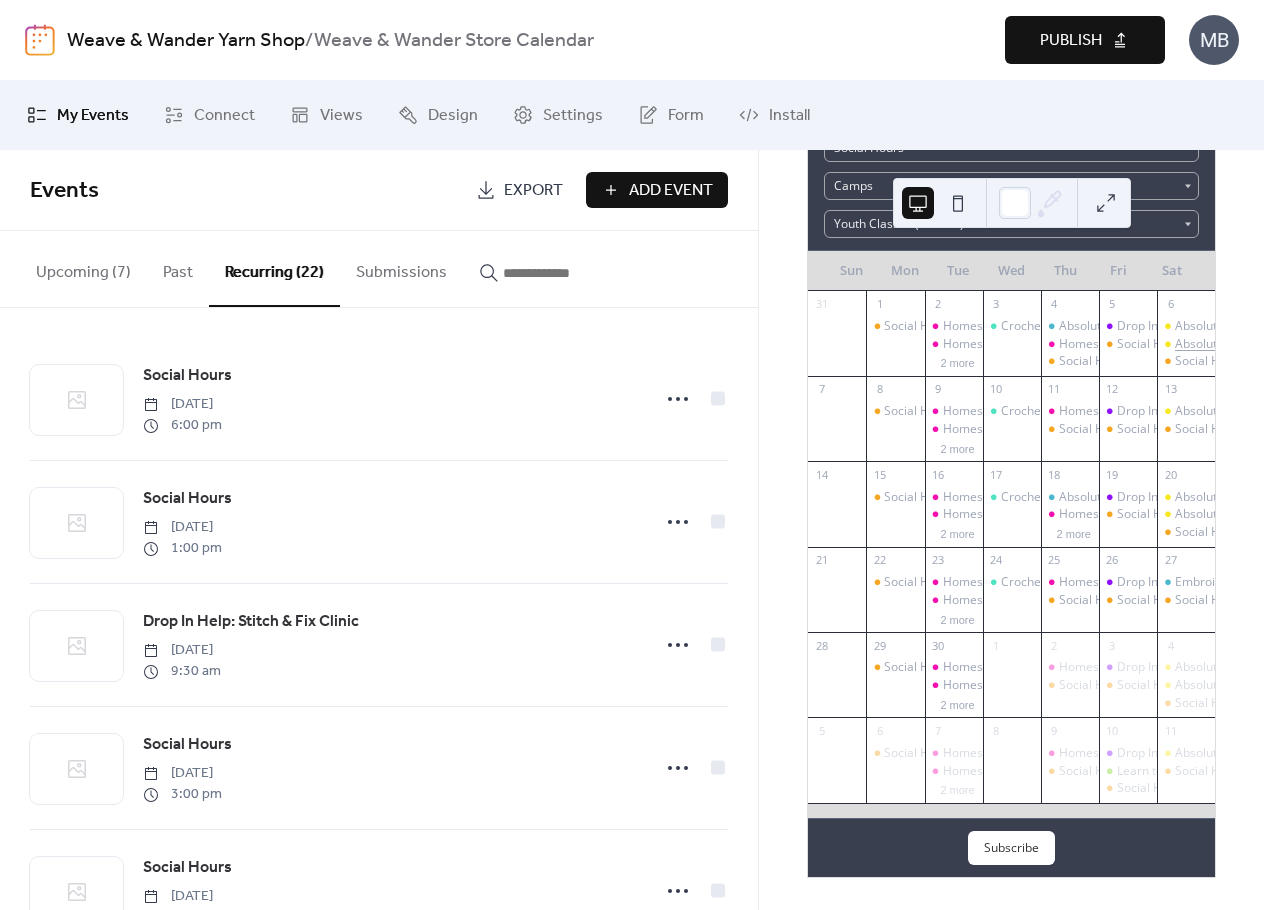 click on "Absolute Beginner Crochet Workshop (Ages 15 & Up)" at bounding box center (1382, 344) 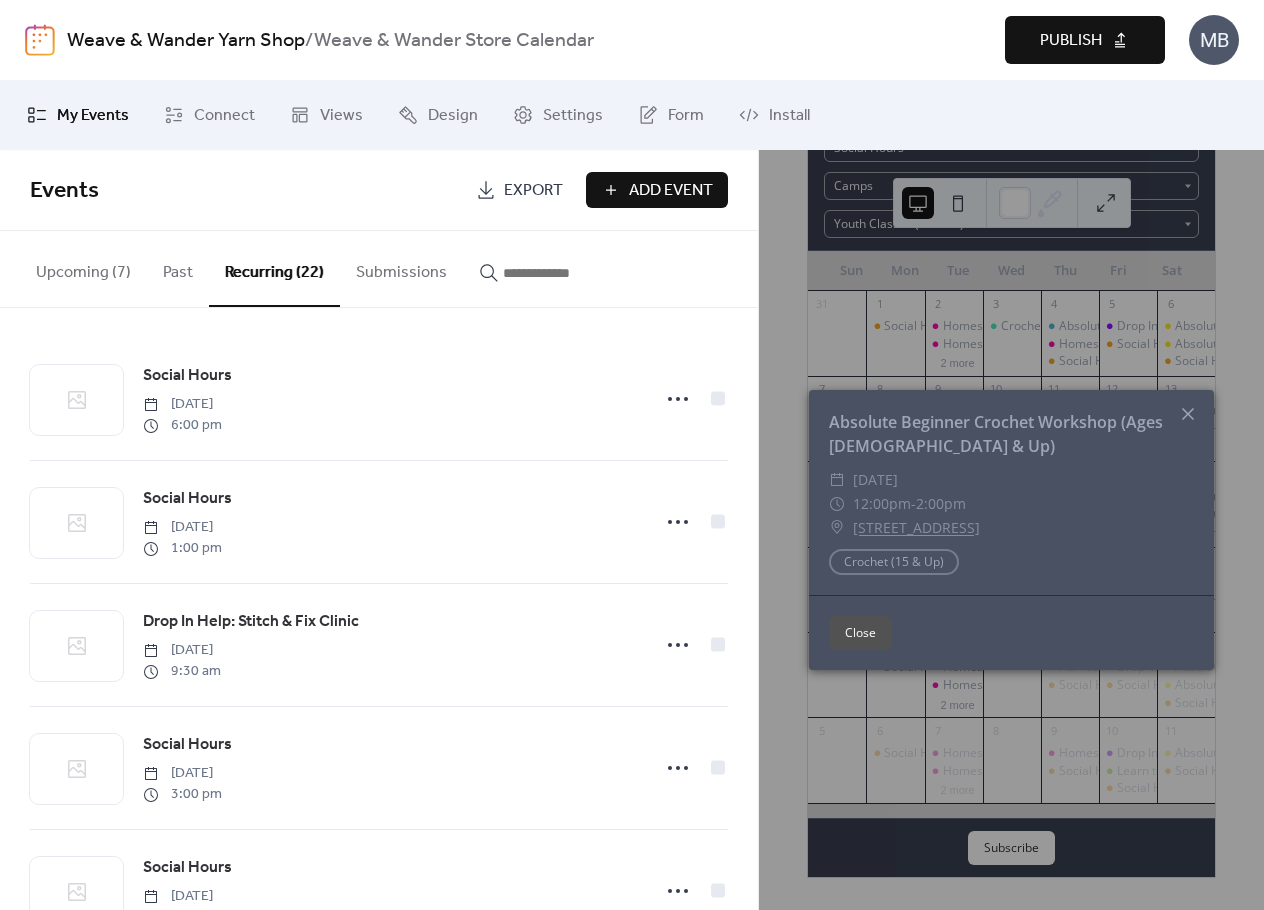 click 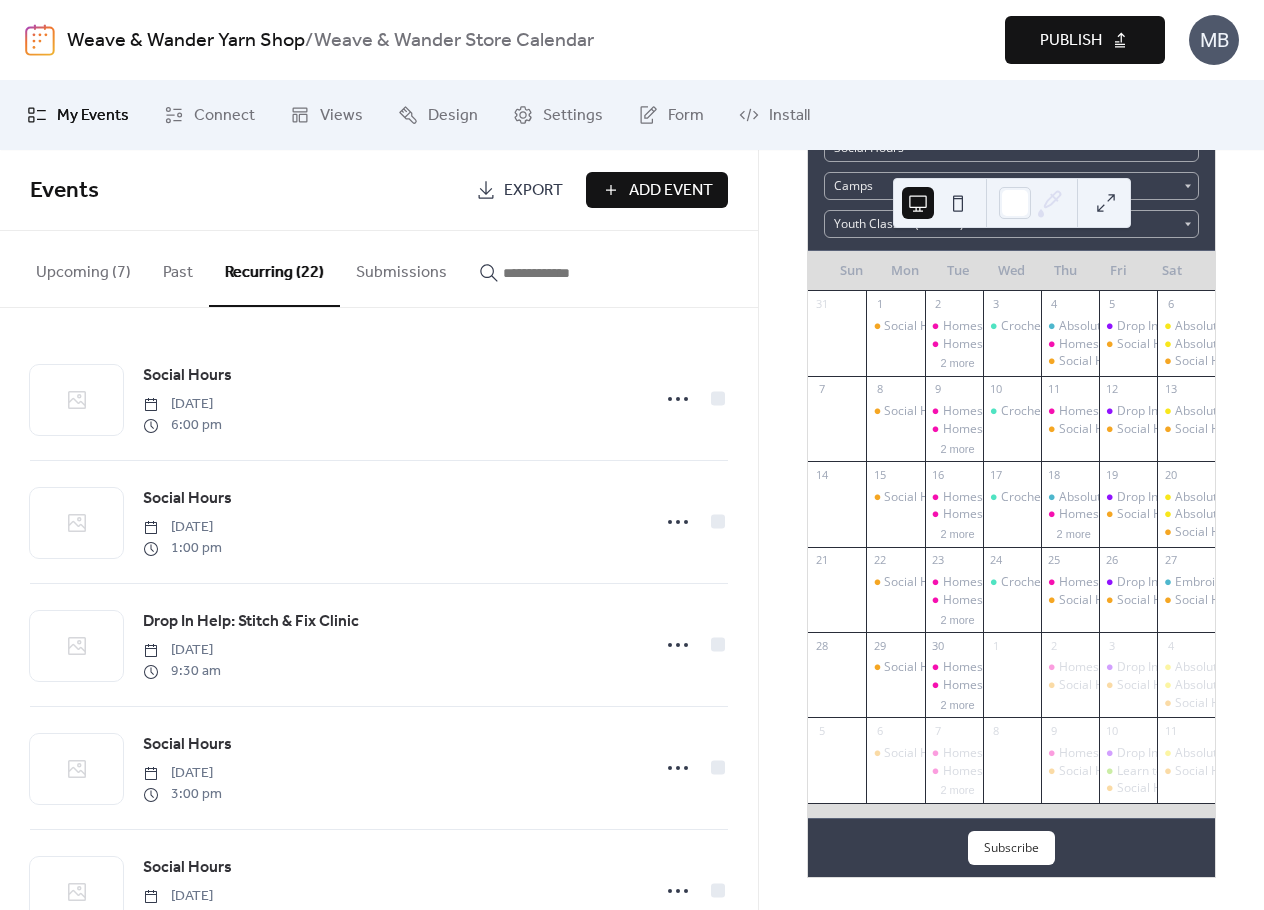 click on "September 2025 22 Today Adult Classes (15 +) Absolute Beginner Workshops Drop In Help Social Hours Camps Youth Classes (8.5 - 14) Sun Mon Tue Wed Thu Fri Sat 31 1 Social Hours 2 Homeschool Fiber Arts Collective (Ages 8.5 – 11) Homeschool Fiber Arts Collective (Ages 11 - 14) 2 more 3 Crochet L1 4 Absolute Beginner Crochet Workshop (Ages 15 & Up) Homeschool Fiber Arts Collective (Ages 8.5 – 11) Social Hours 5 Drop In Help:  Stitch & Fix Clinic Social Hours 6 Absolute Beginner Youth Crochet Workshop (Ages 8.5 - 14) Absolute Beginner Crochet Workshop (Ages 15 & Up) Social Hours 7 8 Social Hours 9 Homeschool Fiber Arts Collective (Ages 8.5 – 11) Homeschool Fiber Arts Collective (Ages 11 - 14) 2 more 10 Crochet L1 11 Homeschool Fiber Arts Collective (Ages 8.5 – 11) Social Hours 12 Drop In Help:  Stitch & Fix Clinic Social Hours 13 Absolute Beginner Youth Crochet Workshop (Ages 8.5 - 14) Social Hours 14 15 Social Hours 16 Homeschool Fiber Arts Collective (Ages 8.5 – 11) 2 more 17 Crochet L1 18 2 more 19 20" at bounding box center [1011, 530] 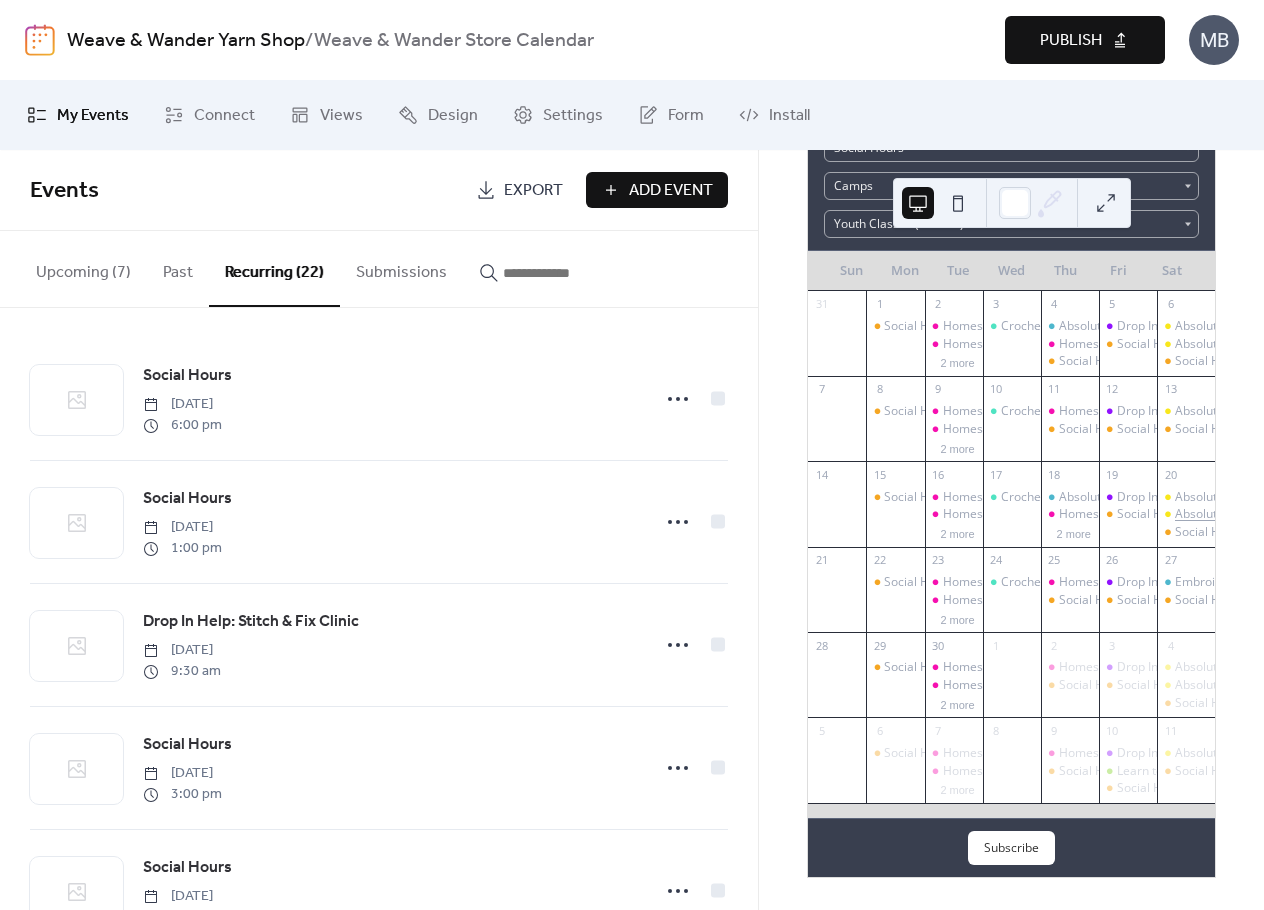 click on "Absolute Beginner Knitting Workshop (Ages 15 & Up)" at bounding box center (1381, 514) 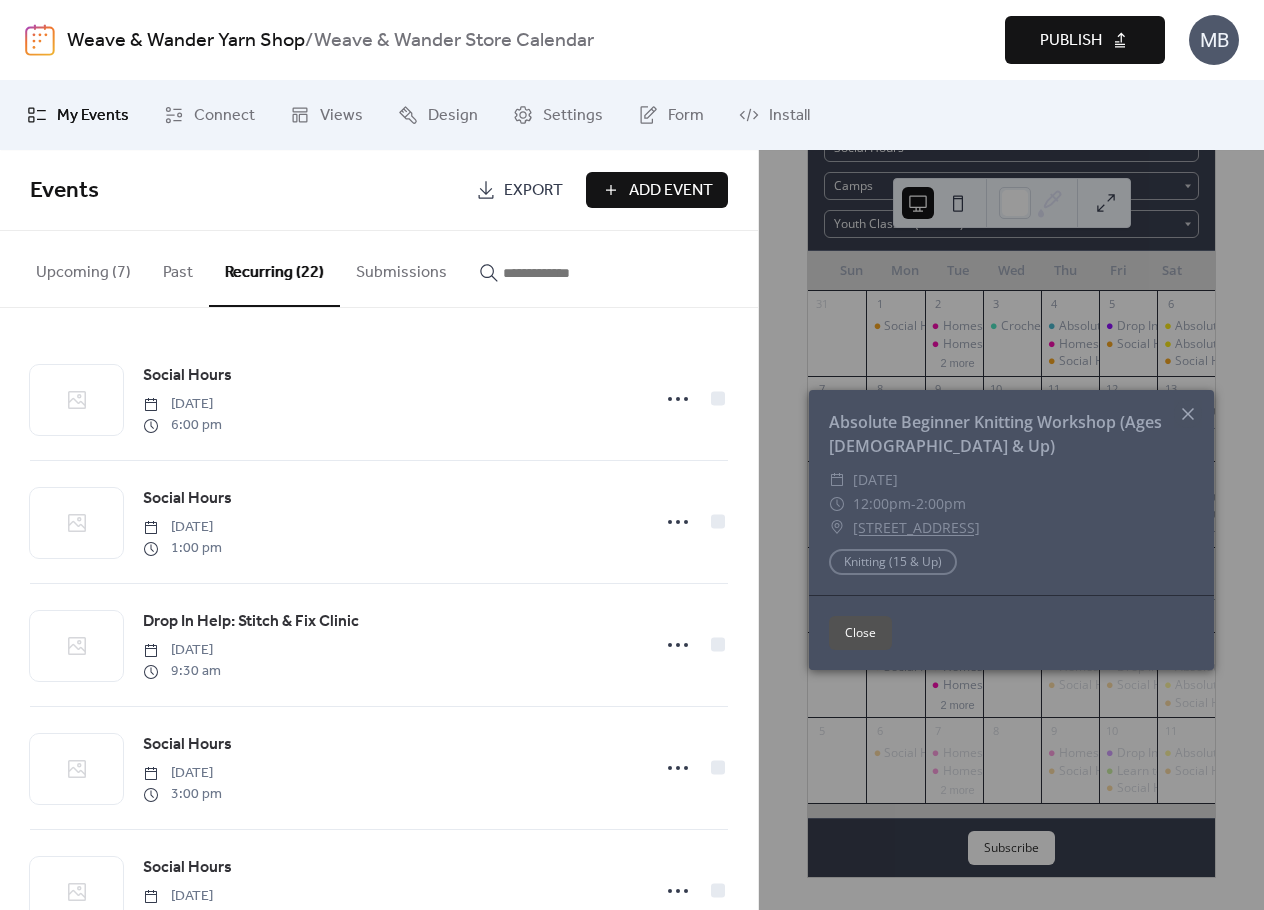 click 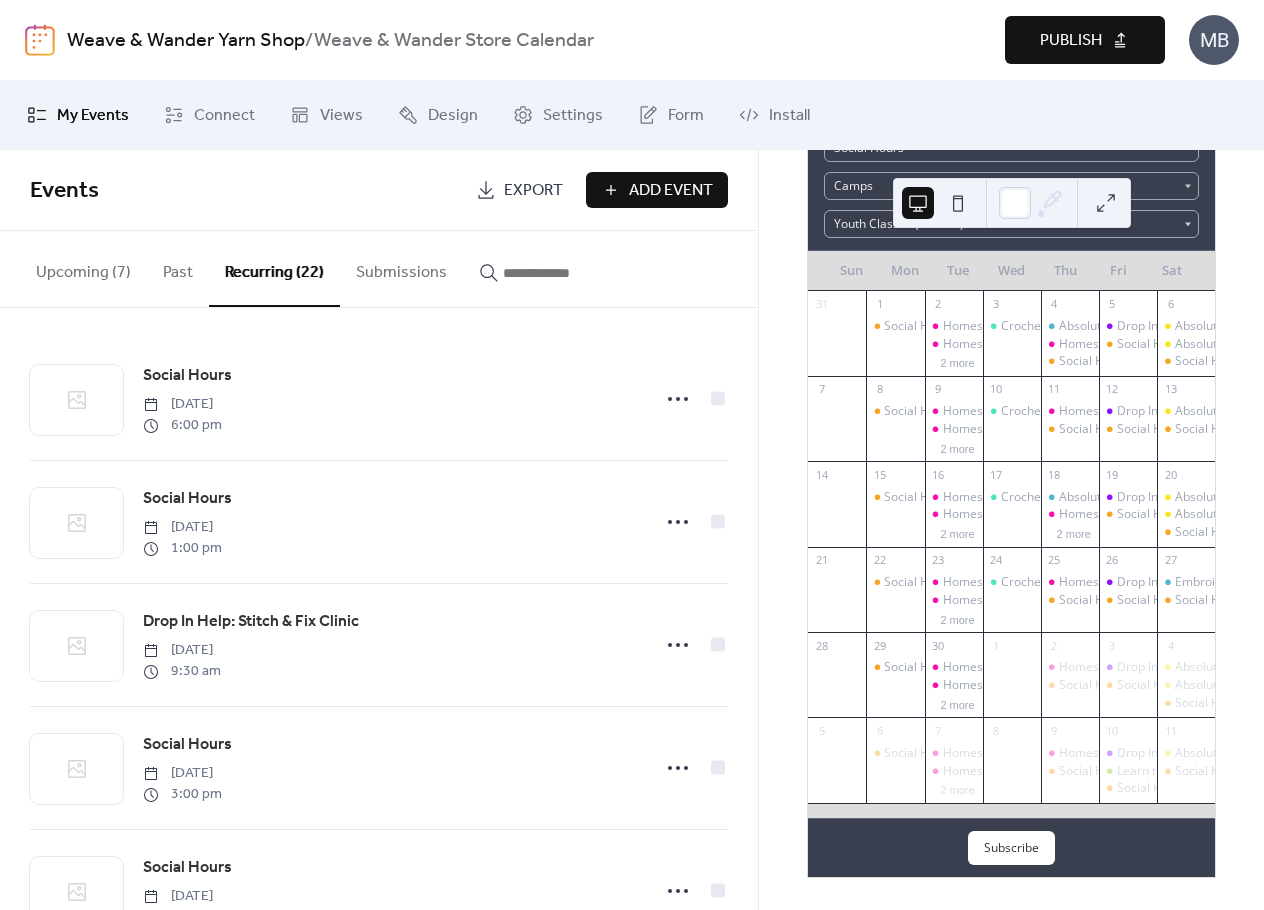 click on "September 2025 22 Today Adult Classes (15 +) Absolute Beginner Workshops Drop In Help Social Hours Camps Youth Classes (8.5 - 14) Sun Mon Tue Wed Thu Fri Sat 31 1 Social Hours 2 Homeschool Fiber Arts Collective (Ages 8.5 – 11) Homeschool Fiber Arts Collective (Ages 11 - 14) 2 more 3 Crochet L1 4 Absolute Beginner Crochet Workshop (Ages 15 & Up) Homeschool Fiber Arts Collective (Ages 8.5 – 11) Social Hours 5 Drop In Help:  Stitch & Fix Clinic Social Hours 6 Absolute Beginner Youth Crochet Workshop (Ages 8.5 - 14) Absolute Beginner Crochet Workshop (Ages 15 & Up) Social Hours 7 8 Social Hours 9 Homeschool Fiber Arts Collective (Ages 8.5 – 11) Homeschool Fiber Arts Collective (Ages 11 - 14) 2 more 10 Crochet L1 11 Homeschool Fiber Arts Collective (Ages 8.5 – 11) Social Hours 12 Drop In Help:  Stitch & Fix Clinic Social Hours 13 Absolute Beginner Youth Crochet Workshop (Ages 8.5 - 14) Social Hours 14 15 Social Hours 16 Homeschool Fiber Arts Collective (Ages 8.5 – 11) 2 more 17 Crochet L1 18 2 more 19 20" at bounding box center [1011, 406] 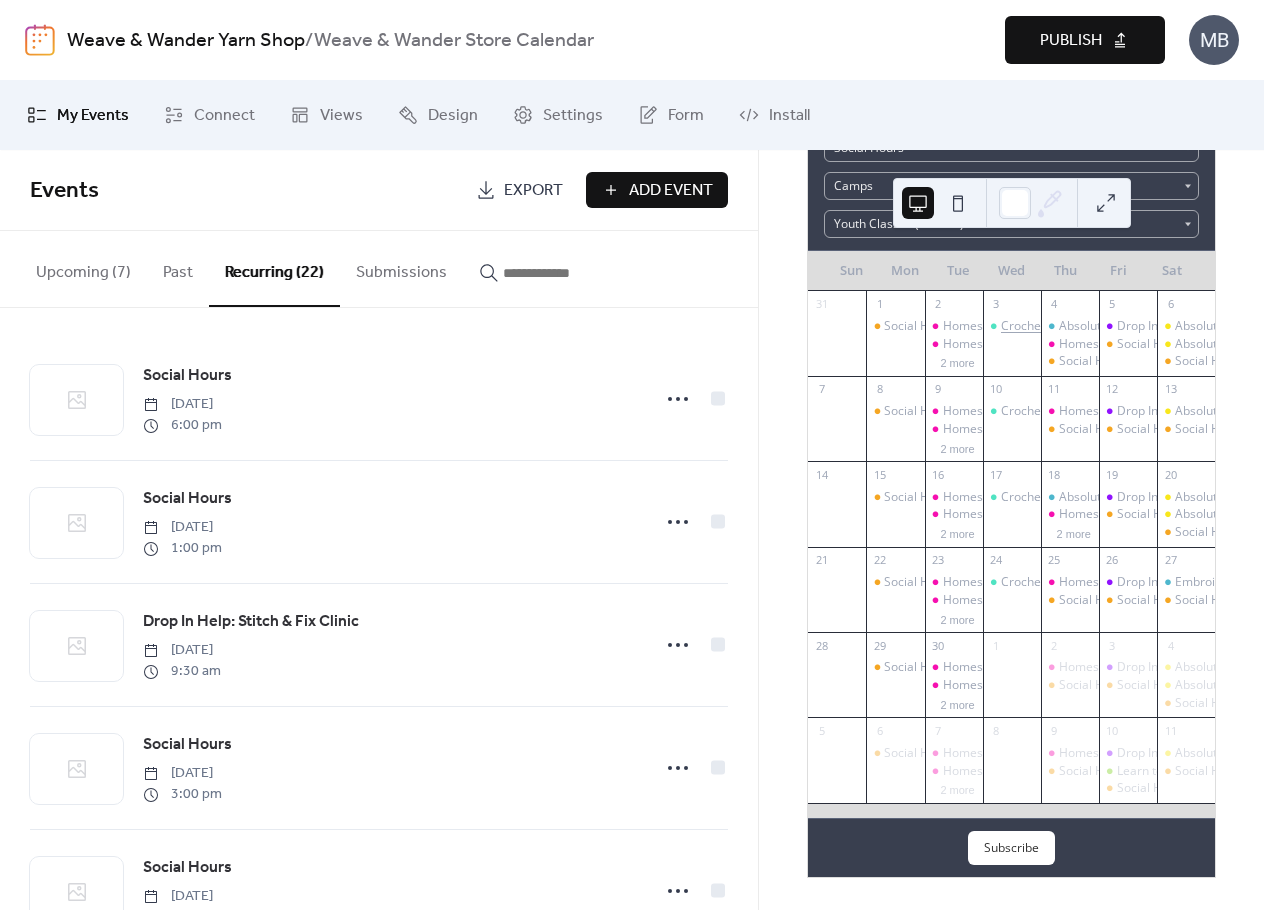 click on "Crochet L1" at bounding box center [1031, 326] 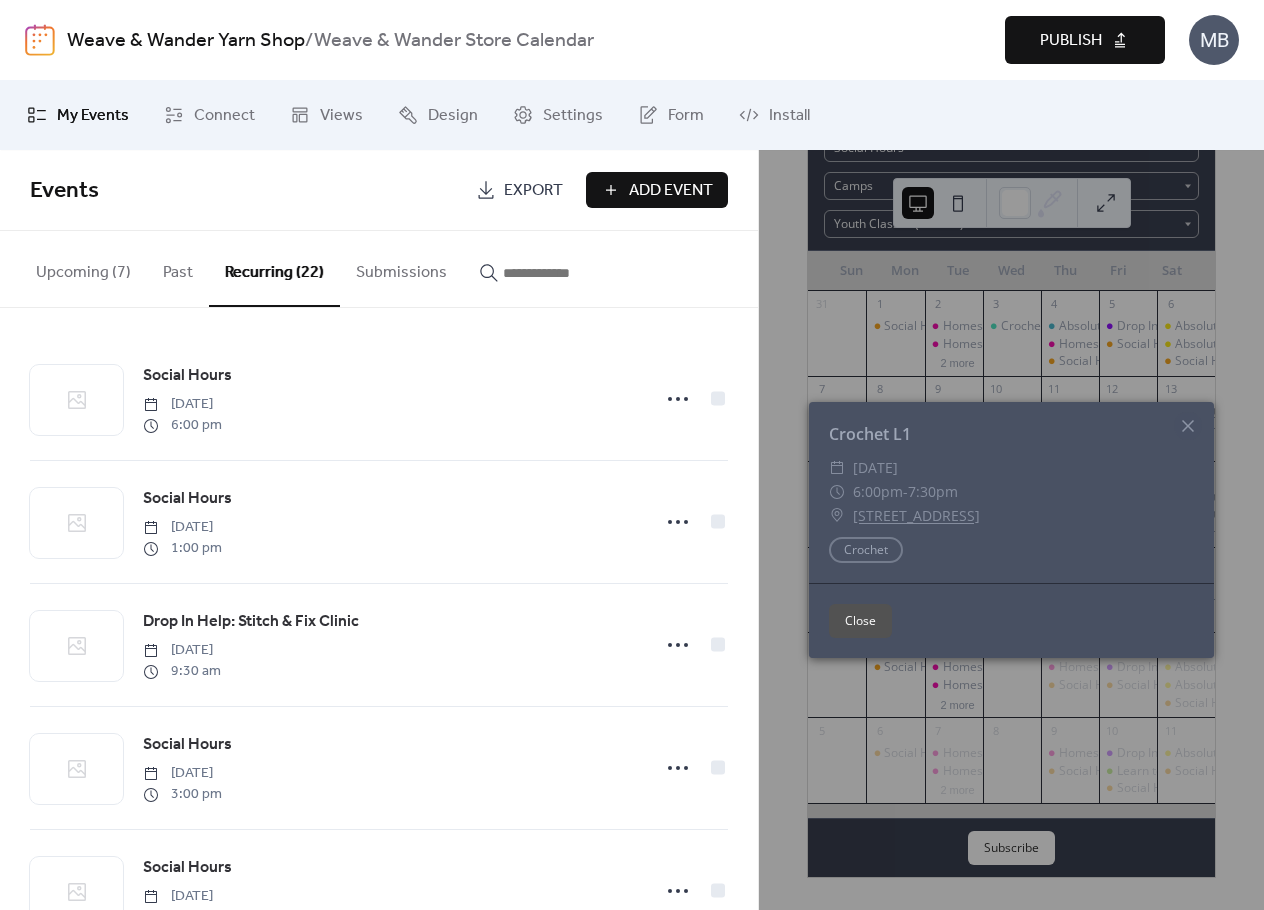click 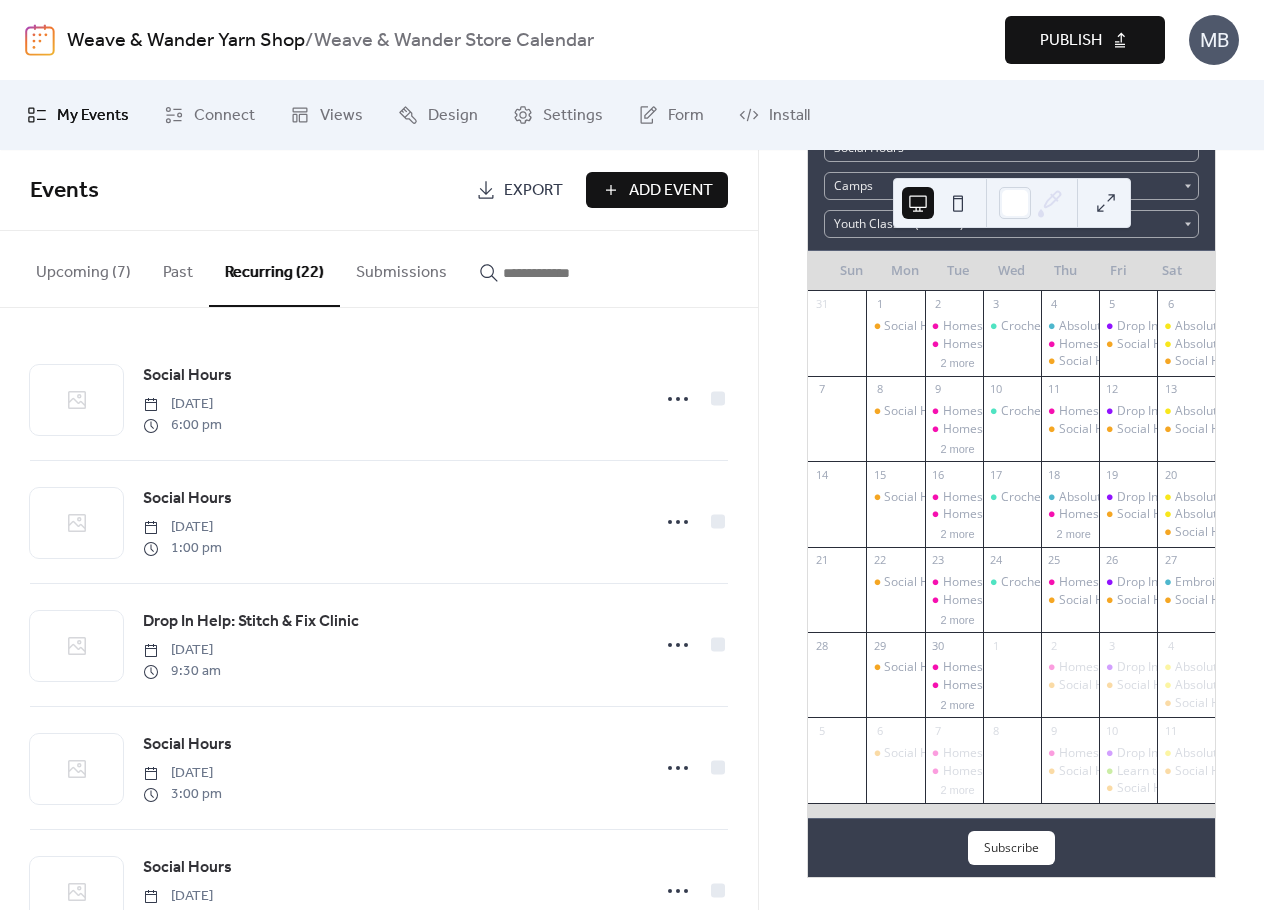 click on "September 2025 22 Today Adult Classes (15 +) Absolute Beginner Workshops Drop In Help Social Hours Camps Youth Classes (8.5 - 14) Sun Mon Tue Wed Thu Fri Sat 31 1 Social Hours 2 Homeschool Fiber Arts Collective (Ages 8.5 – 11) Homeschool Fiber Arts Collective (Ages 11 - 14) 2 more 3 Crochet L1 4 Absolute Beginner Crochet Workshop (Ages 15 & Up) Homeschool Fiber Arts Collective (Ages 8.5 – 11) Social Hours 5 Drop In Help:  Stitch & Fix Clinic Social Hours 6 Absolute Beginner Youth Crochet Workshop (Ages 8.5 - 14) Absolute Beginner Crochet Workshop (Ages 15 & Up) Social Hours 7 8 Social Hours 9 Homeschool Fiber Arts Collective (Ages 8.5 – 11) Homeschool Fiber Arts Collective (Ages 11 - 14) 2 more 10 Crochet L1 11 Homeschool Fiber Arts Collective (Ages 8.5 – 11) Social Hours 12 Drop In Help:  Stitch & Fix Clinic Social Hours 13 Absolute Beginner Youth Crochet Workshop (Ages 8.5 - 14) Social Hours 14 15 Social Hours 16 Homeschool Fiber Arts Collective (Ages 8.5 – 11) 2 more 17 Crochet L1 18 2 more 19 20" at bounding box center (1011, 530) 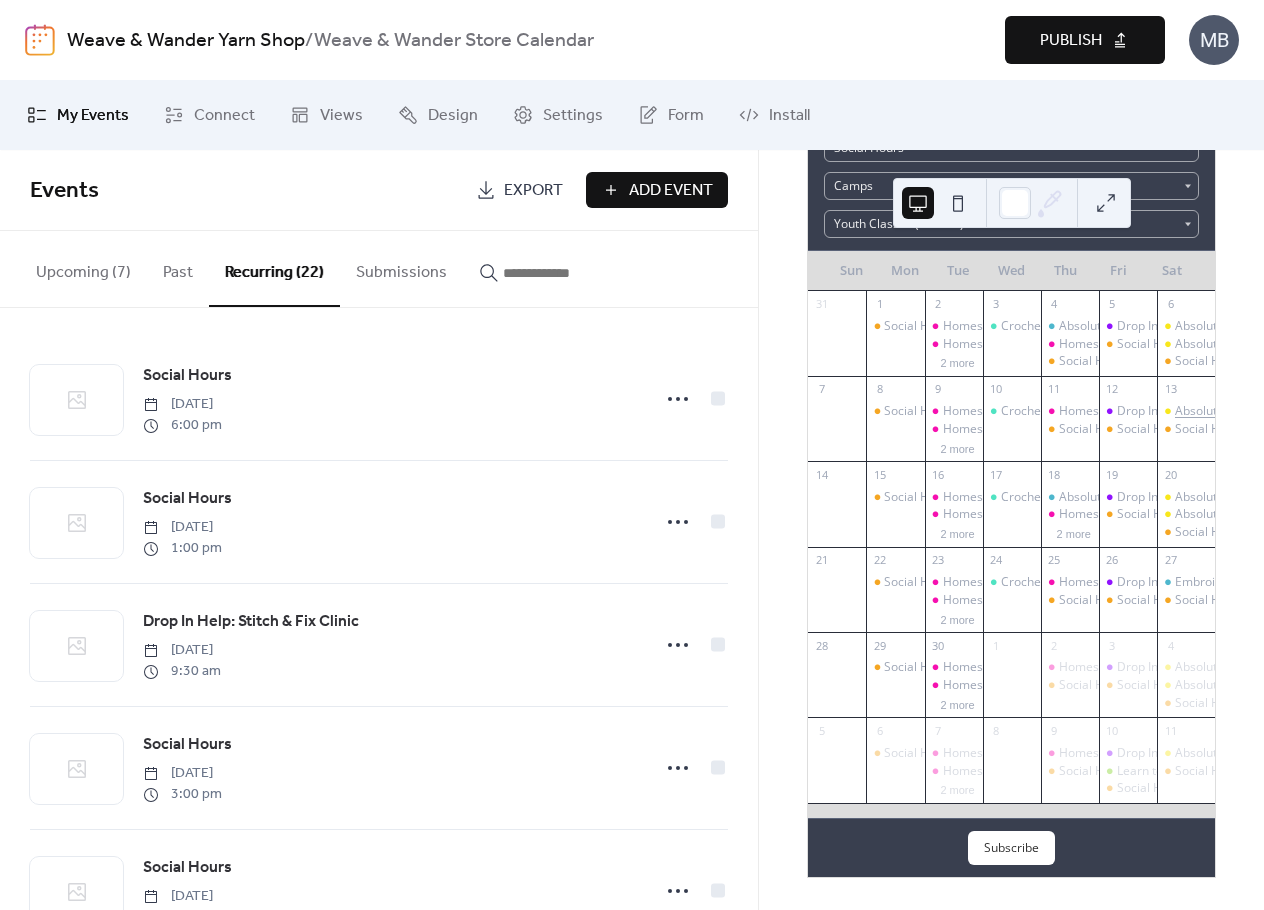 click on "Absolute Beginner Youth Crochet Workshop (Ages 8.5 - 14)" at bounding box center (1401, 411) 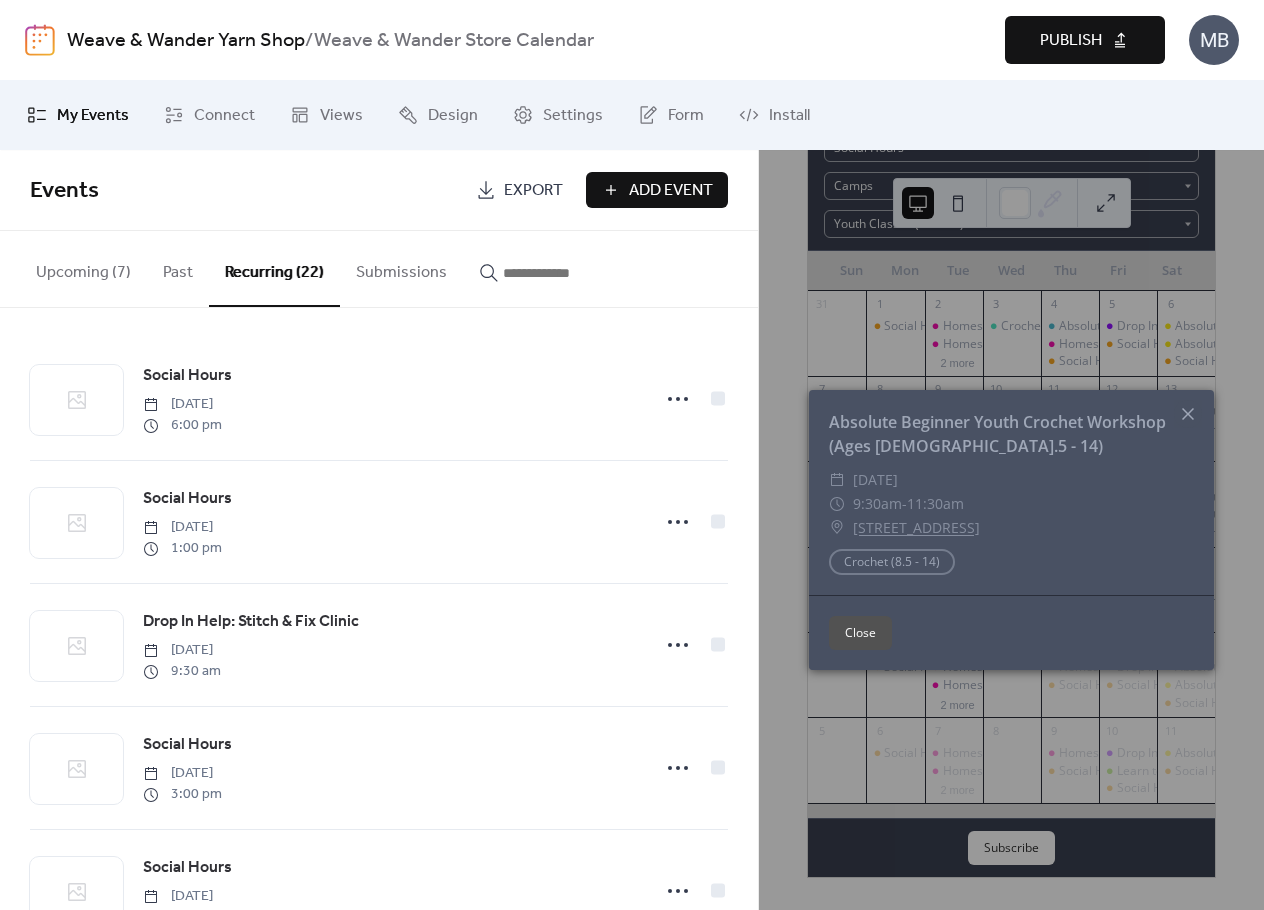 click 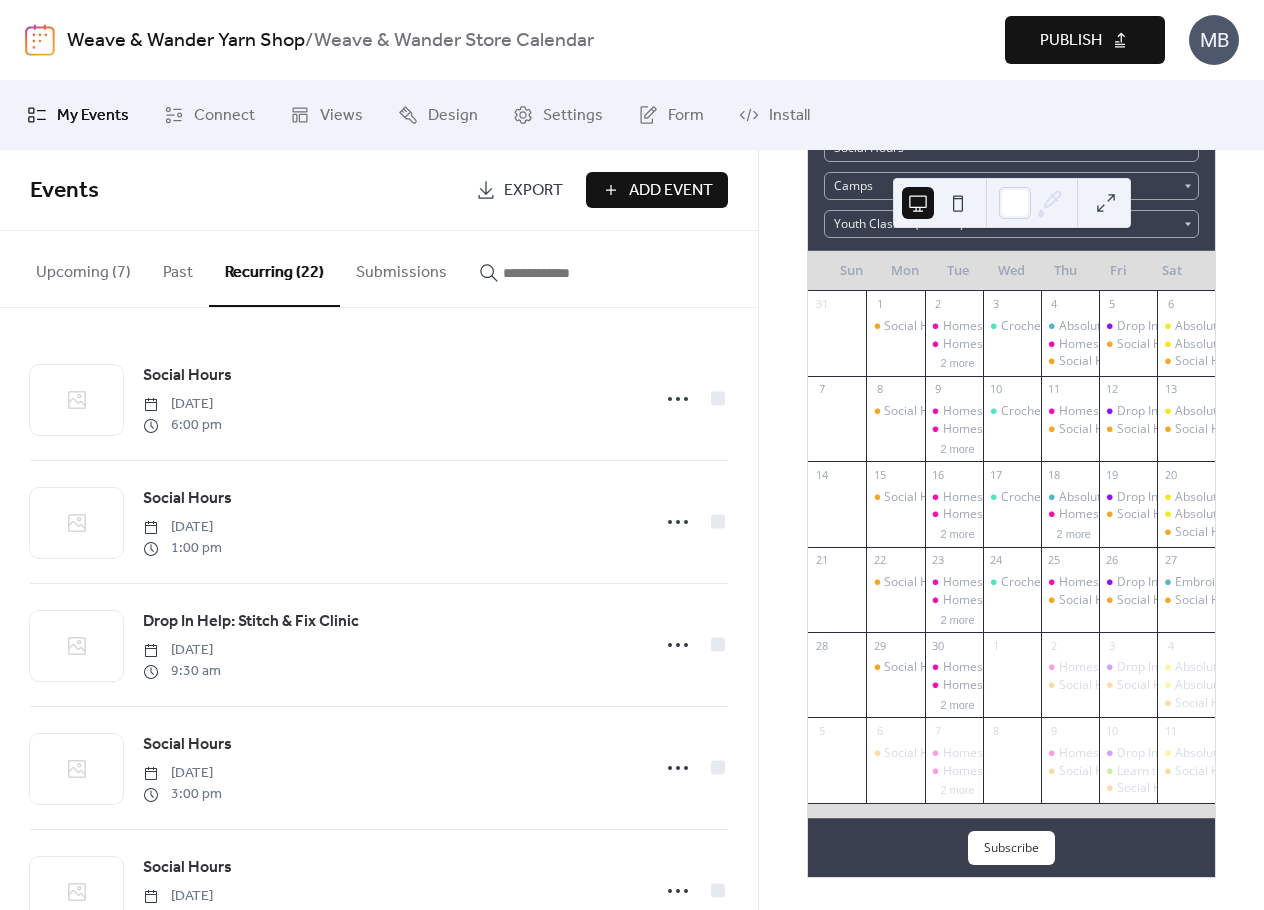 click on "September 2025 22 Today Adult Classes (15 +) Absolute Beginner Workshops Drop In Help Social Hours Camps Youth Classes (8.5 - 14) Sun Mon Tue Wed Thu Fri Sat 31 1 Social Hours 2 Homeschool Fiber Arts Collective (Ages 8.5 – 11) Homeschool Fiber Arts Collective (Ages 11 - 14) 2 more 3 Crochet L1 4 Absolute Beginner Crochet Workshop (Ages 15 & Up) Homeschool Fiber Arts Collective (Ages 8.5 – 11) Social Hours 5 Drop In Help:  Stitch & Fix Clinic Social Hours 6 Absolute Beginner Youth Crochet Workshop (Ages 8.5 - 14) Absolute Beginner Crochet Workshop (Ages 15 & Up) Social Hours 7 8 Social Hours 9 Homeschool Fiber Arts Collective (Ages 8.5 – 11) Homeschool Fiber Arts Collective (Ages 11 - 14) 2 more 10 Crochet L1 11 Homeschool Fiber Arts Collective (Ages 8.5 – 11) Social Hours 12 Drop In Help:  Stitch & Fix Clinic Social Hours 13 Absolute Beginner Youth Crochet Workshop (Ages 8.5 - 14) Social Hours 14 15 Social Hours 16 Homeschool Fiber Arts Collective (Ages 8.5 – 11) 2 more 17 Crochet L1 18 2 more 19 20" at bounding box center (1011, 406) 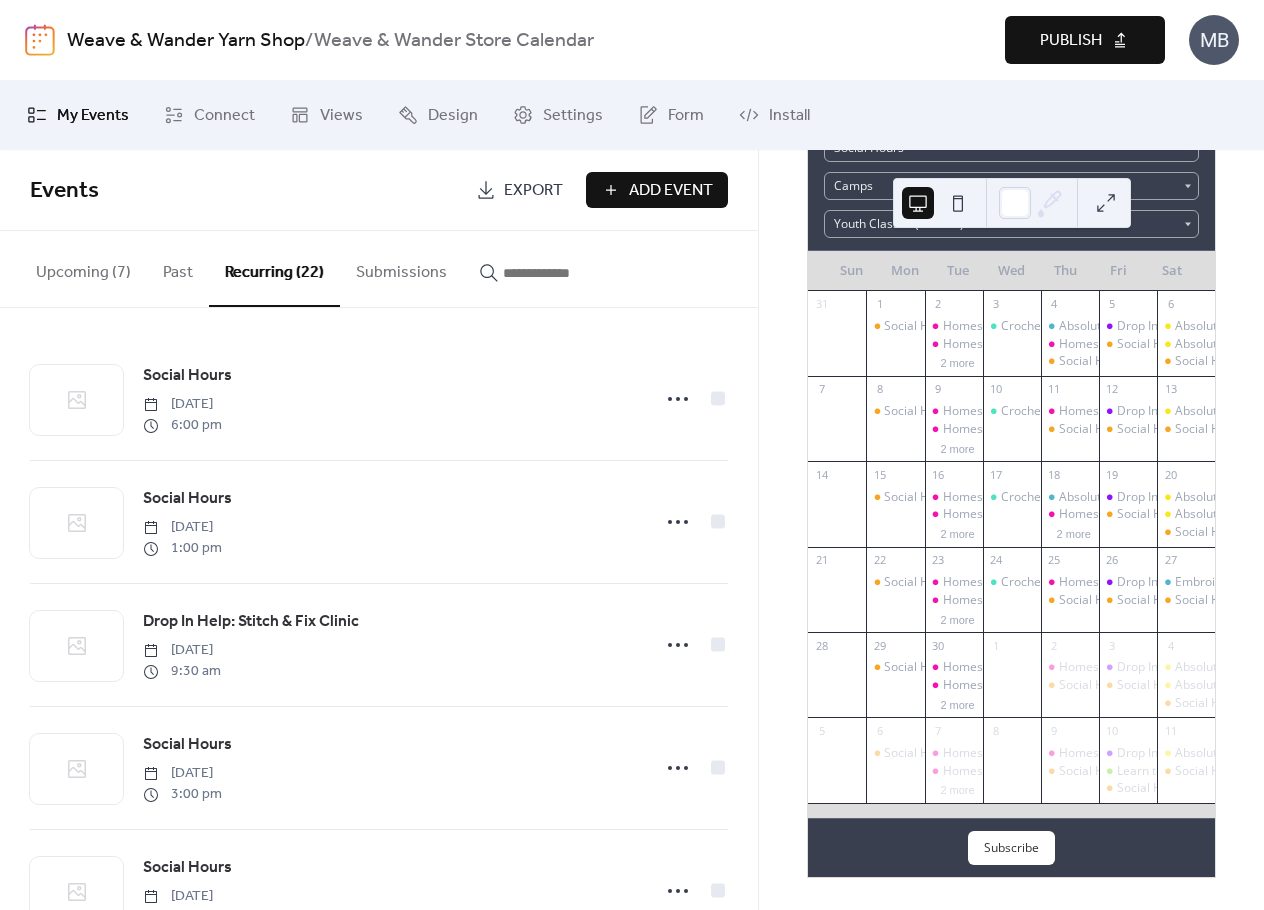 click on "Absolute Beginner Youth Crochet Workshop (Ages 8.5 - 14) Social Hours" at bounding box center (1186, 428) 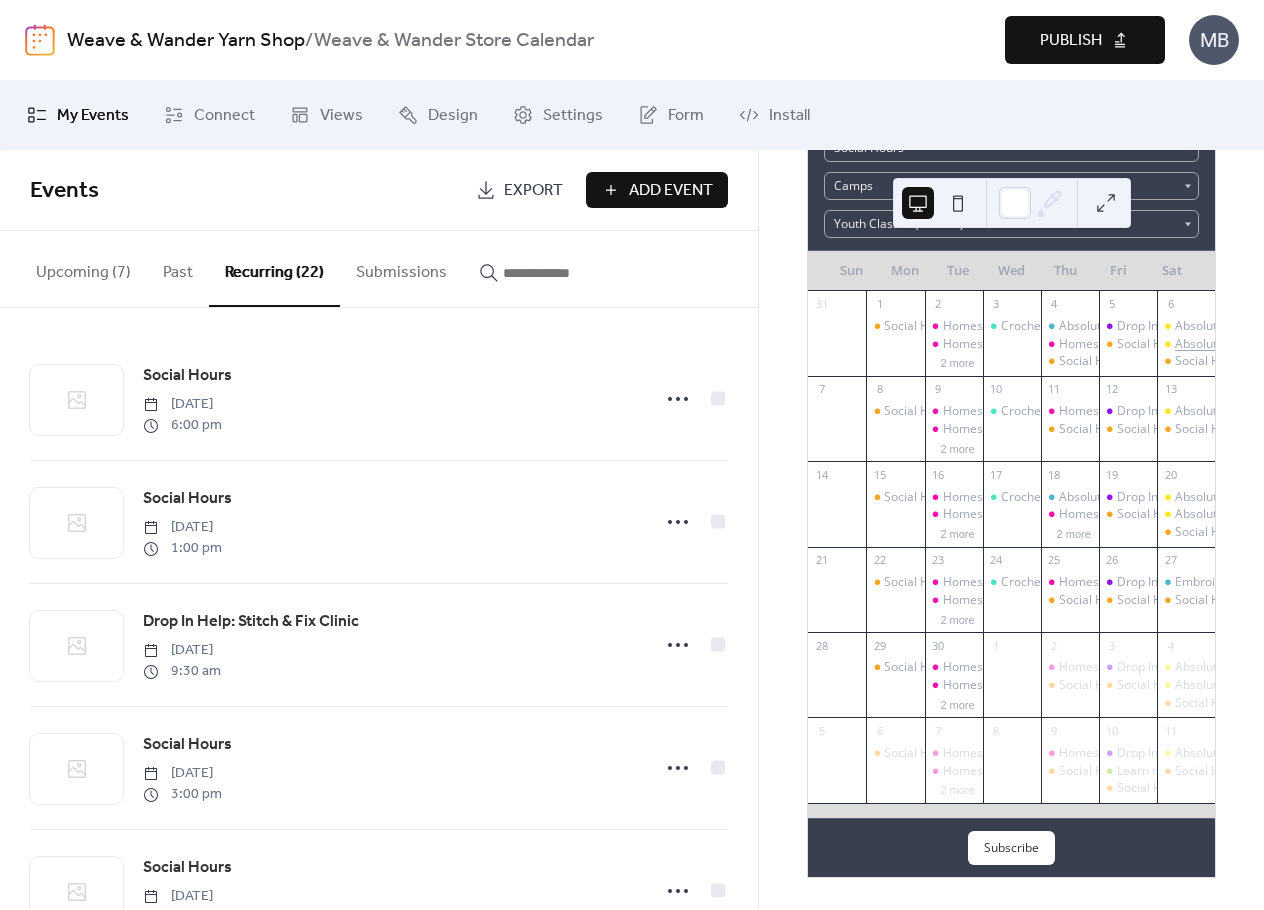 click on "Absolute Beginner Crochet Workshop (Ages 15 & Up)" at bounding box center [1382, 344] 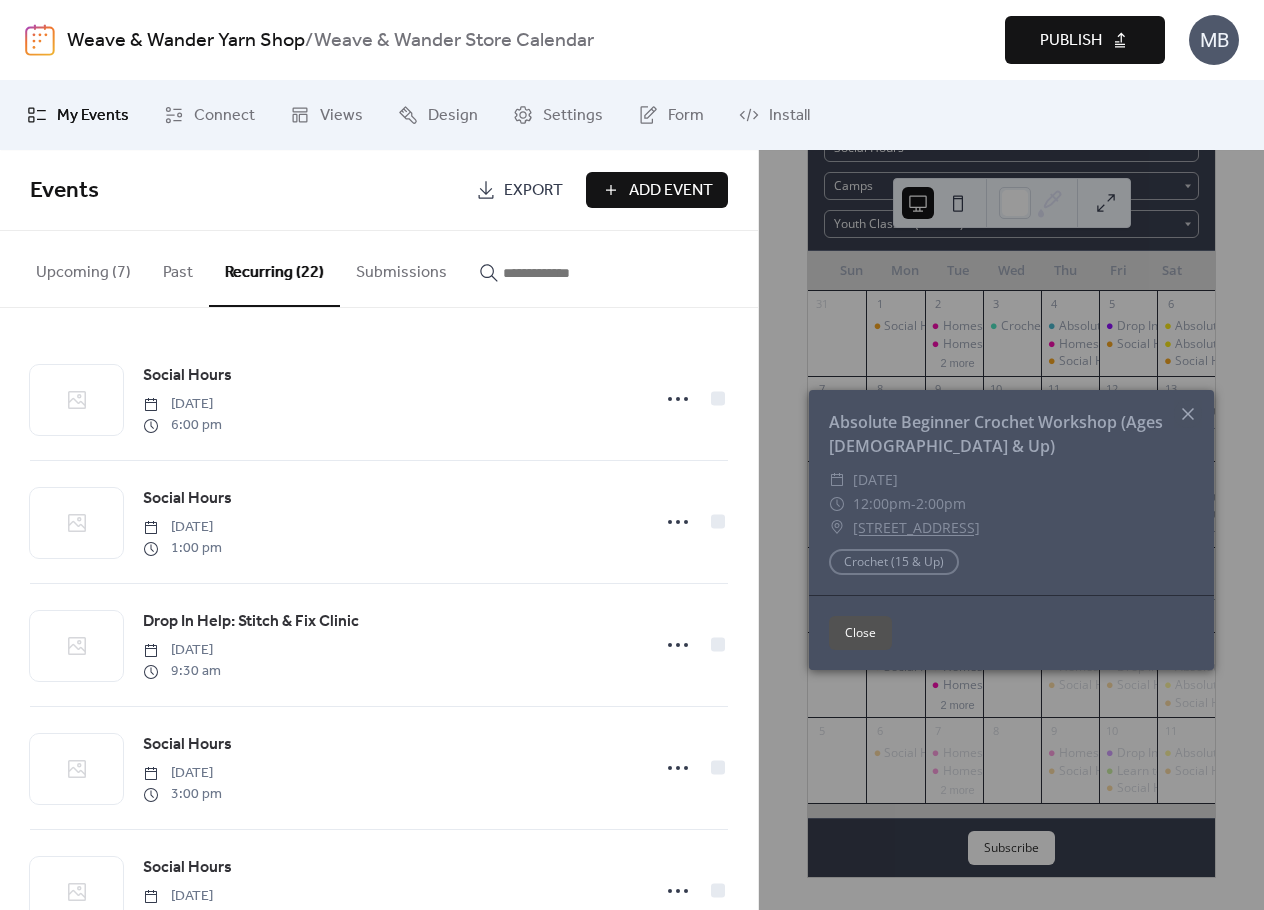 click 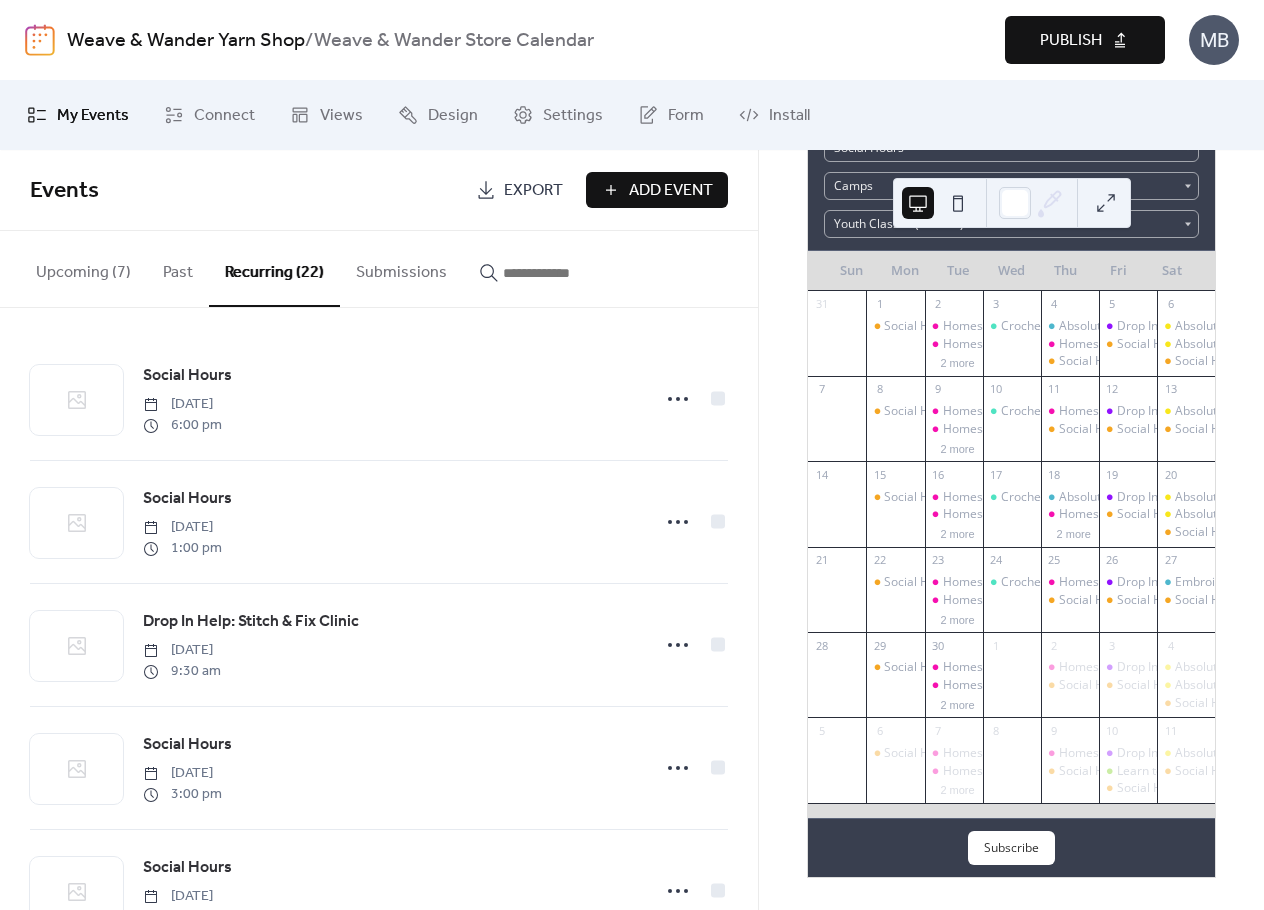 click on "September 2025 22 Today Adult Classes (15 +) Absolute Beginner Workshops Drop In Help Social Hours Camps Youth Classes (8.5 - 14) Sun Mon Tue Wed Thu Fri Sat 31 1 Social Hours 2 Homeschool Fiber Arts Collective (Ages 8.5 – 11) Homeschool Fiber Arts Collective (Ages 11 - 14) 2 more 3 Crochet L1 4 Absolute Beginner Crochet Workshop (Ages 15 & Up) Homeschool Fiber Arts Collective (Ages 8.5 – 11) Social Hours 5 Drop In Help:  Stitch & Fix Clinic Social Hours 6 Absolute Beginner Youth Crochet Workshop (Ages 8.5 - 14) Absolute Beginner Crochet Workshop (Ages 15 & Up) Social Hours 7 8 Social Hours 9 Homeschool Fiber Arts Collective (Ages 8.5 – 11) Homeschool Fiber Arts Collective (Ages 11 - 14) 2 more 10 Crochet L1 11 Homeschool Fiber Arts Collective (Ages 8.5 – 11) Social Hours 12 Drop In Help:  Stitch & Fix Clinic Social Hours 13 Absolute Beginner Youth Crochet Workshop (Ages 8.5 - 14) Social Hours 14 15 Social Hours 16 Homeschool Fiber Arts Collective (Ages 8.5 – 11) 2 more 17 Crochet L1 18 2 more 19 20" at bounding box center (1011, 530) 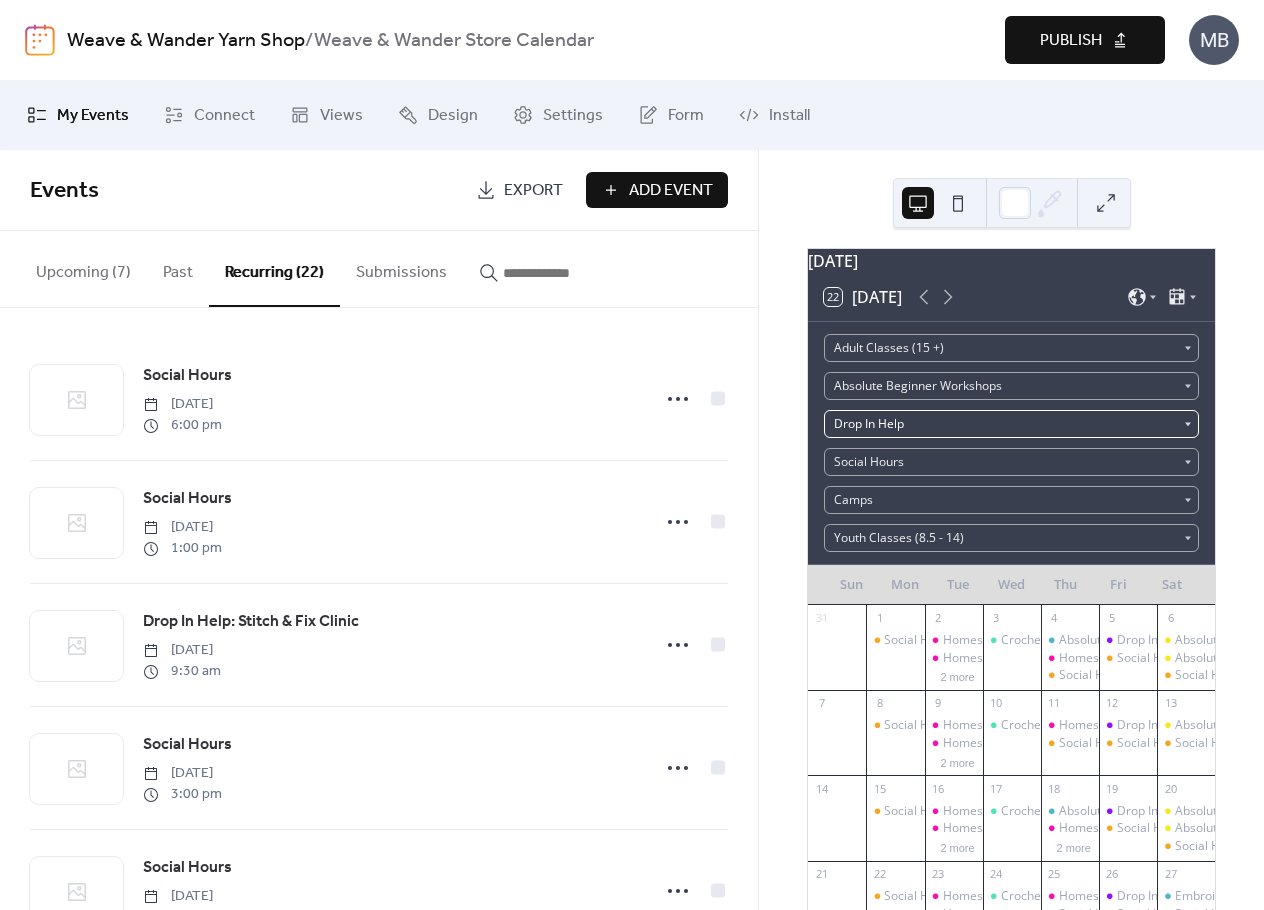 scroll, scrollTop: 0, scrollLeft: 0, axis: both 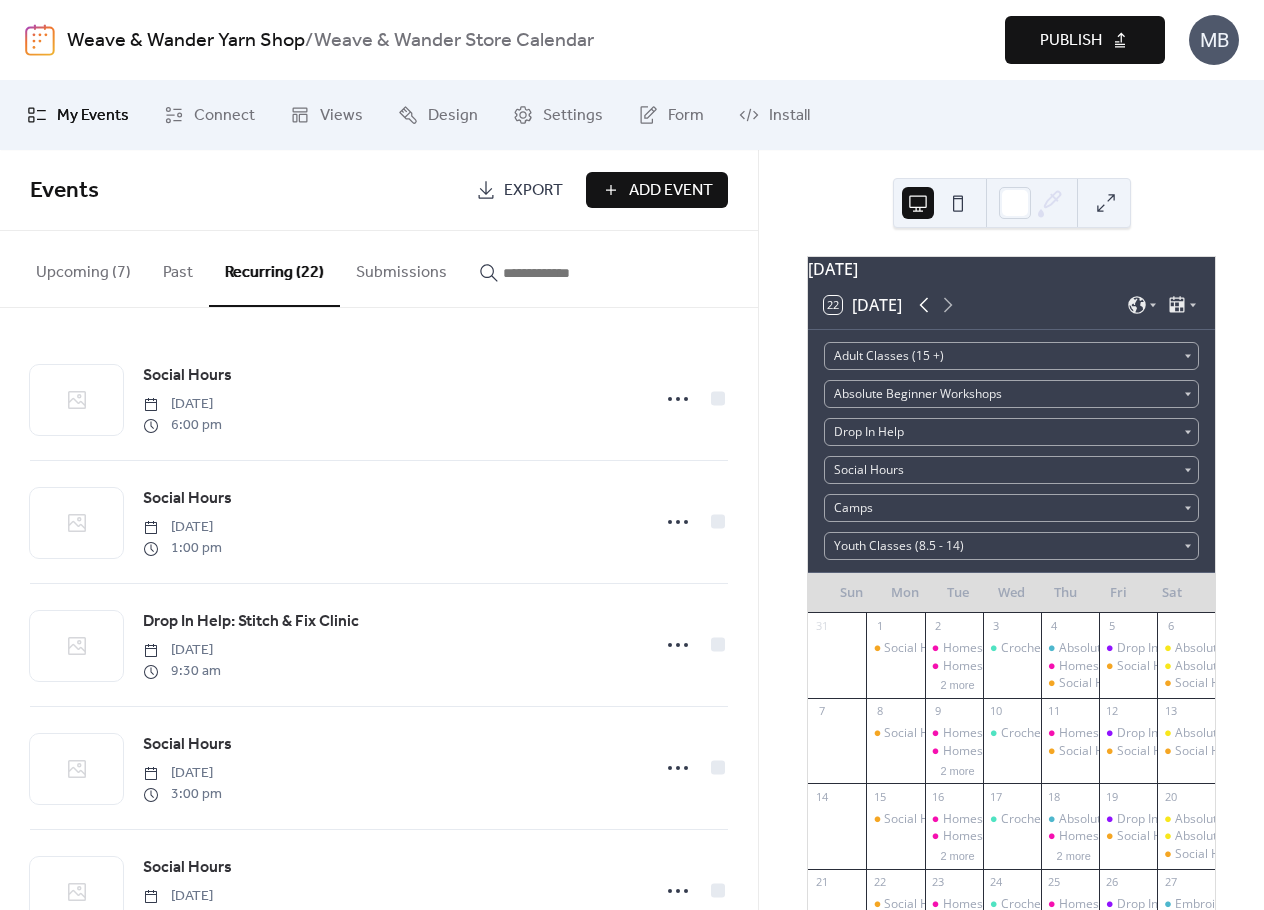 click 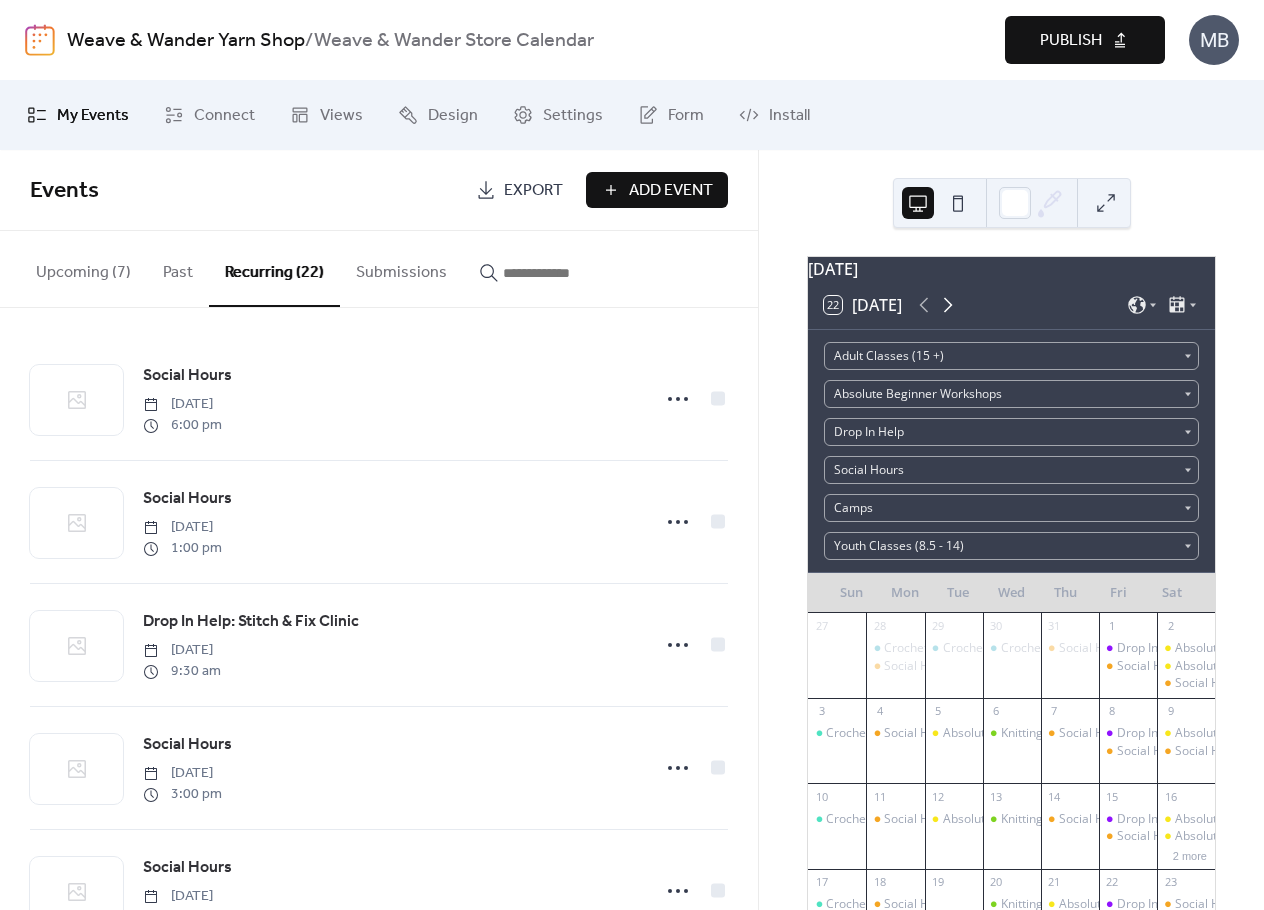 click 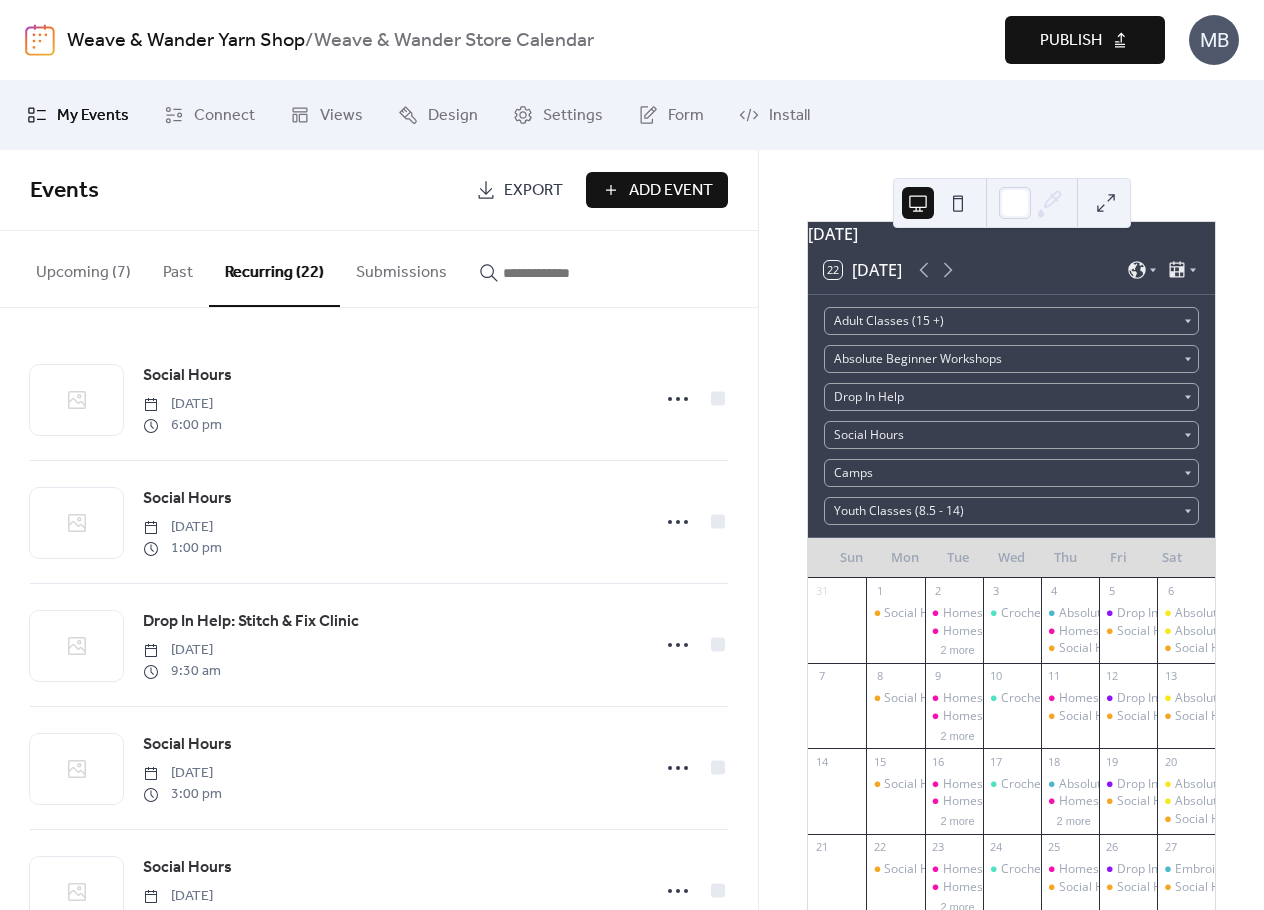 scroll, scrollTop: 0, scrollLeft: 0, axis: both 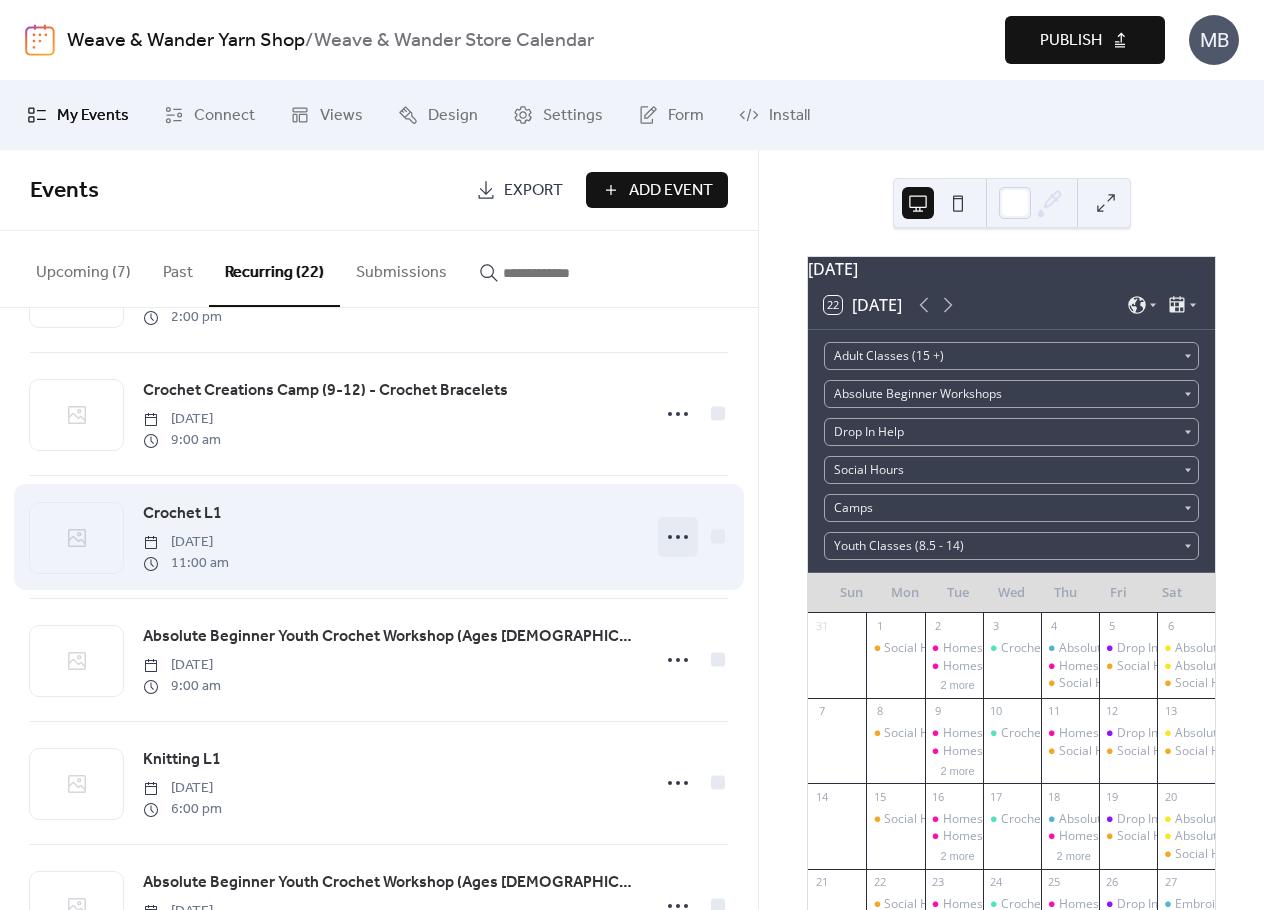 click 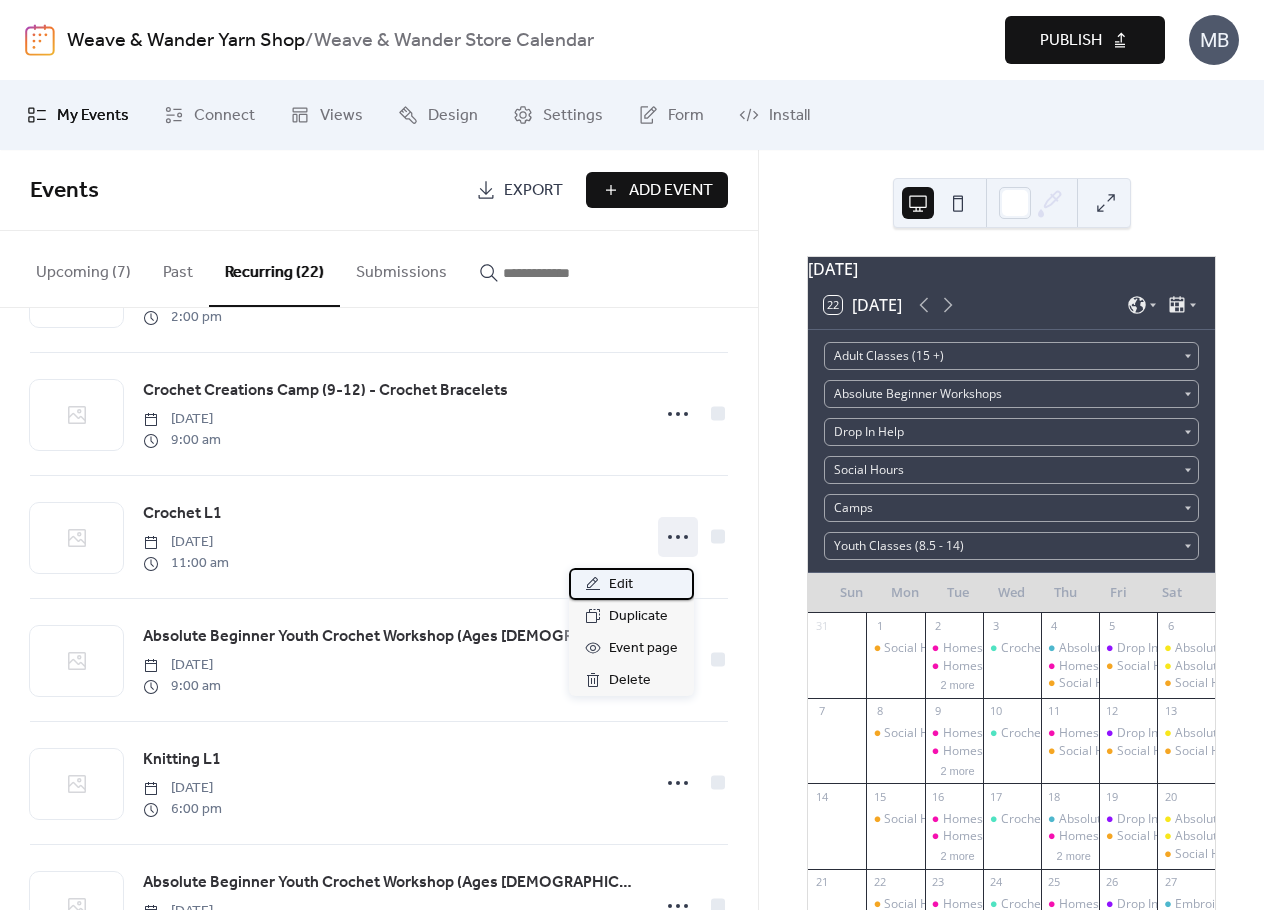 click on "Edit" at bounding box center [621, 585] 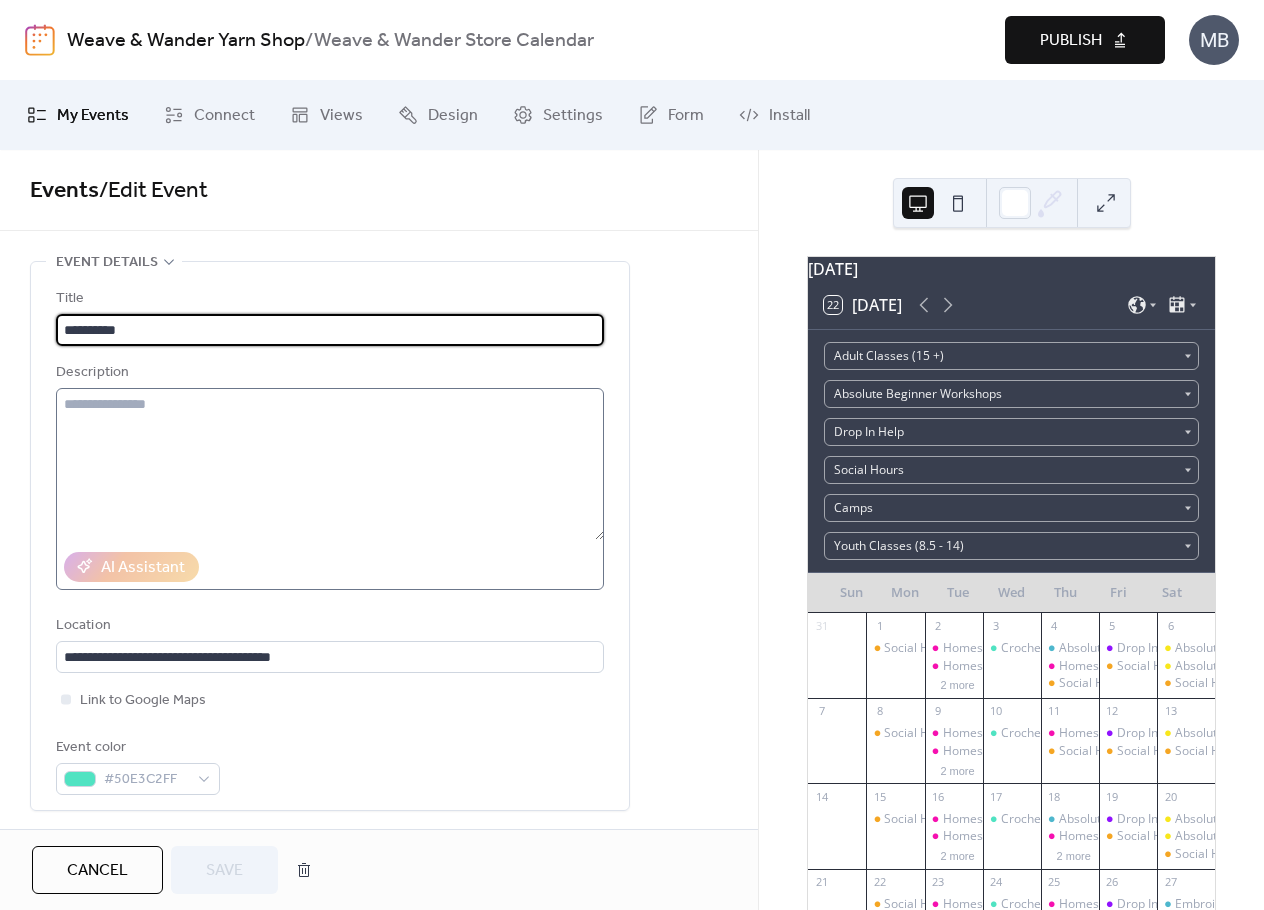 type on "**********" 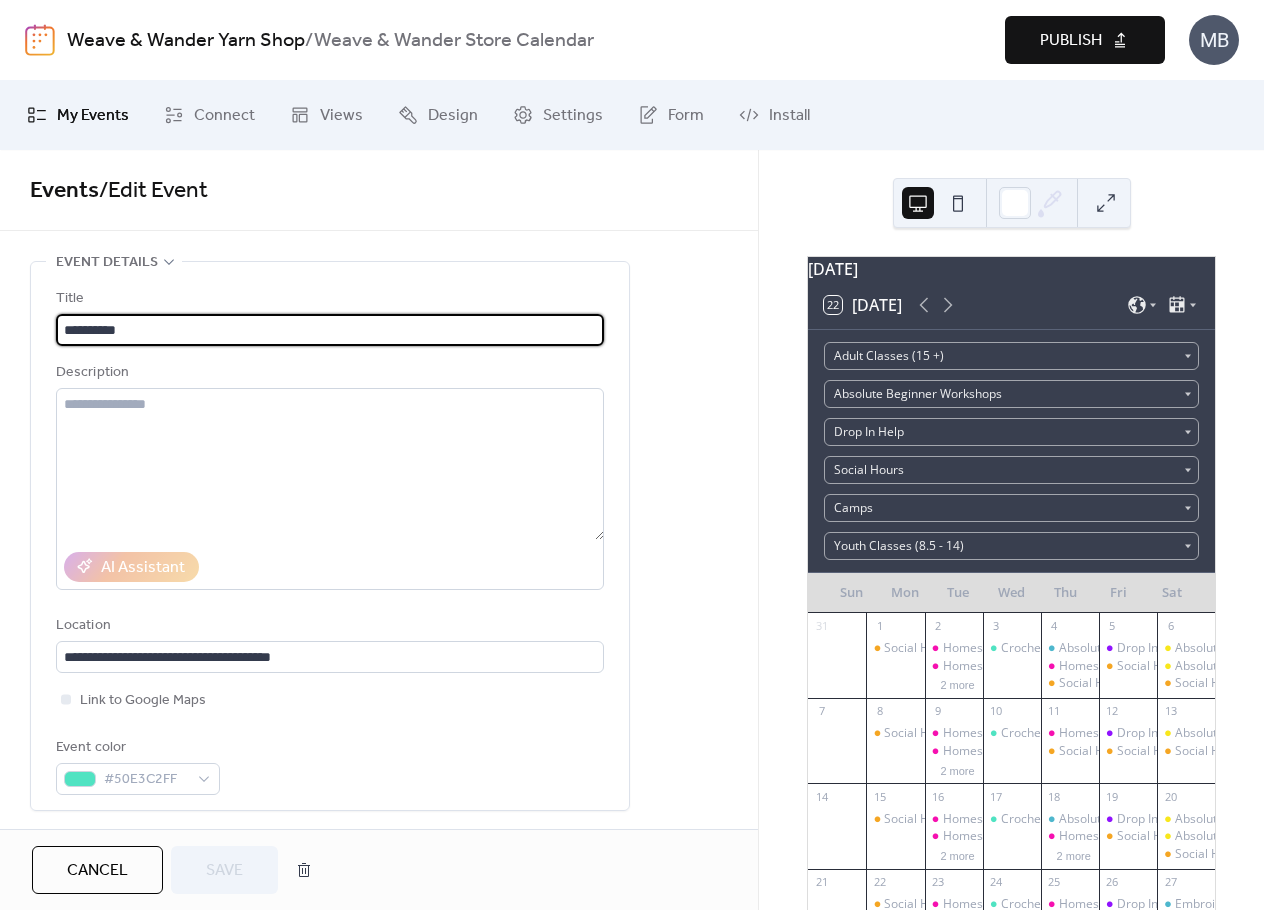 drag, startPoint x: 160, startPoint y: 319, endPoint x: 22, endPoint y: 321, distance: 138.0145 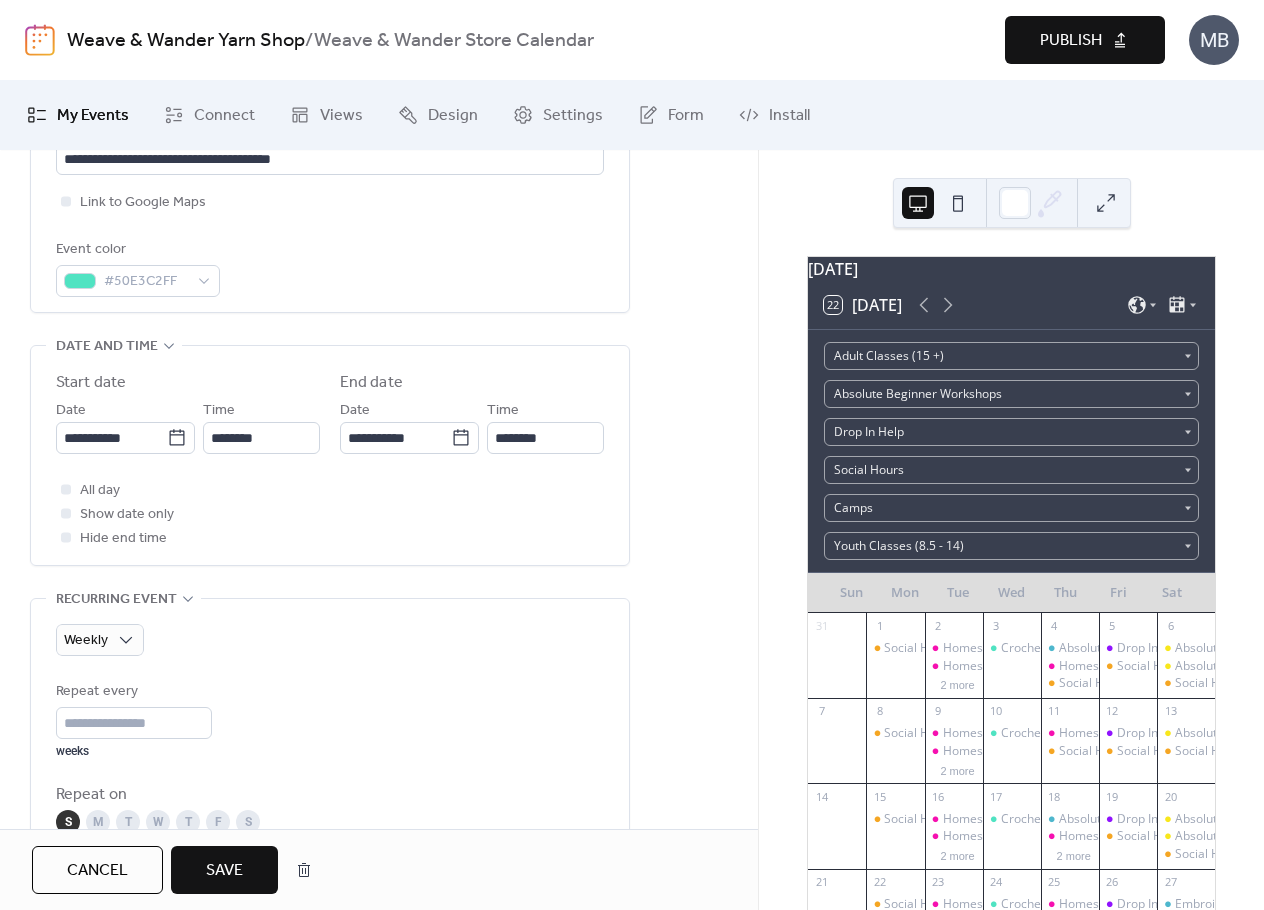 scroll, scrollTop: 500, scrollLeft: 0, axis: vertical 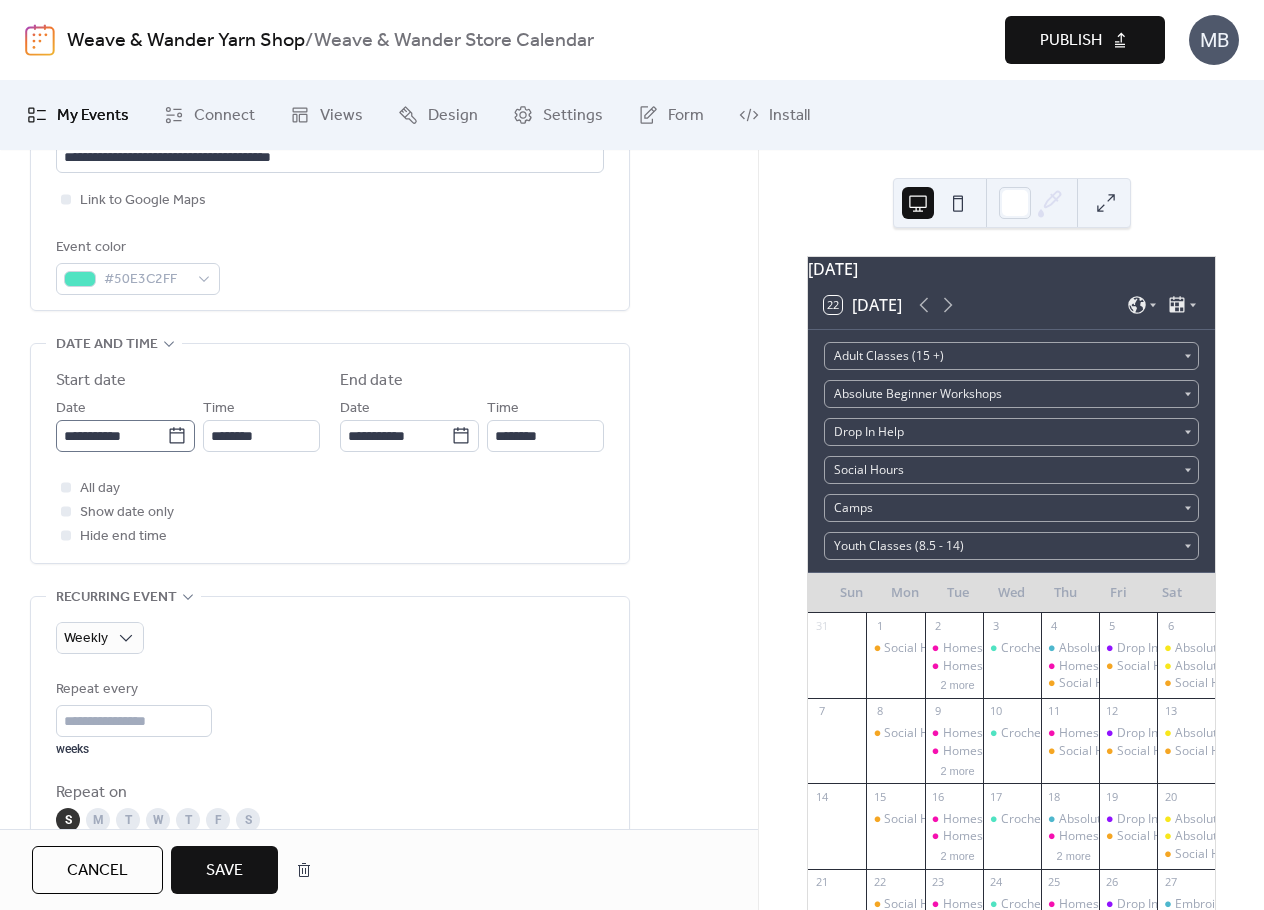 type on "**********" 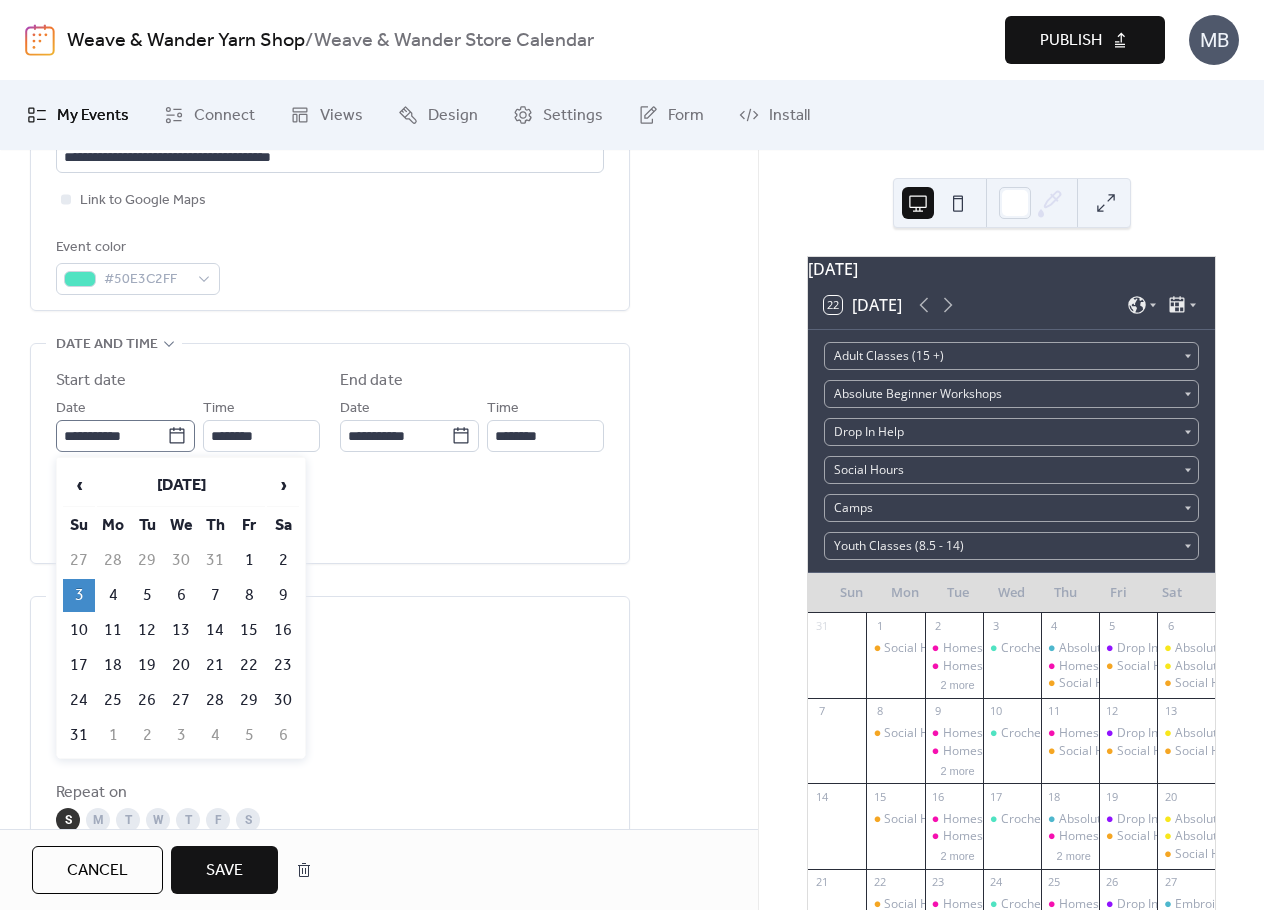 click 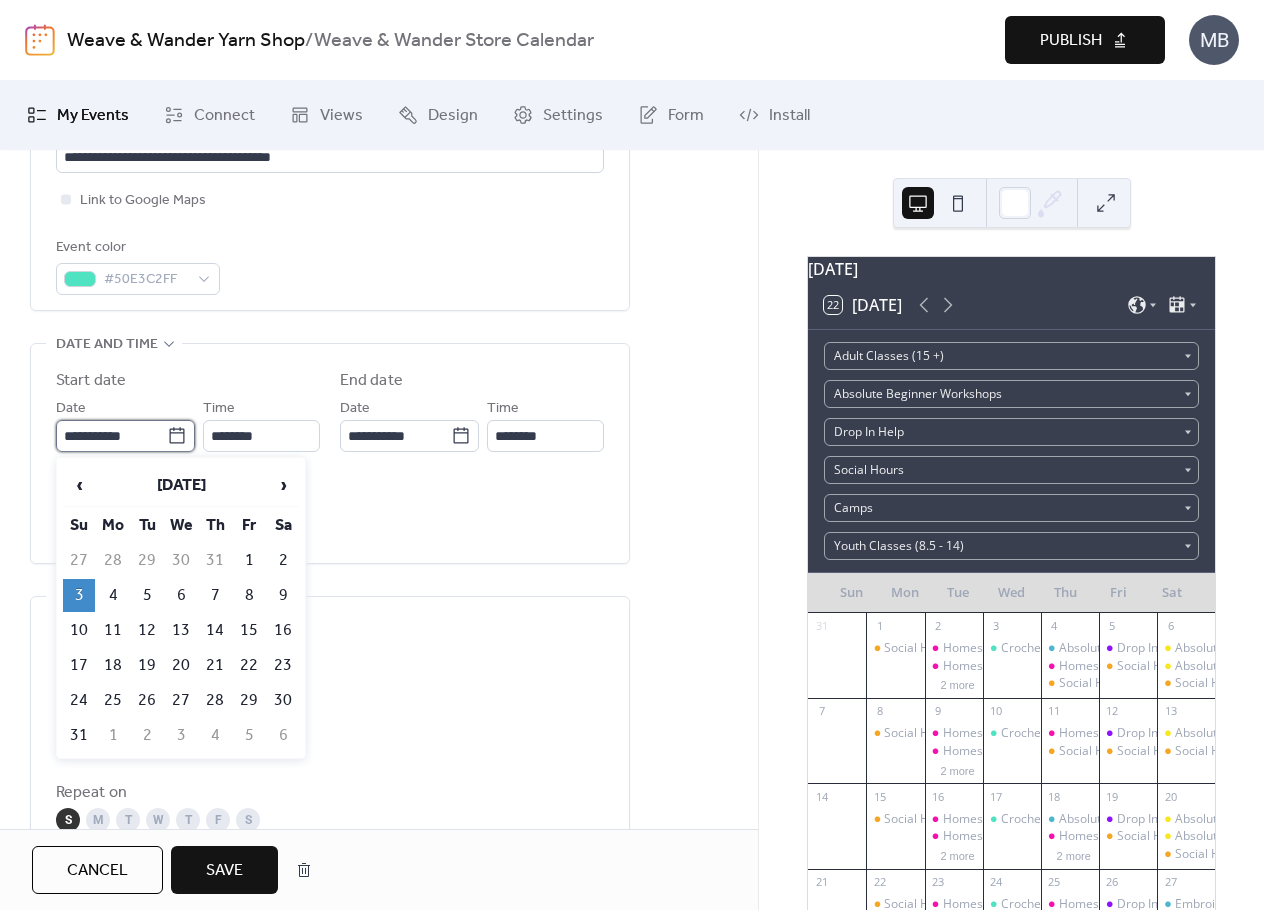 click on "**********" at bounding box center [111, 436] 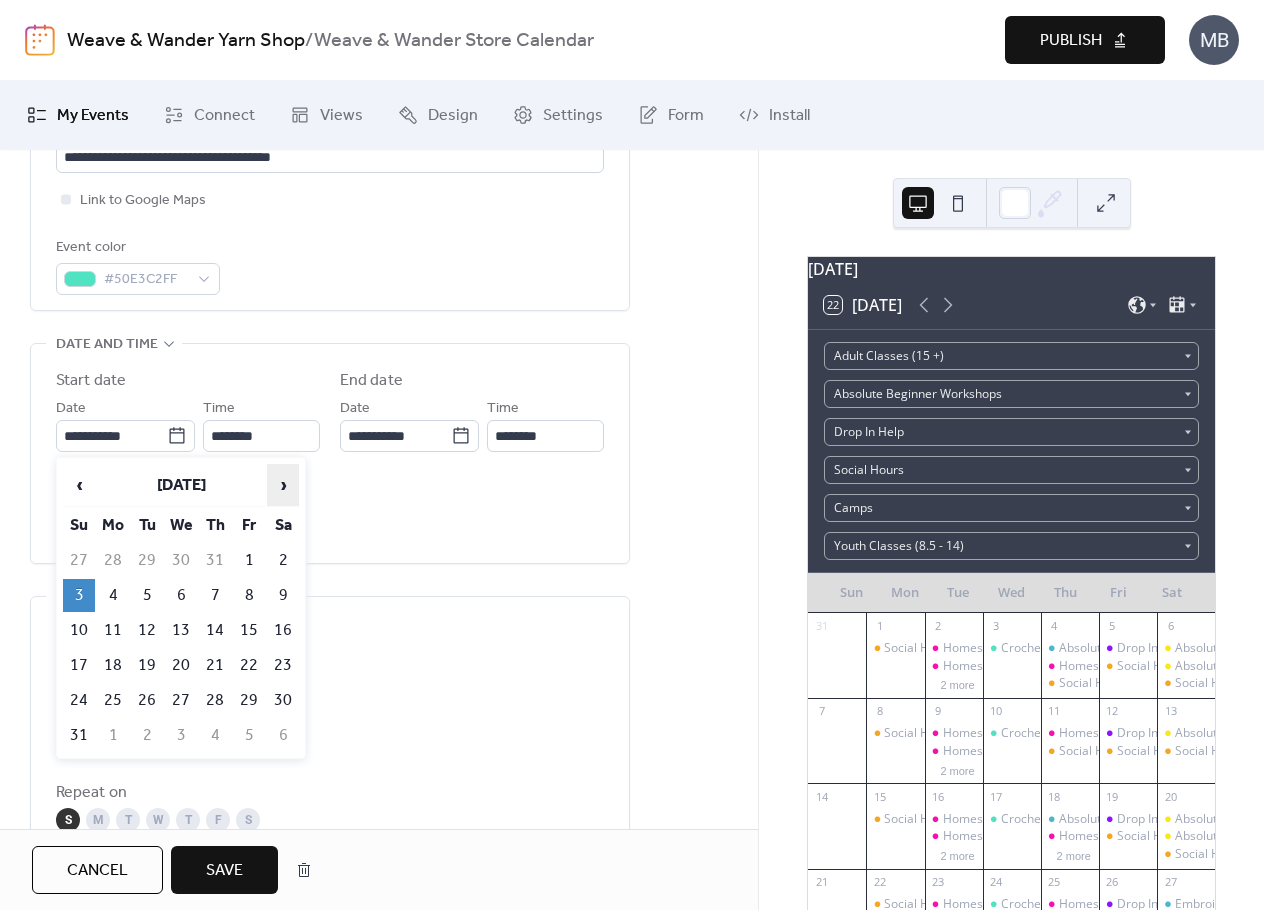 click on "›" at bounding box center (283, 485) 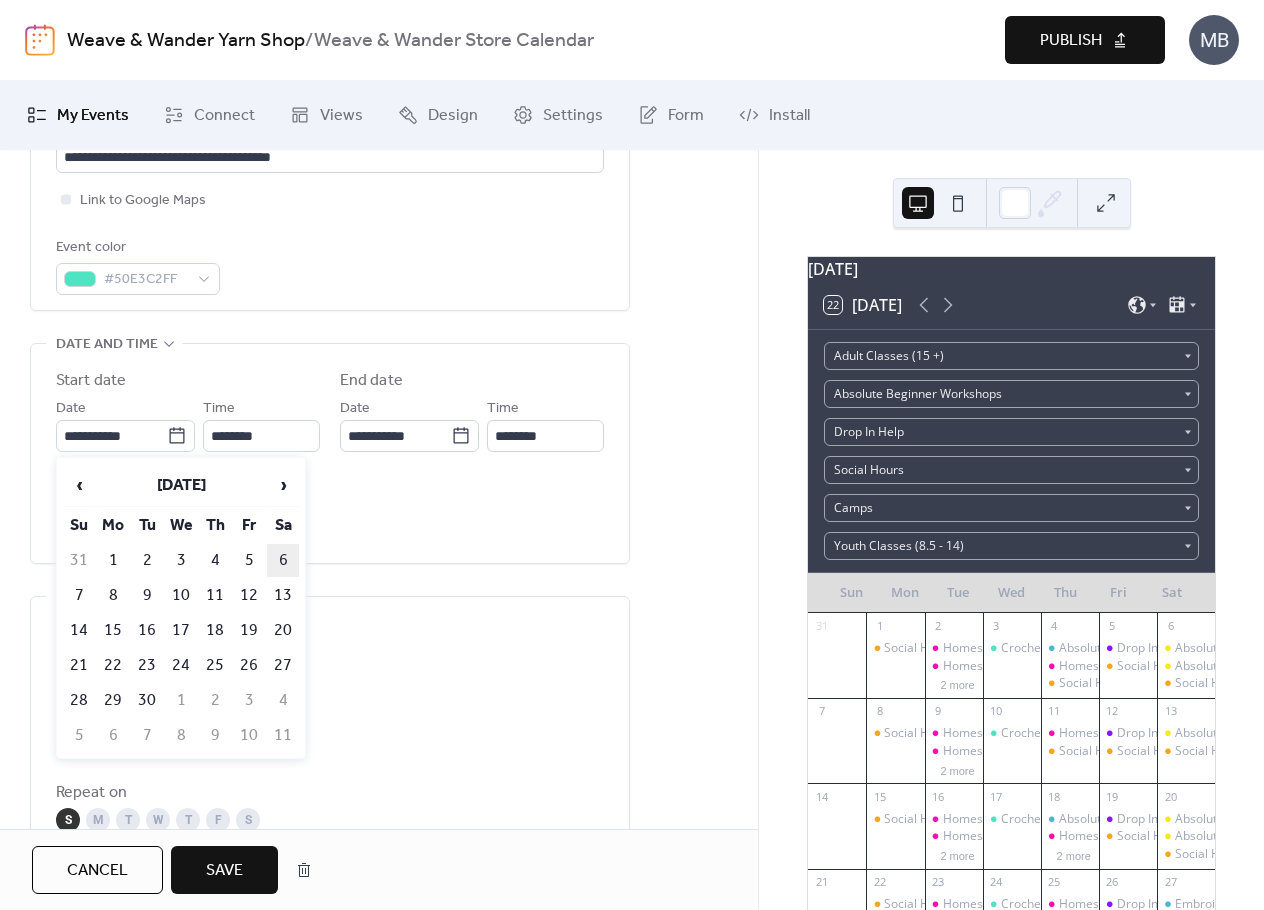 click on "6" at bounding box center (283, 560) 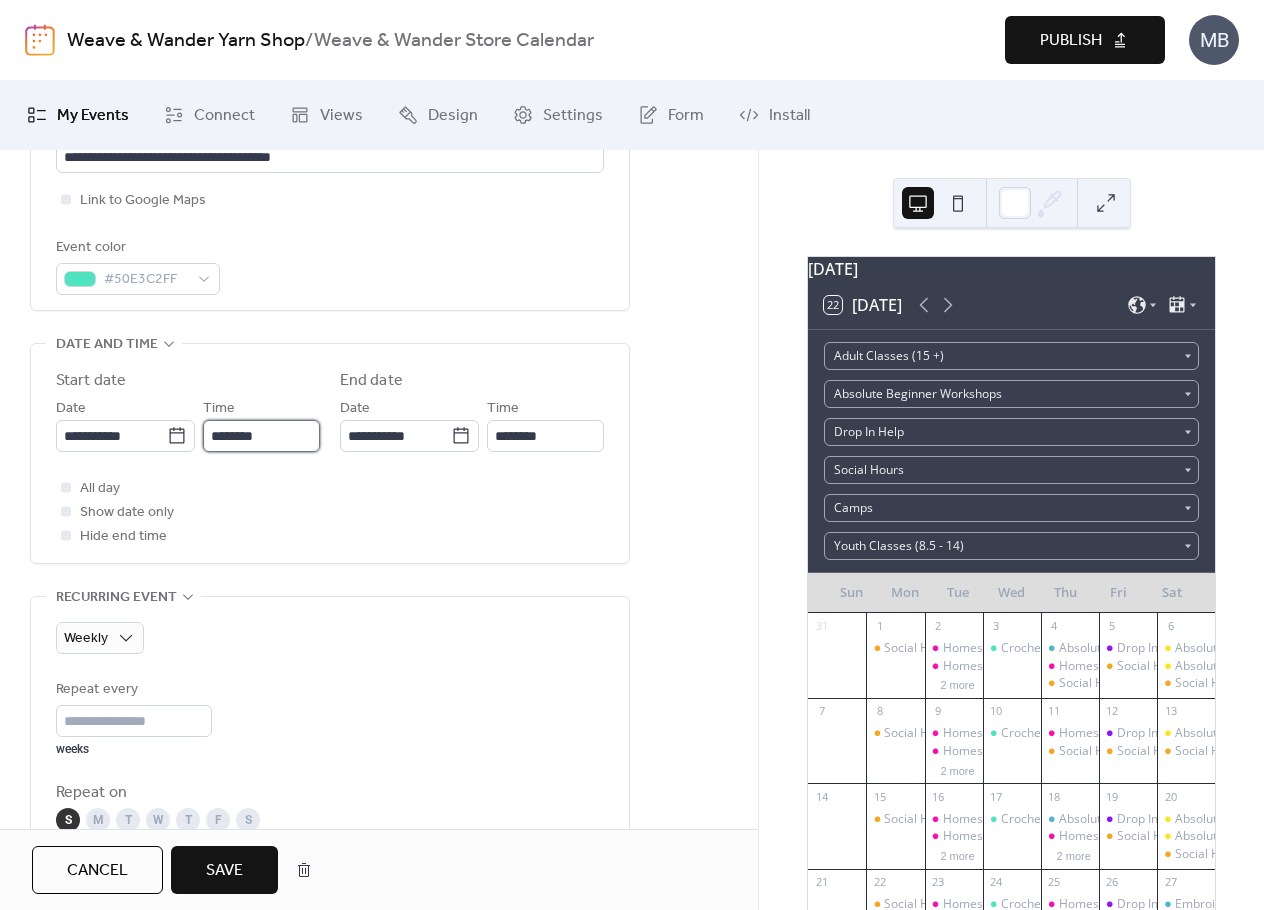 click on "********" at bounding box center (261, 436) 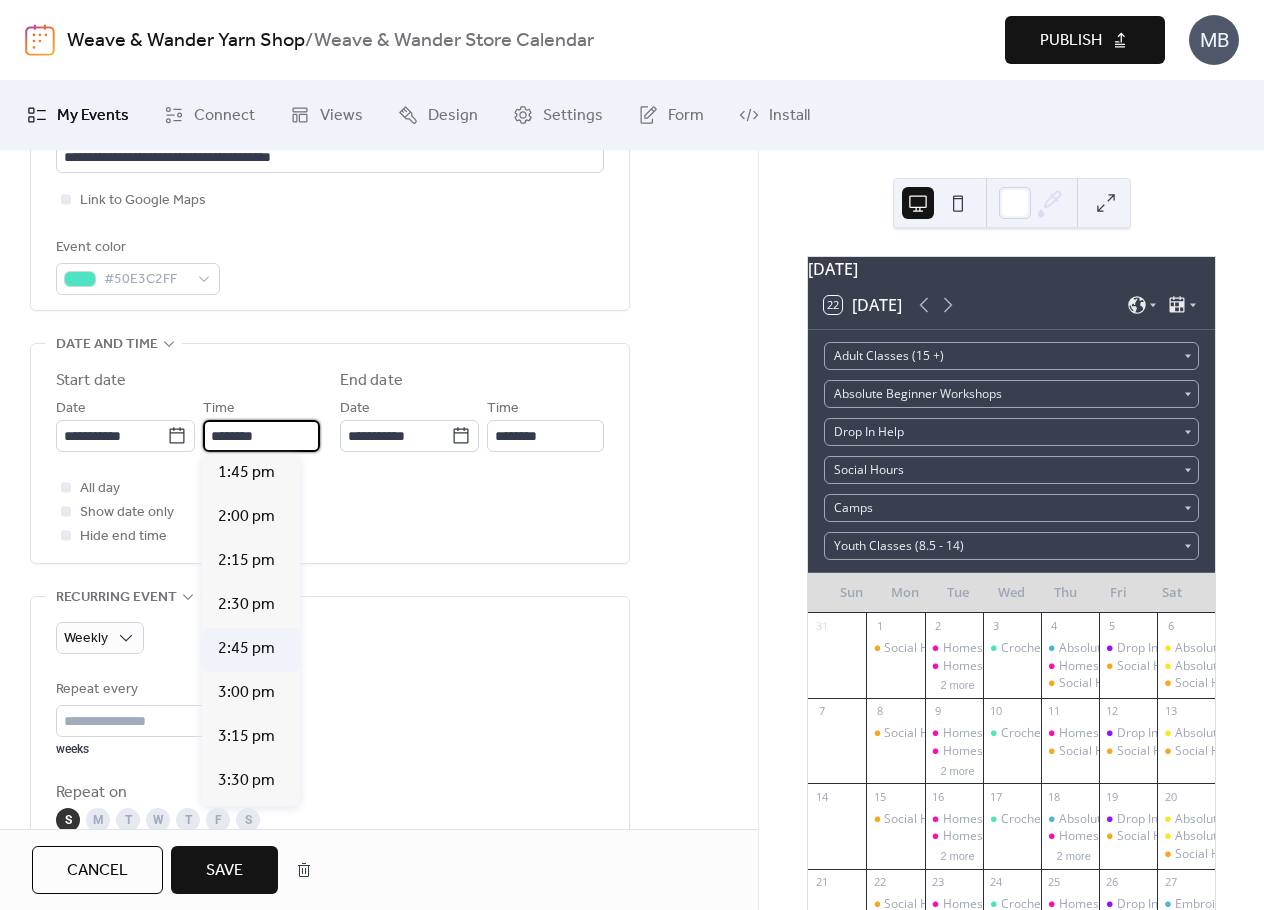 scroll, scrollTop: 2436, scrollLeft: 0, axis: vertical 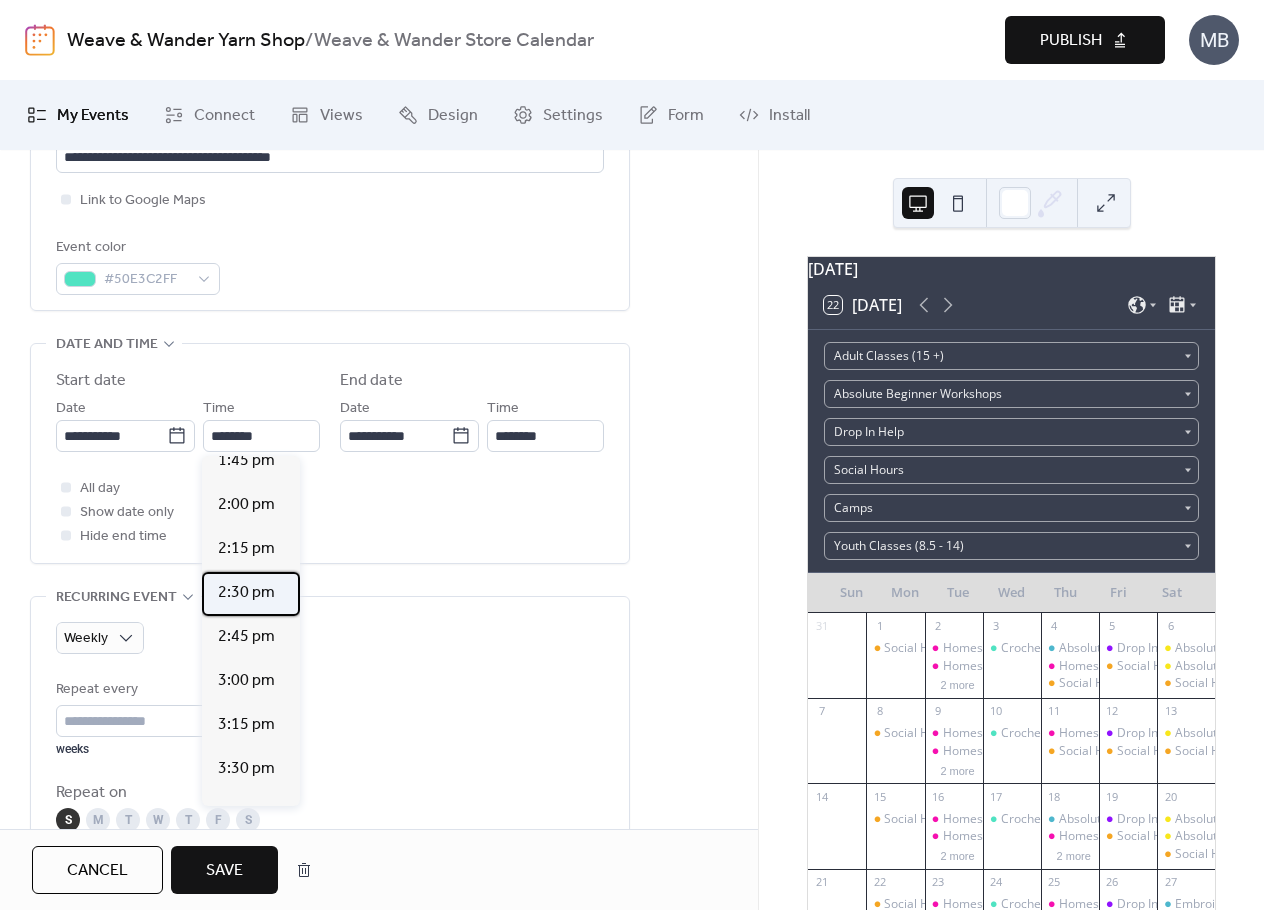 click on "2:30 pm" at bounding box center (246, 593) 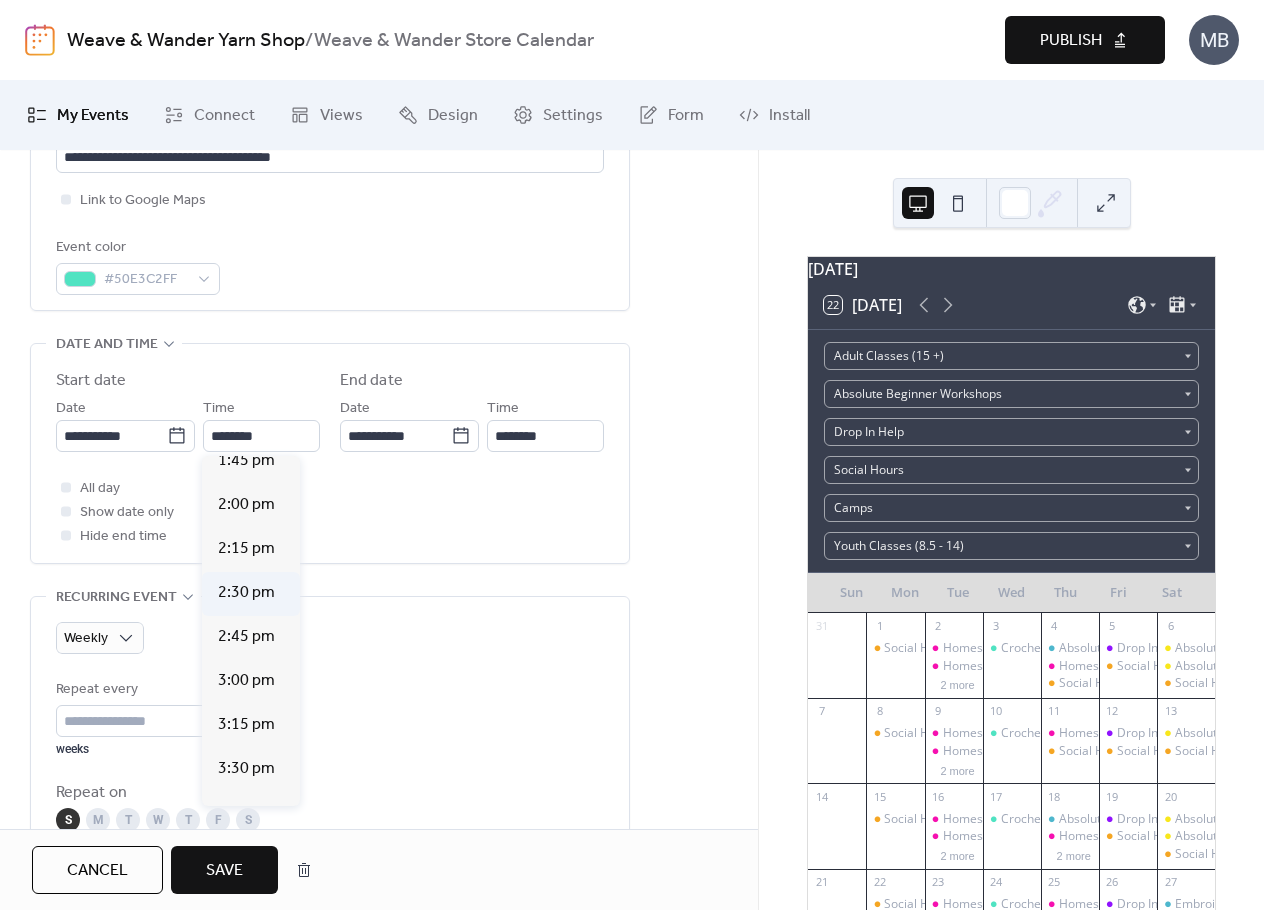 type on "*******" 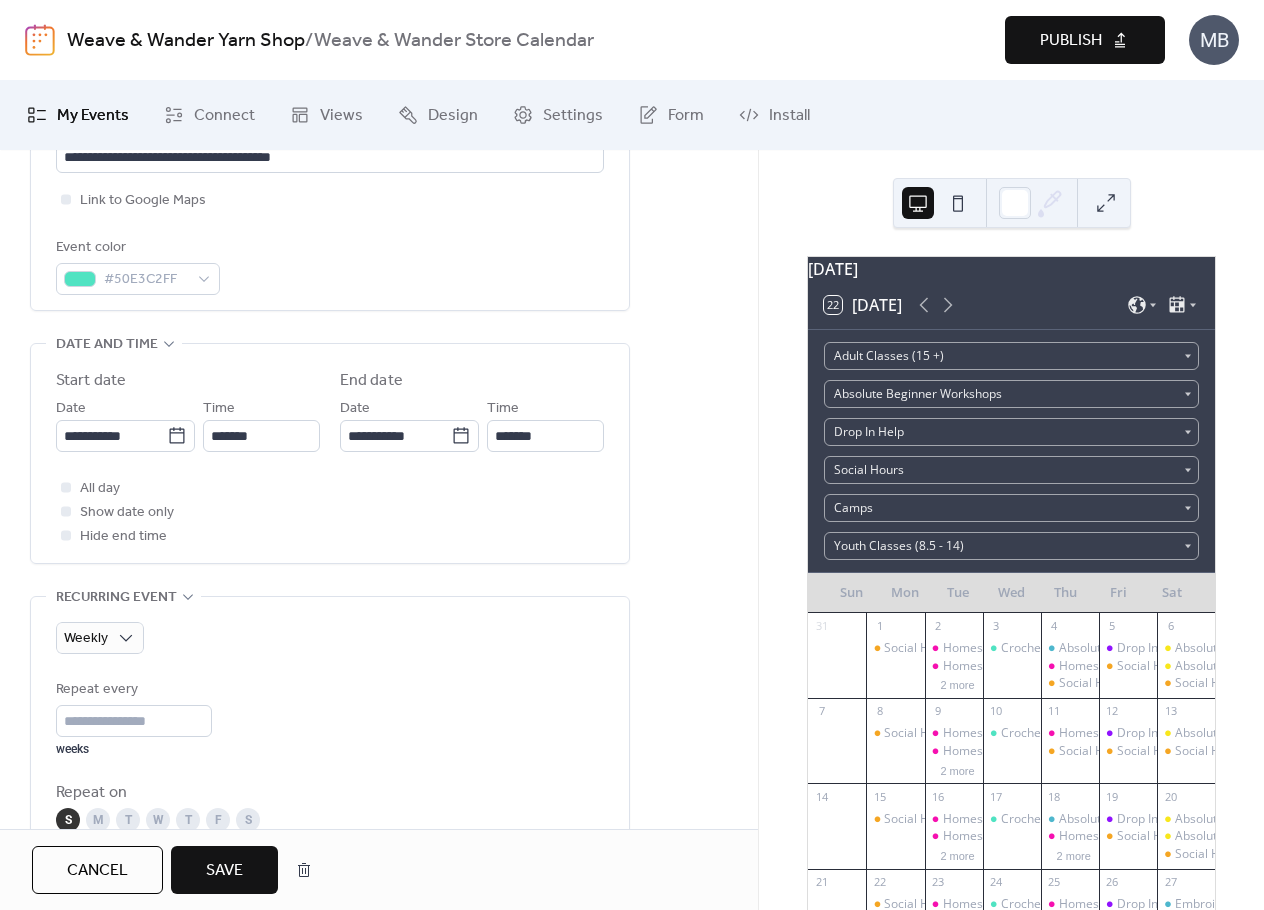 click on "All day Show date only Hide end time" at bounding box center [330, 512] 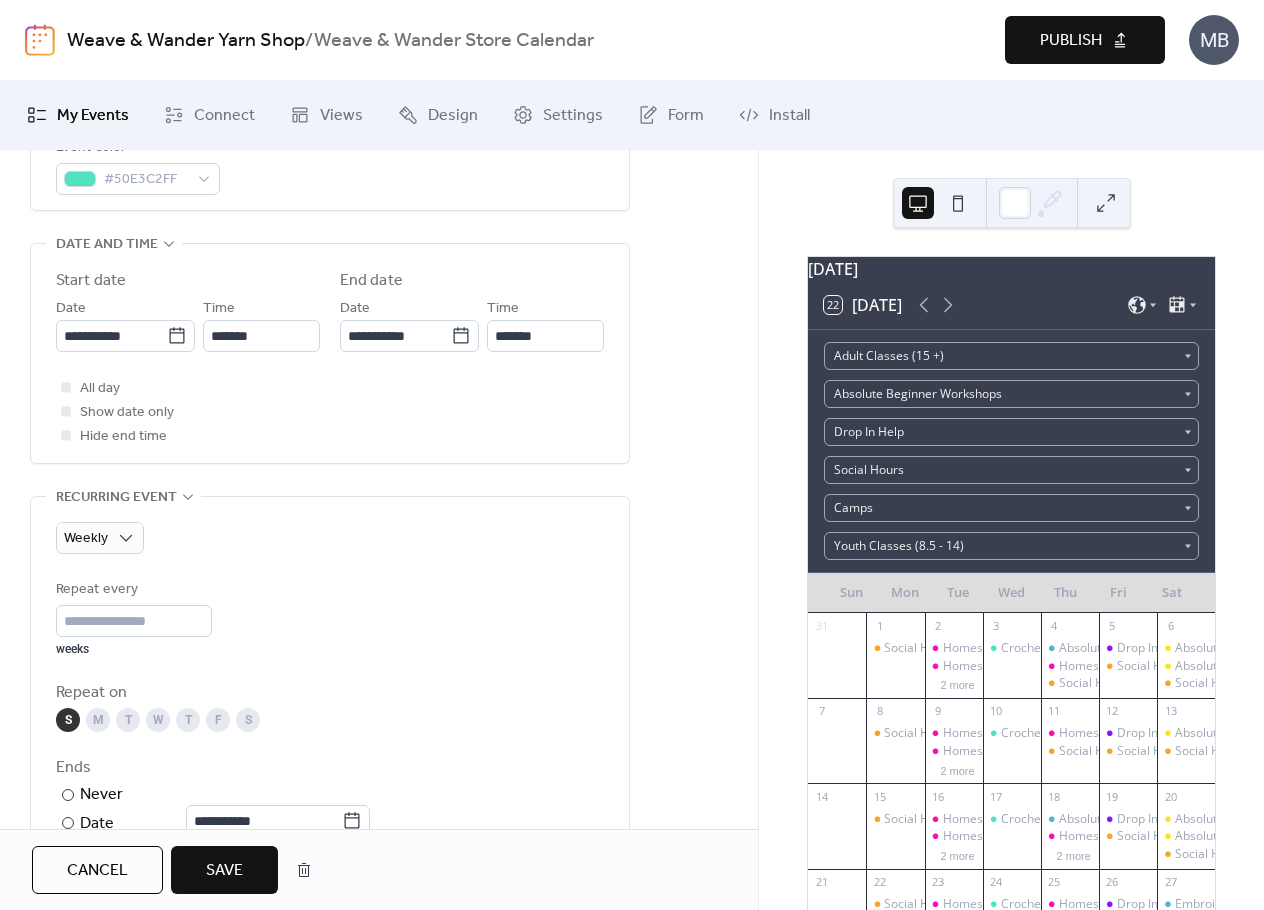 scroll, scrollTop: 700, scrollLeft: 0, axis: vertical 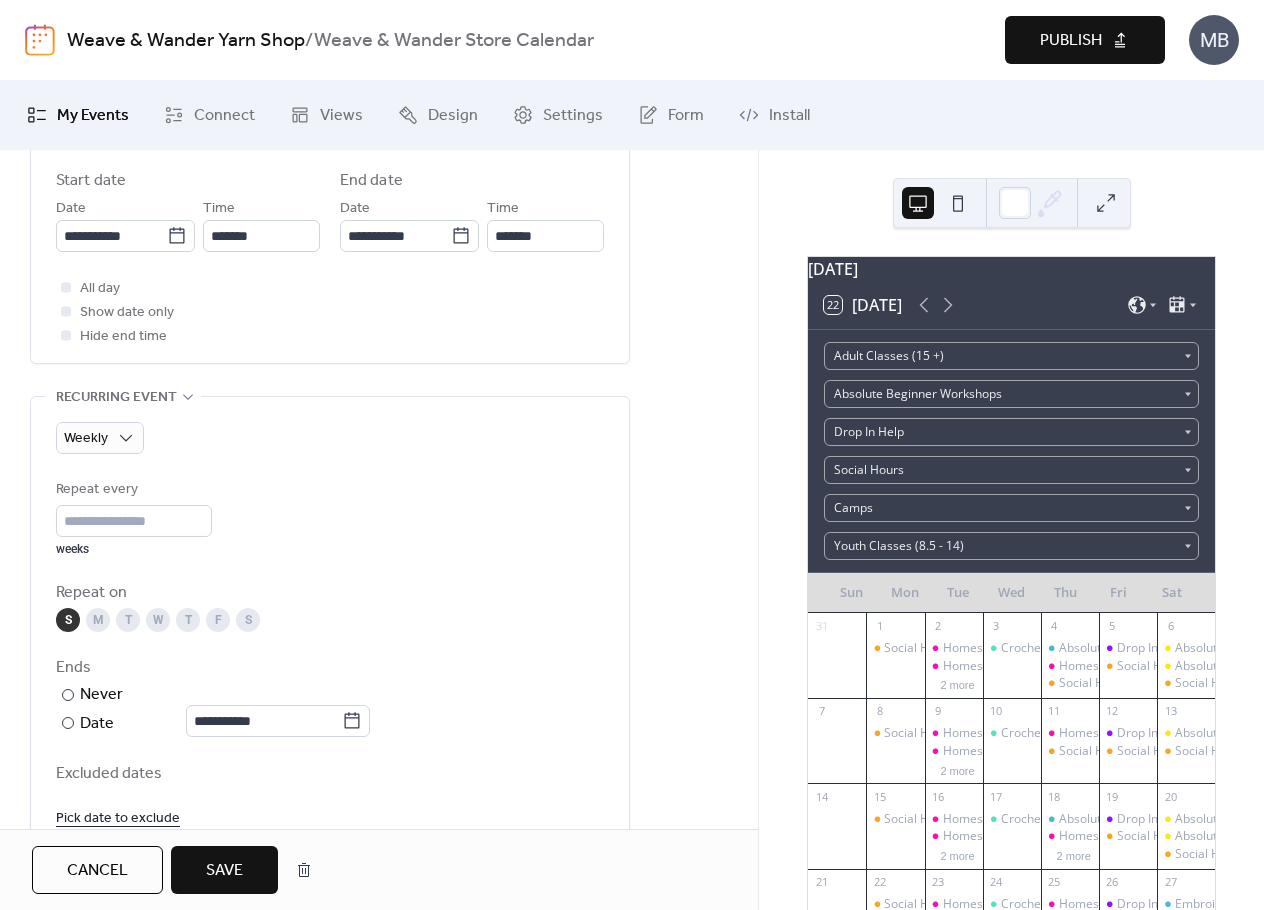 click on "S" at bounding box center (248, 620) 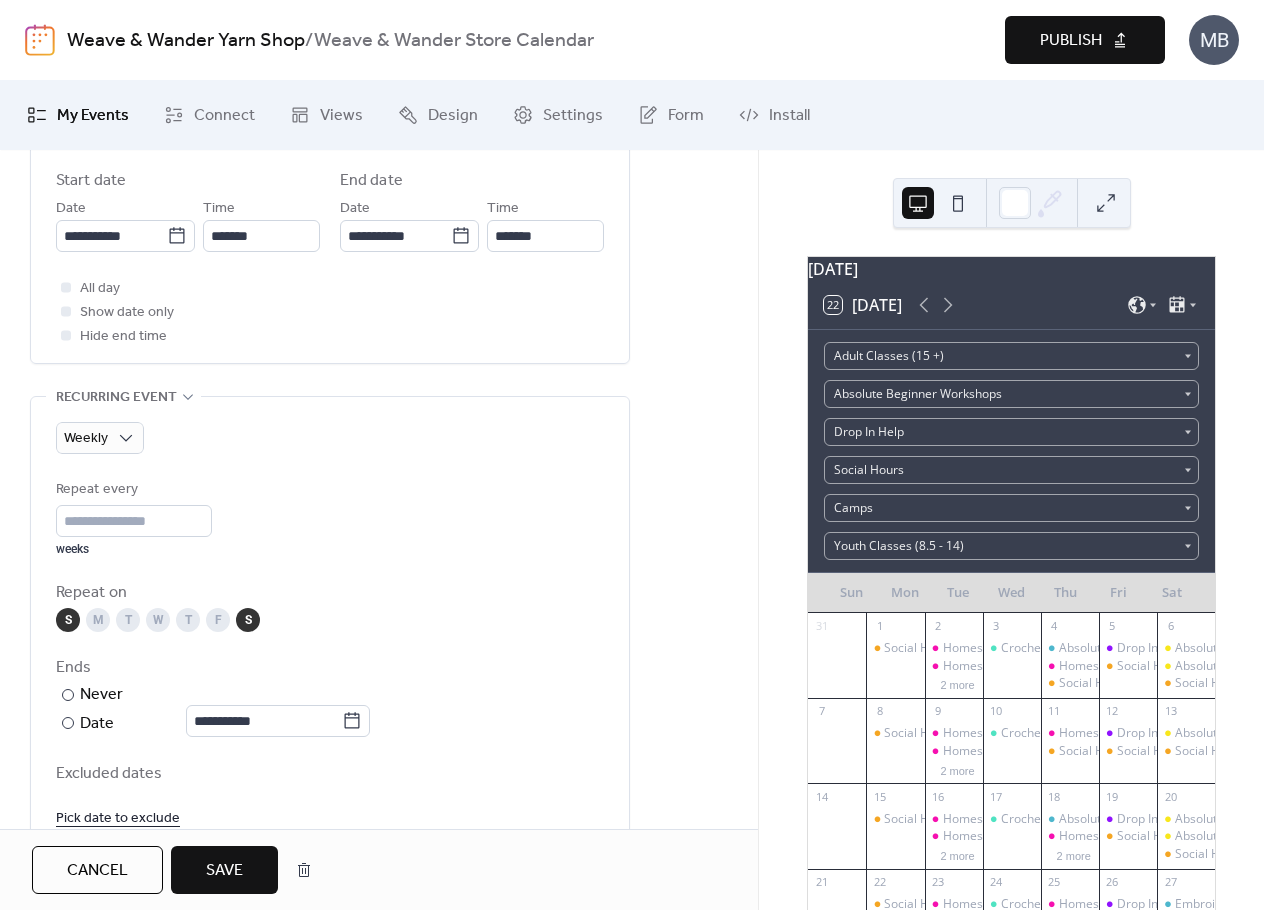 click on "S" at bounding box center (68, 620) 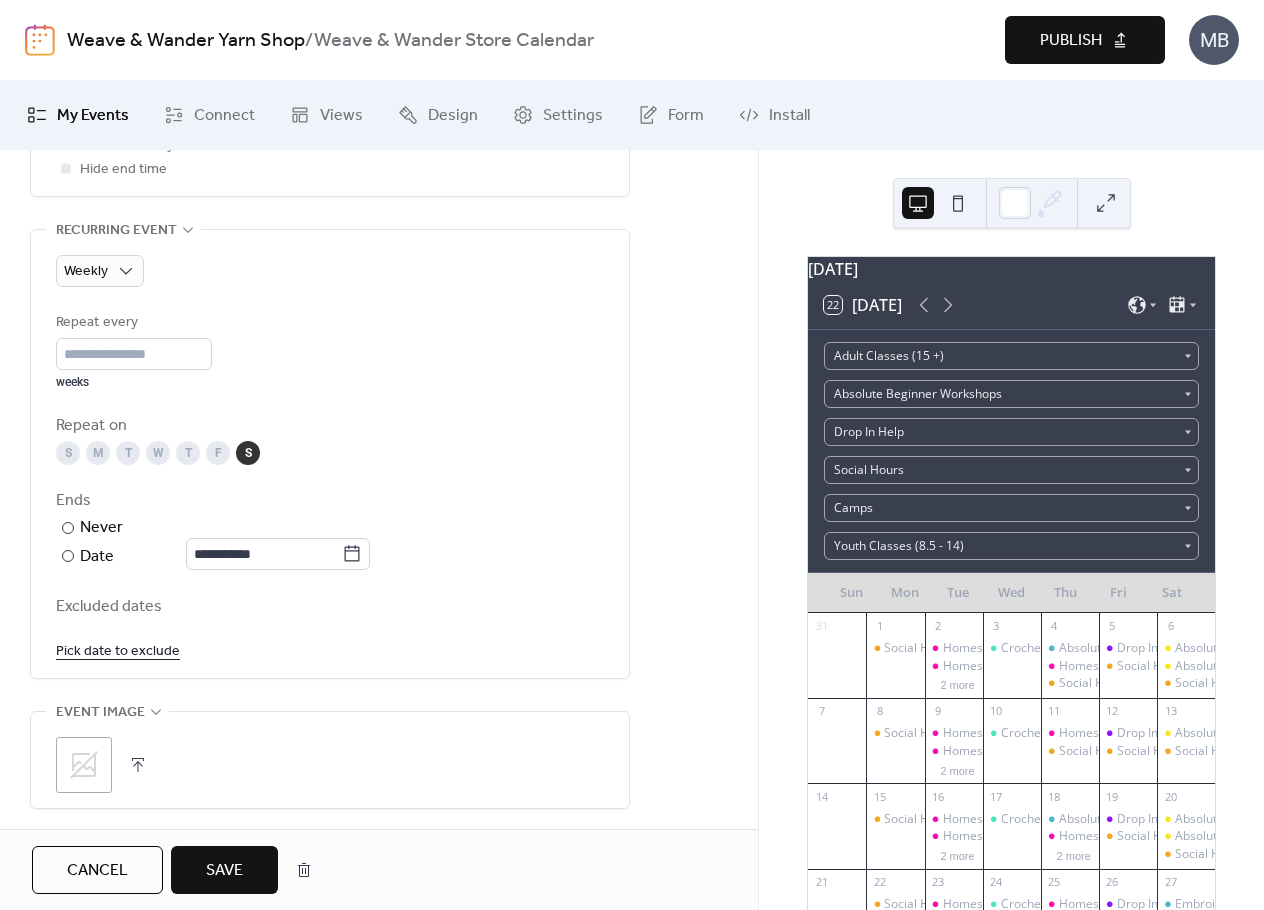 scroll, scrollTop: 900, scrollLeft: 0, axis: vertical 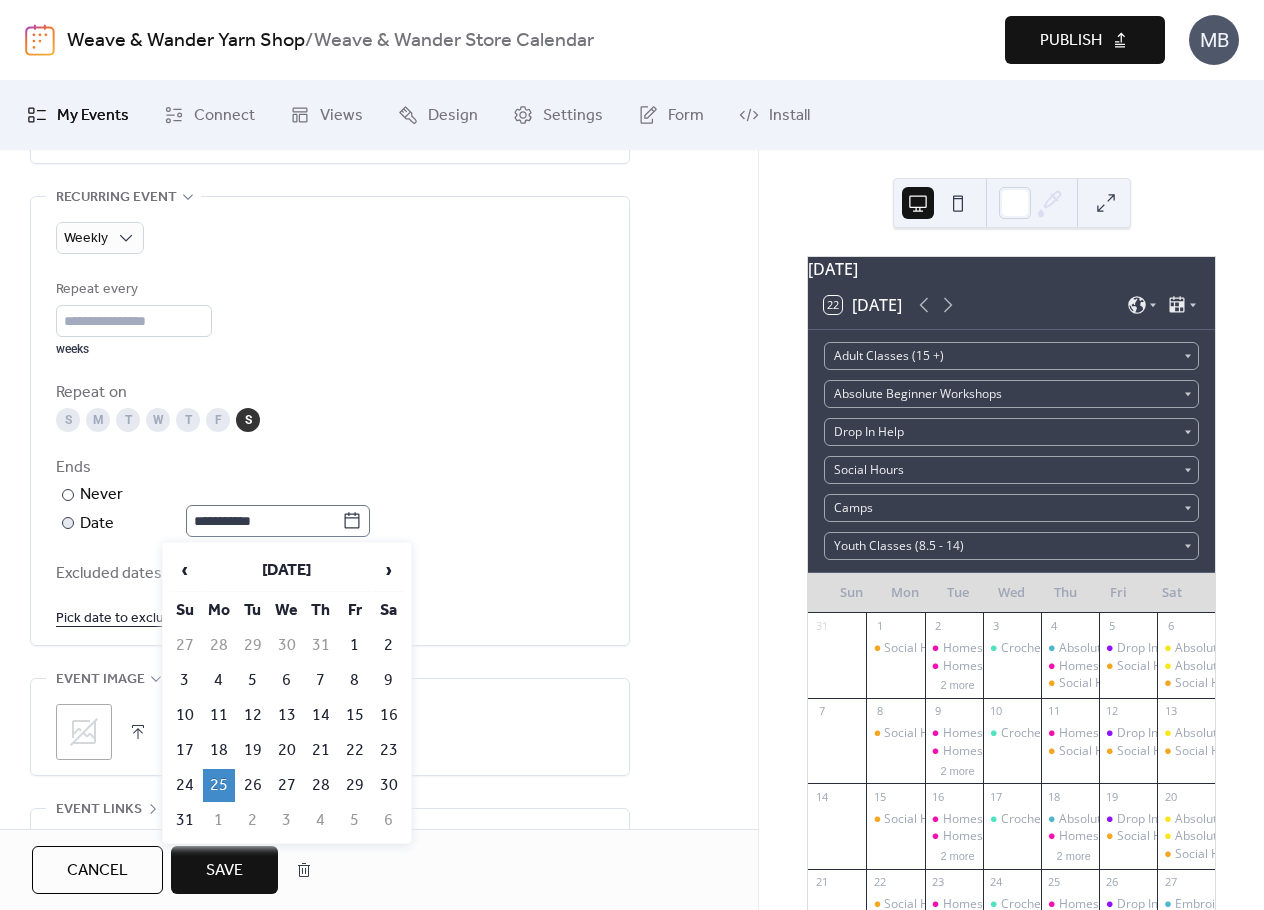 click 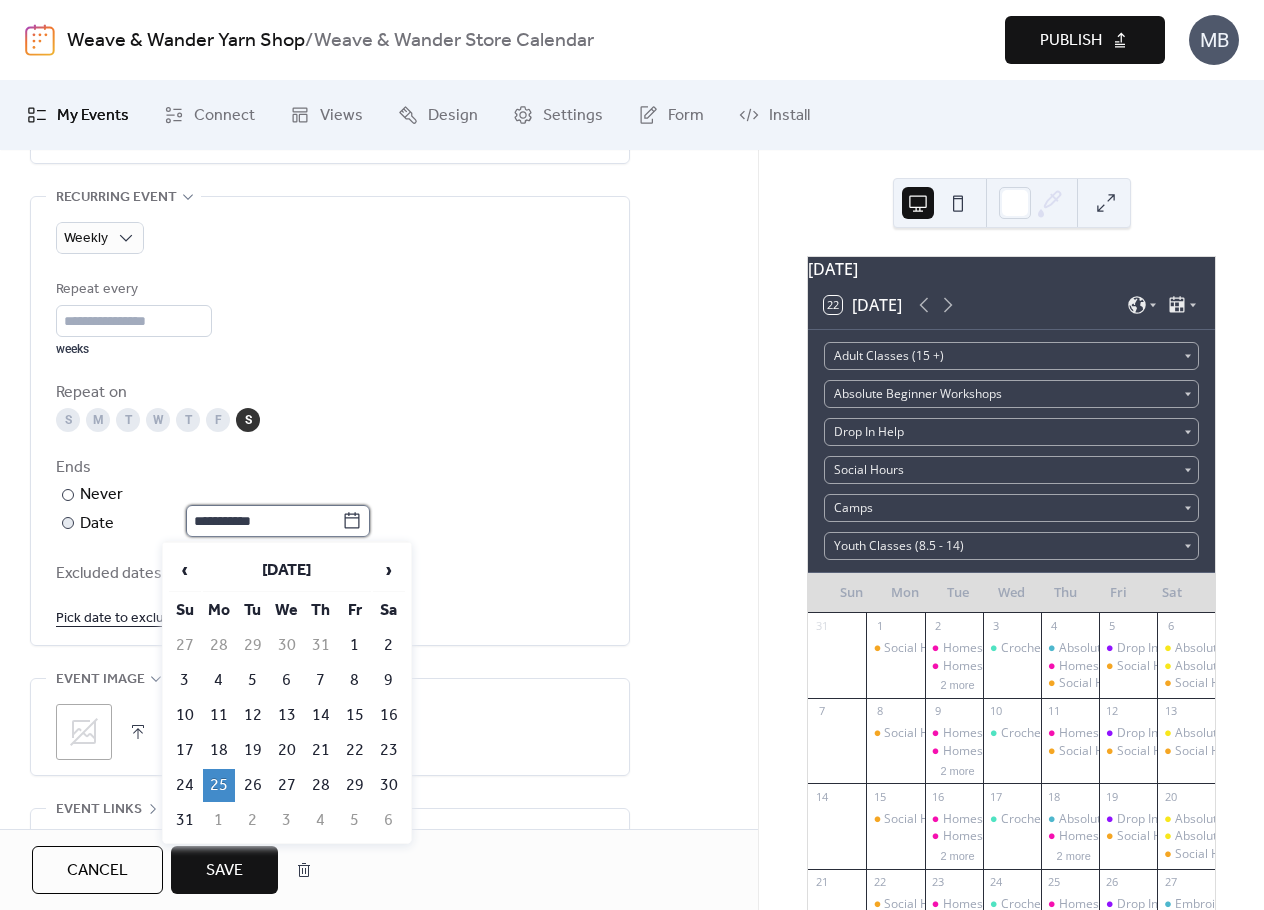 click on "**********" at bounding box center (264, 521) 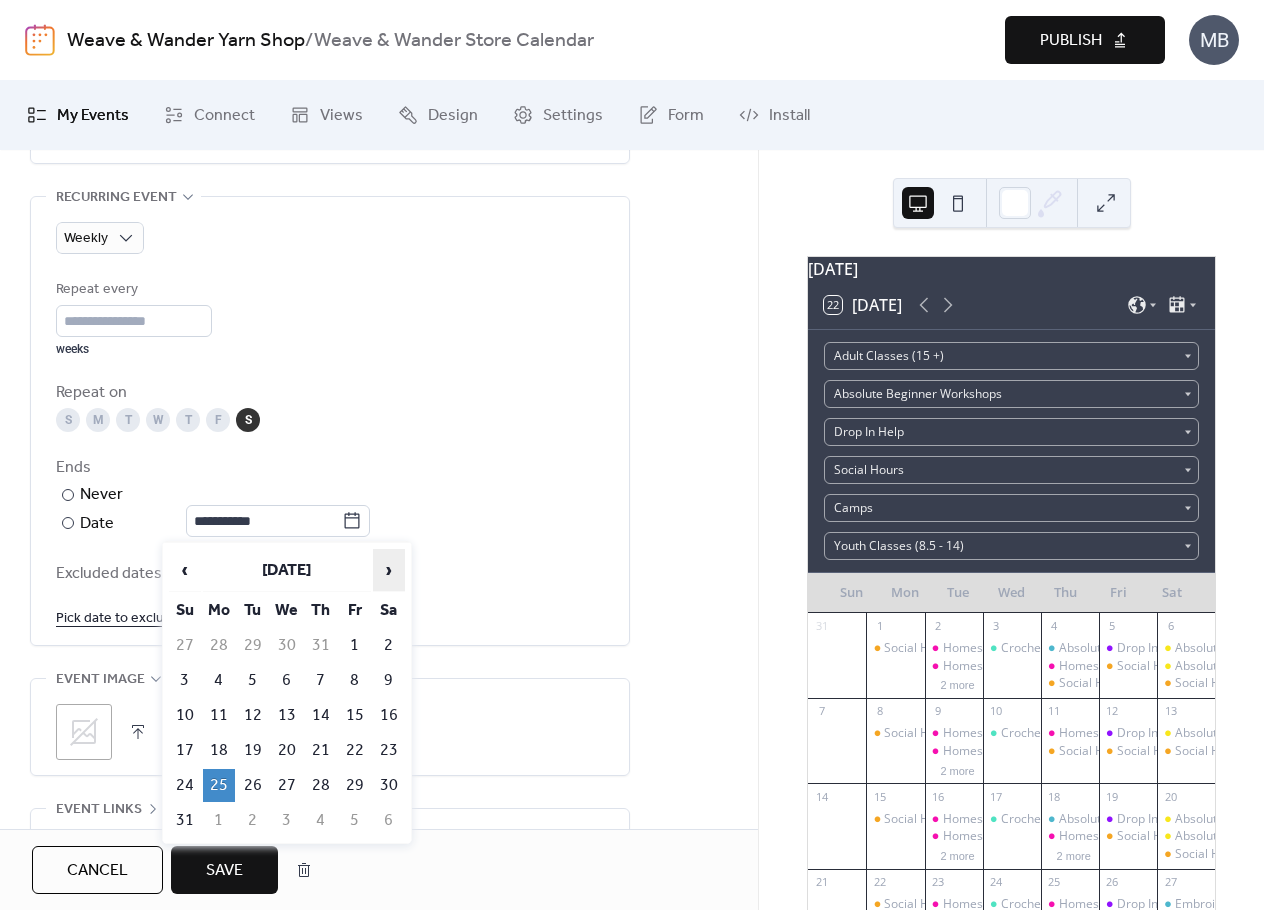 click on "›" at bounding box center [389, 570] 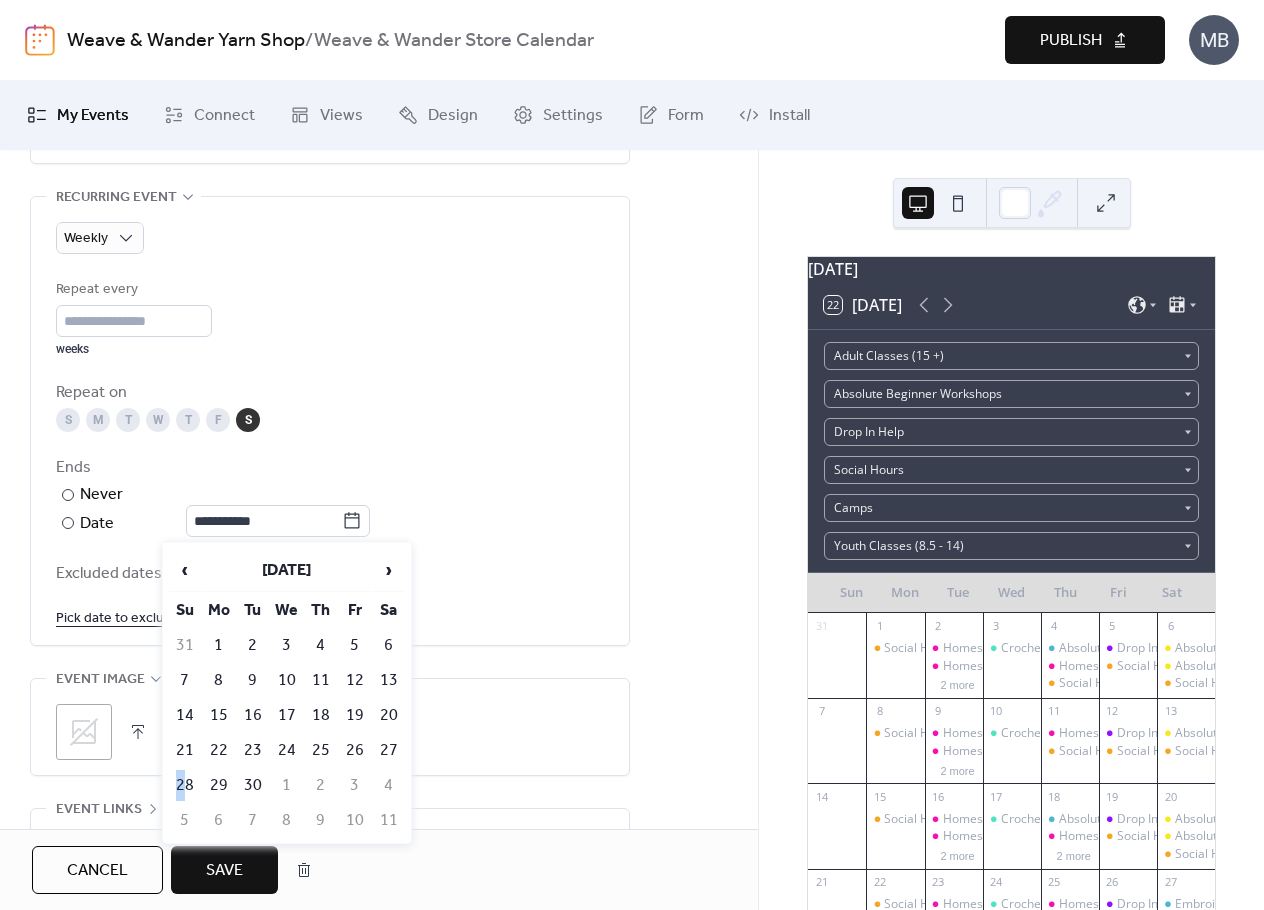 click on "28" at bounding box center [185, 785] 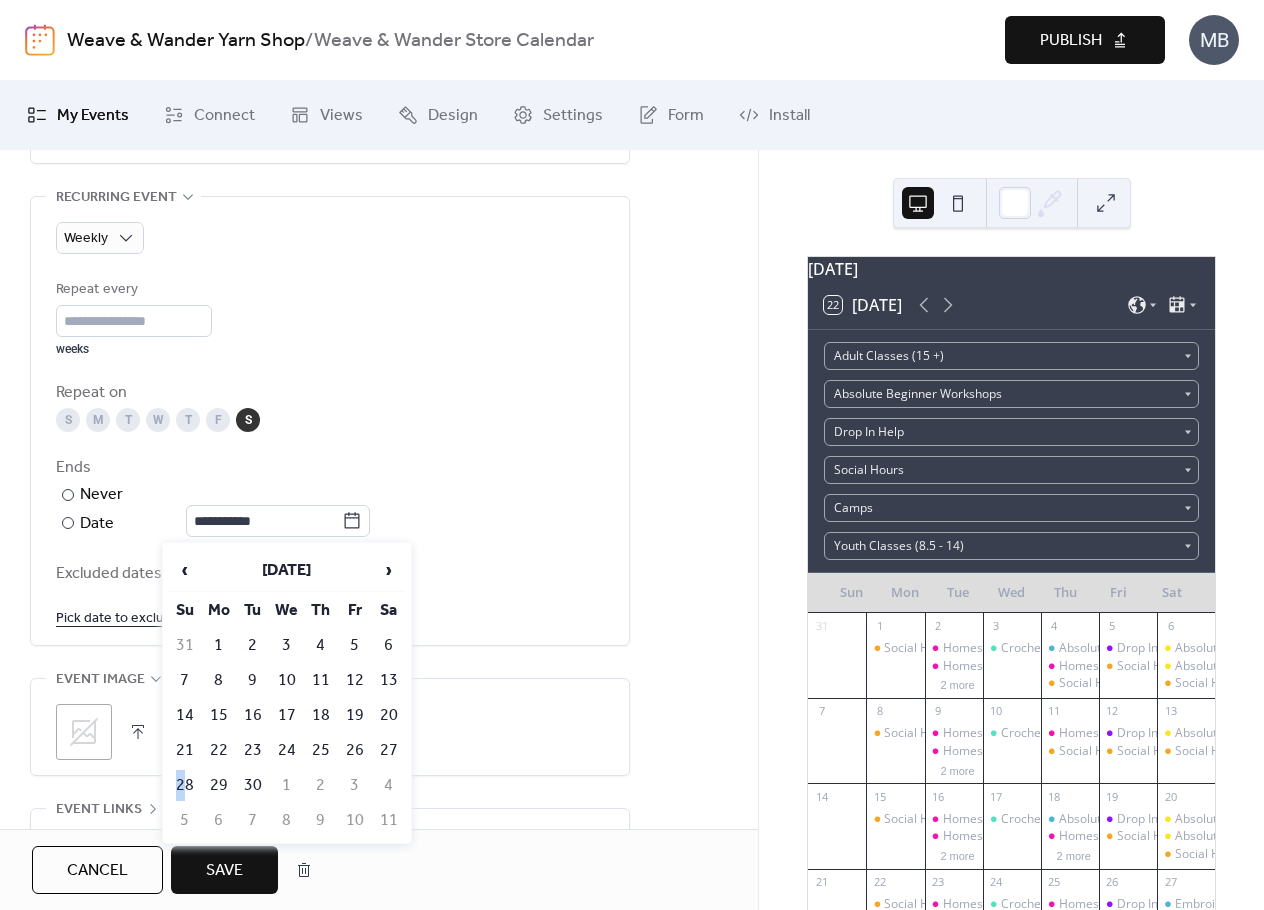 type on "**********" 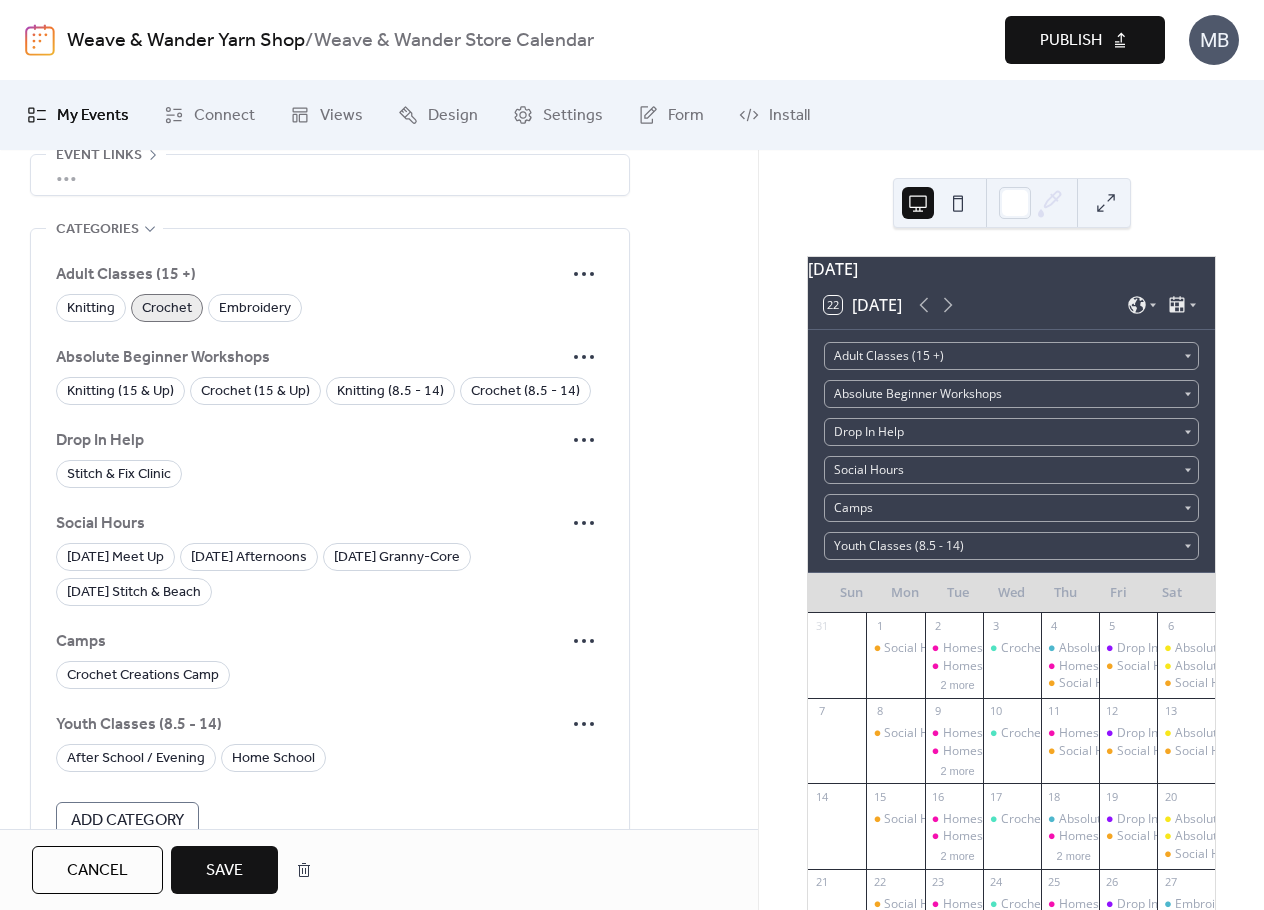scroll, scrollTop: 1679, scrollLeft: 0, axis: vertical 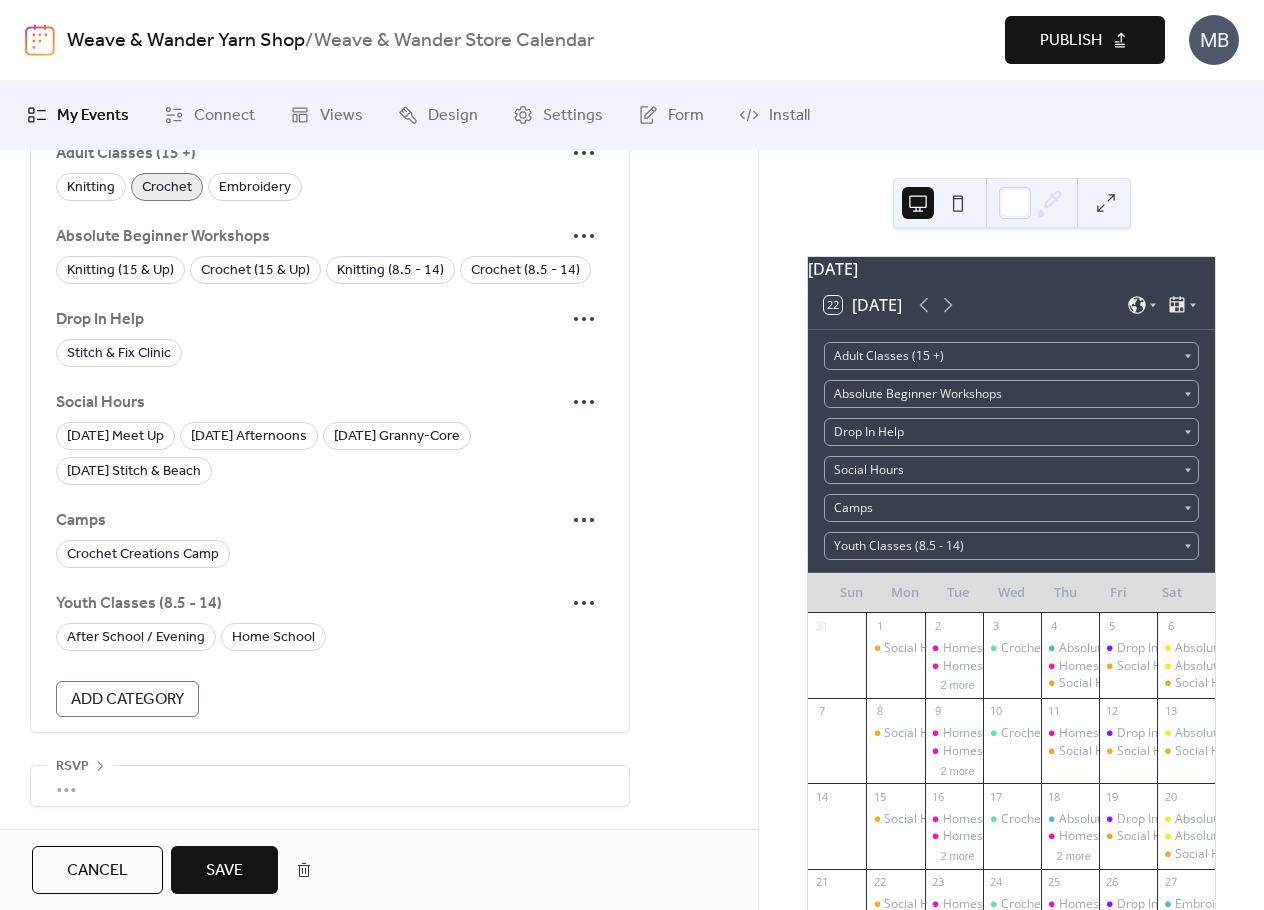 click on "Save" at bounding box center [224, 871] 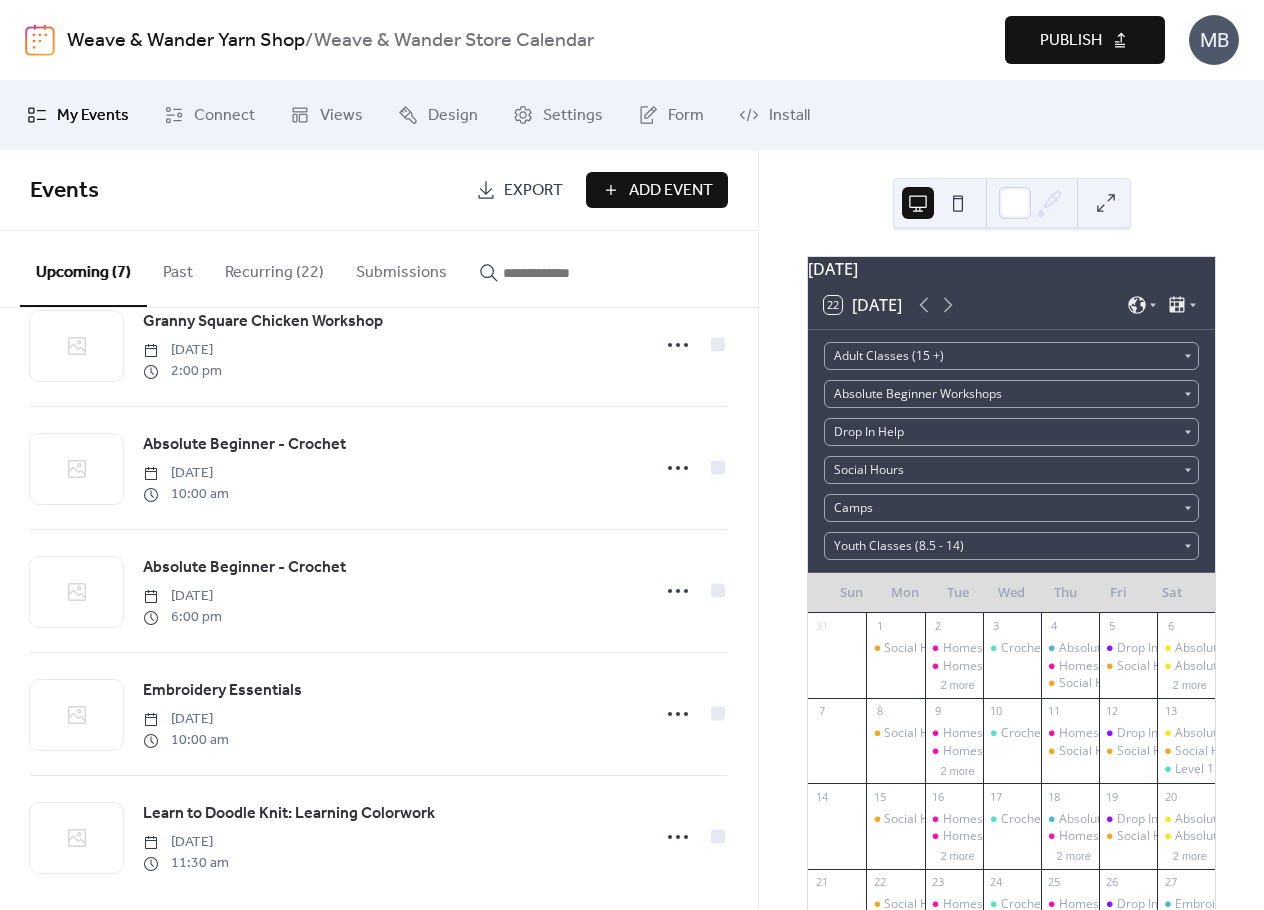 scroll, scrollTop: 325, scrollLeft: 0, axis: vertical 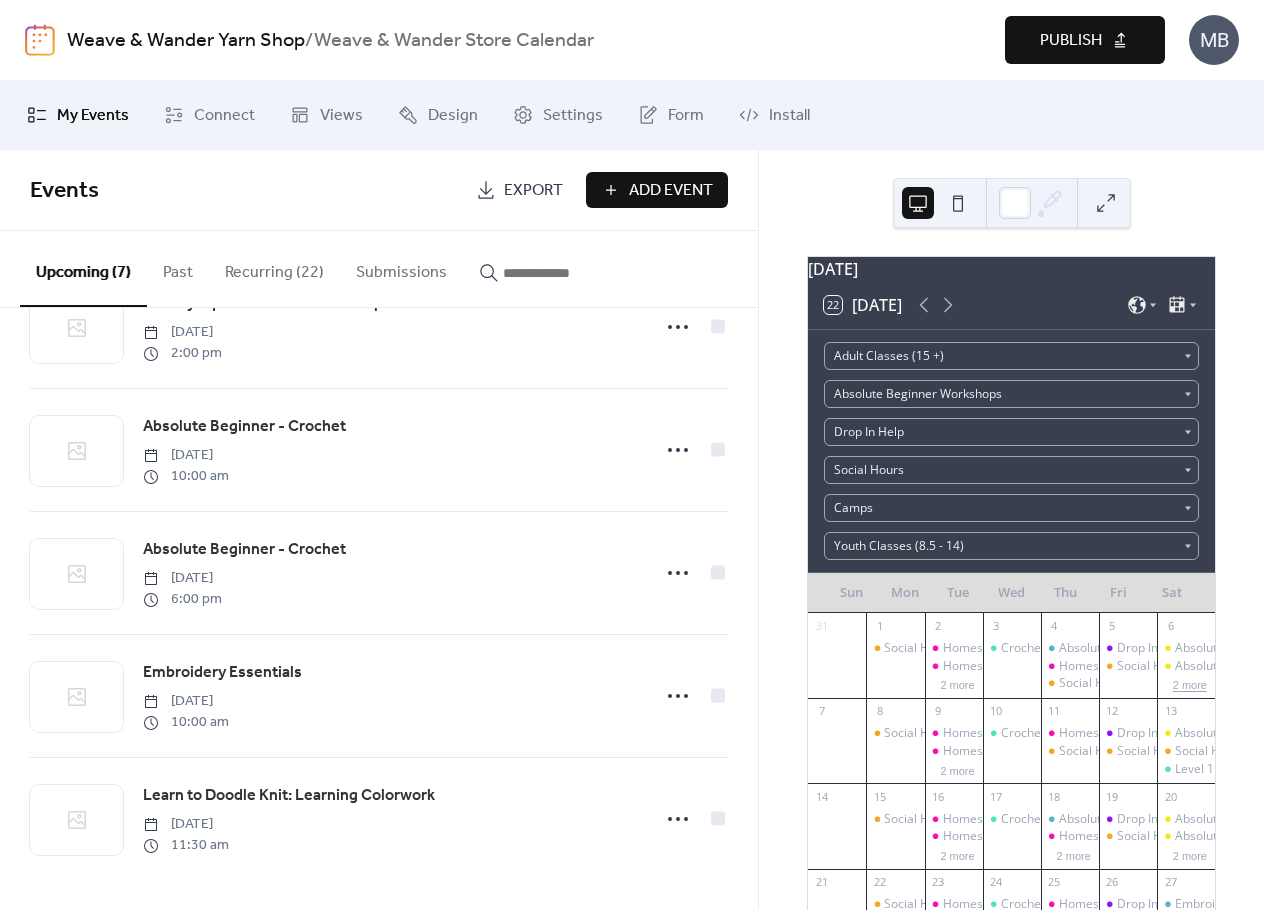 click on "2 more" at bounding box center [1190, 683] 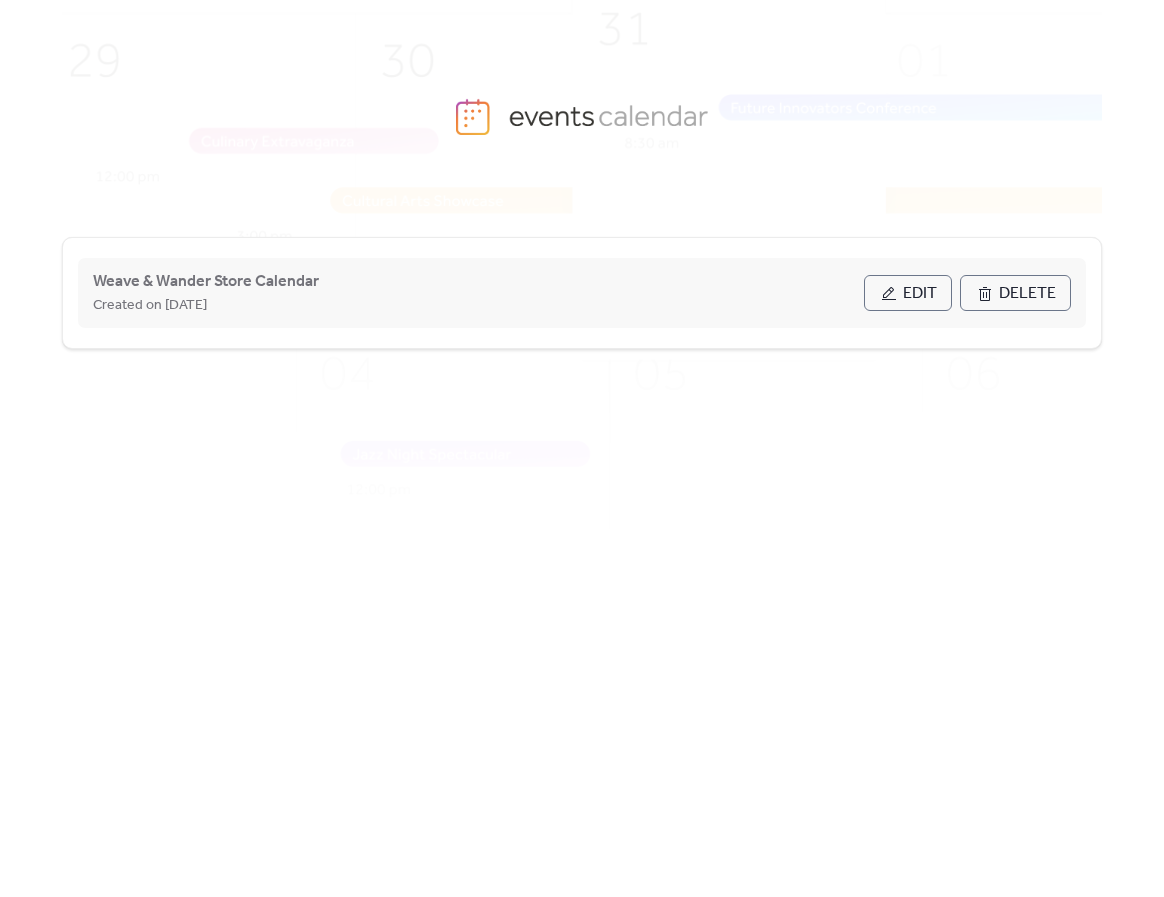 scroll, scrollTop: 0, scrollLeft: 0, axis: both 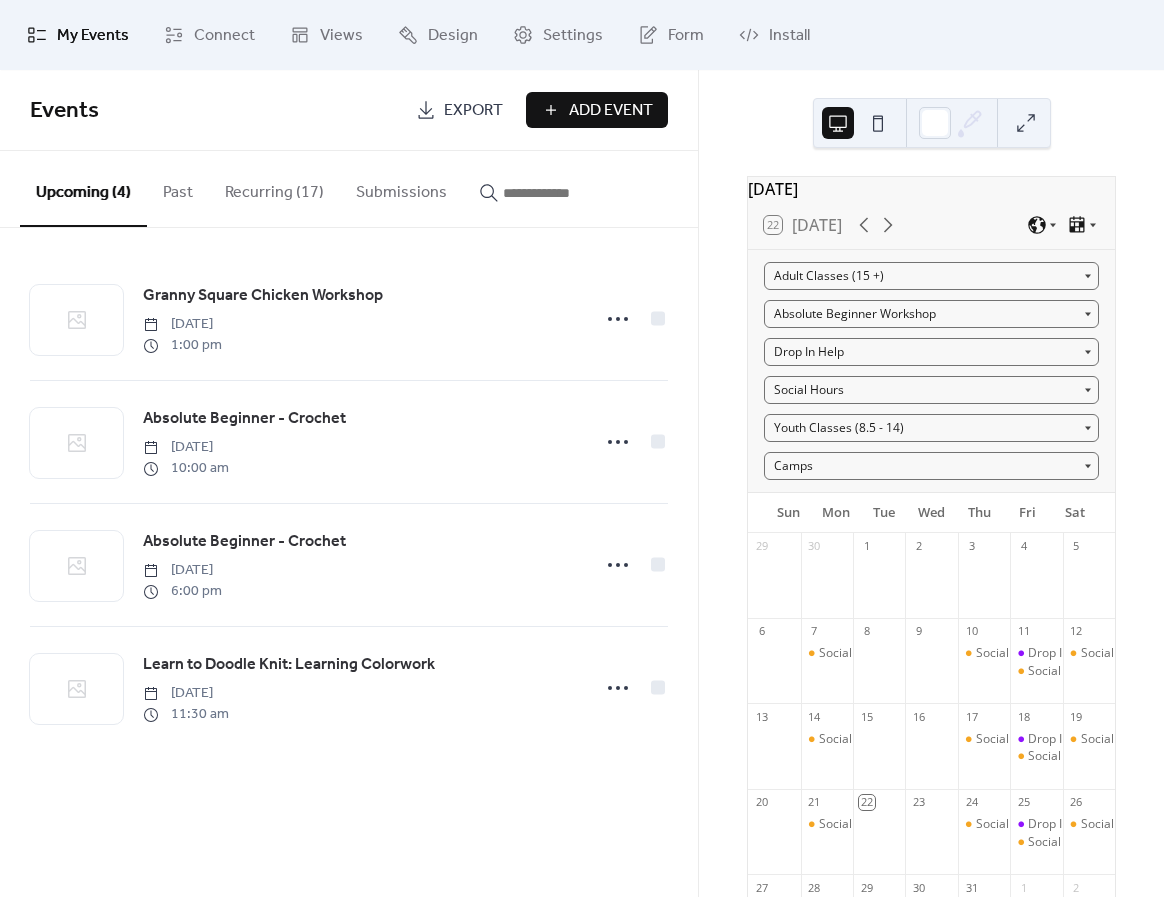 click on "Add Event" at bounding box center (611, 111) 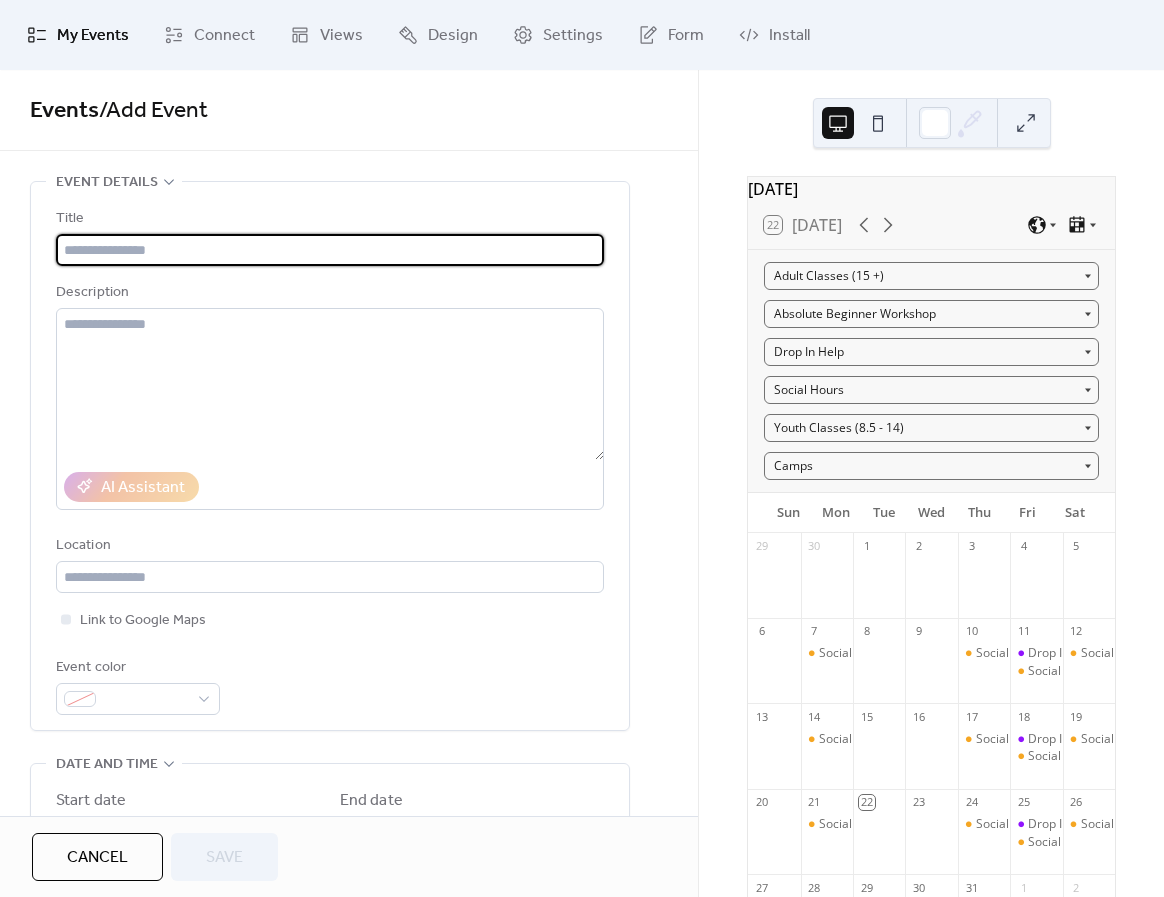 click at bounding box center [330, 250] 